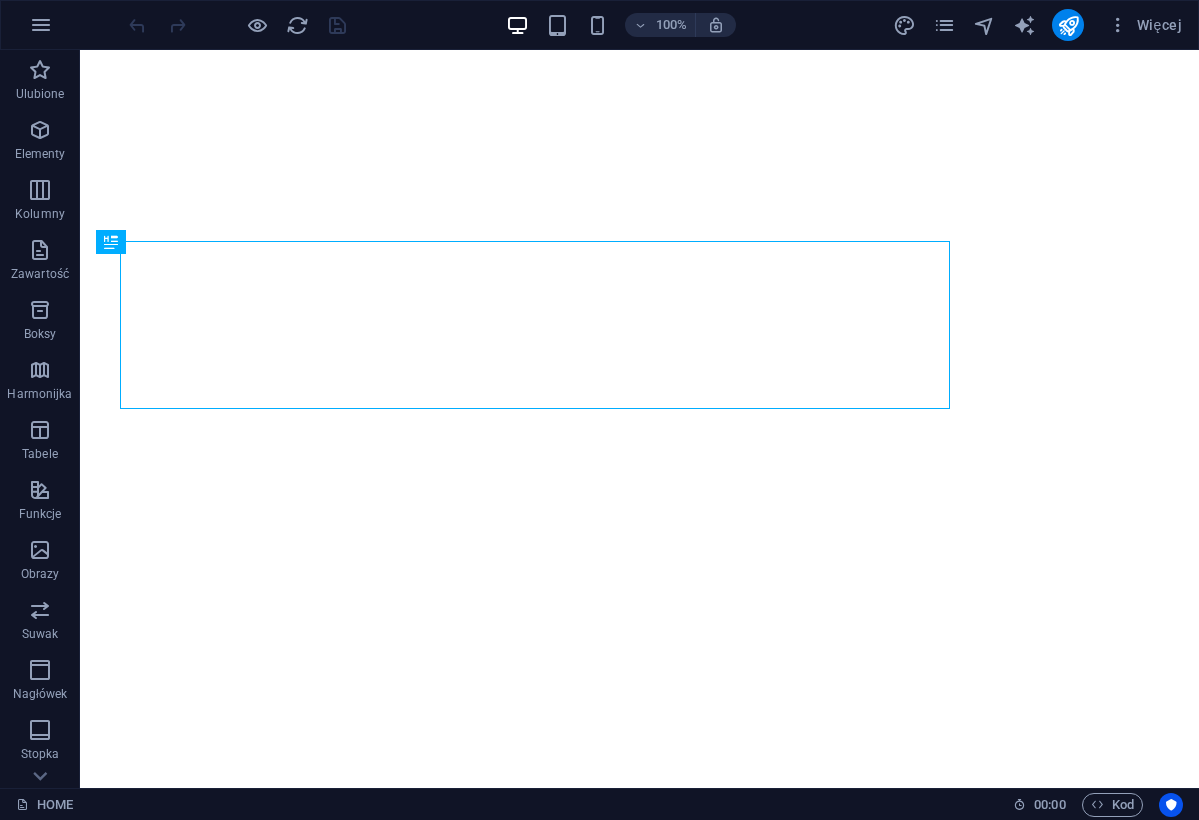 scroll, scrollTop: 0, scrollLeft: 0, axis: both 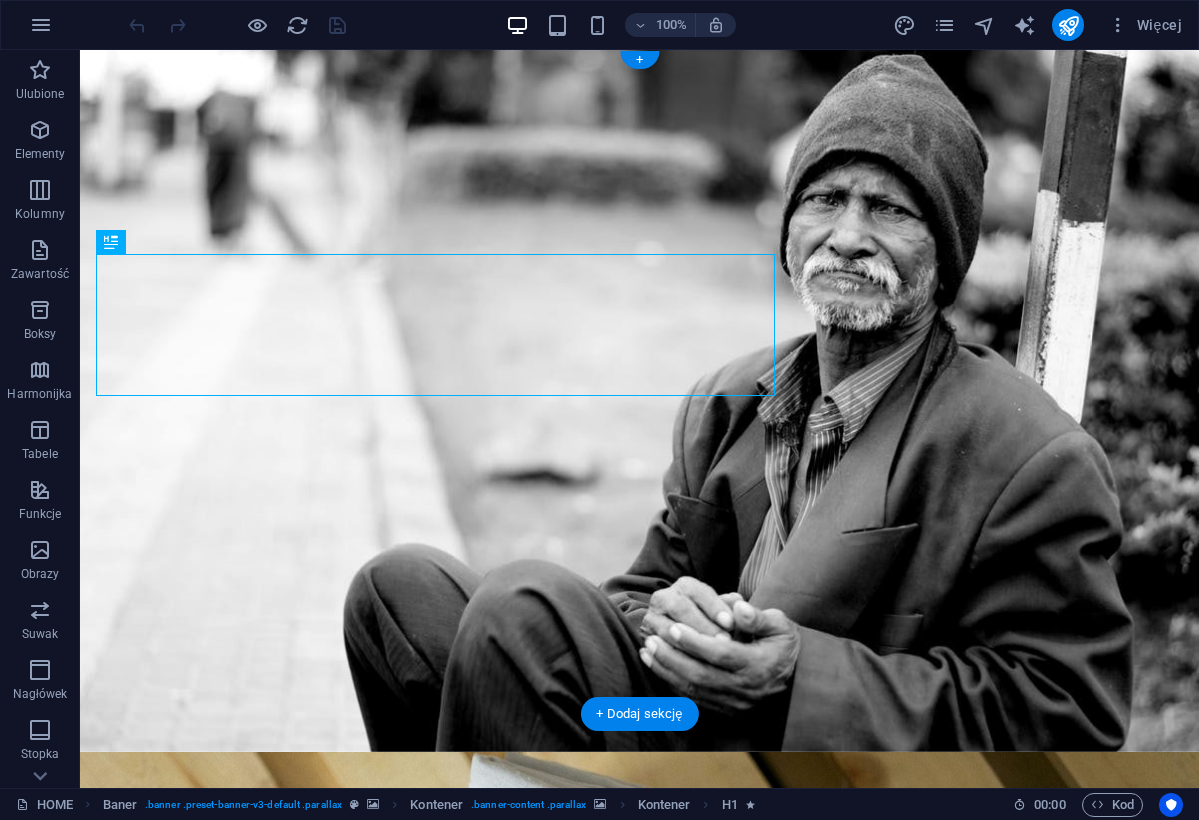 click at bounding box center [639, 1099] 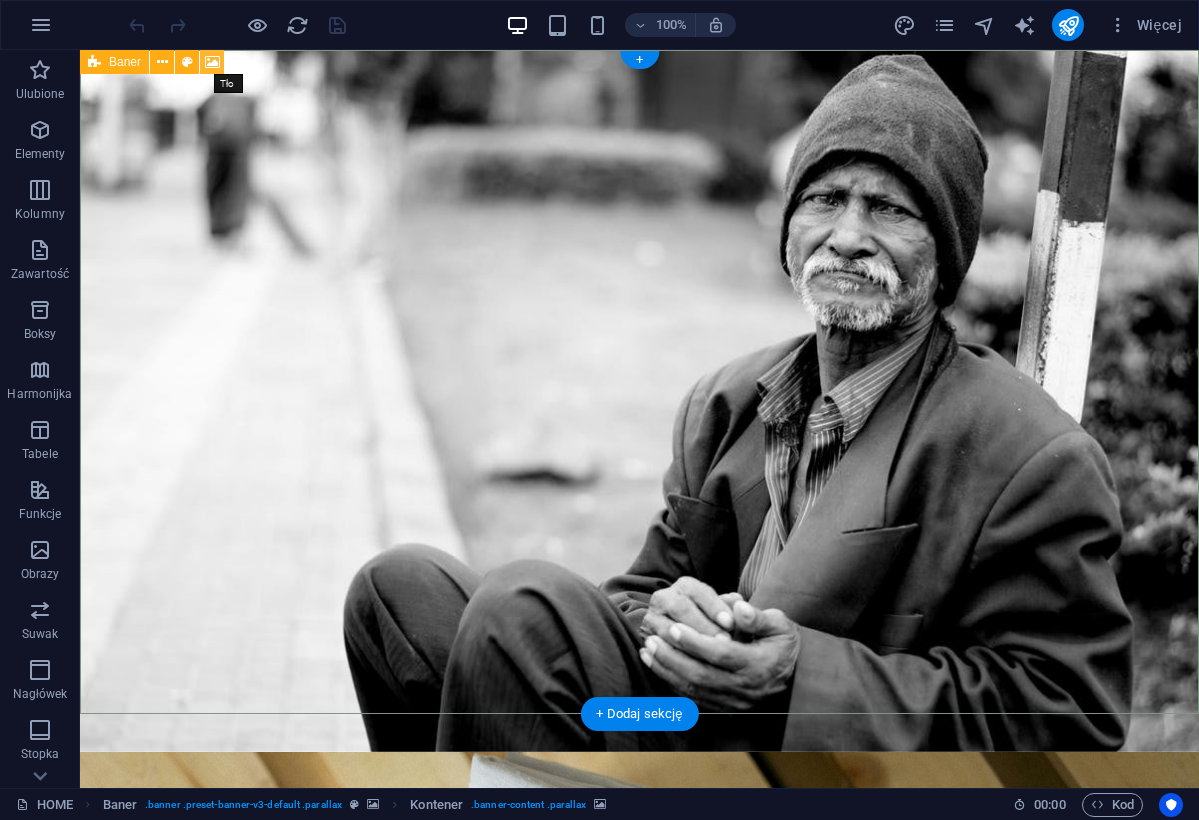 click at bounding box center (212, 62) 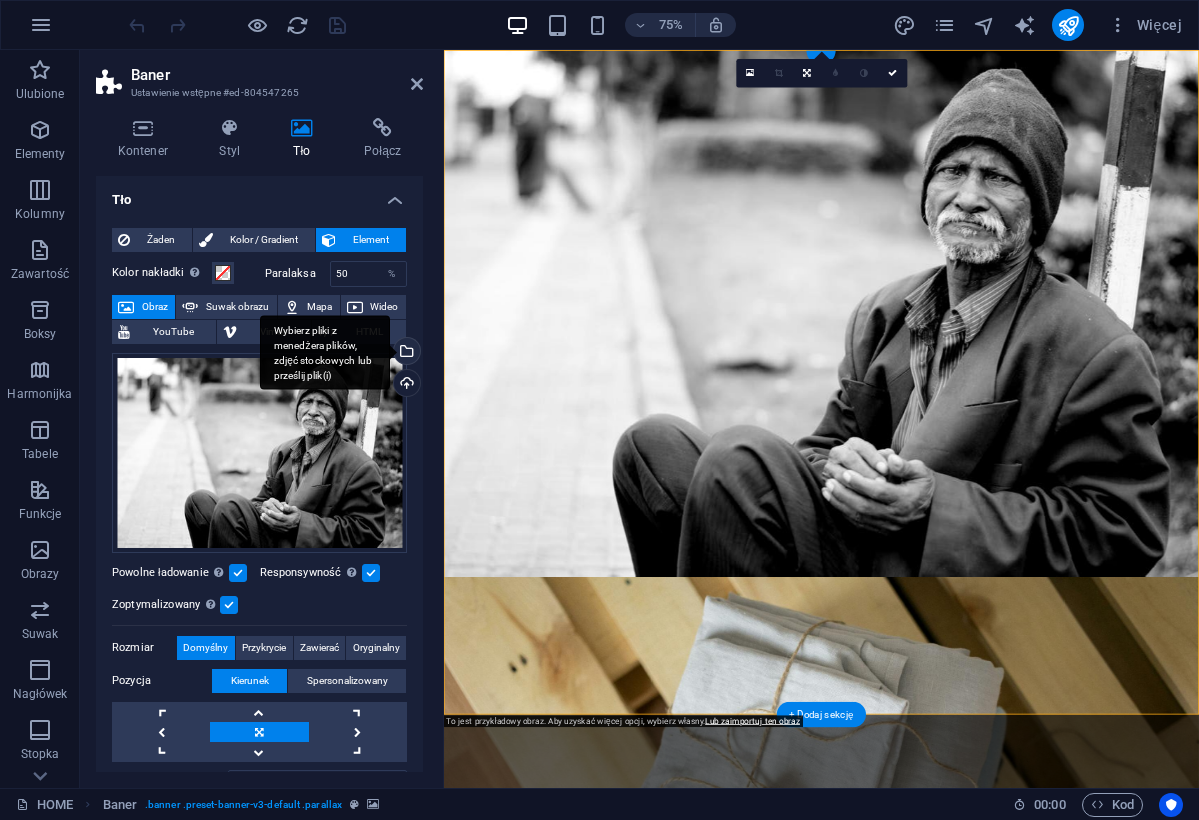 click on "Wybierz pliki z menedżera plików, zdjęć stockowych lub prześlij plik(i)" at bounding box center [405, 353] 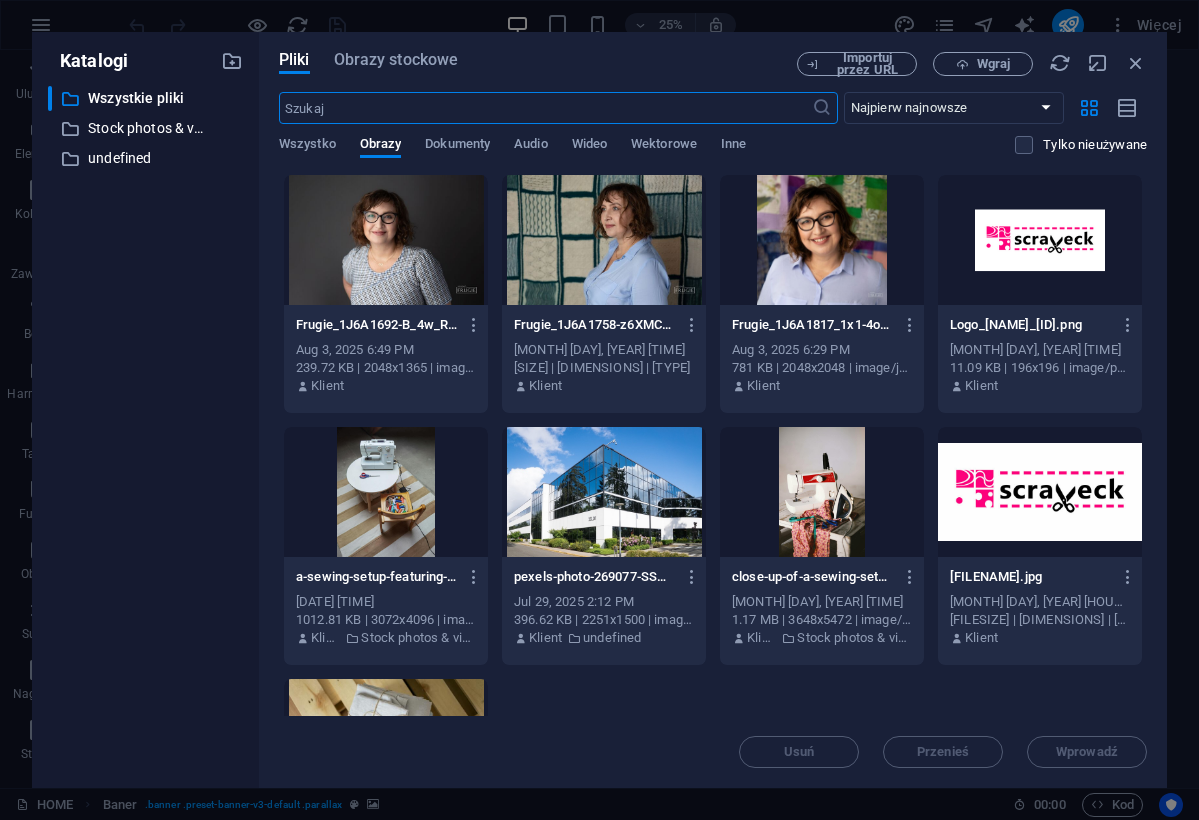 scroll, scrollTop: 0, scrollLeft: 0, axis: both 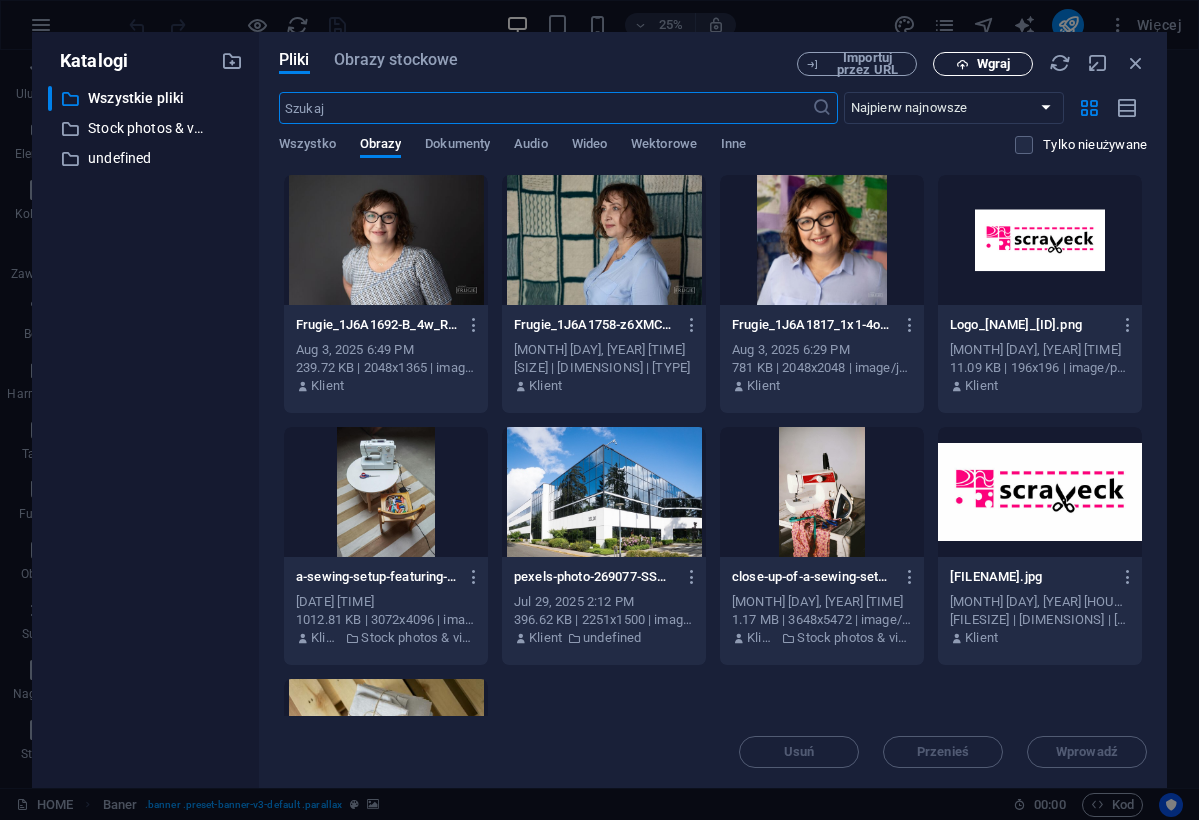 click on "Wgraj" at bounding box center [983, 64] 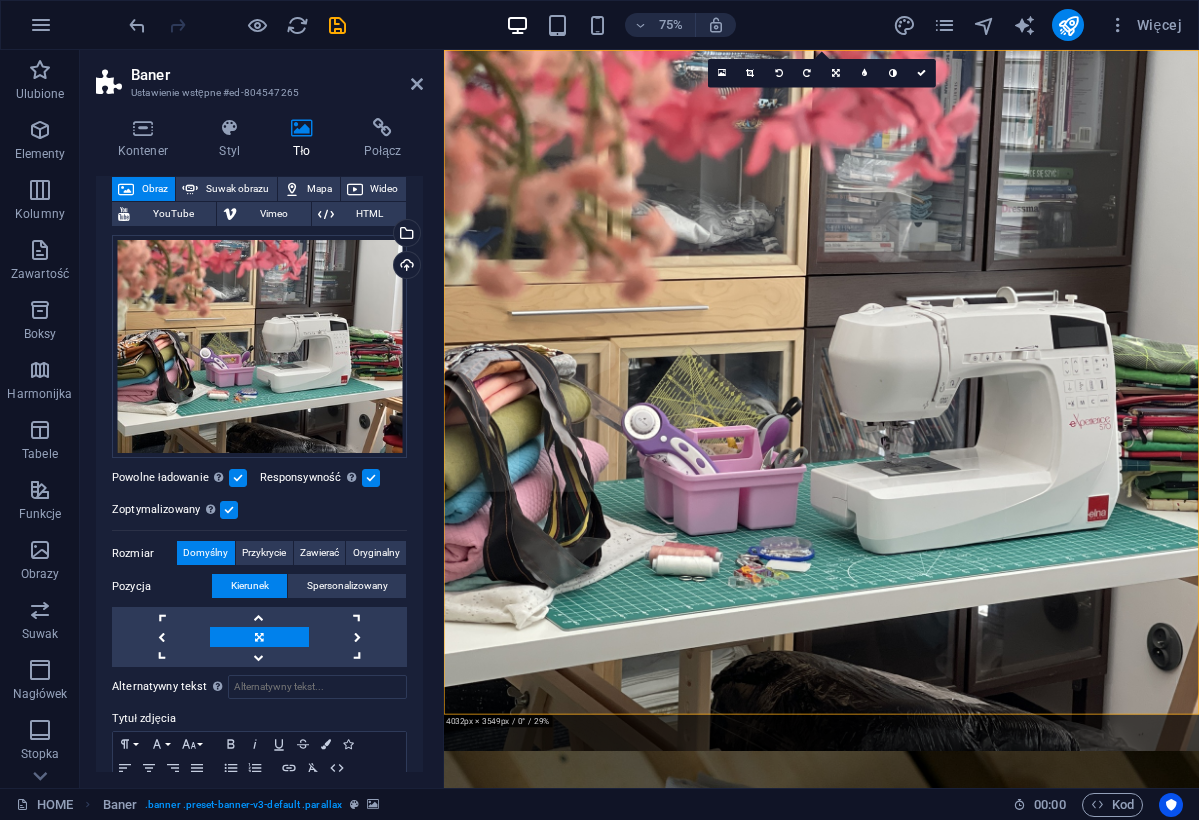 scroll, scrollTop: 167, scrollLeft: 0, axis: vertical 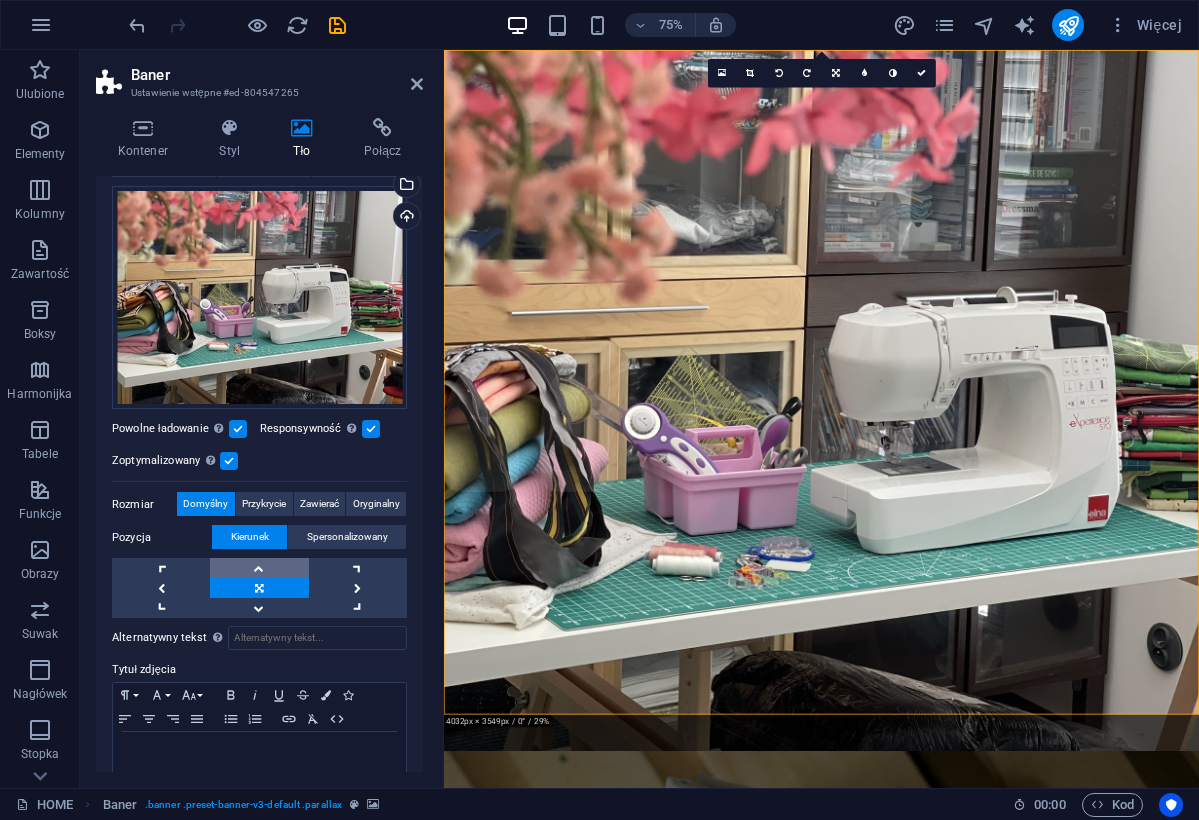 click at bounding box center (259, 568) 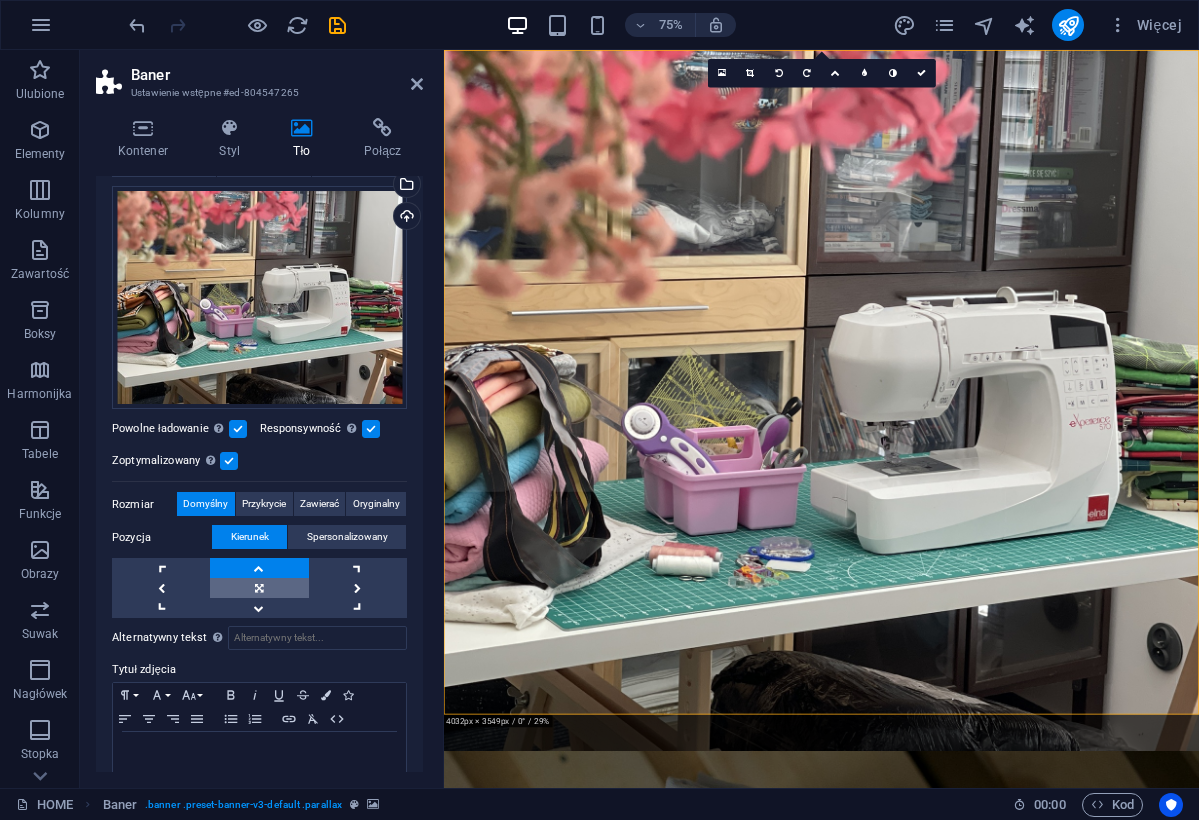 click at bounding box center (259, 588) 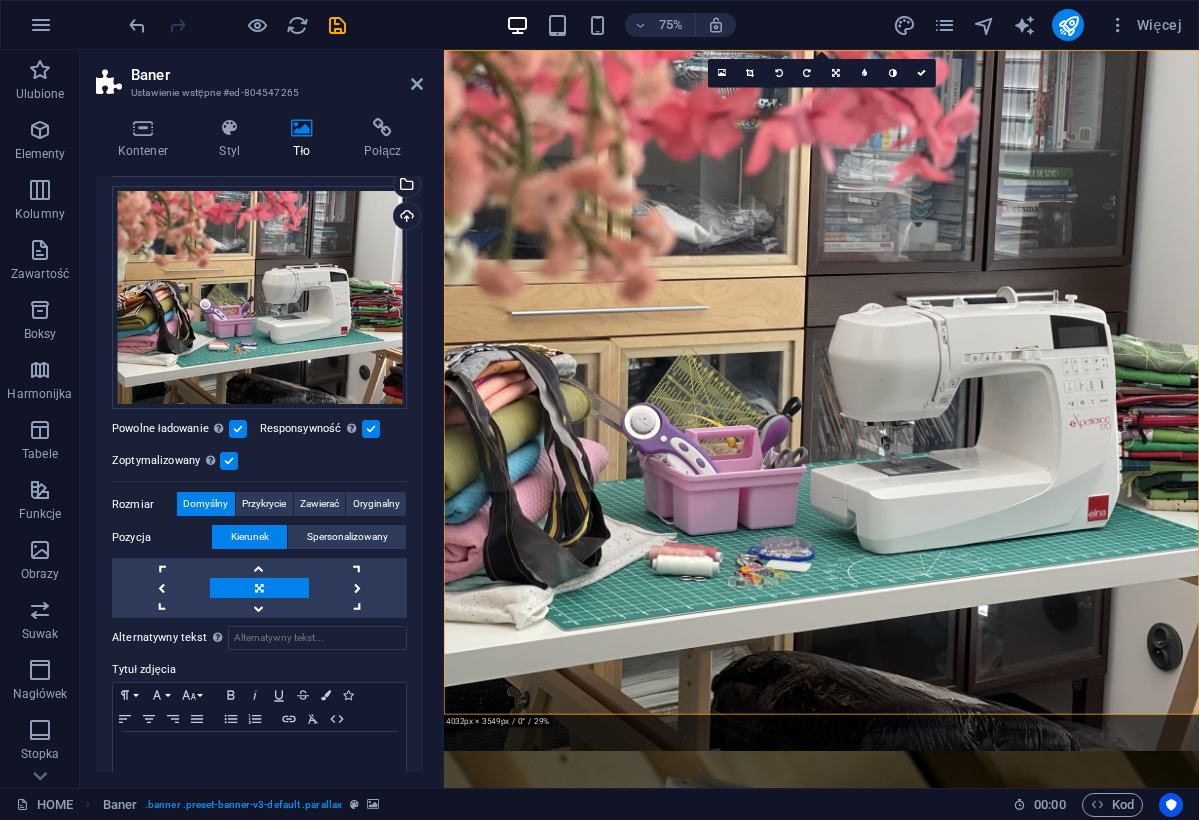 click at bounding box center (947, 1447) 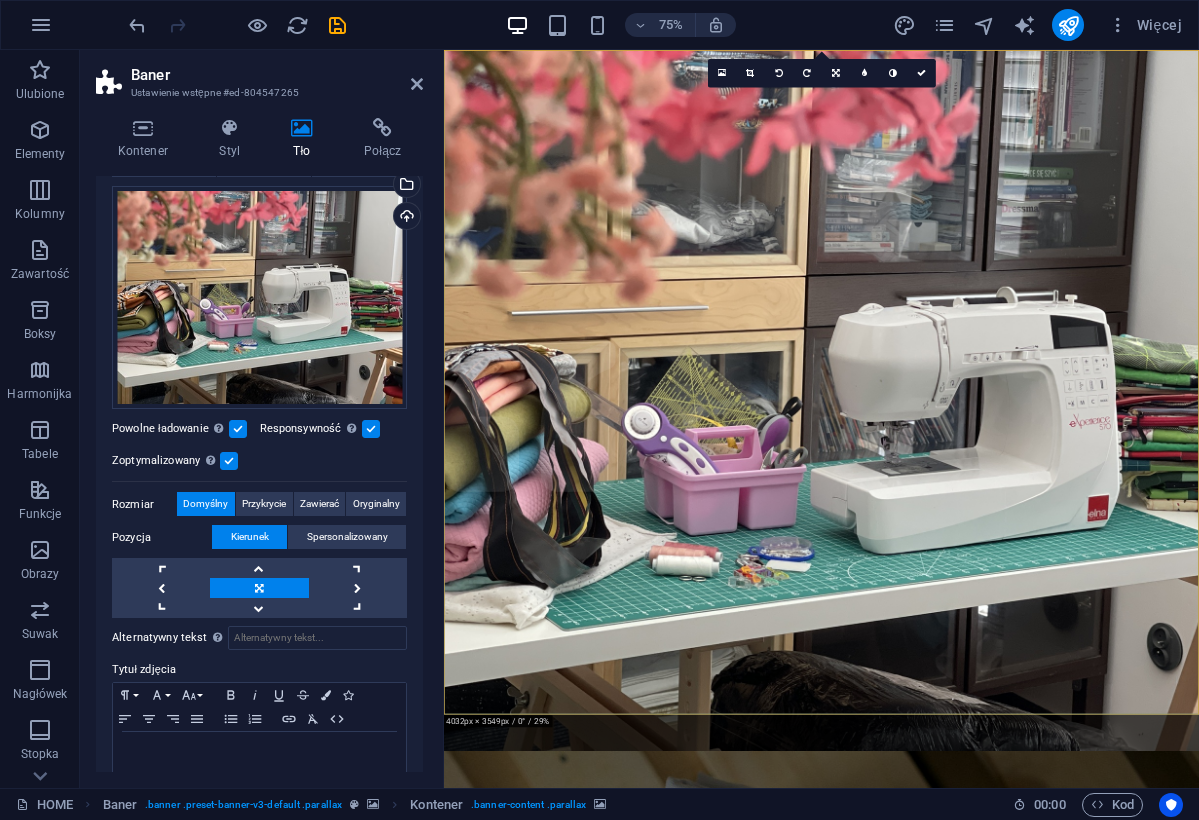 click at bounding box center (947, 1447) 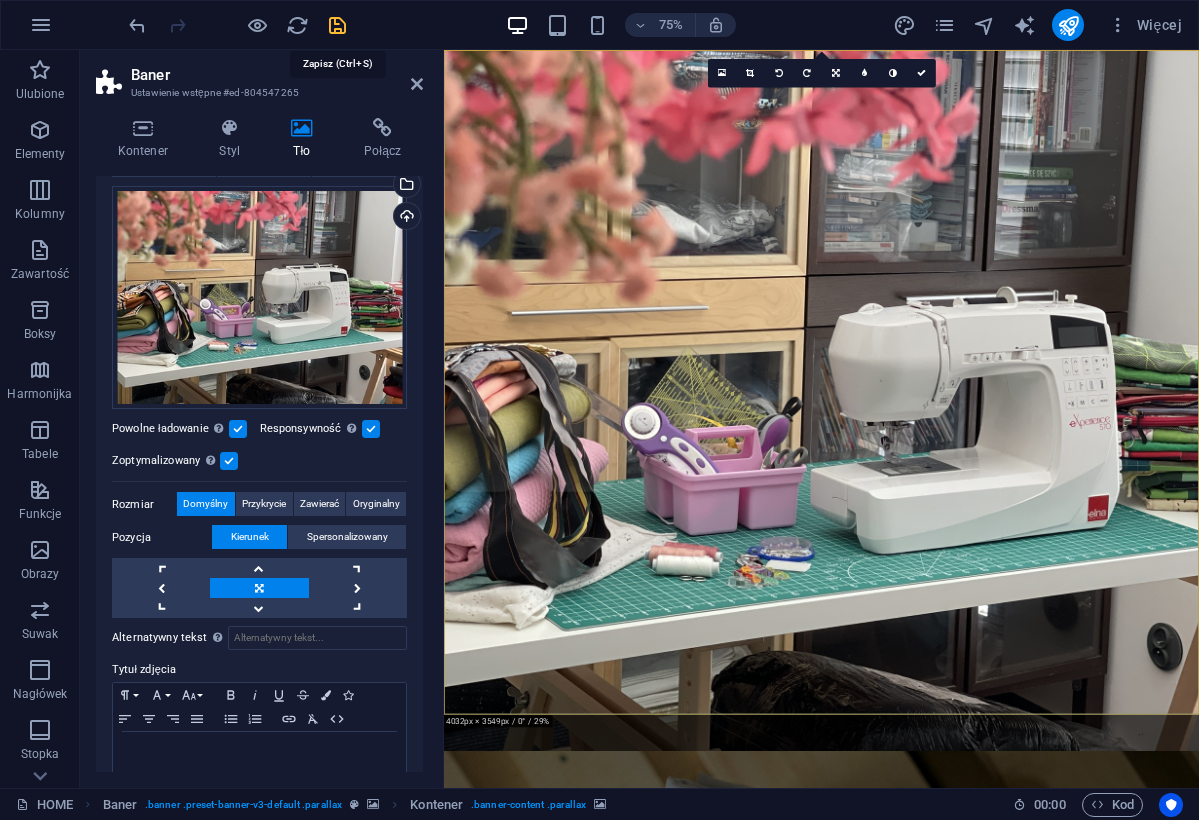 click at bounding box center [337, 25] 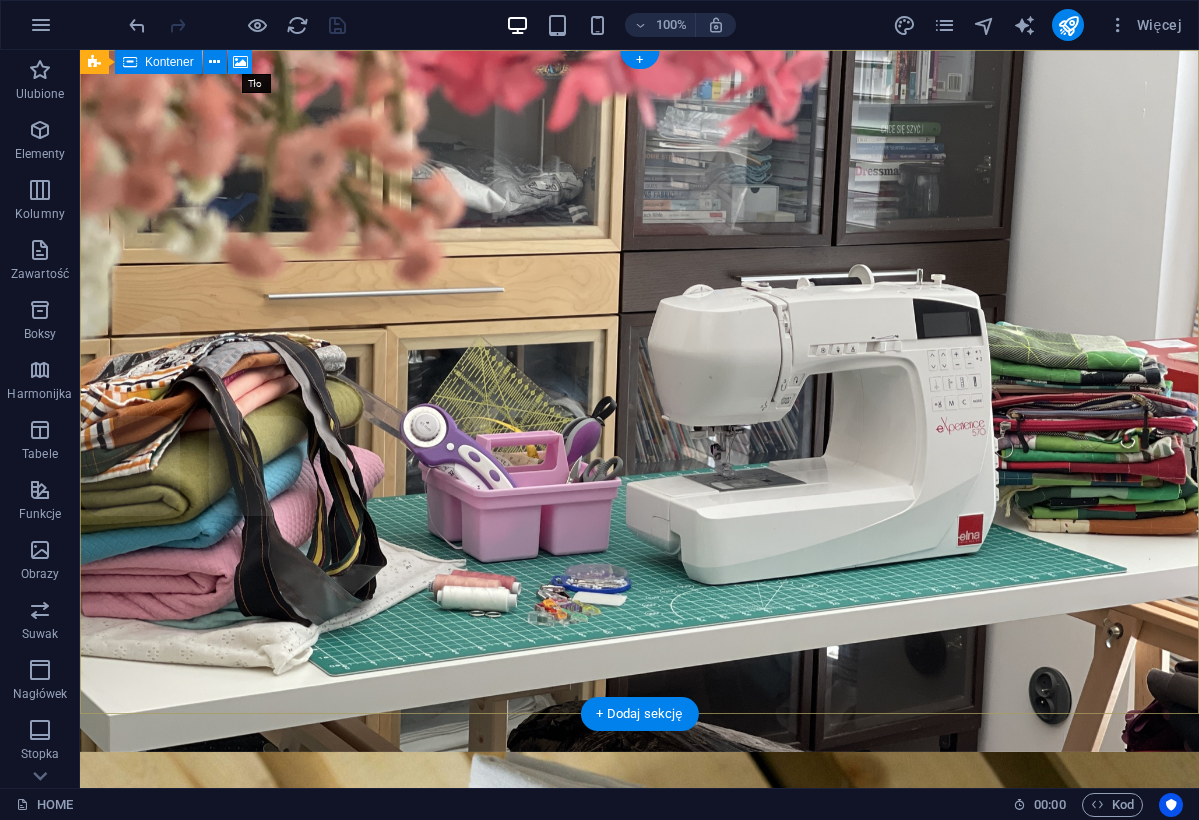 click at bounding box center [240, 62] 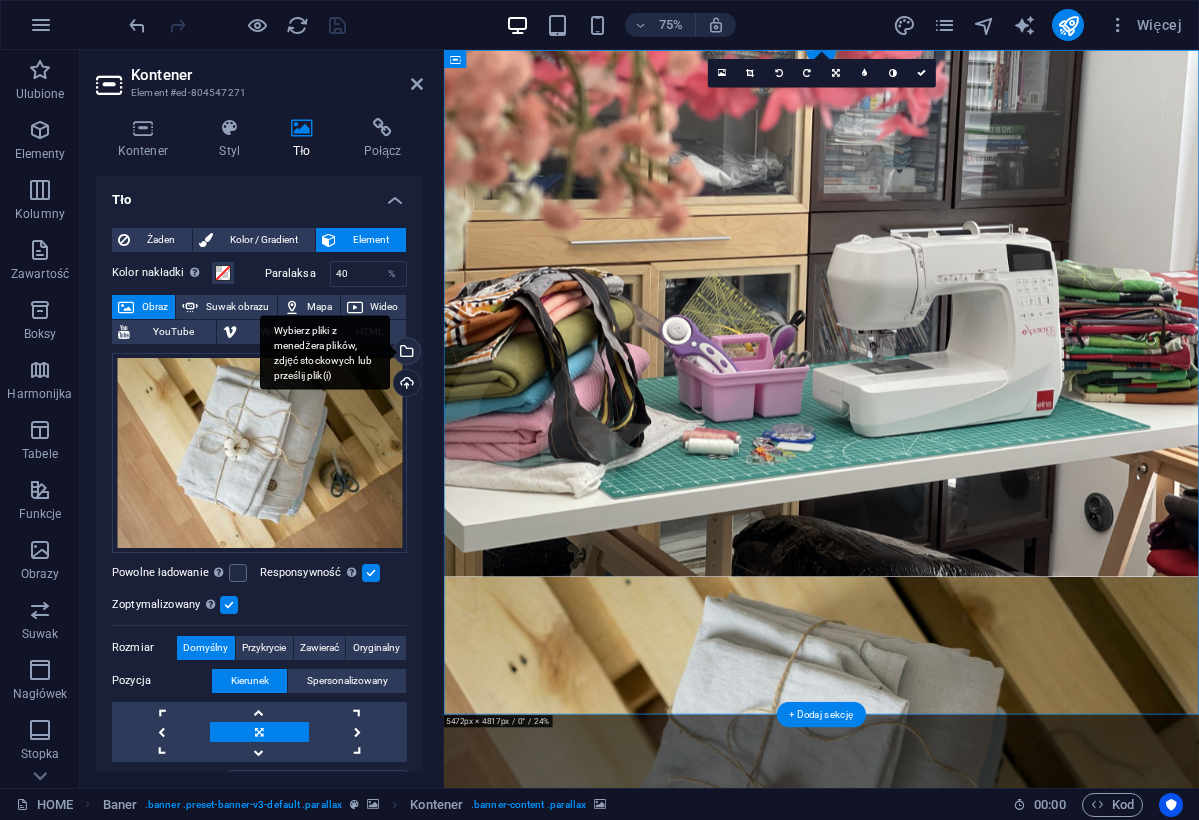 click on "Wybierz pliki z menedżera plików, zdjęć stockowych lub prześlij plik(i)" at bounding box center [405, 353] 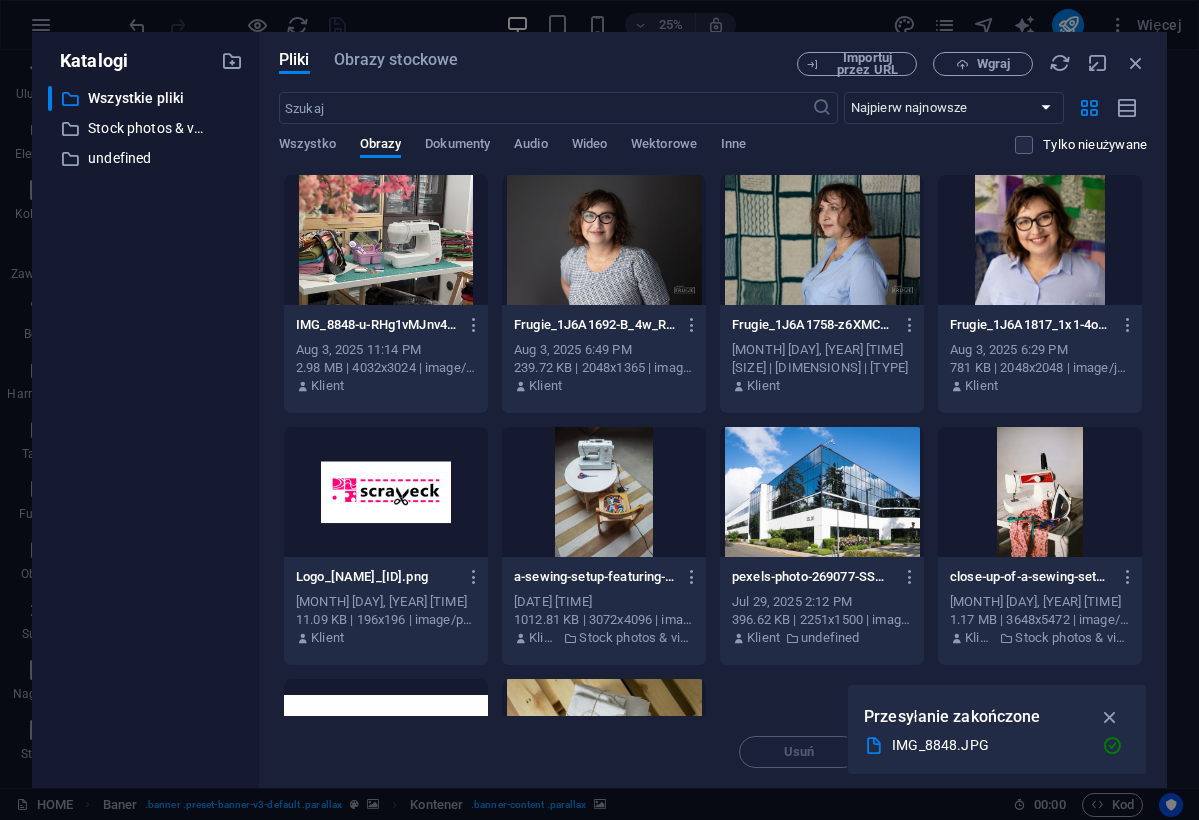 click at bounding box center [386, 240] 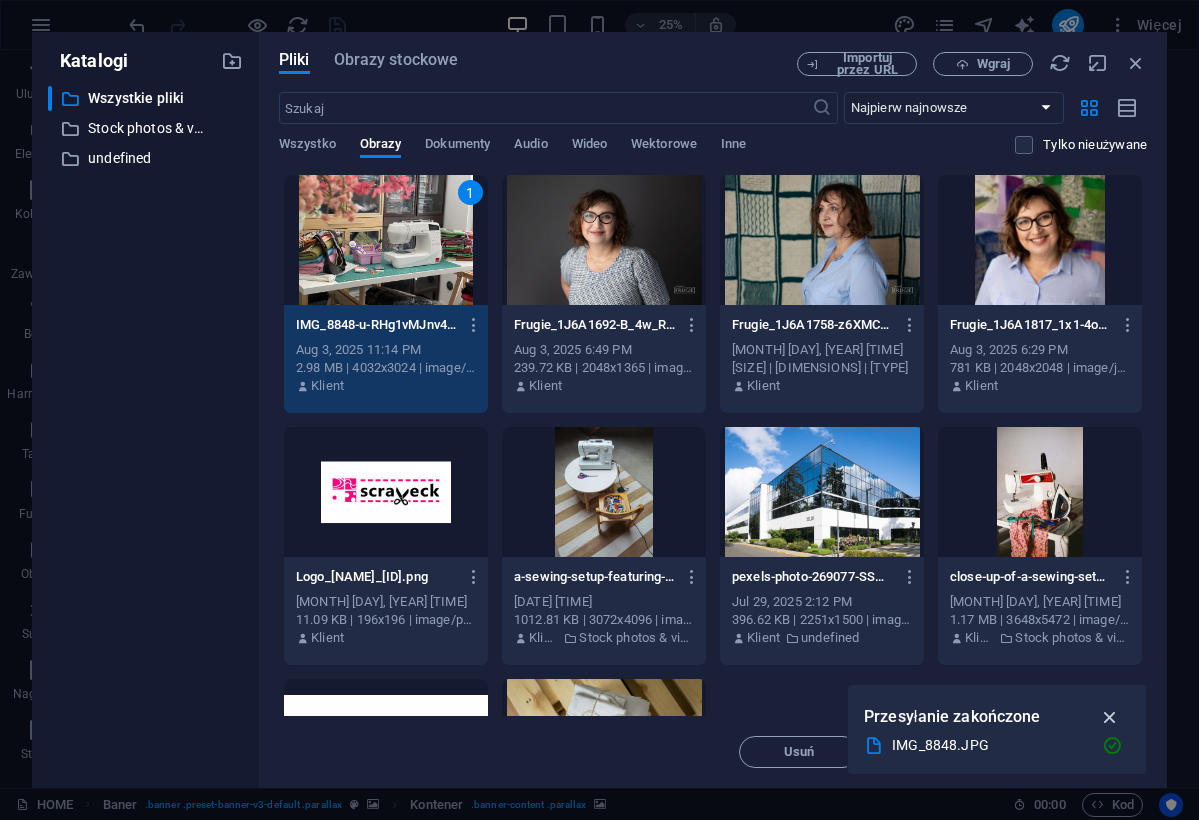 click at bounding box center (1110, 717) 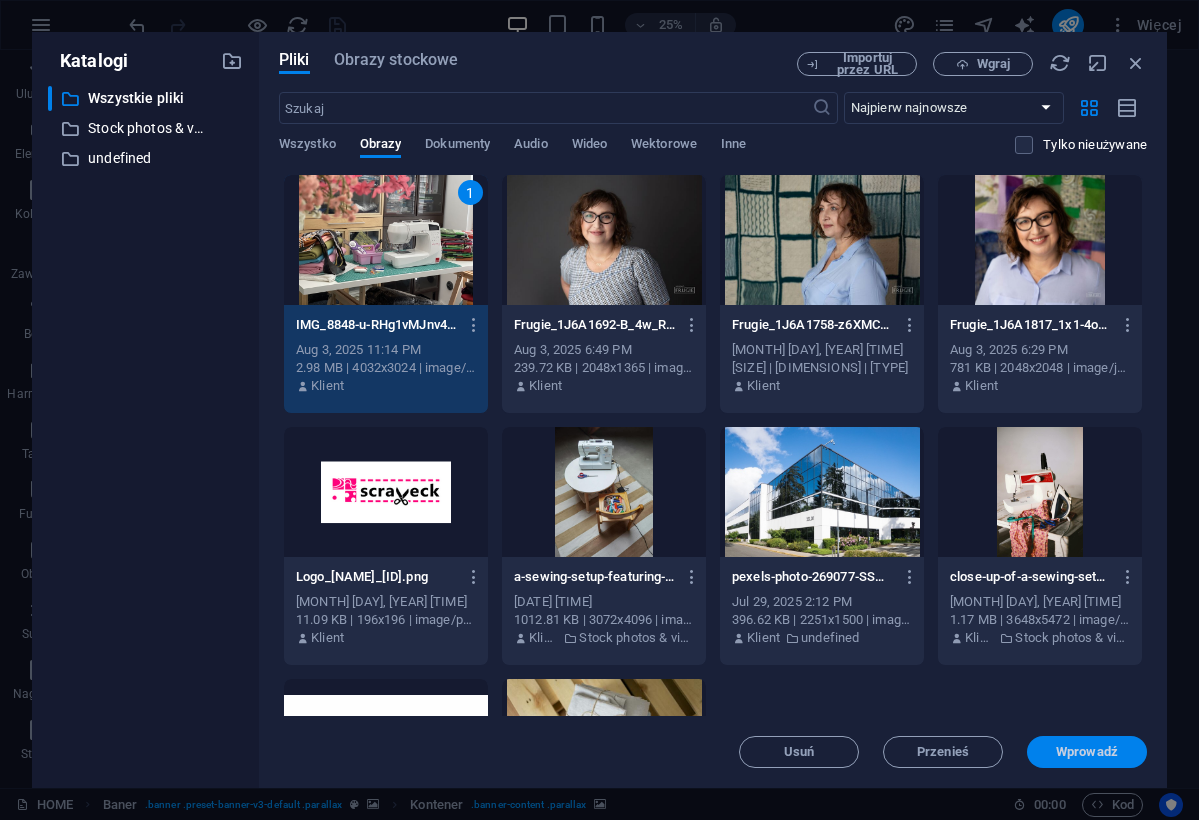 click on "Wprowadź" at bounding box center (1087, 752) 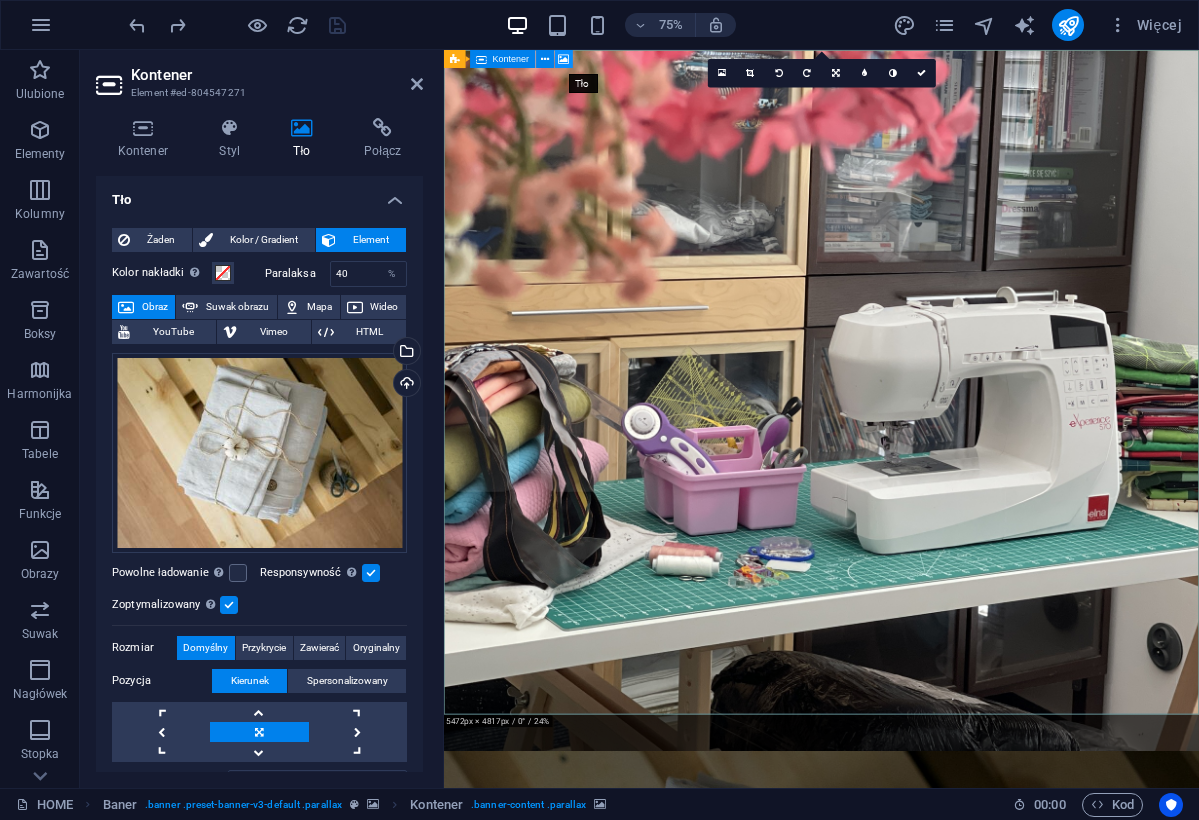 click at bounding box center [564, 59] 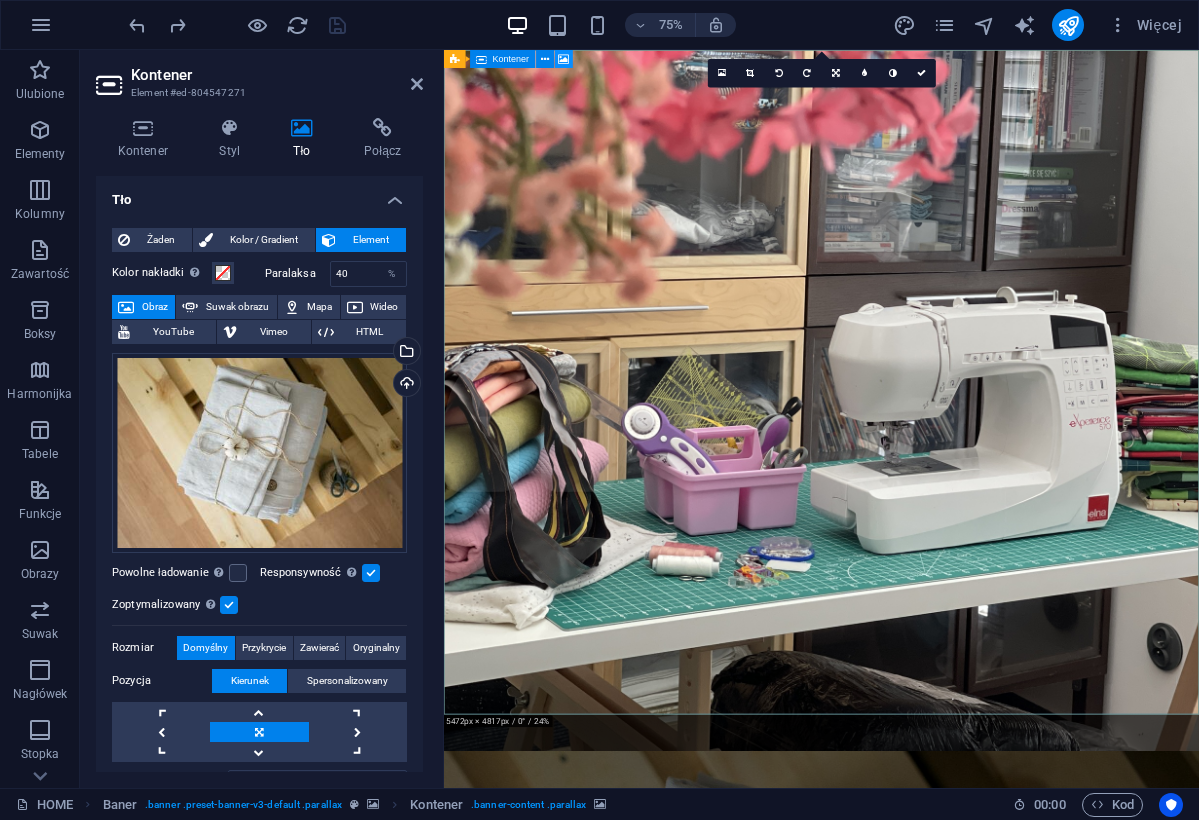 click at bounding box center [564, 59] 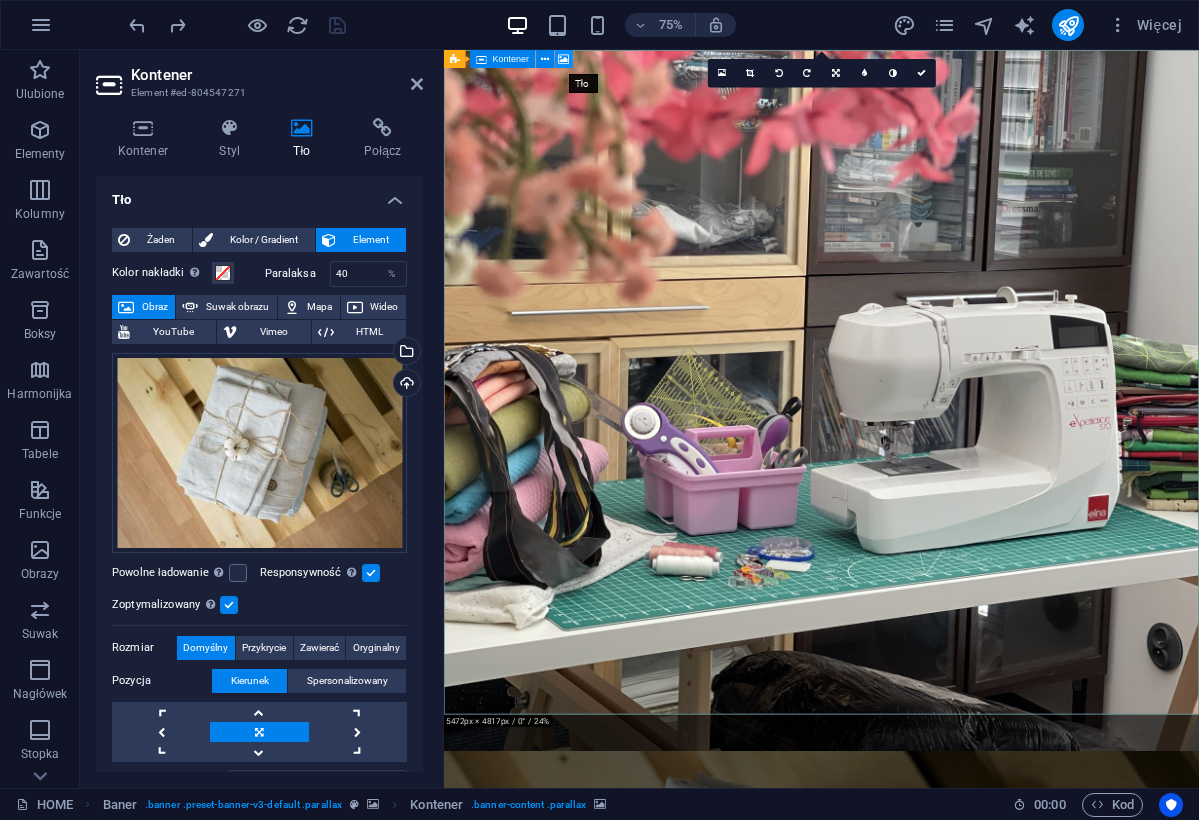 click at bounding box center [564, 59] 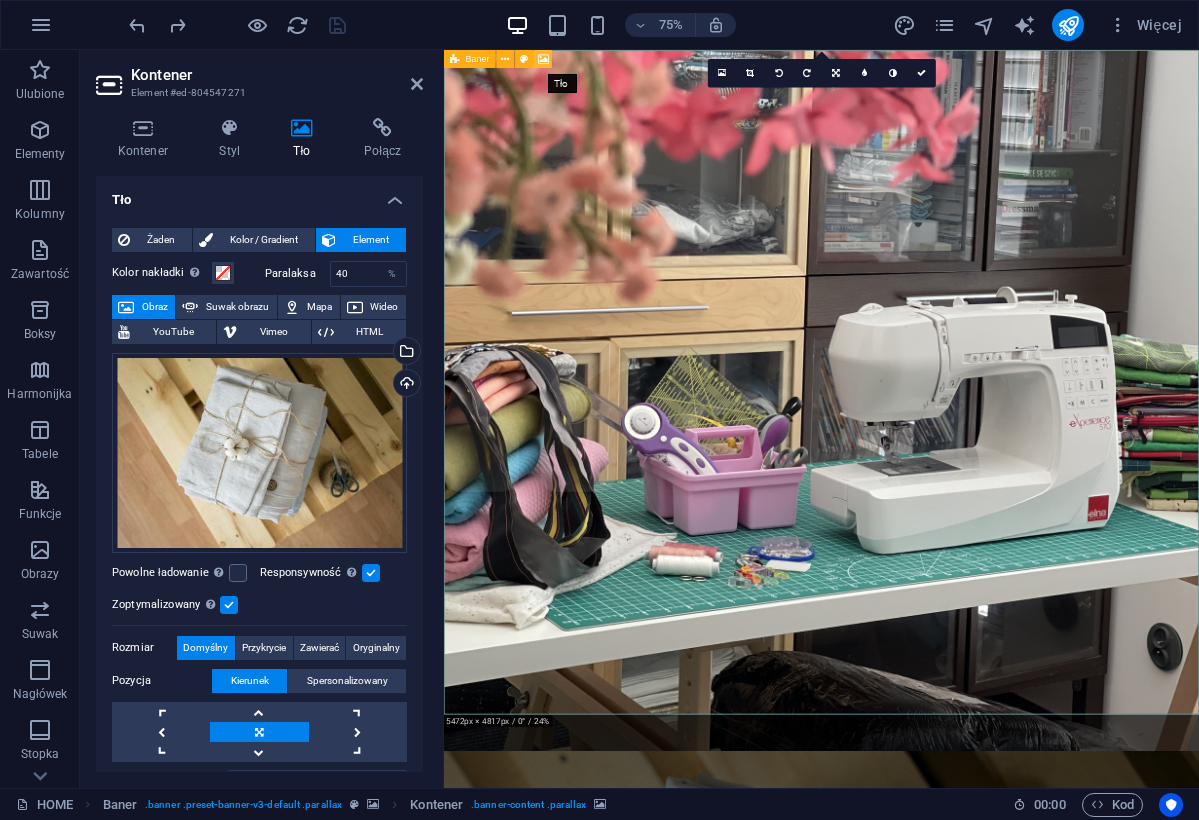 click at bounding box center [543, 59] 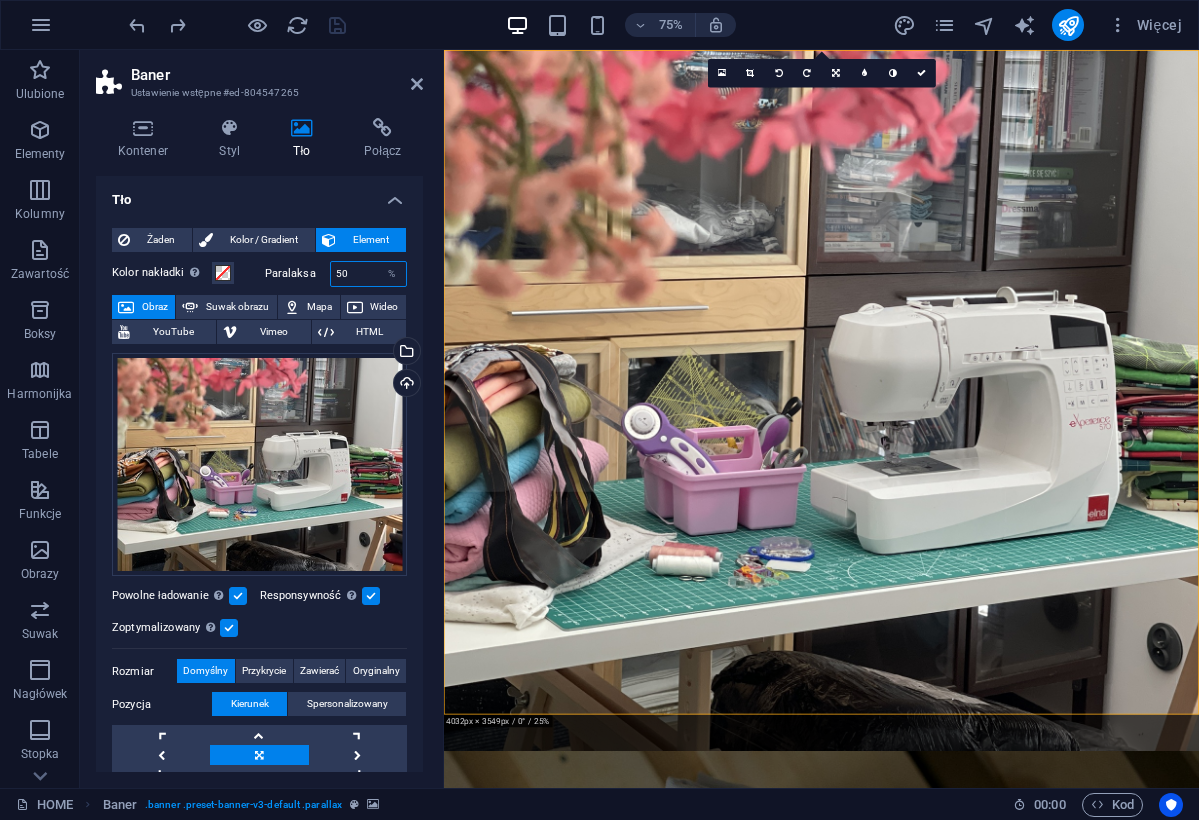 drag, startPoint x: 347, startPoint y: 274, endPoint x: 333, endPoint y: 274, distance: 14 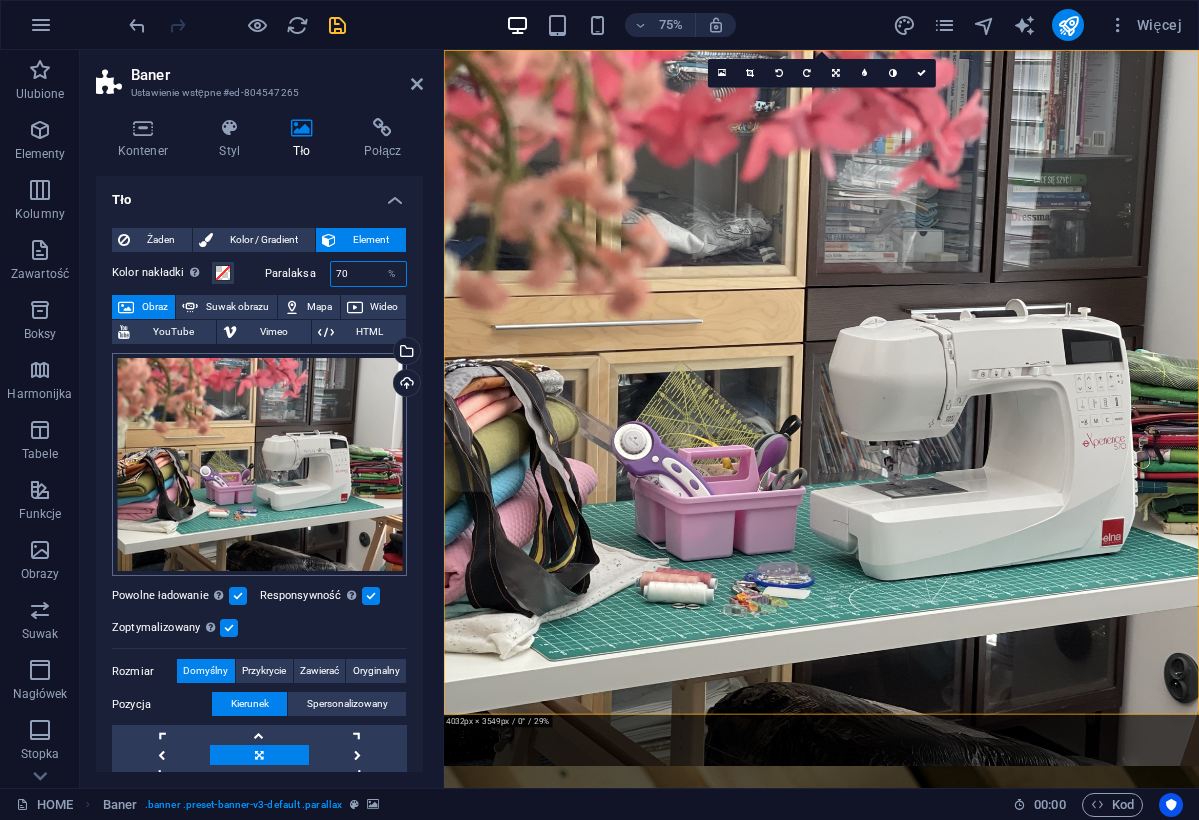type on "70" 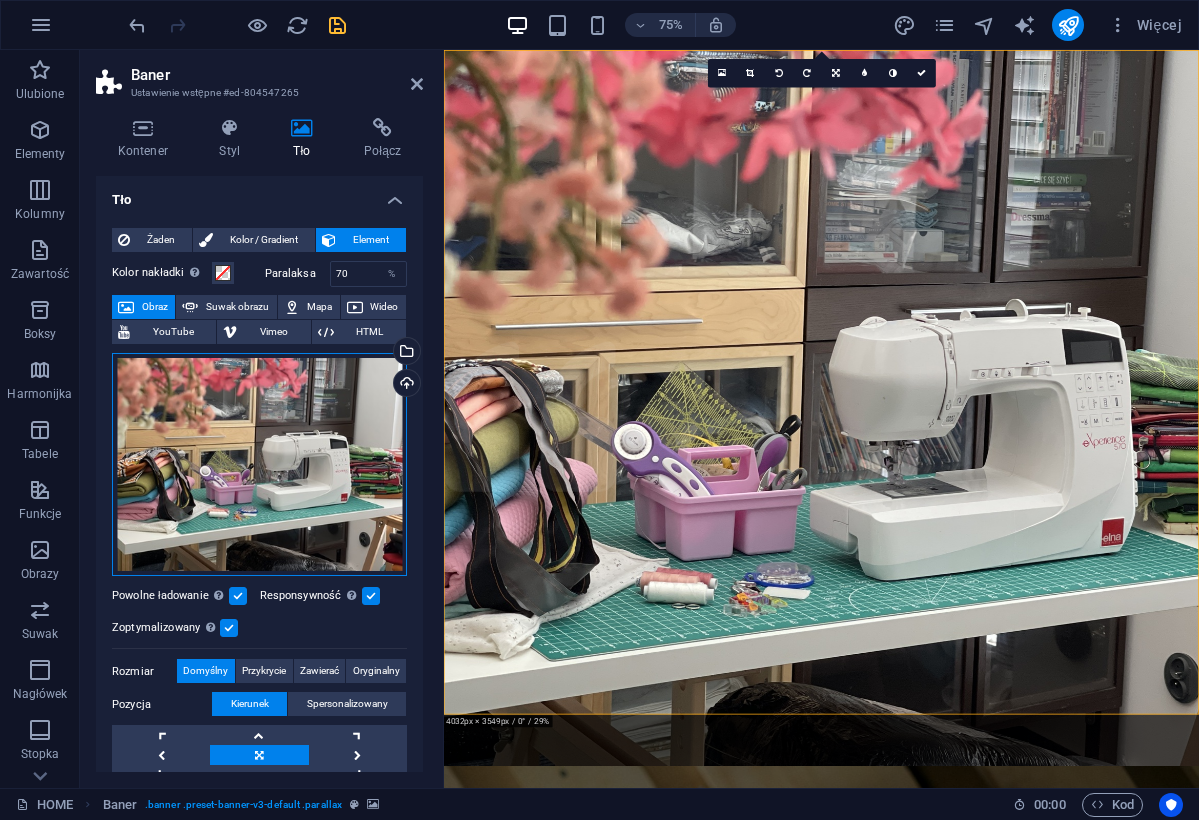 click on "Przeciągnij pliki tutaj, kliknij, aby wybrać pliki lub wybierz pliki z Plików lub naszych bezpłatnych zdjęć i filmów" at bounding box center [259, 465] 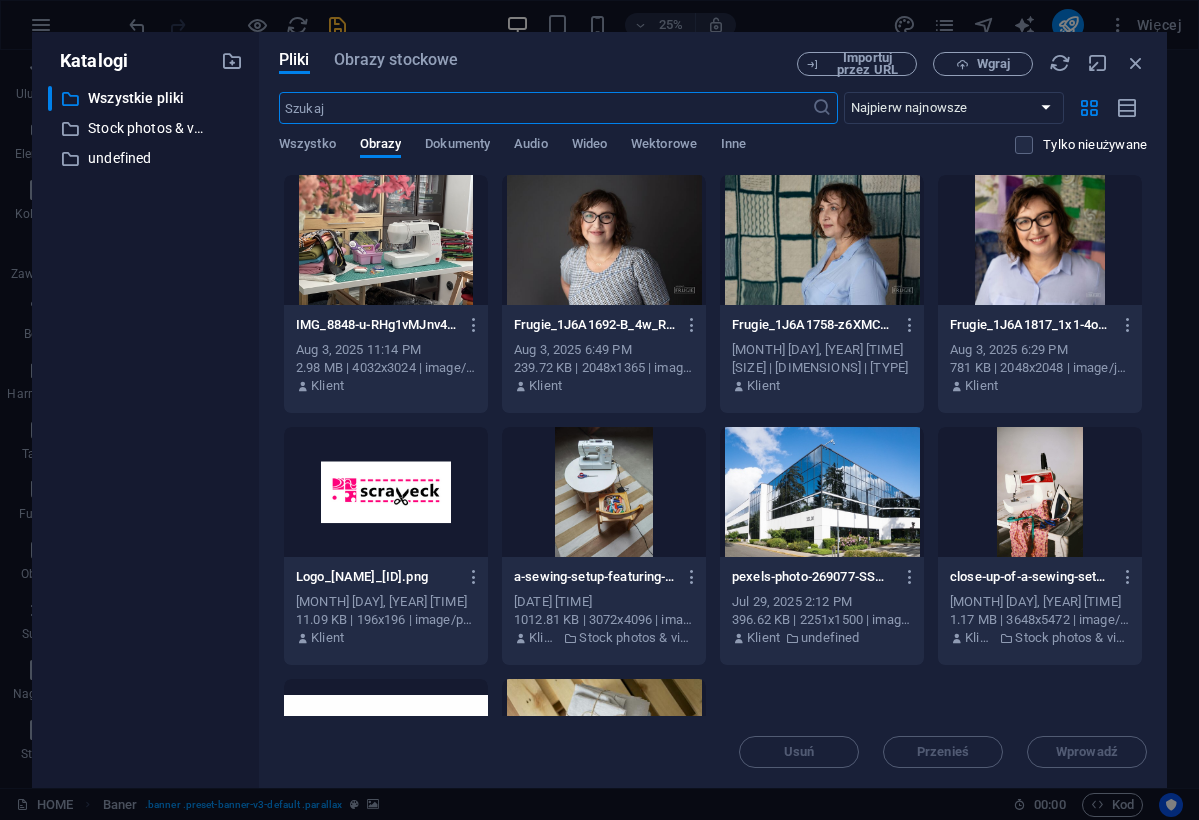 scroll, scrollTop: 0, scrollLeft: 0, axis: both 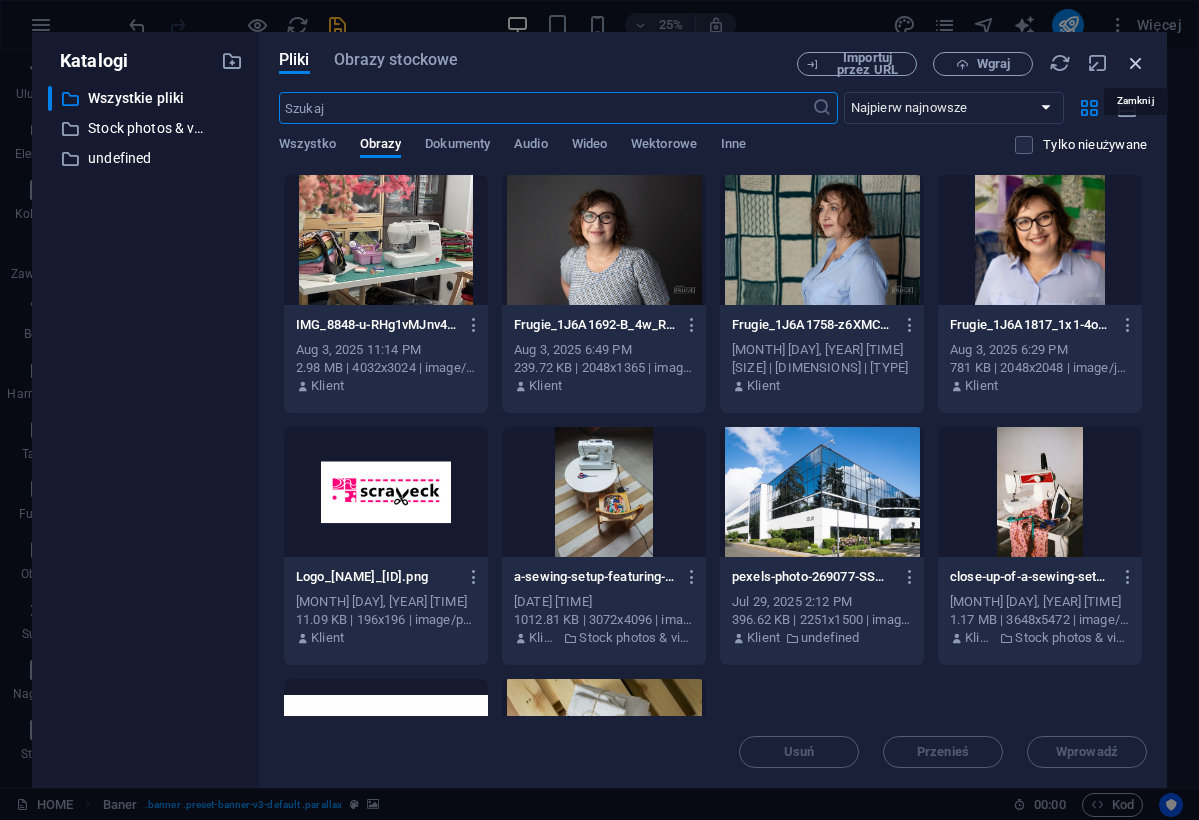 click at bounding box center (1136, 63) 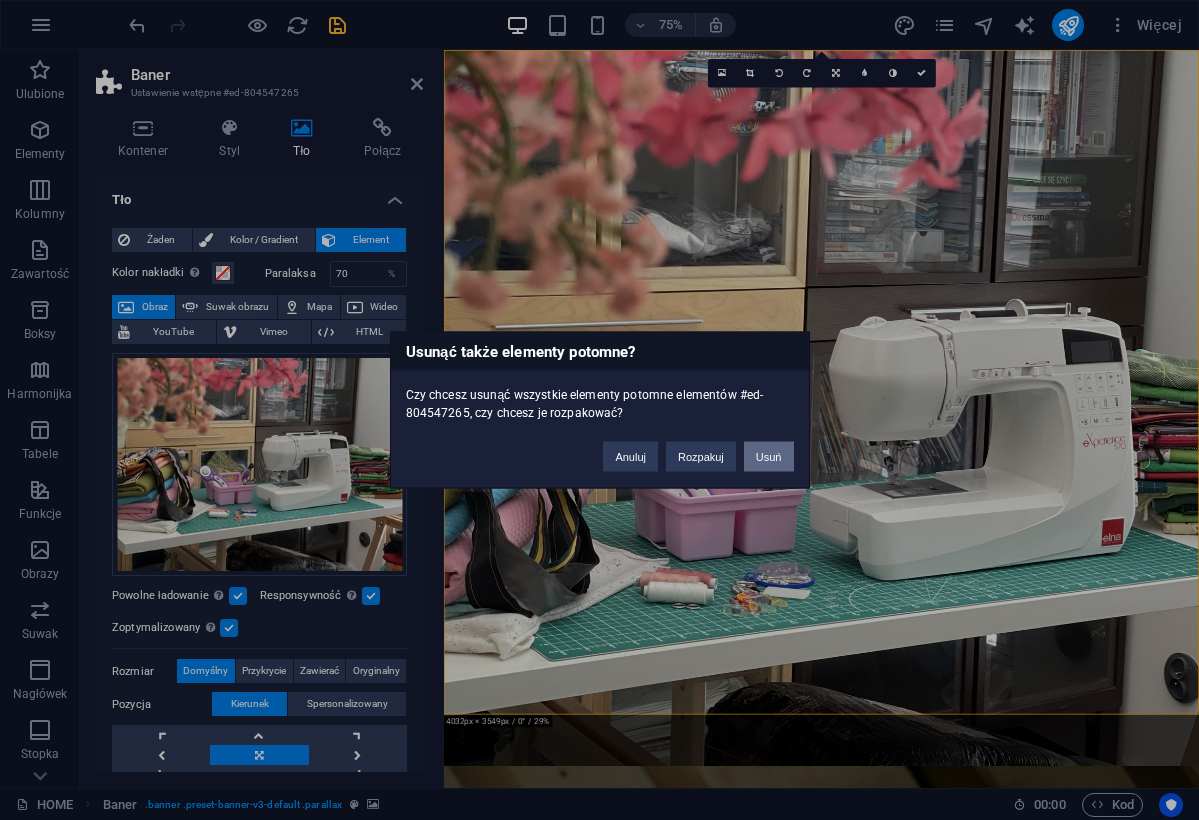 click on "Usuń" at bounding box center [769, 457] 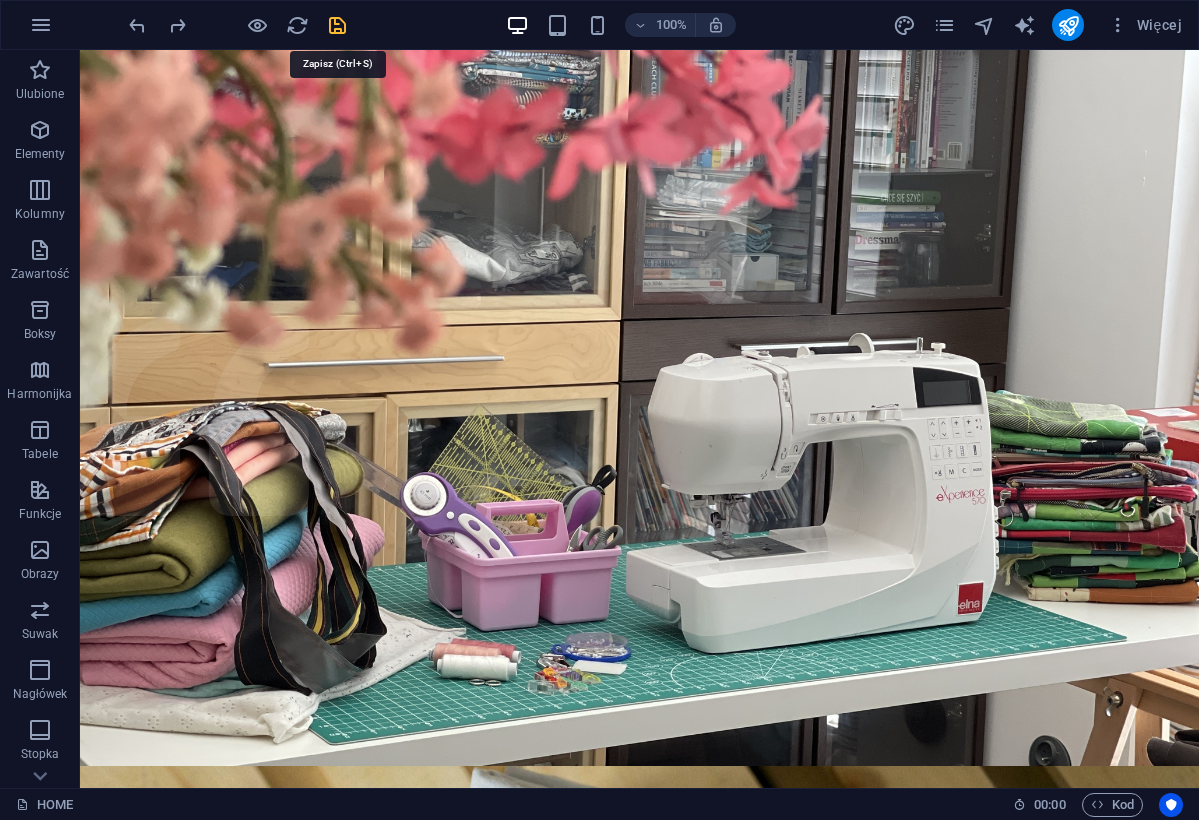 click at bounding box center (337, 25) 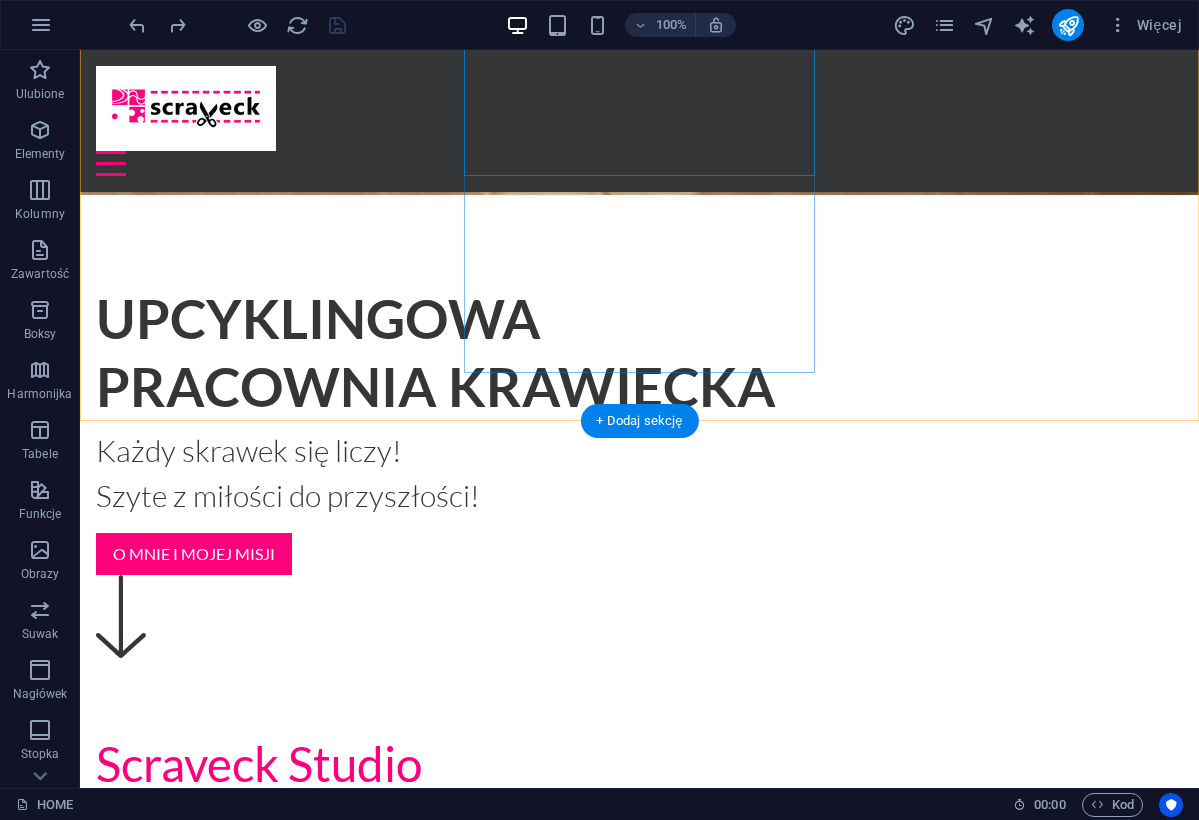 scroll, scrollTop: 1439, scrollLeft: 0, axis: vertical 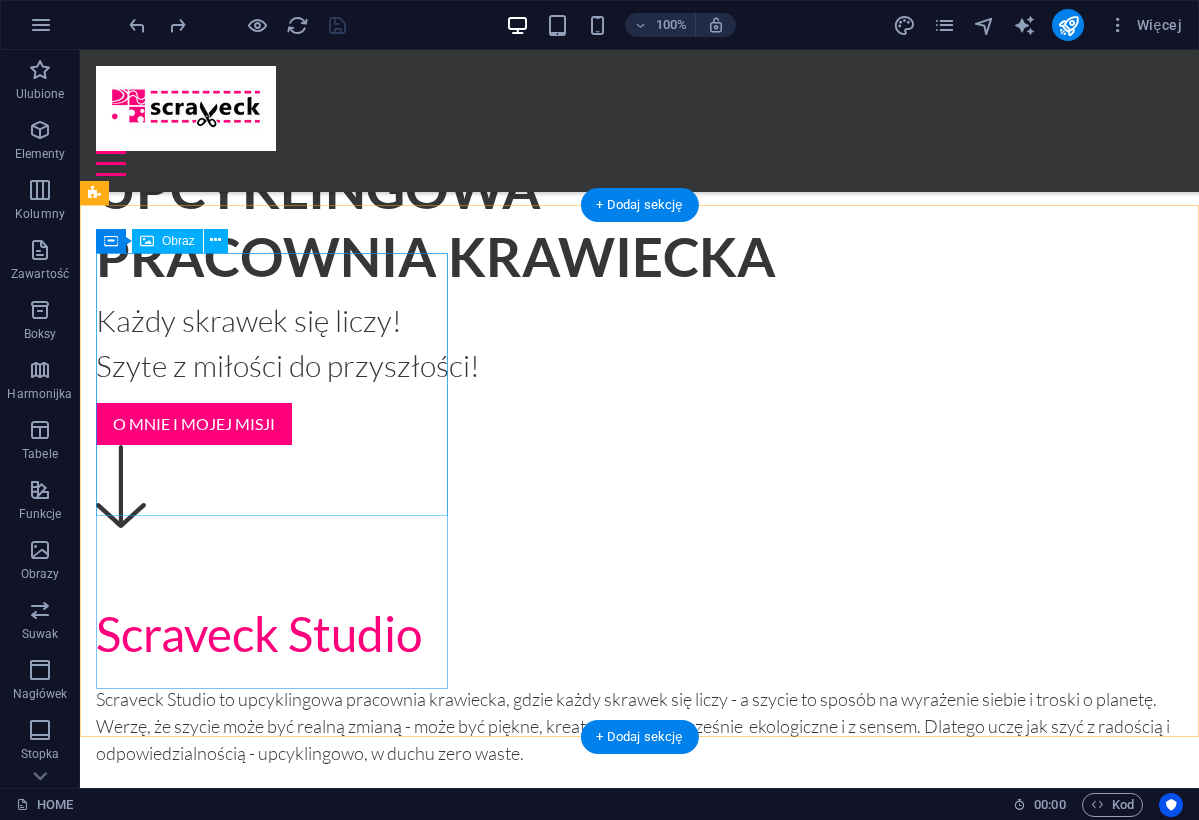 click at bounding box center [639, 4896] 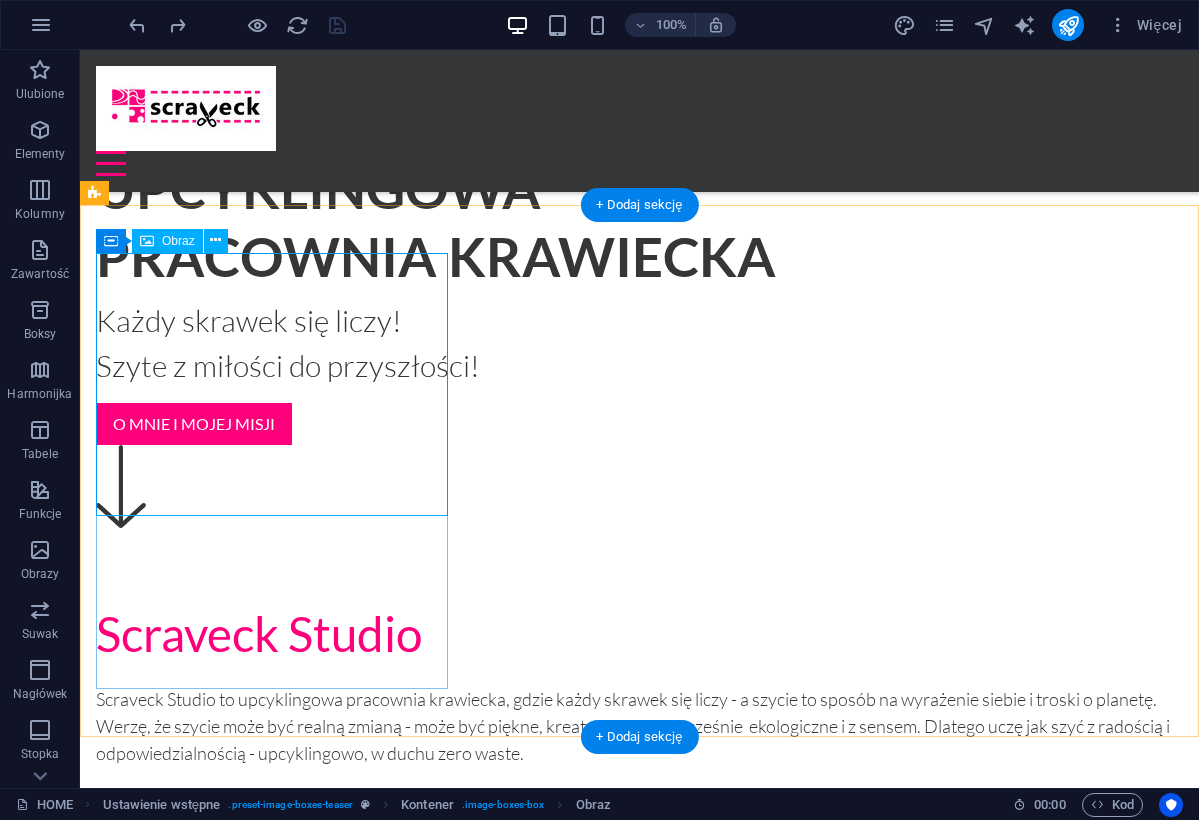 click on "Obraz" at bounding box center [178, 241] 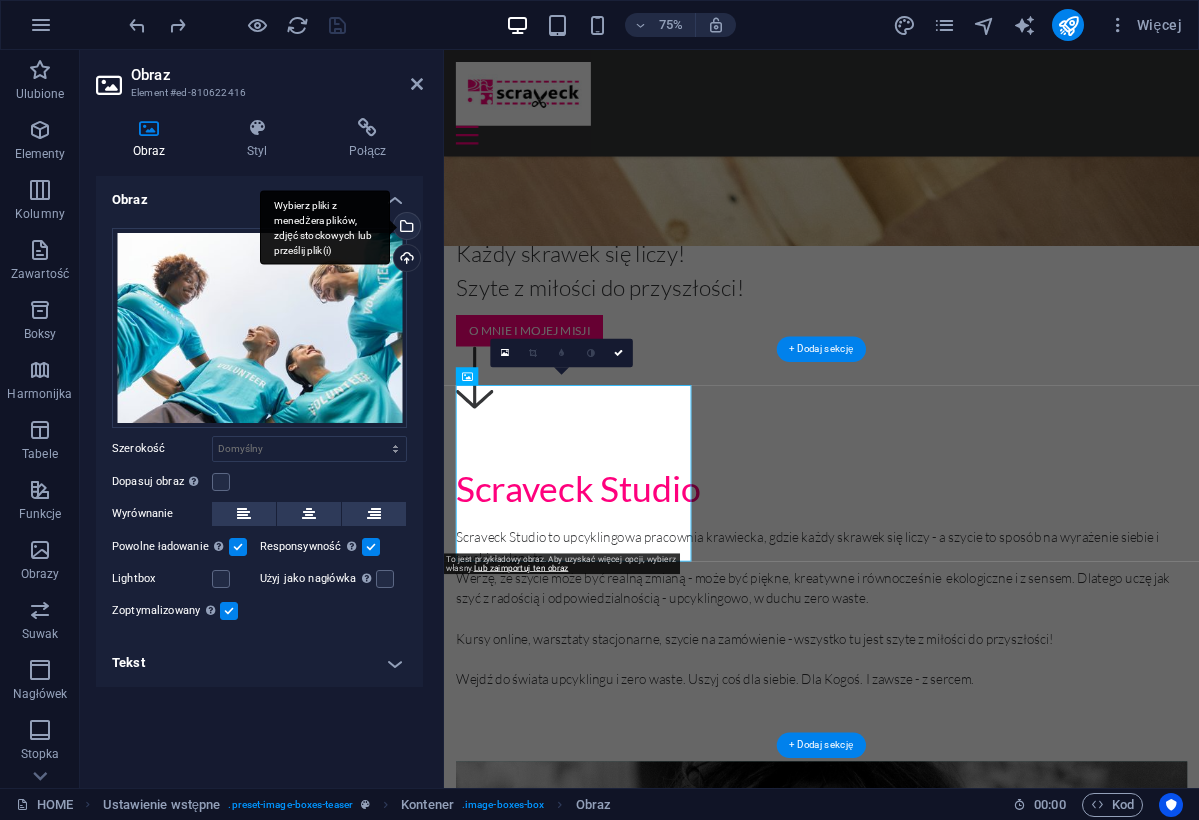 click on "Wybierz pliki z menedżera plików, zdjęć stockowych lub prześlij plik(i)" at bounding box center [405, 228] 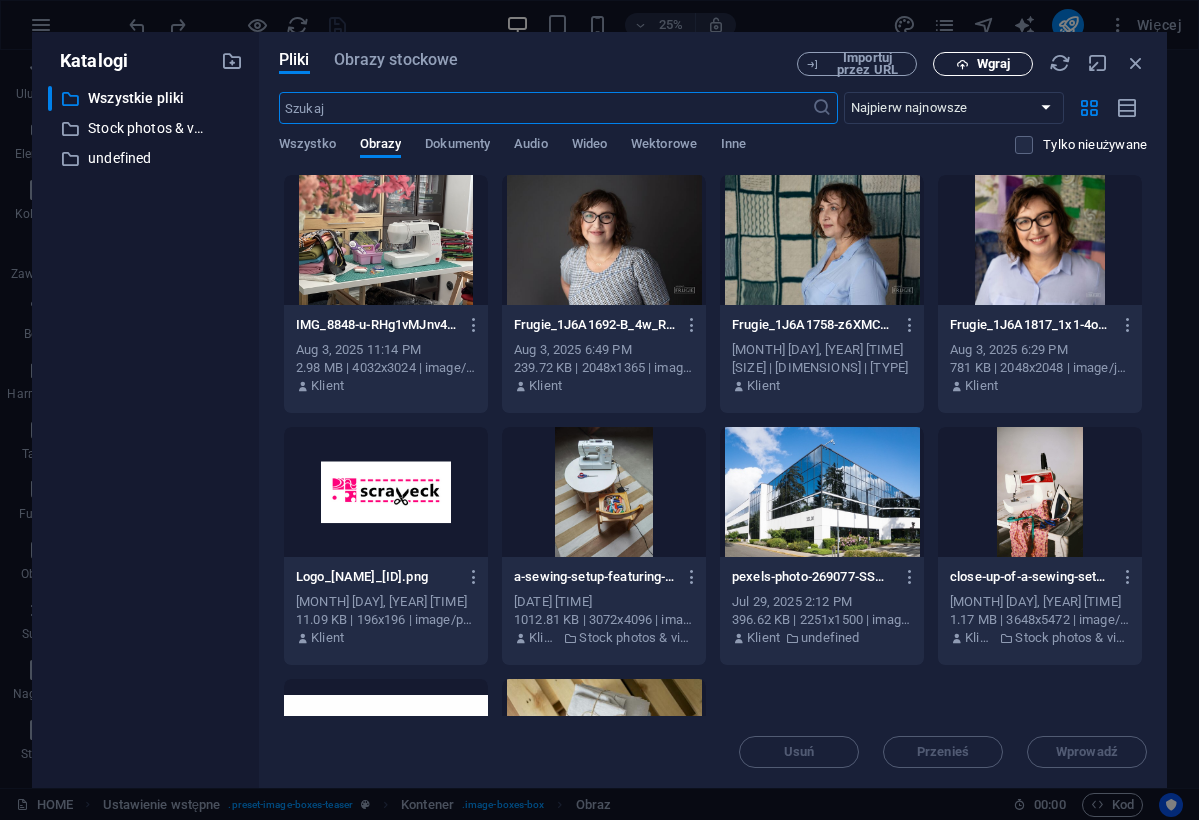 click on "Wgraj" at bounding box center (983, 64) 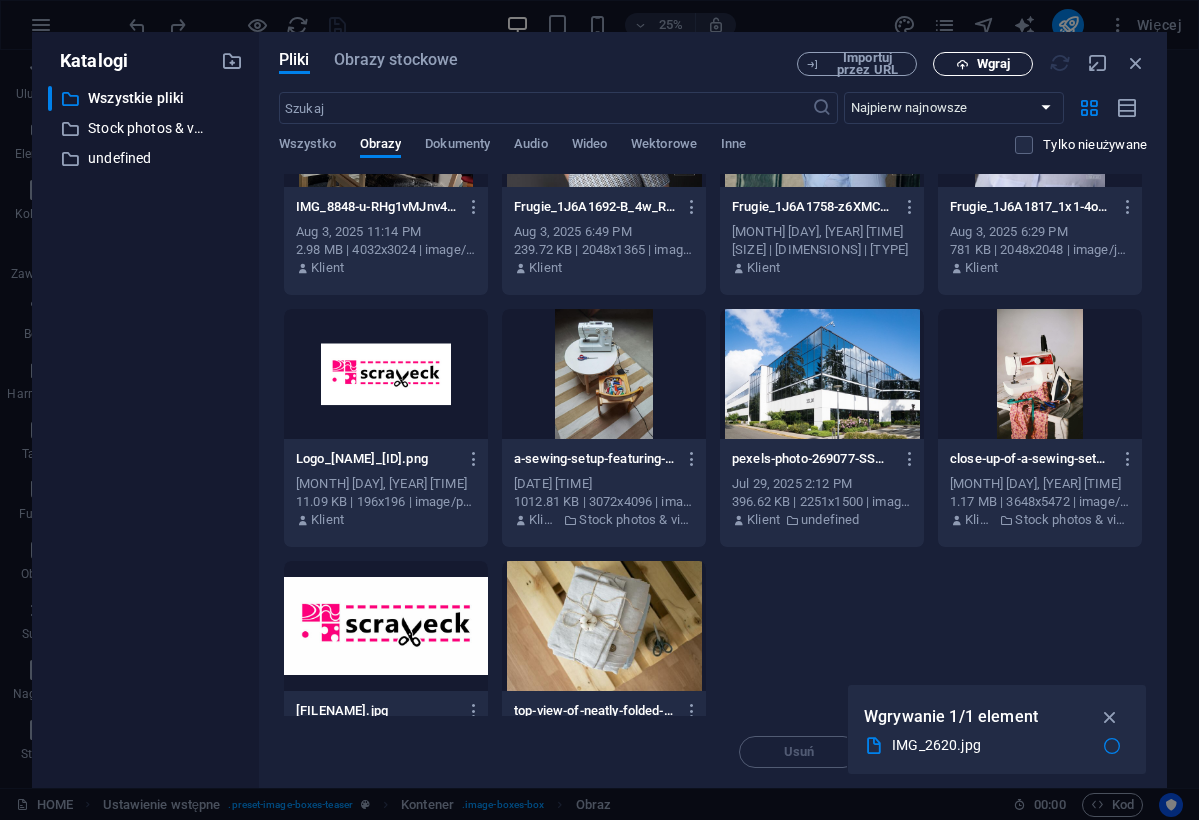 scroll, scrollTop: 122, scrollLeft: 0, axis: vertical 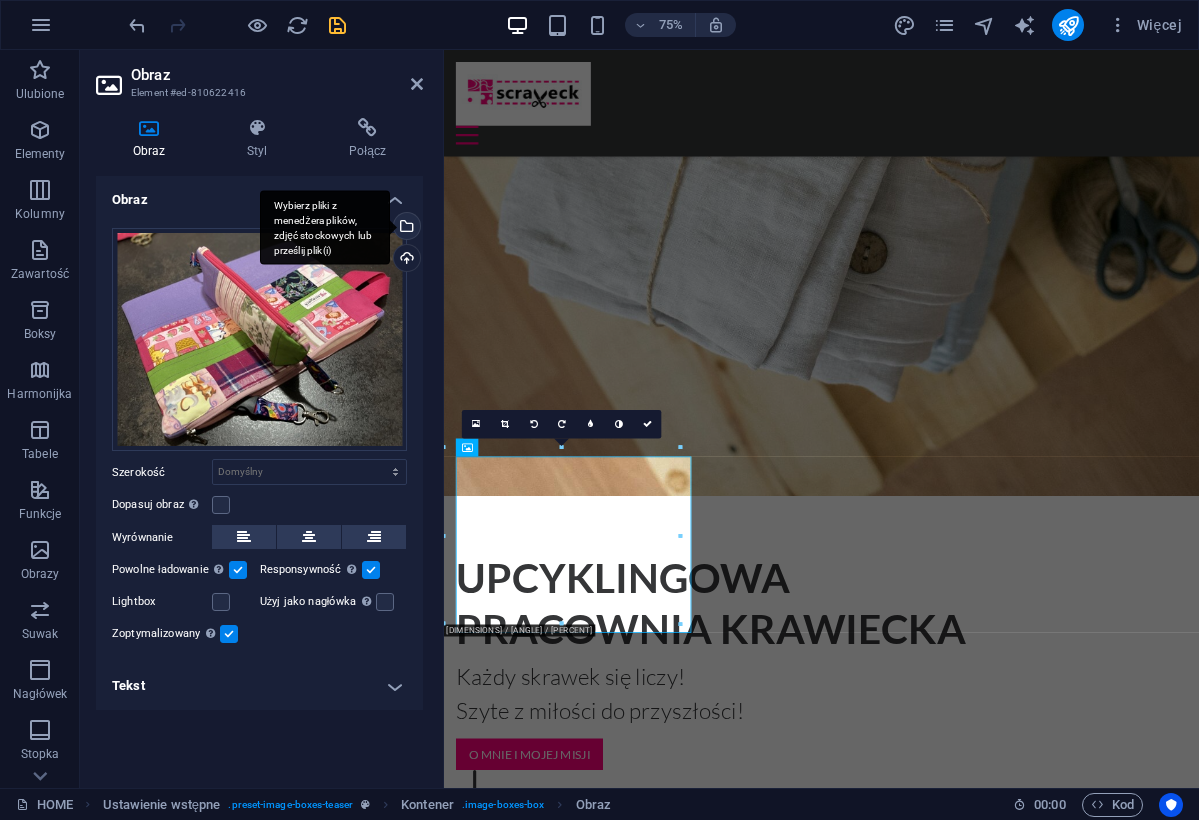 click on "Wybierz pliki z menedżera plików, zdjęć stockowych lub prześlij plik(i)" at bounding box center (405, 228) 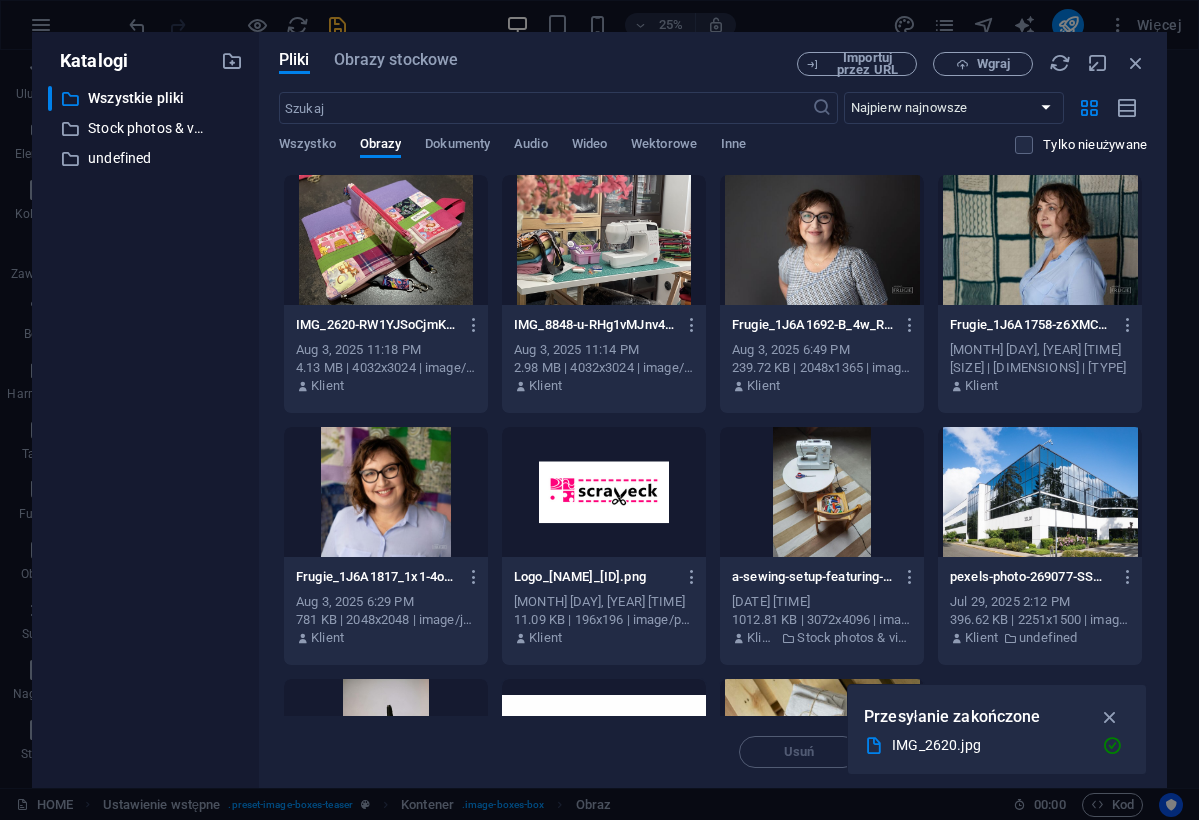 click at bounding box center (386, 240) 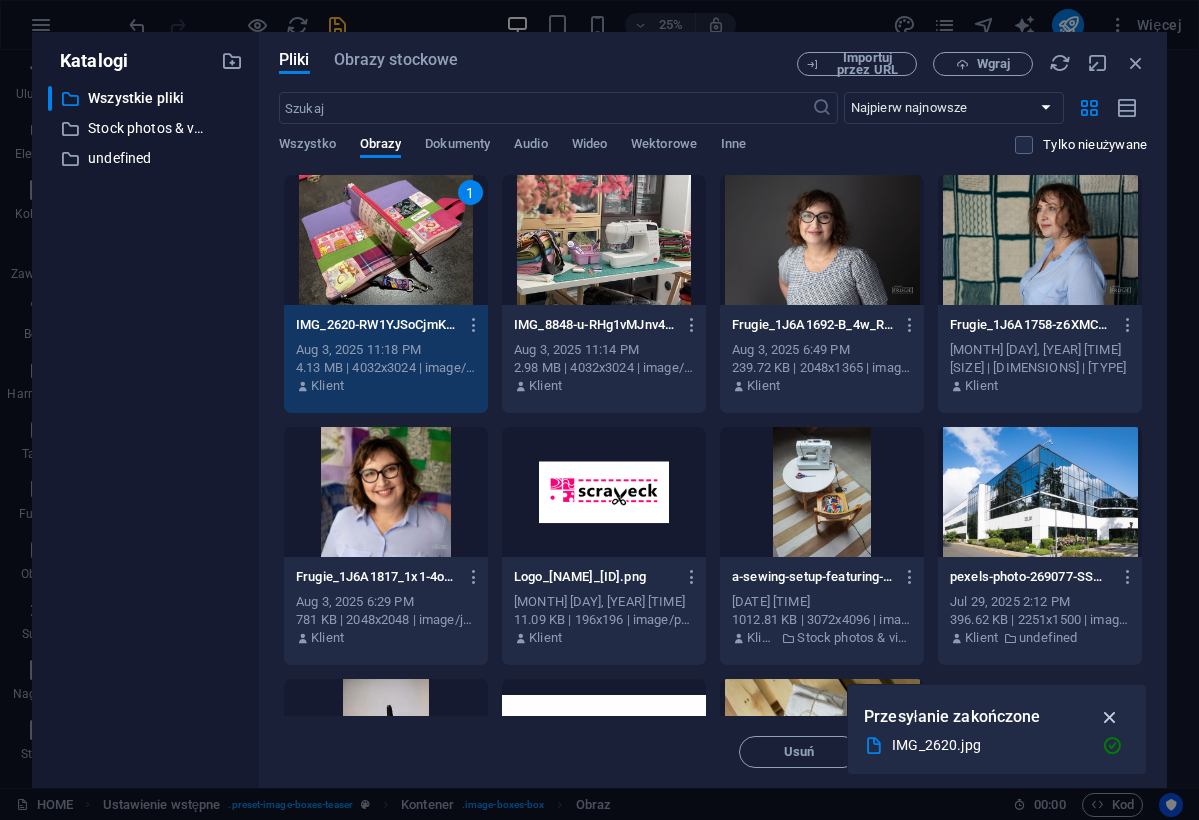 click at bounding box center (1110, 717) 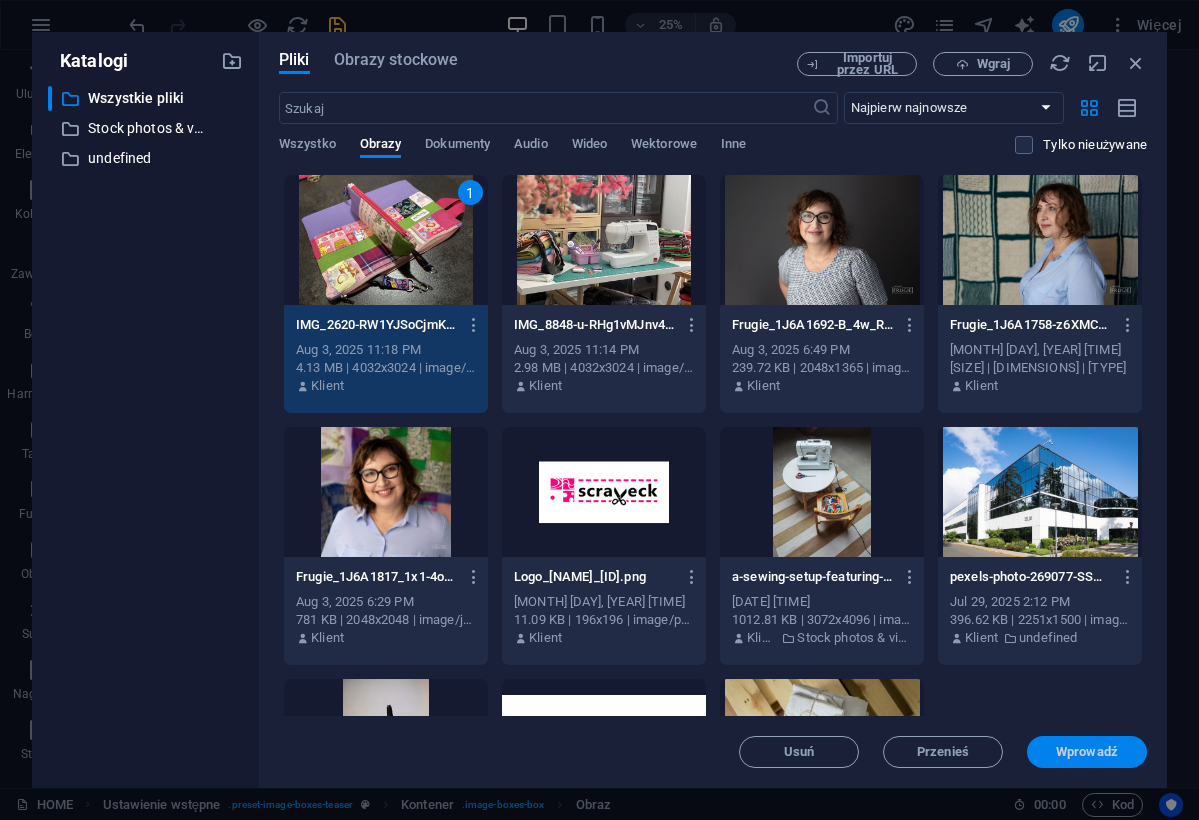 click on "Wprowadź" at bounding box center (1087, 752) 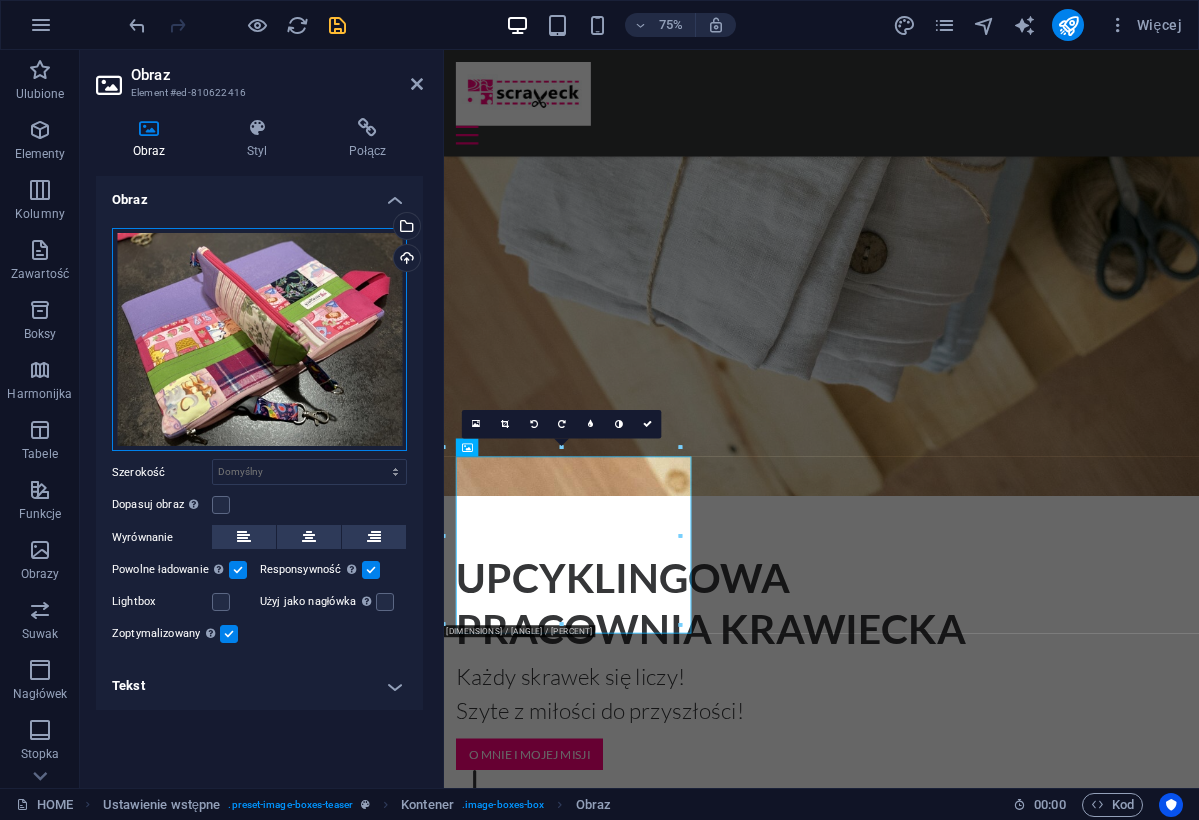 click on "Przeciągnij pliki tutaj, kliknij, aby wybrać pliki lub wybierz pliki z Plików lub naszych bezpłatnych zdjęć i filmów" at bounding box center (259, 340) 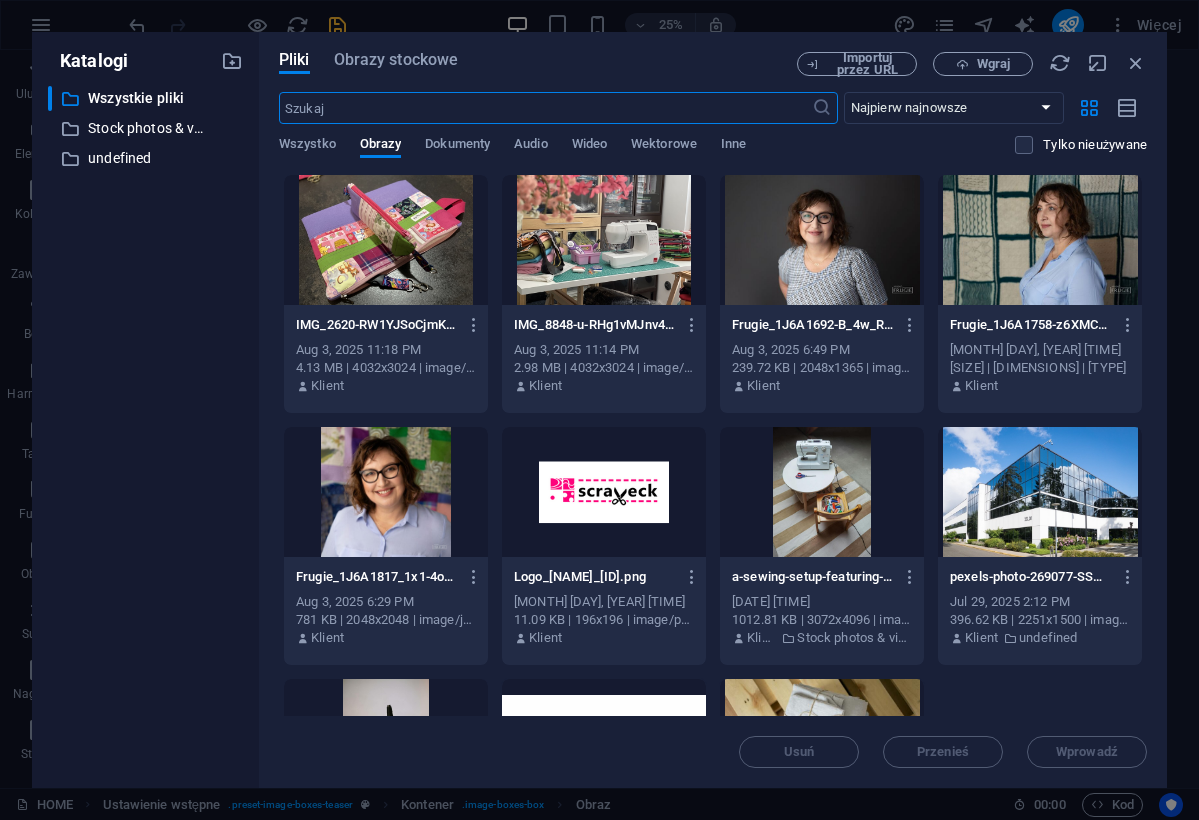 scroll, scrollTop: 0, scrollLeft: 0, axis: both 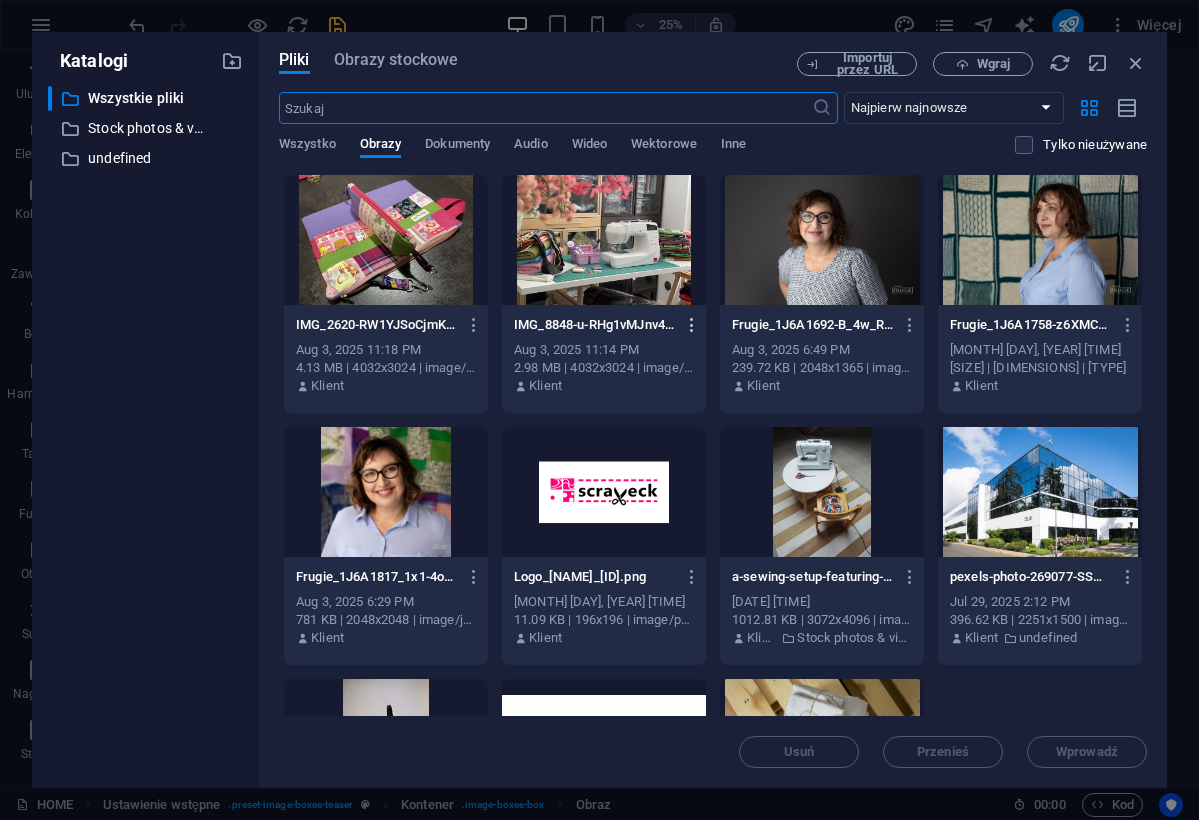 click at bounding box center [692, 325] 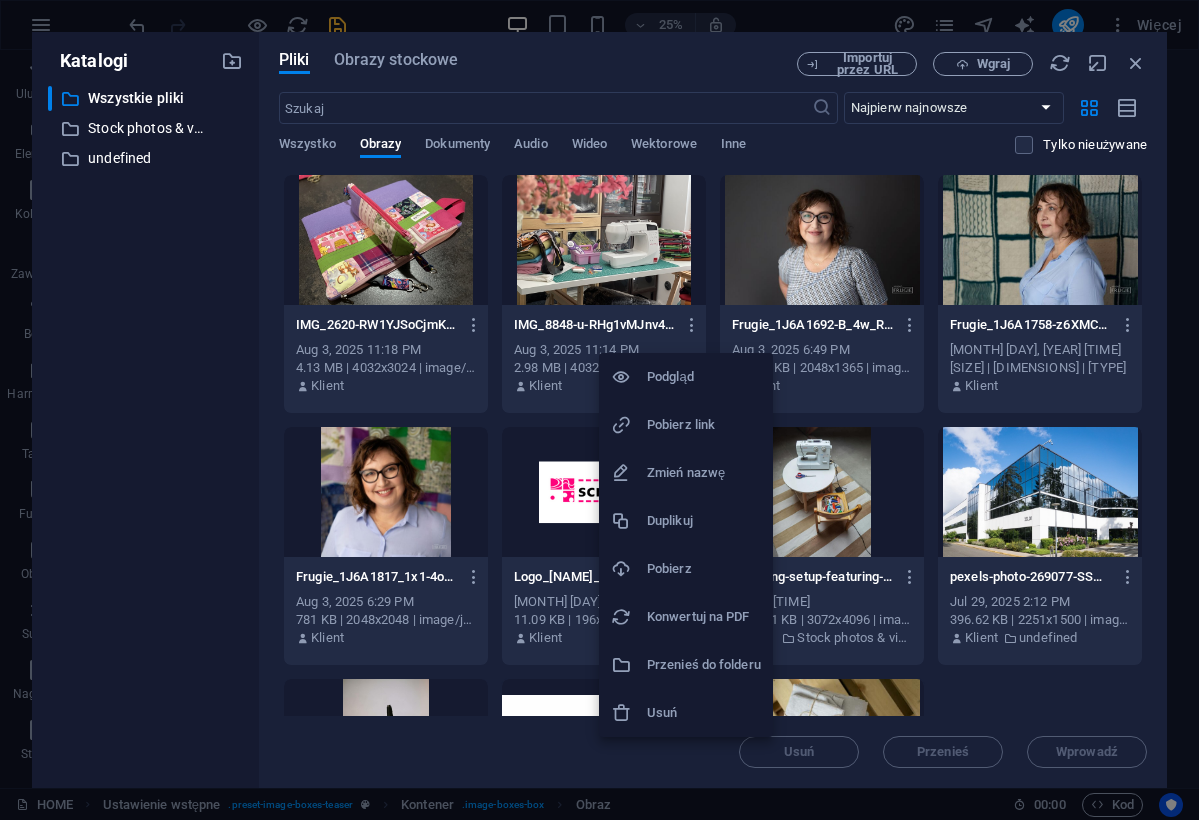 click on "Usuń" at bounding box center [704, 713] 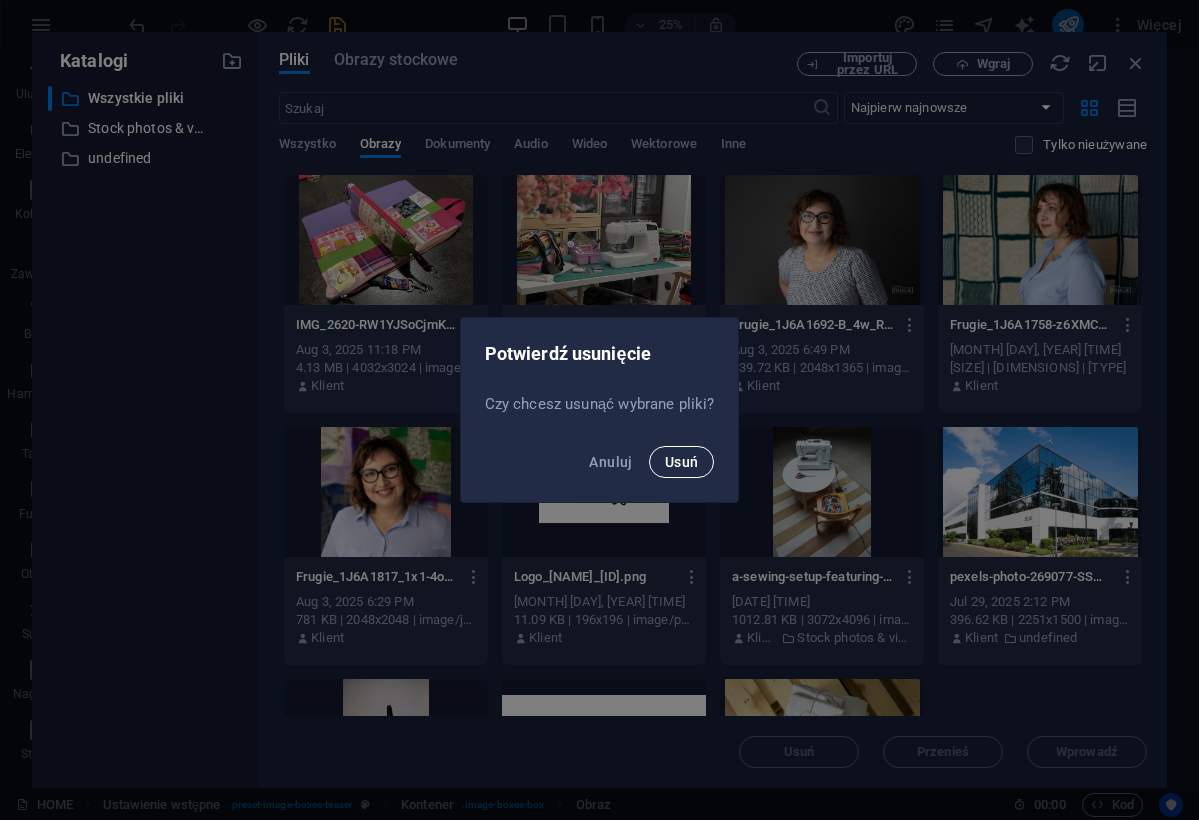 click on "Usuń" at bounding box center [682, 462] 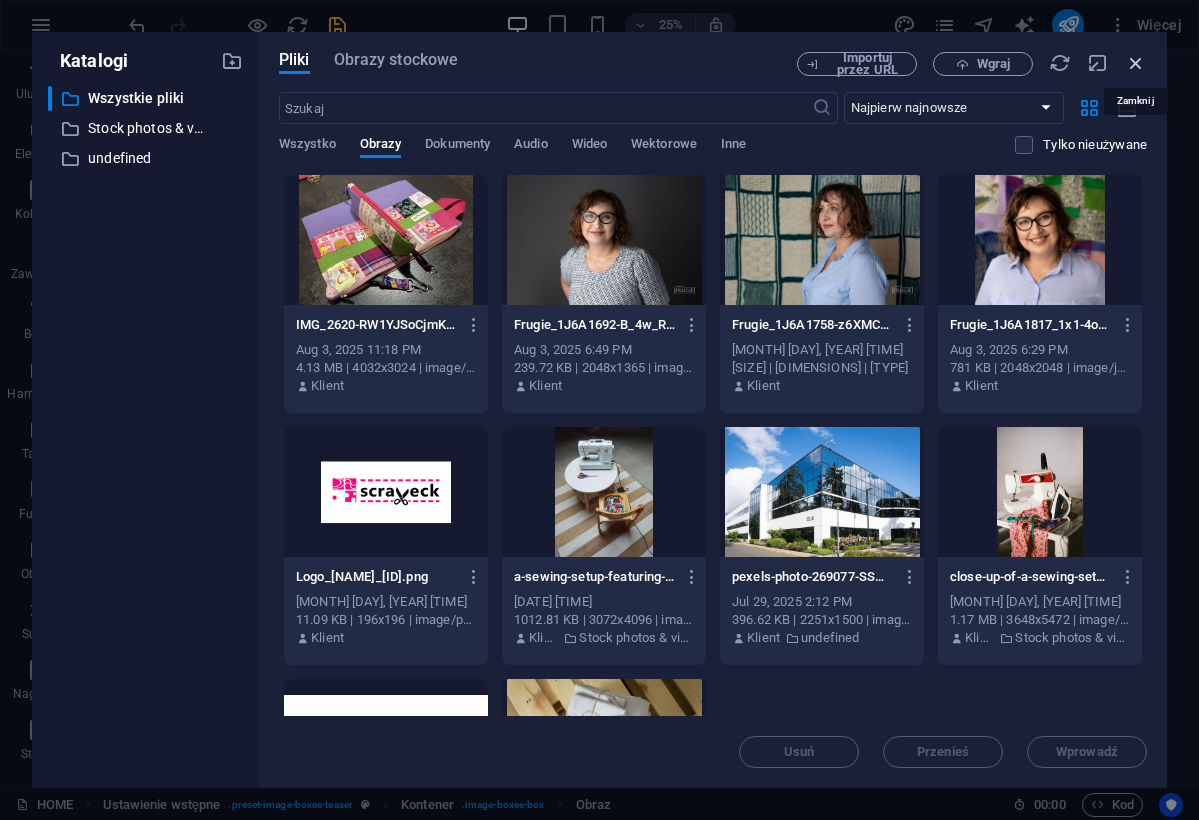 click at bounding box center [1136, 63] 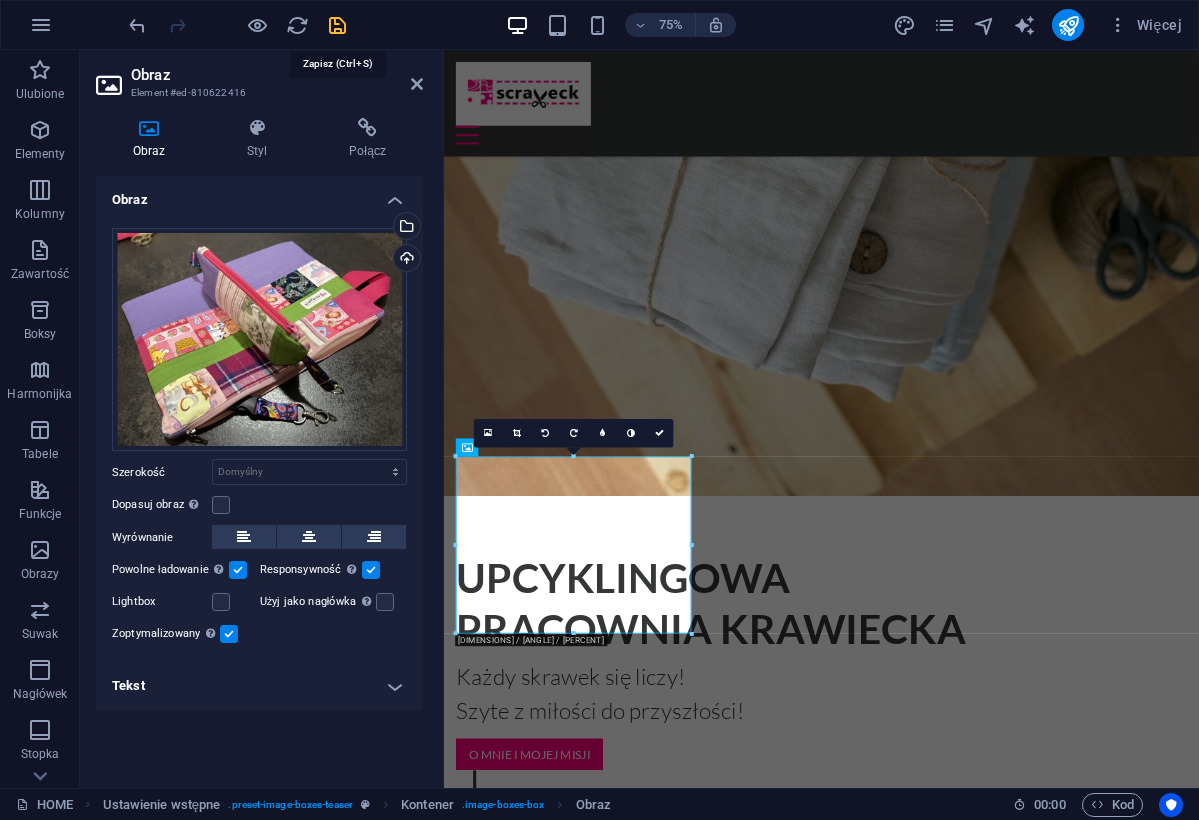 click at bounding box center (337, 25) 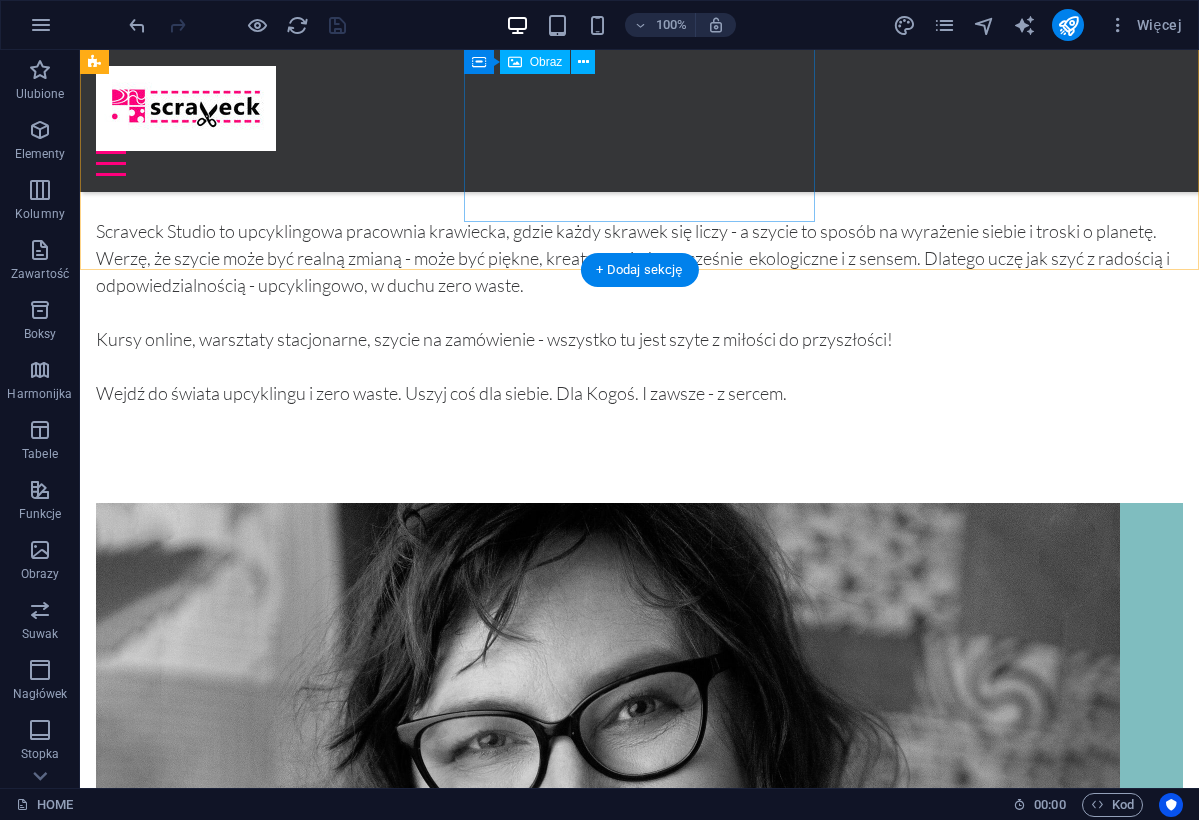 scroll, scrollTop: 1926, scrollLeft: 0, axis: vertical 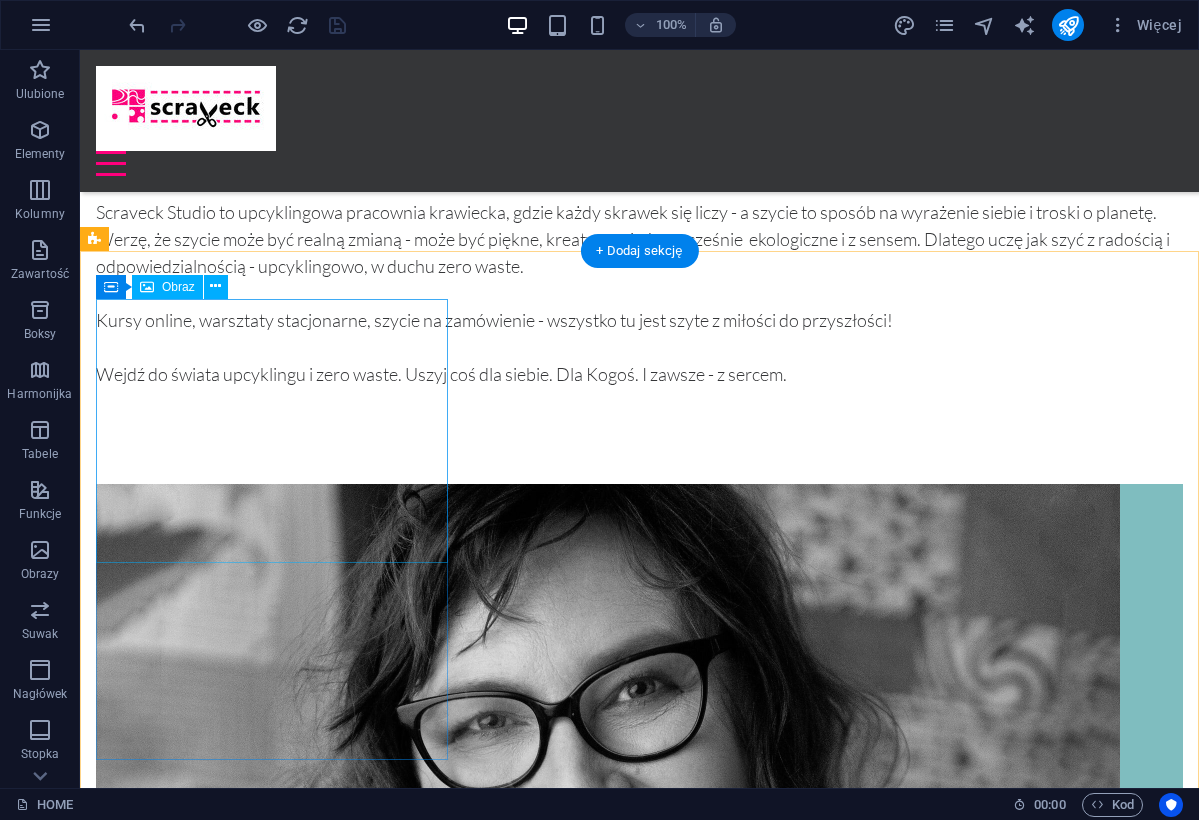 click at bounding box center [639, 7462] 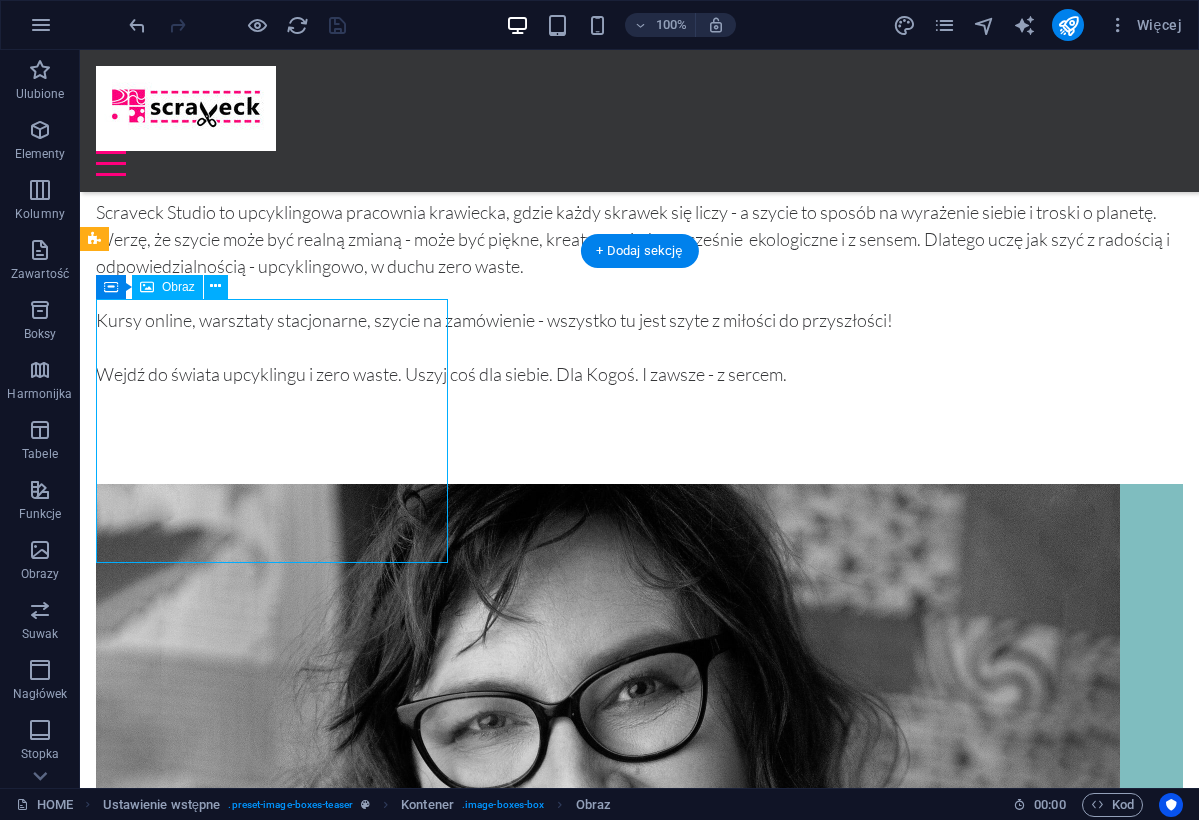 click at bounding box center [639, 7462] 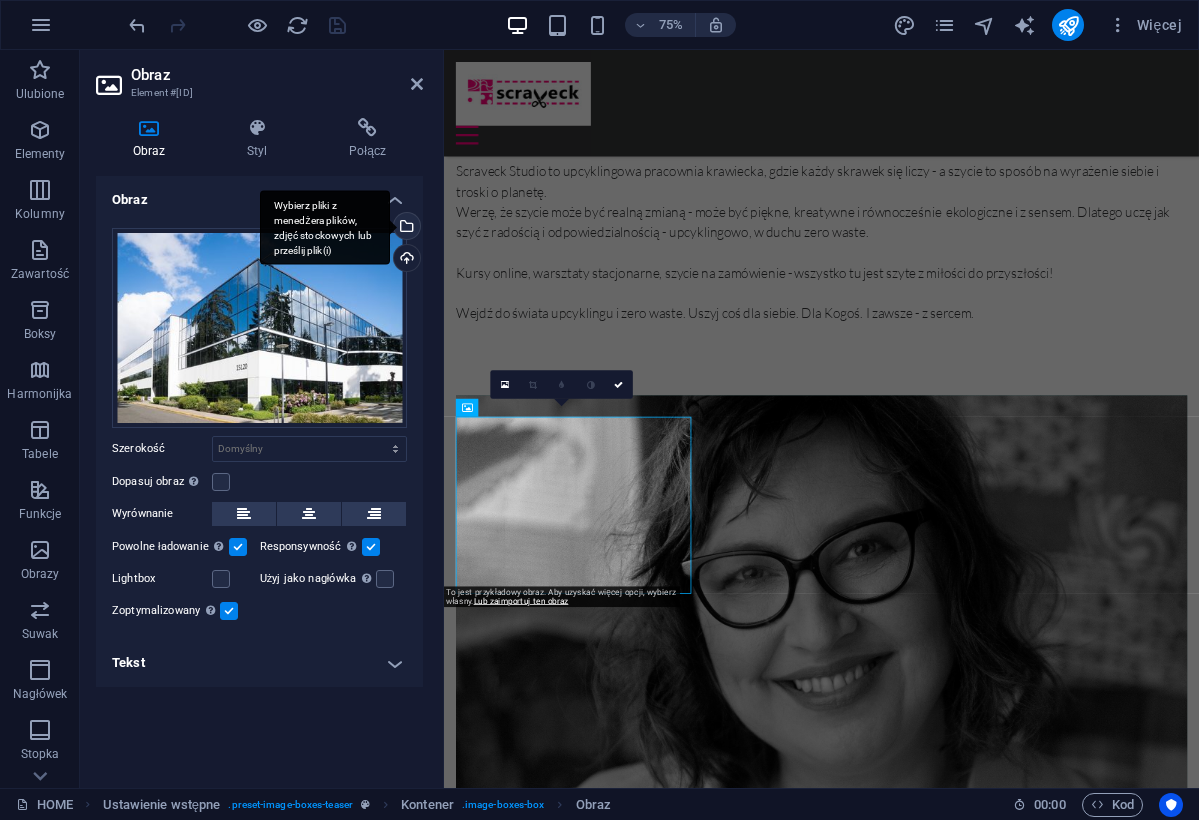 click on "Wybierz pliki z menedżera plików, zdjęć stockowych lub prześlij plik(i)" at bounding box center [405, 228] 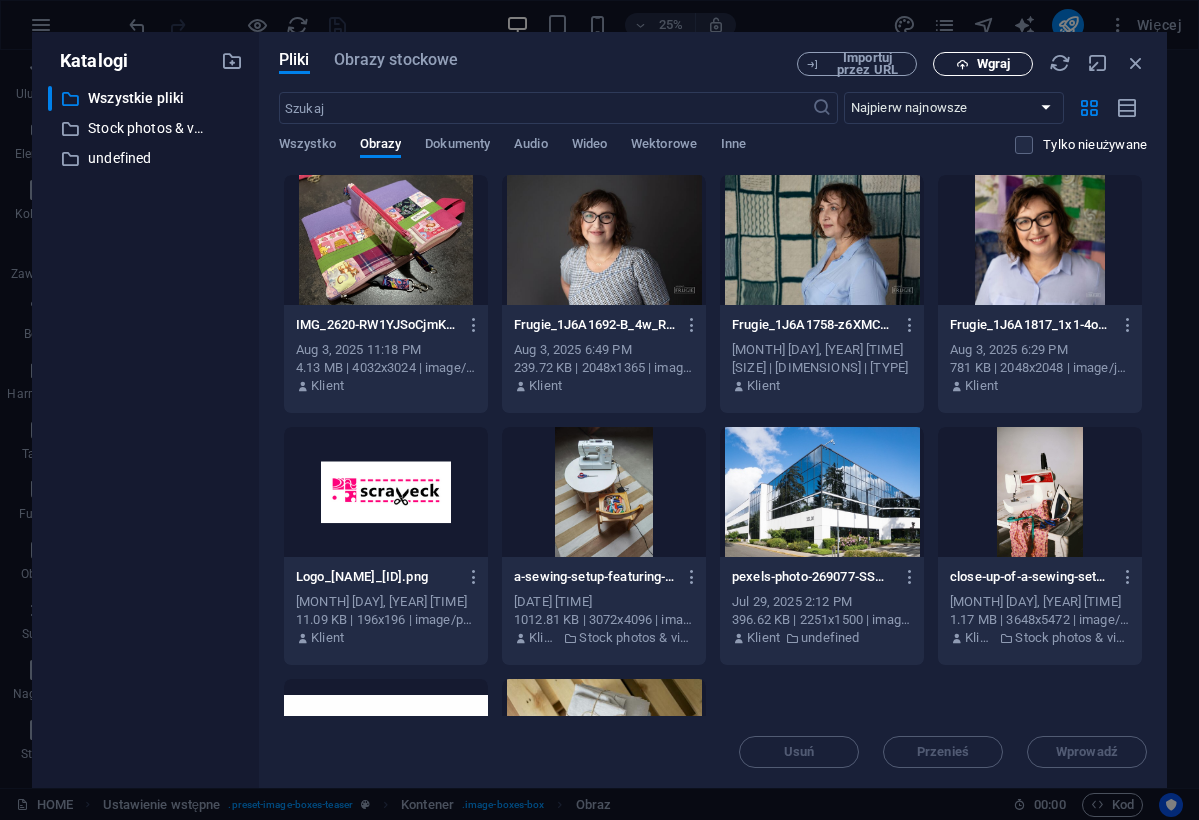 click on "Wgraj" at bounding box center [983, 64] 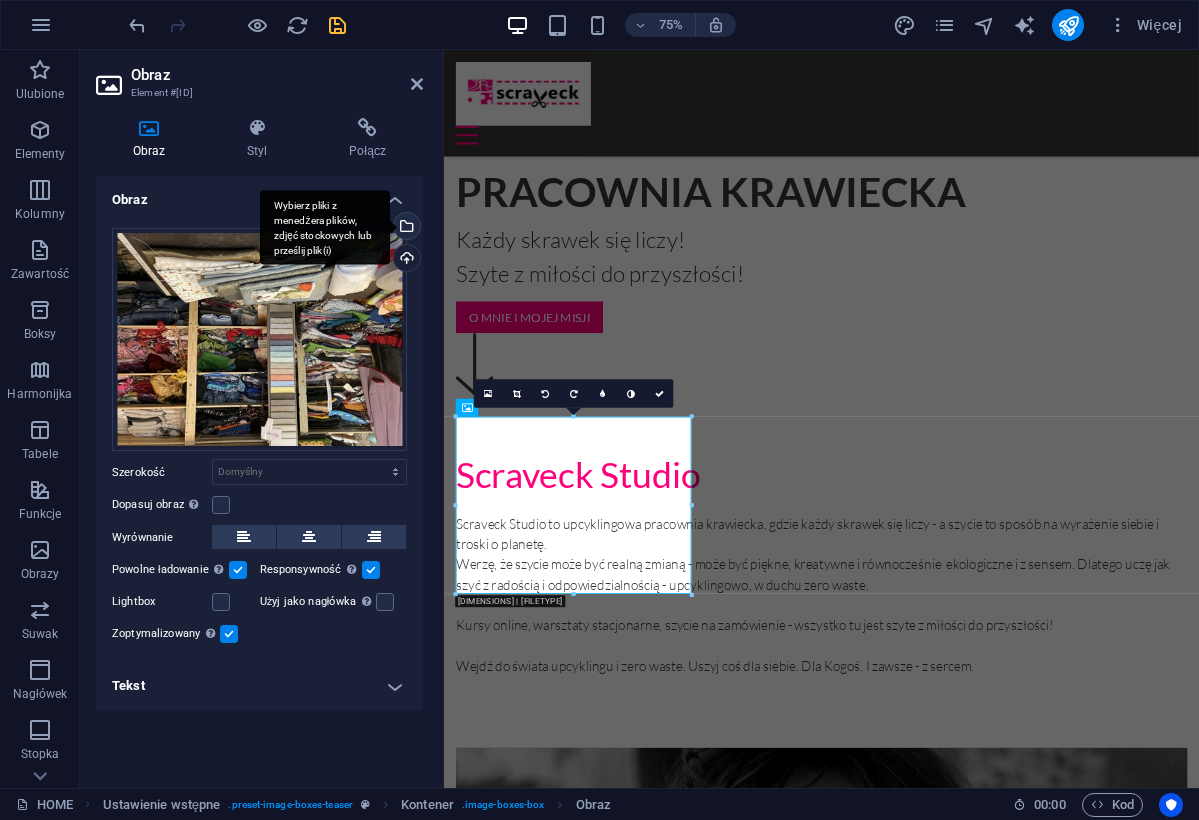 click on "Wybierz pliki z menedżera plików, zdjęć stockowych lub prześlij plik(i)" at bounding box center (325, 227) 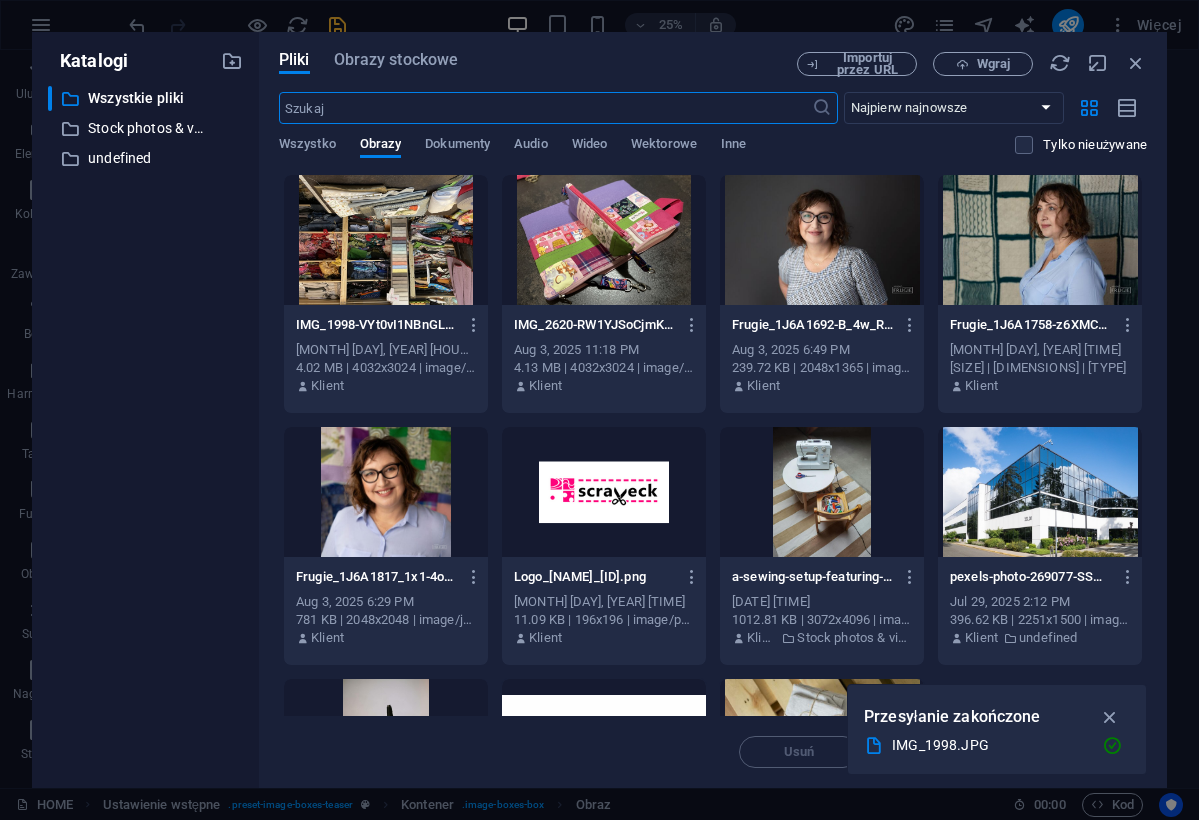 click at bounding box center (386, 240) 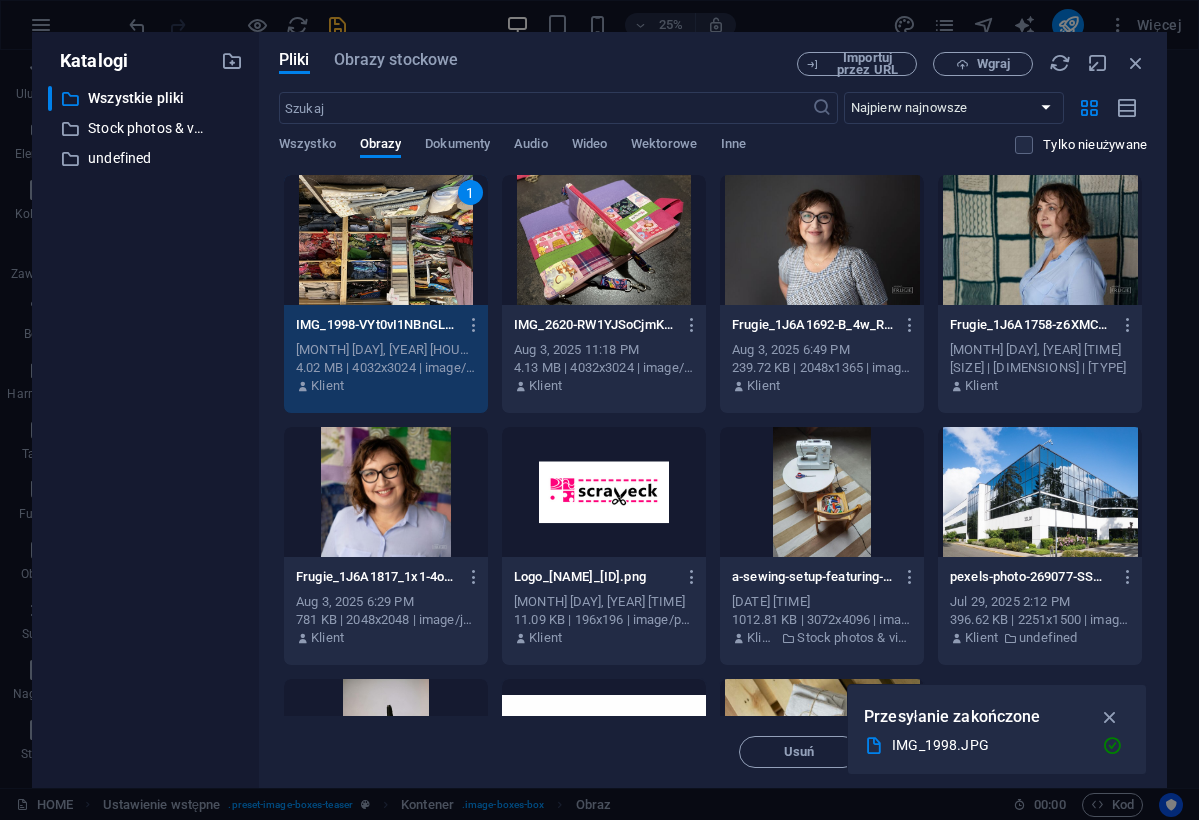 click on "1" at bounding box center (386, 240) 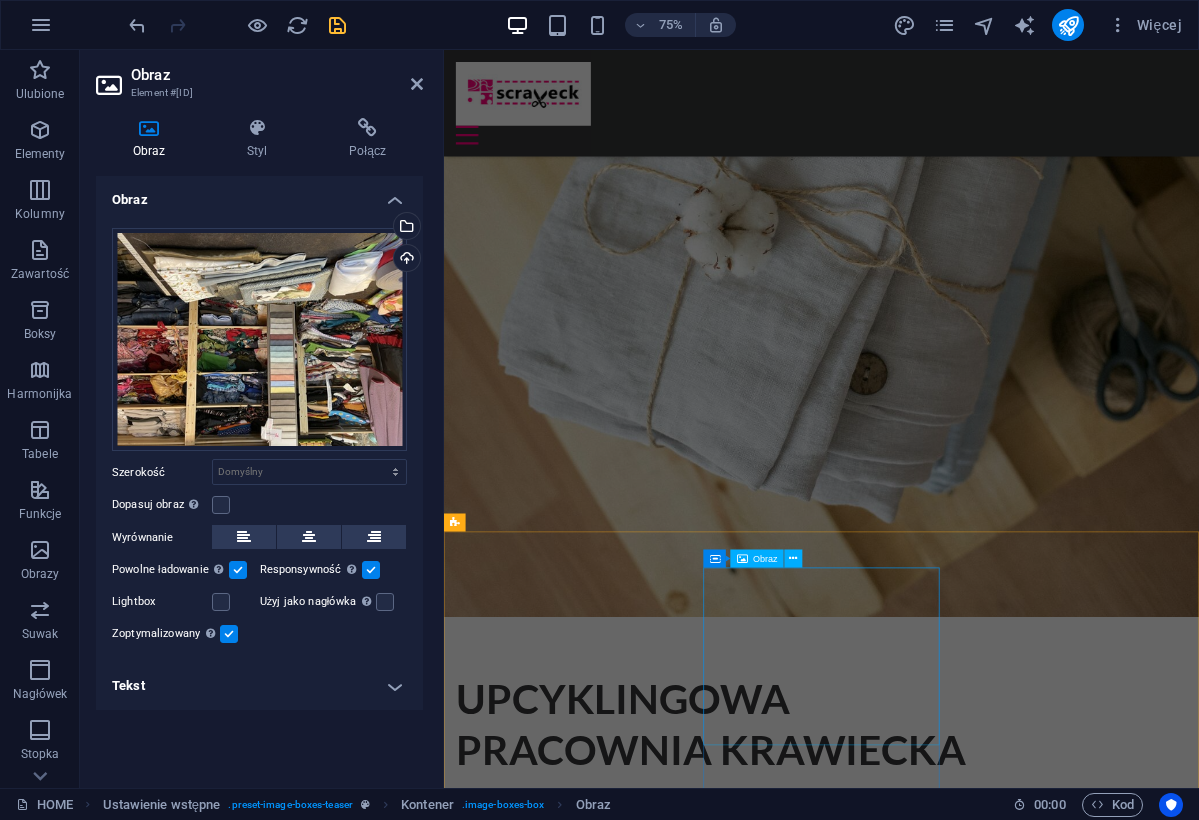 scroll, scrollTop: 1179, scrollLeft: 0, axis: vertical 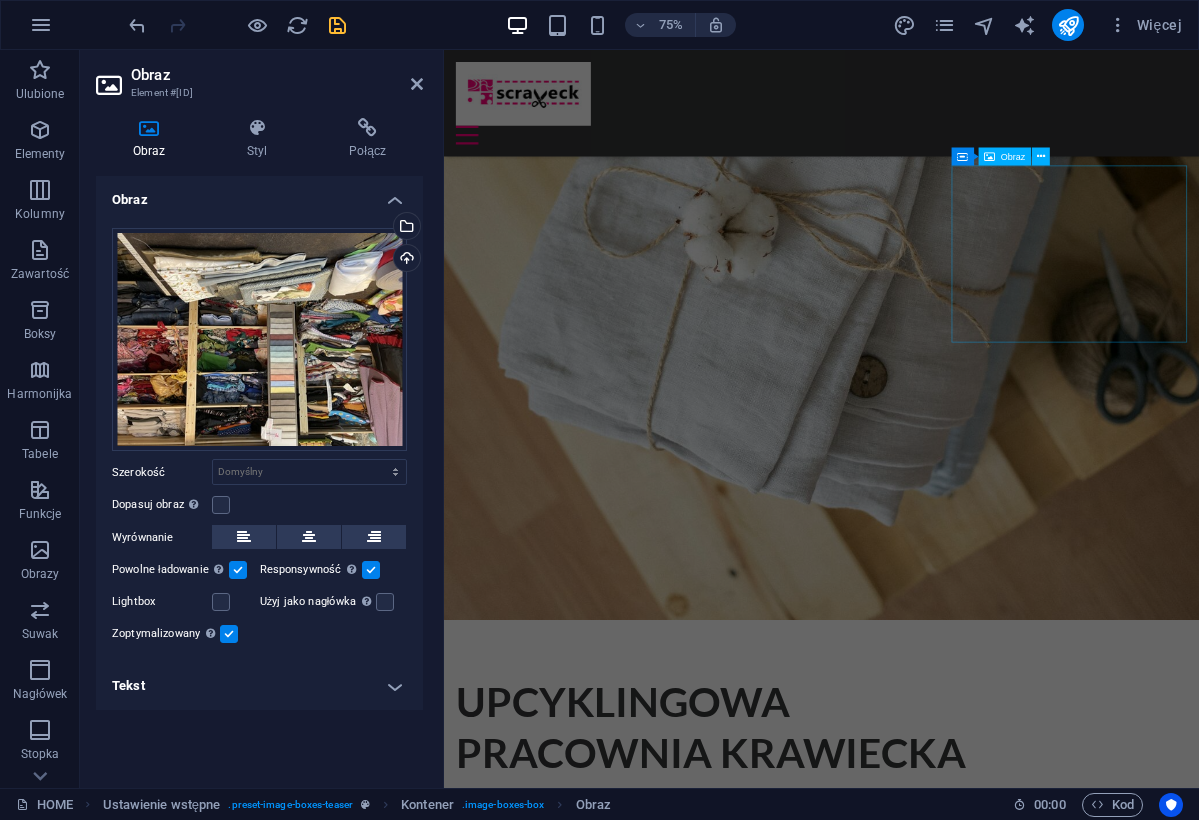 click at bounding box center (947, 4639) 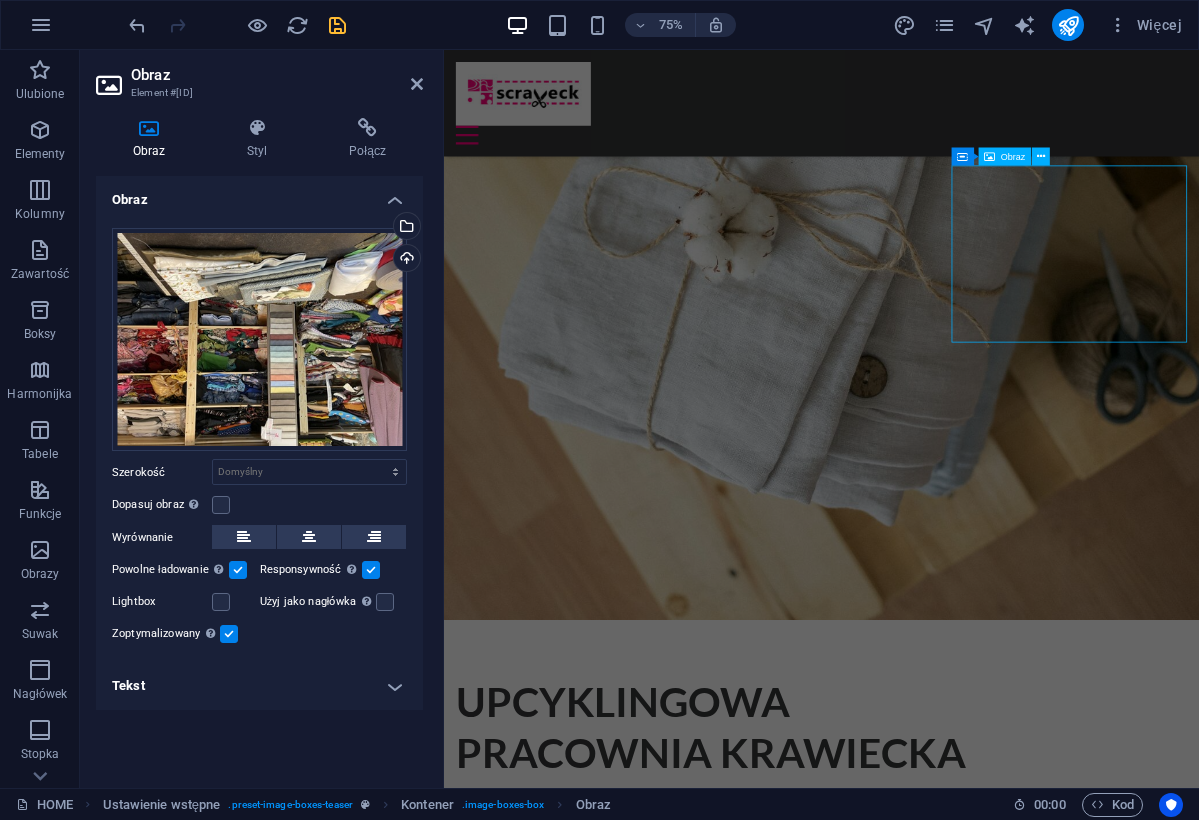 click at bounding box center [947, 4639] 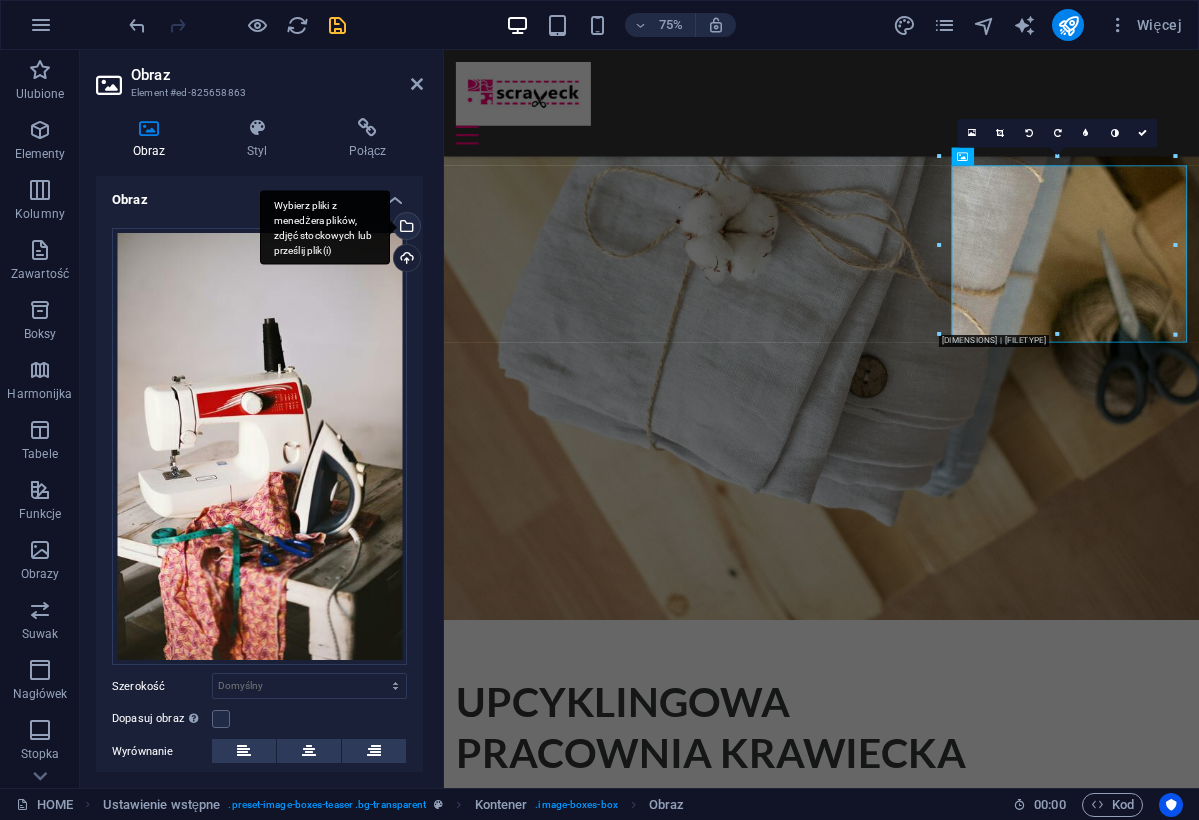 click on "Wybierz pliki z menedżera plików, zdjęć stockowych lub prześlij plik(i)" at bounding box center (405, 228) 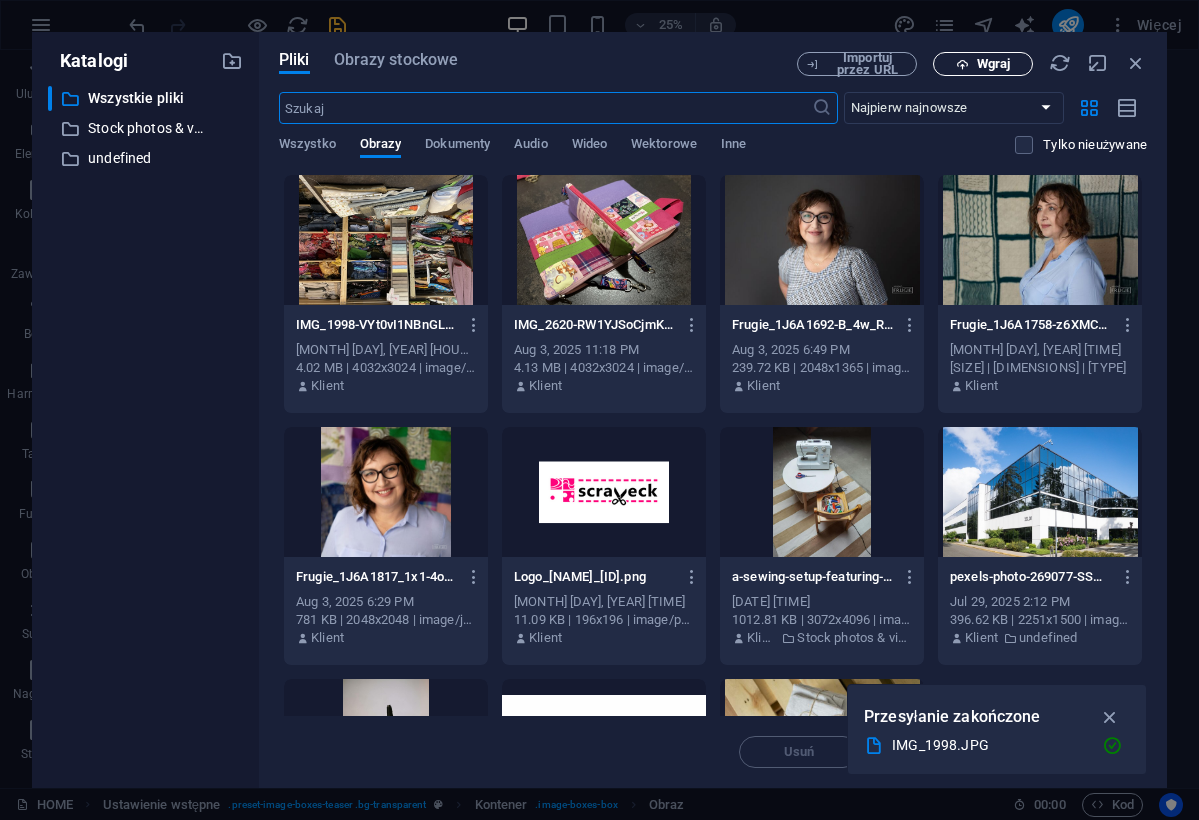 click on "Wgraj" at bounding box center [983, 64] 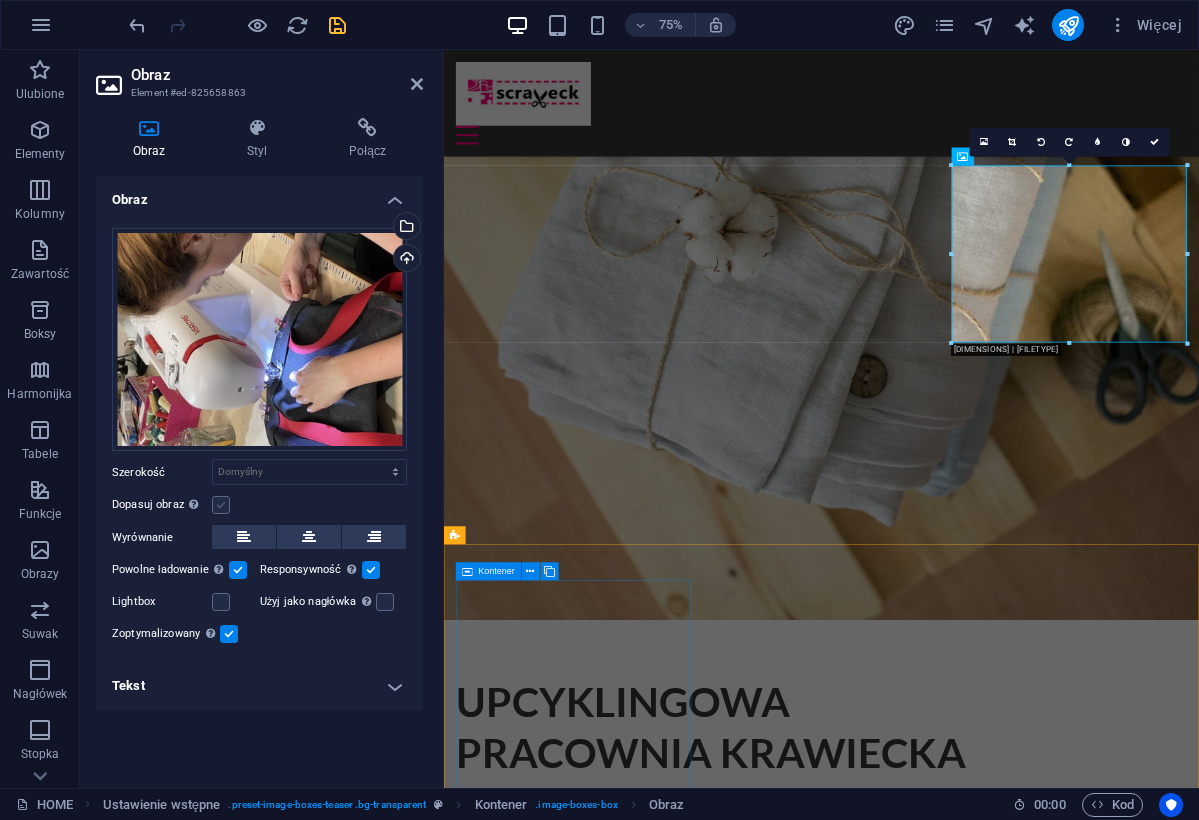 click at bounding box center (221, 505) 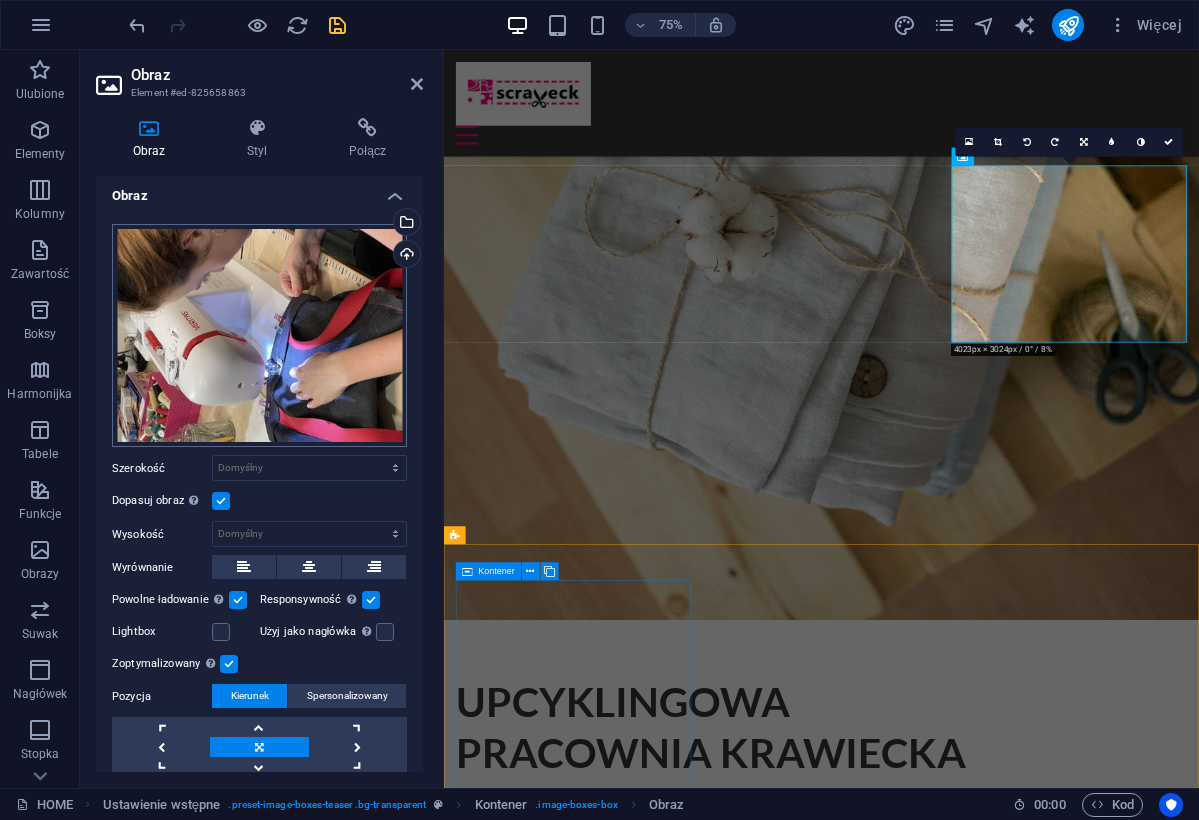 scroll, scrollTop: 0, scrollLeft: 0, axis: both 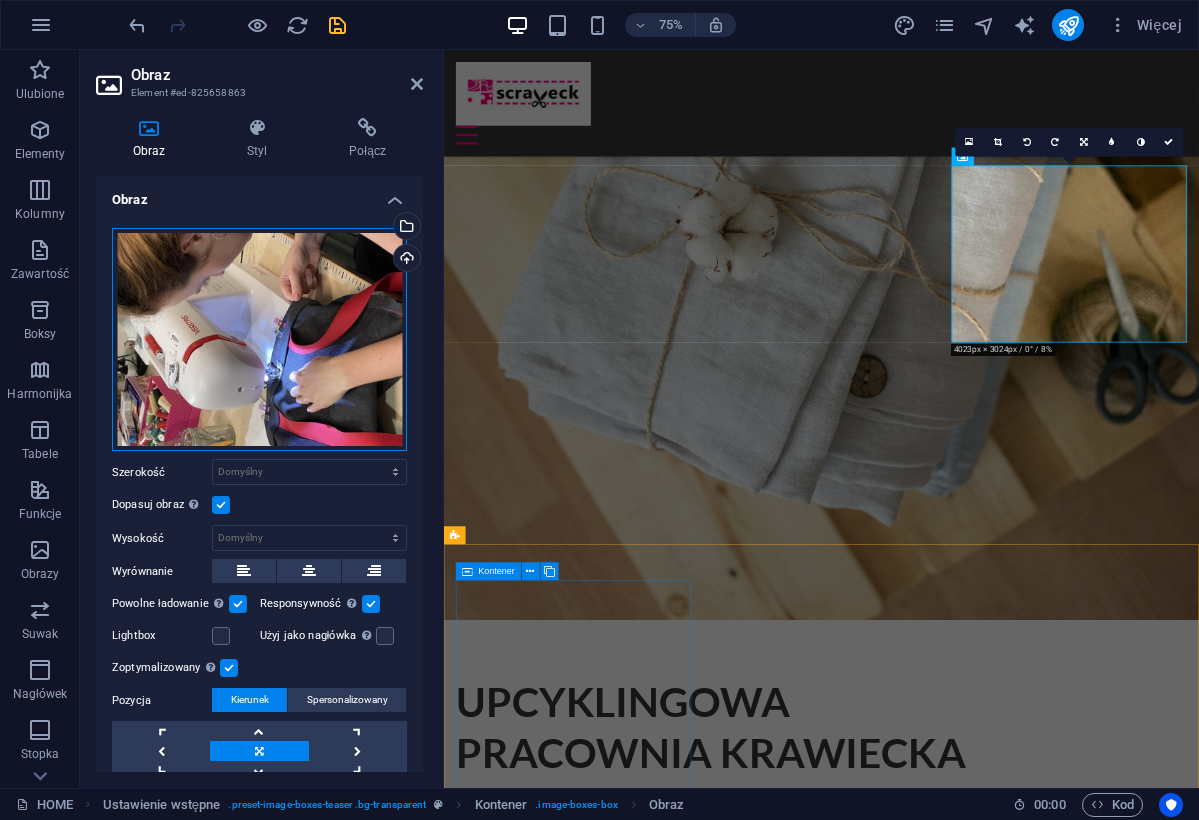 click on "Przeciągnij pliki tutaj, kliknij, aby wybrać pliki lub wybierz pliki z Plików lub naszych bezpłatnych zdjęć i filmów" at bounding box center (259, 340) 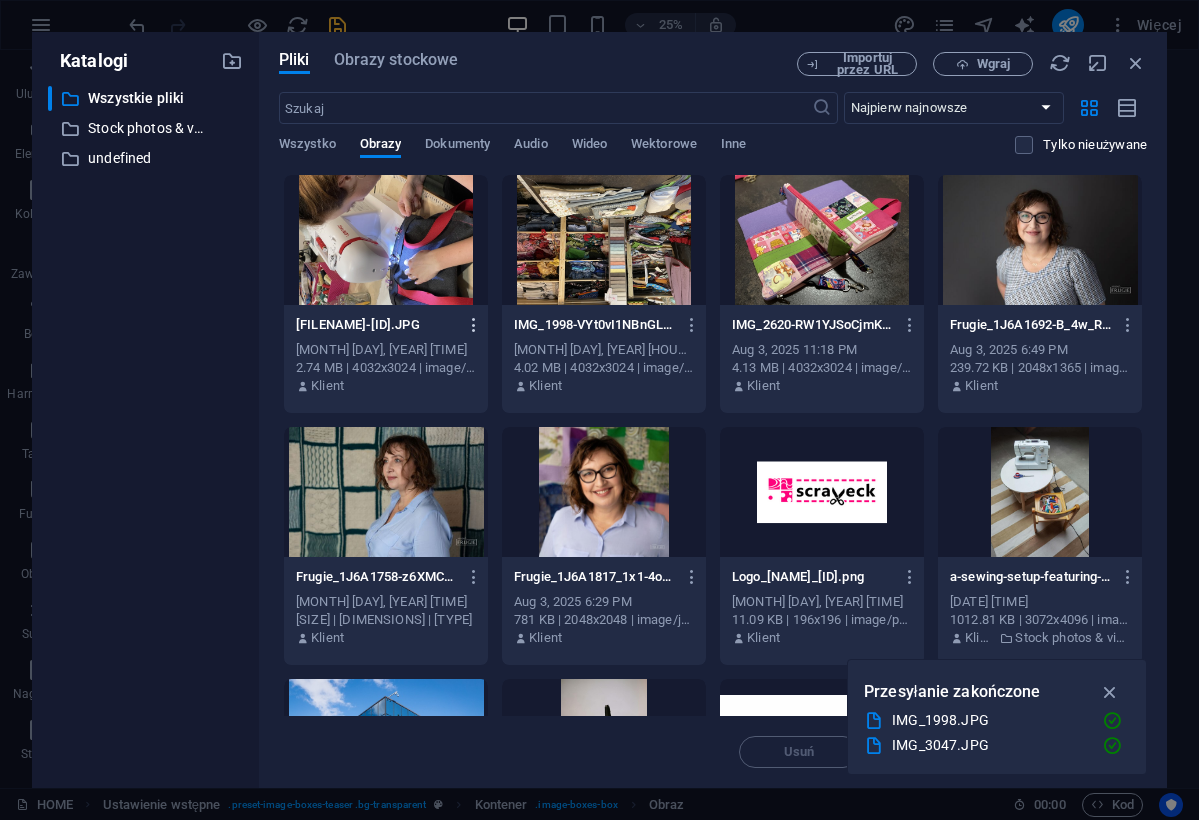 click at bounding box center [474, 325] 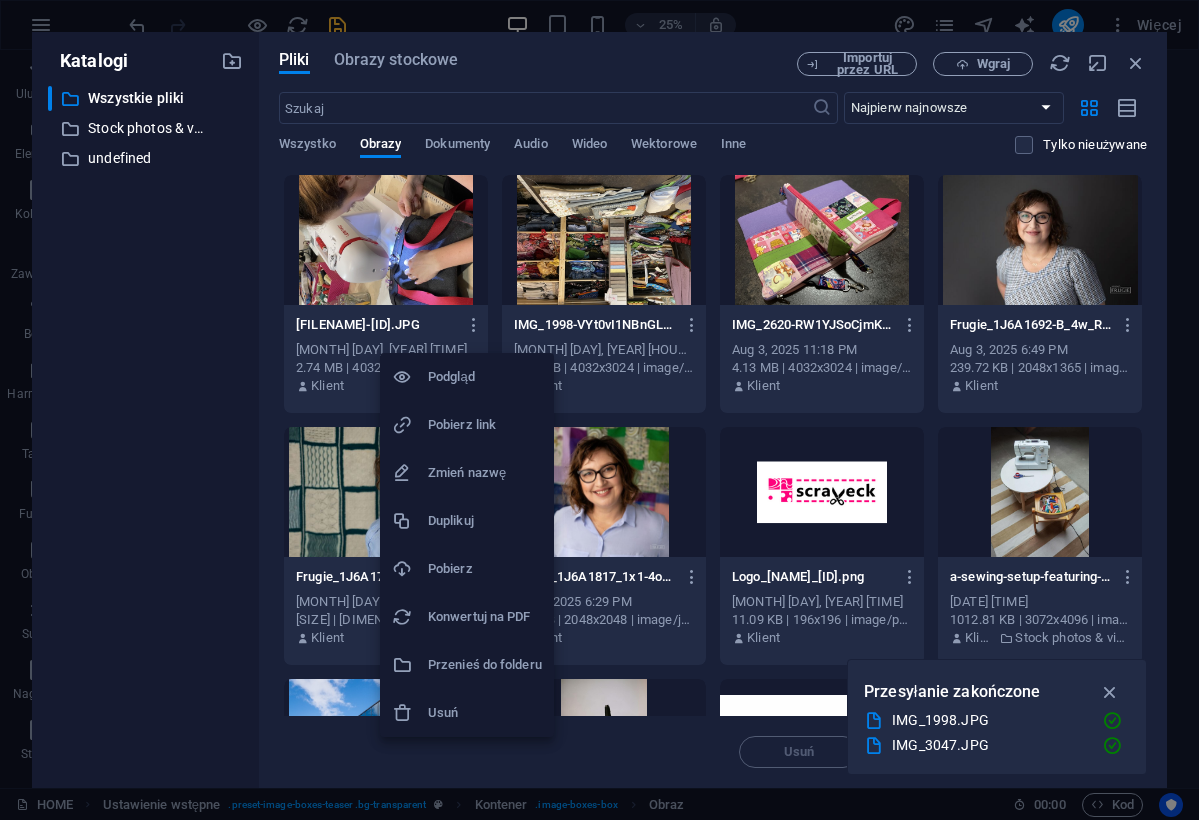 click on "Usuń" at bounding box center [485, 713] 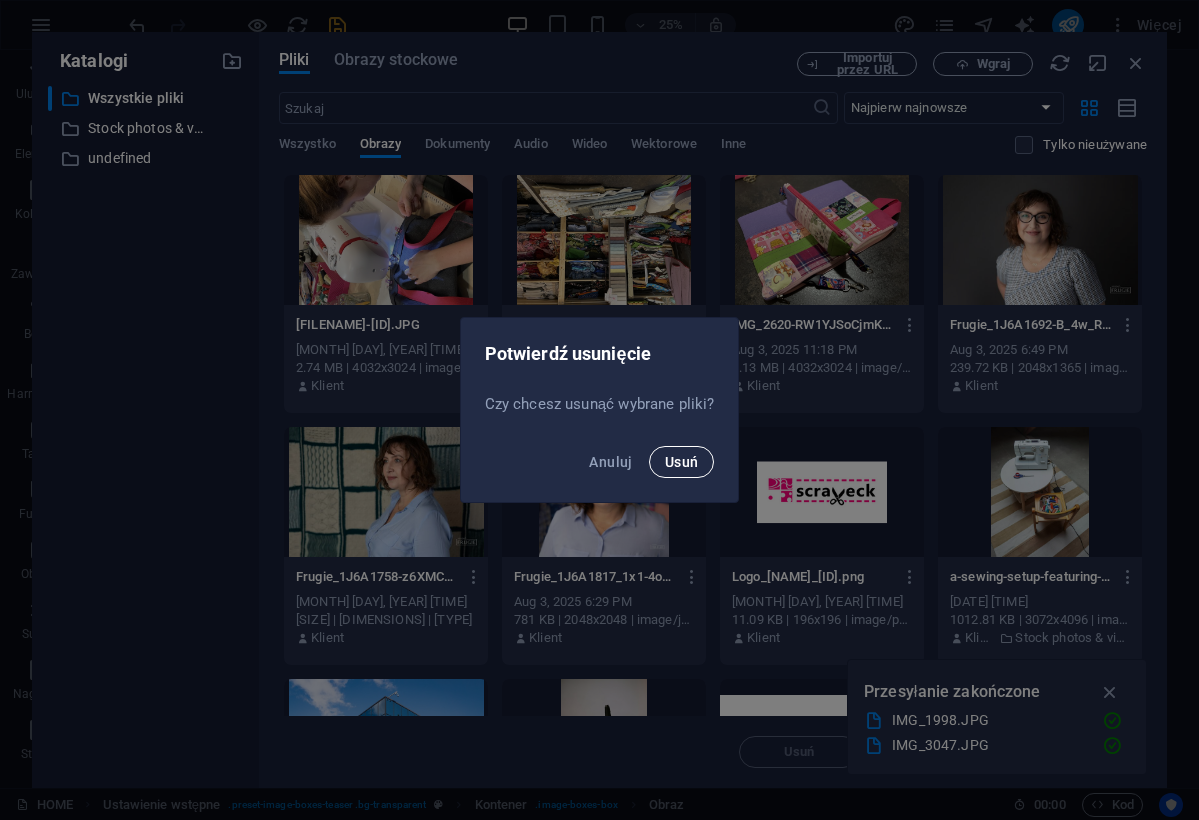 click on "Usuń" at bounding box center [682, 462] 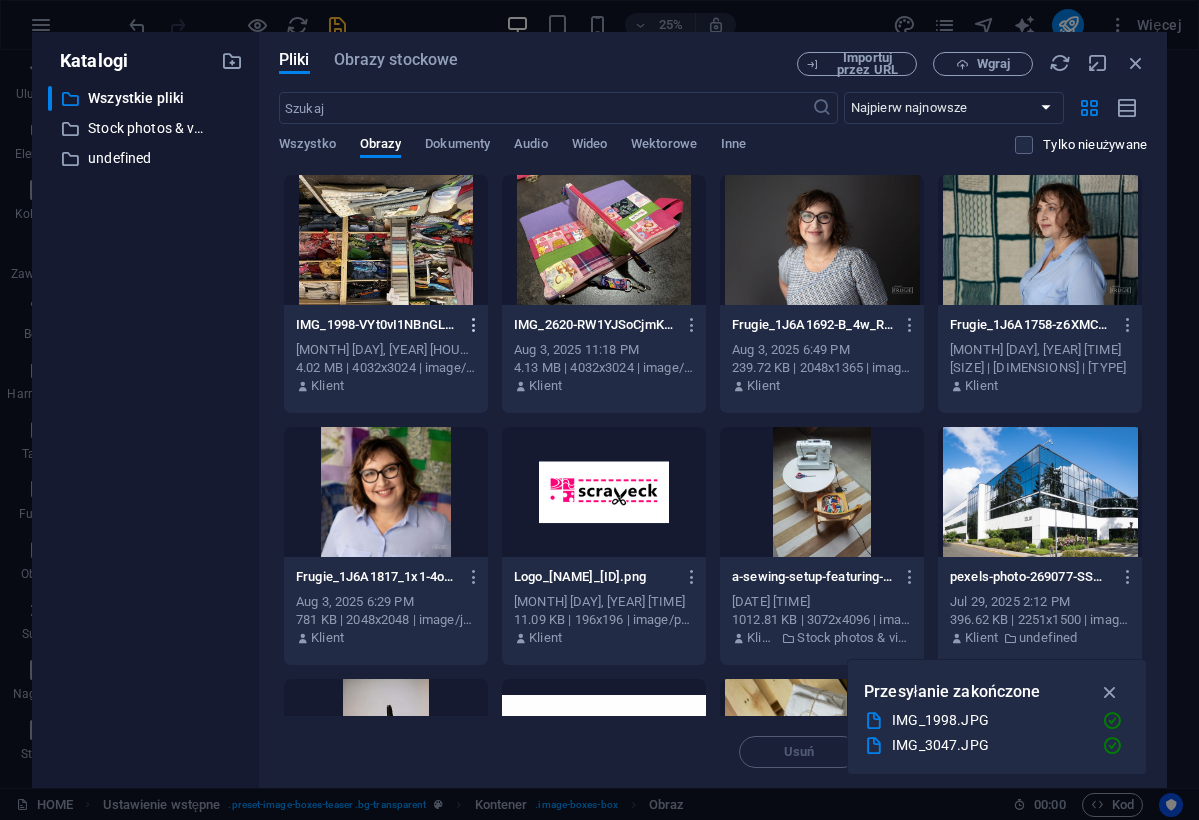 click at bounding box center (474, 325) 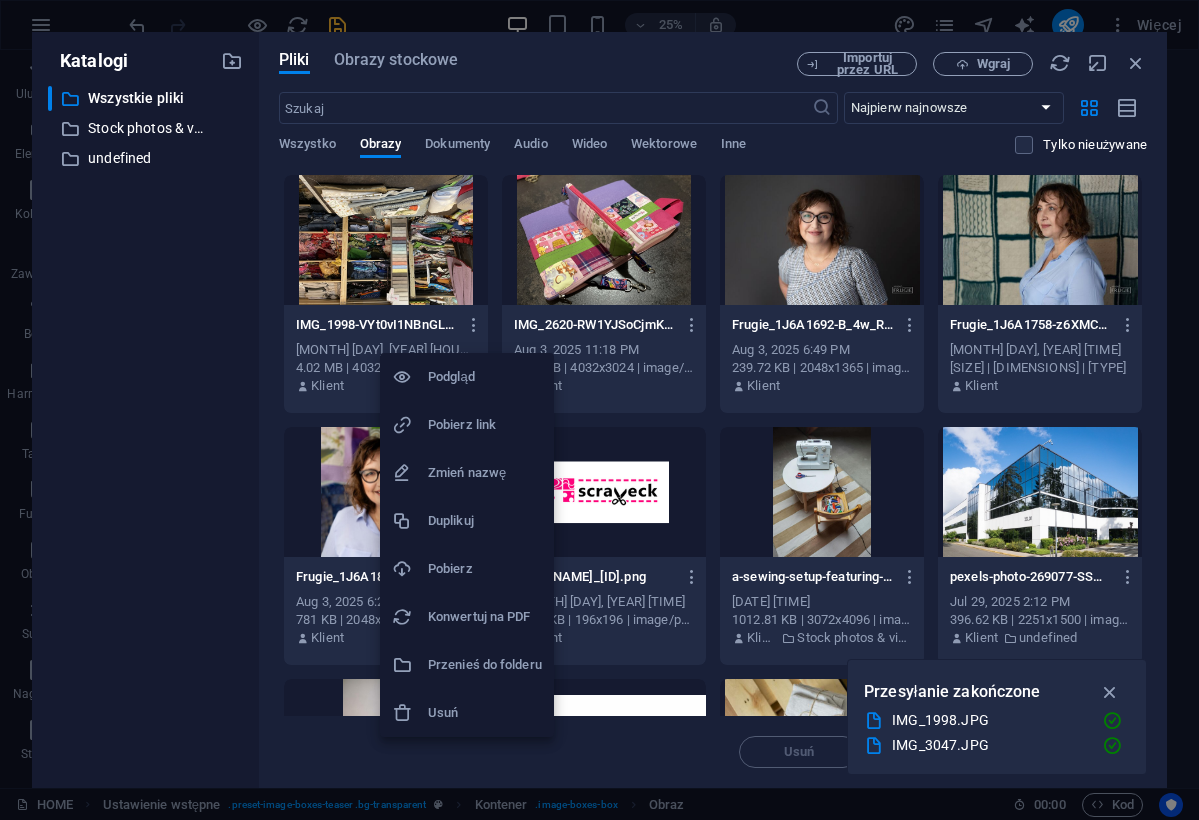click on "Usuń" at bounding box center (485, 713) 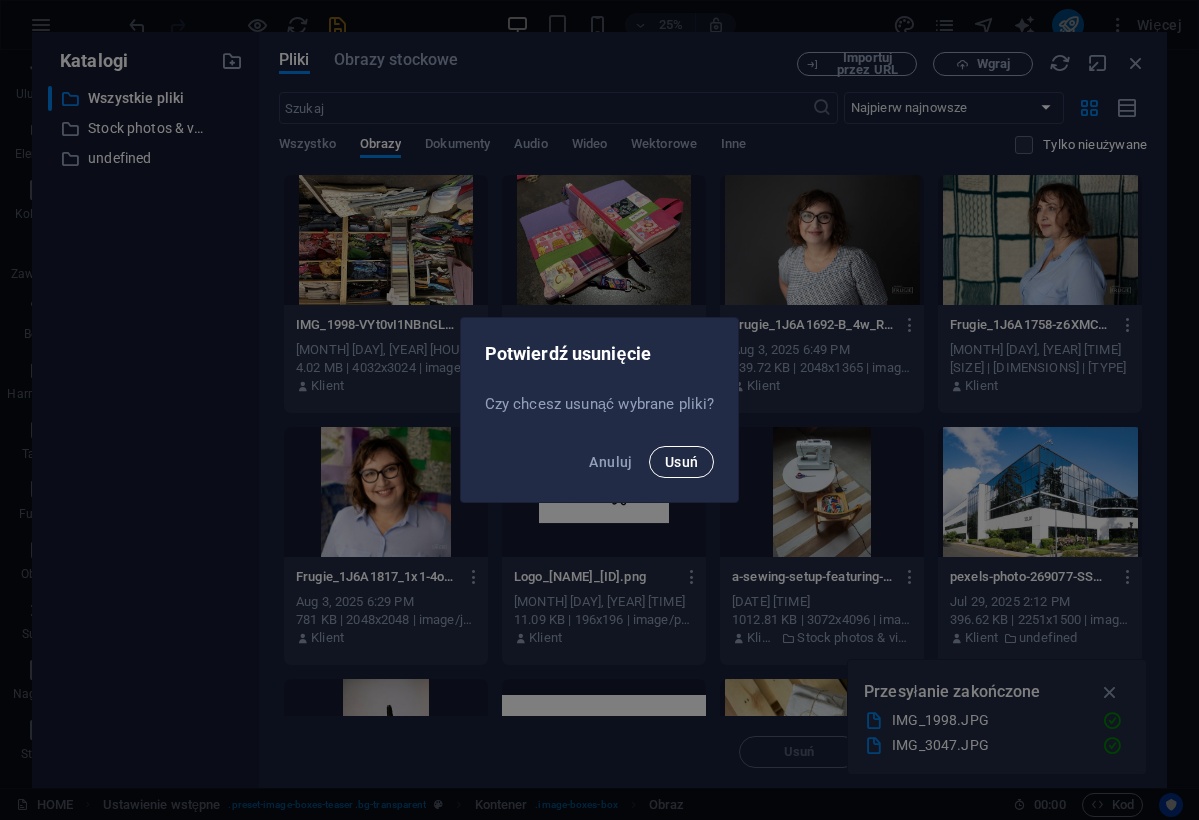 click on "Usuń" at bounding box center (682, 462) 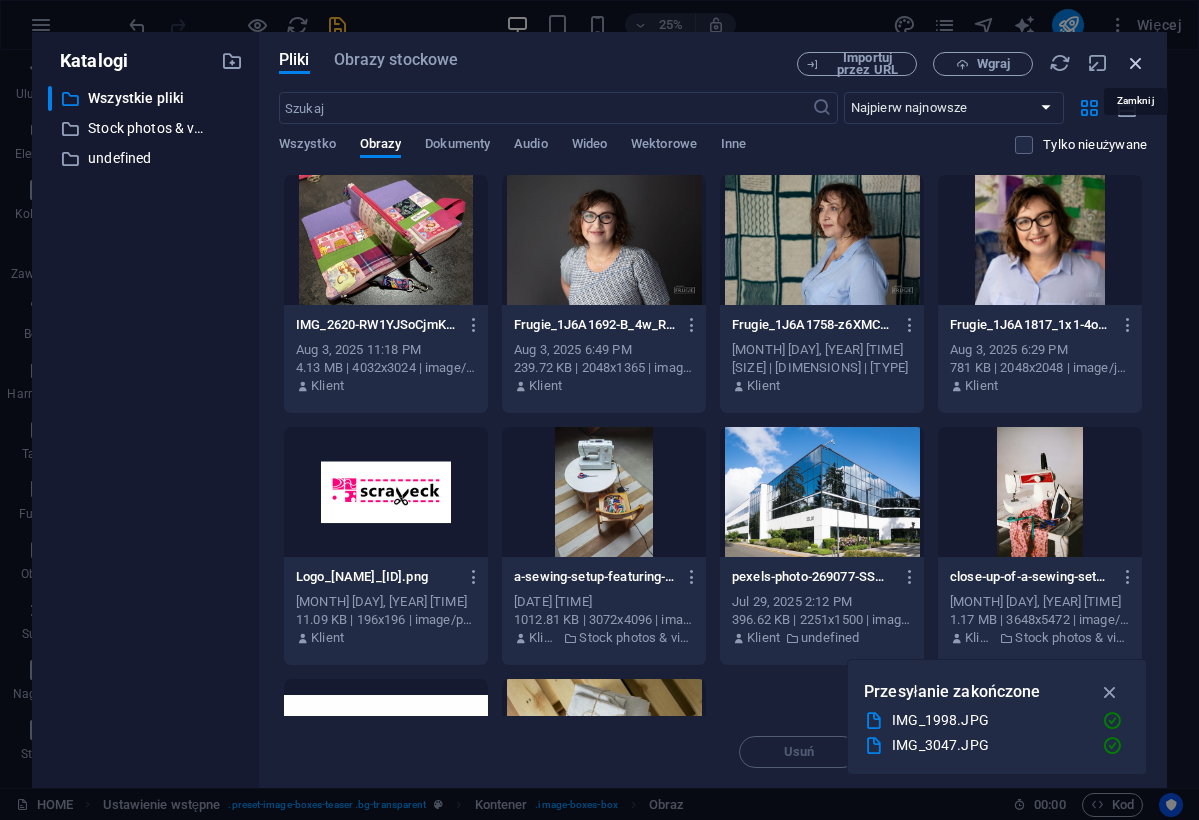 click at bounding box center (1136, 63) 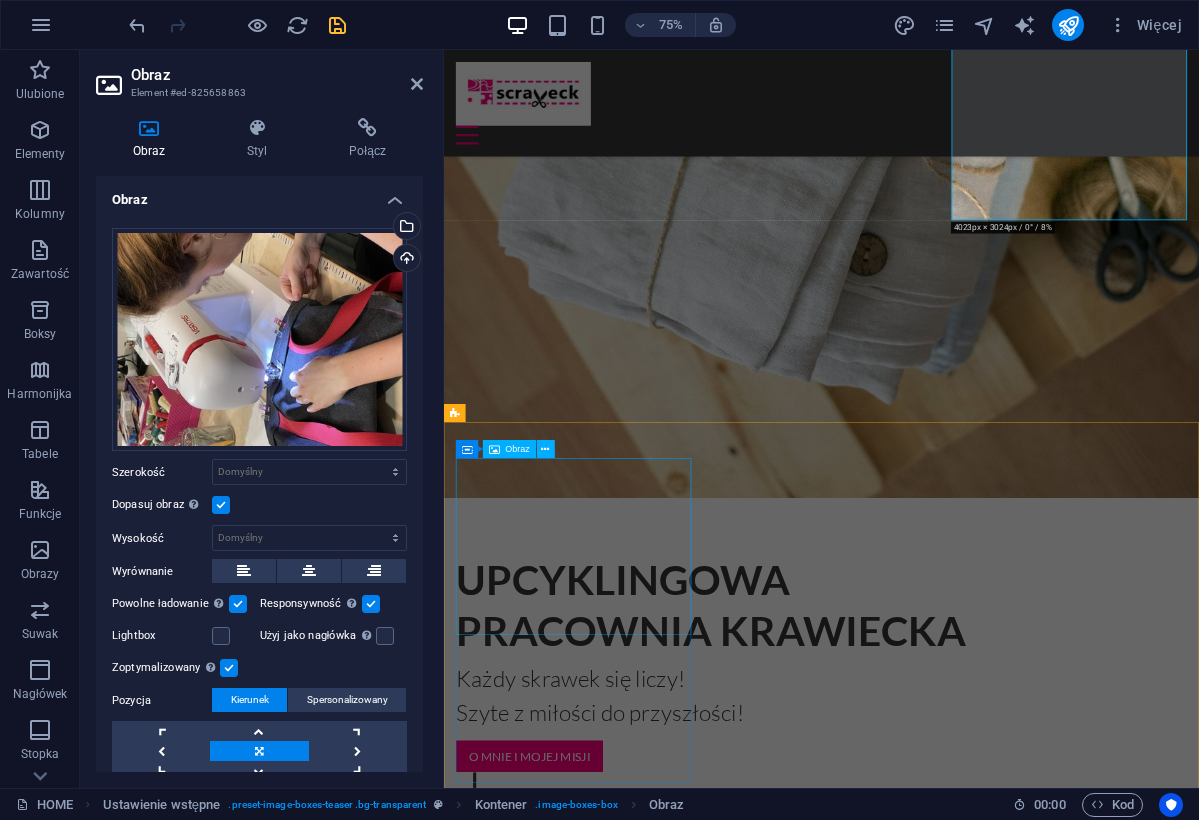 scroll, scrollTop: 1342, scrollLeft: 0, axis: vertical 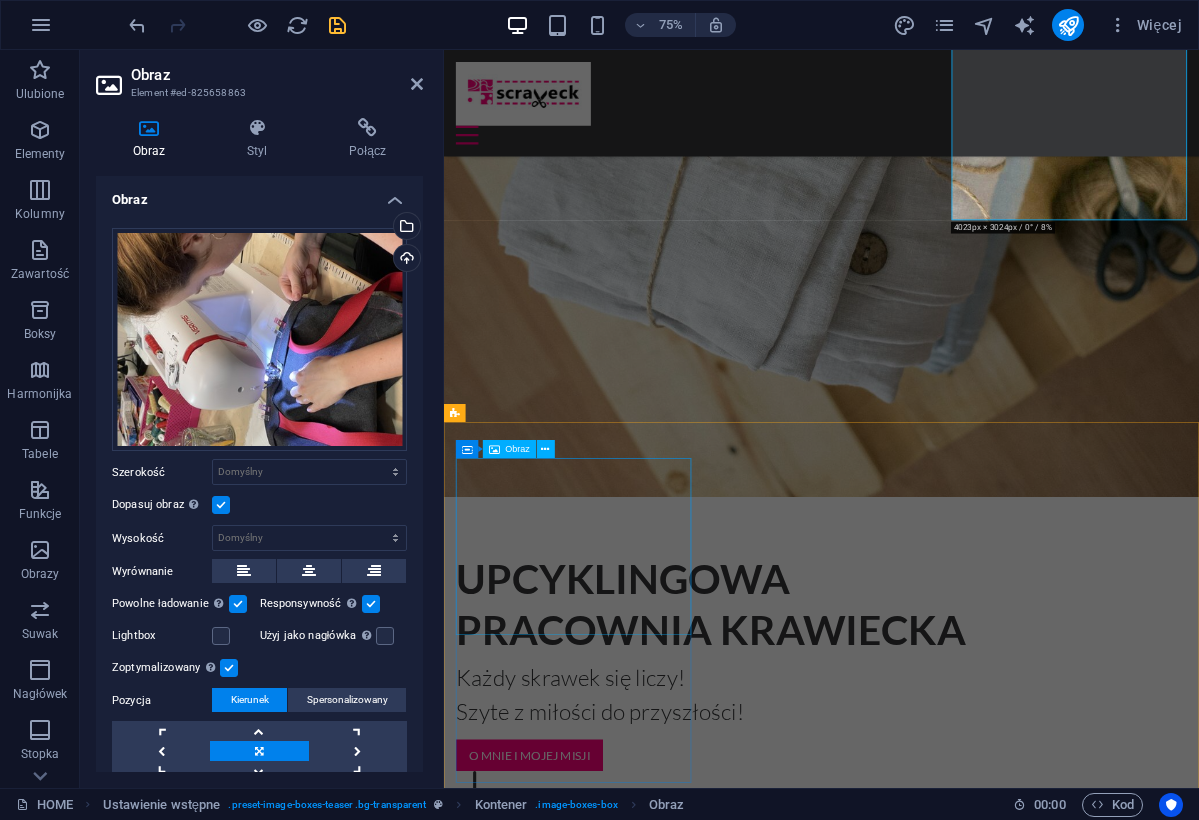 click at bounding box center [947, 5491] 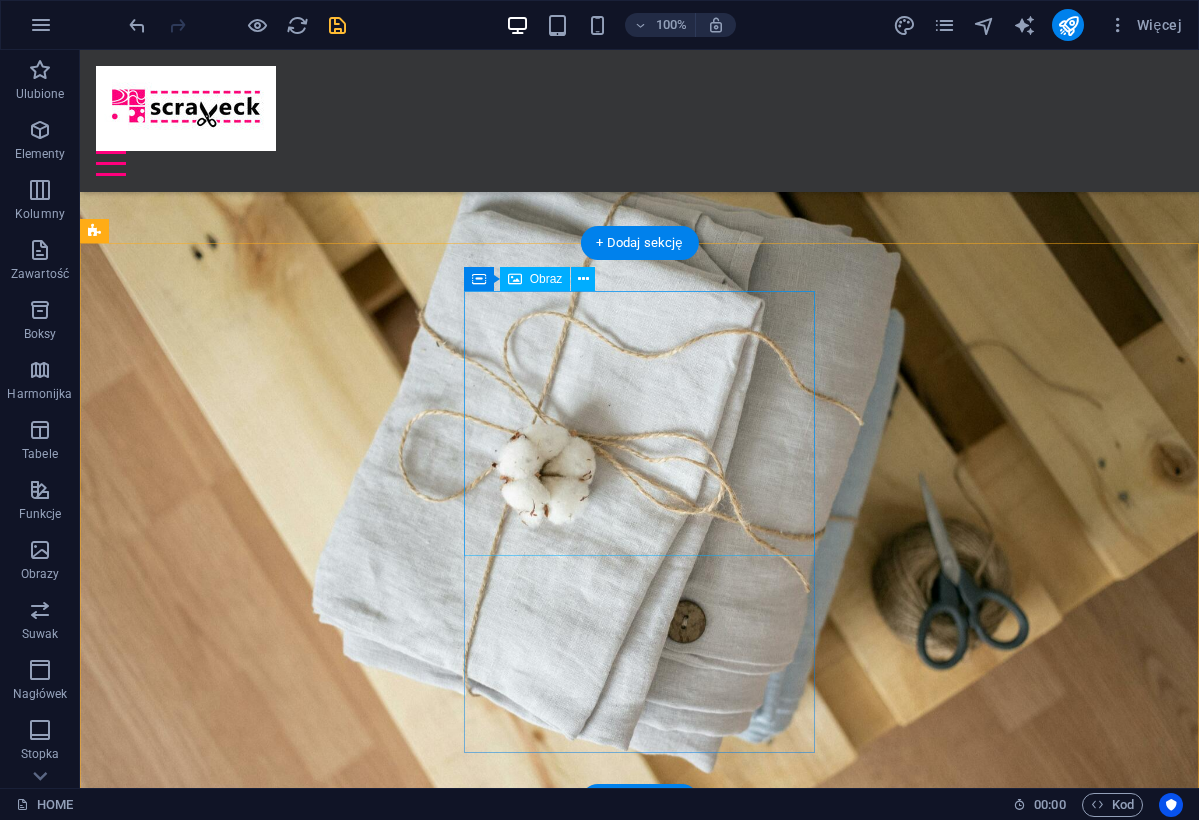 scroll, scrollTop: 903, scrollLeft: 0, axis: vertical 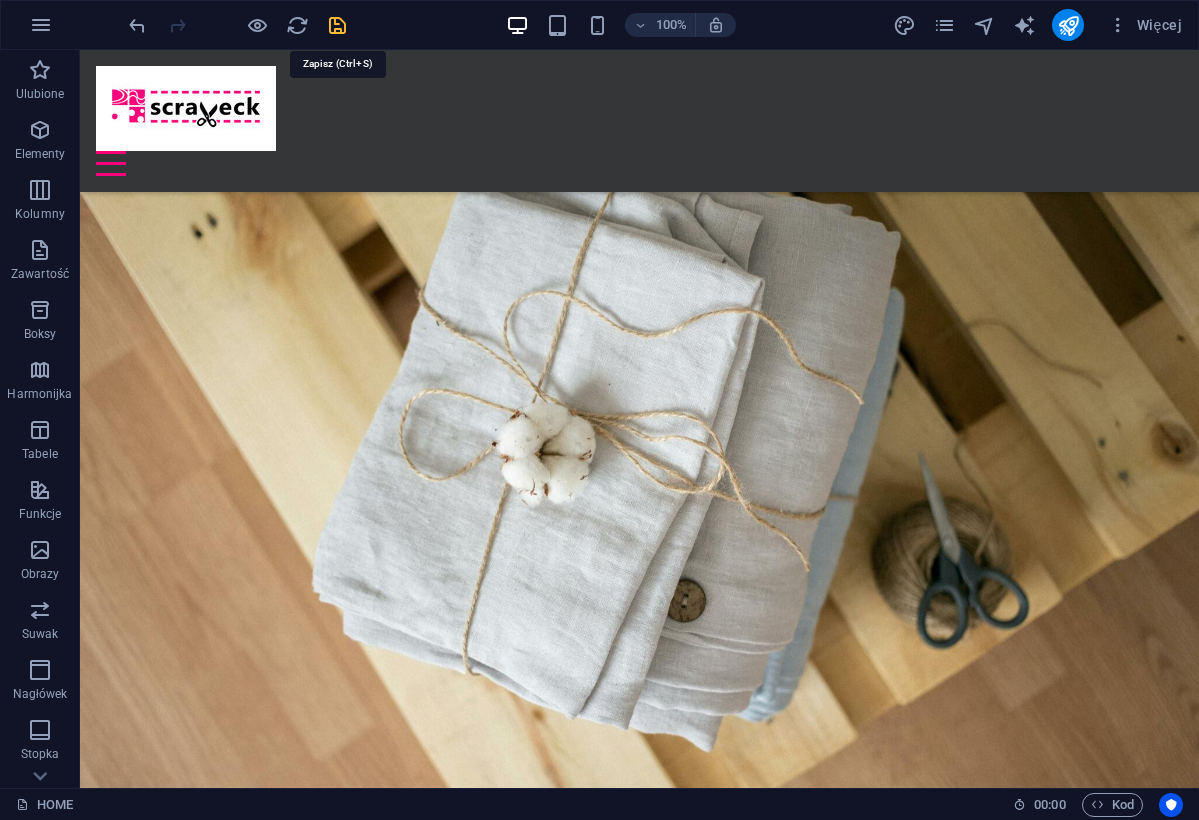 click at bounding box center [337, 25] 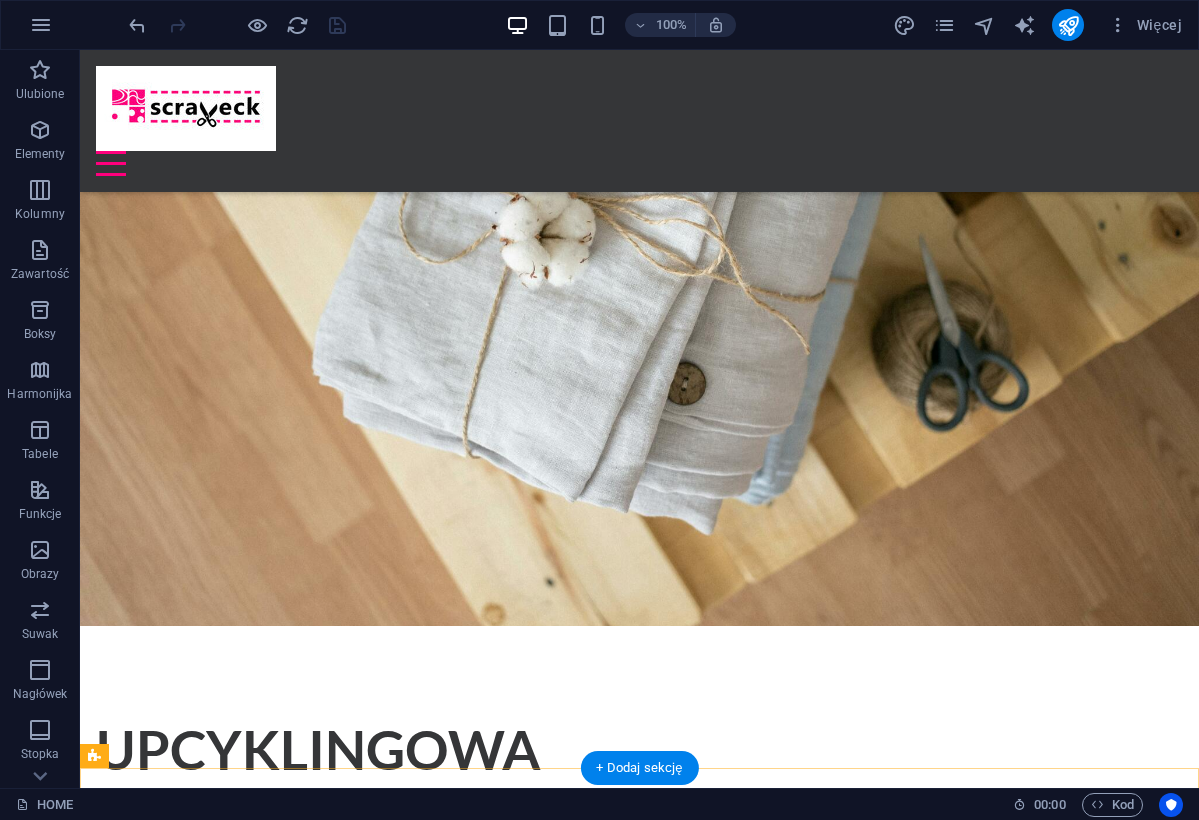scroll, scrollTop: 876, scrollLeft: 0, axis: vertical 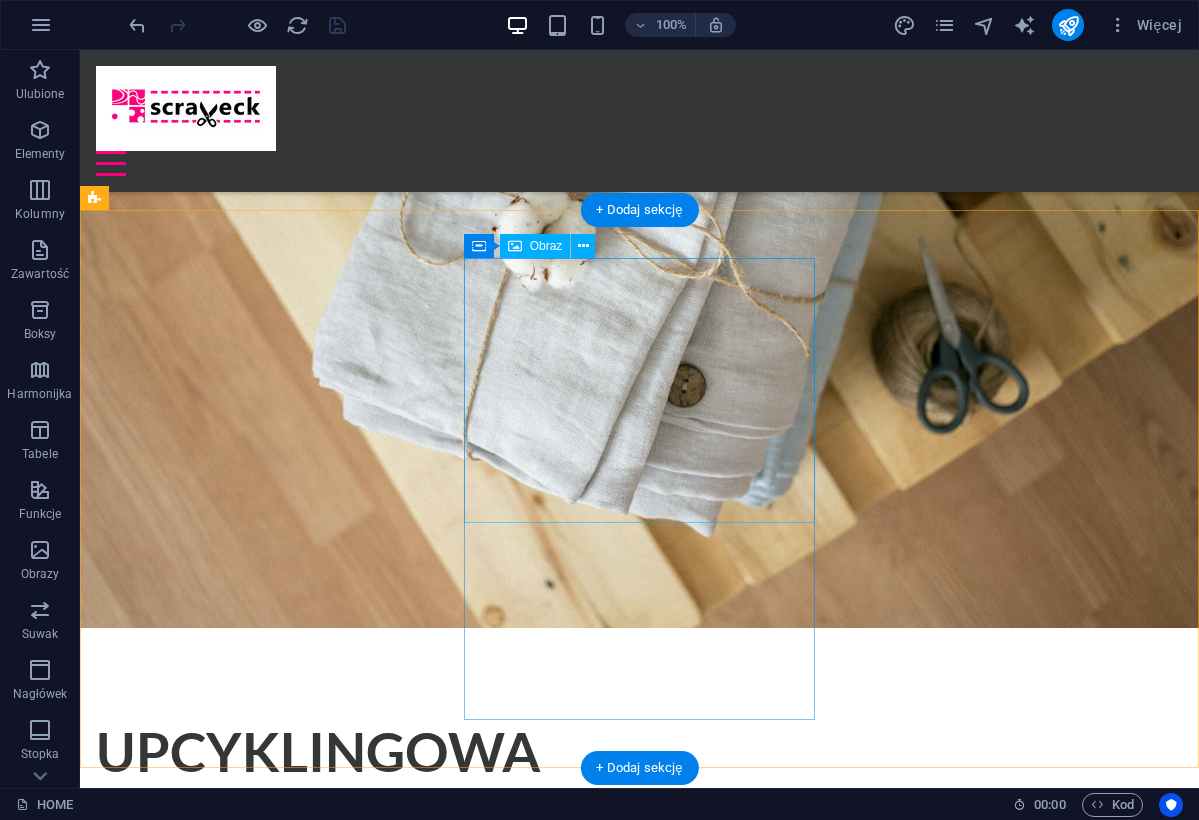 click on "Obraz" at bounding box center (546, 246) 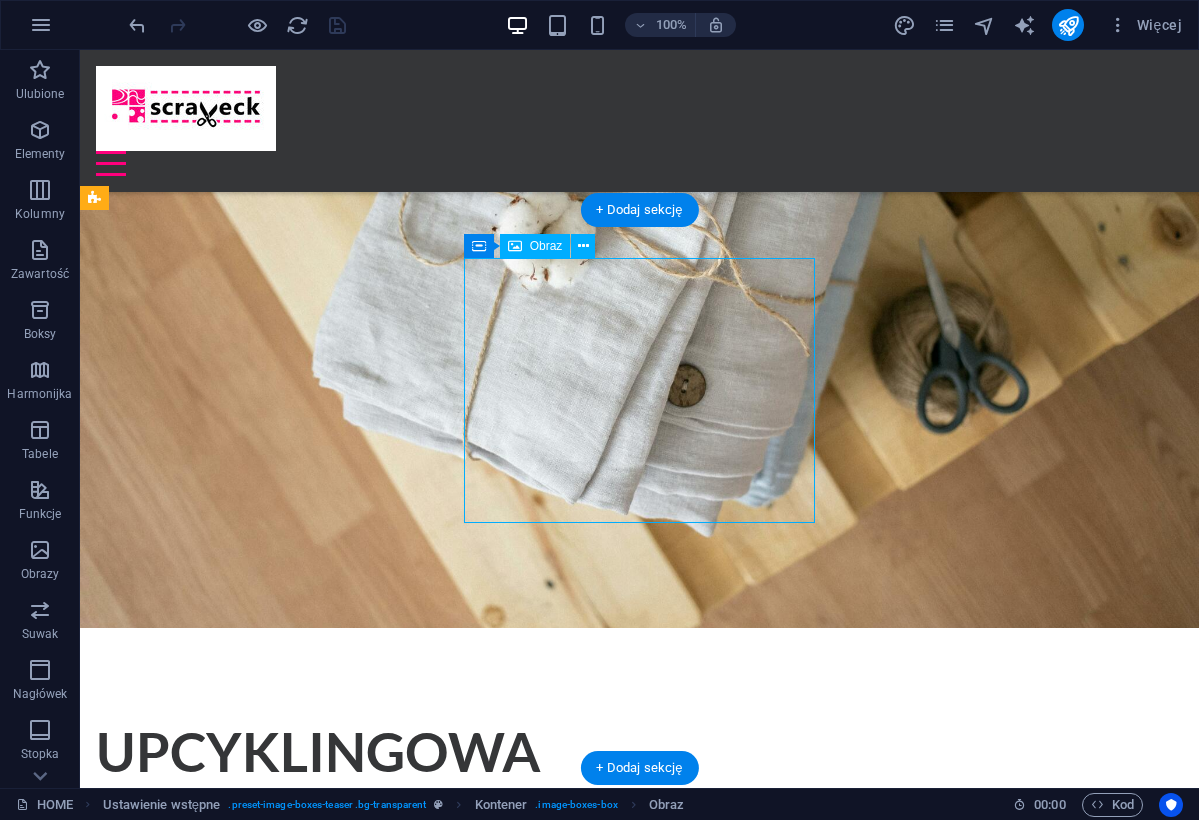 click on "Obraz" at bounding box center [546, 246] 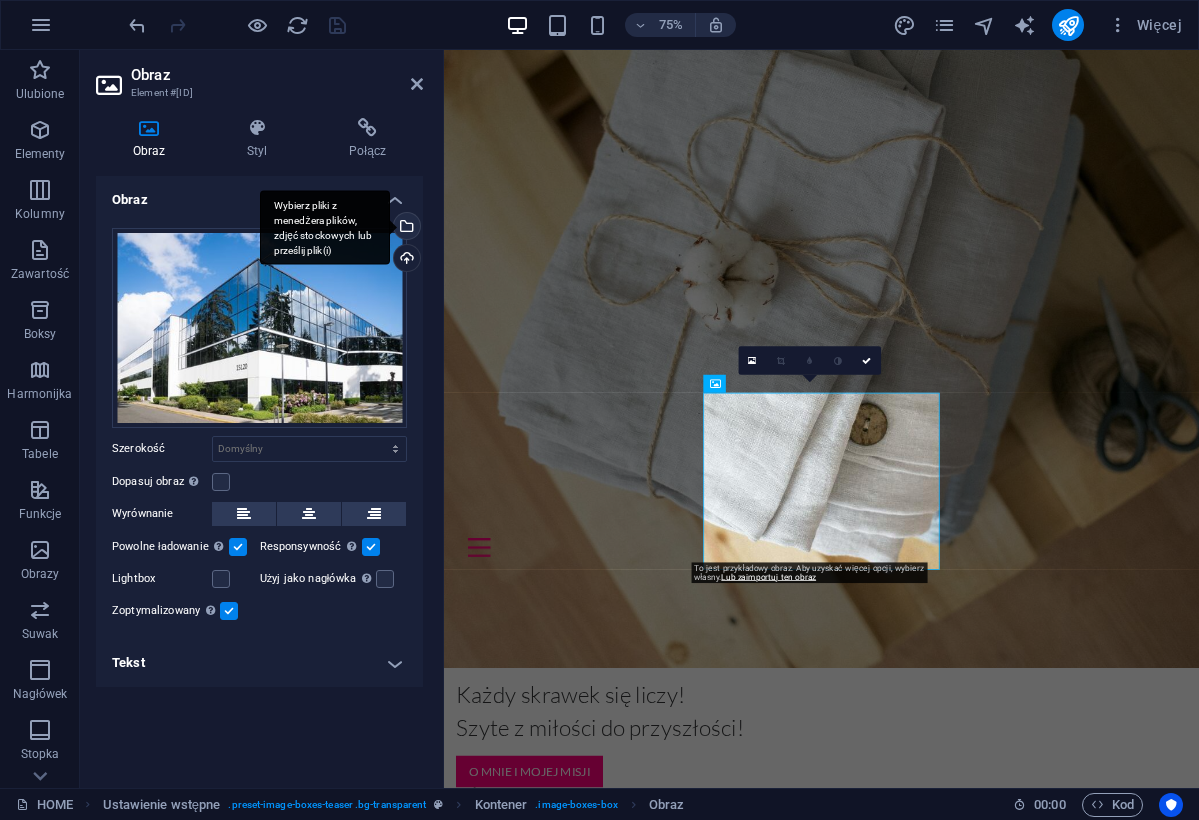 click on "Wybierz pliki z menedżera plików, zdjęć stockowych lub prześlij plik(i)" at bounding box center (405, 228) 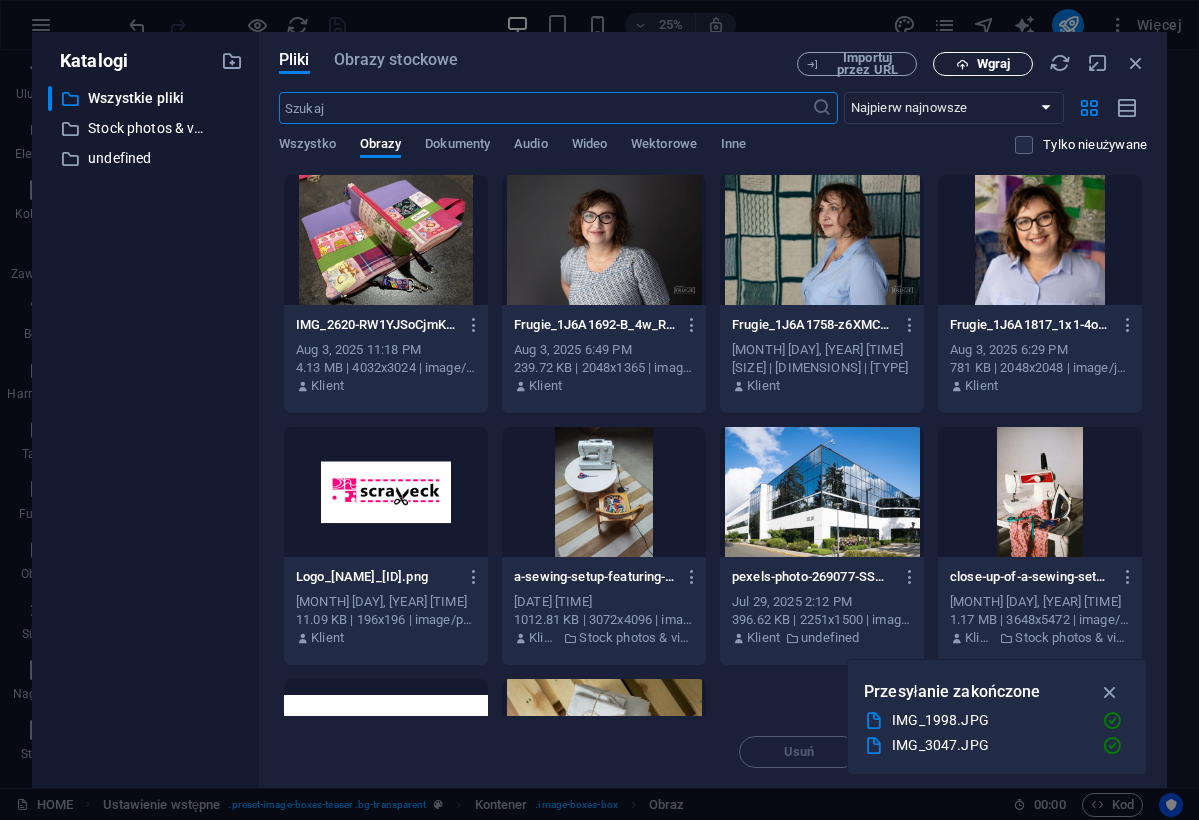 click on "Wgraj" at bounding box center (983, 64) 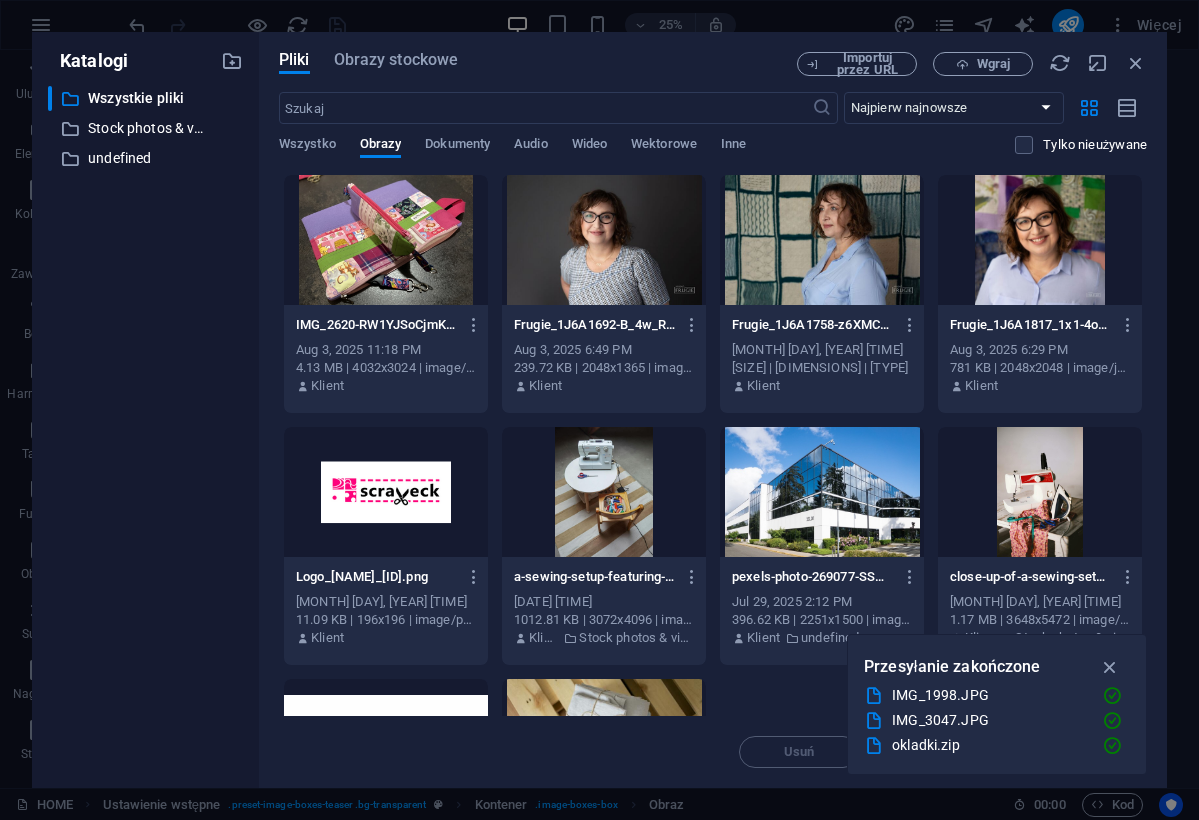 scroll, scrollTop: 0, scrollLeft: 0, axis: both 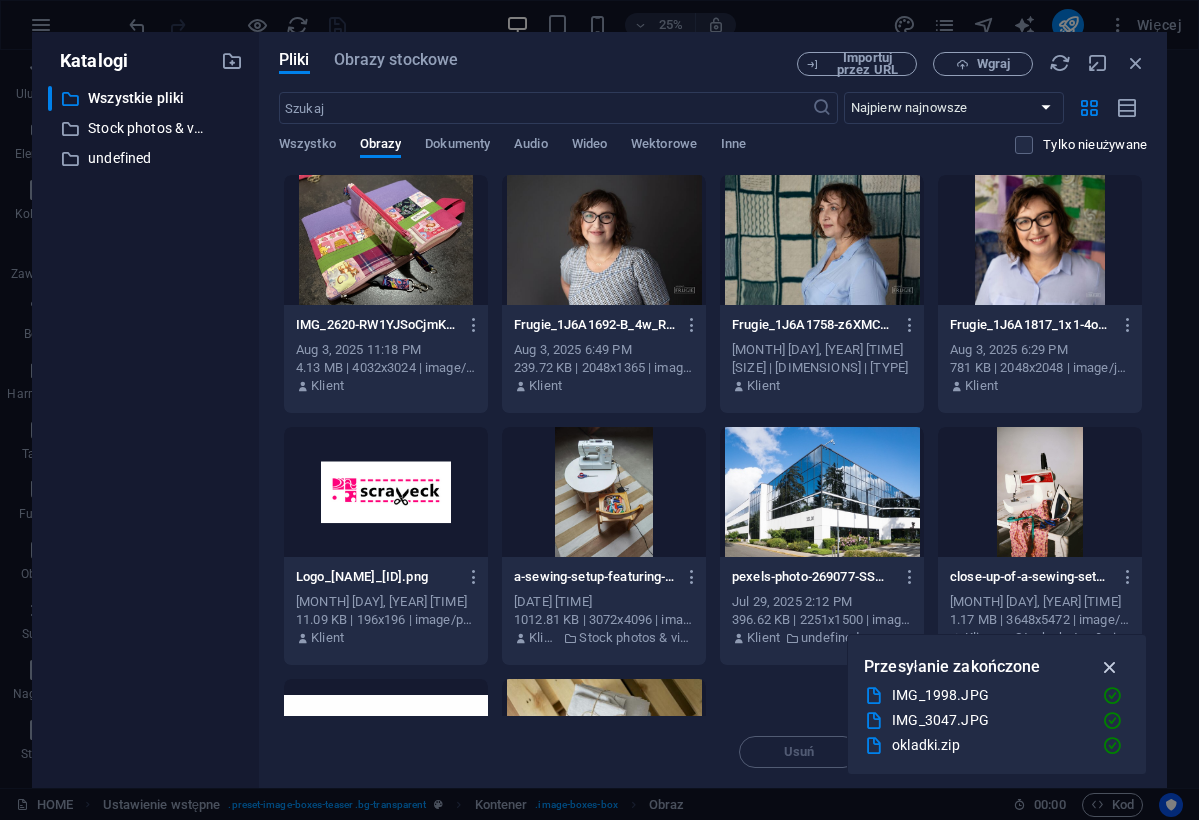click at bounding box center (1110, 667) 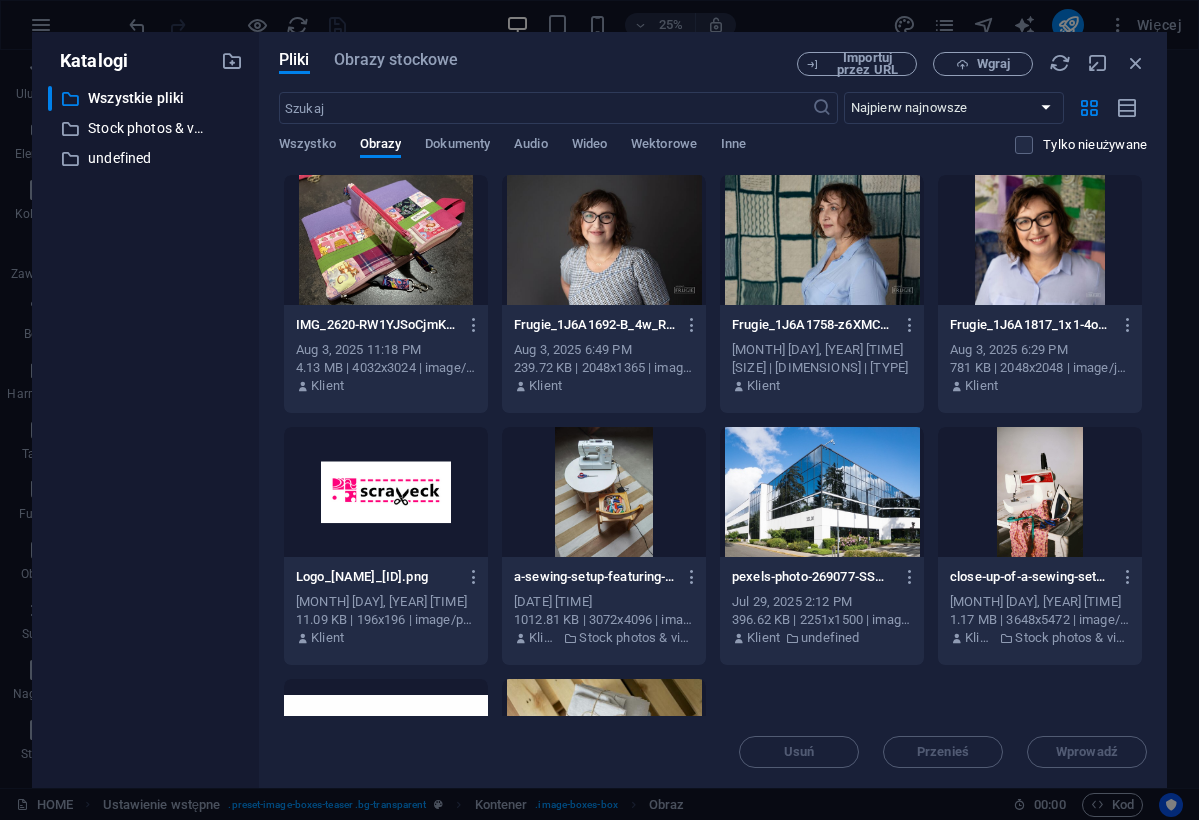 scroll, scrollTop: 0, scrollLeft: 0, axis: both 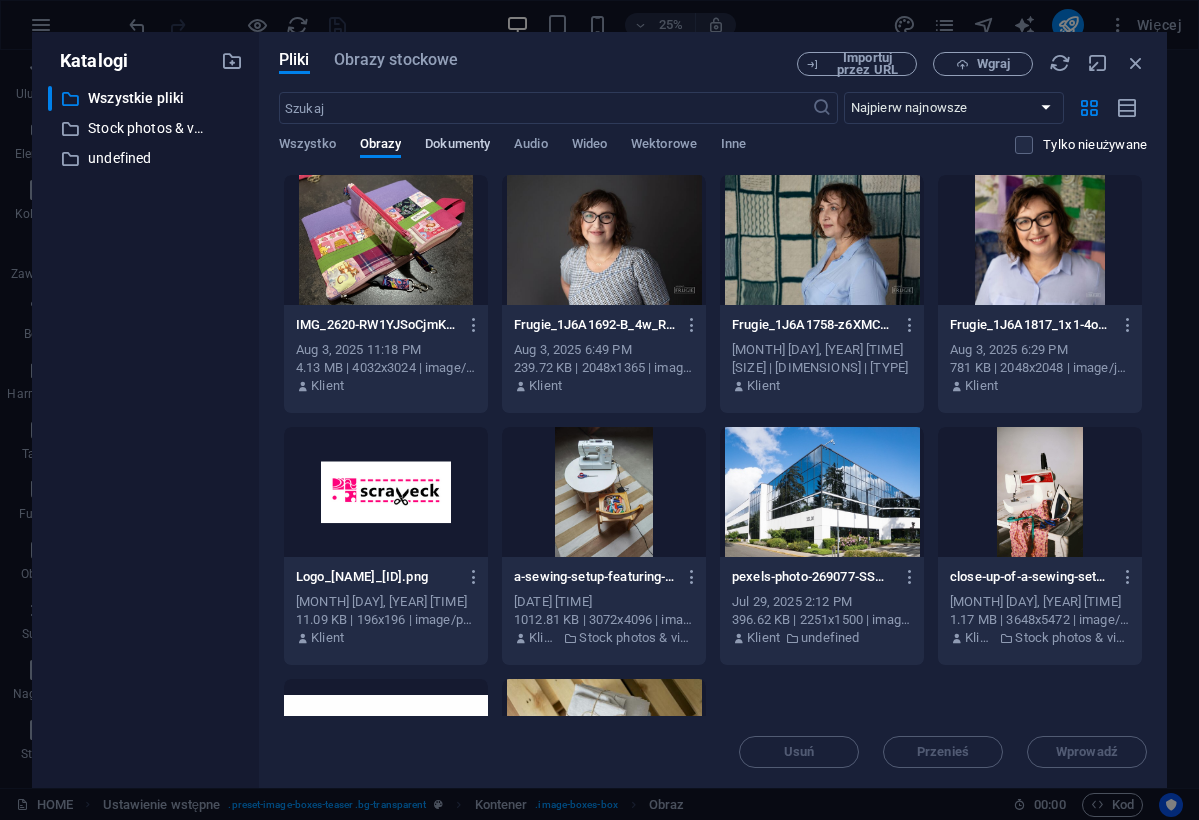 click on "Dokumenty" at bounding box center (457, 146) 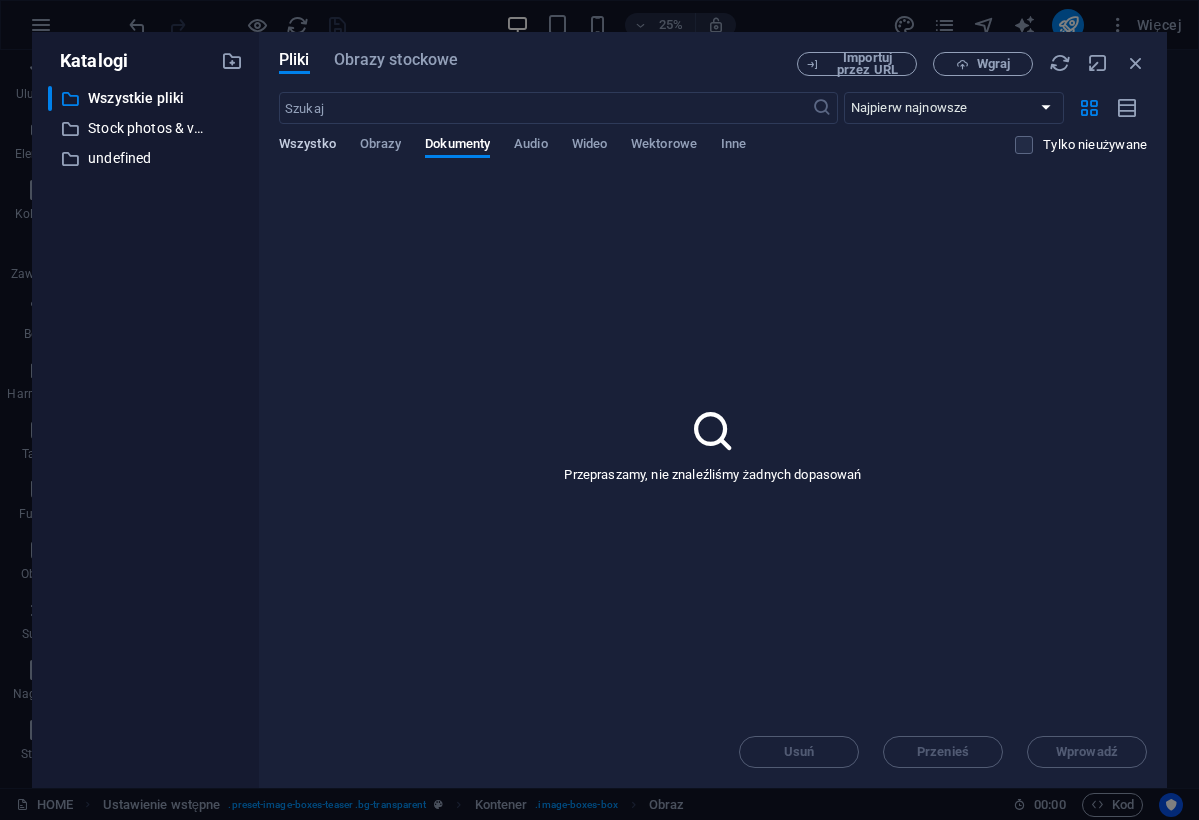 click on "Wszystko" at bounding box center [307, 146] 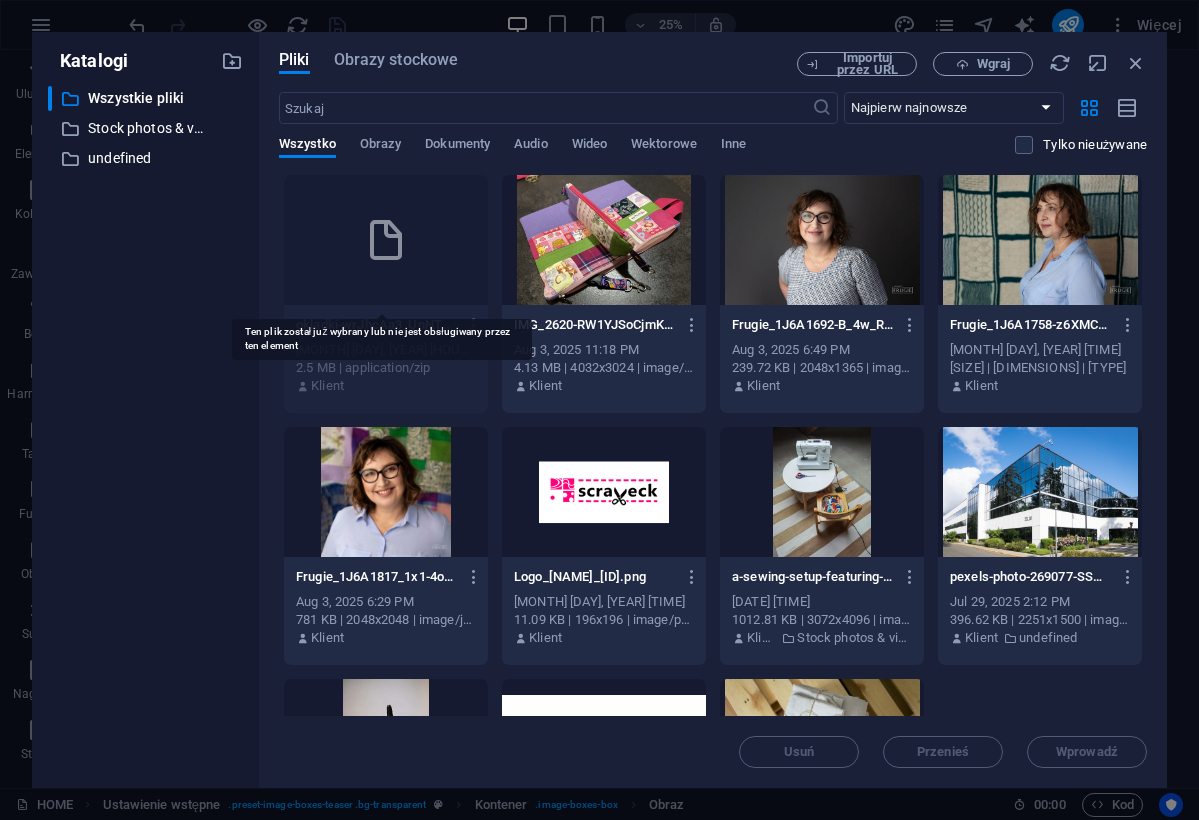 click at bounding box center (386, 240) 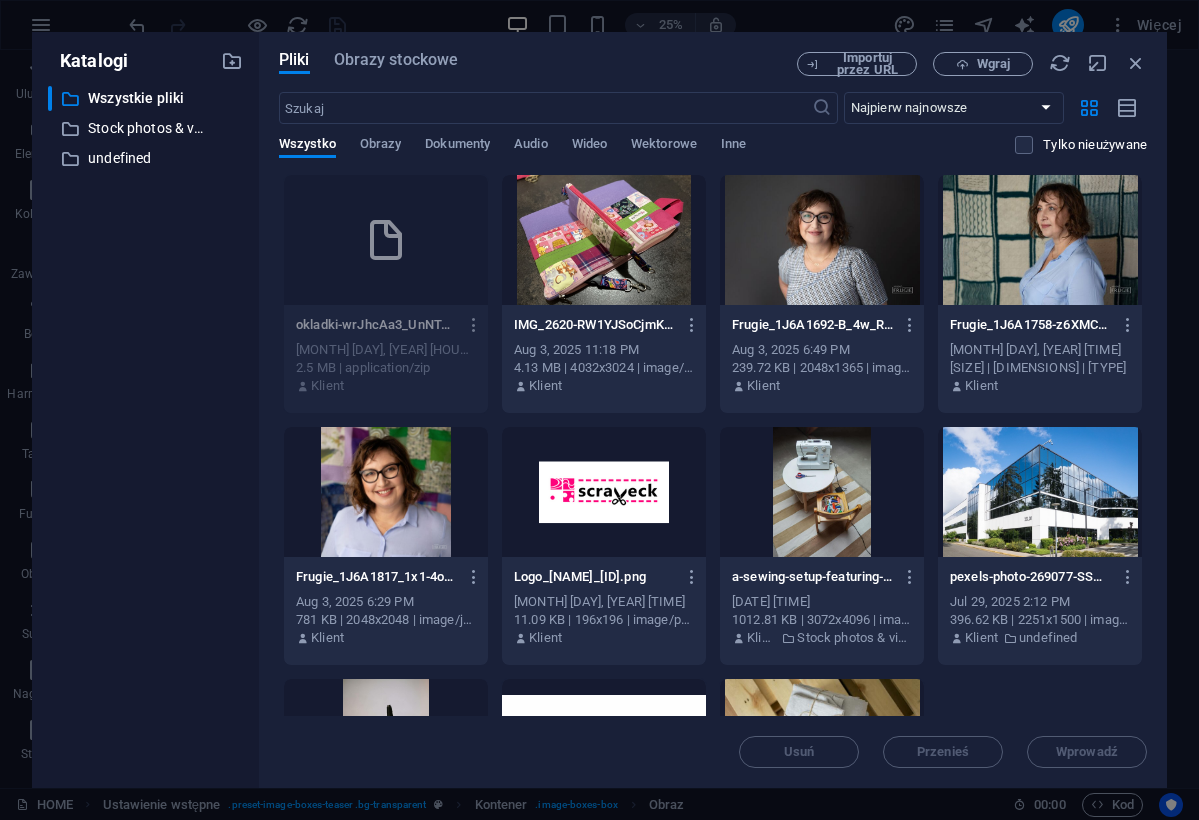 click at bounding box center (474, 325) 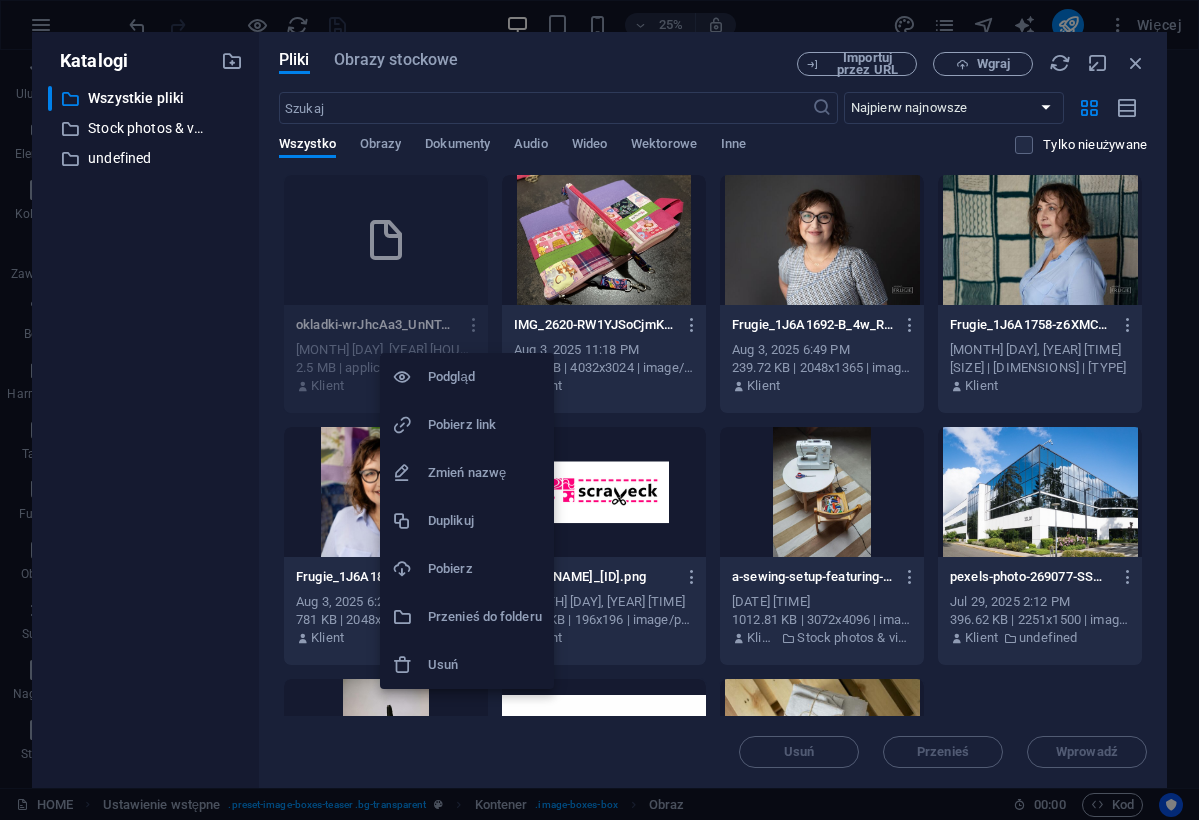 click on "Usuń" at bounding box center [485, 665] 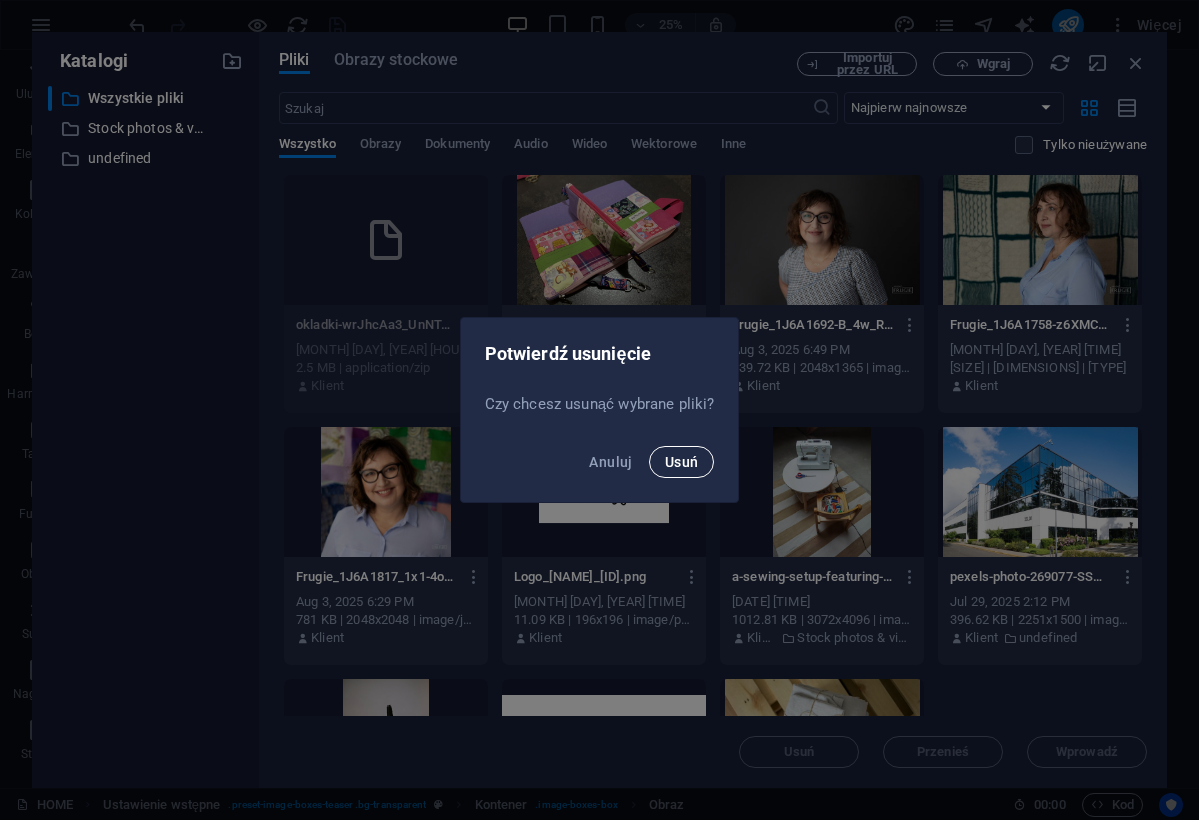 click on "Usuń" at bounding box center (682, 462) 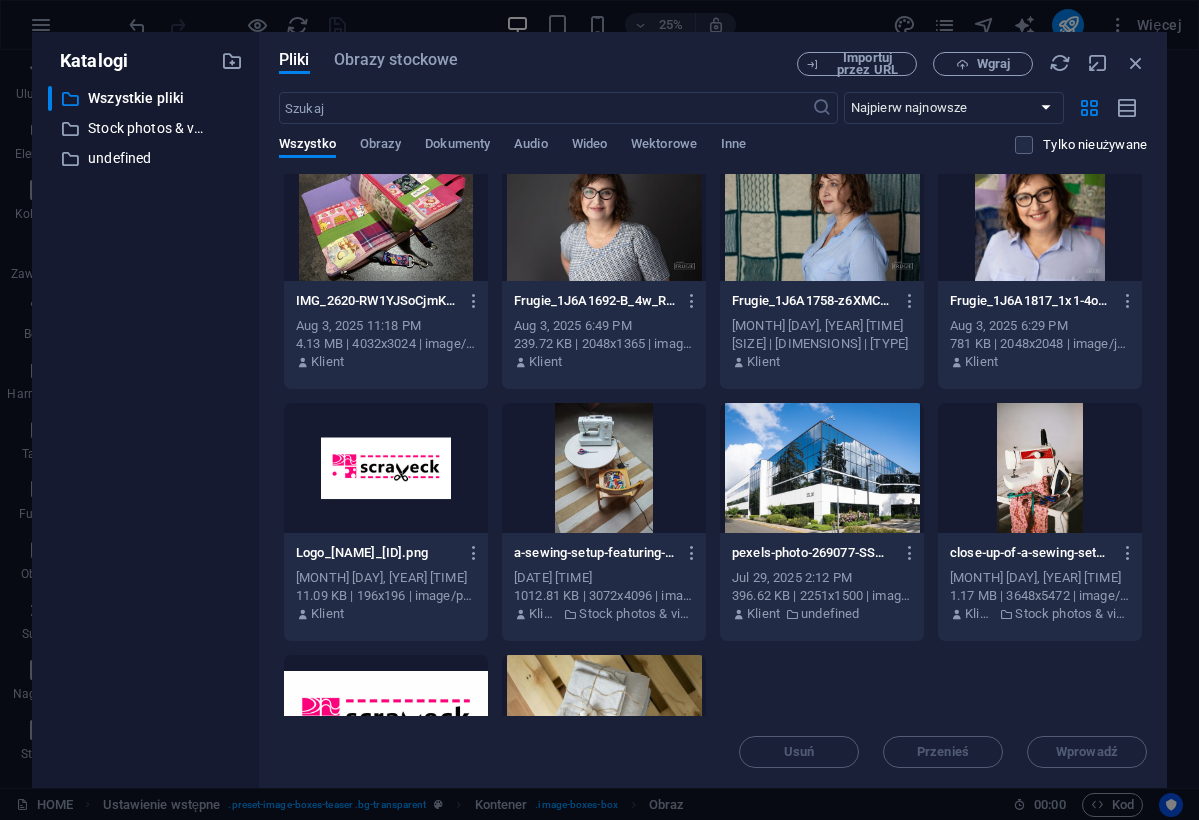 scroll, scrollTop: 0, scrollLeft: 0, axis: both 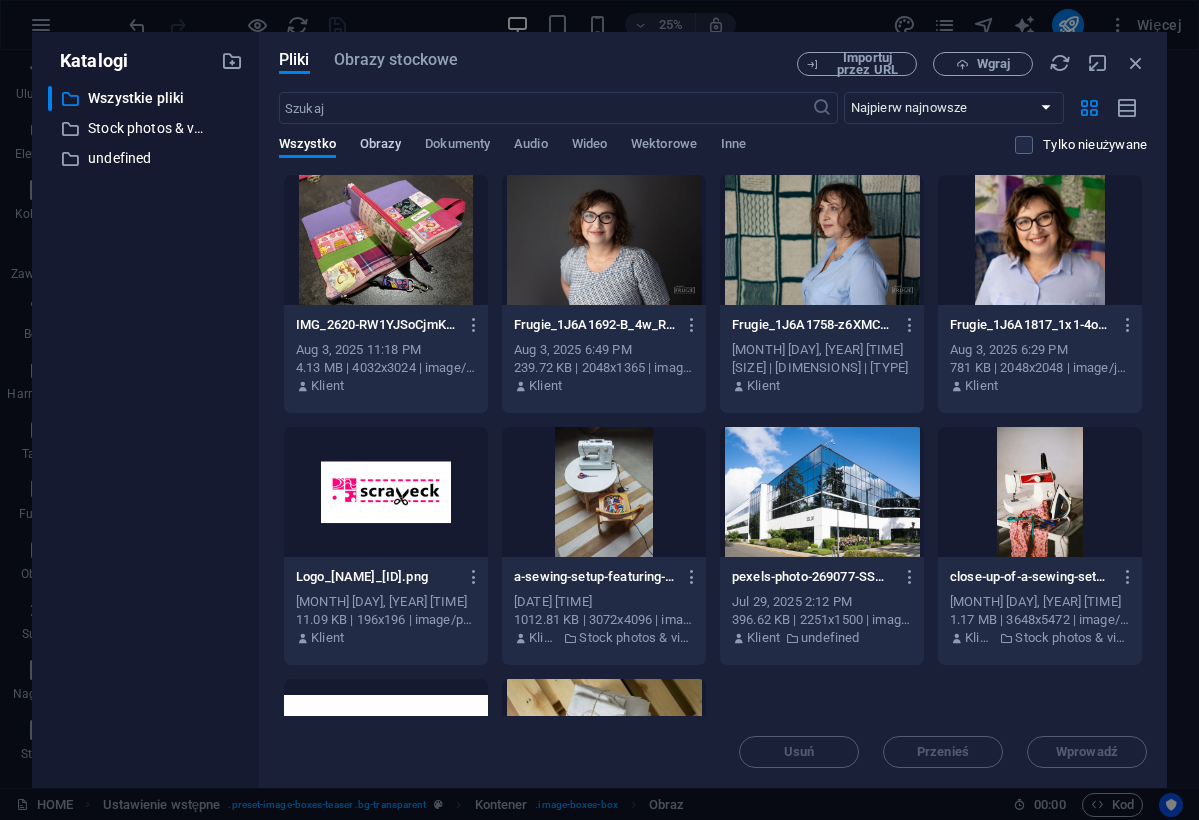 click on "Obrazy" at bounding box center (381, 146) 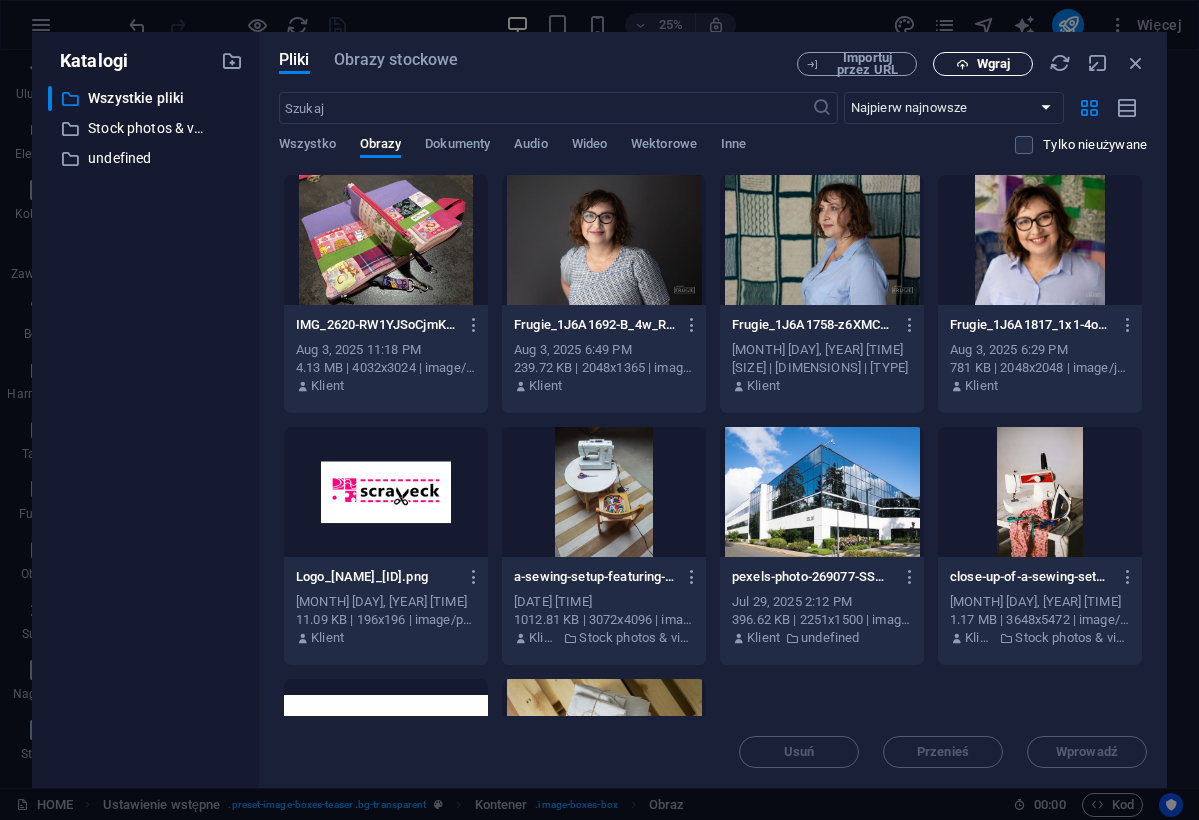 click on "Wgraj" at bounding box center (993, 64) 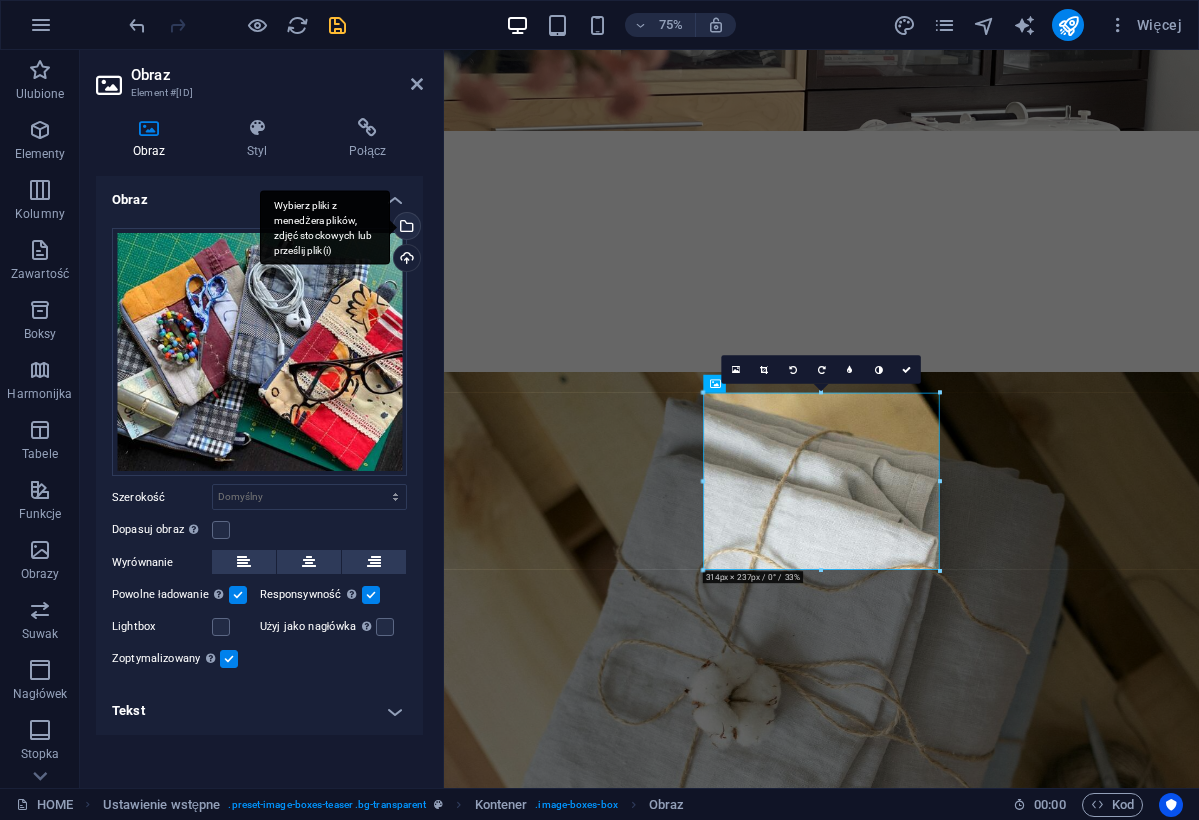 click on "Wybierz pliki z menedżera plików, zdjęć stockowych lub prześlij plik(i)" at bounding box center (405, 228) 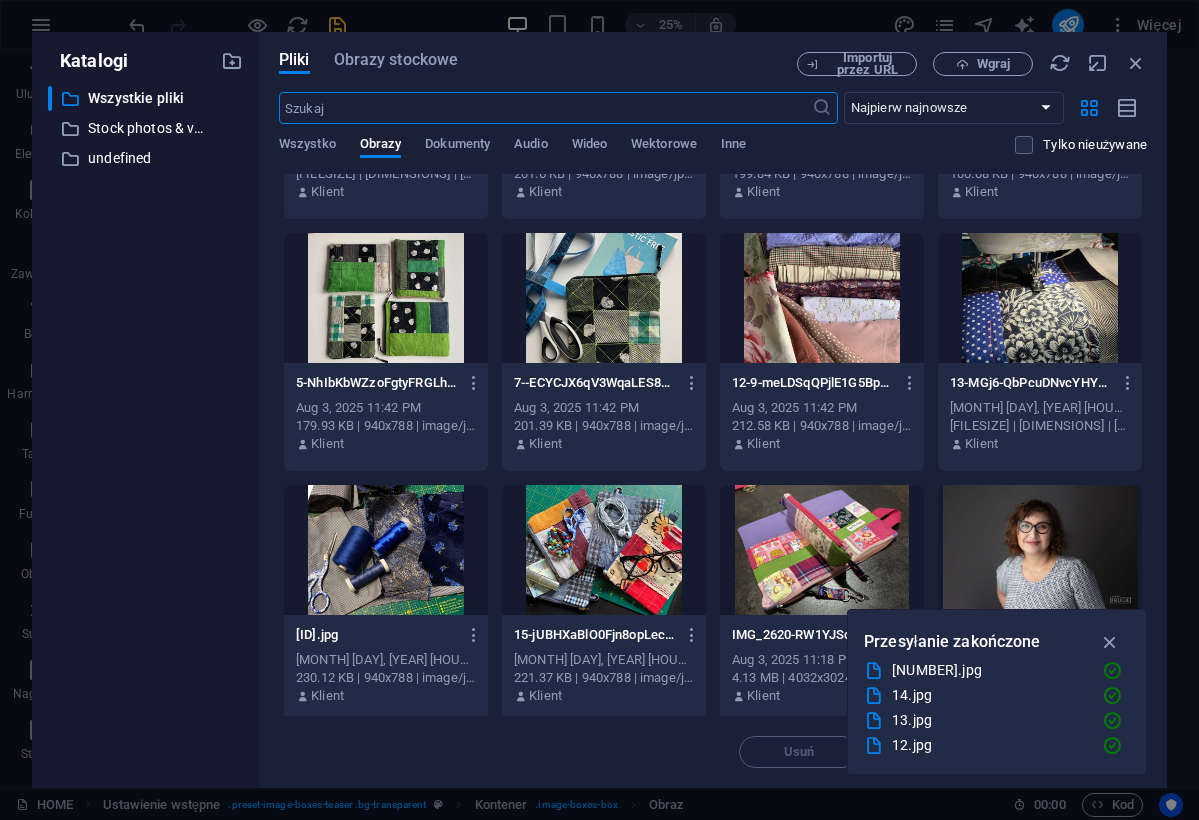 scroll, scrollTop: 201, scrollLeft: 0, axis: vertical 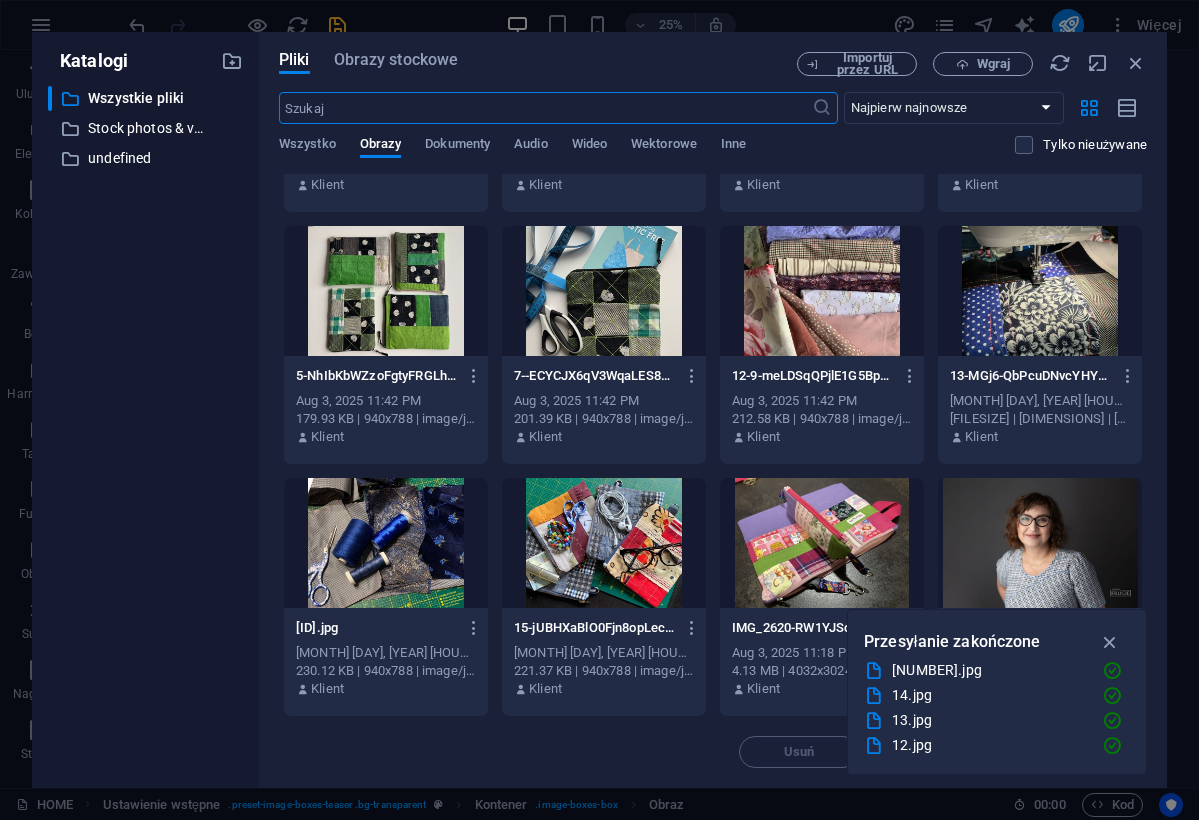 click at bounding box center (604, 291) 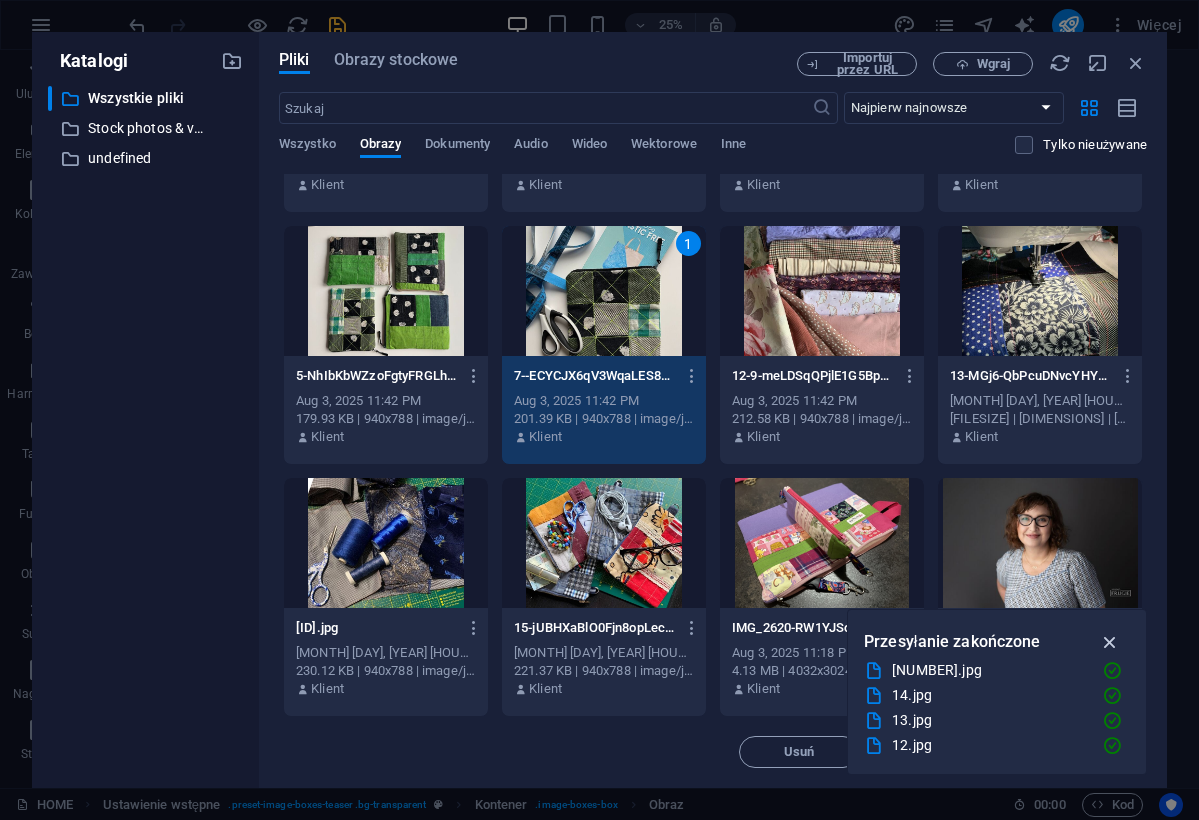 click at bounding box center (1110, 642) 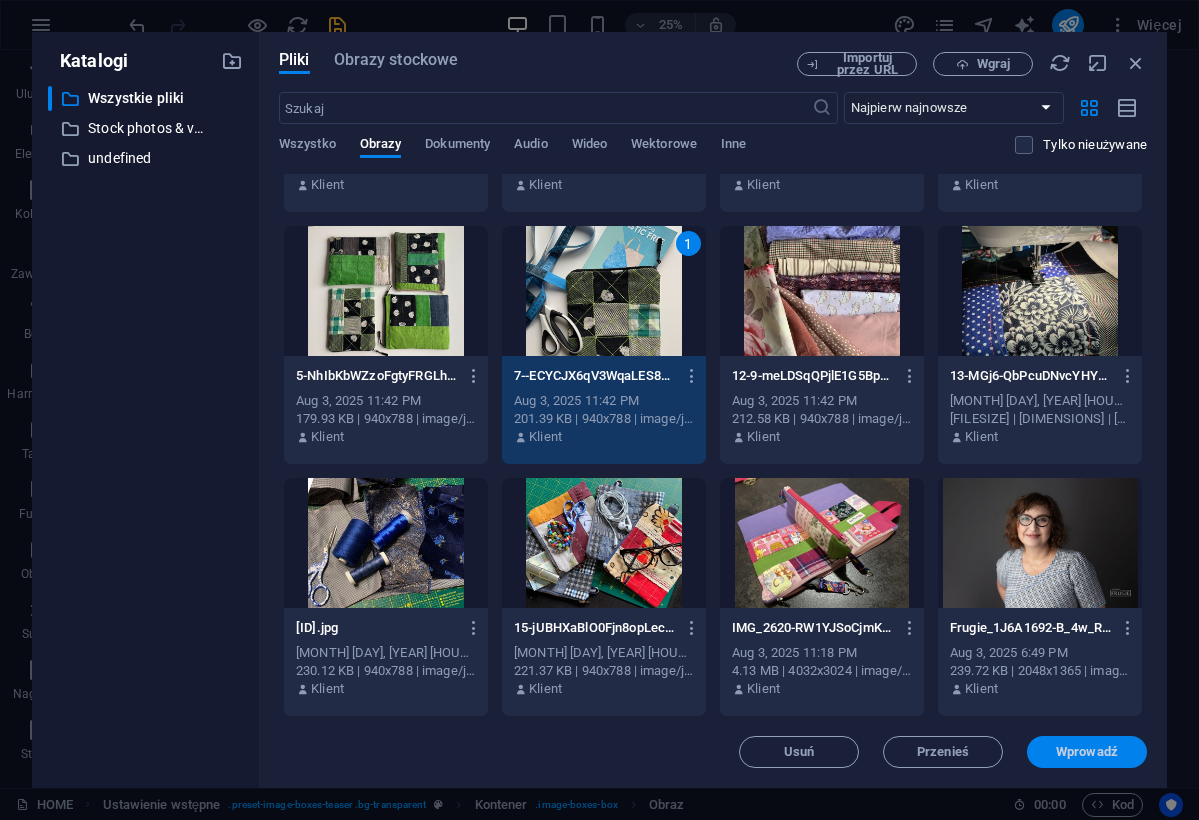 click on "Wprowadź" at bounding box center [1087, 752] 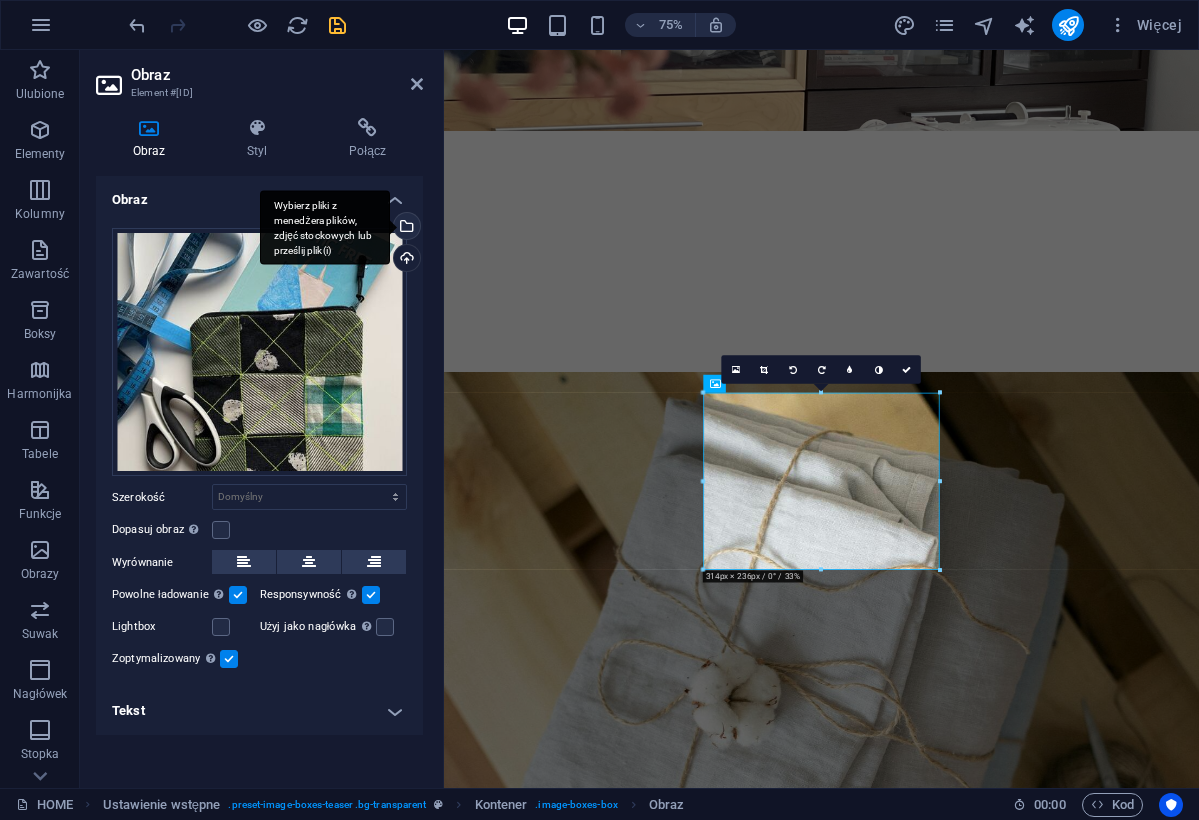 click on "Wybierz pliki z menedżera plików, zdjęć stockowych lub prześlij plik(i)" at bounding box center [405, 228] 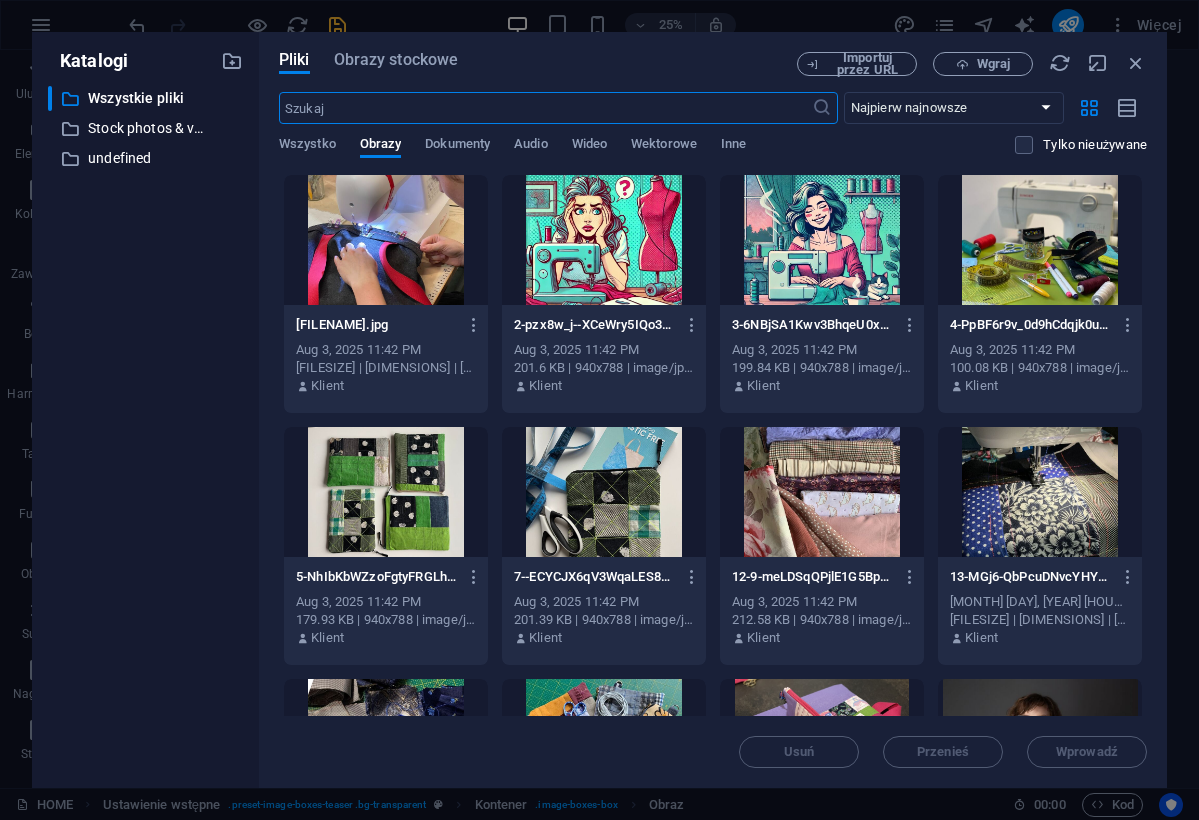 click at bounding box center [604, 492] 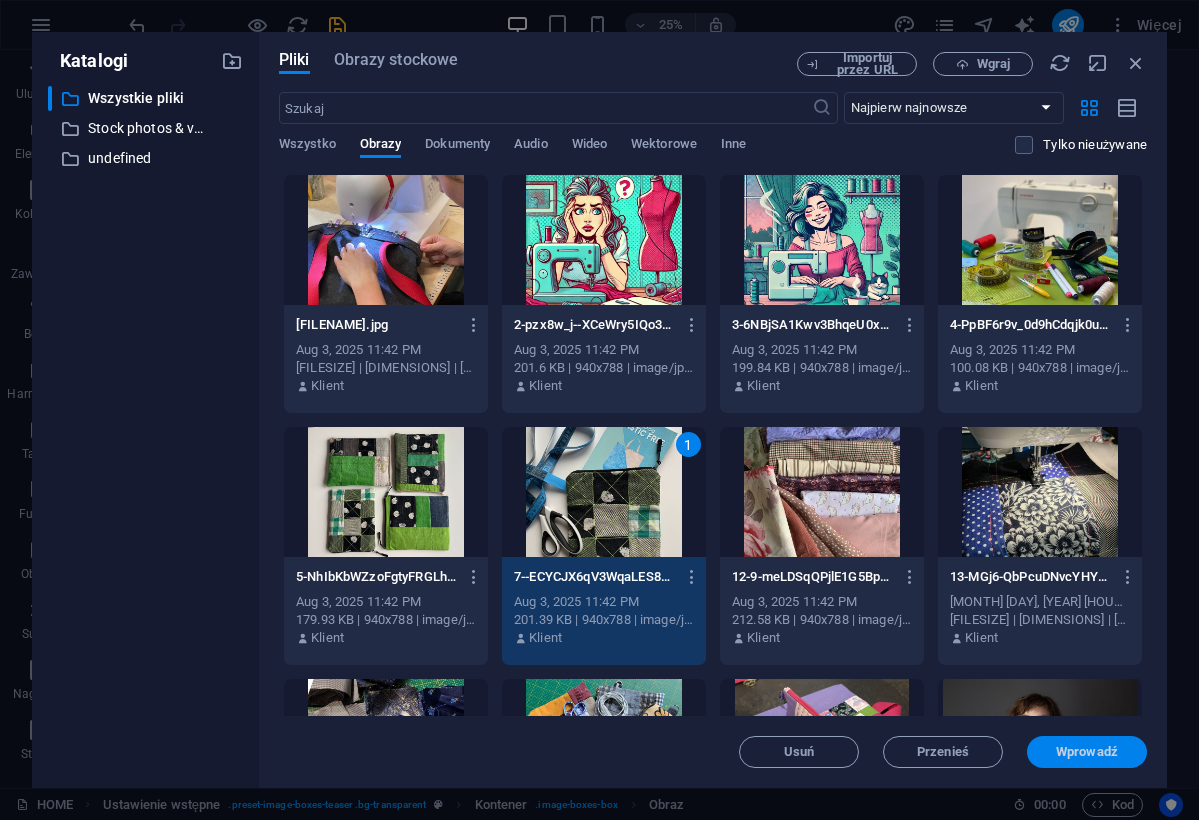click on "Wprowadź" at bounding box center (1087, 752) 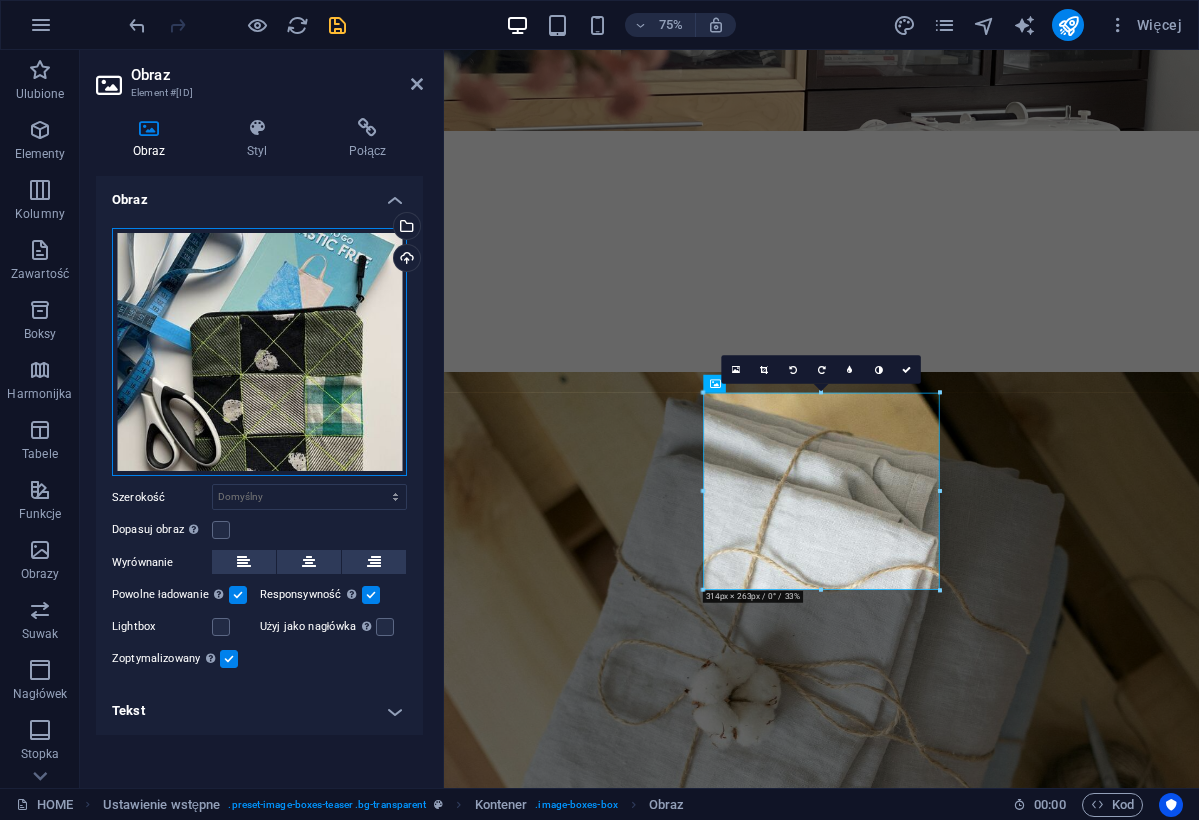drag, startPoint x: 287, startPoint y: 350, endPoint x: 304, endPoint y: 351, distance: 17.029387 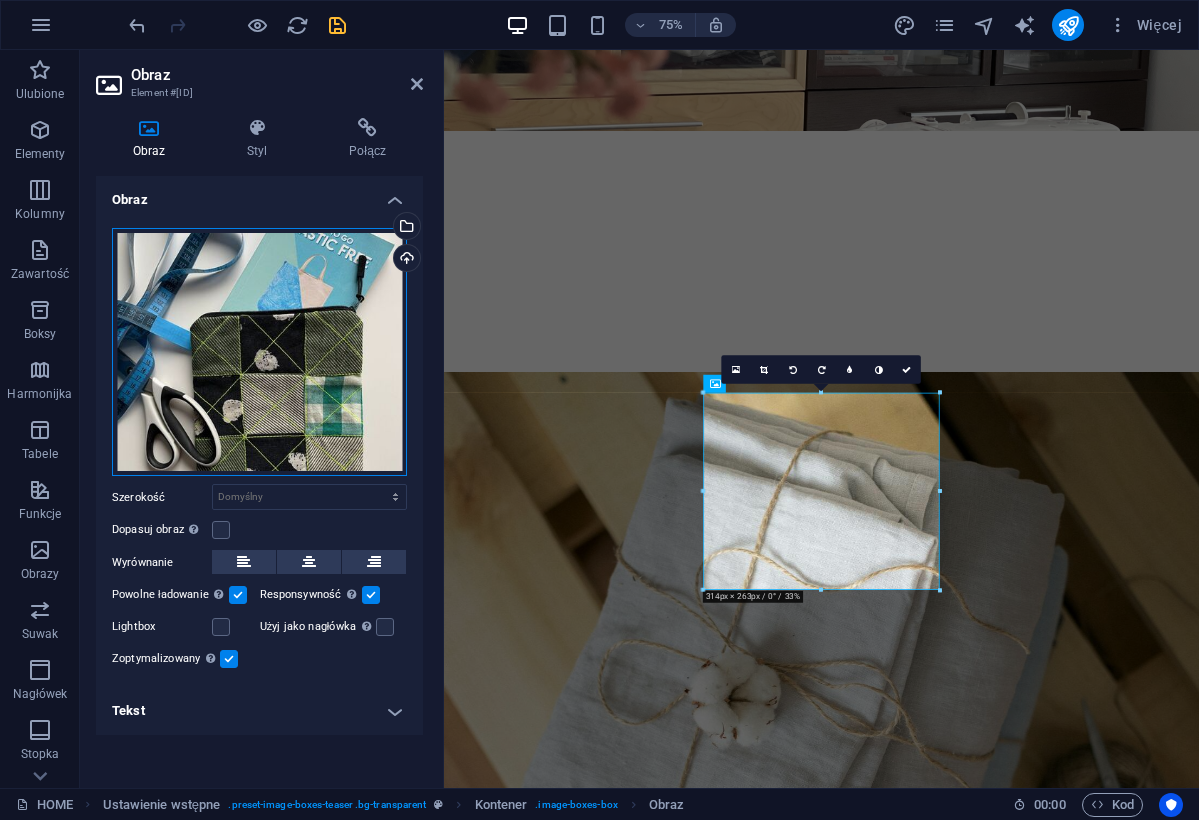 click on "Przeciągnij pliki tutaj, kliknij, aby wybrać pliki lub wybierz pliki z Plików lub naszych bezpłatnych zdjęć i filmów" at bounding box center [259, 352] 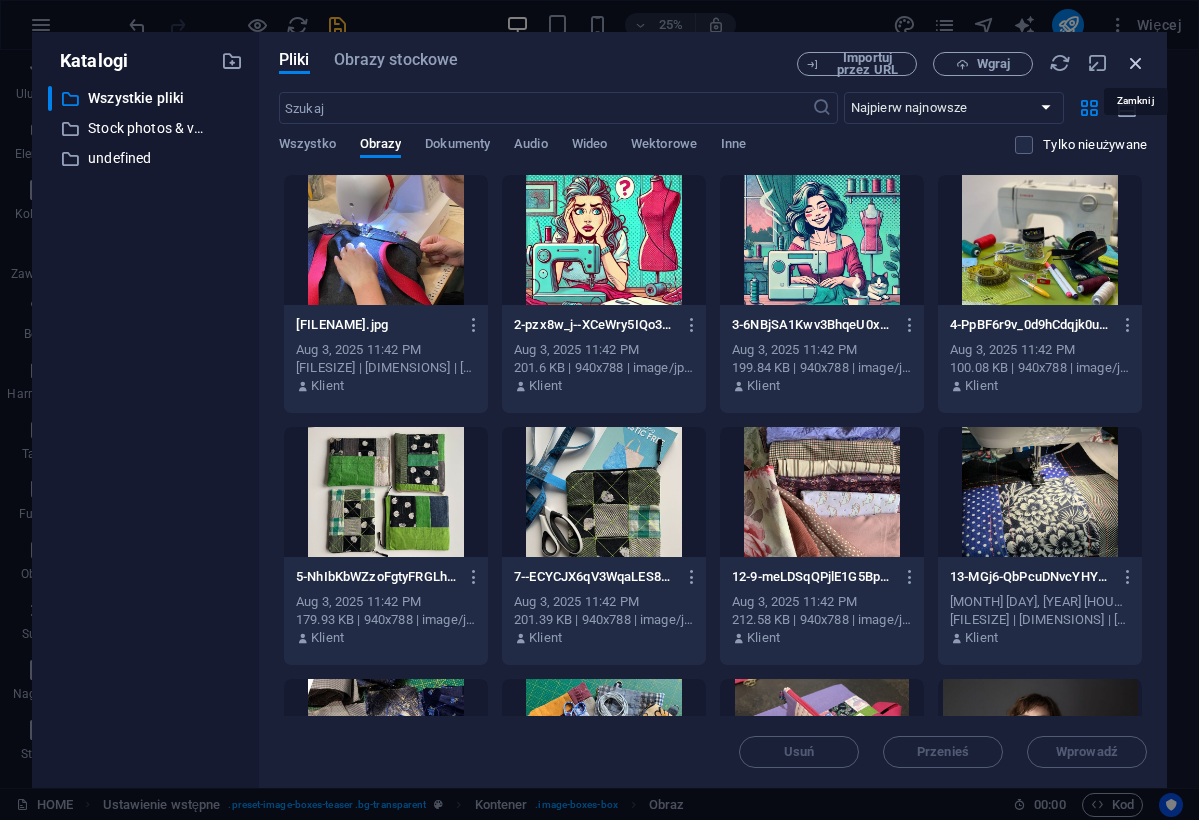 click at bounding box center [1136, 63] 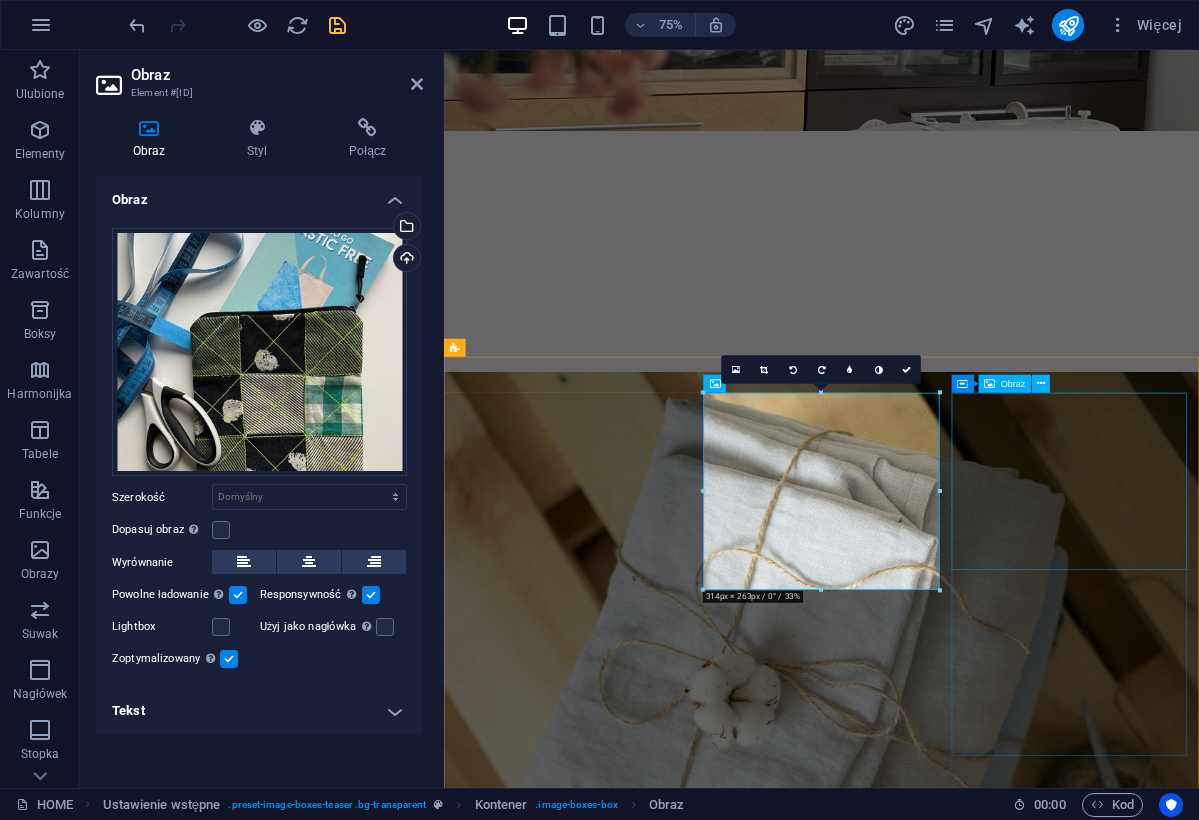 click at bounding box center [947, 4366] 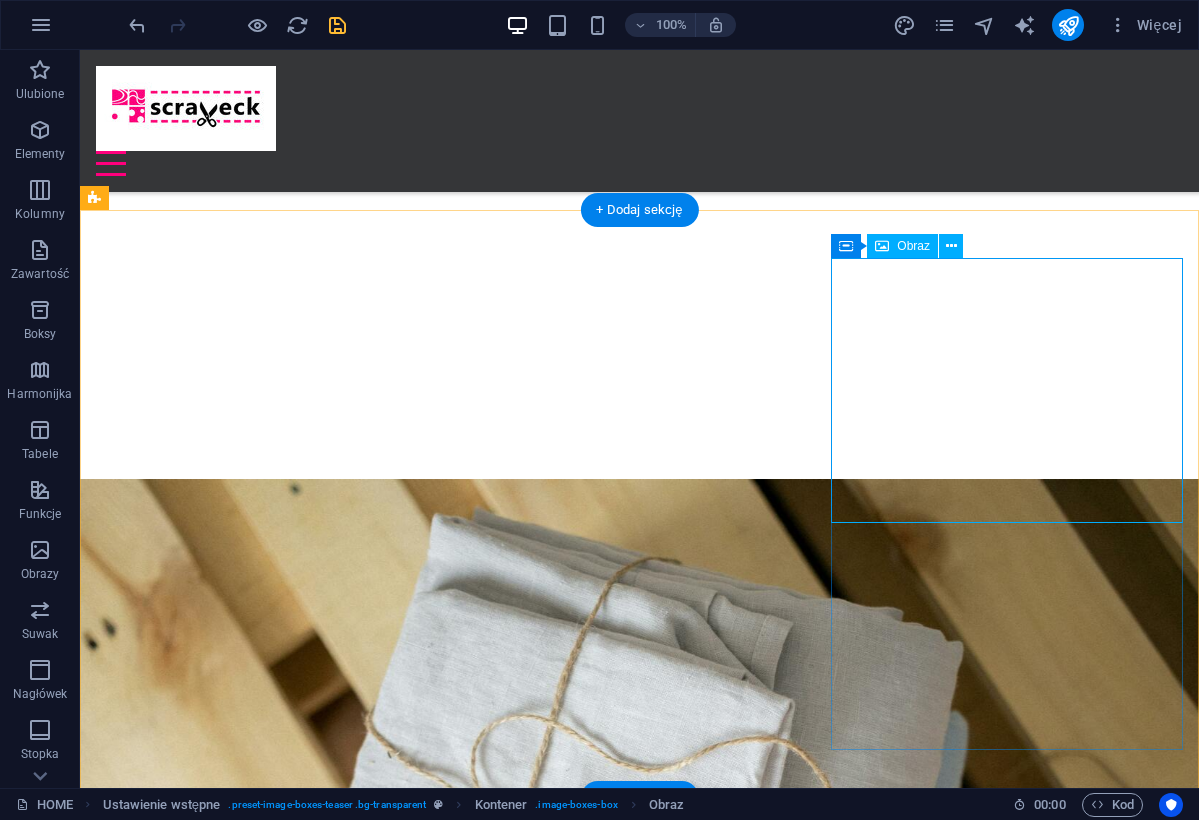 click on "Obraz" at bounding box center (913, 246) 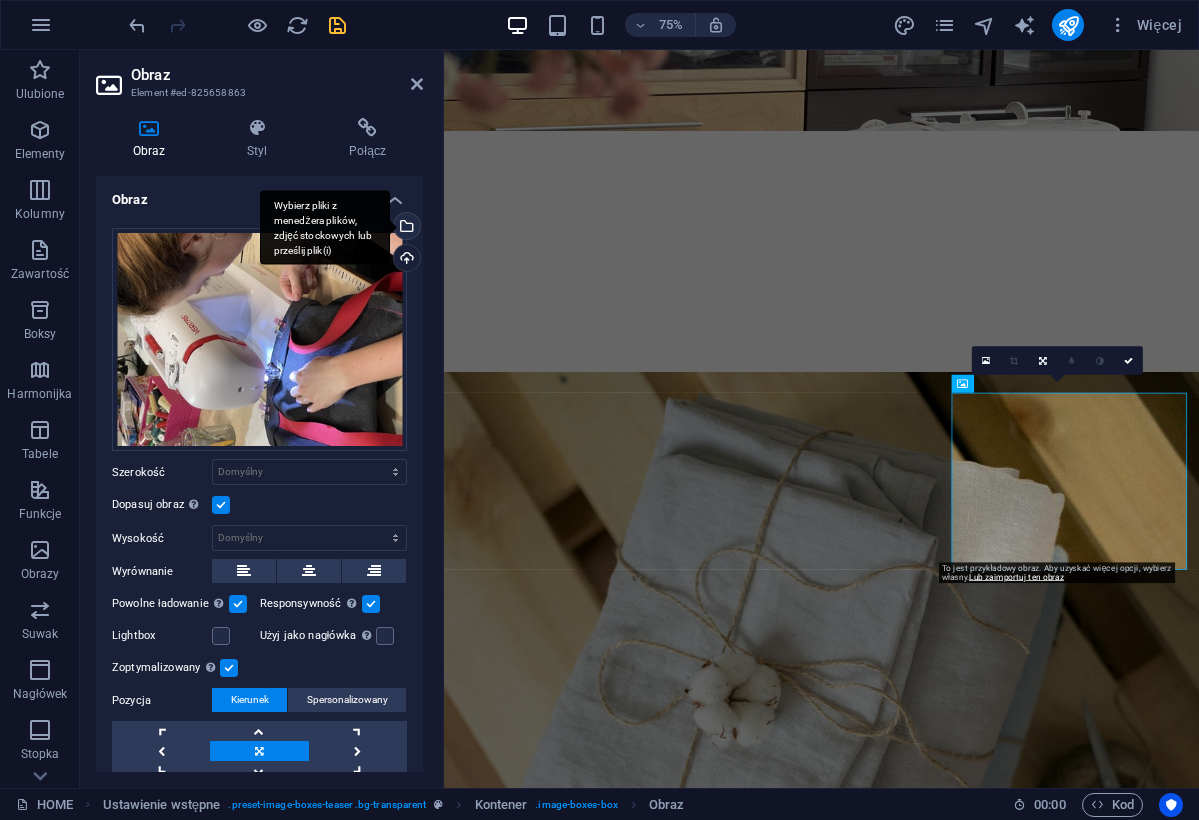 click on "Wybierz pliki z menedżera plików, zdjęć stockowych lub prześlij plik(i)" at bounding box center [405, 228] 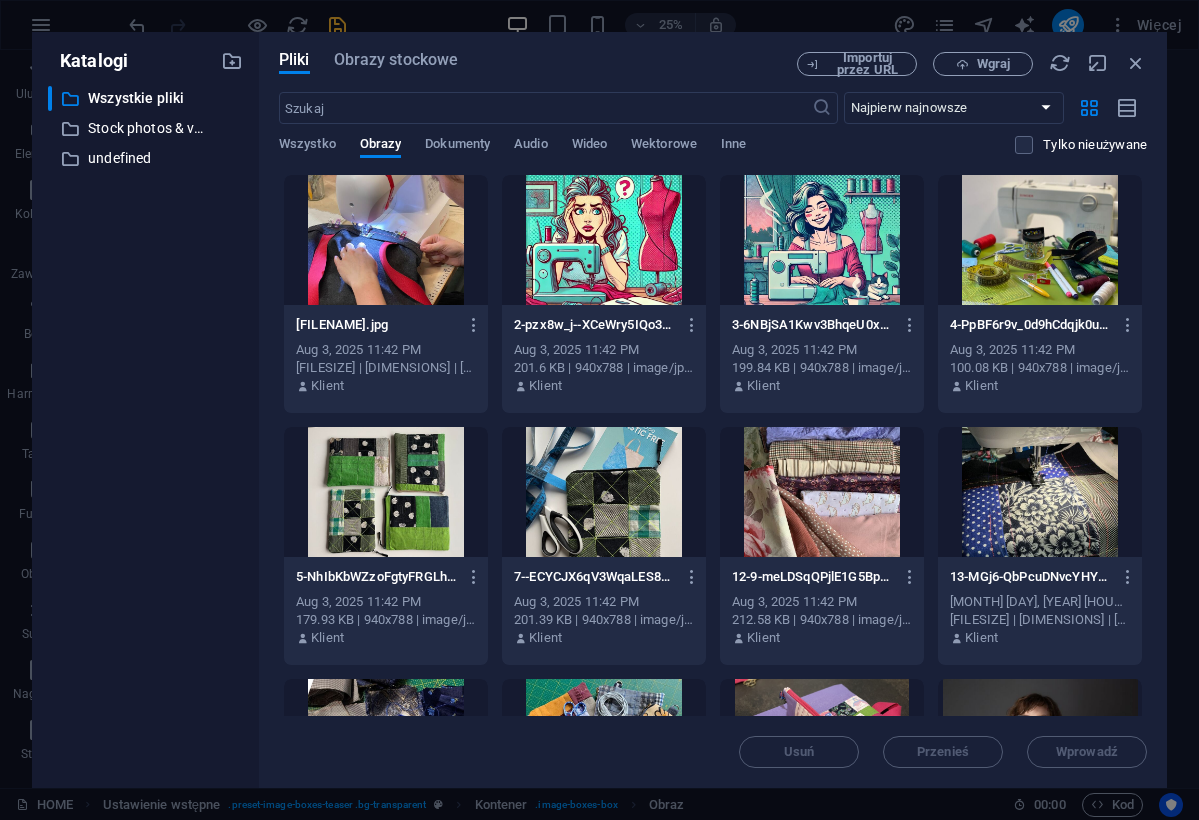 click at bounding box center (386, 240) 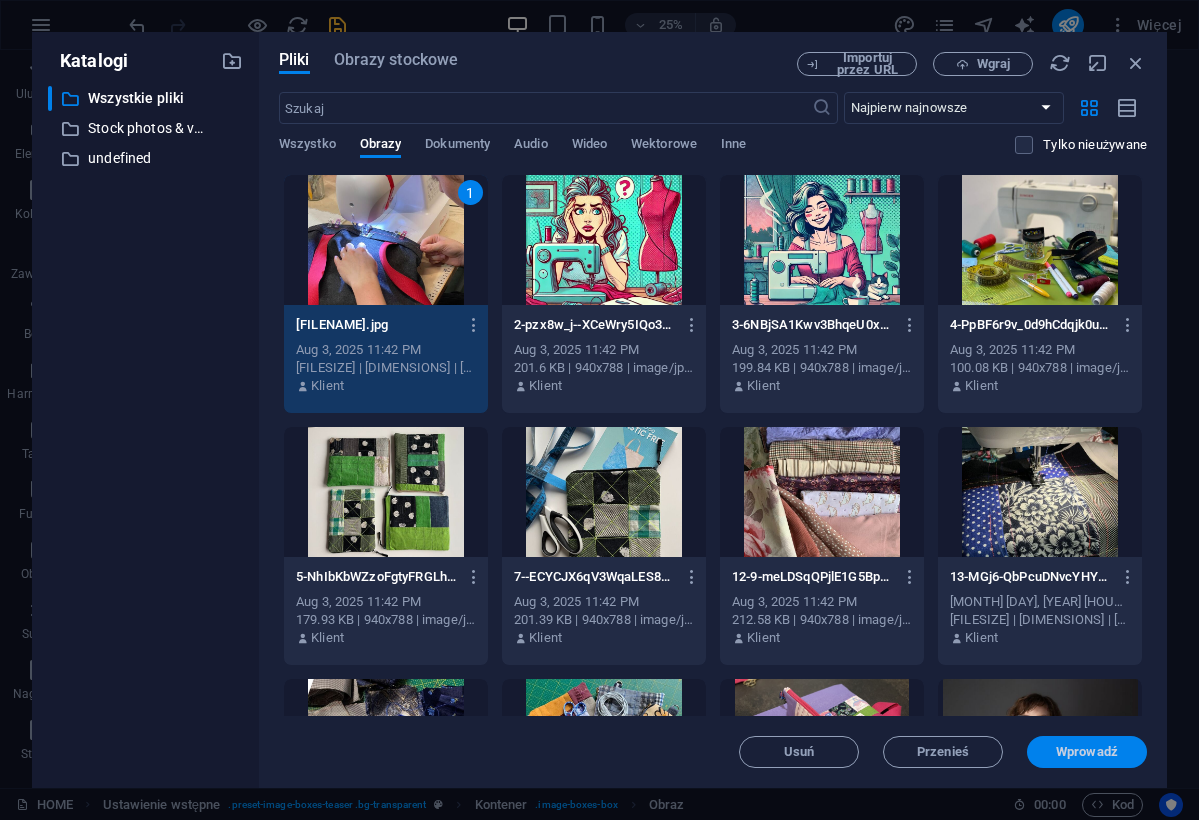 click on "Wprowadź" at bounding box center (1087, 752) 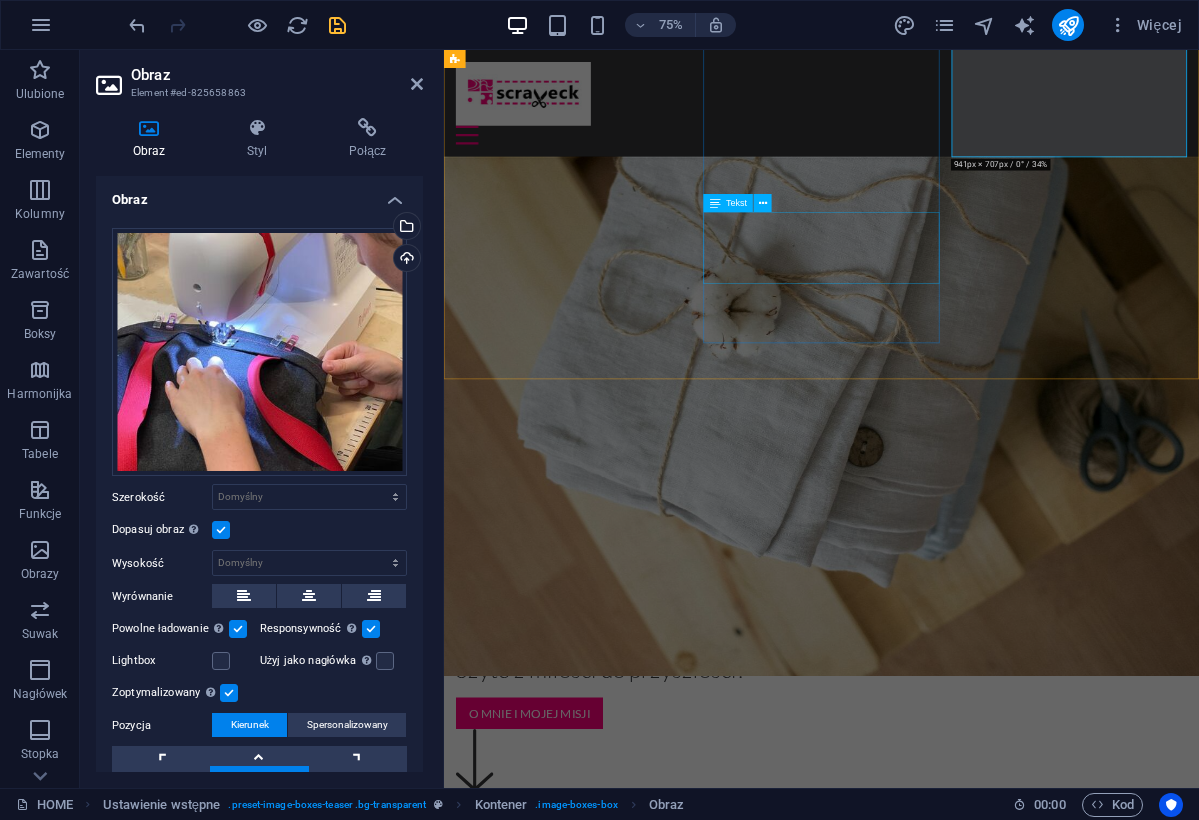 scroll, scrollTop: 1441, scrollLeft: 0, axis: vertical 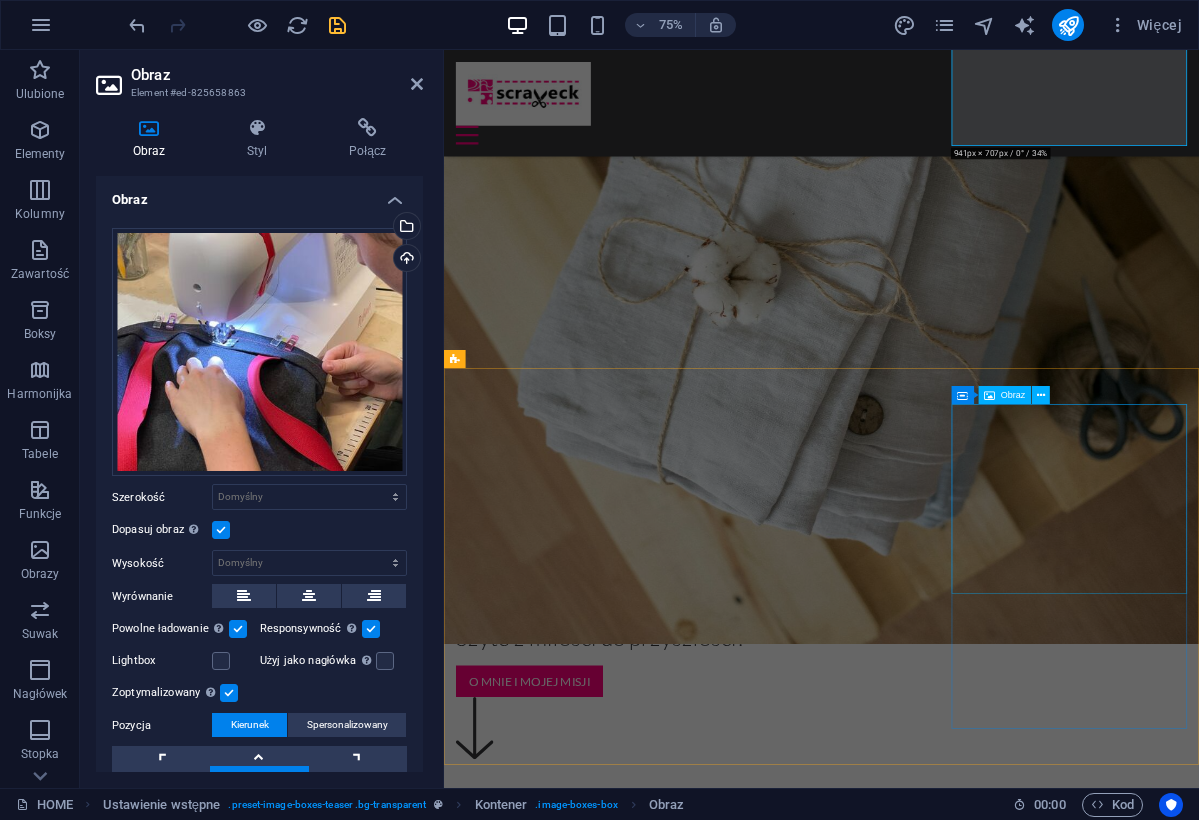 click at bounding box center (947, 7049) 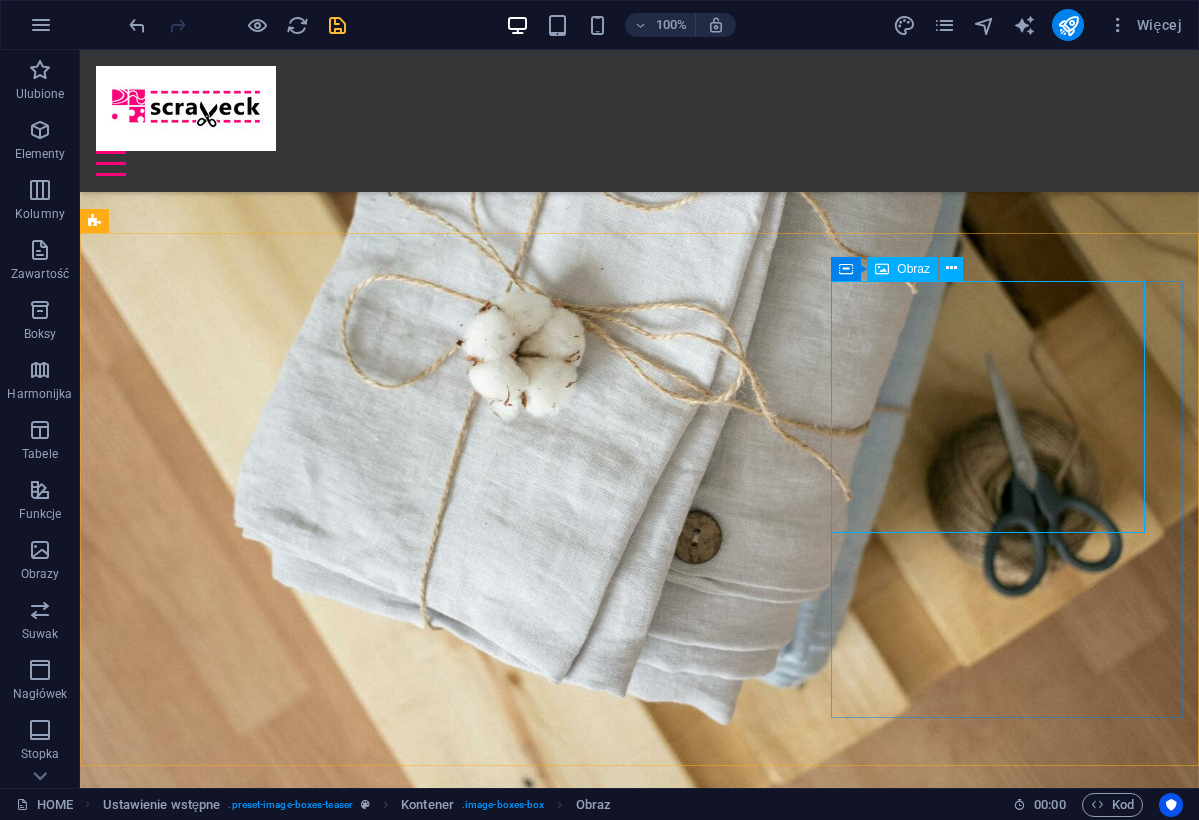 click on "Obraz" at bounding box center (913, 269) 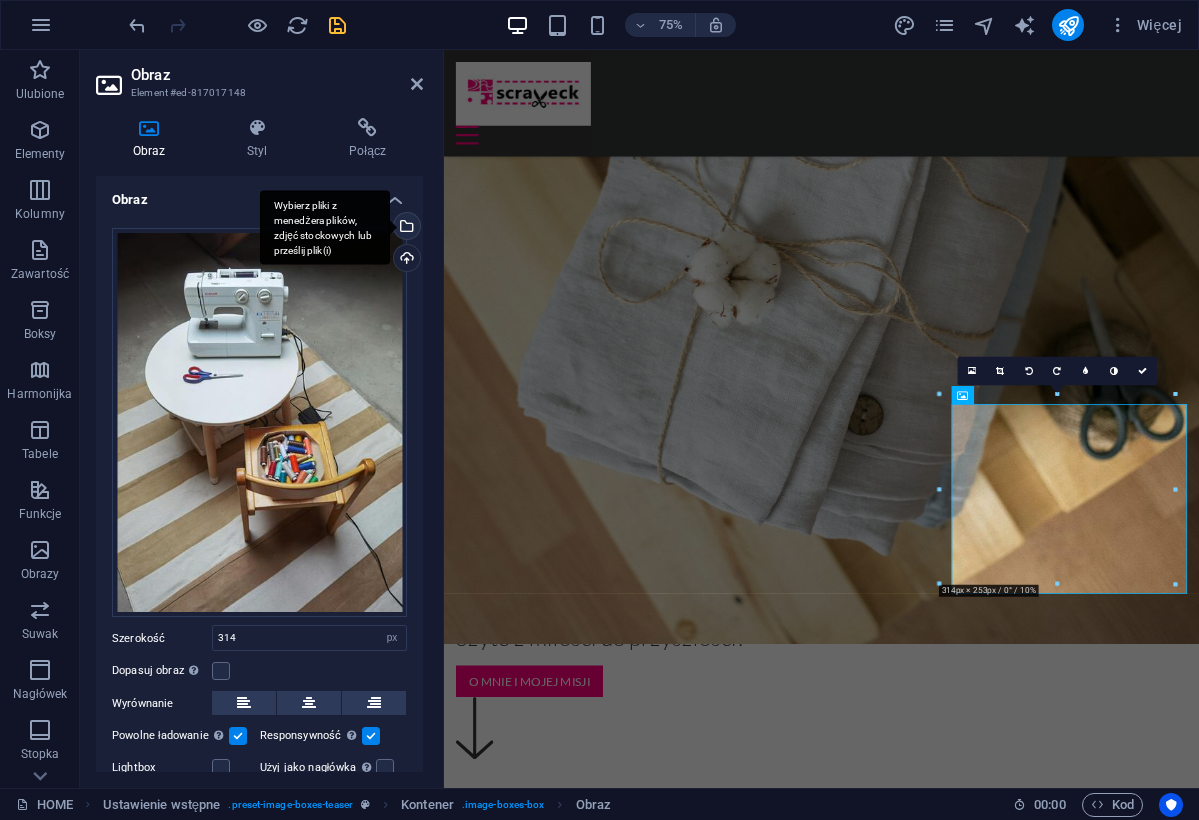 click on "Wybierz pliki z menedżera plików, zdjęć stockowych lub prześlij plik(i)" at bounding box center (405, 228) 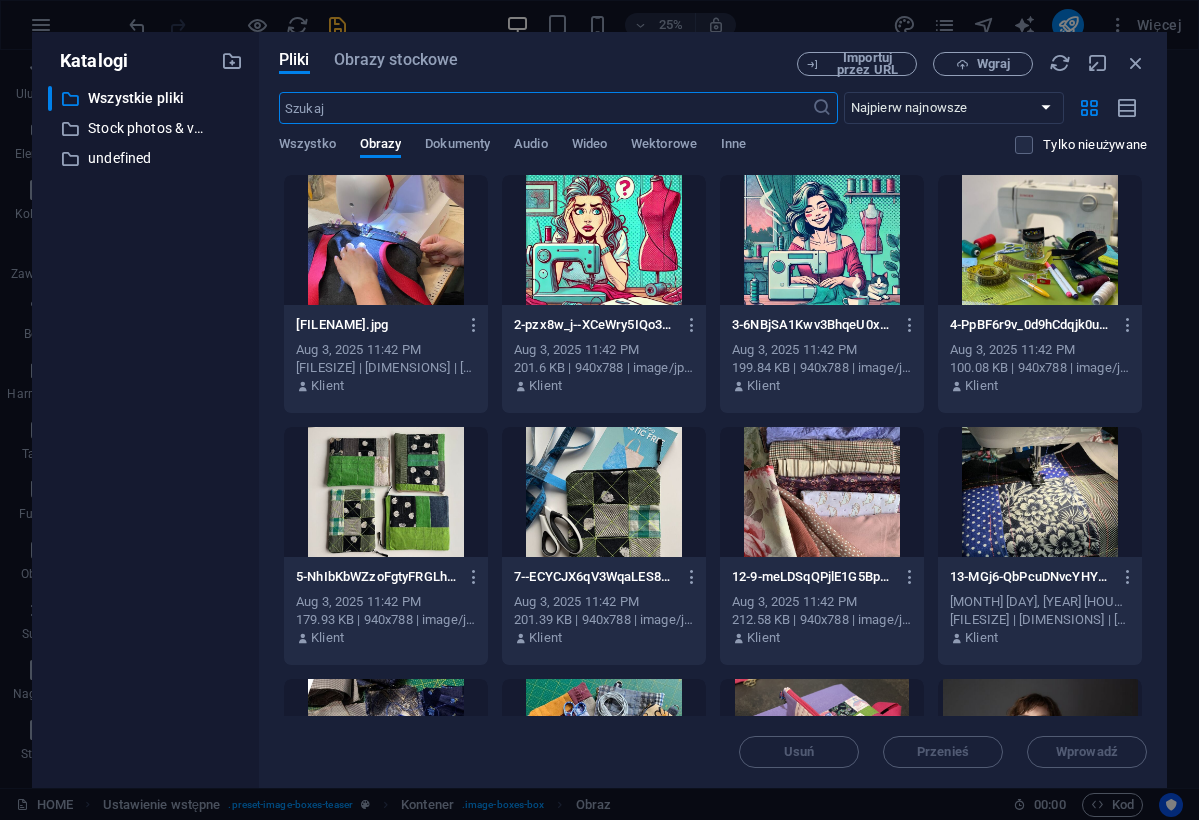 scroll, scrollTop: 0, scrollLeft: 0, axis: both 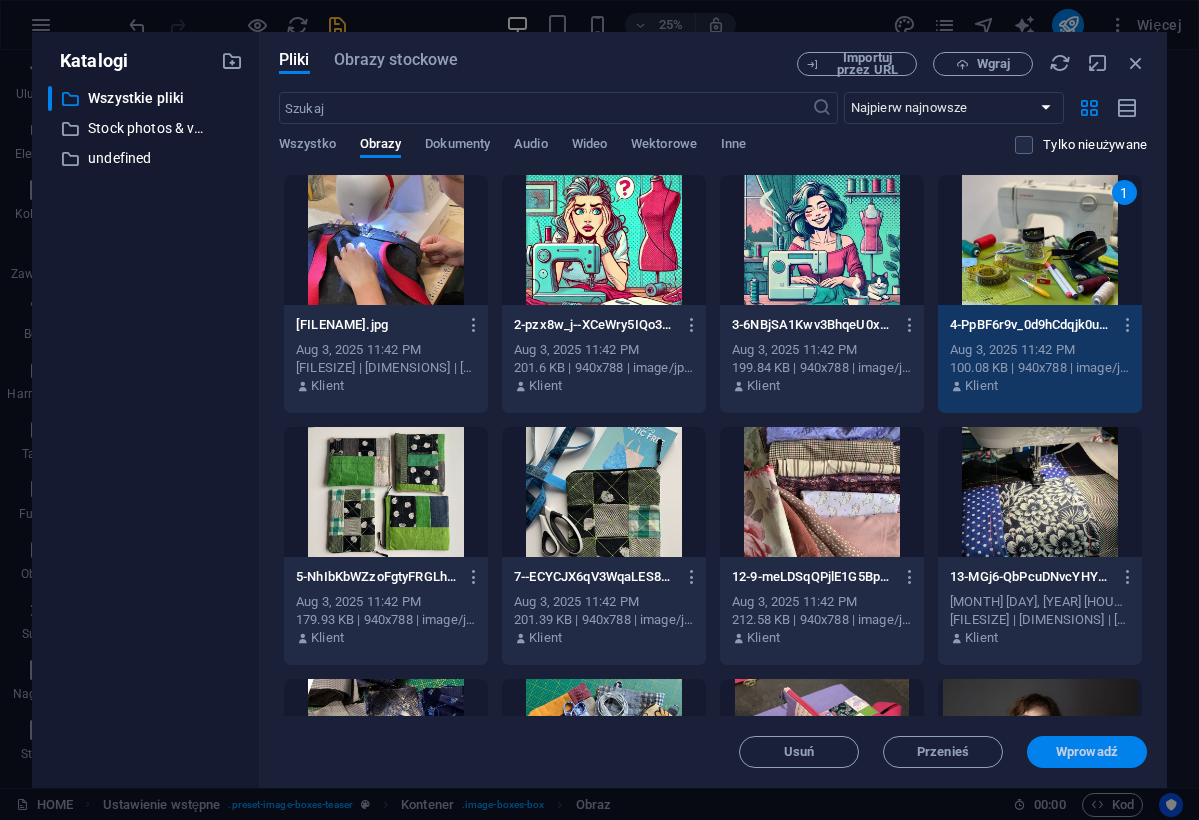 click on "Wprowadź" at bounding box center (1087, 752) 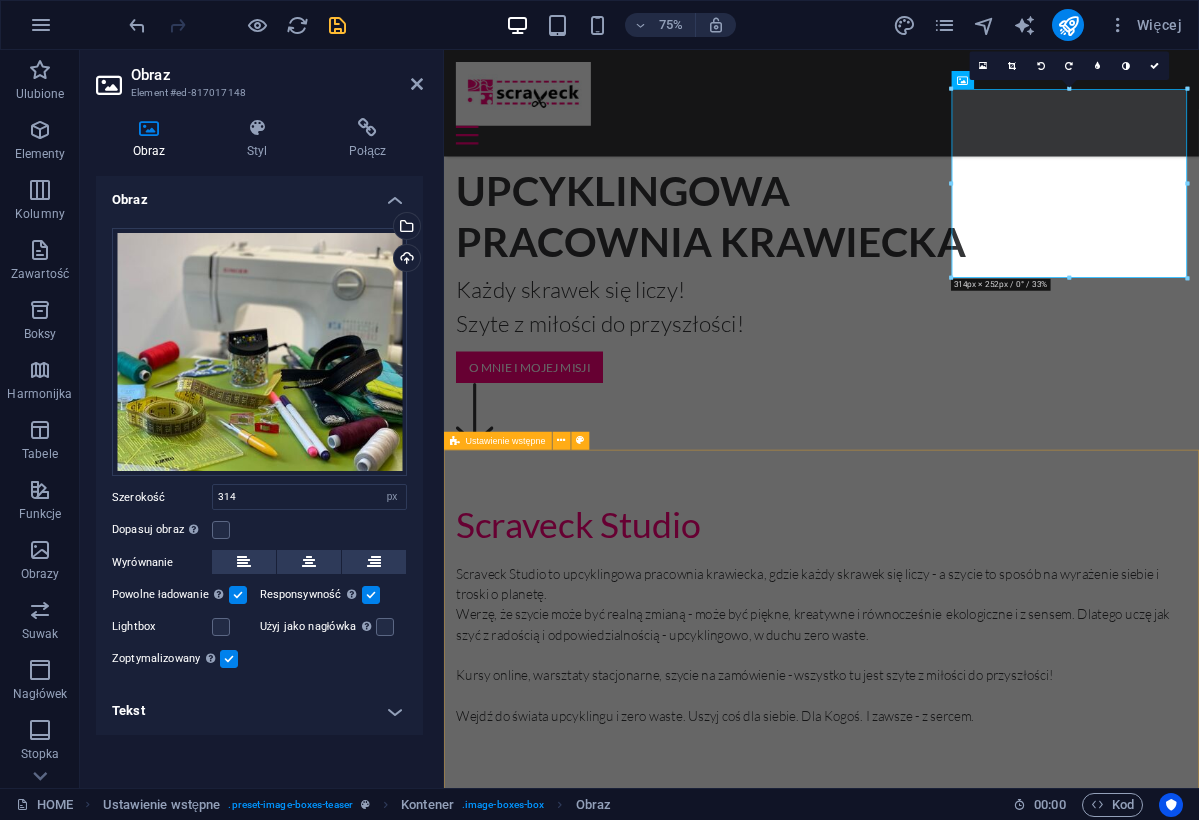 scroll, scrollTop: 1863, scrollLeft: 0, axis: vertical 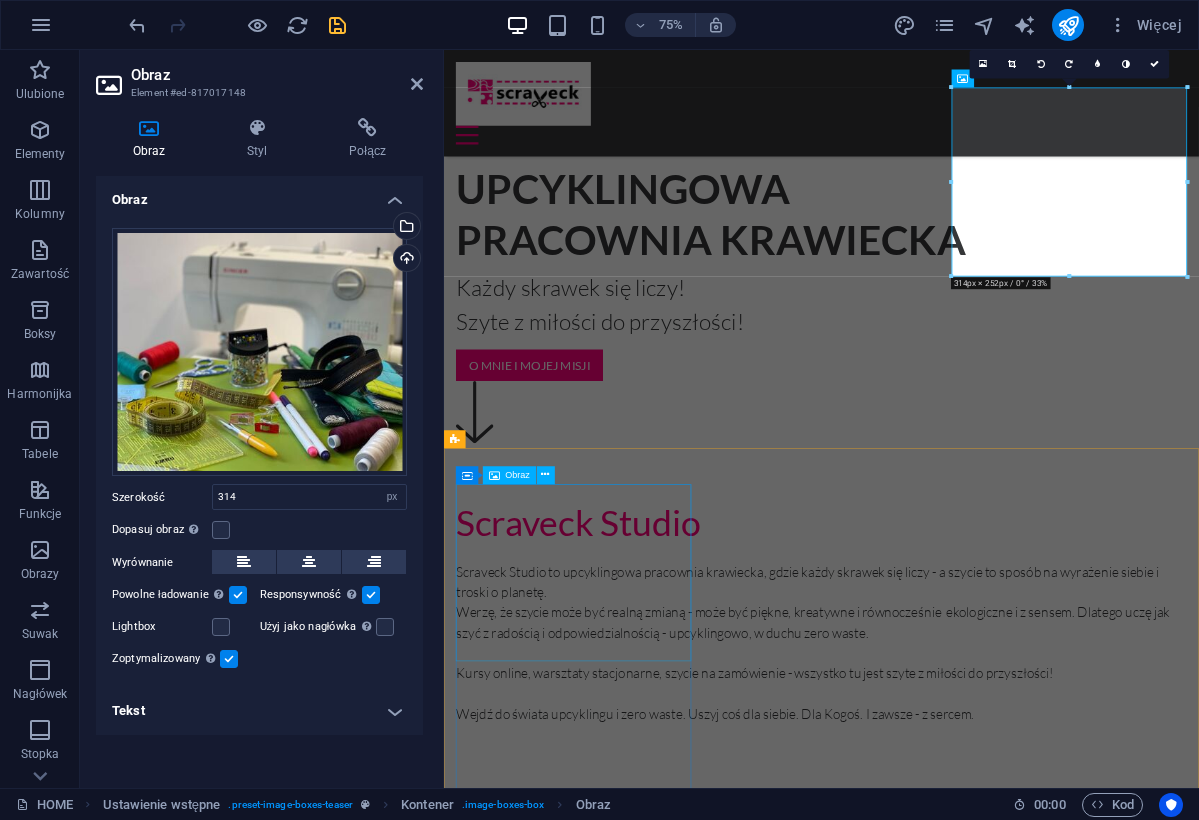 click at bounding box center [947, 7407] 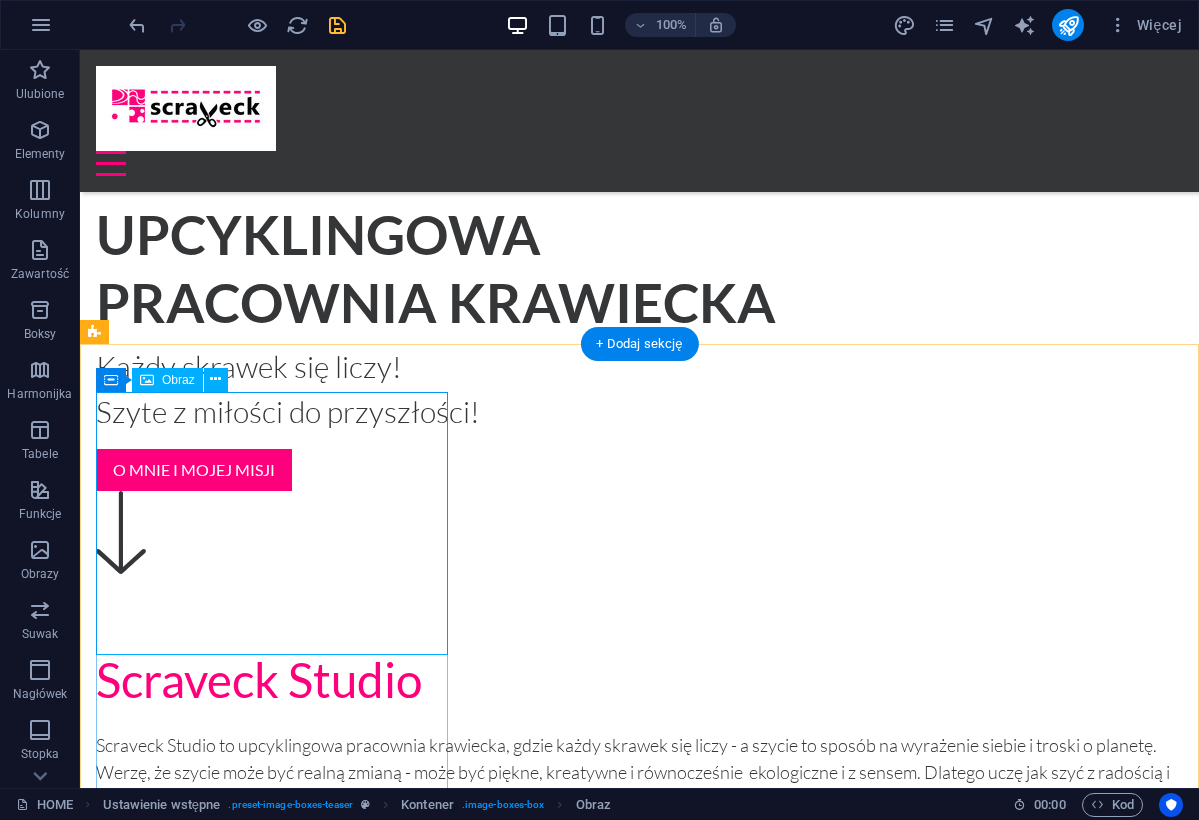 click at bounding box center [639, 7558] 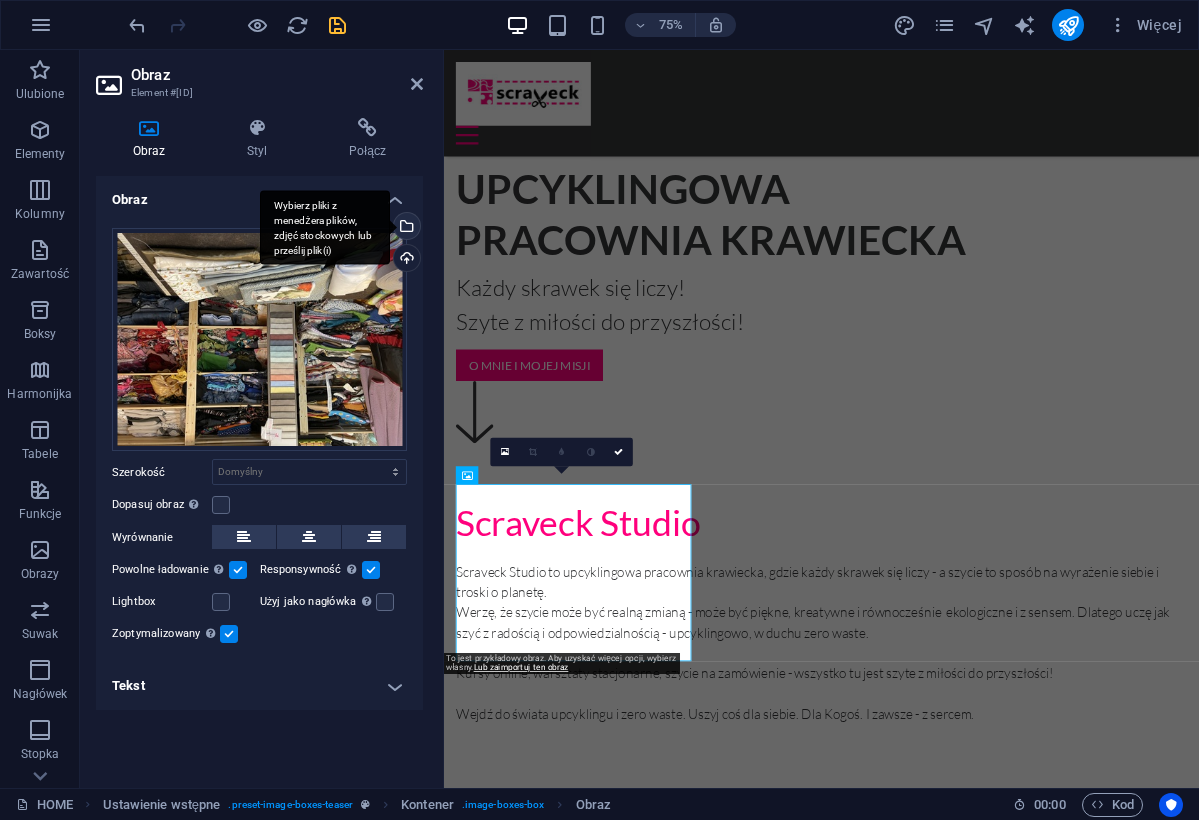 click on "Wybierz pliki z menedżera plików, zdjęć stockowych lub prześlij plik(i)" at bounding box center [405, 228] 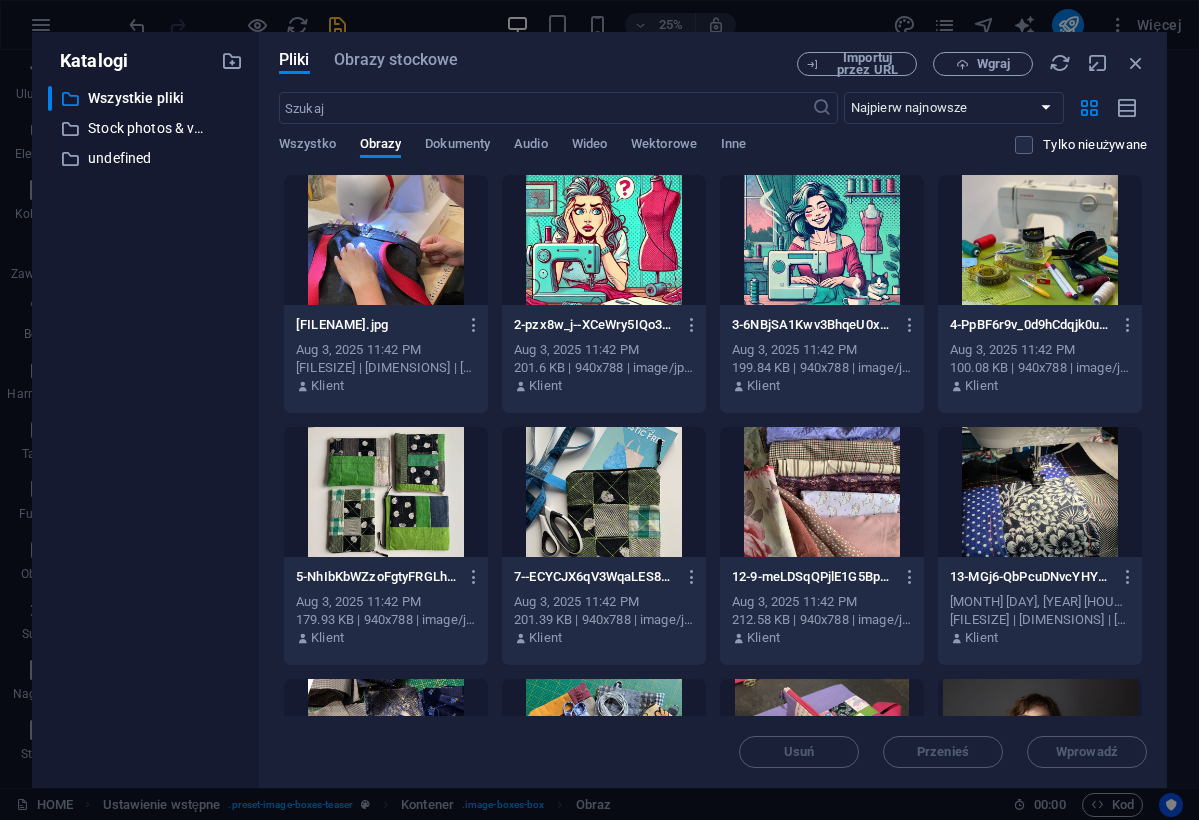 click at bounding box center (822, 492) 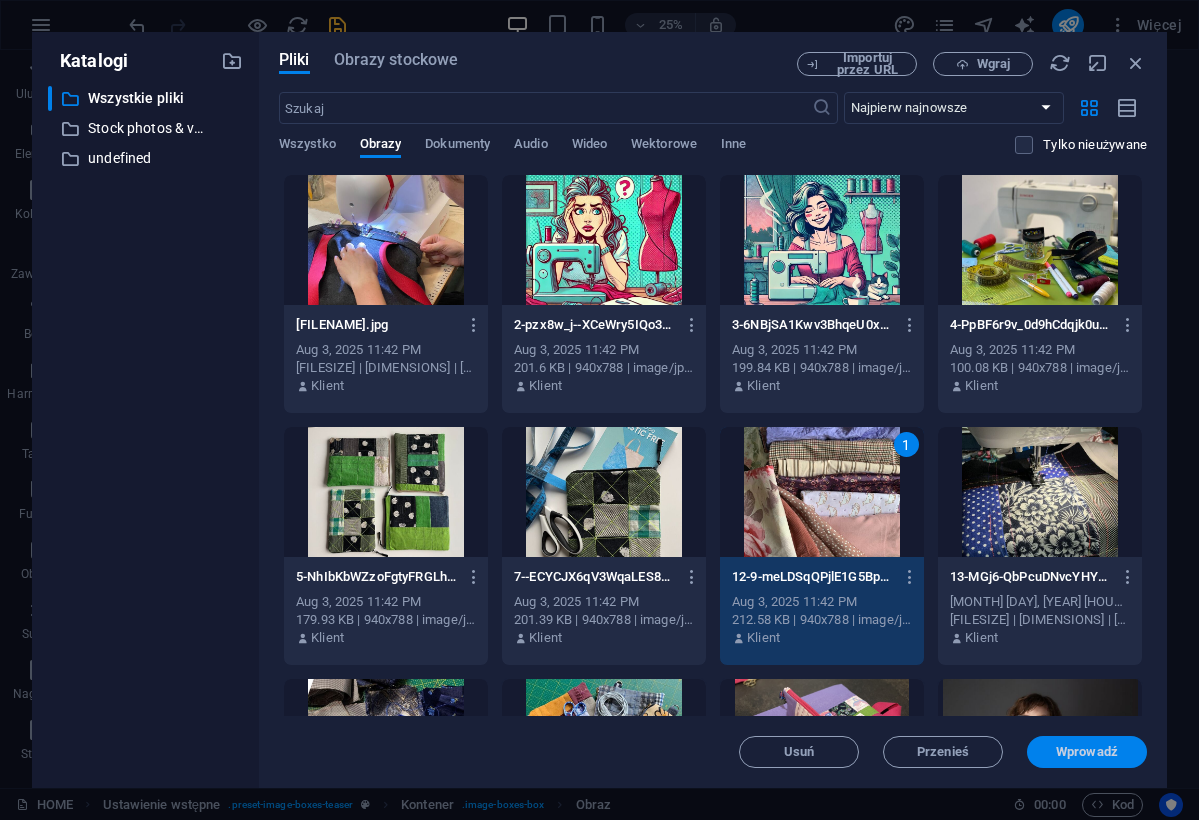 click on "Wprowadź" at bounding box center (1087, 752) 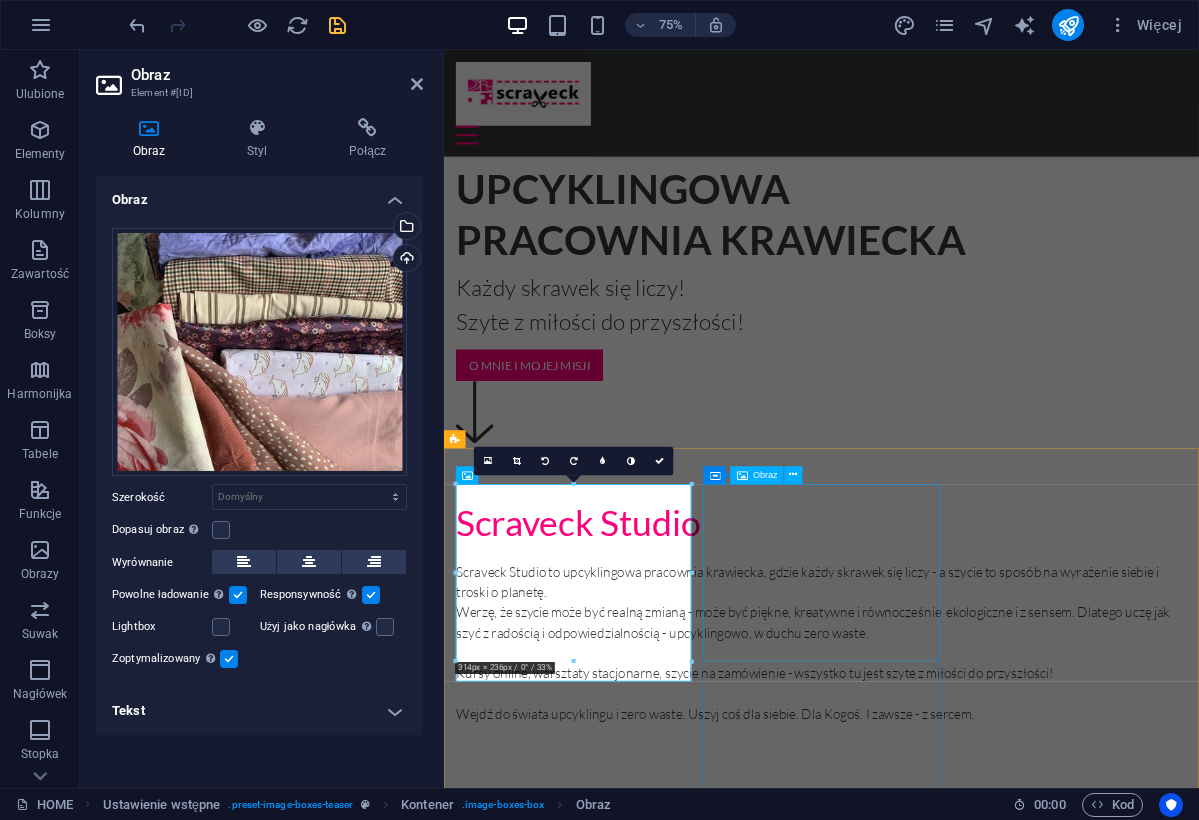 click at bounding box center [947, 8458] 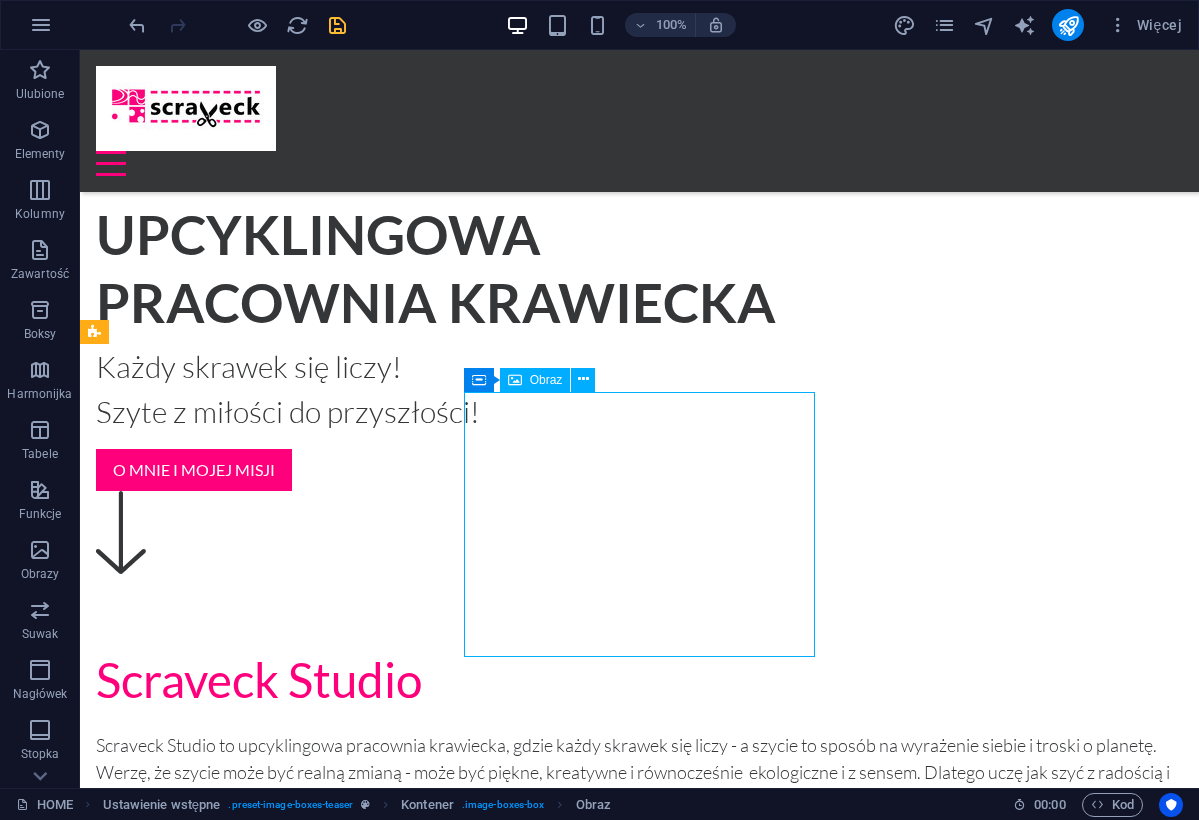 click at bounding box center [639, 8703] 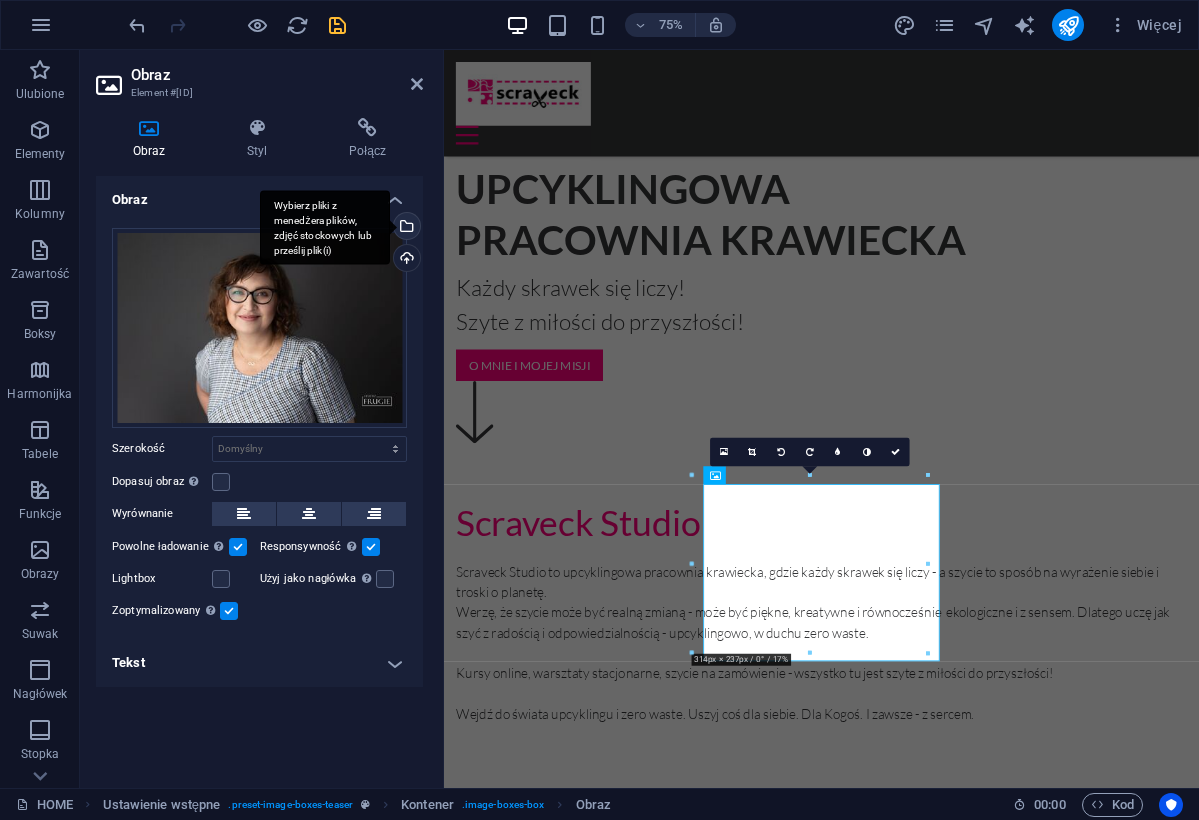 click on "Wybierz pliki z menedżera plików, zdjęć stockowych lub prześlij plik(i)" at bounding box center (405, 228) 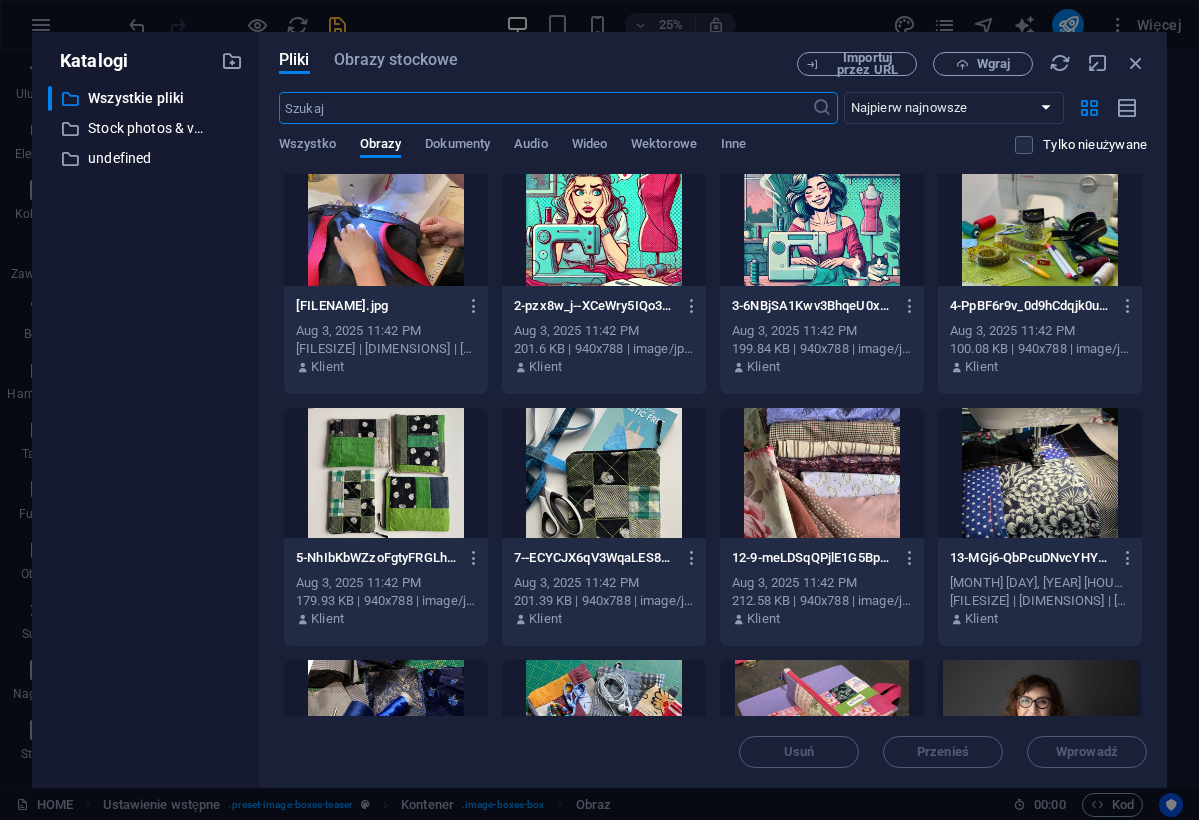 scroll, scrollTop: 22, scrollLeft: 0, axis: vertical 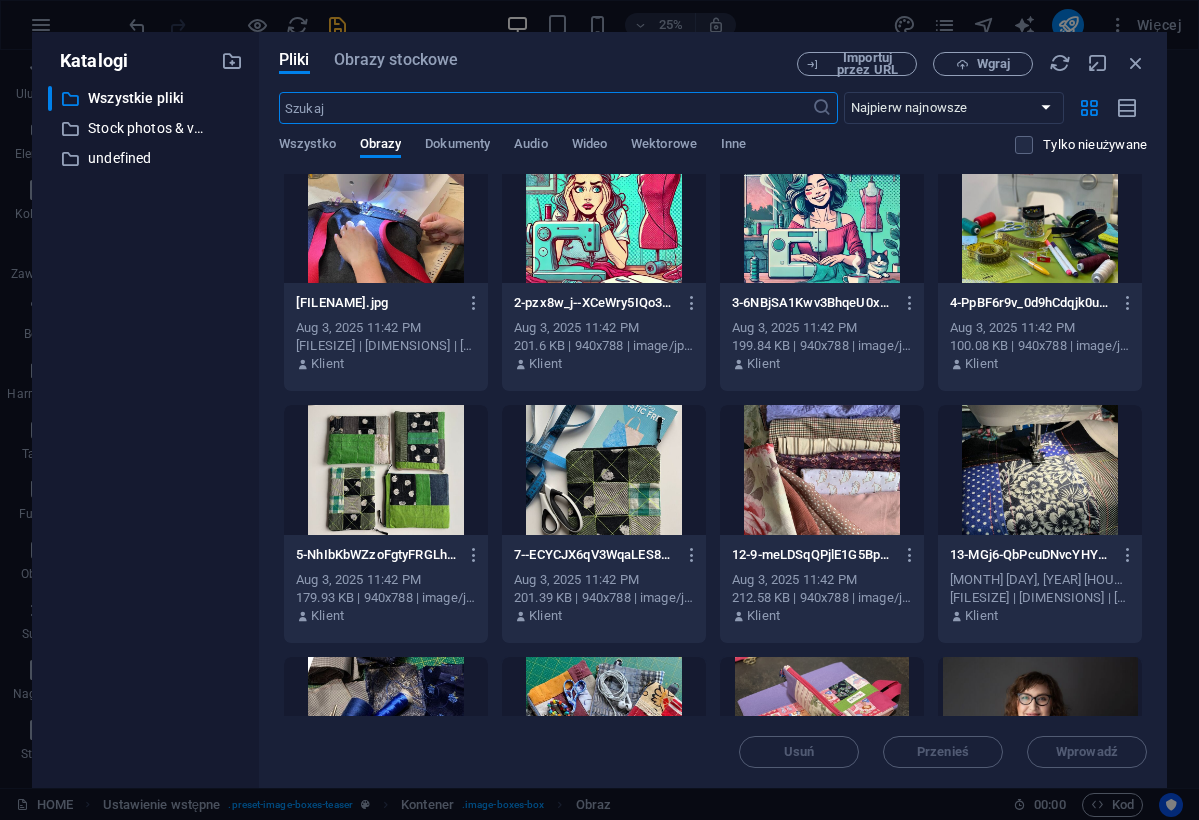 click at bounding box center (386, 470) 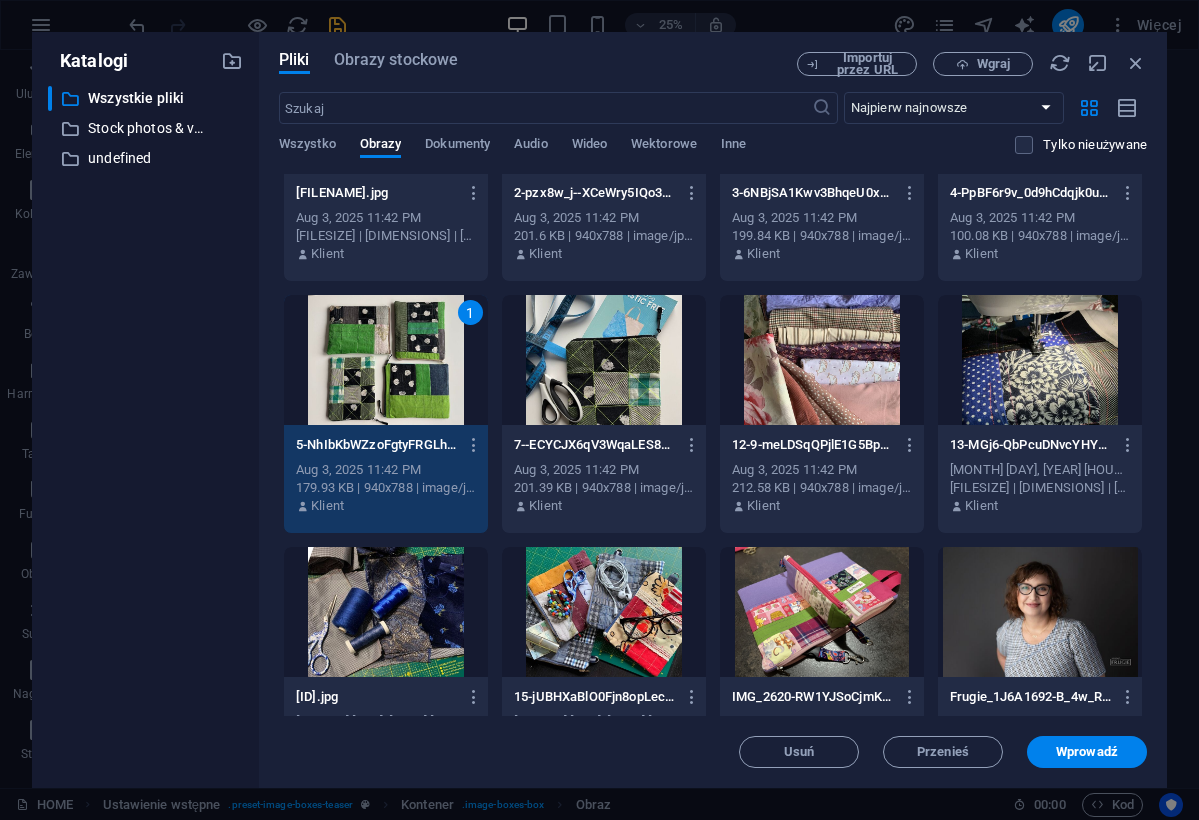 scroll, scrollTop: 141, scrollLeft: 0, axis: vertical 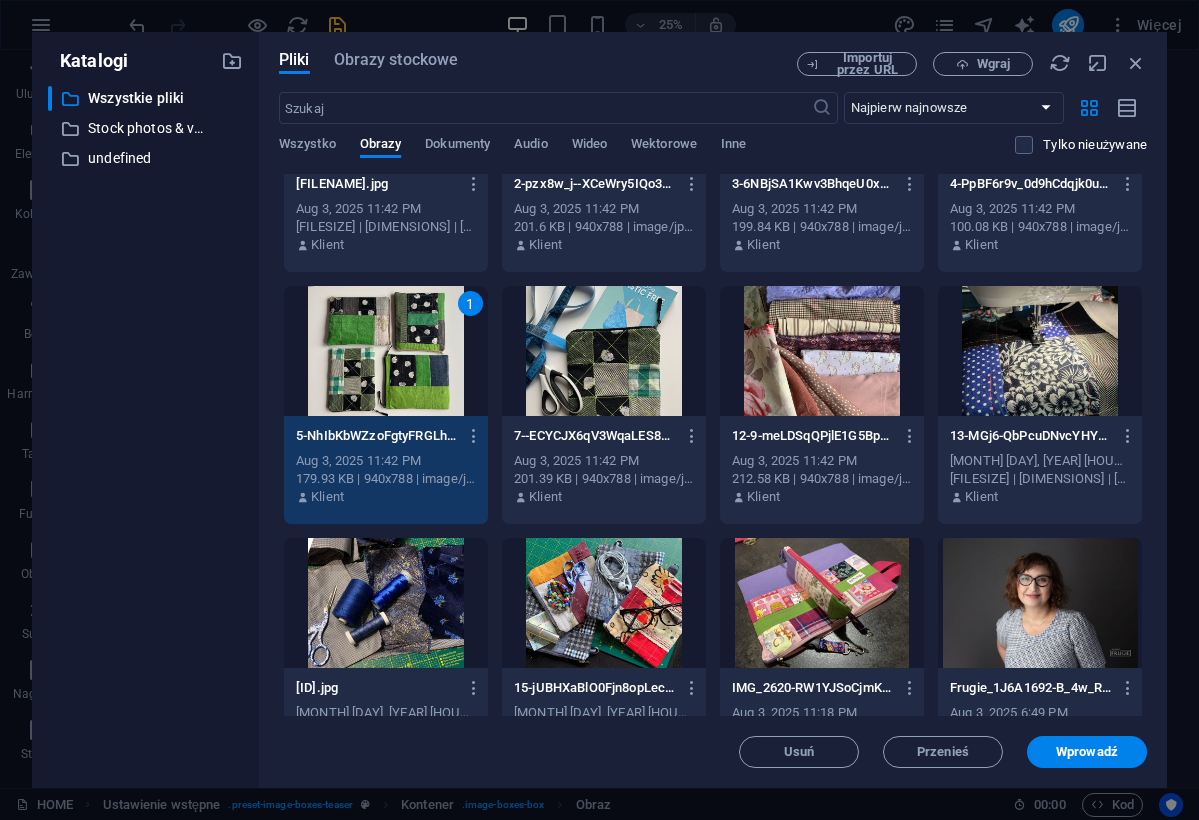 click at bounding box center [604, 603] 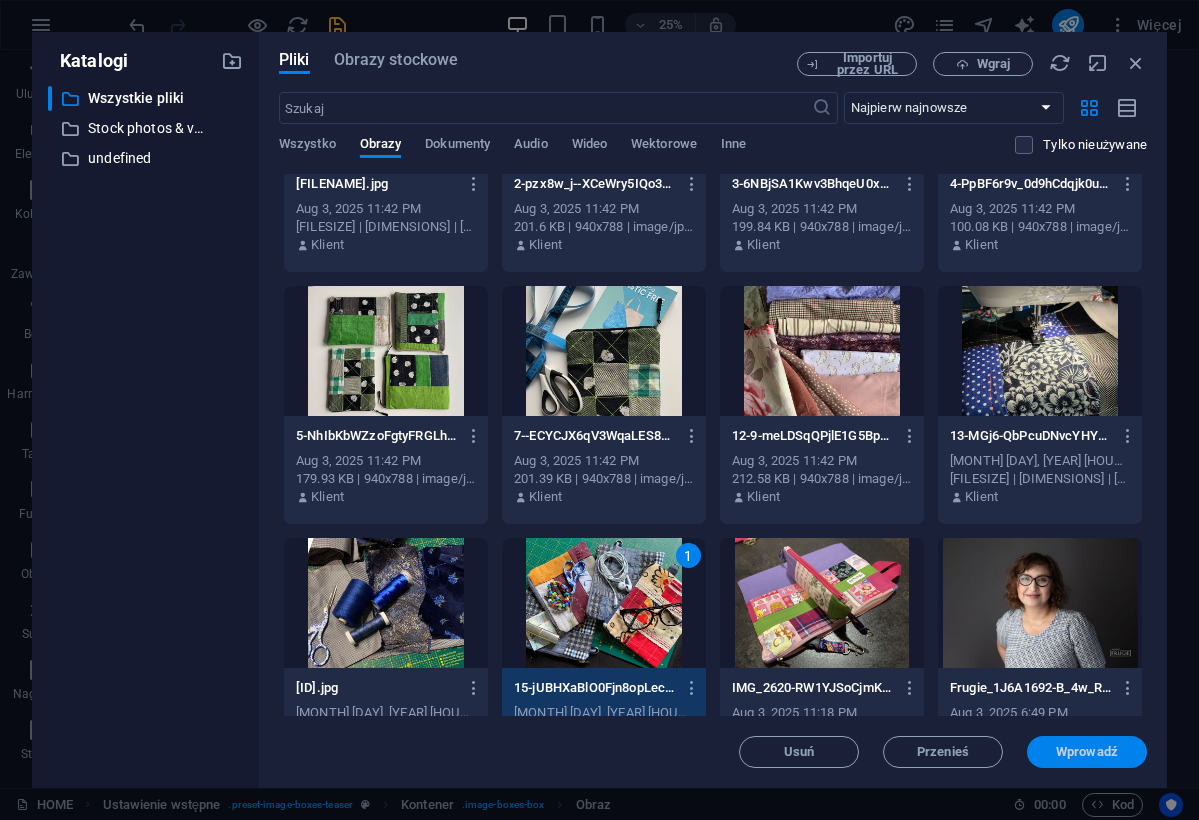 click on "Wprowadź" at bounding box center (1087, 752) 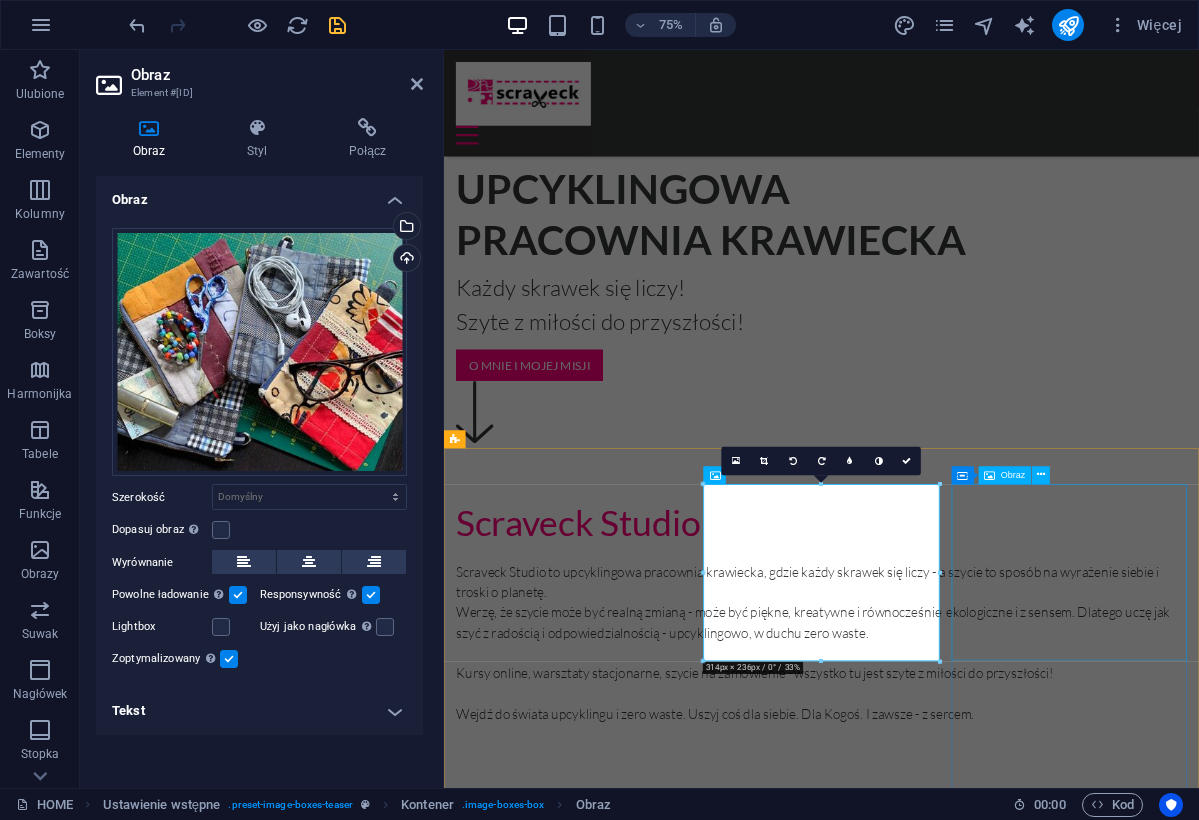 click at bounding box center [947, 9396] 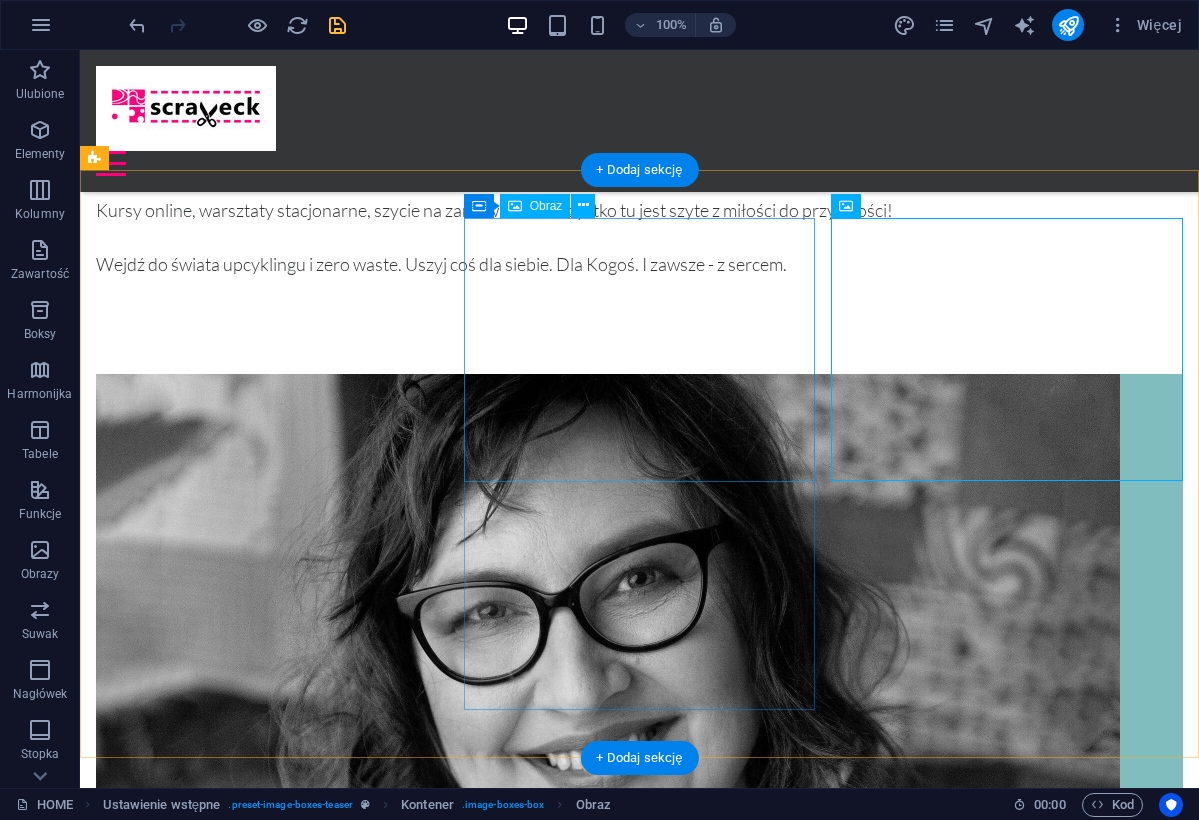 scroll, scrollTop: 2037, scrollLeft: 0, axis: vertical 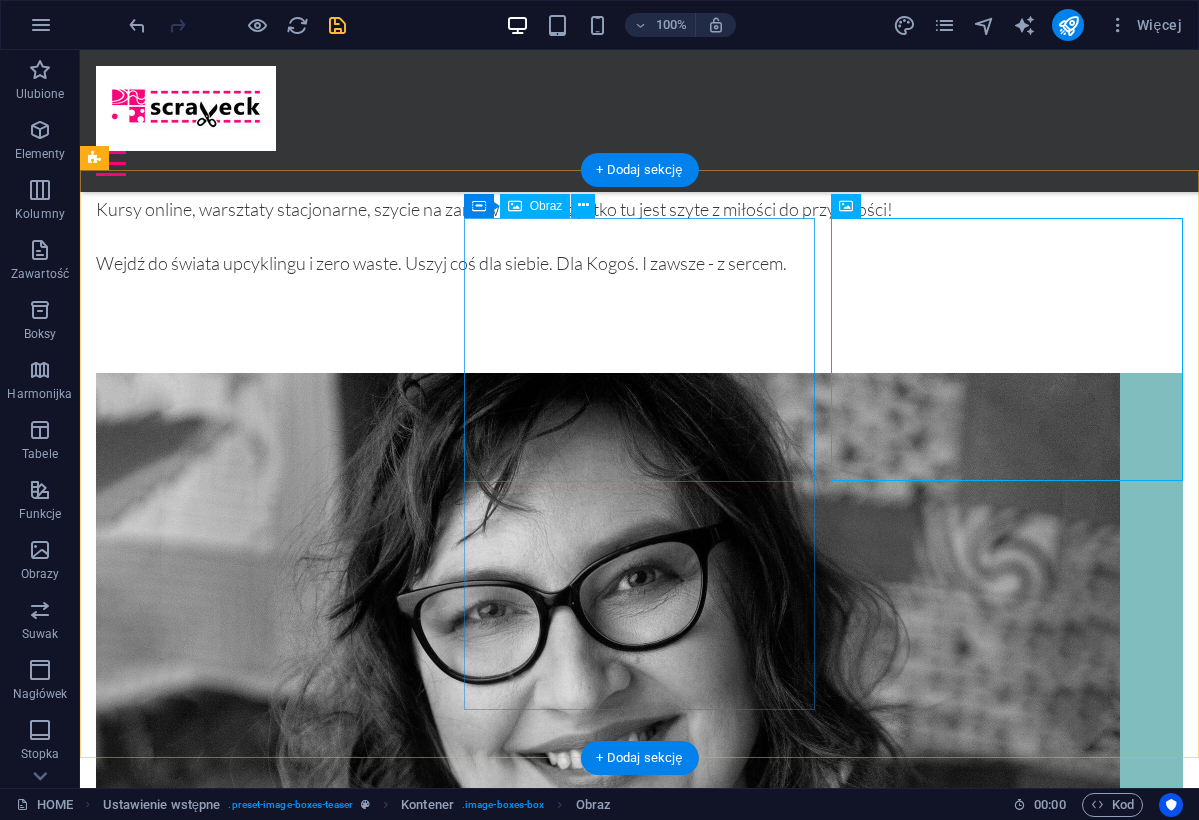 click at bounding box center (639, 8095) 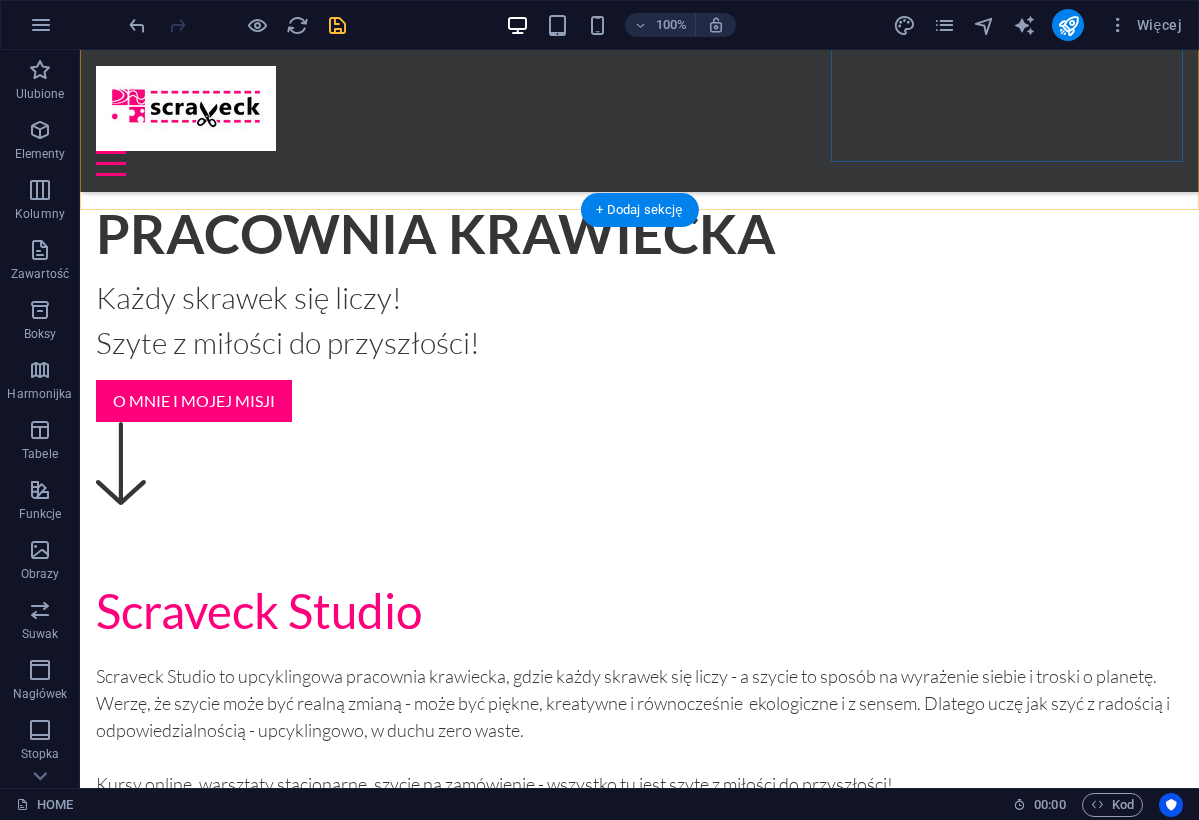 scroll, scrollTop: 1464, scrollLeft: 0, axis: vertical 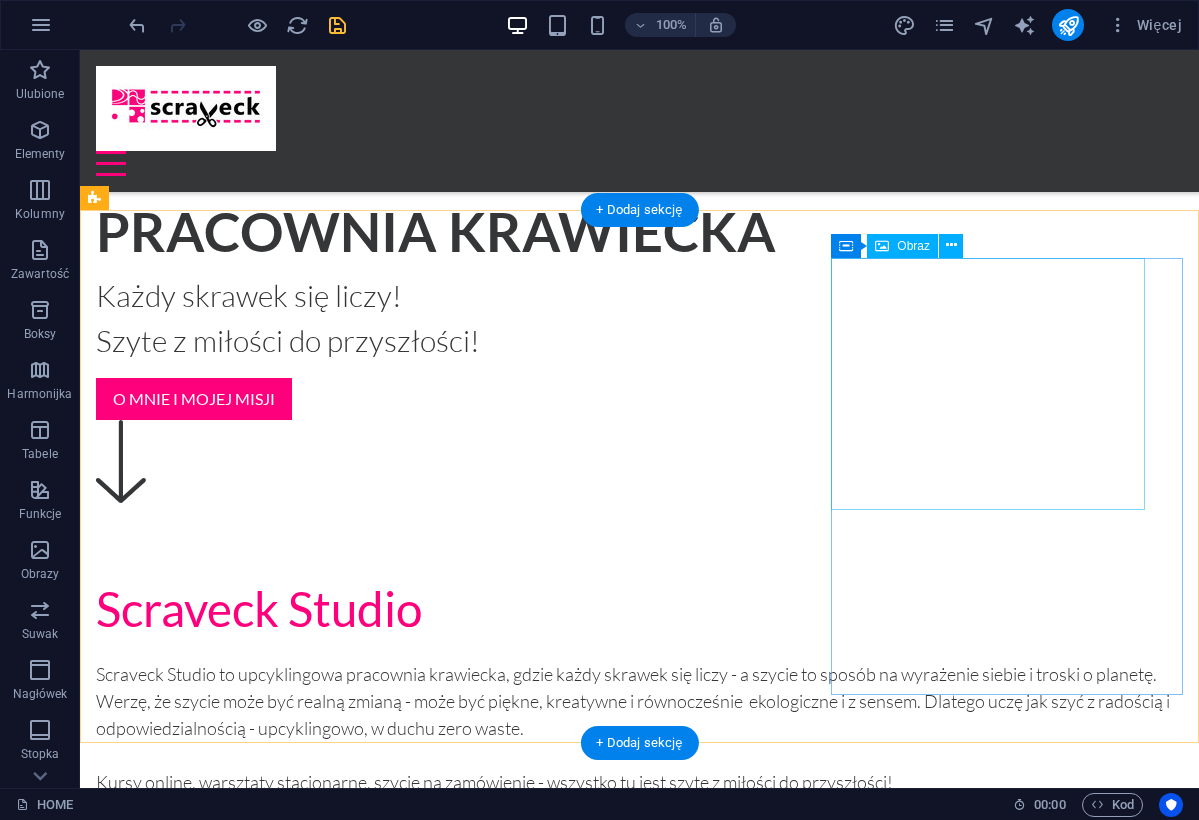 click at bounding box center (639, 6707) 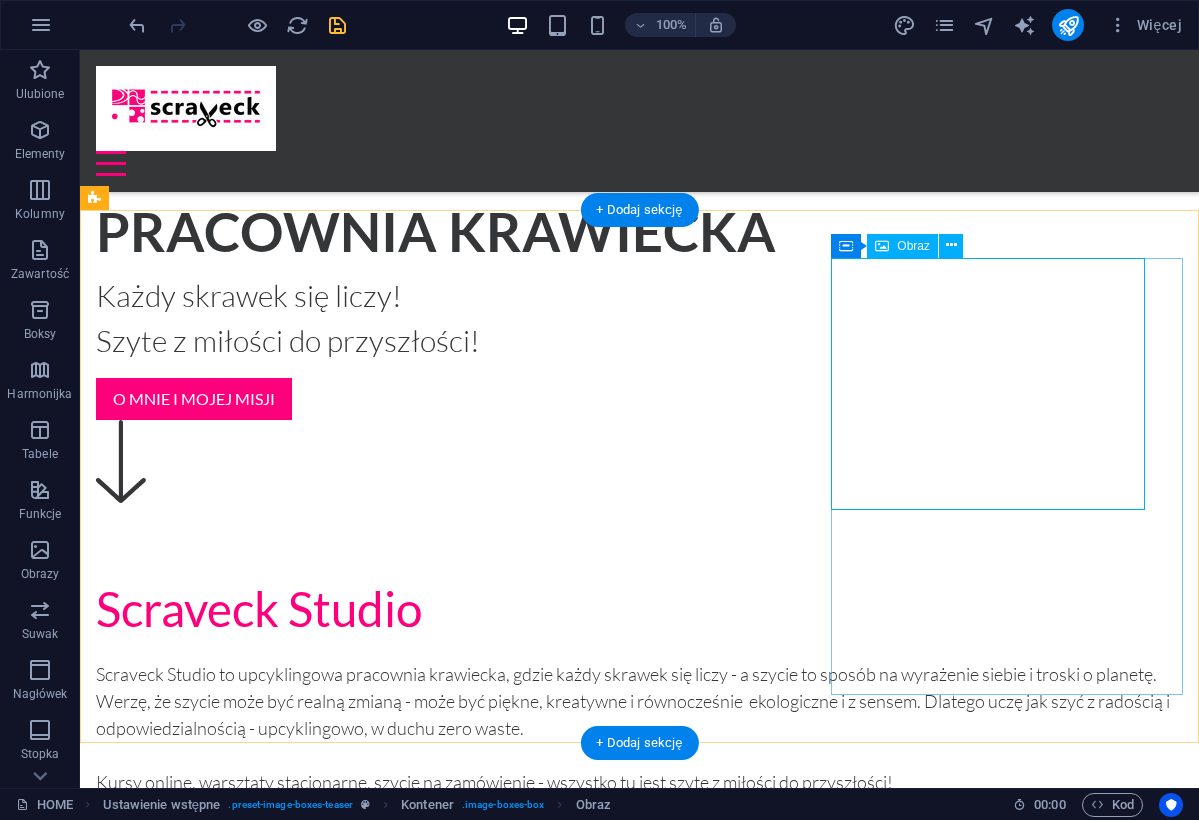 click at bounding box center (639, 6707) 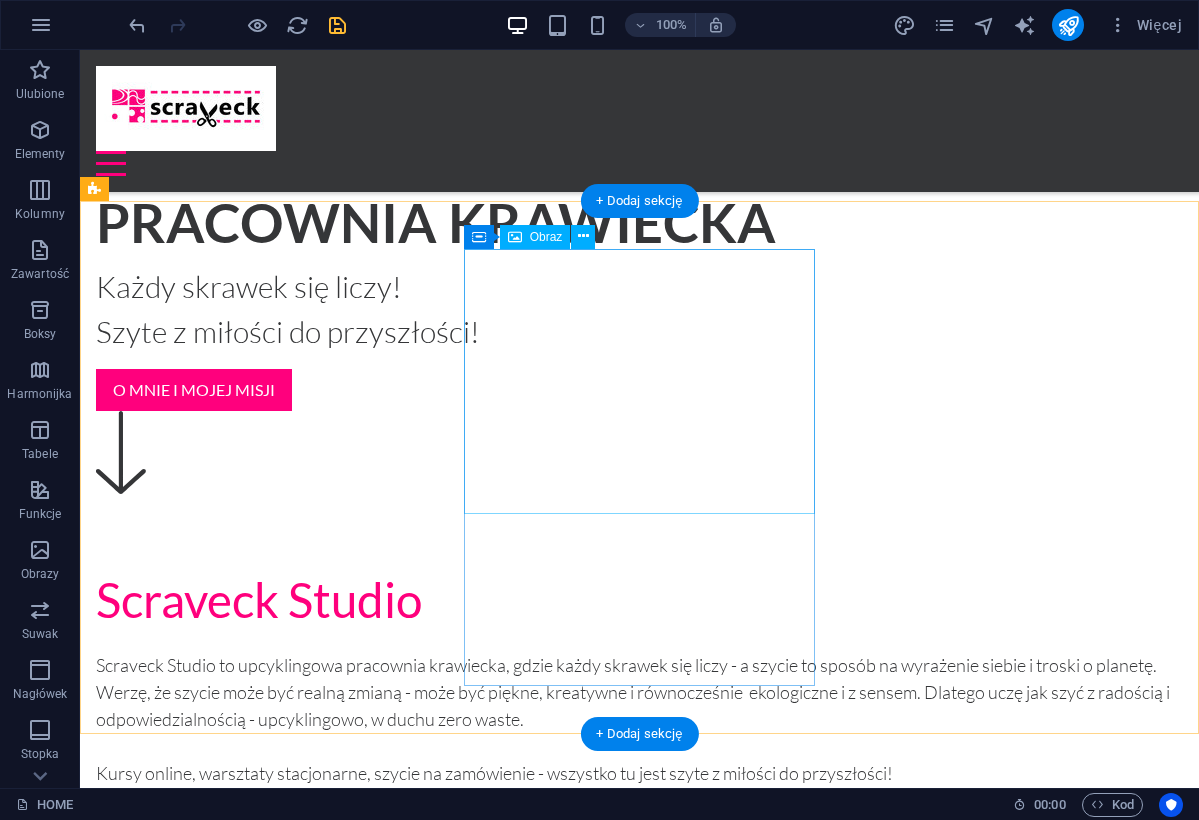 scroll, scrollTop: 1475, scrollLeft: 0, axis: vertical 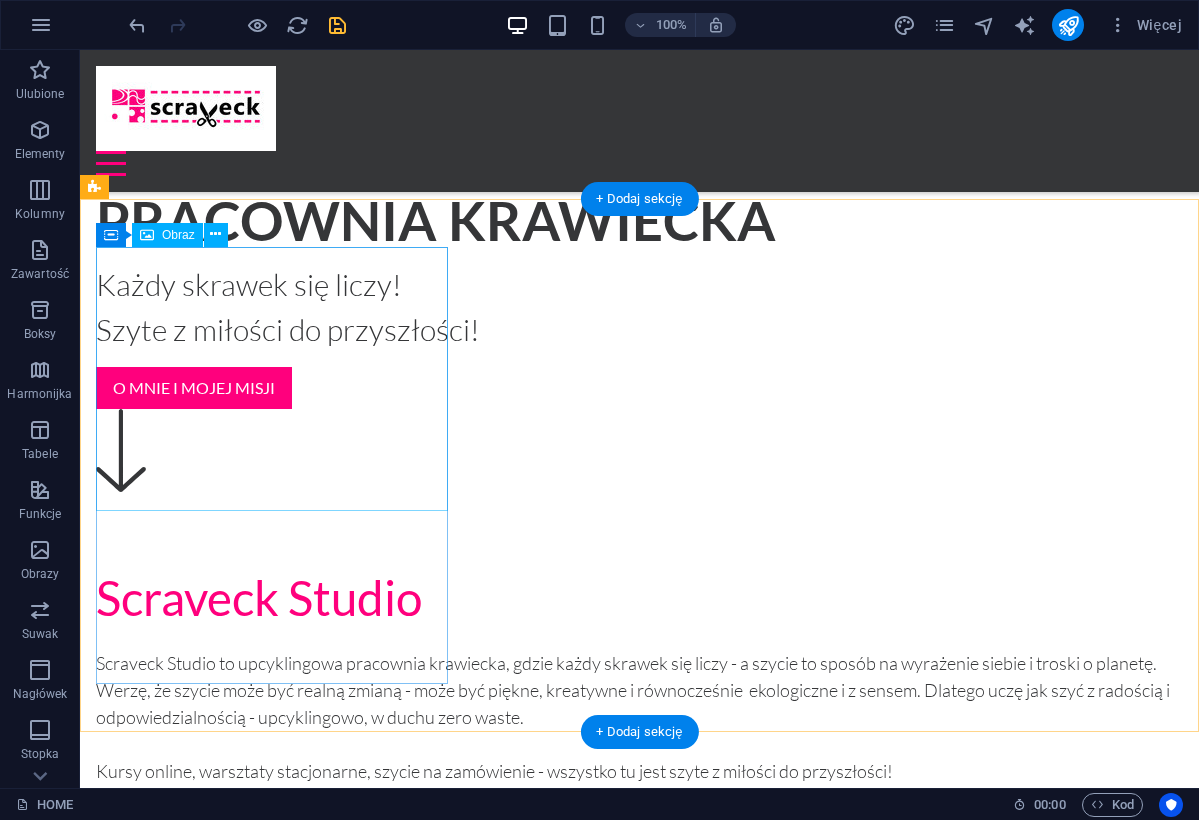 click at bounding box center (639, 4425) 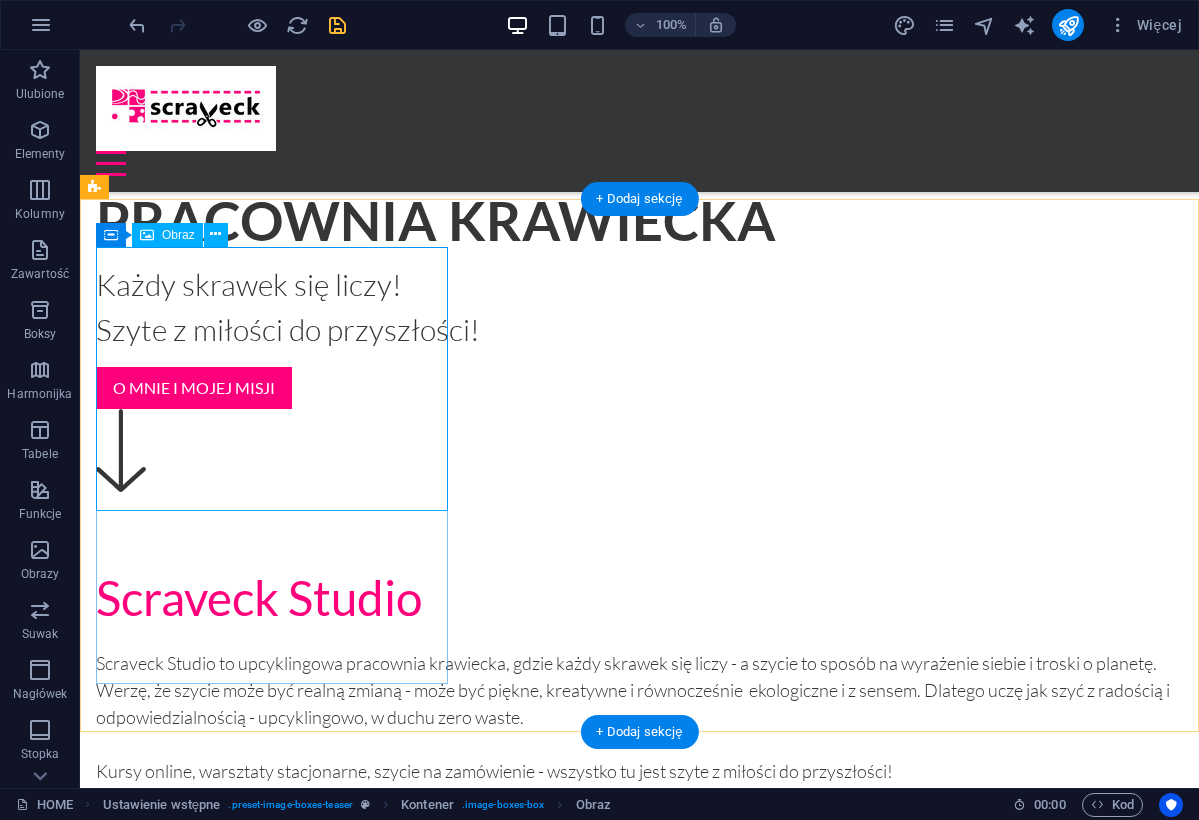 click on "Obraz" at bounding box center (178, 235) 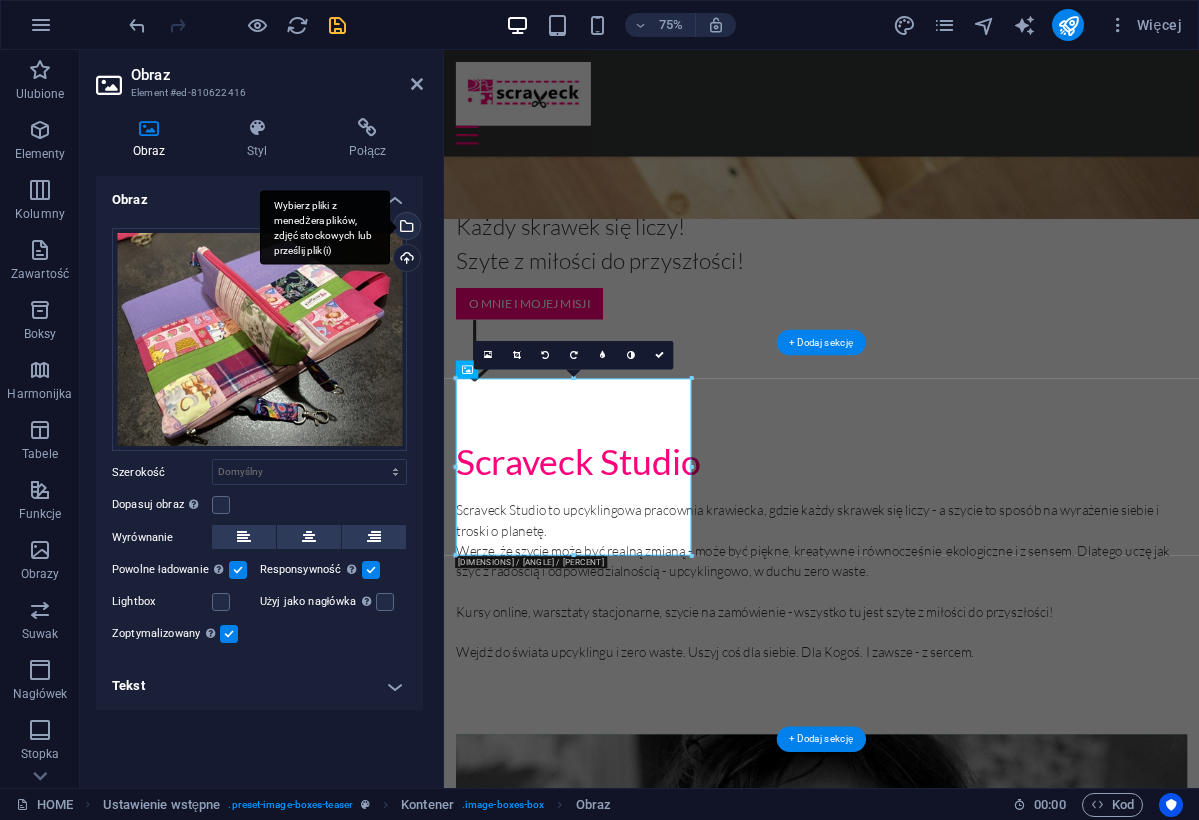 click on "Wybierz pliki z menedżera plików, zdjęć stockowych lub prześlij plik(i)" at bounding box center (405, 228) 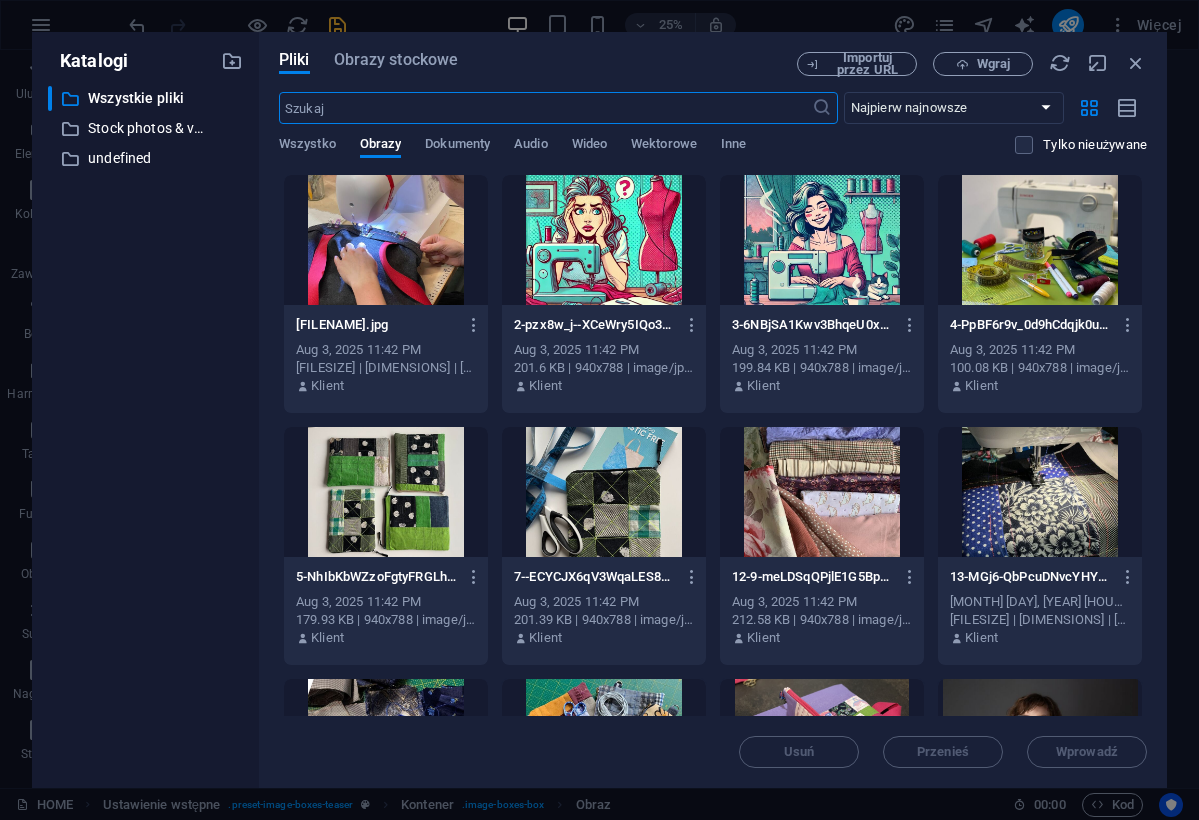 click at bounding box center (1040, 492) 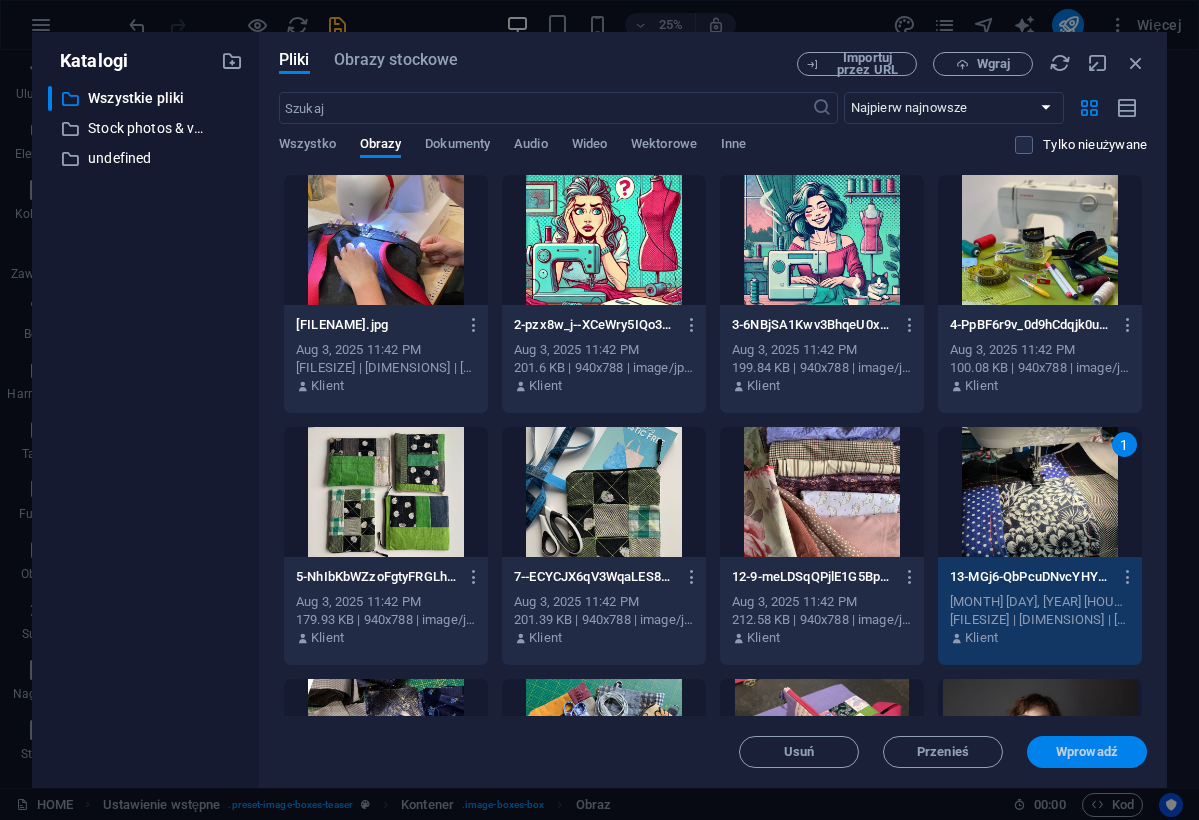click on "Wprowadź" at bounding box center [1087, 752] 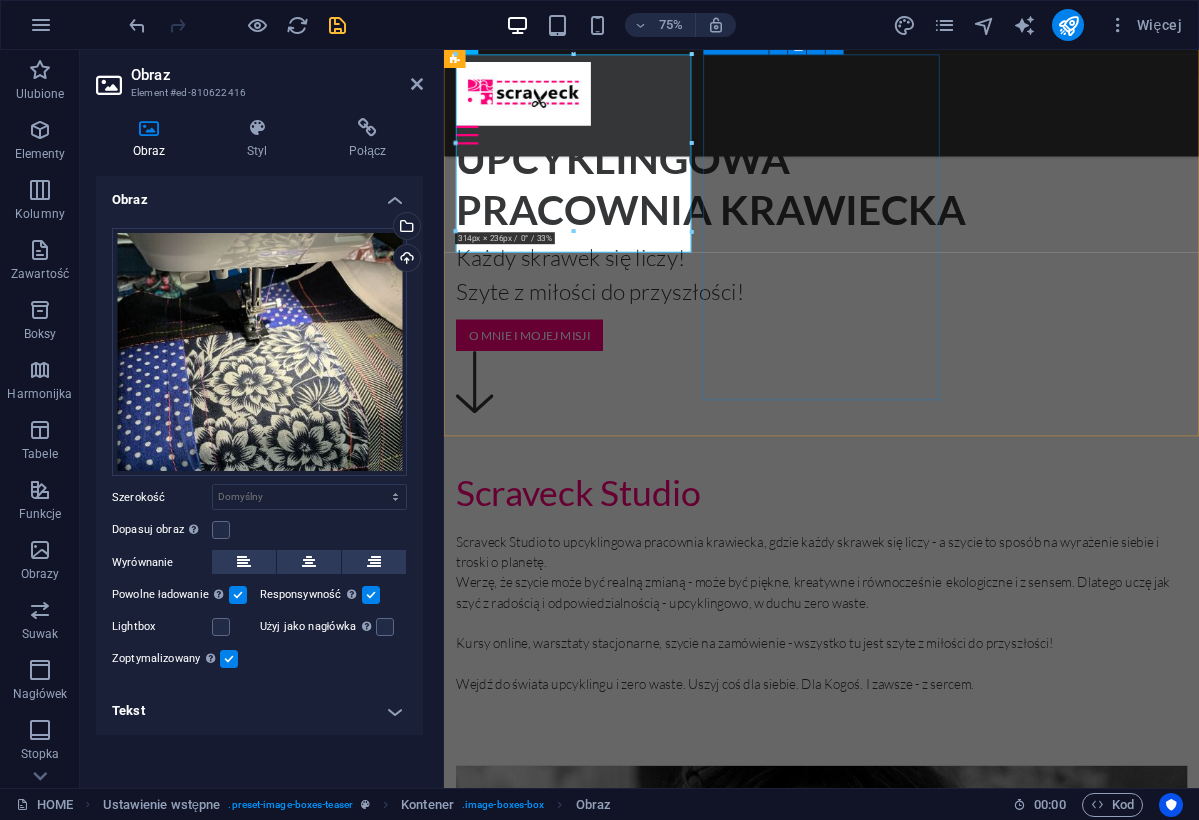 scroll, scrollTop: 1907, scrollLeft: 0, axis: vertical 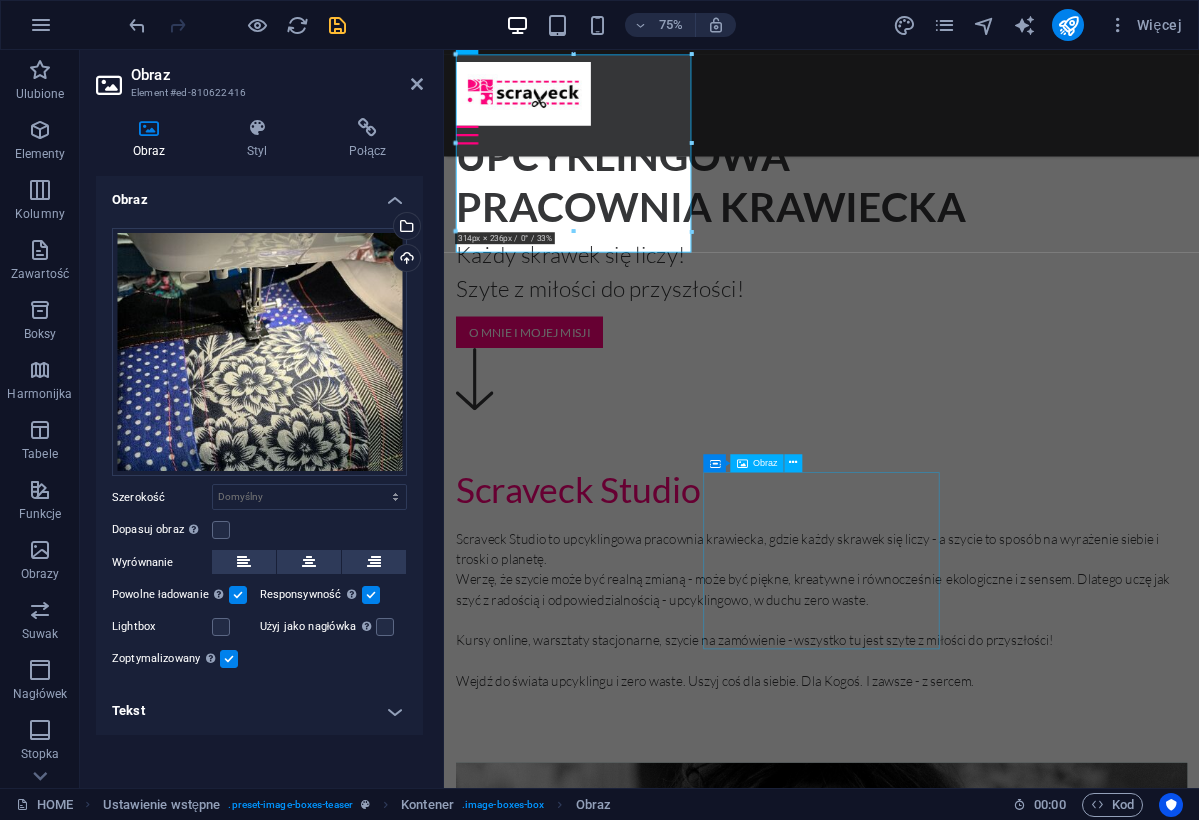 click at bounding box center (947, 8484) 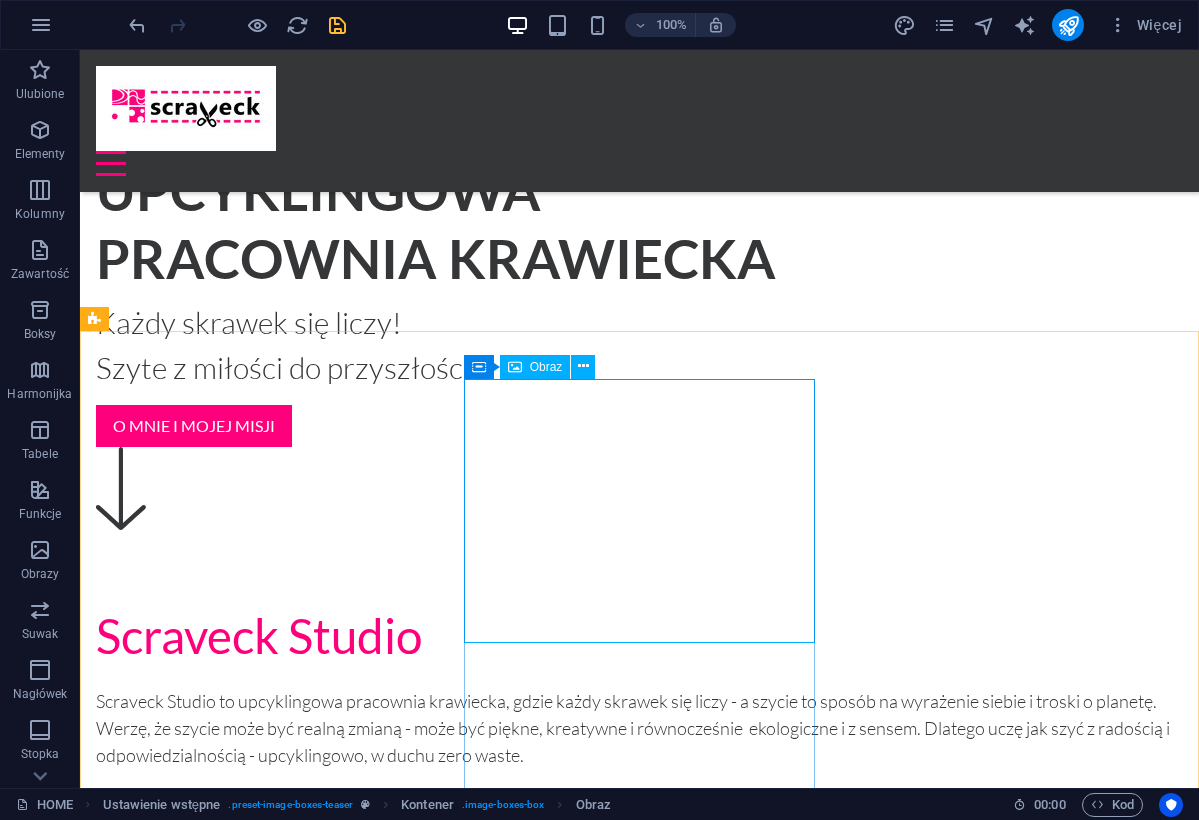 click at bounding box center [515, 367] 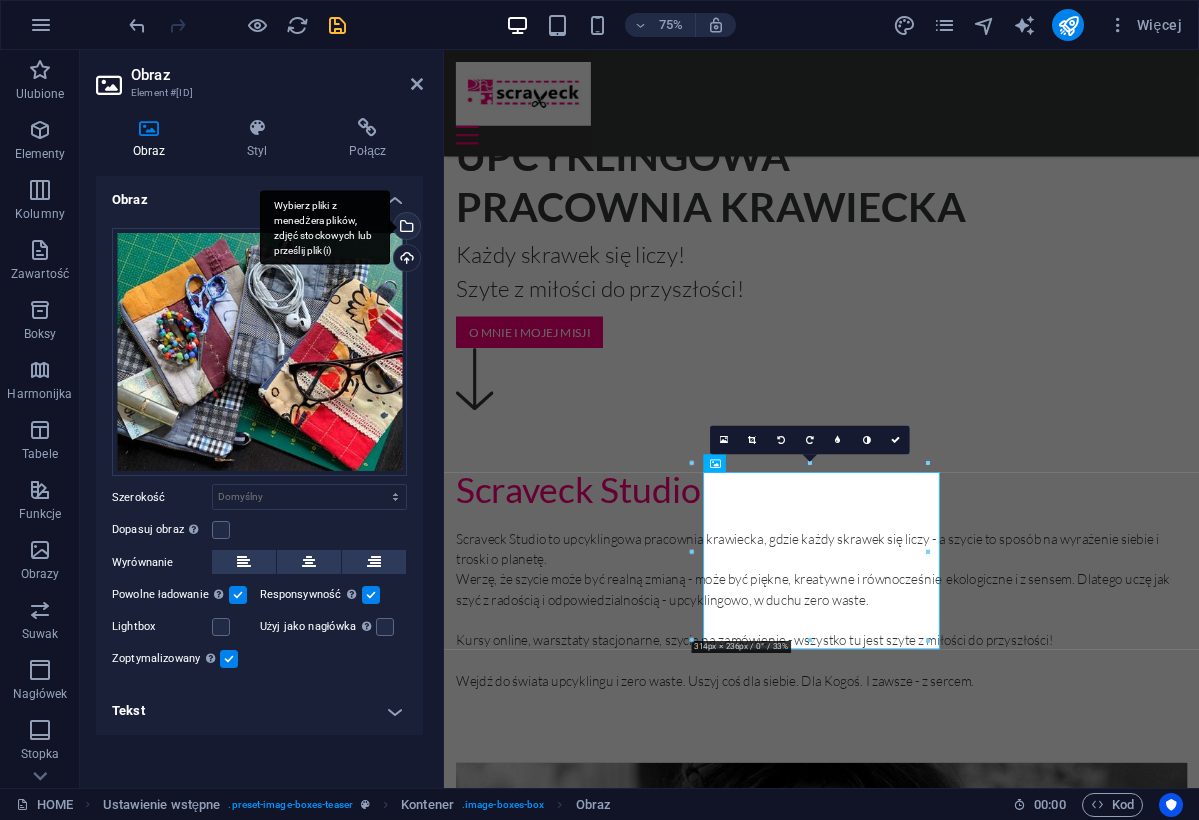 click on "Wybierz pliki z menedżera plików, zdjęć stockowych lub prześlij plik(i)" at bounding box center (325, 227) 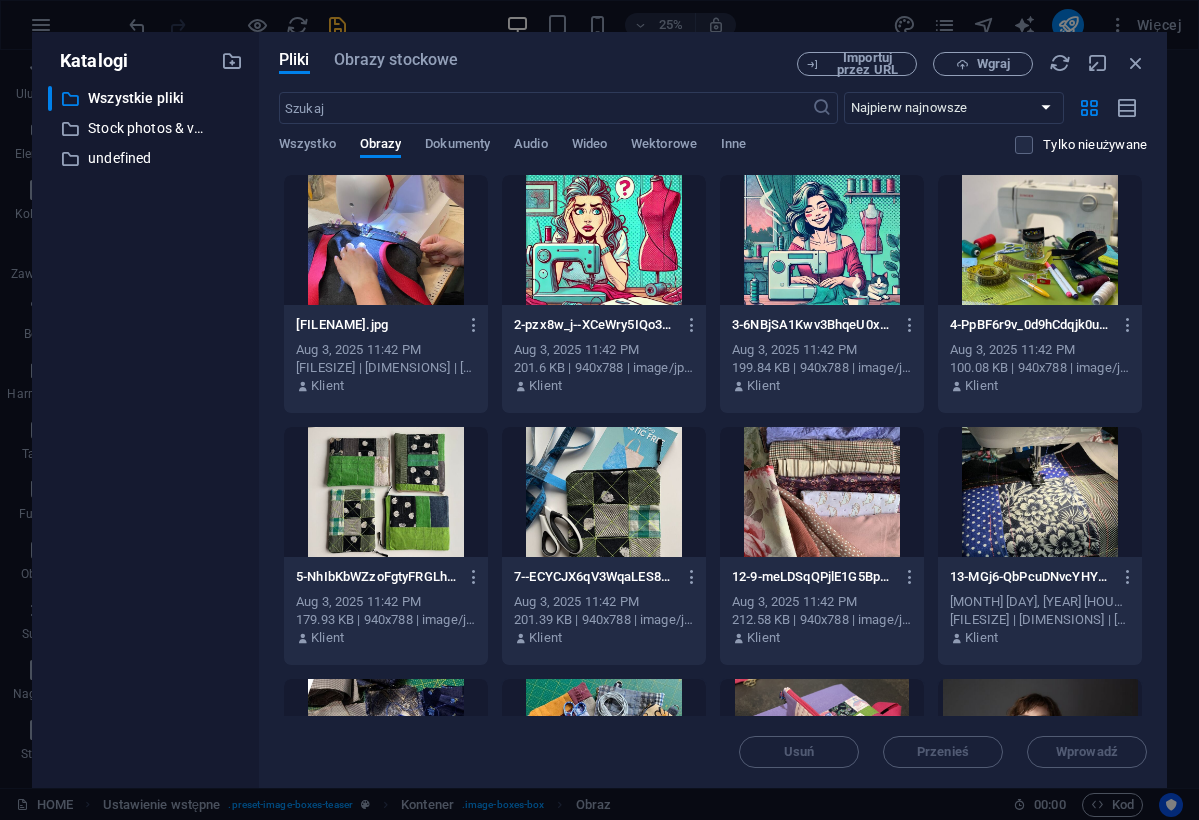 click at bounding box center (386, 492) 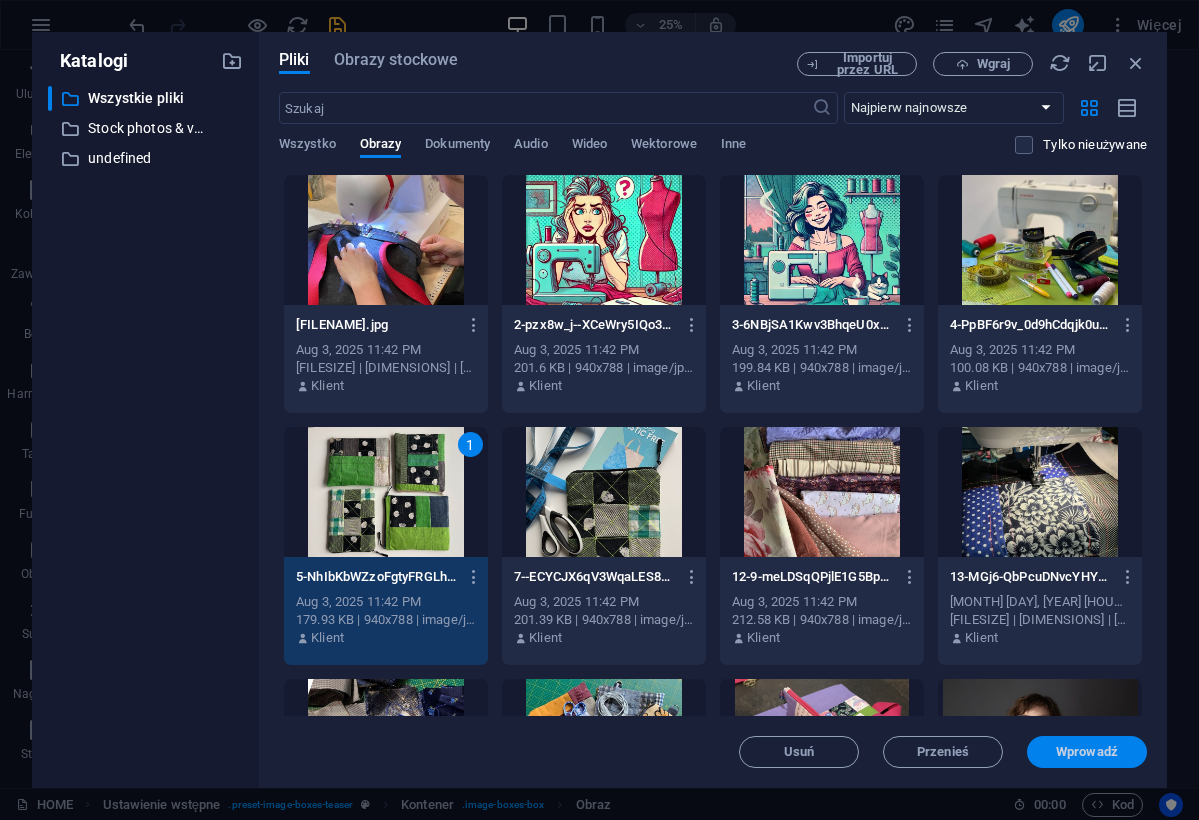 click on "Wprowadź" at bounding box center [1087, 752] 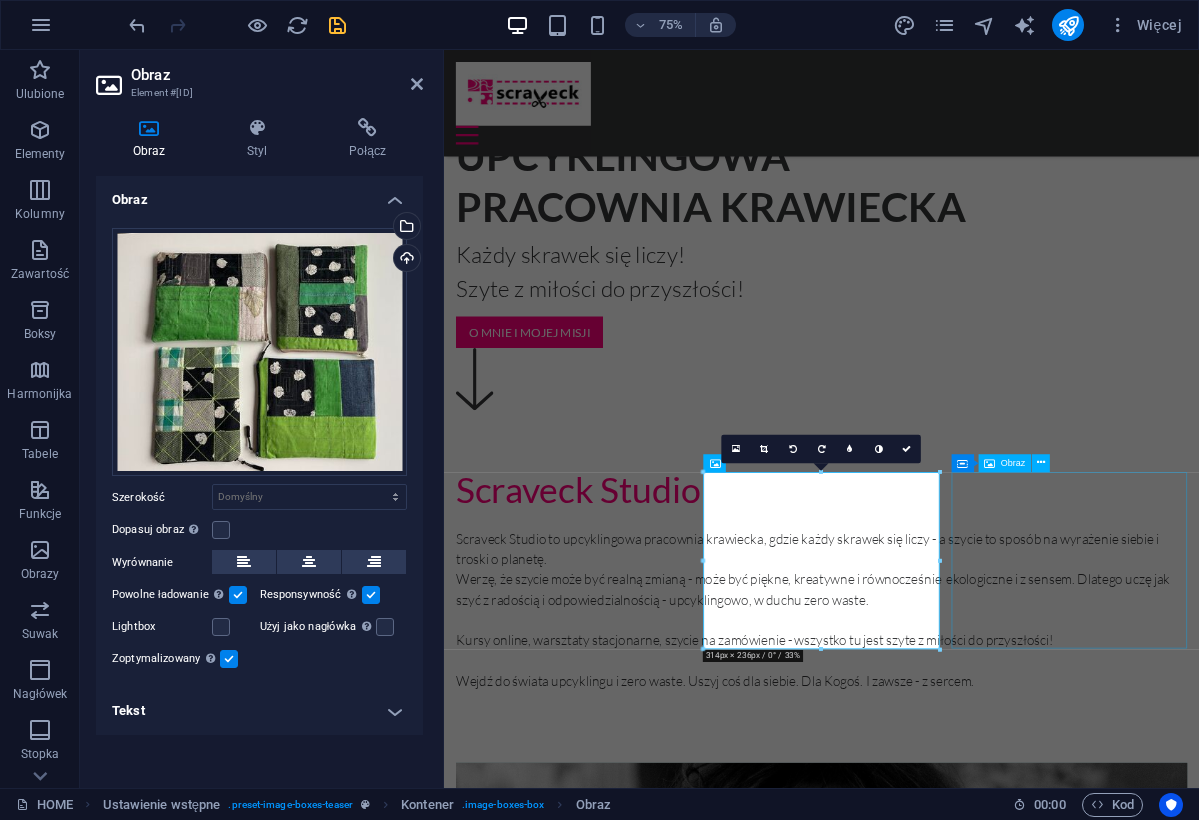 click at bounding box center [947, 9428] 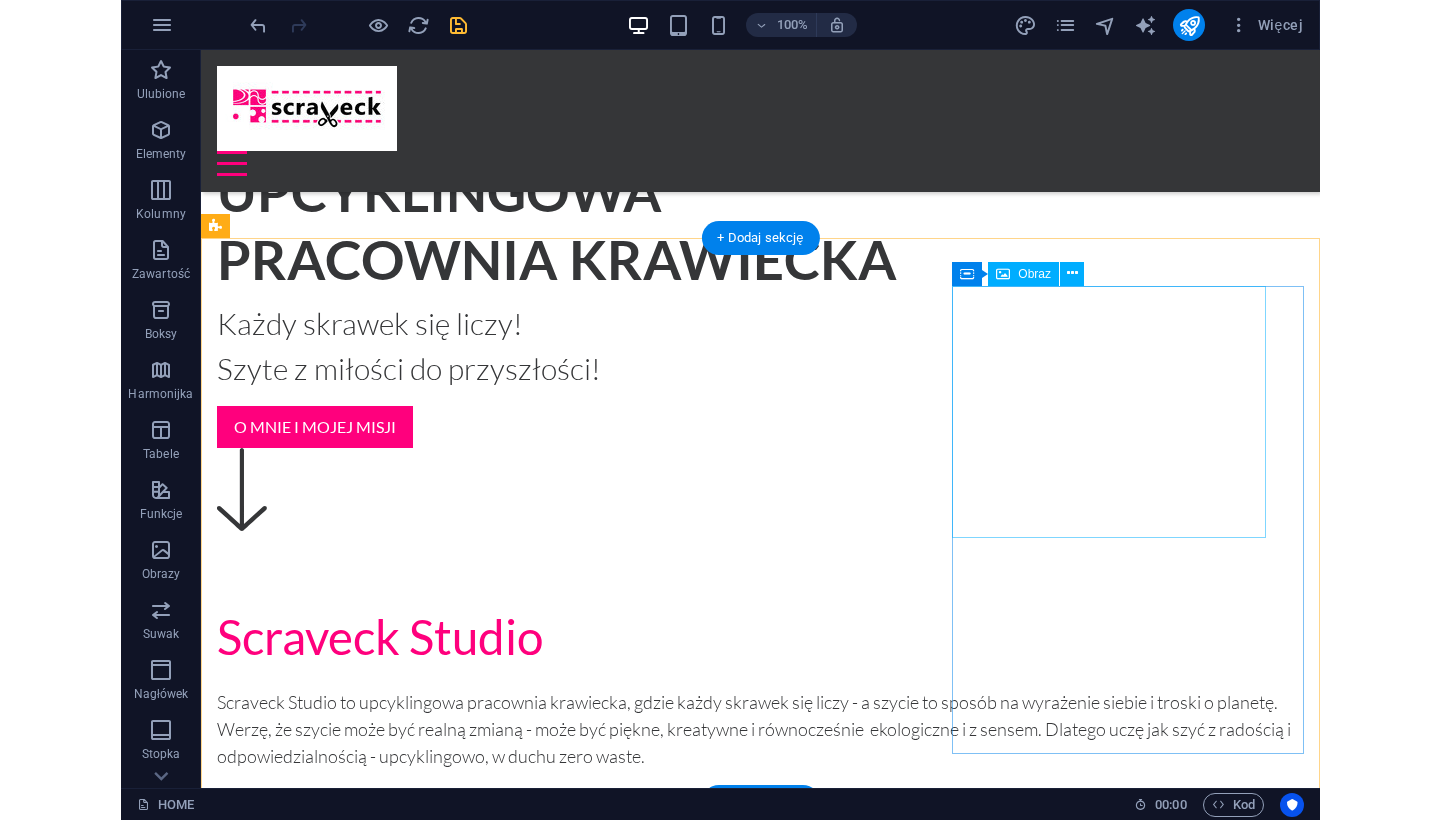 scroll, scrollTop: 1435, scrollLeft: 0, axis: vertical 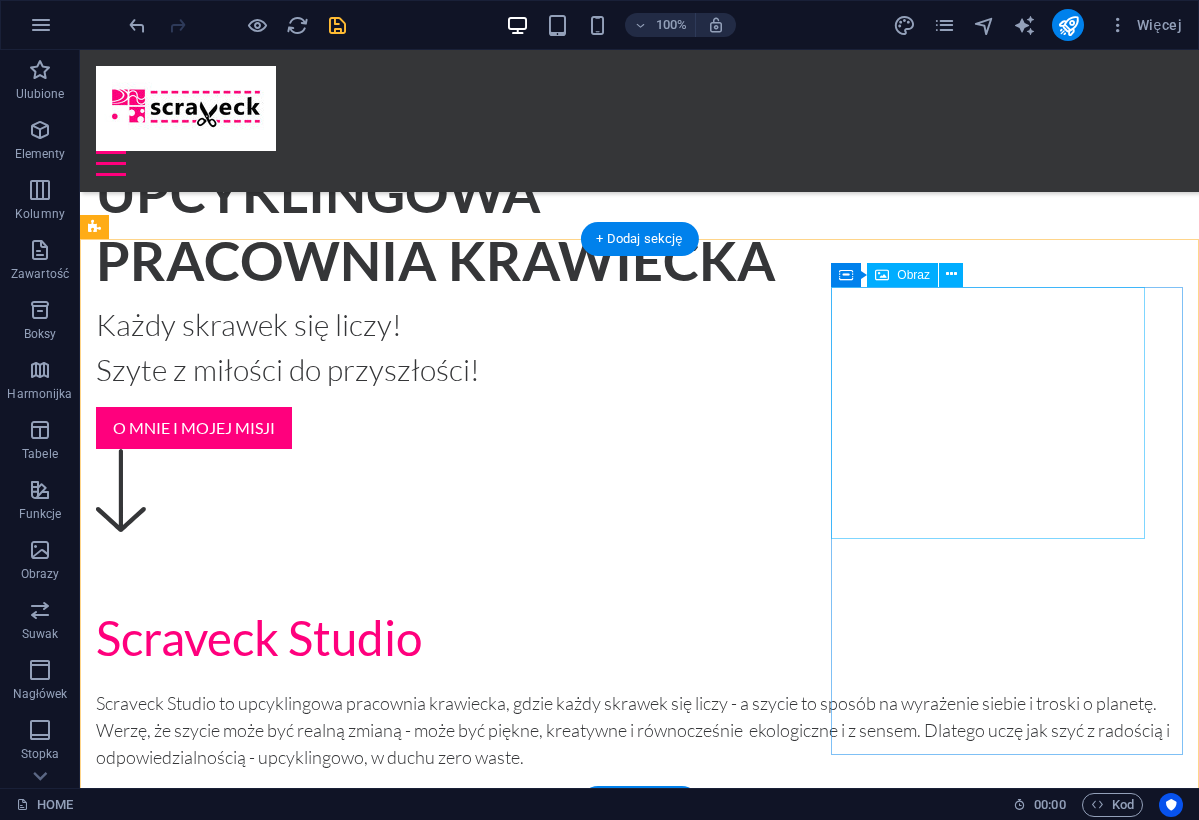 click at bounding box center [639, 6906] 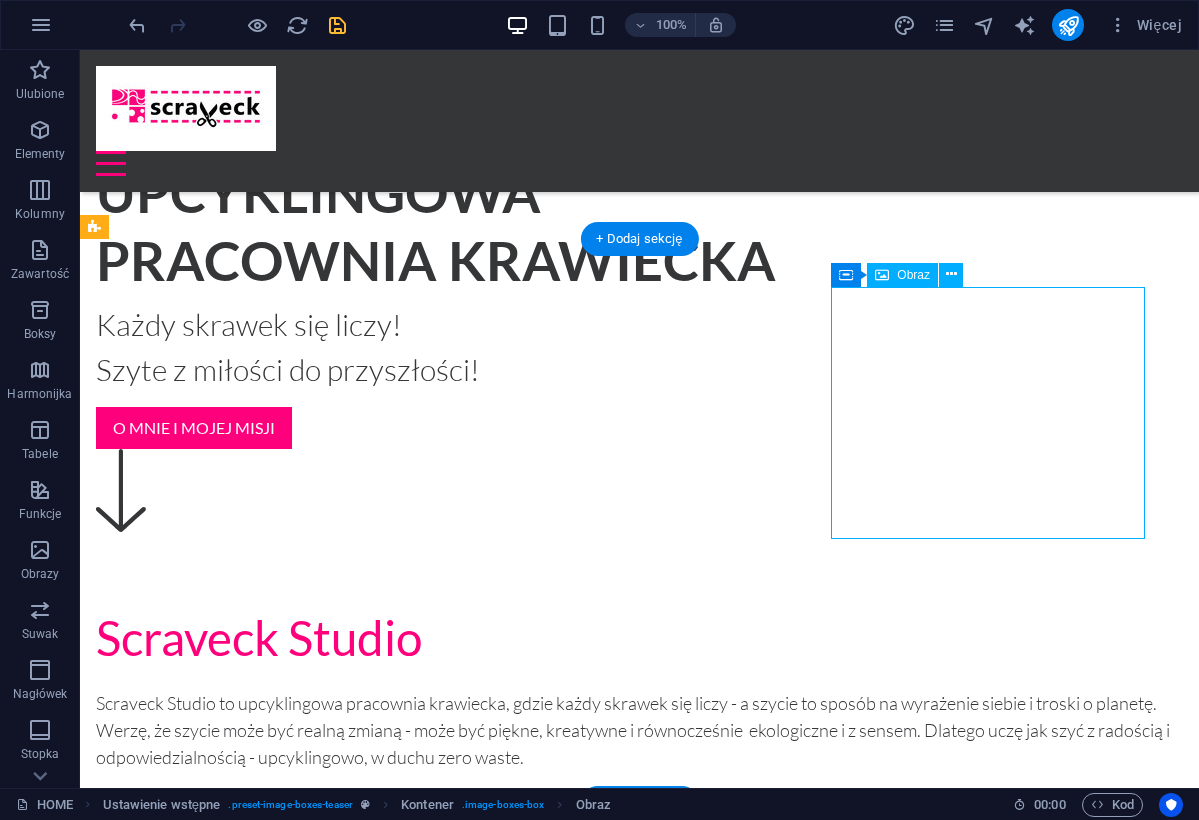 click at bounding box center (639, 6906) 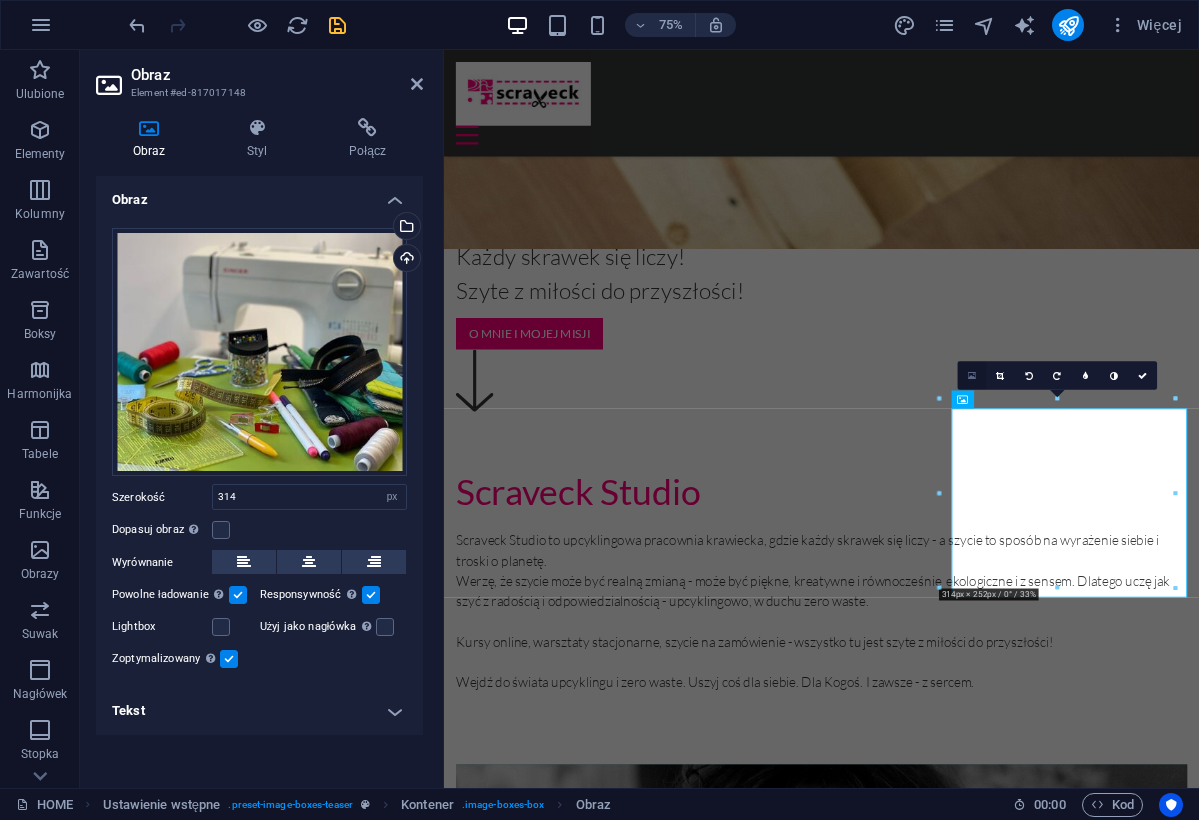 click at bounding box center [972, 376] 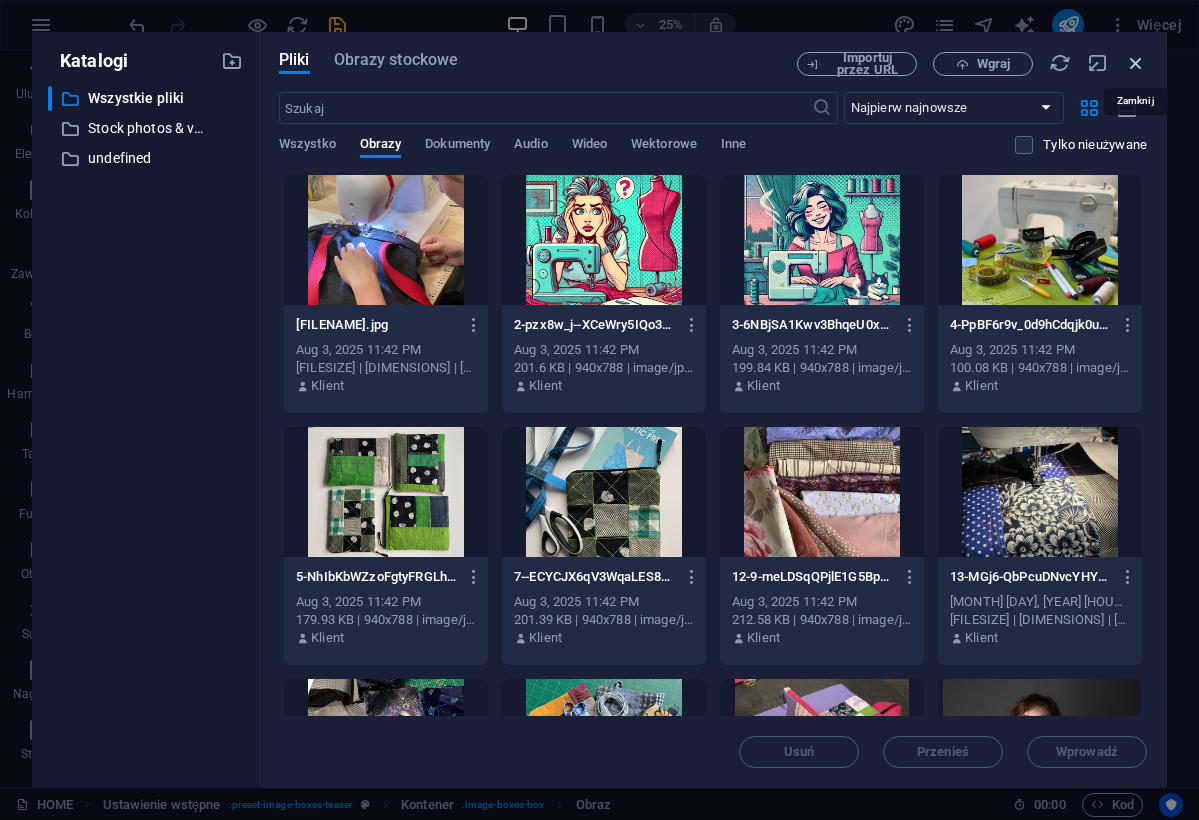 click at bounding box center (1136, 63) 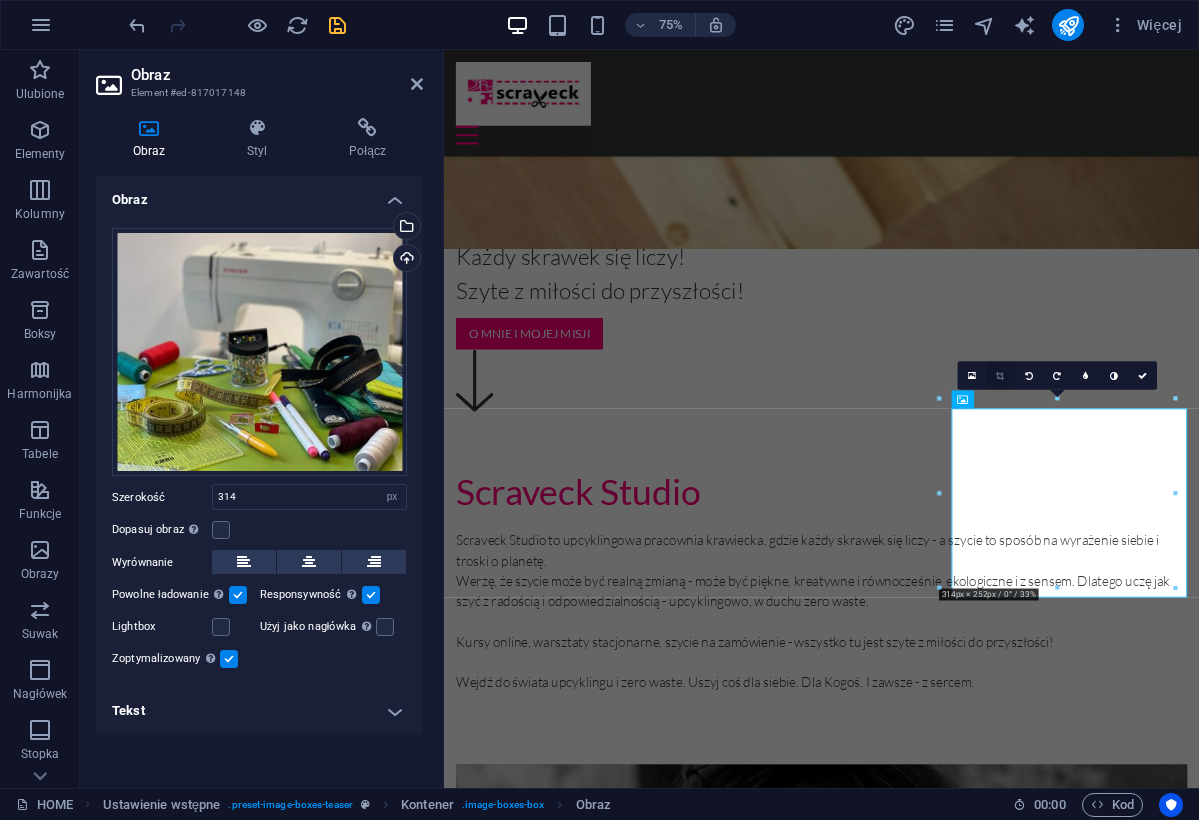 click at bounding box center [1000, 375] 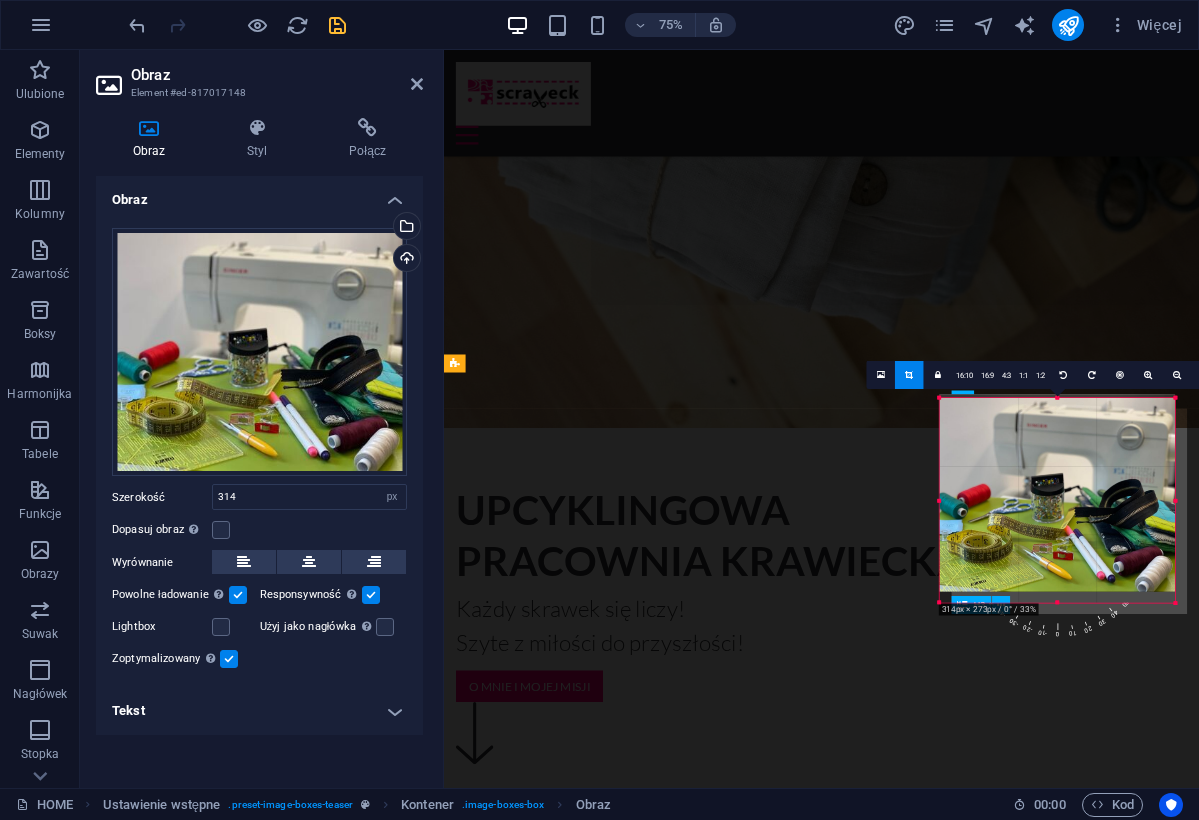 drag, startPoint x: 1174, startPoint y: 586, endPoint x: 1198, endPoint y: 607, distance: 31.890438 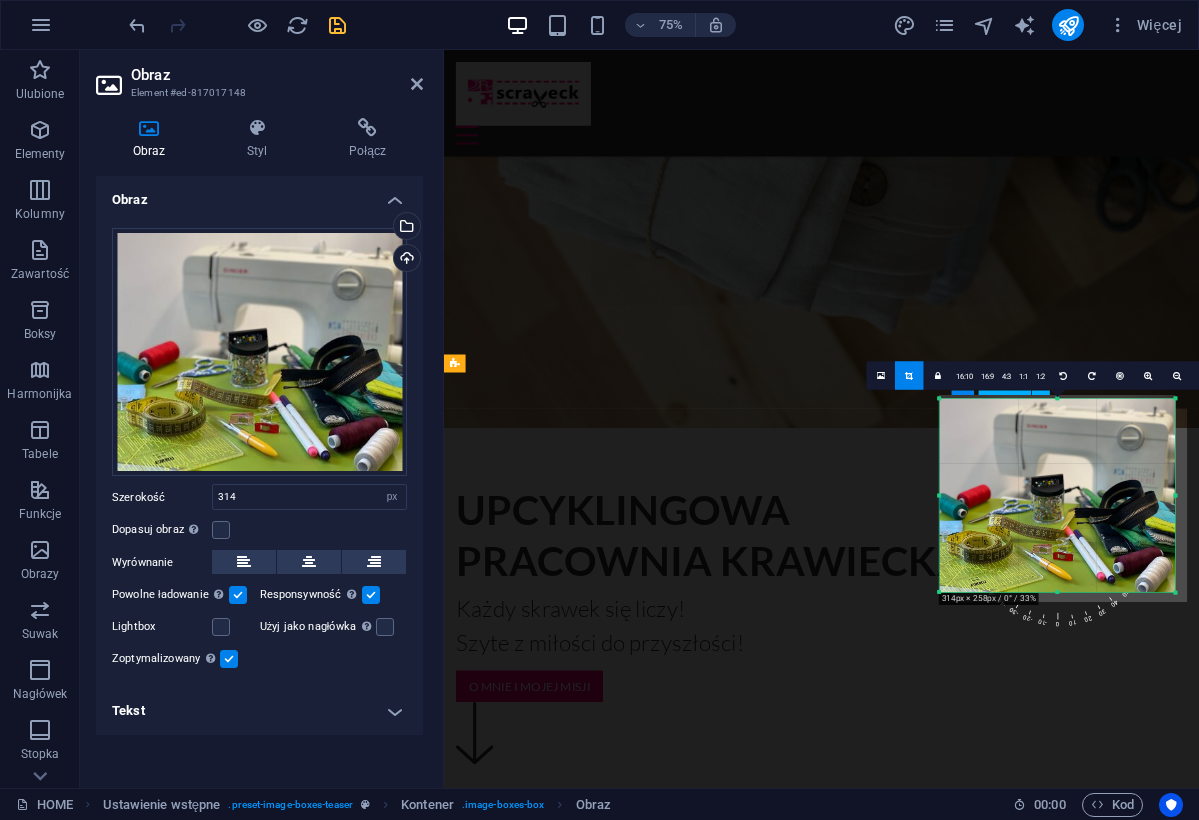 drag, startPoint x: 1176, startPoint y: 495, endPoint x: 1192, endPoint y: 496, distance: 16.03122 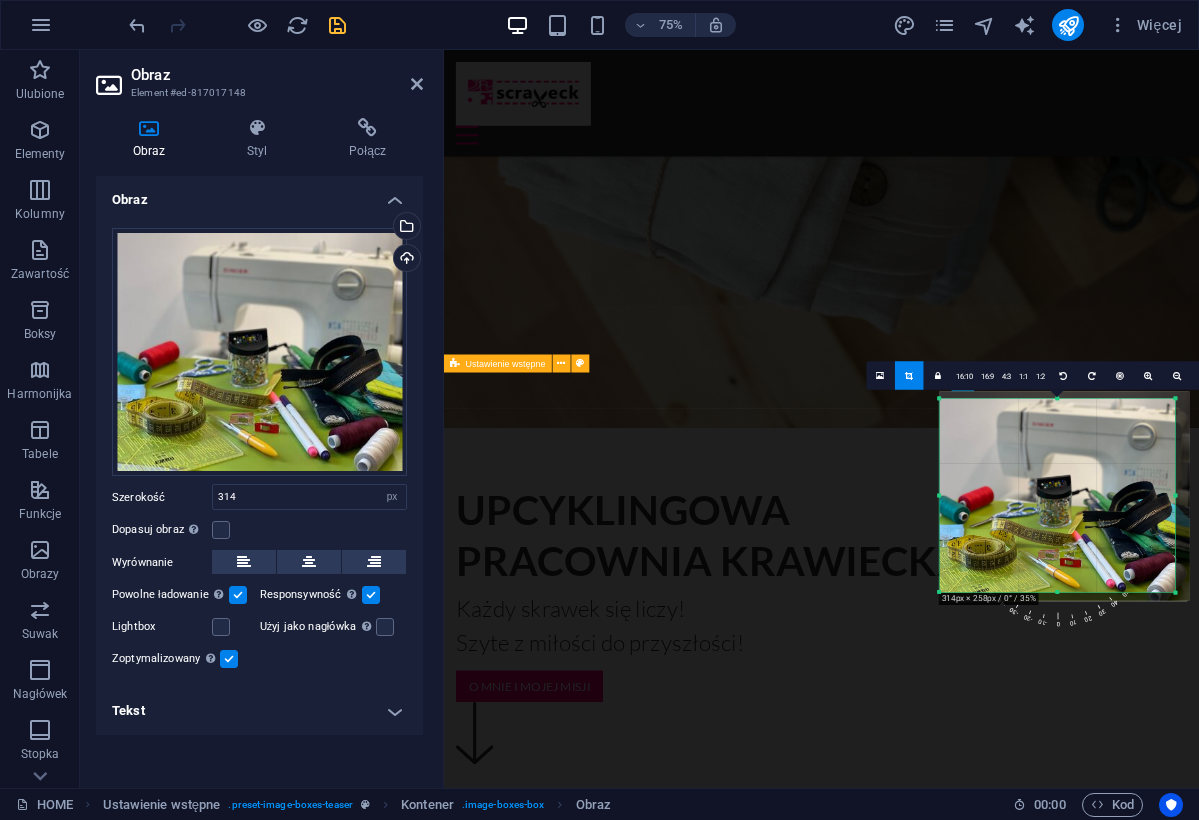 click at bounding box center [1065, 495] 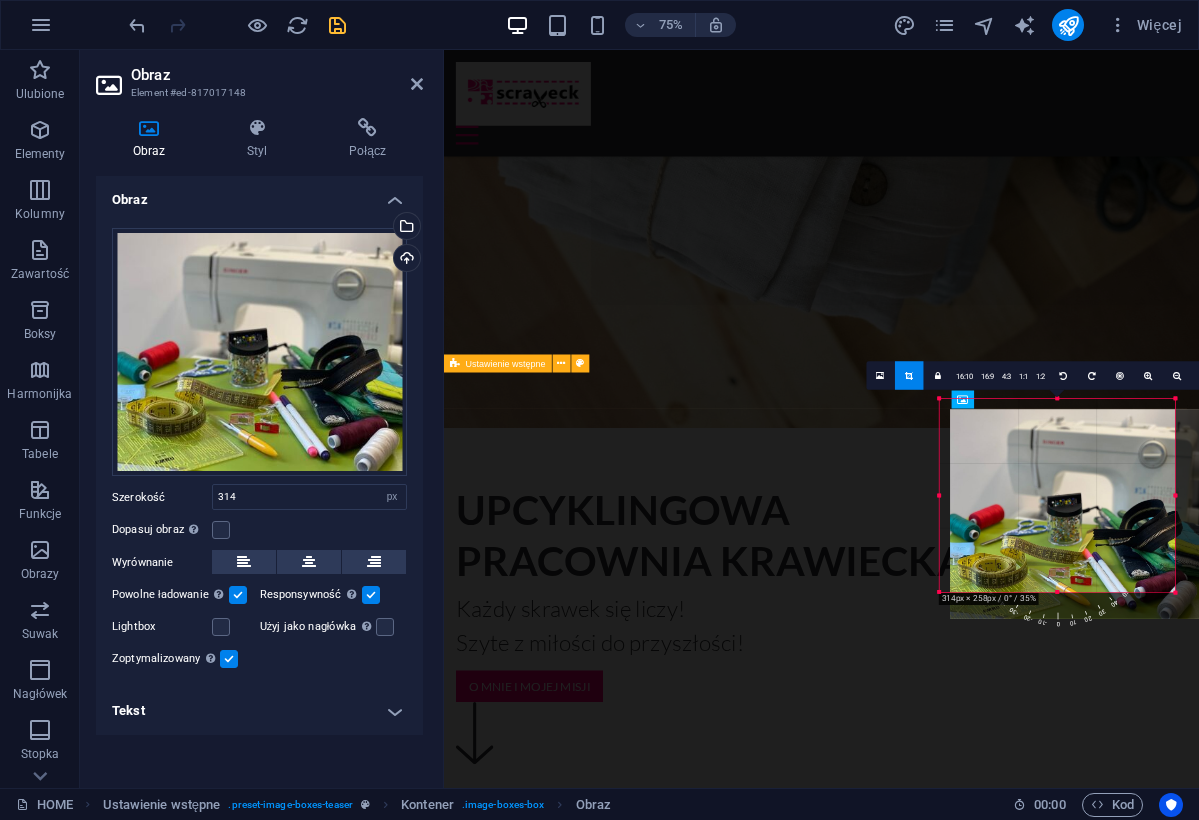 drag, startPoint x: 996, startPoint y: 436, endPoint x: 1010, endPoint y: 457, distance: 25.23886 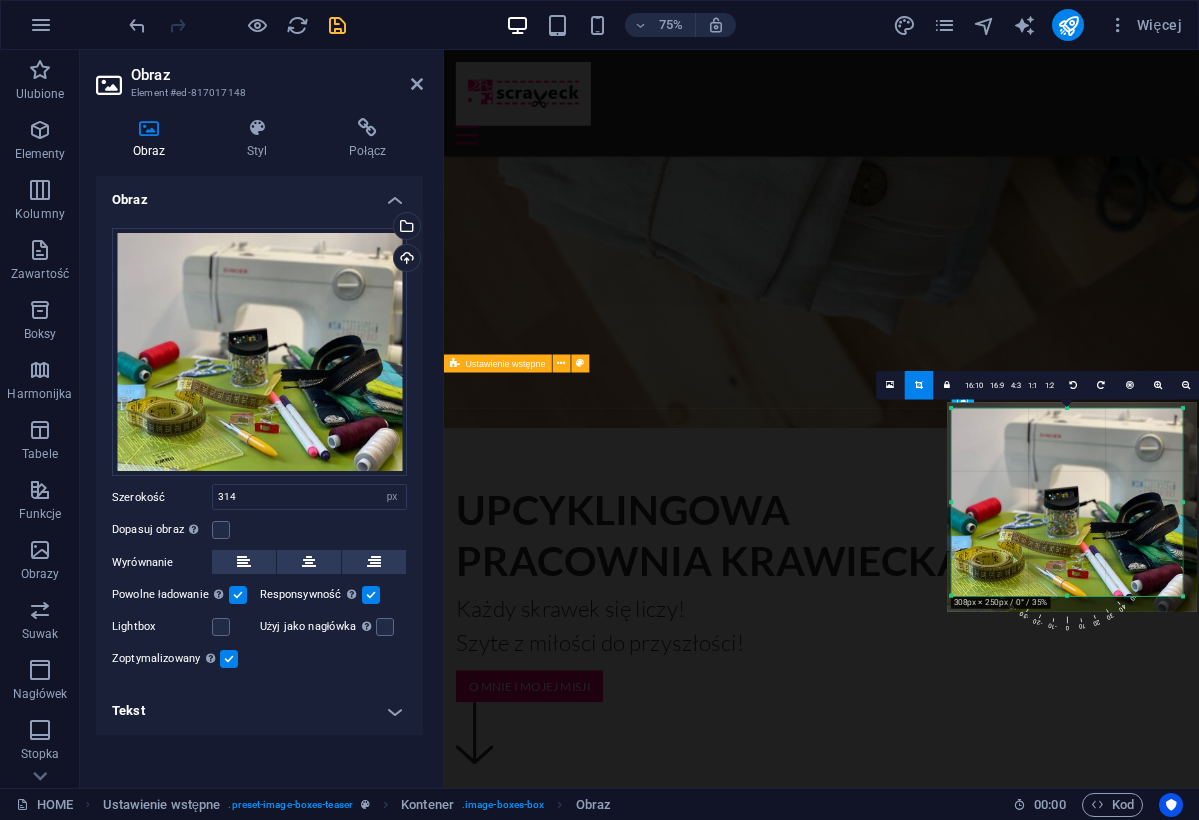click on "[NUMBER] [DIMENSIONS] [FILETYPE] [ASPECT RATIO] [ASPECT RATIO] [ASPECT RATIO] [ASPECT RATIO] [ASPECT RATIO] [ASPECT RATIO] [DIMENSIONS] [ASPECT RATIO]" at bounding box center (1066, 503) 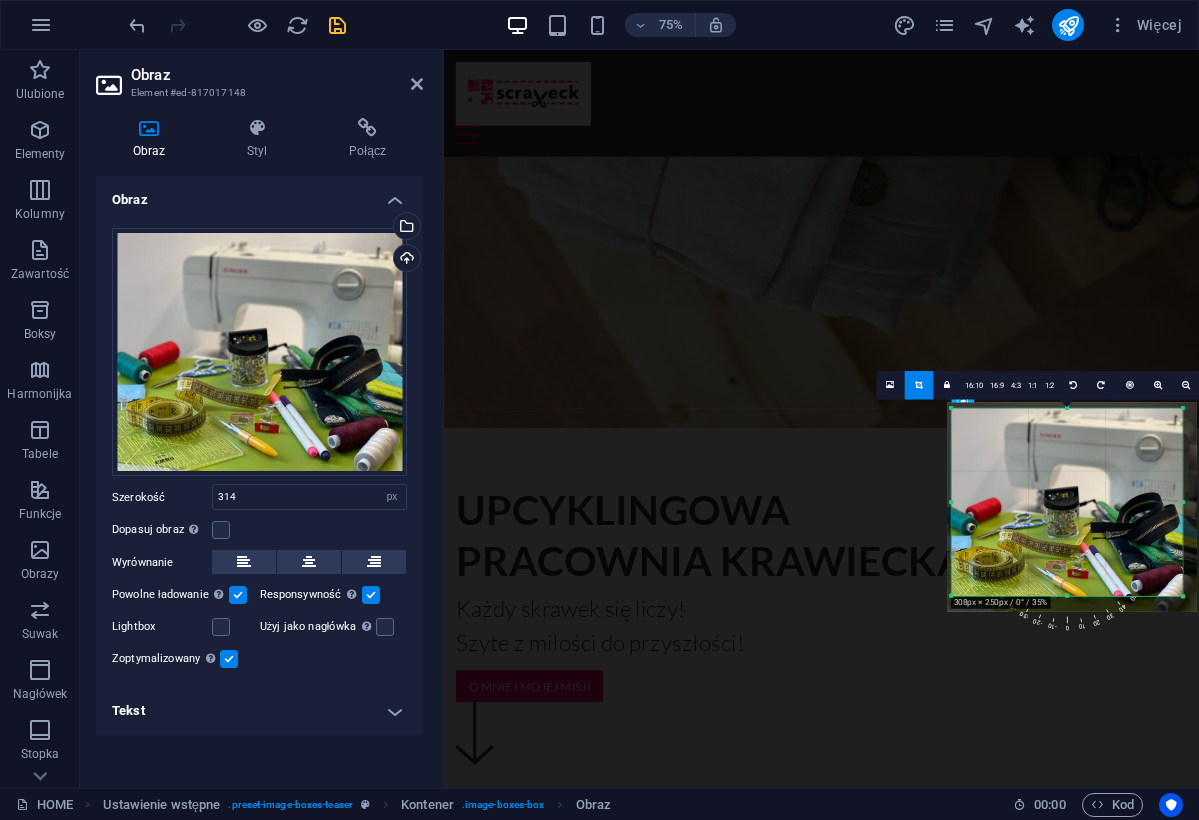 click on "Jaki zestaw do szycia kupić?  Co jest potrzebne na start - naprawdę !" at bounding box center (947, 7326) 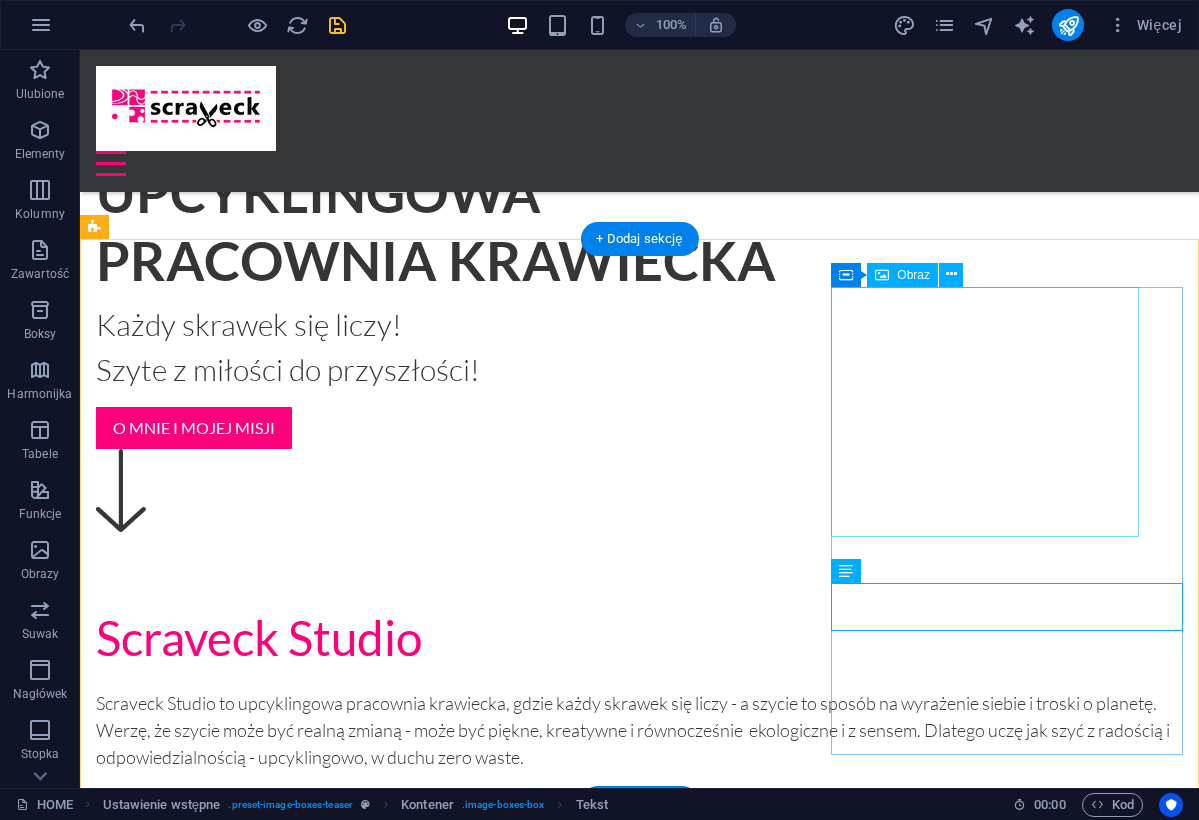 click at bounding box center [639, 6905] 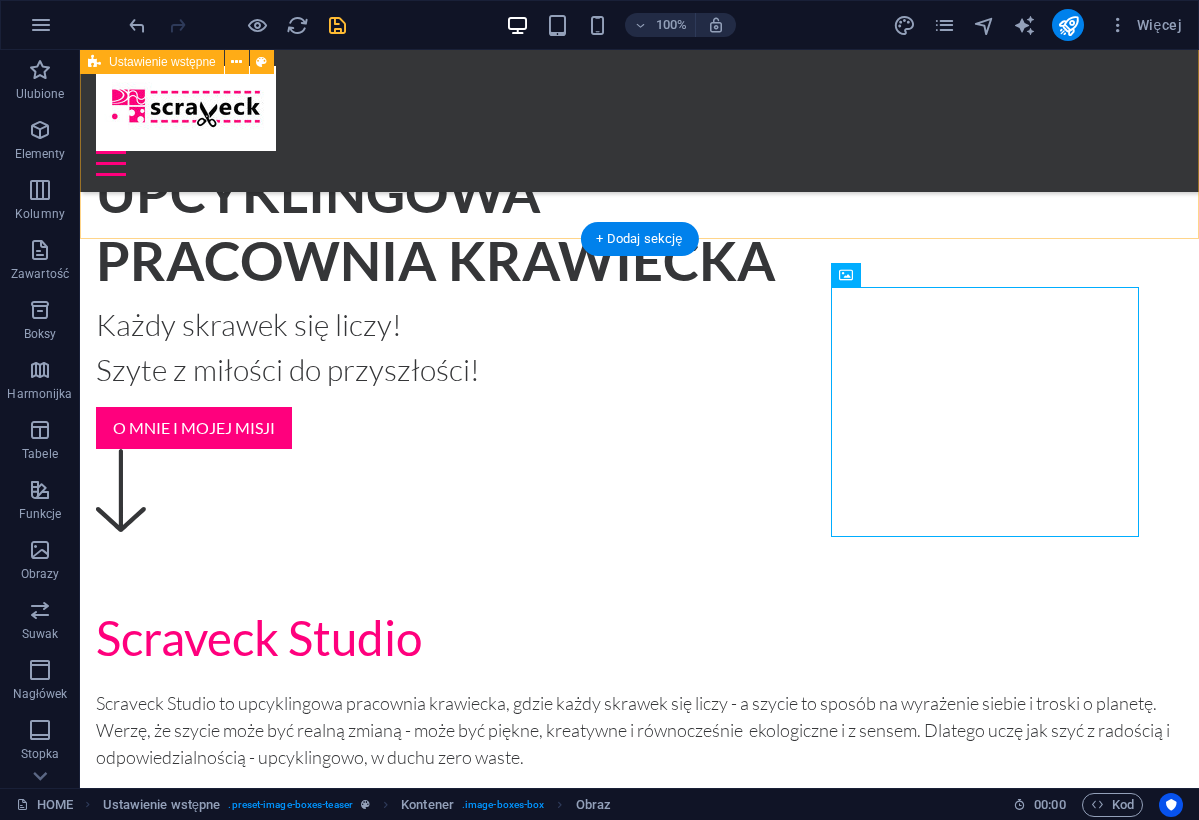 click on "O mnie i o mojej misji Poznaj moją historię i podejście do szycia - radosnego i ekologicznego   Go to Page kursy online Kursy szycia online od Scraveck Studio. Ucz się szyć od podstaw lub rozwijaj swoje umiejętności - we własnym tempie w domu.   Go to Page Warsztaty w pracowni Rozpocznij szyciową przygodę lub uszyj swój projekt - na żywo ze mną - w pracowni.   Go to Page" at bounding box center [639, 2480] 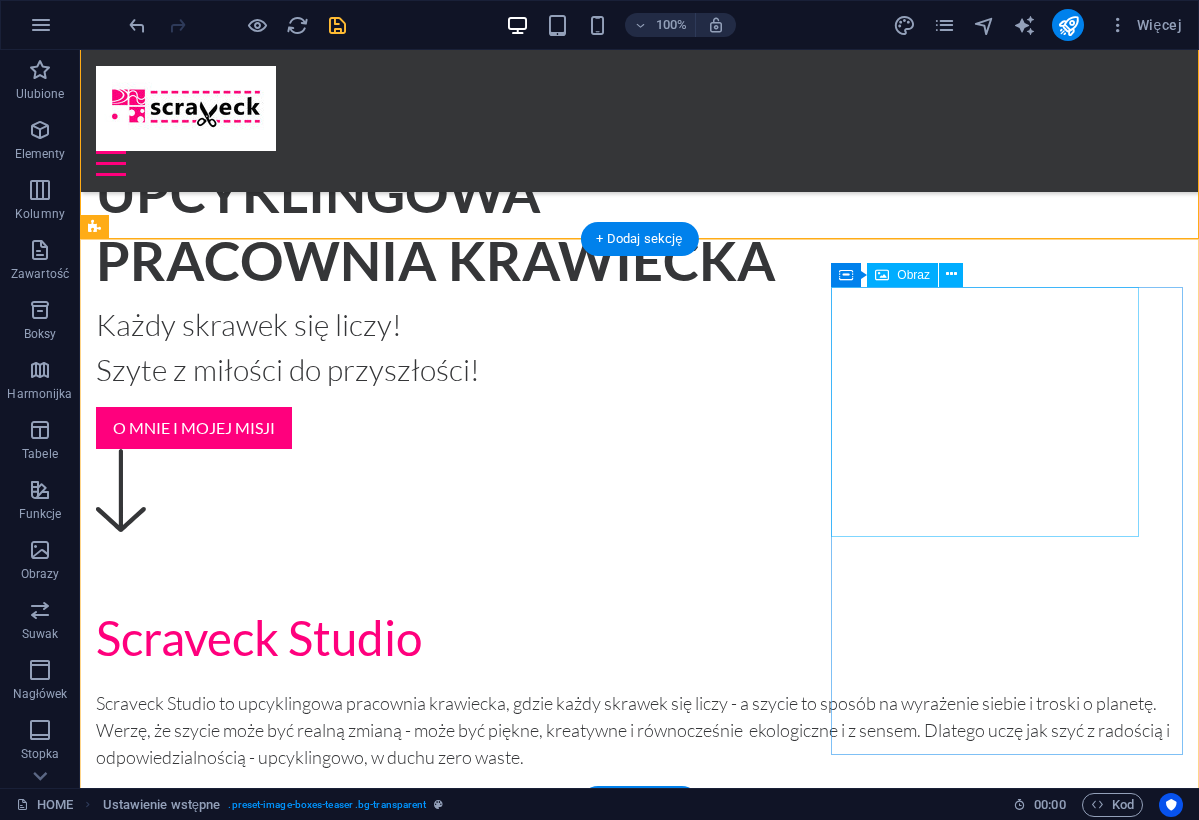 click at bounding box center (639, 6905) 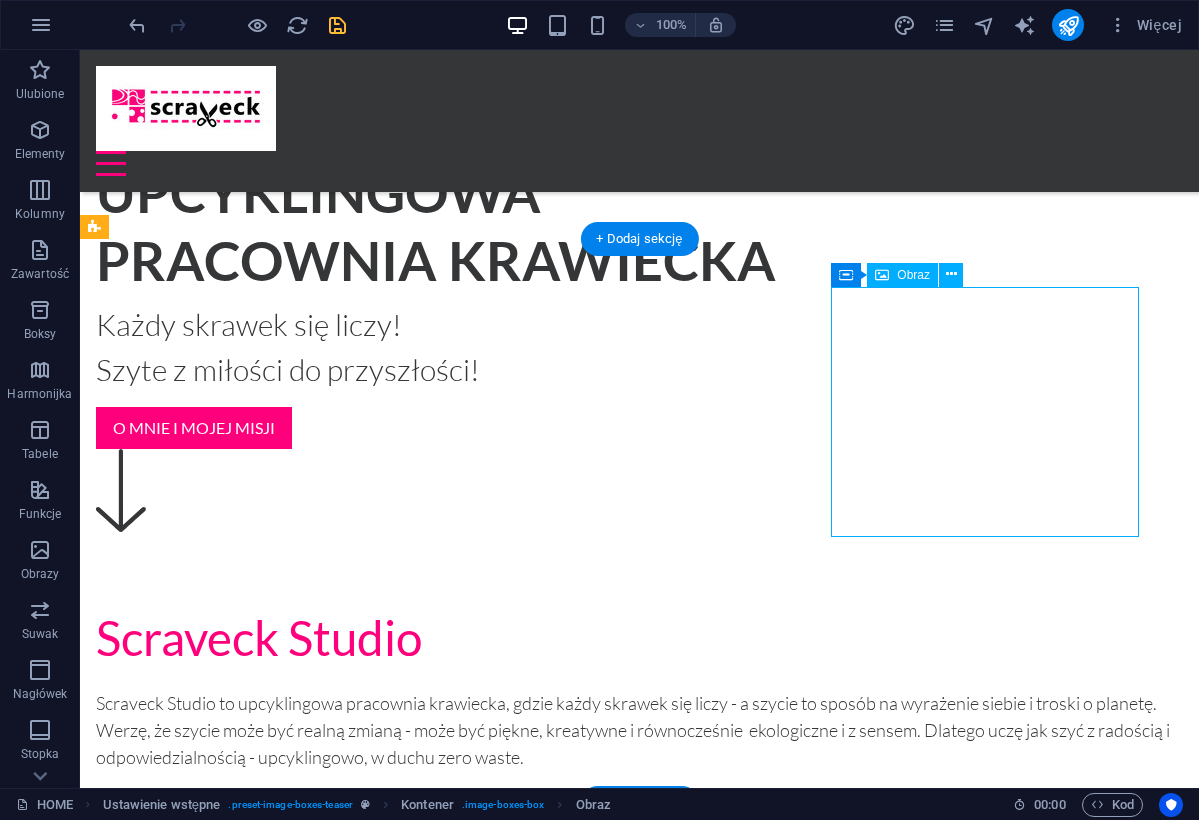 click at bounding box center [639, 6905] 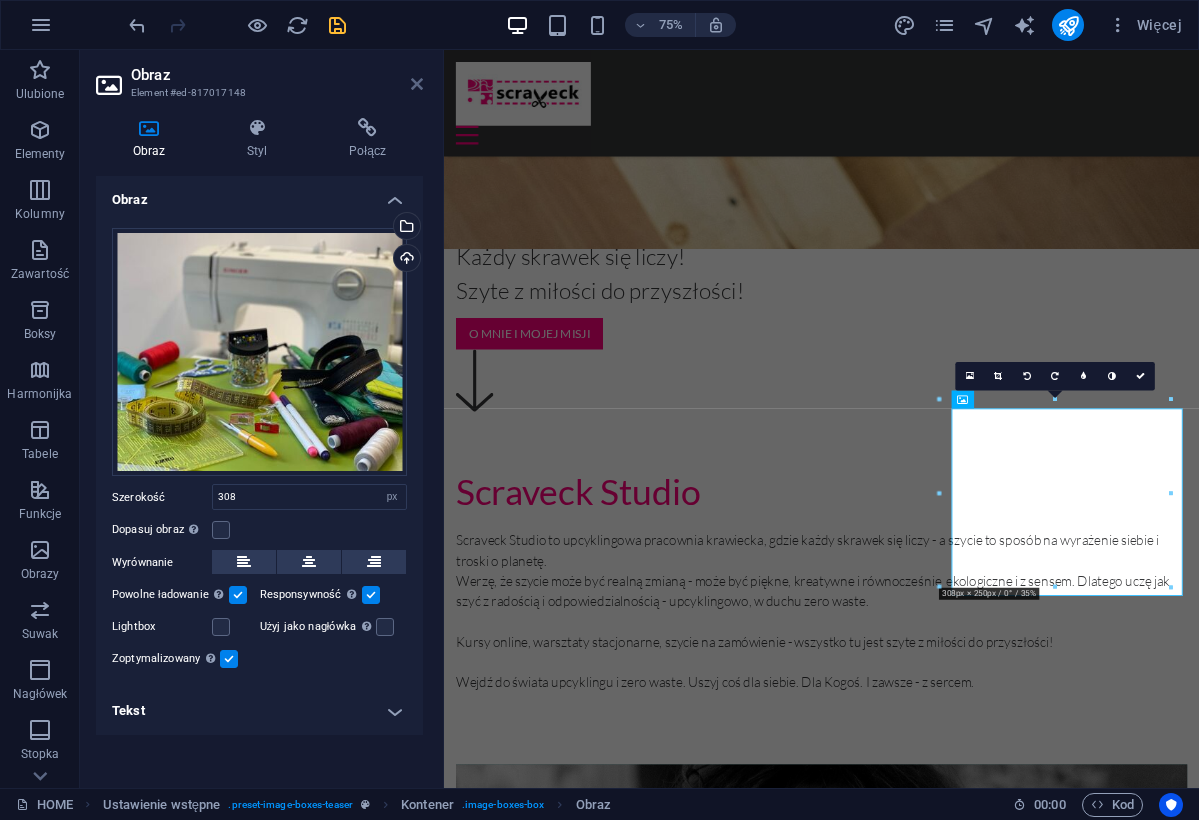 click at bounding box center (417, 84) 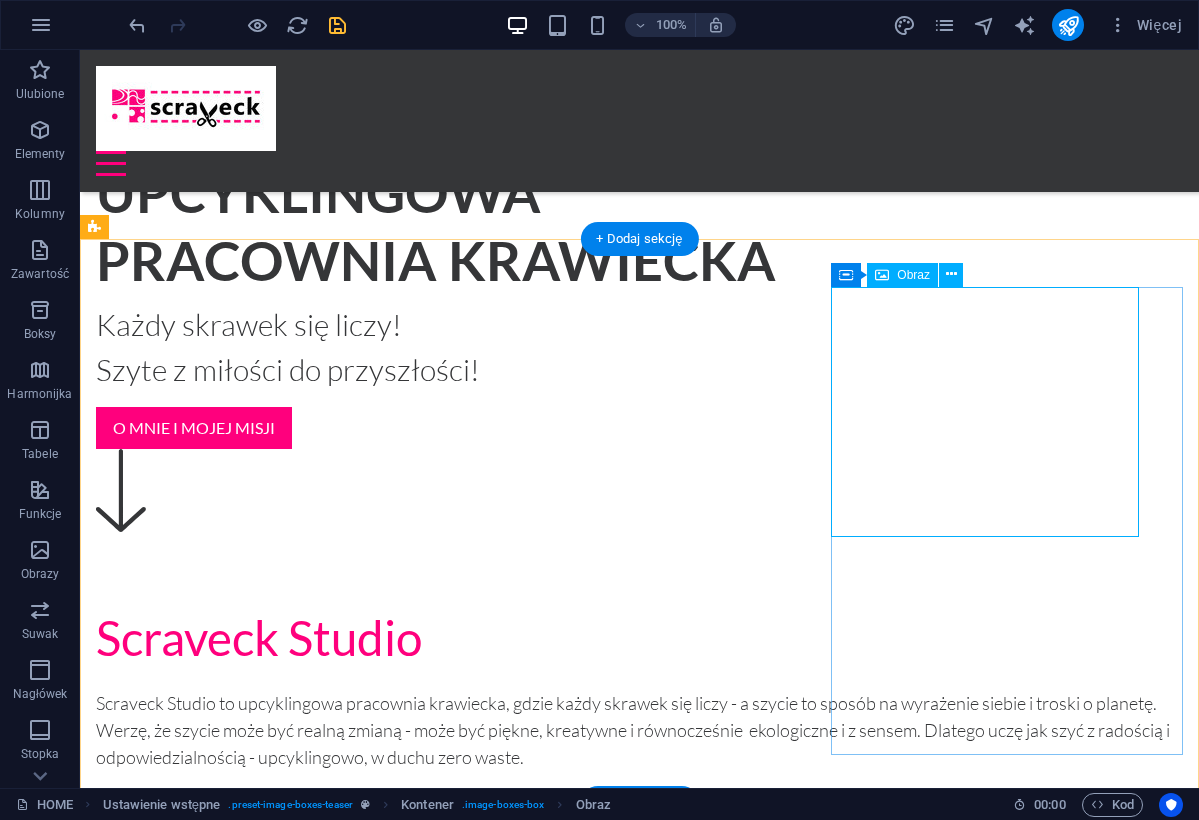 click at bounding box center [639, 6905] 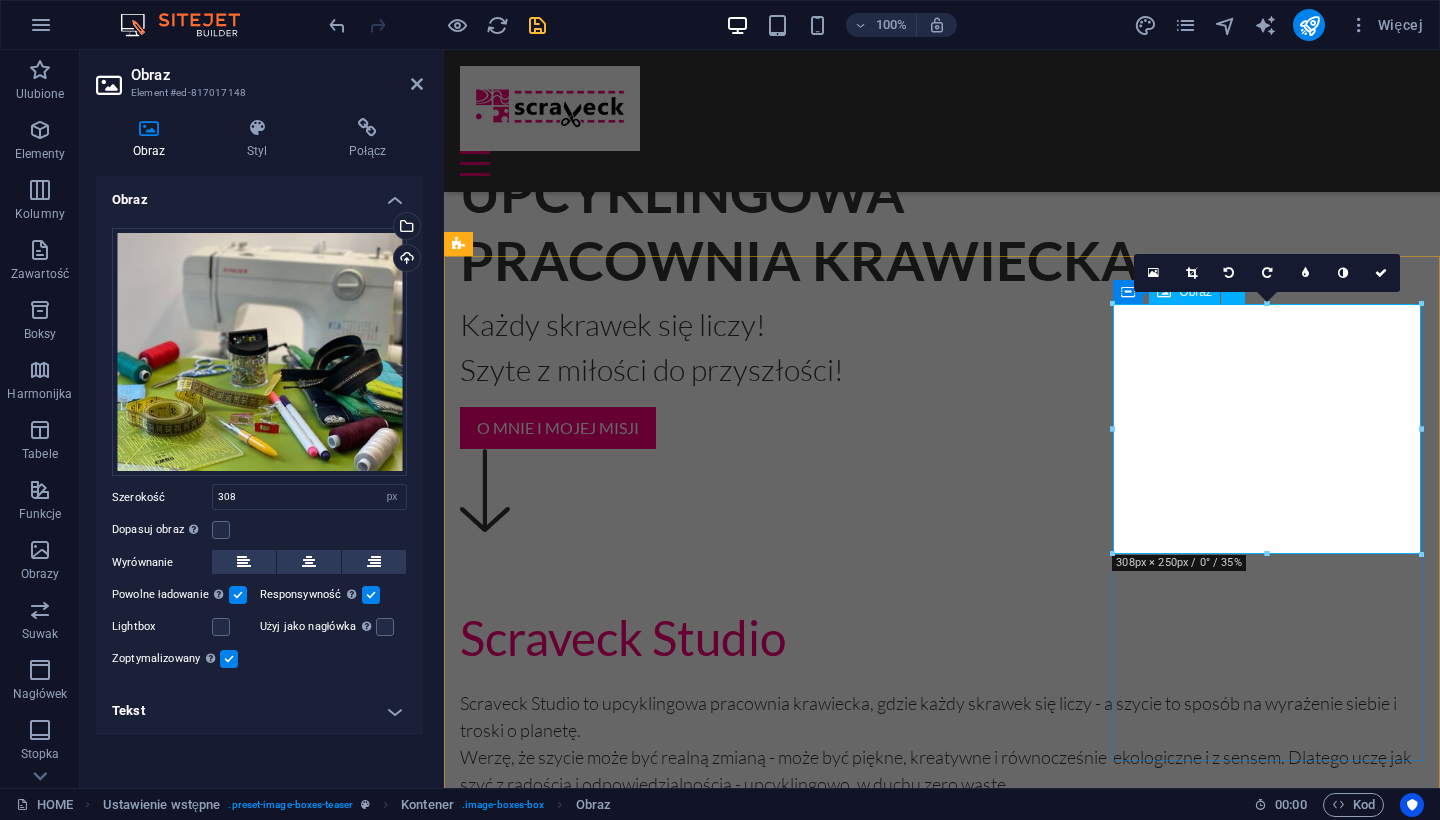 click at bounding box center [942, 6634] 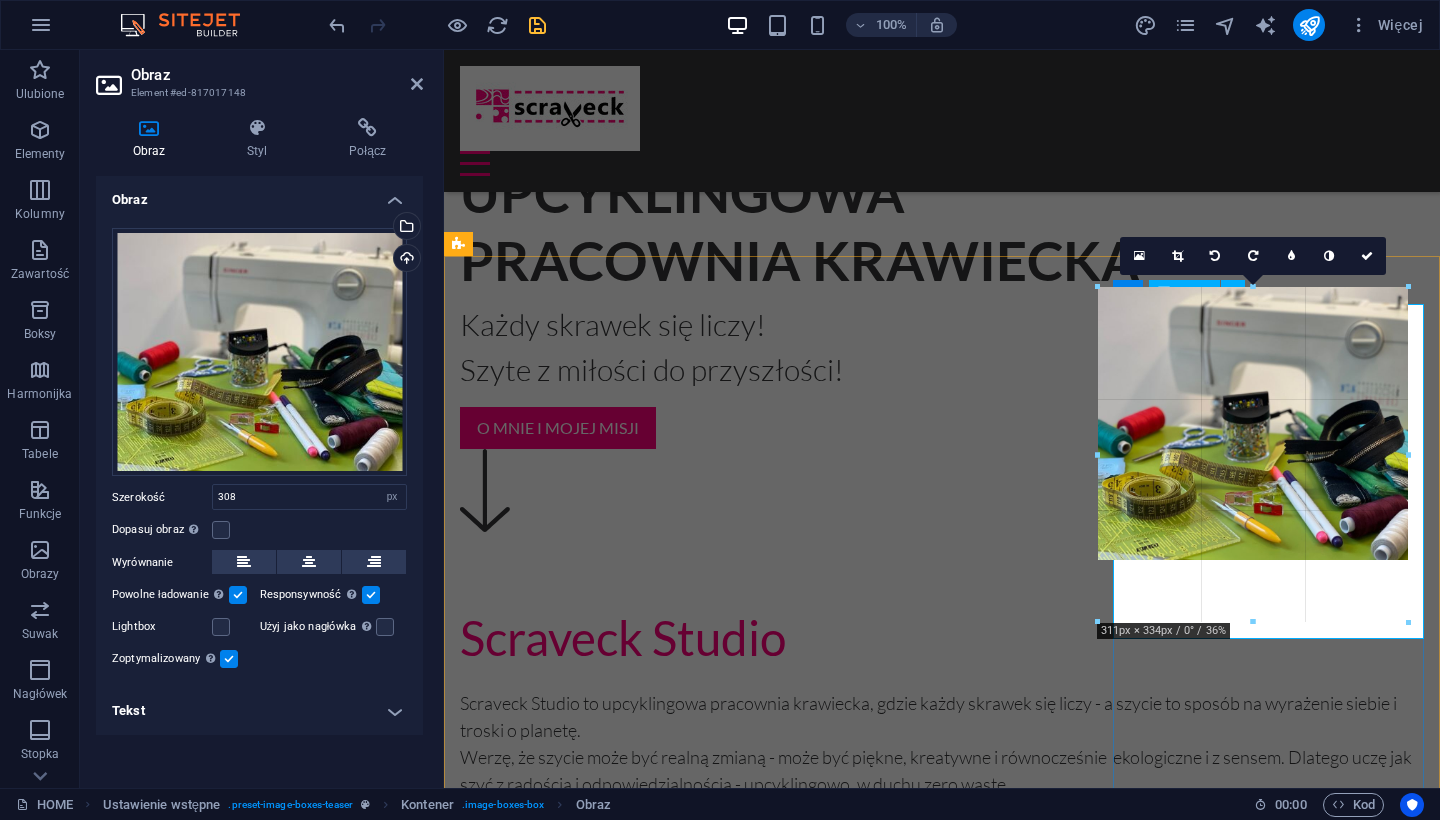 type on "310" 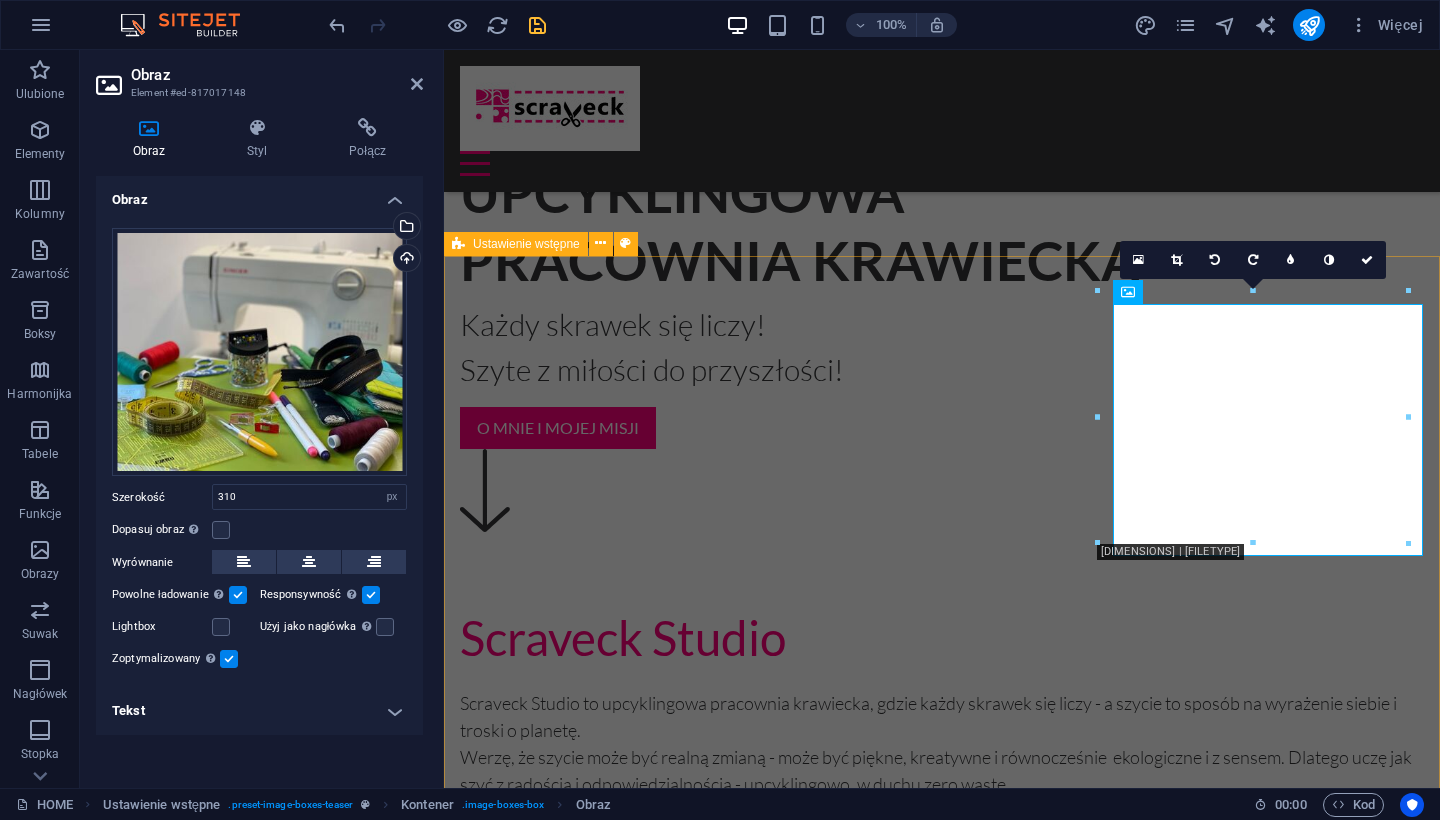 click on "Szycie na zamówienie Unikalne torby, dodatki, akcesoria - upcyklingowe, zgodne z filozofią zero waste. Go to Page BLOG Blog o szyciu i upcyklingu. Go to Page NIezbędnik szyciowy Jaki zestaw do szycia kupić? Co jest potrzebne na start - naprawdę ! Go to Page" at bounding box center (942, 5424) 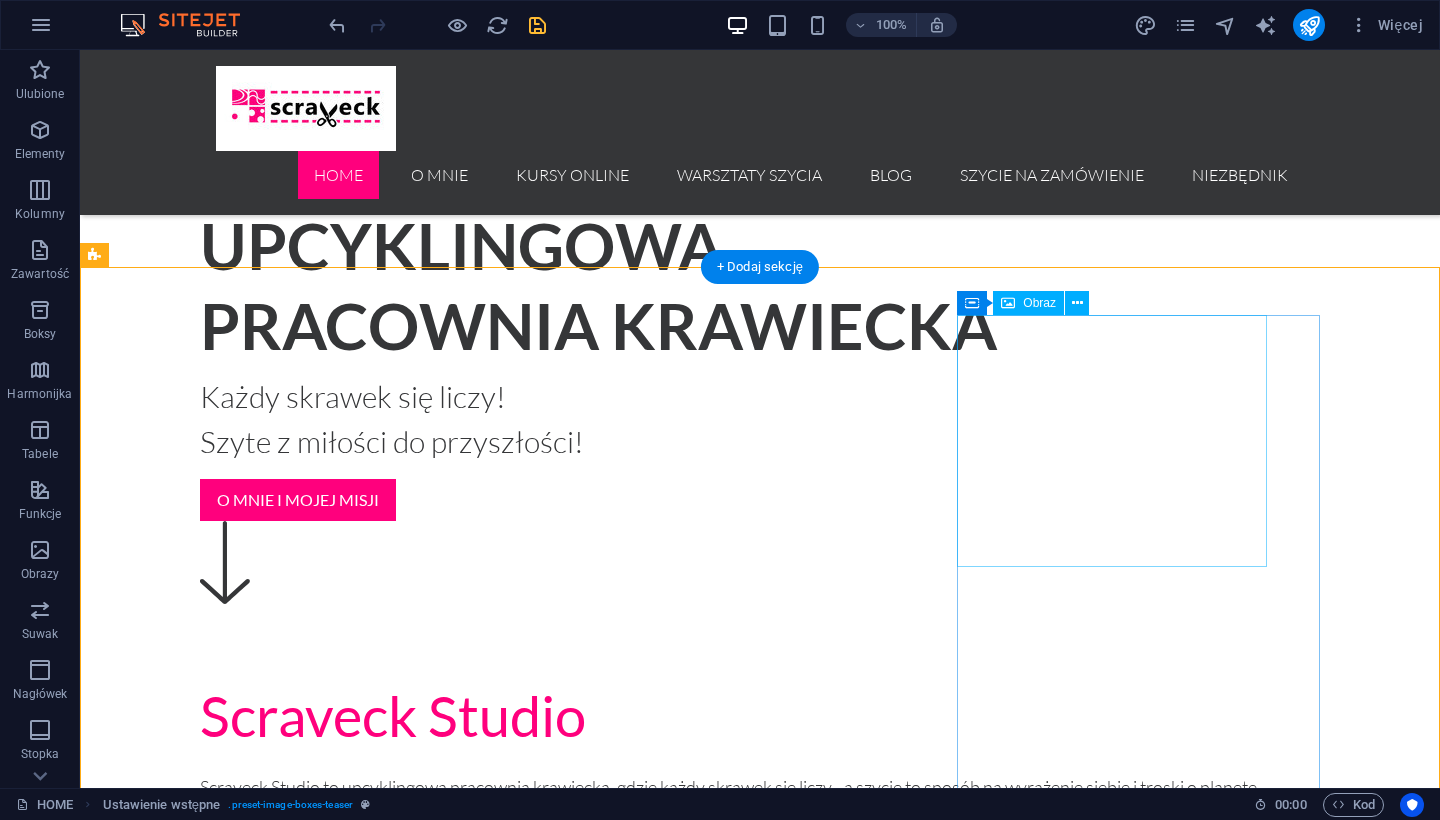 click at bounding box center (656, 7603) 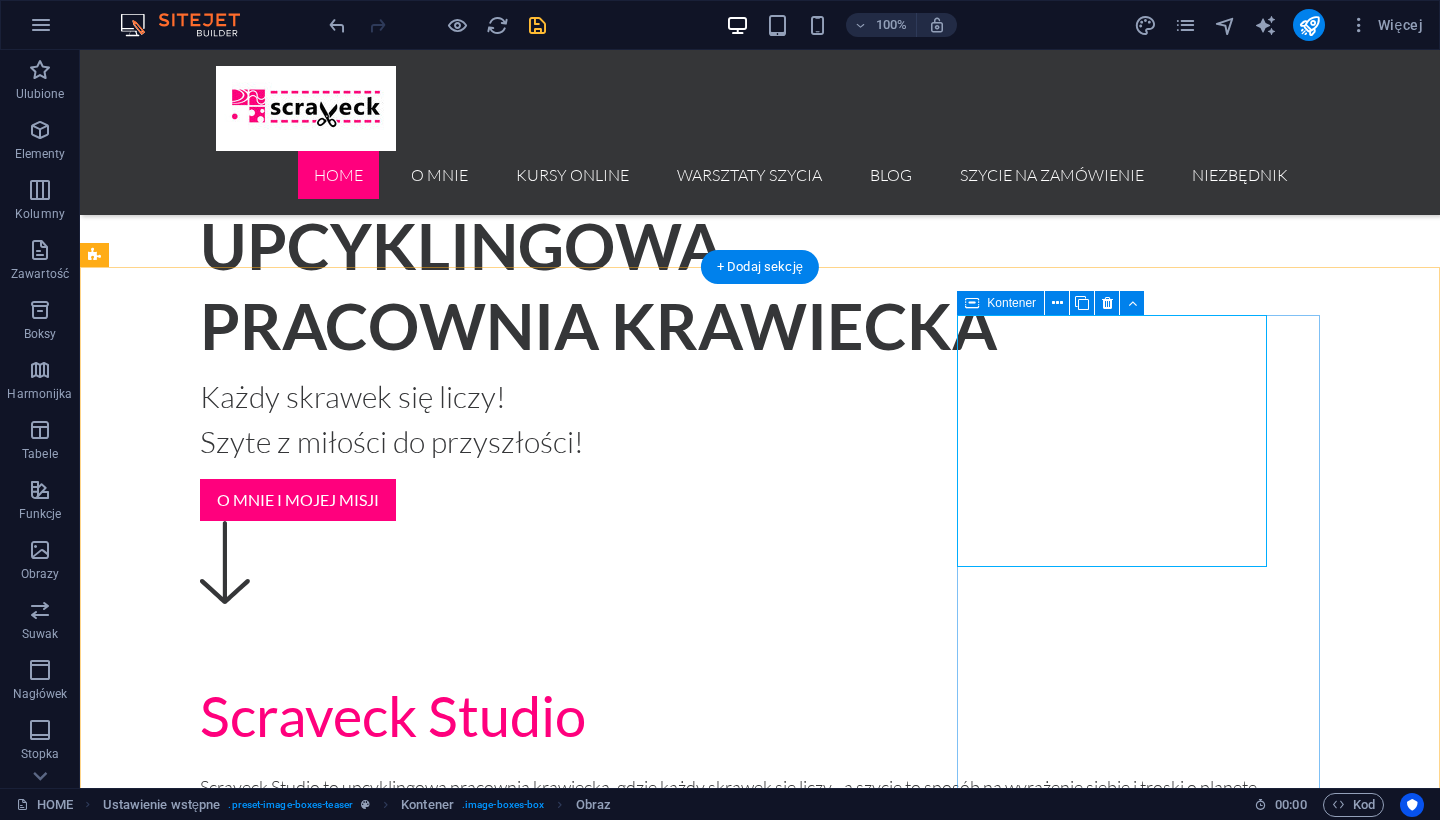 click on "Niezbędnik szyciowy Jaki zestaw do szycia kupić? Co jest potrzebne na start - naprawdę ! Go to Page" at bounding box center (656, 7692) 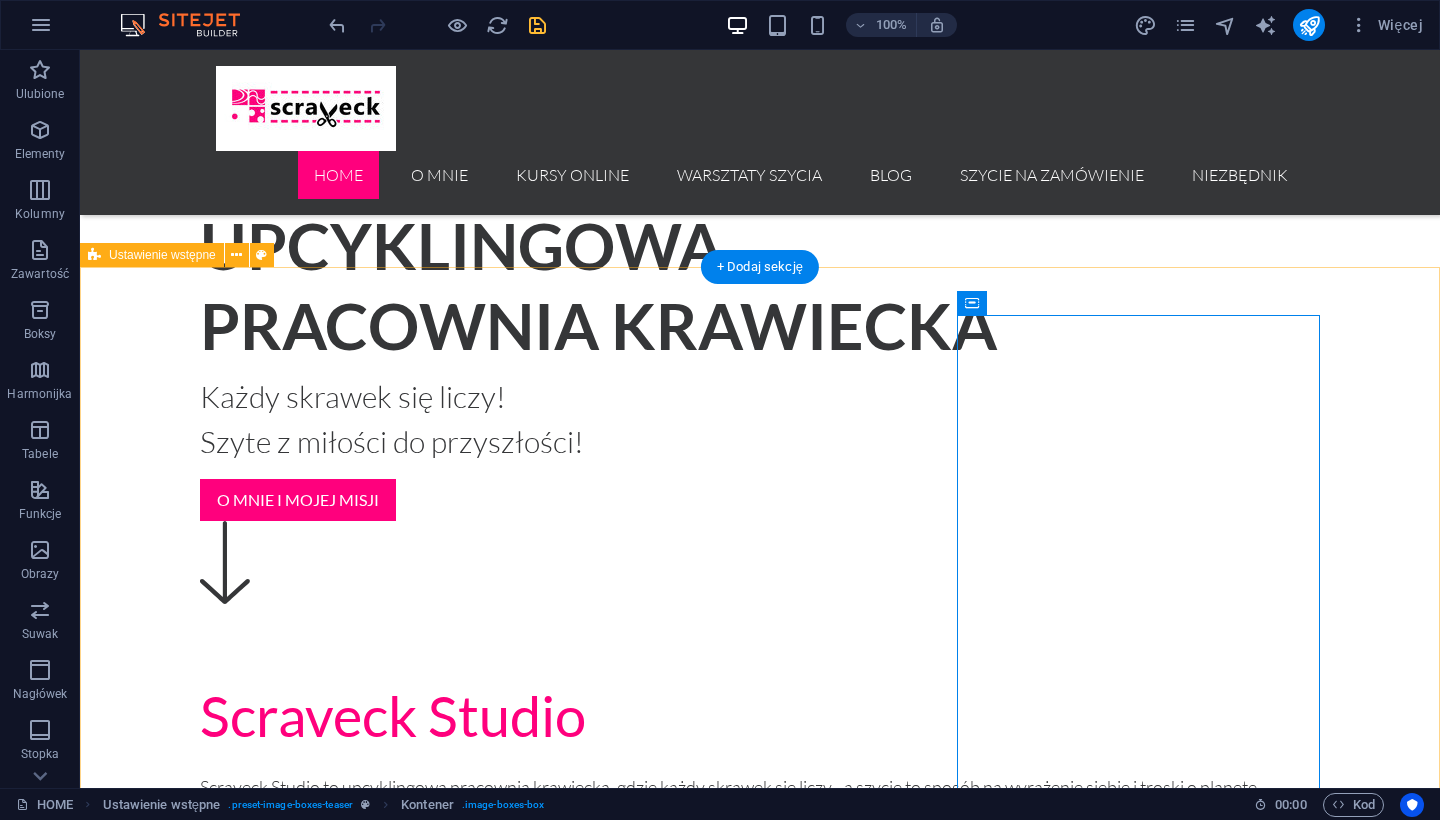 click on "Szycie na zamówienie Unikalne torby, dodatki, akcesoria - upcyklingowe, zgodne z filozofią zero waste. Go to Page BLOG Blog o szyciu i upcyklingu. Go to Page NIezbędnik szyciowy Jaki zestaw do szycia kupić? Co jest potrzebne na start - naprawdę ! Go to Page" at bounding box center [760, 6236] 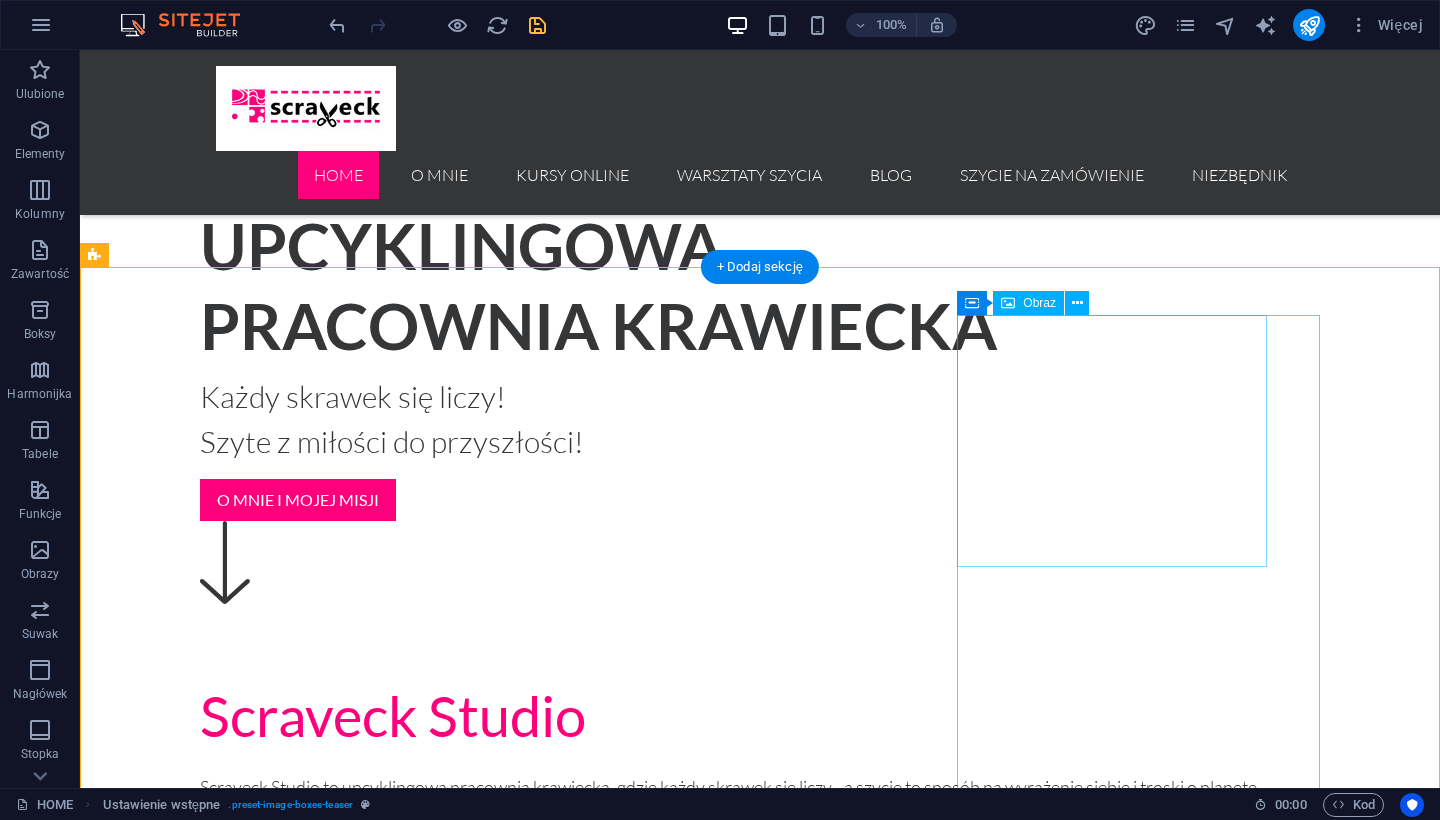 click at bounding box center (656, 7603) 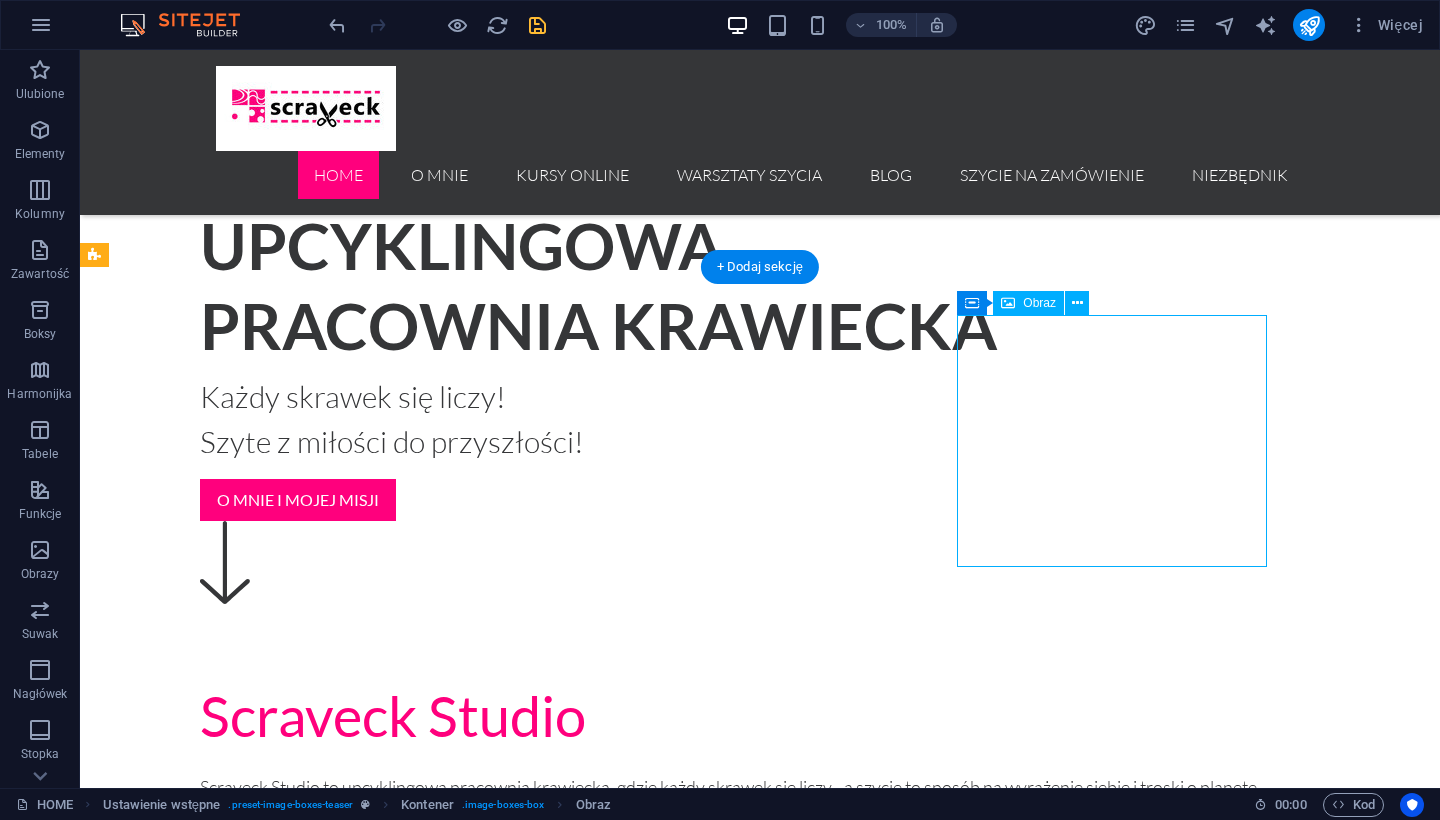 click at bounding box center (656, 7603) 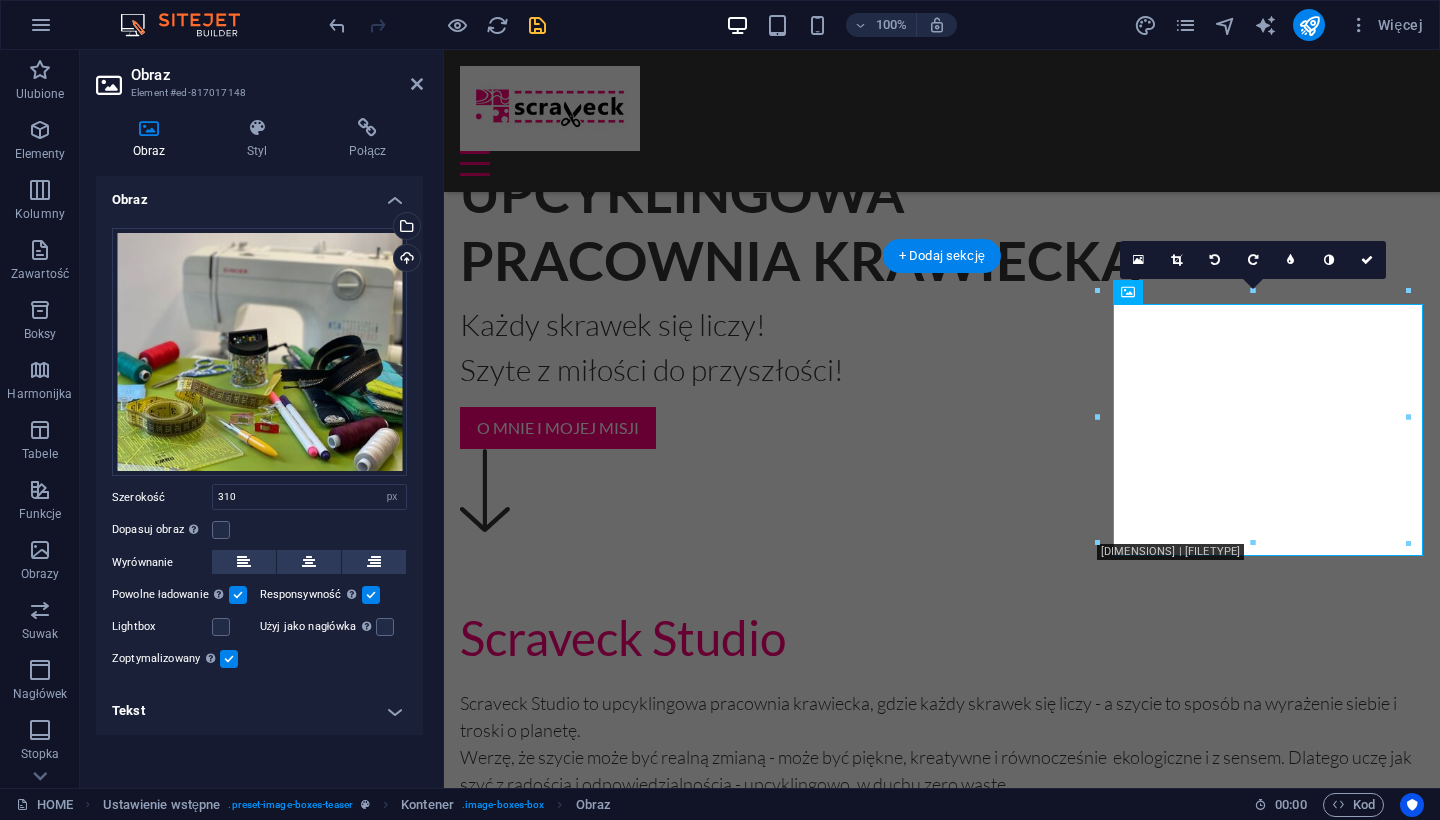 click on "16:10 16:9 4:3 1:1 1:2 0" at bounding box center [1253, 260] 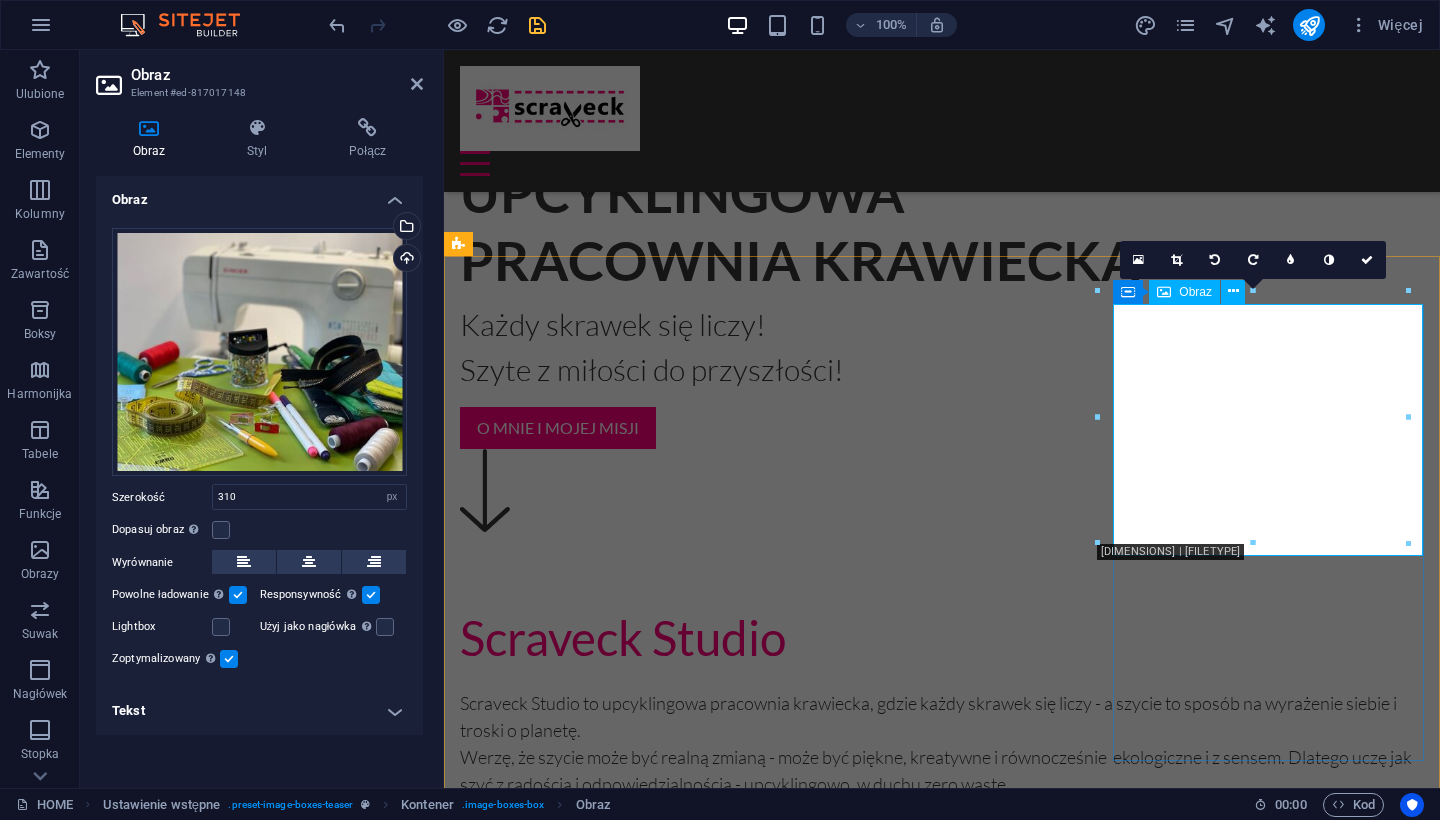 click on "Obraz" at bounding box center (1184, 292) 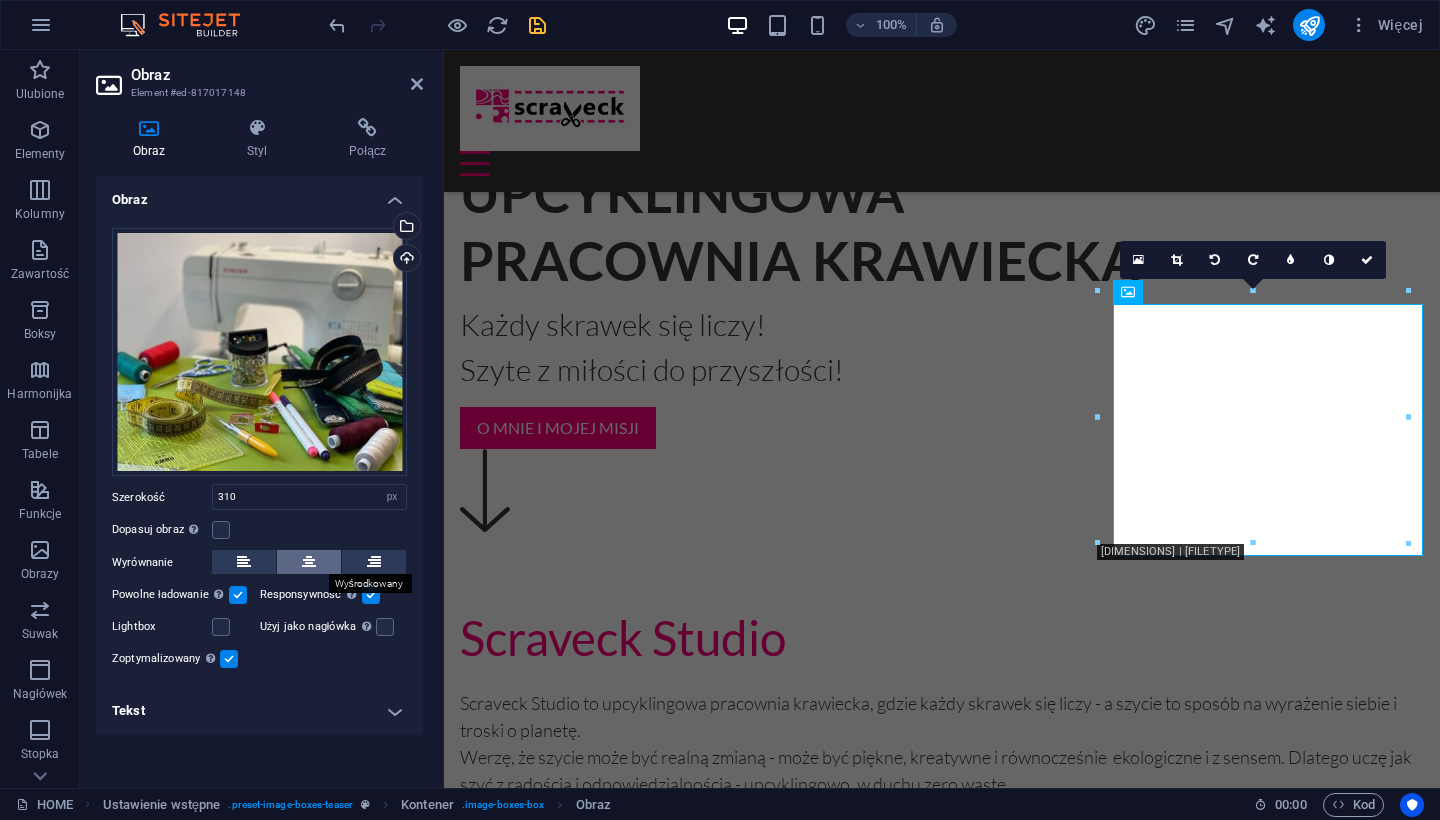 click at bounding box center [309, 562] 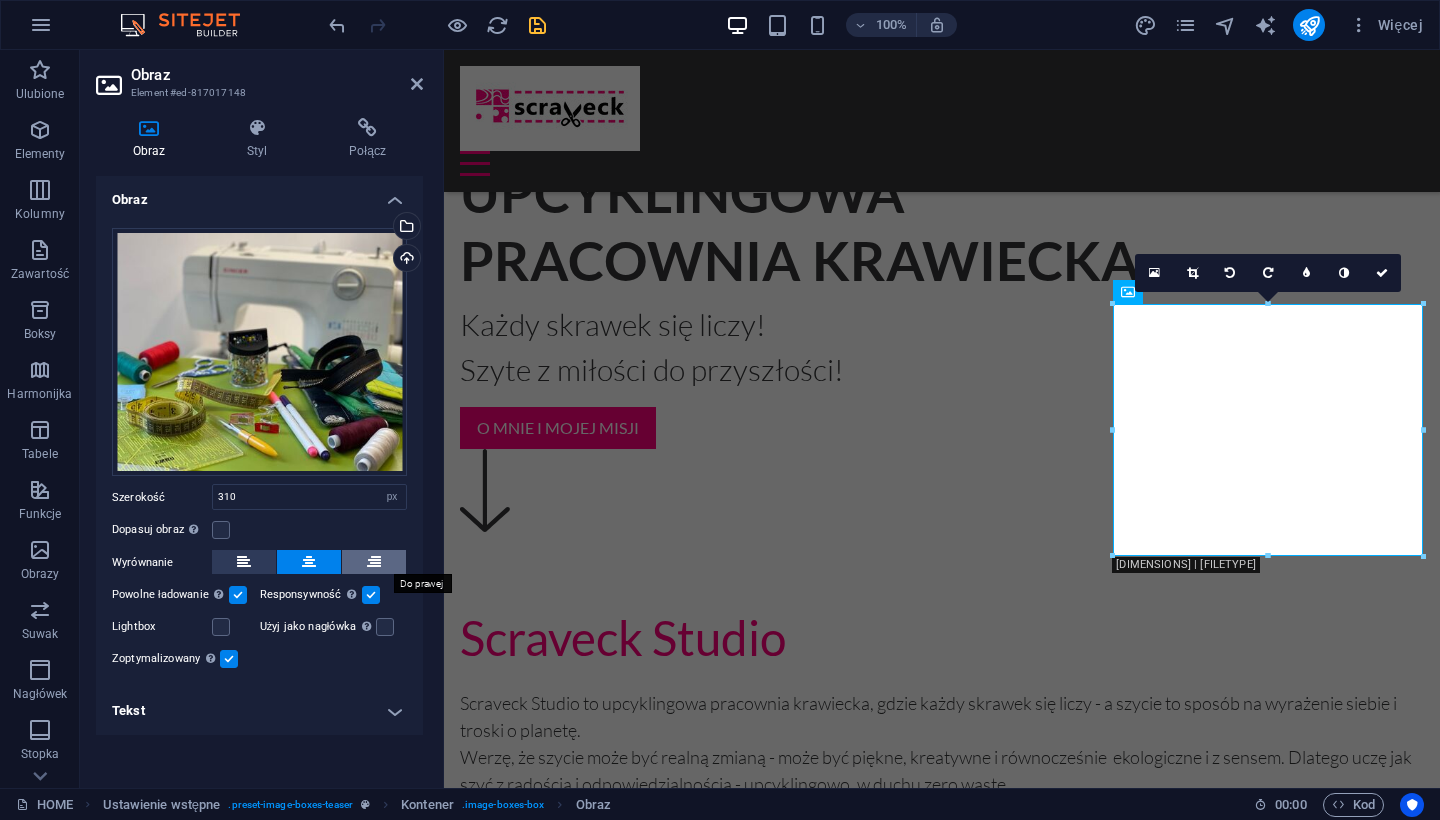 click at bounding box center [374, 562] 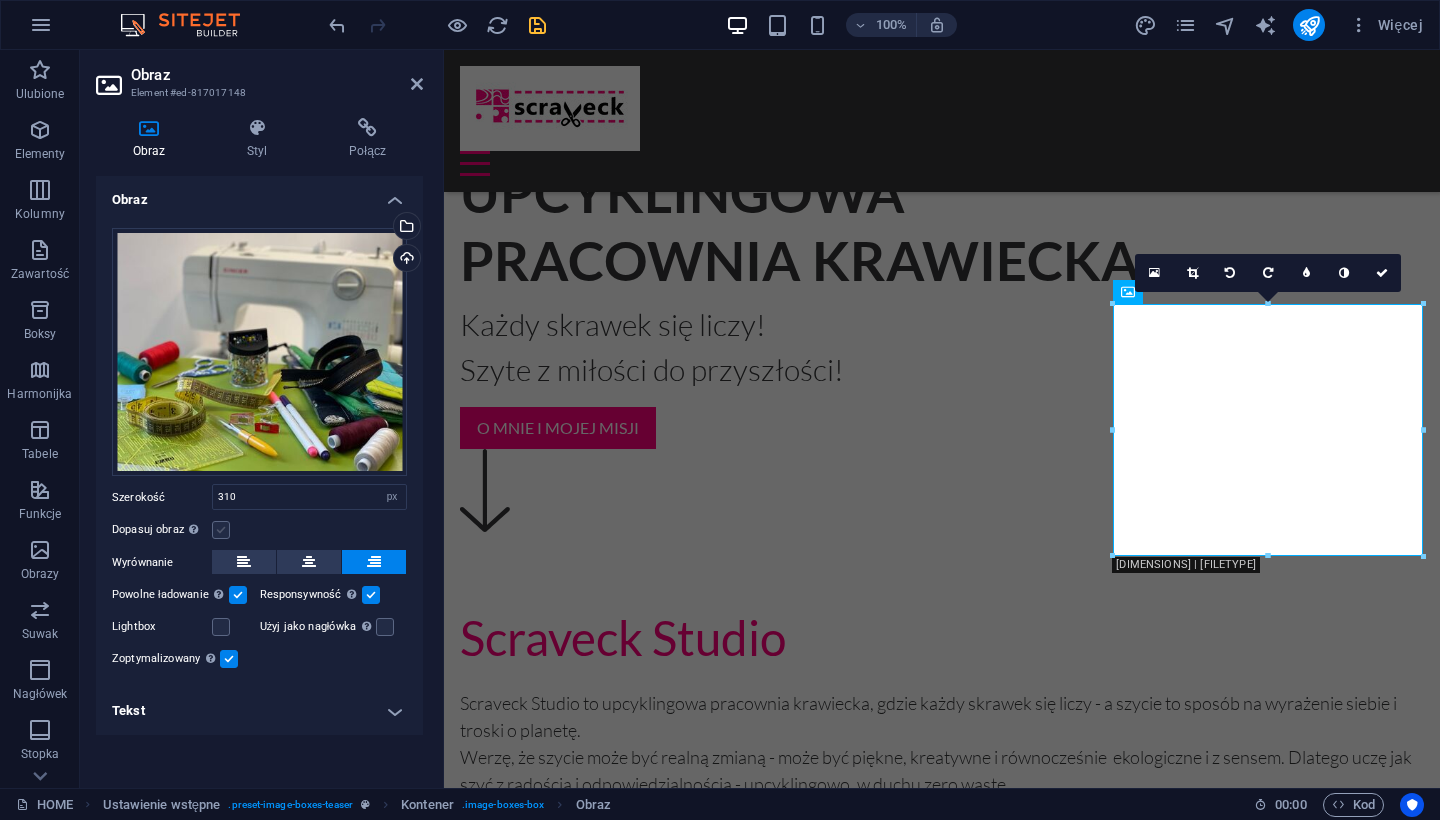 click at bounding box center [221, 530] 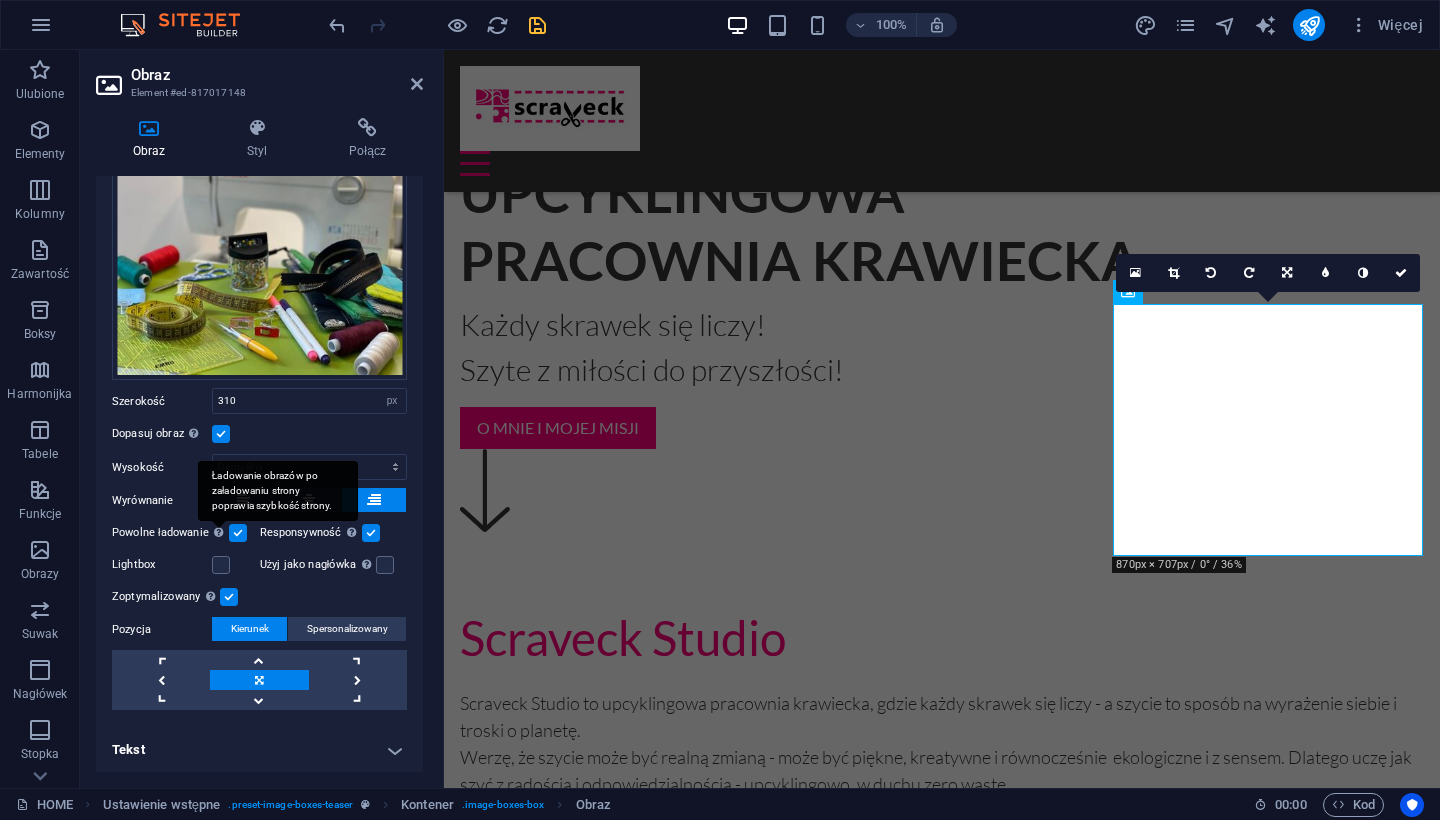 scroll, scrollTop: 94, scrollLeft: 0, axis: vertical 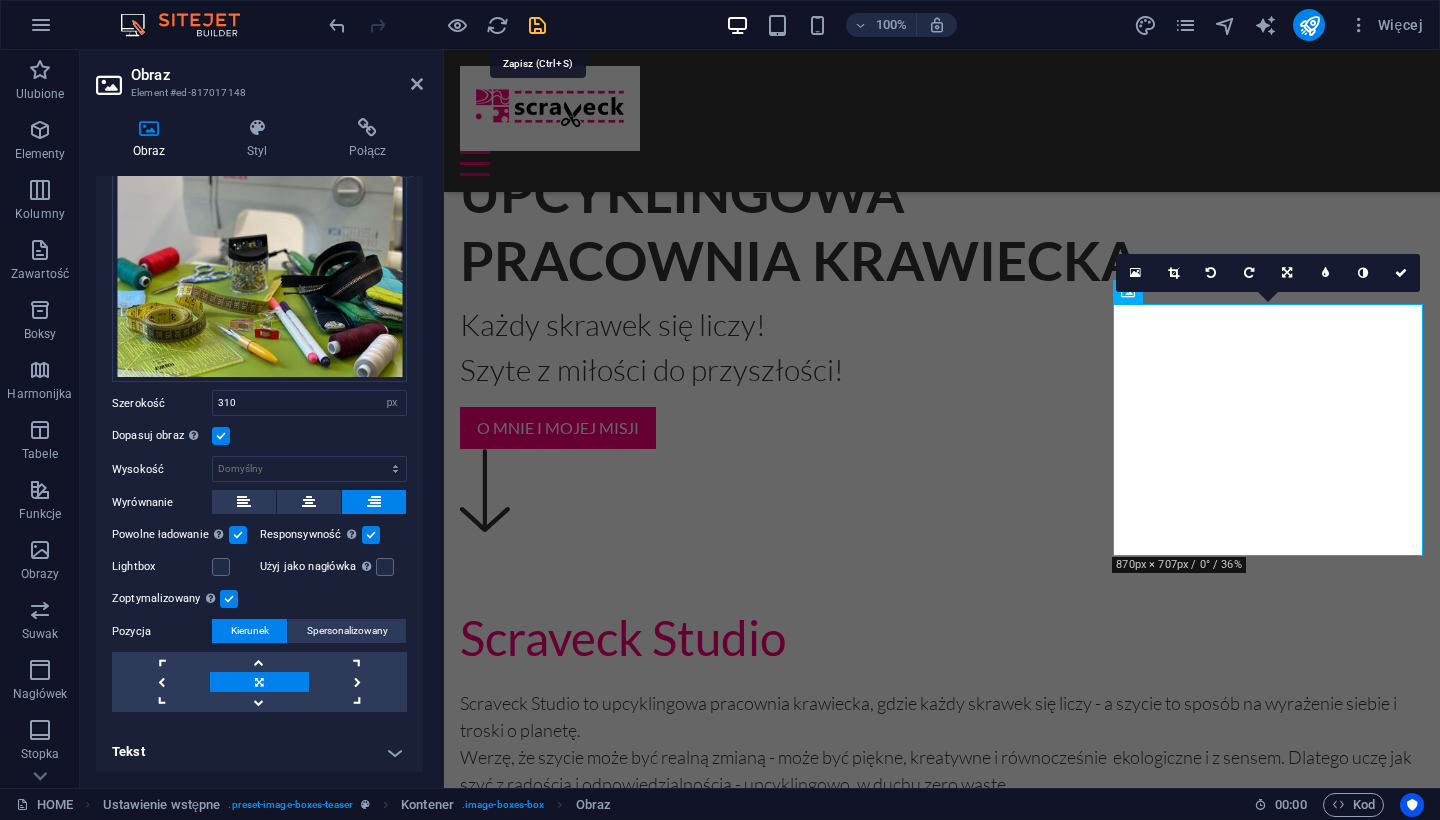 click at bounding box center [537, 25] 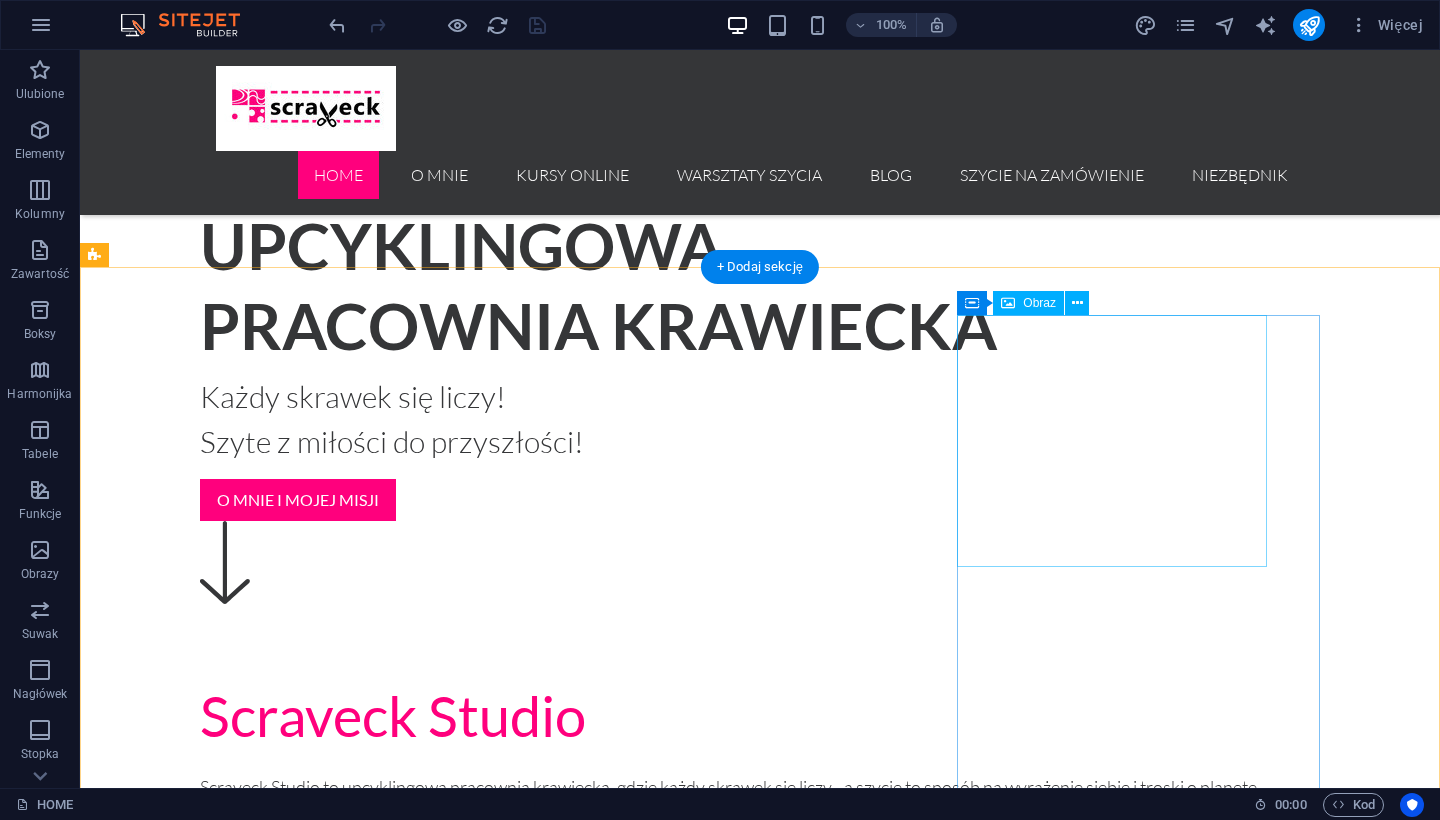 click at bounding box center (656, 7603) 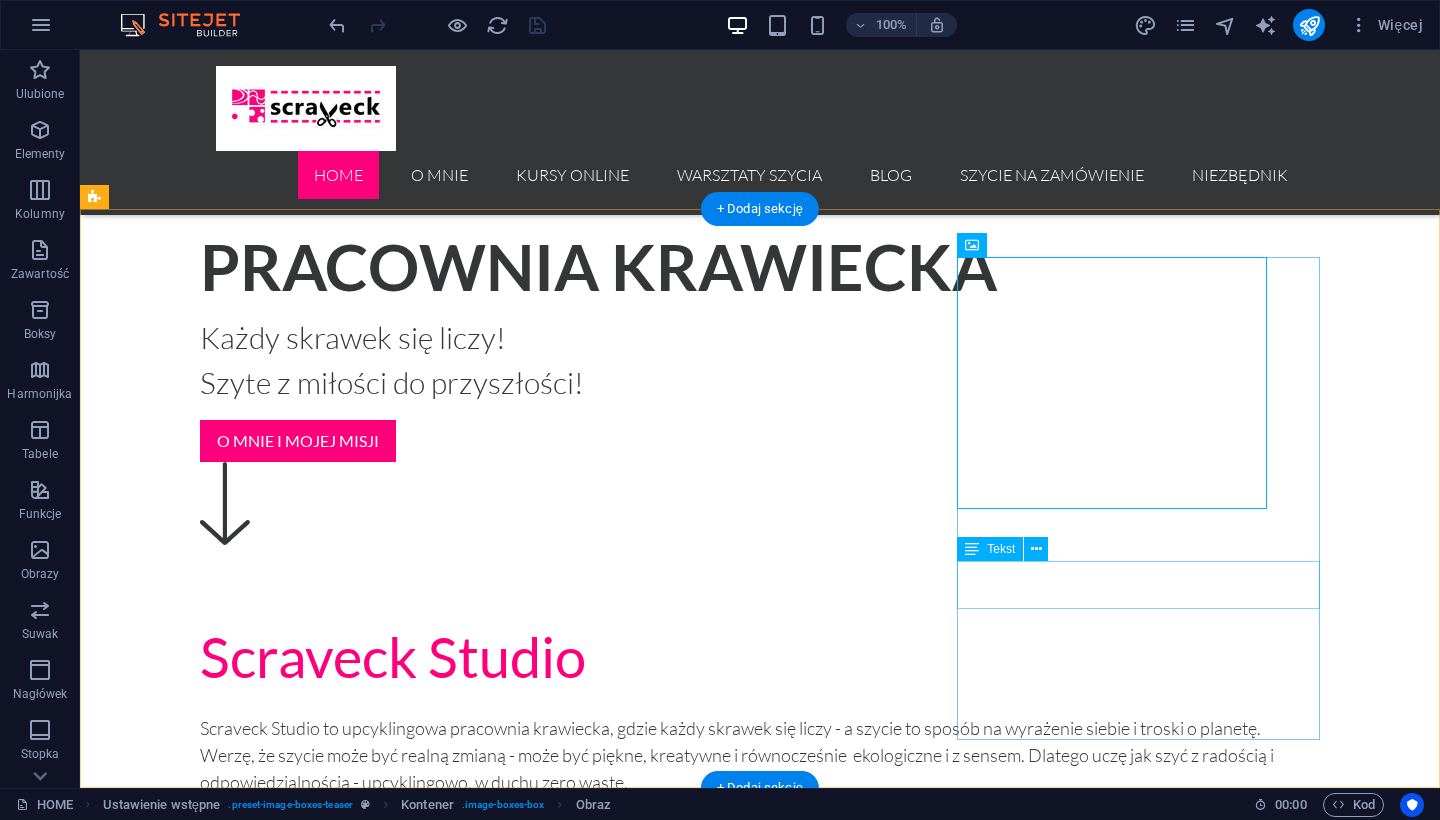 scroll, scrollTop: 1493, scrollLeft: 0, axis: vertical 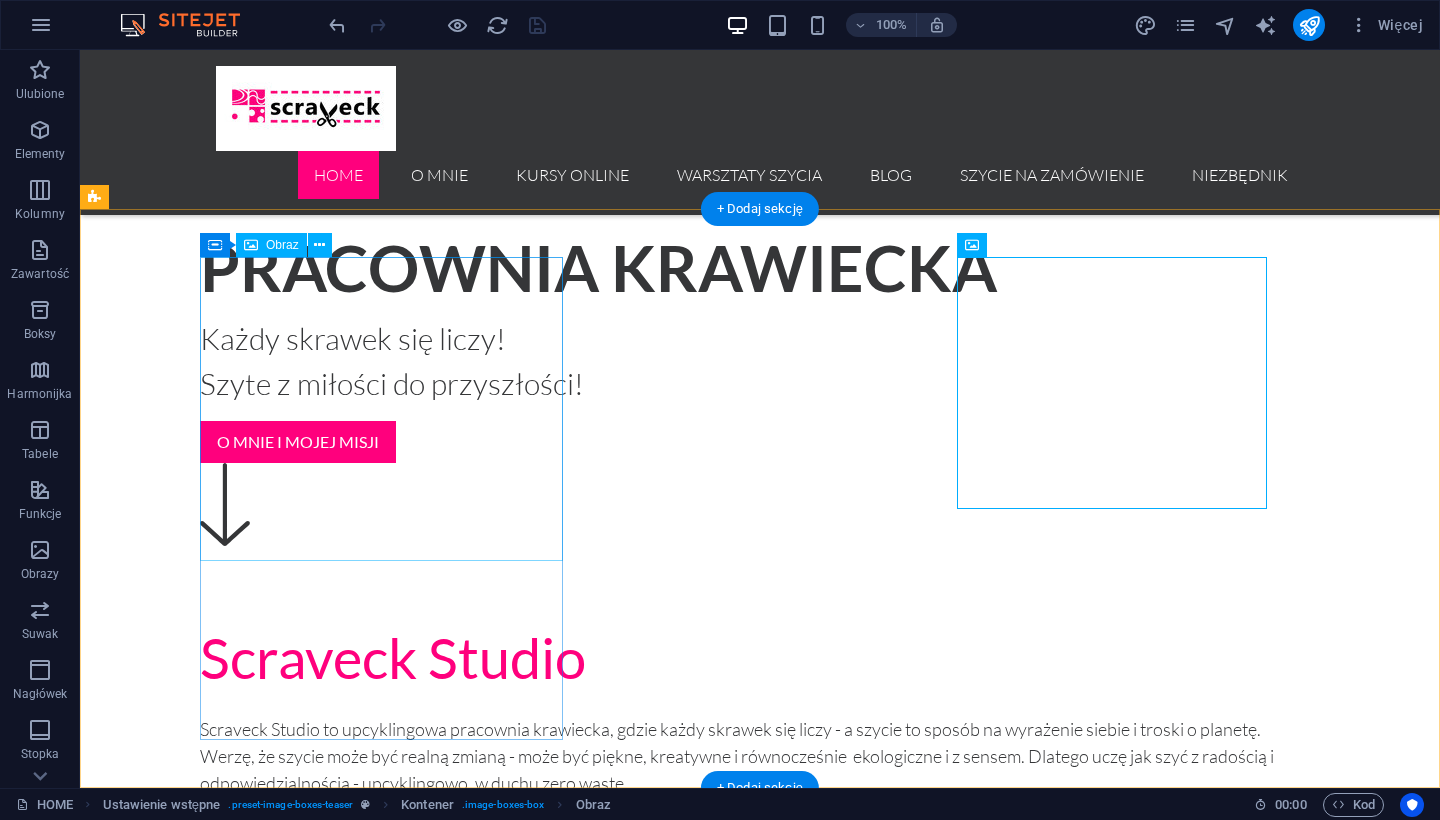 click at bounding box center (656, 5077) 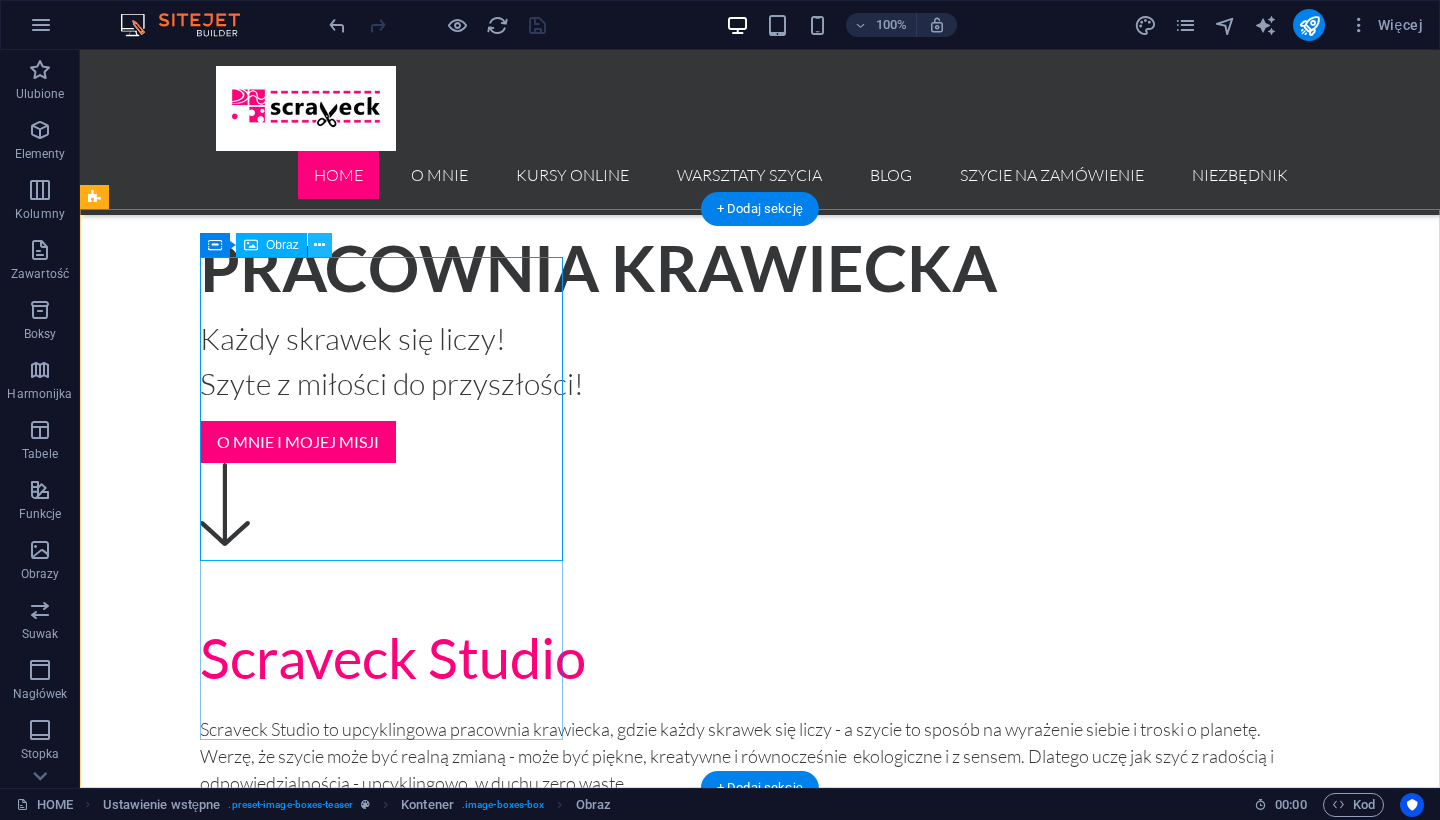 click at bounding box center (319, 245) 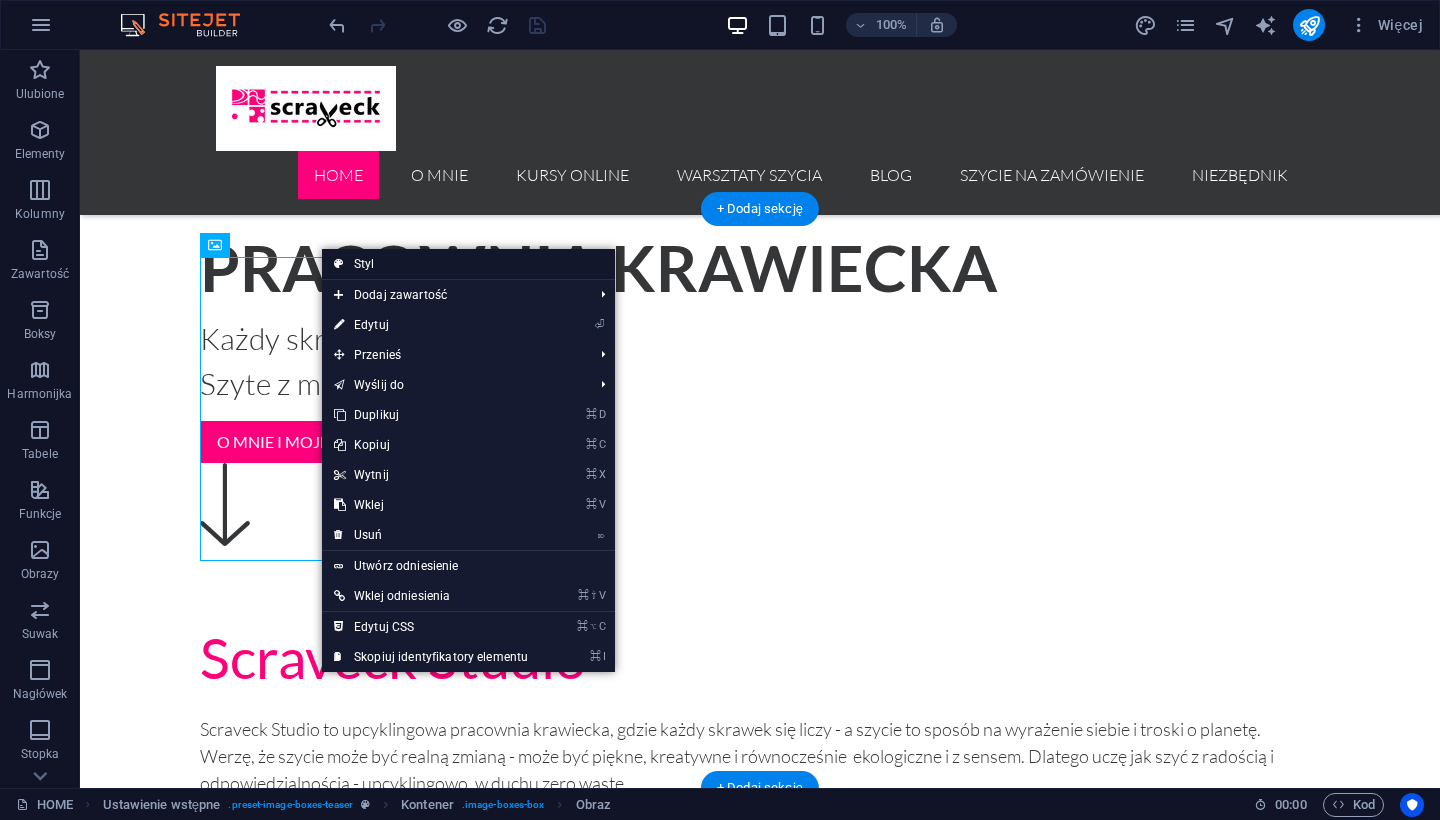 click on "Styl" at bounding box center (468, 264) 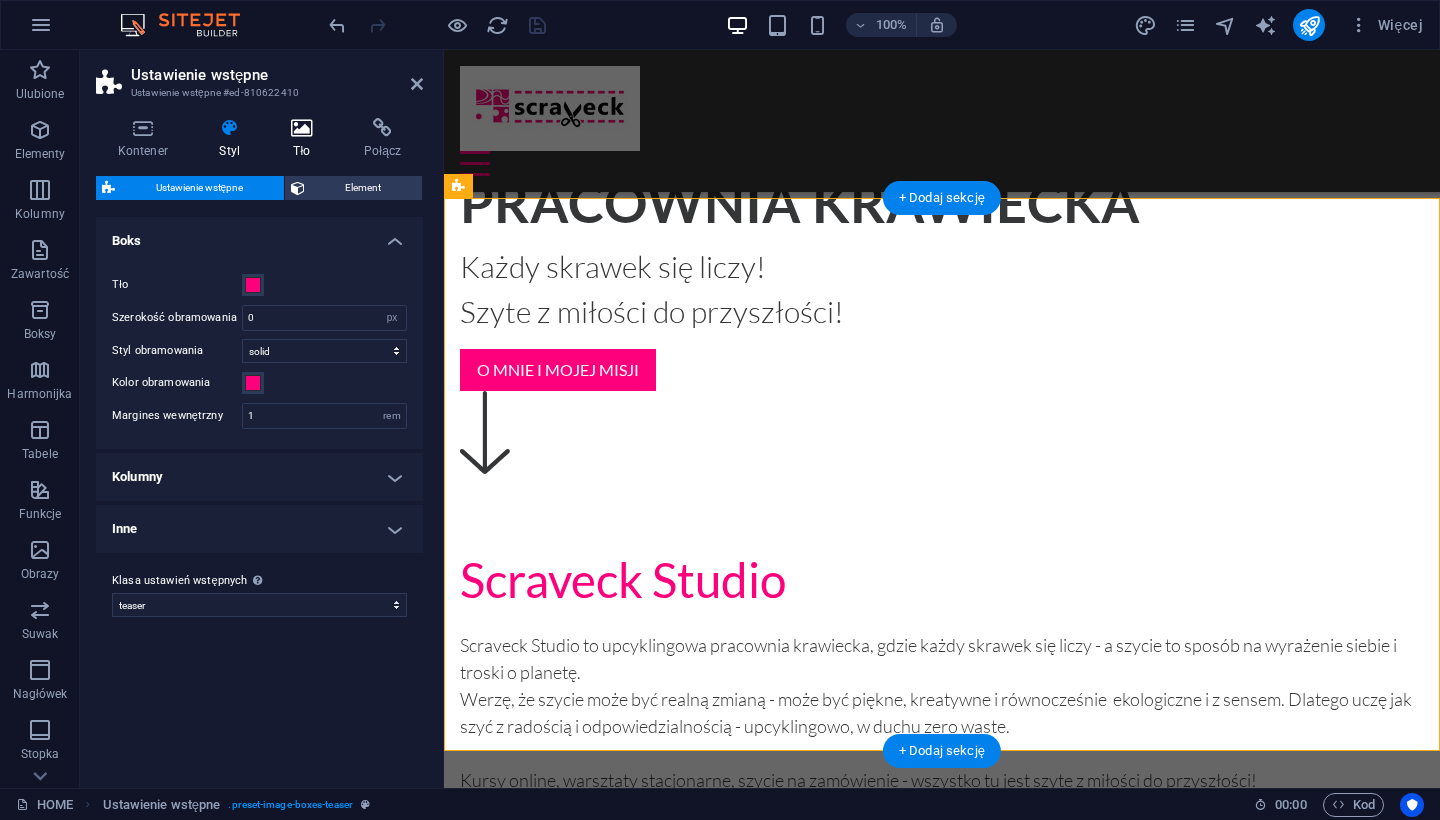 click at bounding box center [302, 128] 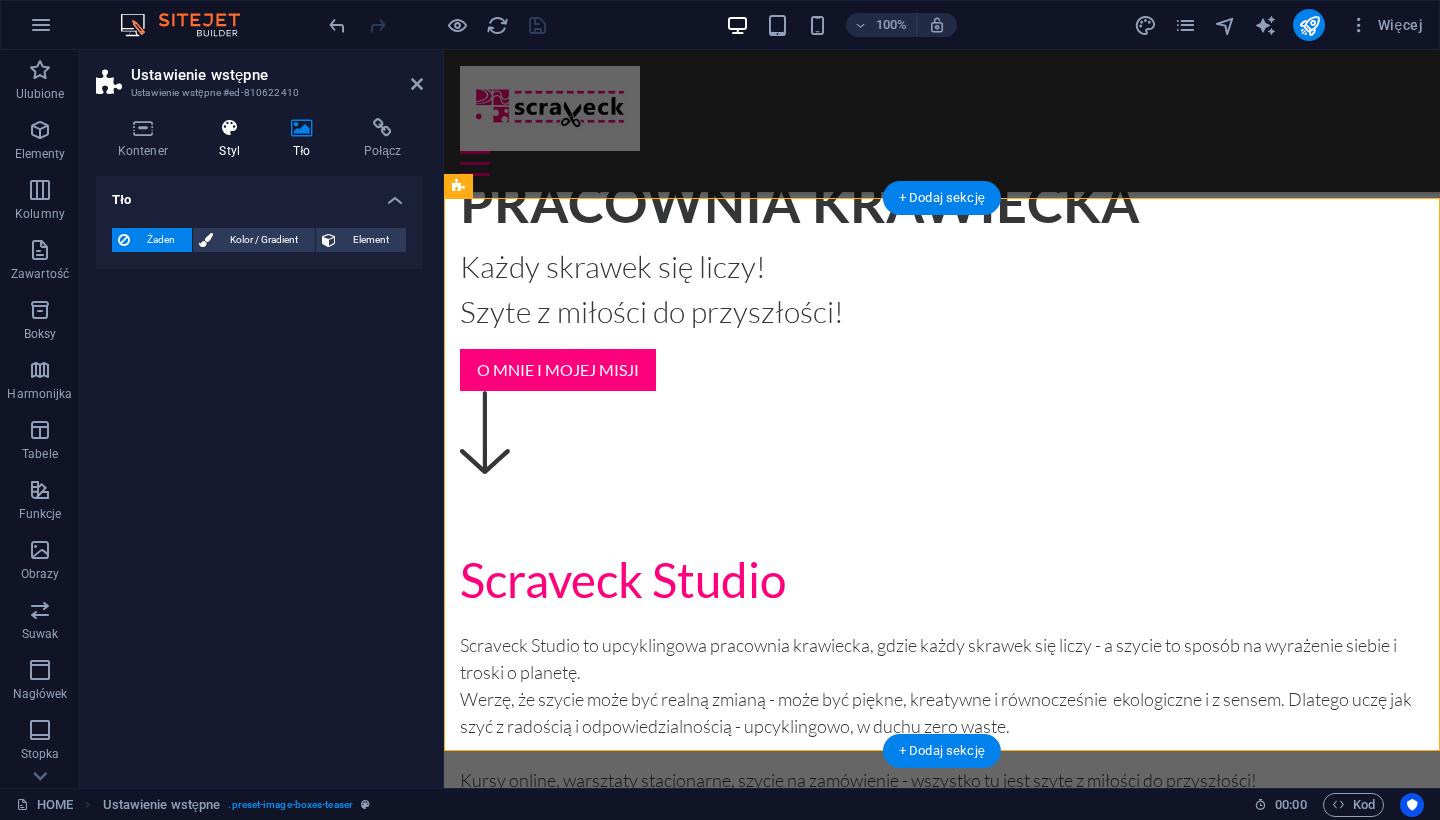 click at bounding box center (230, 128) 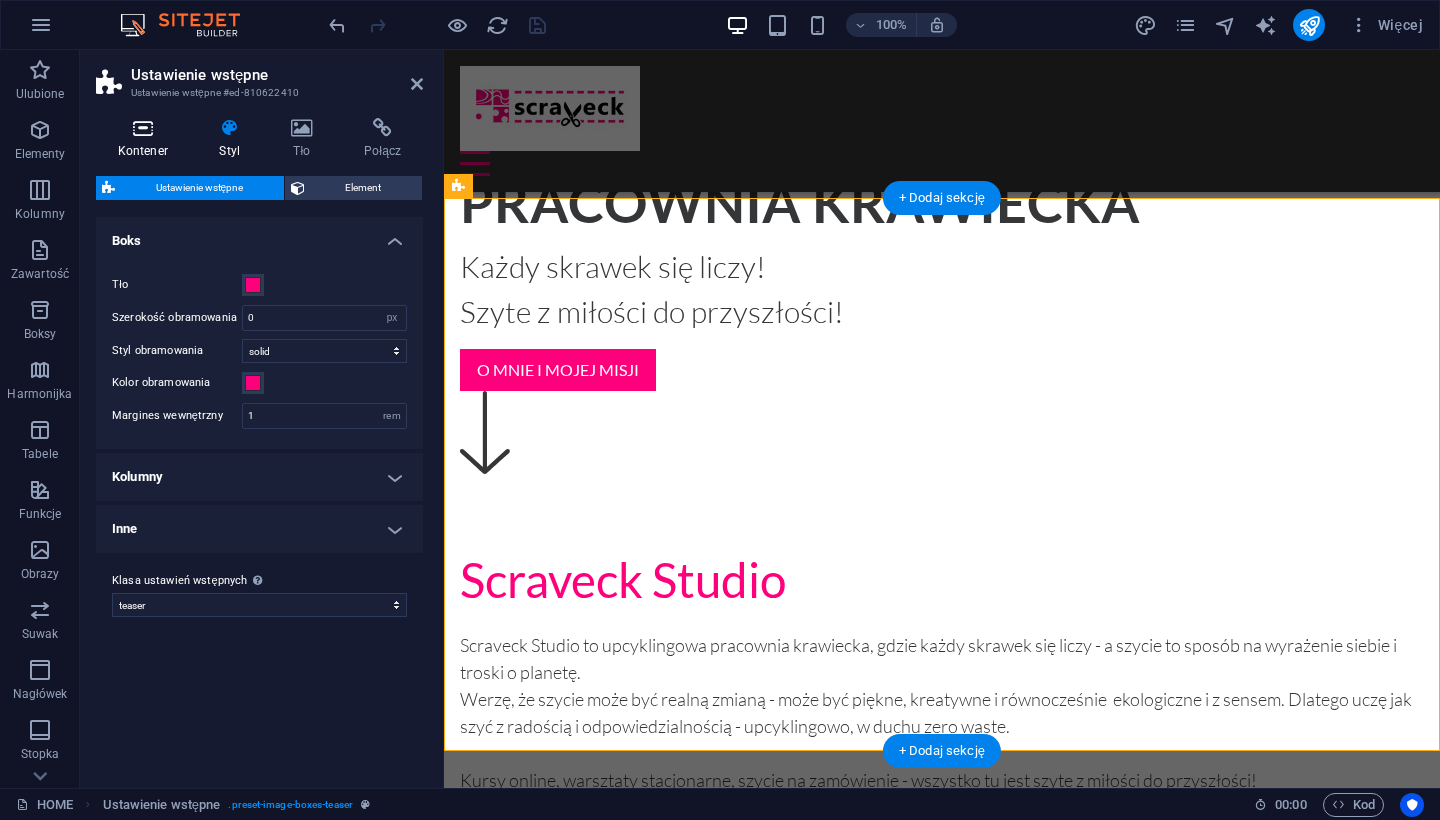 click at bounding box center (143, 128) 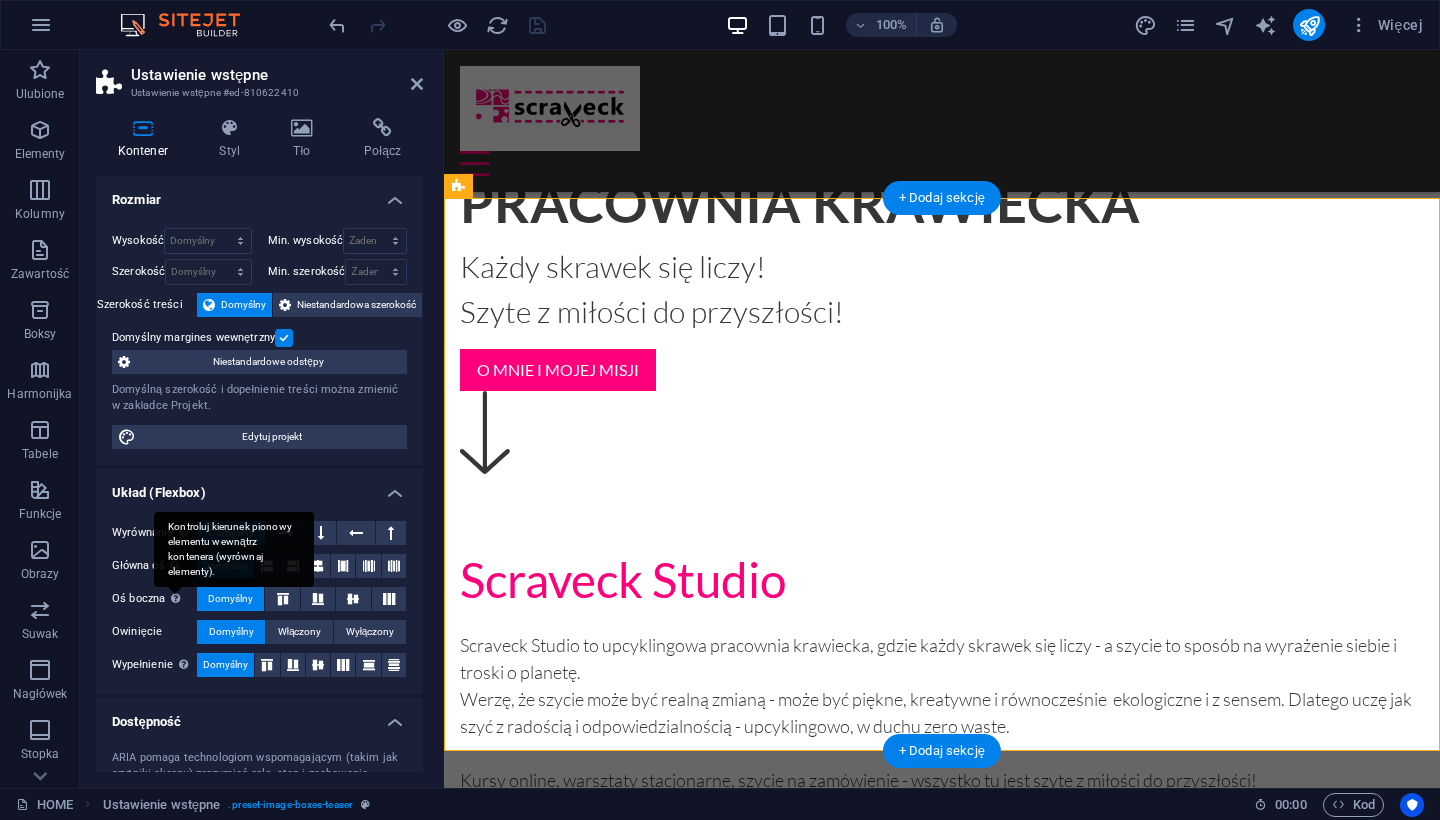 scroll, scrollTop: 0, scrollLeft: 0, axis: both 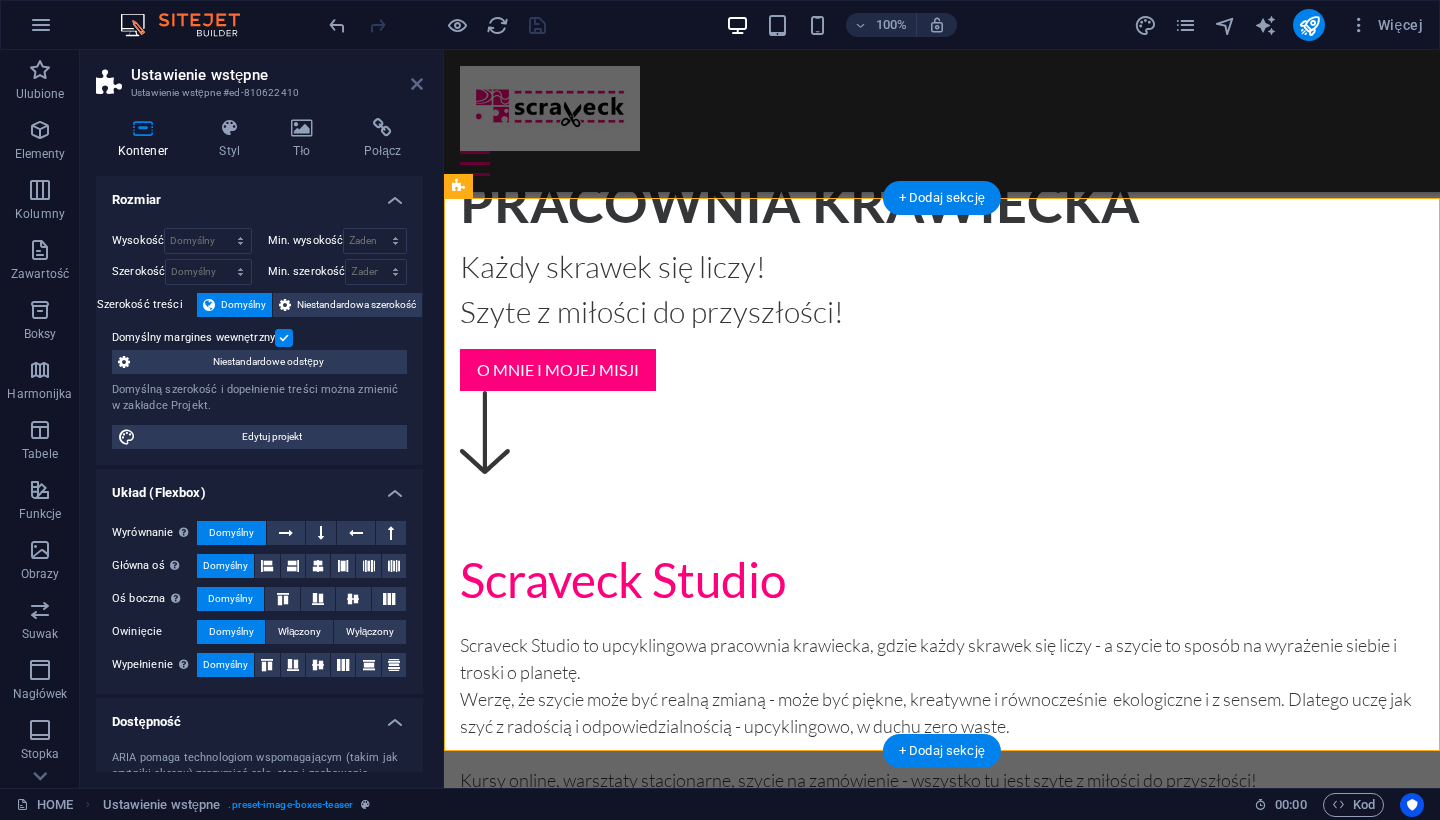 click at bounding box center [417, 84] 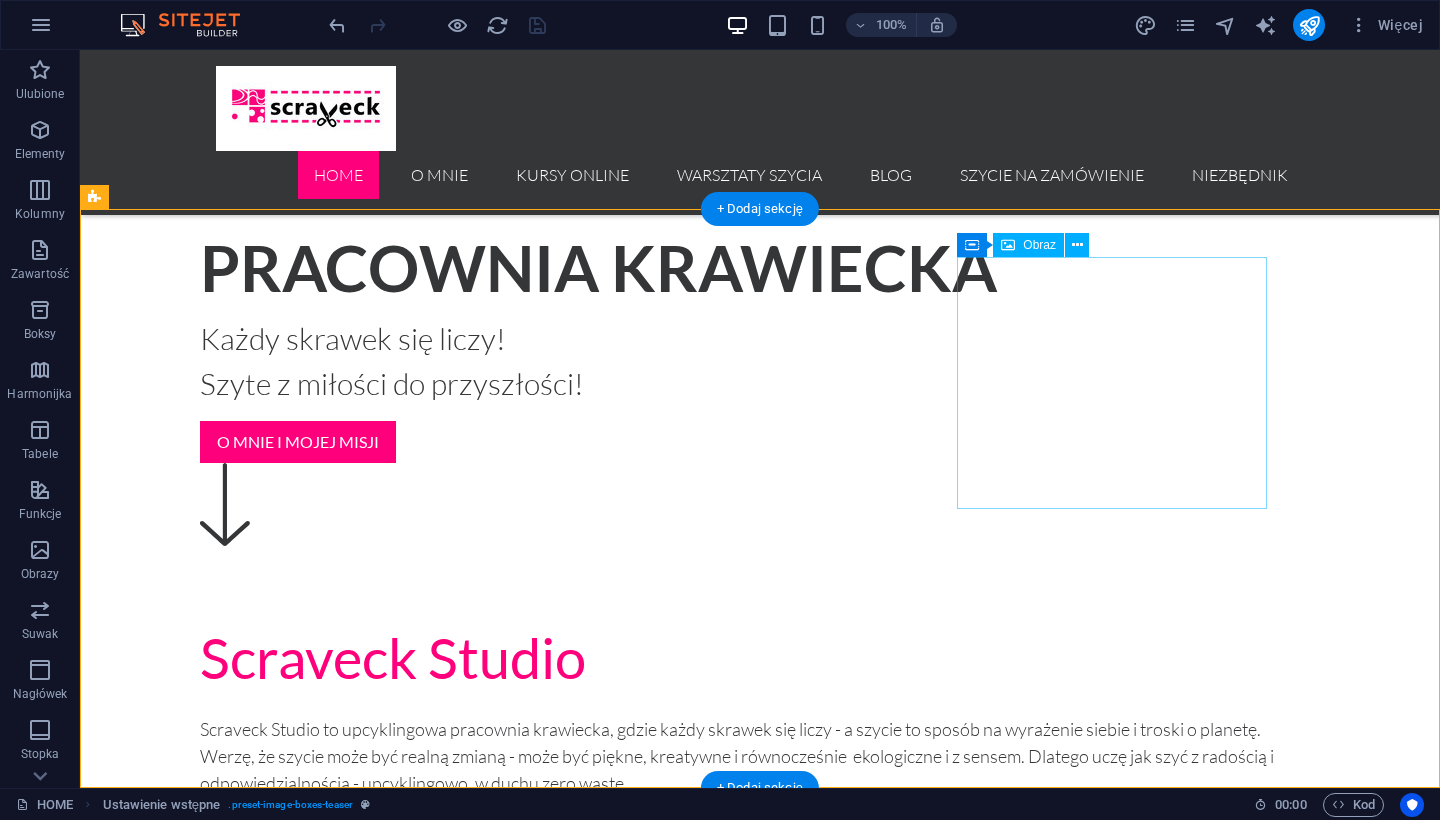 click at bounding box center [656, 7545] 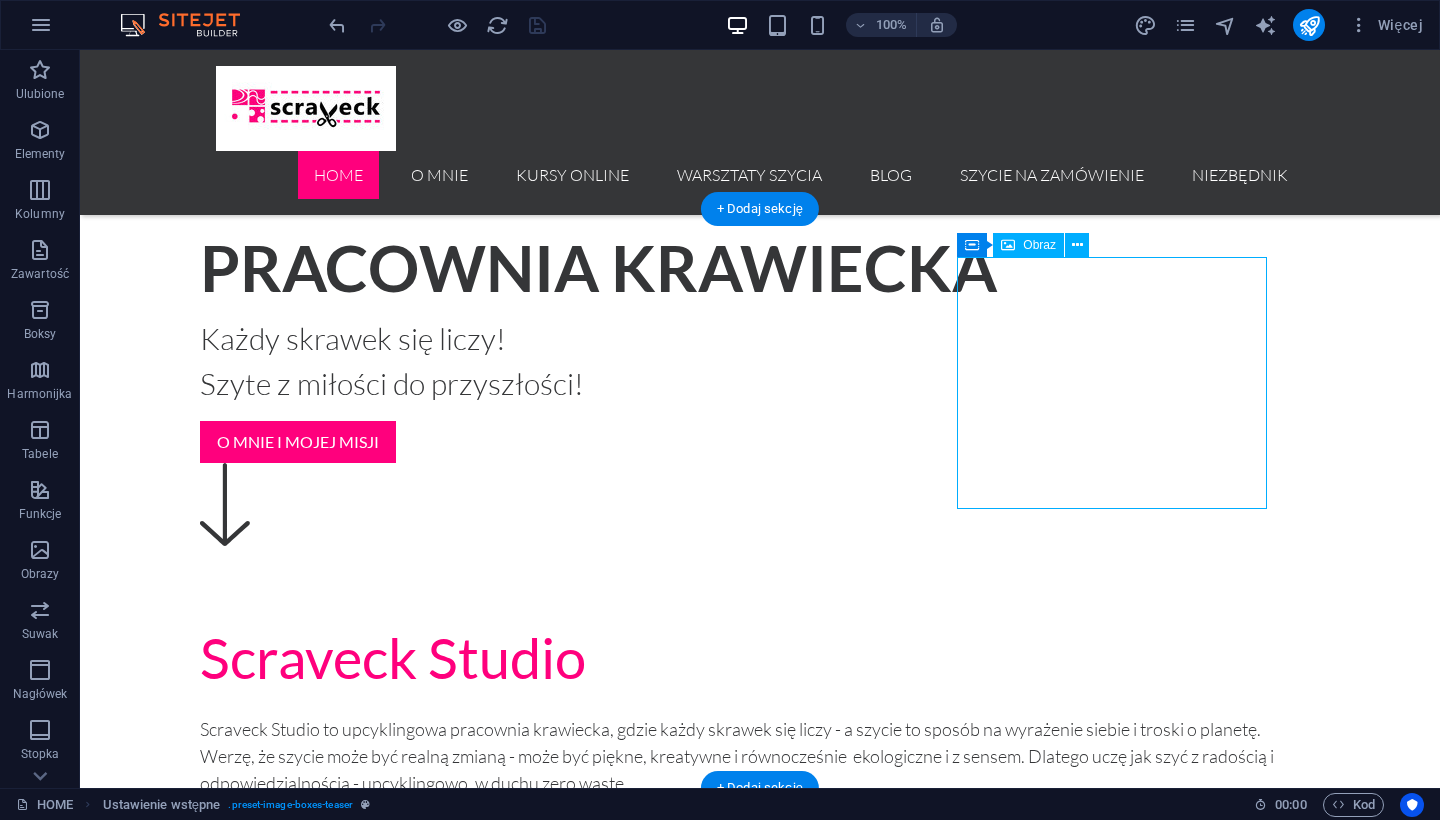 click at bounding box center (656, 7545) 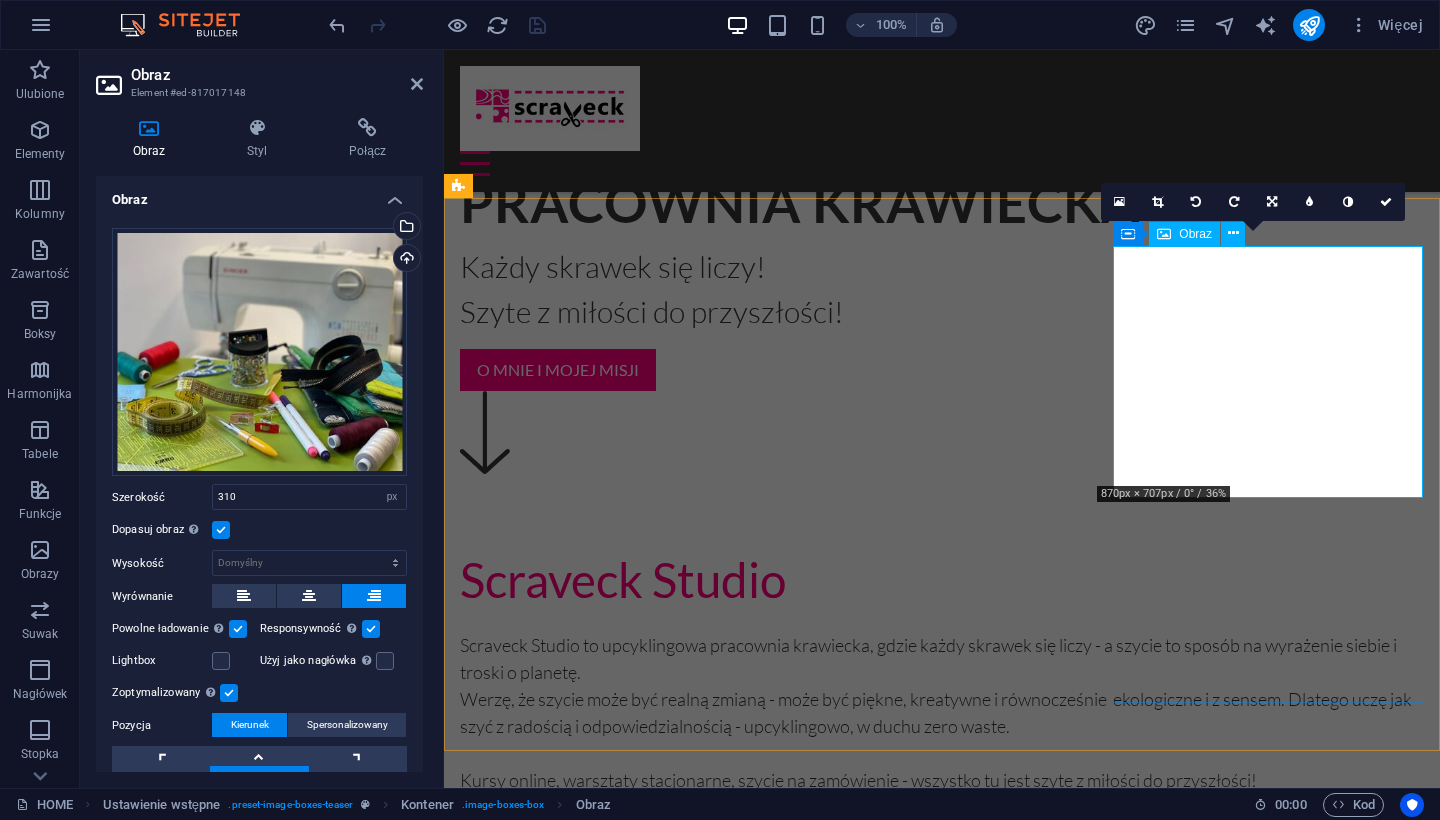 click at bounding box center (942, 6577) 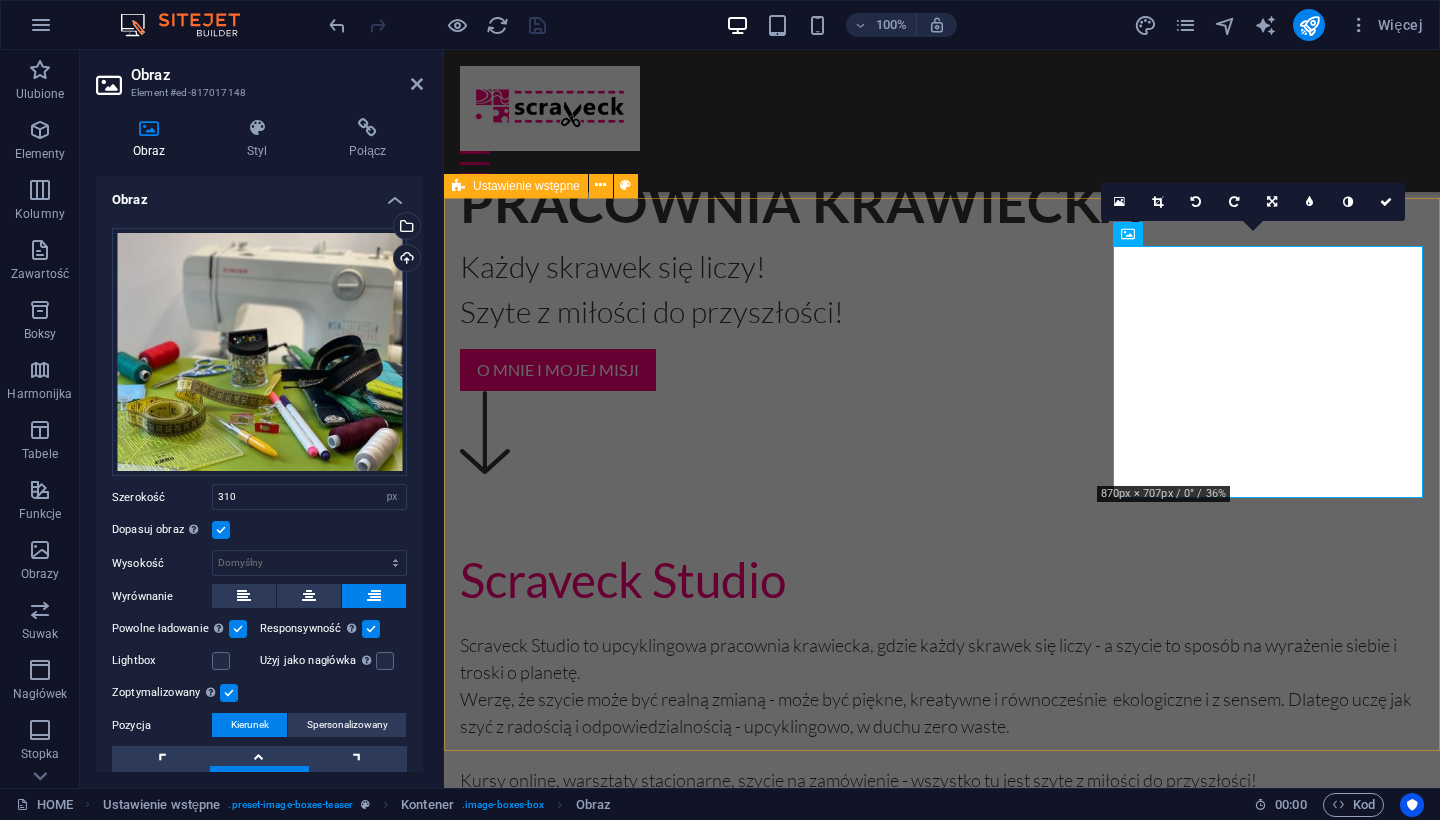 drag, startPoint x: 1423, startPoint y: 402, endPoint x: 1439, endPoint y: 404, distance: 16.124516 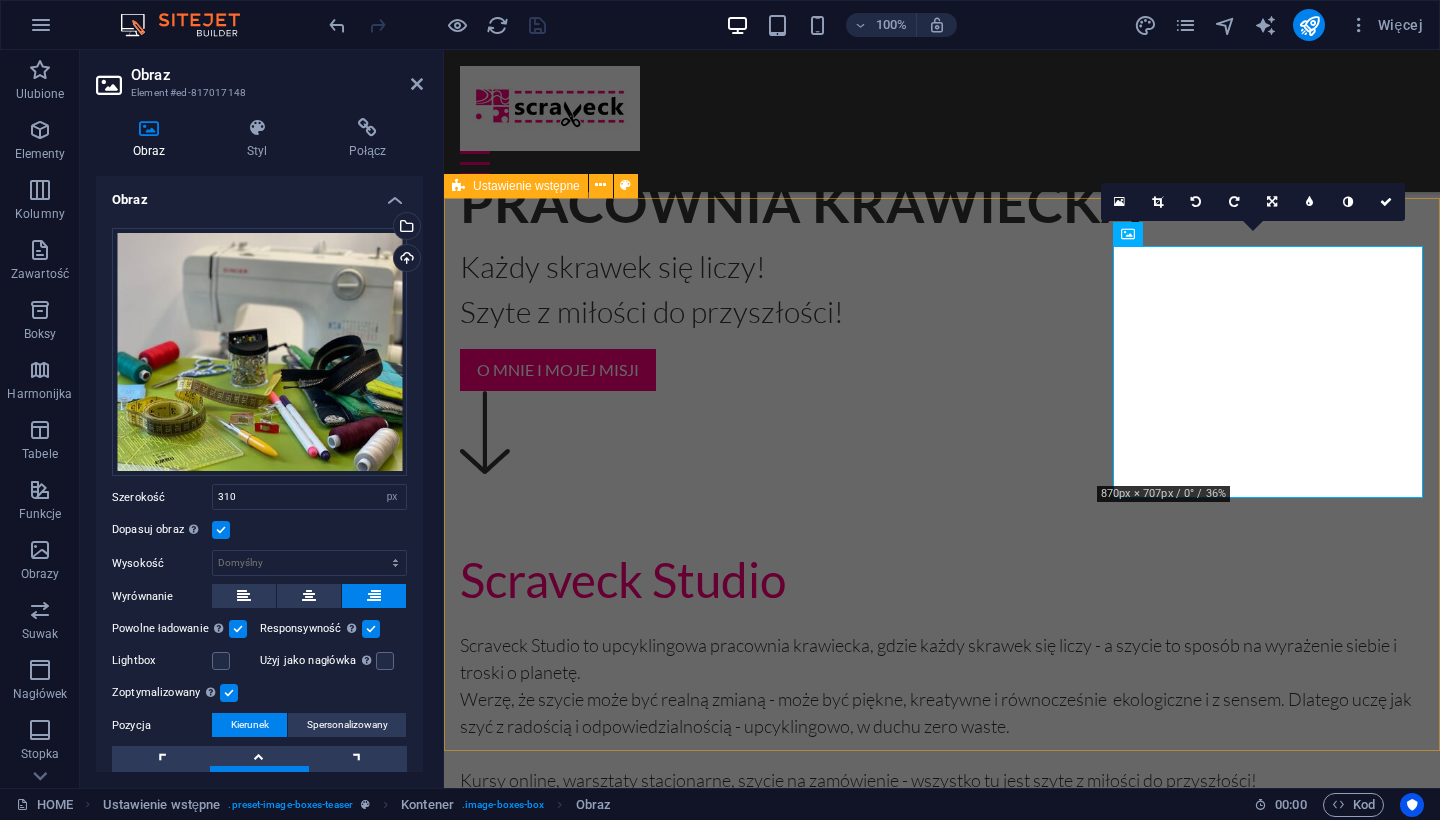 click on "Szycie na zamówienie Unikalne torby, dodatki, akcesoria - upcyklingowe, zgodne z filozofią zero waste. Go to Page BLOG Blog o szyciu i upcyklingu. Go to Page NIezbędnik szyciowy Jaki zestaw do szycia kupić? Co jest potrzebne na start - naprawdę ! Go to Page" at bounding box center [942, 5366] 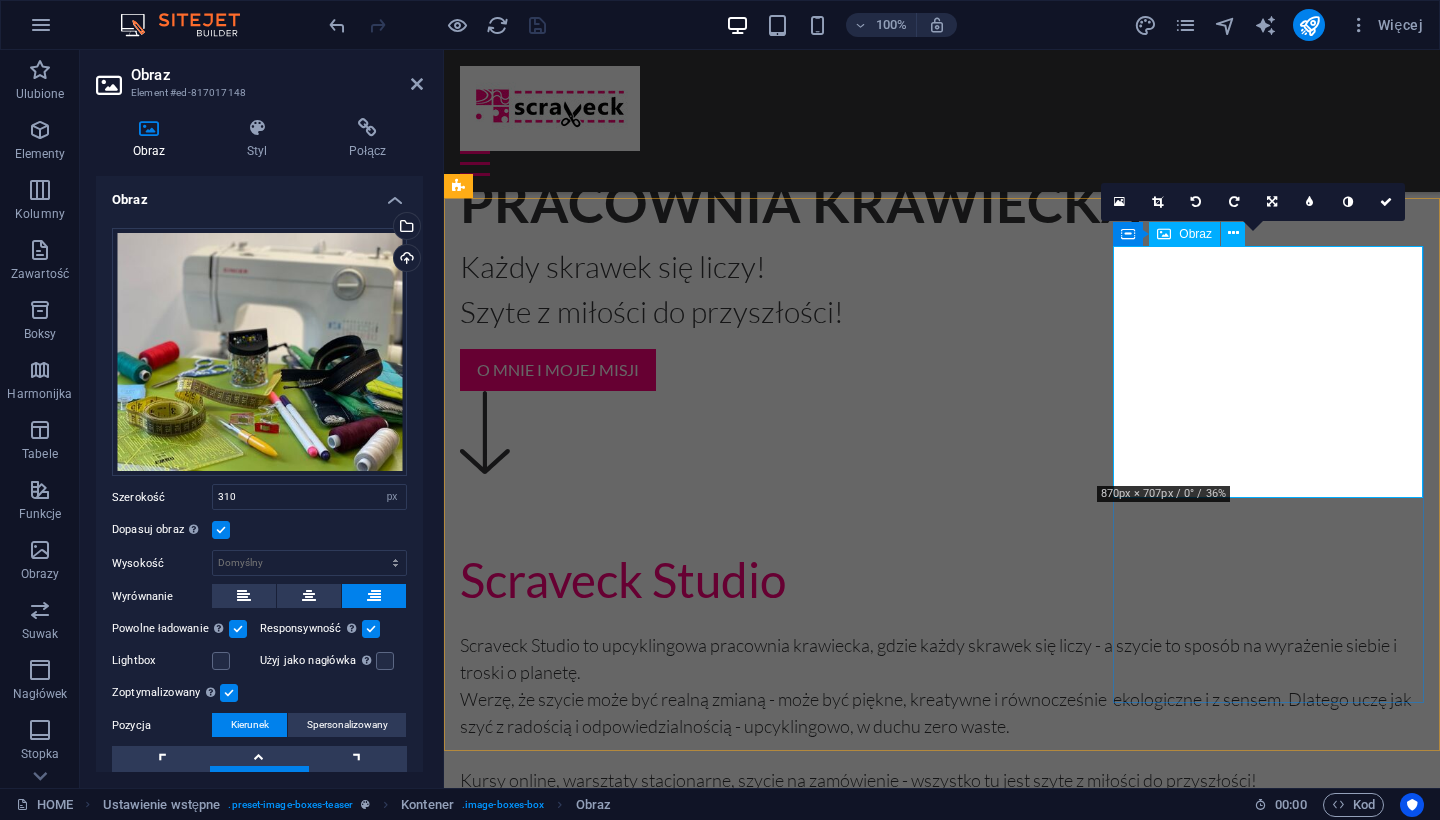 click at bounding box center [942, 6577] 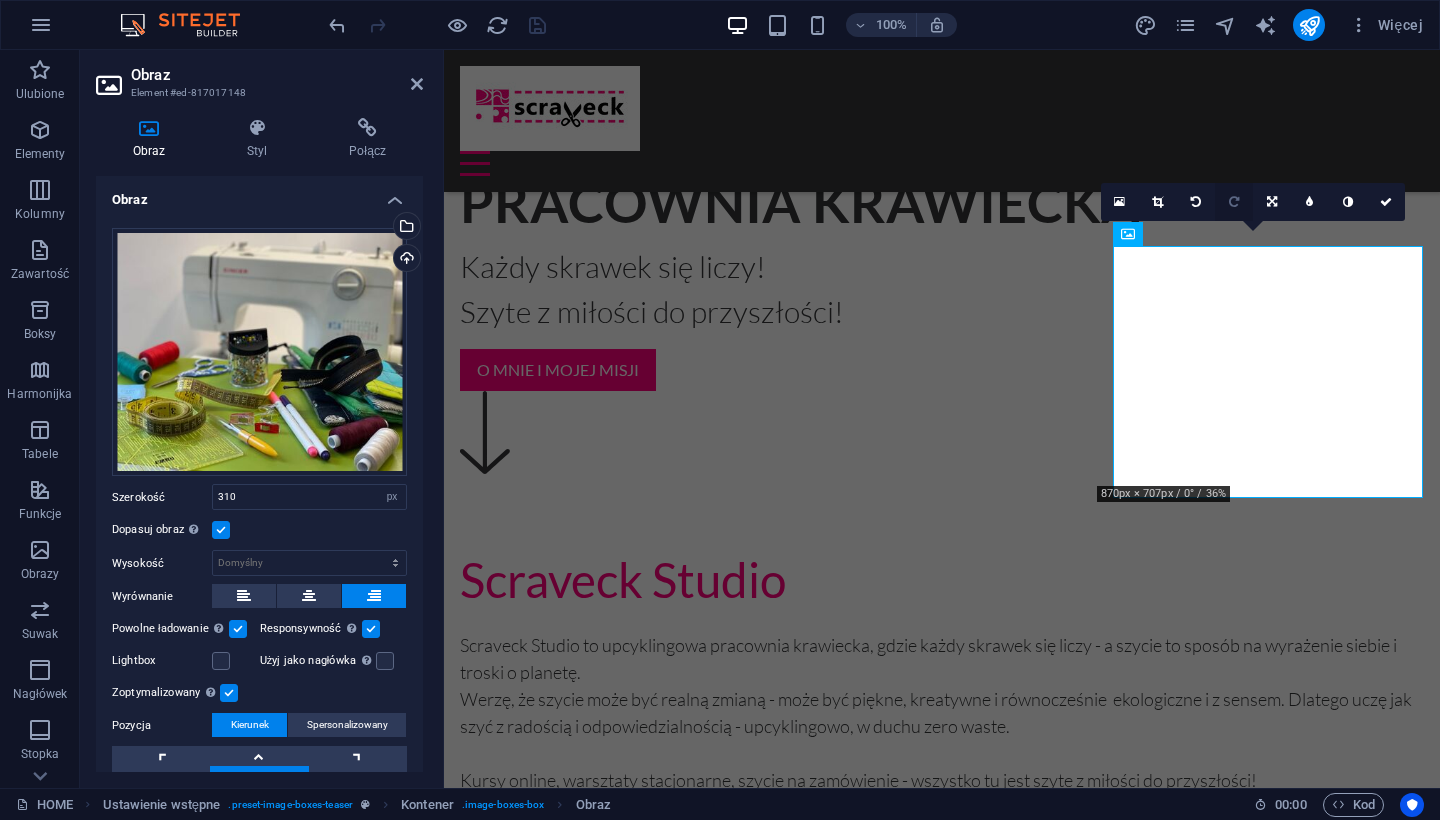click at bounding box center [1234, 202] 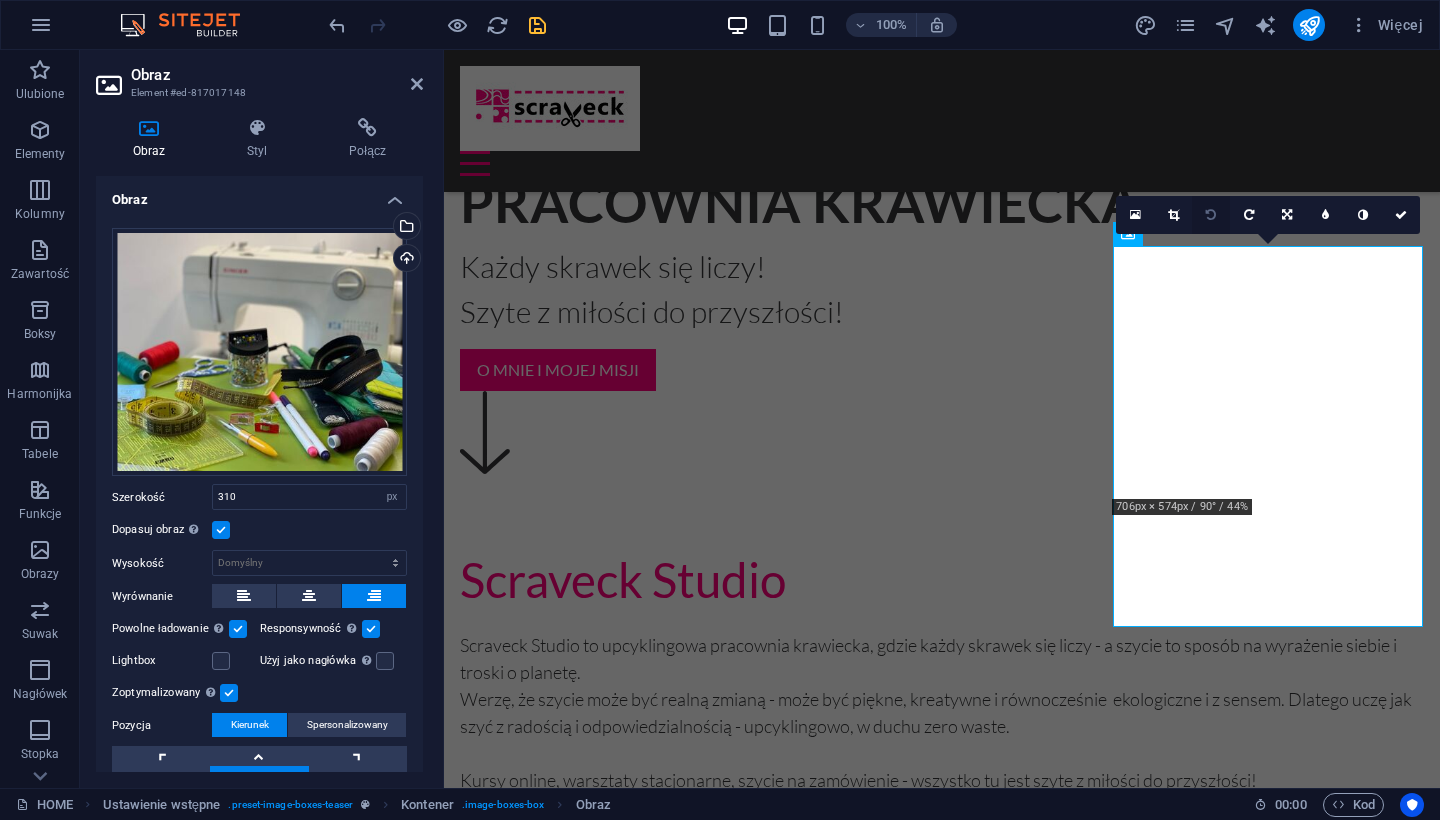 click at bounding box center (1211, 215) 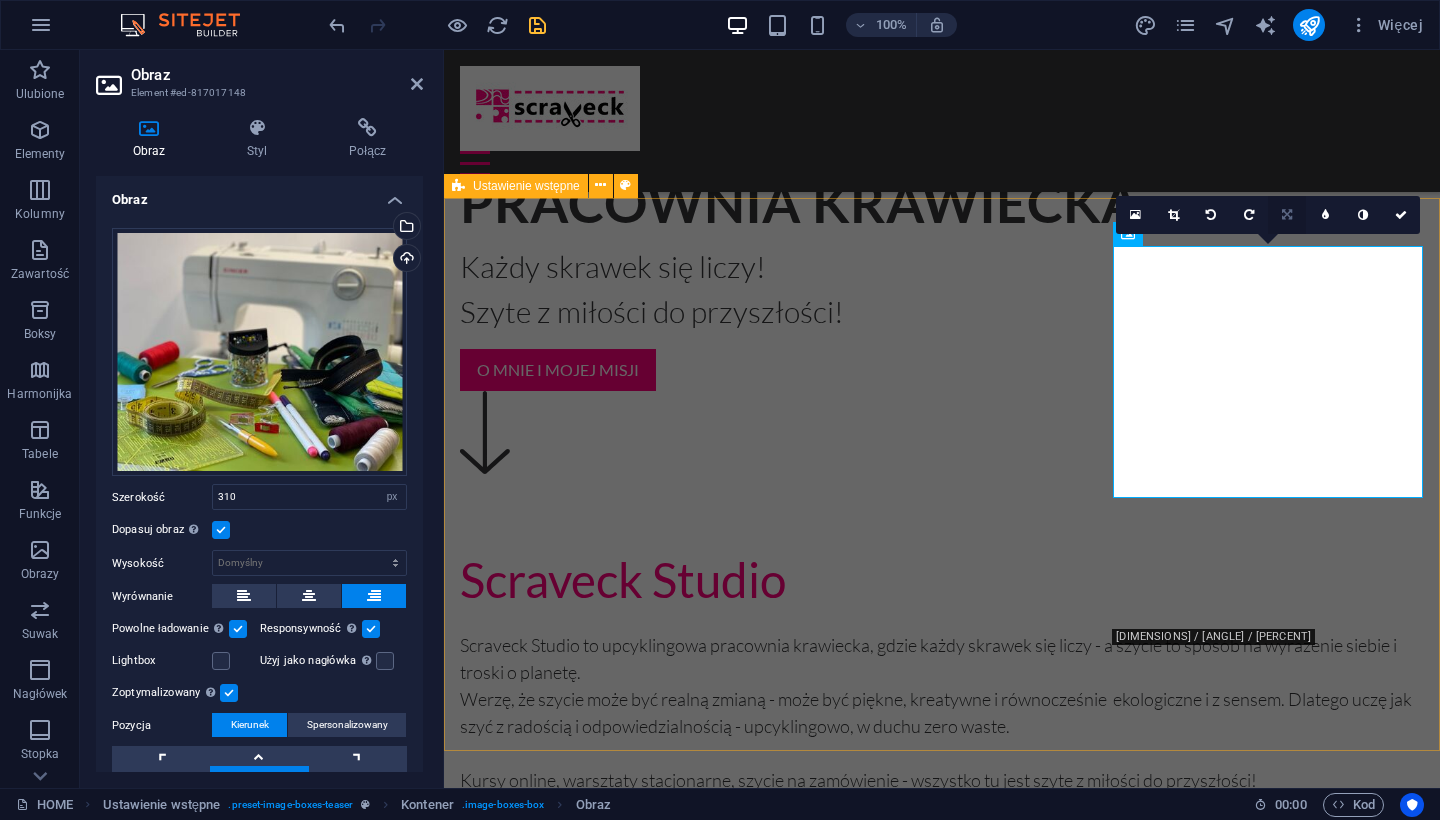 click at bounding box center [1287, 215] 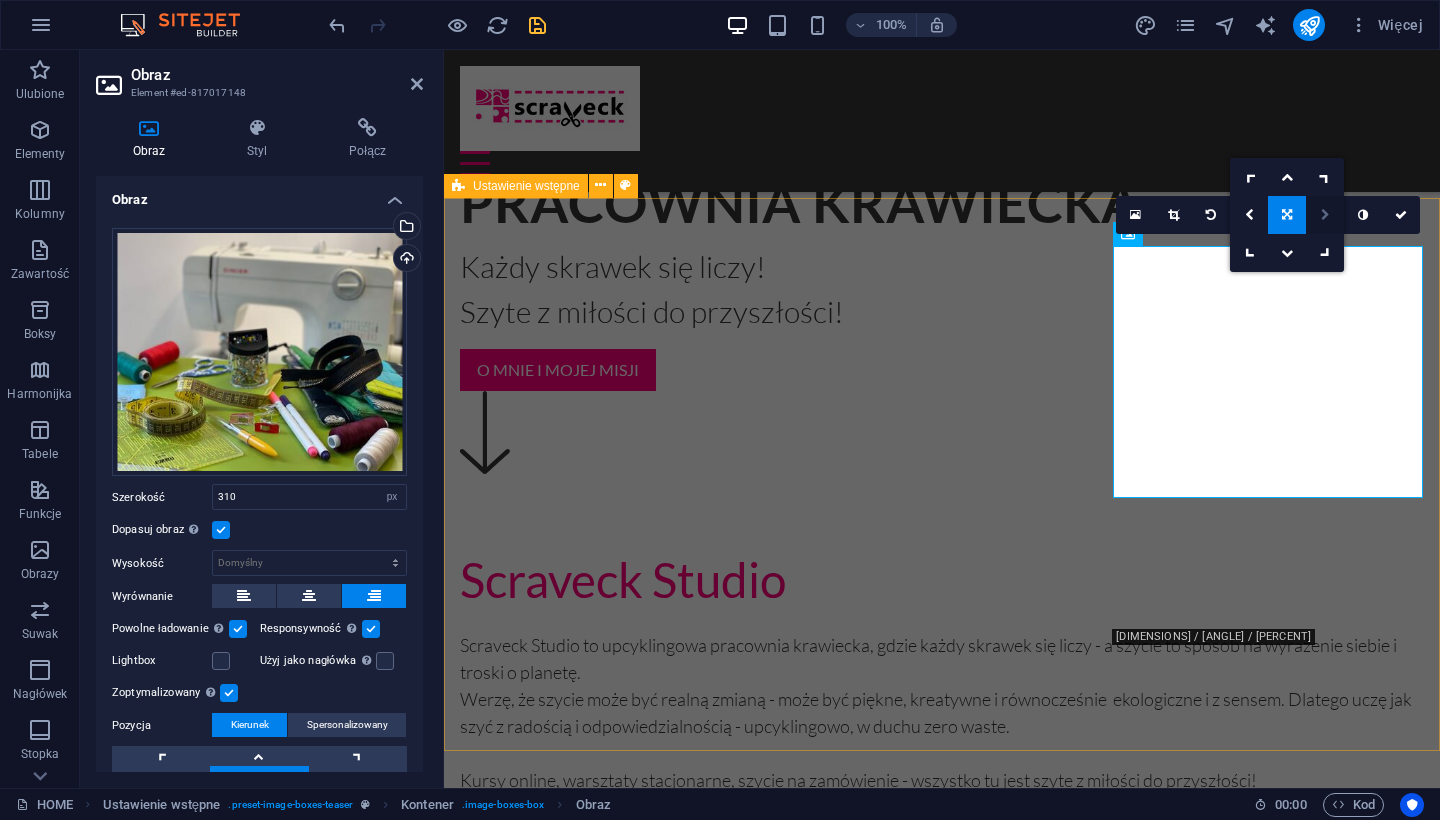 click at bounding box center [1325, 215] 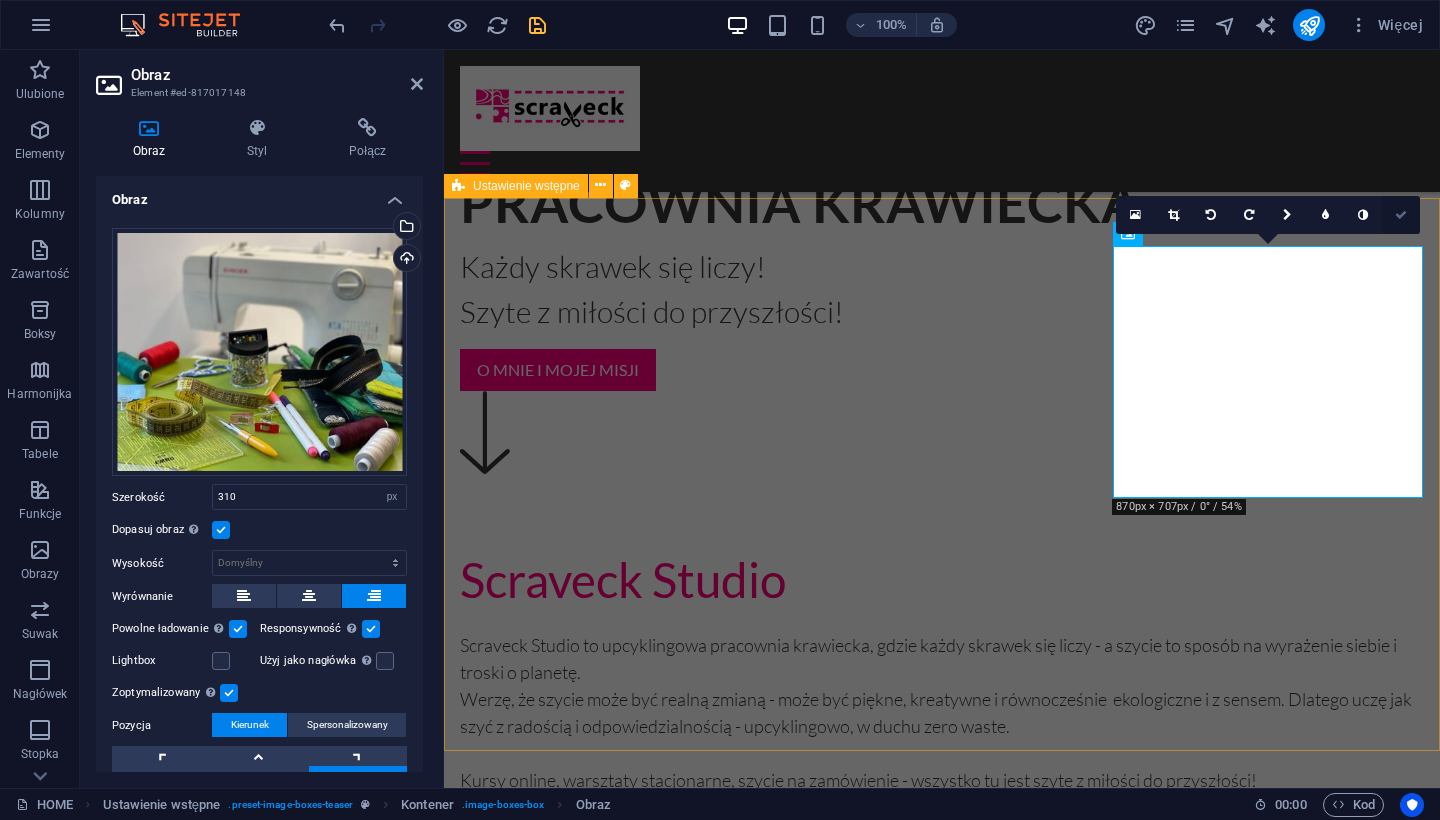 click at bounding box center (1401, 215) 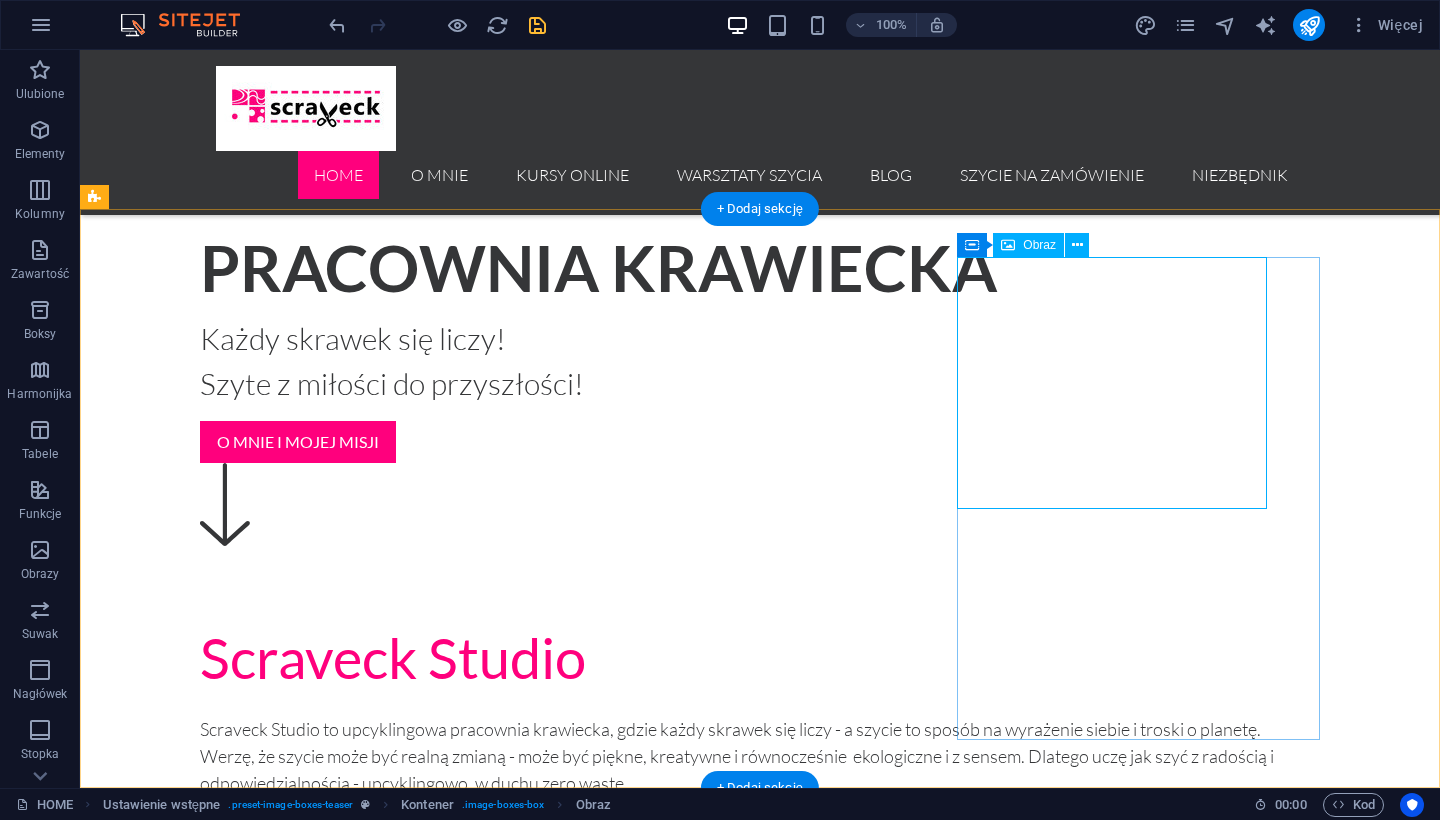 click at bounding box center [656, 7545] 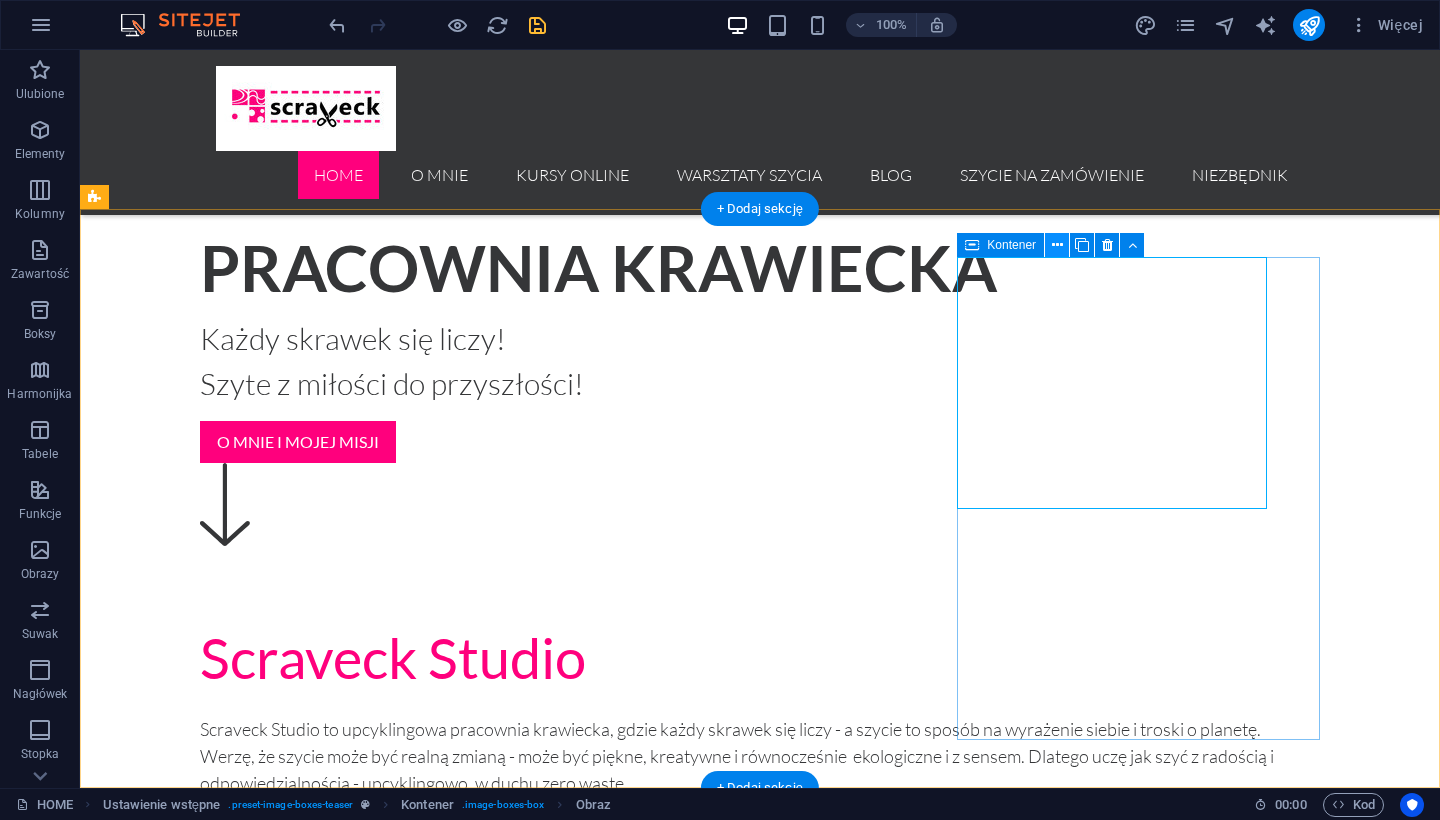 click at bounding box center [1057, 245] 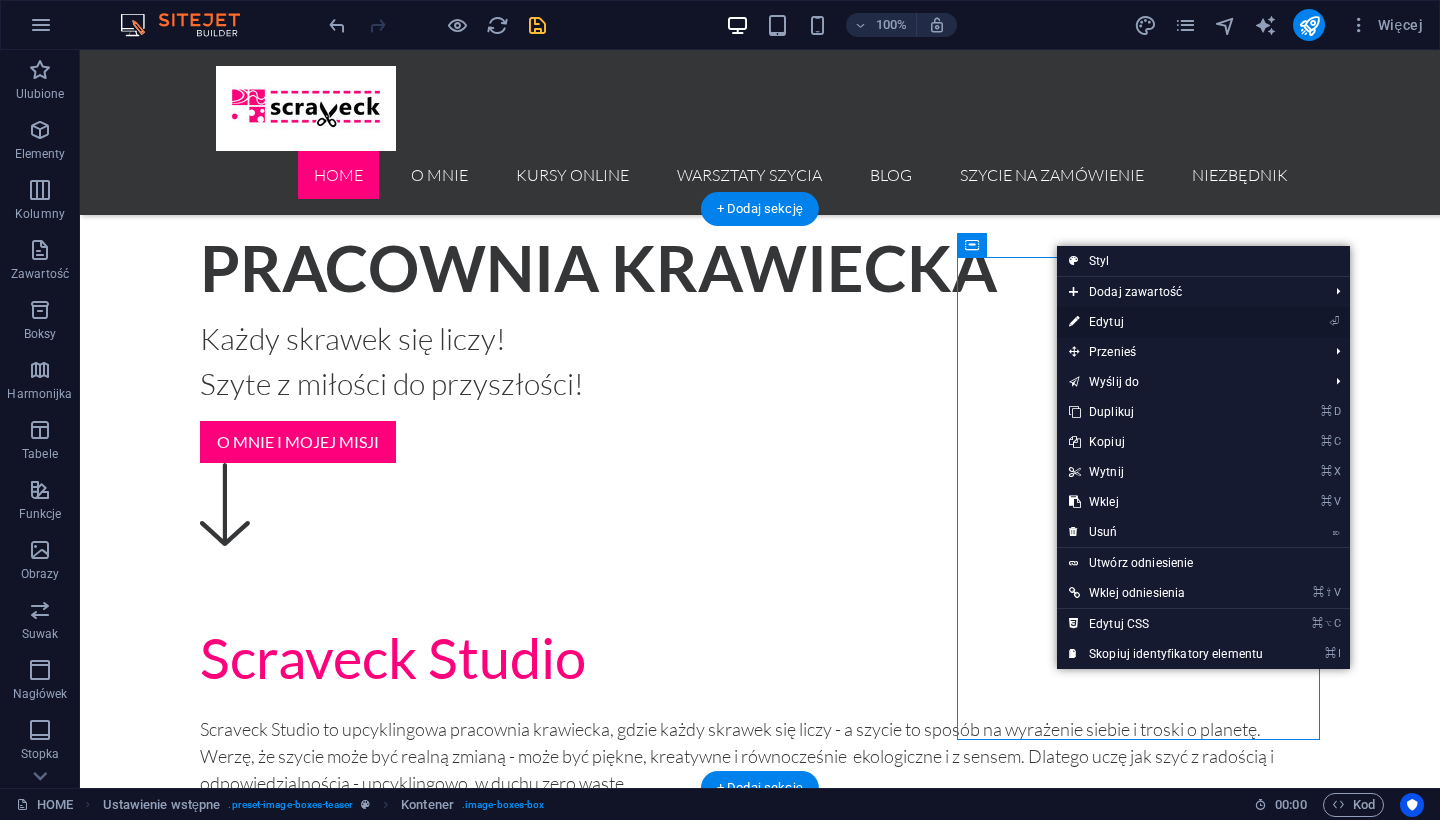 click on "⏎  Edytuj" at bounding box center (1166, 322) 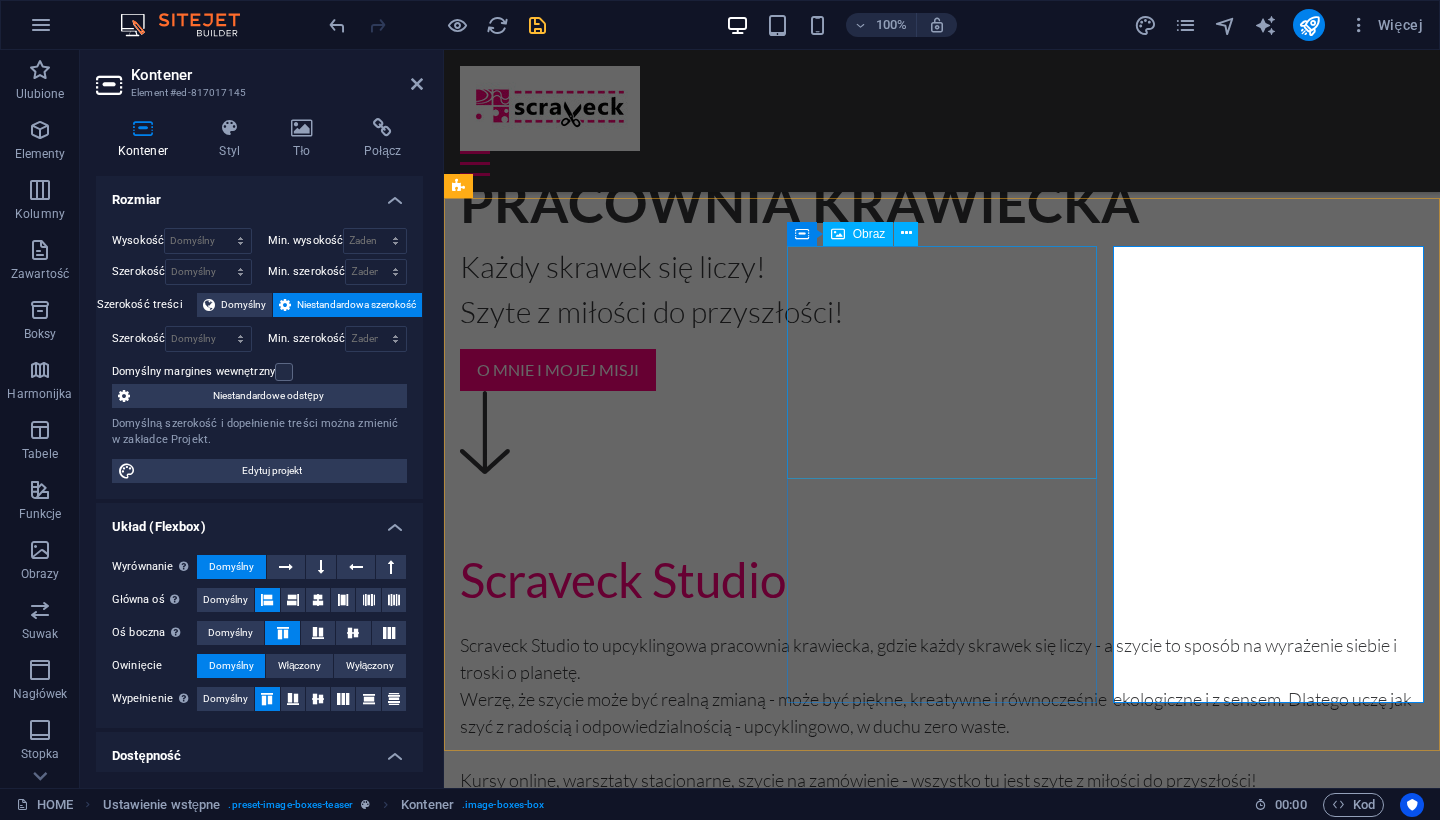 click at bounding box center [942, 5570] 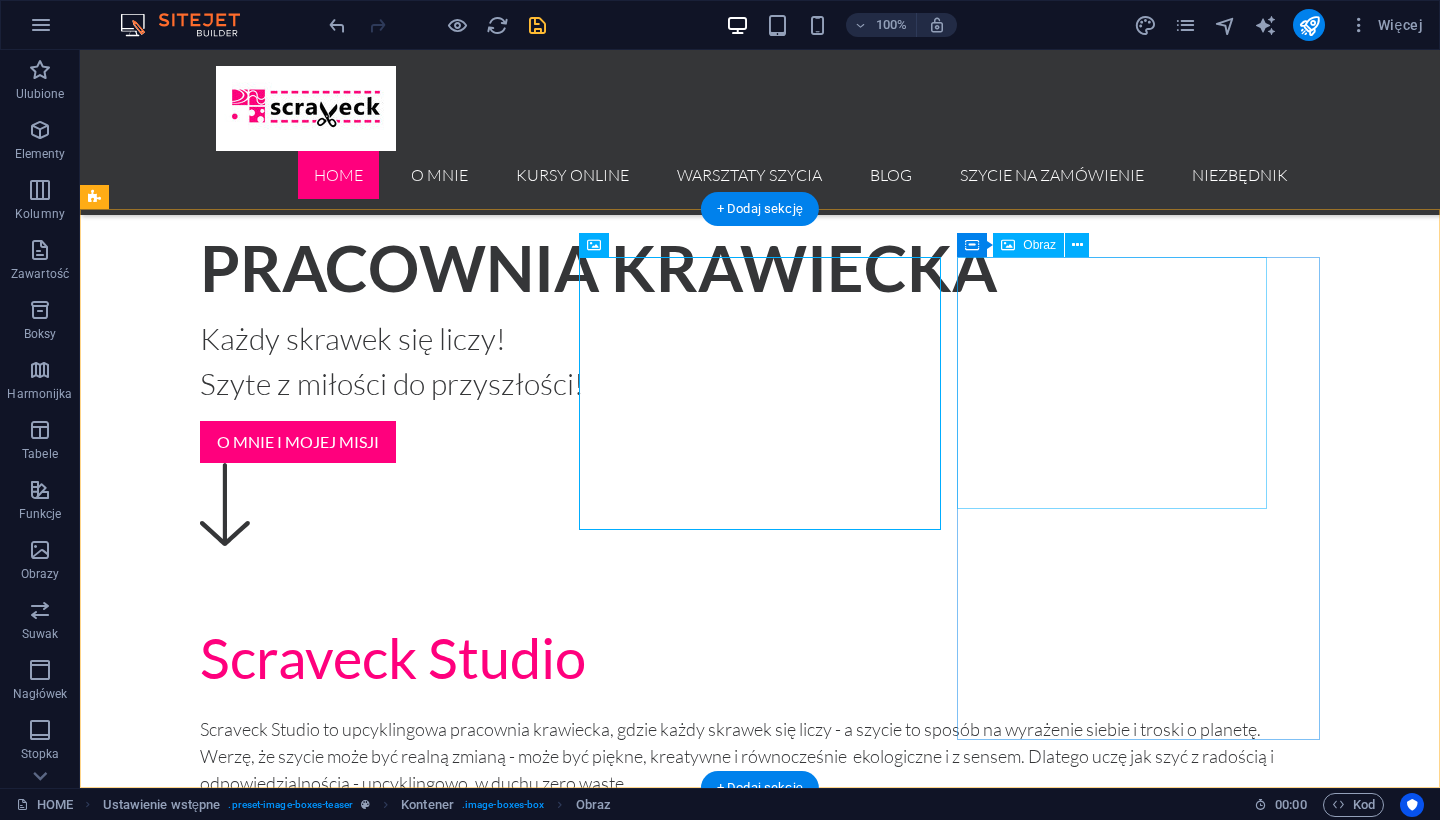 click at bounding box center [656, 7545] 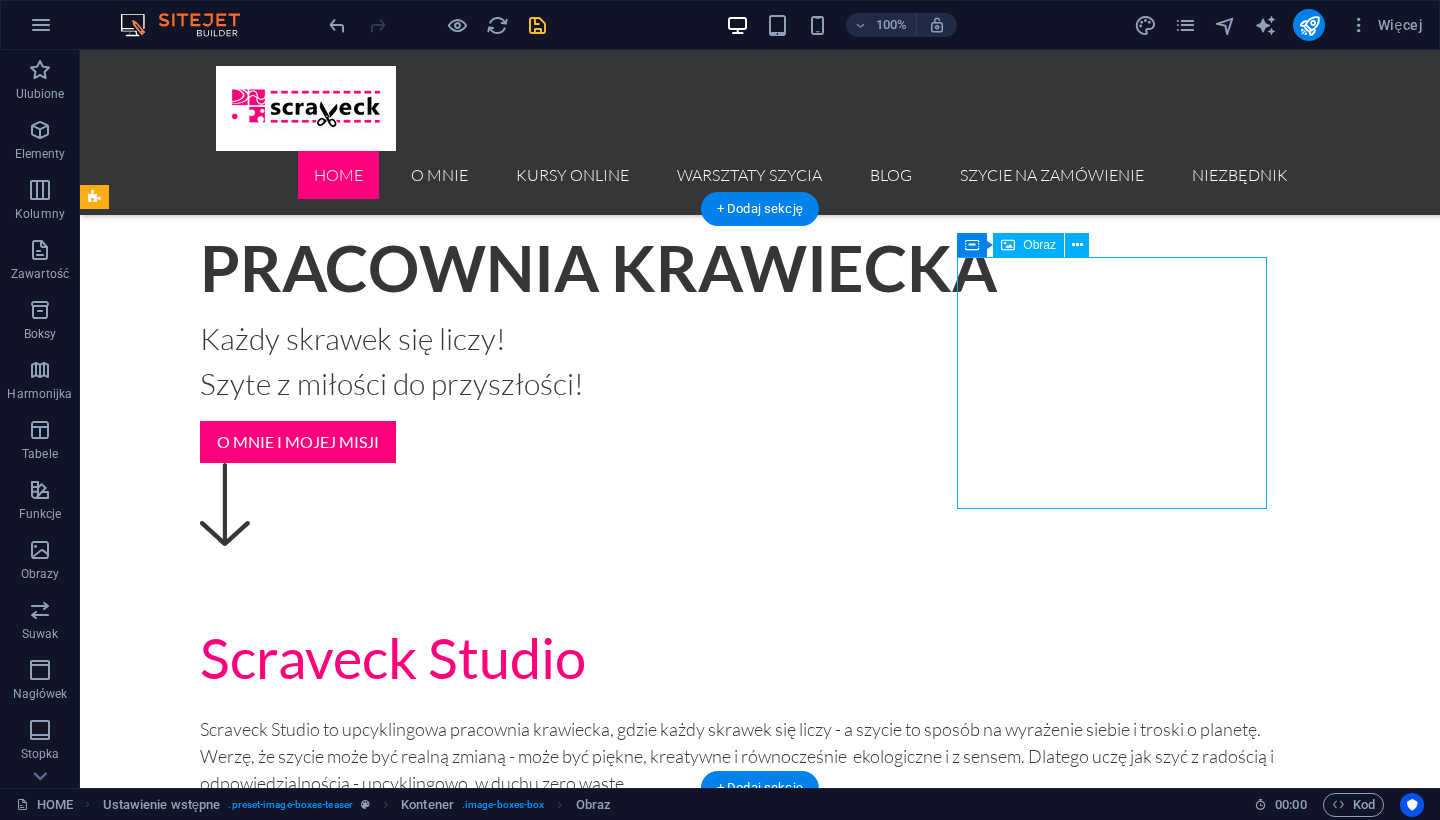 click at bounding box center [656, 7545] 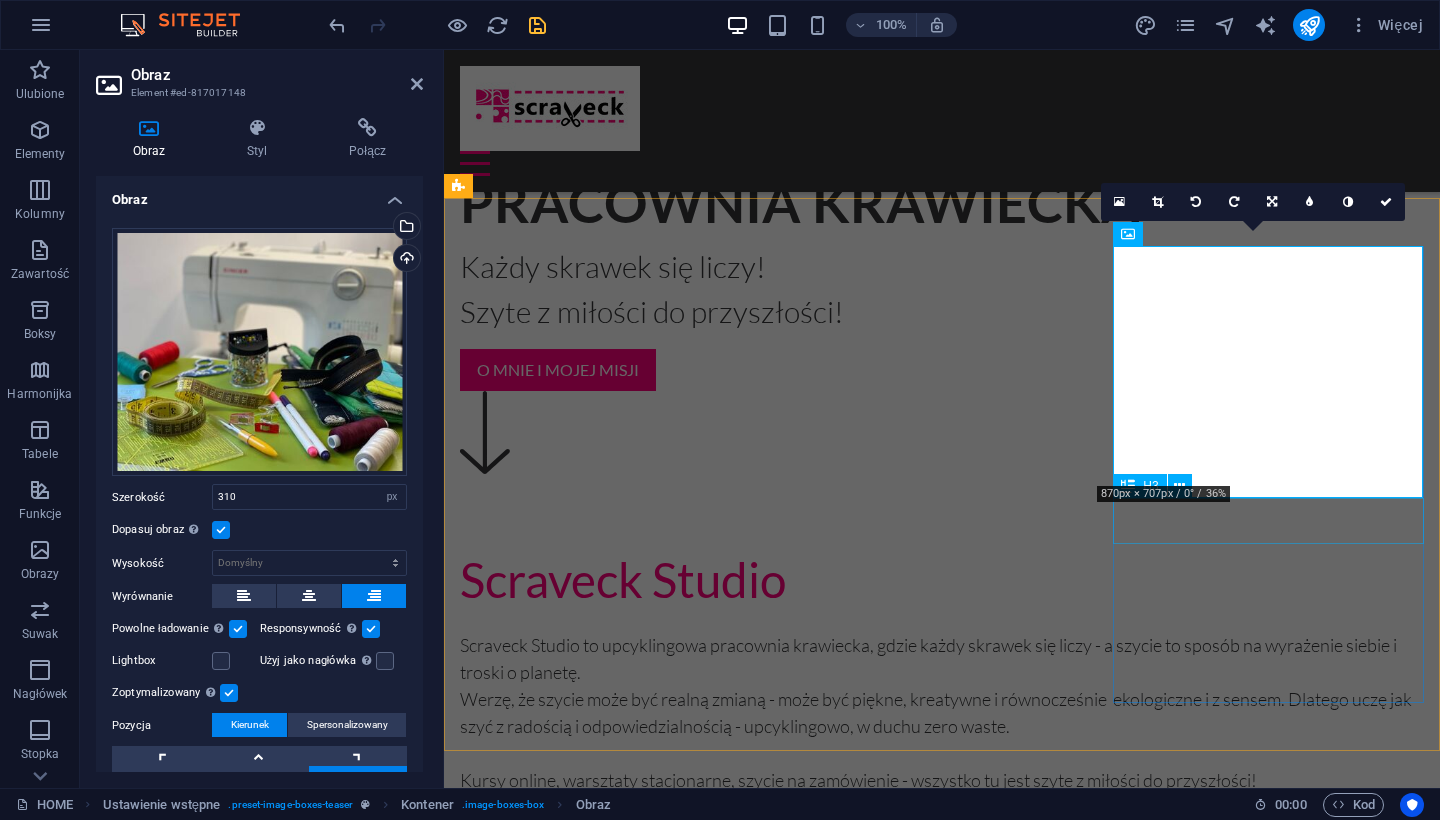 click on "NIezbędnik szyciowy" at bounding box center [942, 6726] 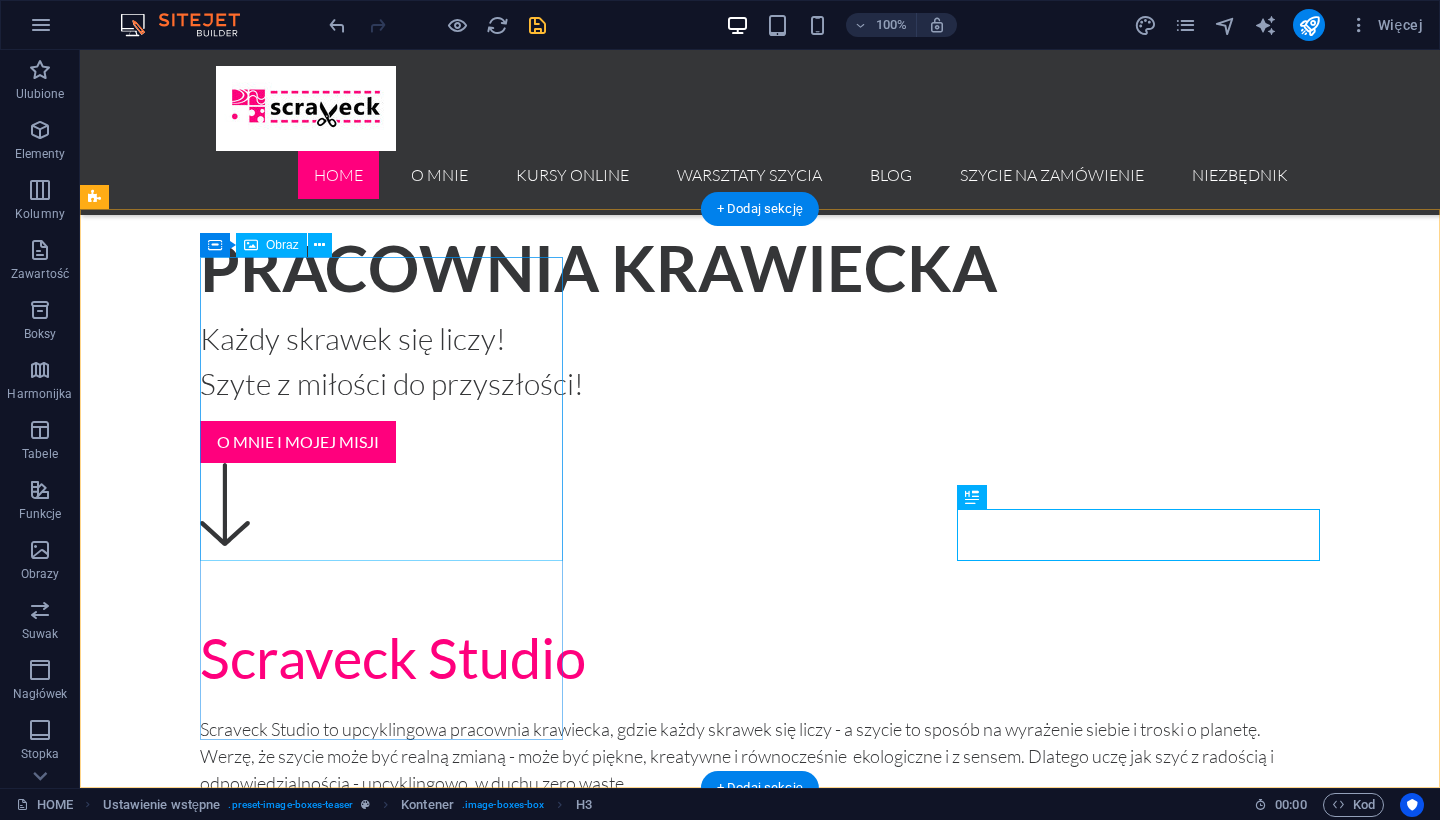 click at bounding box center (656, 5077) 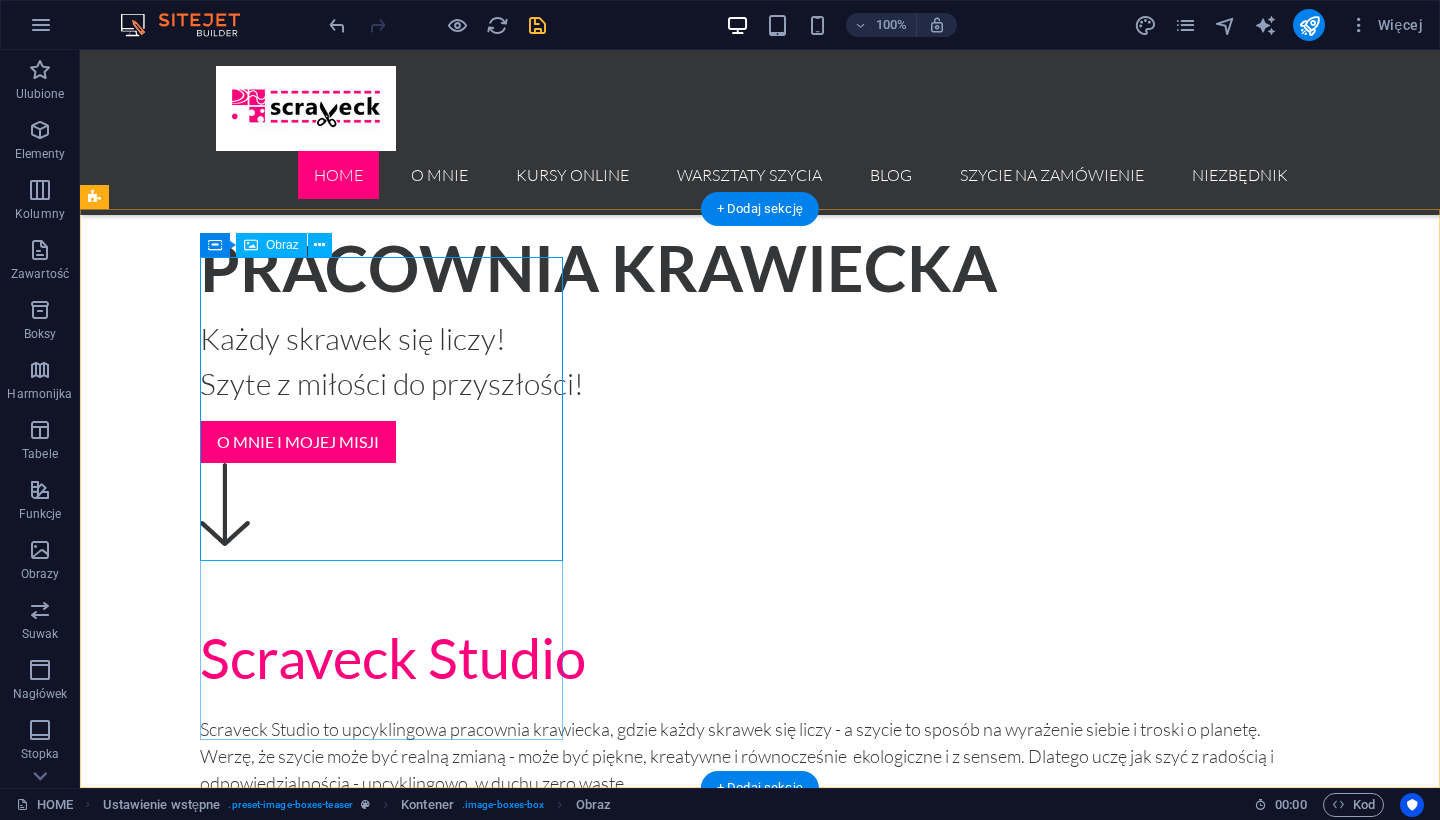 click on "Obraz" at bounding box center [282, 245] 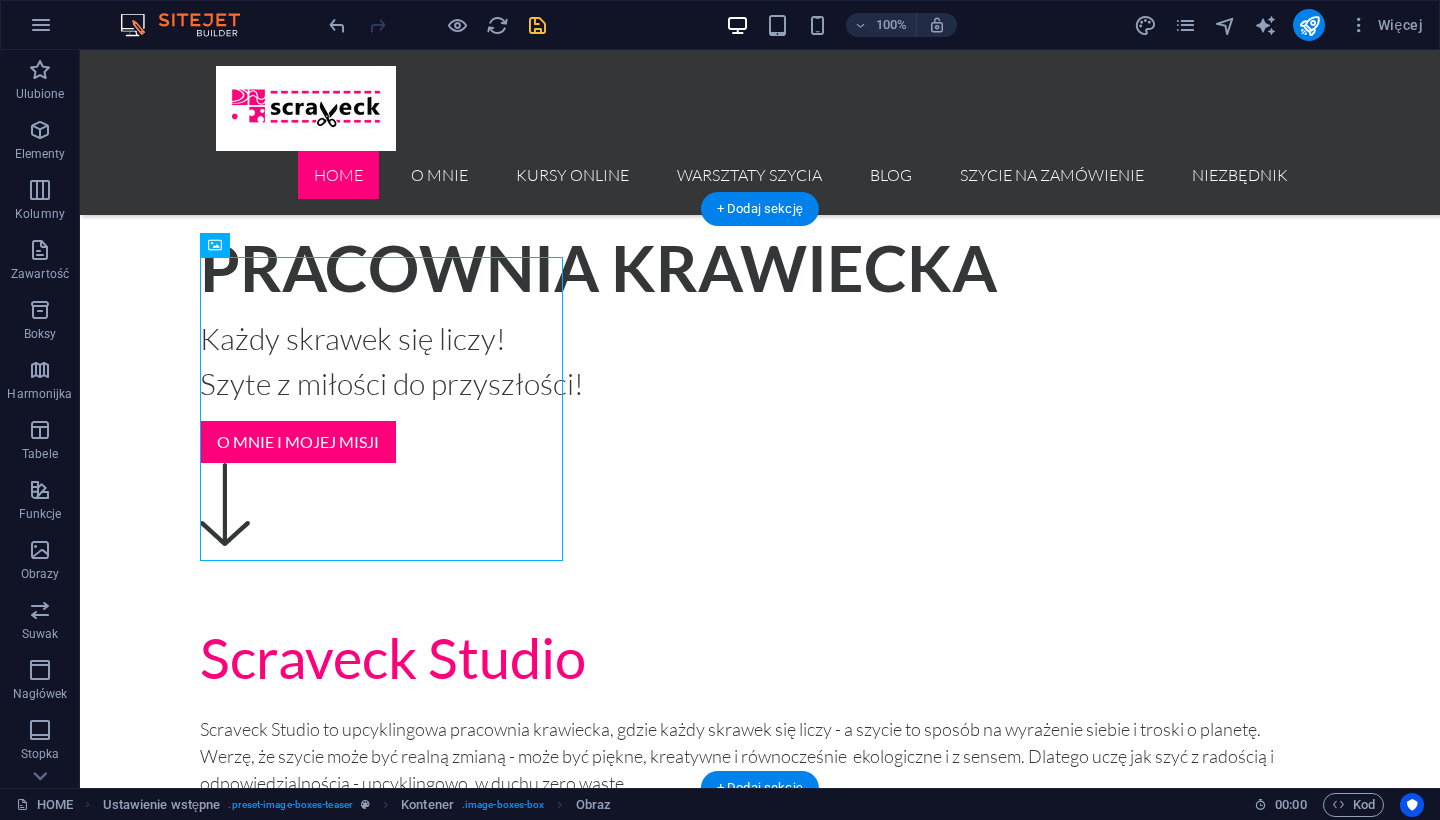 click at bounding box center (656, 5077) 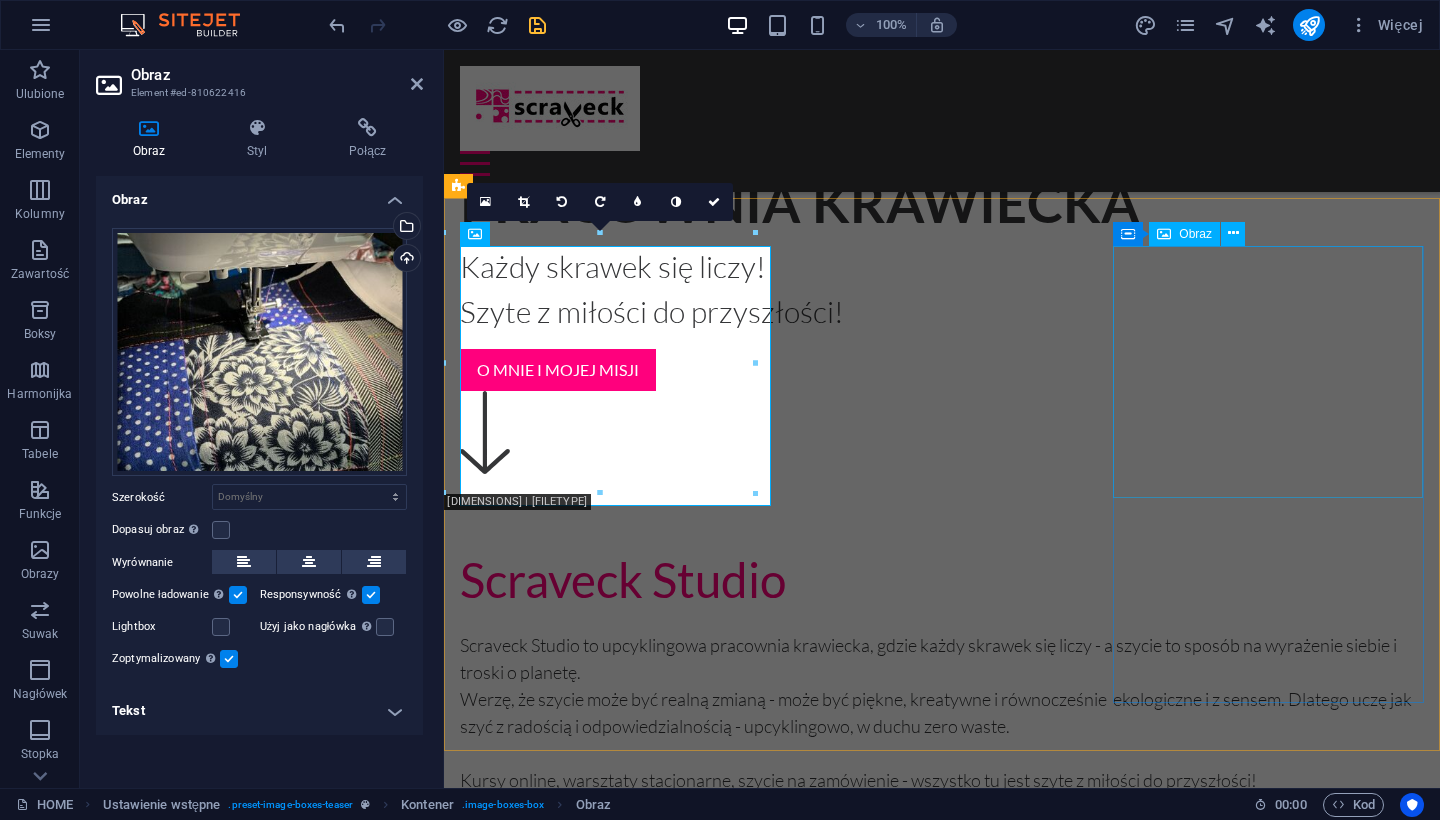 click at bounding box center (942, 6577) 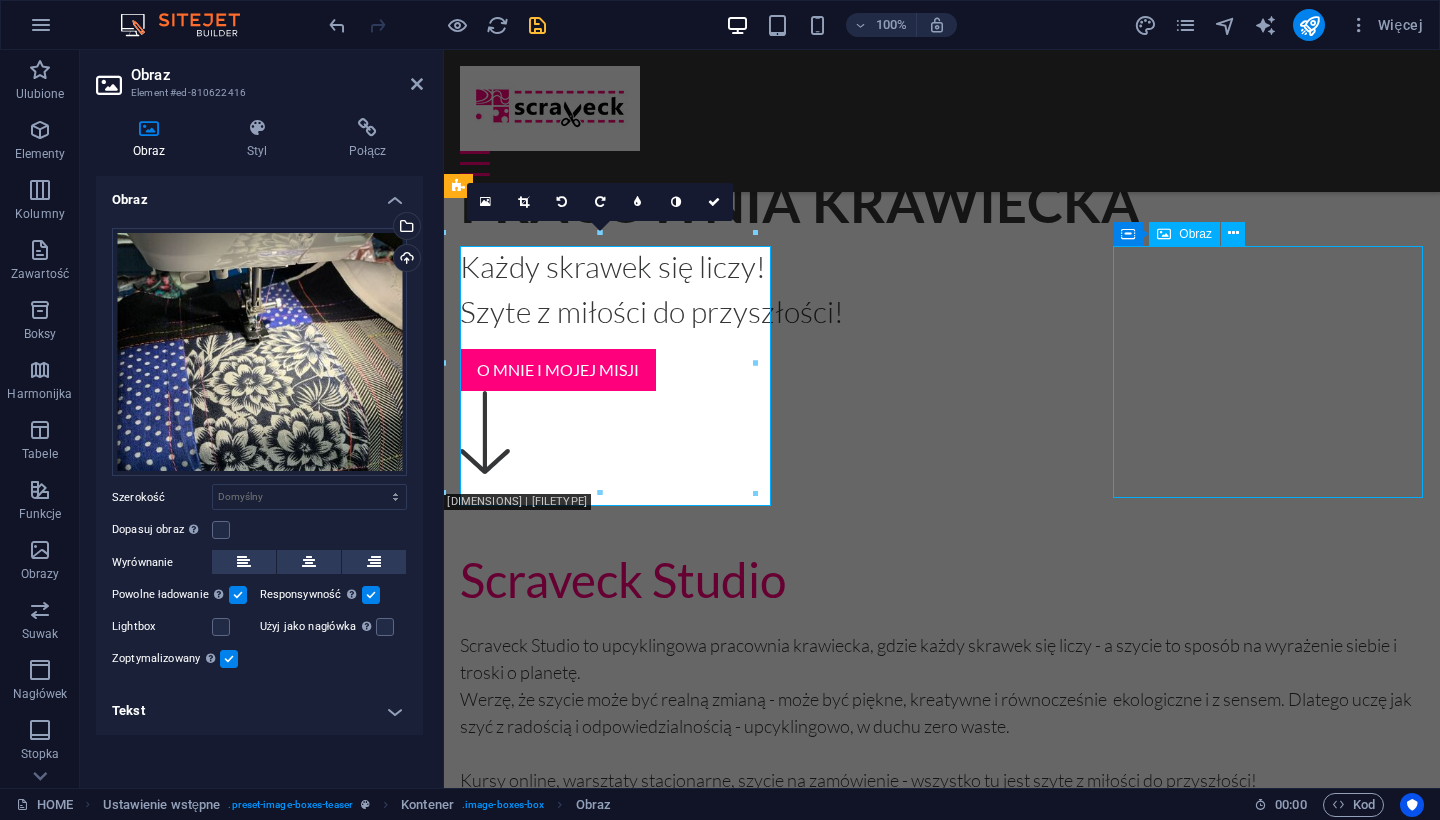click at bounding box center [942, 6577] 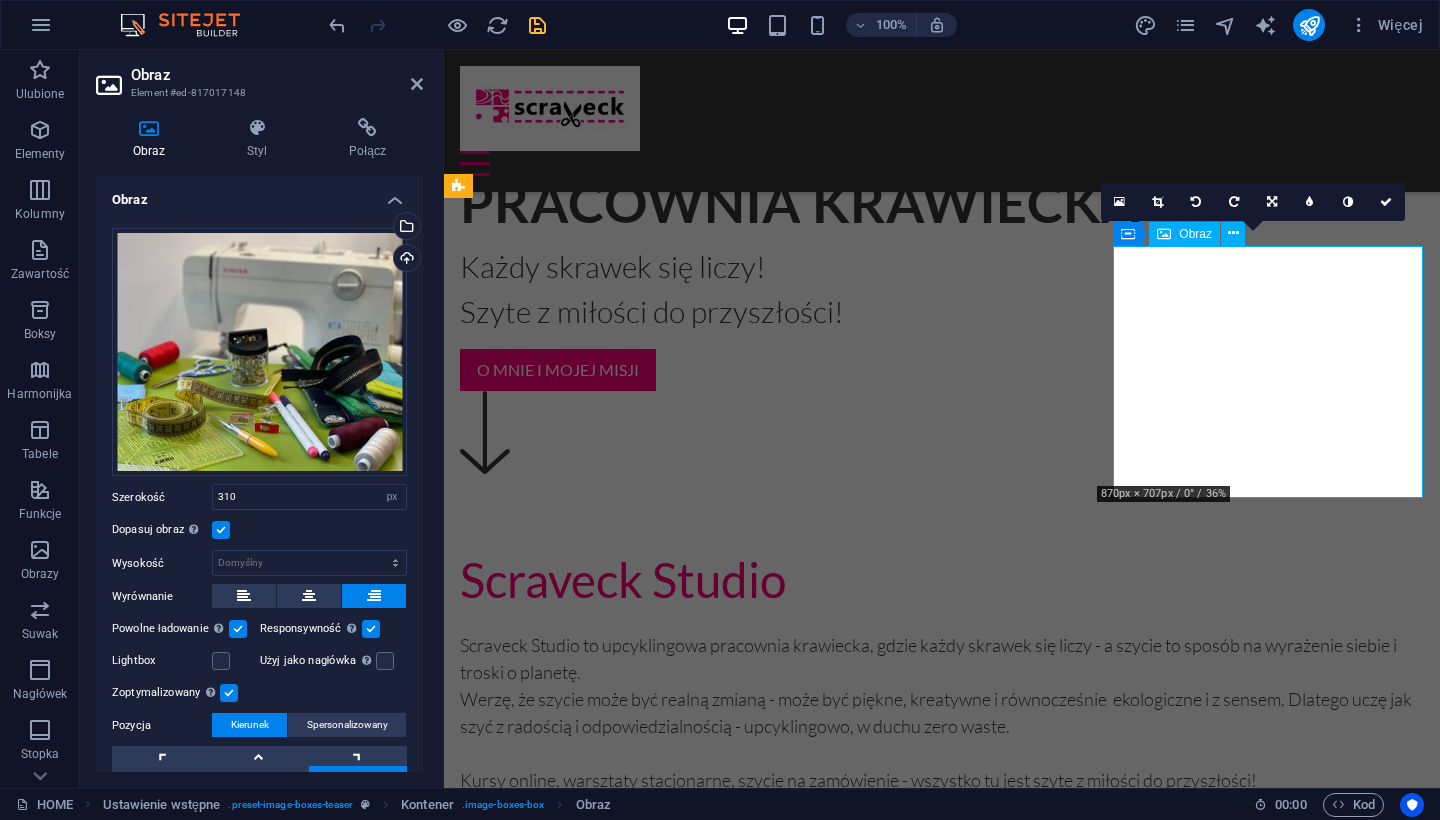 click at bounding box center (942, 6577) 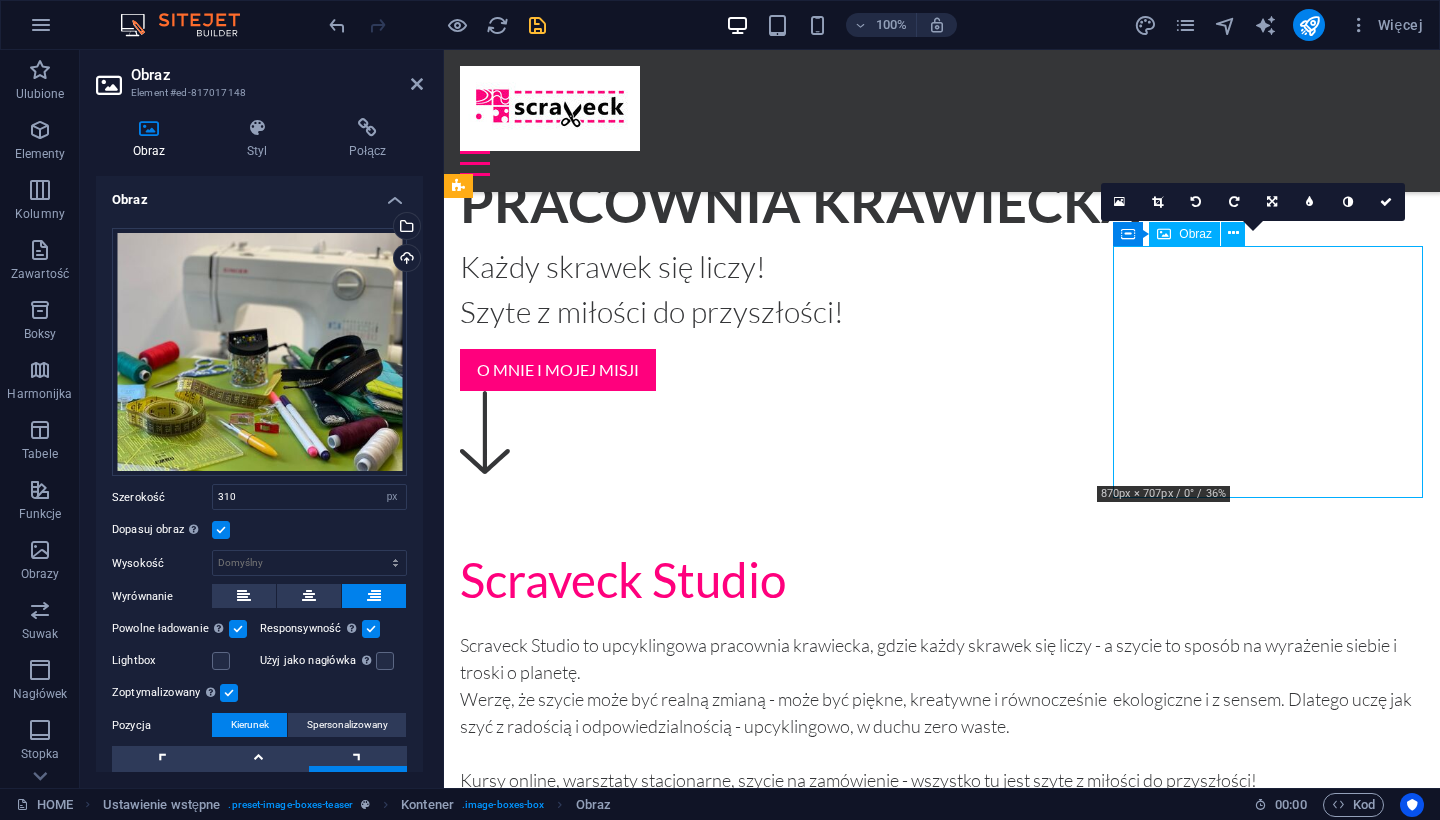 click at bounding box center [942, 6577] 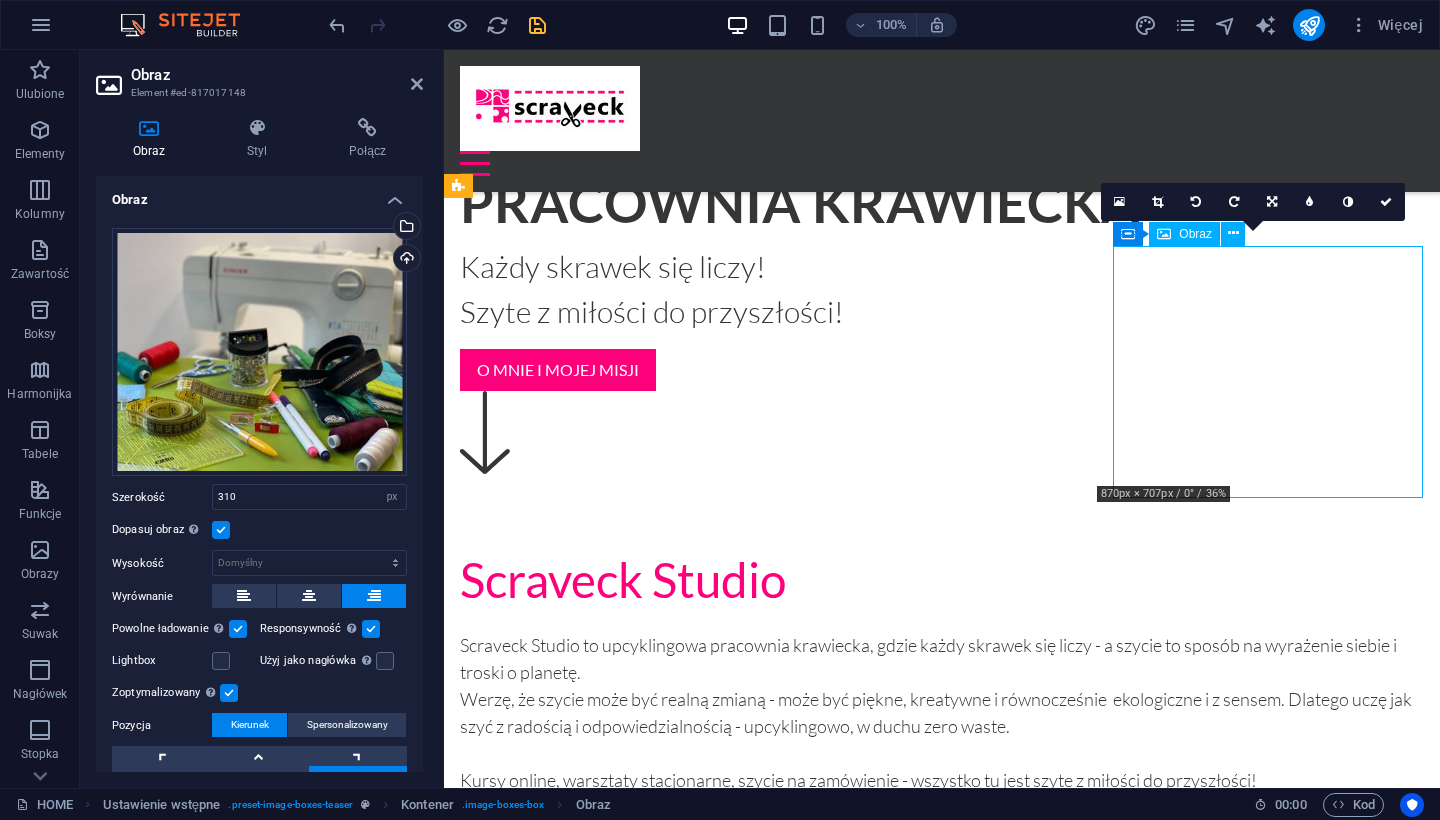 click at bounding box center [942, 6577] 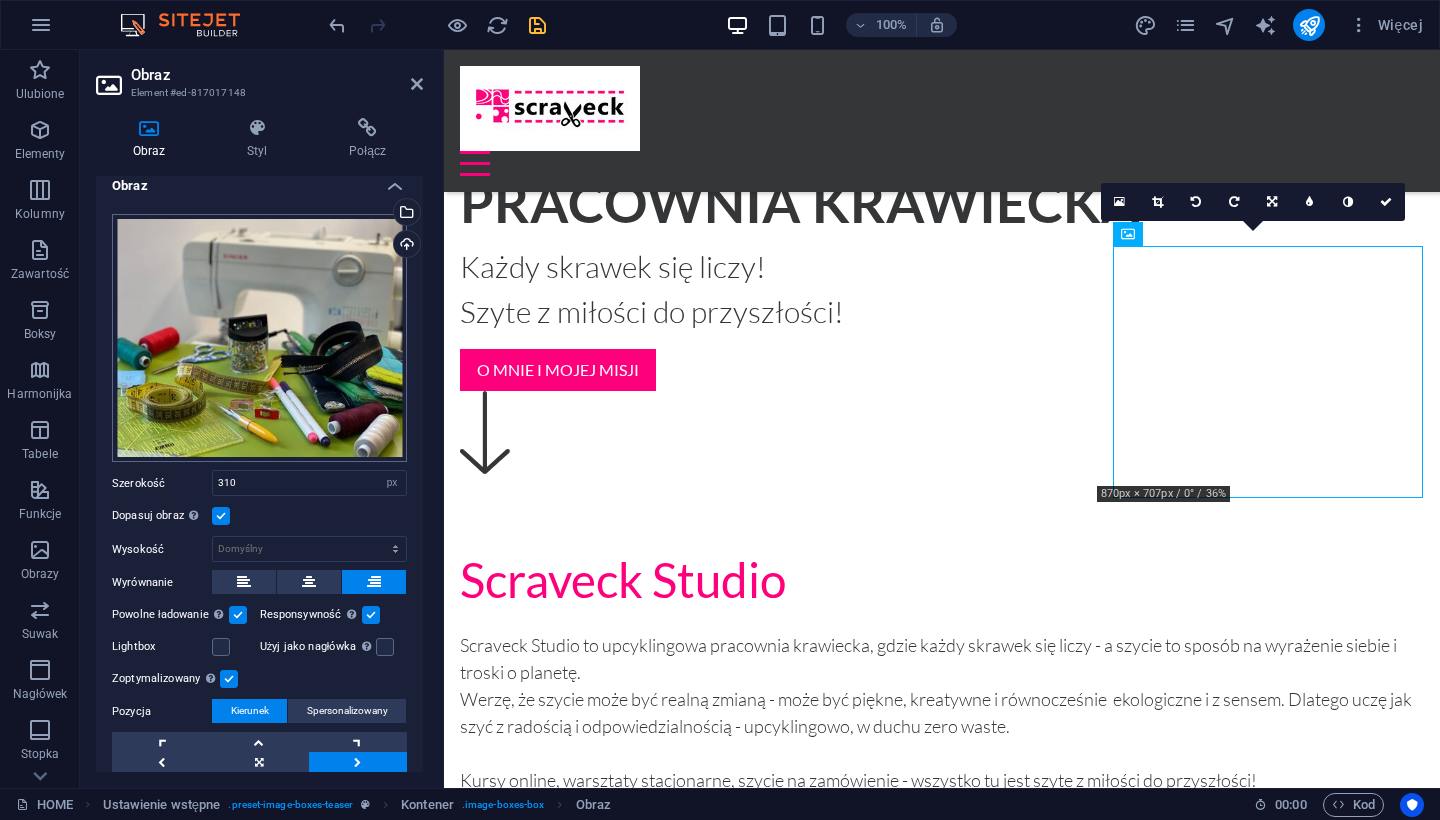 scroll, scrollTop: 20, scrollLeft: 0, axis: vertical 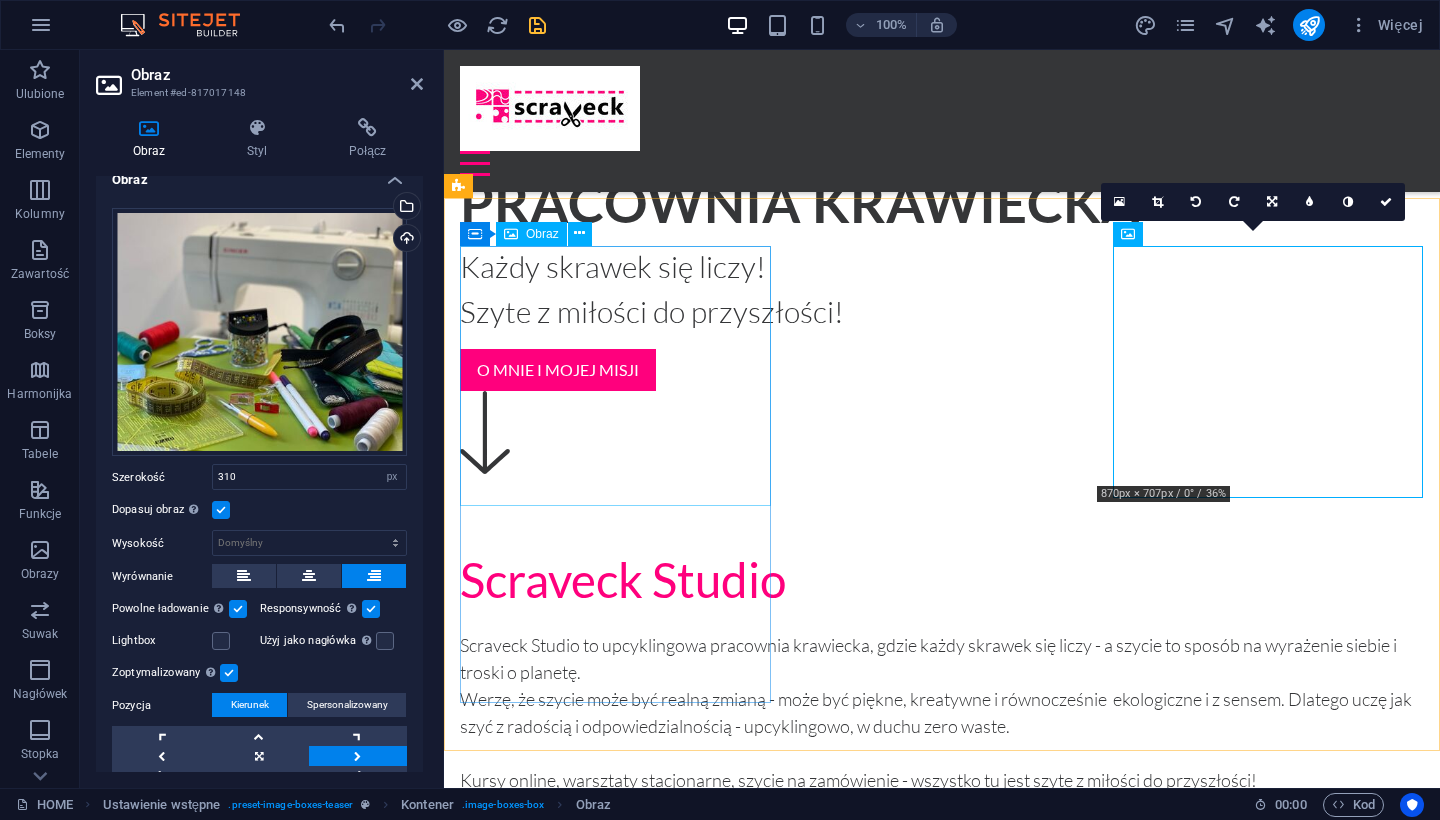 click at bounding box center (942, 4272) 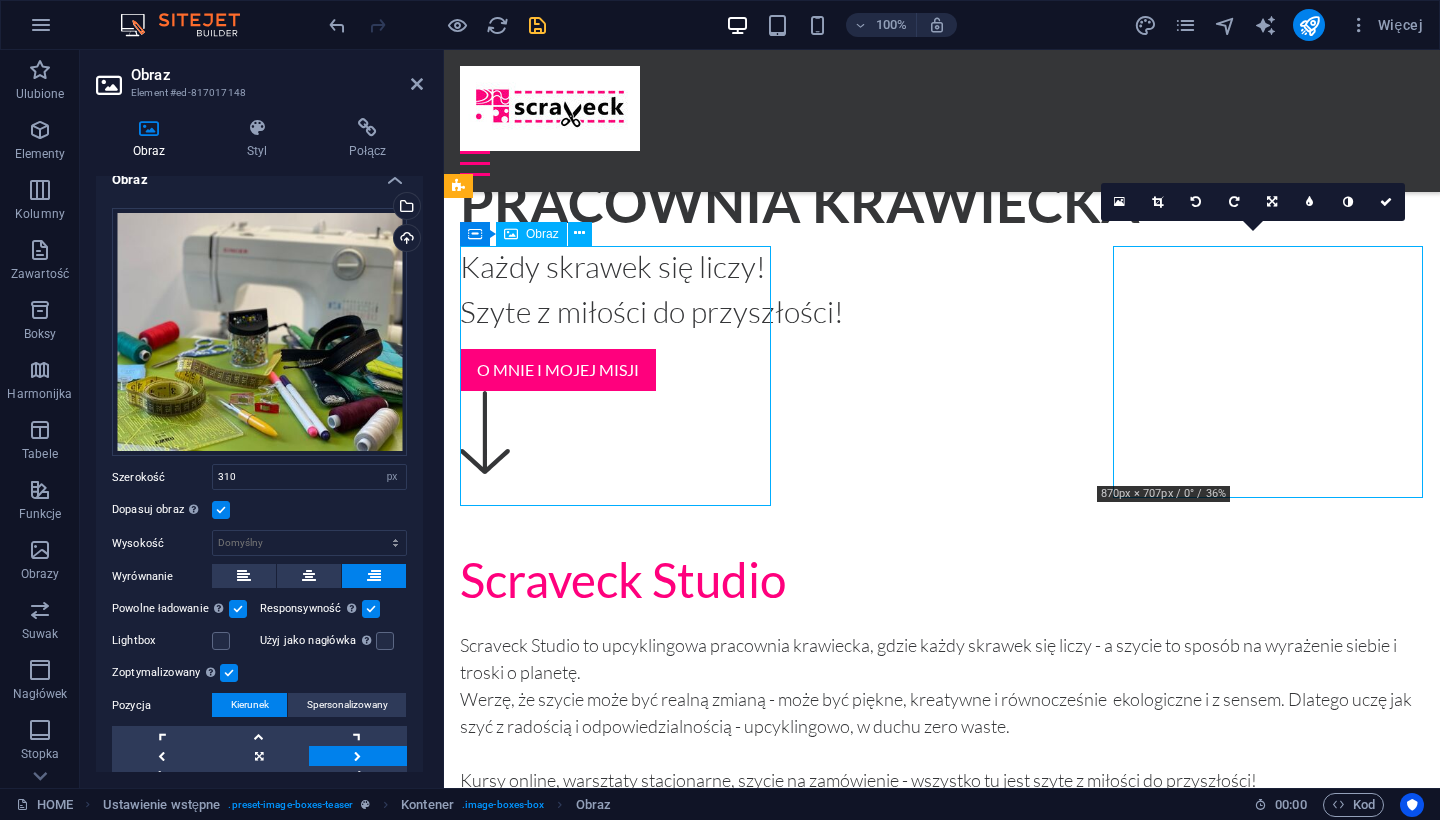 click at bounding box center [942, 4272] 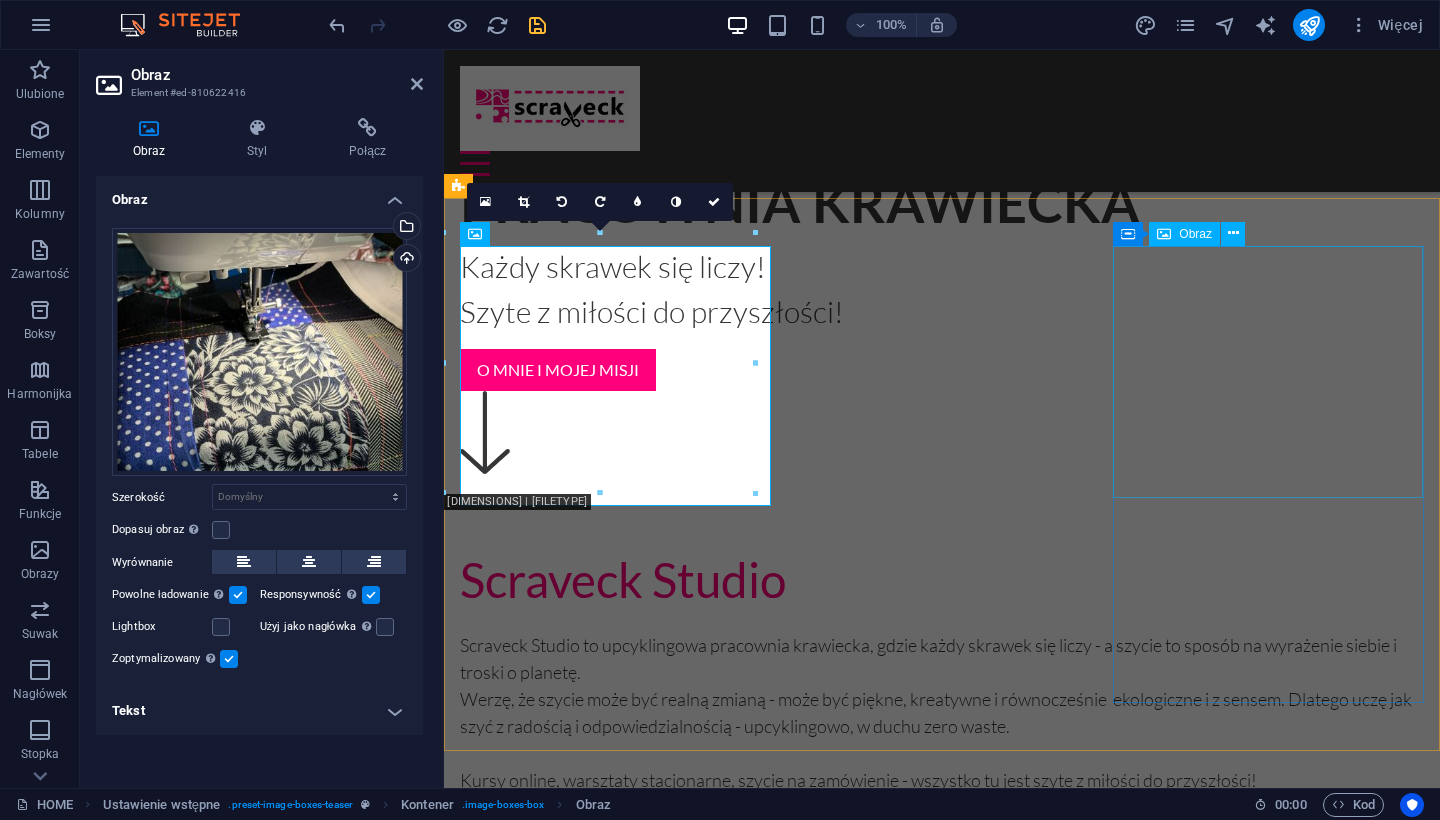 click at bounding box center [942, 6577] 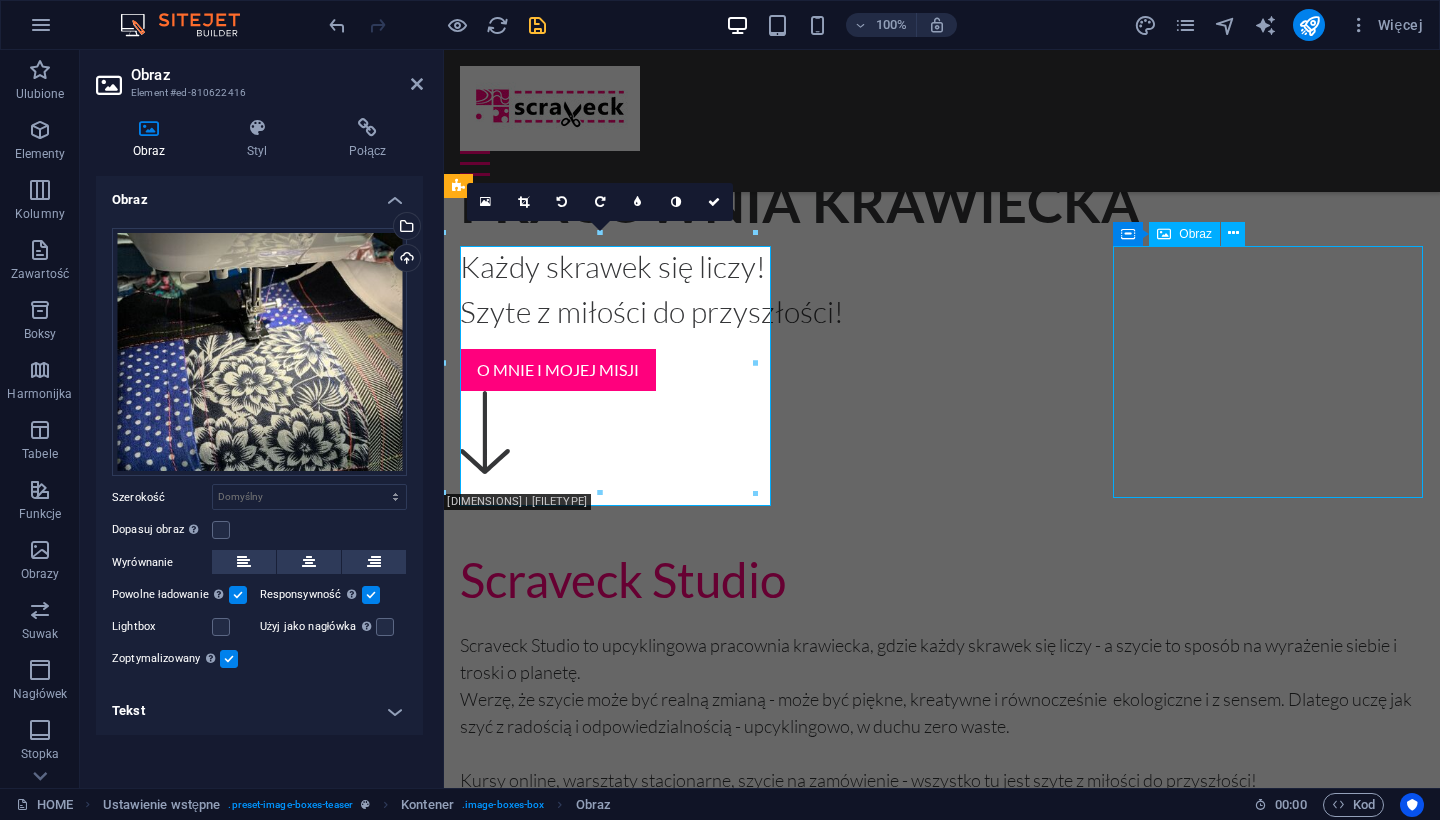 click at bounding box center (942, 6577) 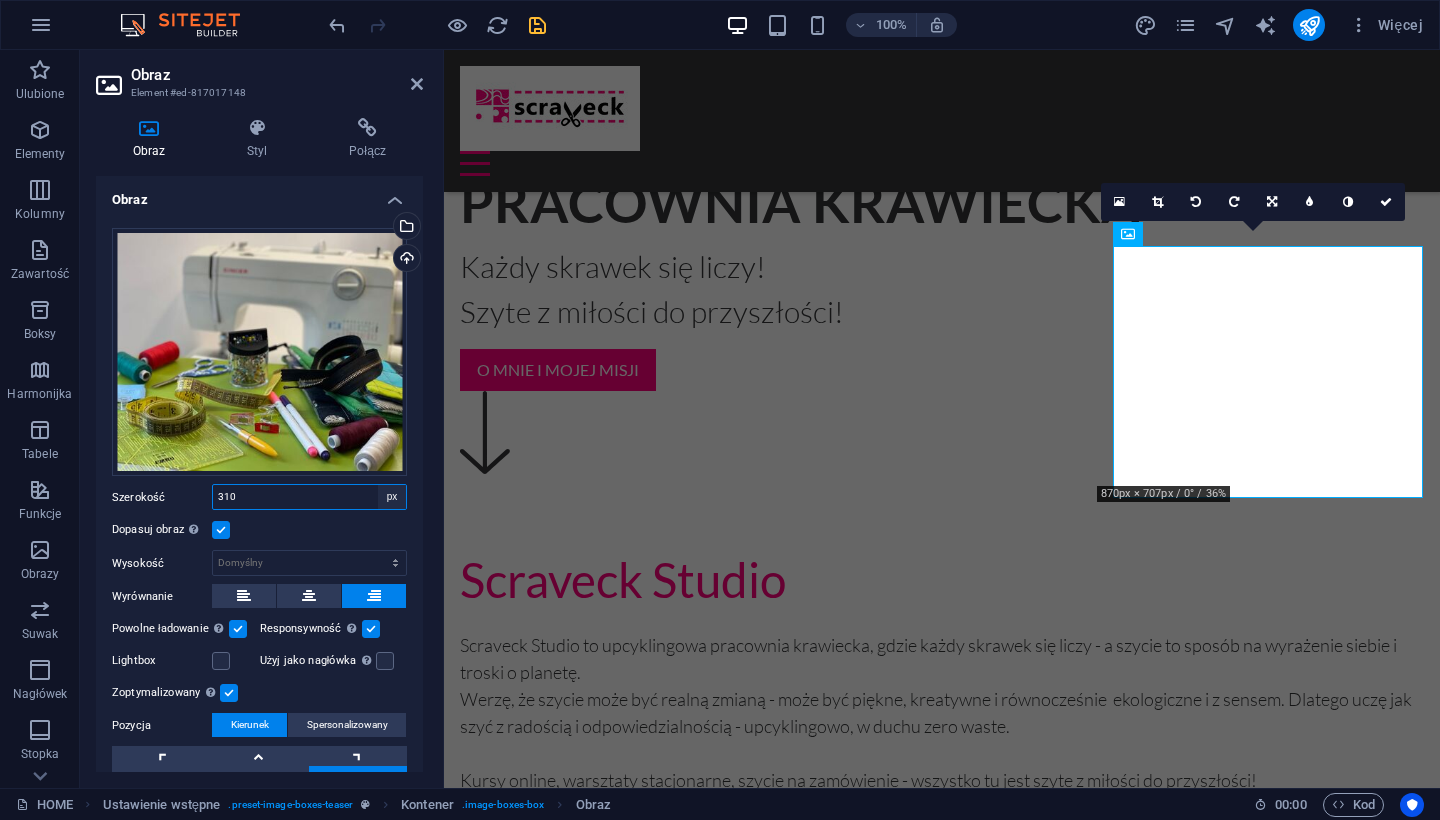select on "default" 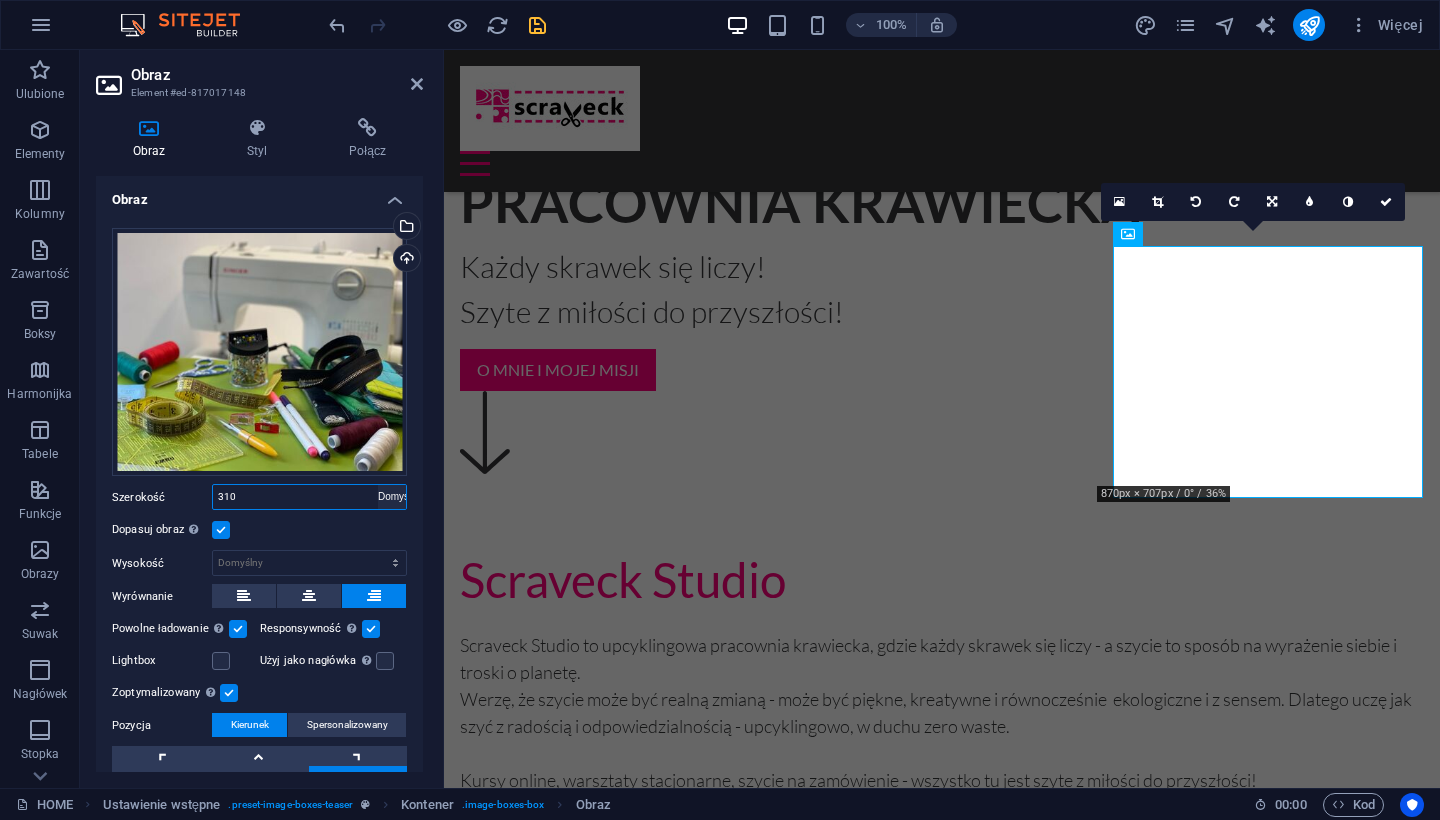 type 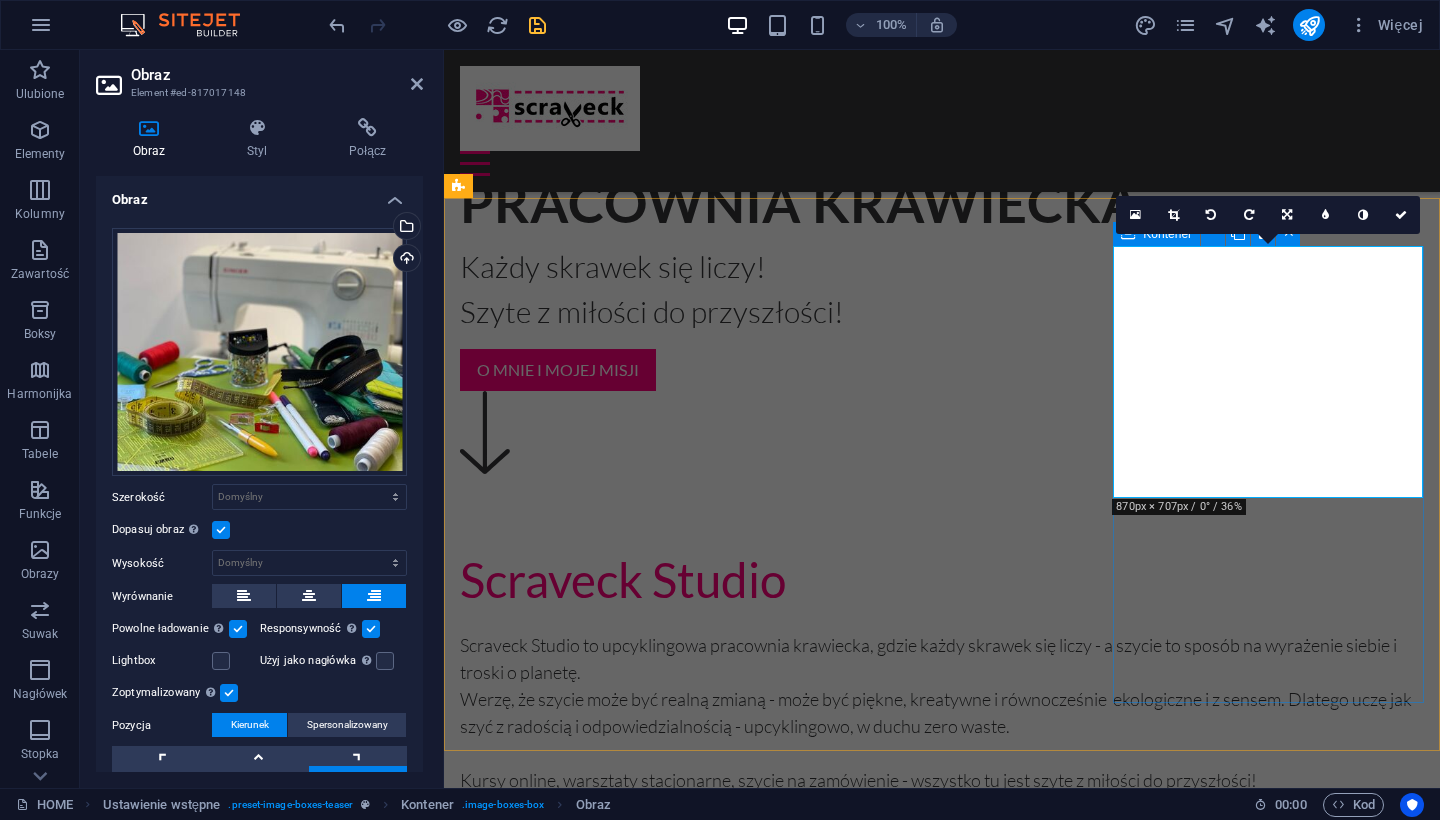 click on "Niezbędnik szyciowy Jaki zestaw do szycia kupić? Co jest potrzebne na start - naprawdę ! Go to Page" at bounding box center (942, 6920) 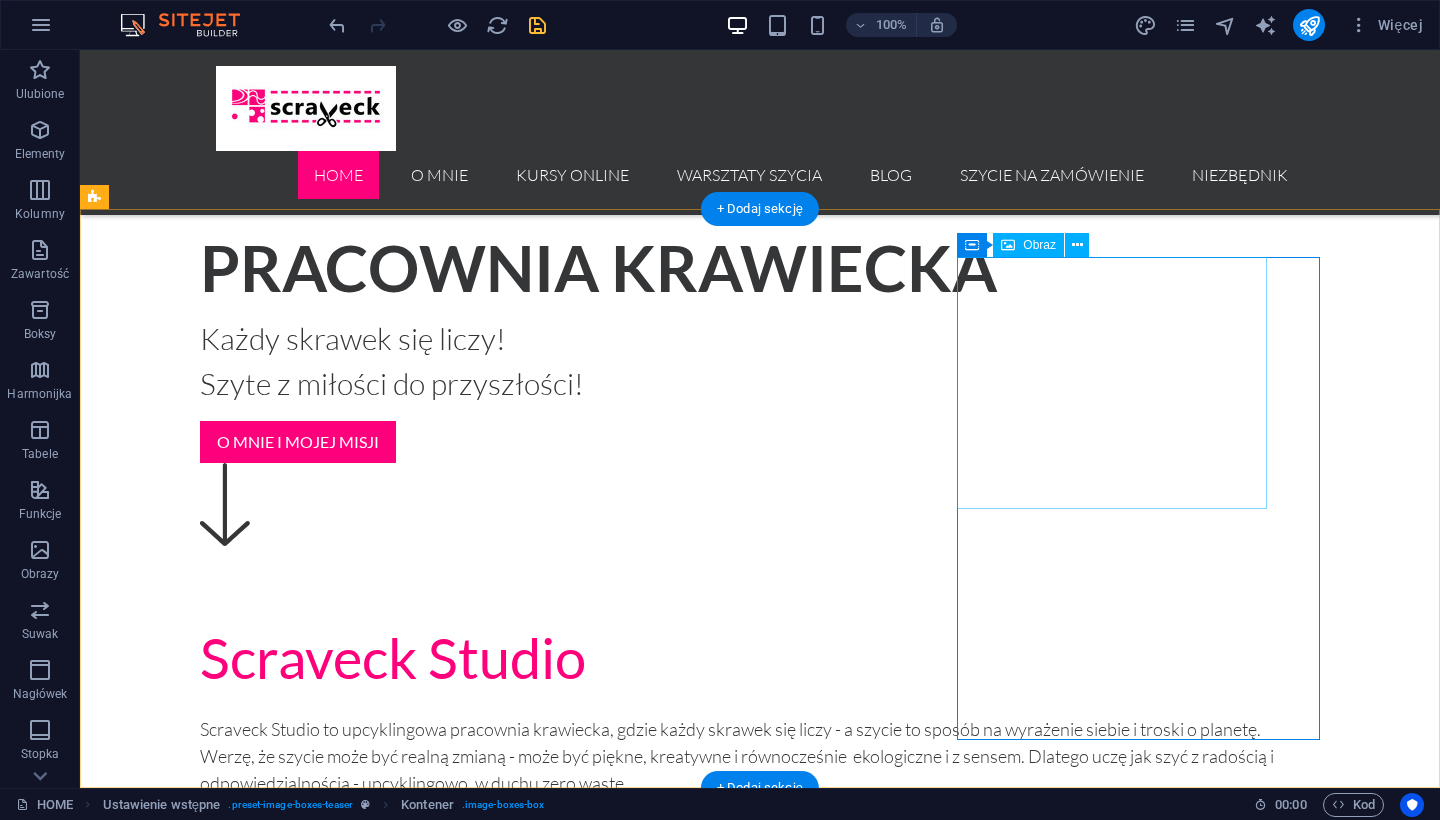 click at bounding box center (656, 7801) 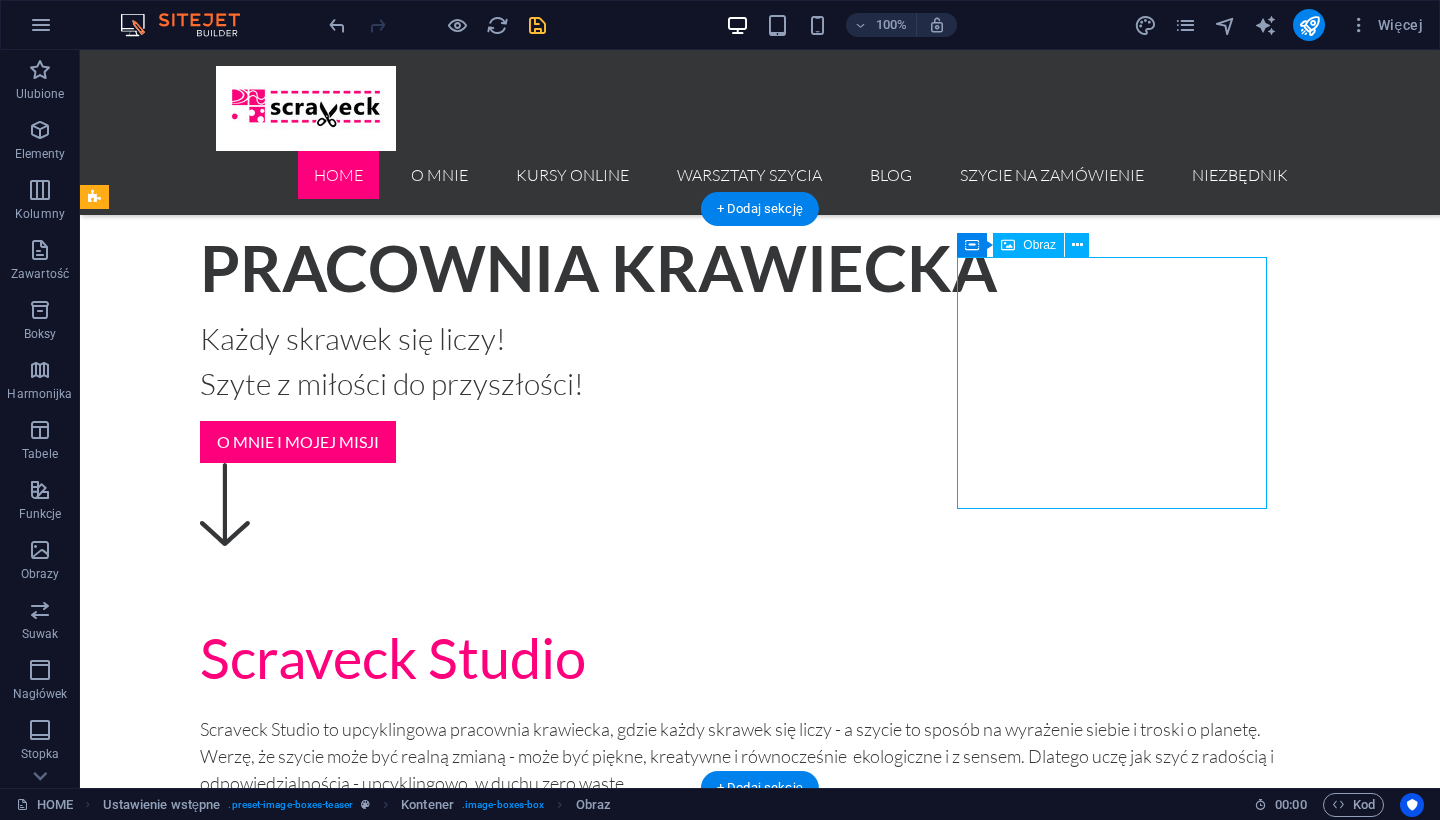 click at bounding box center (656, 7801) 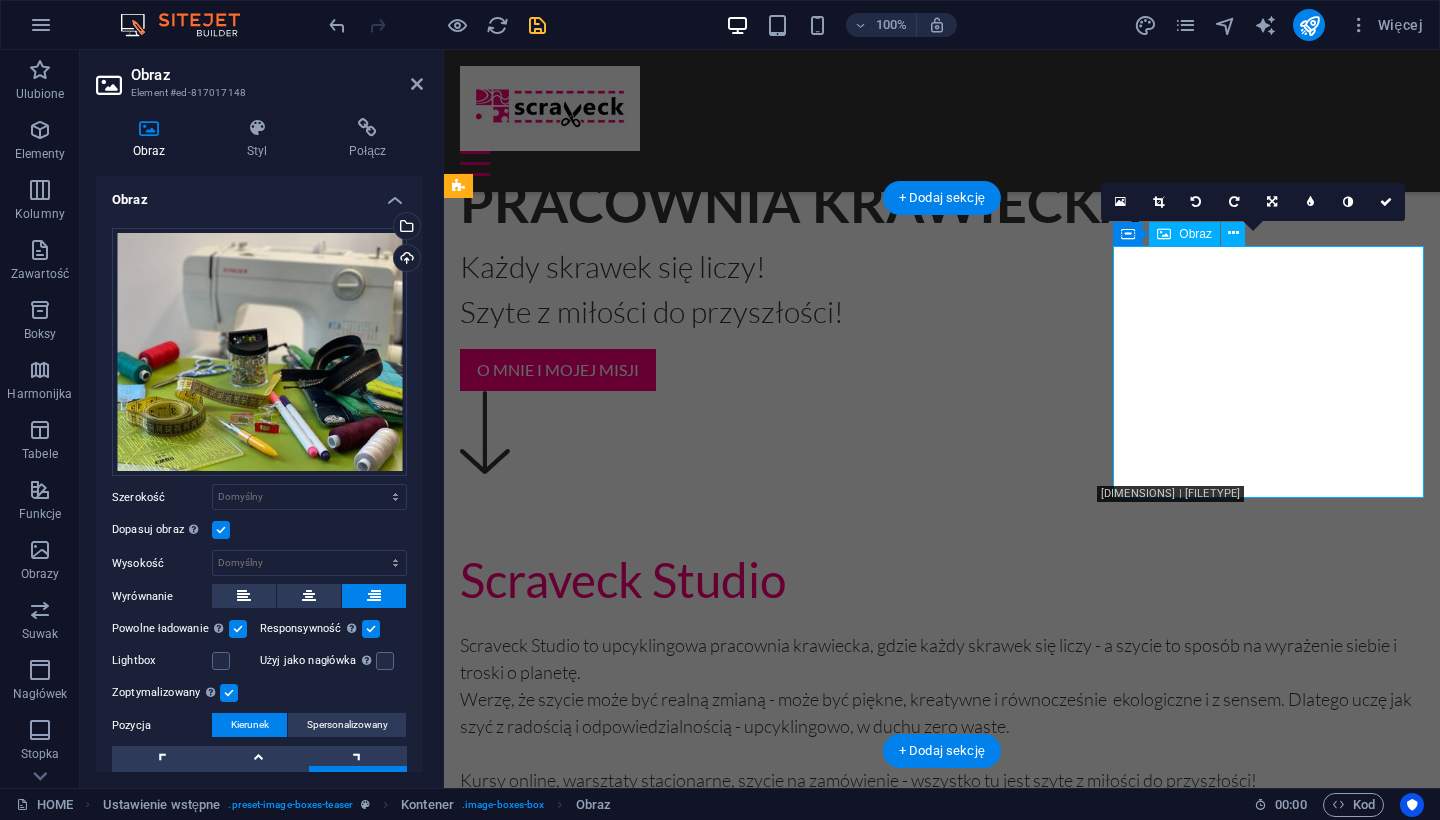 click at bounding box center [942, 6856] 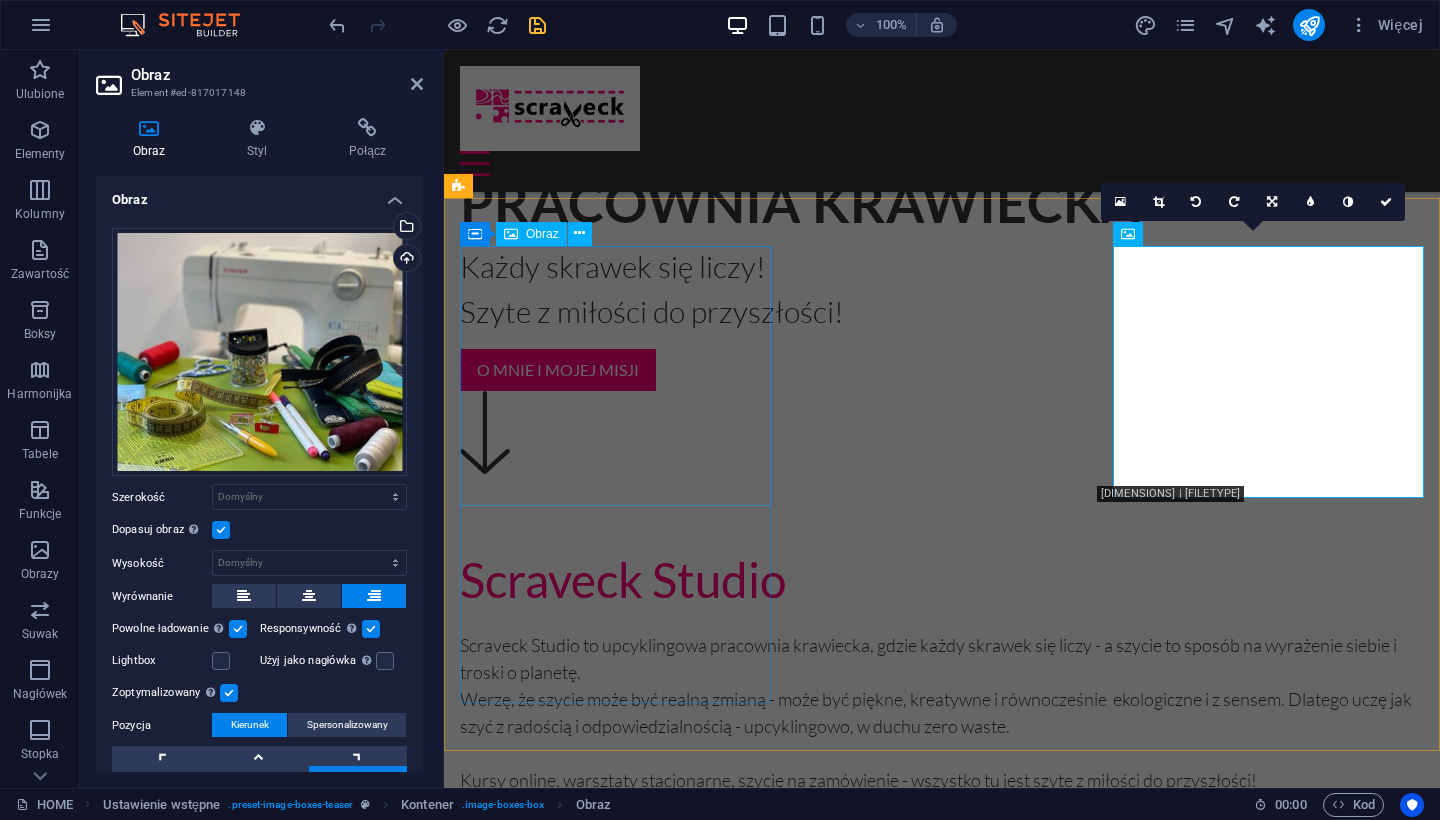 click at bounding box center (942, 4272) 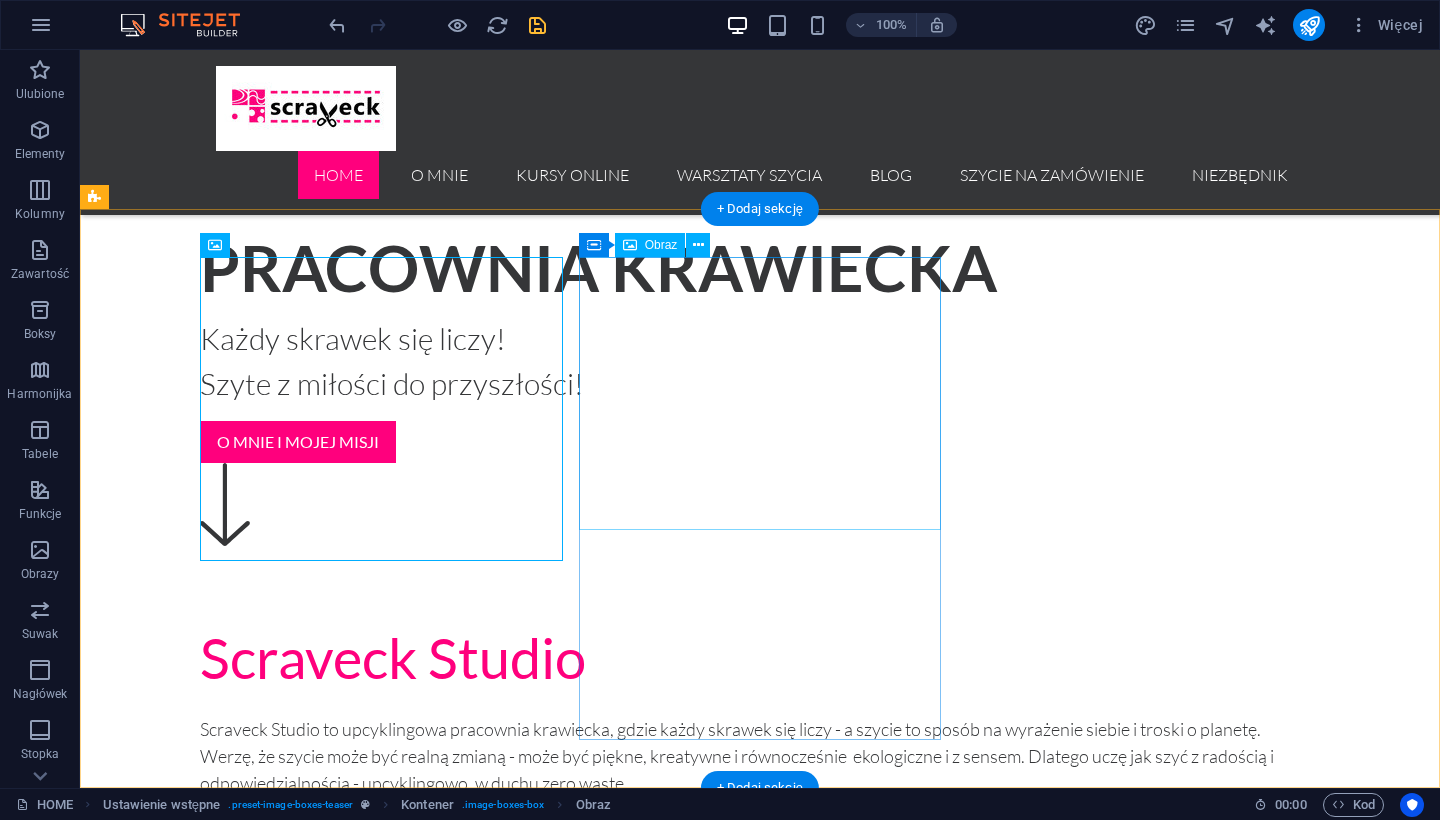 click at bounding box center [656, 6533] 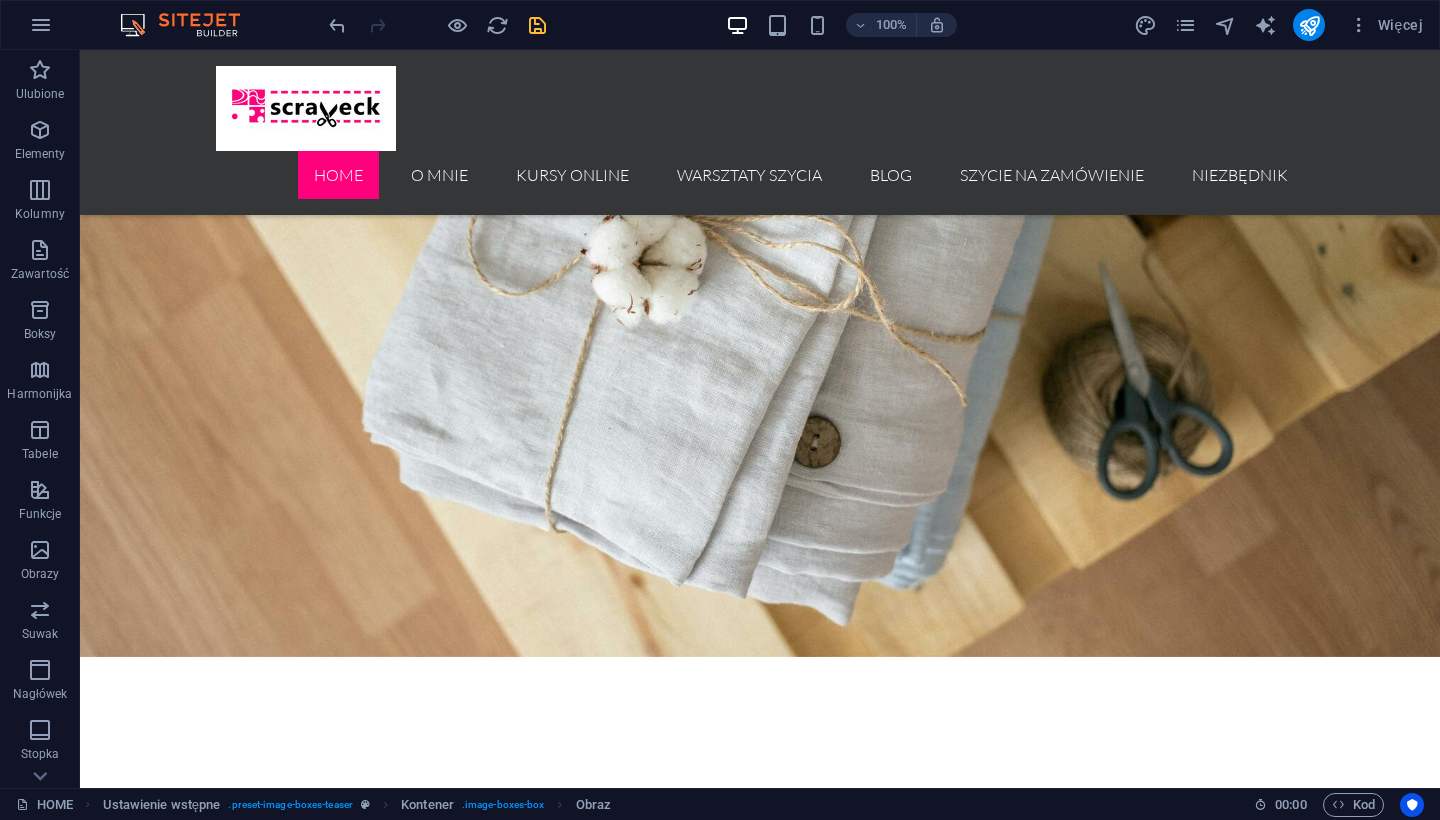 scroll, scrollTop: 845, scrollLeft: 0, axis: vertical 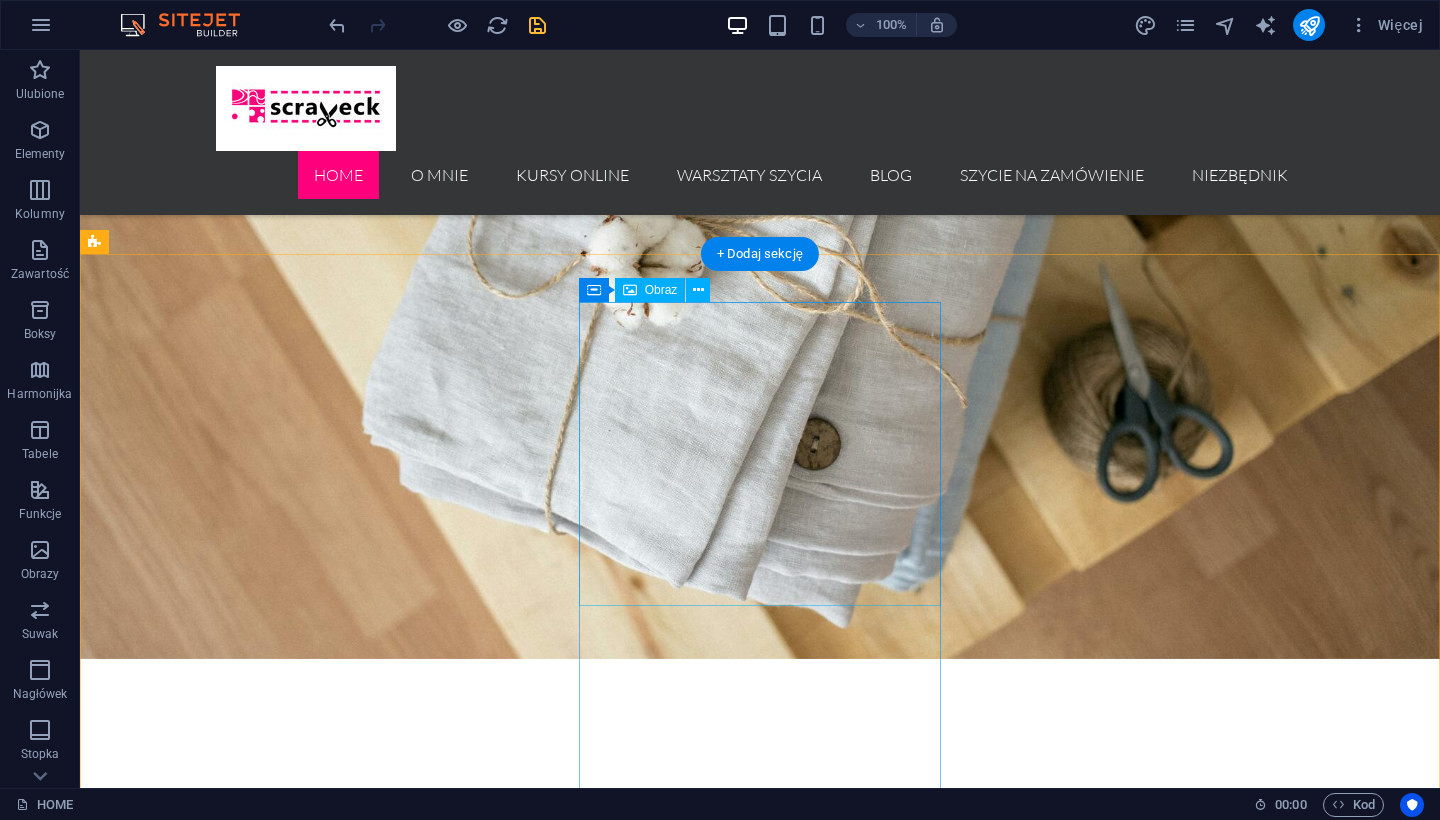click at bounding box center (656, 3148) 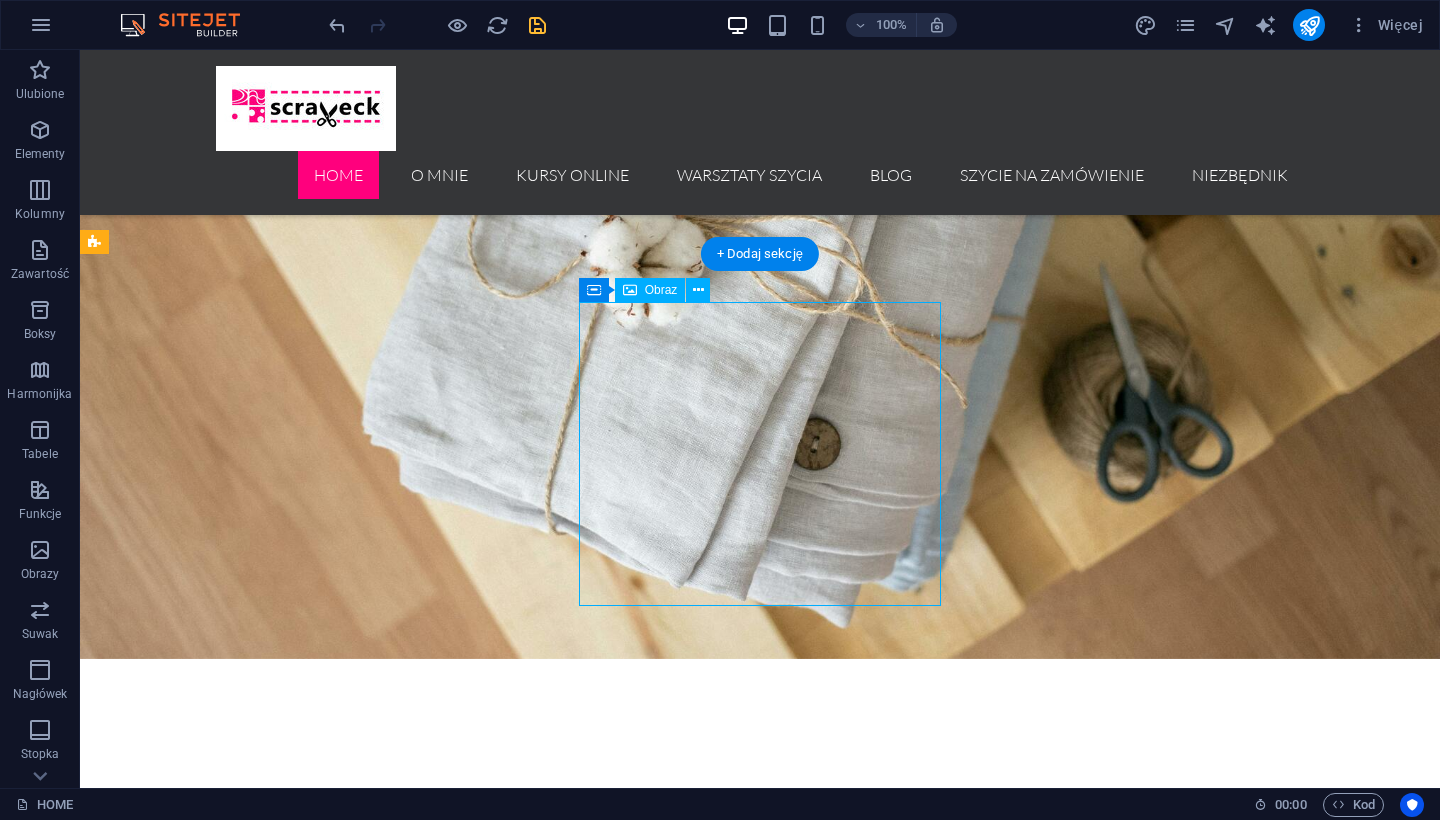 click at bounding box center (656, 3148) 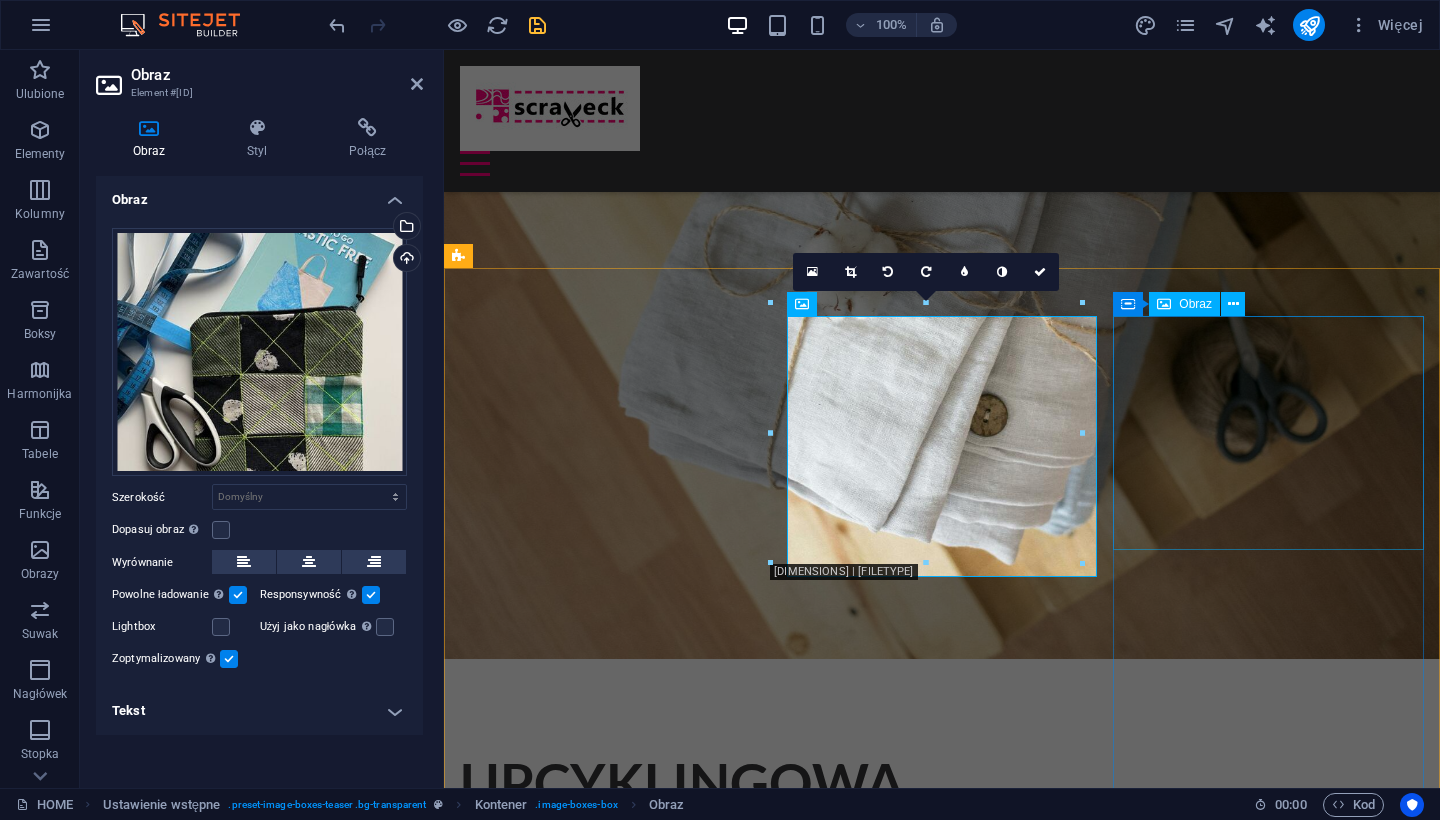 click at bounding box center [942, 3882] 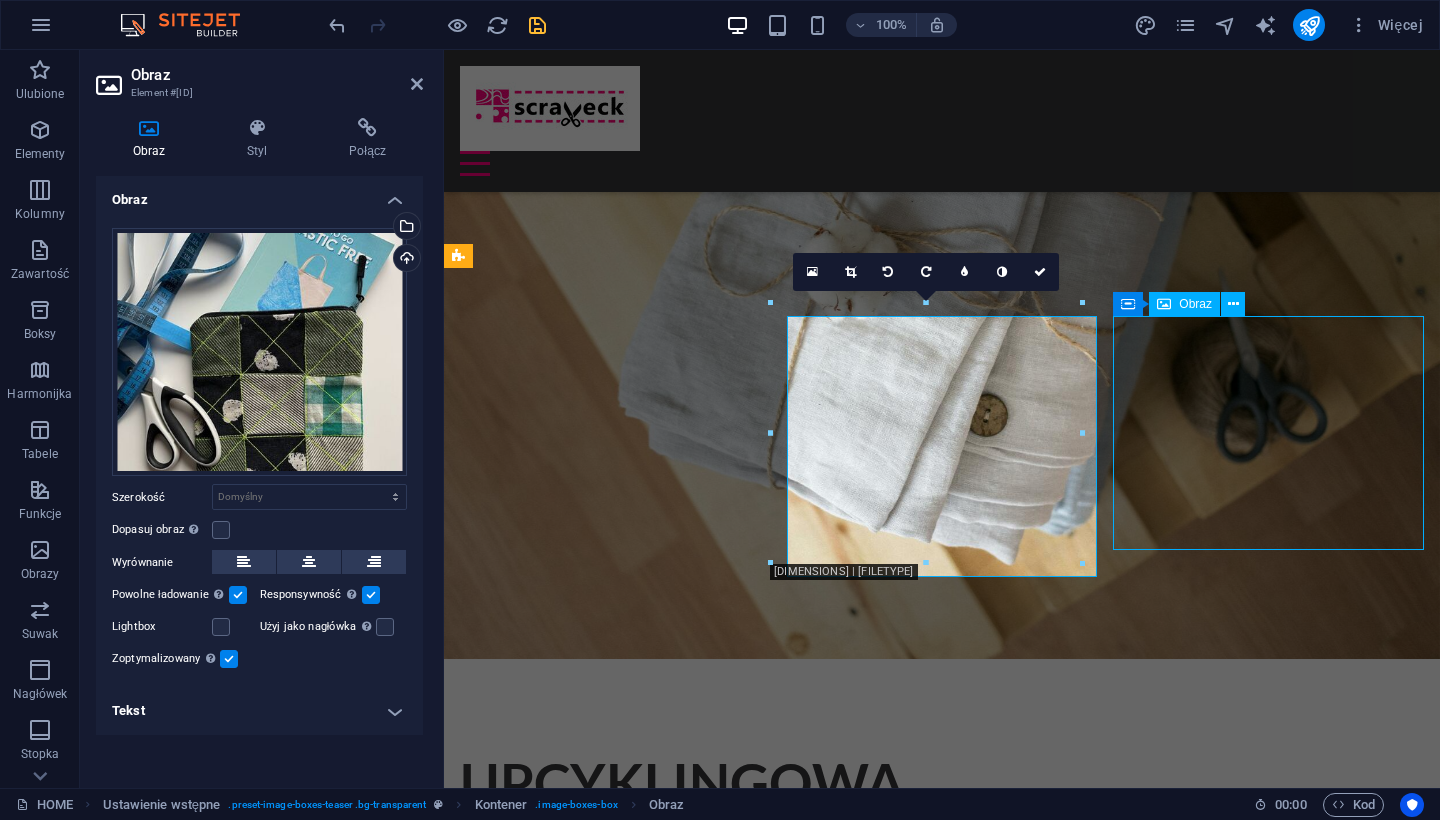 click at bounding box center [942, 3882] 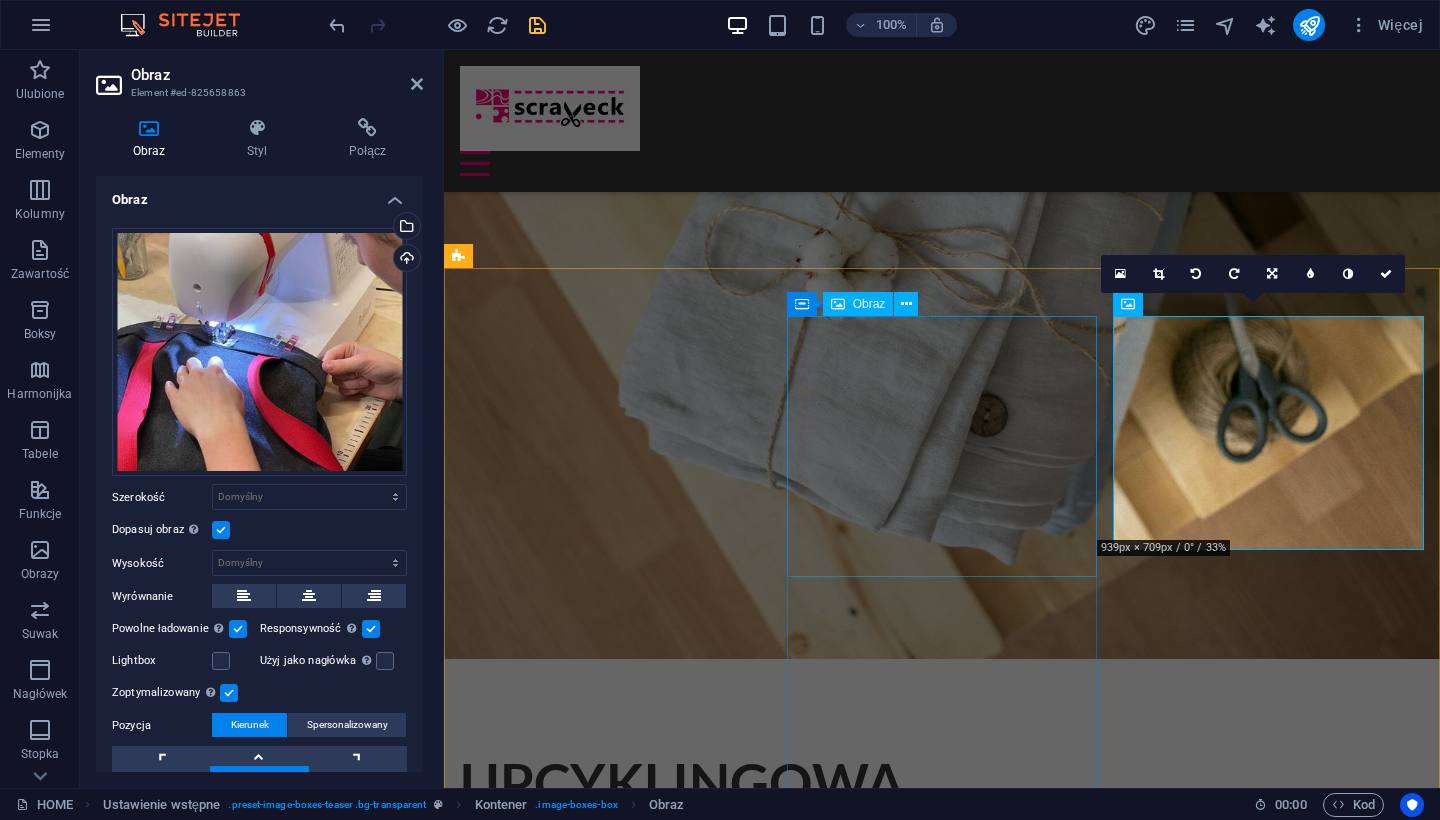 click at bounding box center (942, 2932) 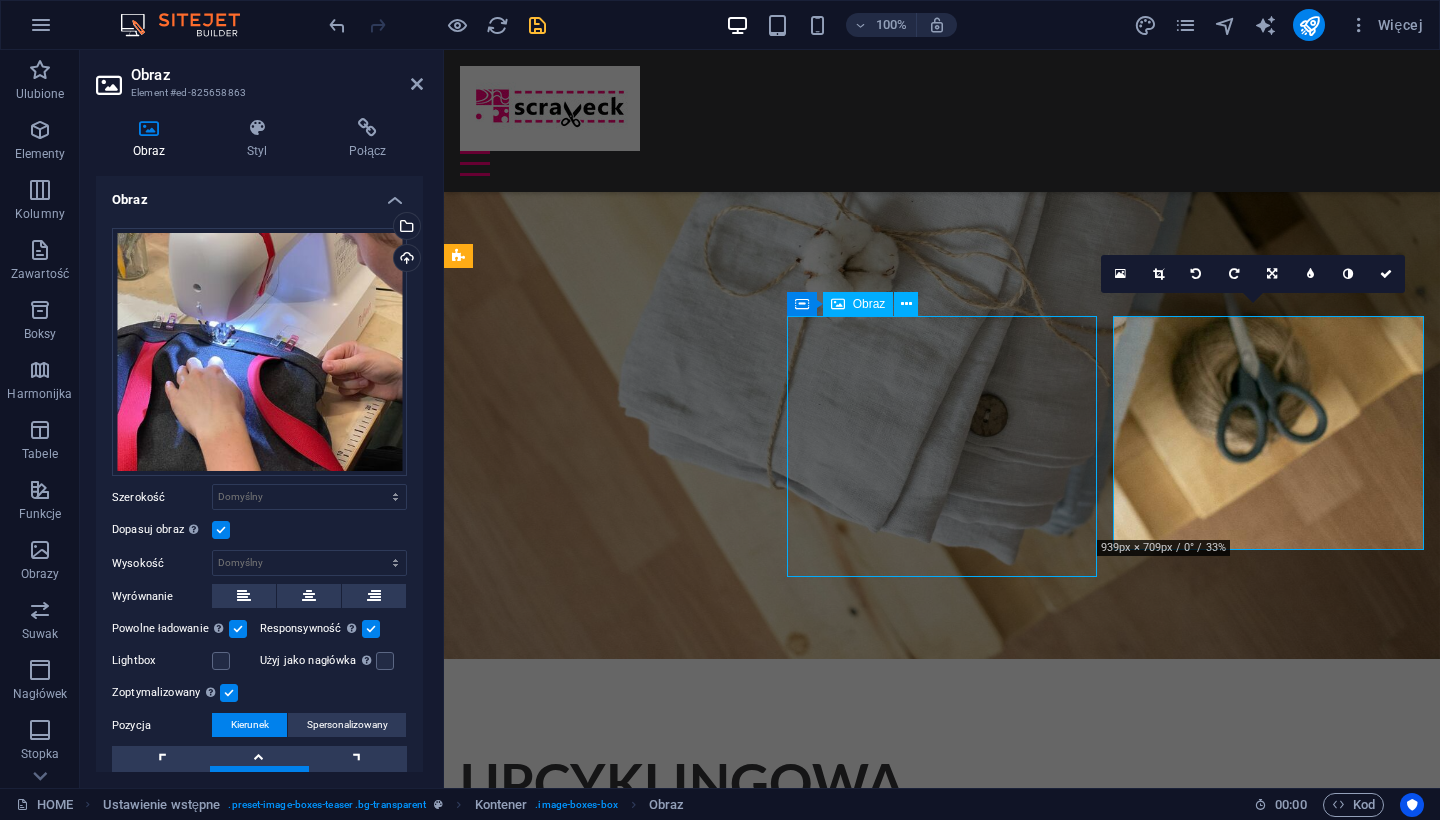 click at bounding box center [942, 2932] 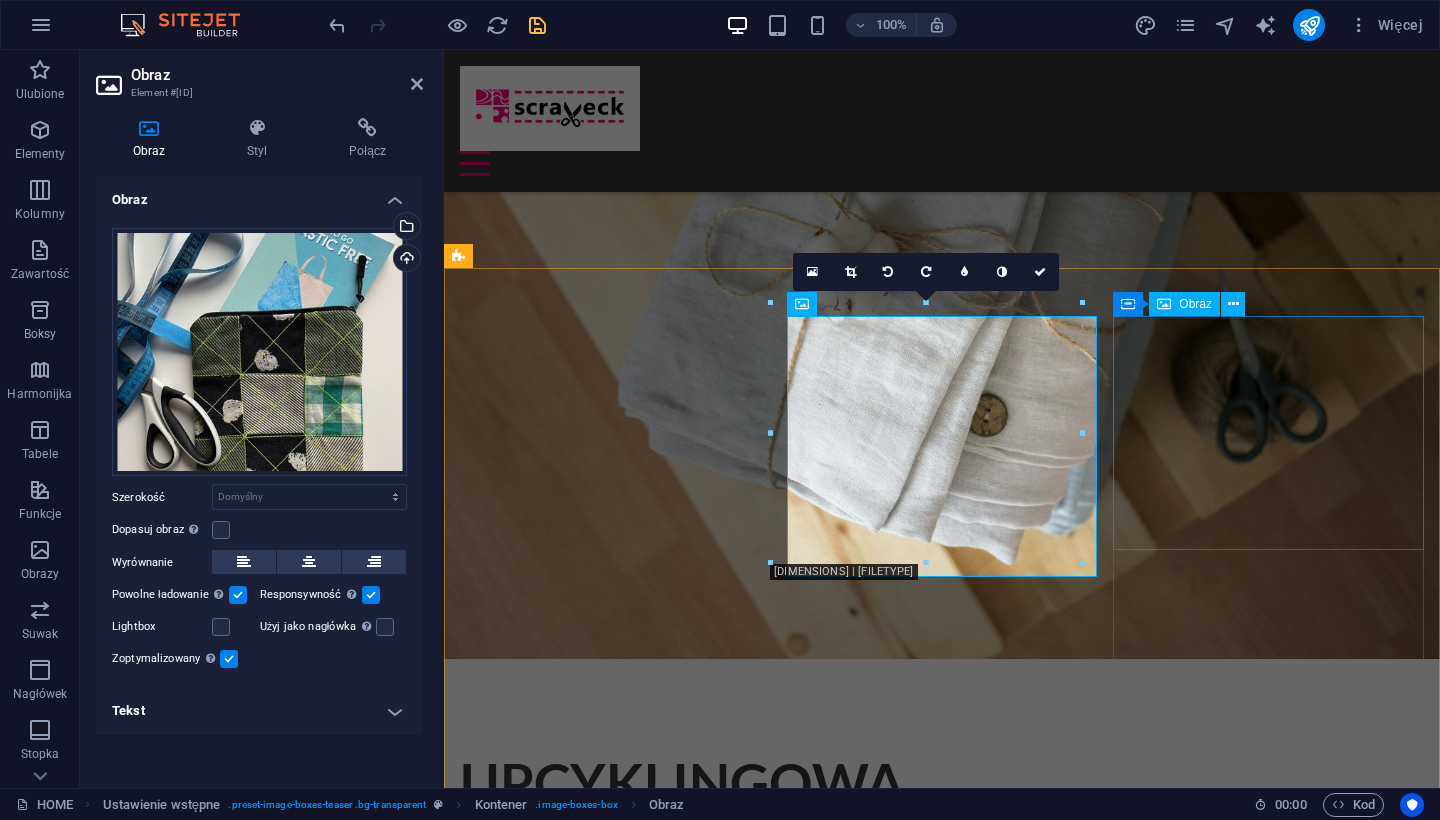 click at bounding box center [942, 3882] 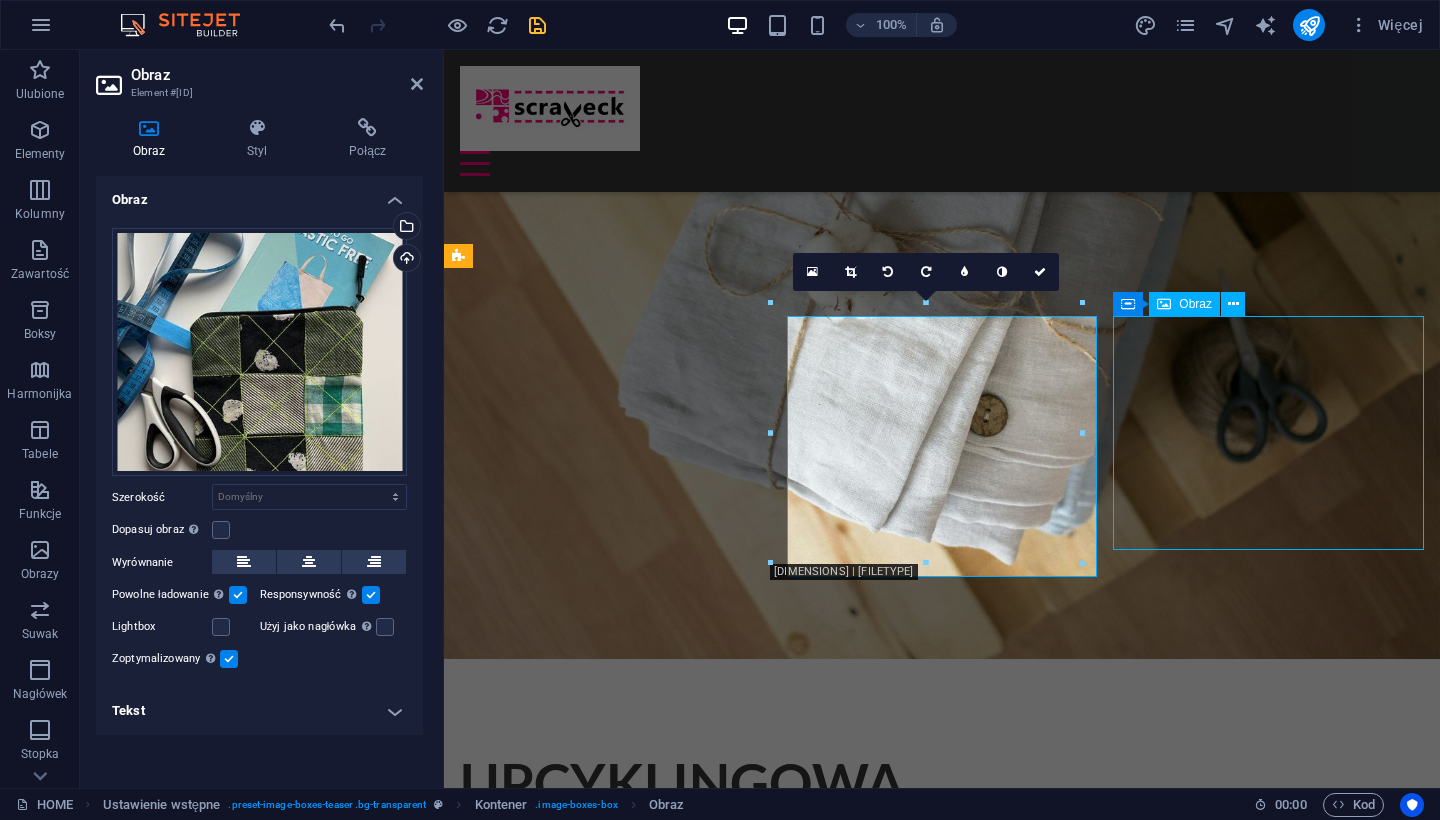 click at bounding box center [942, 3882] 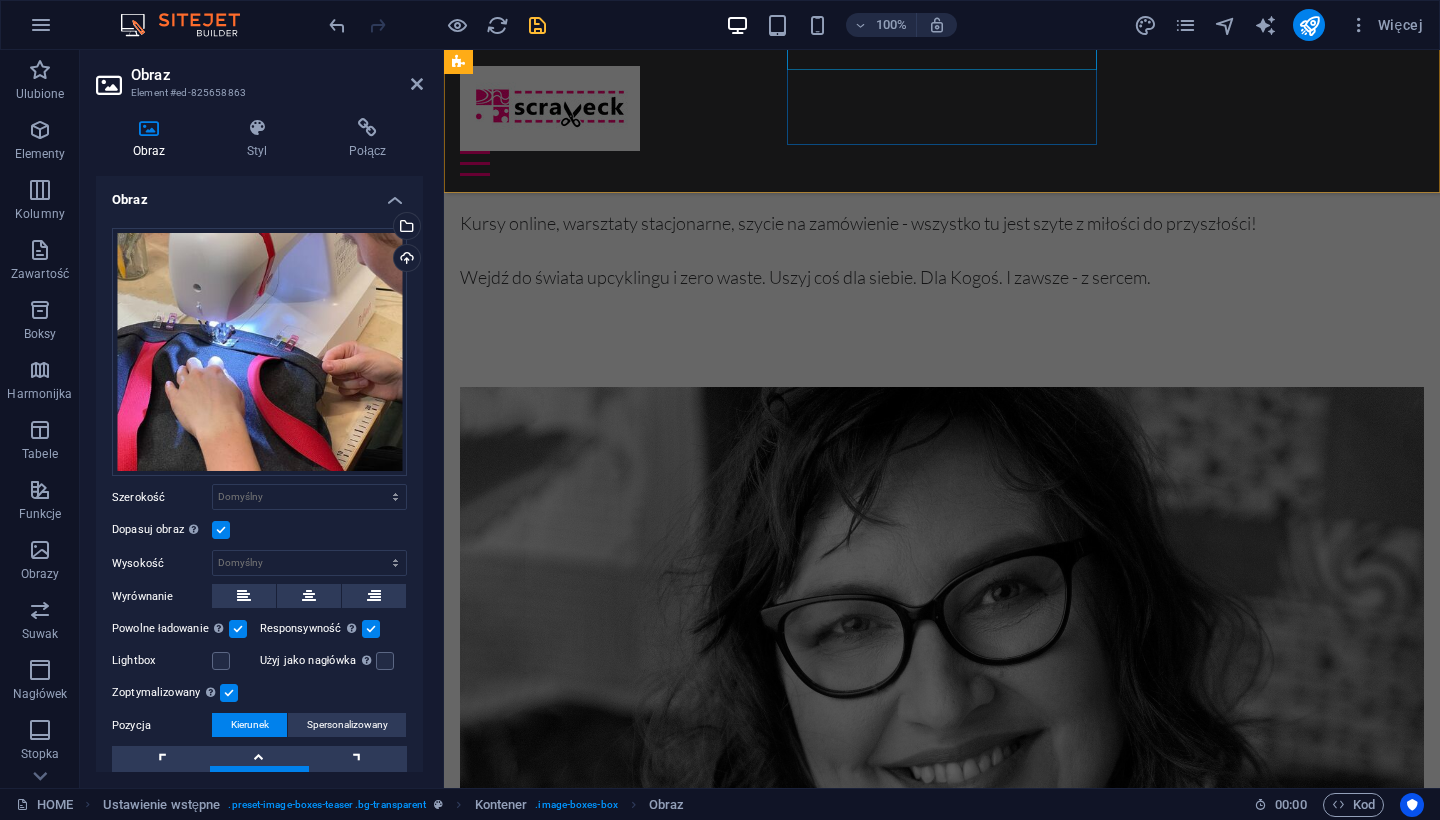 scroll, scrollTop: 2052, scrollLeft: 0, axis: vertical 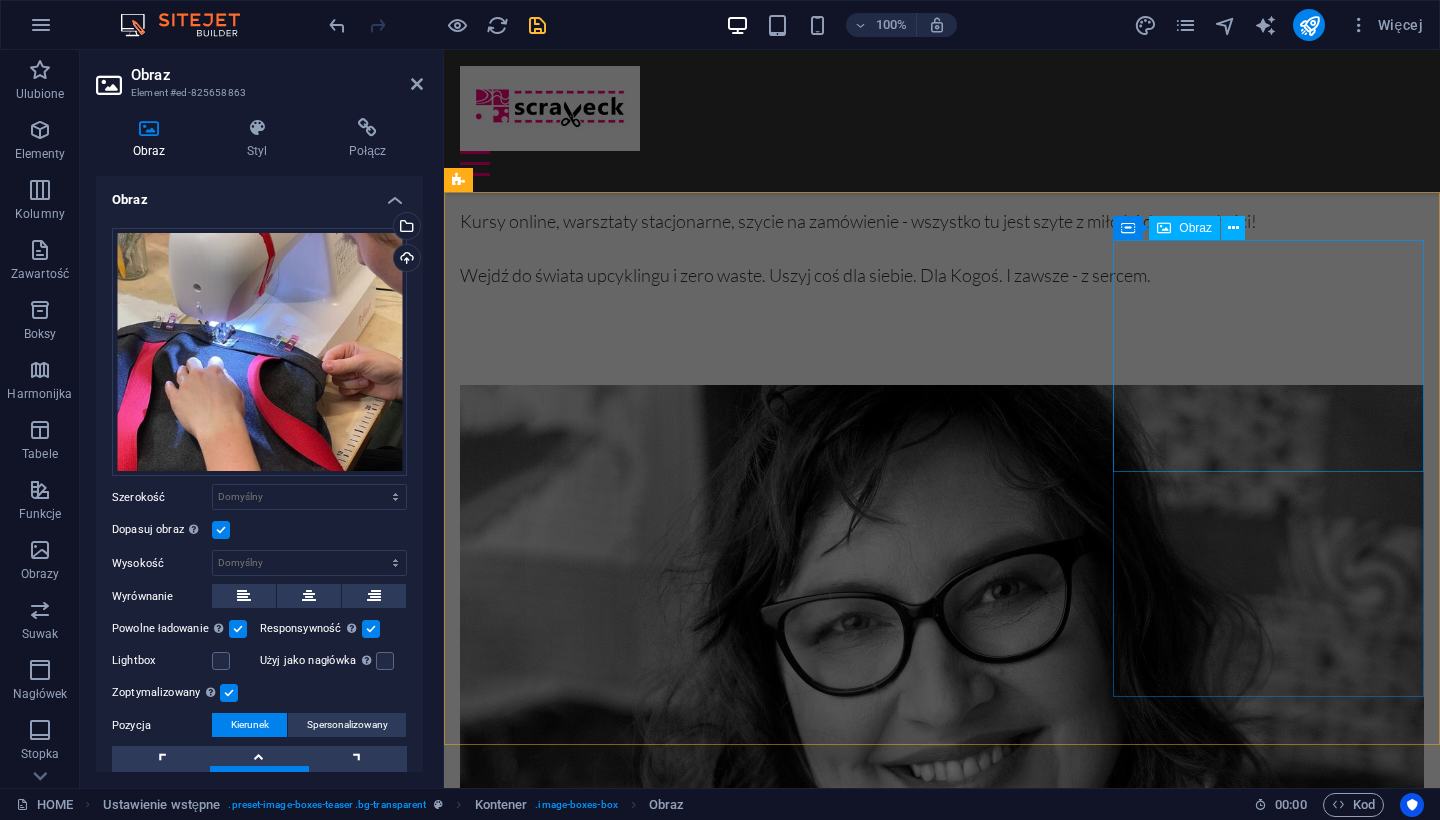 click at bounding box center [942, 9326] 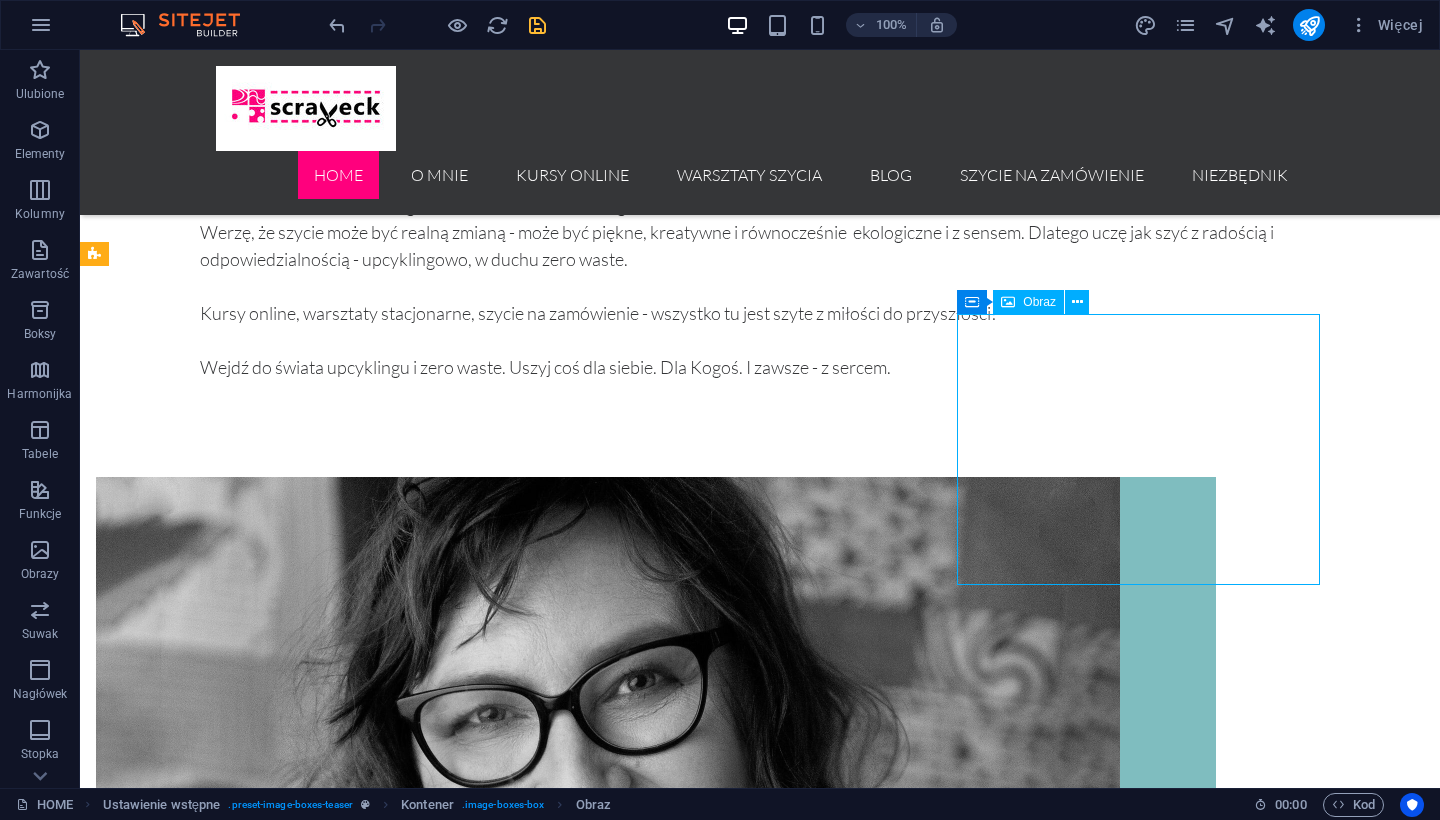 scroll, scrollTop: 2015, scrollLeft: 0, axis: vertical 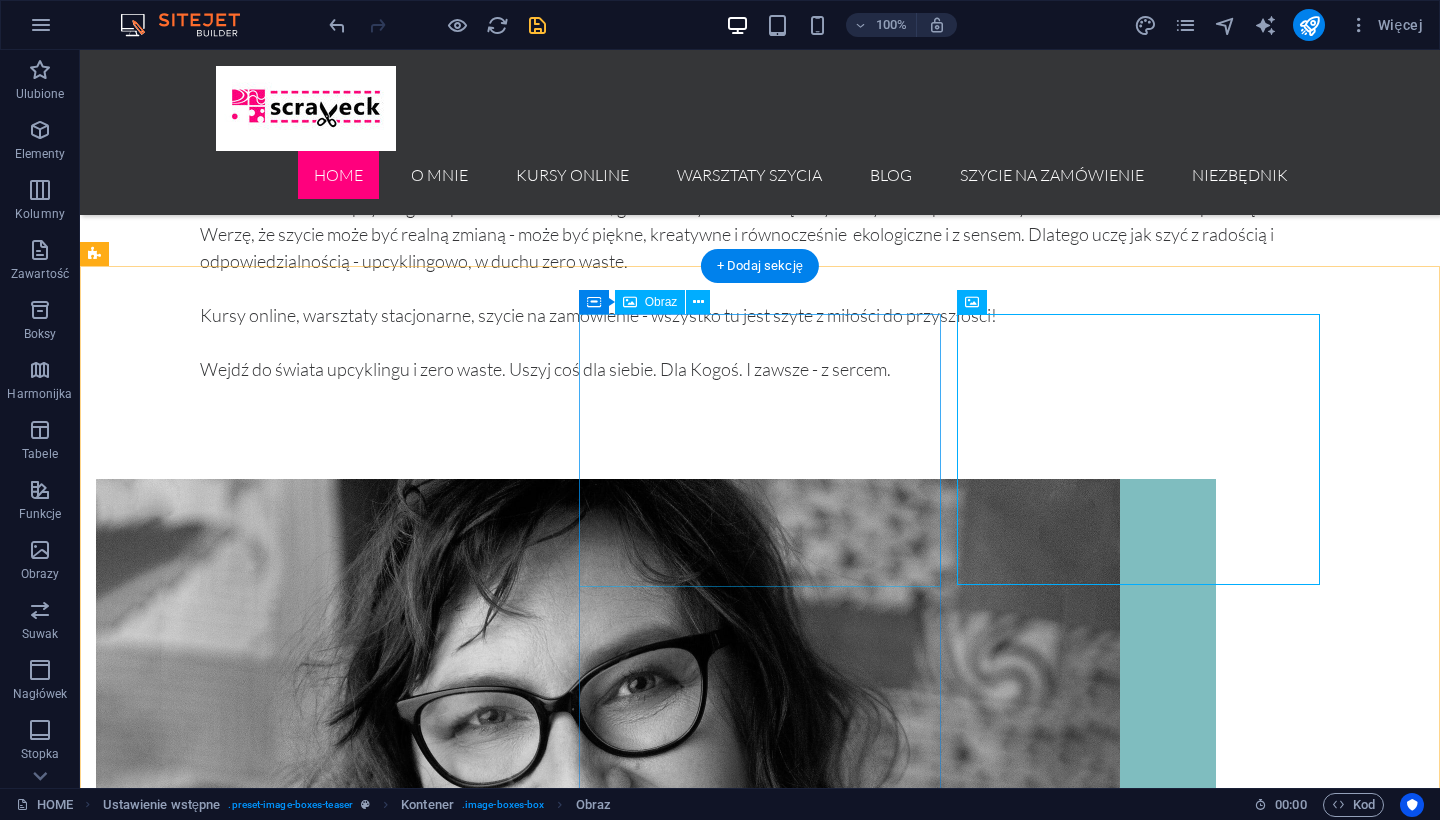 click at bounding box center [656, 10141] 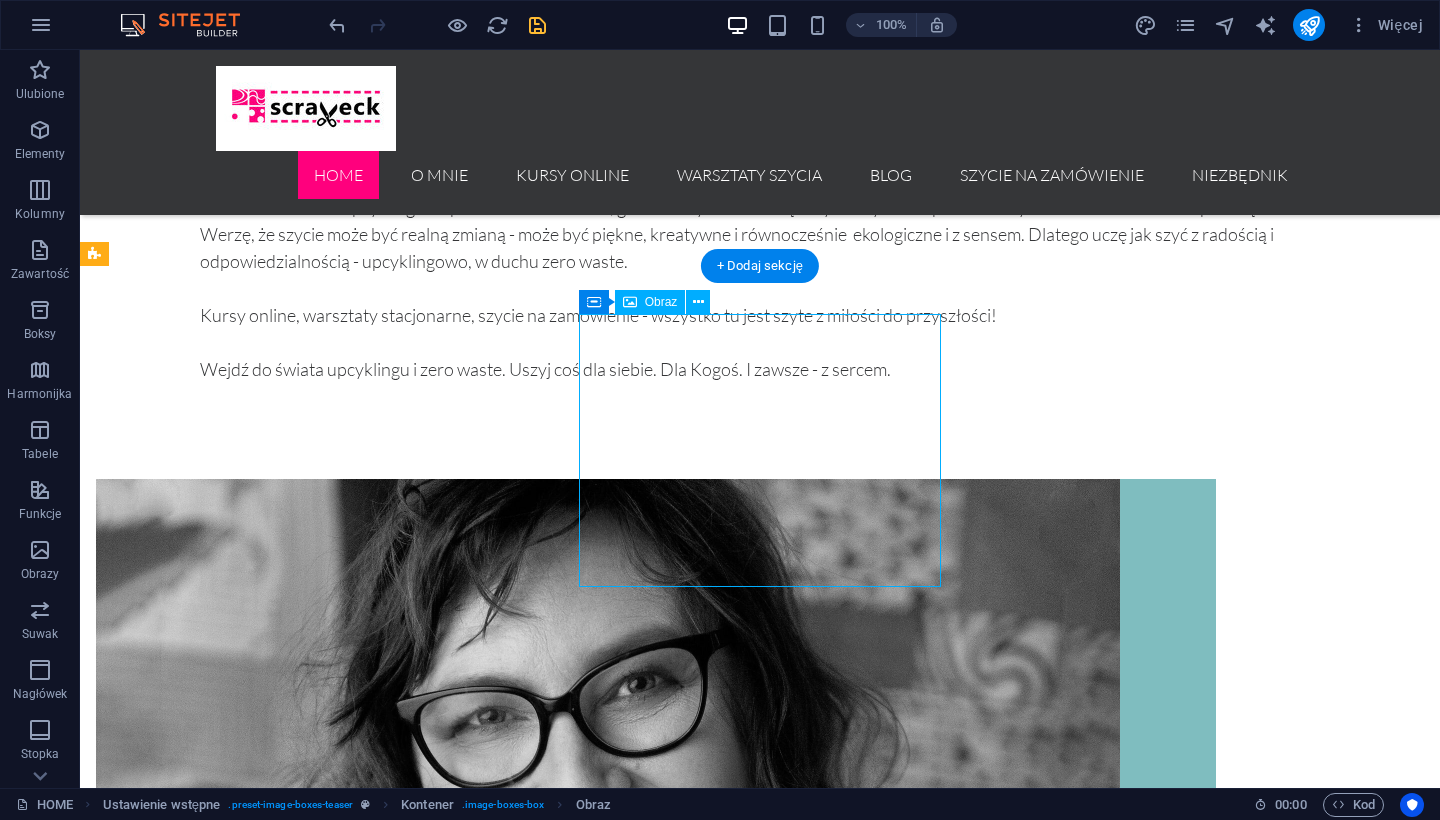 click at bounding box center (656, 10141) 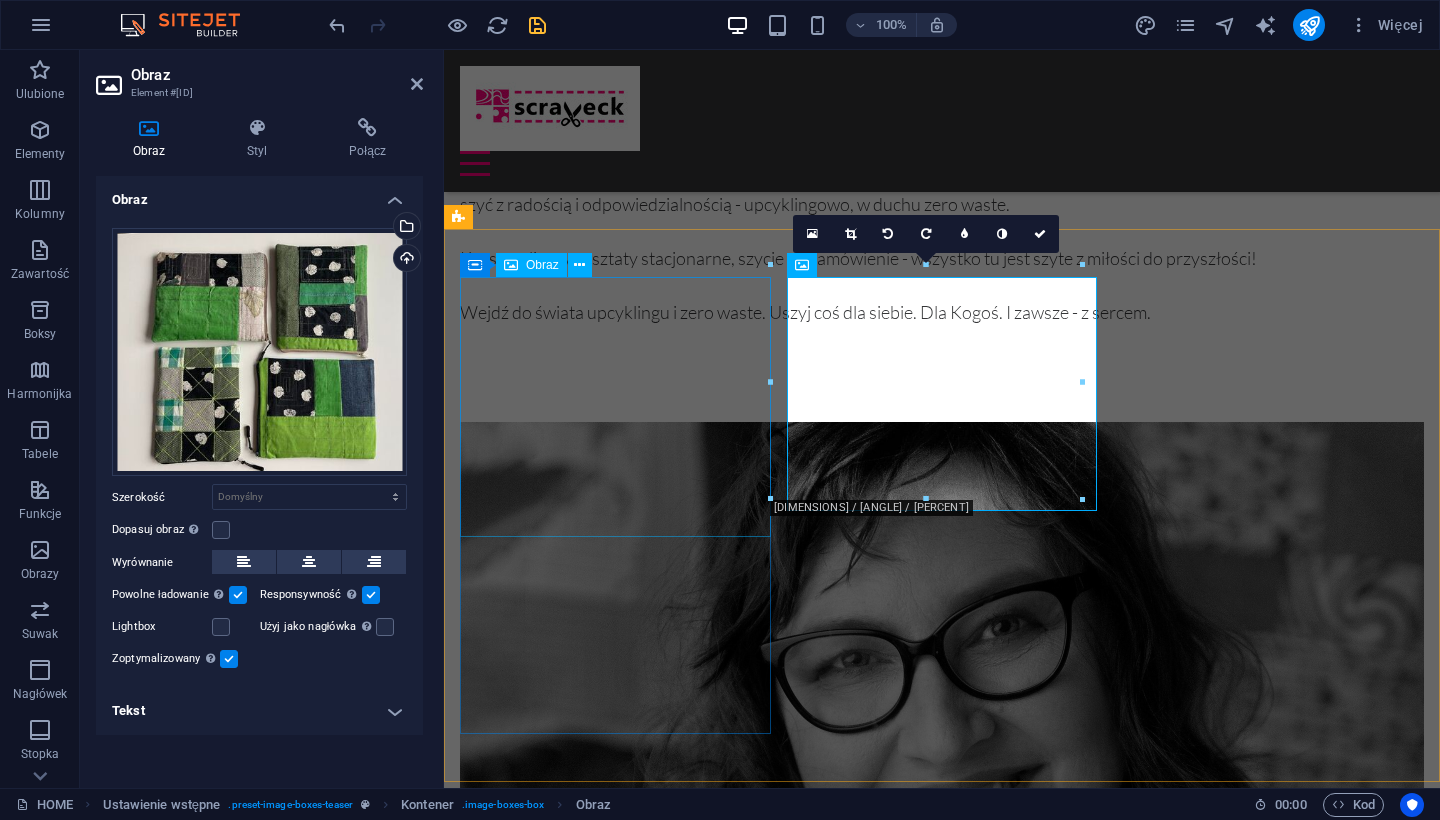click at bounding box center [942, 7425] 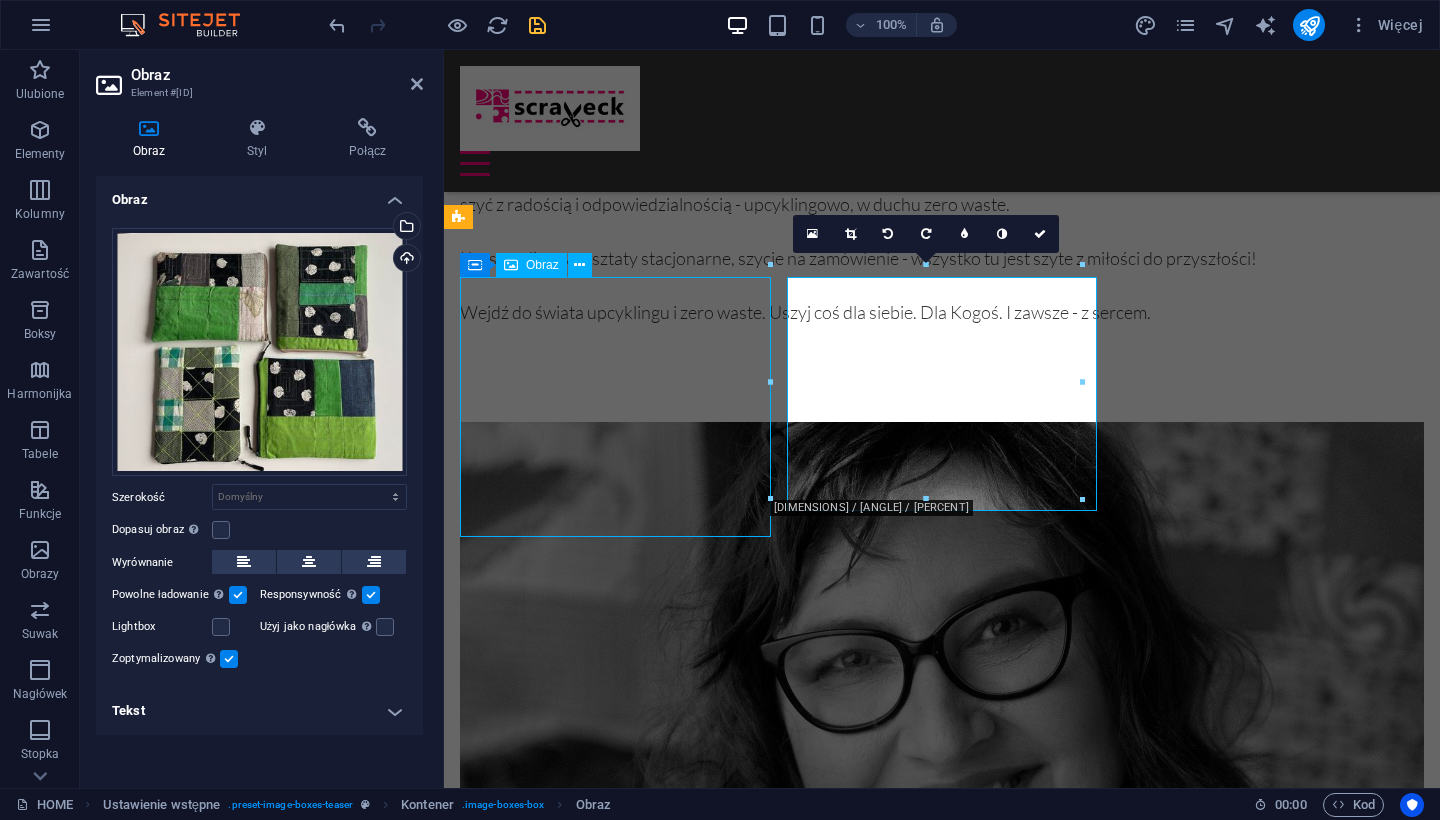 click at bounding box center [942, 7425] 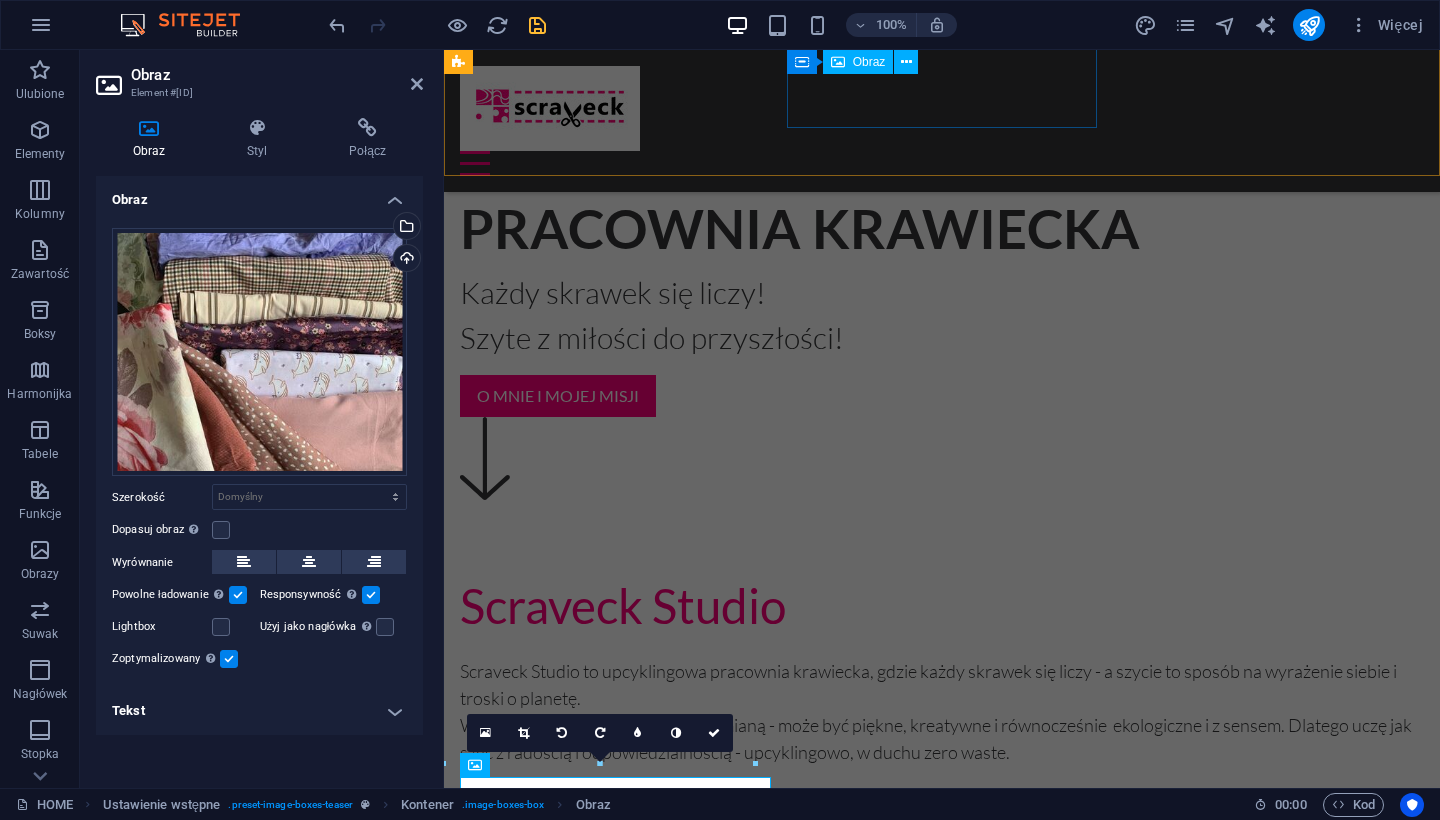 scroll, scrollTop: 1556, scrollLeft: 0, axis: vertical 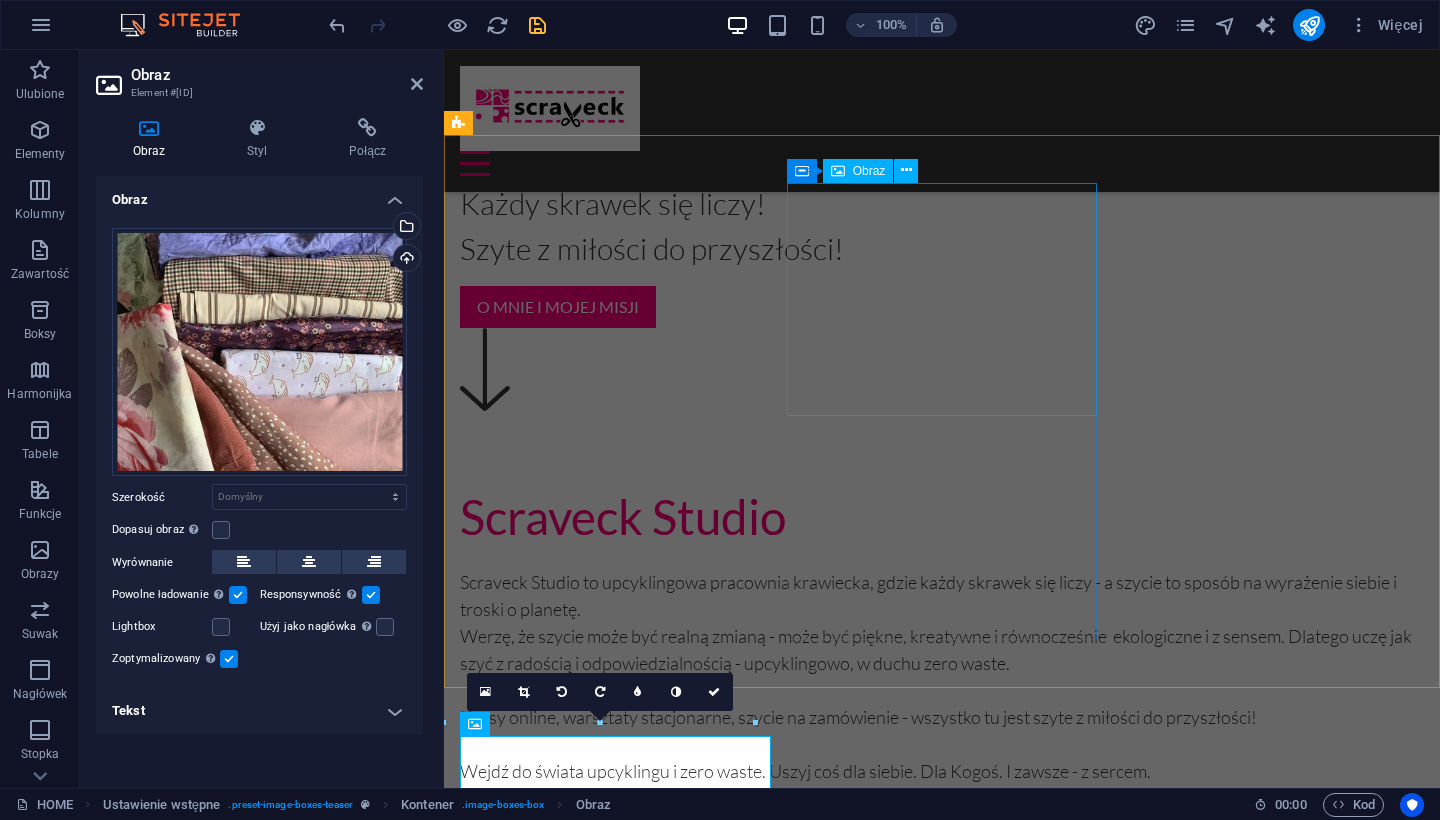 click at bounding box center (942, 5507) 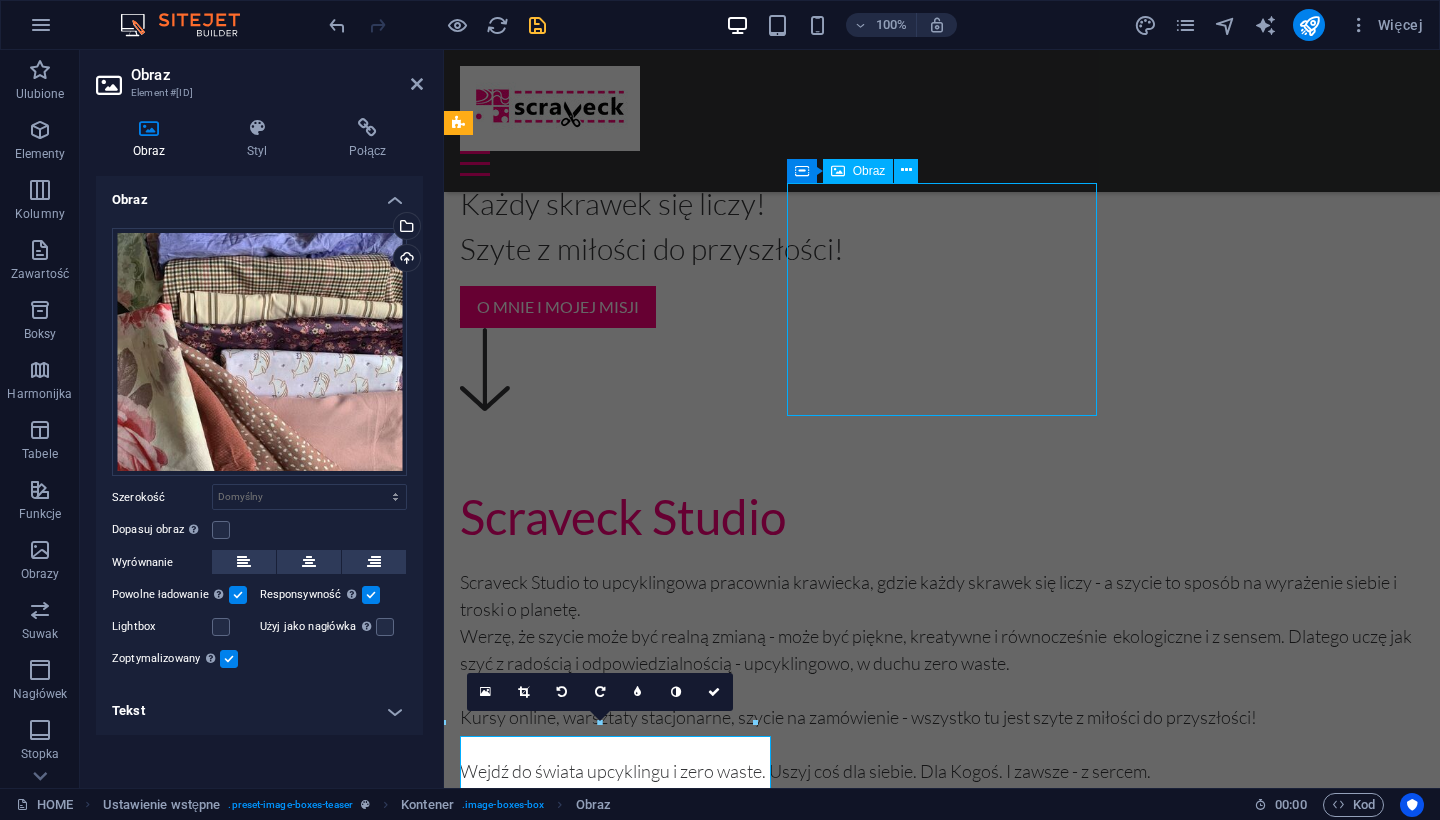 click at bounding box center [942, 5507] 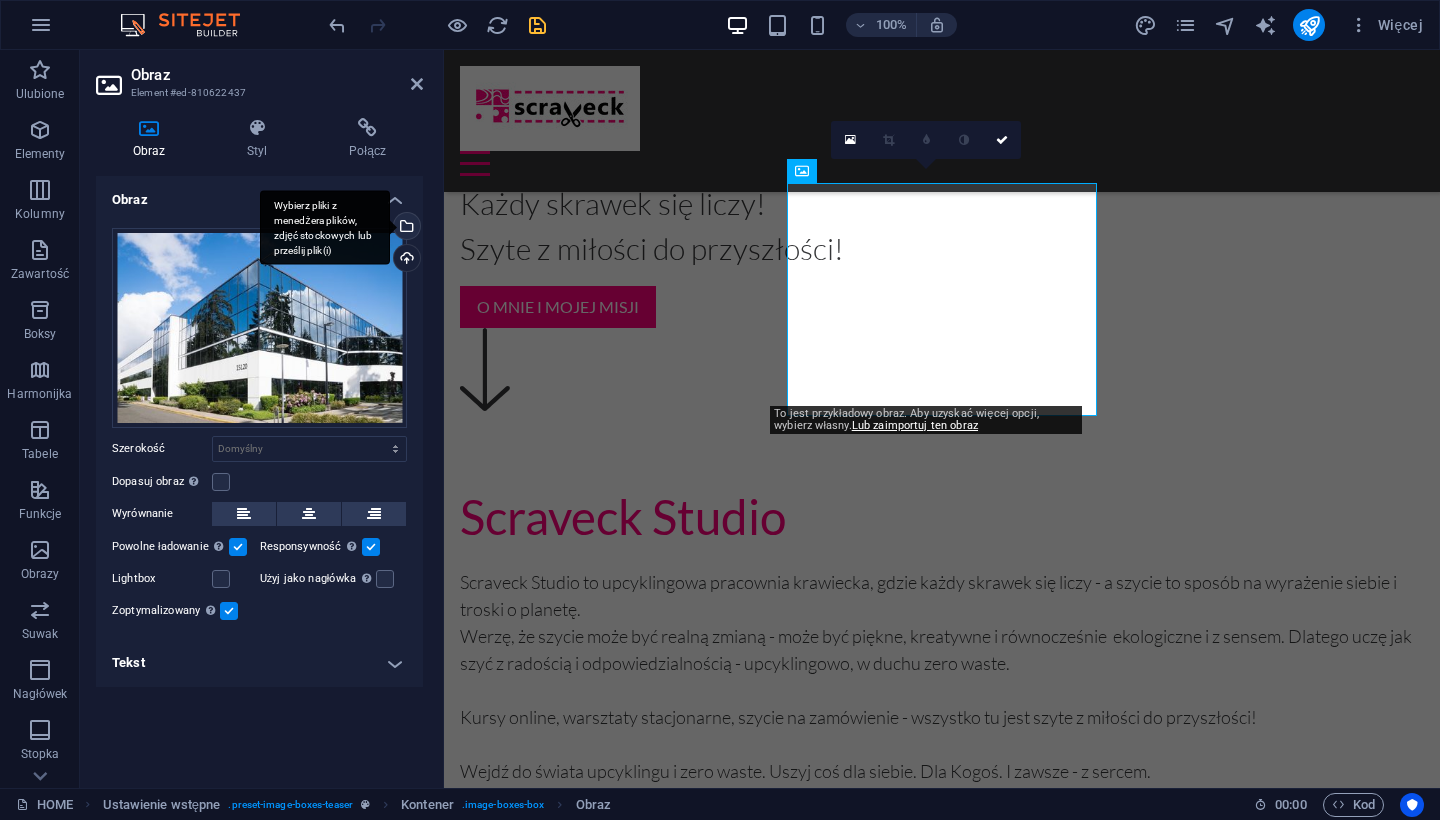click on "Wybierz pliki z menedżera plików, zdjęć stockowych lub prześlij plik(i)" at bounding box center (405, 228) 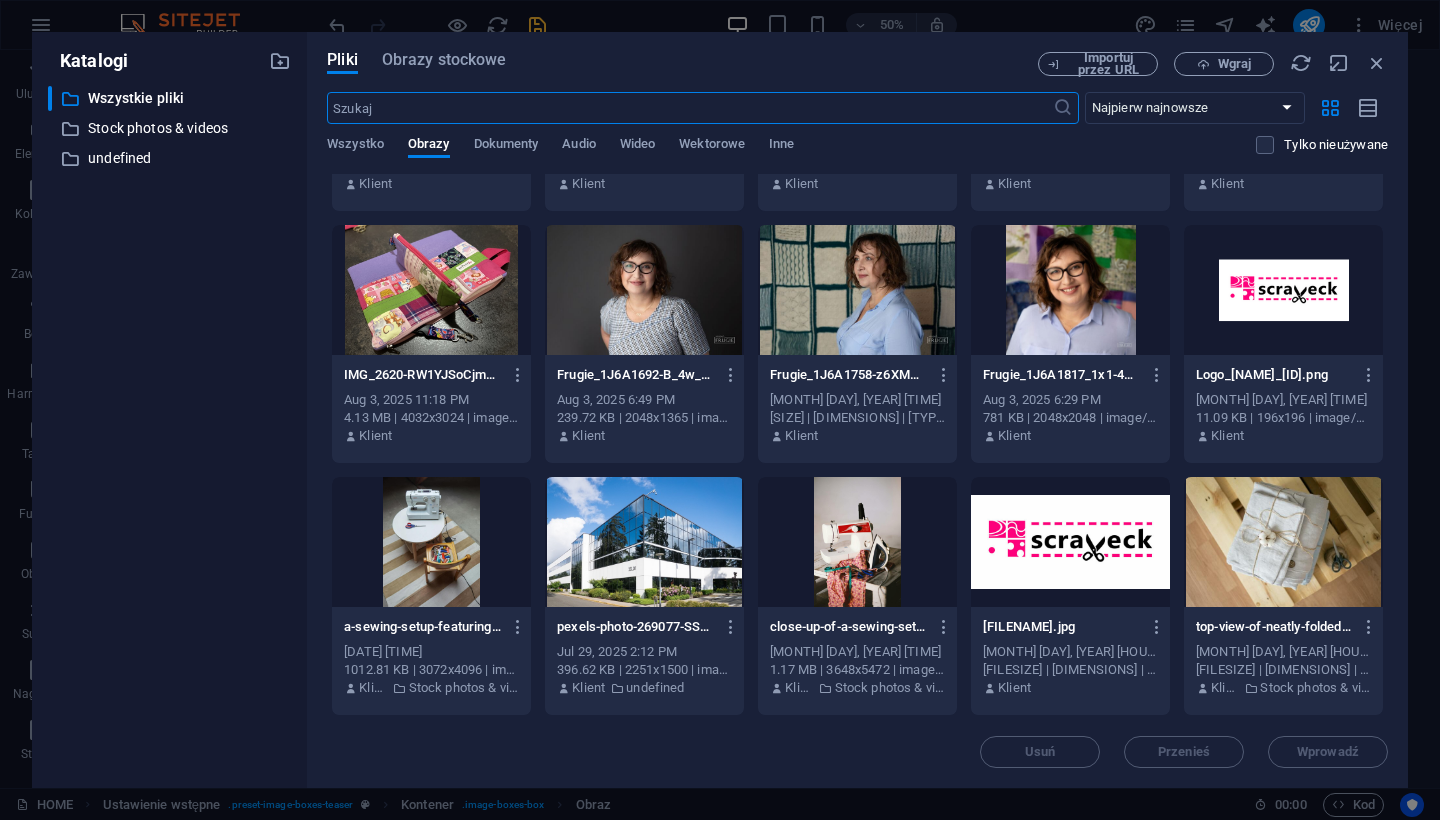 scroll, scrollTop: 454, scrollLeft: 0, axis: vertical 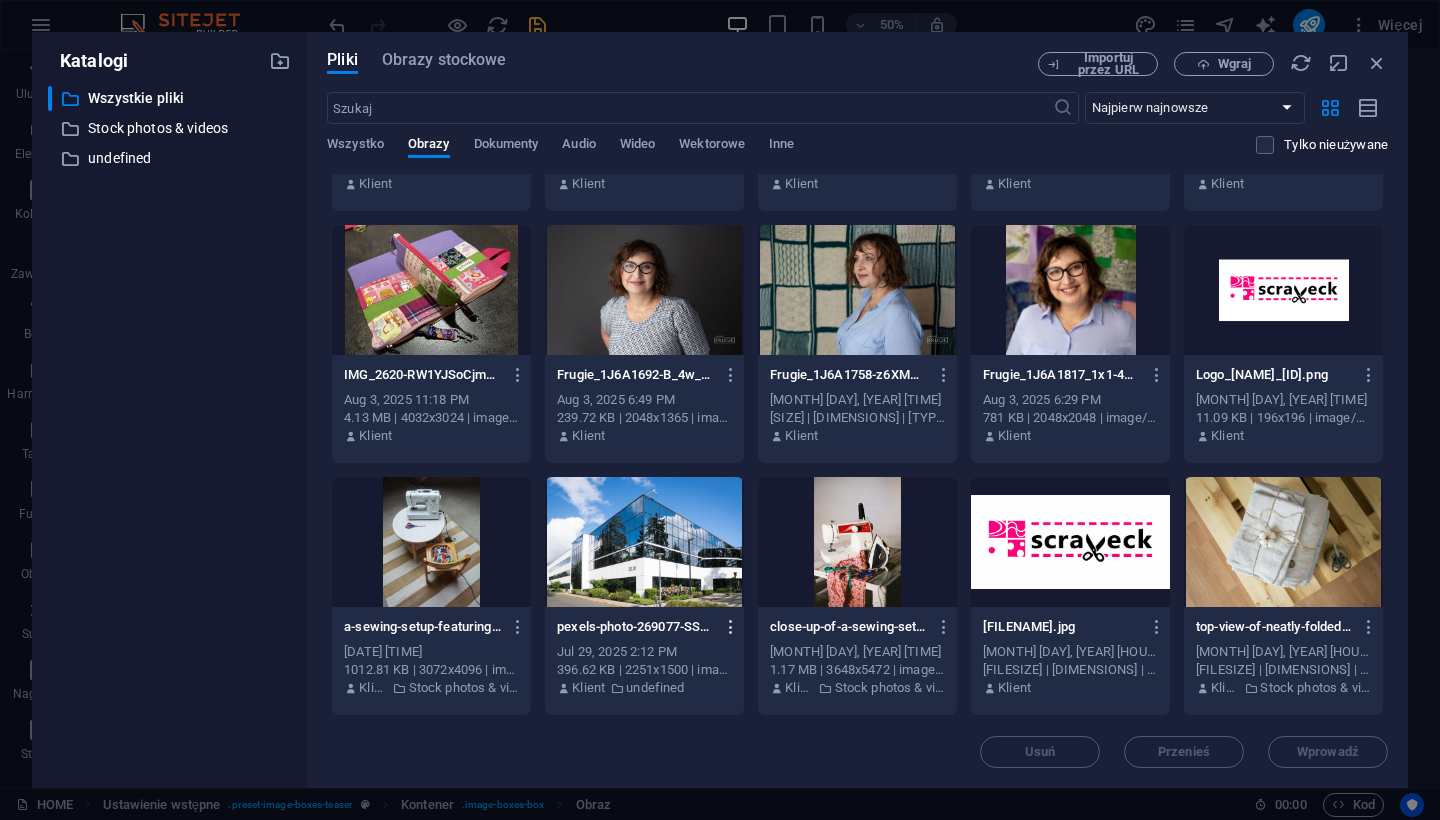 click at bounding box center [731, 627] 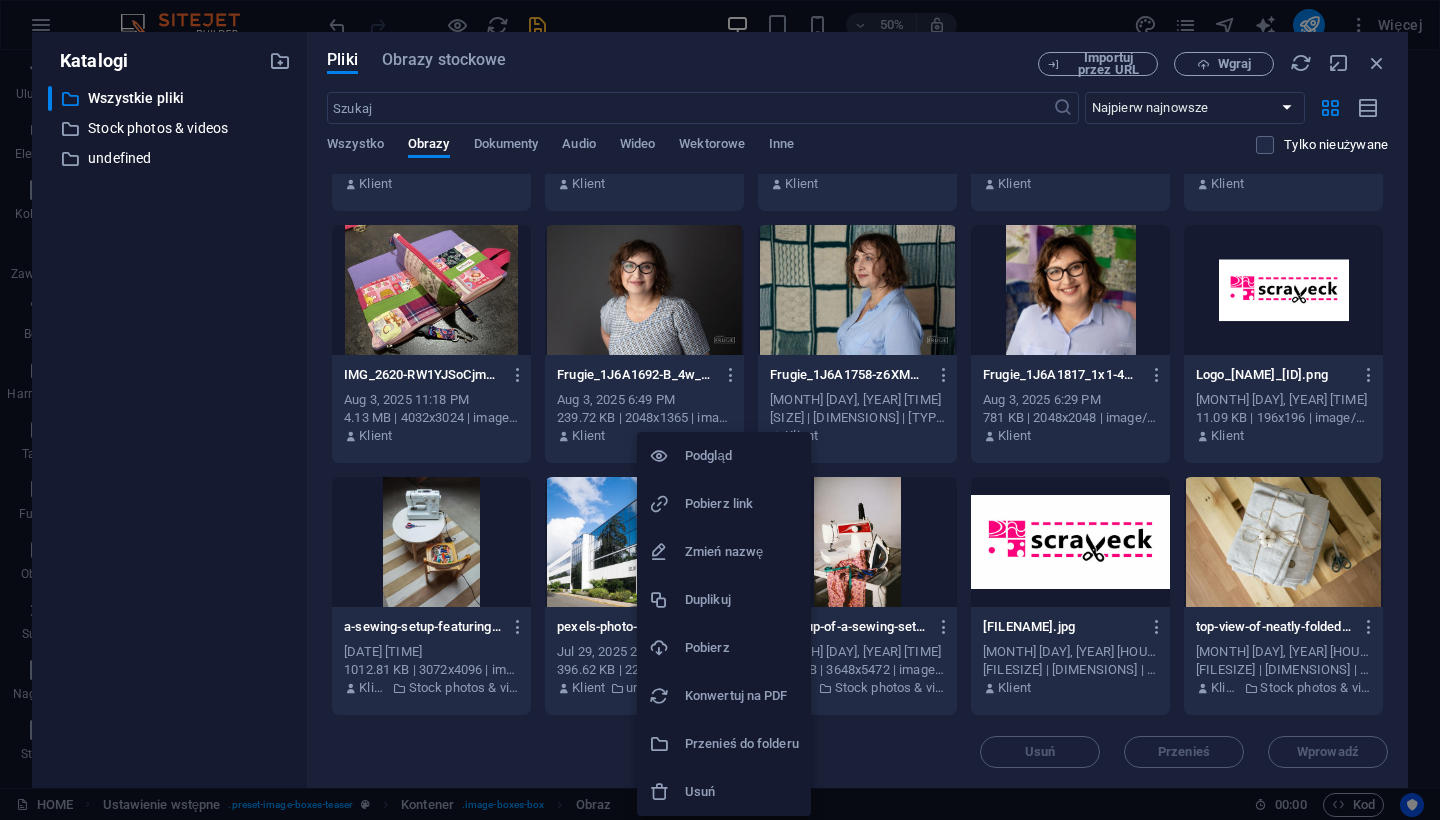 click on "Usuń" at bounding box center [742, 792] 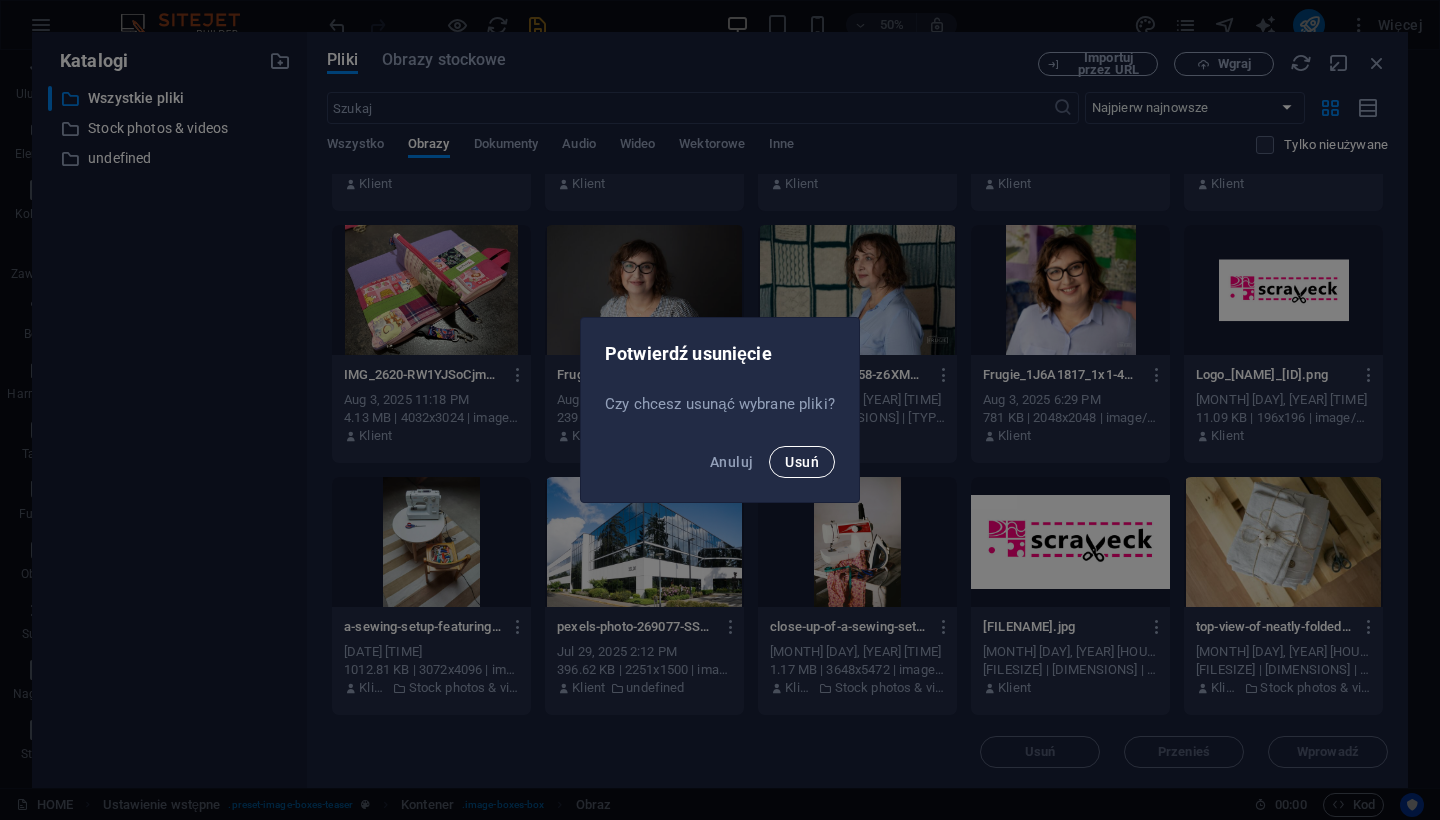 click on "Usuń" at bounding box center (802, 462) 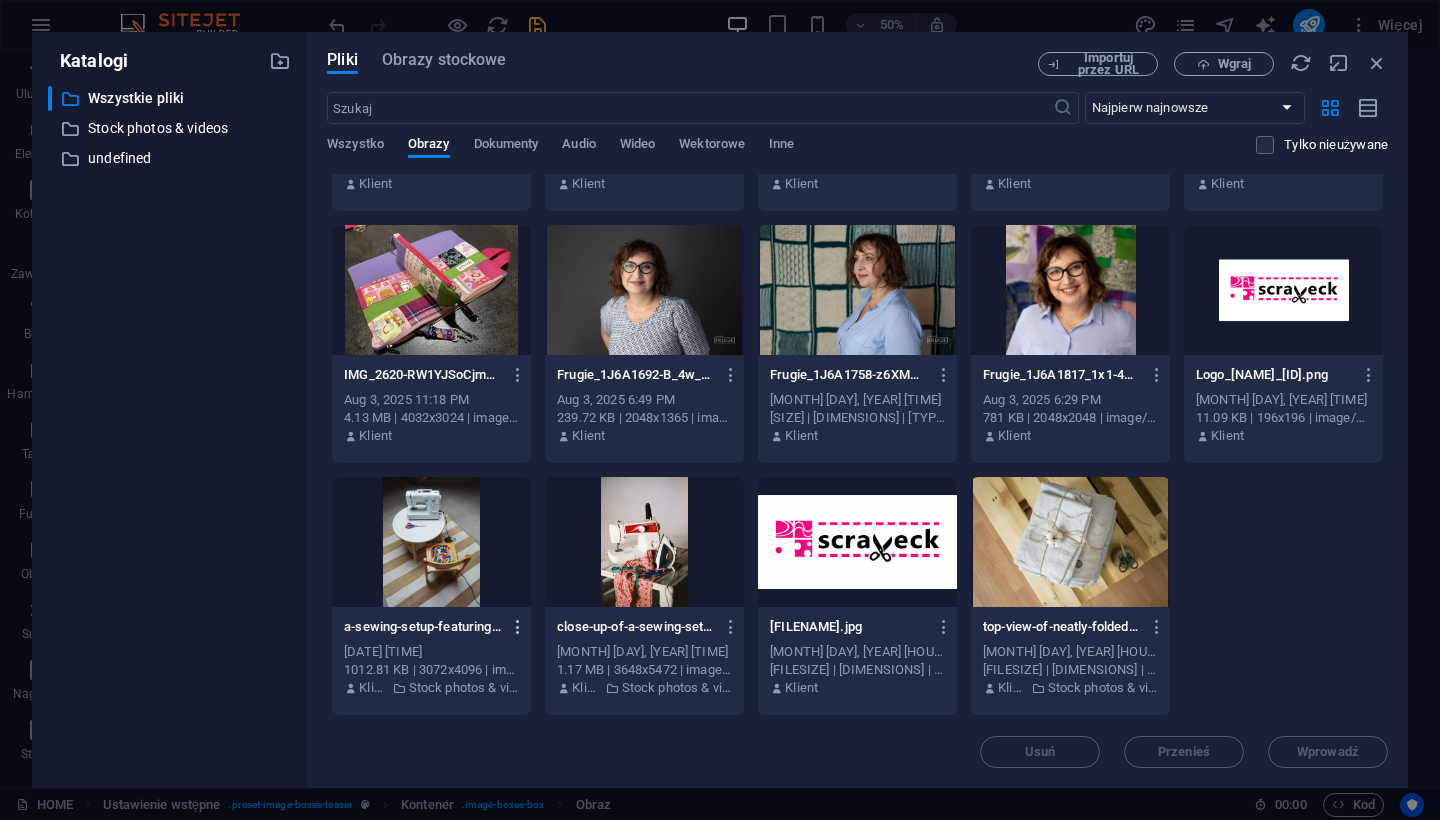 click at bounding box center [518, 627] 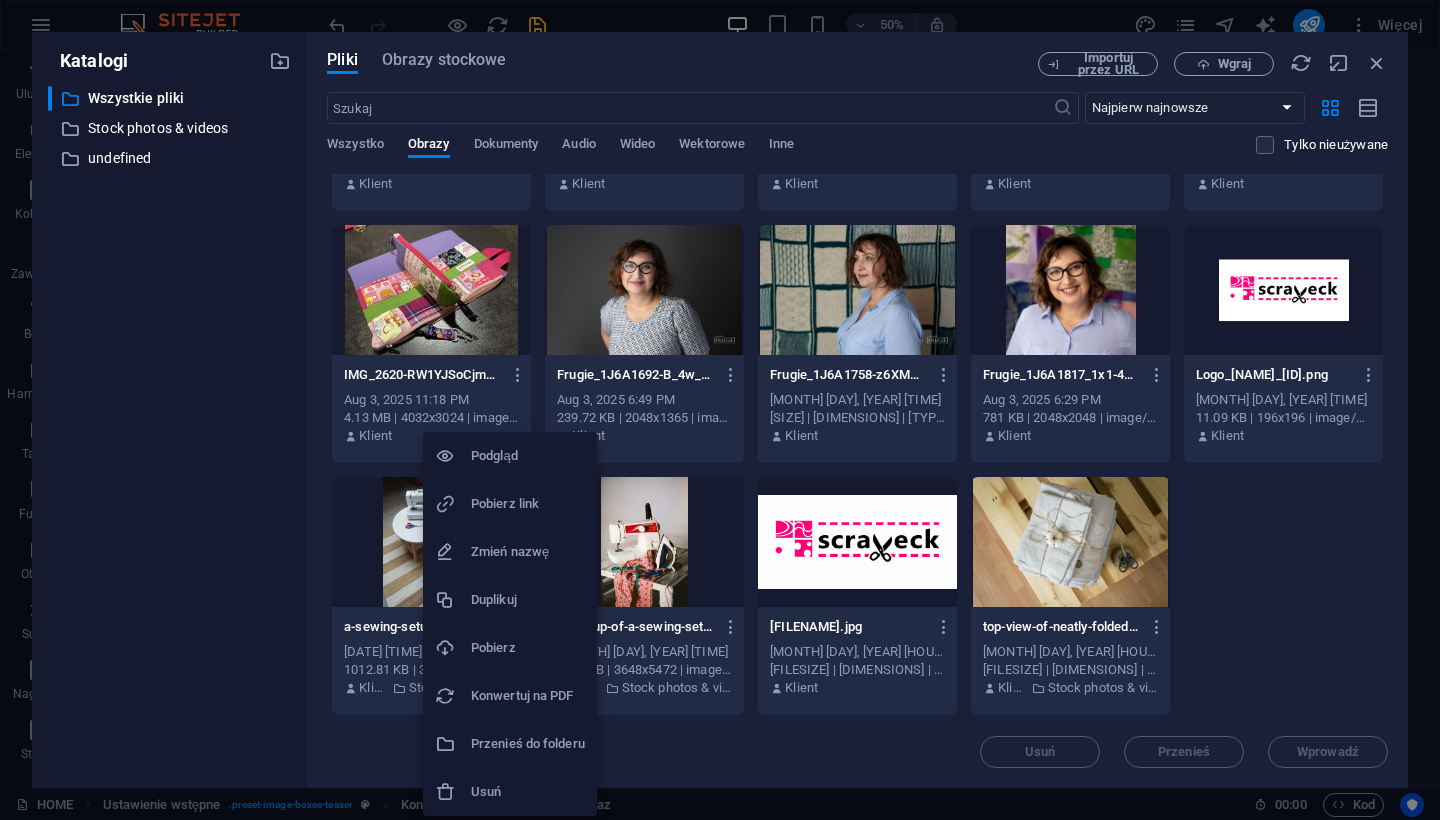 click on "Pobierz" at bounding box center [510, 648] 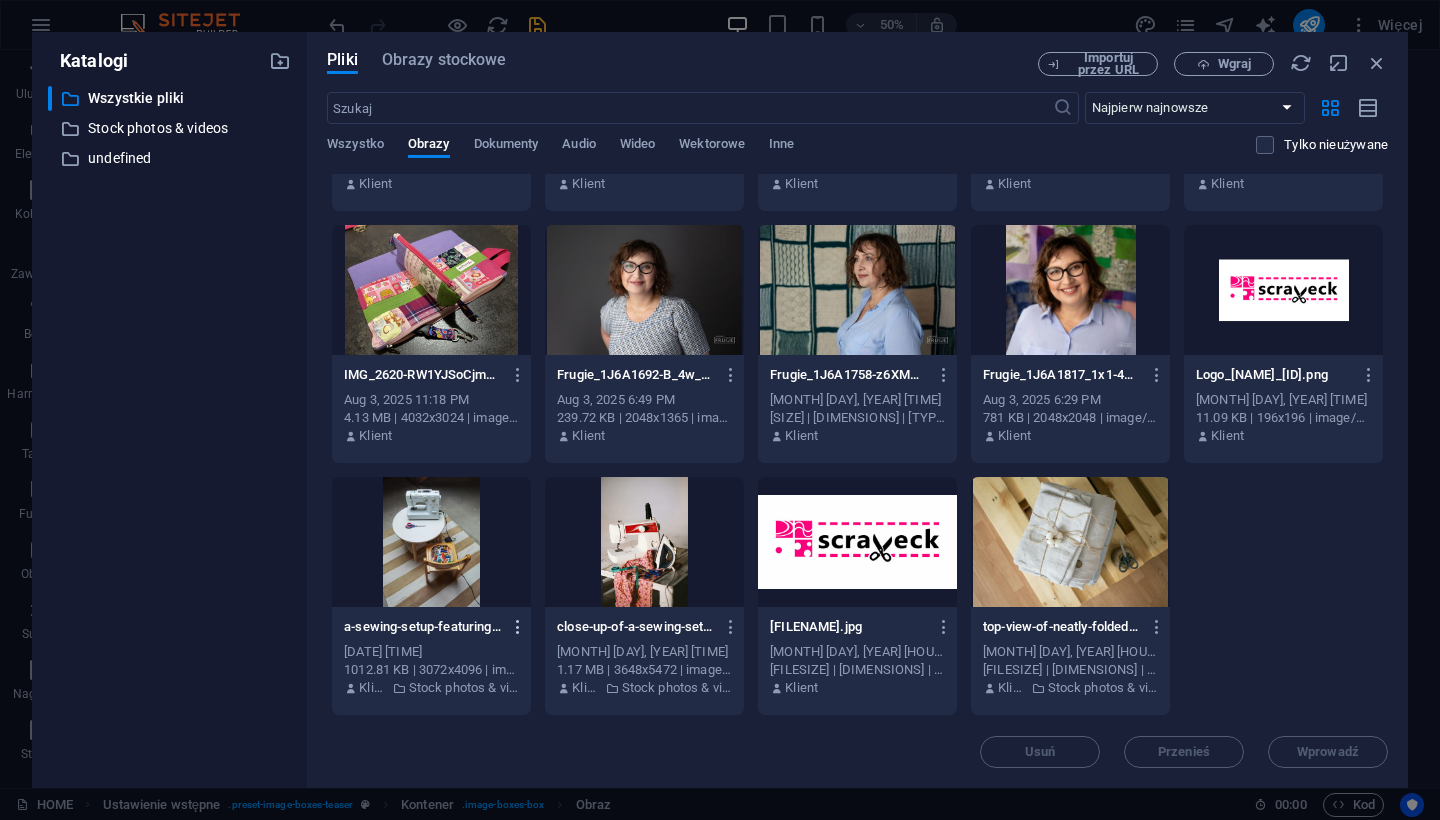 click at bounding box center [518, 627] 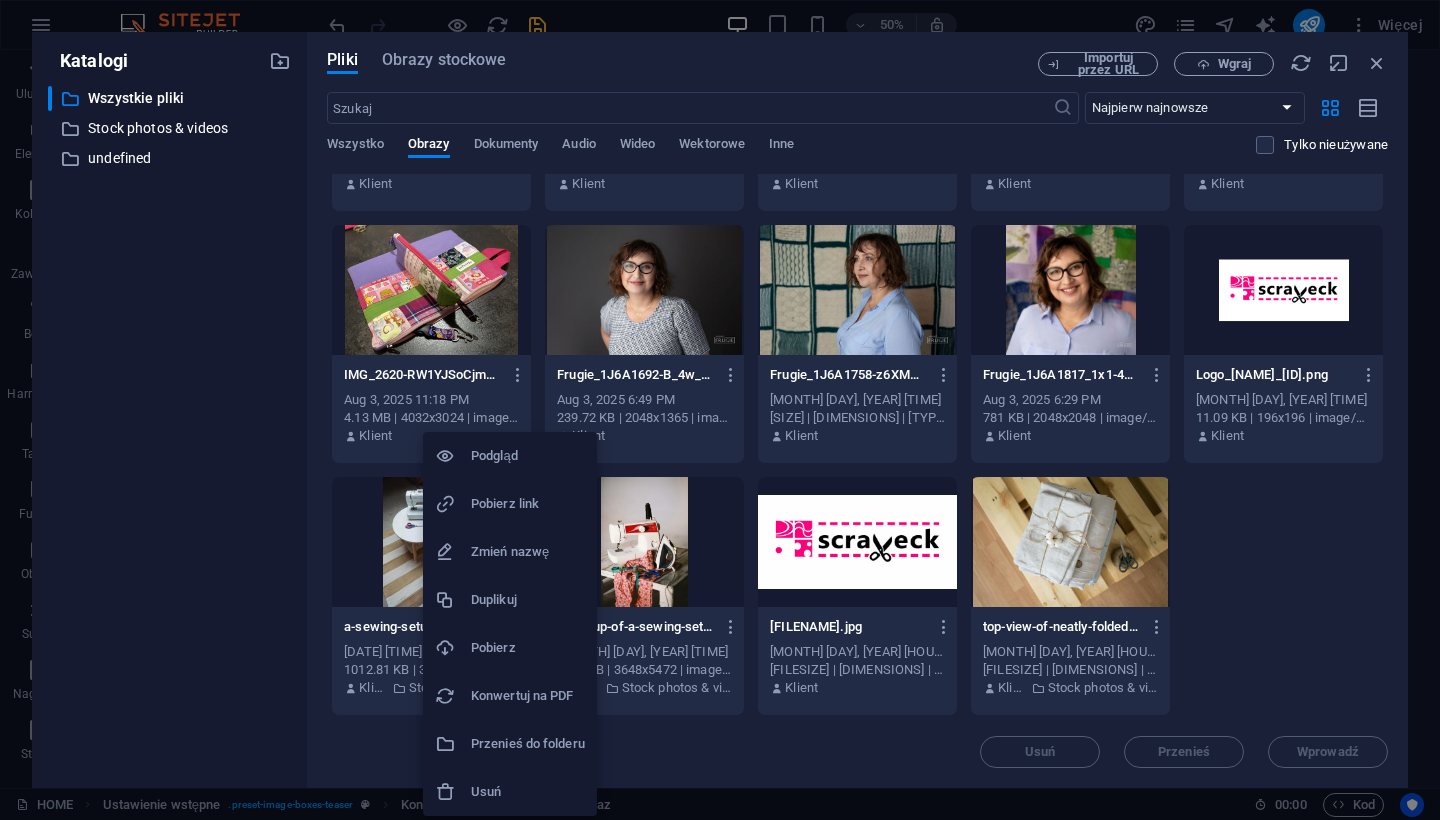 click on "Usuń" at bounding box center (528, 792) 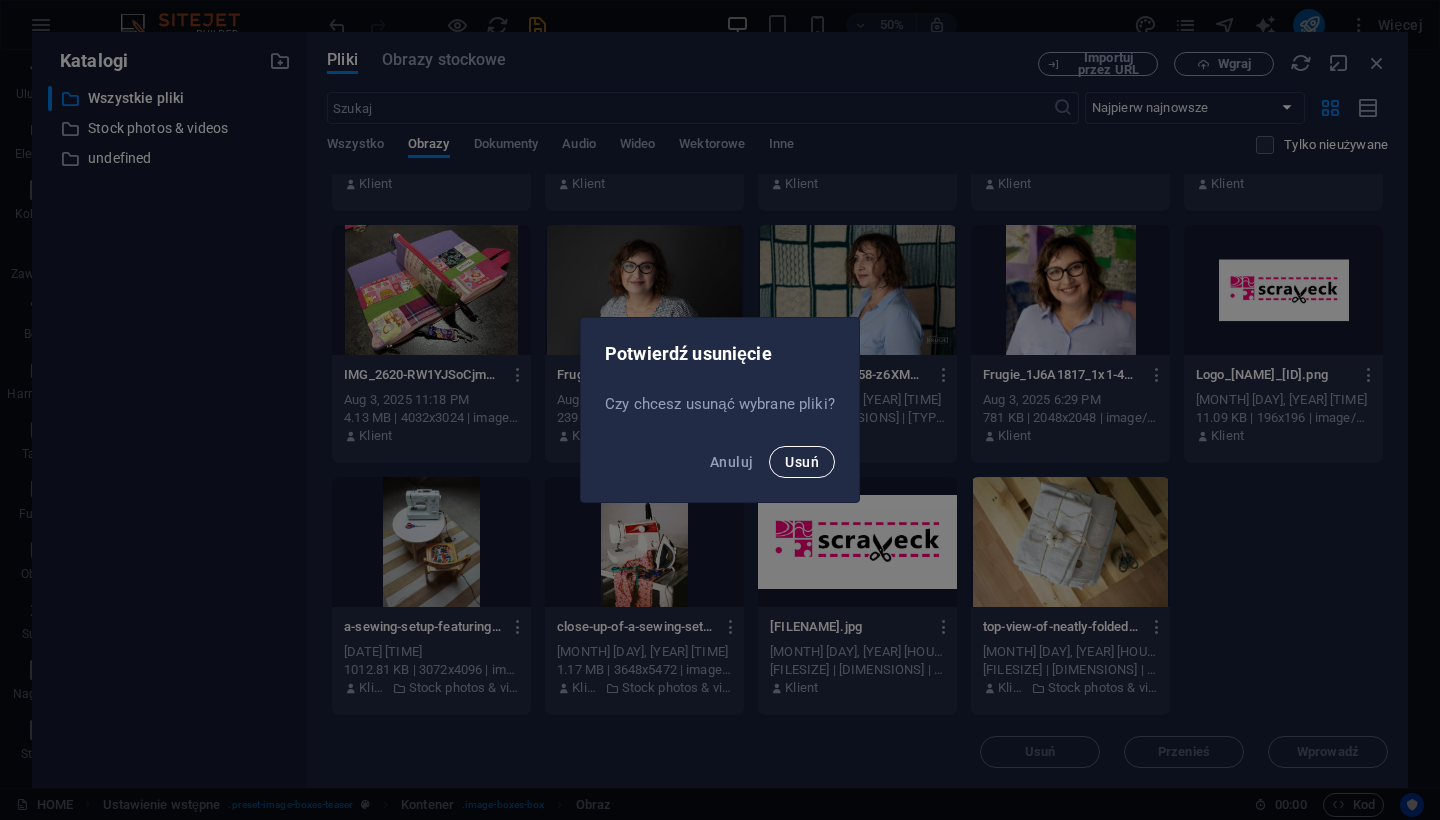 click on "Usuń" at bounding box center [802, 462] 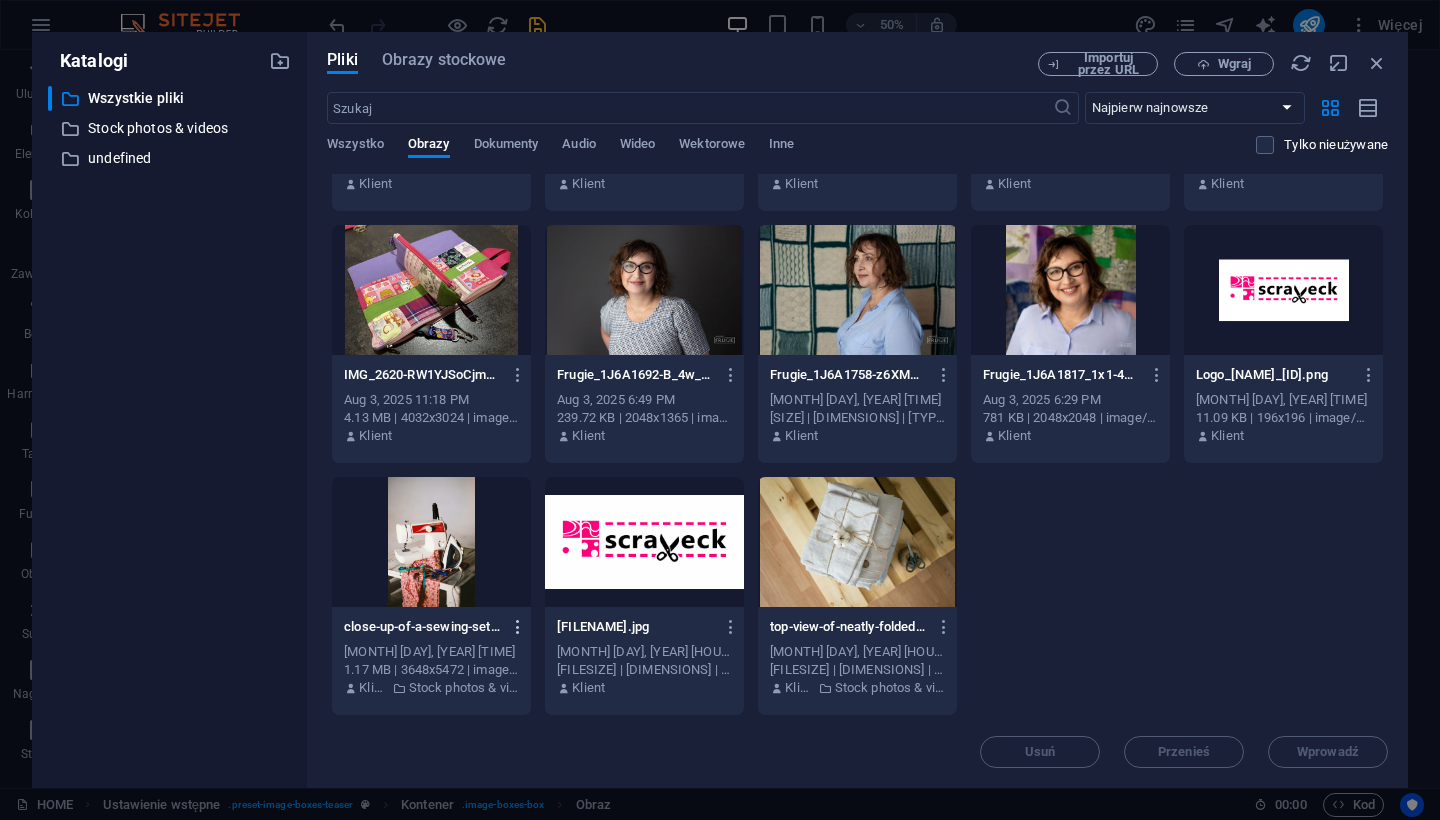 click at bounding box center (518, 627) 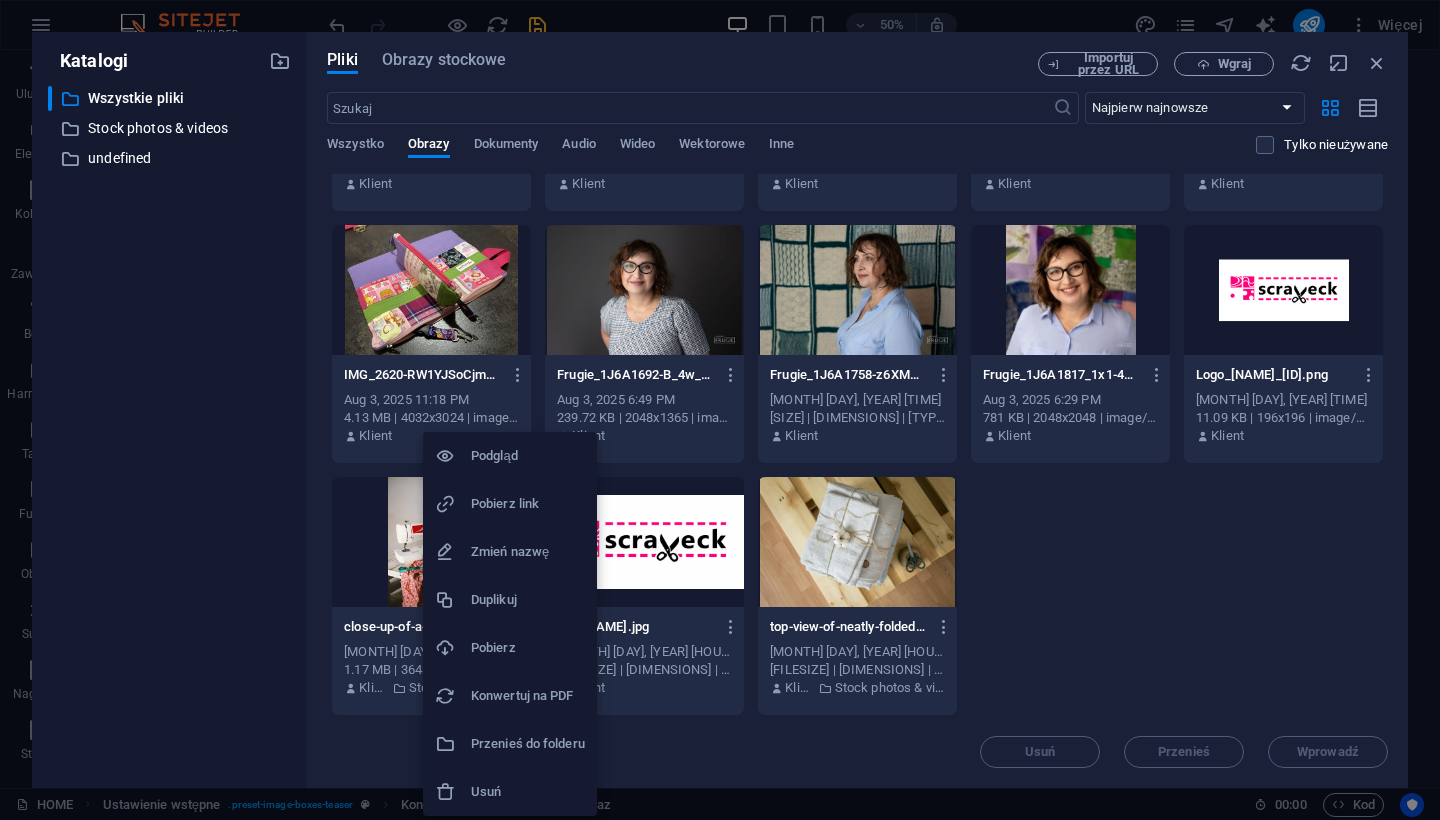 click on "Usuń" at bounding box center (528, 792) 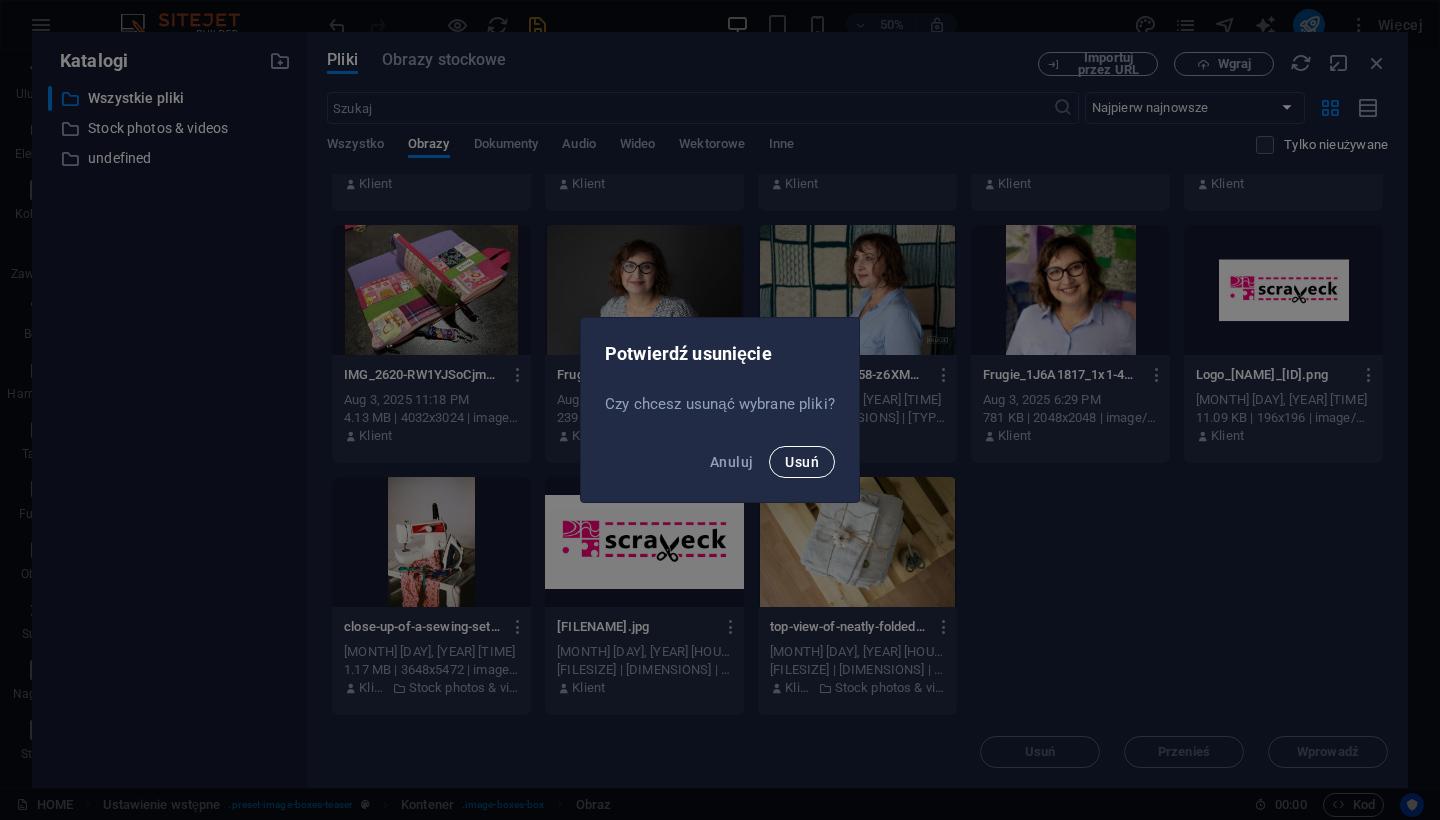 click on "Usuń" at bounding box center [802, 462] 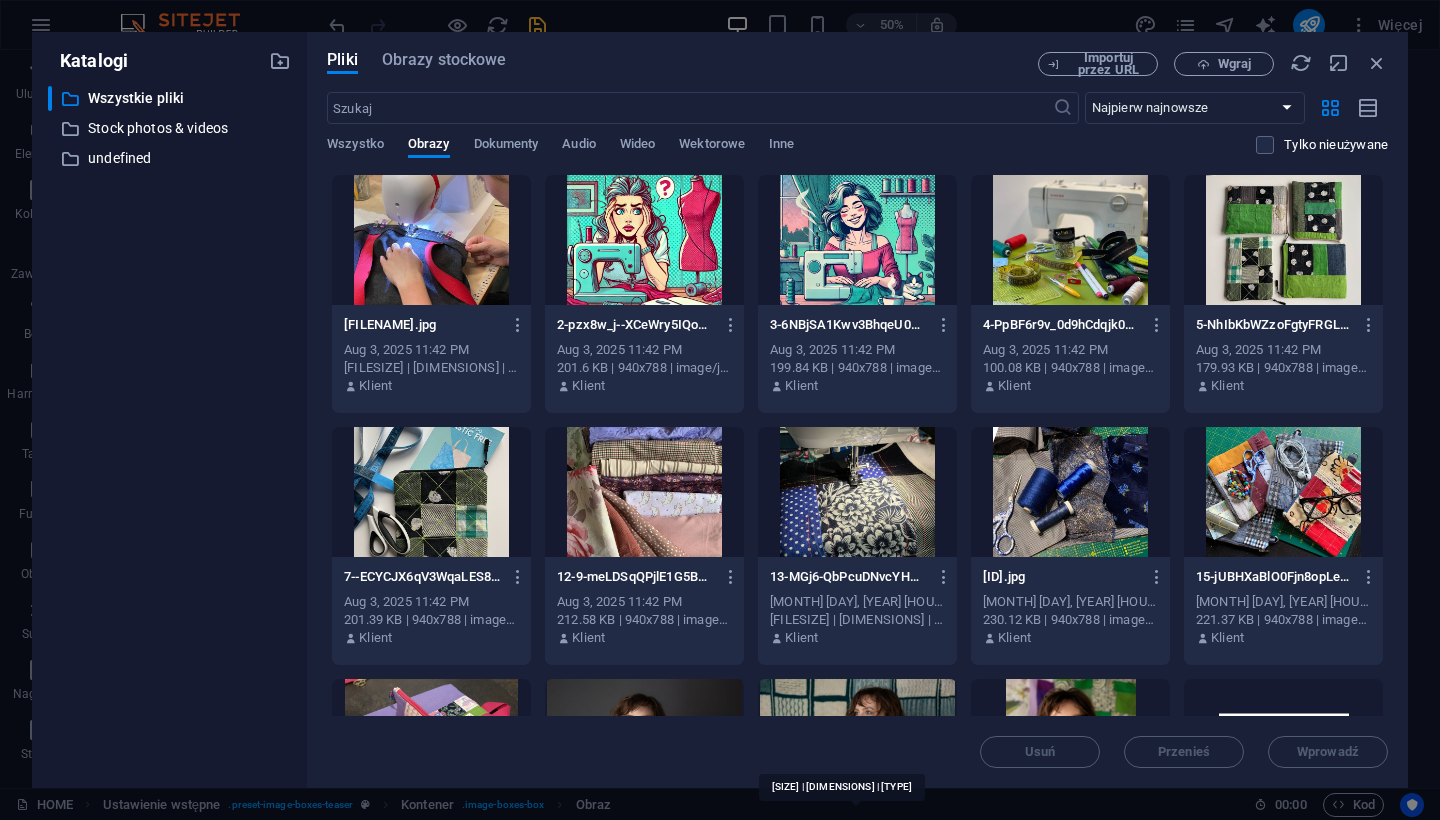 scroll, scrollTop: 0, scrollLeft: 0, axis: both 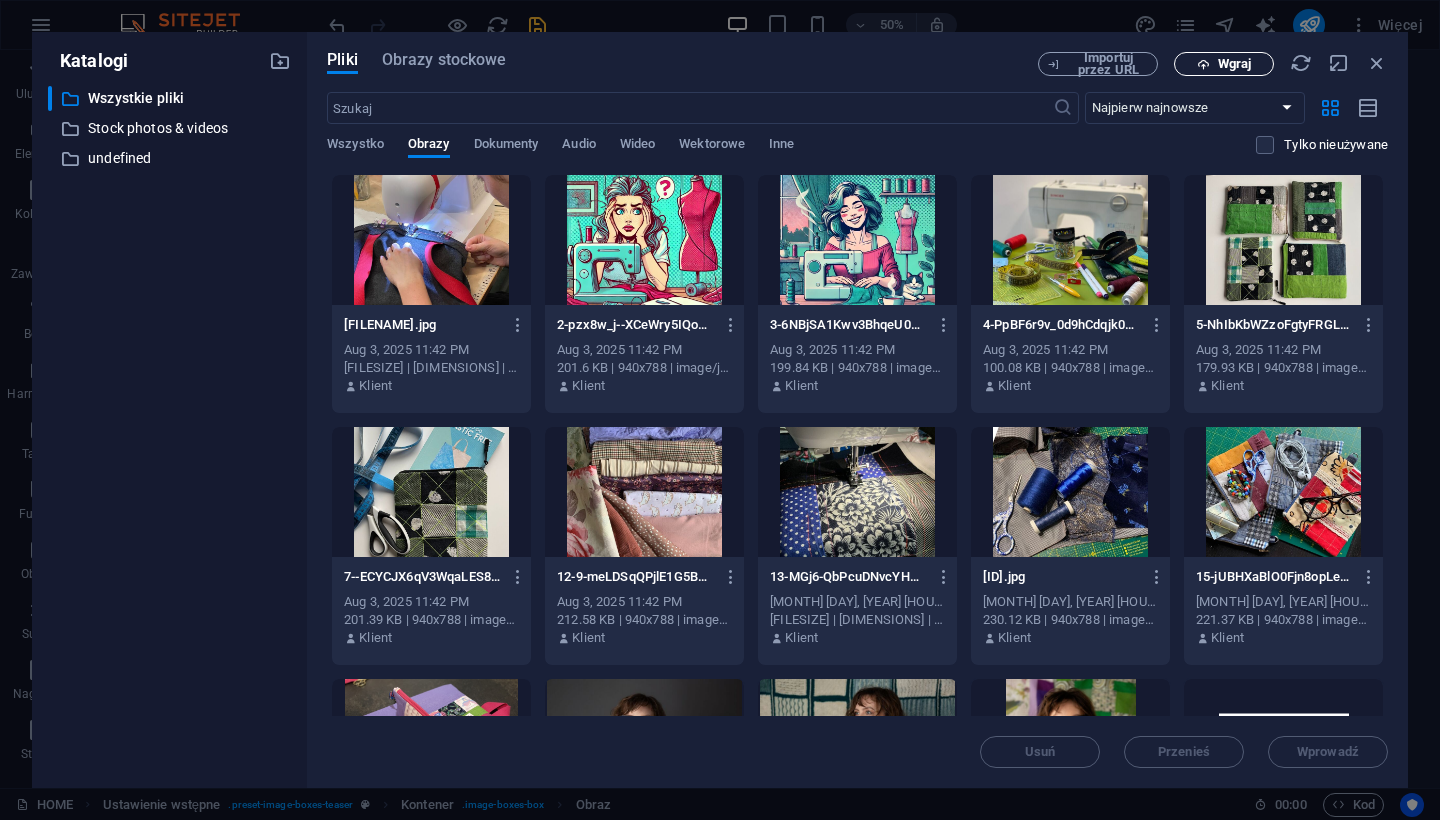 click on "Wgraj" at bounding box center [1234, 64] 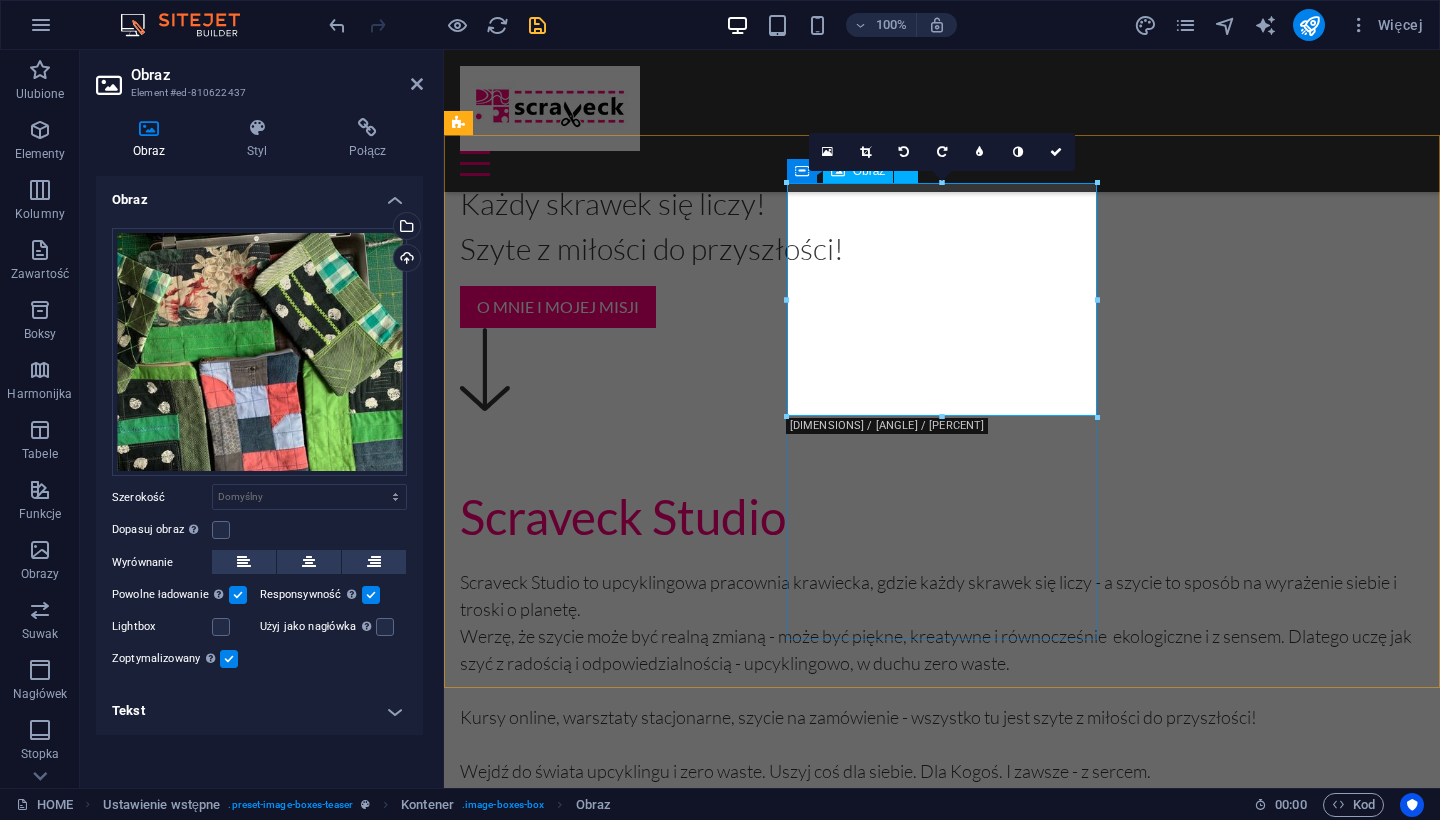 click at bounding box center [942, 5159] 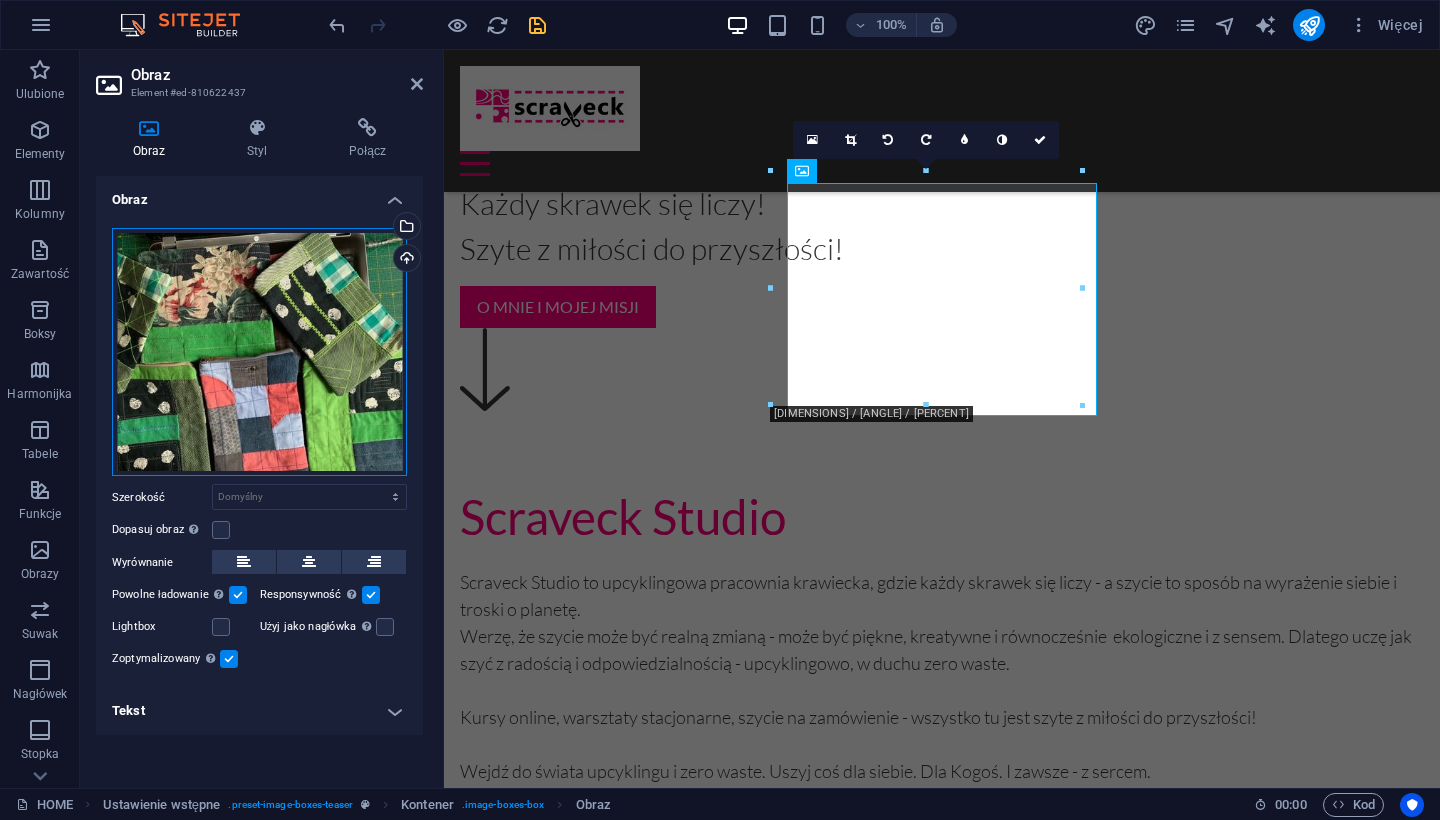 drag, startPoint x: 301, startPoint y: 347, endPoint x: 301, endPoint y: 361, distance: 14 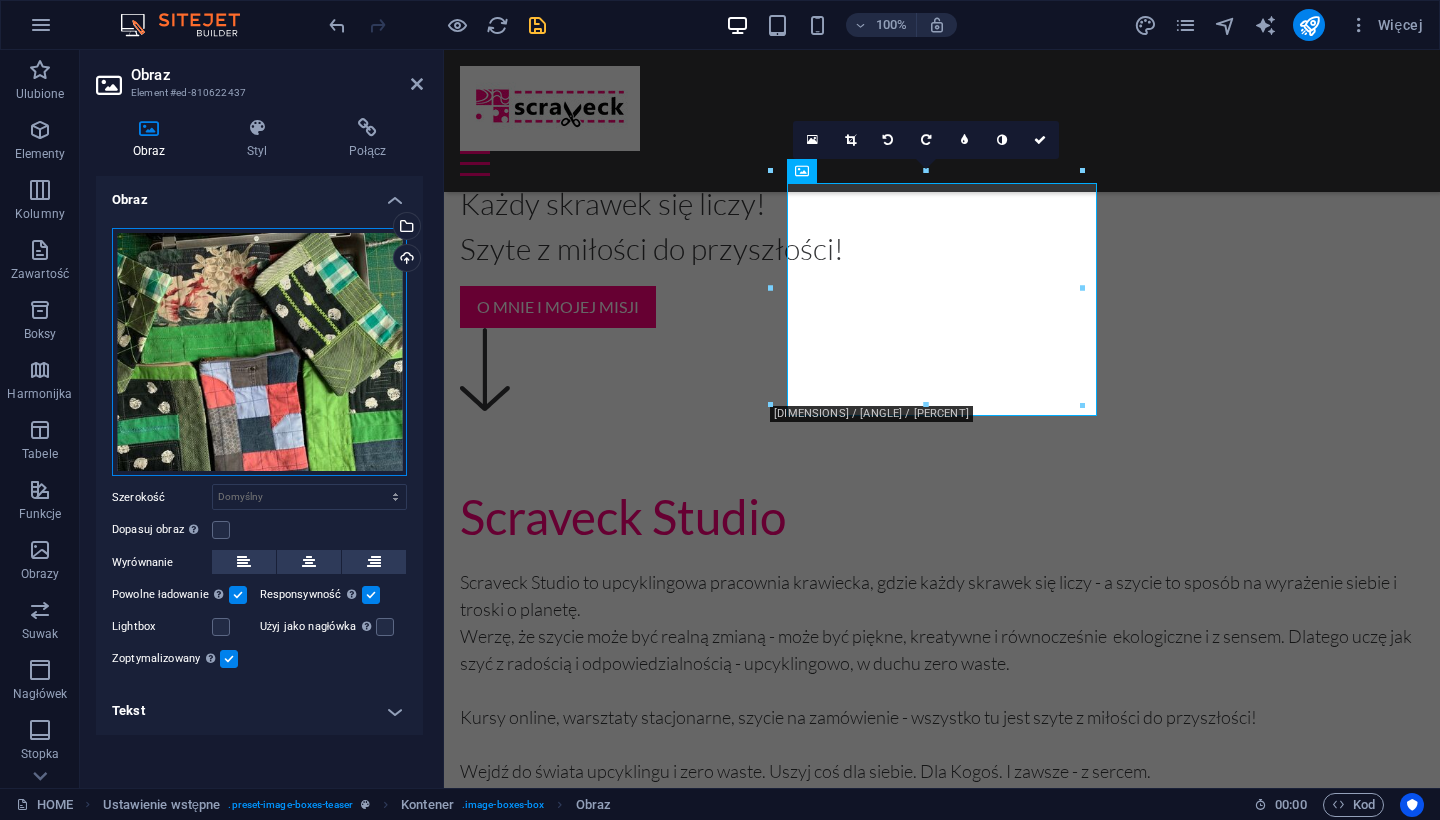 click on "Przeciągnij pliki tutaj, kliknij, aby wybrać pliki lub wybierz pliki z Plików lub naszych bezpłatnych zdjęć i filmów" at bounding box center [259, 352] 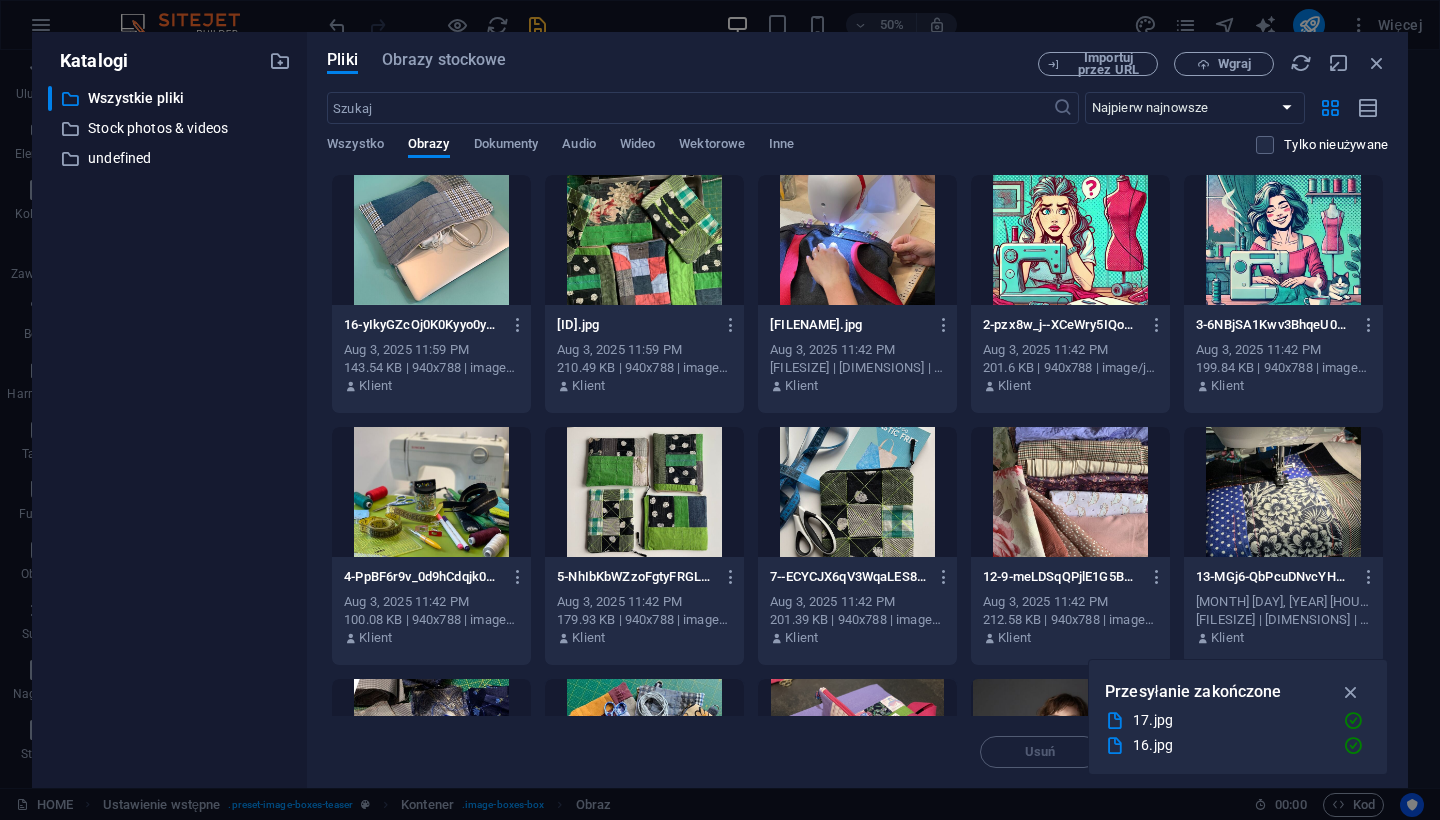 click at bounding box center [431, 240] 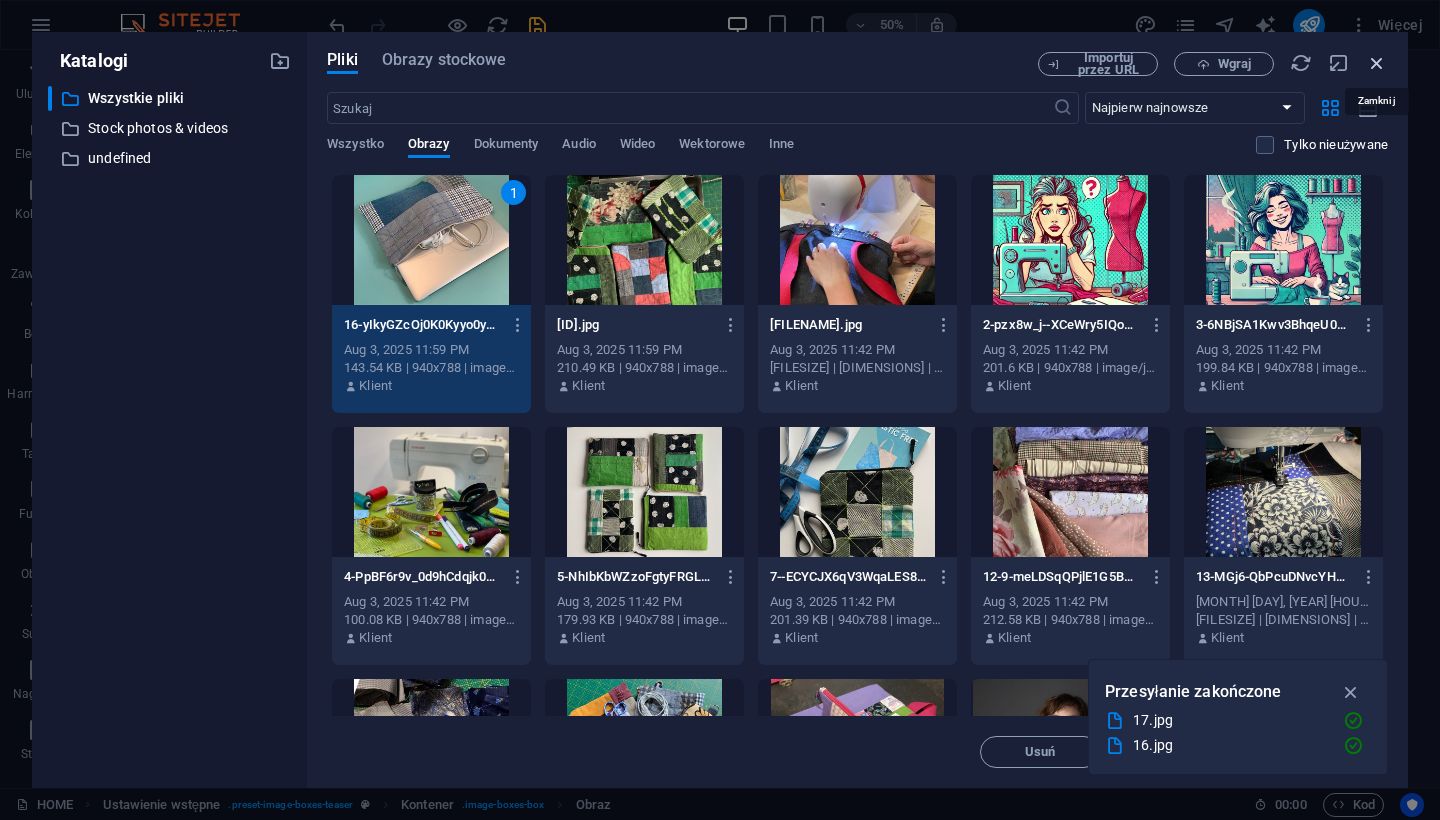click at bounding box center (1377, 63) 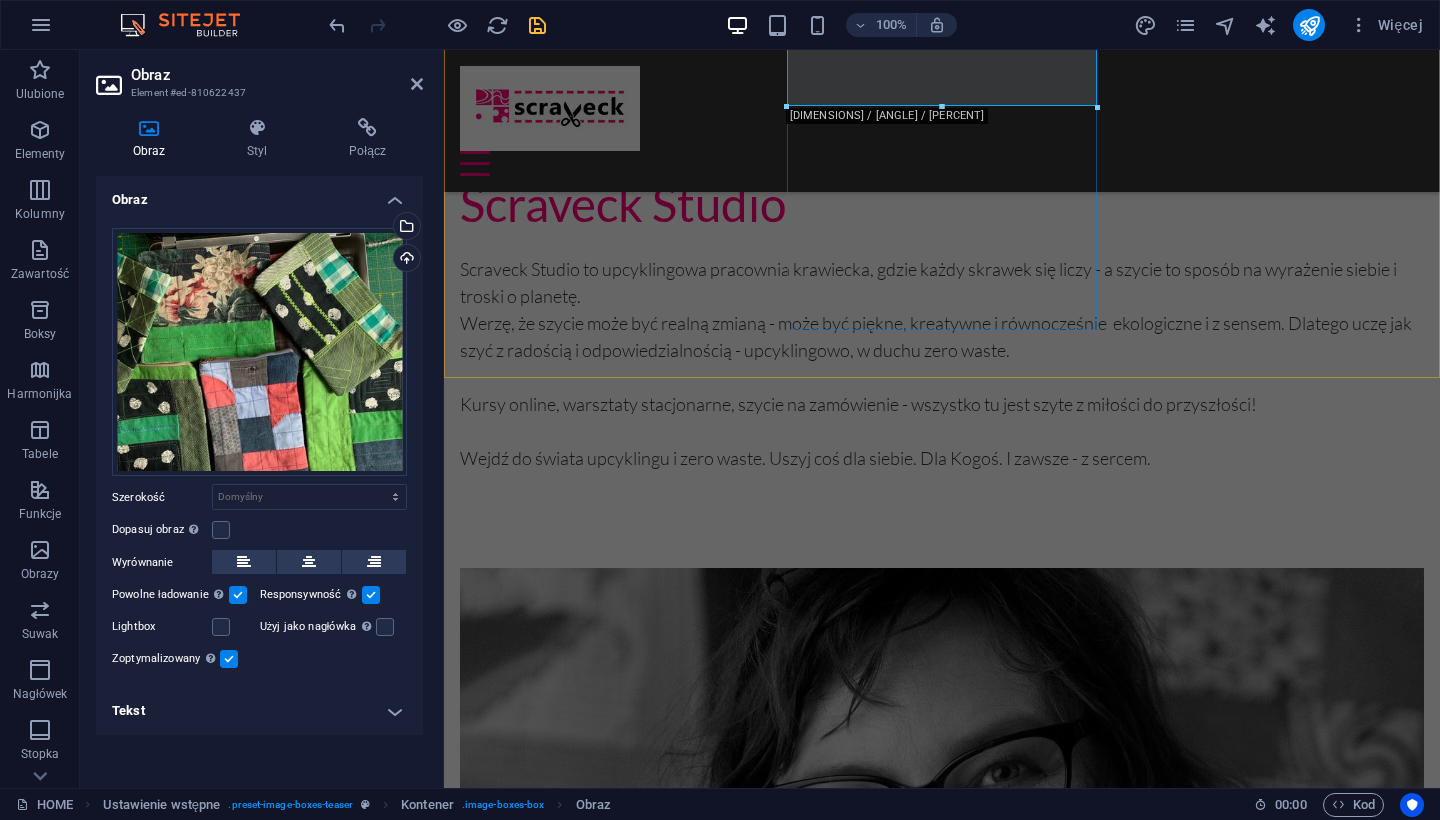 scroll, scrollTop: 1872, scrollLeft: 0, axis: vertical 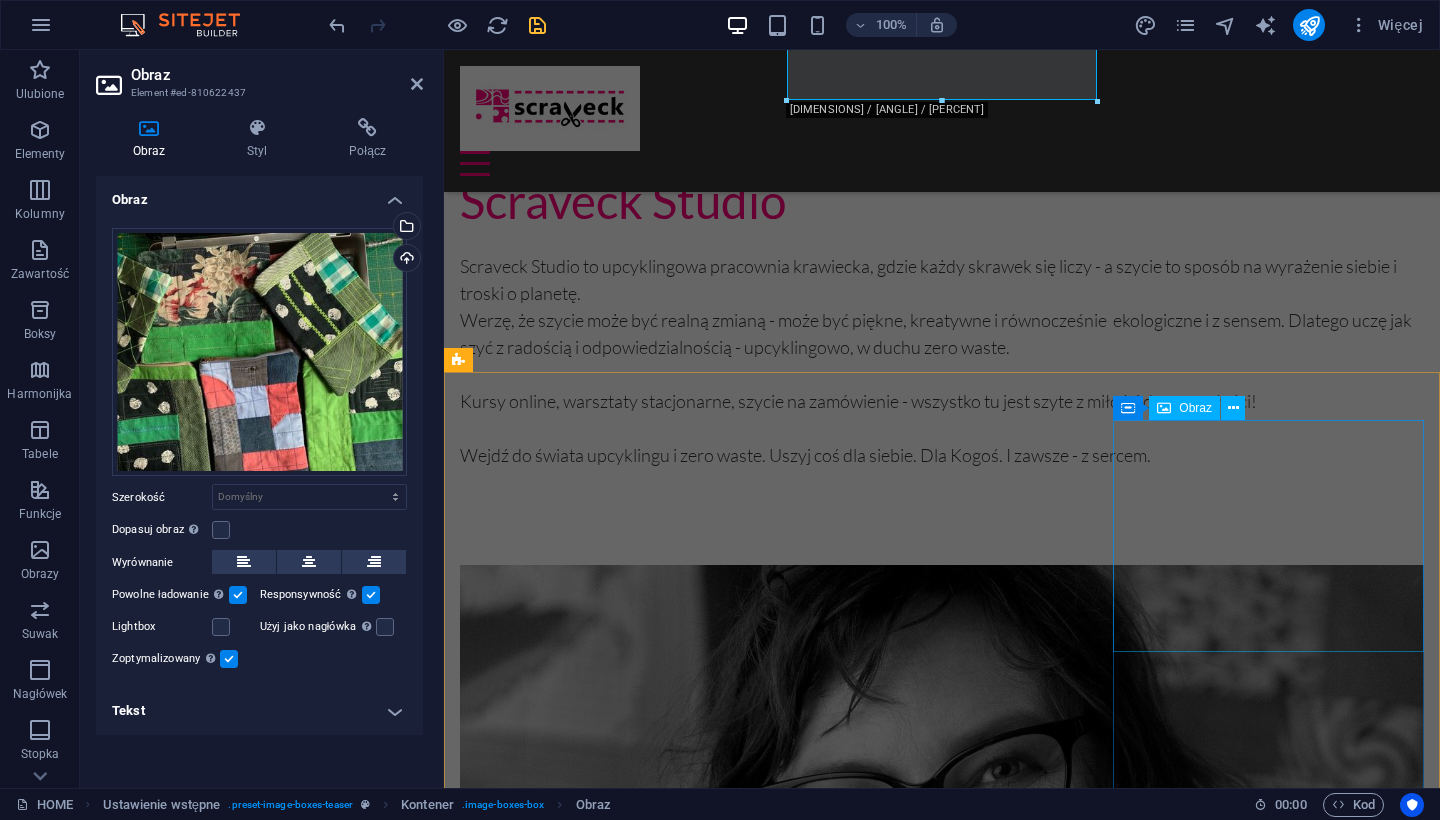 click at bounding box center (942, 8810) 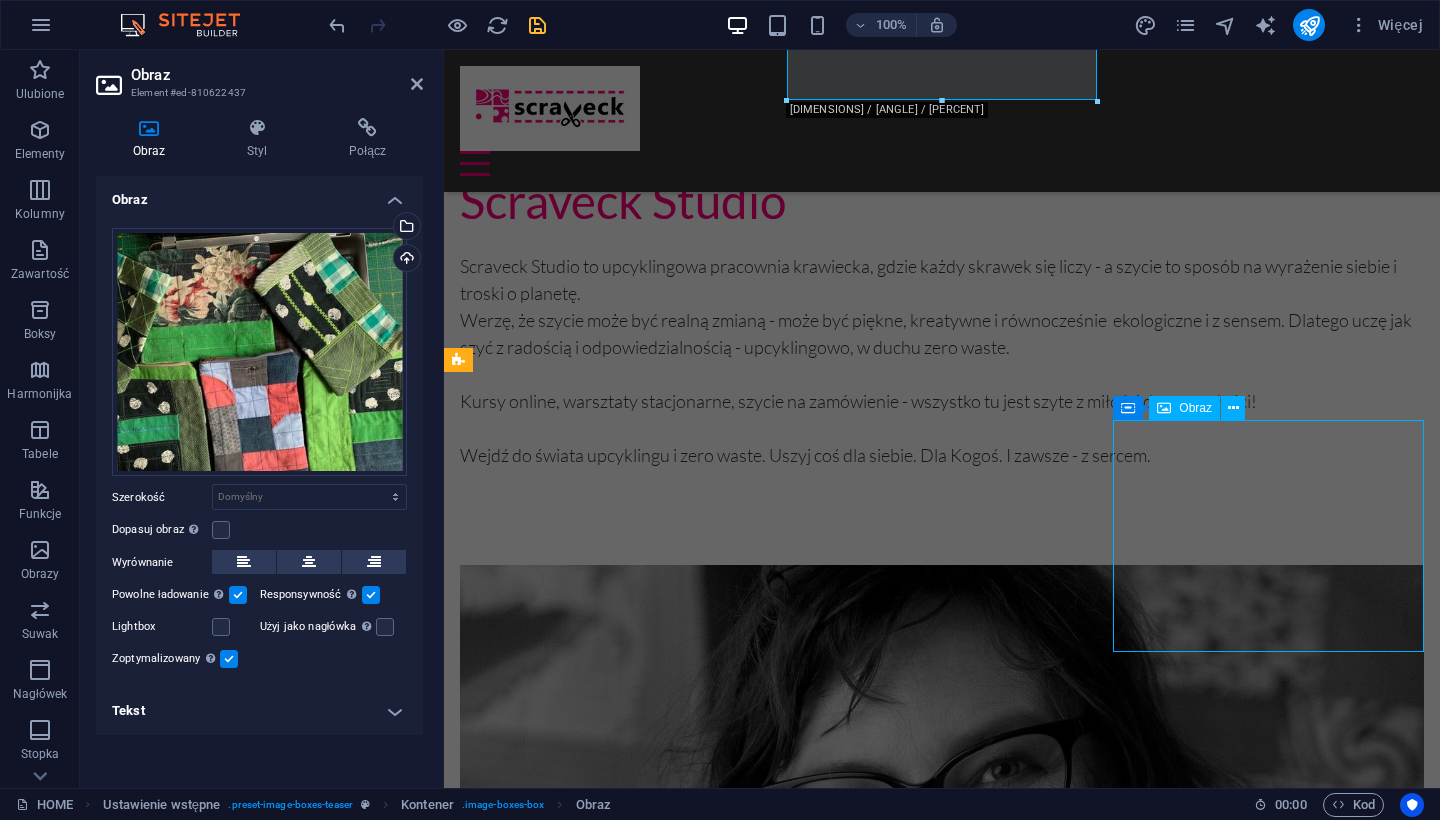 click at bounding box center [942, 8810] 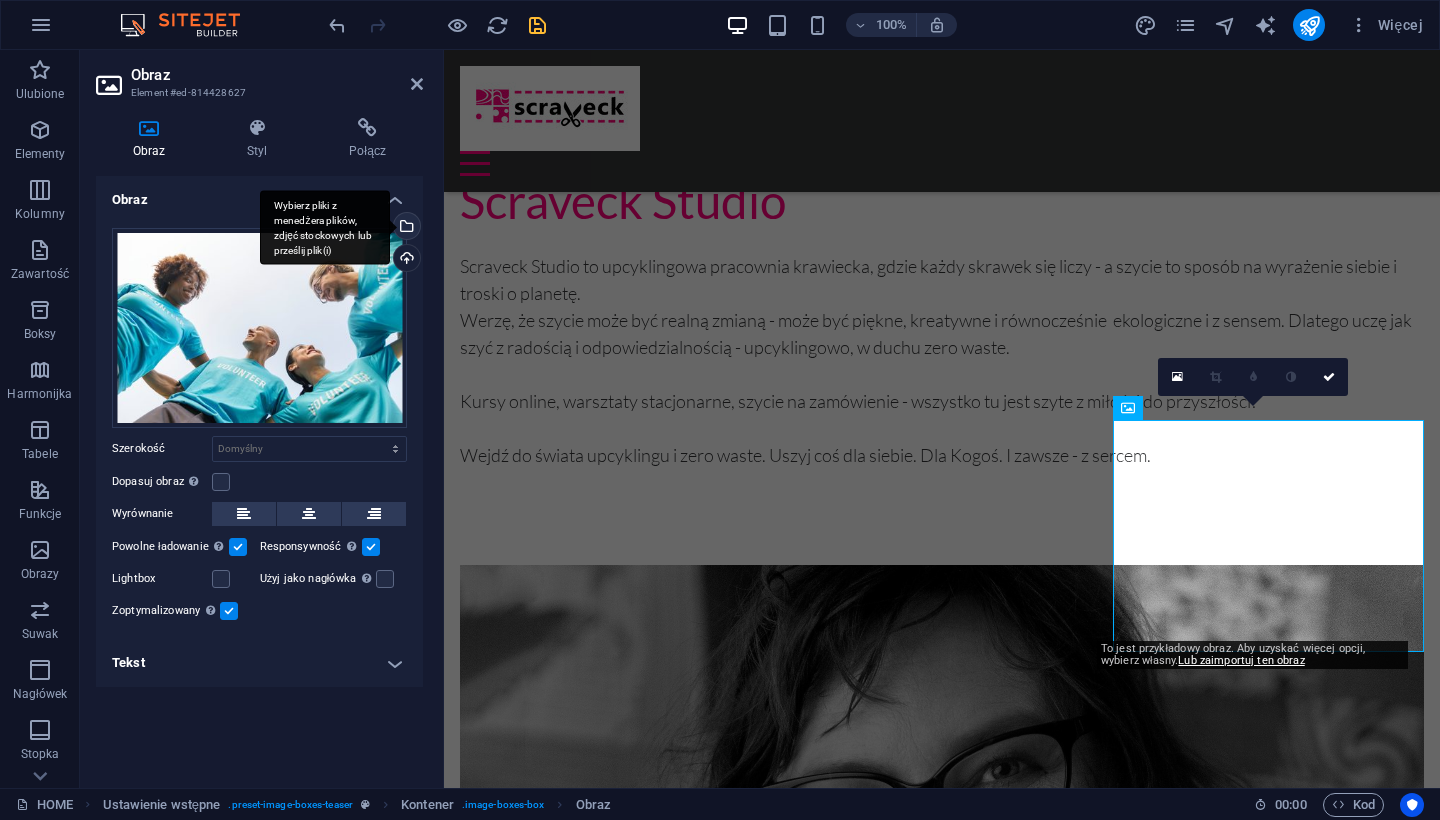 click on "Wybierz pliki z menedżera plików, zdjęć stockowych lub prześlij plik(i)" at bounding box center (405, 228) 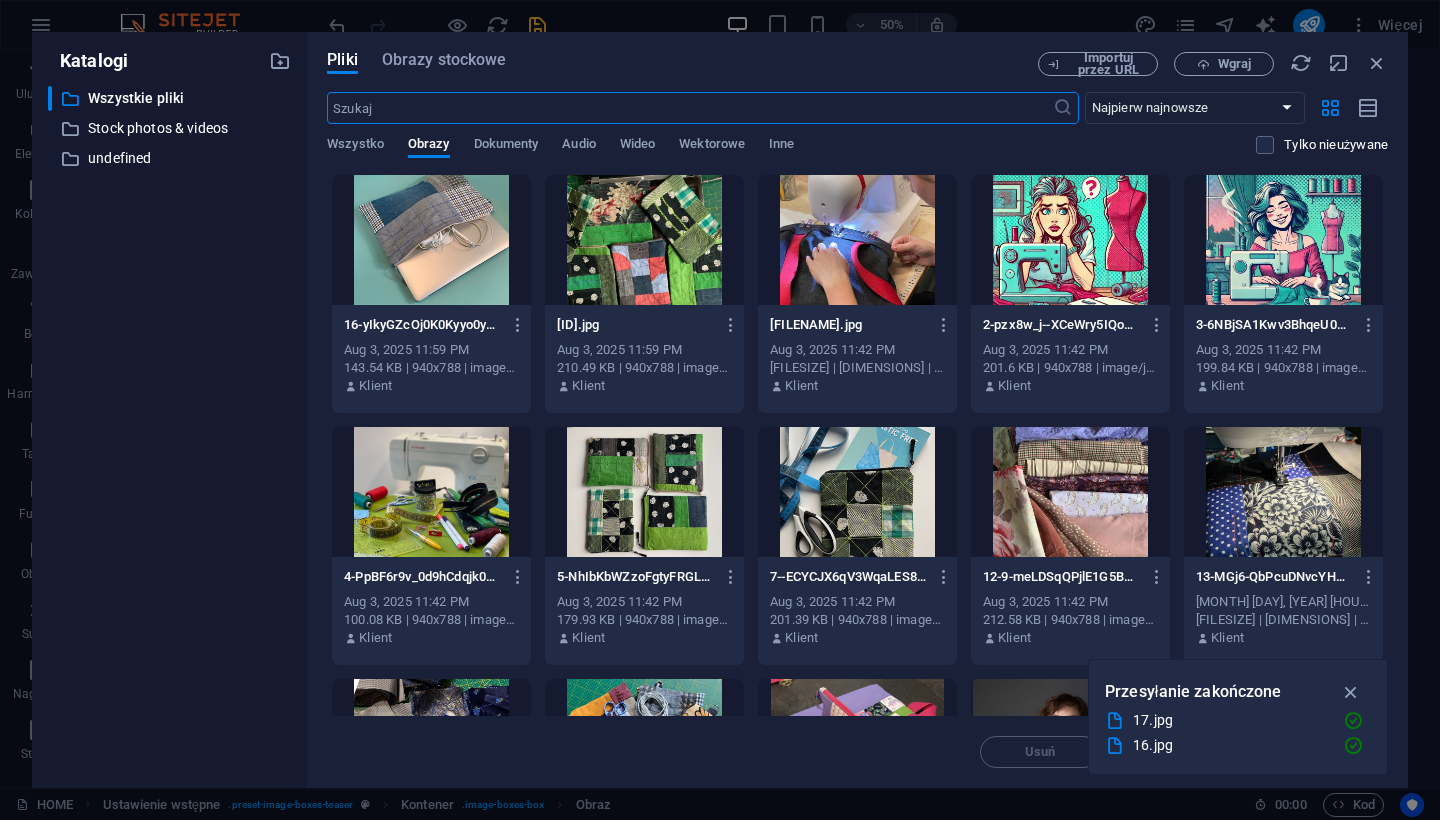 click at bounding box center [431, 240] 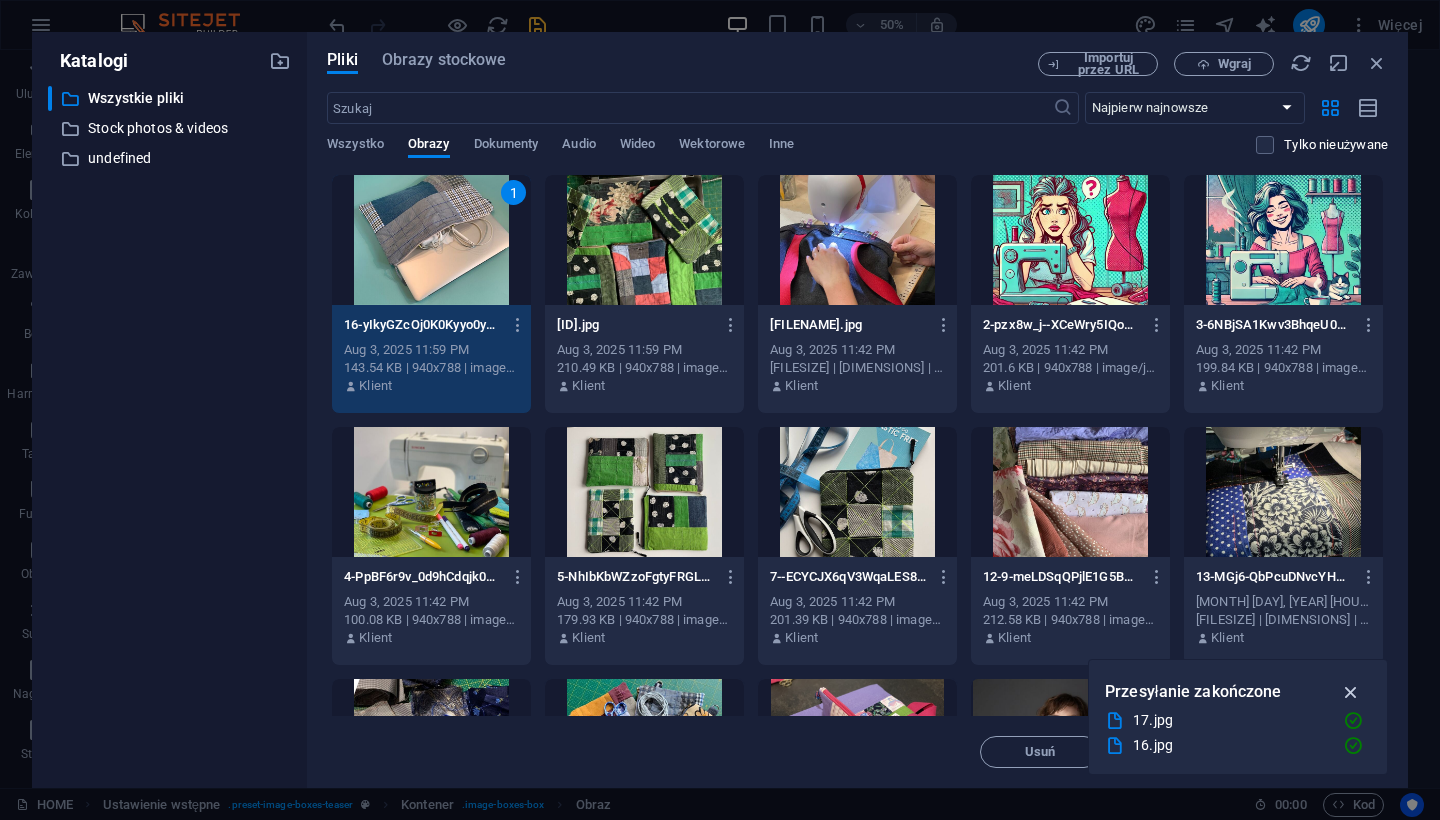 click at bounding box center [1351, 692] 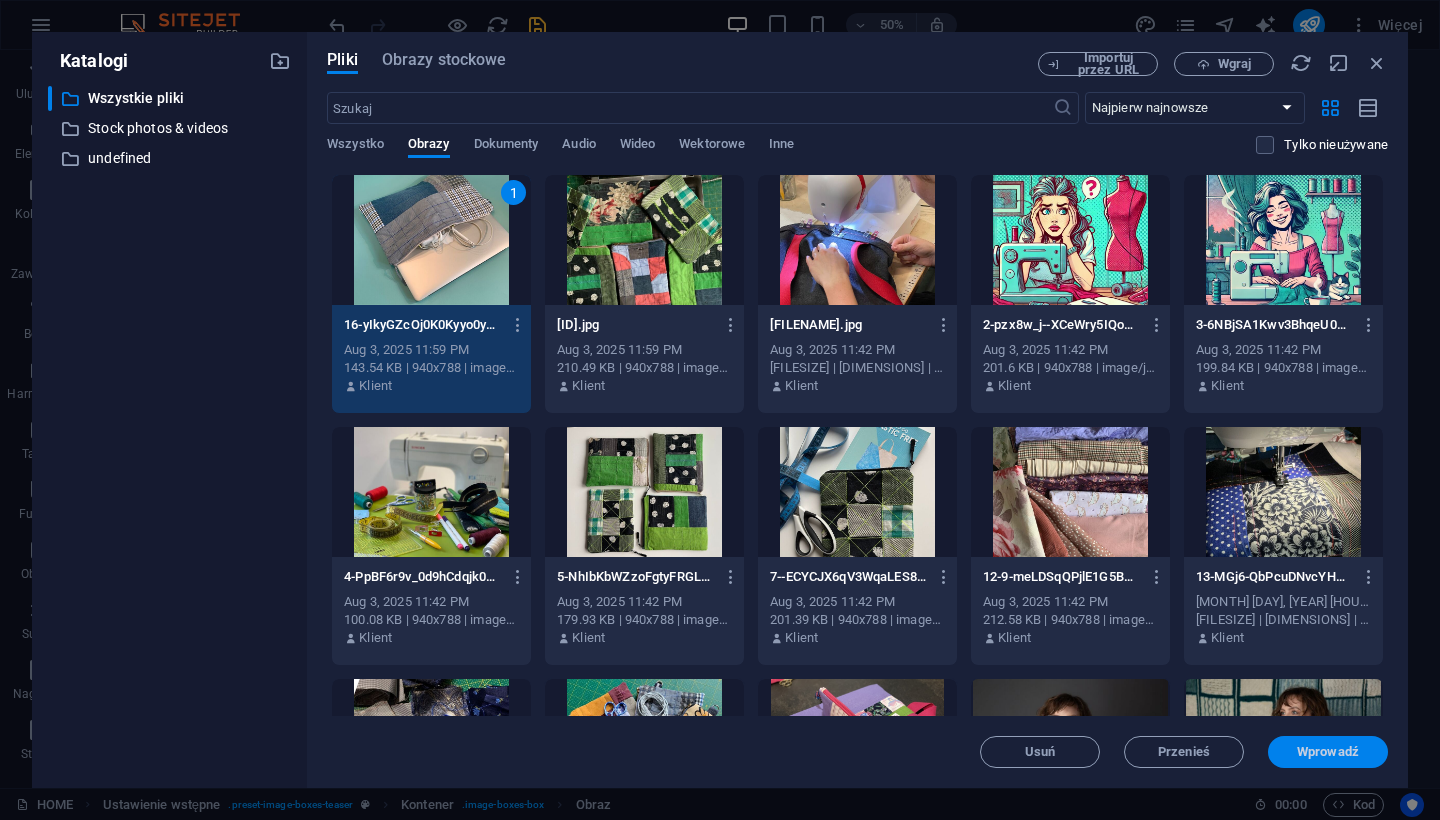 click on "Wprowadź" at bounding box center (1328, 752) 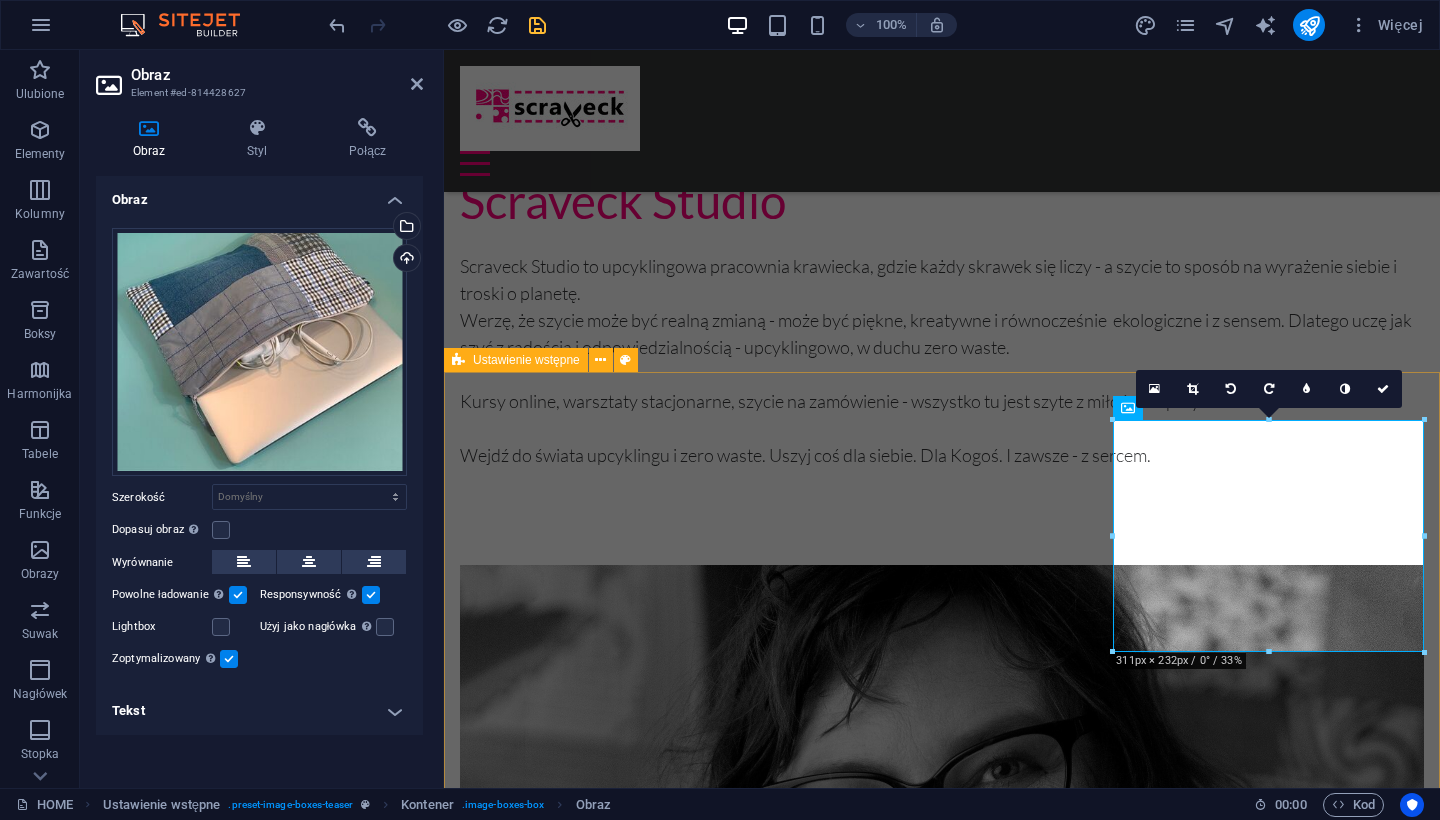 click on "Jak oddać tekstylia? Zbieram niepotrzebne tkaniny i tekstylia. Daję im drugie życie. Uczę wykorzystania każdego skrawka. Go to Page Galeria Zobacz moje prace i prace uczestników moich warsztatów.! Go to Page Platforma kursowa Tu zaloguj się do swojego kursu online Go to Page" at bounding box center [942, 7900] 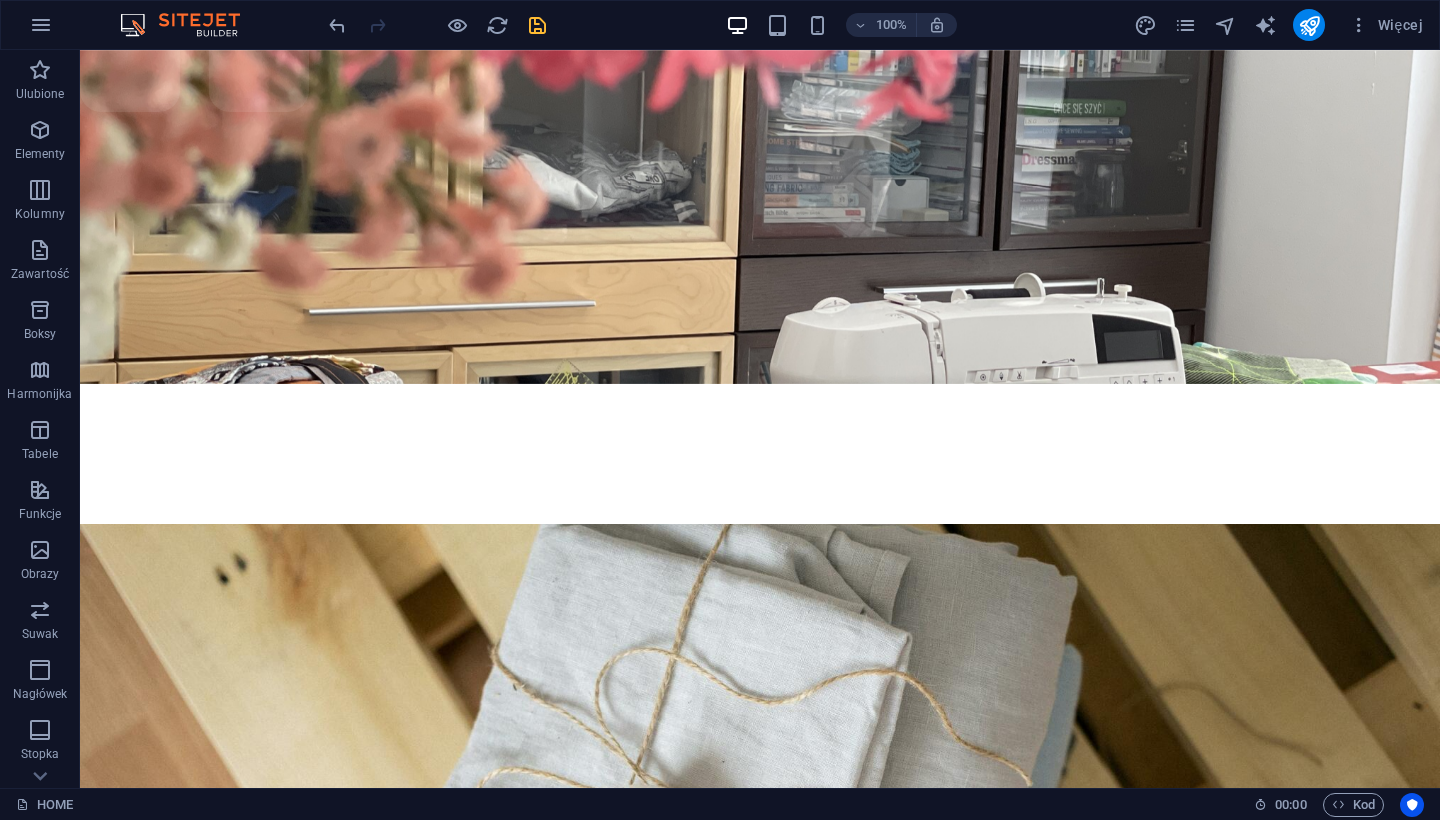 scroll, scrollTop: 393, scrollLeft: 0, axis: vertical 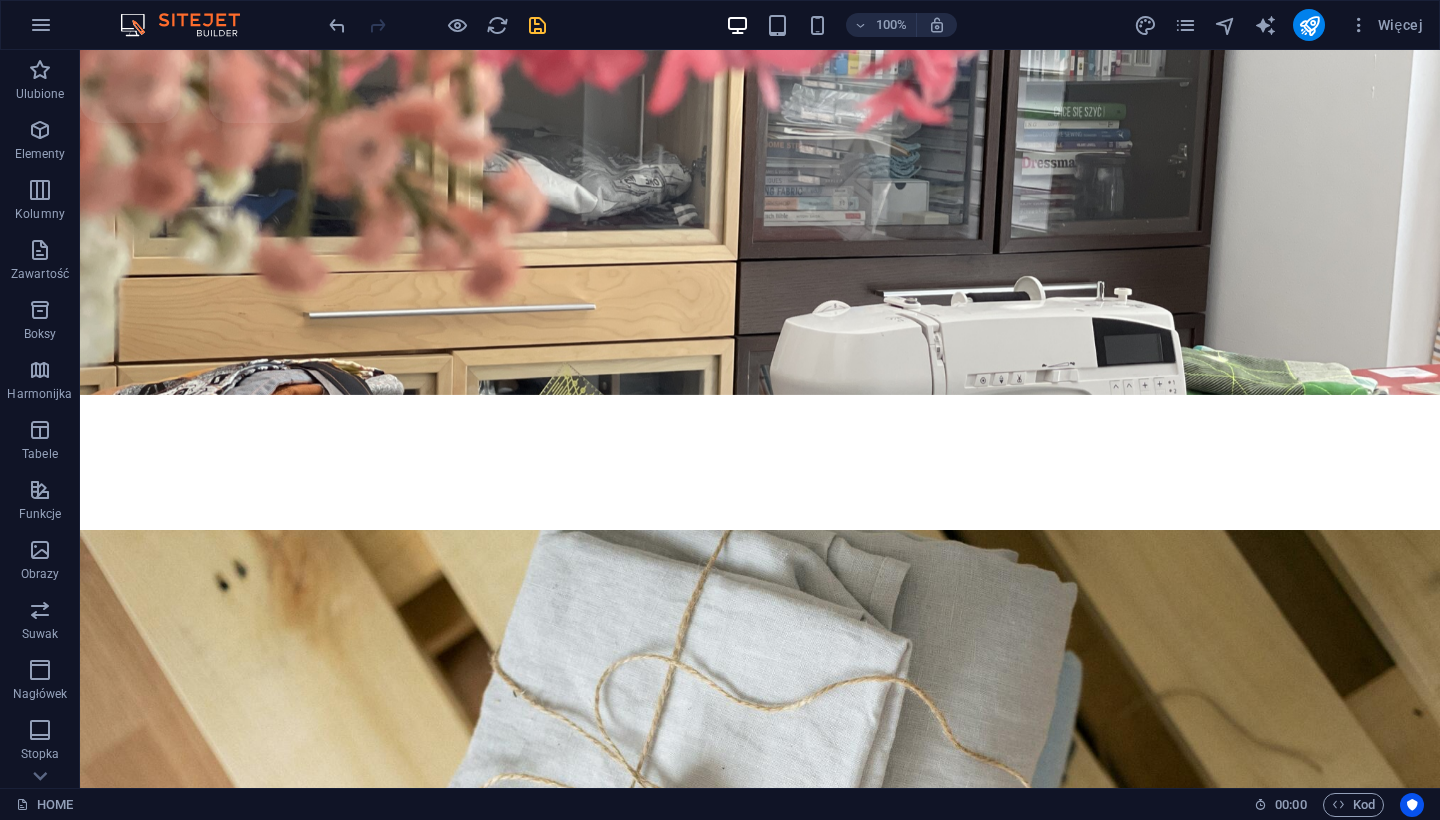click at bounding box center [537, 25] 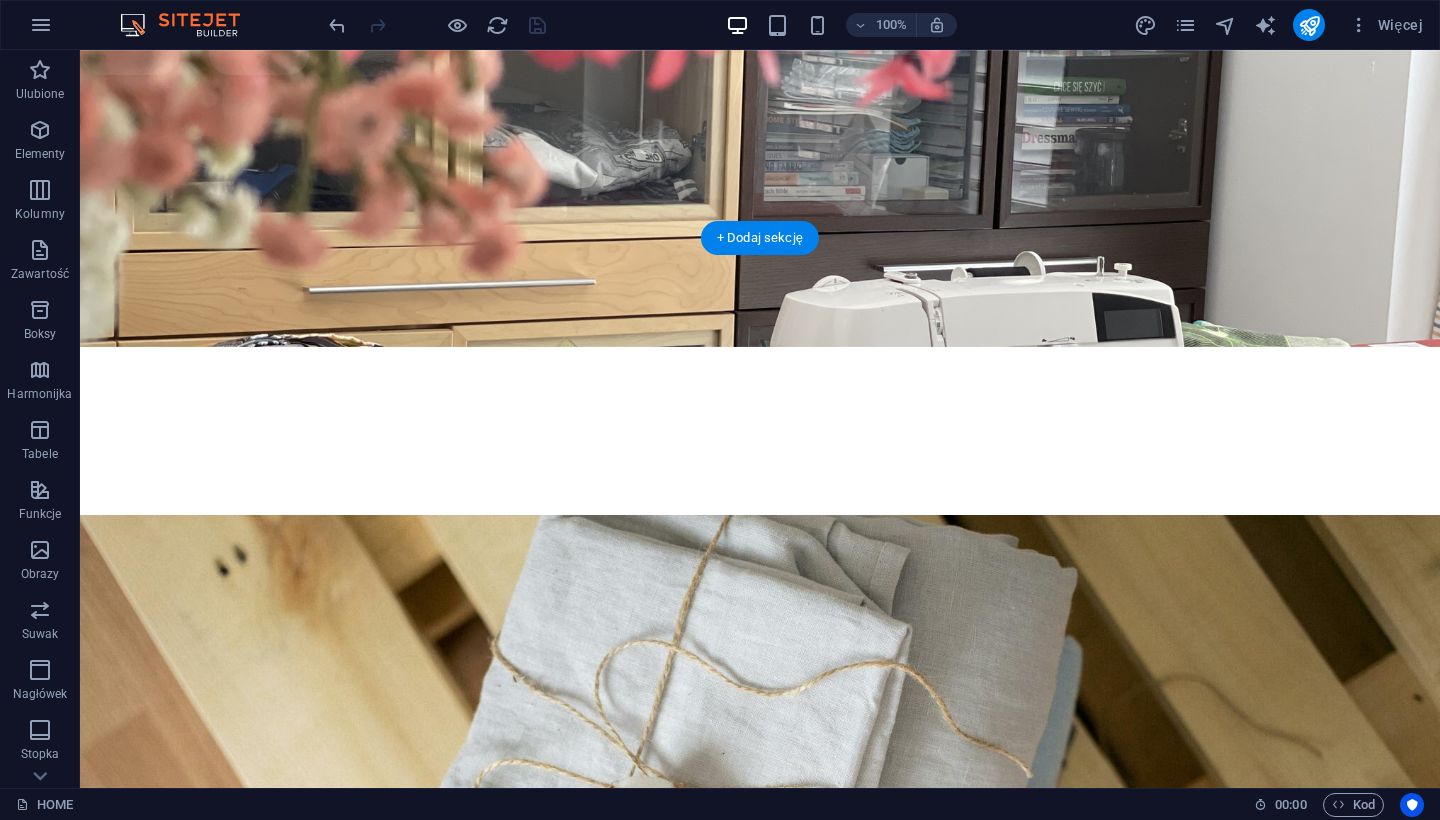 scroll, scrollTop: 365, scrollLeft: 0, axis: vertical 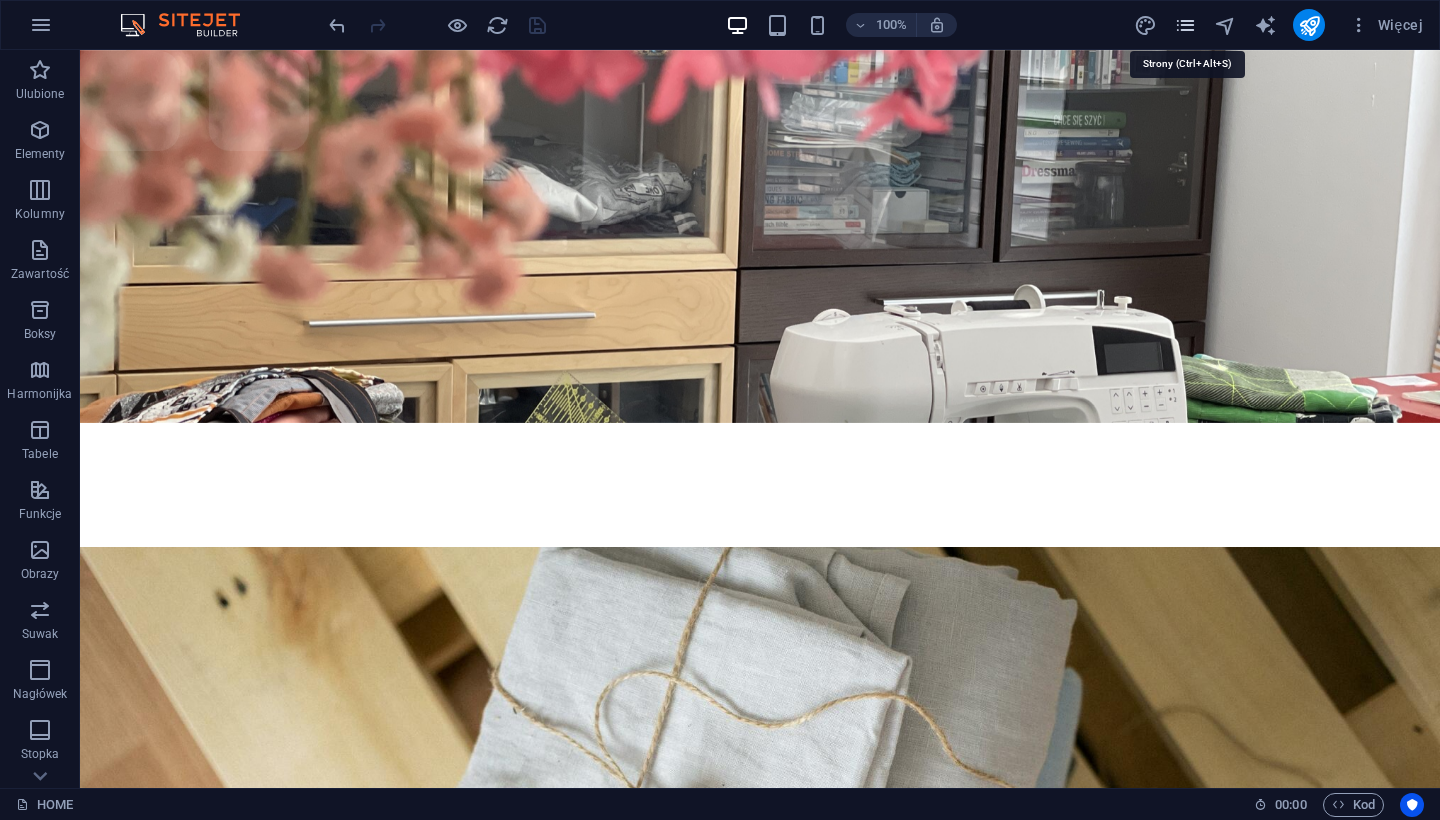 click at bounding box center (1185, 25) 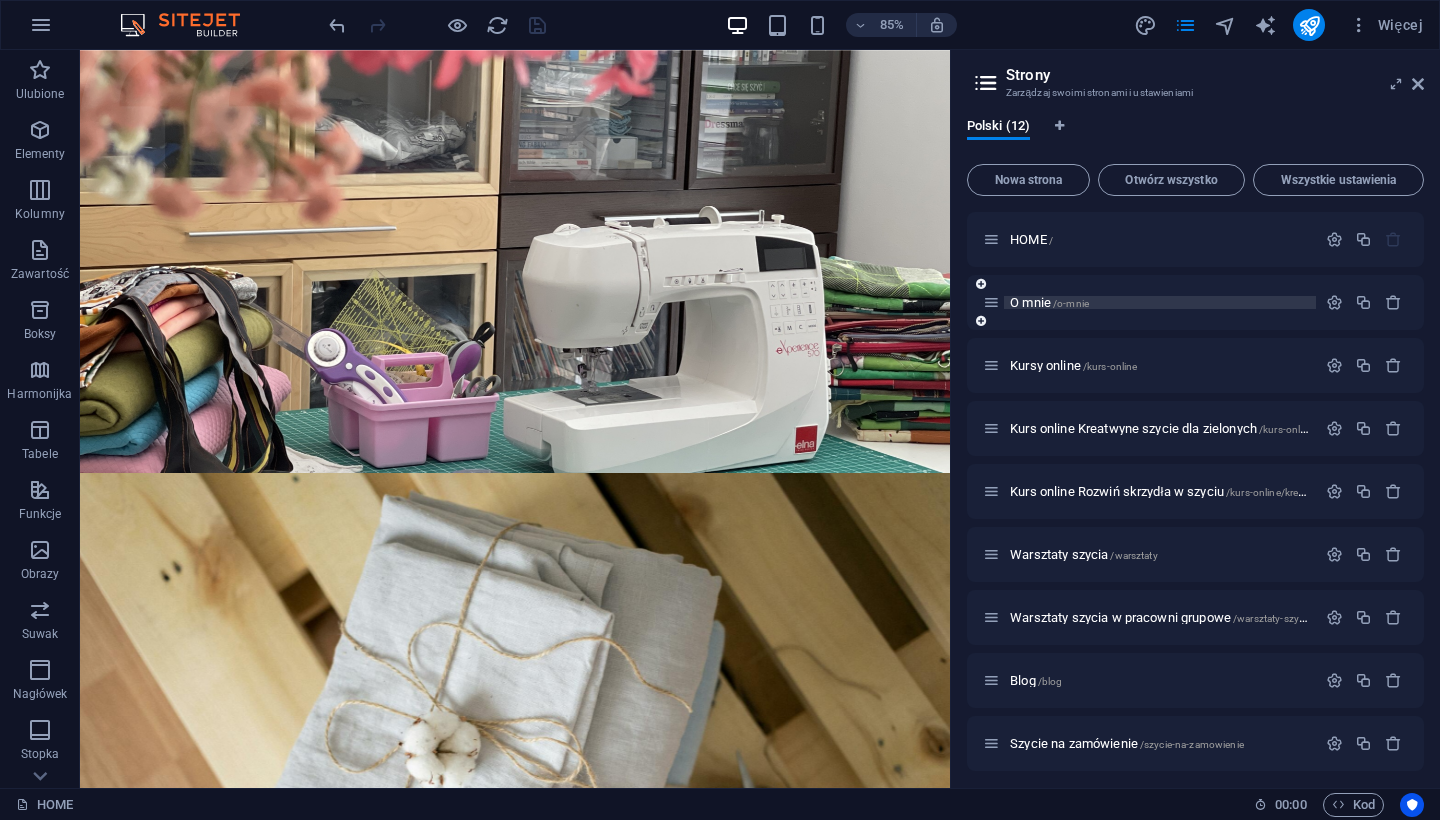 click on "O mnie /o-mnie" at bounding box center (1049, 302) 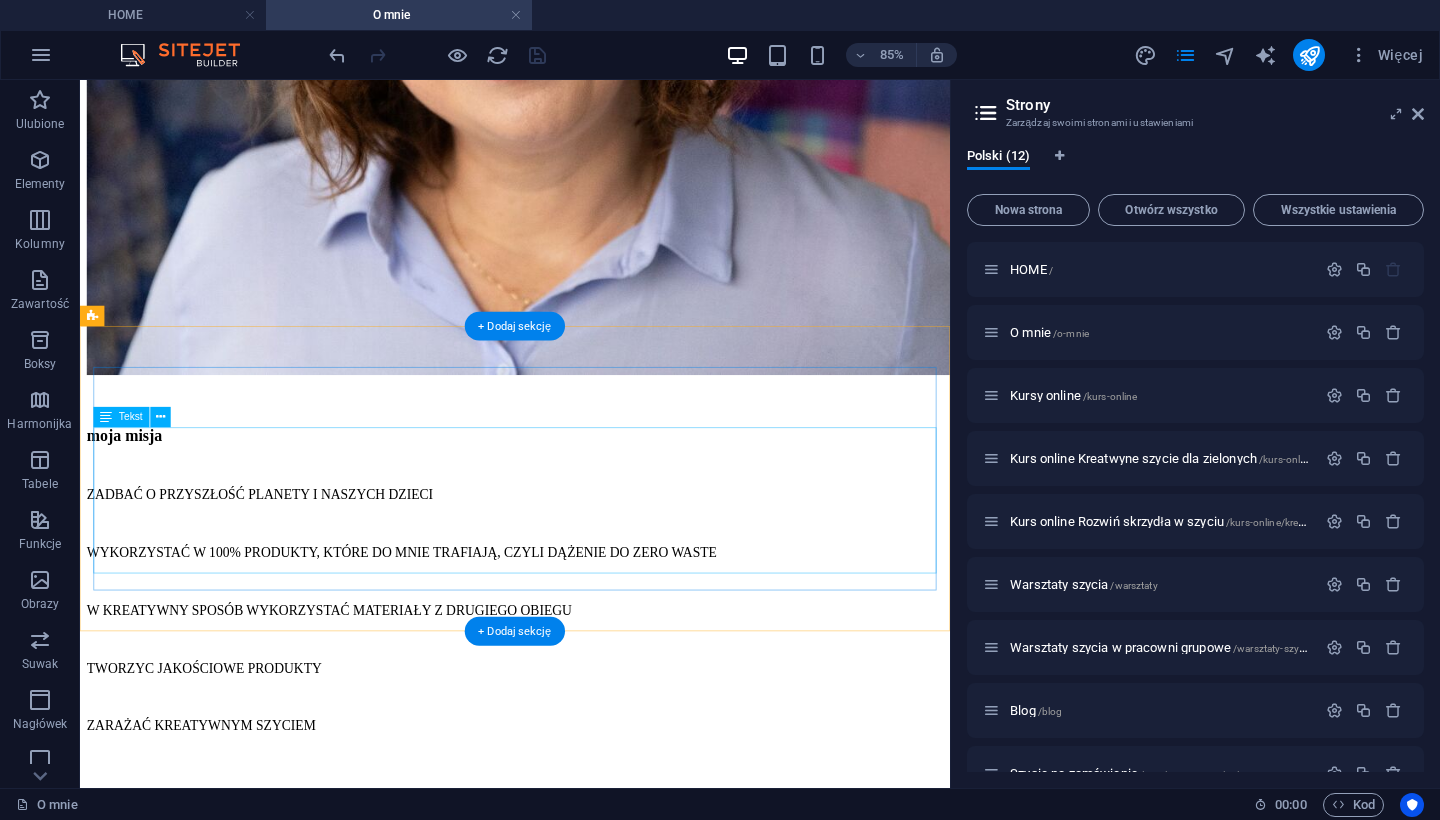 scroll, scrollTop: 2318, scrollLeft: 0, axis: vertical 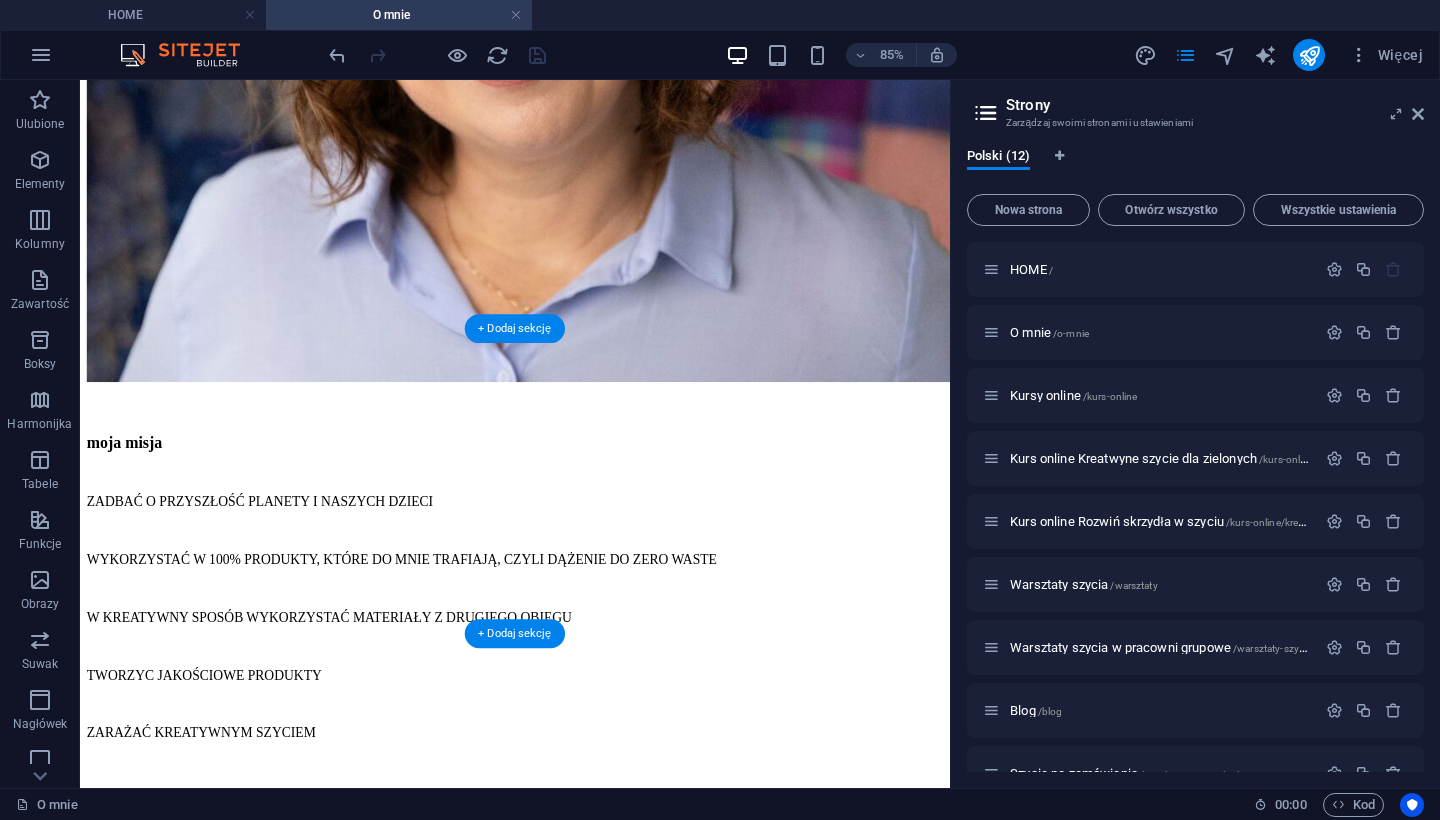 click at bounding box center [592, 1982] 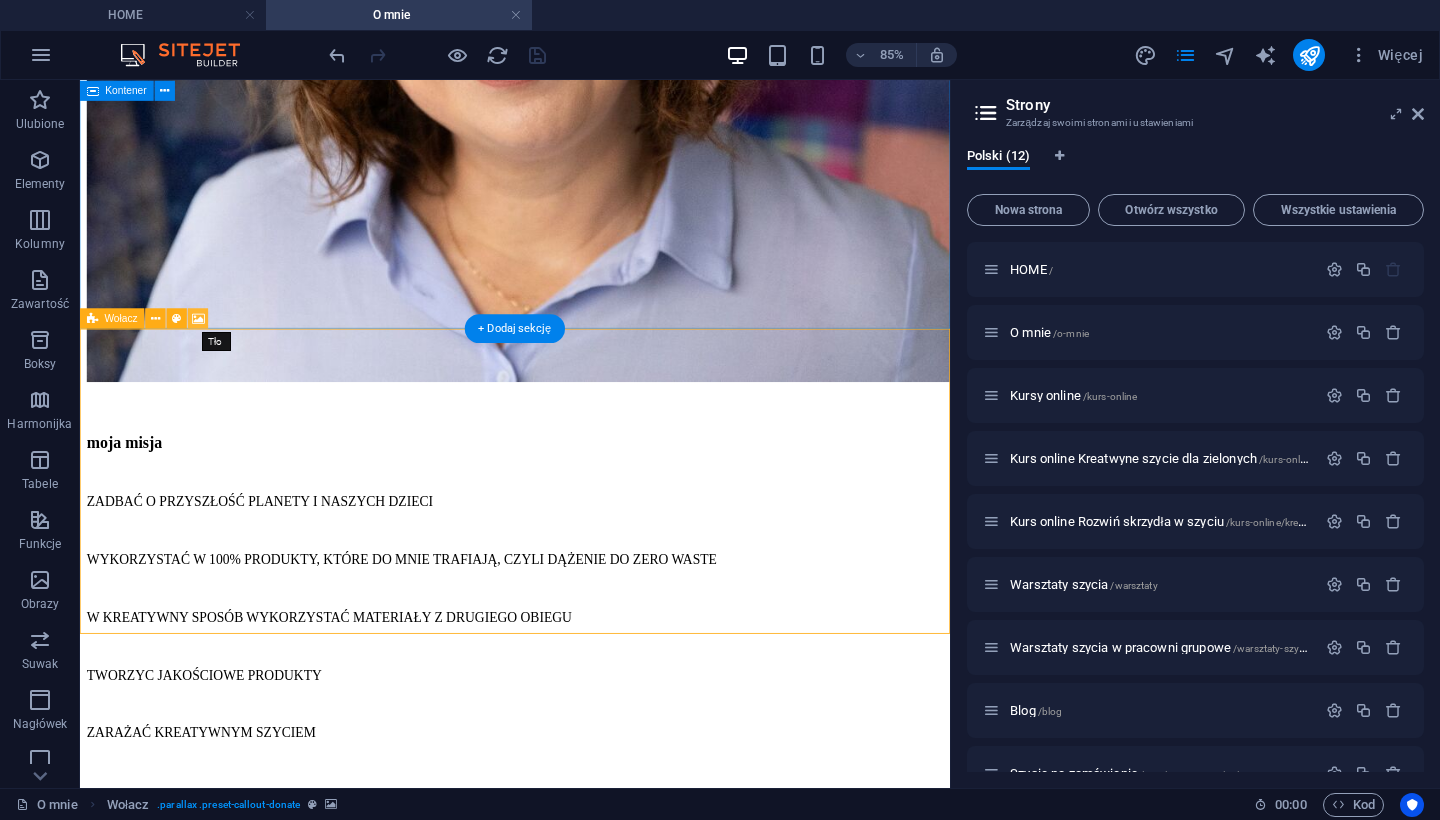click at bounding box center (198, 318) 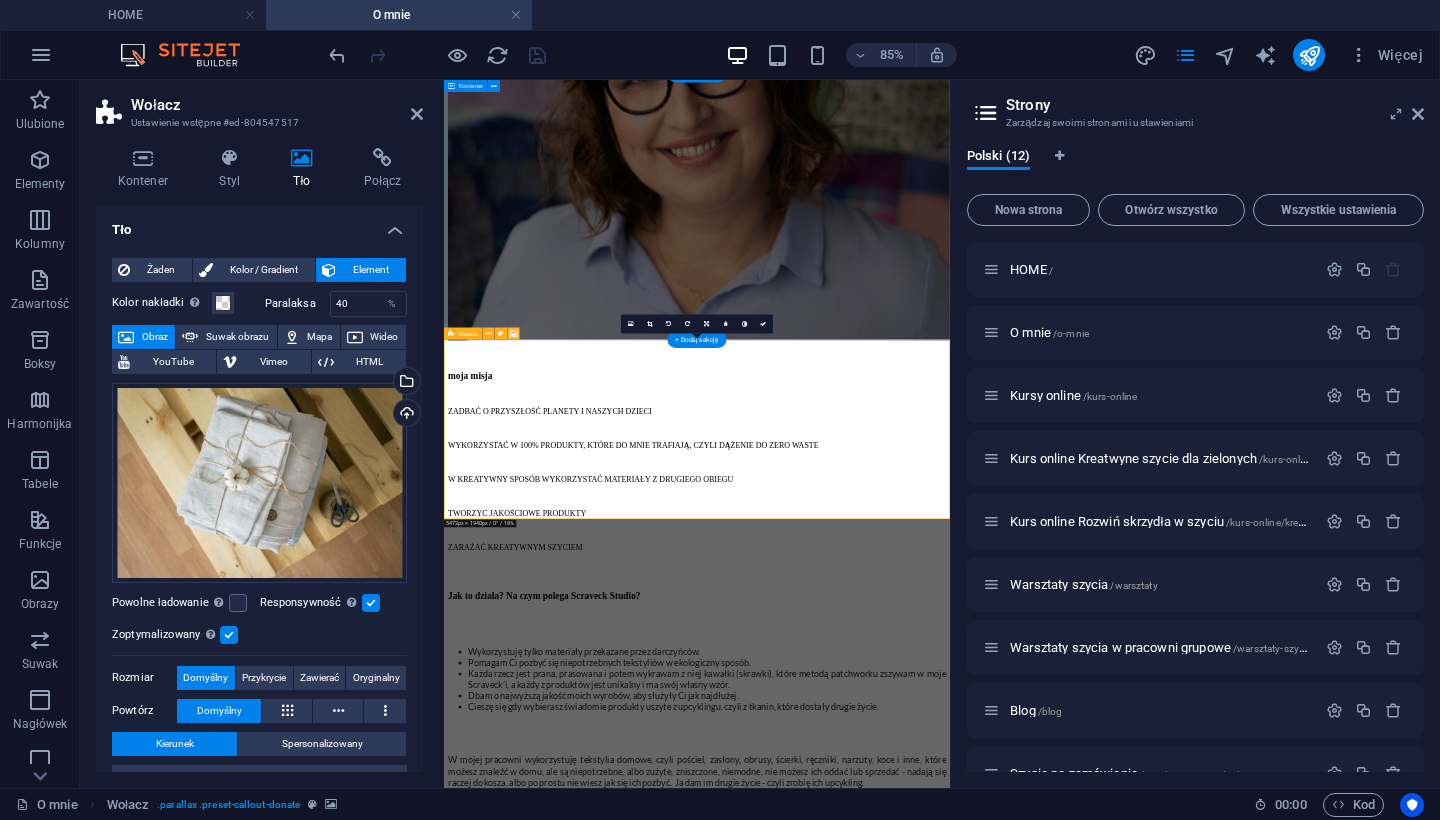 scroll, scrollTop: 2091, scrollLeft: 0, axis: vertical 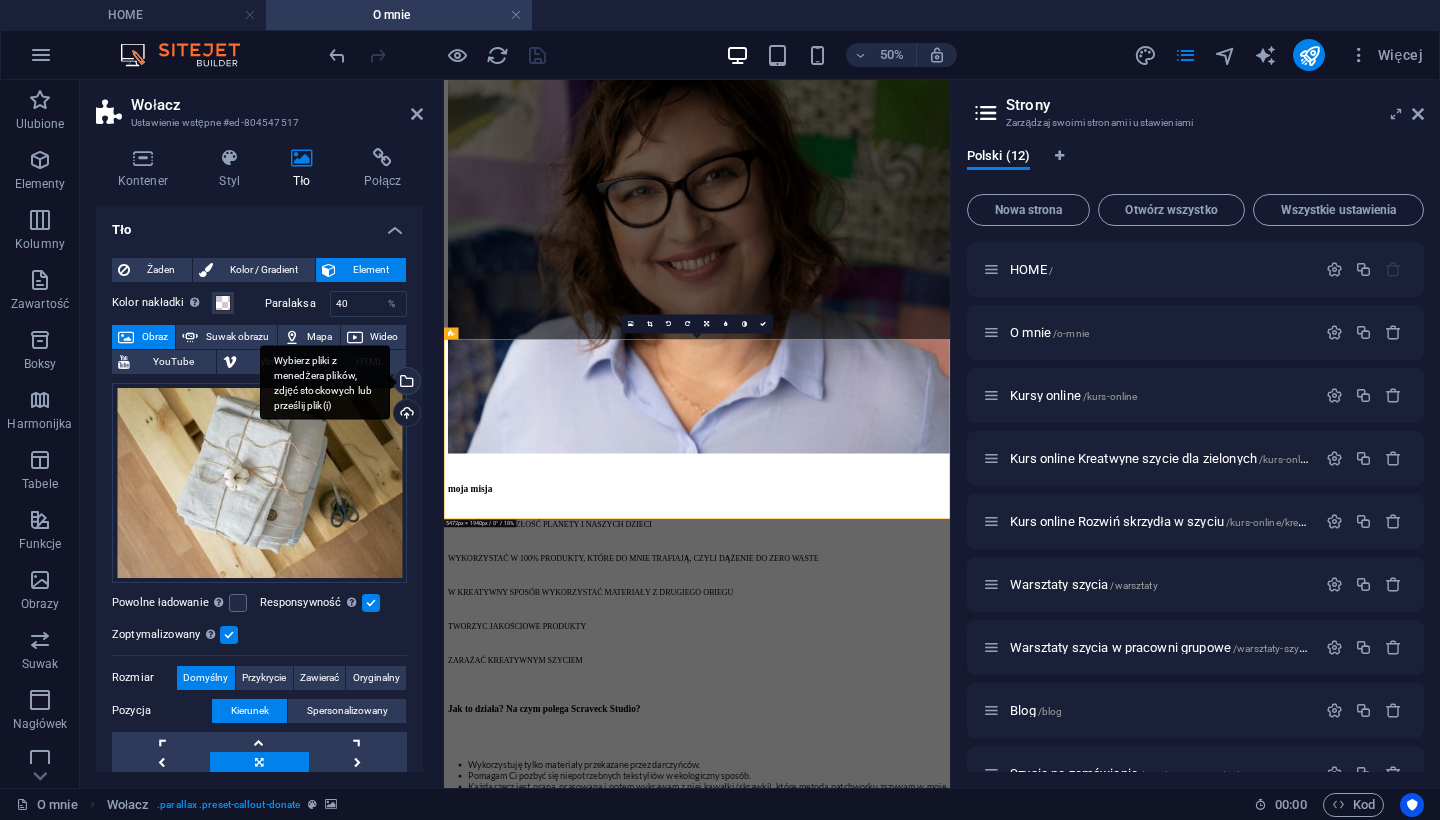 click on "Wybierz pliki z menedżera plików, zdjęć stockowych lub prześlij plik(i)" at bounding box center (405, 383) 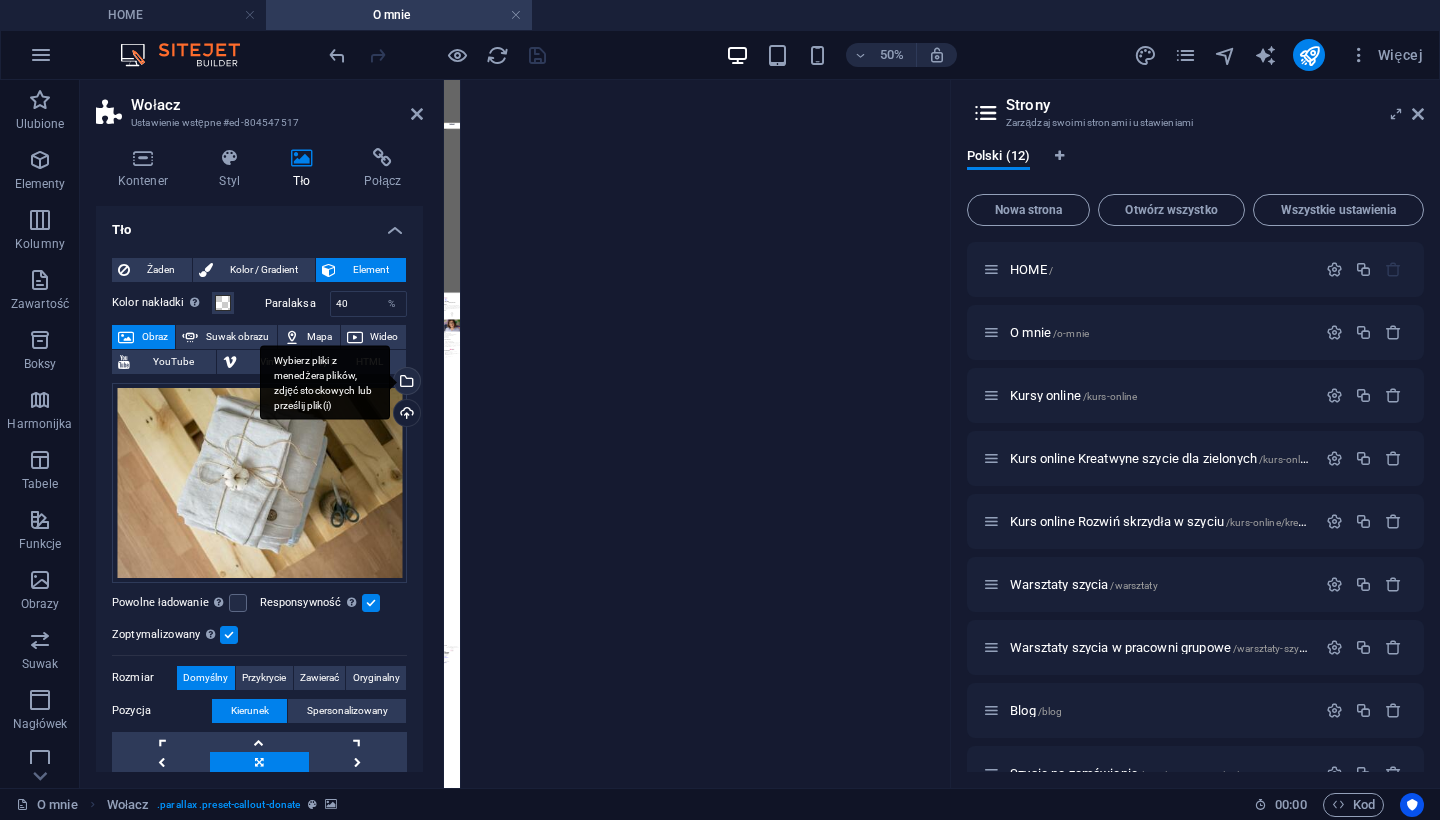 scroll, scrollTop: 0, scrollLeft: 0, axis: both 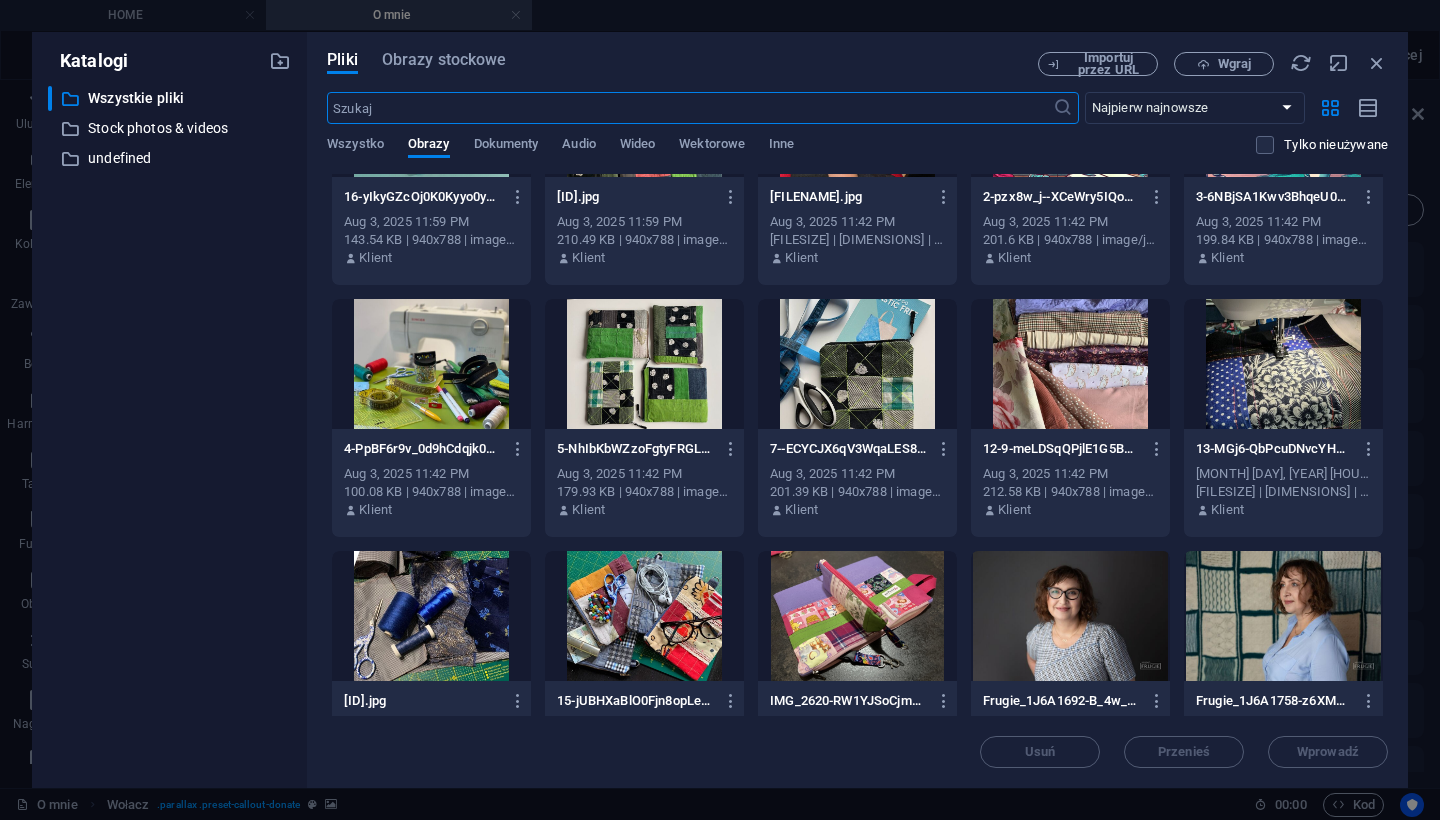 click at bounding box center (1070, 364) 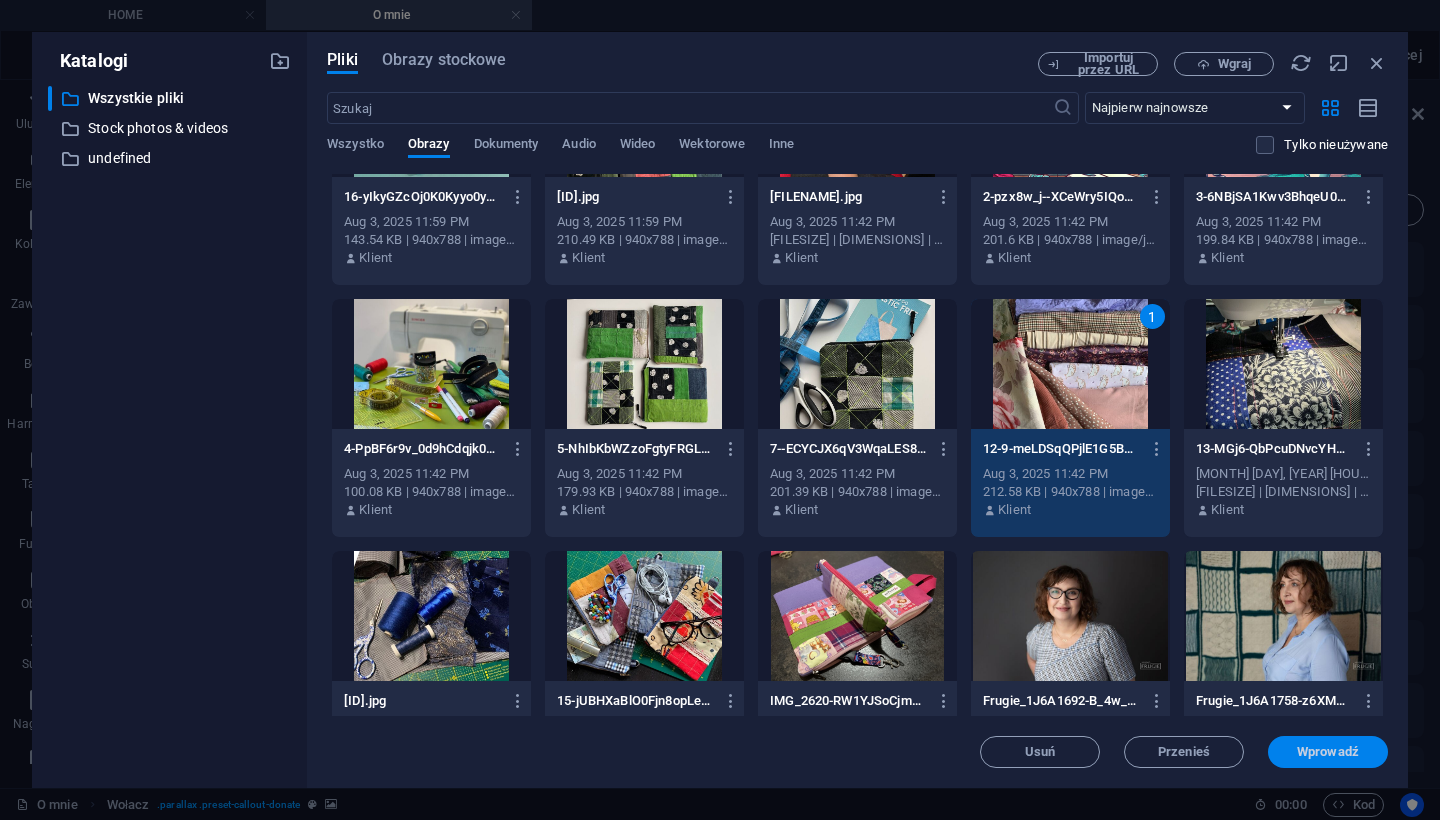 click on "Wprowadź" at bounding box center (1328, 752) 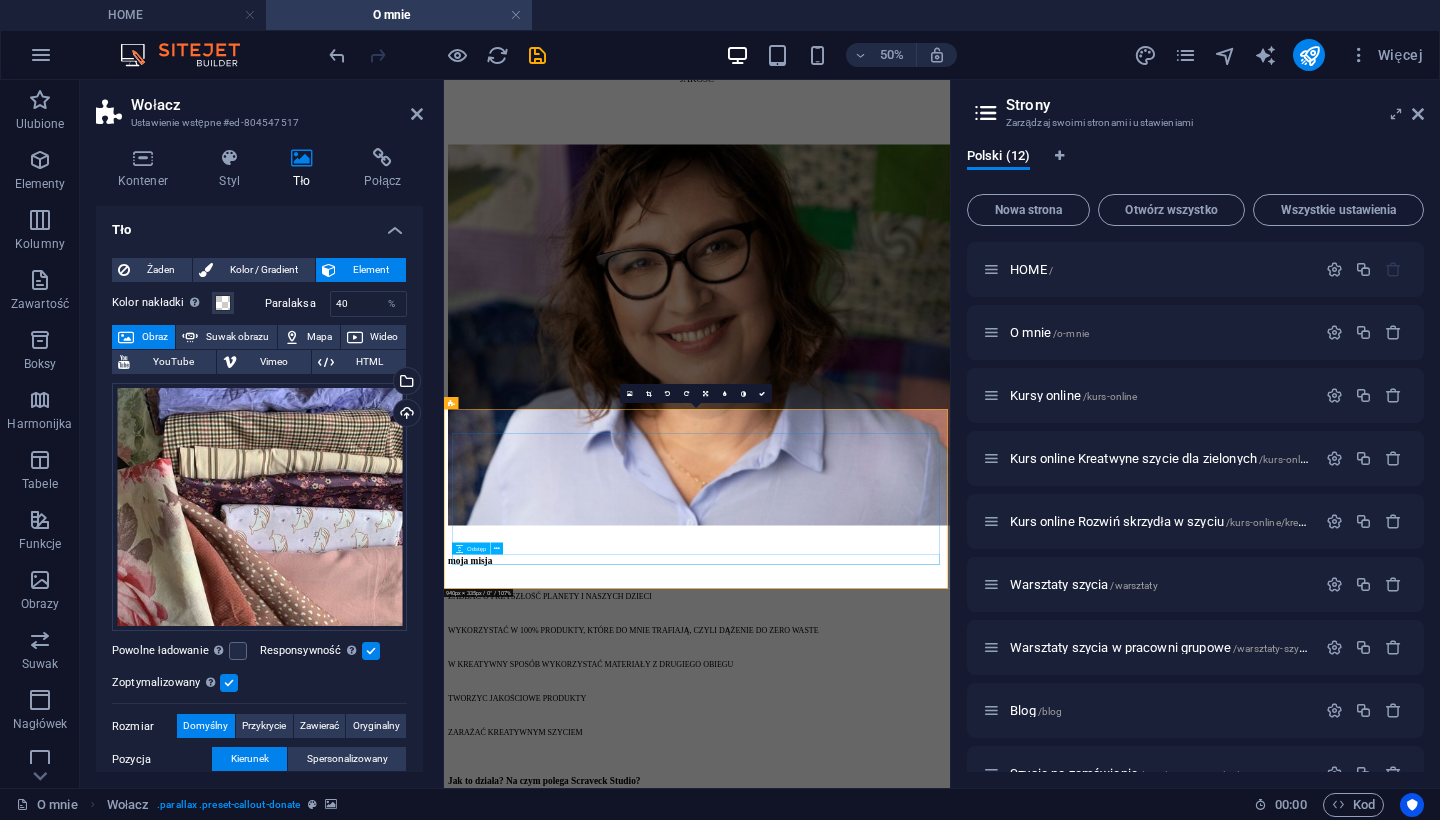 scroll, scrollTop: 1997, scrollLeft: 0, axis: vertical 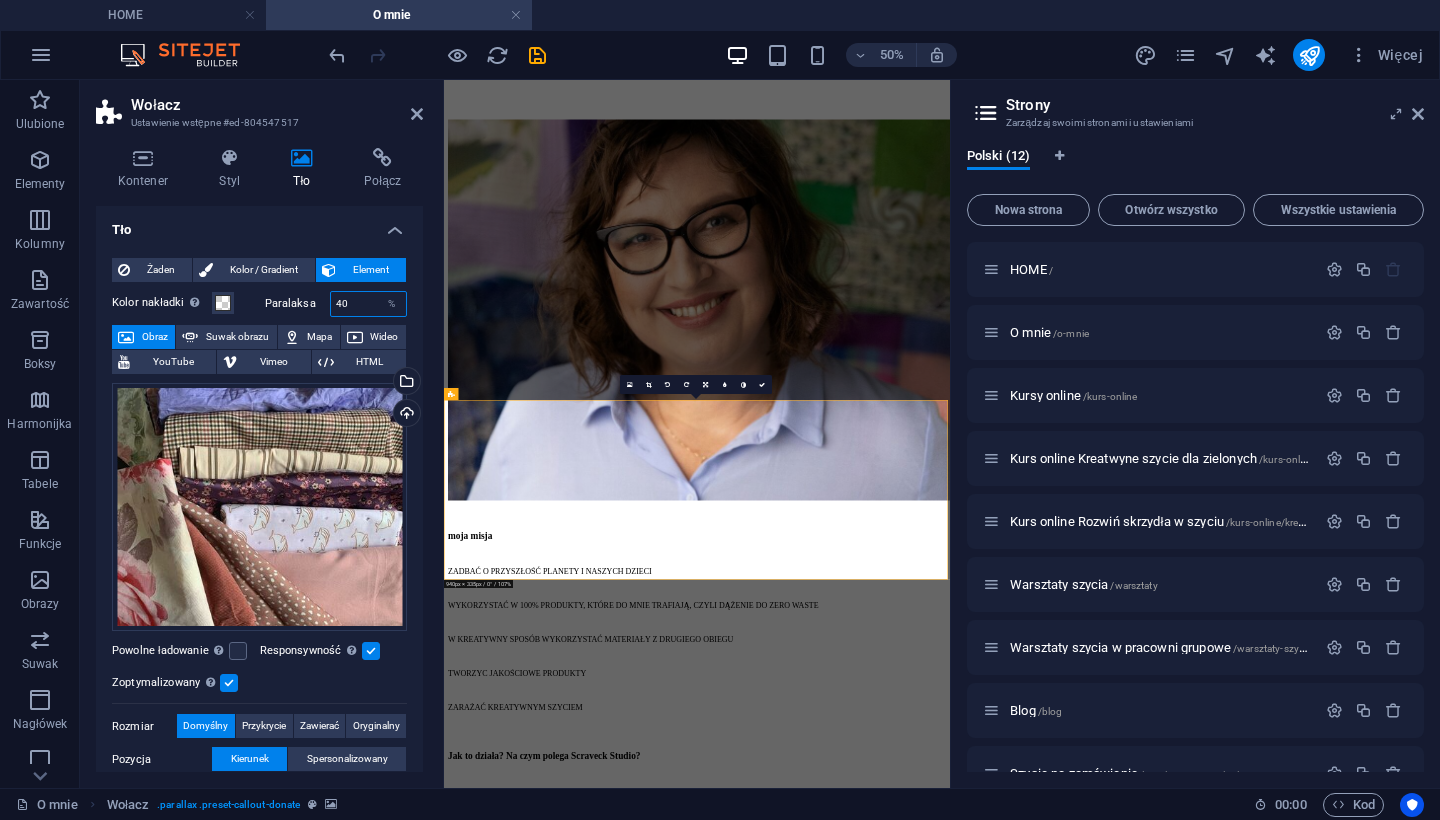 click on "40" at bounding box center [369, 304] 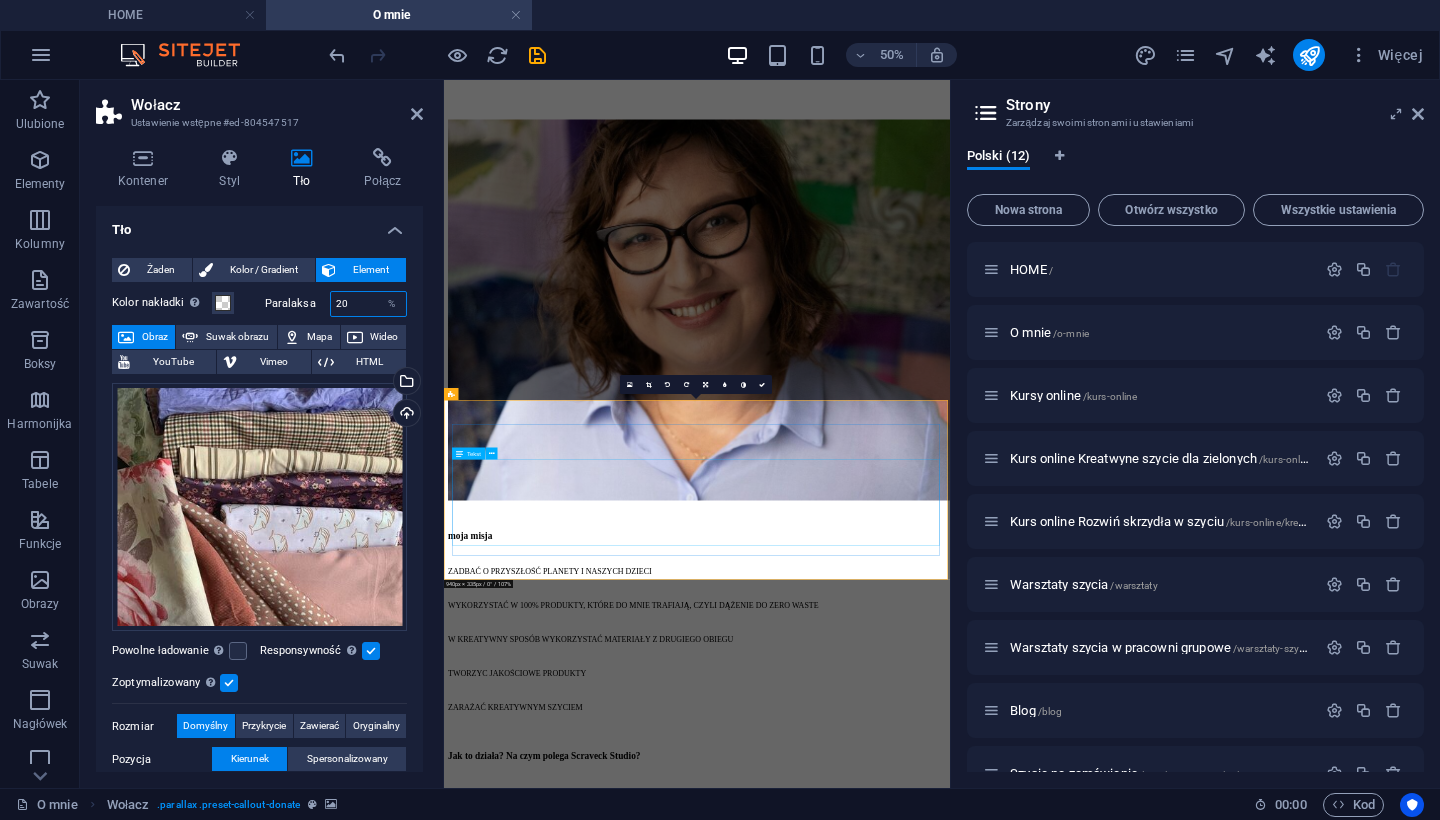 type on "20" 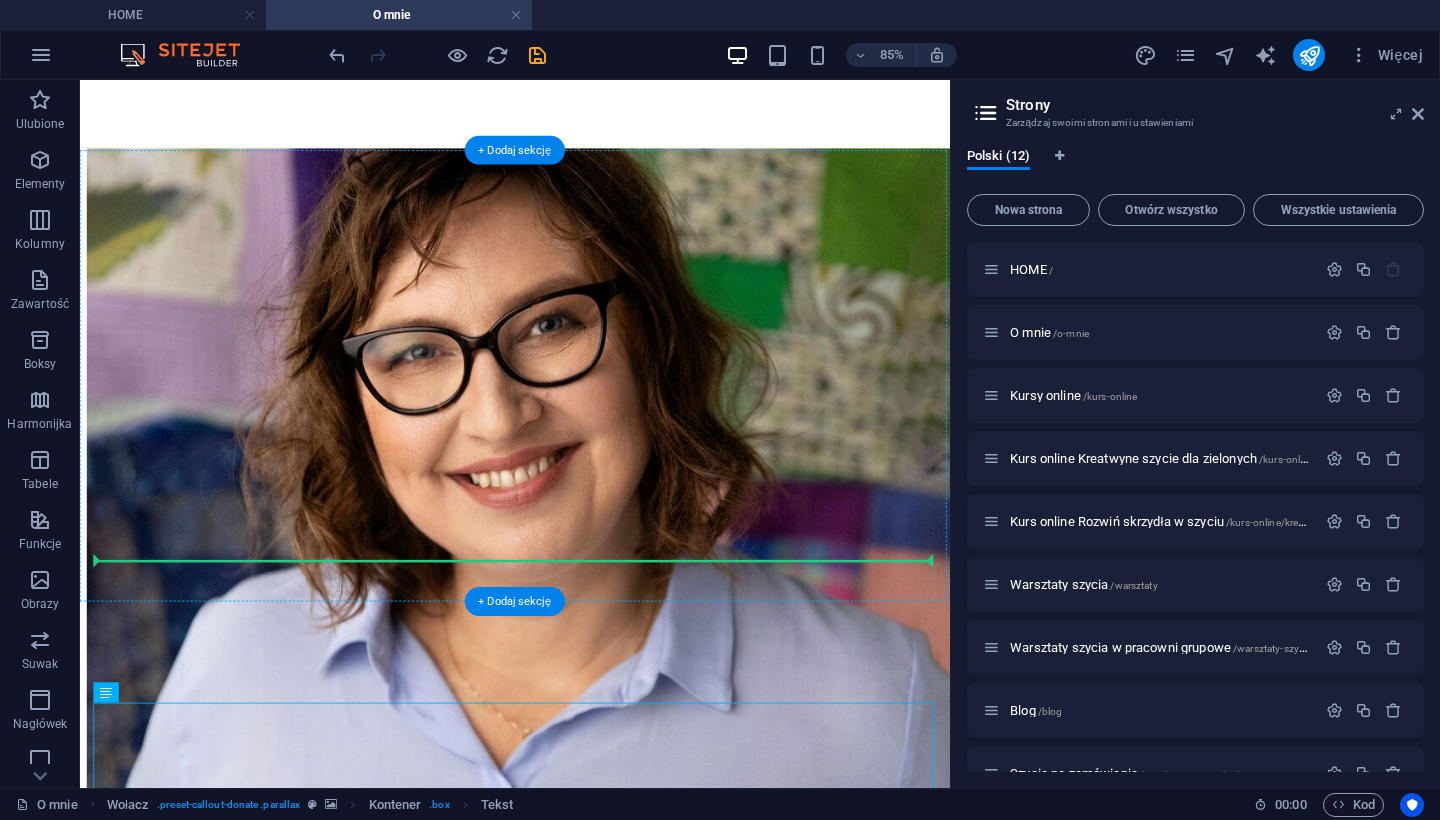 drag, startPoint x: 538, startPoint y: 932, endPoint x: 776, endPoint y: 553, distance: 447.53214 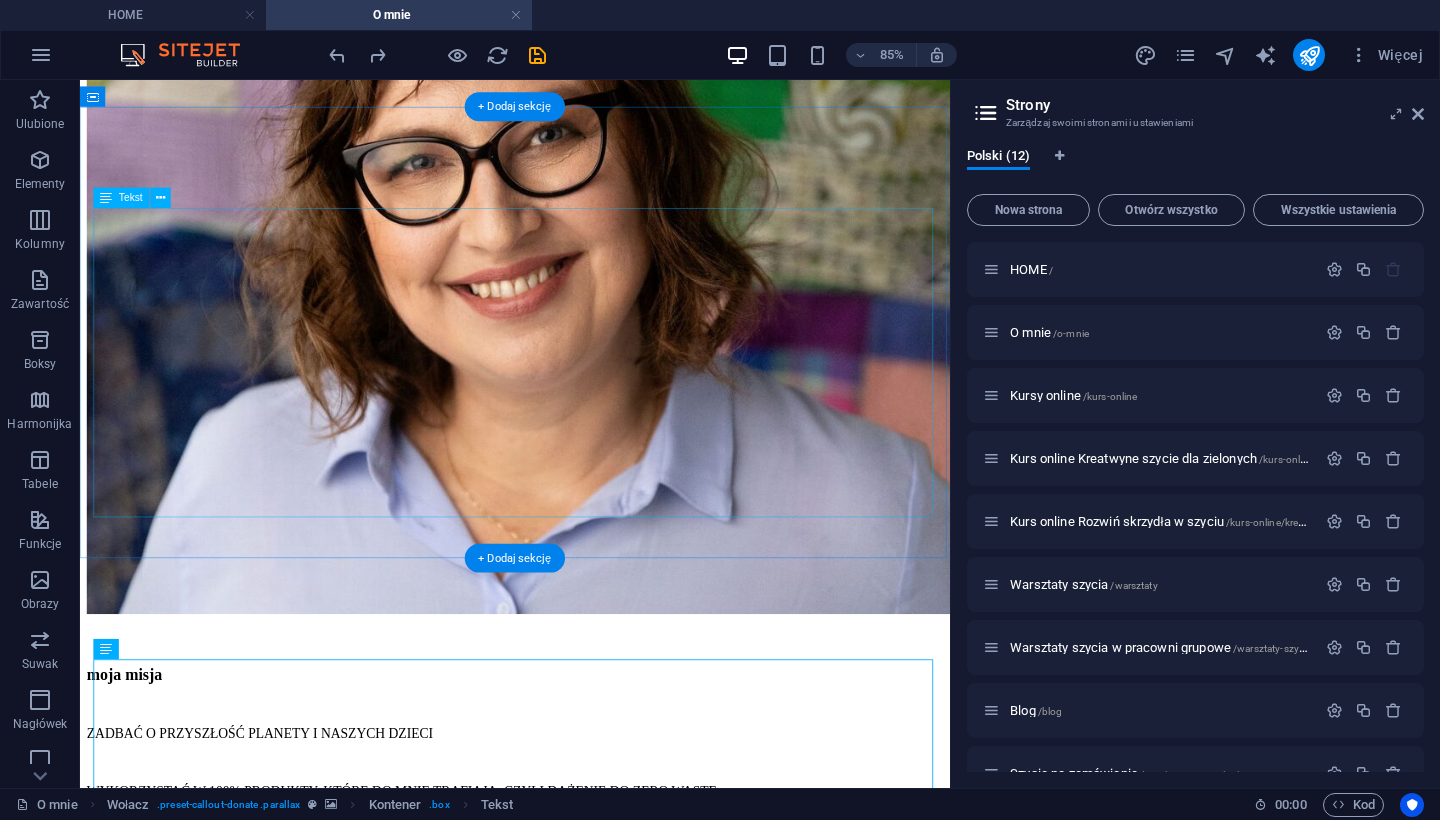 scroll, scrollTop: 2048, scrollLeft: 0, axis: vertical 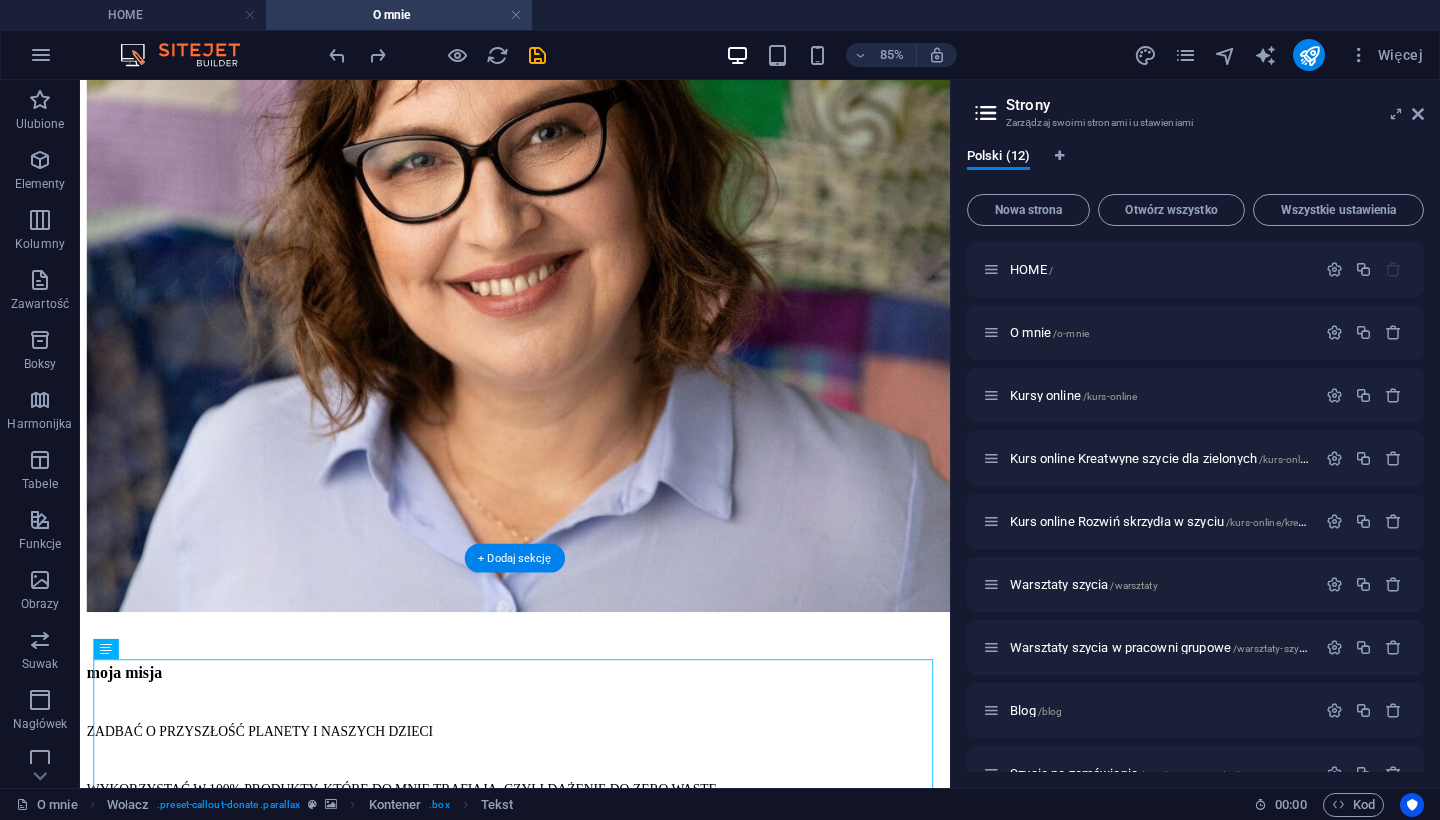 click at bounding box center [592, 2256] 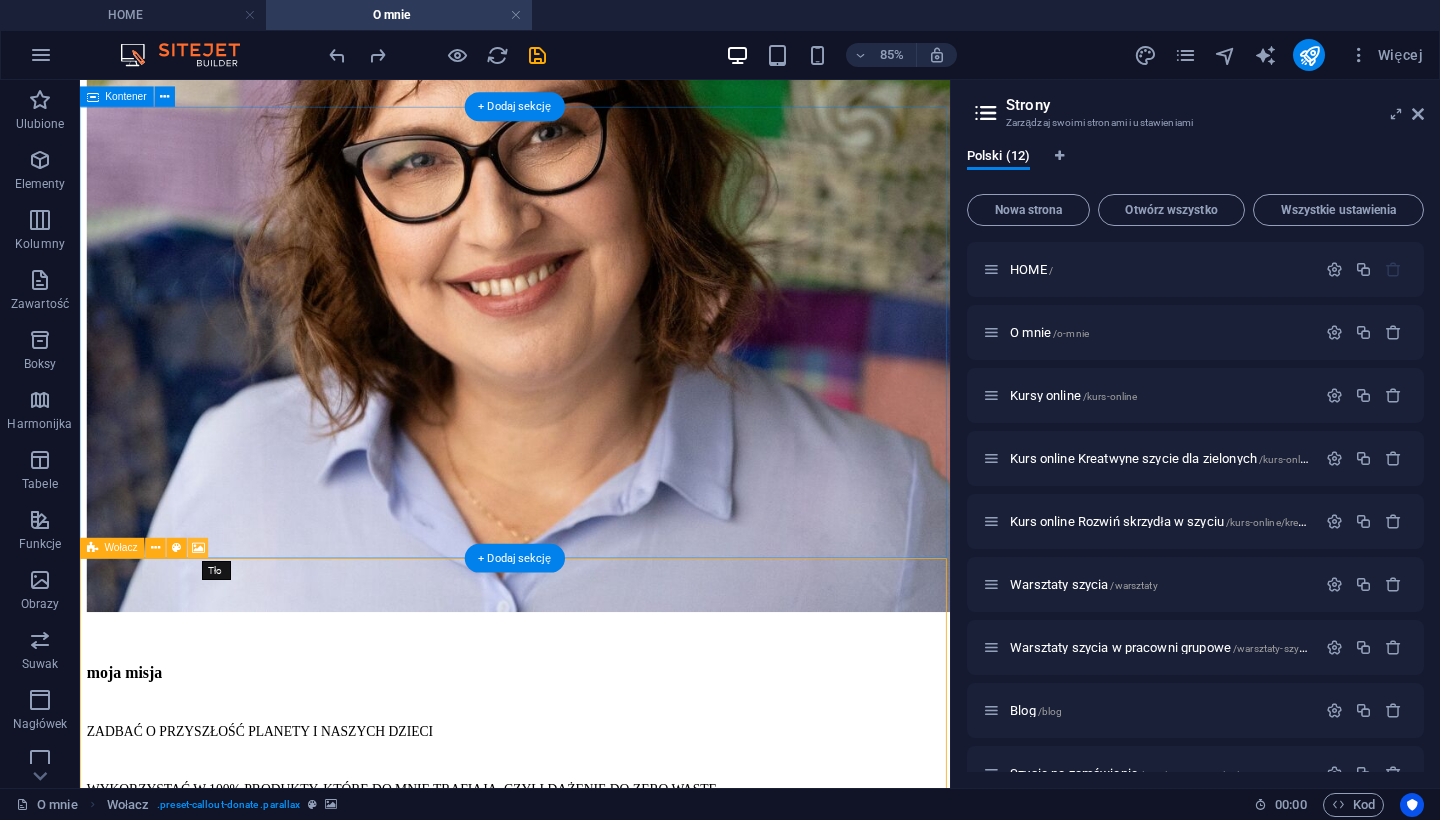 click at bounding box center (198, 548) 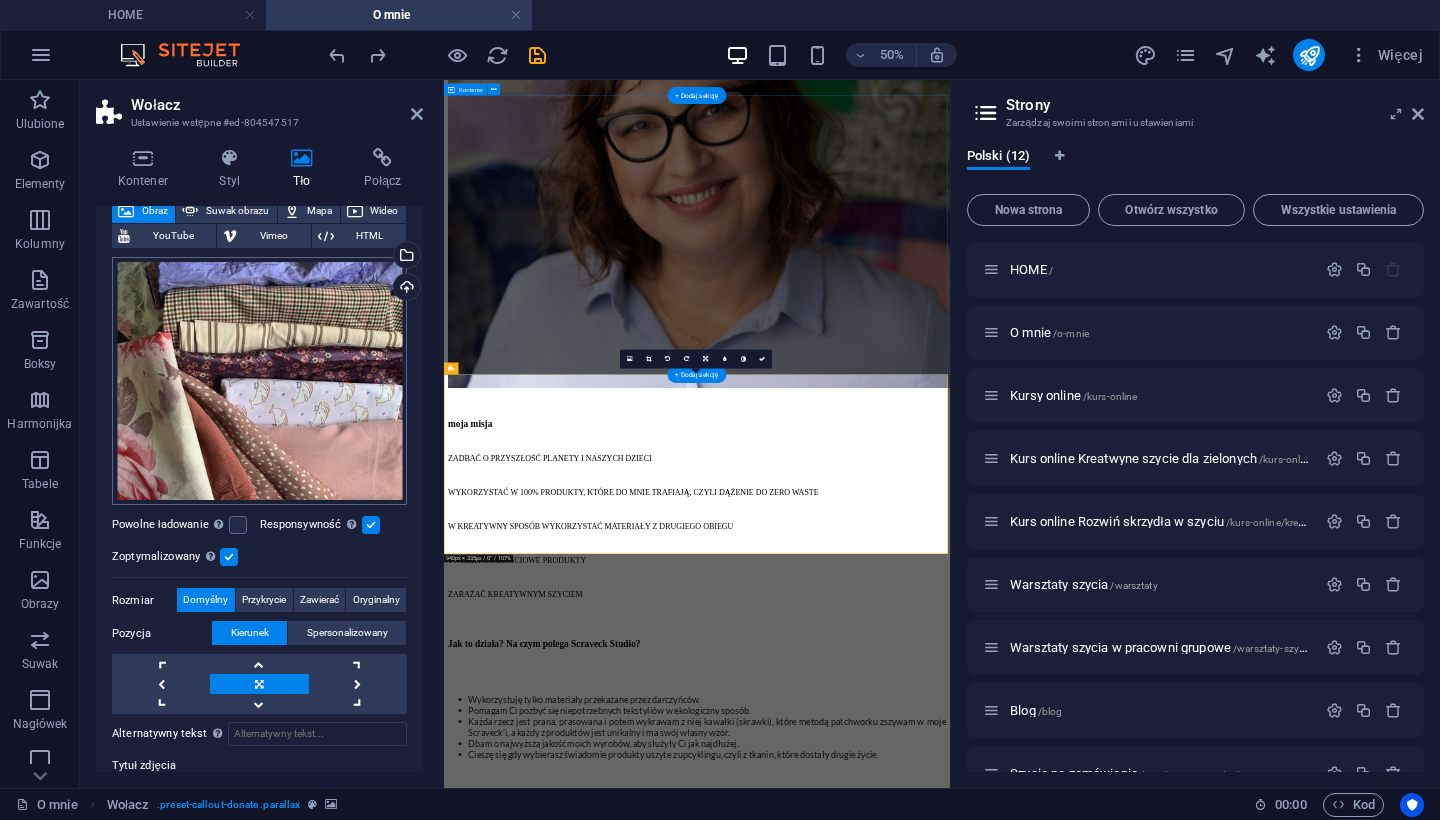 scroll, scrollTop: 156, scrollLeft: 0, axis: vertical 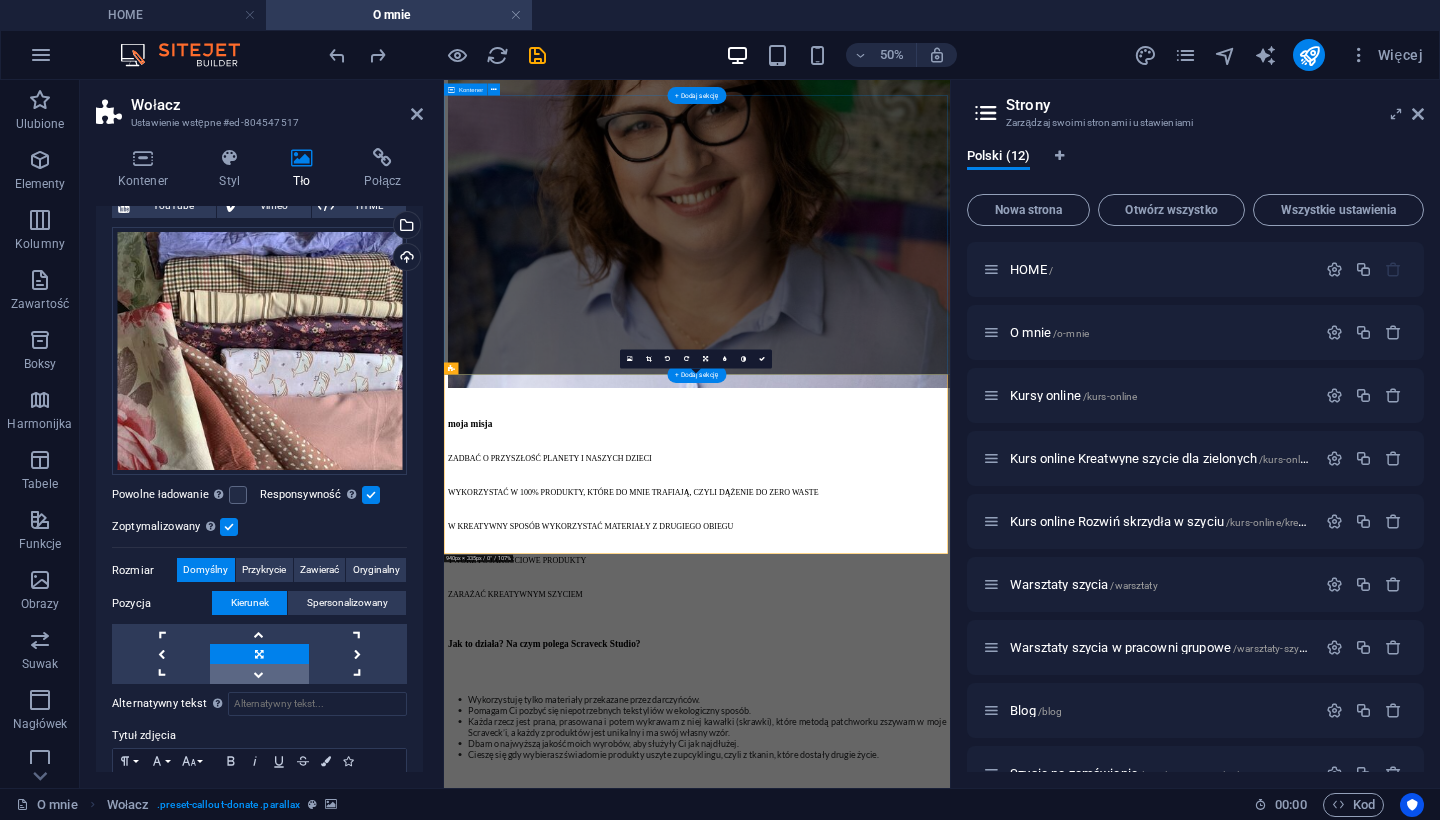 click at bounding box center [259, 674] 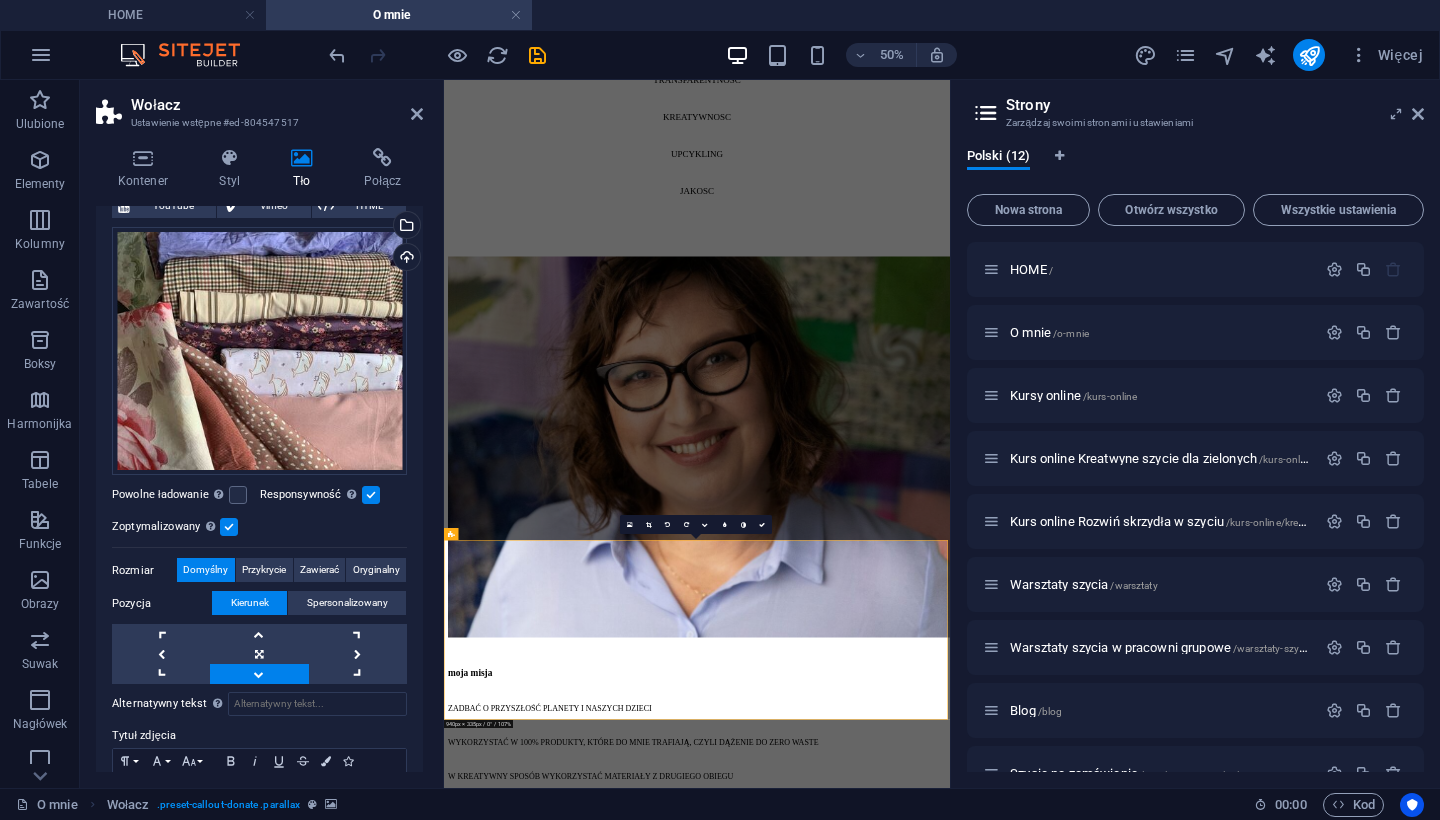 scroll, scrollTop: 1717, scrollLeft: 0, axis: vertical 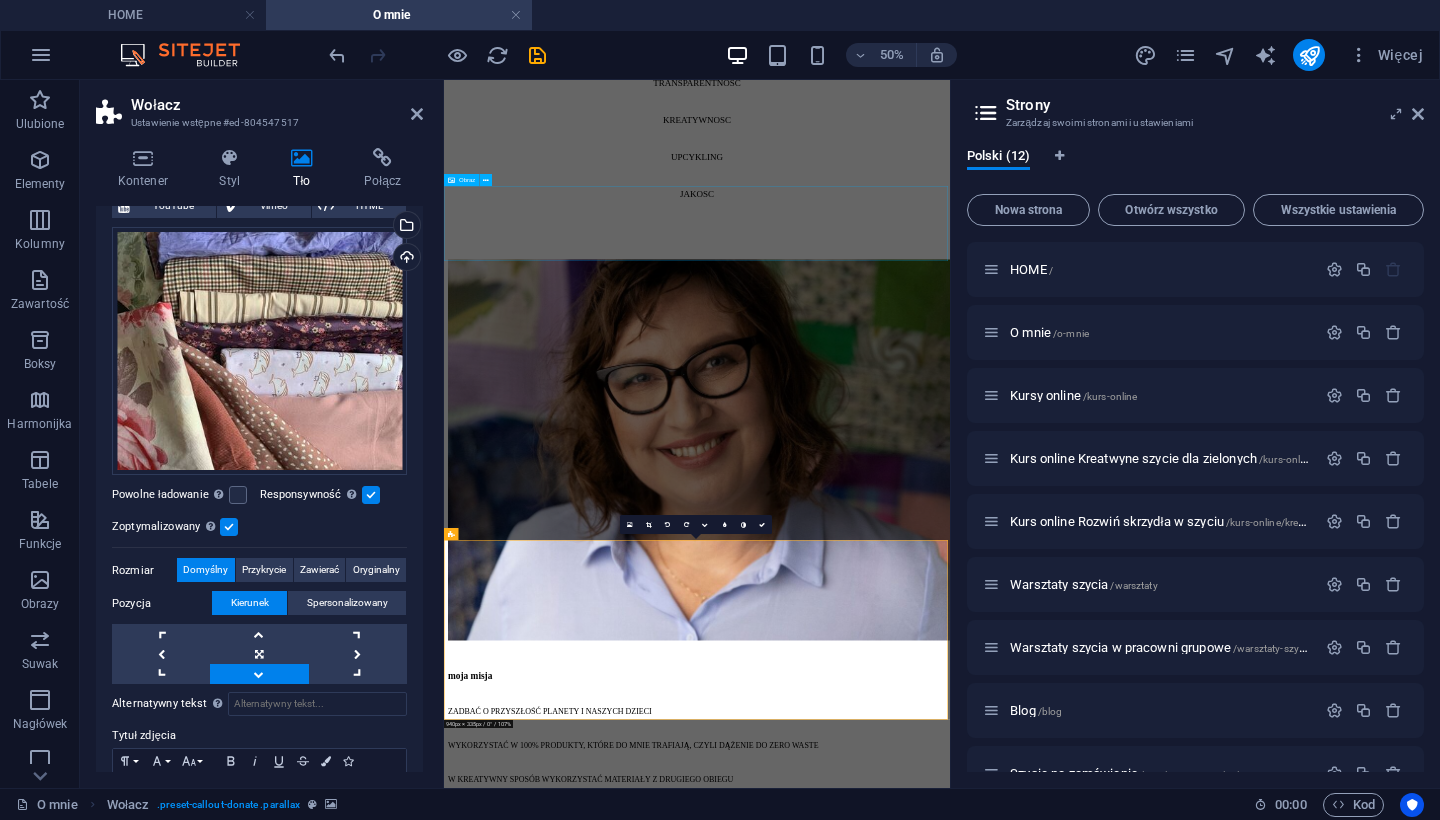click at bounding box center [950, 2299] 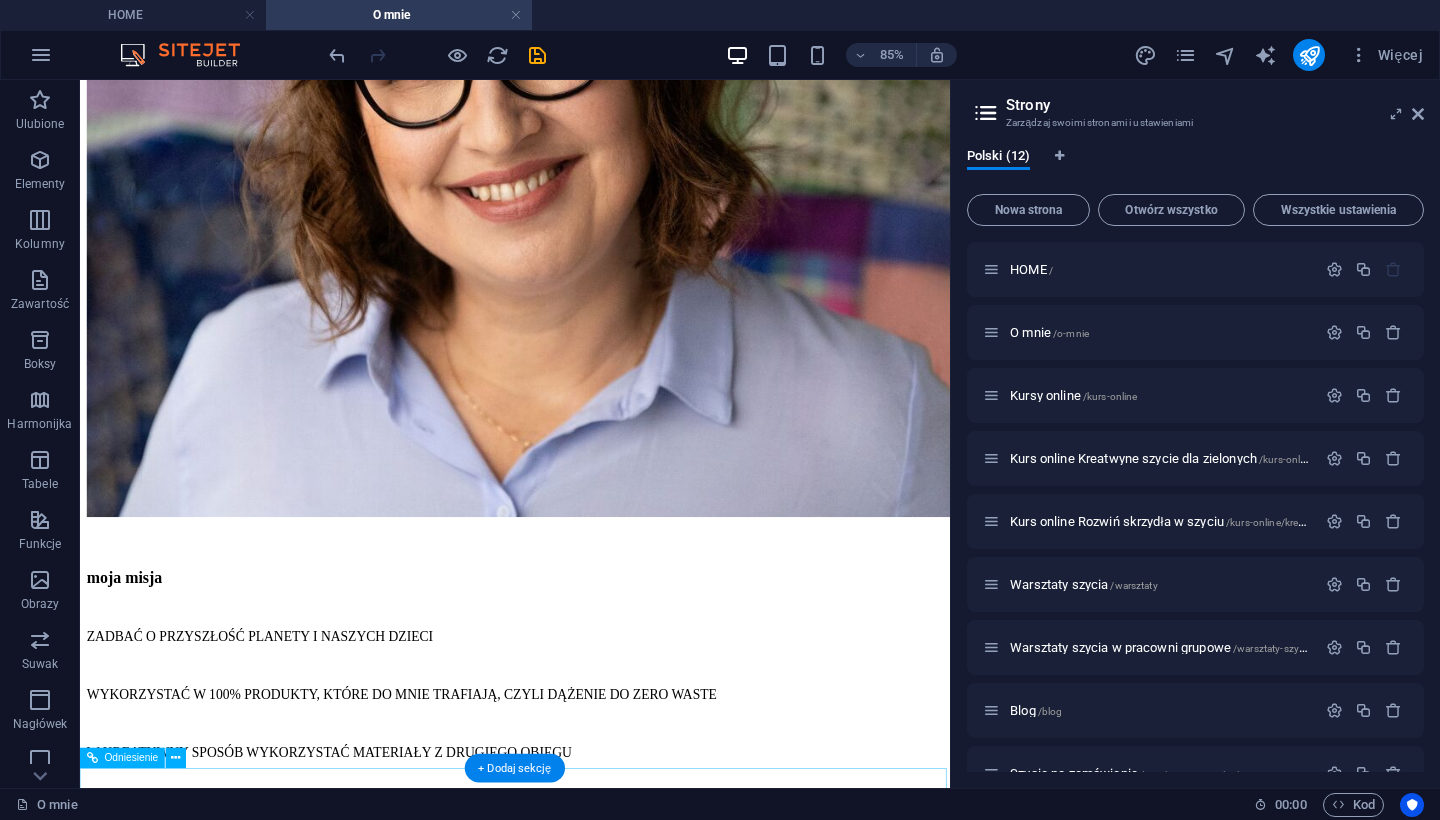 scroll, scrollTop: 2157, scrollLeft: 0, axis: vertical 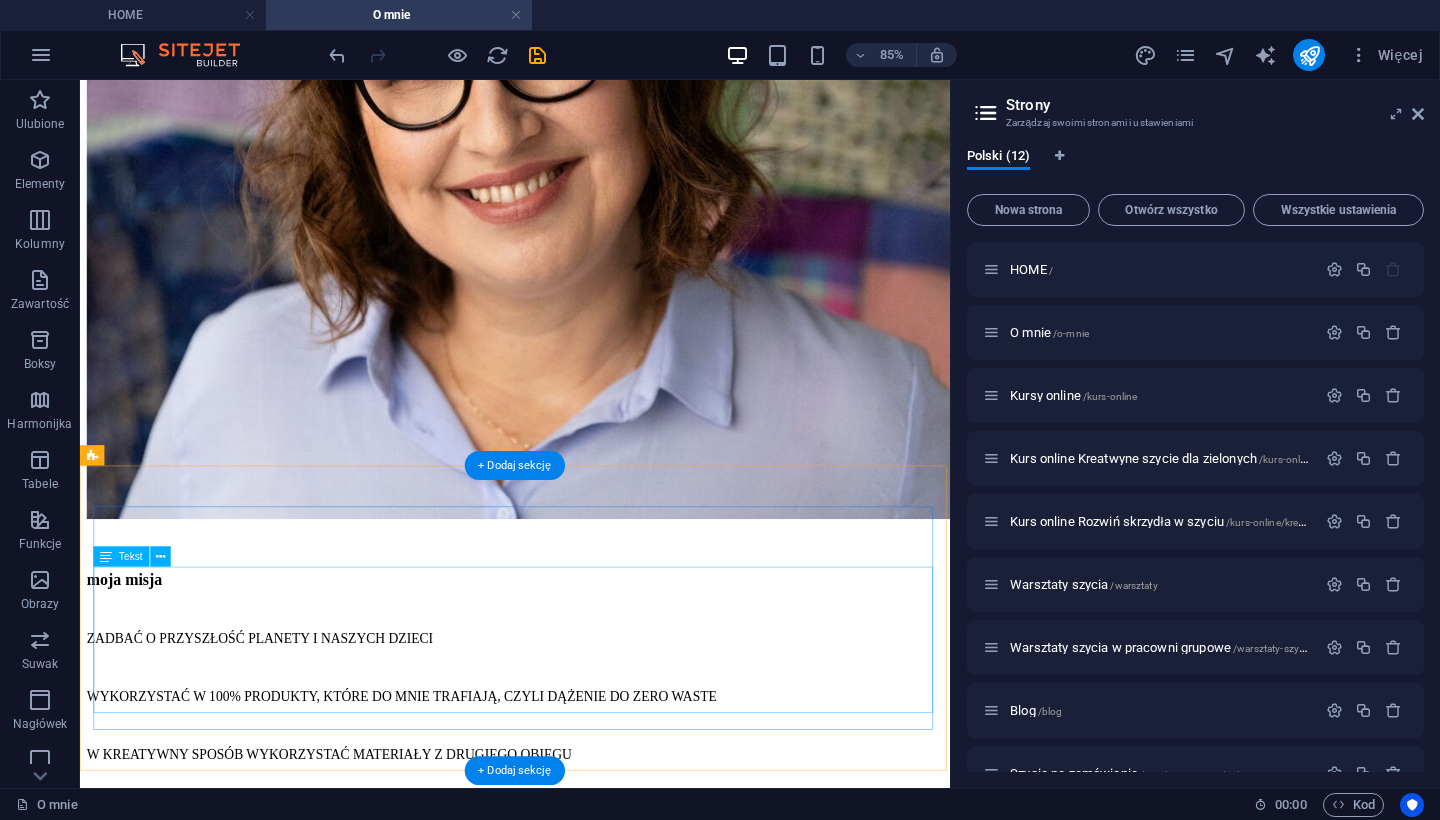 click on "dążenie do 100% zero waste, czyli całkowite wykorzystanie  przekazywanych materiałów jest dla mnie jedną z najważniejszych wartości. Wierzę, ze to nasz wspólny krok ku lepszej przyszłości." at bounding box center [592, 2860] 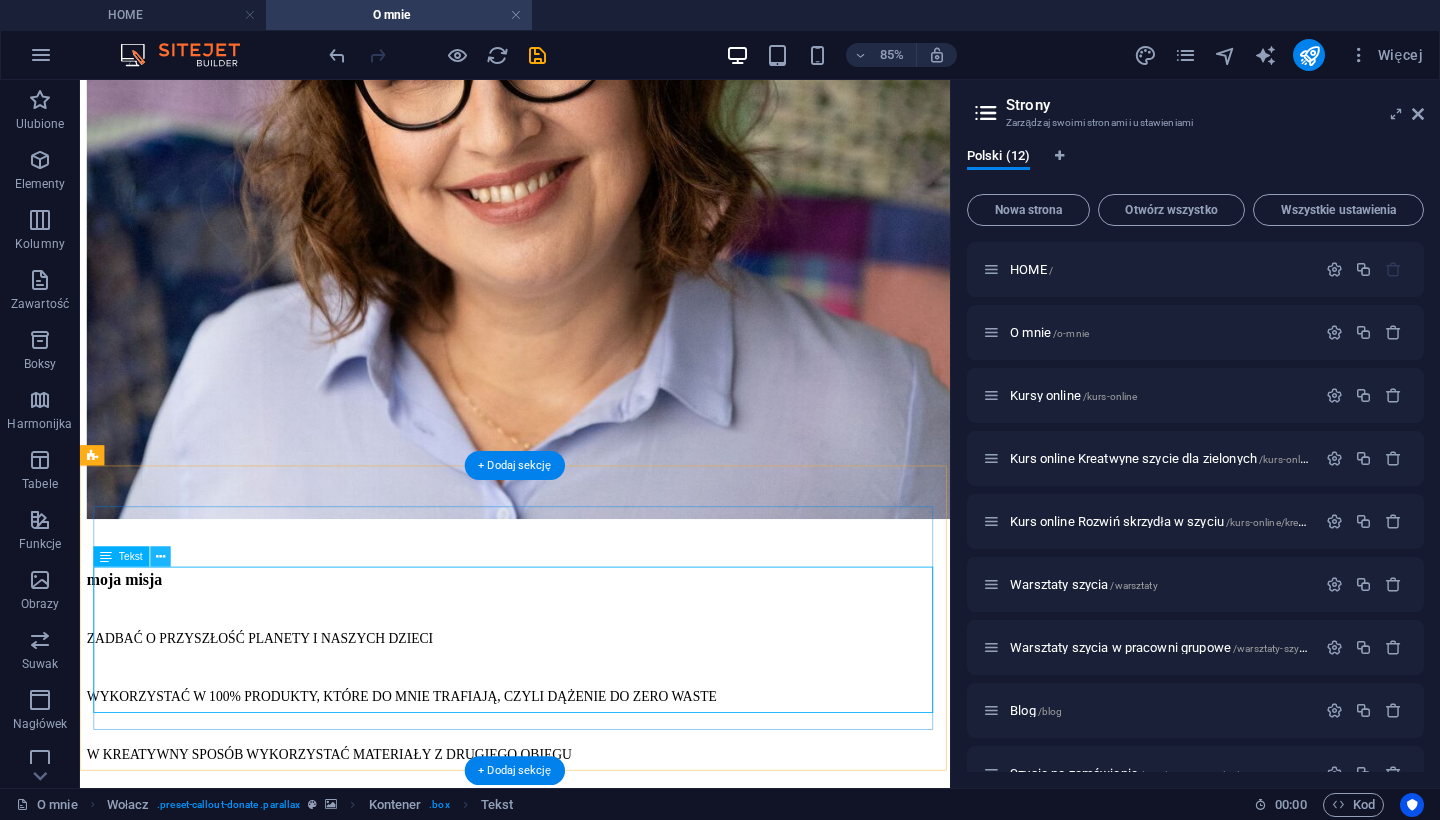 click at bounding box center [160, 556] 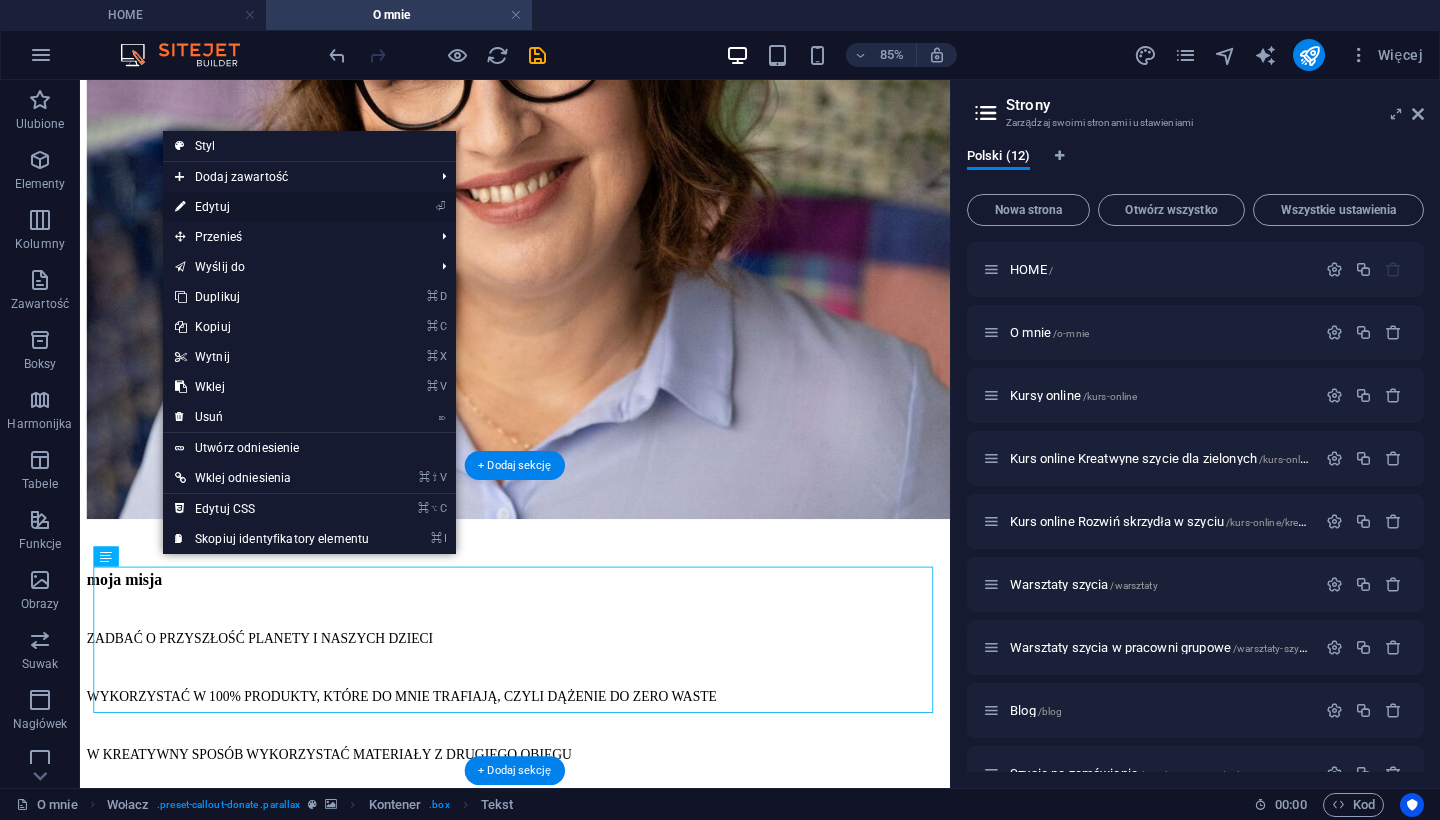 click on "⏎  Edytuj" at bounding box center (272, 207) 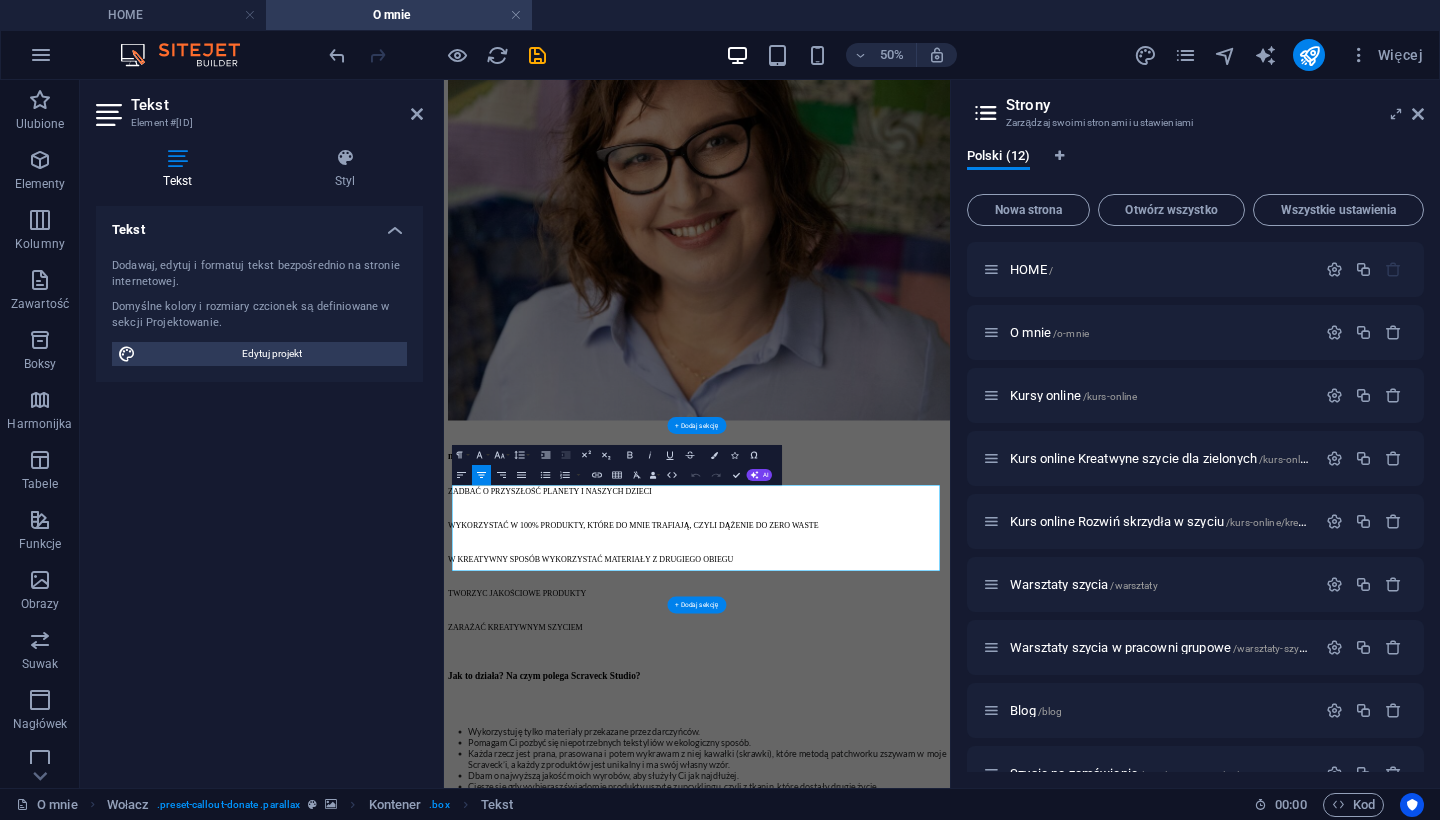 scroll, scrollTop: 1946, scrollLeft: 0, axis: vertical 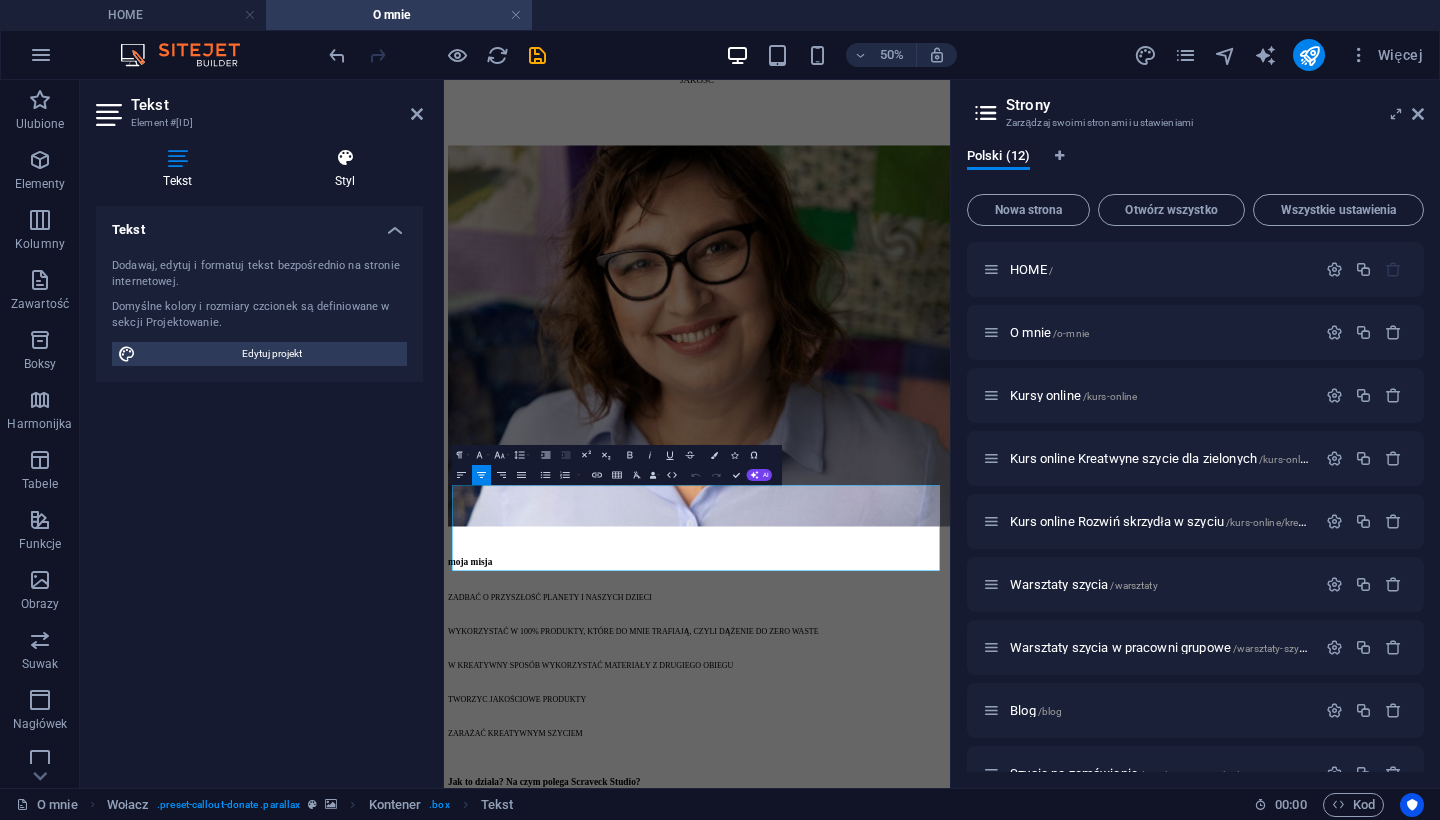 click at bounding box center (345, 158) 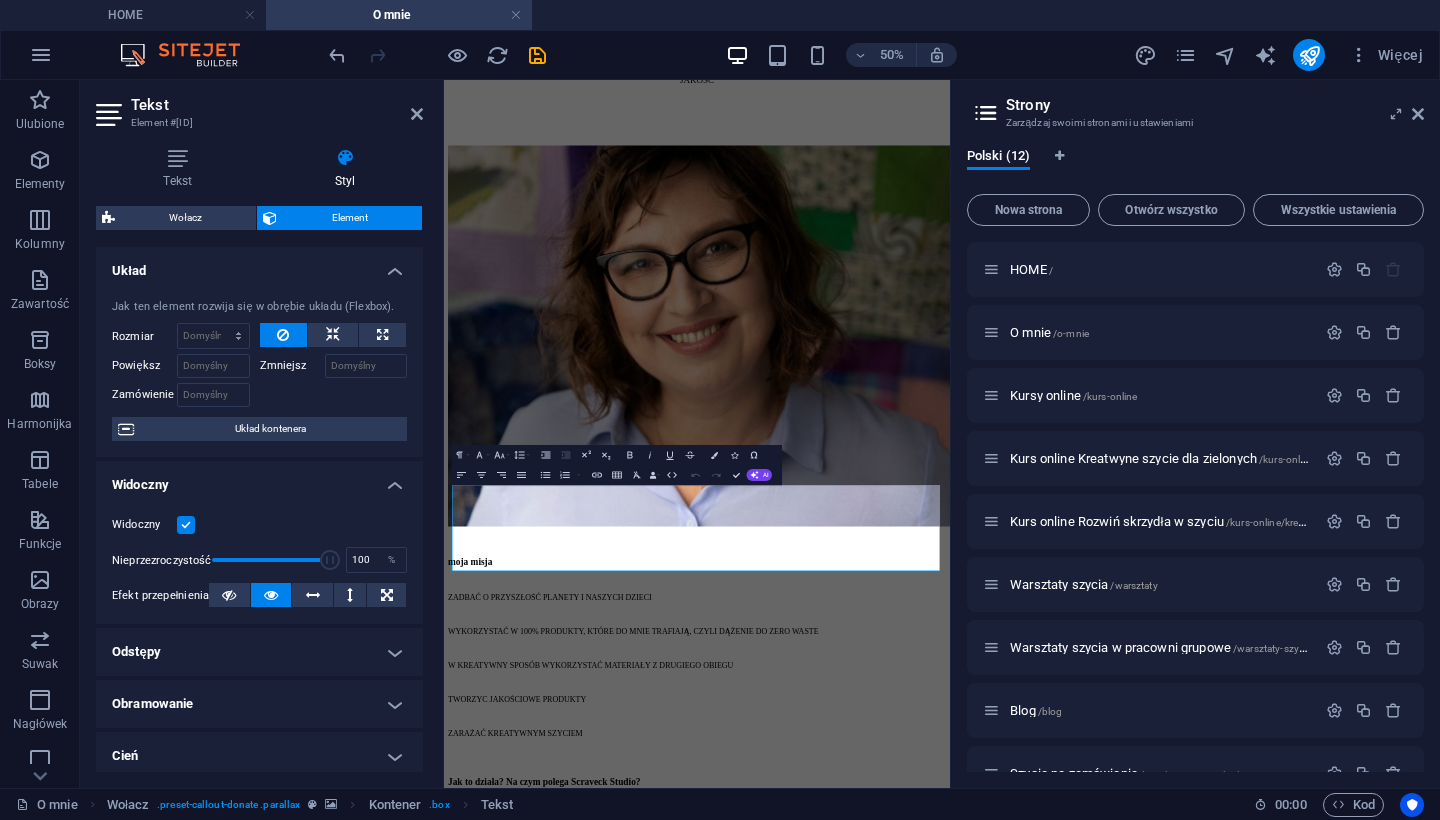 drag, startPoint x: 323, startPoint y: 559, endPoint x: 341, endPoint y: 557, distance: 18.110771 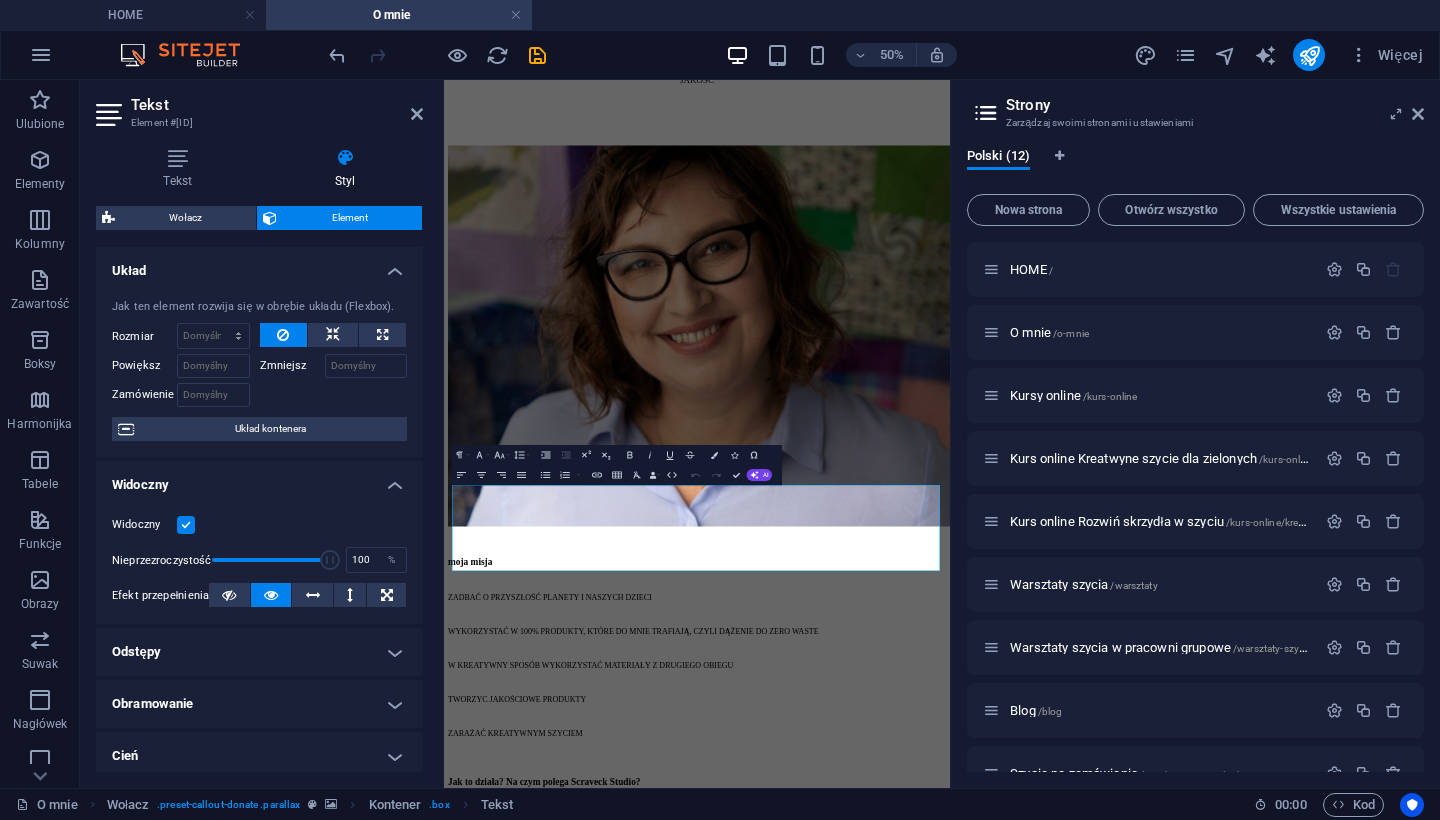 click on "Nieprzezroczystość 100 %" at bounding box center (259, 560) 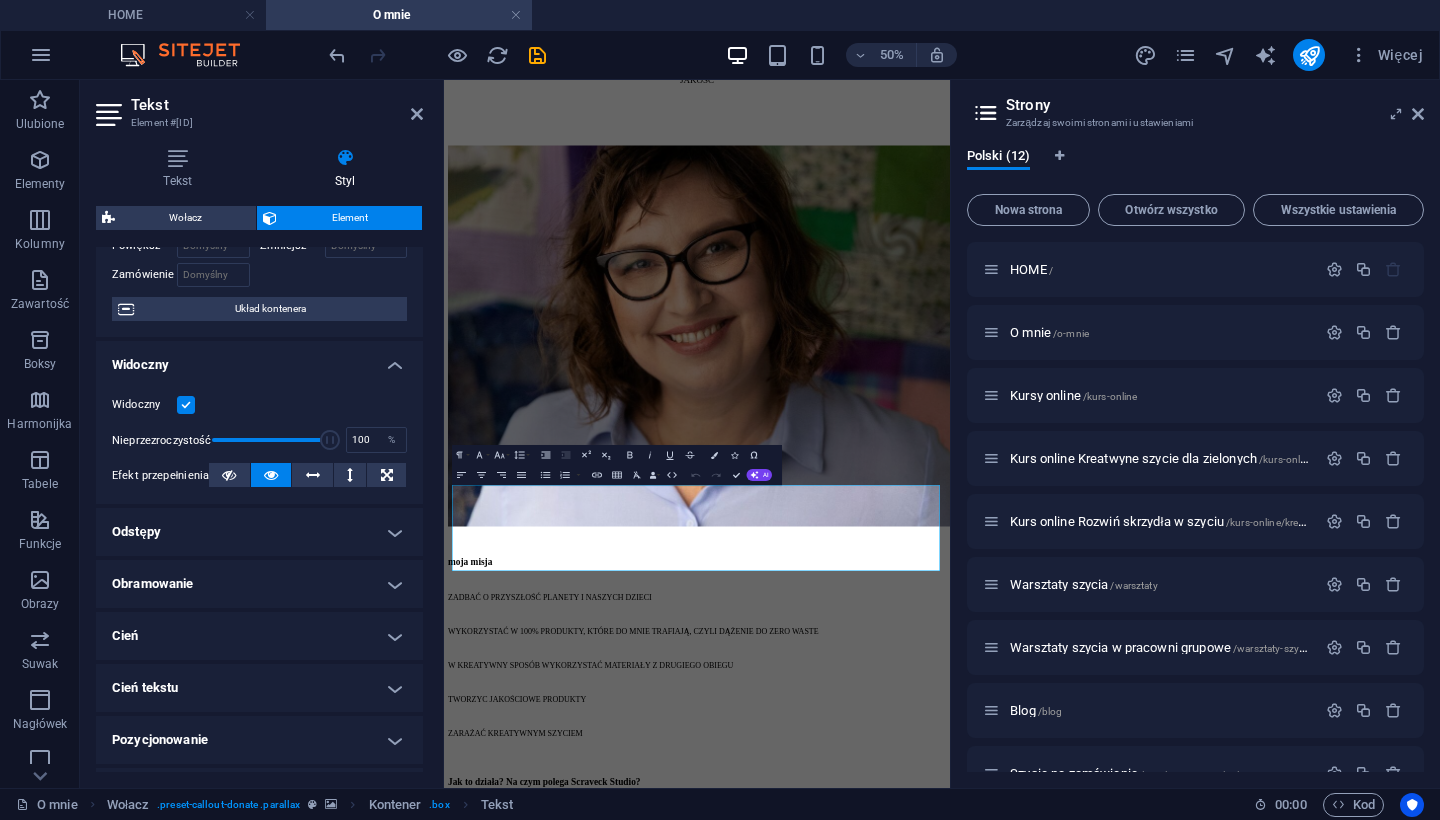 scroll, scrollTop: 0, scrollLeft: 0, axis: both 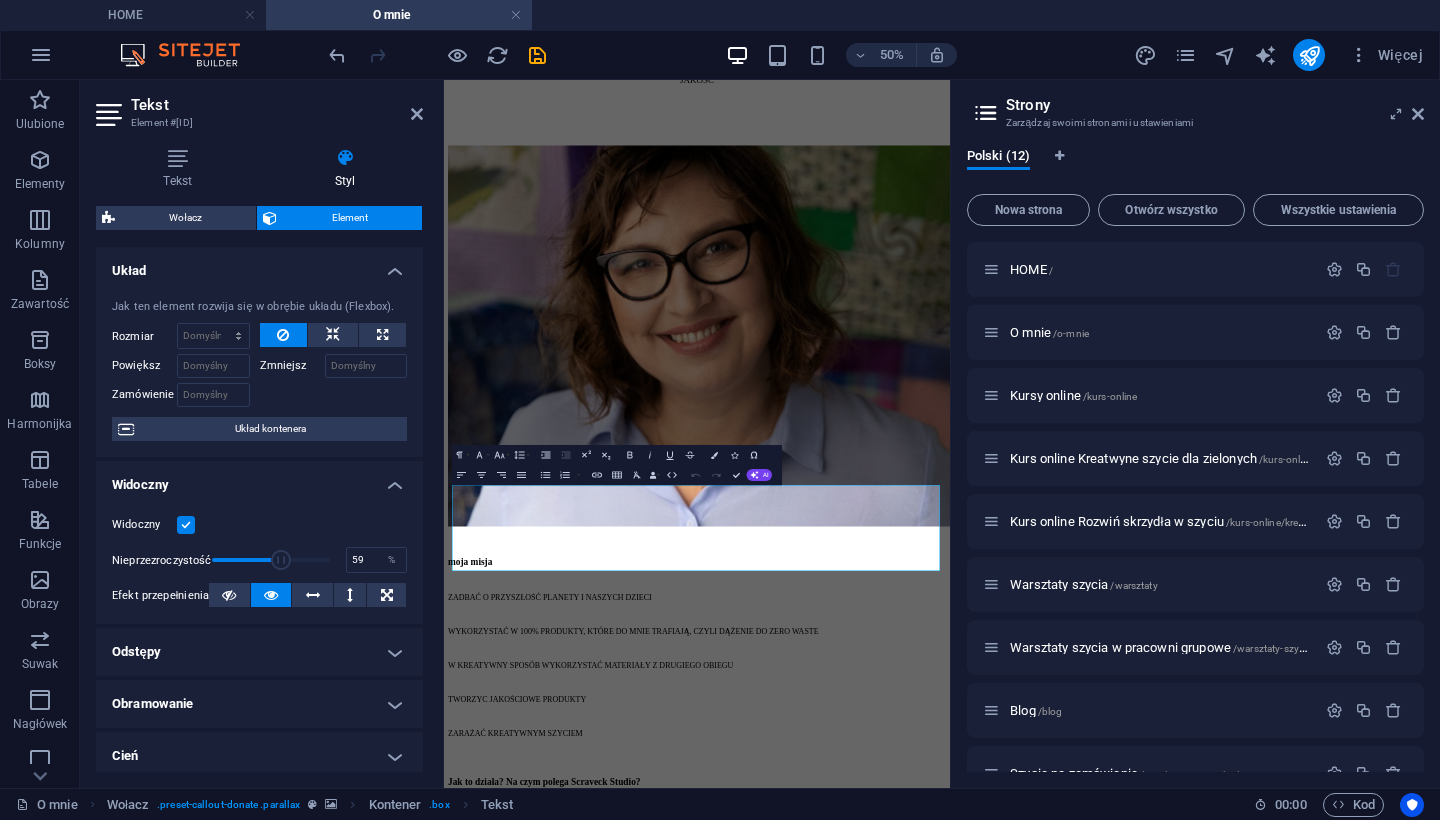 drag, startPoint x: 322, startPoint y: 560, endPoint x: 278, endPoint y: 560, distance: 44 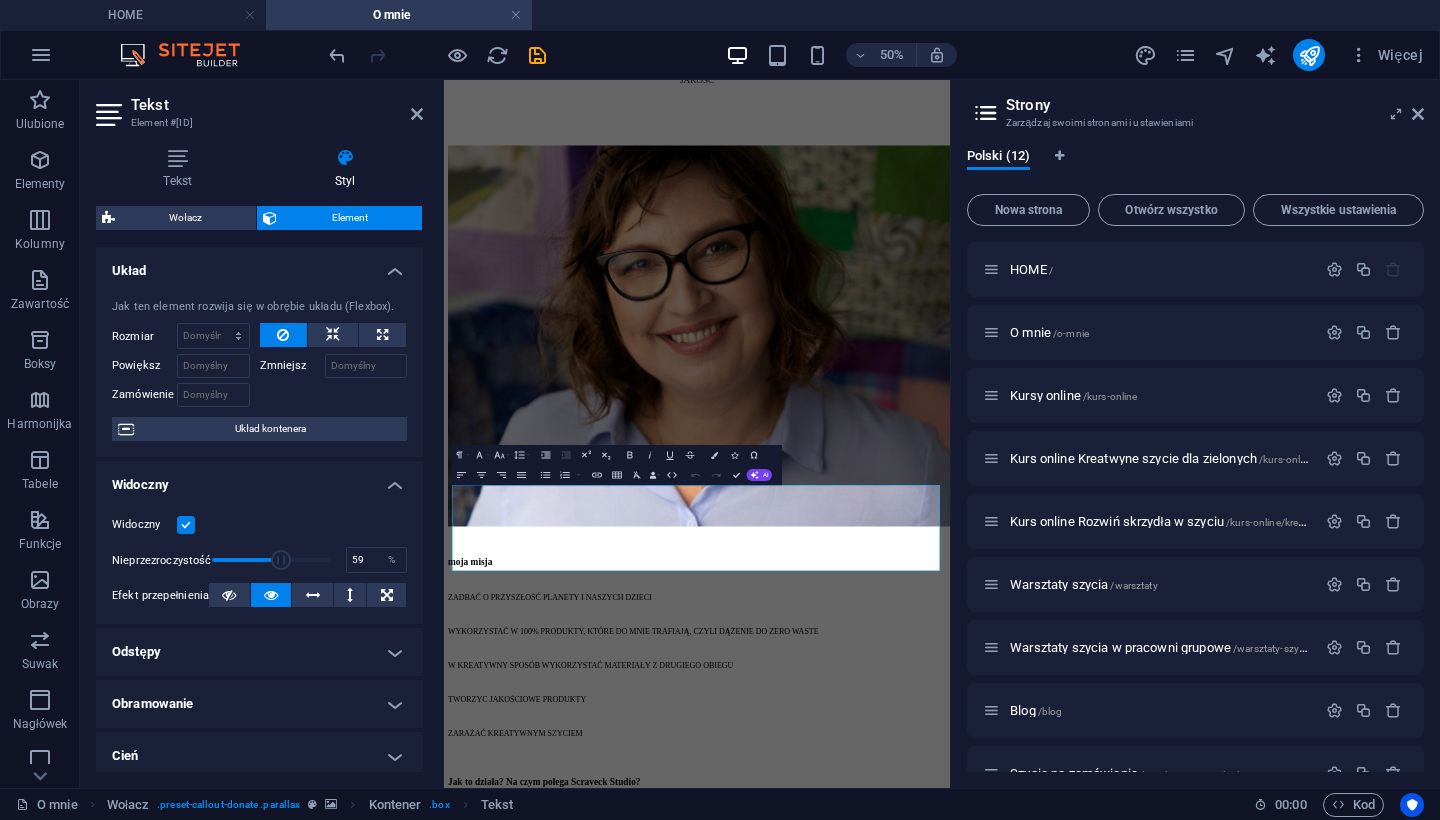 click at bounding box center (281, 560) 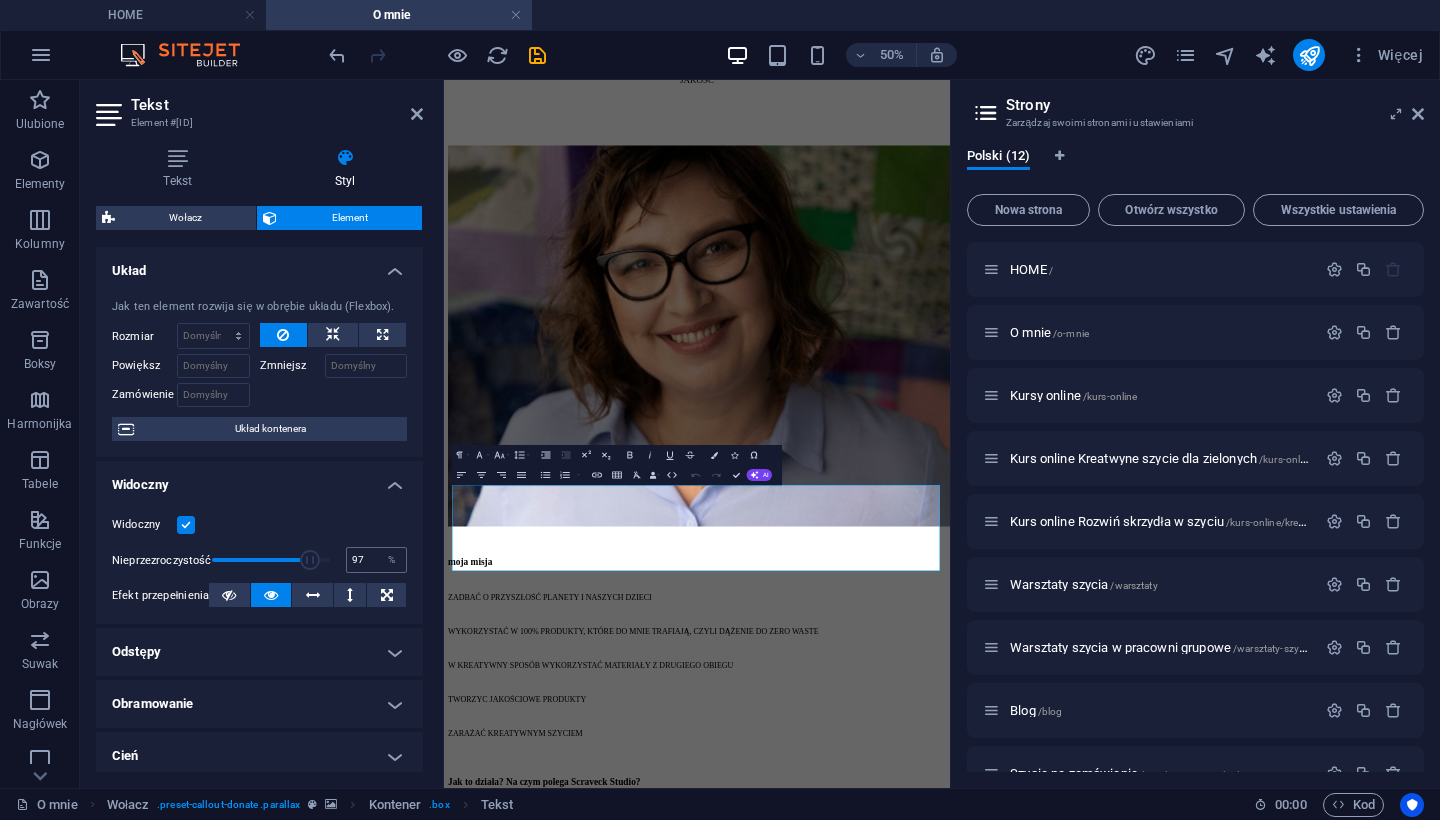 type on "100" 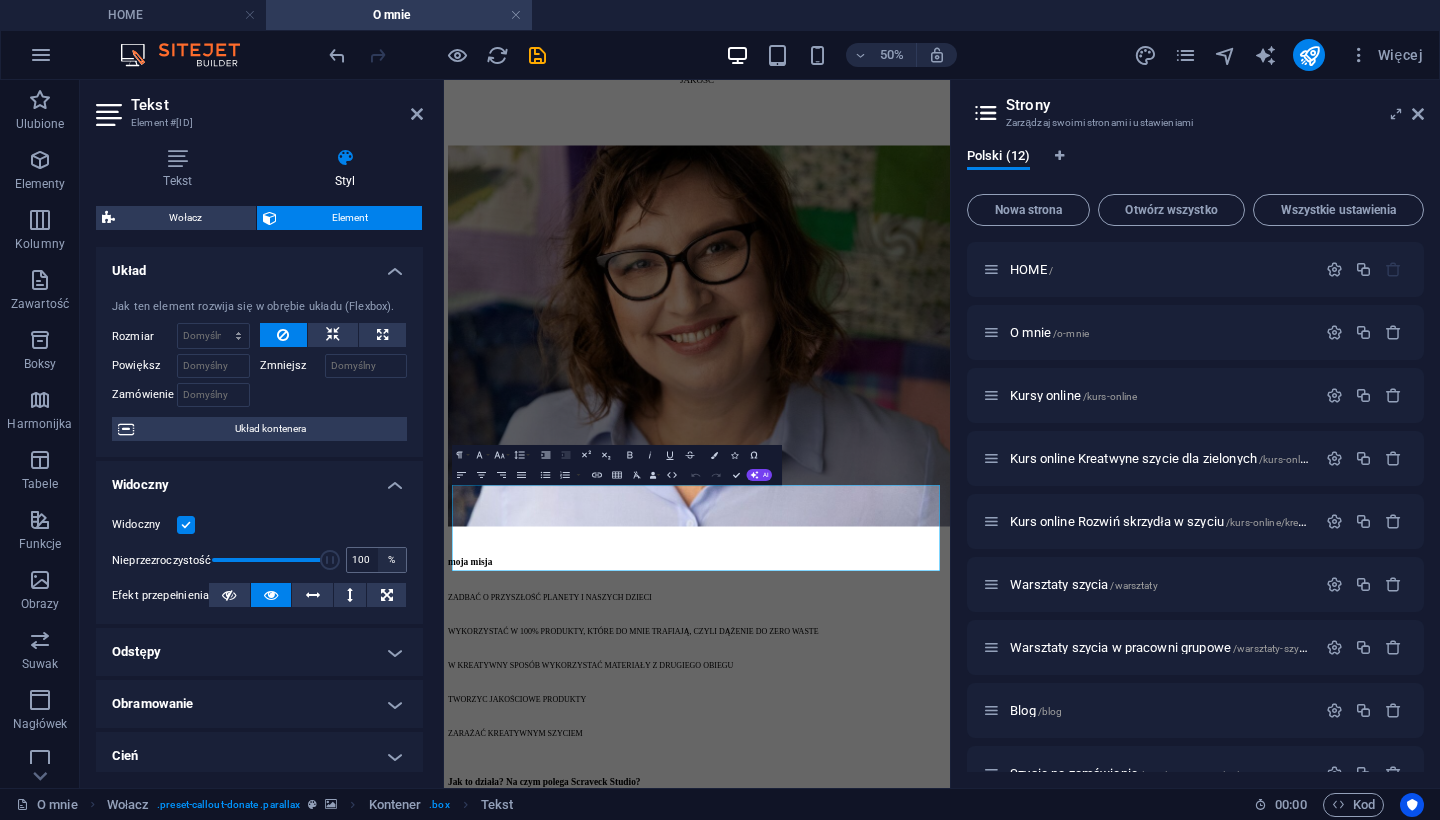 drag, startPoint x: 278, startPoint y: 560, endPoint x: 380, endPoint y: 560, distance: 102 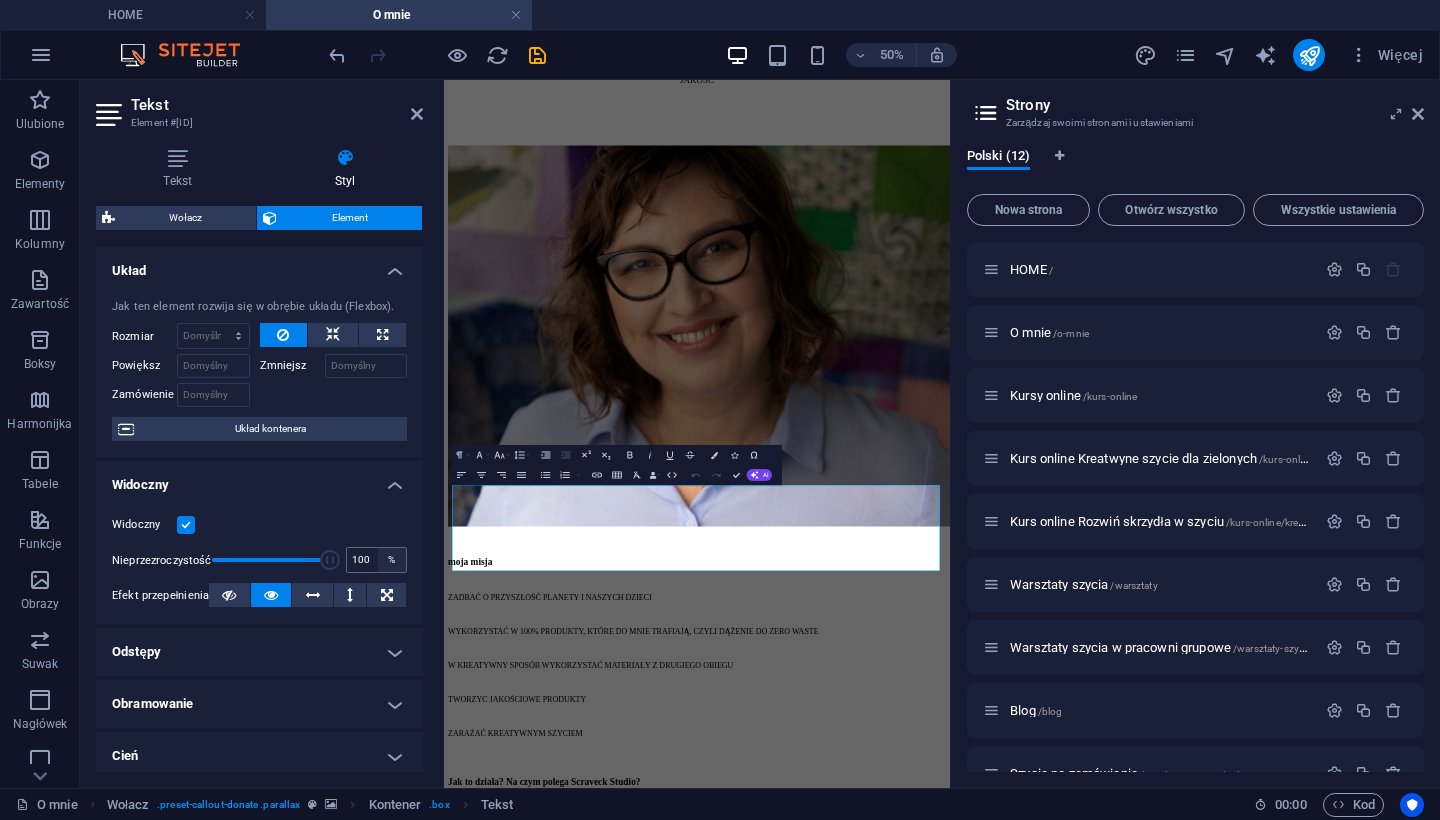 click on "Nieprzezroczystość 100 %" at bounding box center (259, 560) 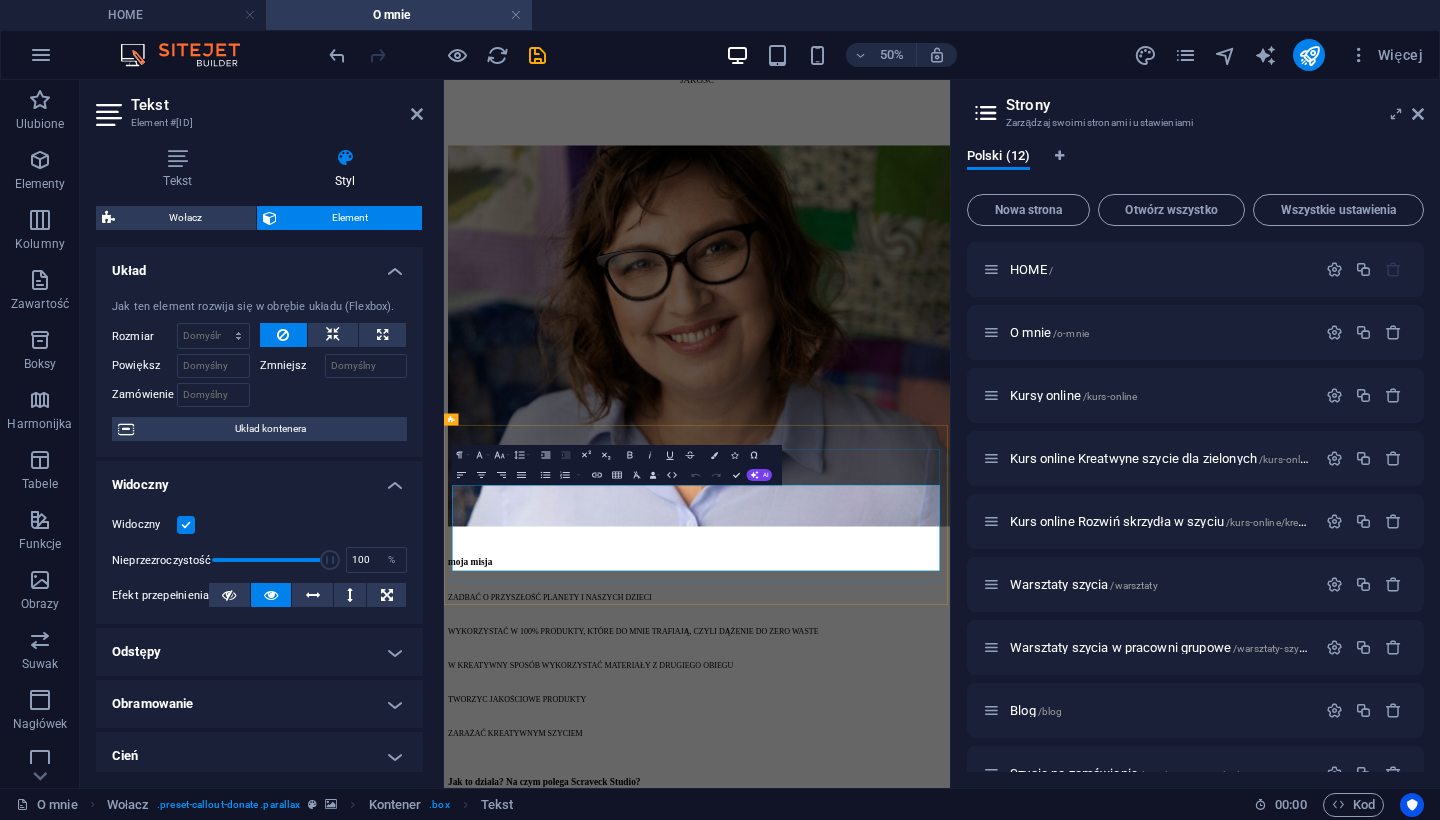 click on "ku lepszej przyszłości." at bounding box center [950, 3418] 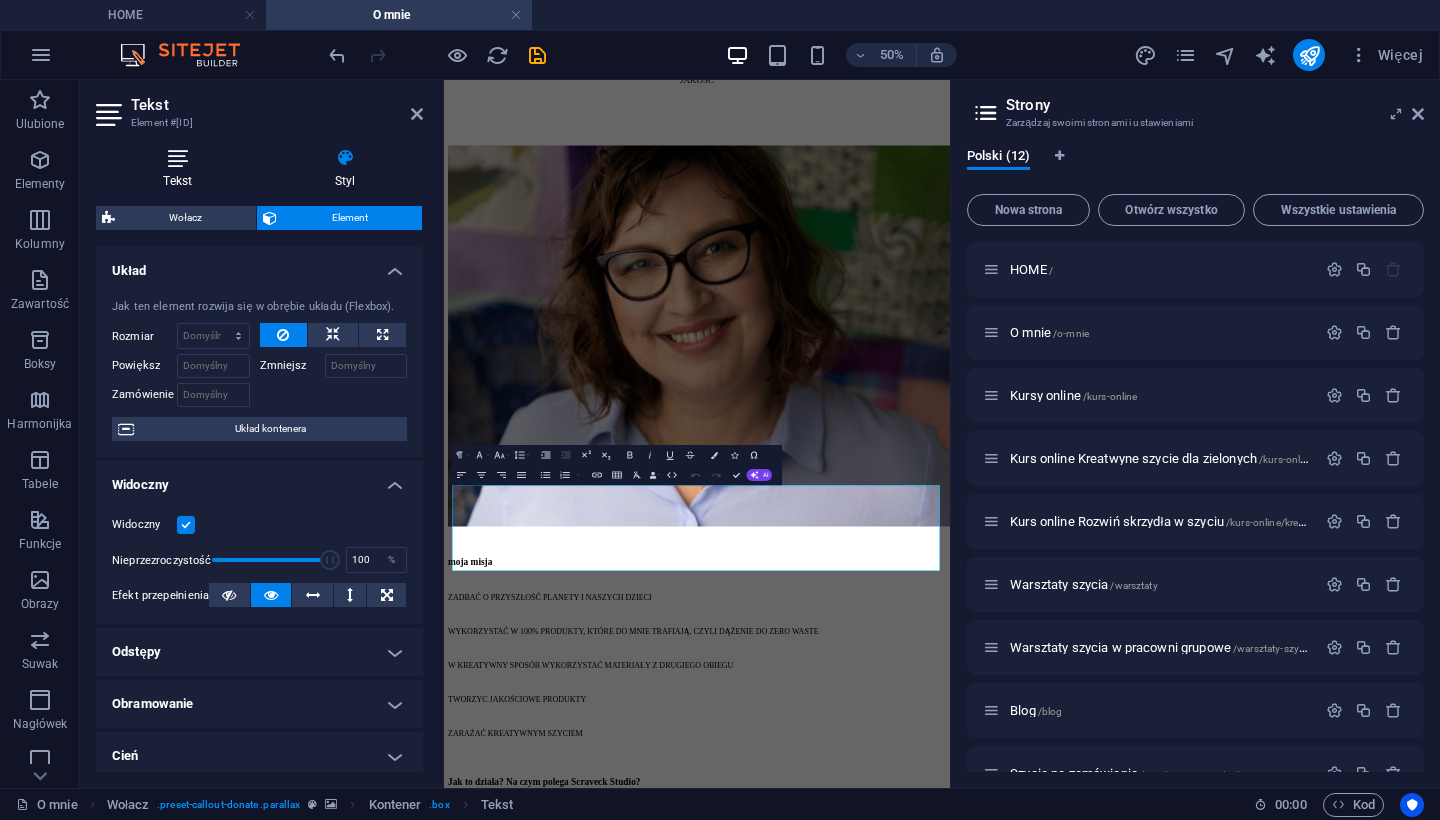 click at bounding box center (178, 158) 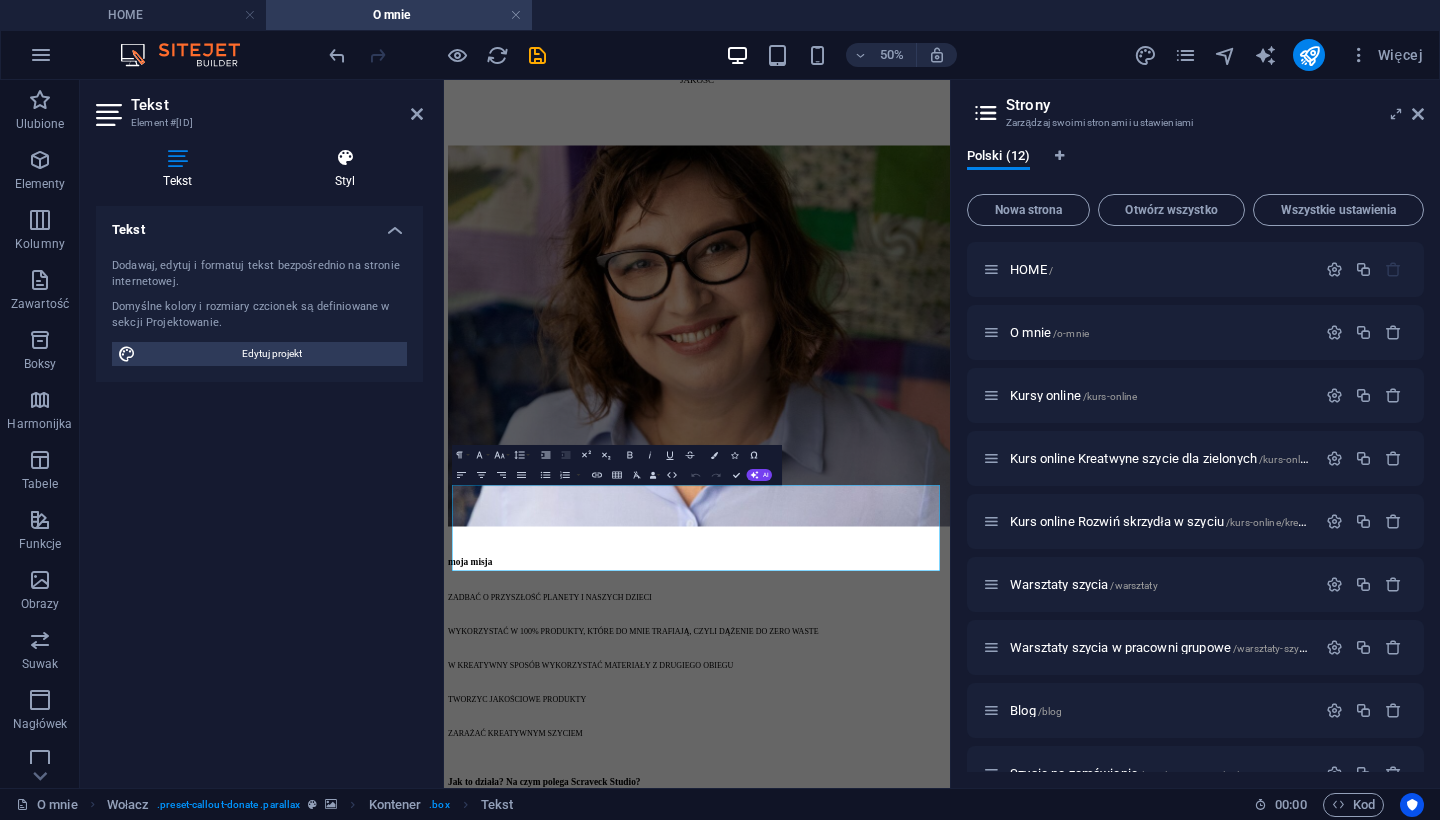 click on "Styl" at bounding box center (345, 169) 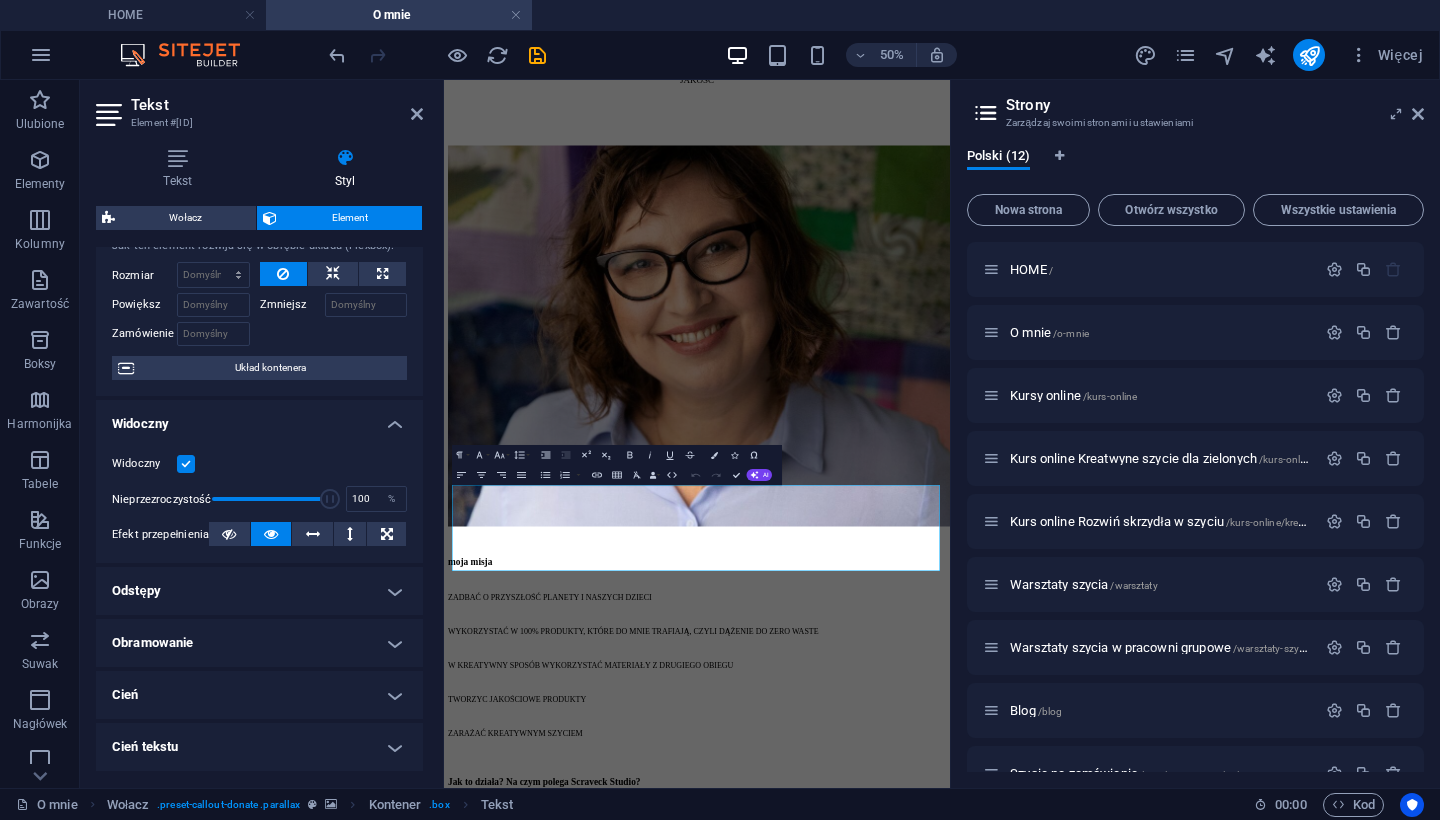 scroll, scrollTop: 54, scrollLeft: 0, axis: vertical 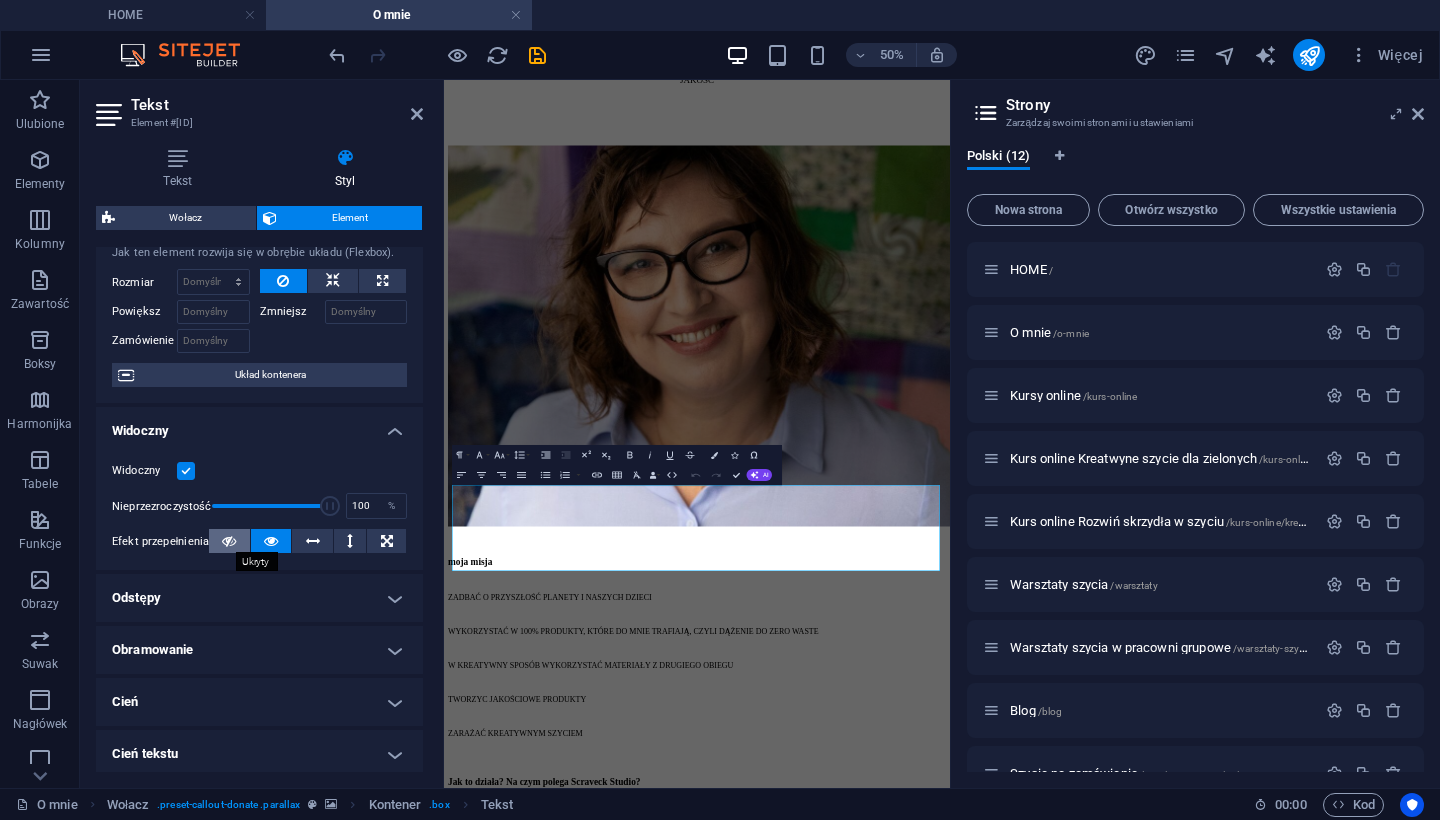 click at bounding box center [229, 541] 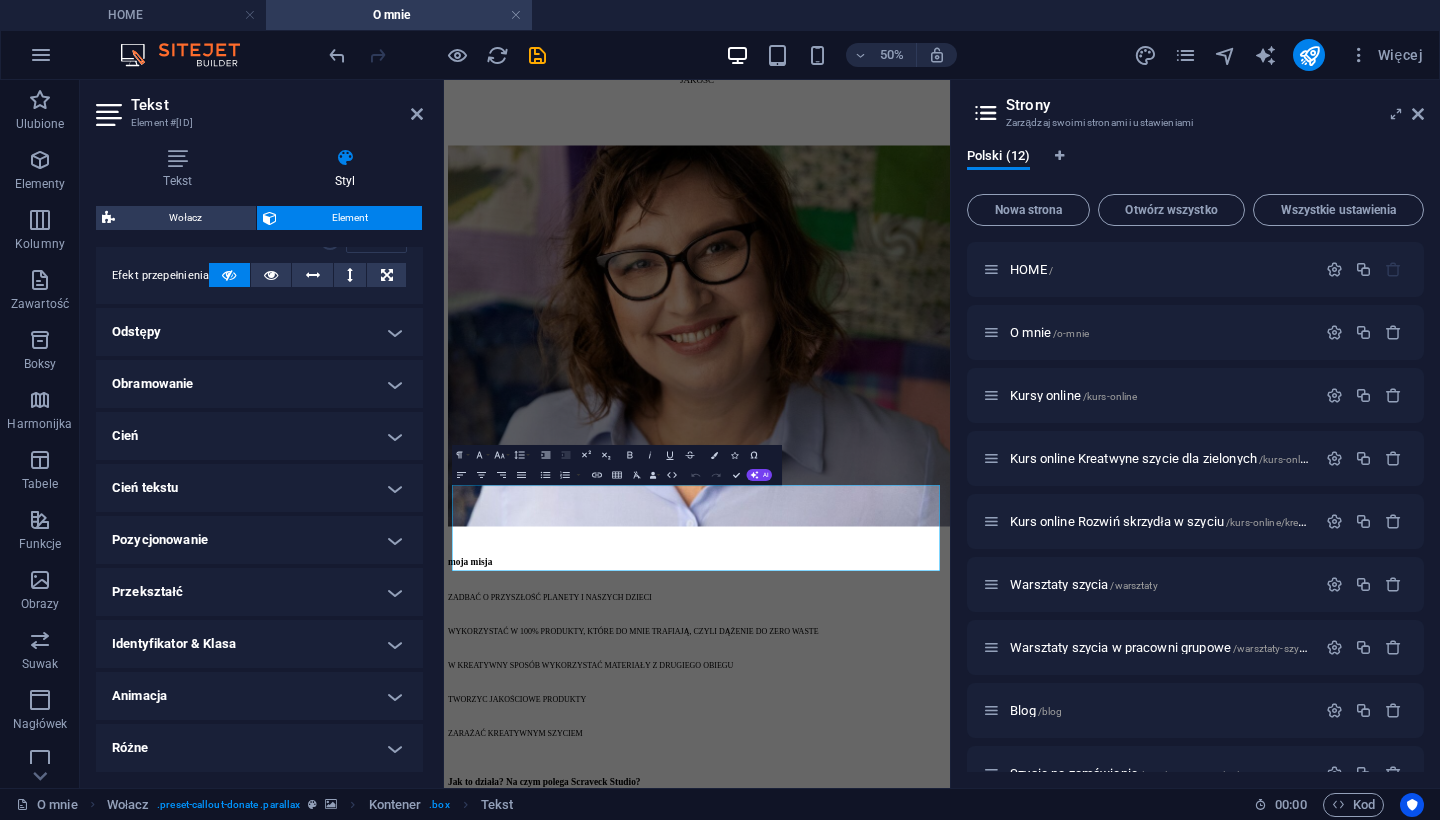 scroll, scrollTop: 319, scrollLeft: 0, axis: vertical 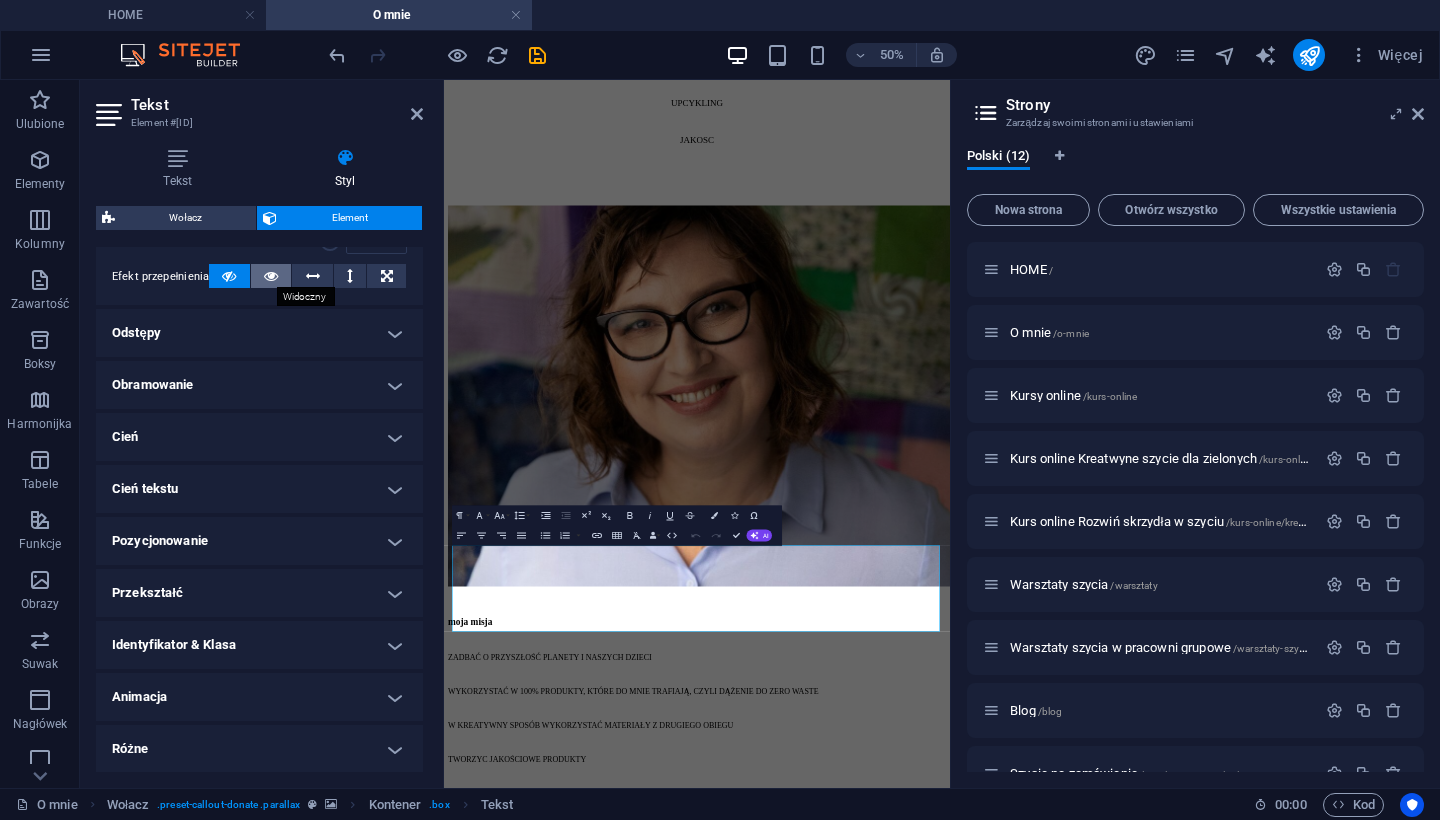 click at bounding box center (271, 276) 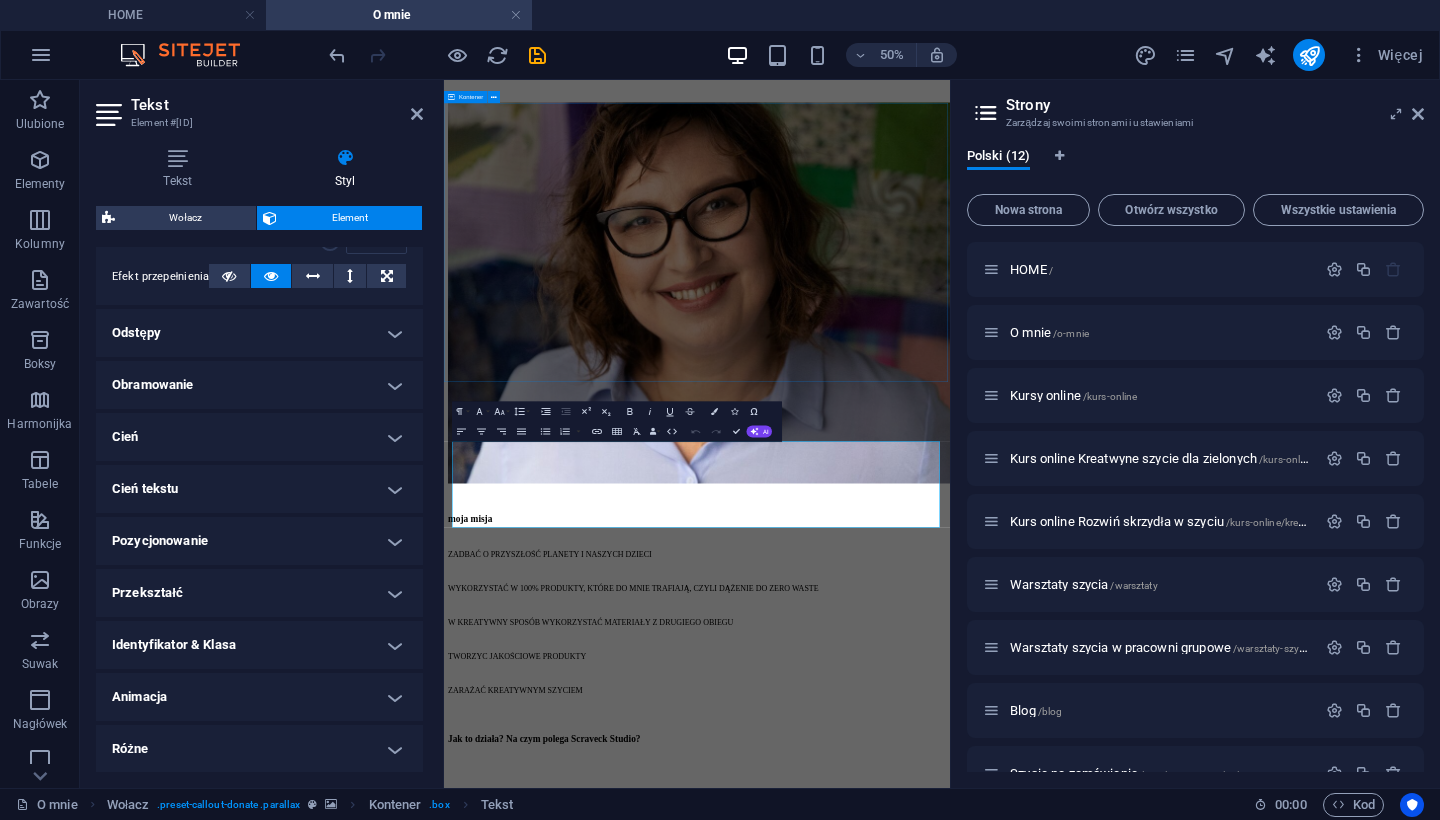 scroll, scrollTop: 2033, scrollLeft: 0, axis: vertical 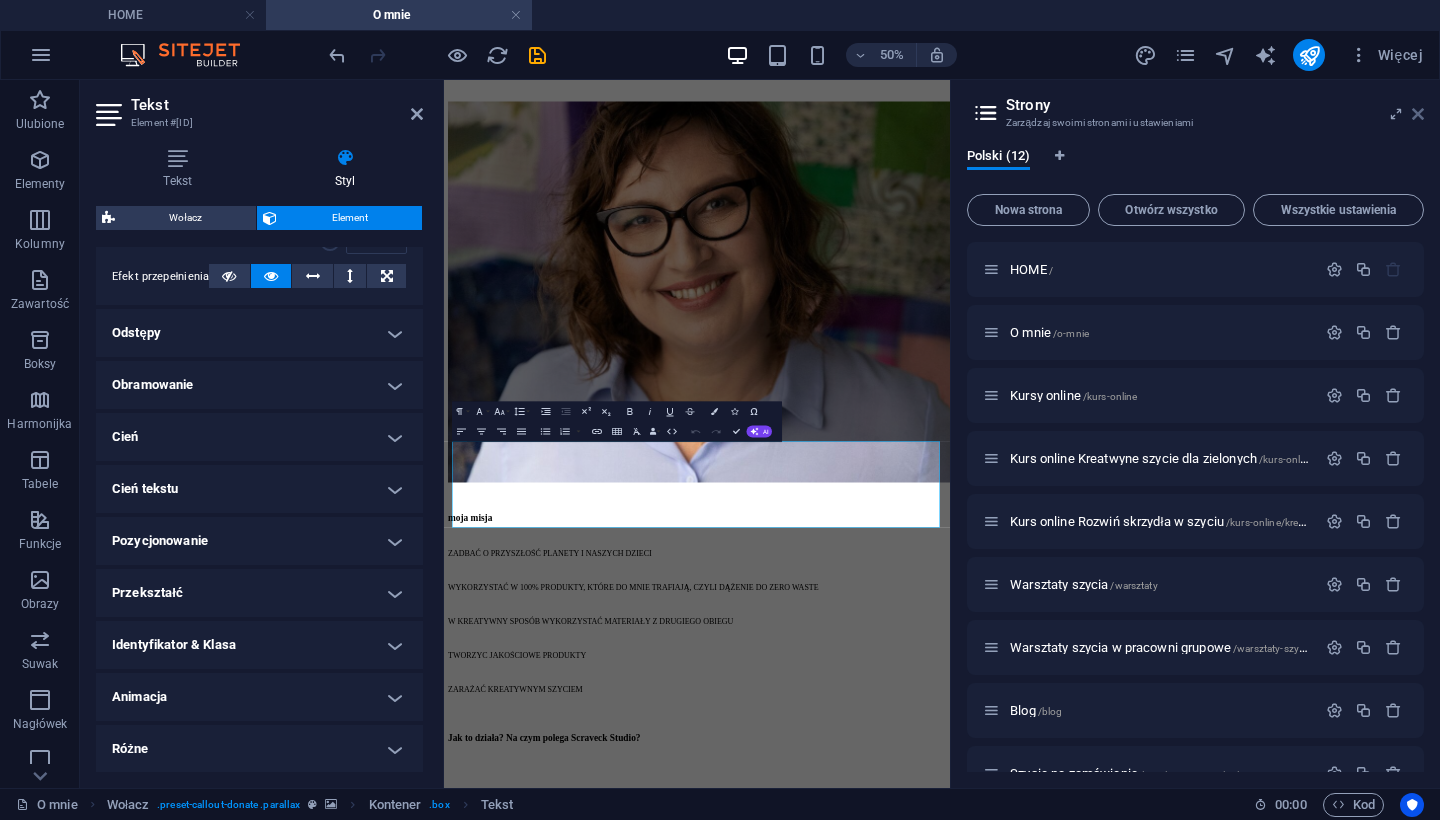click at bounding box center (1418, 114) 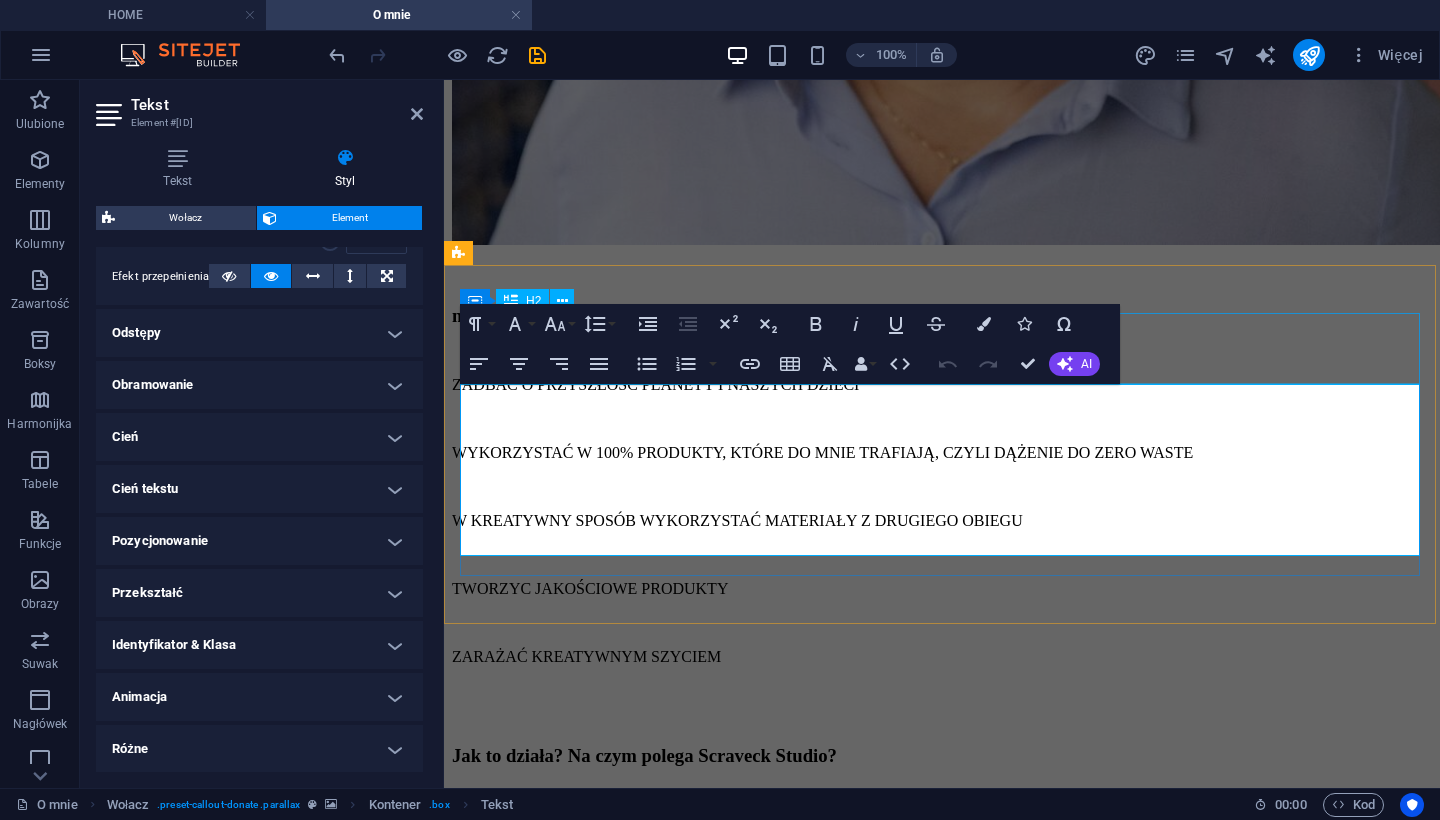 scroll, scrollTop: 2452, scrollLeft: 0, axis: vertical 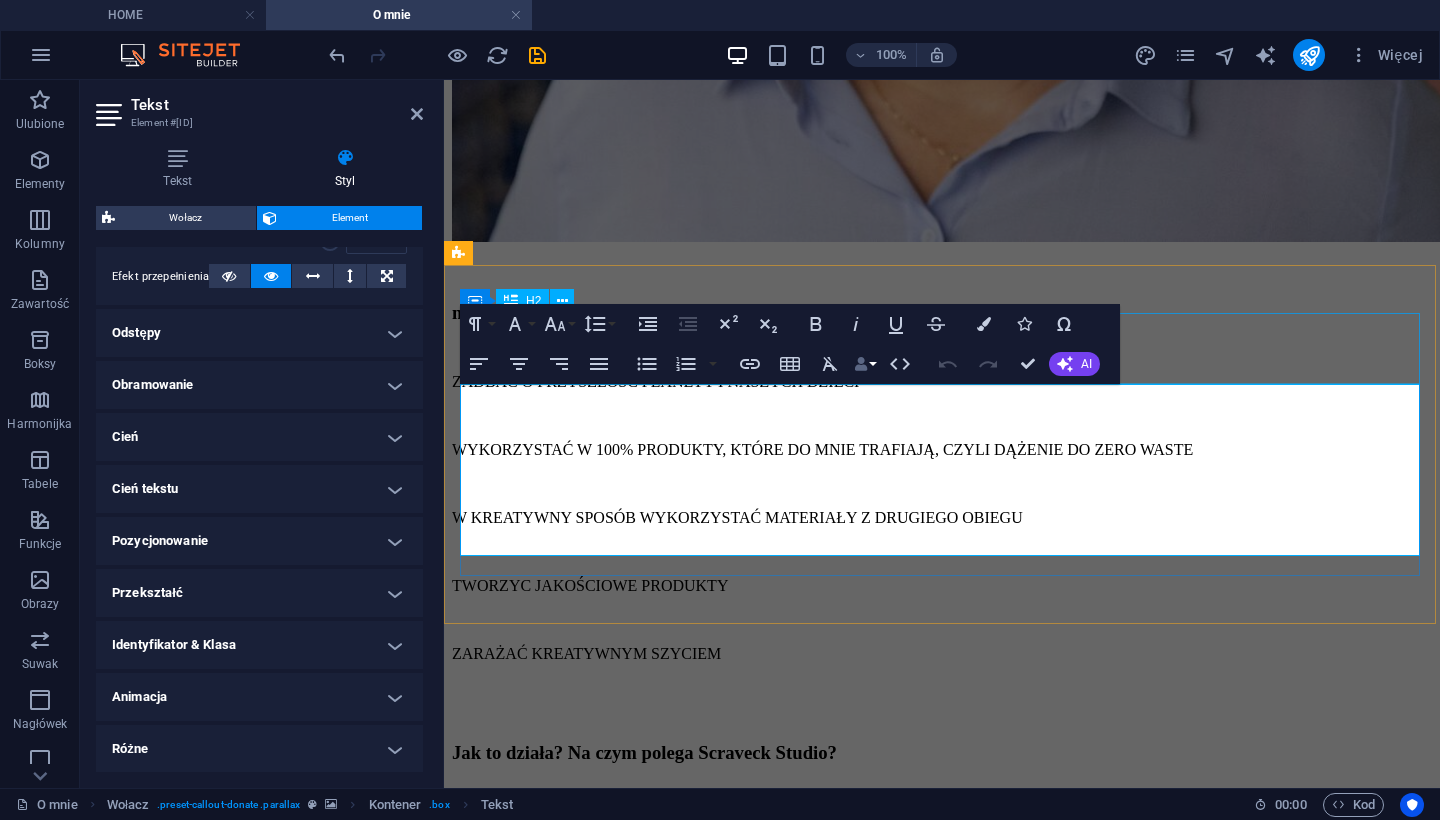 click on "Data Bindings" at bounding box center (865, 364) 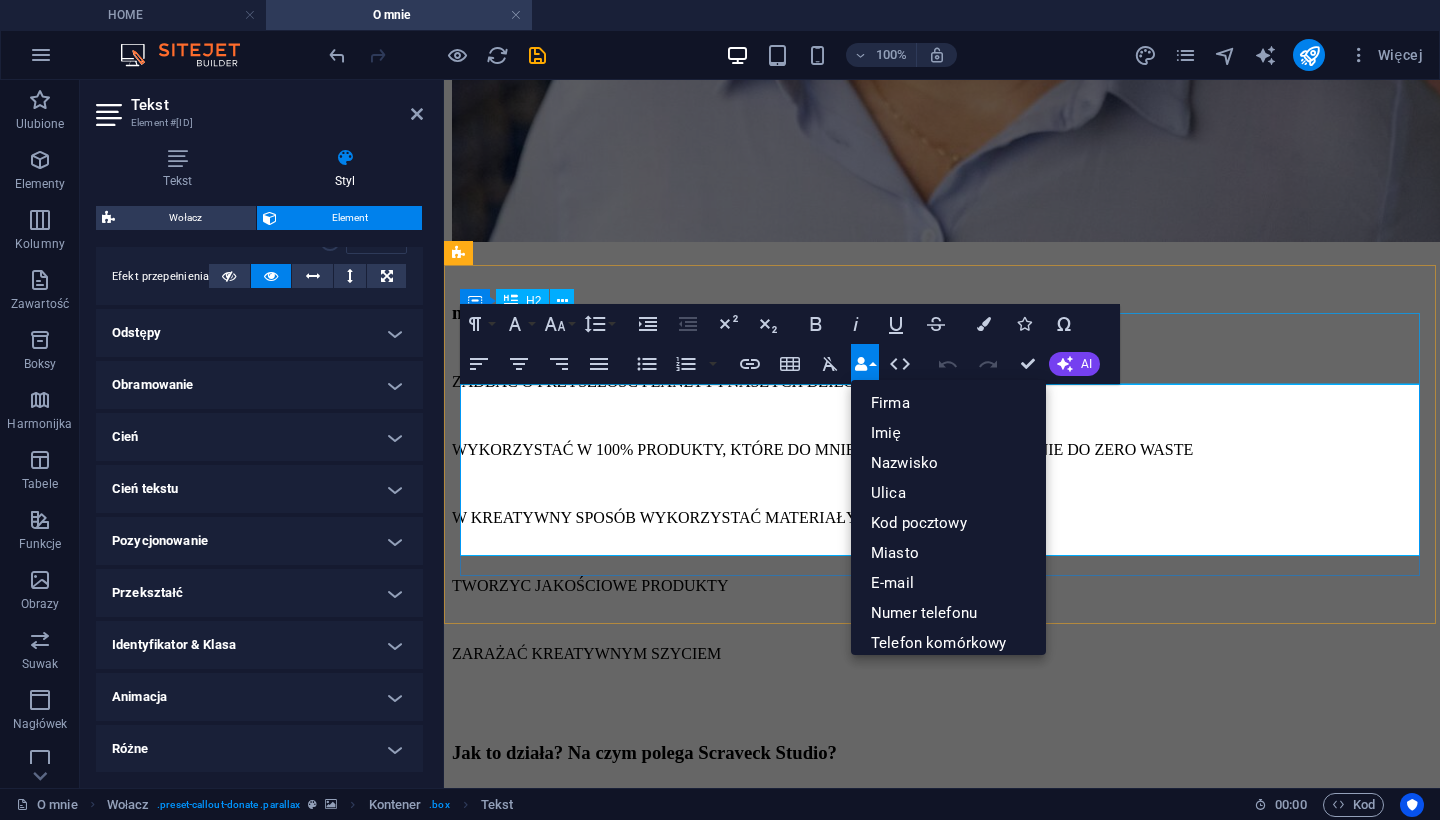 click on "Data Bindings" at bounding box center [865, 364] 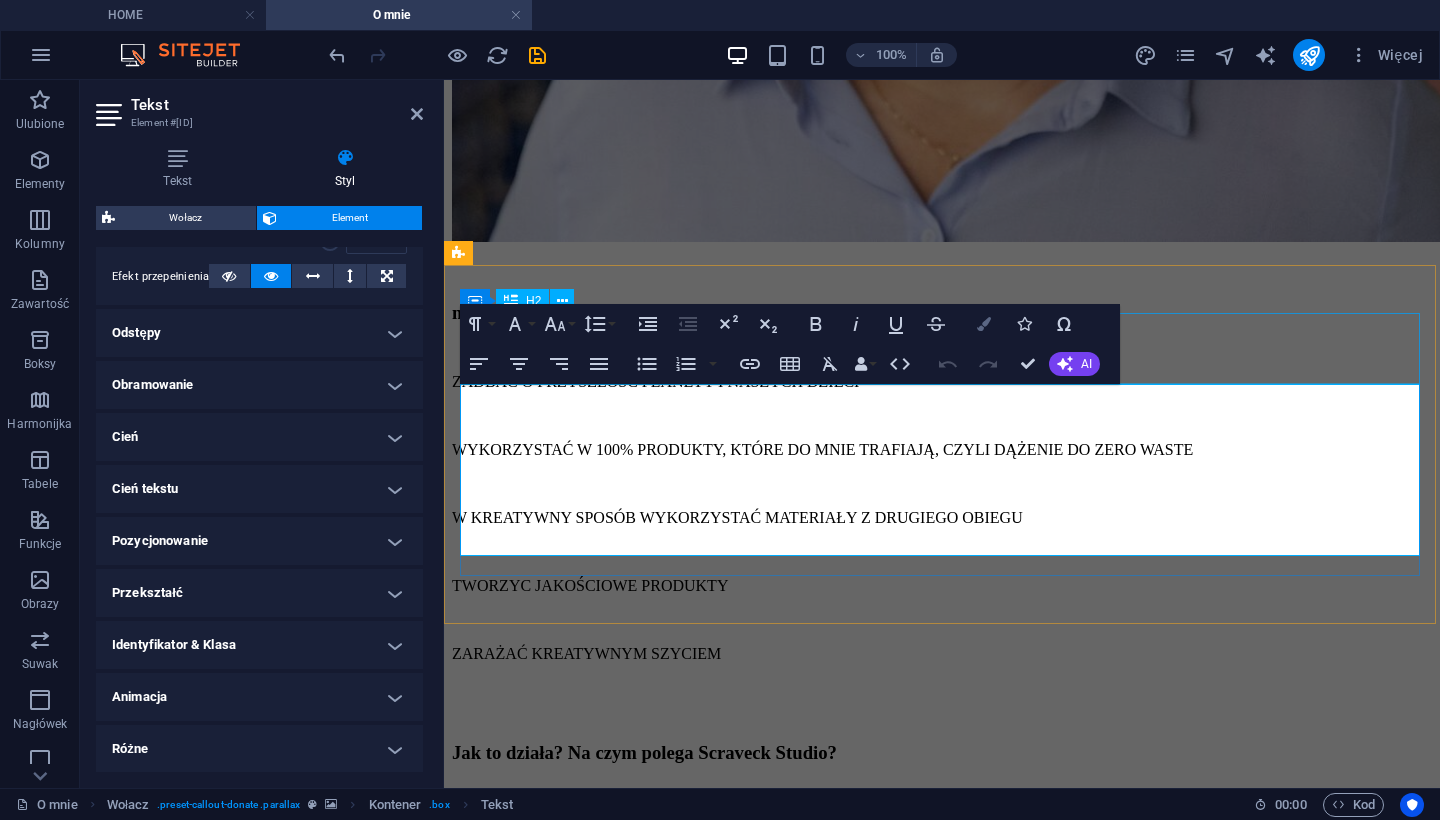 click at bounding box center (984, 324) 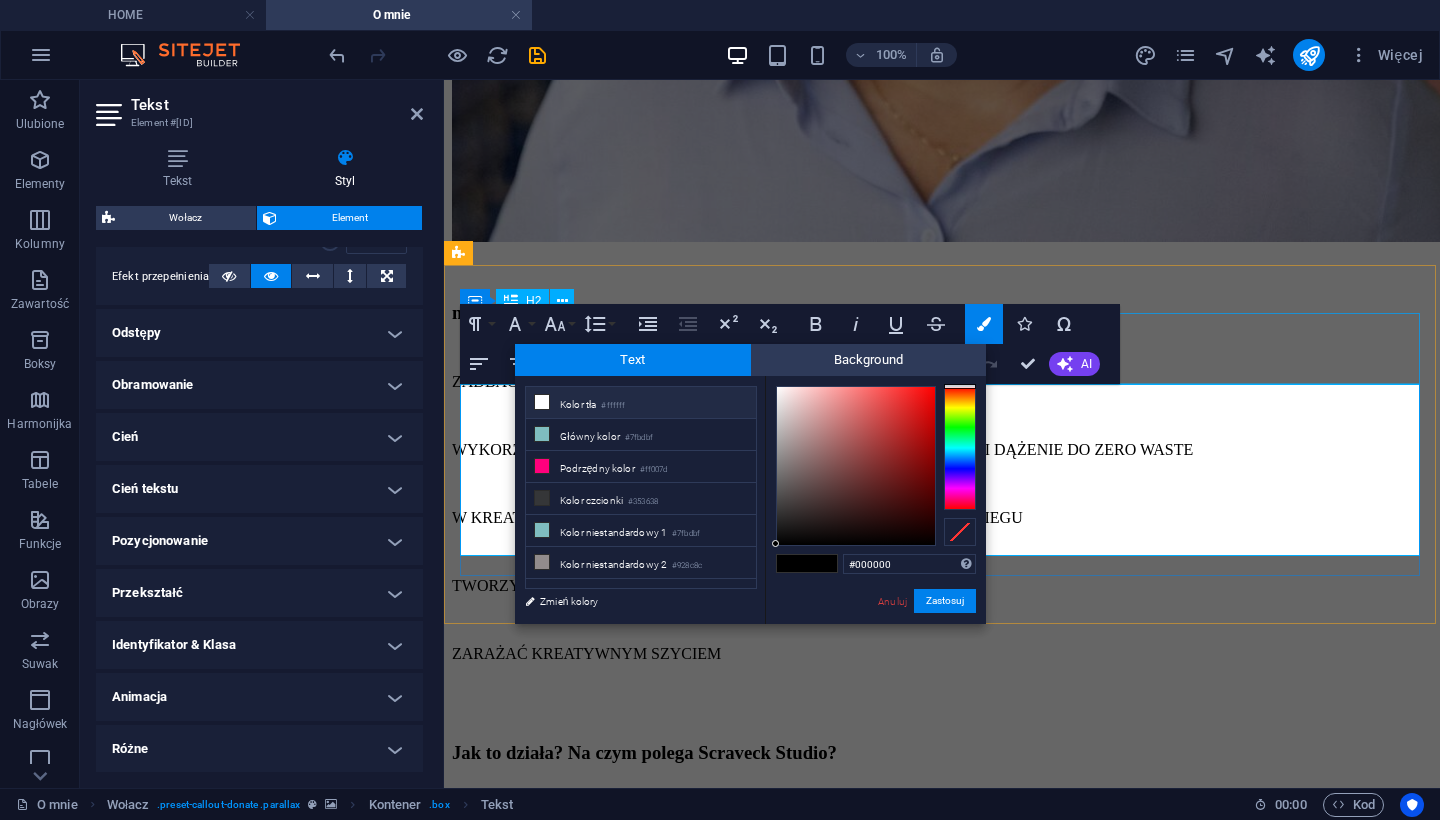 click at bounding box center (542, 402) 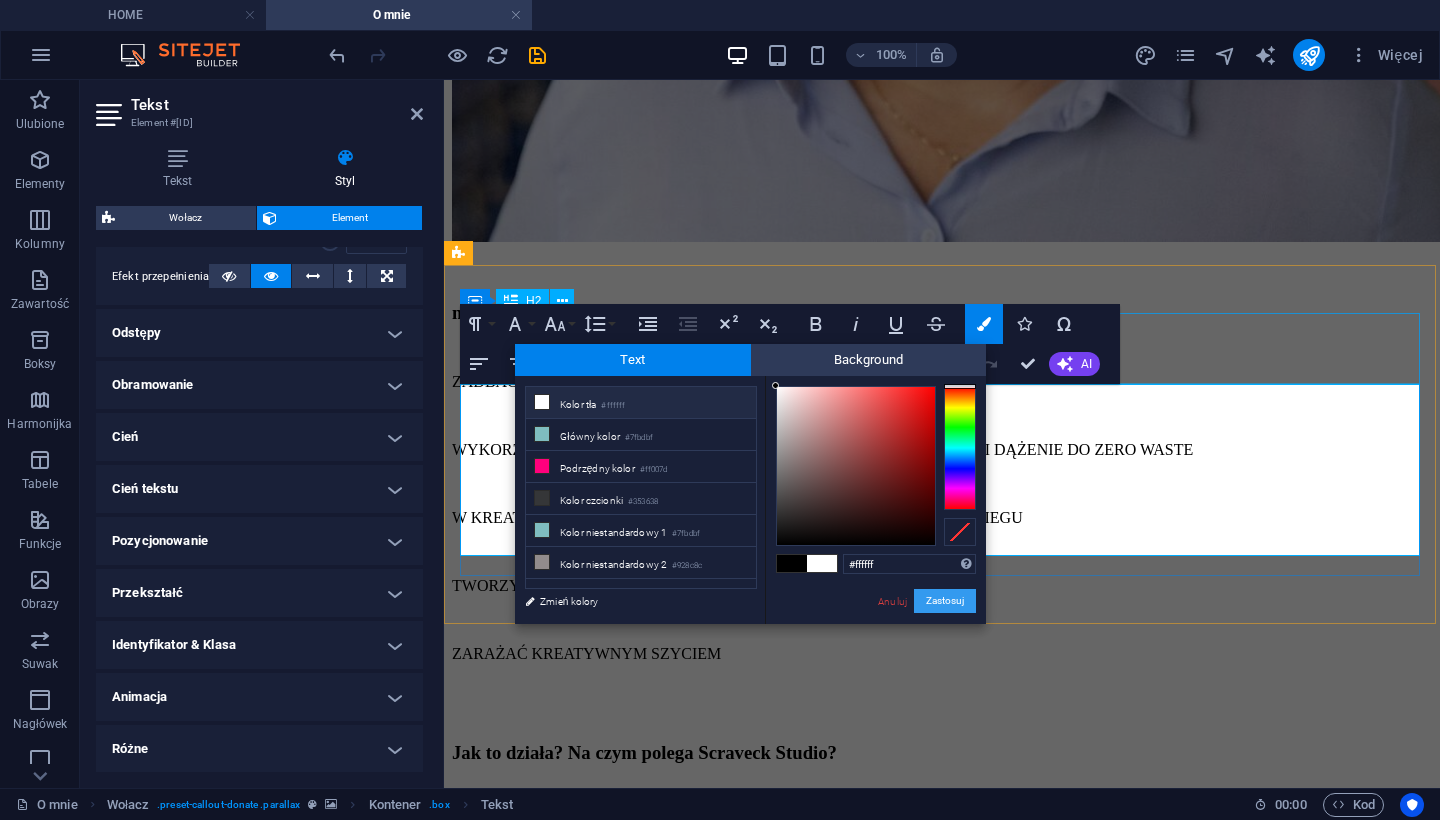 click on "Zastosuj" at bounding box center (945, 601) 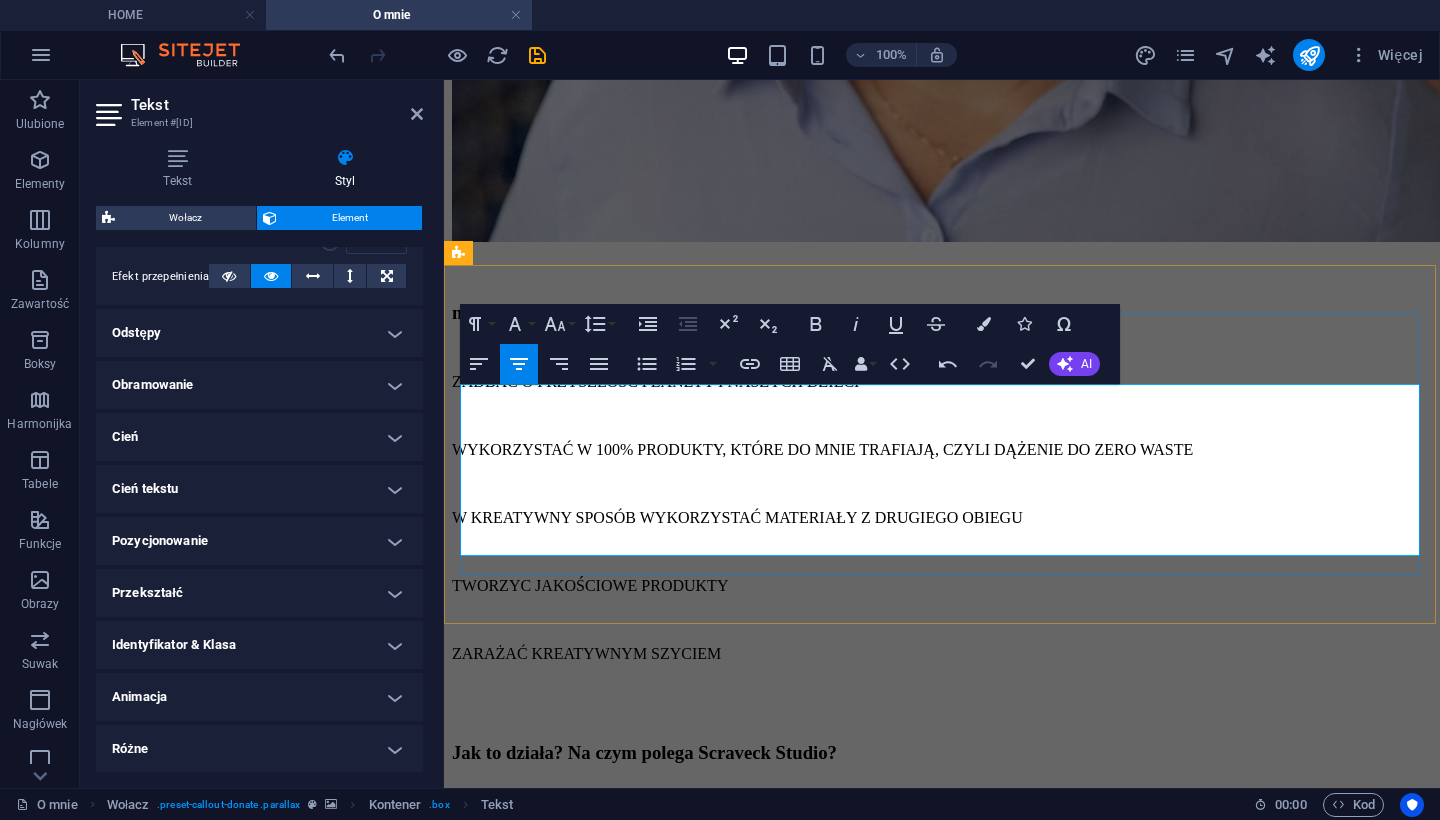 drag, startPoint x: 1068, startPoint y: 530, endPoint x: 590, endPoint y: 389, distance: 498.3623 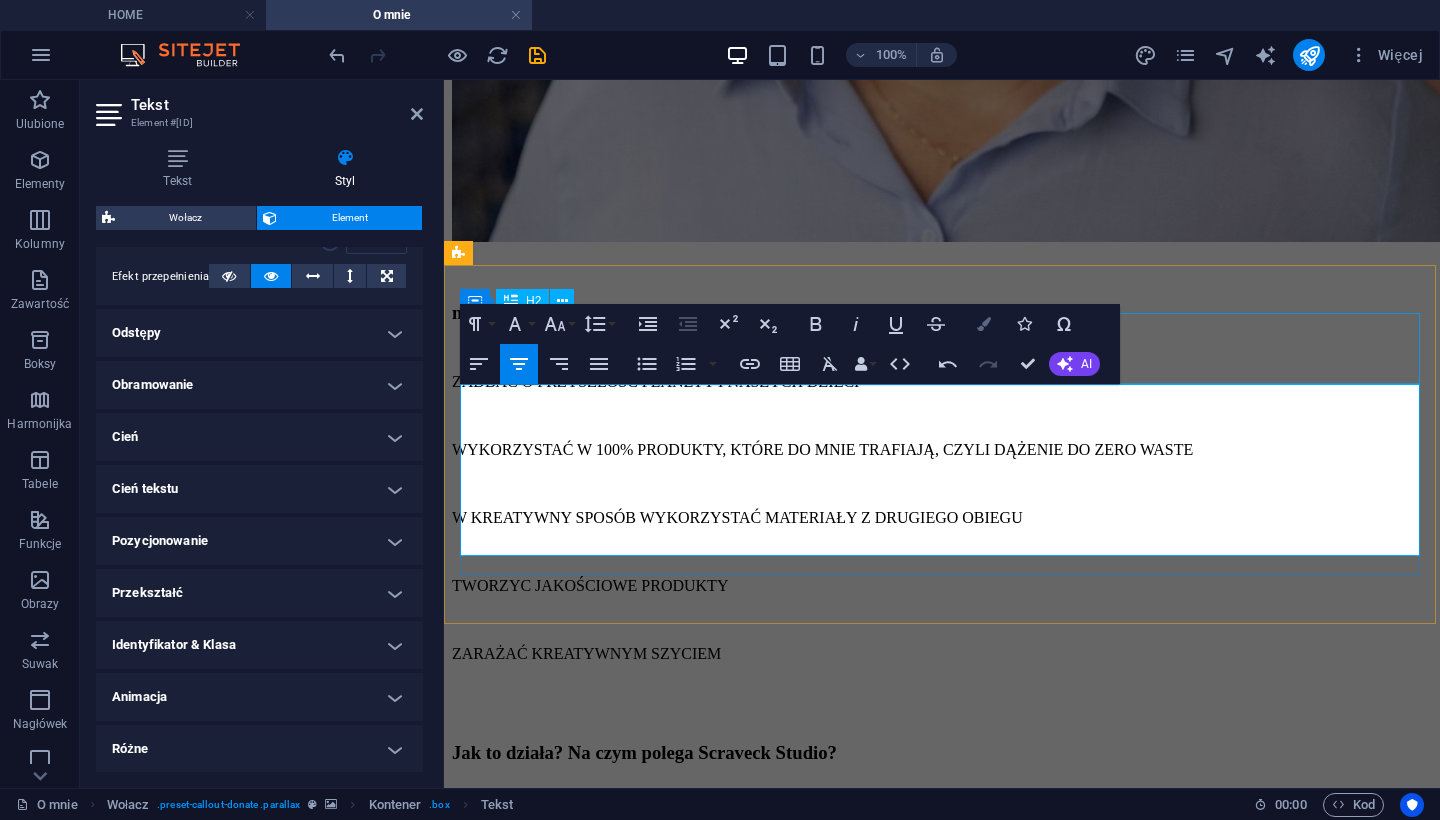 click at bounding box center [984, 324] 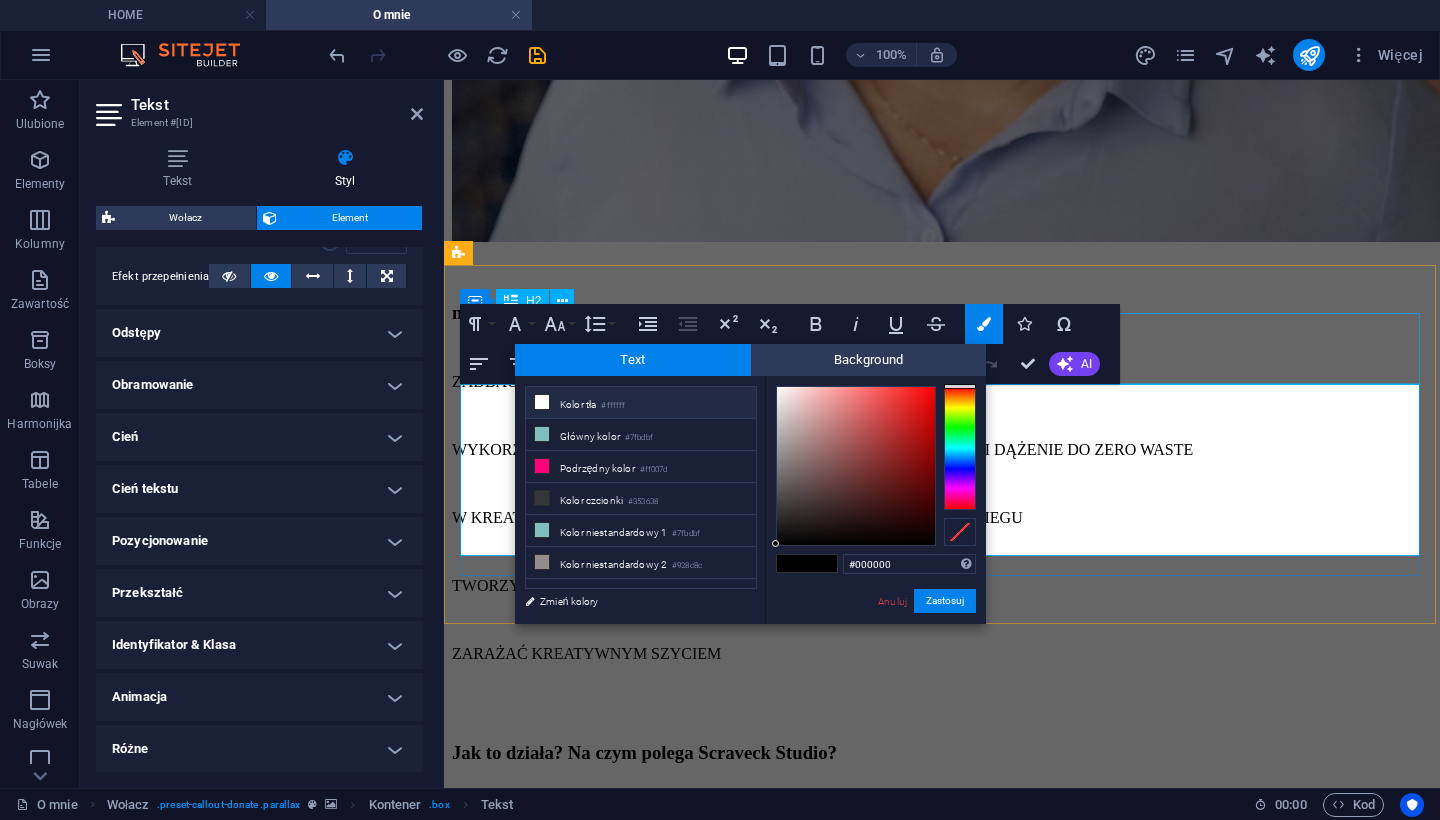 click on "Kolor tła
#ffffff" at bounding box center [641, 403] 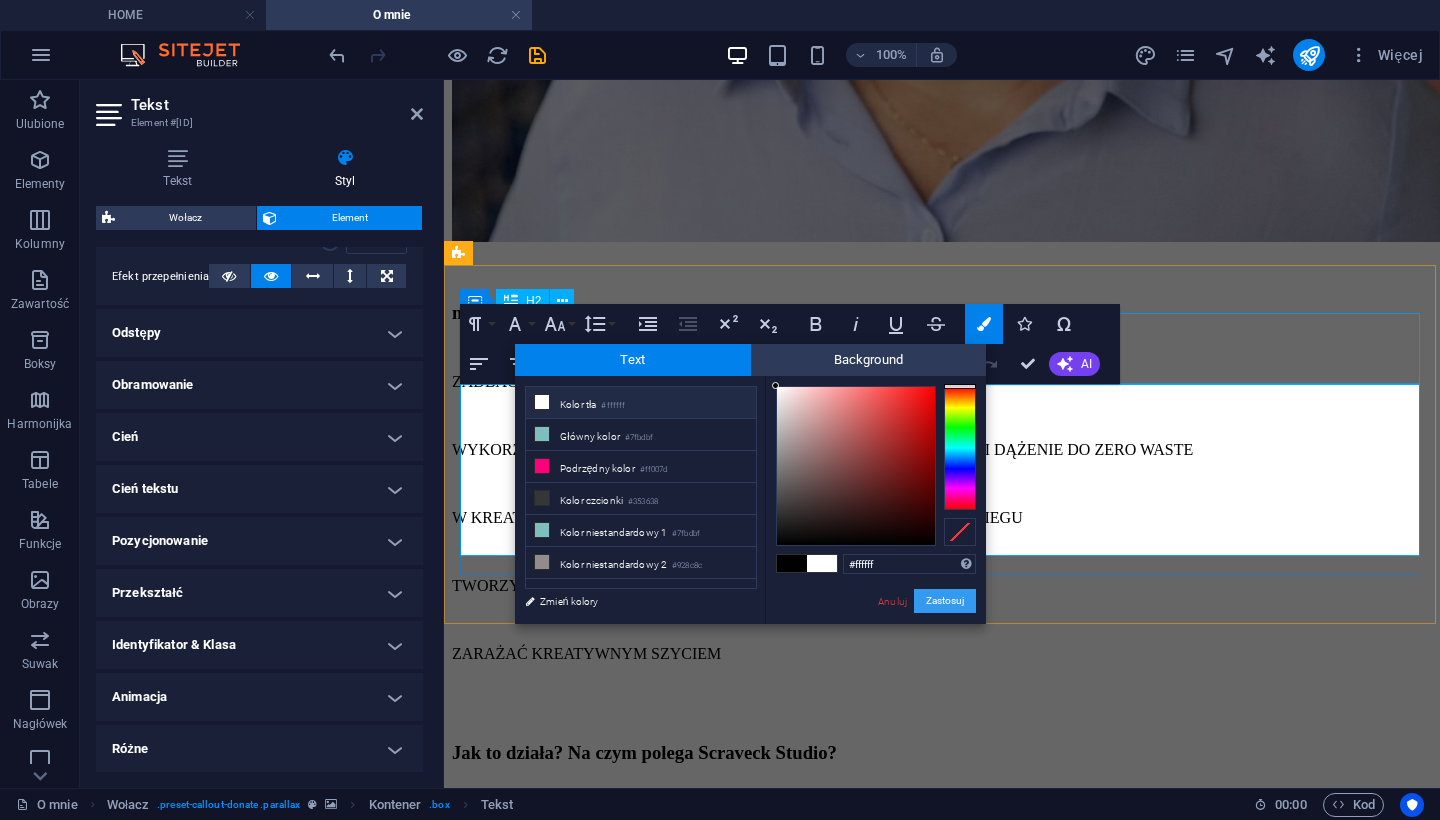 click on "Zastosuj" at bounding box center (945, 601) 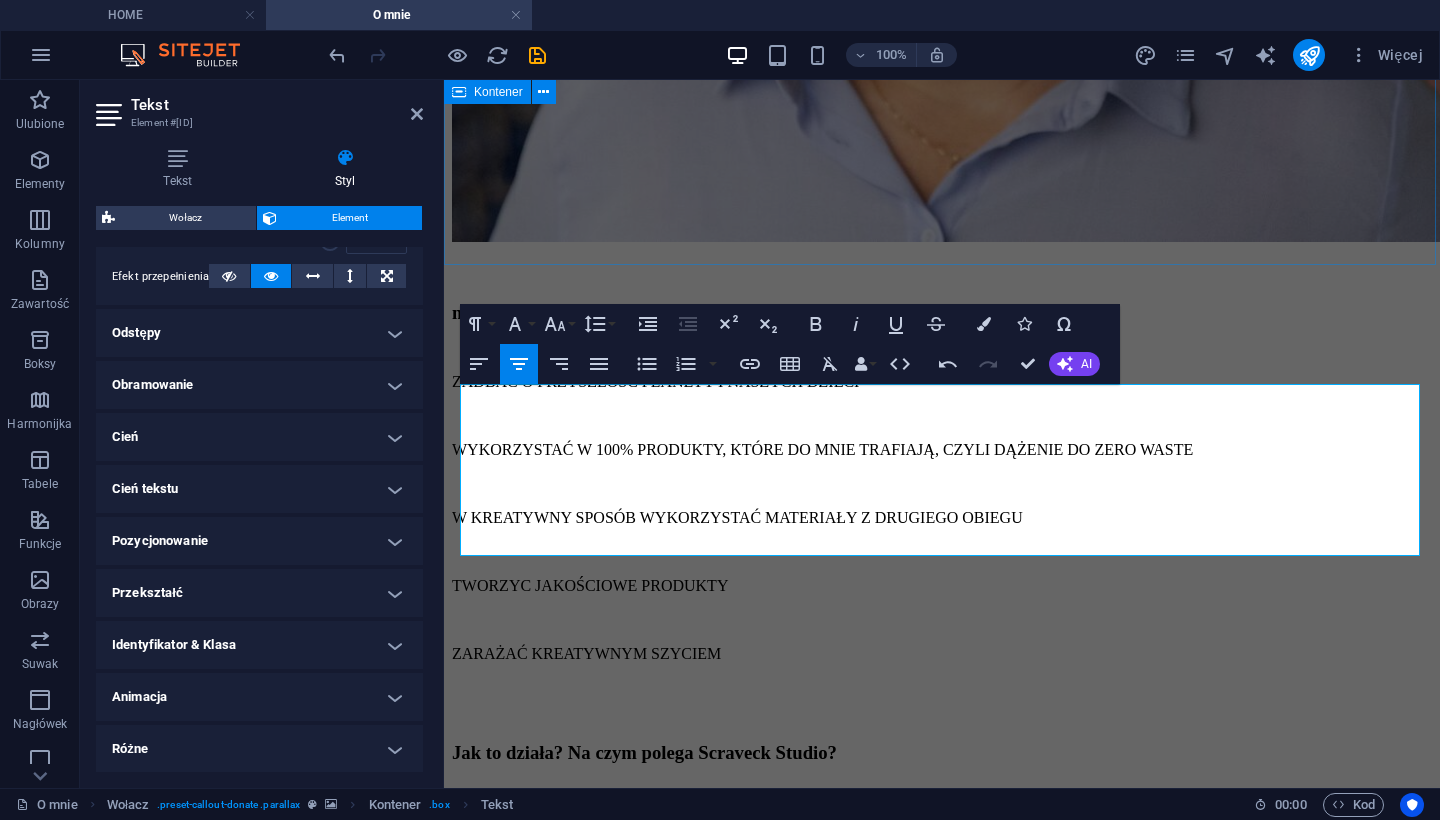 click on "Jak oddać niepotrzebne tkaniny?  Oddaj swoje niepotrzebne tekstylia lub tkaniny w ekologiczny sposób, a ja dam im drugie życie :   zapakuj tekstylia do kartonu lub zrób zgrabną paczkę :) zważ paczkę (ile waży?) i zmierz ją (ile cm ma kazdy z bokow) kontaktuj sie ze mną - przez formularz kontaktowy (poniżej) -> podaj mi  wymiary przygotowanej paczki + swój mail i nr telefonu podaj mi adres (pod który podjedzie kurier po paczkę) albo adres paczkomatu (jesli wolisz ten sposób) poczekaj na etykietę wysyłkową - dostaniesz ją ode mnie mailem  naklej na paczkę  czekaj na kuriera lub zanieś paczkę do paczkomatu I już, dzięki temu przyczyniłaś/eś się do lepszej przyszłości ! :) I to jest cyrkularność!" at bounding box center (942, 1664) 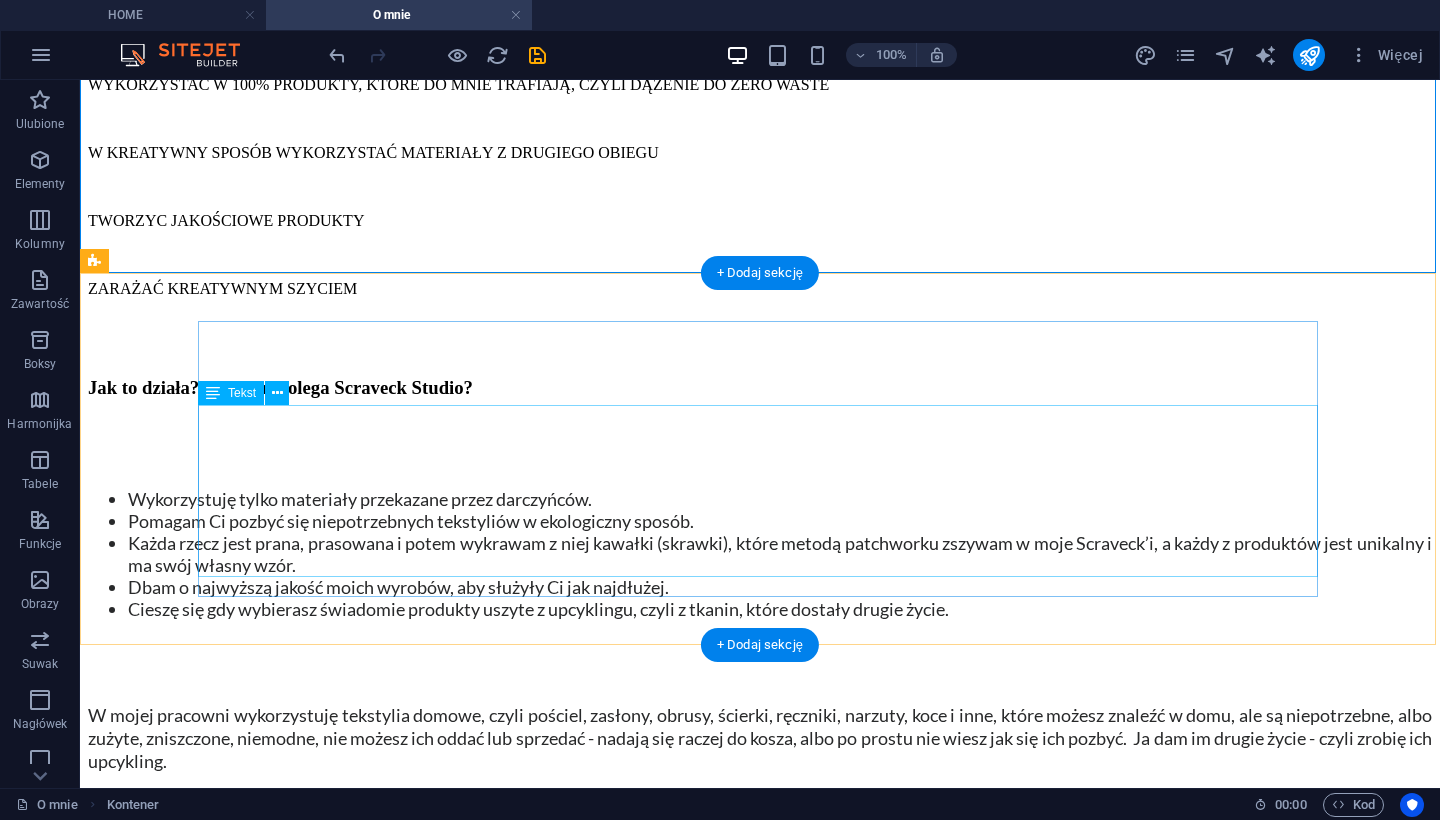 scroll, scrollTop: 2475, scrollLeft: 0, axis: vertical 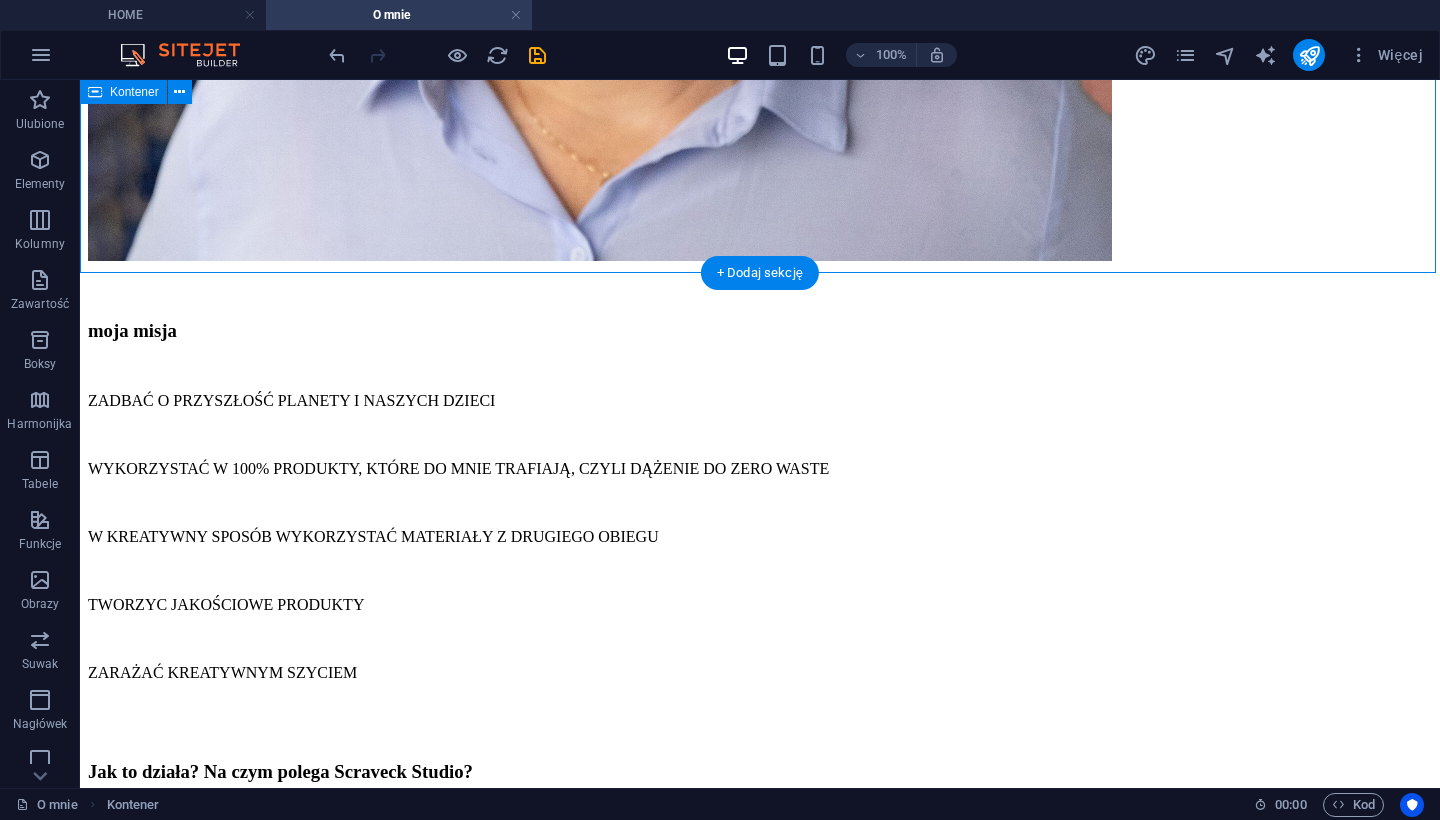 click on "Jak oddać niepotrzebne tkaniny?  Oddaj swoje niepotrzebne tekstylia lub tkaniny w ekologiczny sposób, a ja dam im drugie życie :   zapakuj tekstylia do kartonu lub zrób zgrabną paczkę :) zważ paczkę (ile waży?) i zmierz ją (ile cm ma kazdy z bokow) kontaktuj sie ze mną - przez formularz kontaktowy (poniżej) -> podaj mi  wymiary przygotowanej paczki + swój mail i nr telefonu podaj mi adres (pod który podjedzie kurier po paczkę) albo adres paczkomatu (jesli wolisz ten sposób) poczekaj na etykietę wysyłkową - dostaniesz ją ode mnie mailem  naklej na paczkę  czekaj na kuriera lub zanieś paczkę do paczkomatu I już, dzięki temu przyczyniłaś/eś się do lepszej przyszłości ! :) I to jest cyrkularność!" at bounding box center [760, 1671] 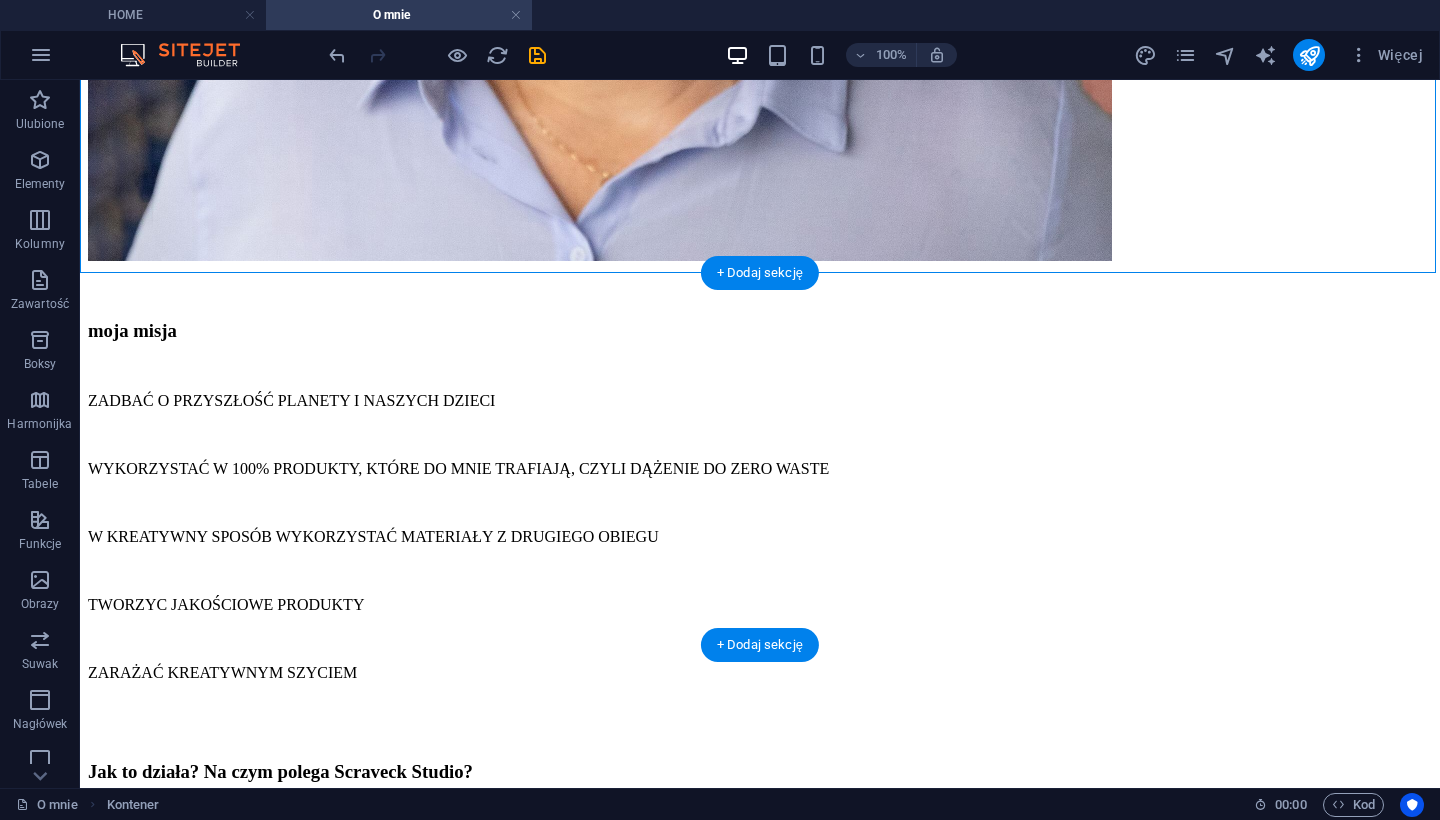 click at bounding box center (760, 1864) 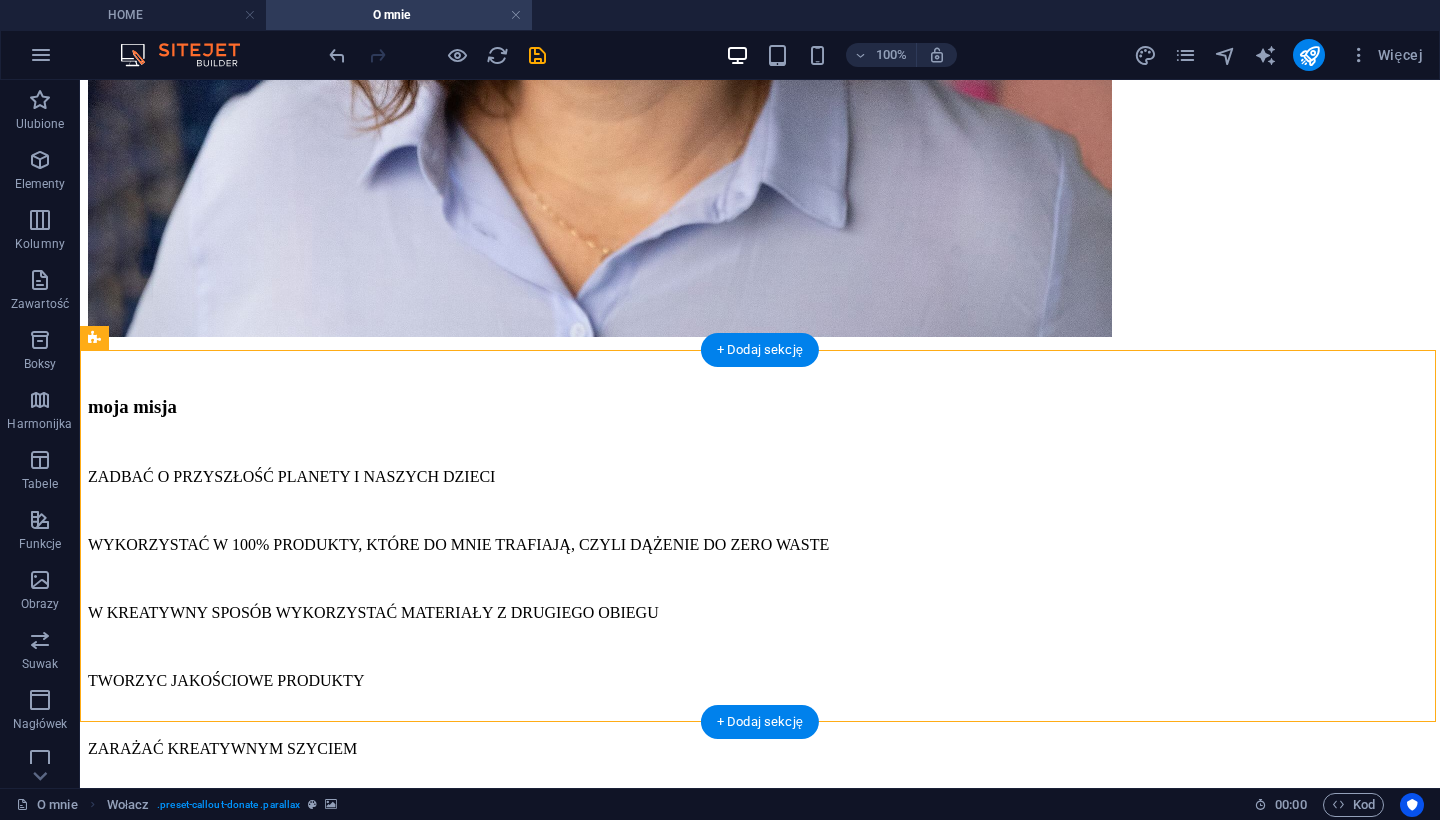 scroll, scrollTop: 2398, scrollLeft: 0, axis: vertical 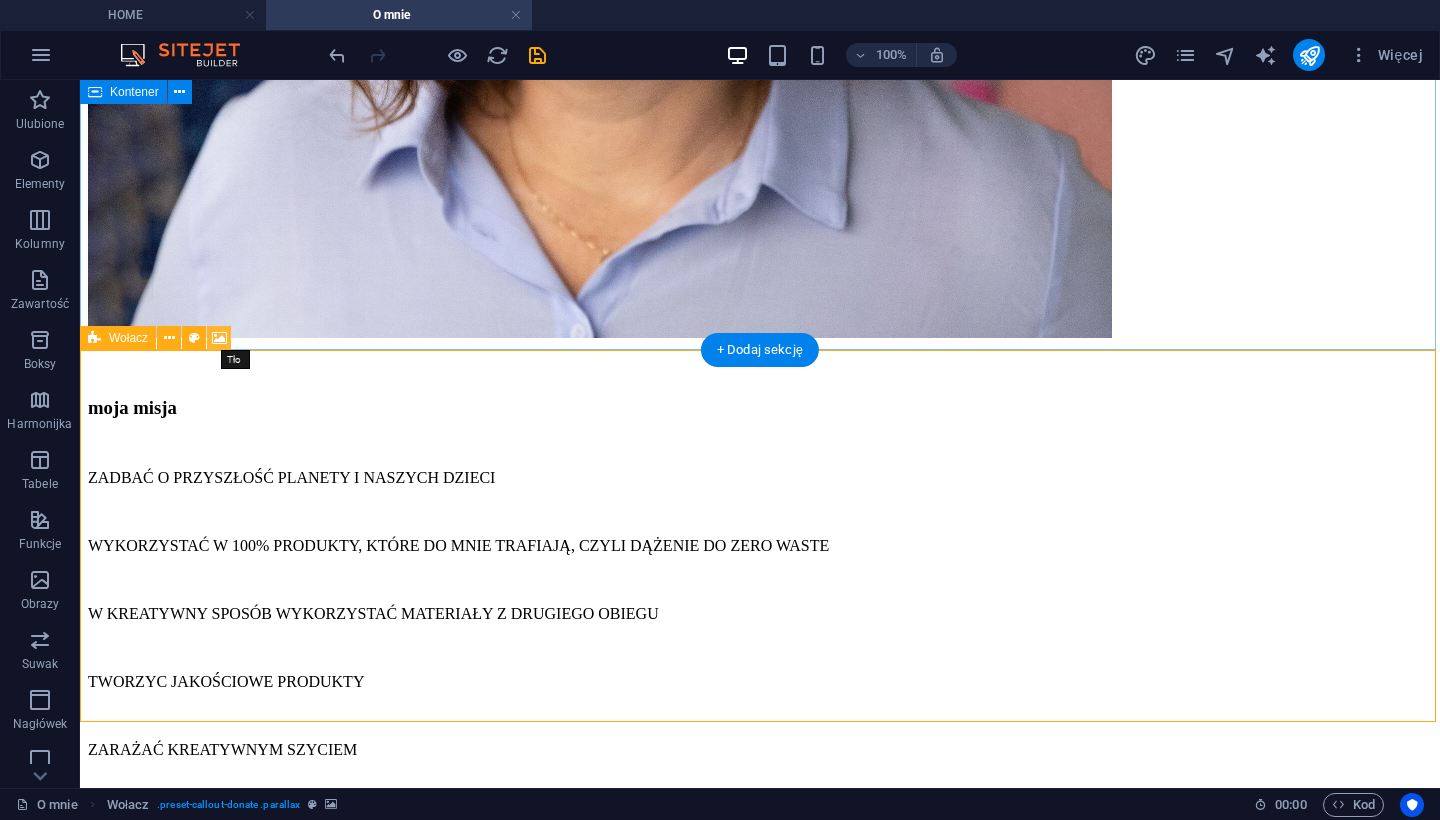 click at bounding box center (219, 338) 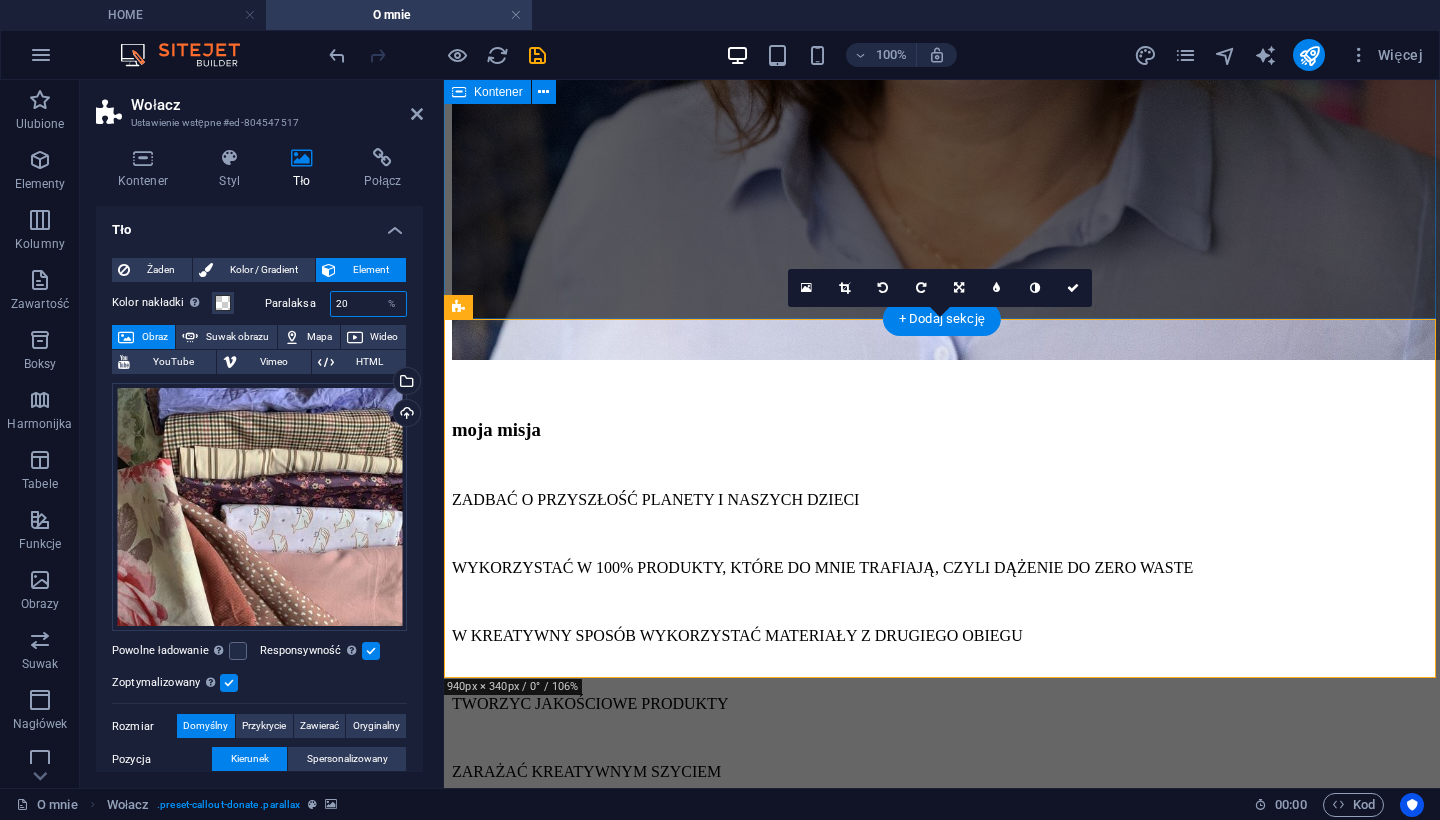 click on "20" at bounding box center (369, 304) 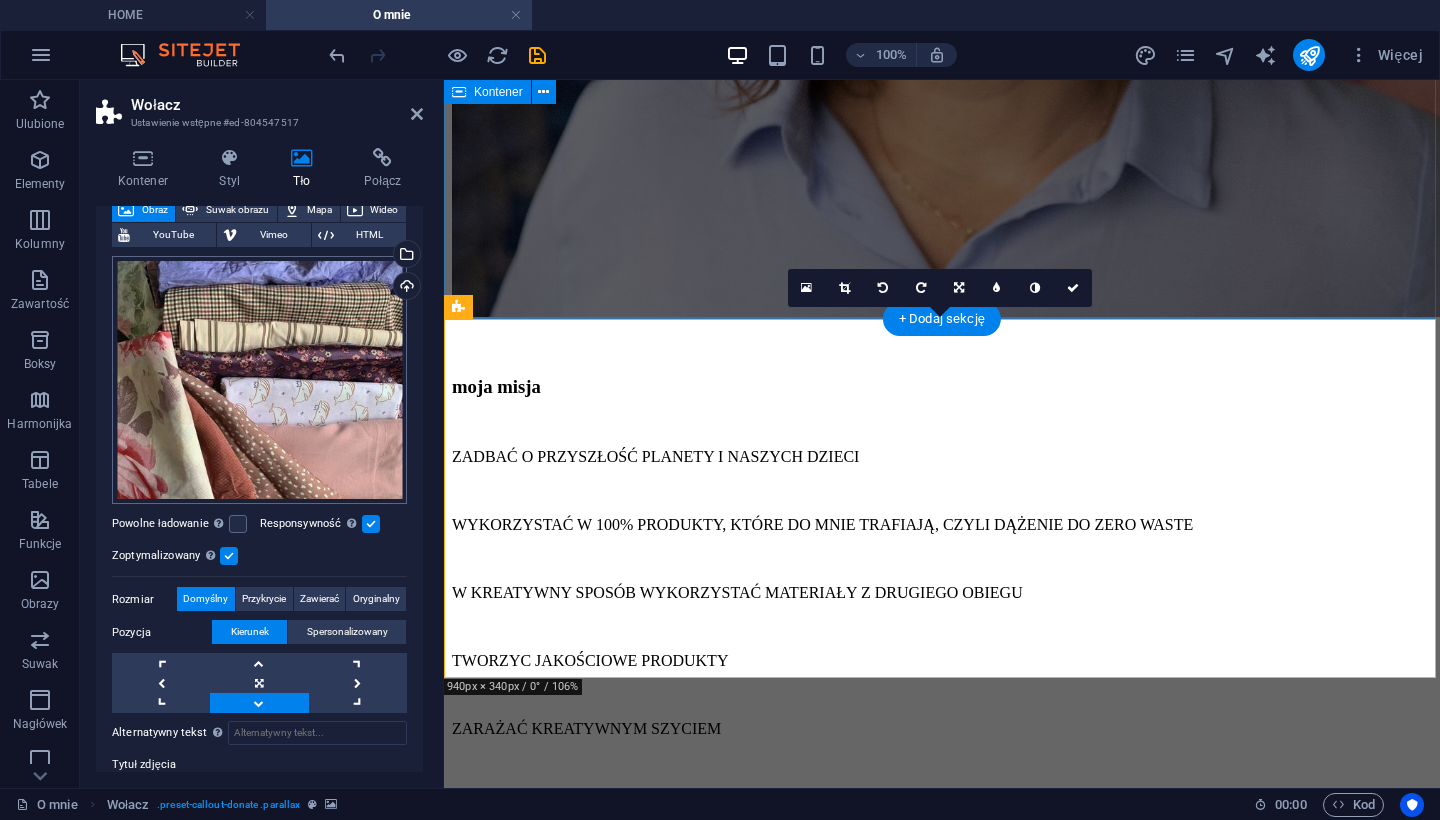 scroll, scrollTop: 128, scrollLeft: 0, axis: vertical 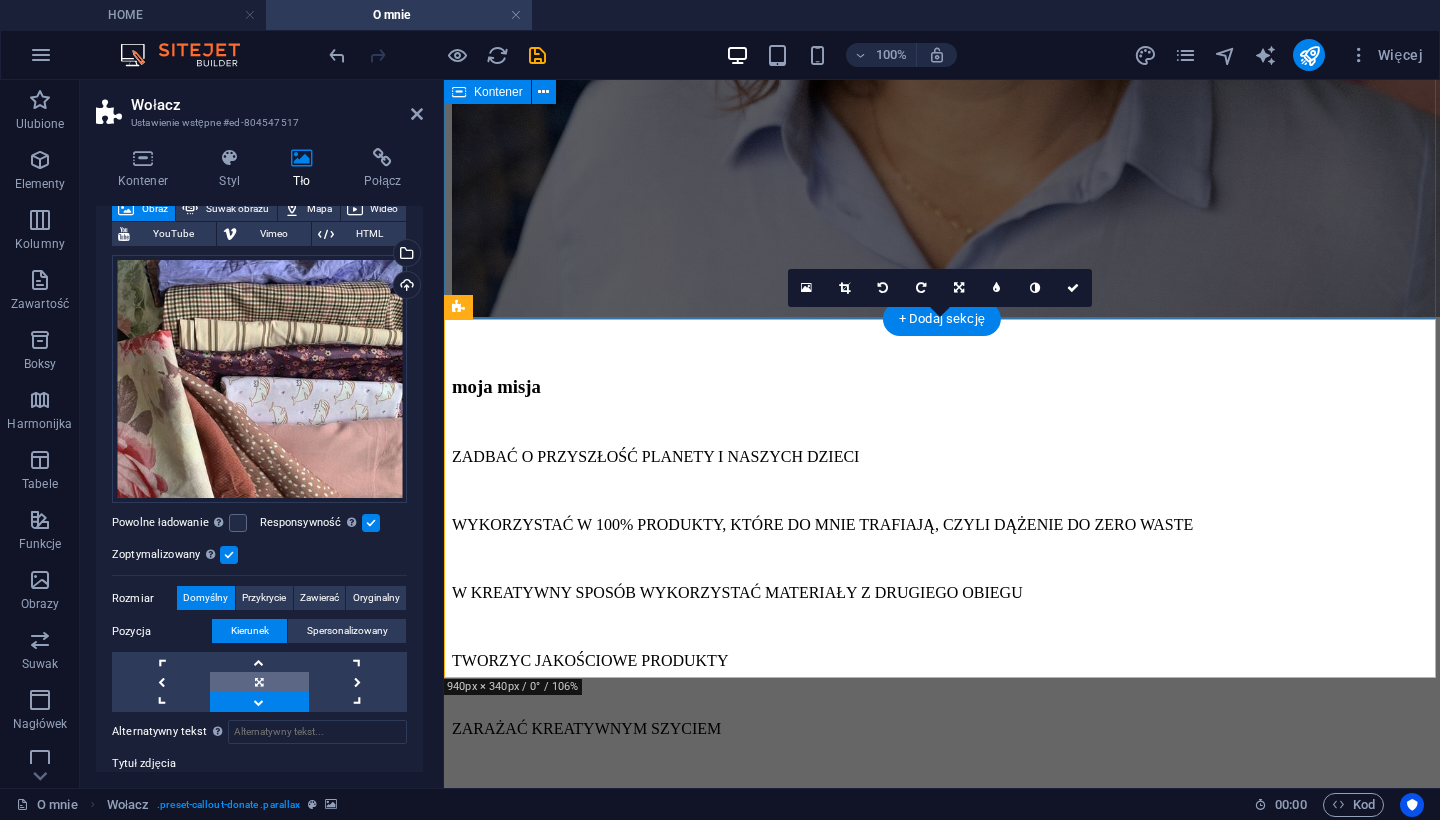 type on "50" 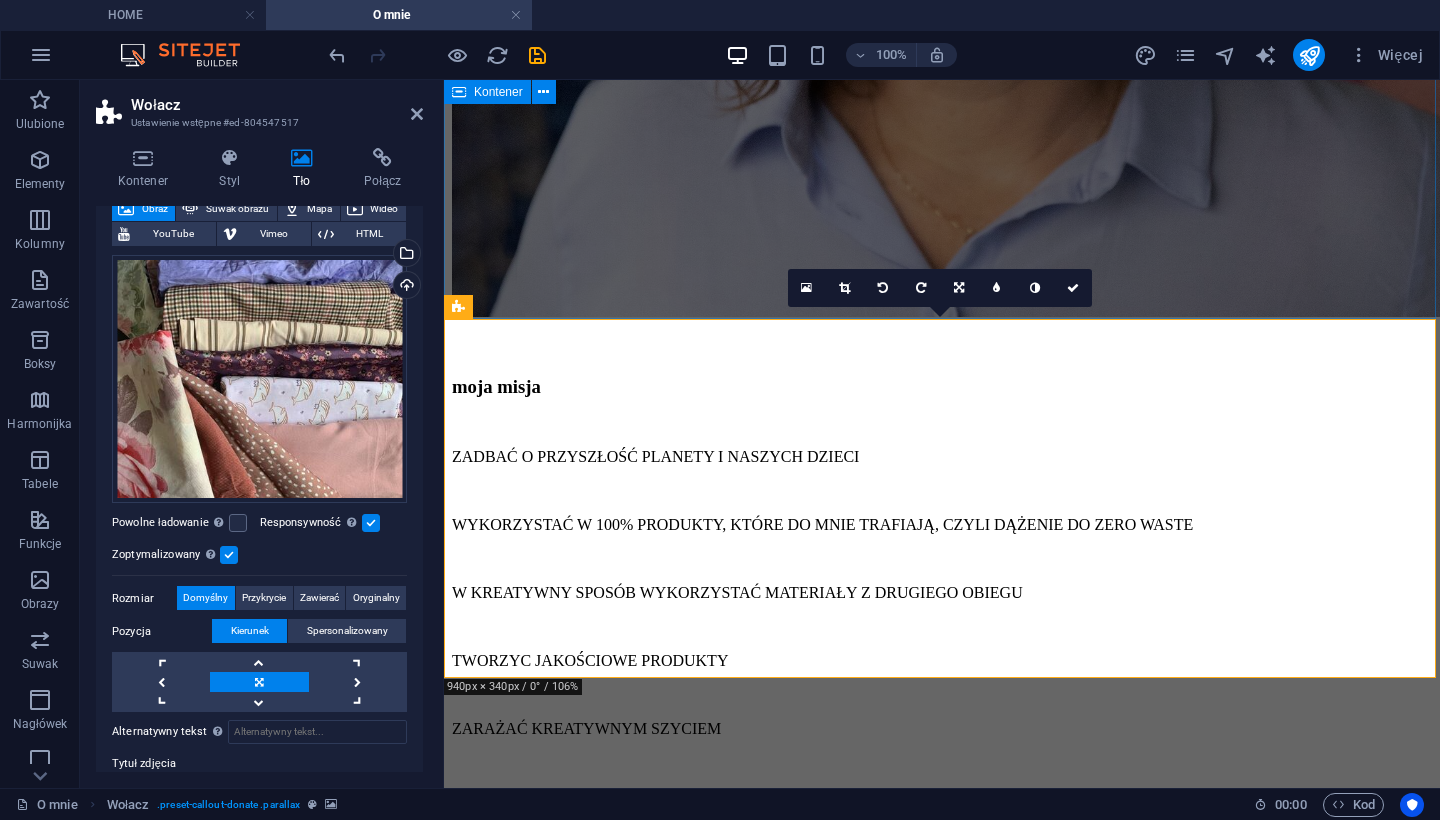 click on "Jak oddać niepotrzebne tkaniny?  Oddaj swoje niepotrzebne tekstylia lub tkaniny w ekologiczny sposób, a ja dam im drugie życie :   zapakuj tekstylia do kartonu lub zrób zgrabną paczkę :) zważ paczkę (ile waży?) i zmierz ją (ile cm ma kazdy z bokow) kontaktuj sie ze mną - przez formularz kontaktowy (poniżej) -> podaj mi  wymiary przygotowanej paczki + swój mail i nr telefonu podaj mi adres (pod który podjedzie kurier po paczkę) albo adres paczkomatu (jesli wolisz ten sposób) poczekaj na etykietę wysyłkową - dostaniesz ją ode mnie mailem  naklej na paczkę  czekaj na kuriera lub zanieś paczkę do paczkomatu I już, dzięki temu przyczyniłaś/eś się do lepszej przyszłości ! :) I to jest cyrkularność!" at bounding box center [942, 1738] 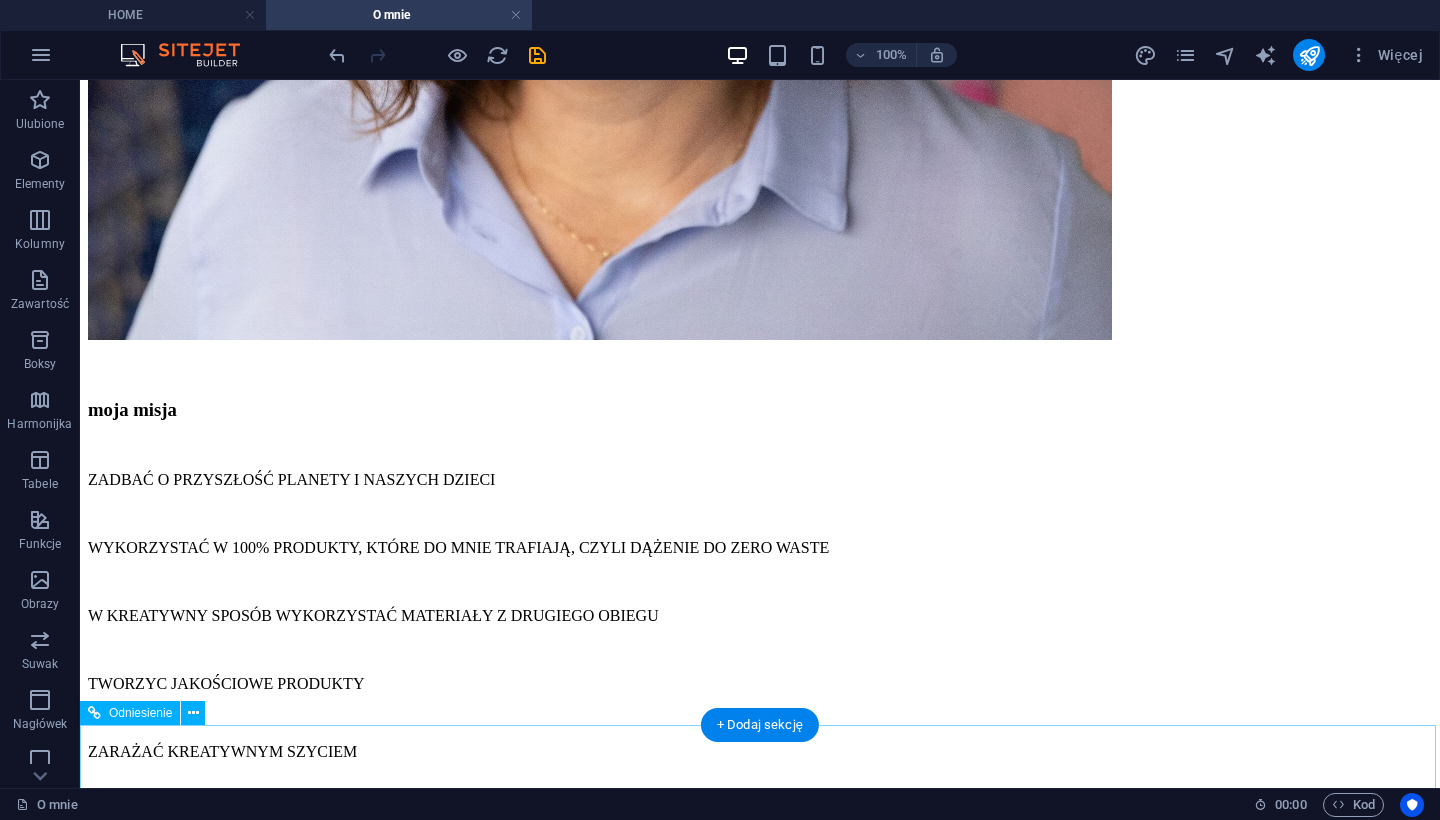 scroll, scrollTop: 2395, scrollLeft: 0, axis: vertical 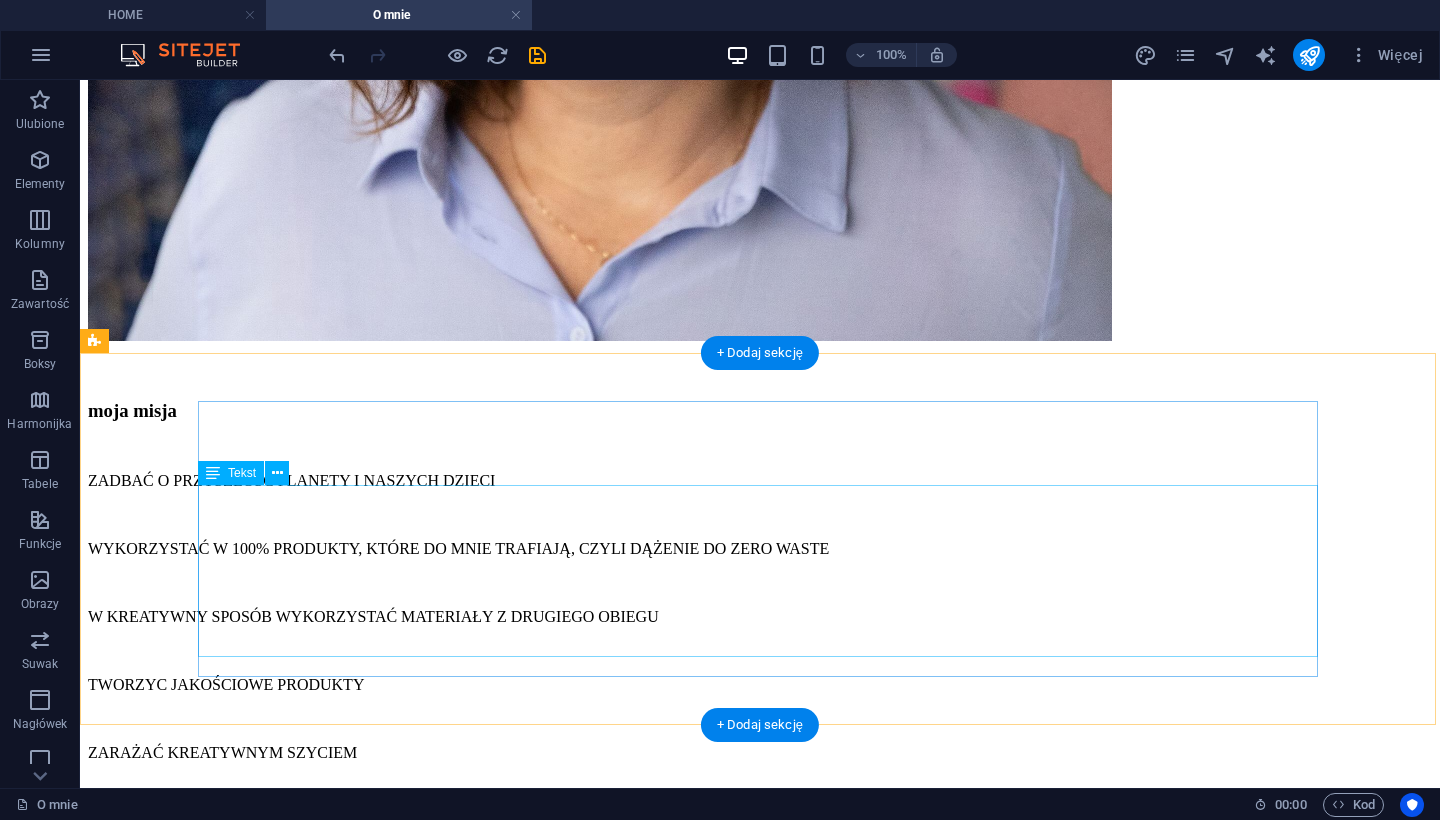 click on "dążenie do 100% zero waste, czyli całkowite wykorzystanie  przekazywanych materiałów jest dla mnie jedną z najważniejszych wartości. Wierzę, ze to nasz wspólny krok ku lepszej przyszłości." at bounding box center [760, 2668] 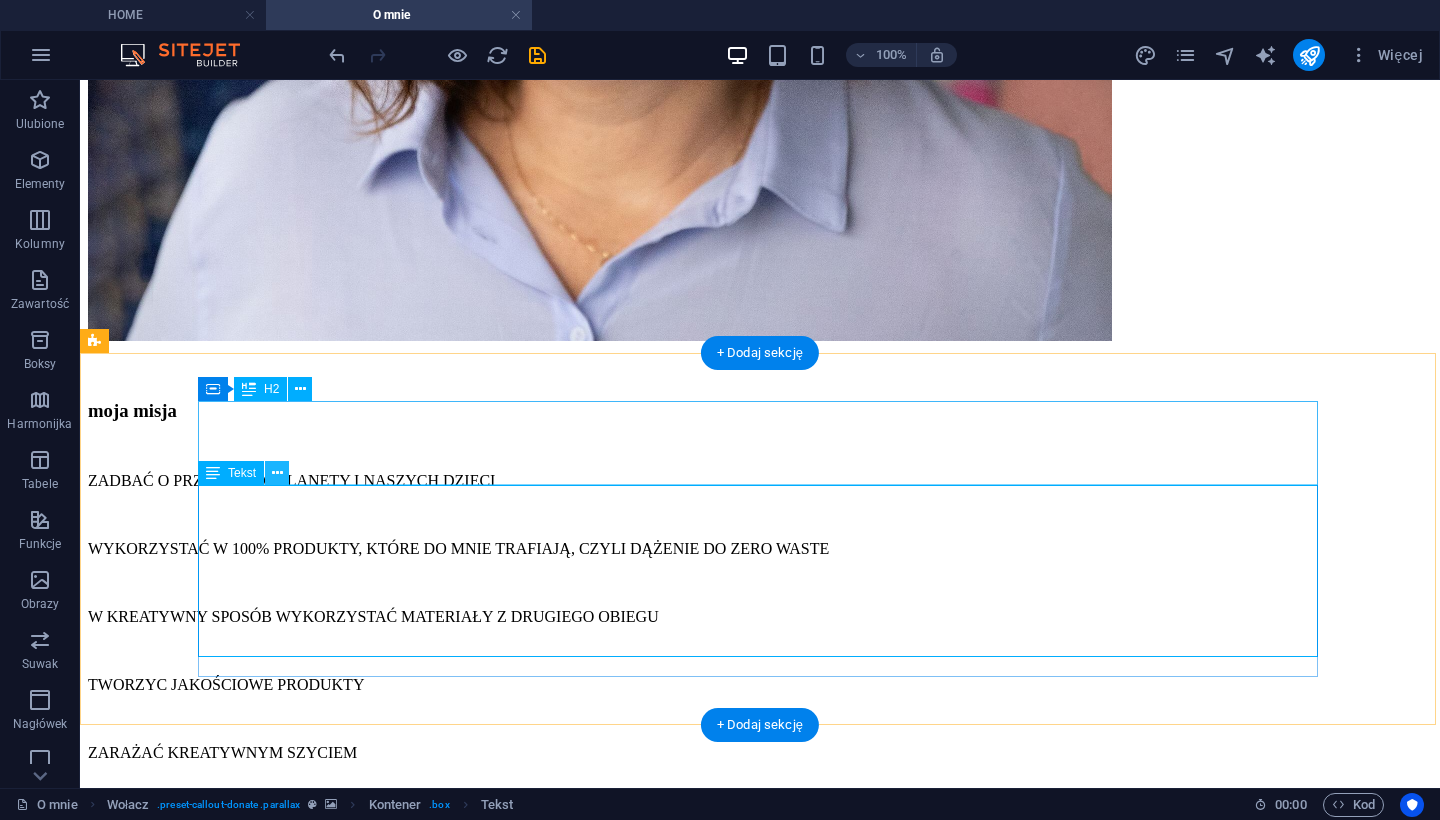 click at bounding box center (277, 473) 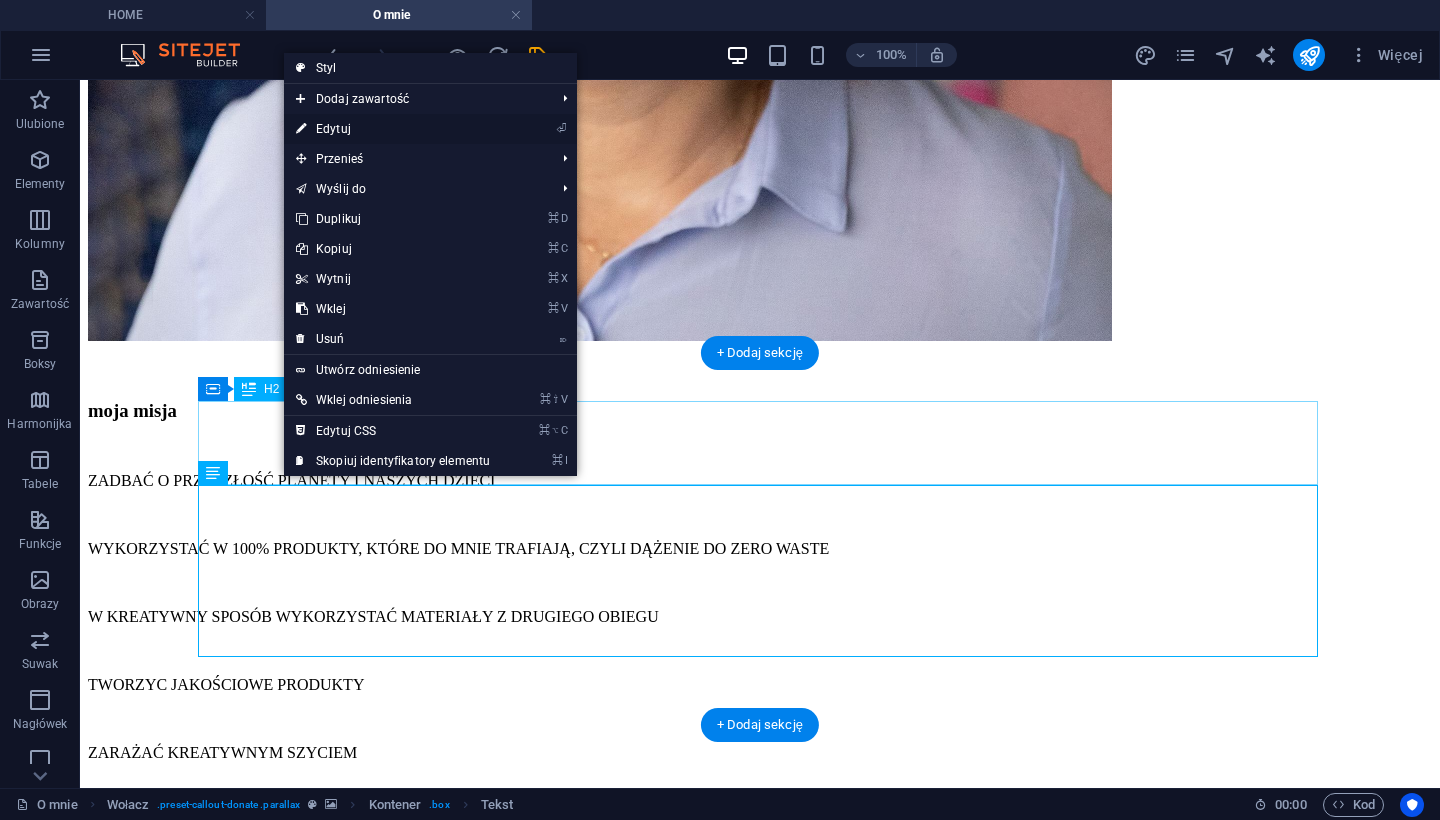 click on "⏎  Edytuj" at bounding box center [393, 129] 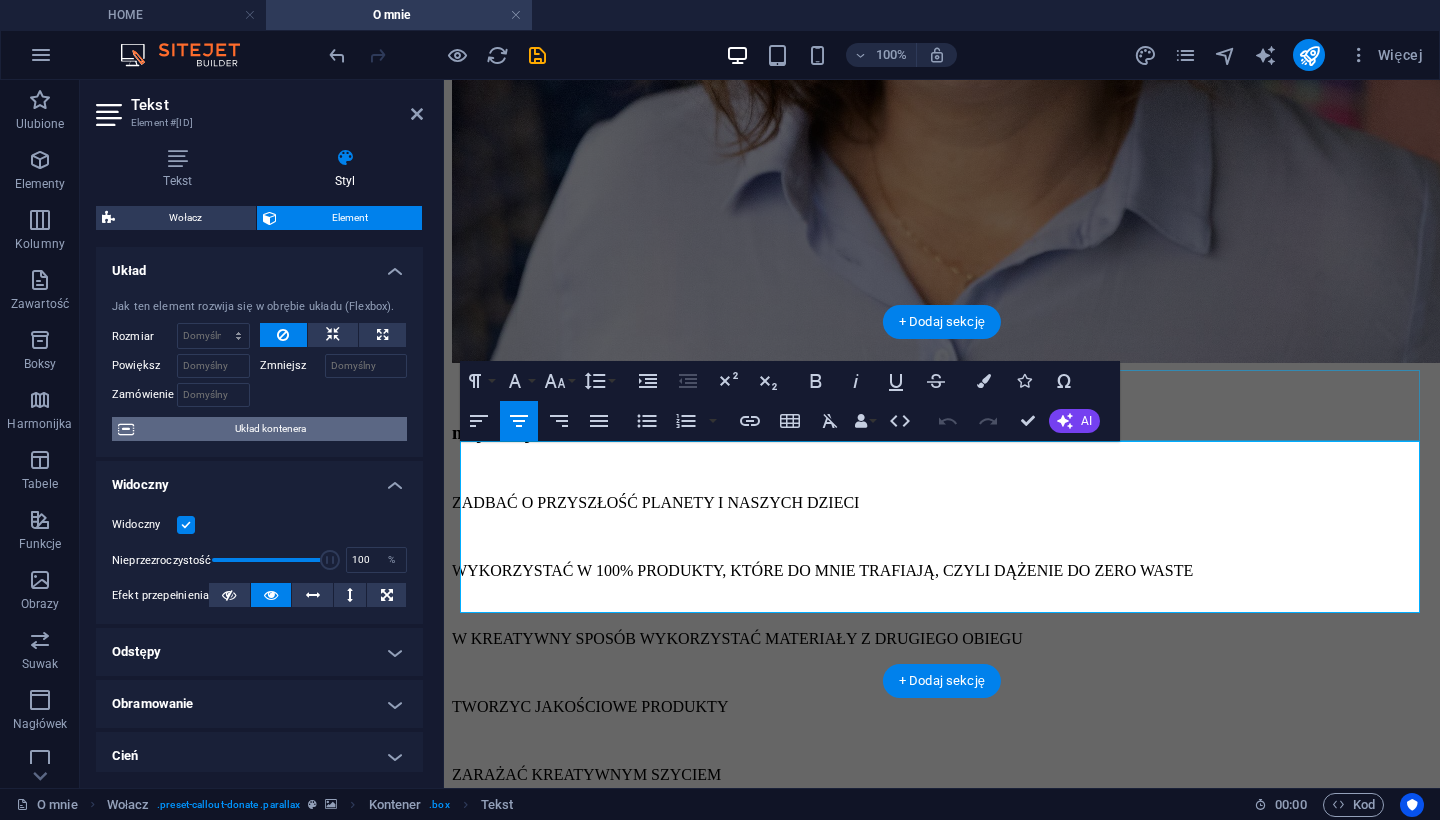 click on "Układ kontenera" at bounding box center (270, 429) 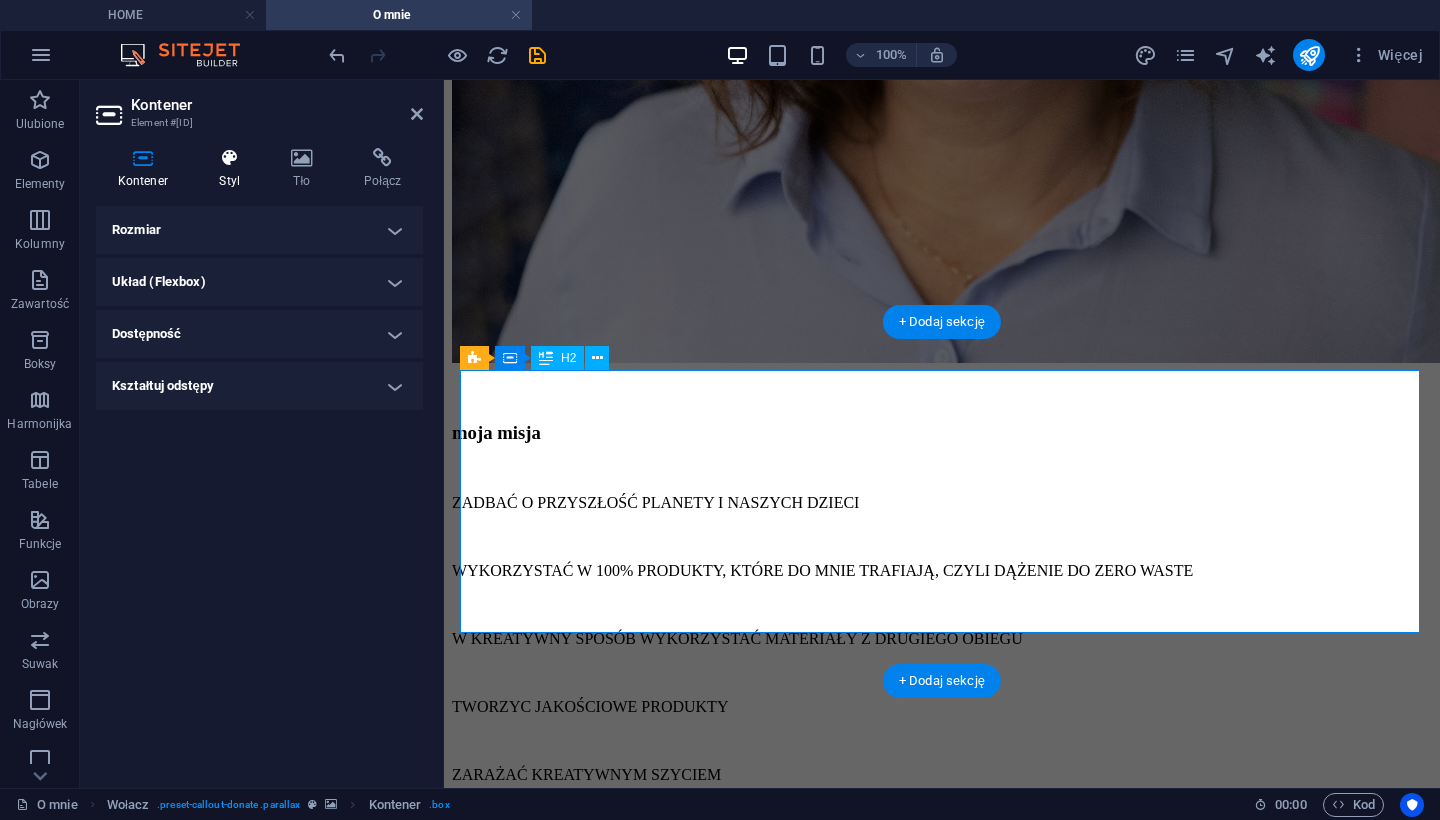 click at bounding box center (230, 158) 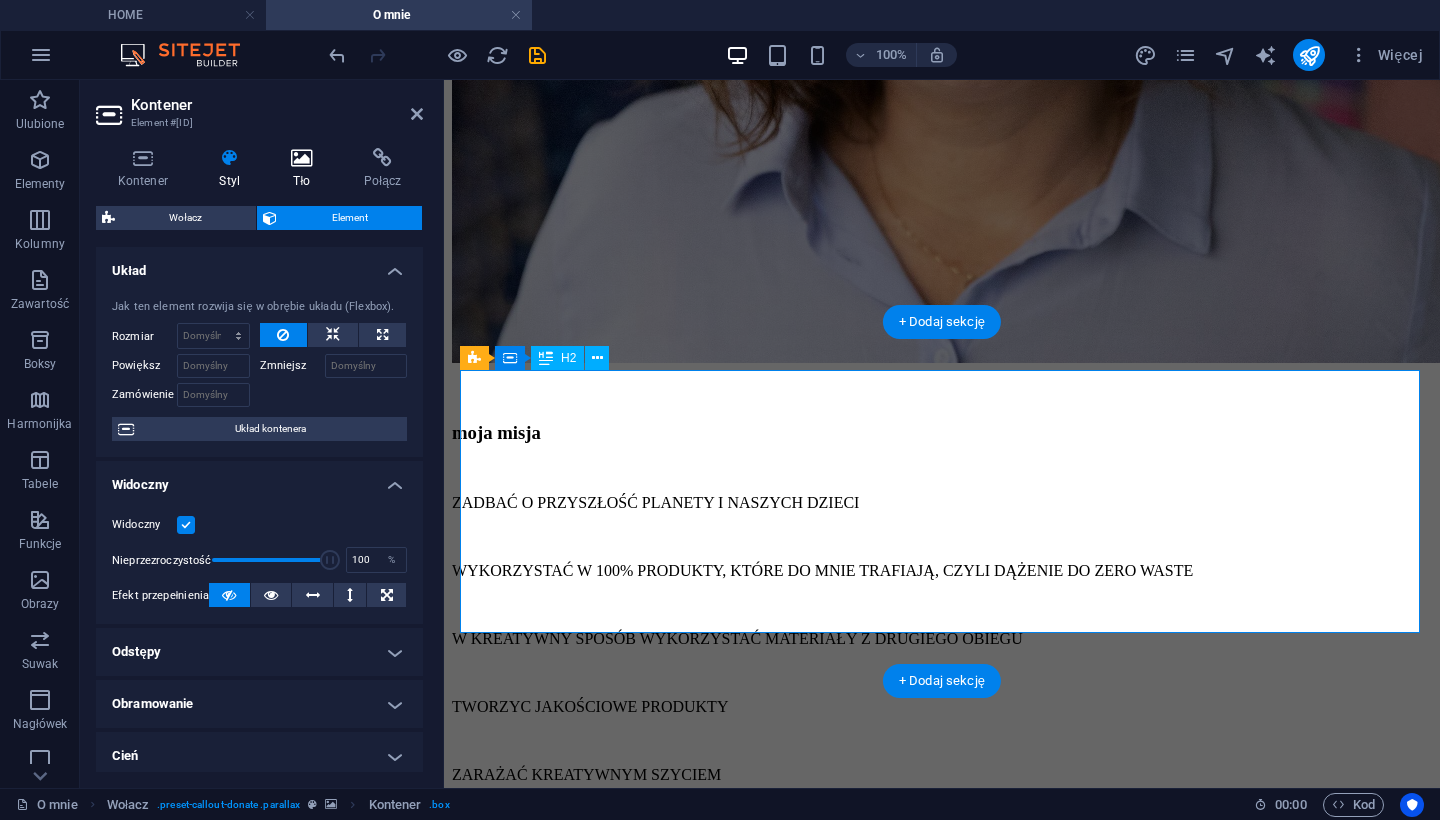 click on "Tło" at bounding box center [306, 169] 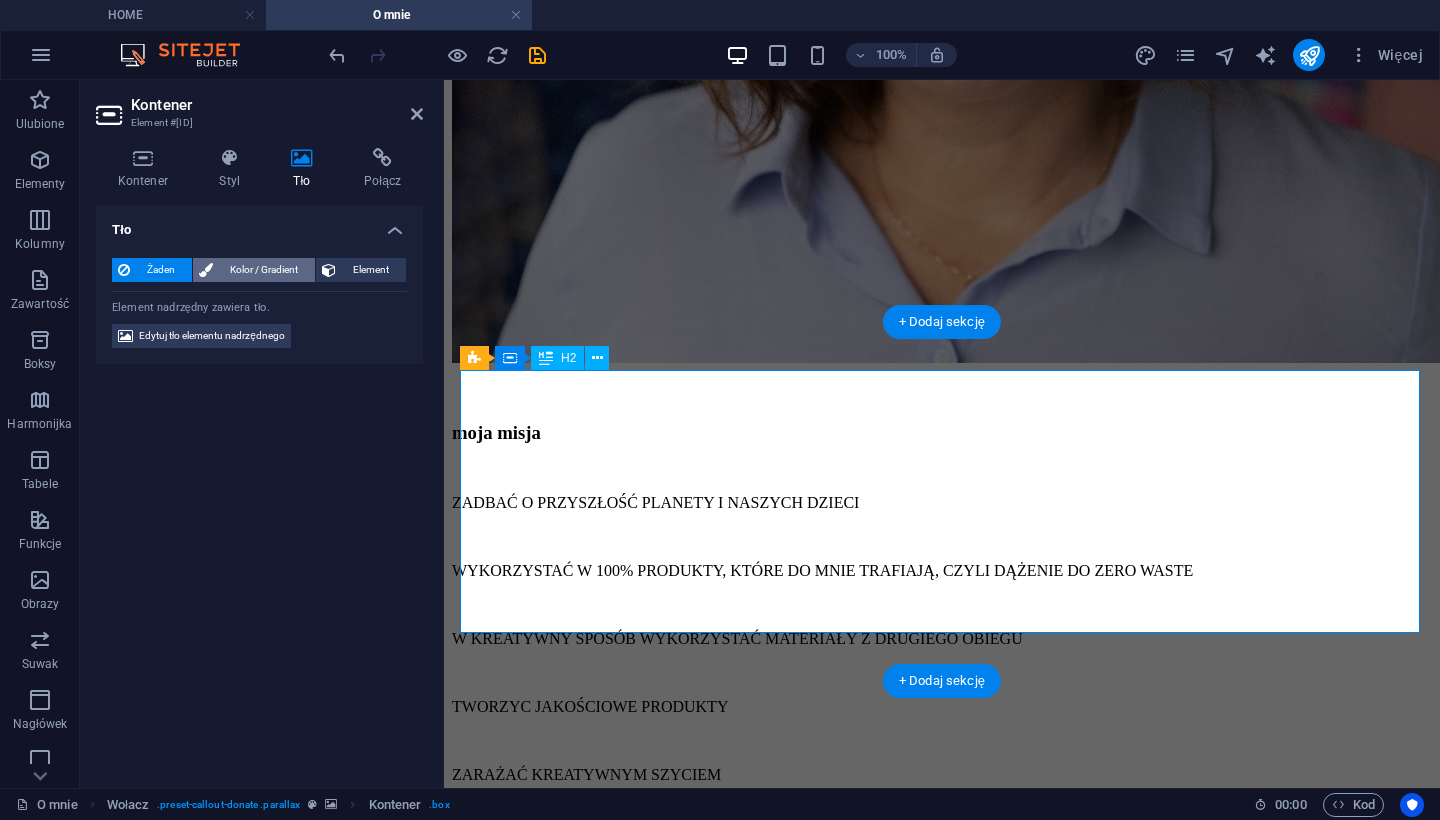 click on "Kolor / Gradient" at bounding box center [264, 270] 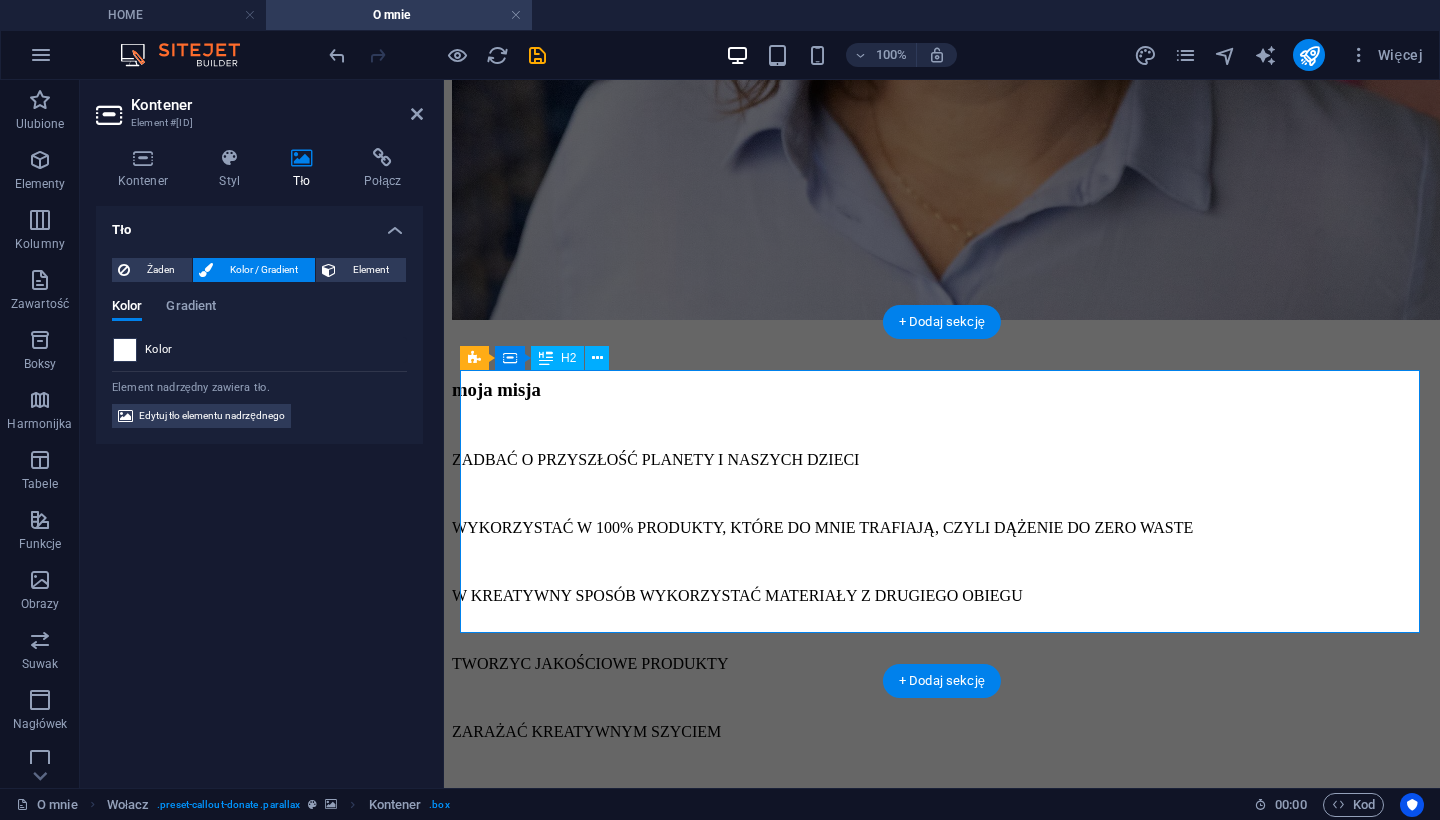 click at bounding box center [125, 350] 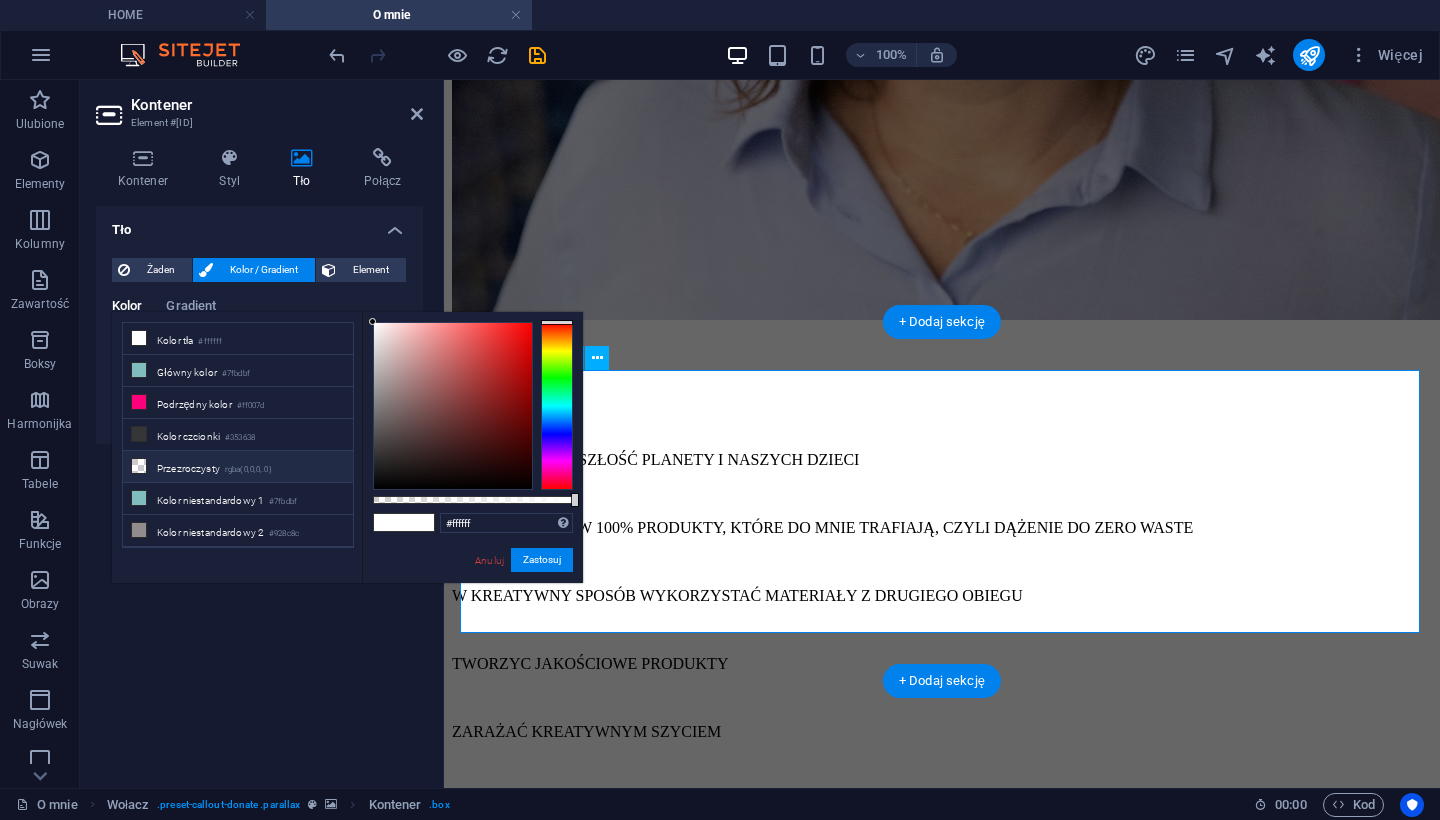 click at bounding box center [139, 466] 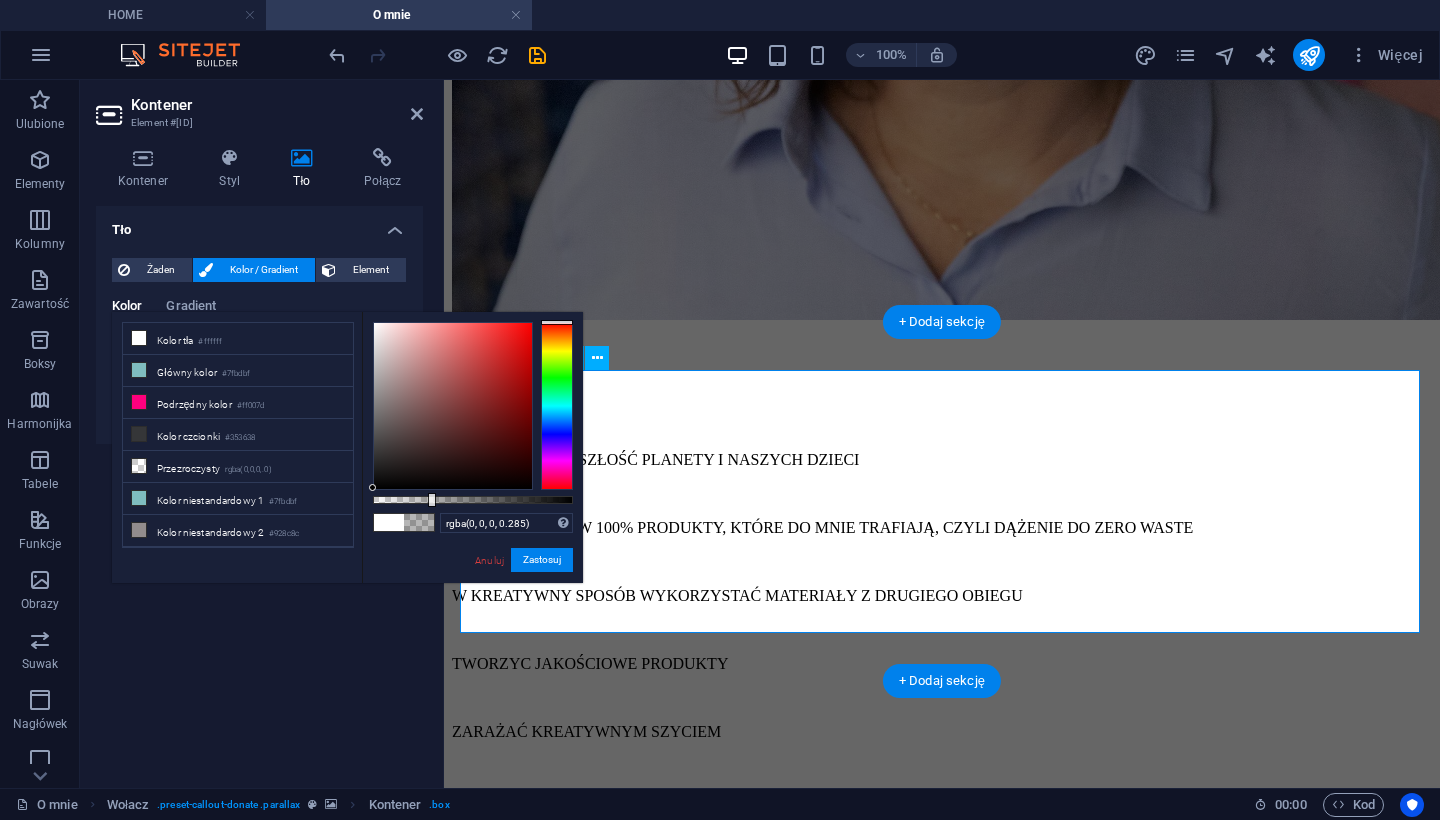 type on "rgba(0, 0, 0, 0.29)" 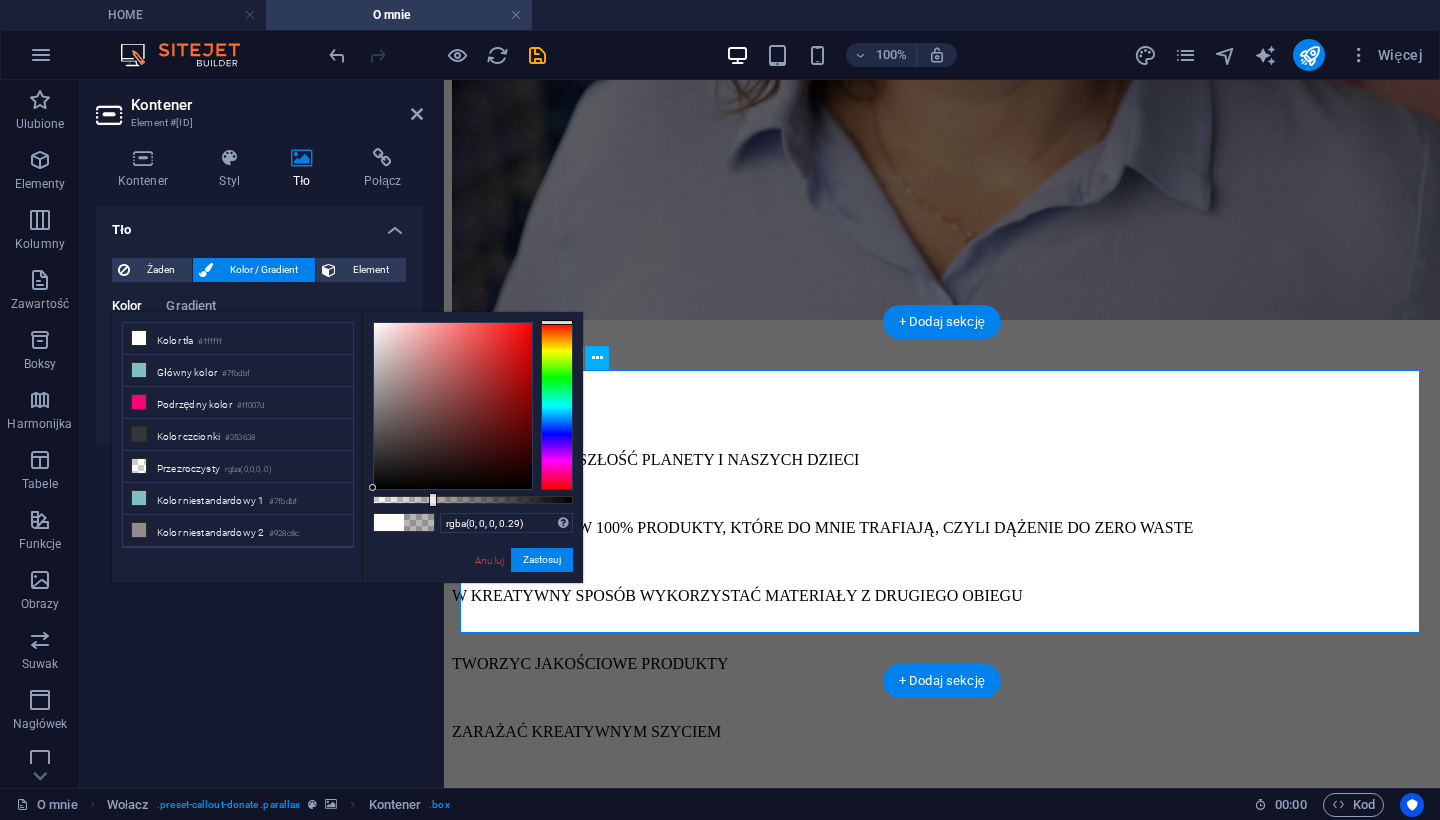 drag, startPoint x: 375, startPoint y: 505, endPoint x: 431, endPoint y: 505, distance: 56 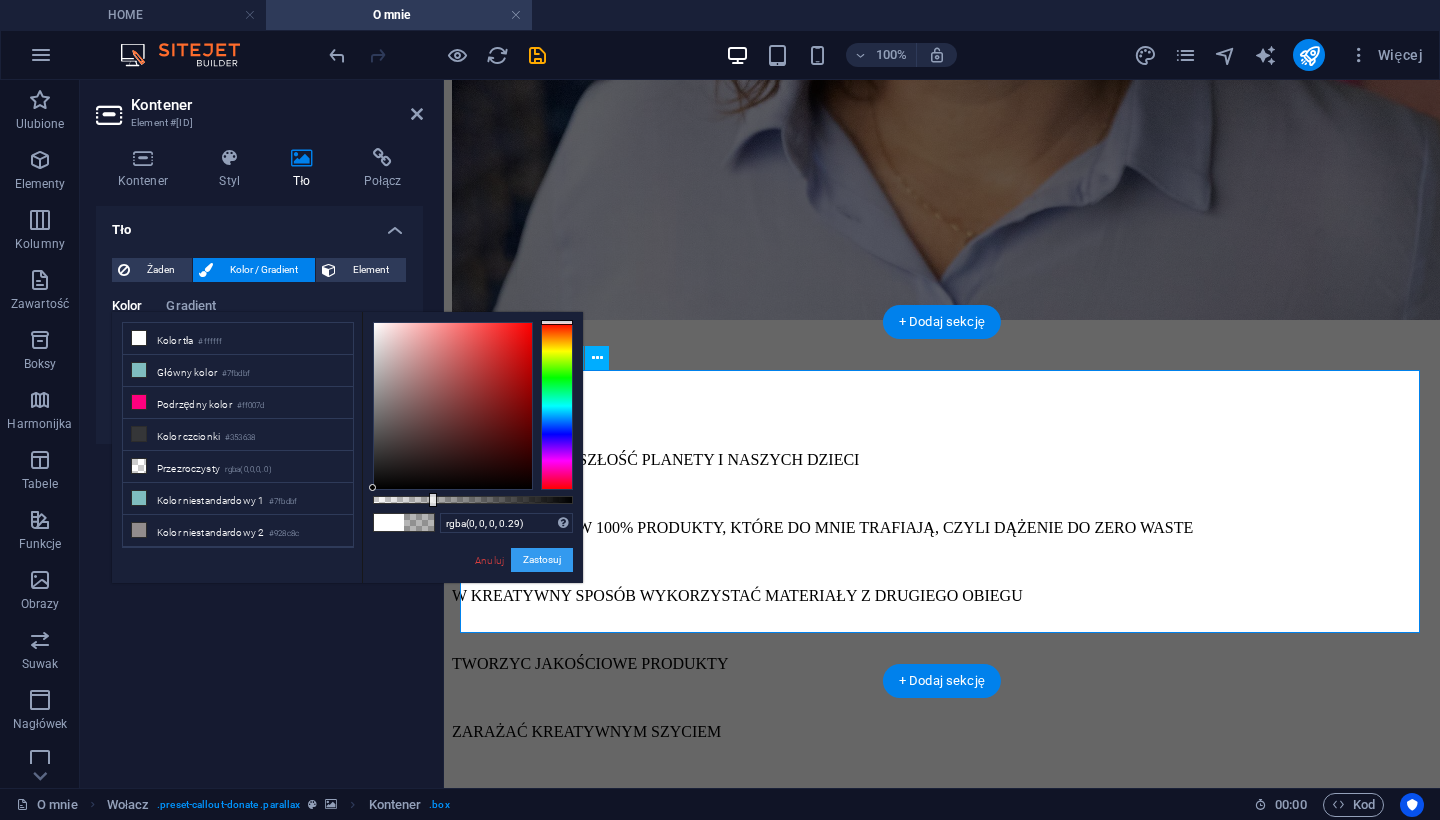 click on "Zastosuj" at bounding box center (542, 560) 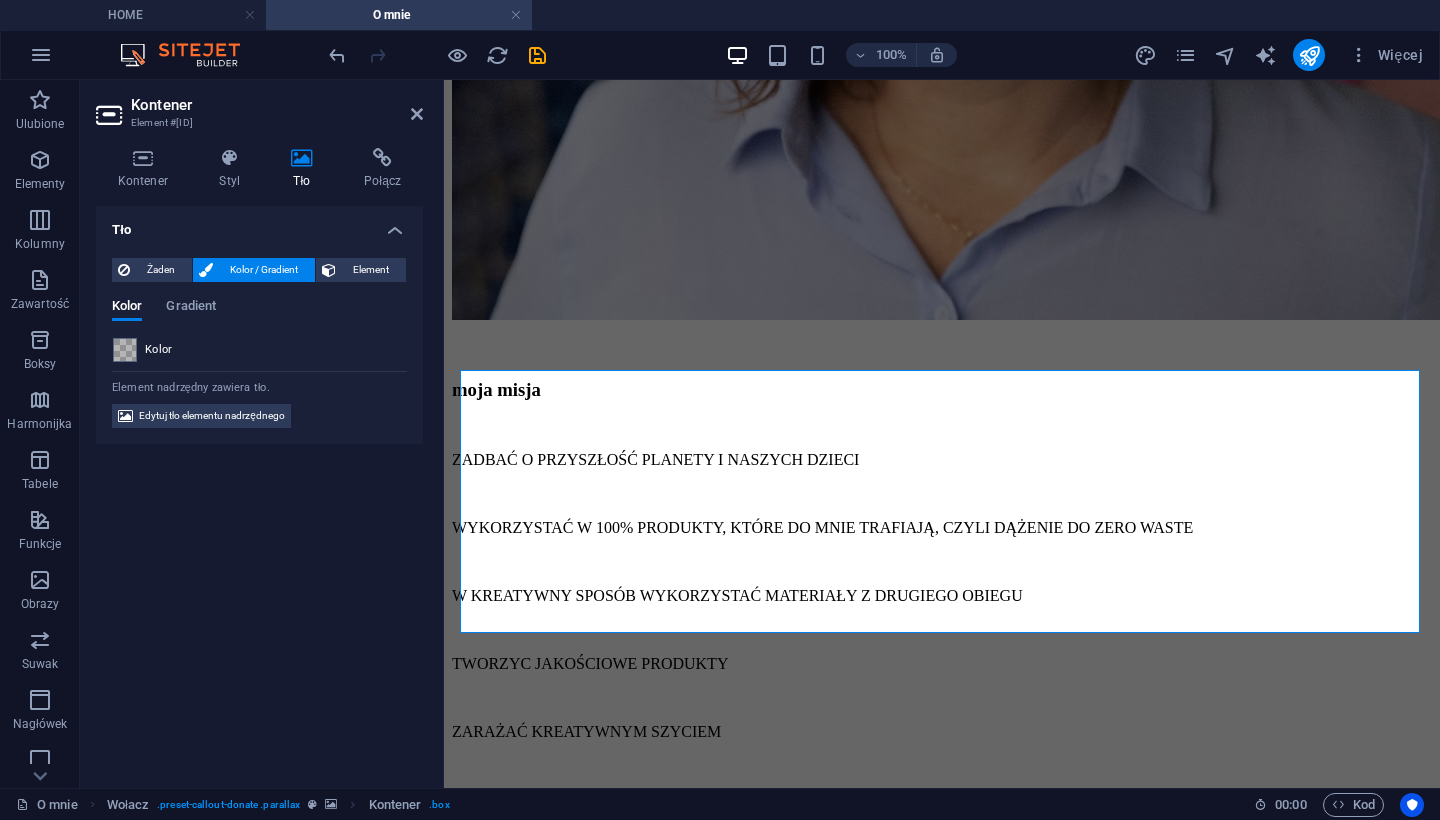 click on "Tło Żaden Kolor / Gradient Element Rozciągnij tło do pełnej szerokości Kolor nakładki Umieszcza nakładkę na tle w celu jego pokolorowania Paralaksa 0 % Obraz Suwak obrazu Mapa Wideo YouTube Vimeo HTML Kolor Gradient Kolor Element nadrzędny zawiera tło. Edytuj tło elementu nadrzędnego" at bounding box center (259, 489) 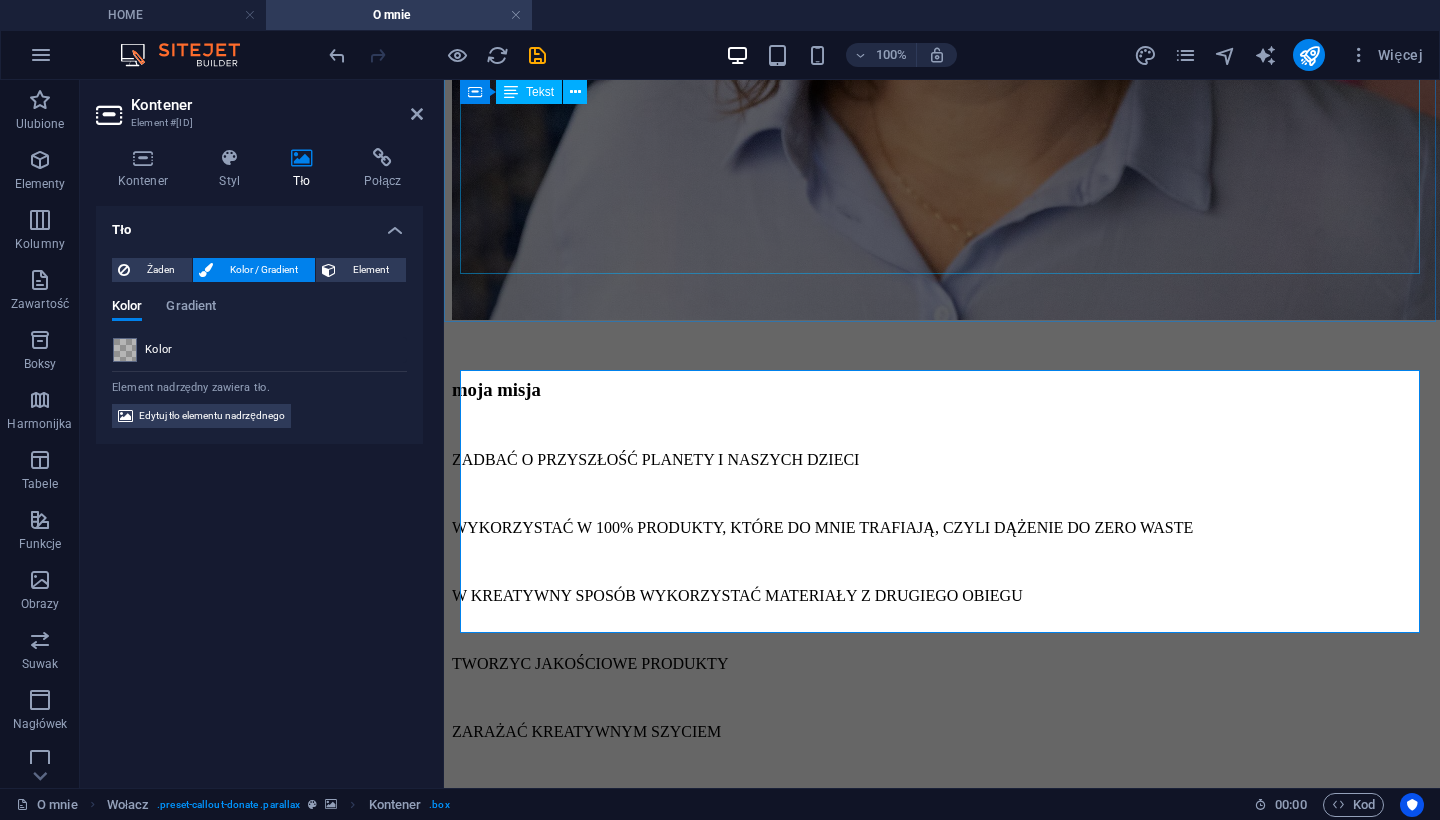 click on "Oddaj swoje niepotrzebne tekstylia lub tkaniny w ekologiczny sposób, a ja dam im drugie życie : zapakuj tekstylia do kartonu lub zrób zgrabną paczkę :) zważ paczkę (ile waży?) i zmierz ją (ile cm ma kazdy z bokow) kontaktuj sie ze mną - przez formularz kontaktowy (poniżej) -> podaj mi wymiary przygotowanej paczki + swój mail i nr telefonu podaj mi adres (pod który podjedzie kurier po paczkę) albo adres paczkomatu (jesli wolisz ten sposób) poczekaj na etykietę wysyłkową - dostaniesz ją ode mnie mailem naklej na paczkę czekaj na kuriera lub zanieś paczkę do paczkomatu I już, dzięki temu przyczyniłaś/eś się do lepszej przyszłości ! :) I to jest cyrkularność!" at bounding box center (942, 1764) 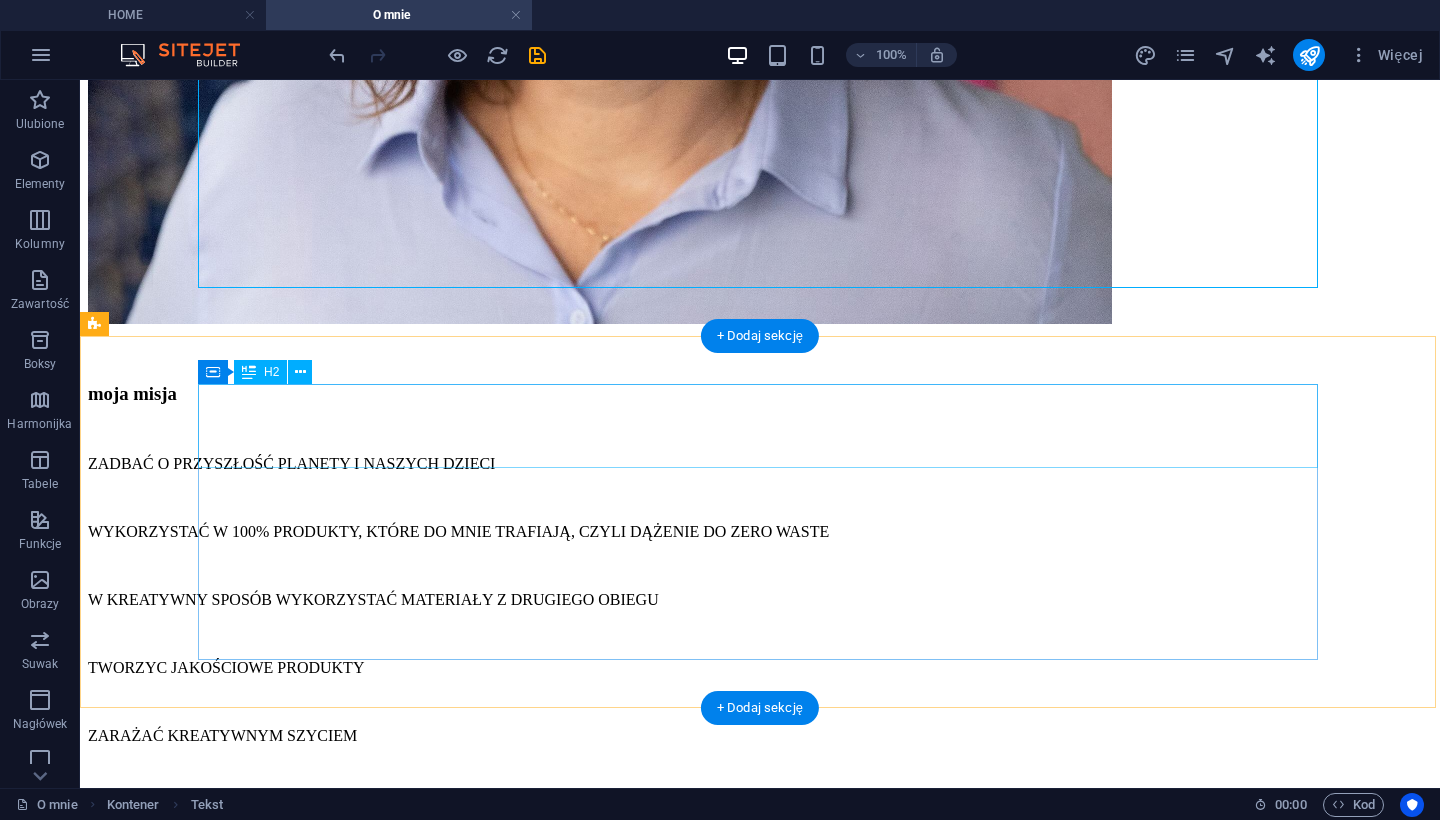 scroll, scrollTop: 2414, scrollLeft: 0, axis: vertical 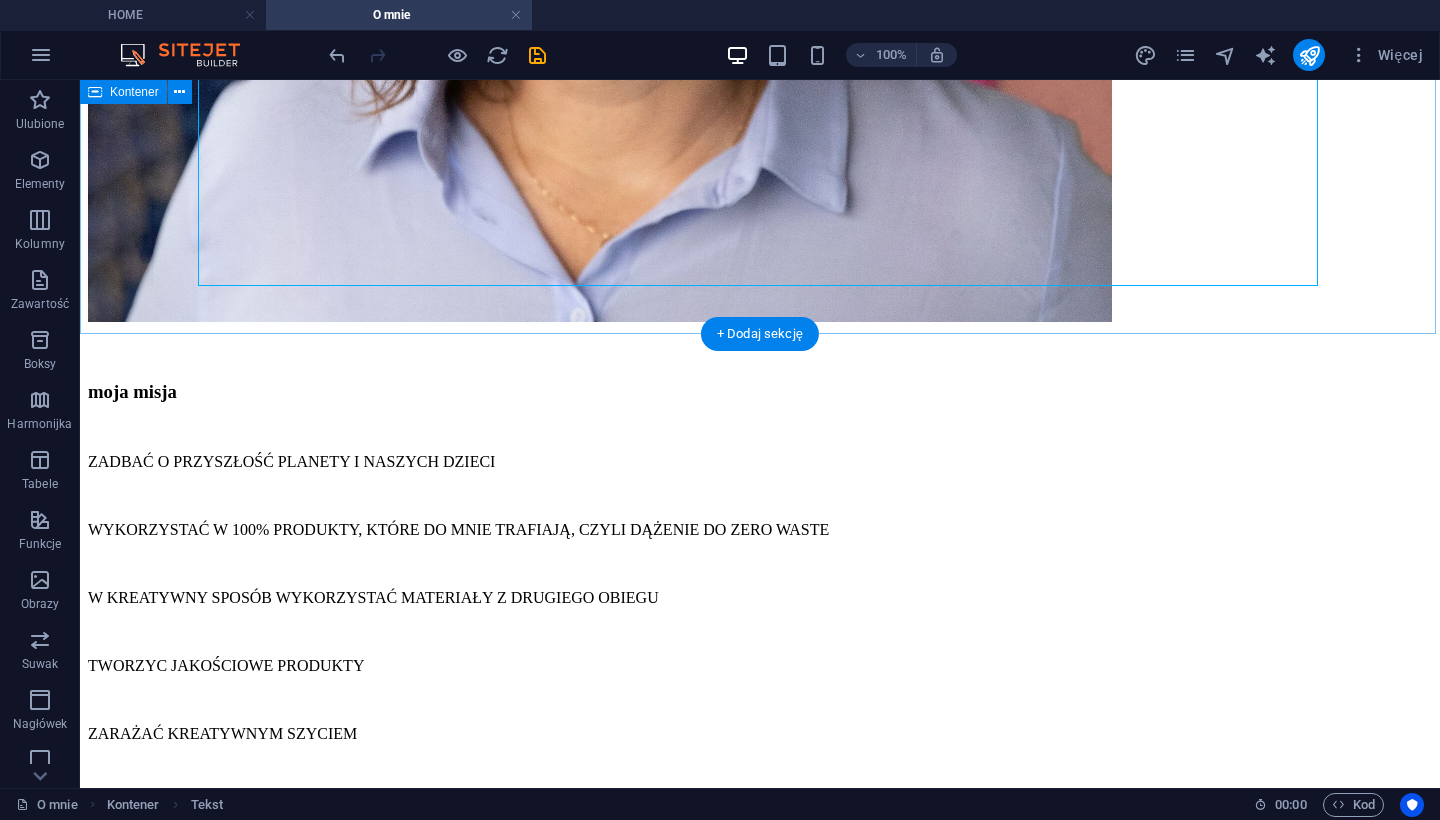 click on "Jak oddać niepotrzebne tkaniny?  Oddaj swoje niepotrzebne tekstylia lub tkaniny w ekologiczny sposób, a ja dam im drugie życie :   zapakuj tekstylia do kartonu lub zrób zgrabną paczkę :) zważ paczkę (ile waży?) i zmierz ją (ile cm ma kazdy z bokow) kontaktuj sie ze mną - przez formularz kontaktowy (poniżej) -> podaj mi  wymiary przygotowanej paczki + swój mail i nr telefonu podaj mi adres (pod który podjedzie kurier po paczkę) albo adres paczkomatu (jesli wolisz ten sposób) poczekaj na etykietę wysyłkową - dostaniesz ją ode mnie mailem  naklej na paczkę  czekaj na kuriera lub zanieś paczkę do paczkomatu I już, dzięki temu przyczyniłaś/eś się do lepszej przyszłości ! :) I to jest cyrkularność!" at bounding box center (760, 1732) 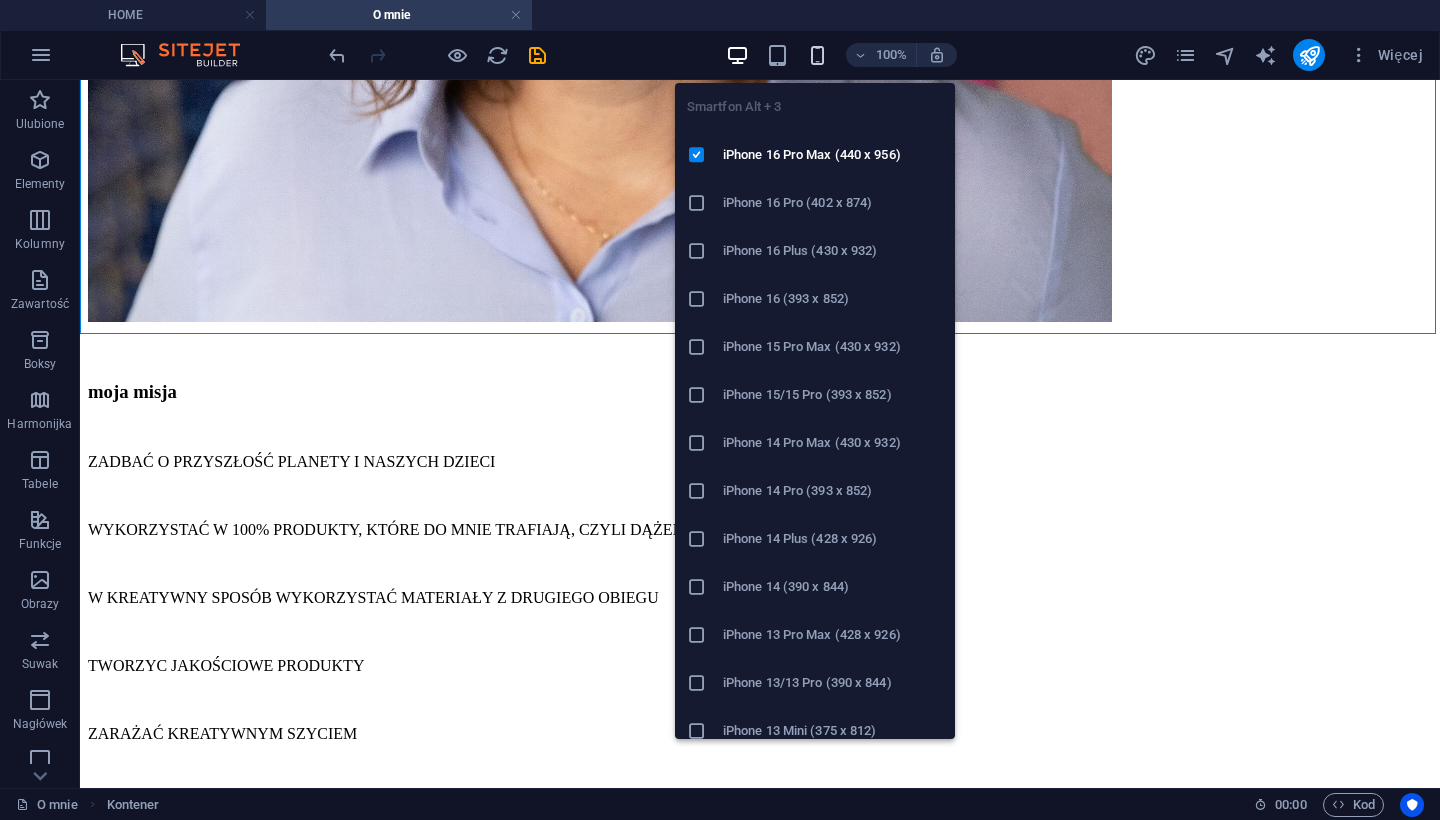 click at bounding box center [817, 55] 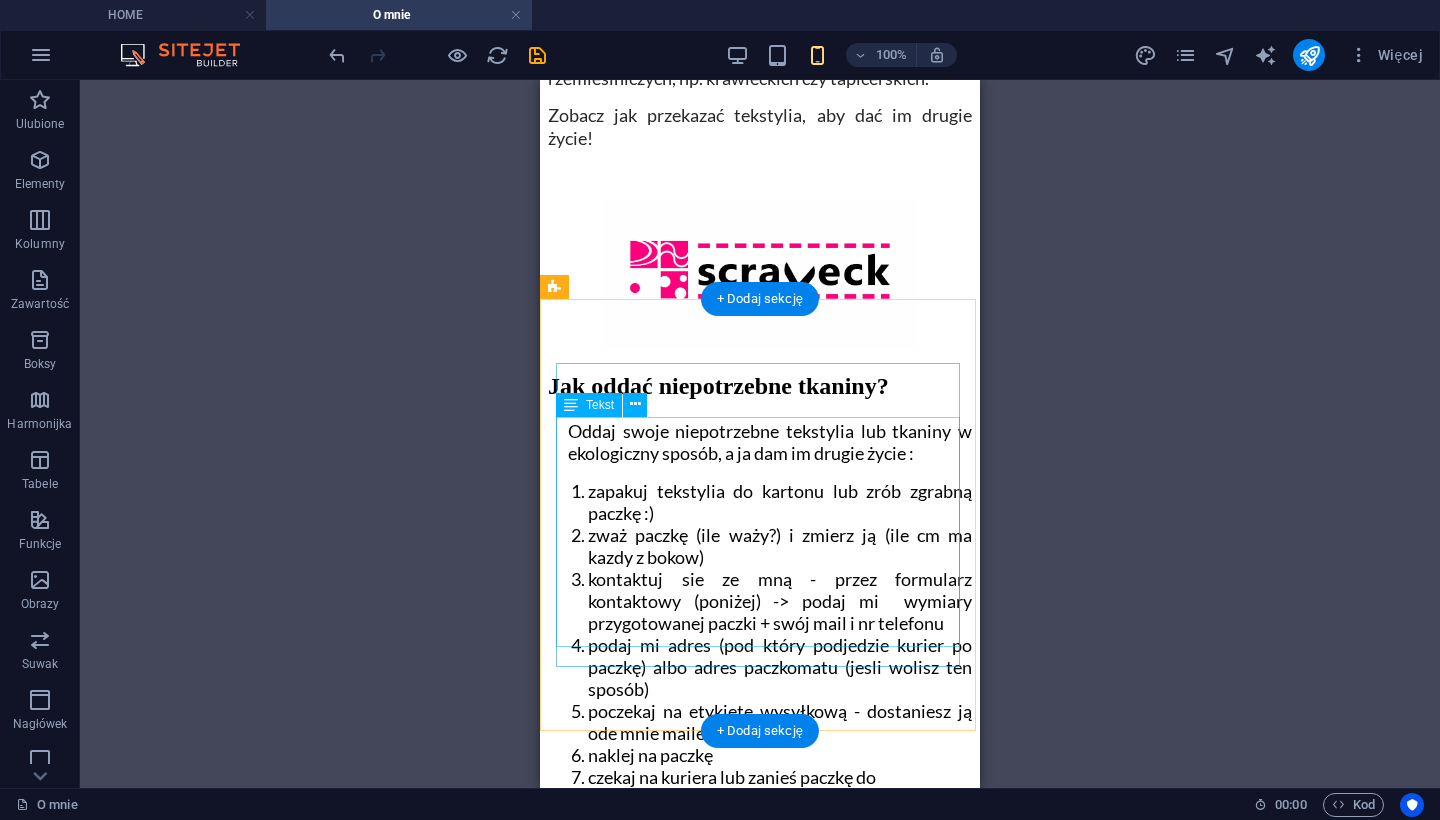 scroll, scrollTop: 4147, scrollLeft: 0, axis: vertical 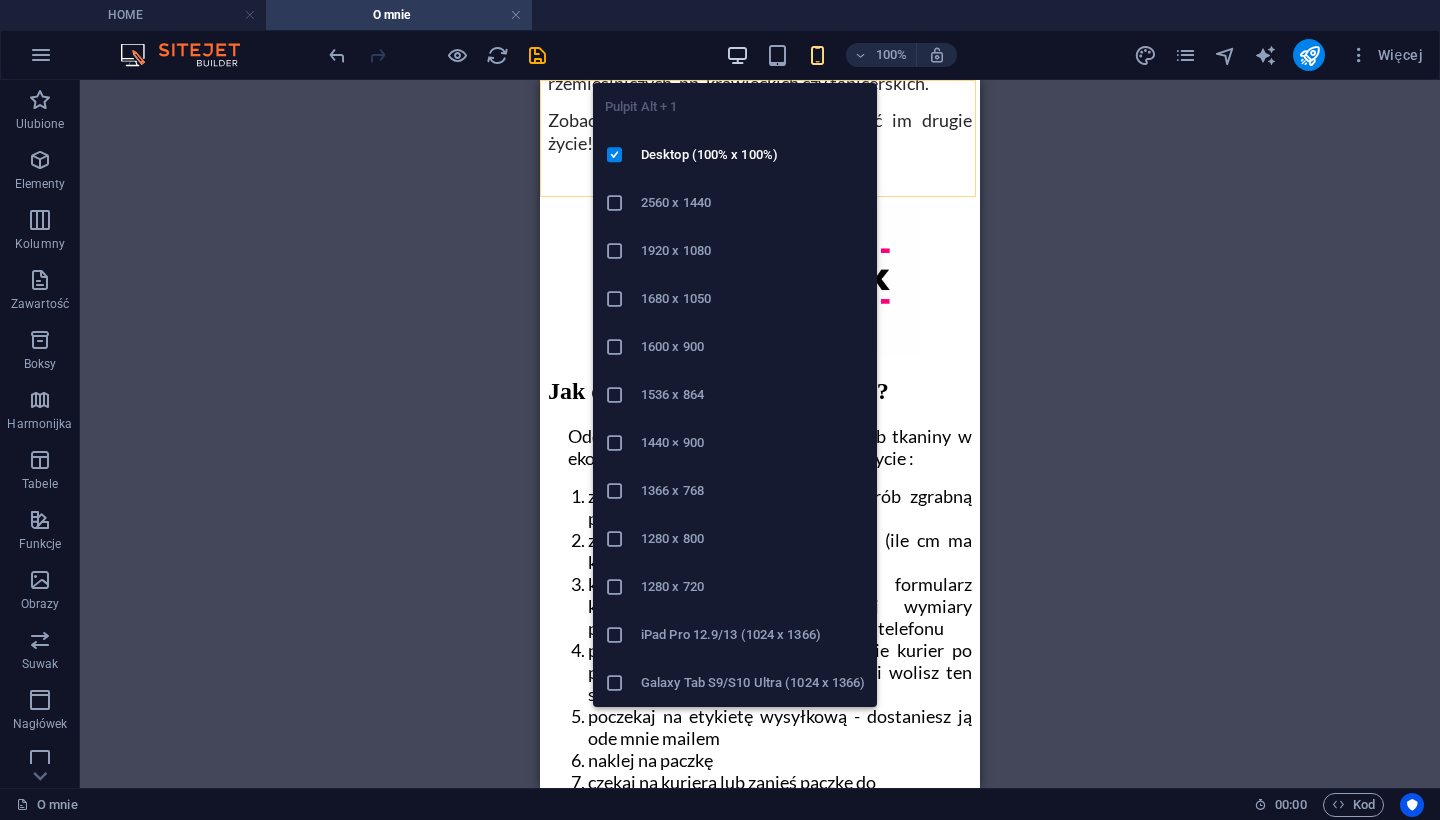 click at bounding box center [737, 55] 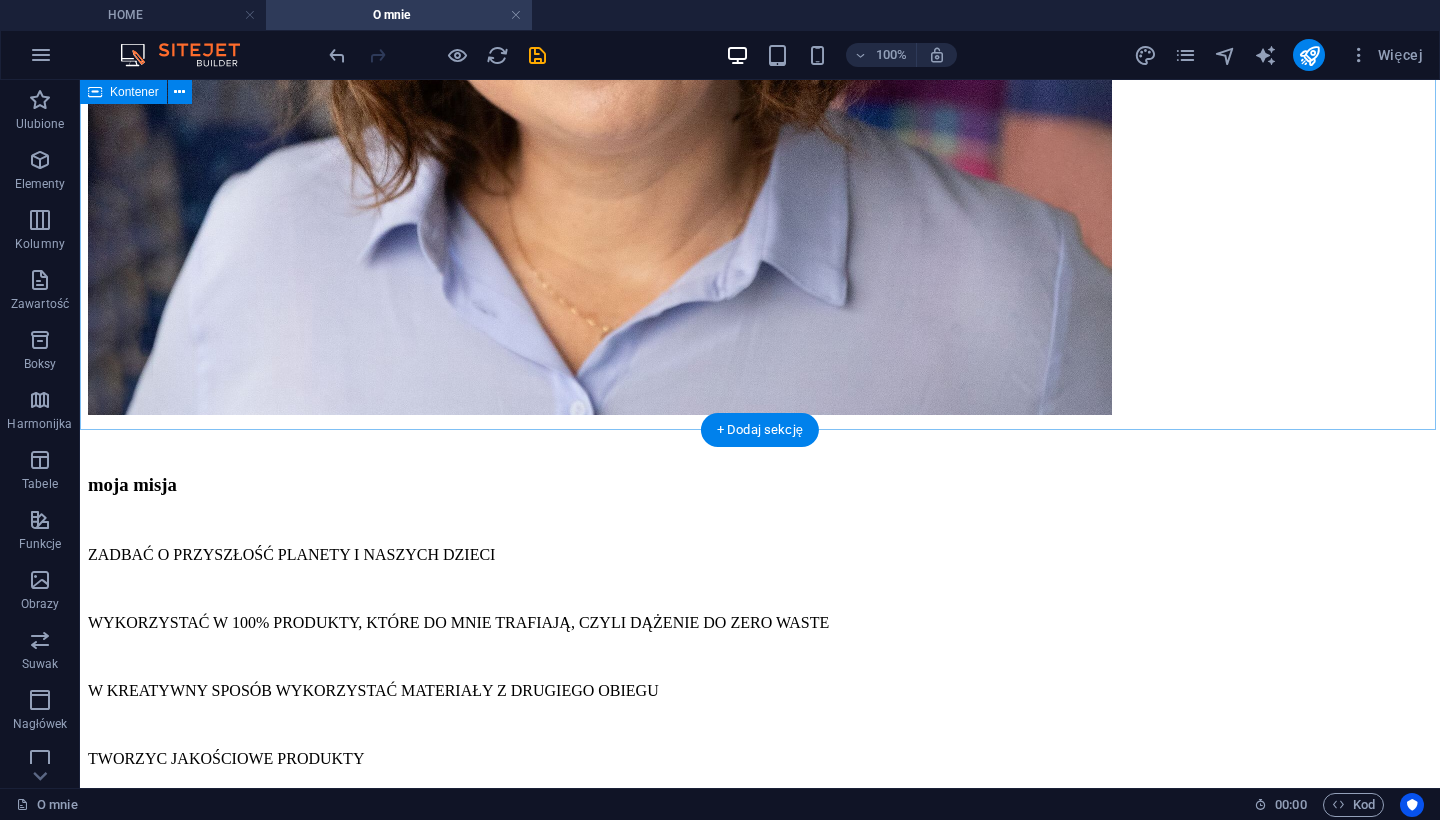 scroll, scrollTop: 2318, scrollLeft: 0, axis: vertical 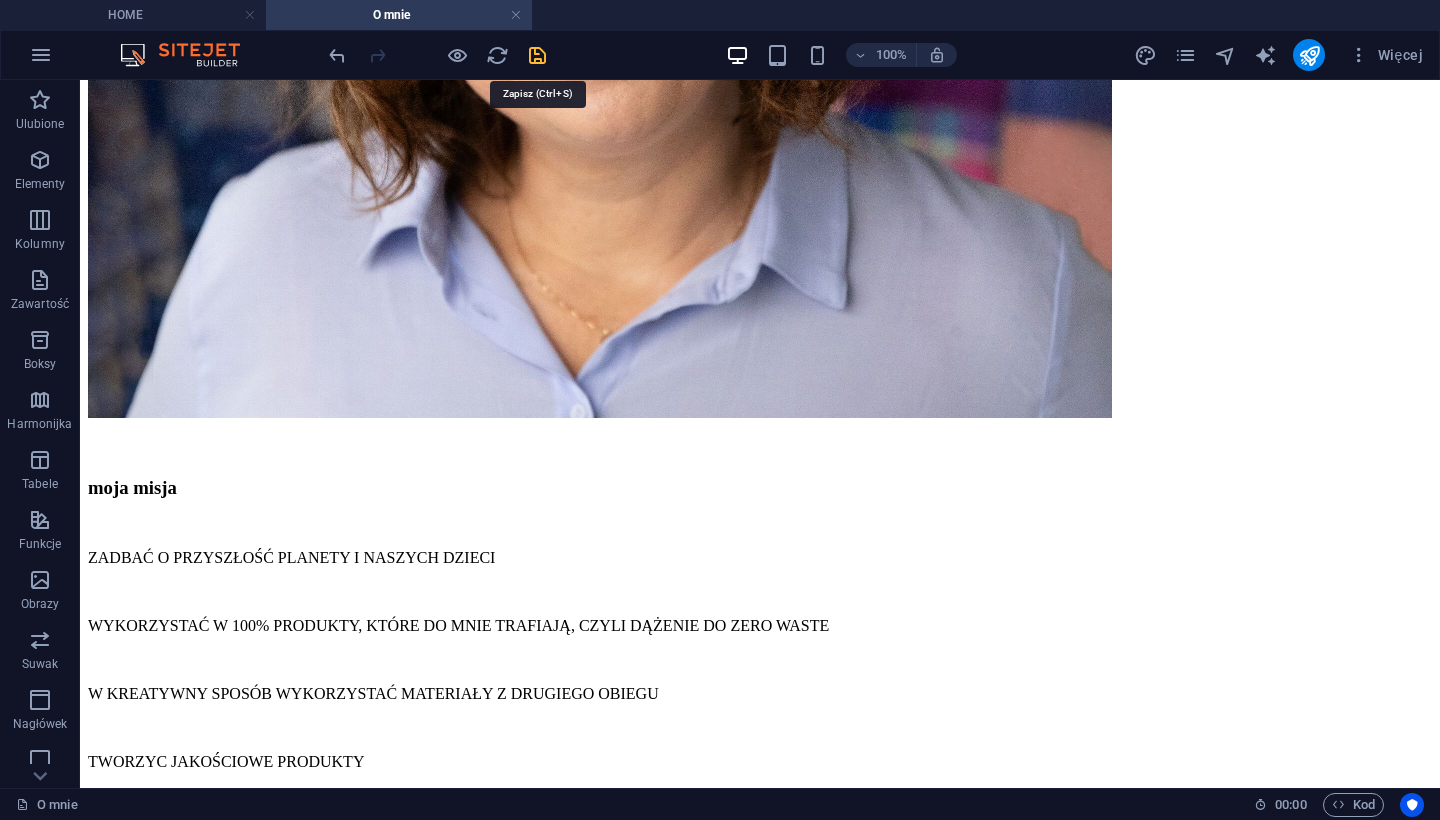 click at bounding box center [537, 55] 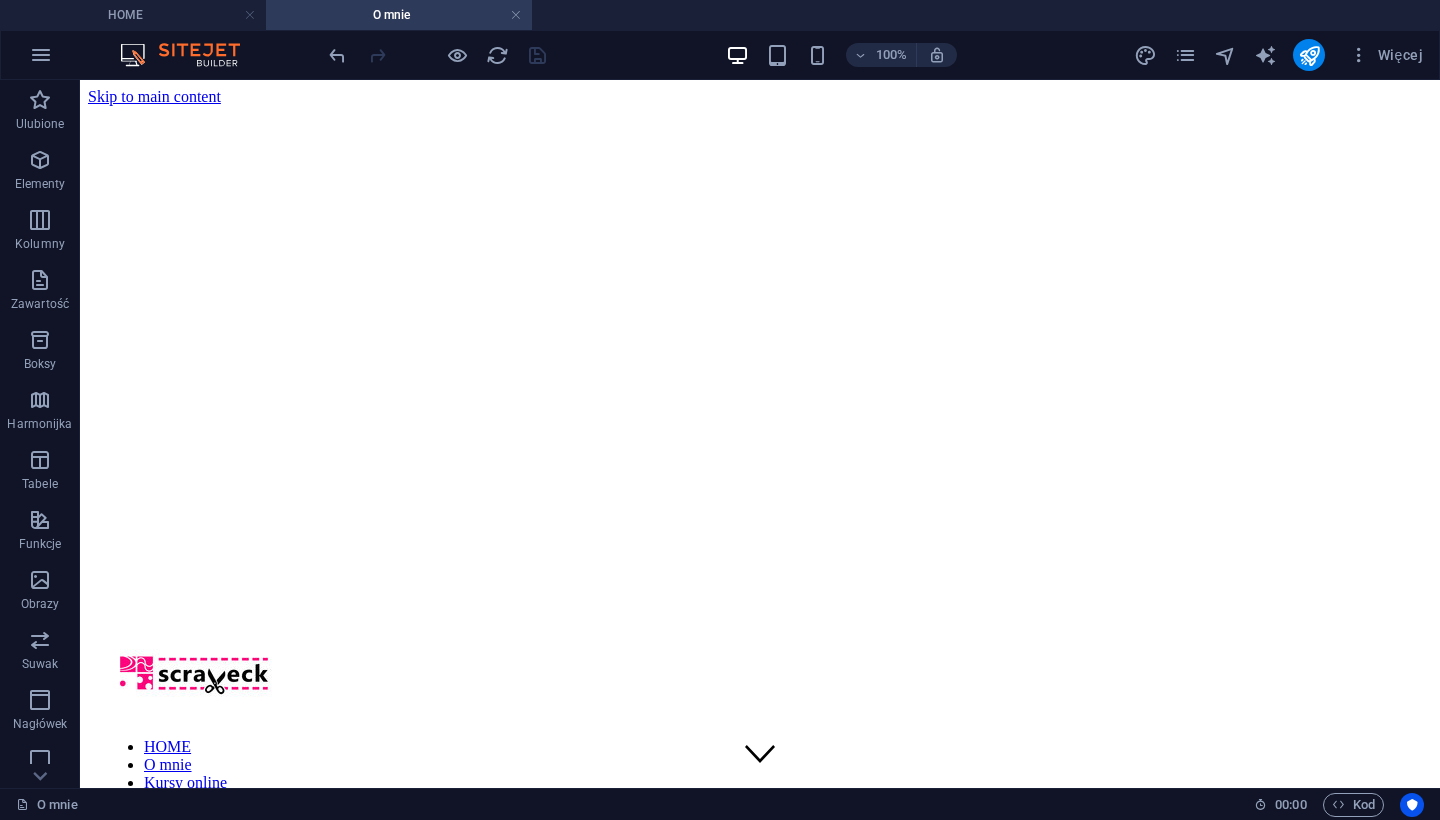 scroll, scrollTop: 0, scrollLeft: 0, axis: both 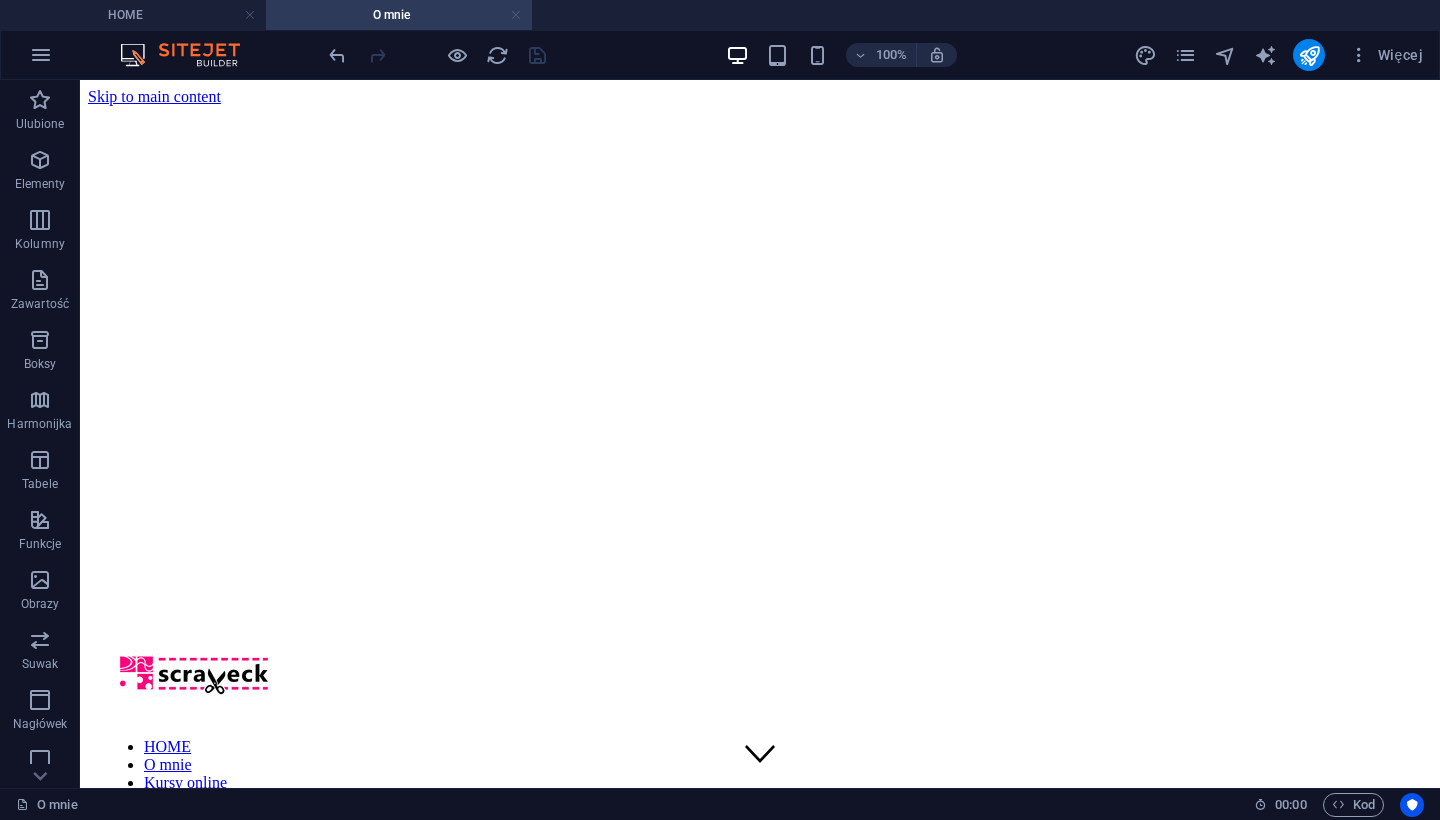click at bounding box center [516, 15] 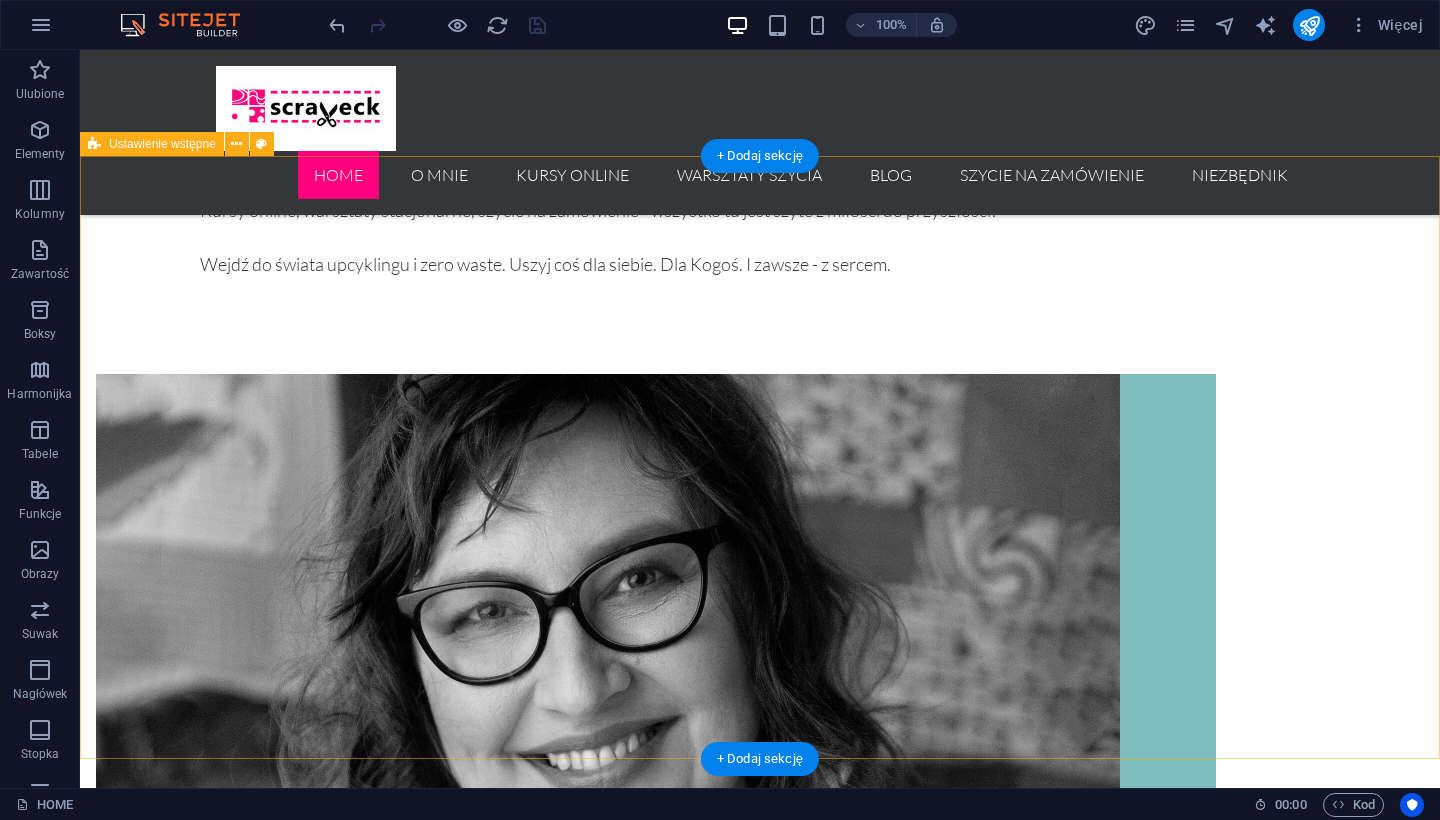 scroll, scrollTop: 2125, scrollLeft: 0, axis: vertical 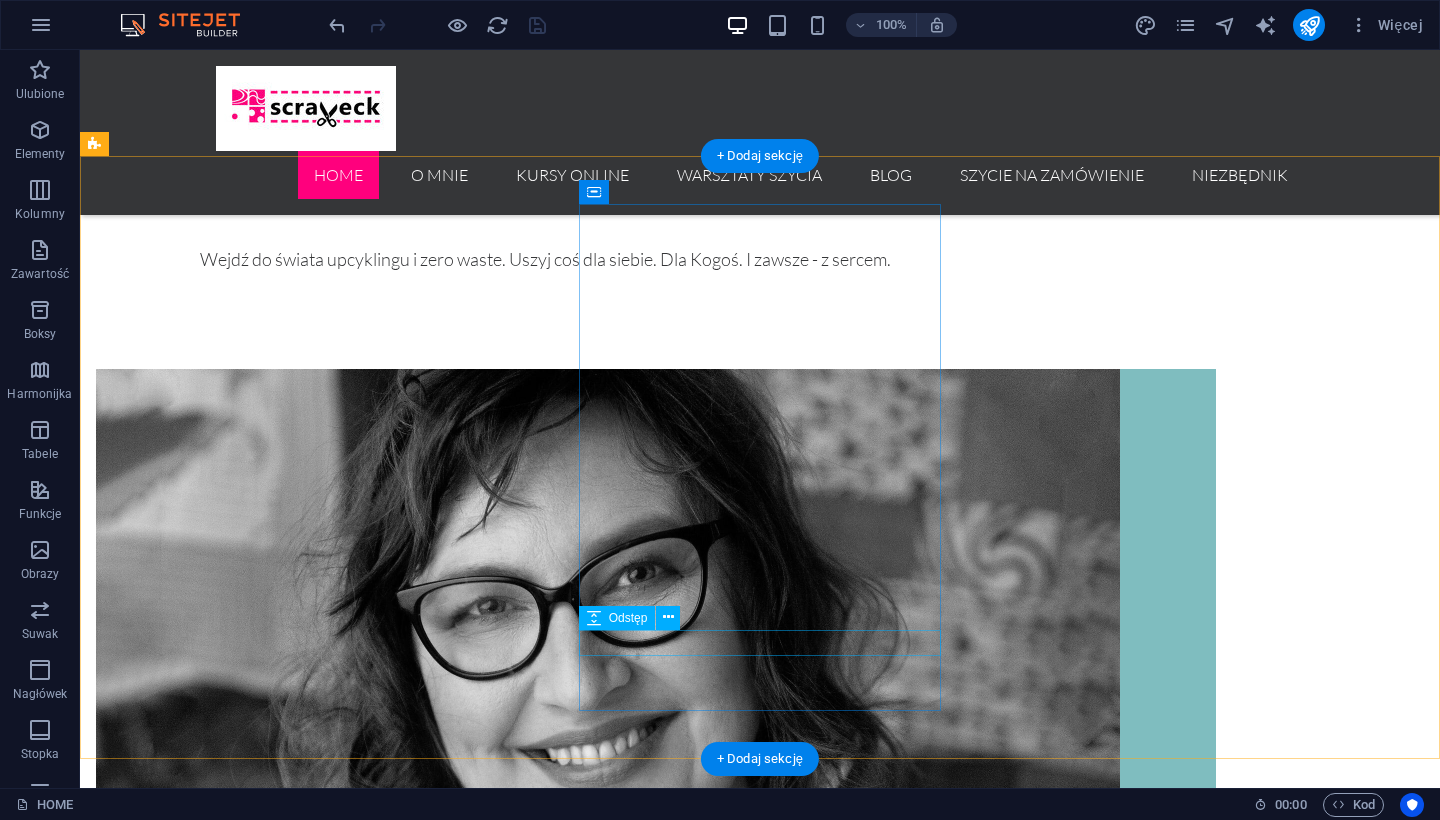 click at bounding box center [656, 10287] 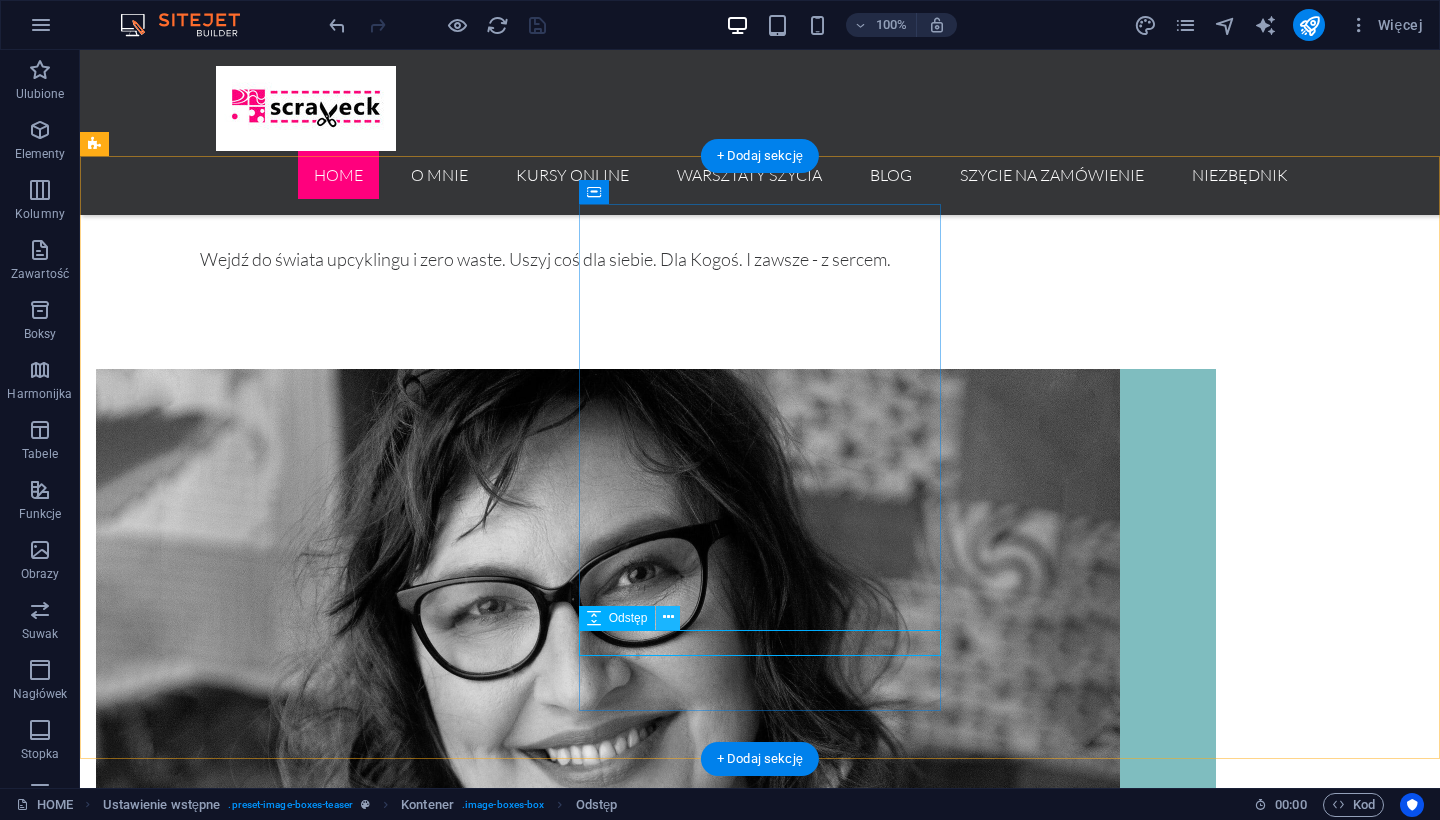 click at bounding box center (668, 617) 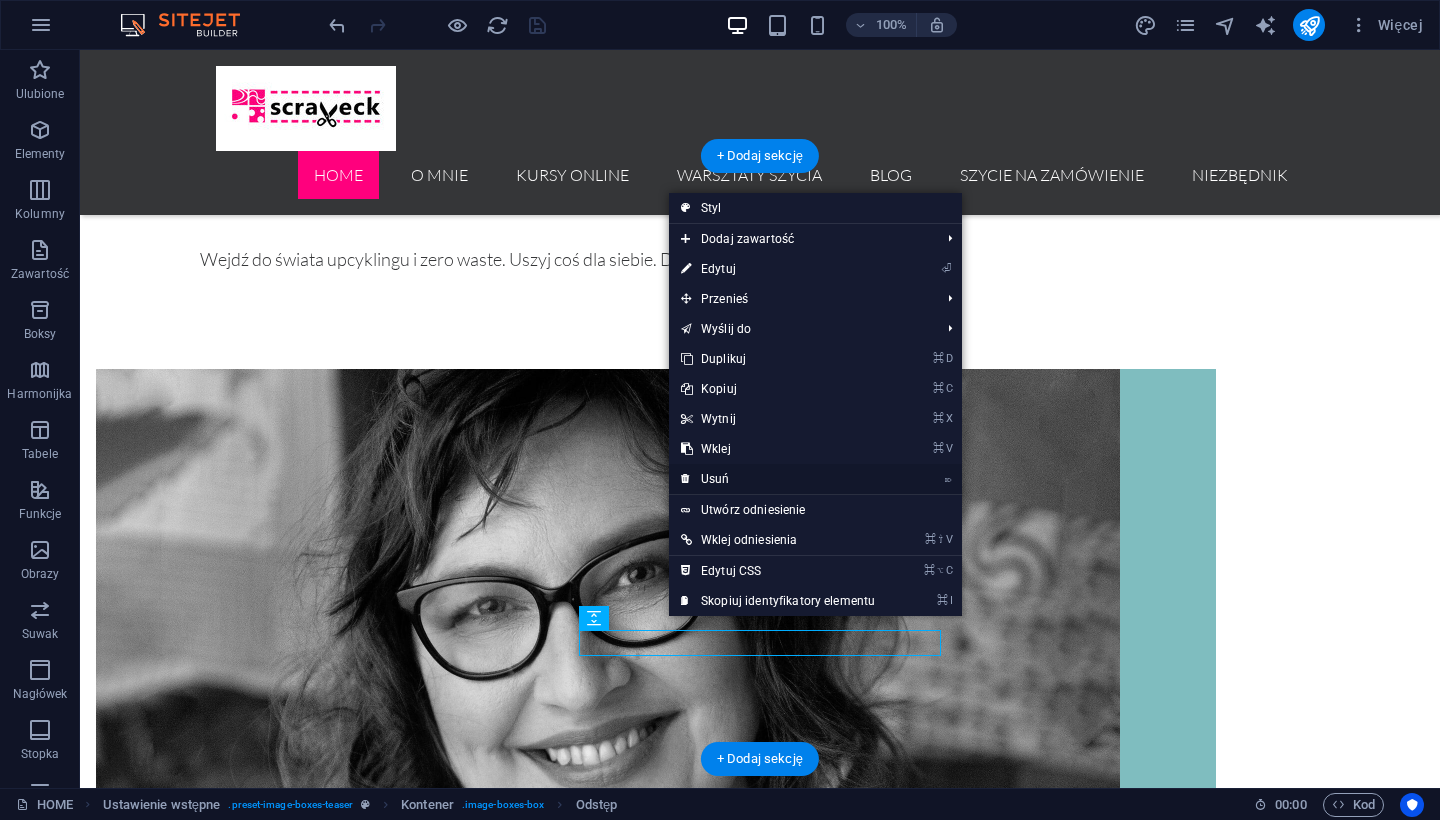 click on "⌦  Usuń" at bounding box center [778, 479] 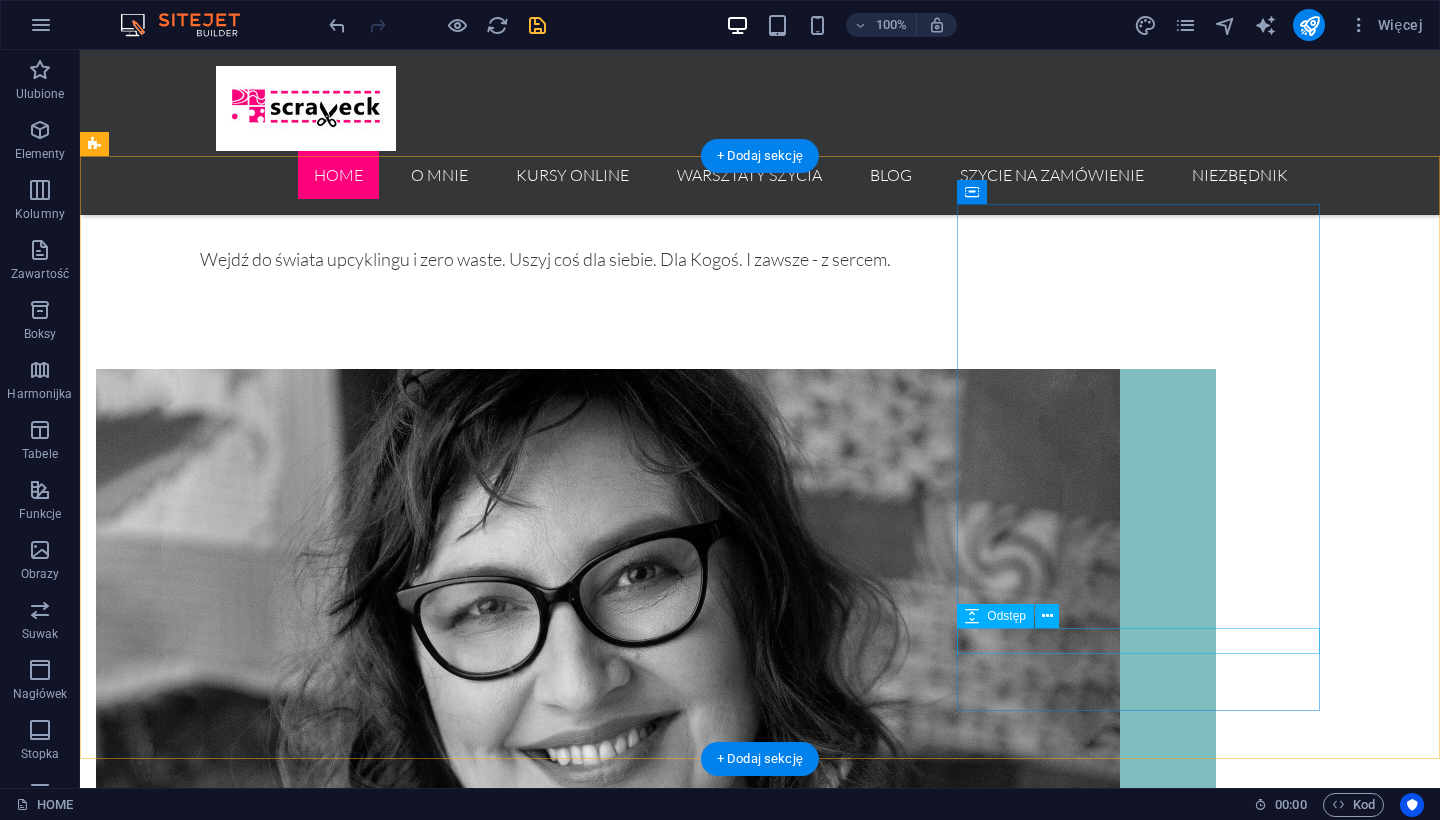 click at bounding box center (656, 11480) 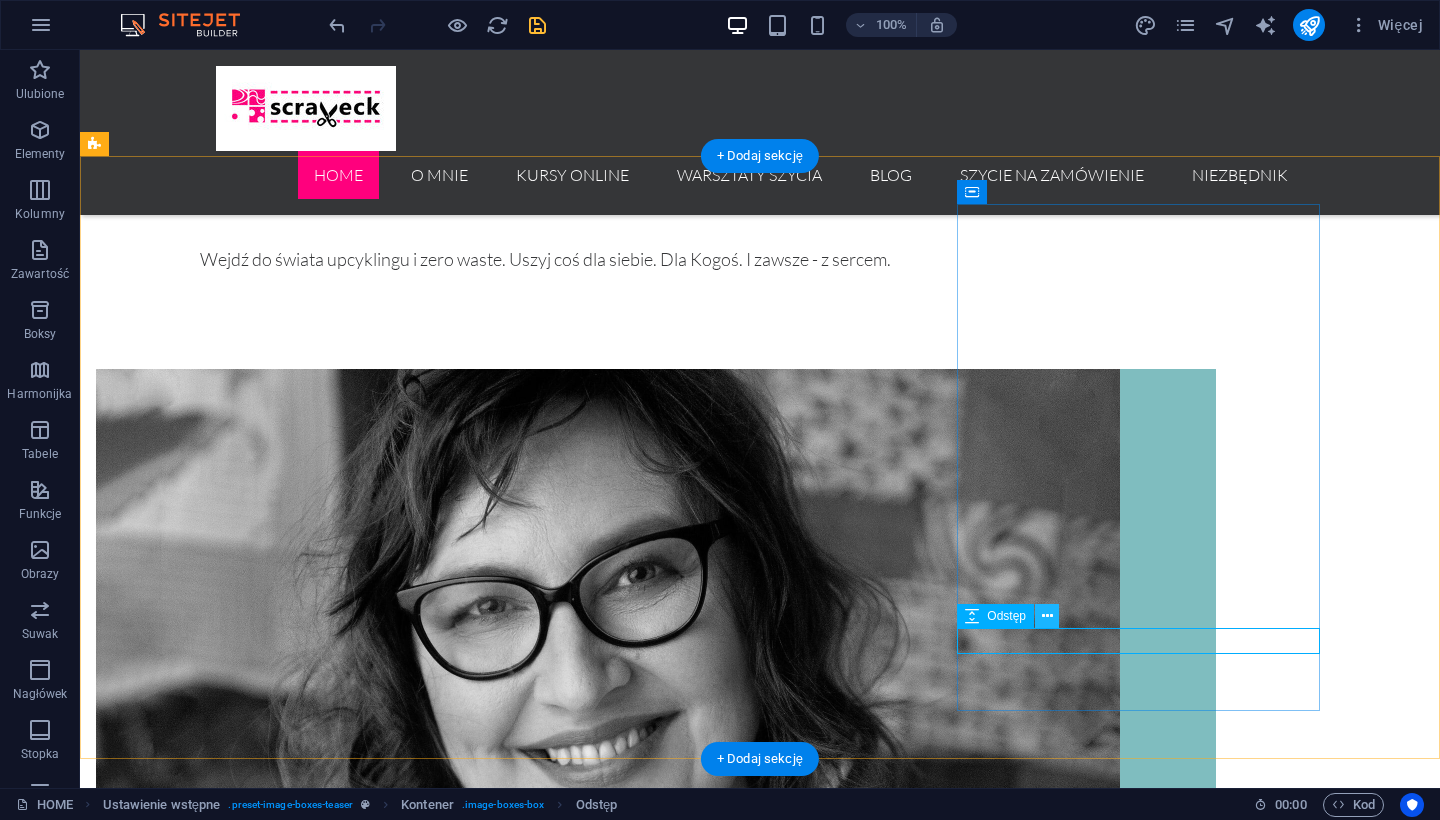click at bounding box center [1047, 616] 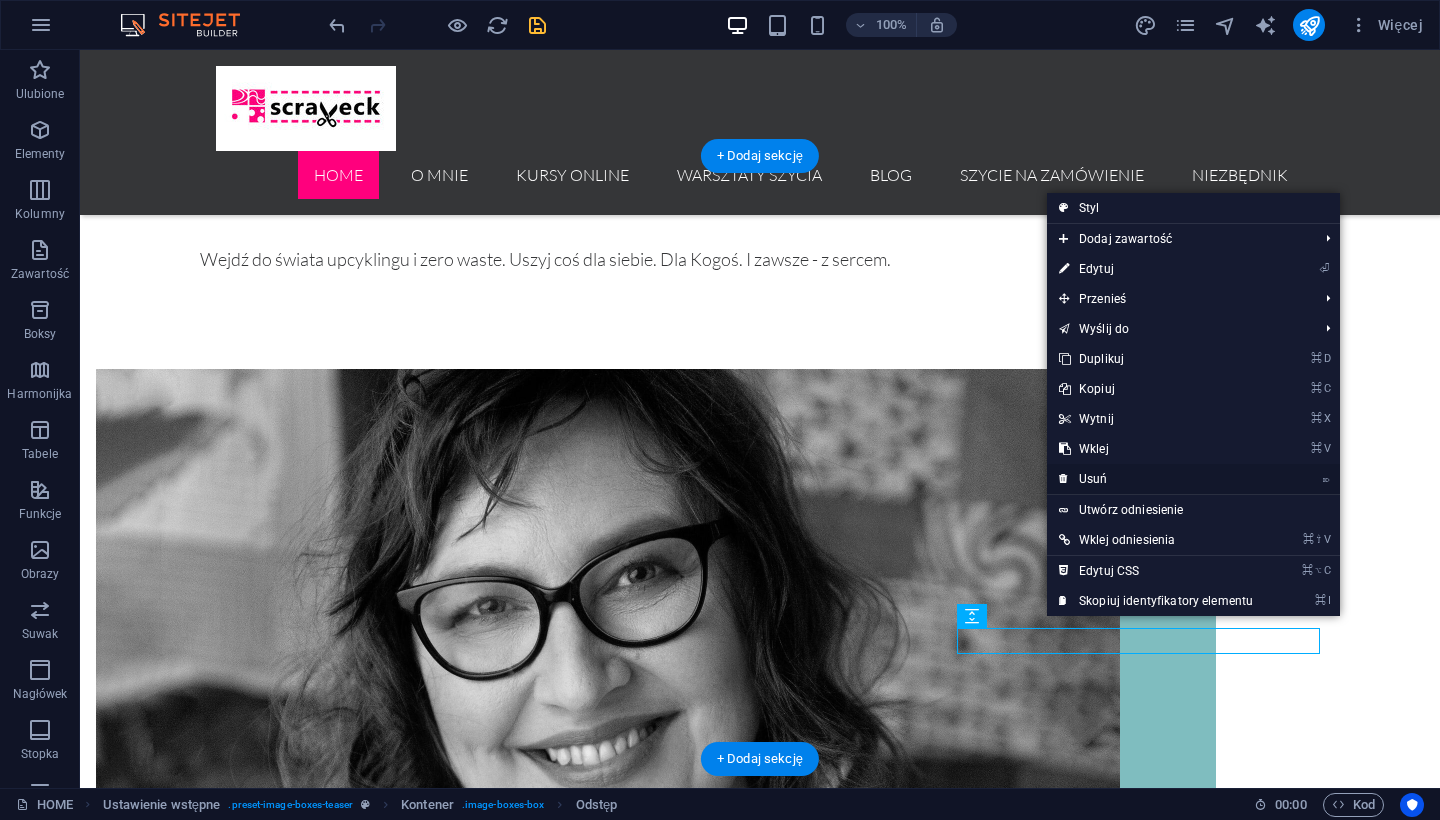 click on "⌦  Usuń" at bounding box center (1156, 479) 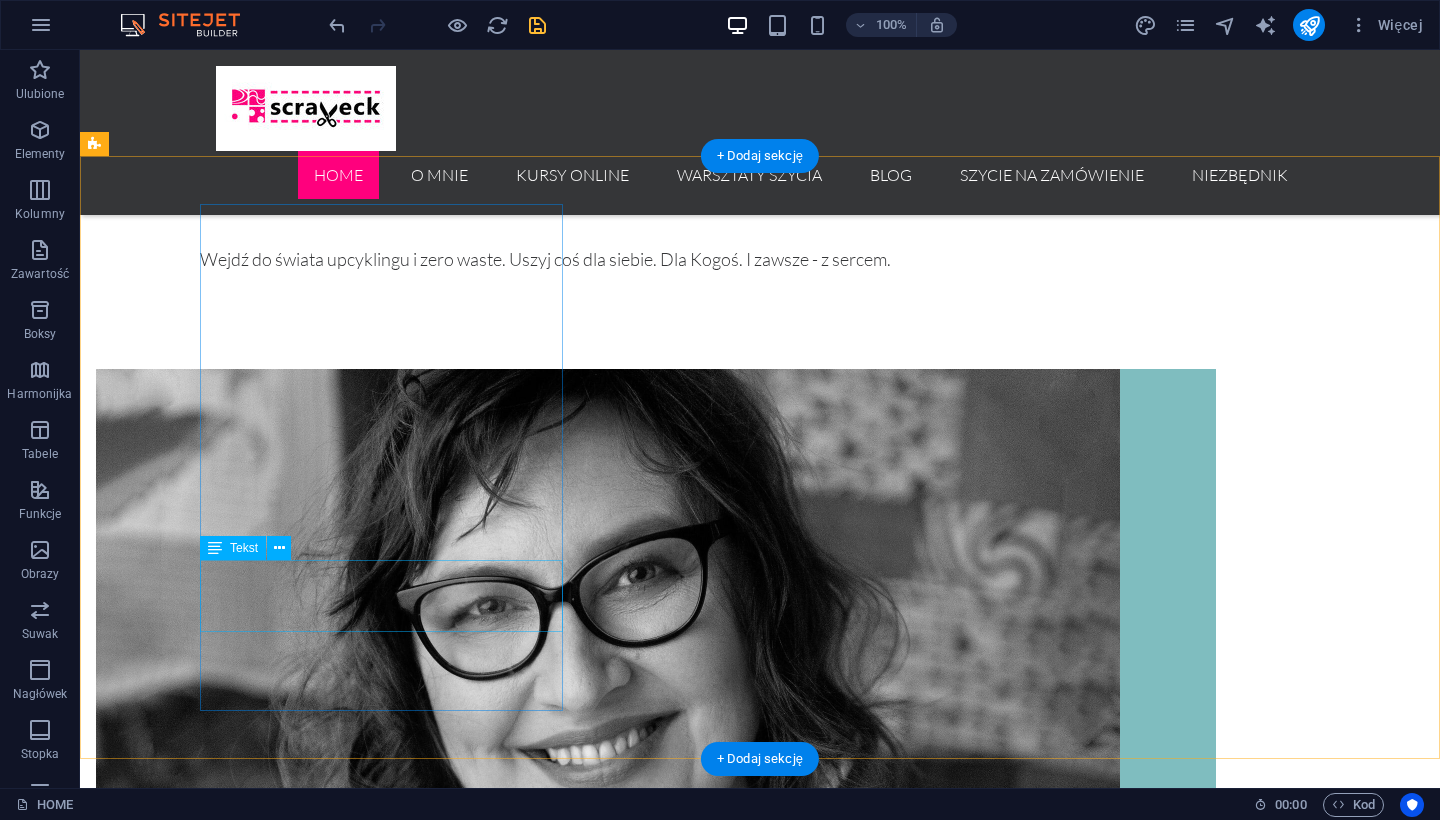 click on "Zbieram niepotrzebne tkaniny i tekstylia. Daję im drugie życie. Uczę wykorzystania każdego skrawka." at bounding box center [656, 8974] 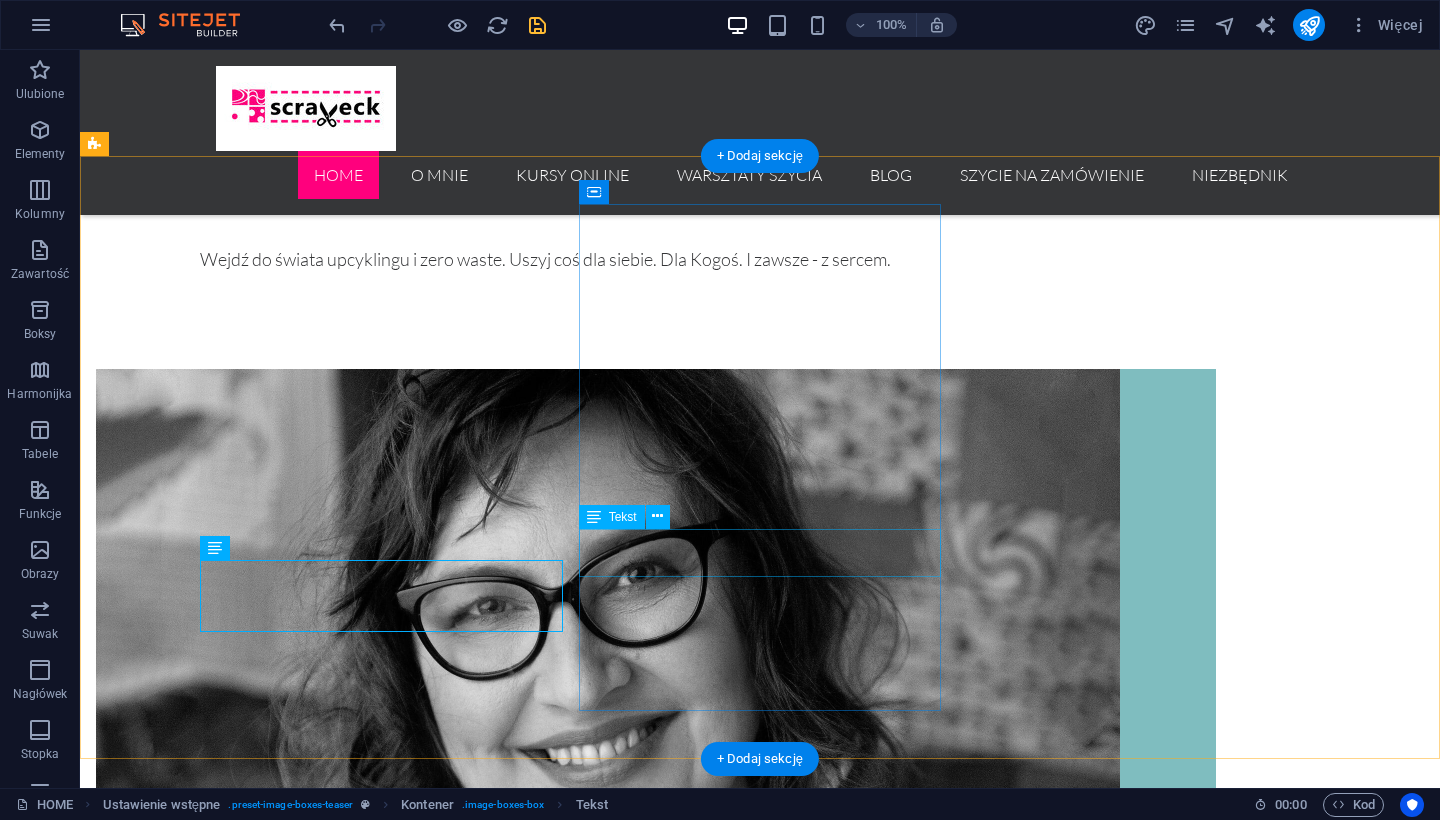 click on "Zobacz moje prace i prace uczestników moich warsztatów.!" at bounding box center (656, 10196) 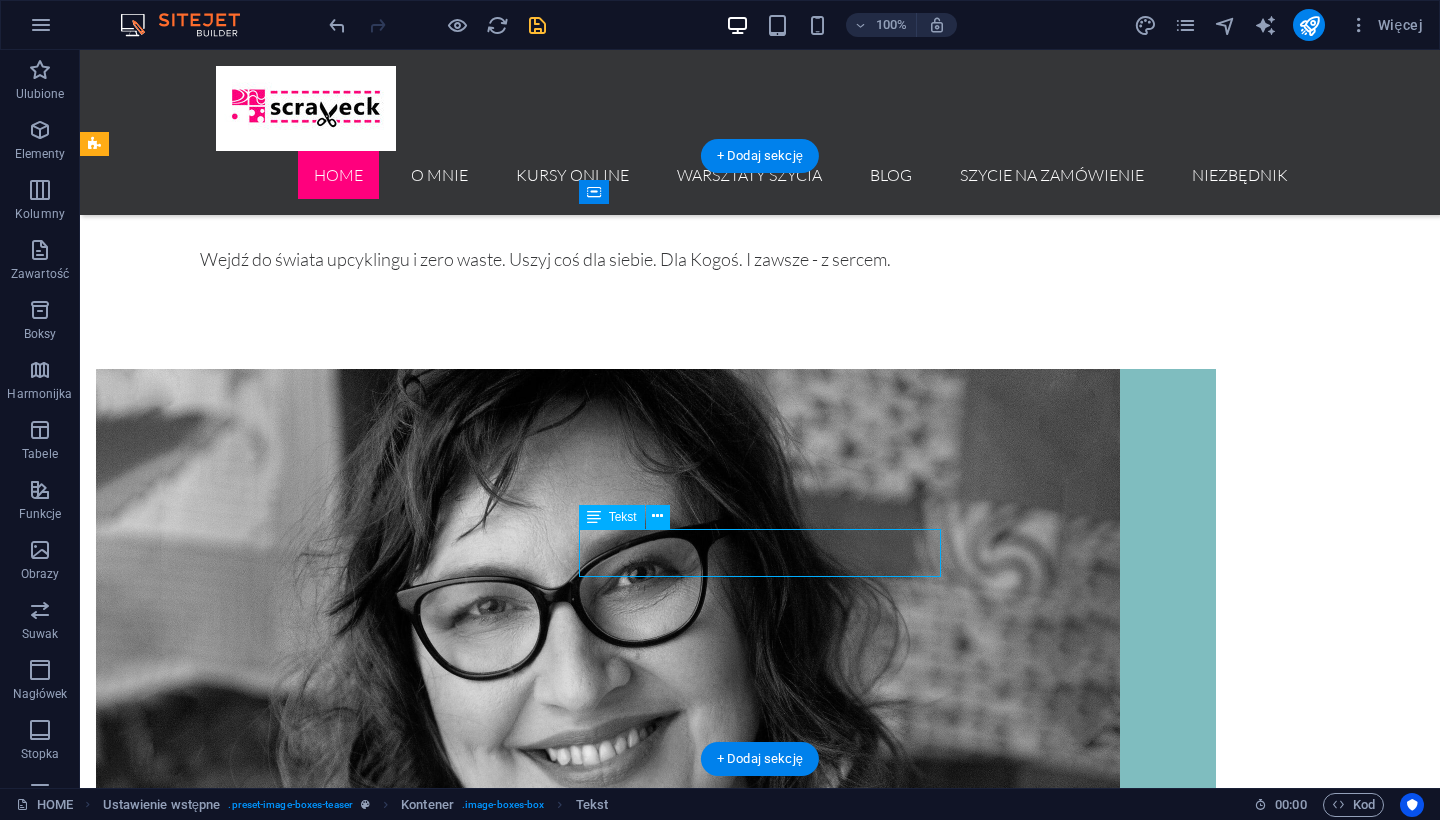 click on "Zobacz moje prace i prace uczestników moich warsztatów.!" at bounding box center (656, 10196) 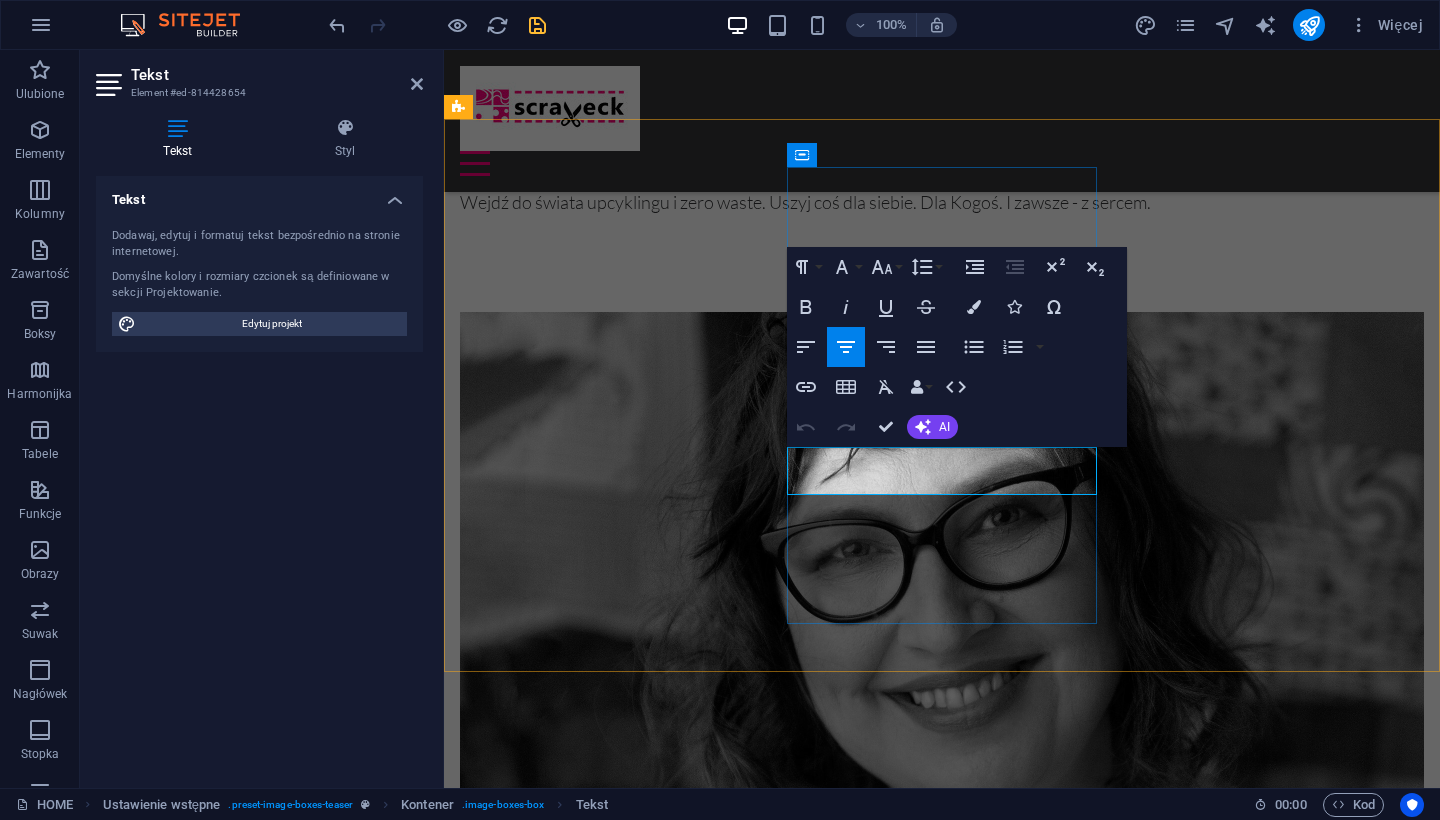 click on "uczestników moich warsztatów.!" at bounding box center [942, 8075] 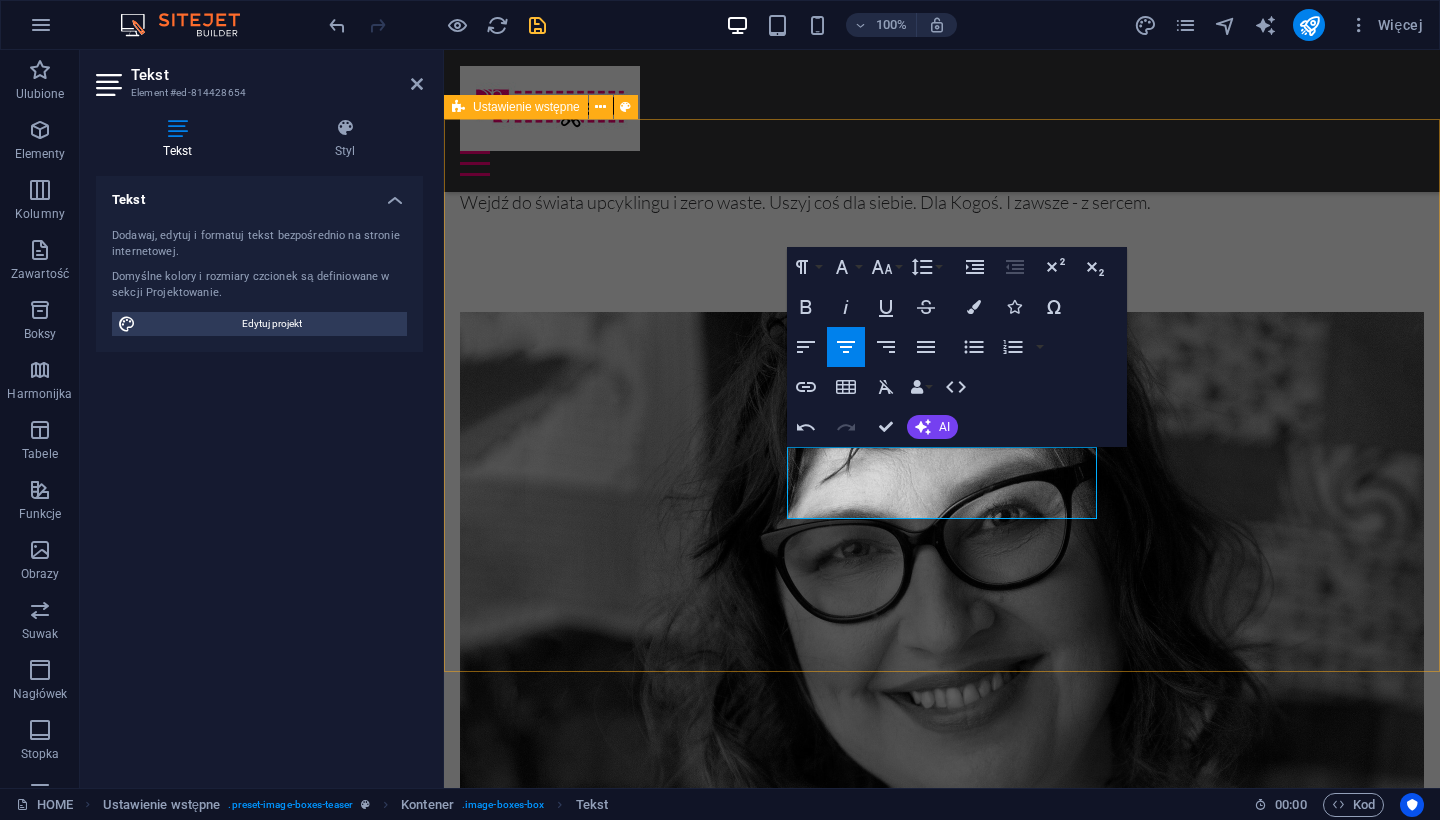 click on "Jak oddać tekstylia? Zbieram niepotrzebne tkaniny i tekstylia. Daję im drugie życie. Uczę wykorzystania każdego skrawka. Go to Page Galeria Zobacz moje prace i prace uczestników moich warsztatów.! Go to Page Platforma kursowa Tu zaloguj się do swojego kursu online Go to Page" at bounding box center [942, 7649] 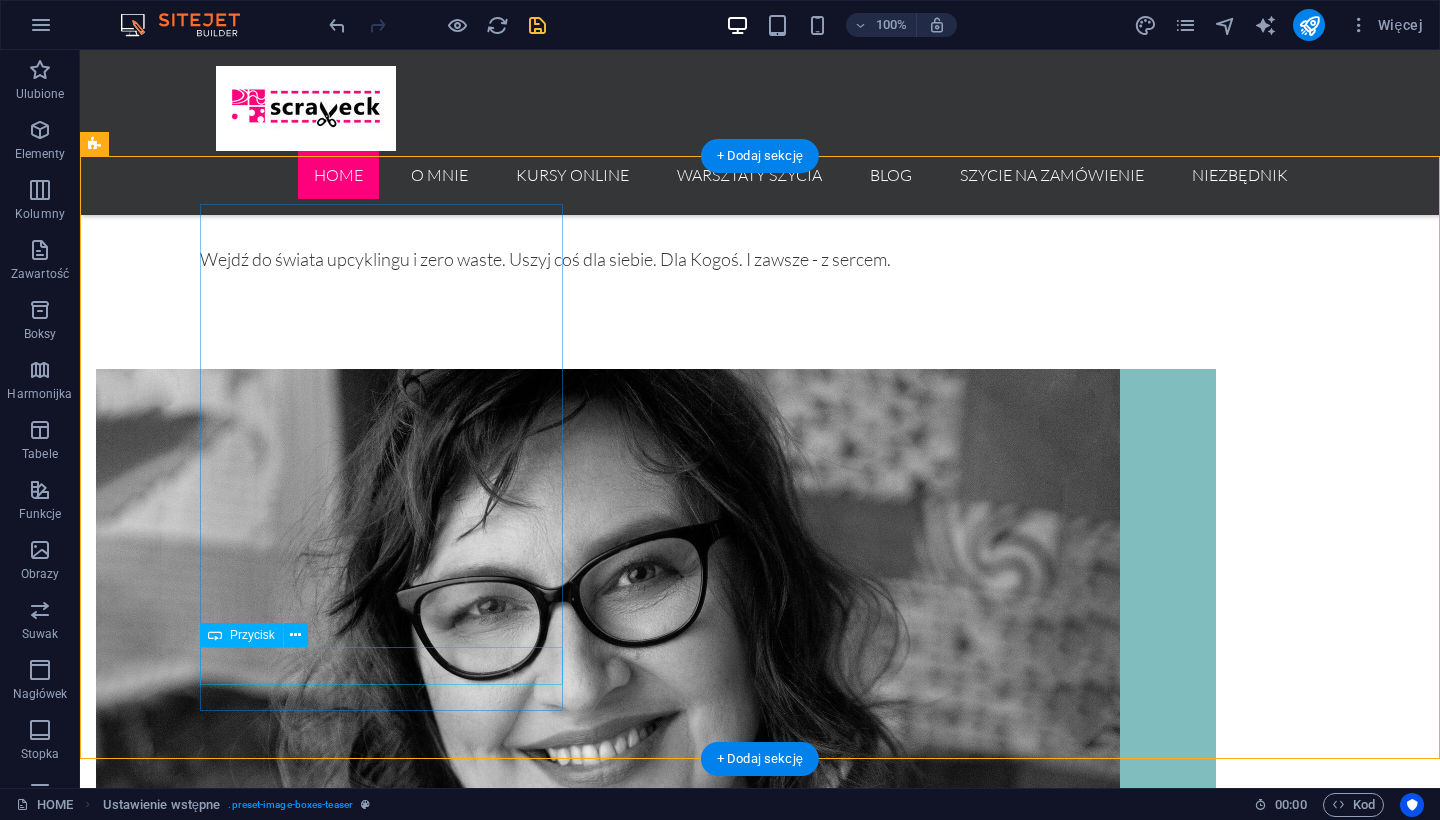click on "Go to Page" at bounding box center [656, 9044] 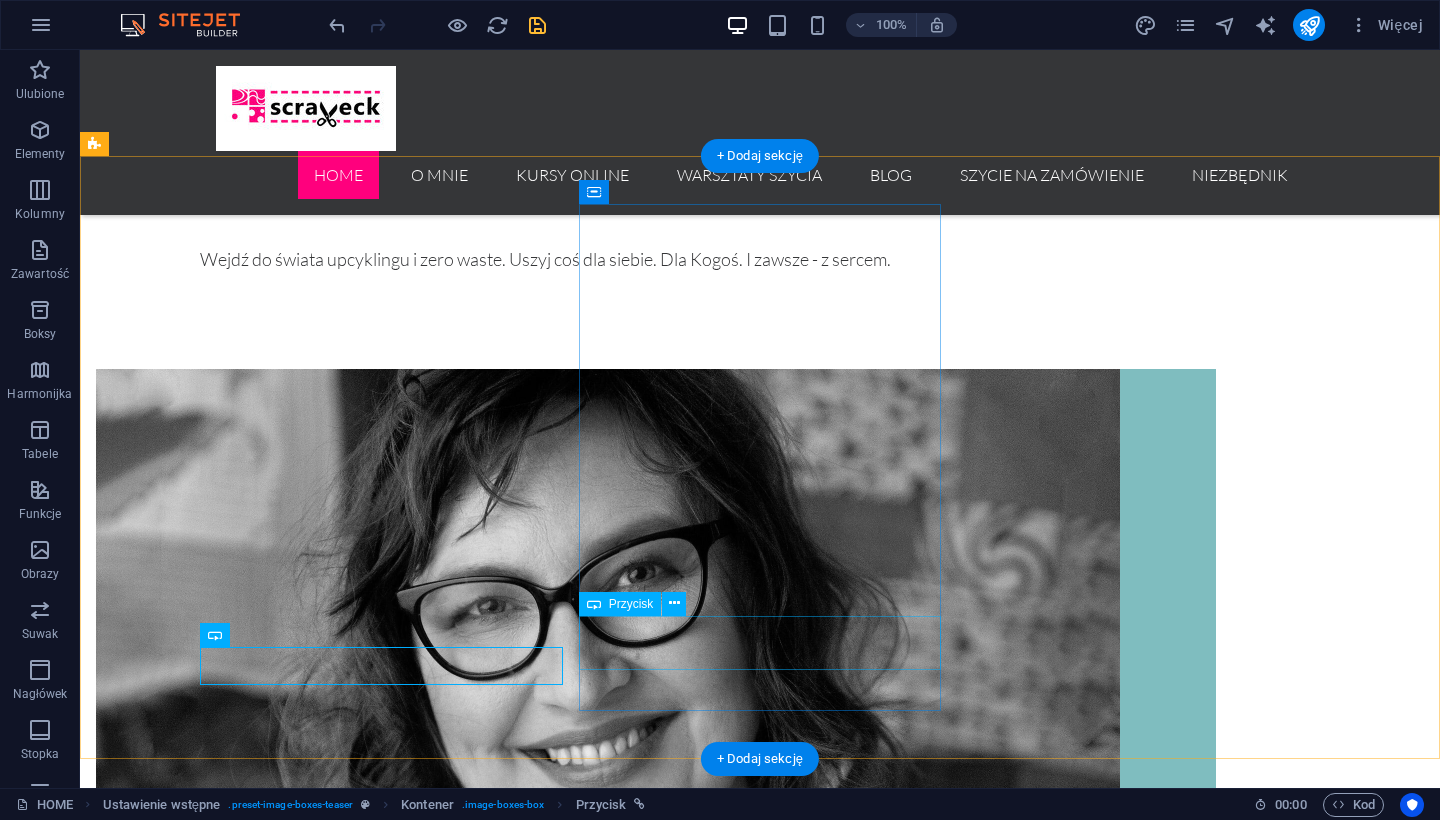 click on "Go to Page" at bounding box center [656, 10286] 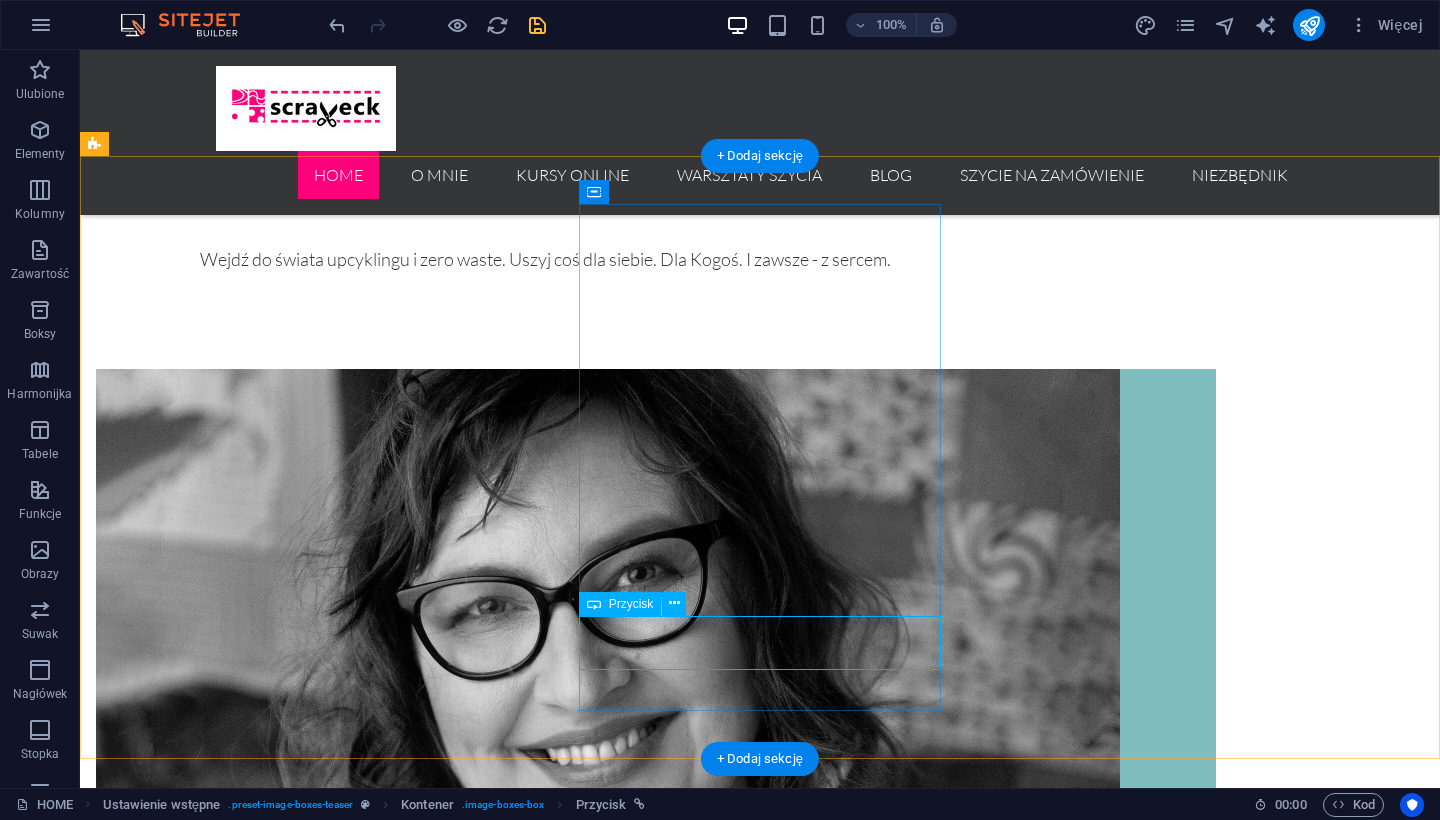 click on "Go to Page" at bounding box center [656, 10286] 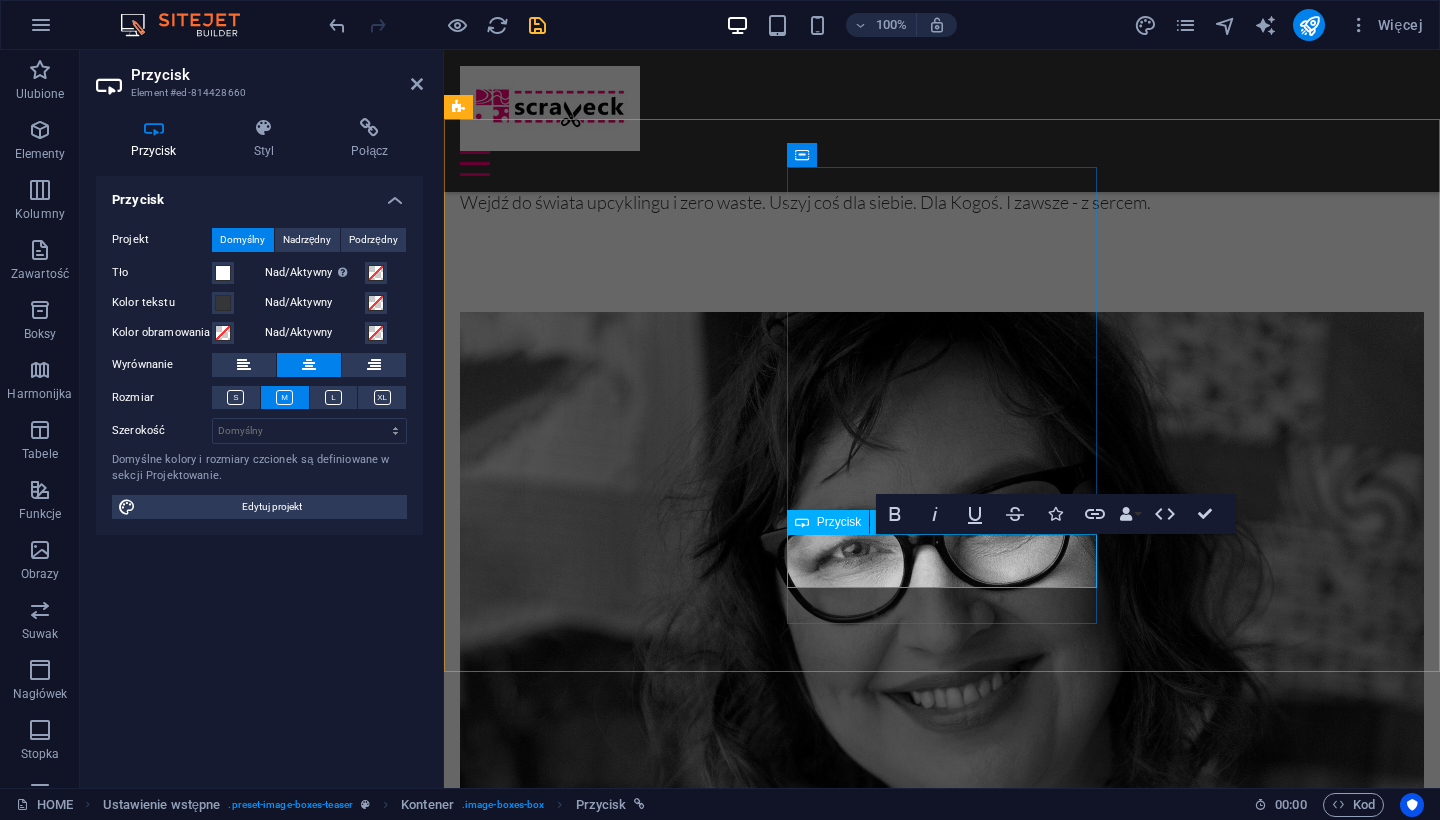 click on "Go to Page" at bounding box center [942, 8153] 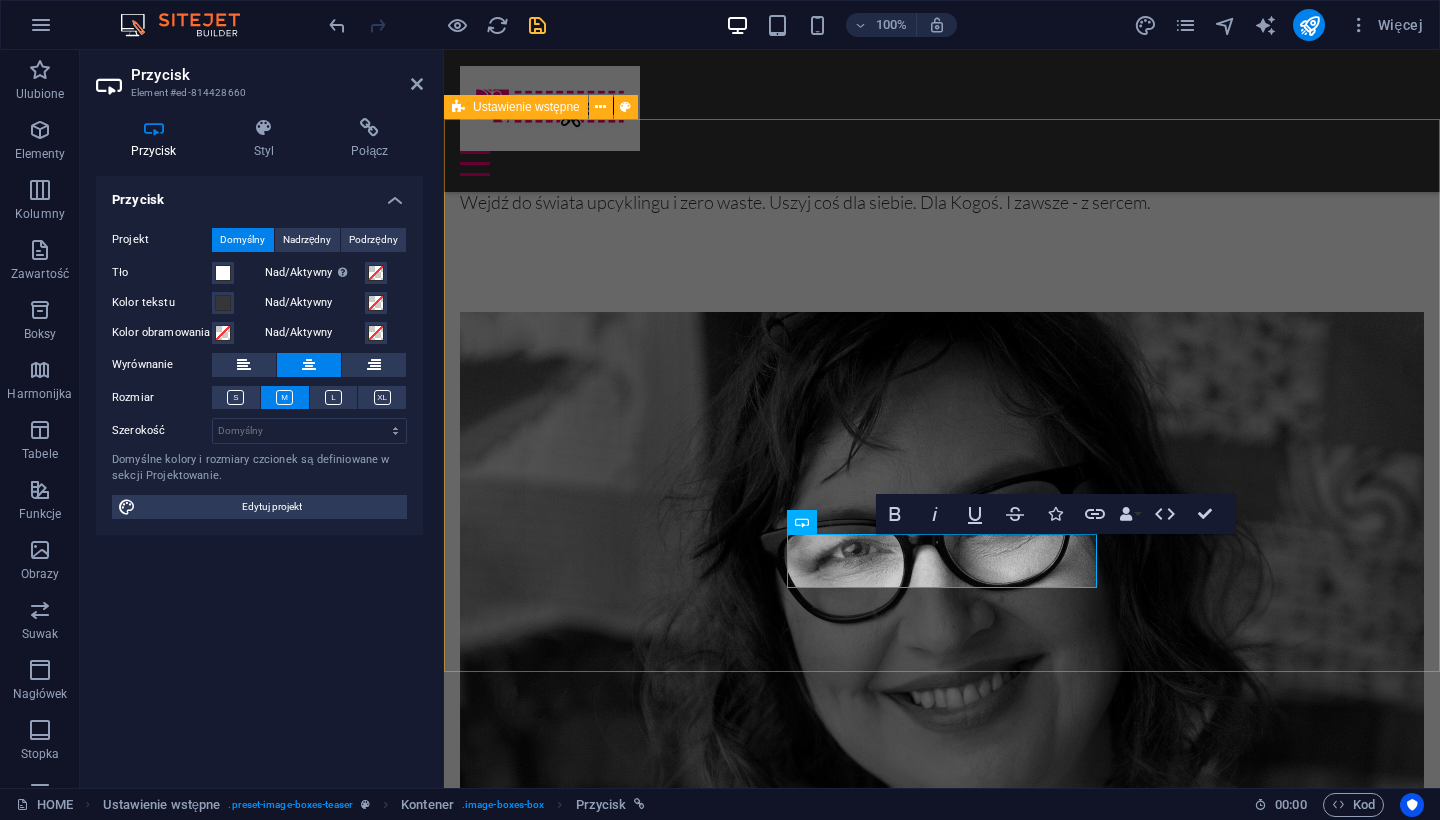 click on "Jak oddać tekstylia? Zbieram niepotrzebne tkaniny i tekstylia. Daję im drugie życie. Uczę wykorzystania każdego skrawka. Go to Page Galeria Zobacz moje prace i prace uczestników moich warsztatów.! Go to Page Platforma kursowa Tu zaloguj się do swojego kursu online Go to Page" at bounding box center (942, 7649) 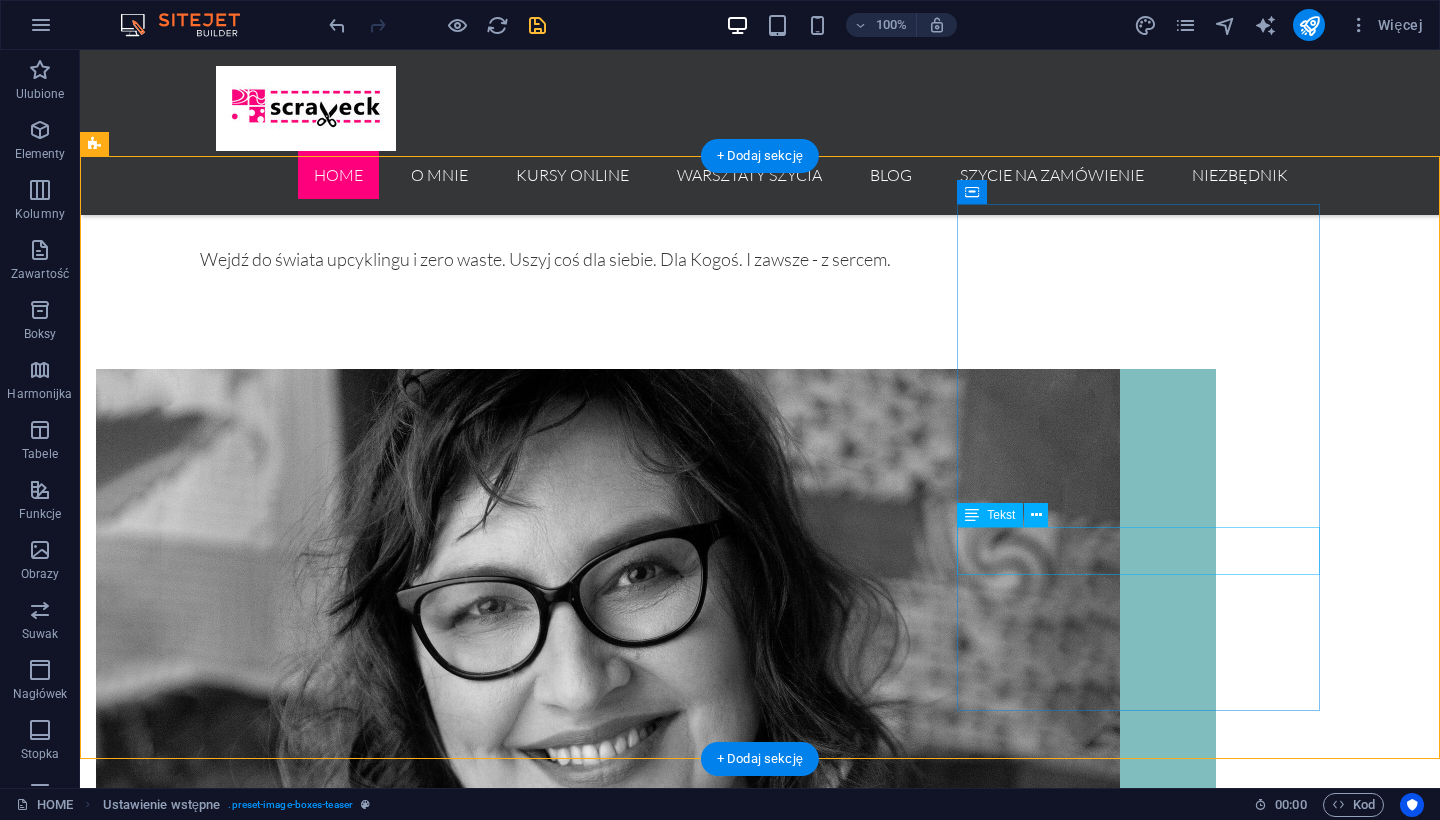 click on "Tu zaloguj się do swojego kursu online" at bounding box center [656, 11413] 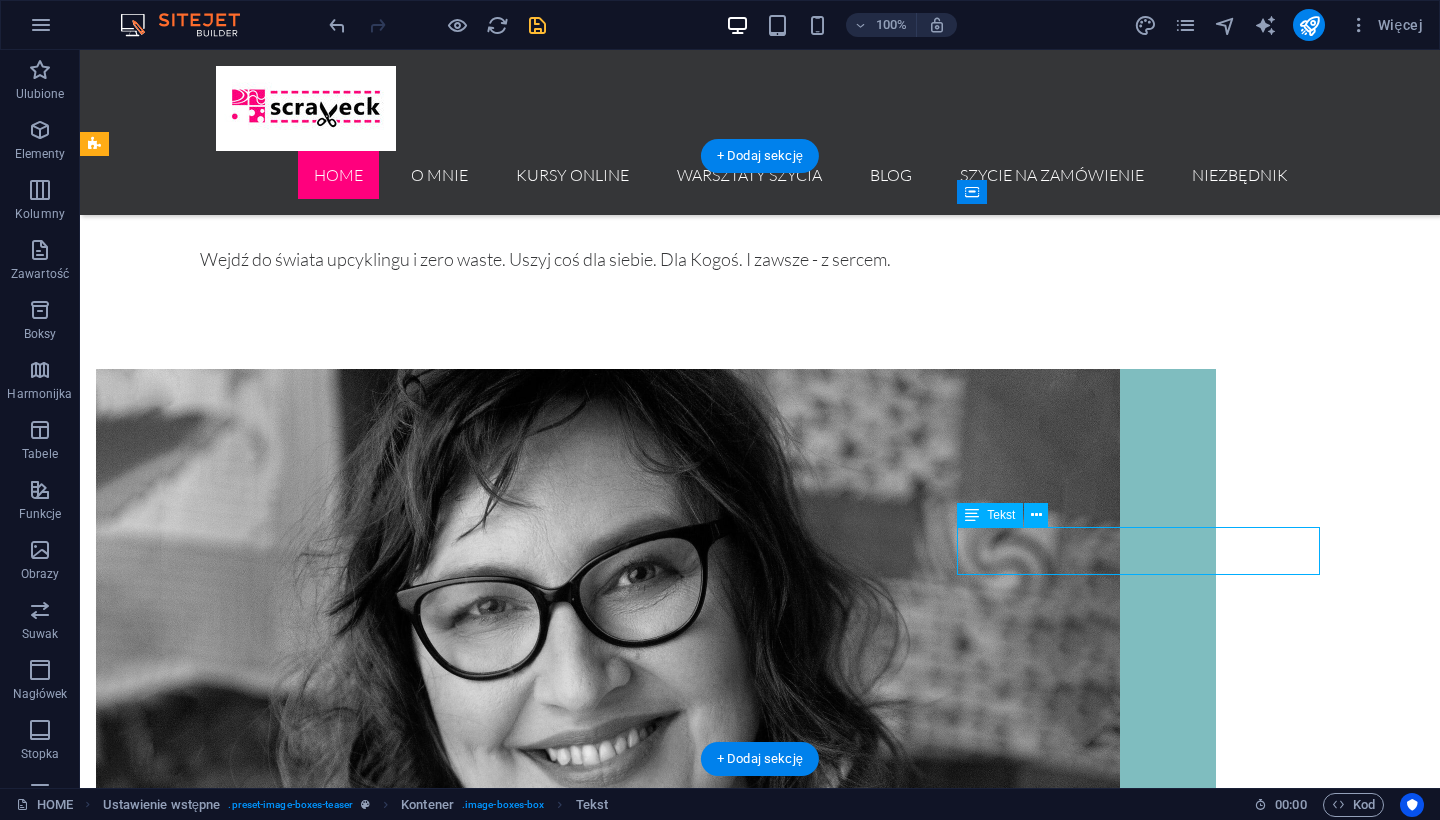 click on "Tu zaloguj się do swojego kursu online" at bounding box center (656, 11413) 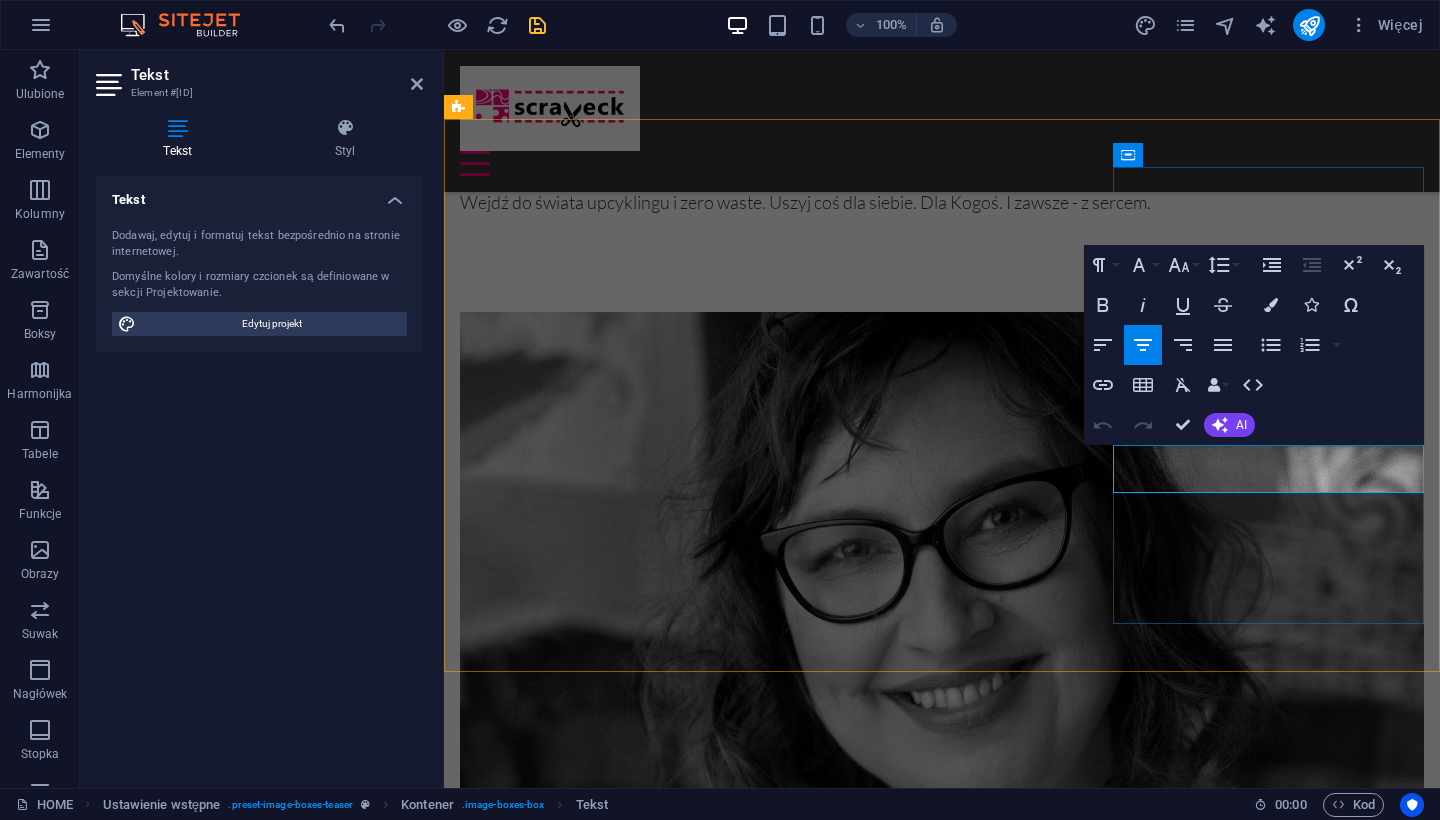 click on "do swojego kursu online" at bounding box center [942, 9015] 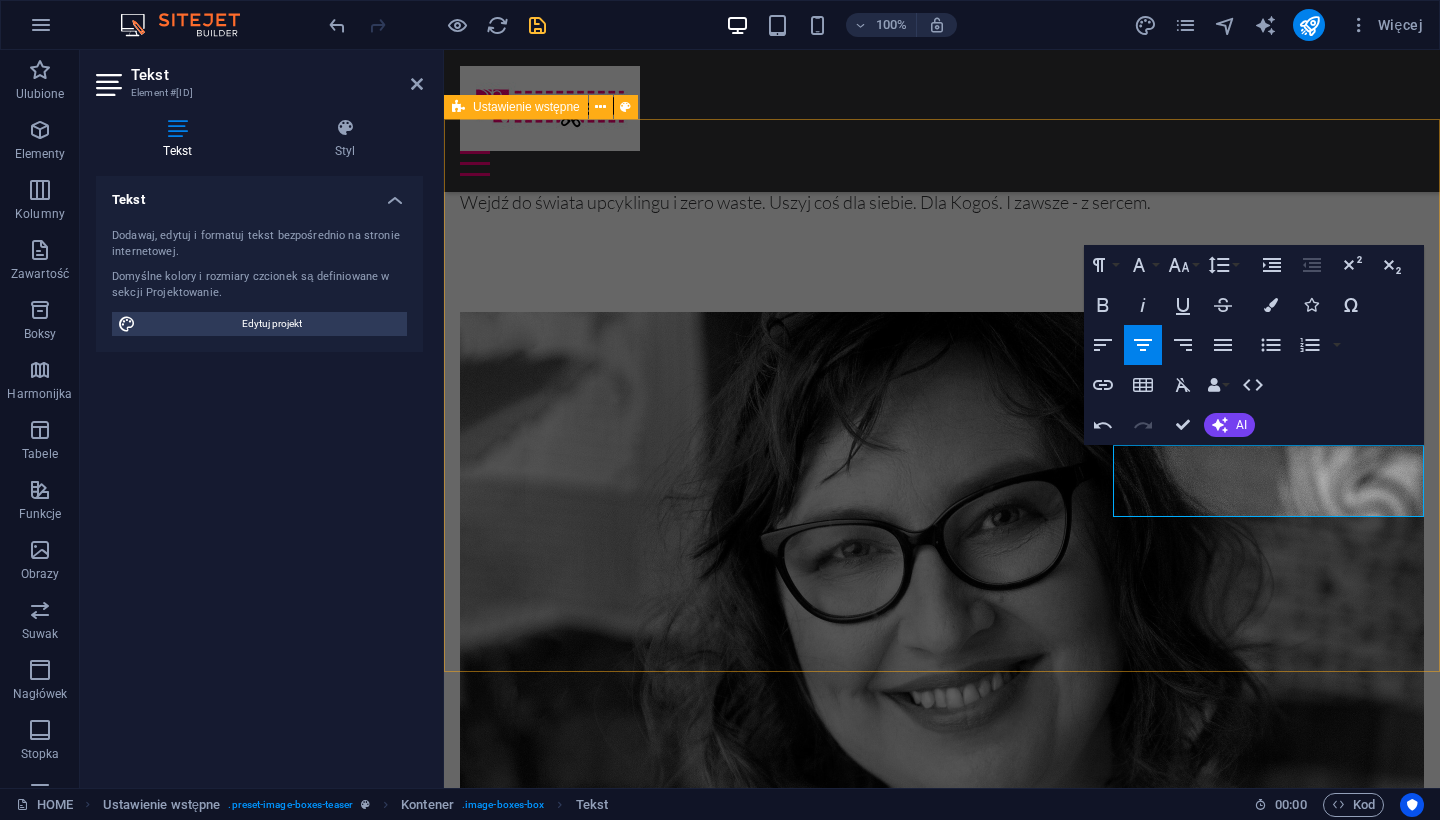 click on "Jak oddać tekstylia? Zbieram niepotrzebne tkaniny i tekstylia. Daję im drugie życie. Uczę wykorzystania każdego skrawka. Go to Page Galeria Zobacz moje prace i prace uczestników moich warsztatów.! Go to Page Platforma kursowa Tu zaloguj się do swojego kursu online Go to Page" at bounding box center [942, 7661] 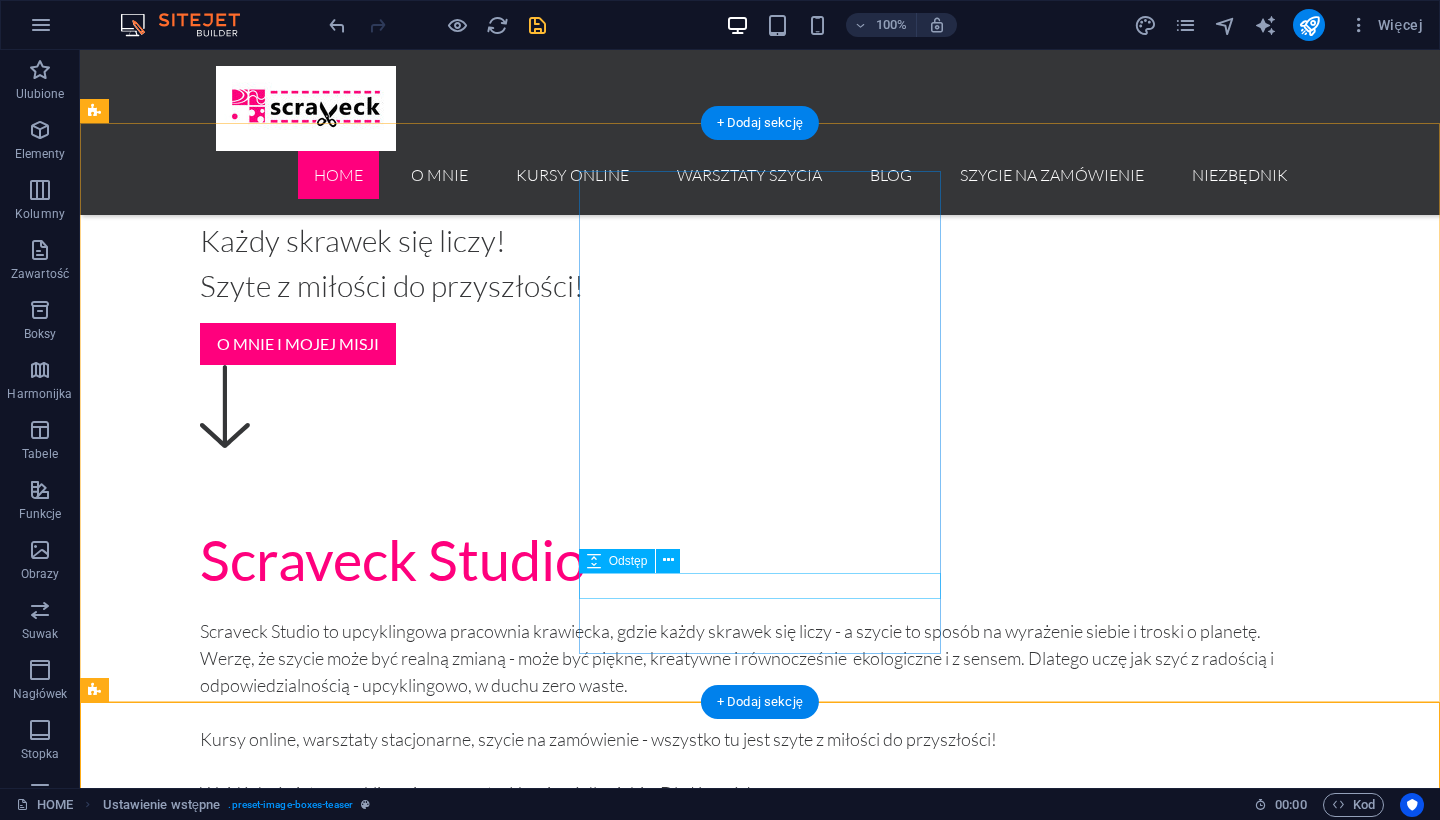 scroll, scrollTop: 1577, scrollLeft: 0, axis: vertical 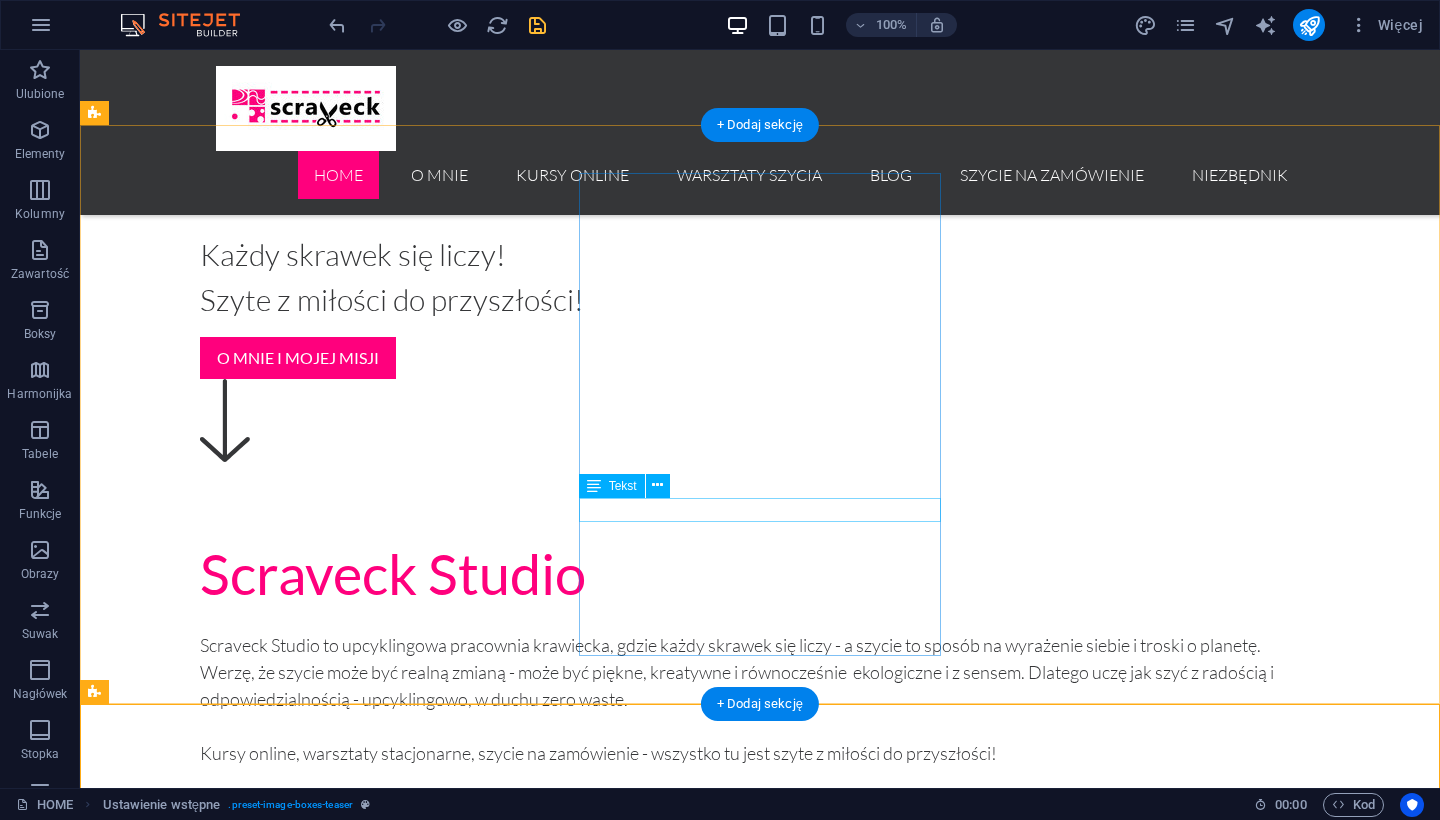 click on "Blog o szyciu i upcyklingu." at bounding box center [656, 6814] 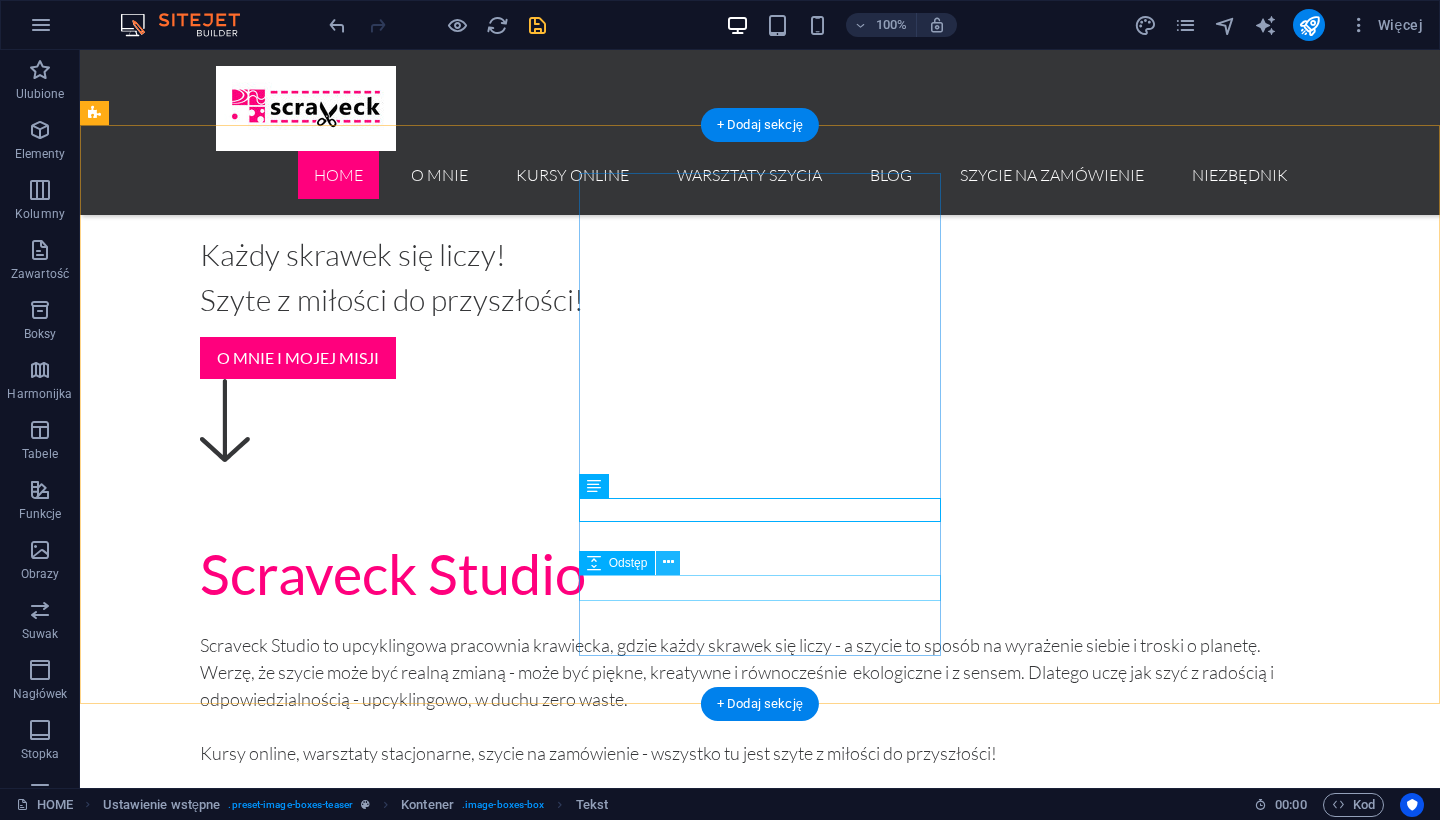 click at bounding box center [668, 562] 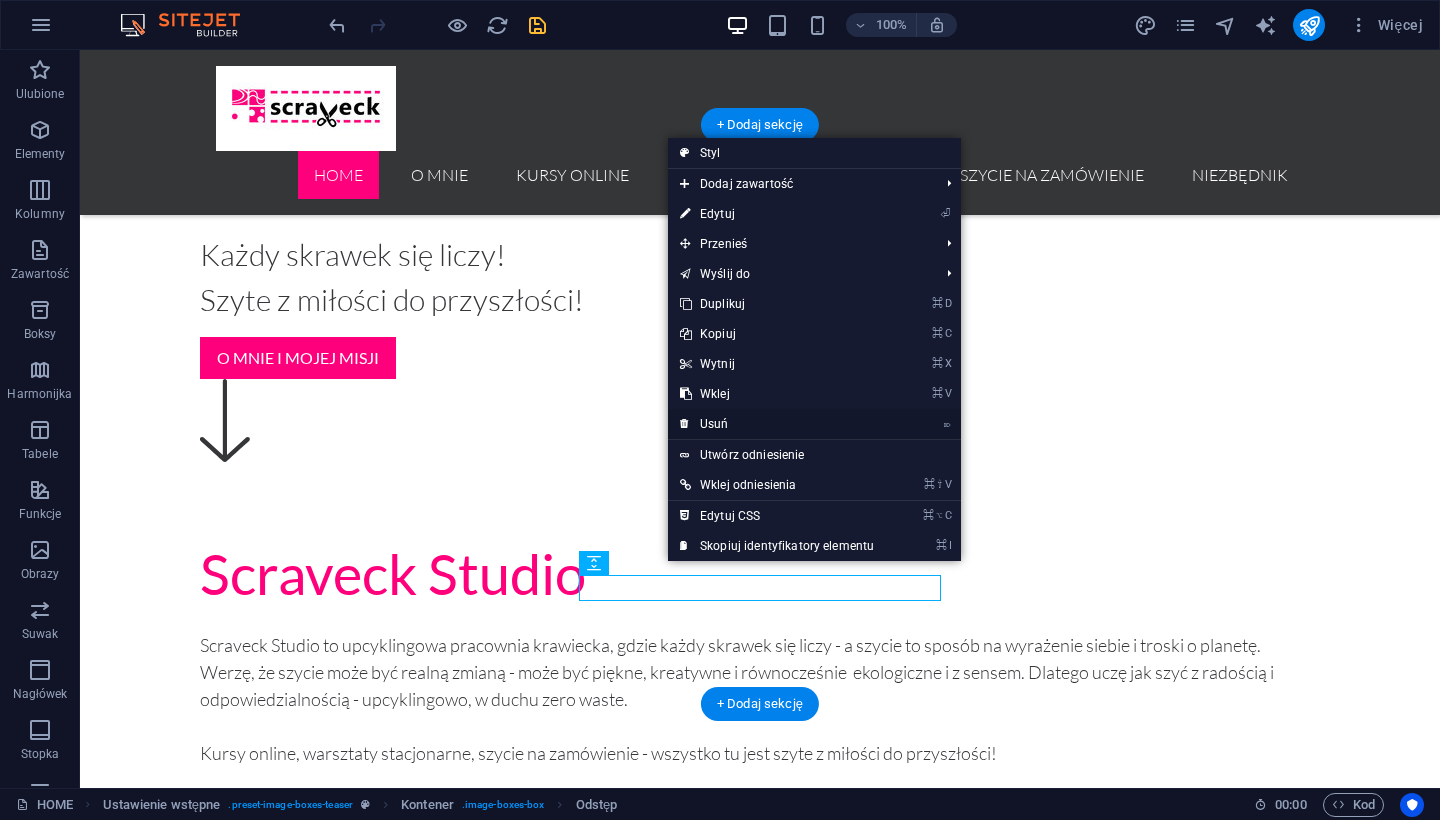 click on "⌦  Usuń" at bounding box center [777, 424] 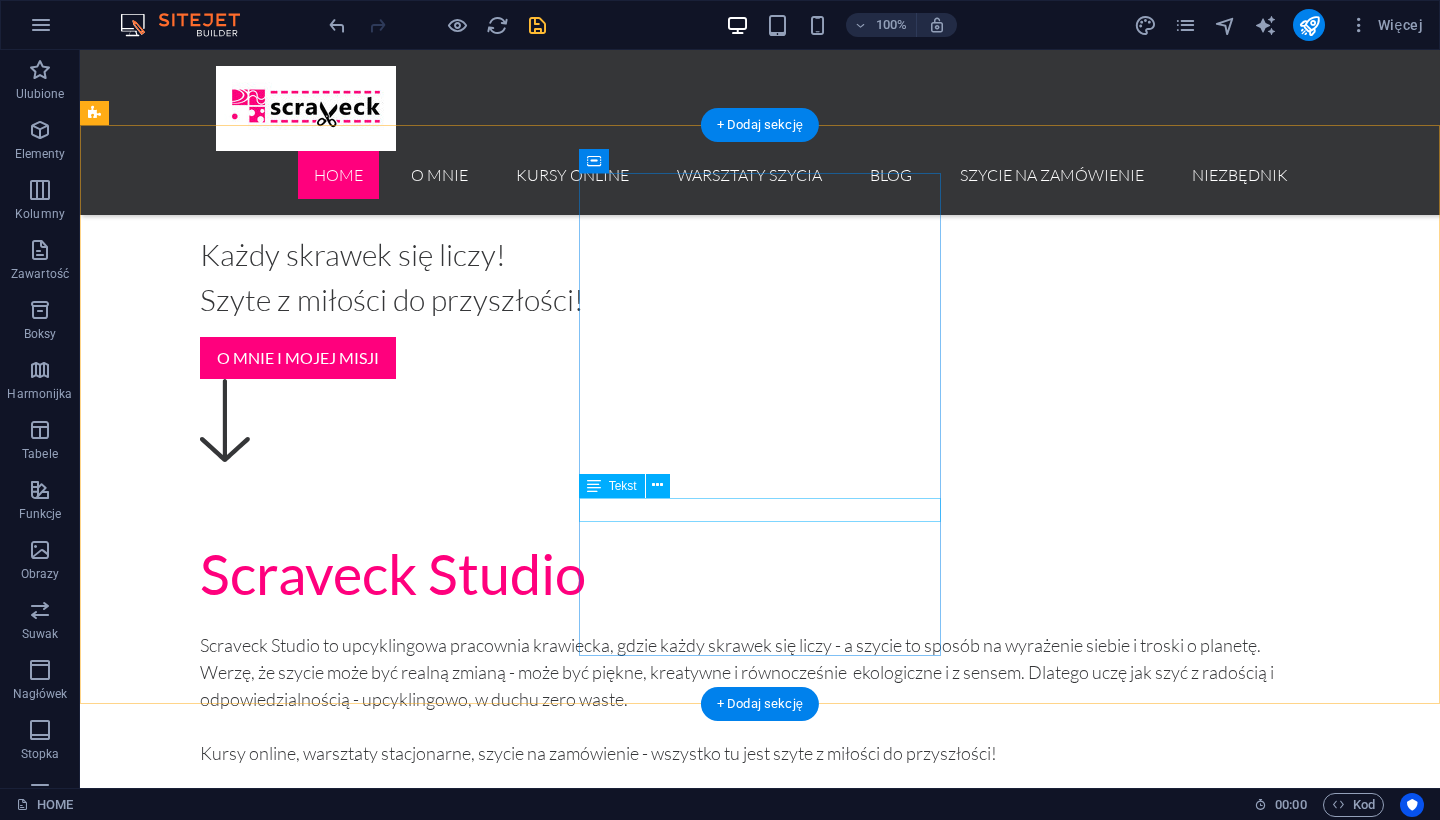 click on "Blog o szyciu i upcyklingu." at bounding box center (656, 6814) 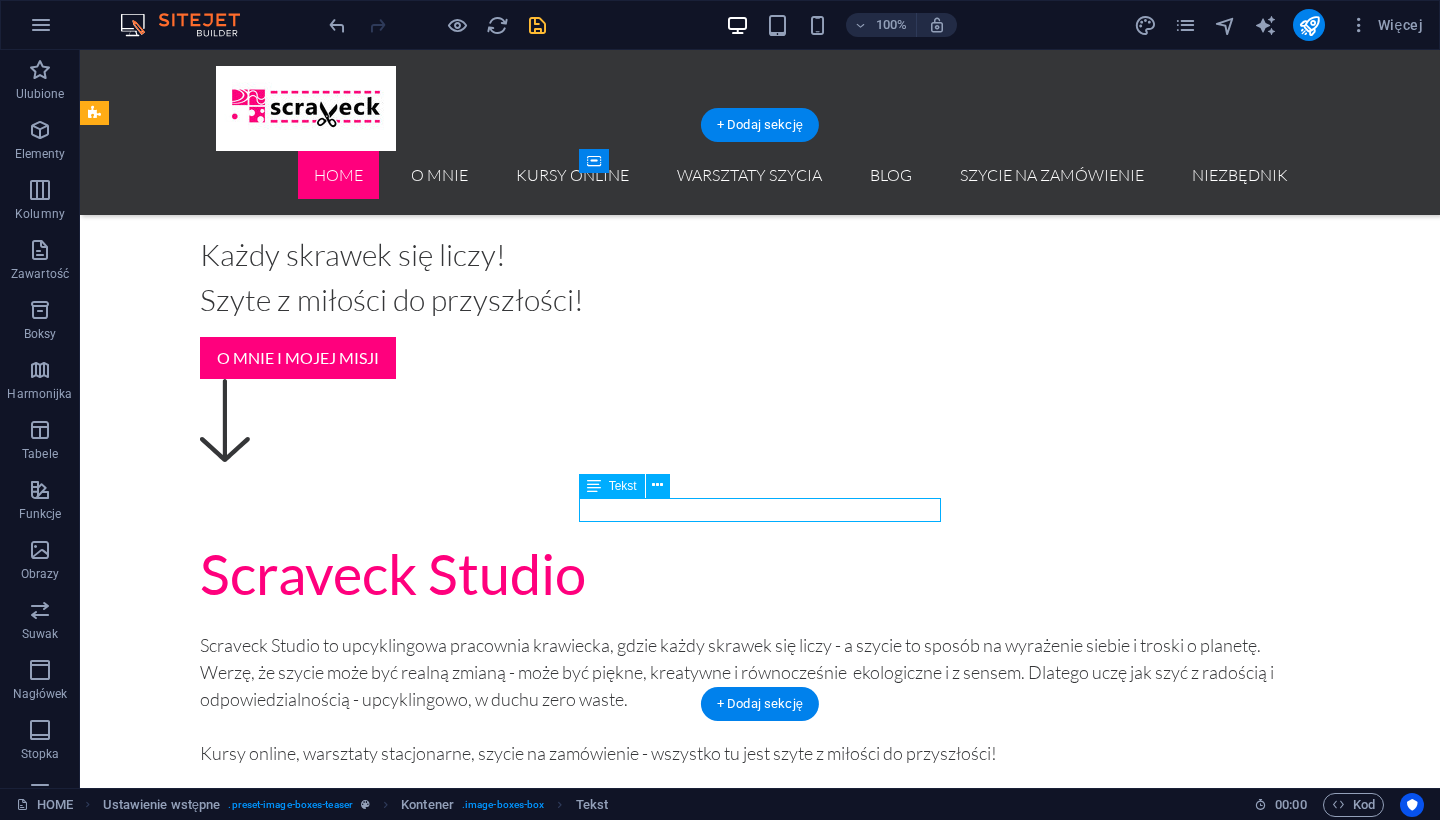 click on "Blog o szyciu i upcyklingu." at bounding box center (656, 6814) 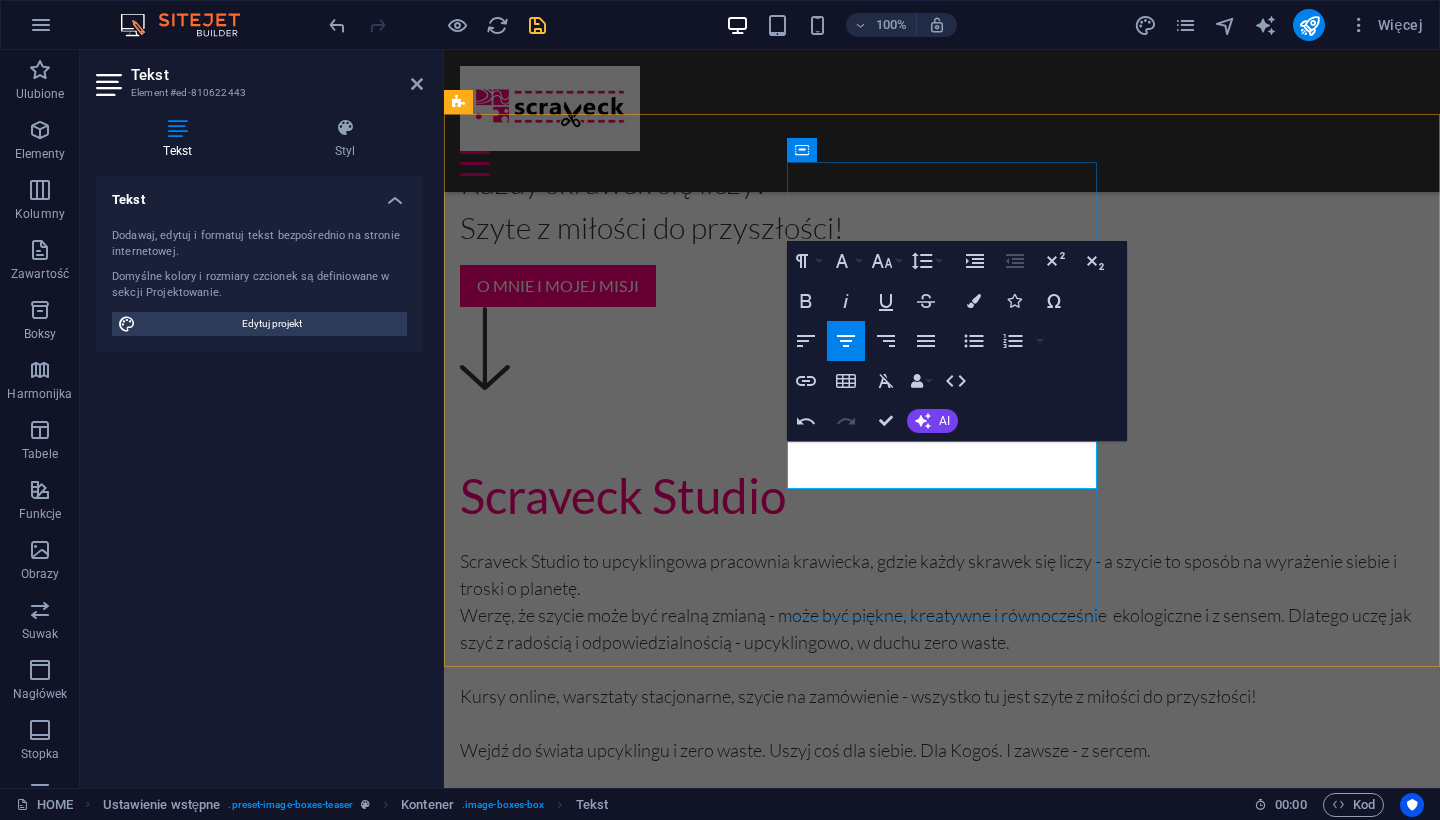 click on "Blog o szyciu i upcyklingu." at bounding box center [942, 5595] 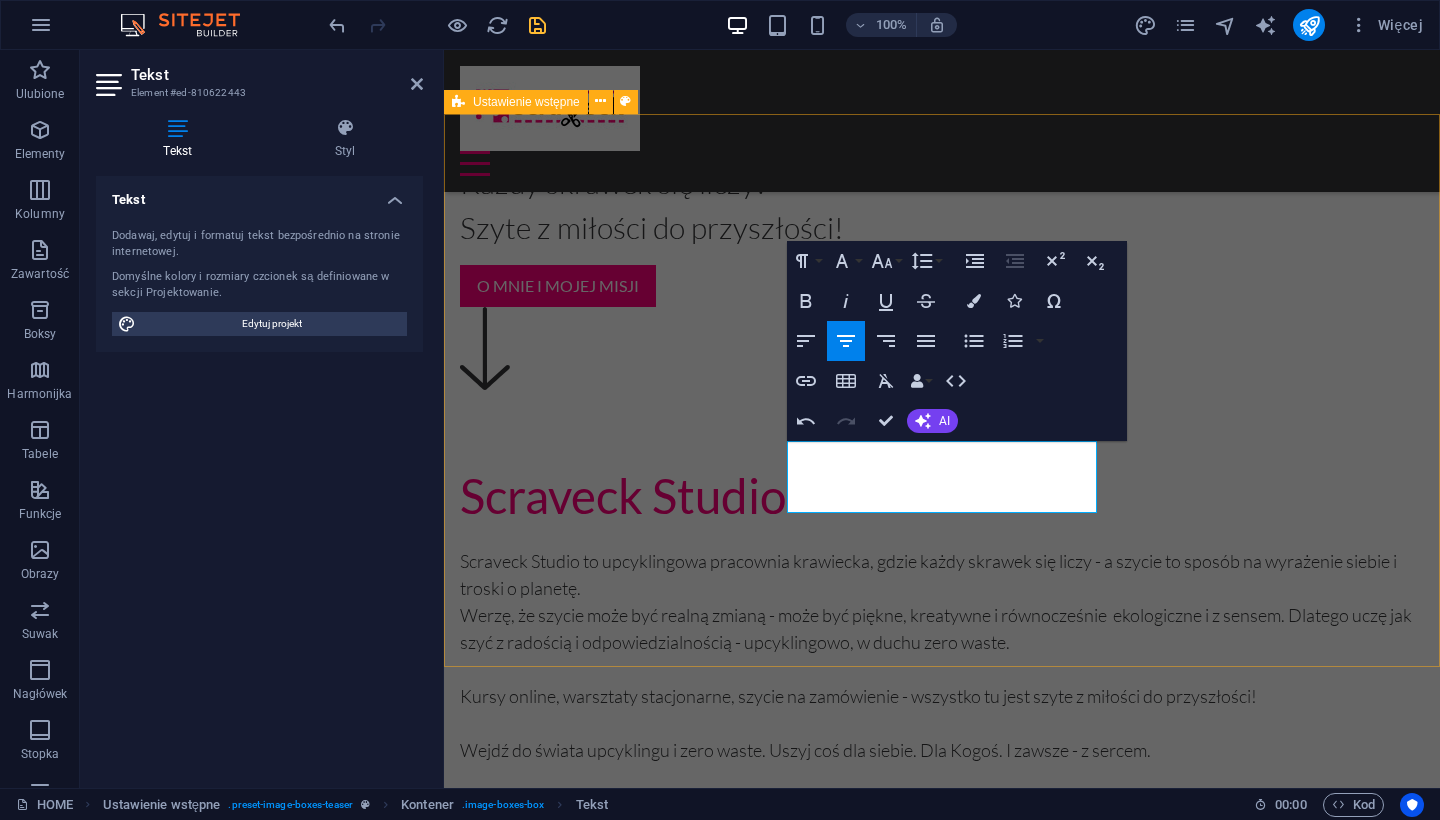 click on "Szycie na zamówienie Unikalne torby, dodatki, akcesoria - upcyklingowe, zgodne z filozofią zero waste.    Go to Page BLOG Blog o szyciu i upcyklingu.     Go to Page NIezbędnik szyciowy Jaki zestaw do szycia kupić?  Co jest potrzebne na start - naprawdę !    Go to Page" at bounding box center (942, 5232) 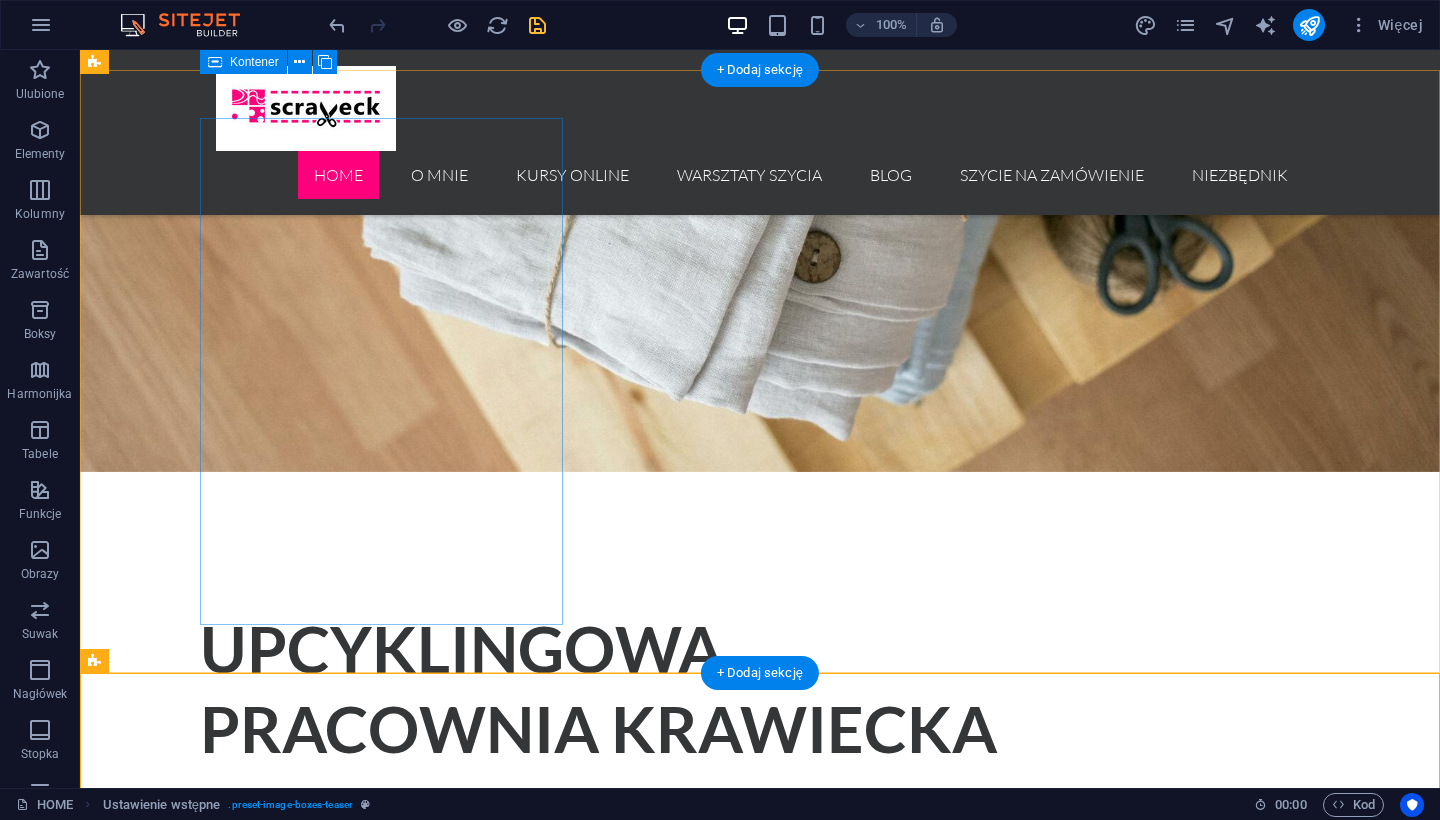 scroll, scrollTop: 1014, scrollLeft: 0, axis: vertical 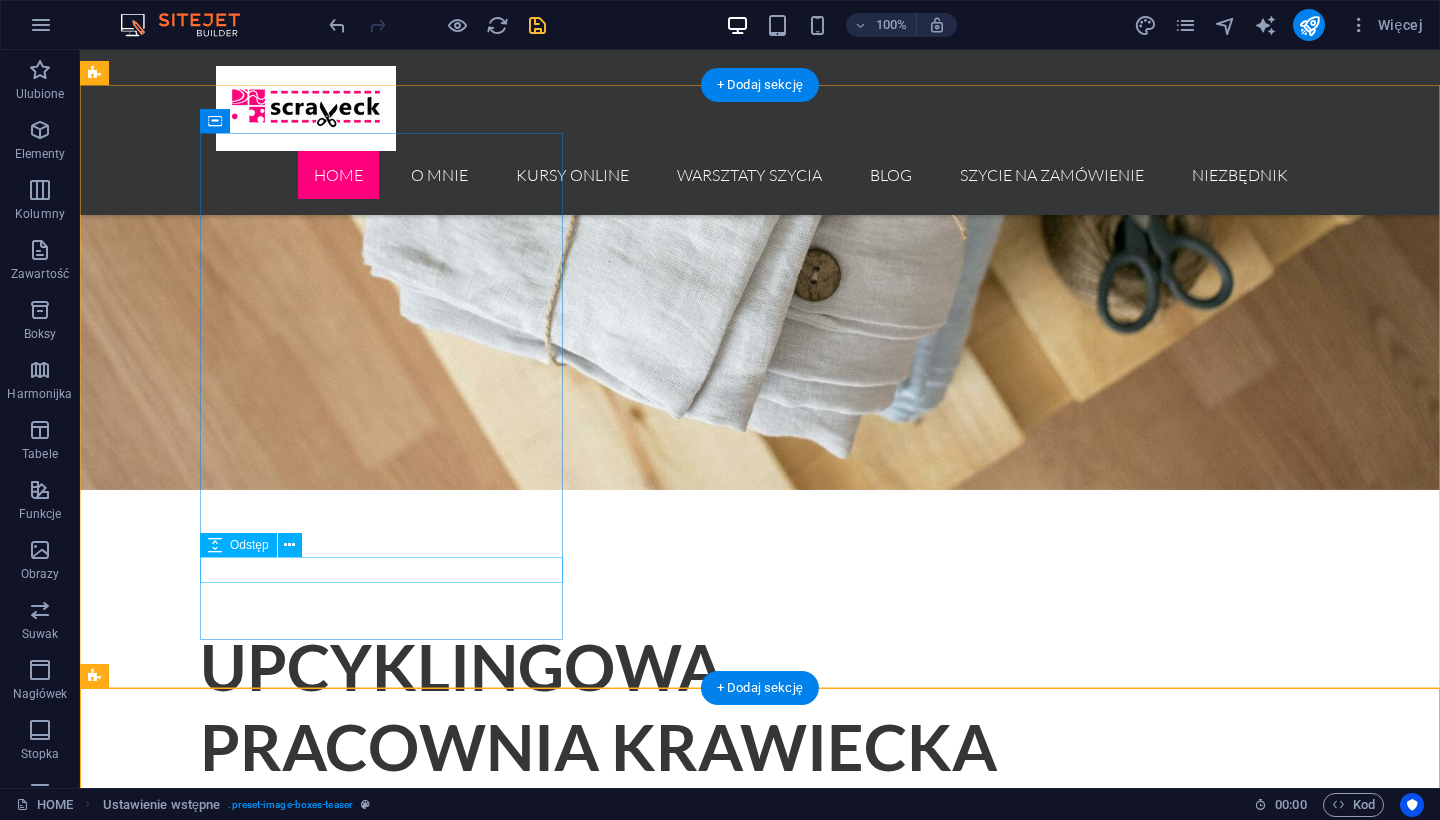click at bounding box center (656, 2388) 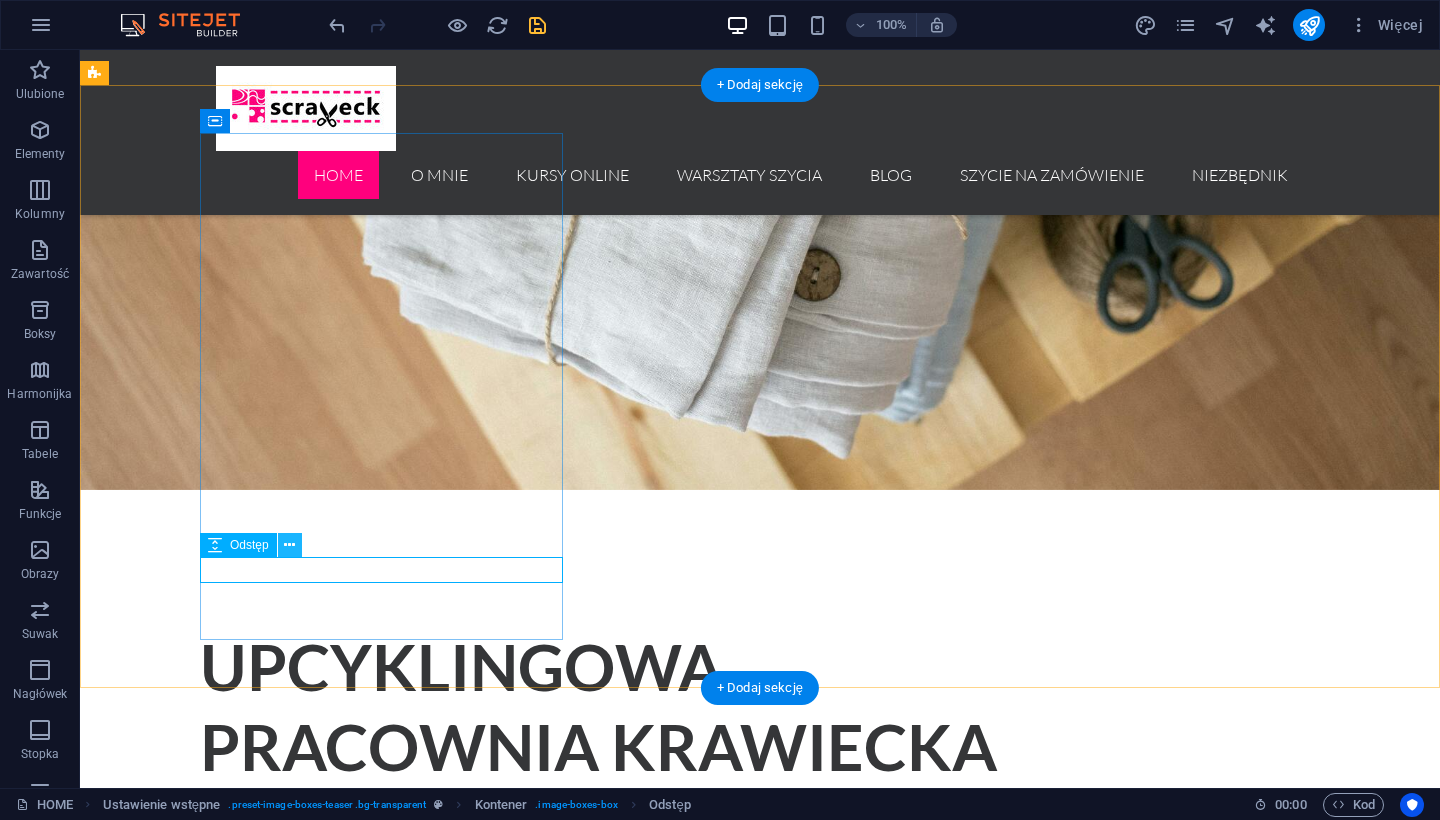 click at bounding box center [289, 545] 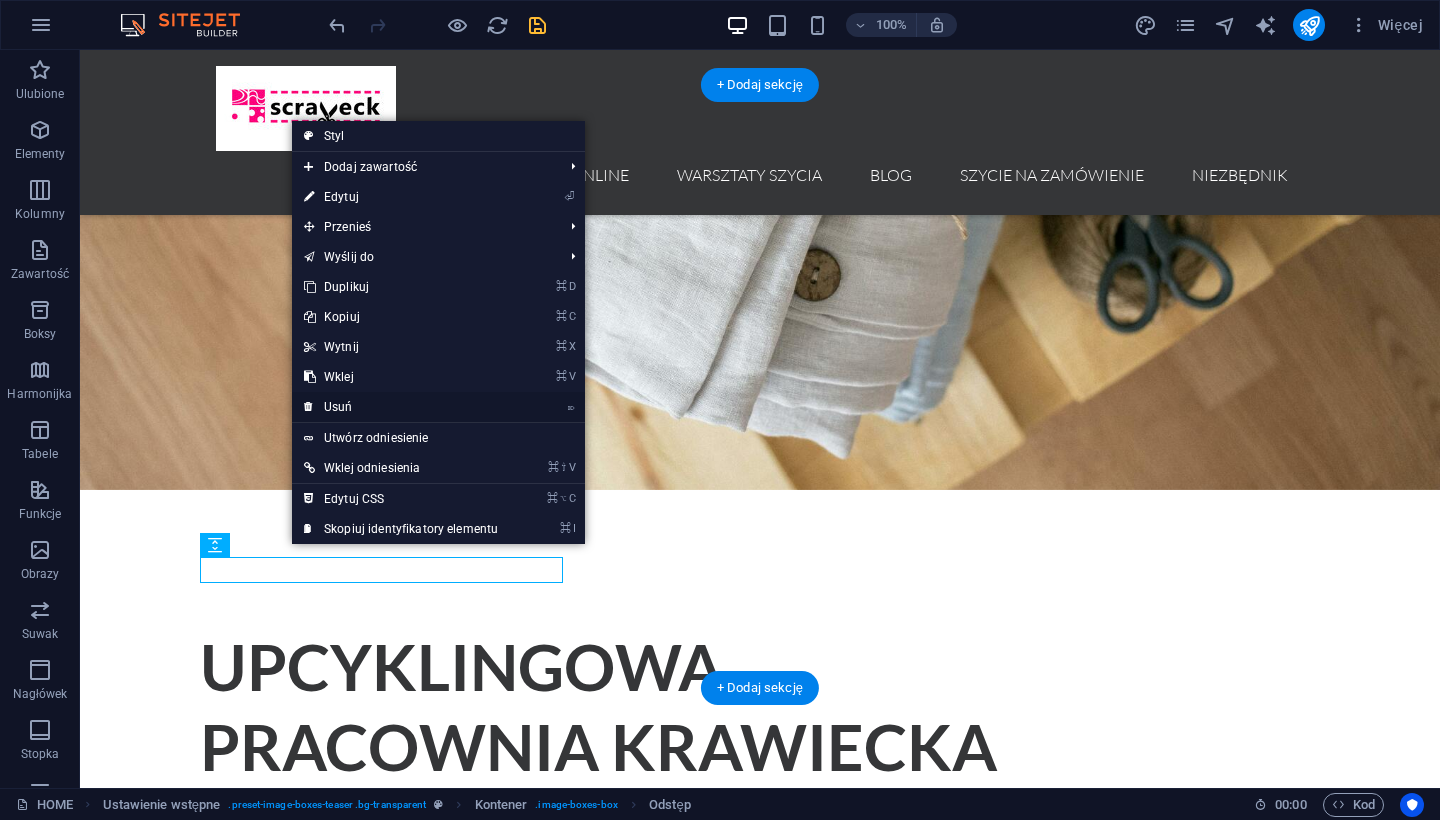 click on "⌦  Usuń" at bounding box center (401, 407) 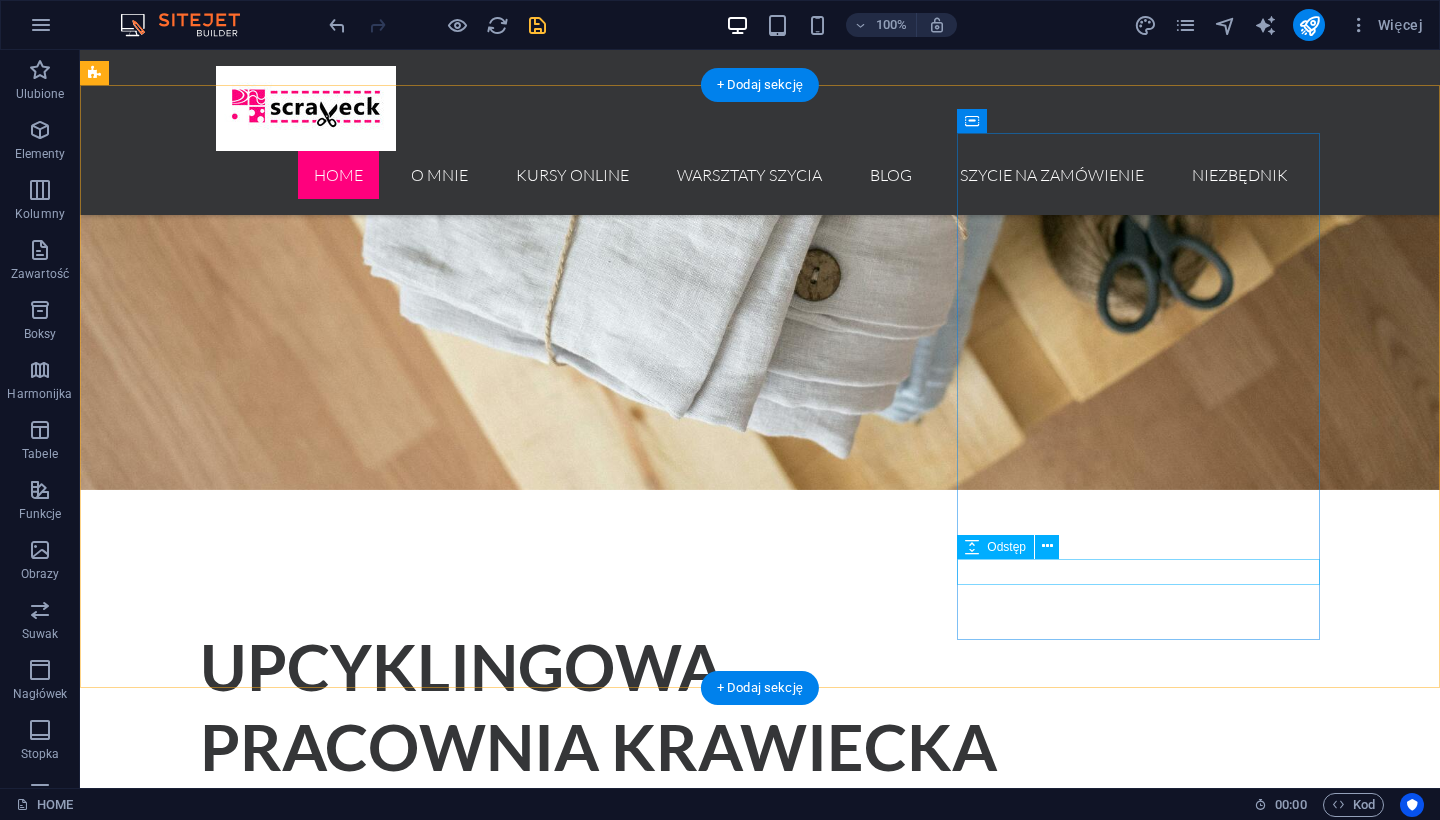 click at bounding box center (656, 4867) 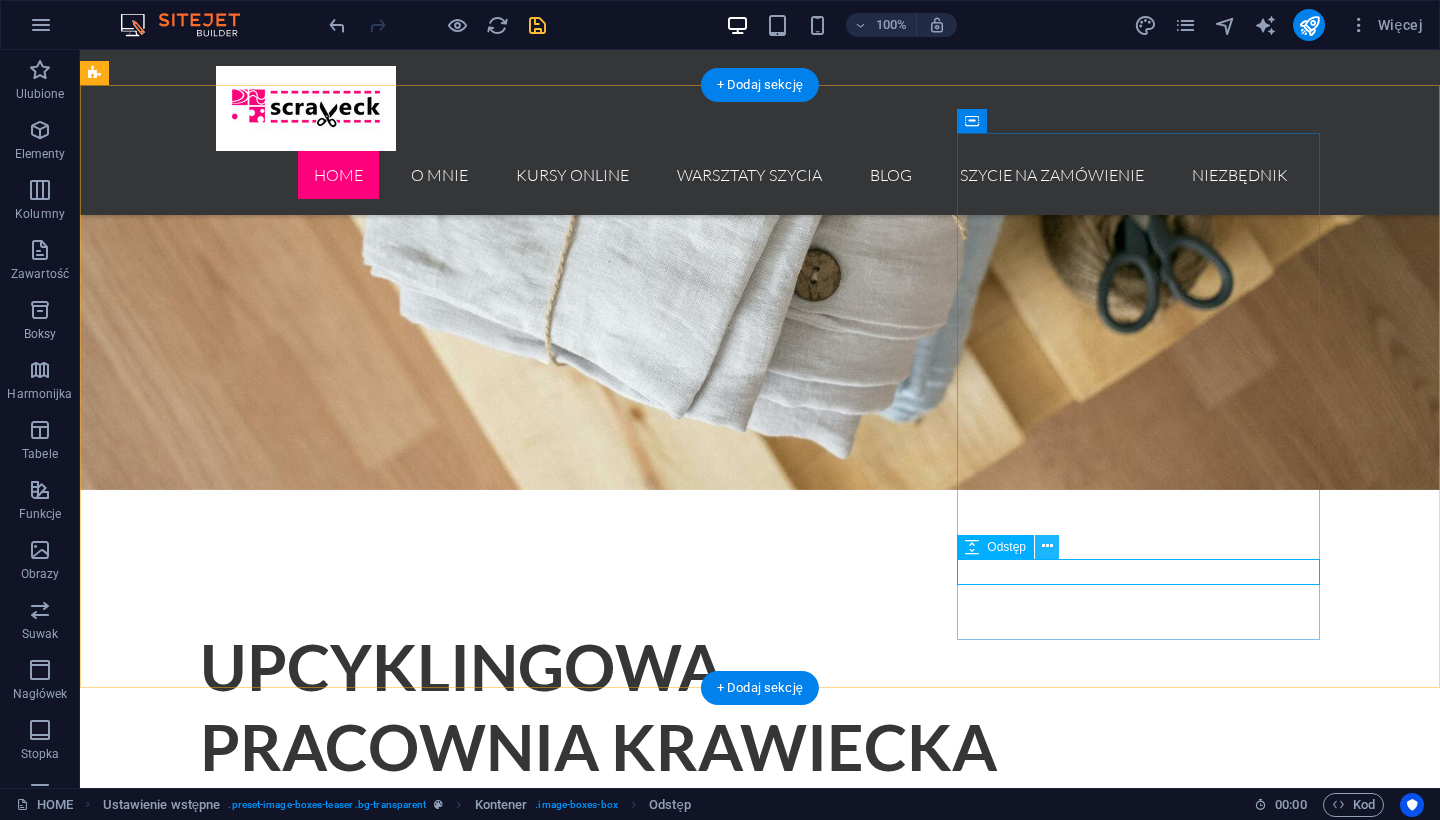 click at bounding box center [1047, 546] 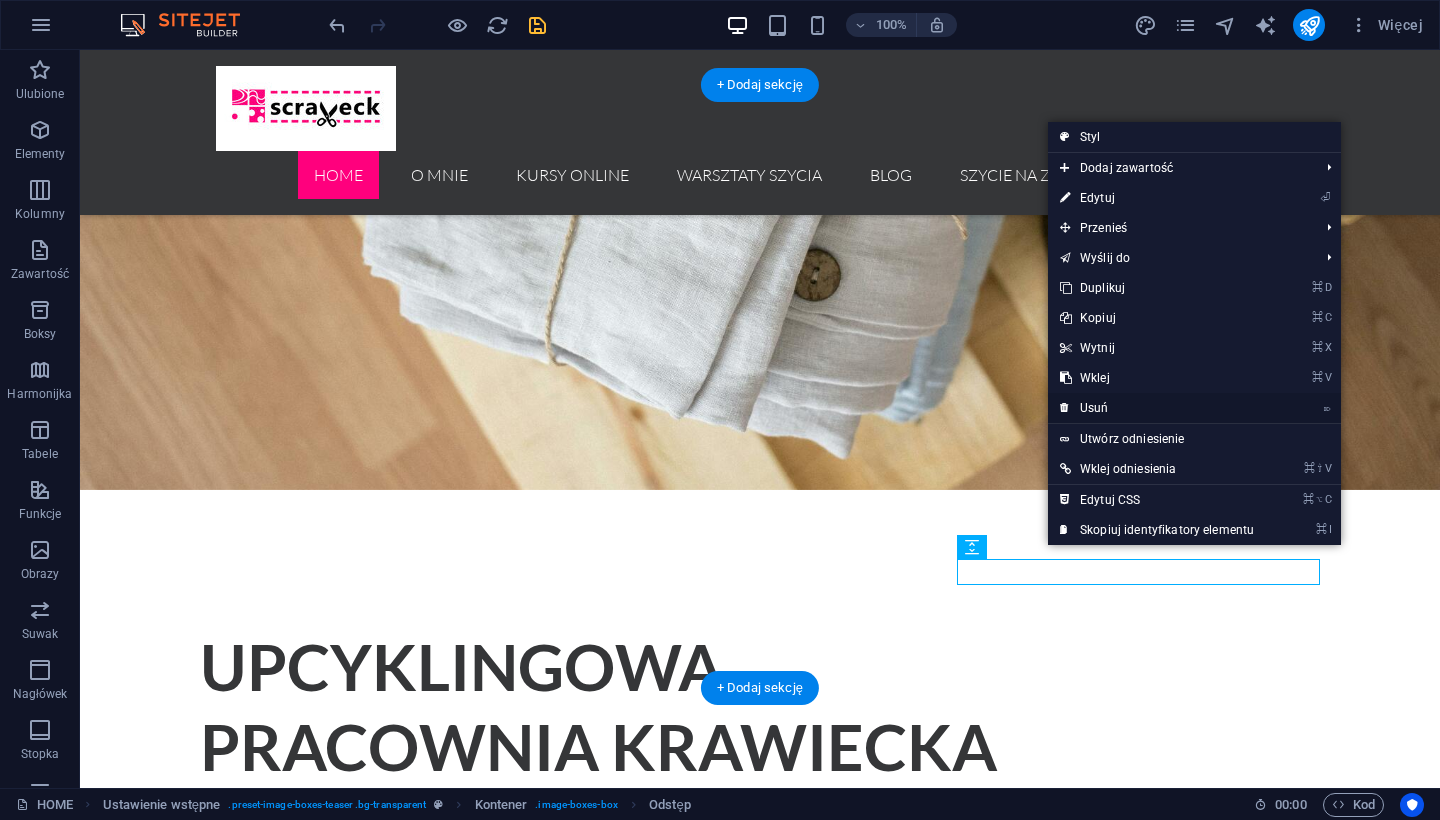 click on "⌦  Usuń" at bounding box center (1157, 408) 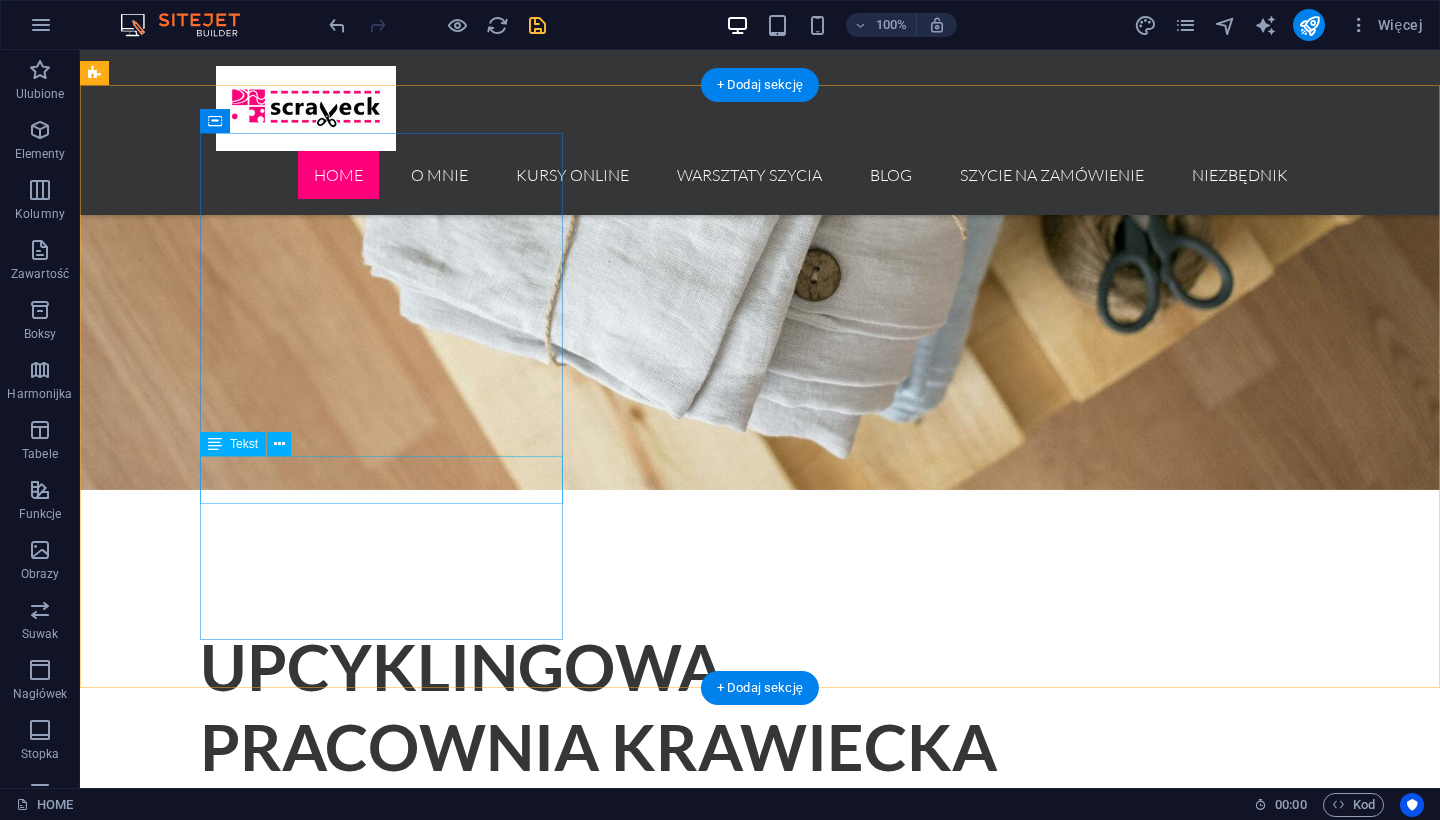 click on "Poznaj moją historię i podejście do szycia - radosnego i ekologicznego" at bounding box center (656, 2309) 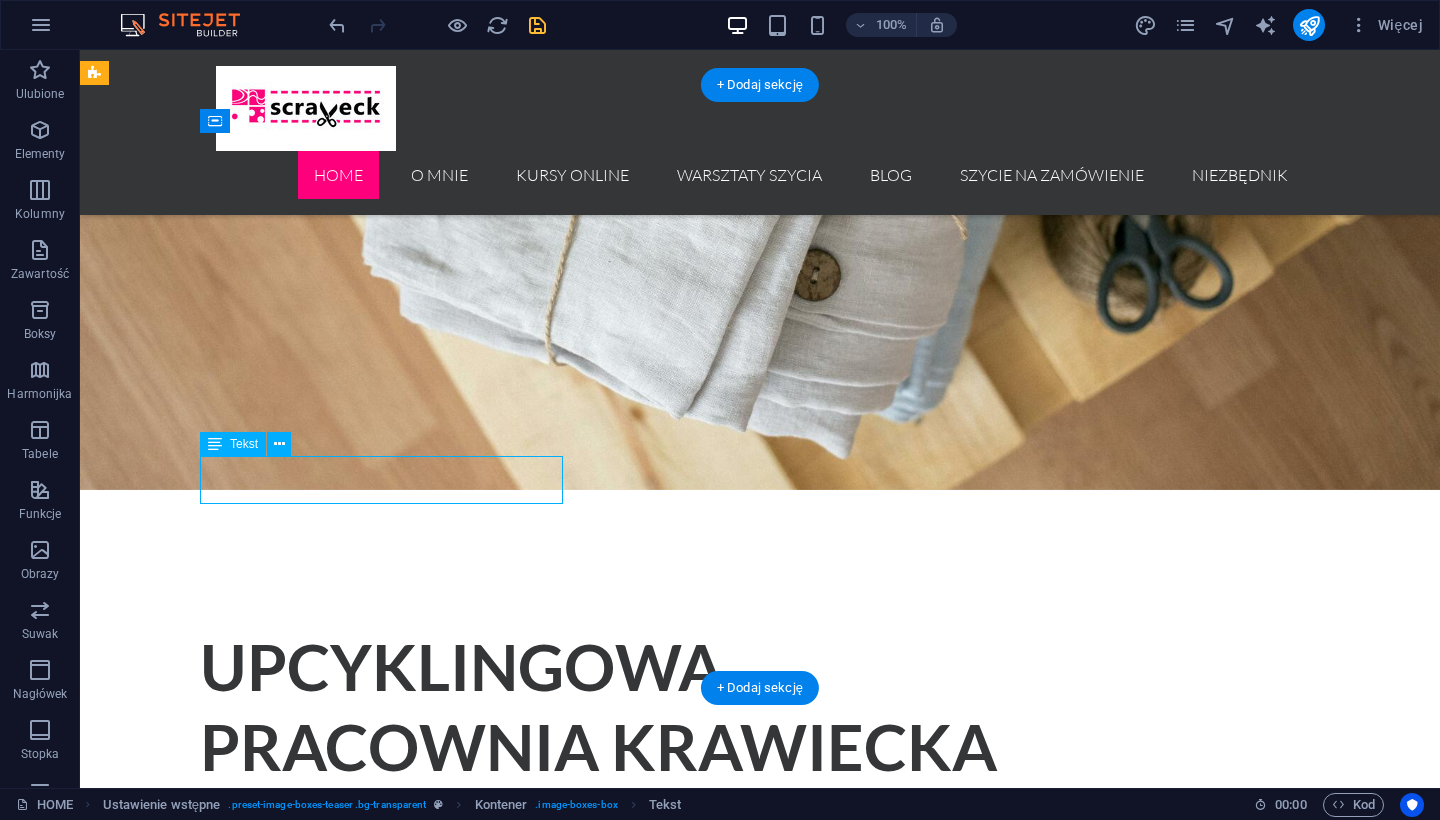click on "Poznaj moją historię i podejście do szycia - radosnego i ekologicznego" at bounding box center (656, 2309) 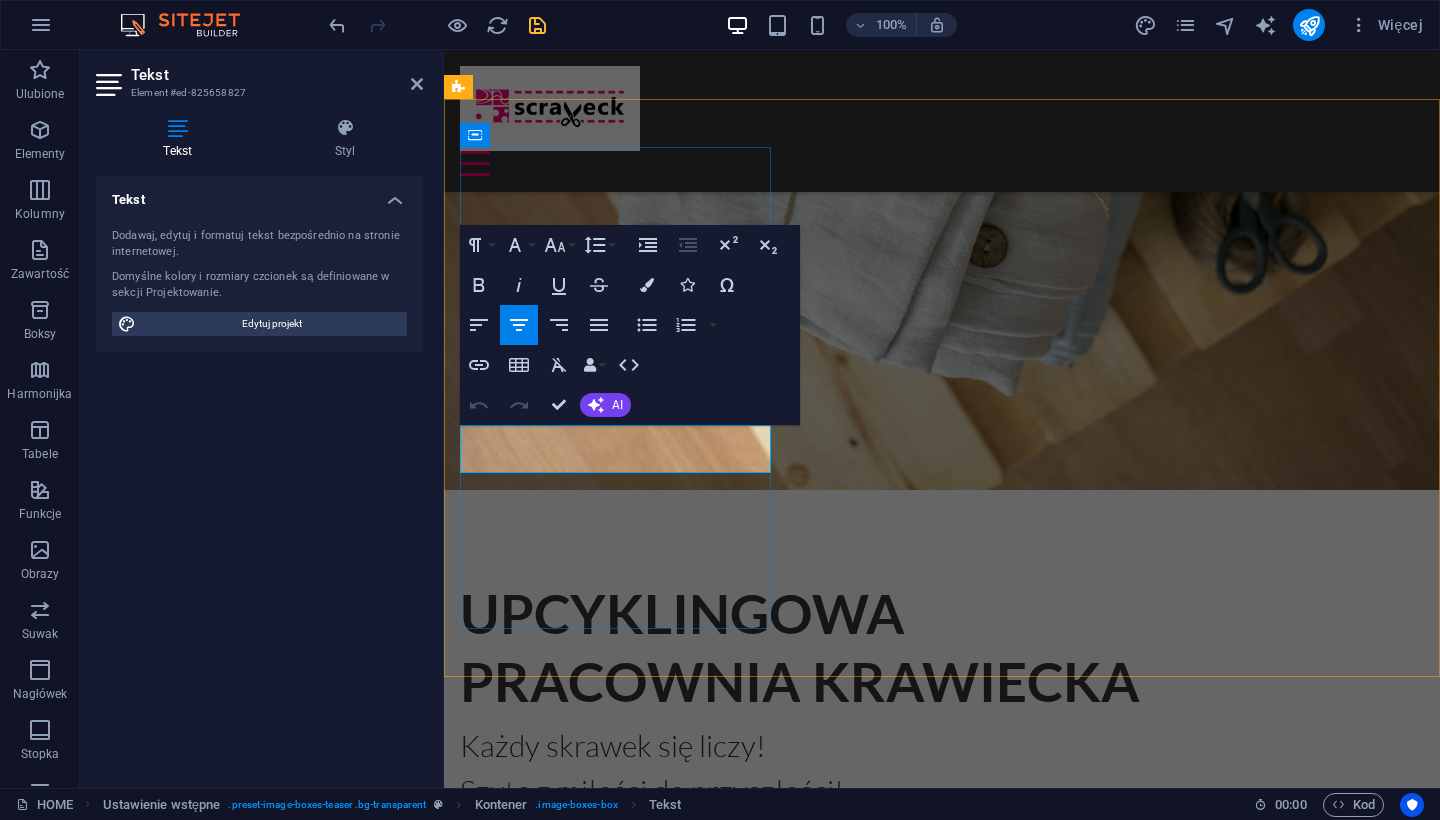 click on "Poznaj moją historię i podejście do szycia - radosnego i ekologicznego" at bounding box center (942, 2246) 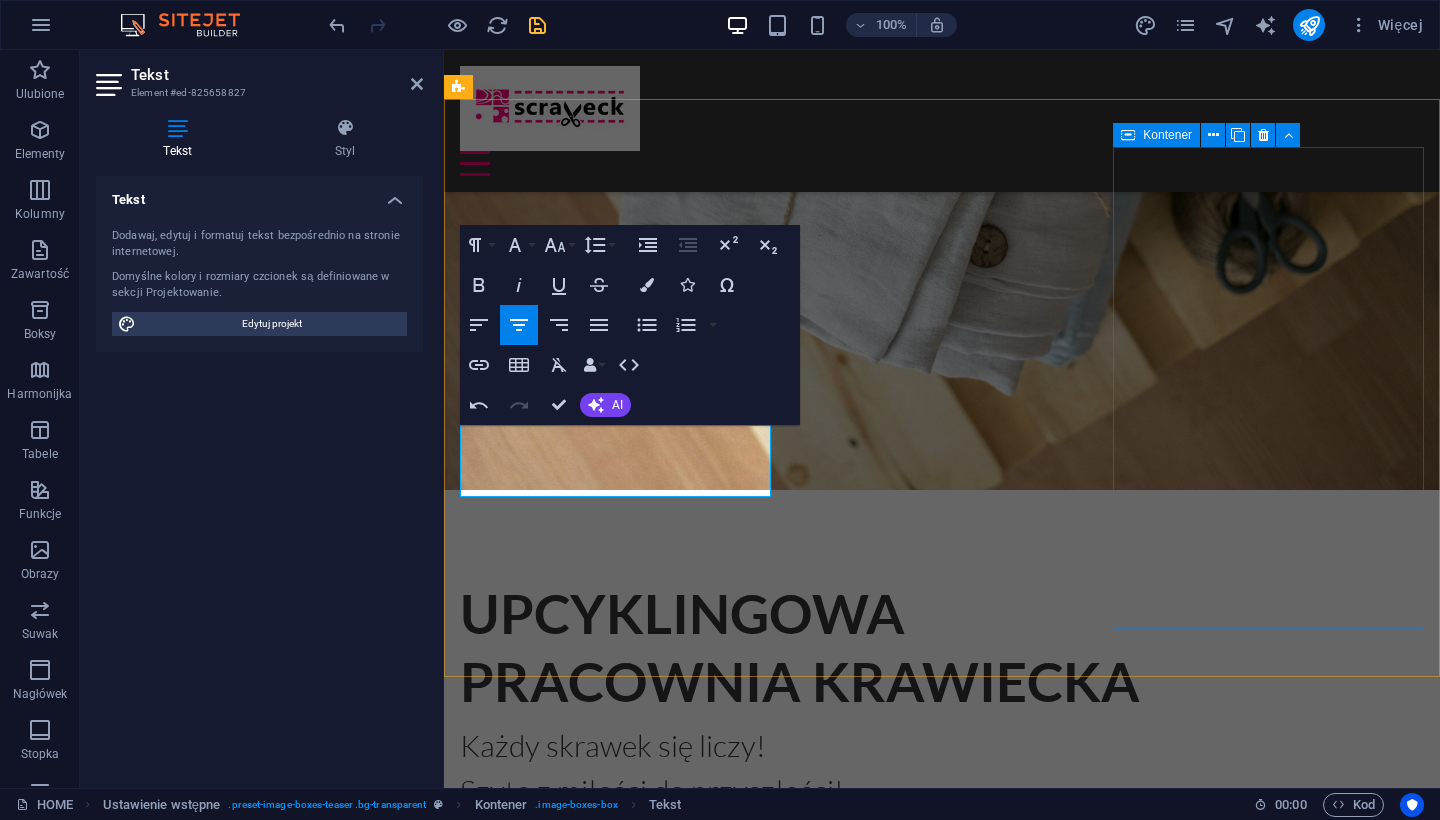 click on "Warsztaty w pracowni Rozpocznij szyciową przygodę lub uszyj swój projekt - na żywo ze mną - w pracowni. Go to Page" at bounding box center [942, 3797] 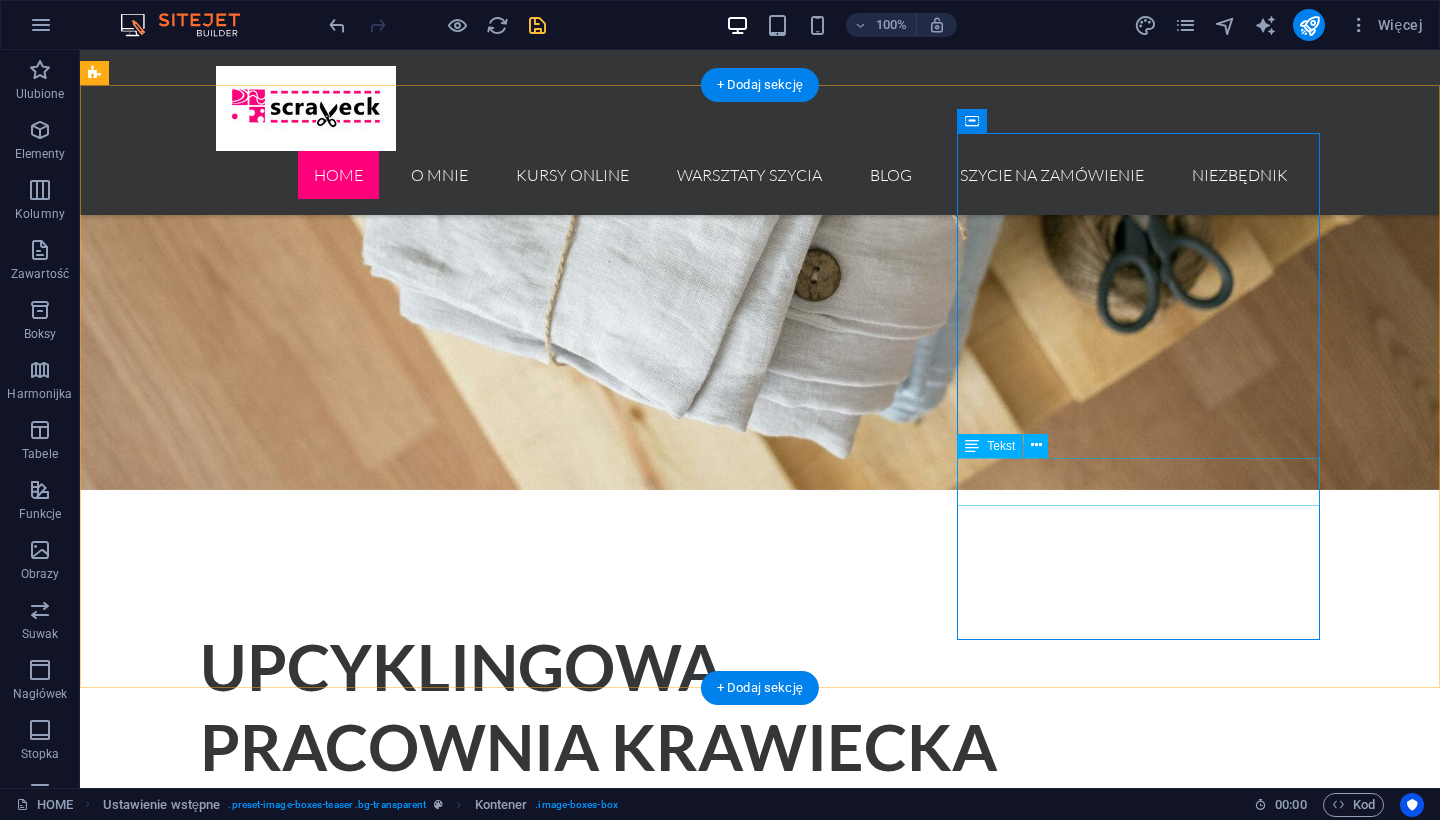 click on "Rozpocznij szyciową przygodę lub uszyj swój projekt - na żywo ze mną - w pracowni." at bounding box center [656, 4813] 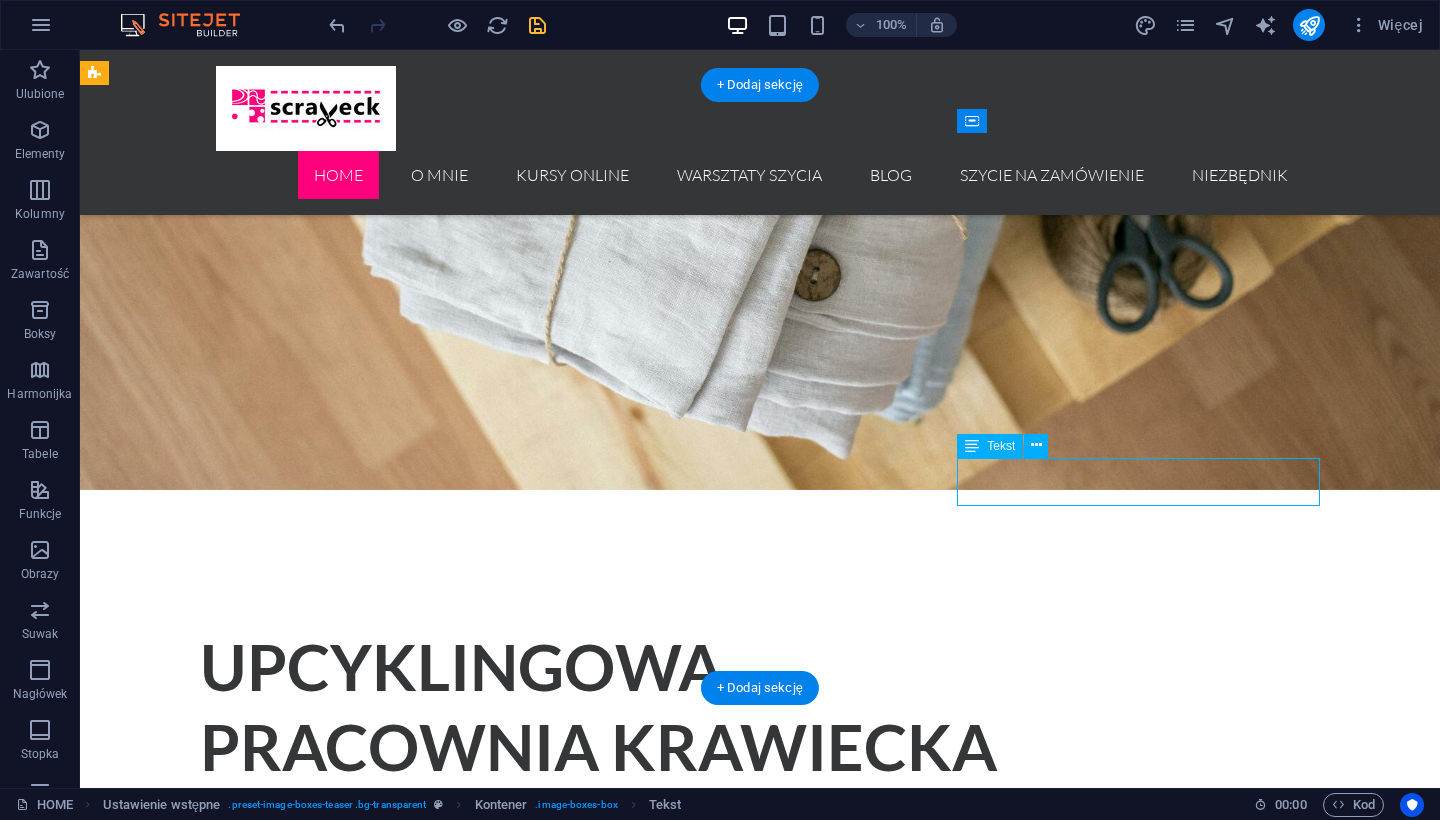 click on "Rozpocznij szyciową przygodę lub uszyj swój projekt - na żywo ze mną - w pracowni." at bounding box center (656, 4813) 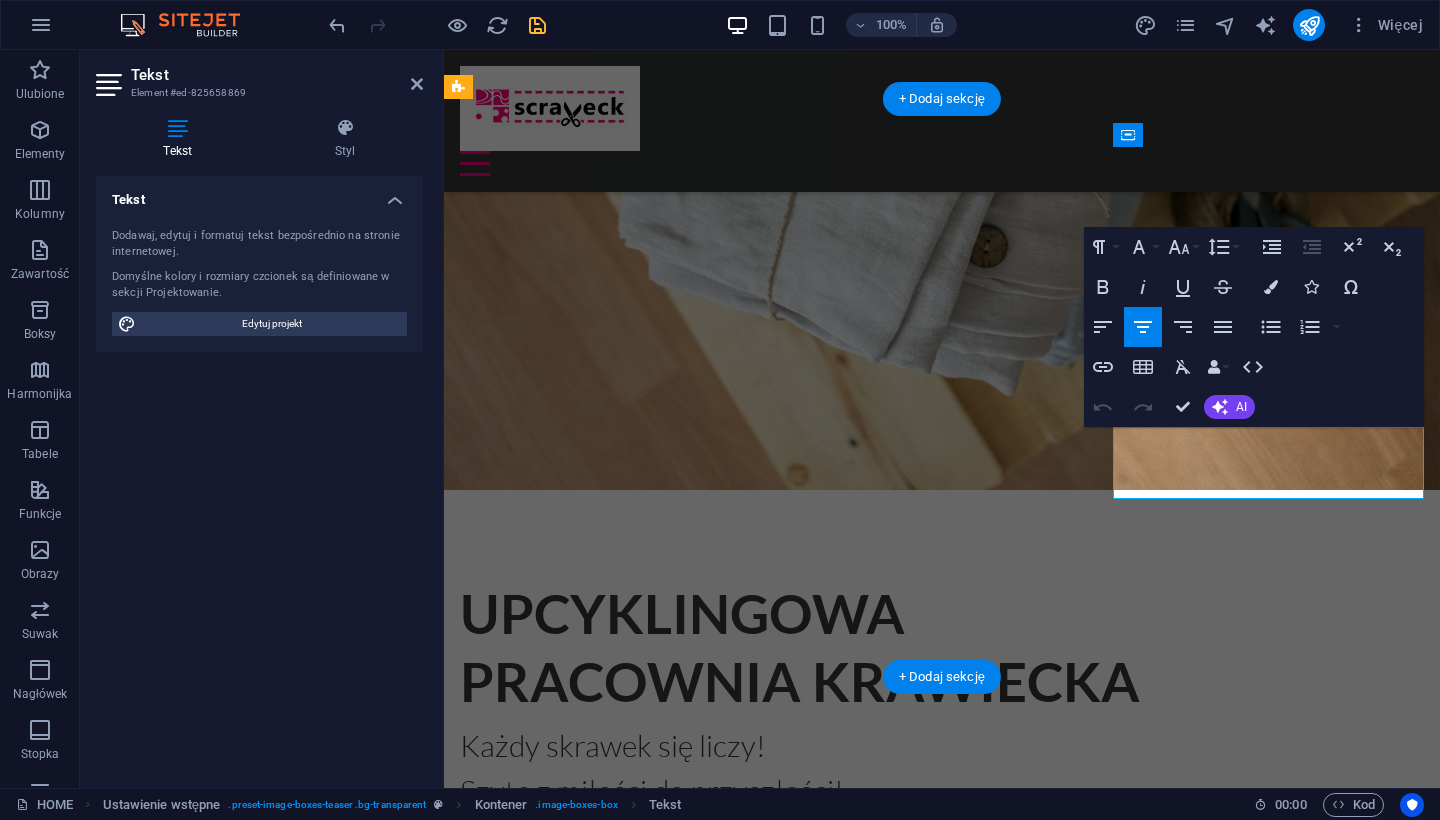 click on "Rozpocznij szyciową przygodę lub uszyj swój projekt - na żywo ze mną - w pracowni." at bounding box center [942, 4160] 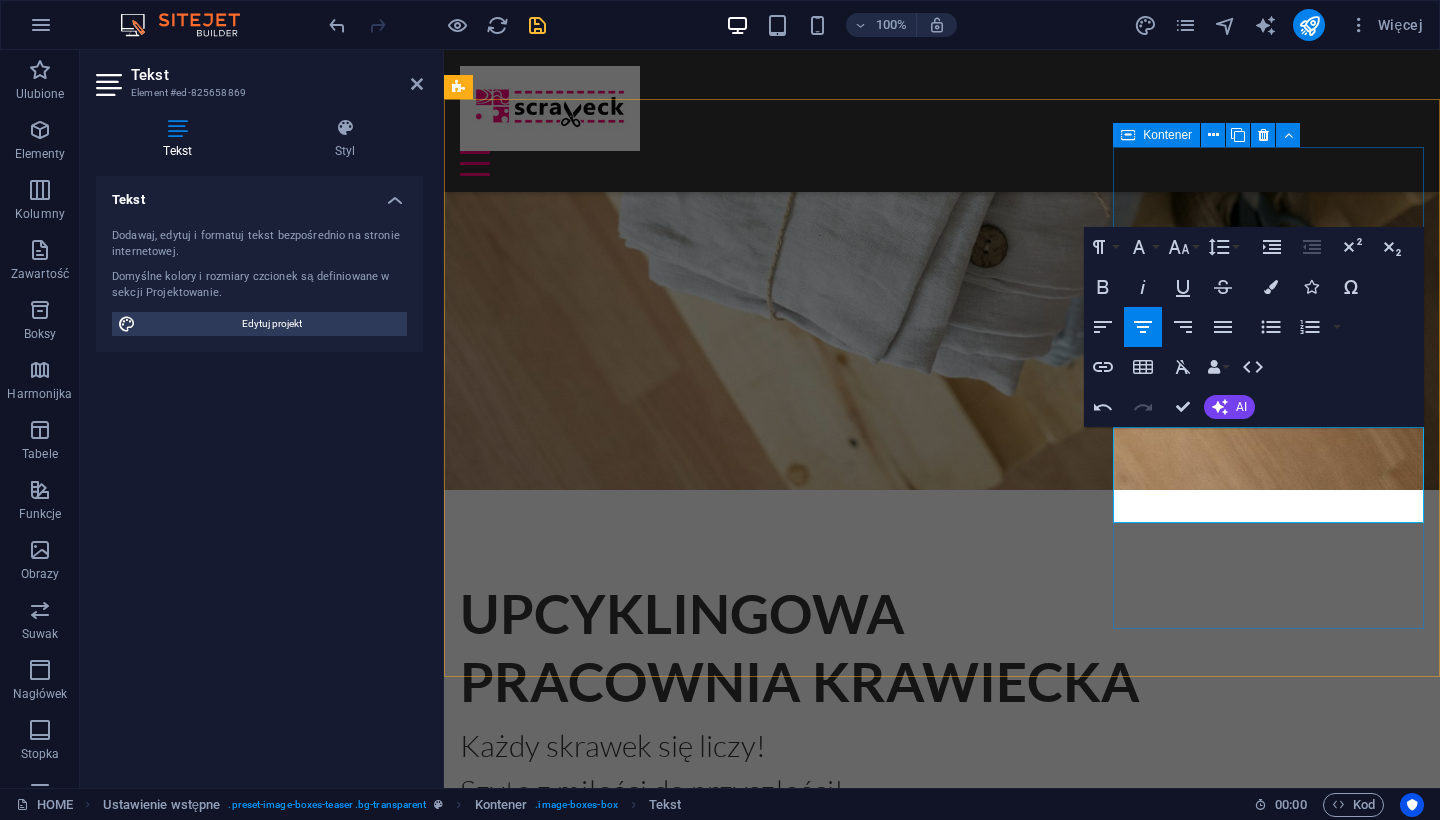 click on "O mnie i o mojej misji Poznaj moją historię i podejście do szycia - radosnego i ekologicznego   Go to Page kursy online Kursy szycia online od Scraveck Studio. Ucz się szyć od podstaw lub rozwijaj swoje umiejętności - we własnym tempie w domu.   Go to Page Warsztaty w pracowni Rozpocznij szyciową przygodę lub uszyj swój projekt - na żywo ze mną - w pracowni.   Go to Page" at bounding box center (942, 2844) 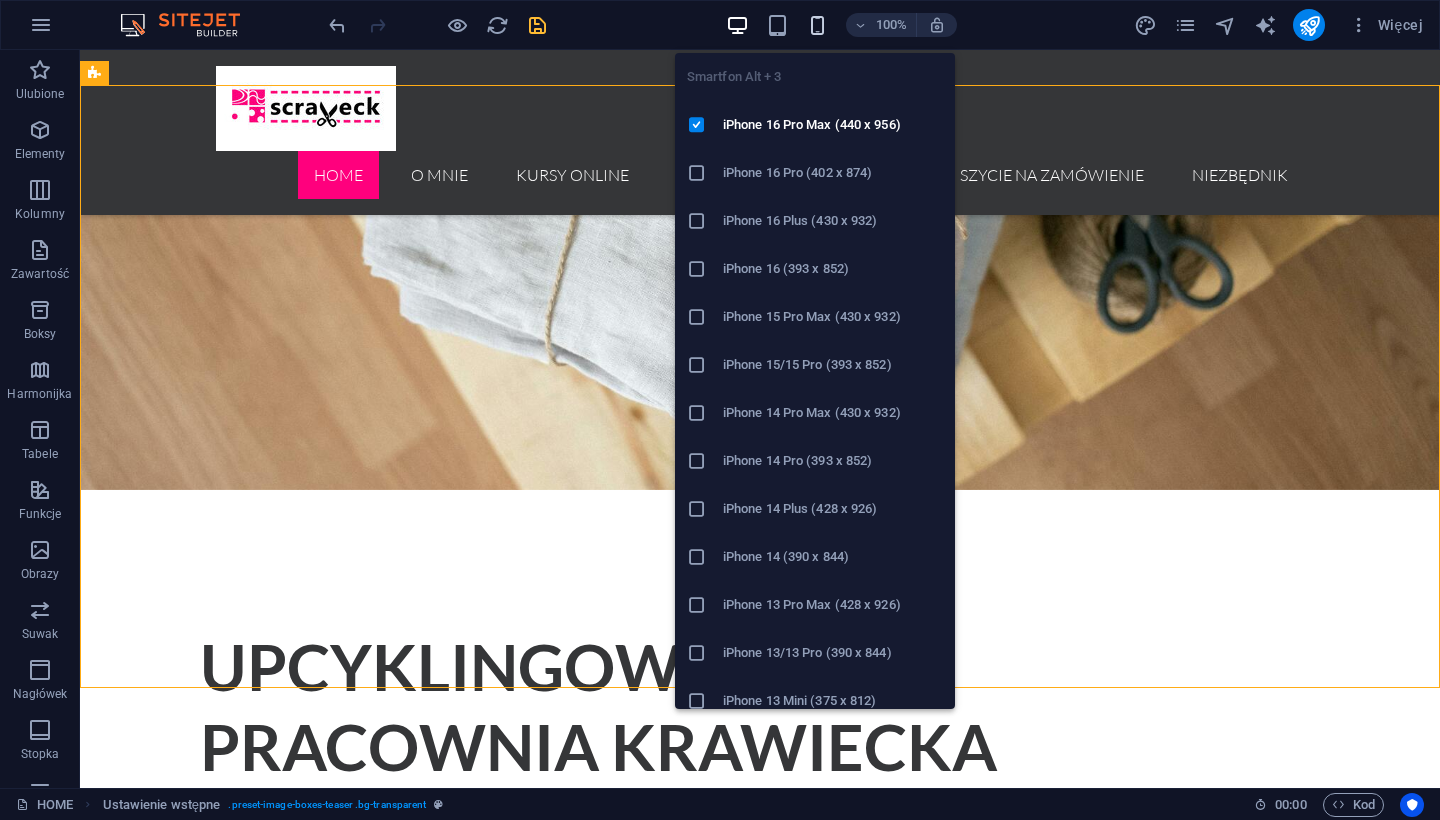 click at bounding box center (817, 25) 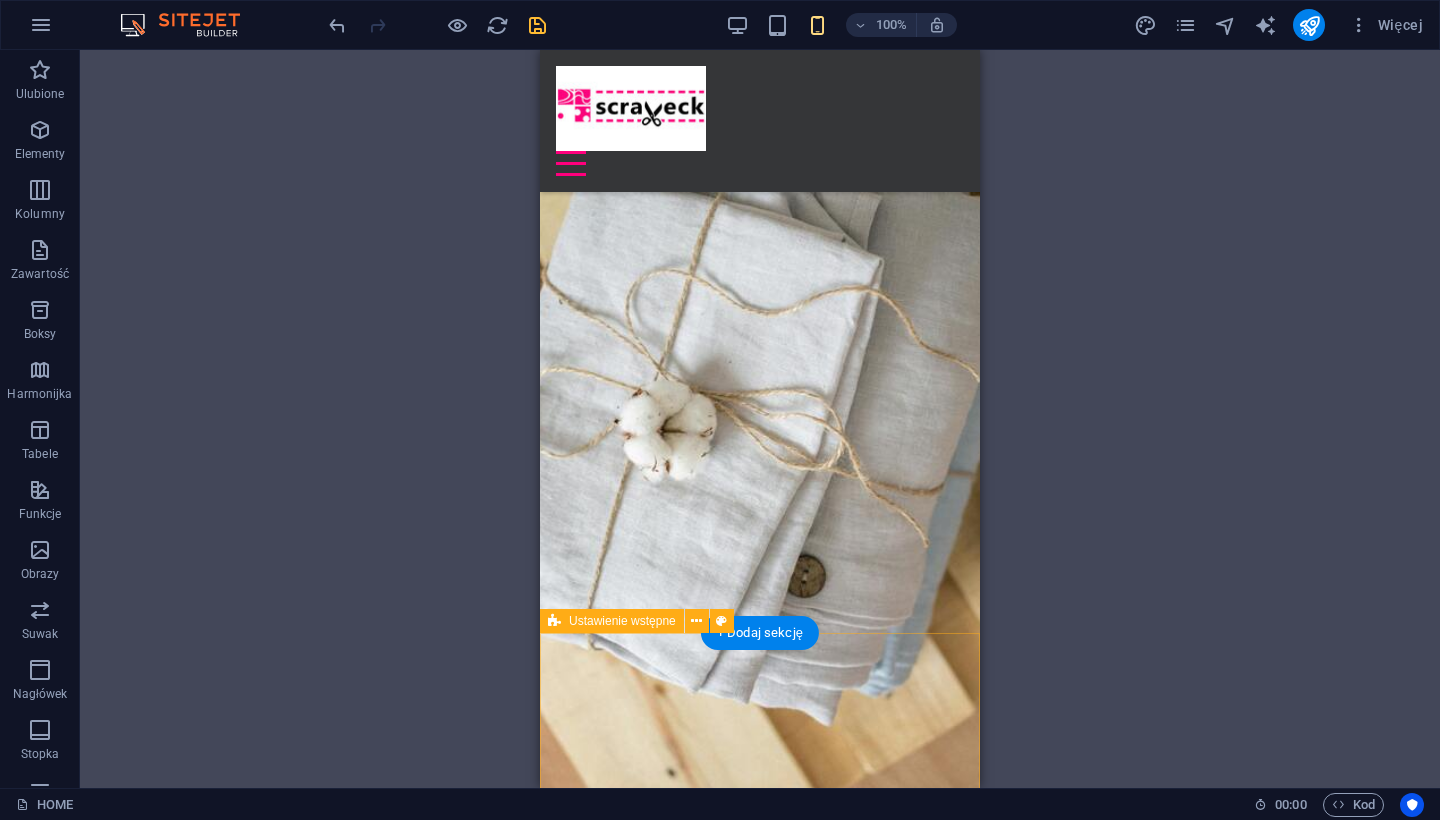 scroll, scrollTop: 683, scrollLeft: 0, axis: vertical 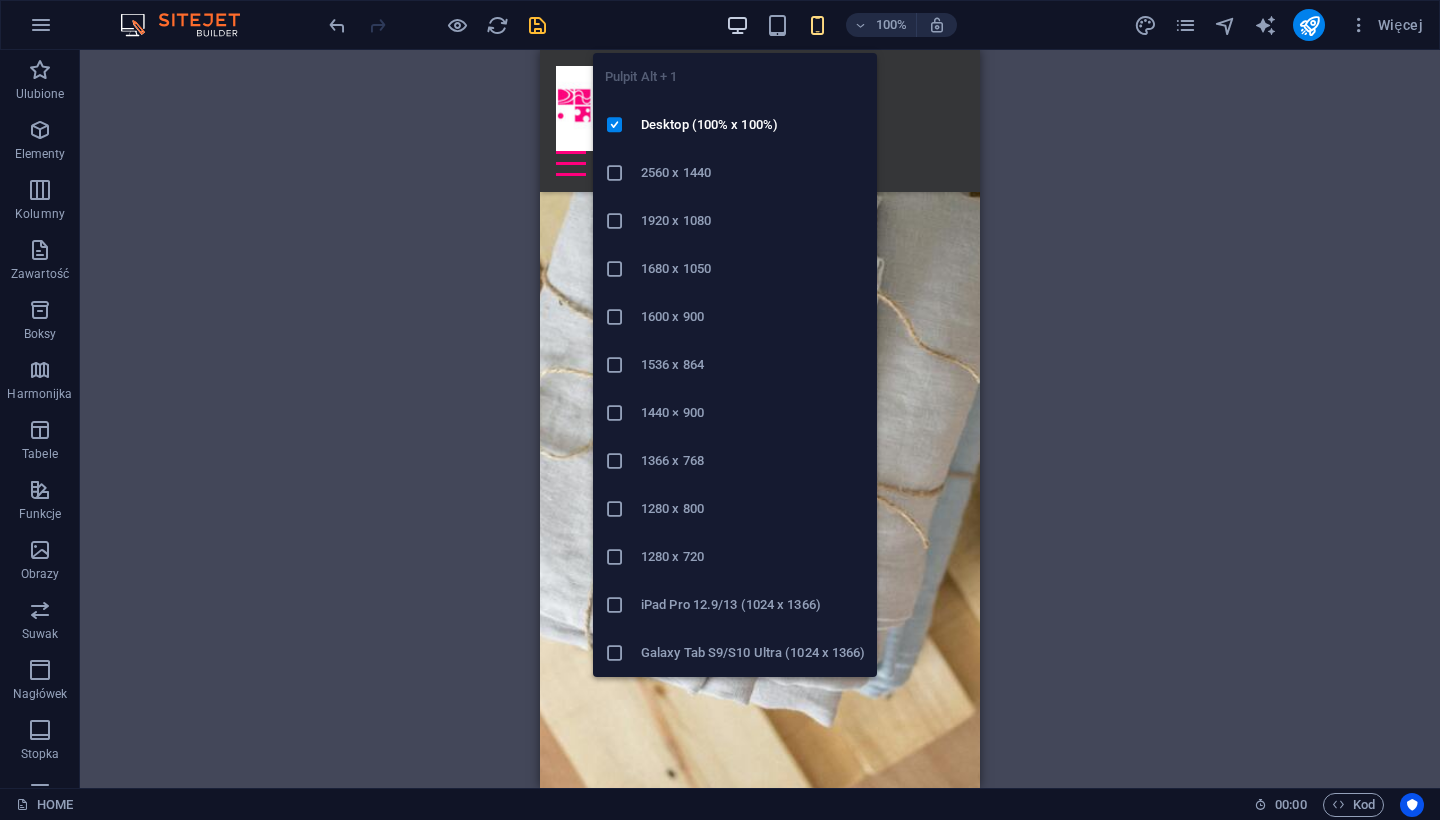 click at bounding box center (737, 25) 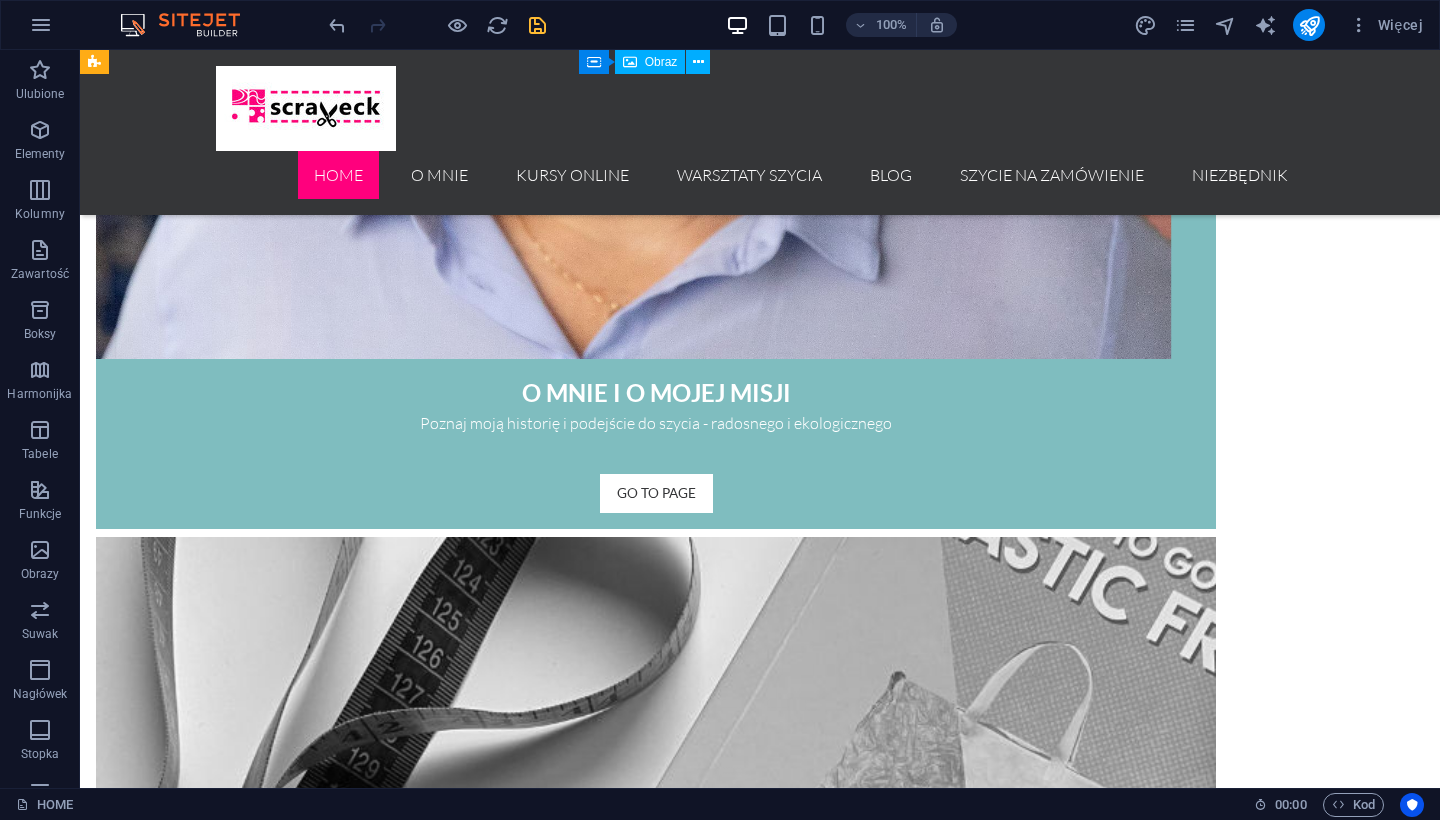 scroll, scrollTop: 2899, scrollLeft: 0, axis: vertical 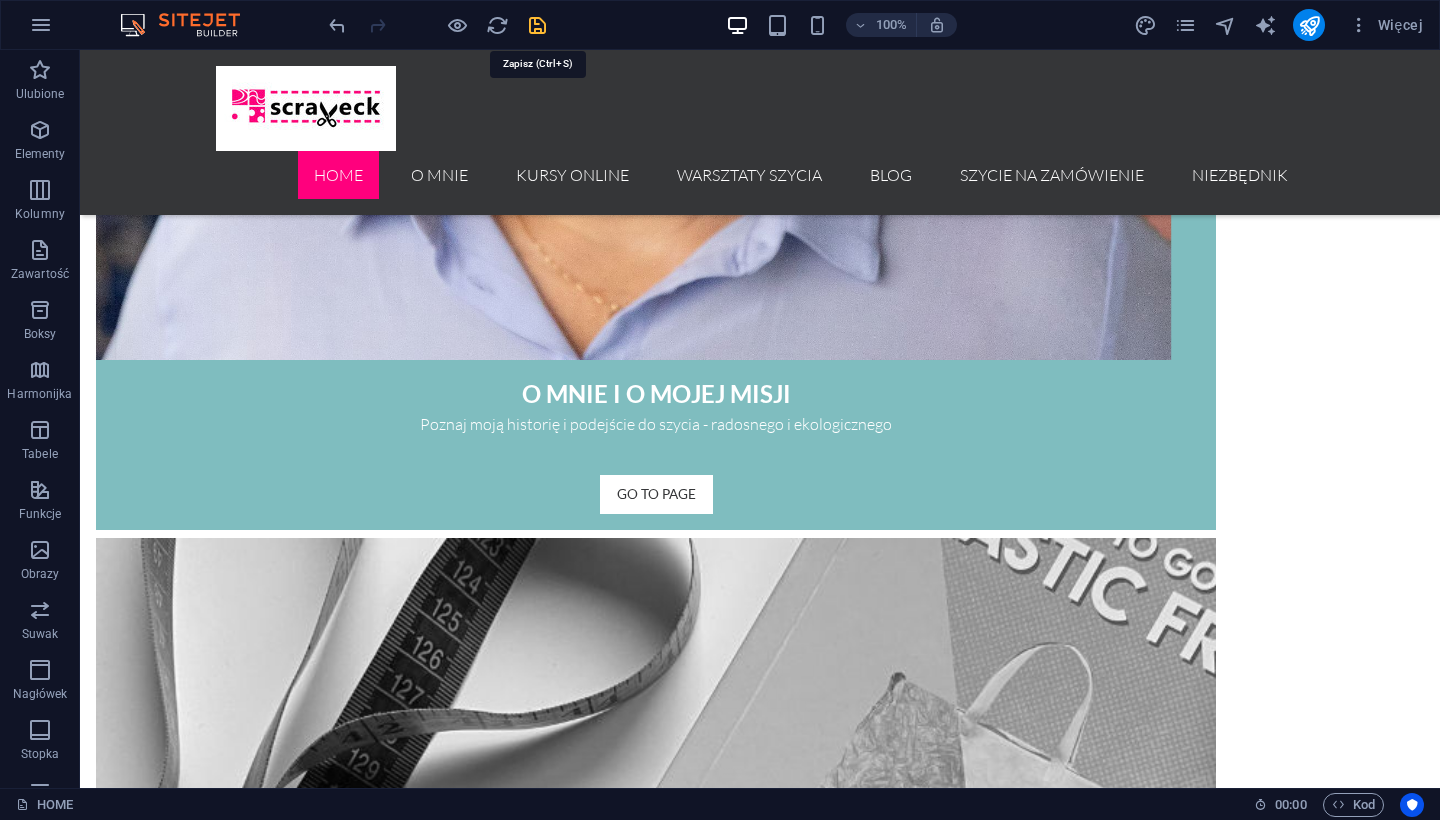 click at bounding box center (537, 25) 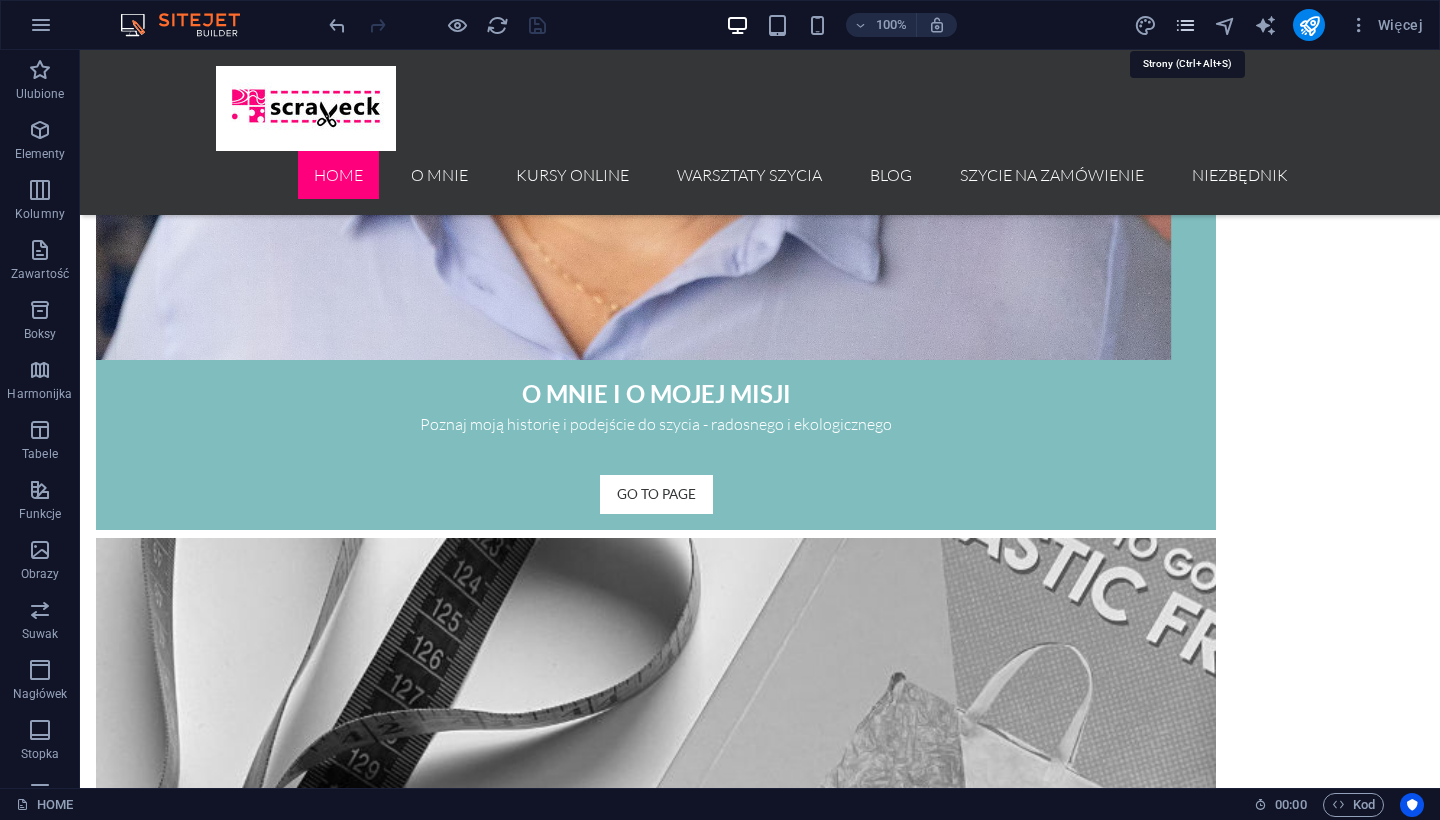 click at bounding box center (1185, 25) 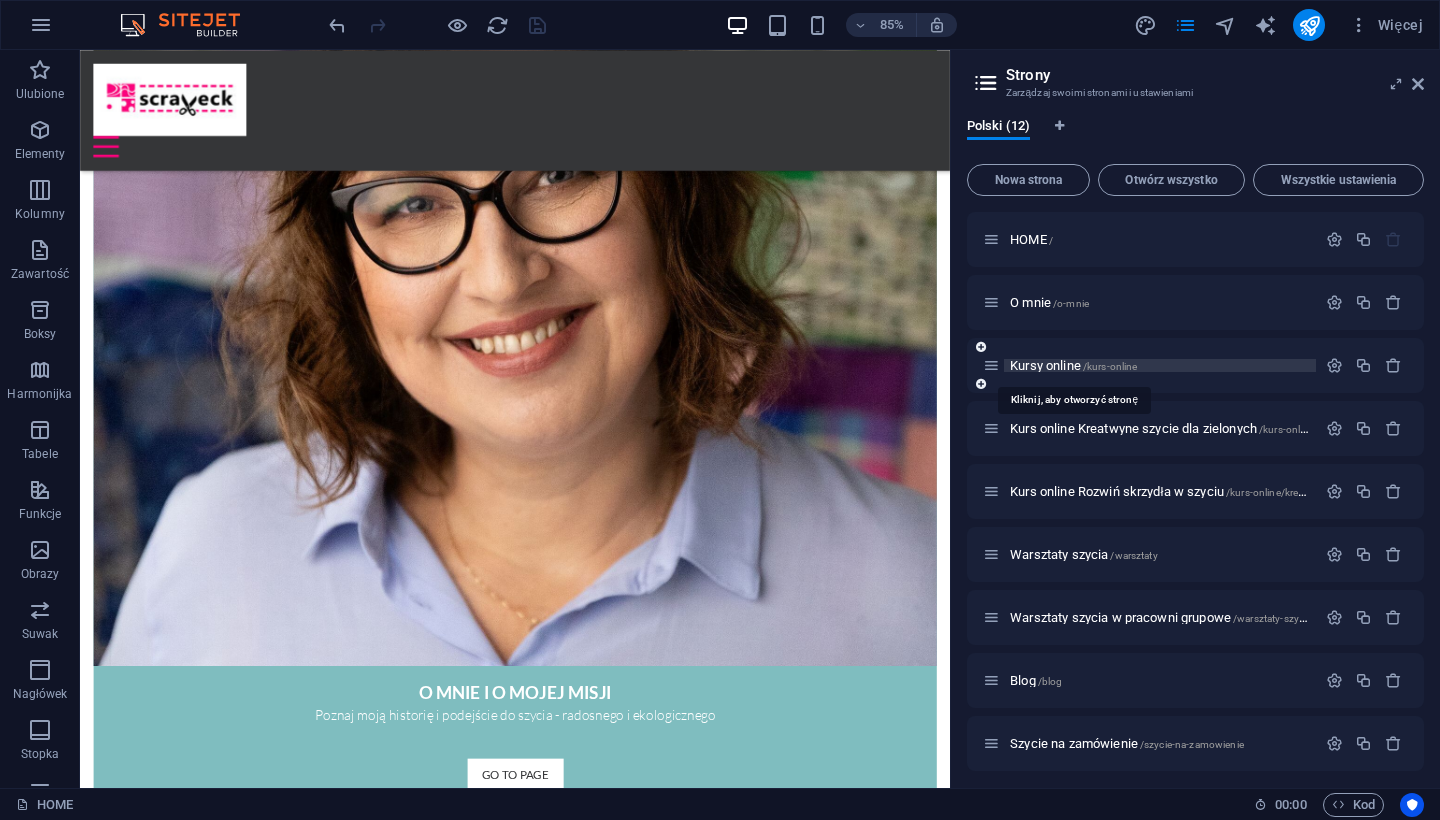 click on "Kursy online /kurs-online" at bounding box center [1073, 365] 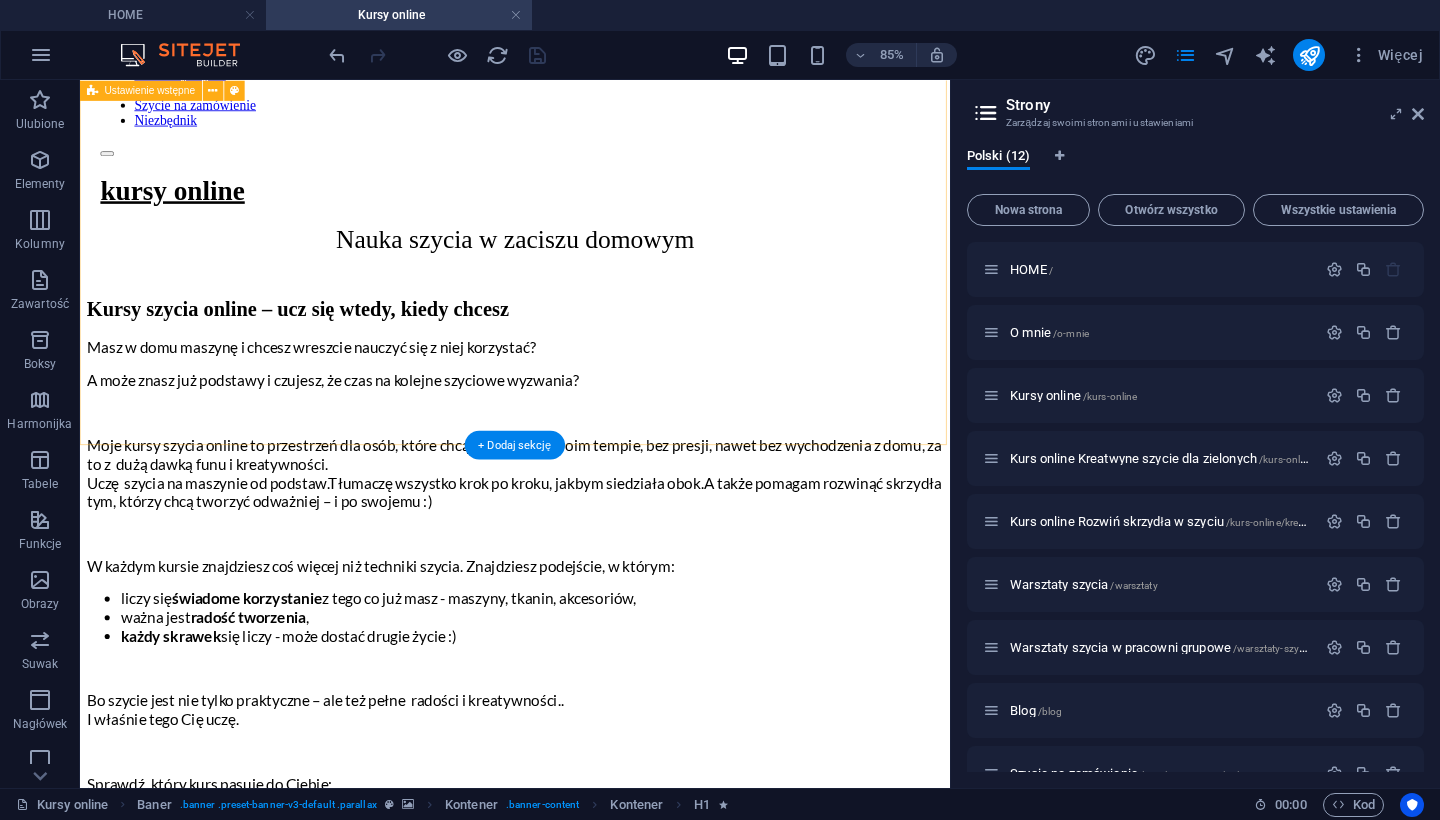 scroll, scrollTop: 852, scrollLeft: 0, axis: vertical 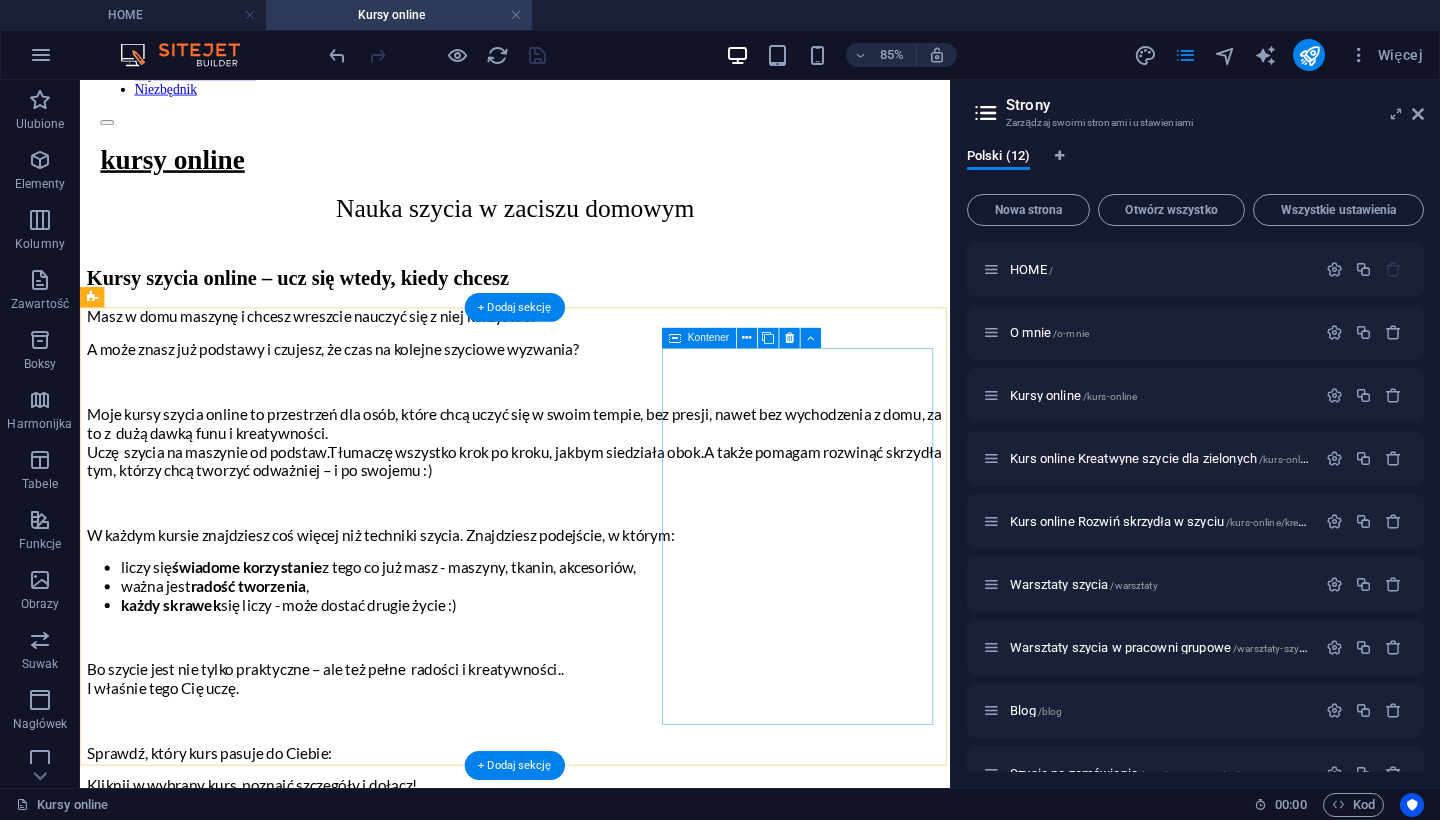 click on "PLatforma kursowa Masz już kurs? Tu zaloguj się do platformy kursowej! Go to Page" at bounding box center [592, 2904] 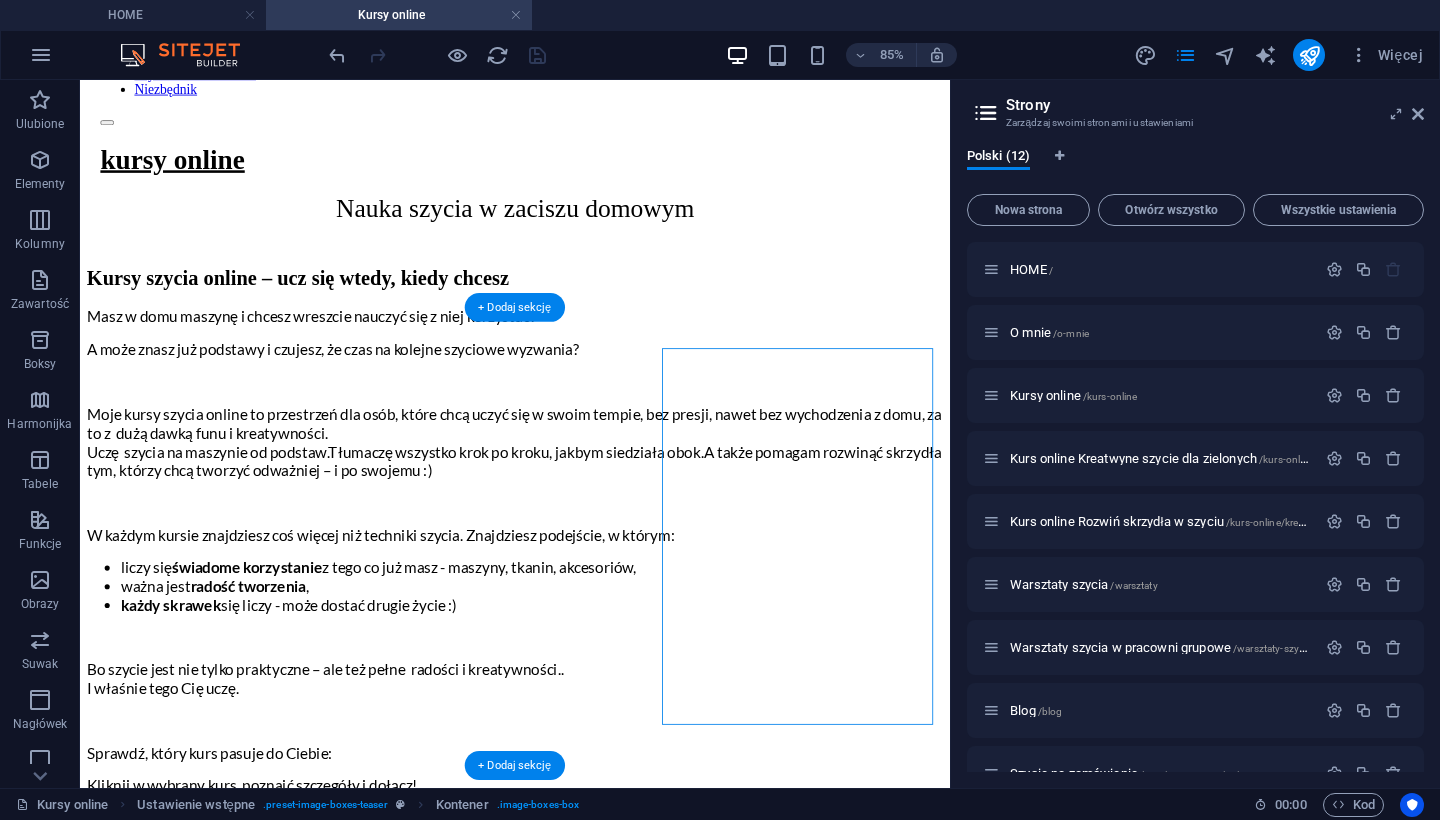 click on "PLatforma kursowa" at bounding box center (592, 2839) 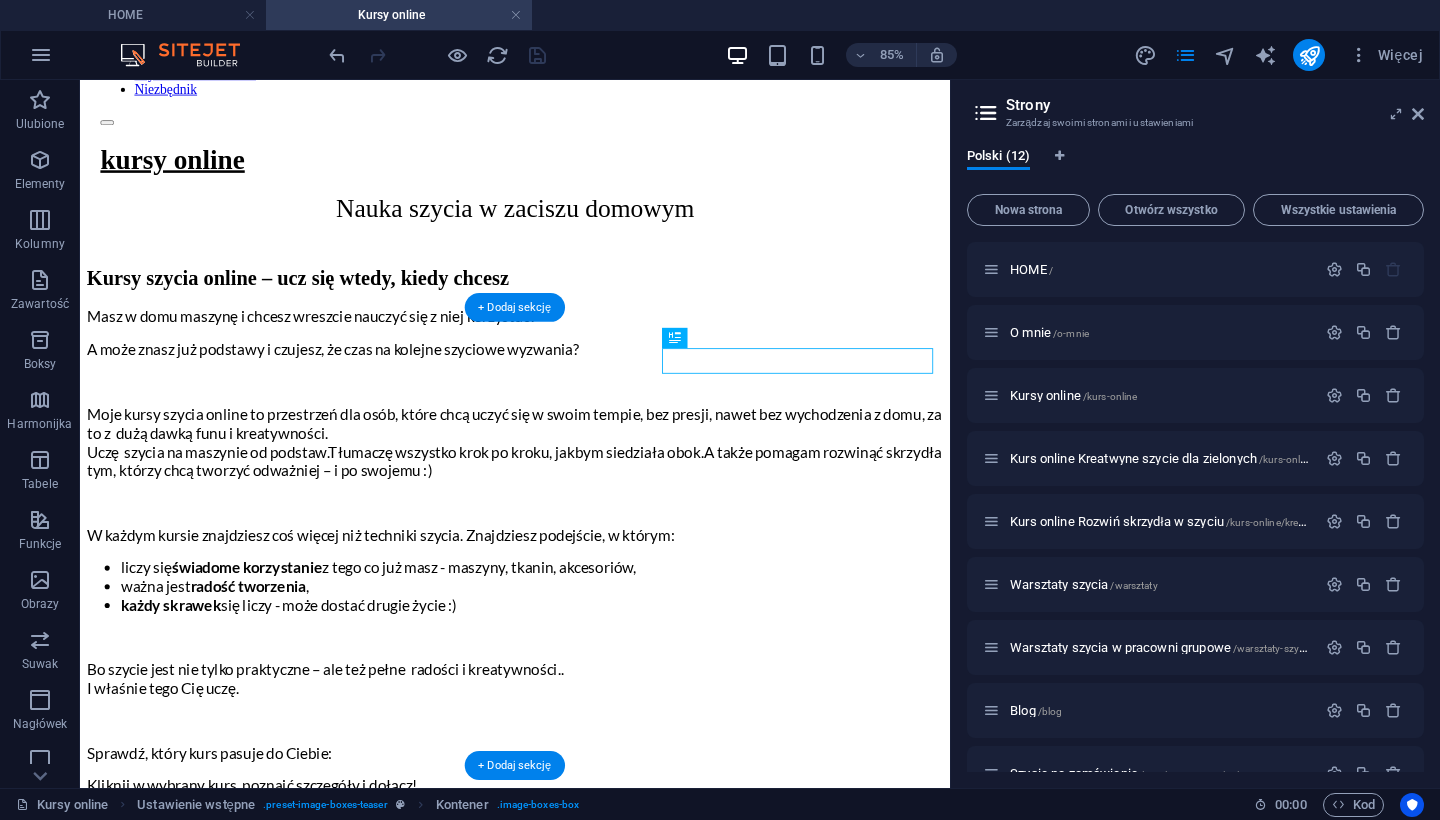 click on "PLatforma kursowa" at bounding box center [592, 2839] 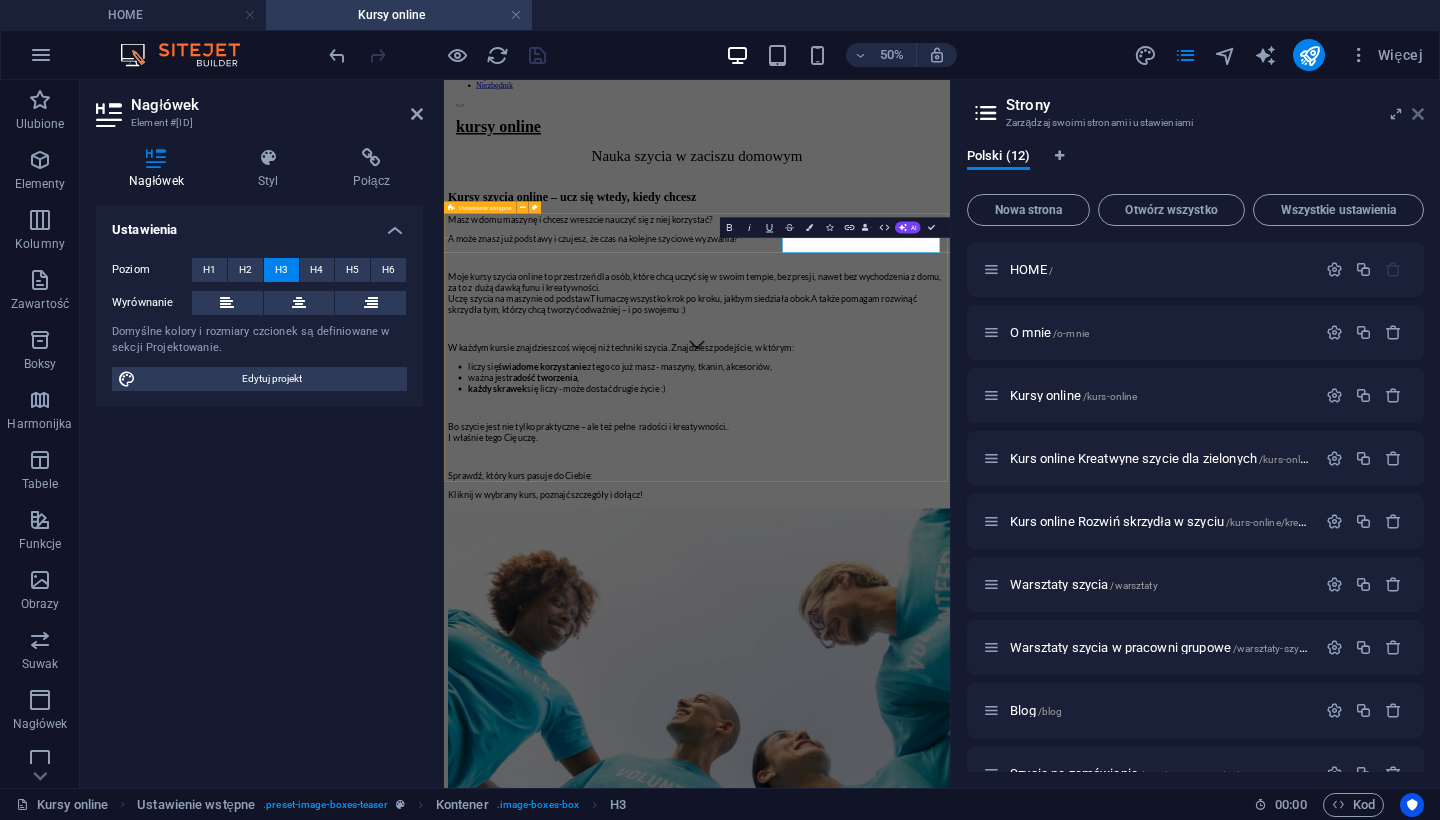 click at bounding box center (1418, 114) 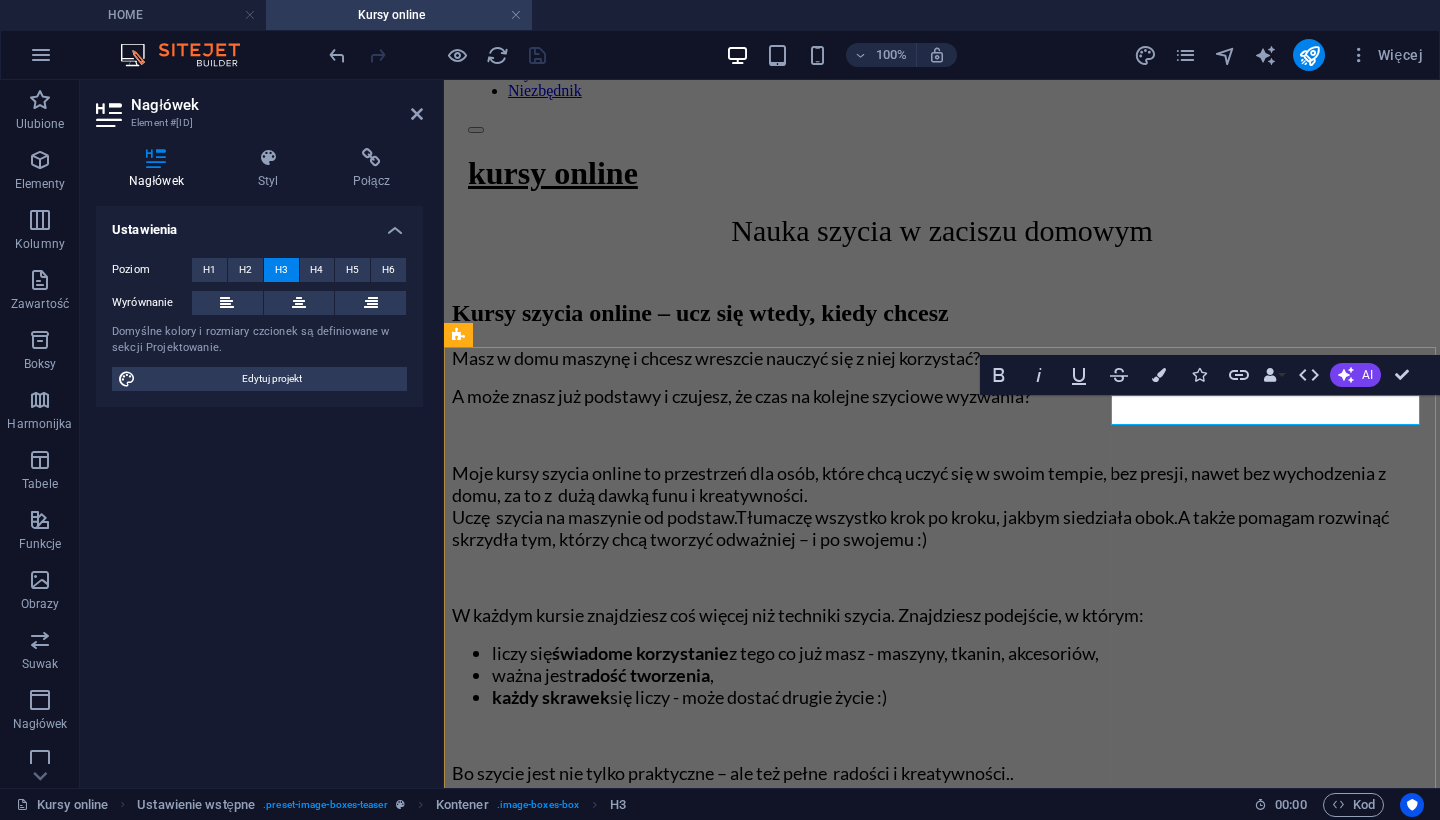 click on "PLatforma kursowa" at bounding box center (942, 2797) 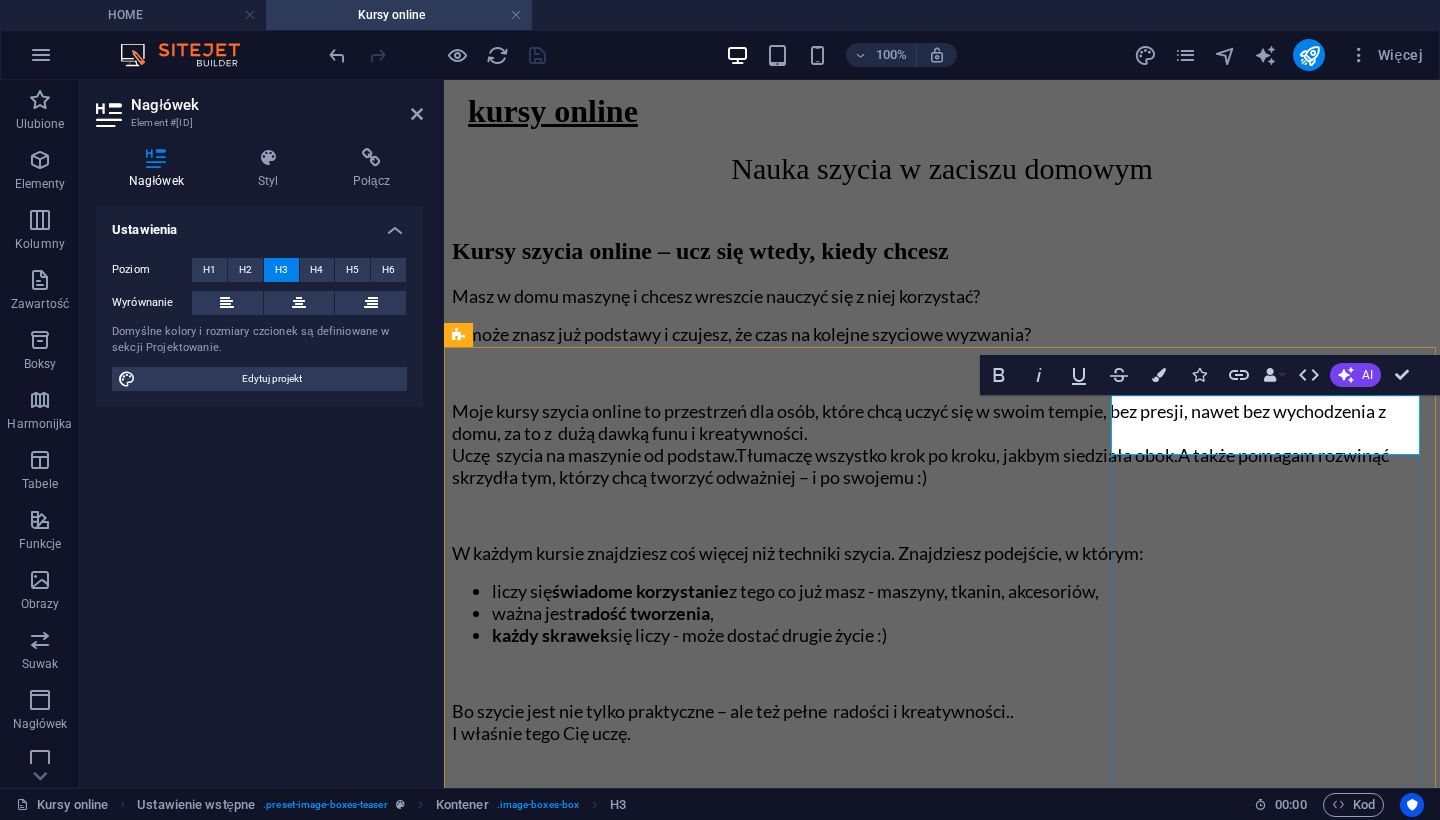 click on "‌PLatforma kursowa Masz już kurs? Tu zaloguj się do platformy kursowej! Go to Page" at bounding box center (942, 2811) 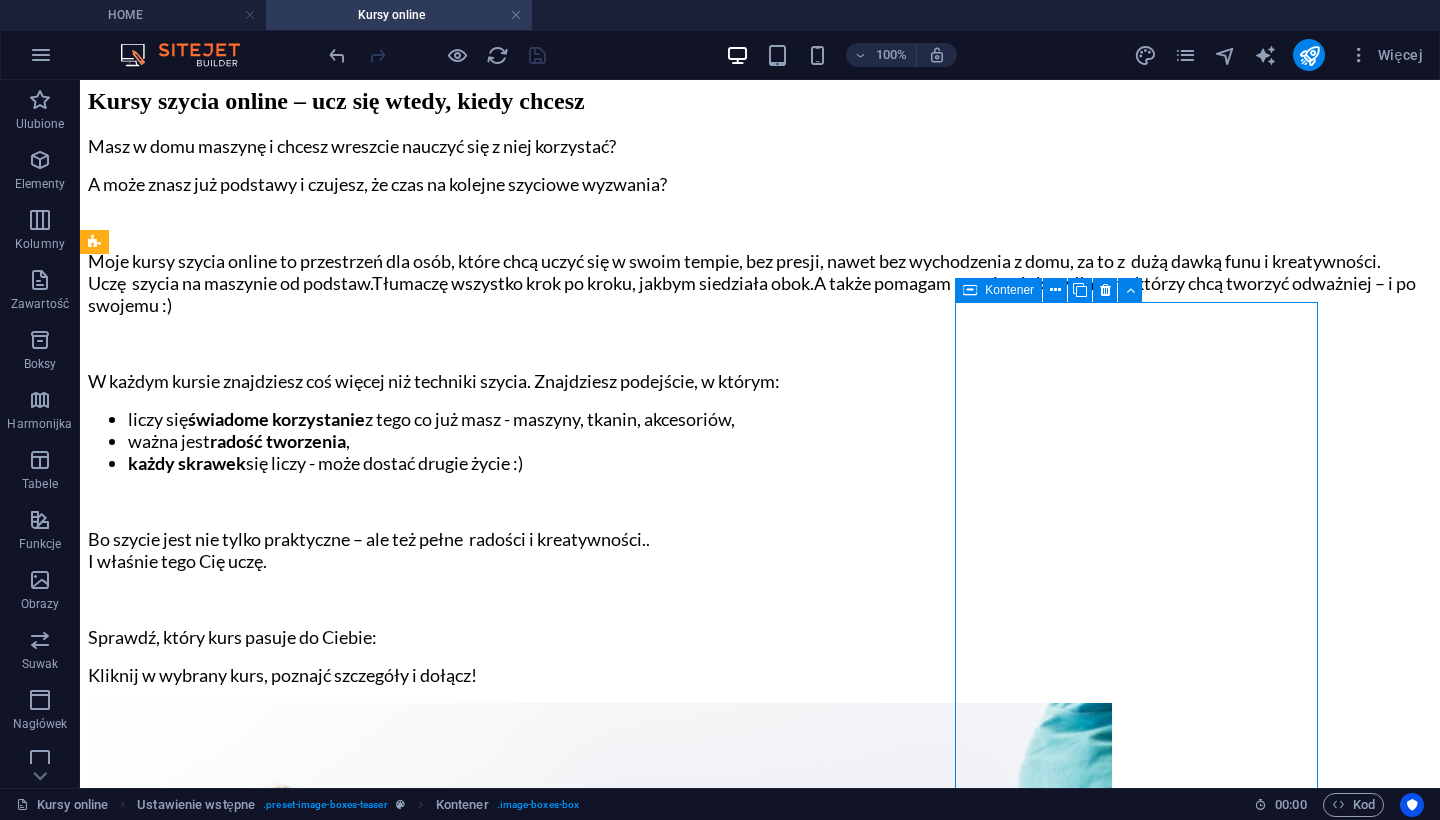 scroll, scrollTop: 1035, scrollLeft: 0, axis: vertical 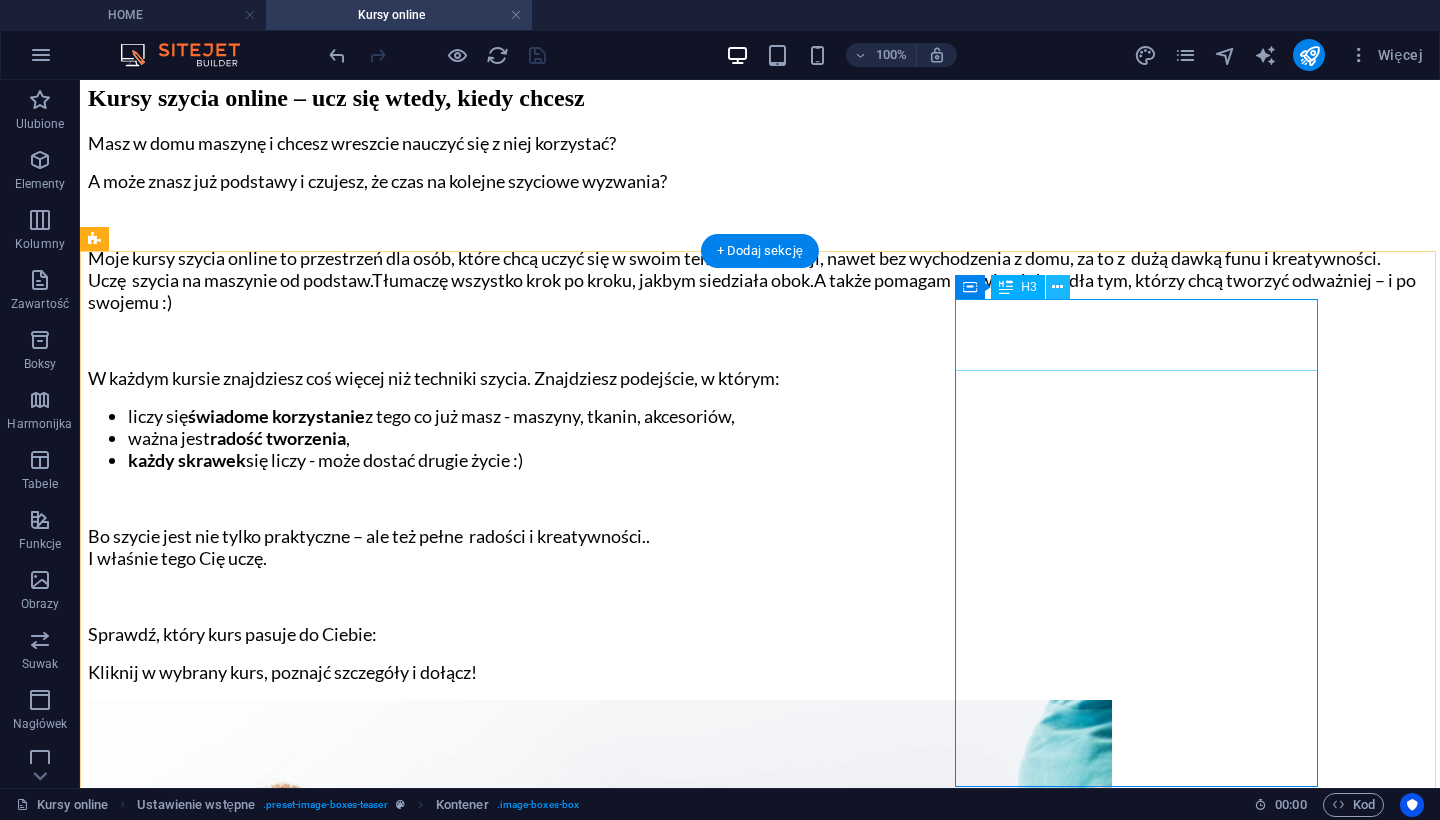 click at bounding box center [1057, 287] 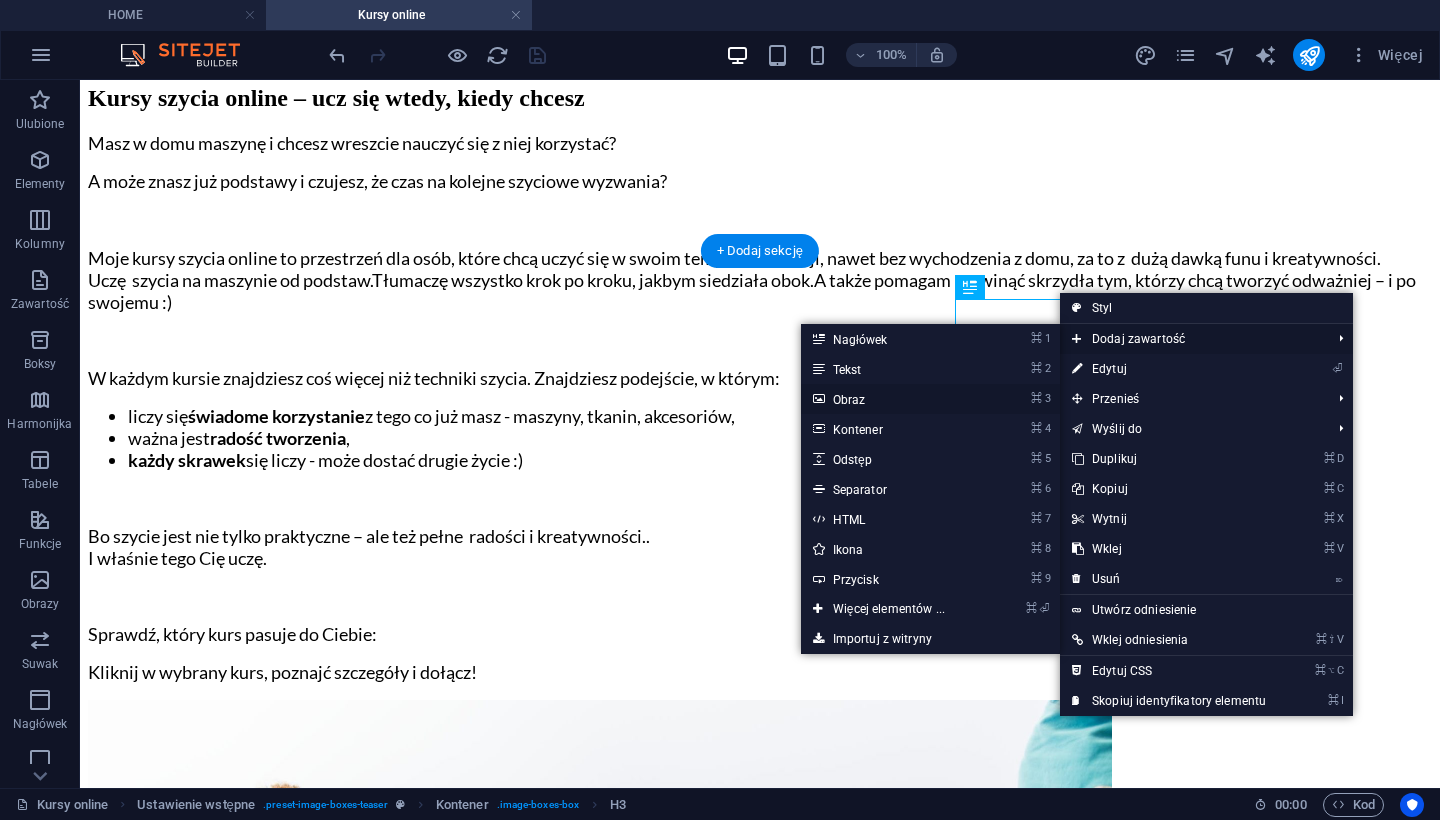 click on "⌘ 3  Obraz" at bounding box center [893, 399] 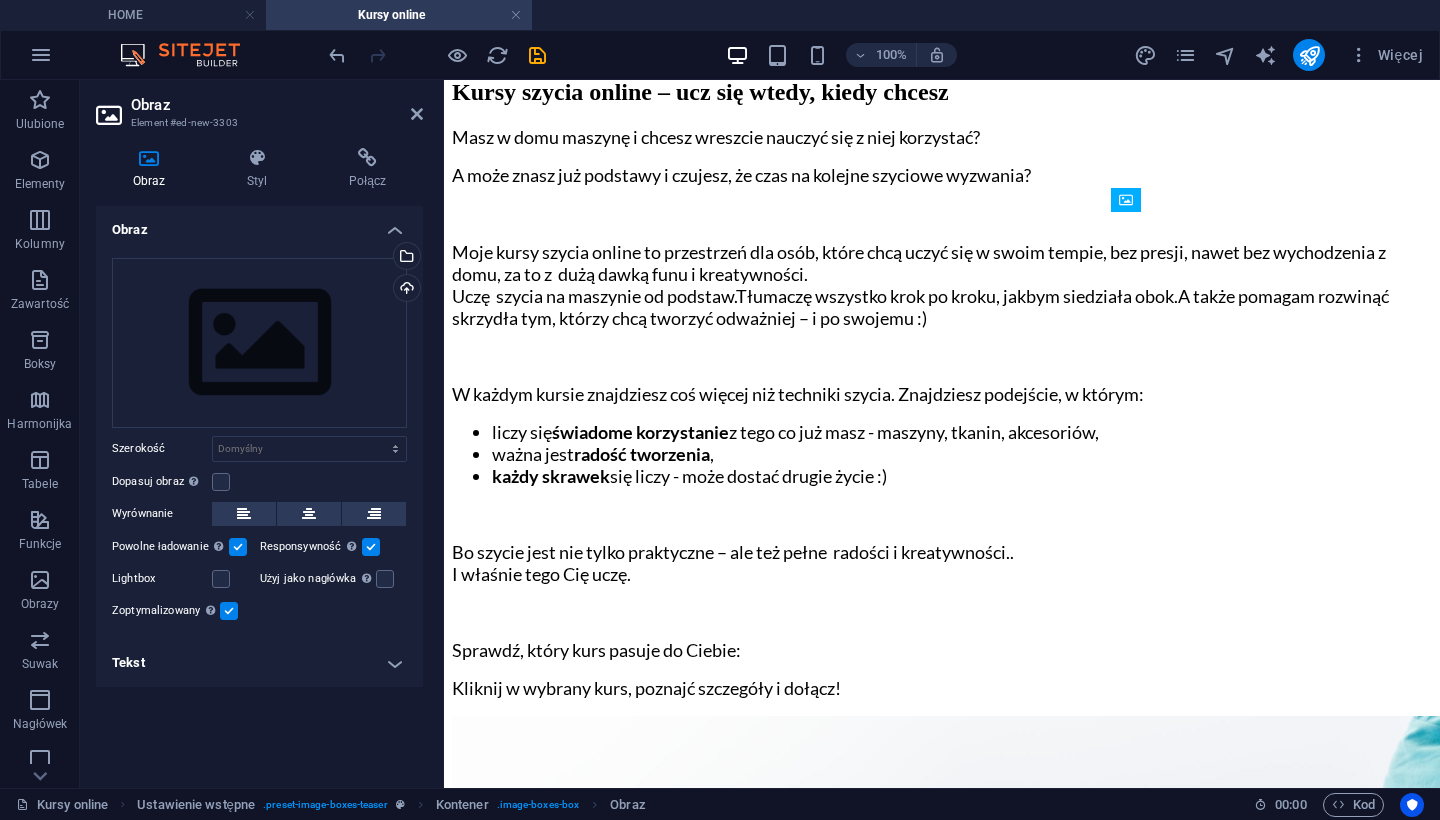 drag, startPoint x: 1248, startPoint y: 324, endPoint x: 1223, endPoint y: 243, distance: 84.77028 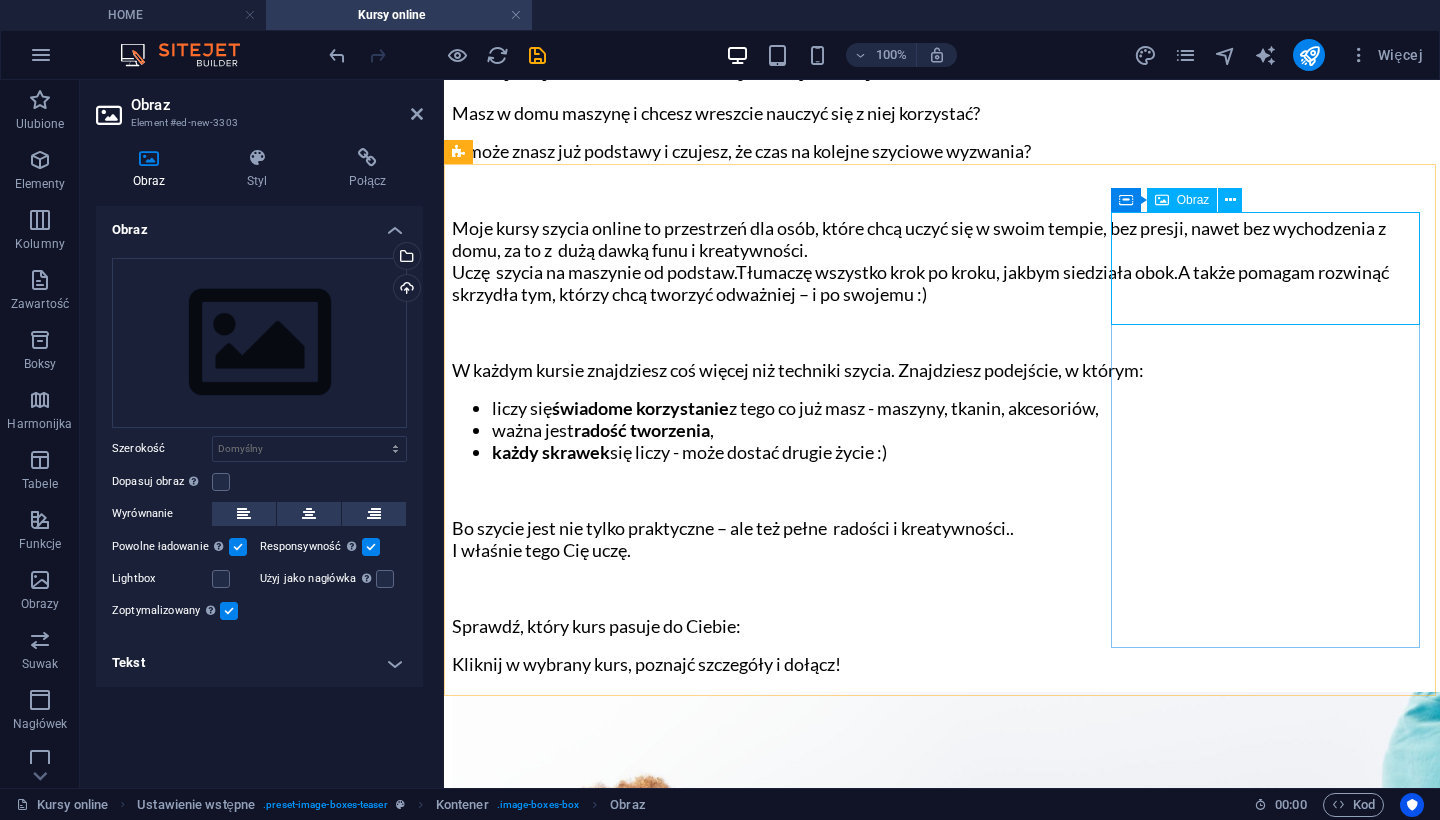 click on "Obraz" at bounding box center (1193, 200) 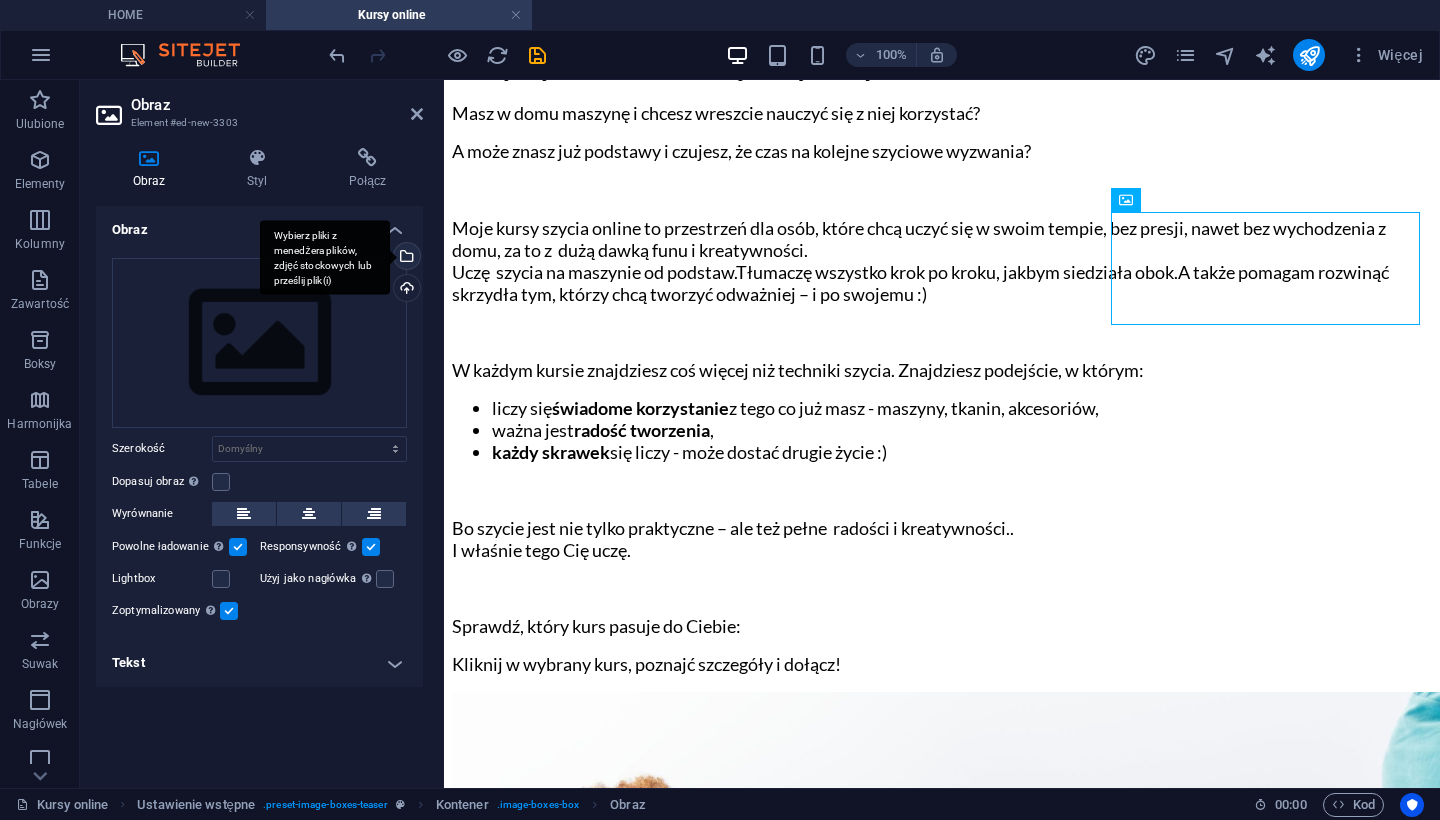click on "Wybierz pliki z menedżera plików, zdjęć stockowych lub prześlij plik(i)" at bounding box center (405, 258) 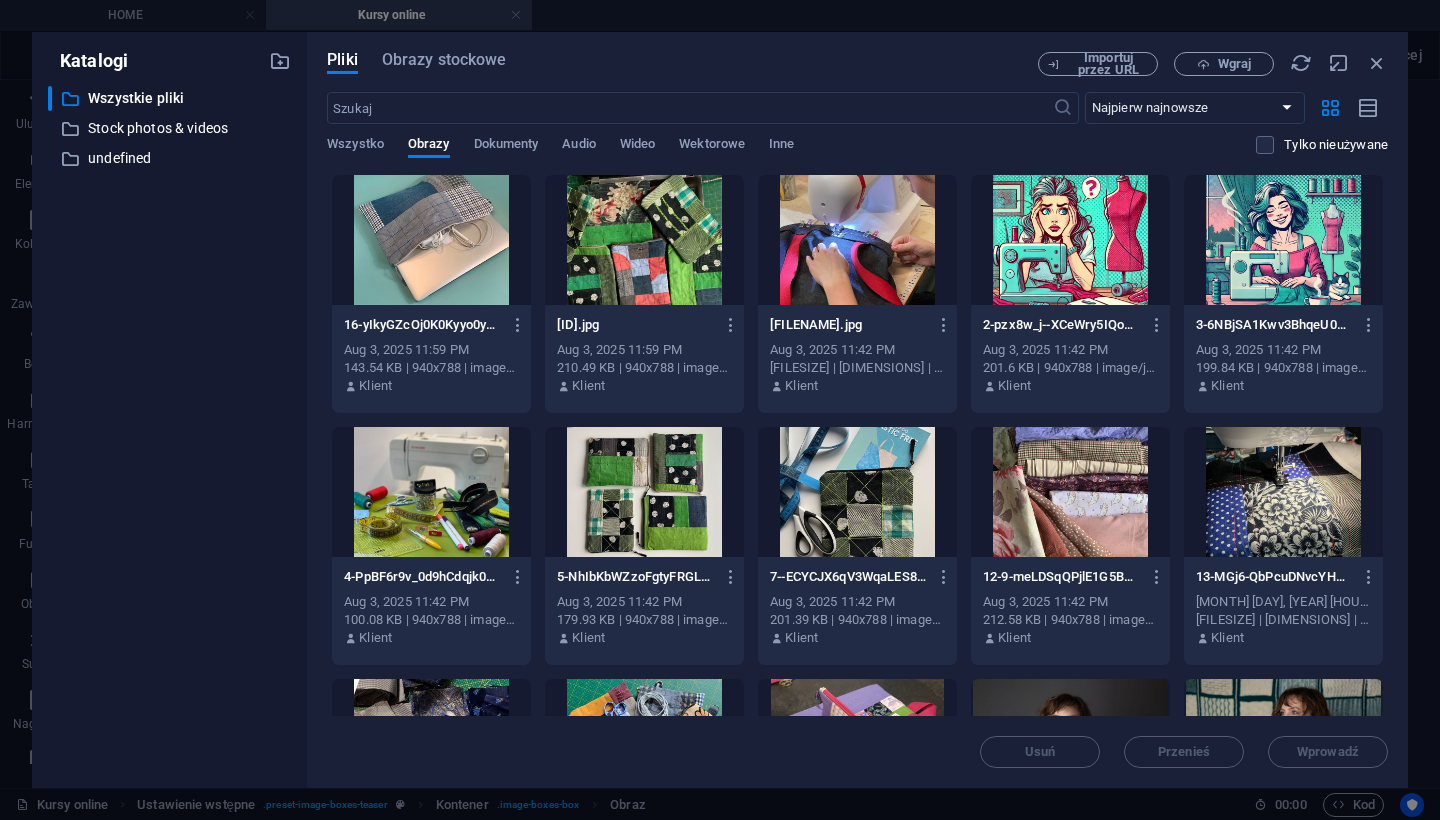 click at bounding box center [431, 240] 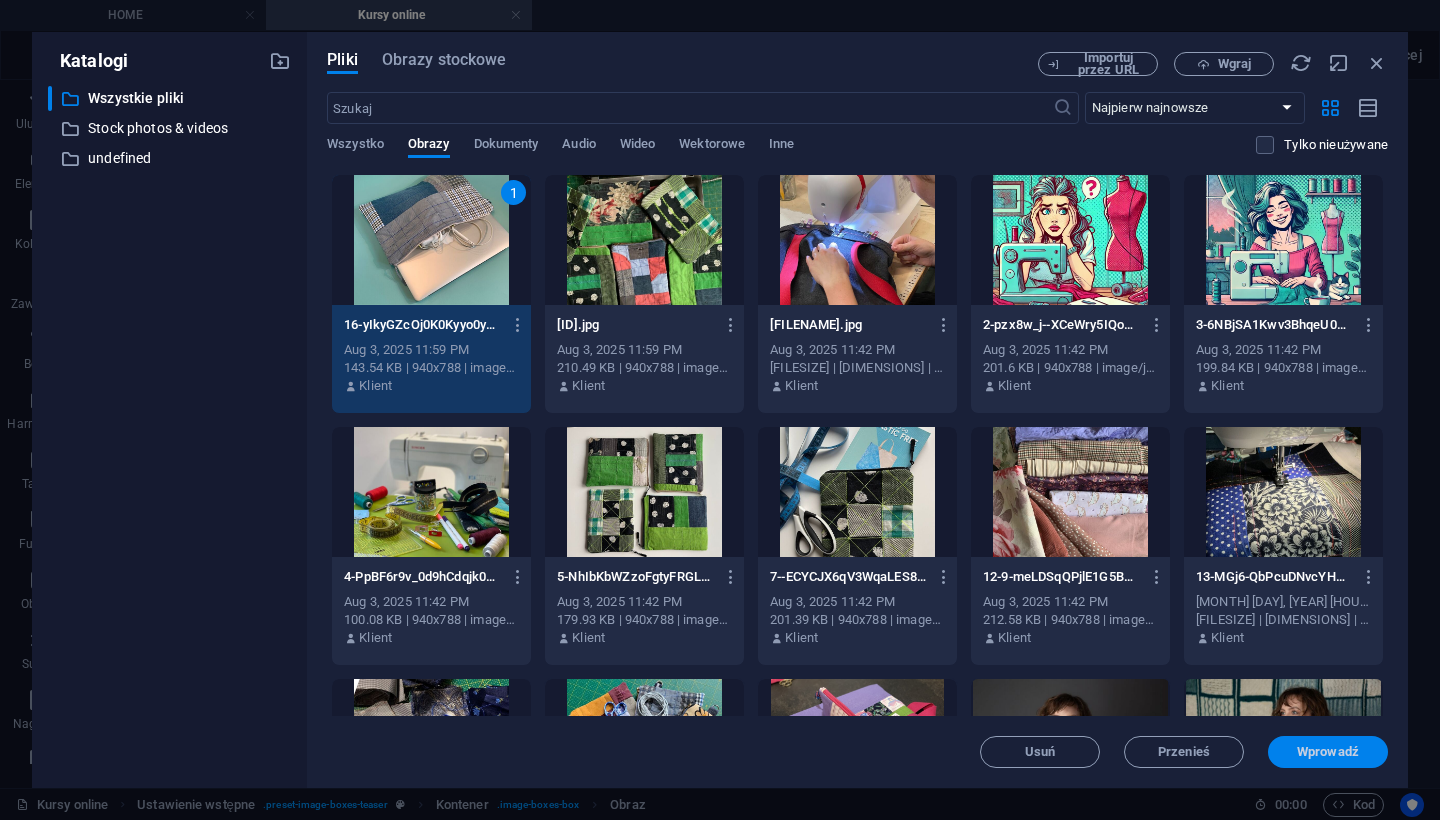 click on "Wprowadź" at bounding box center [1328, 752] 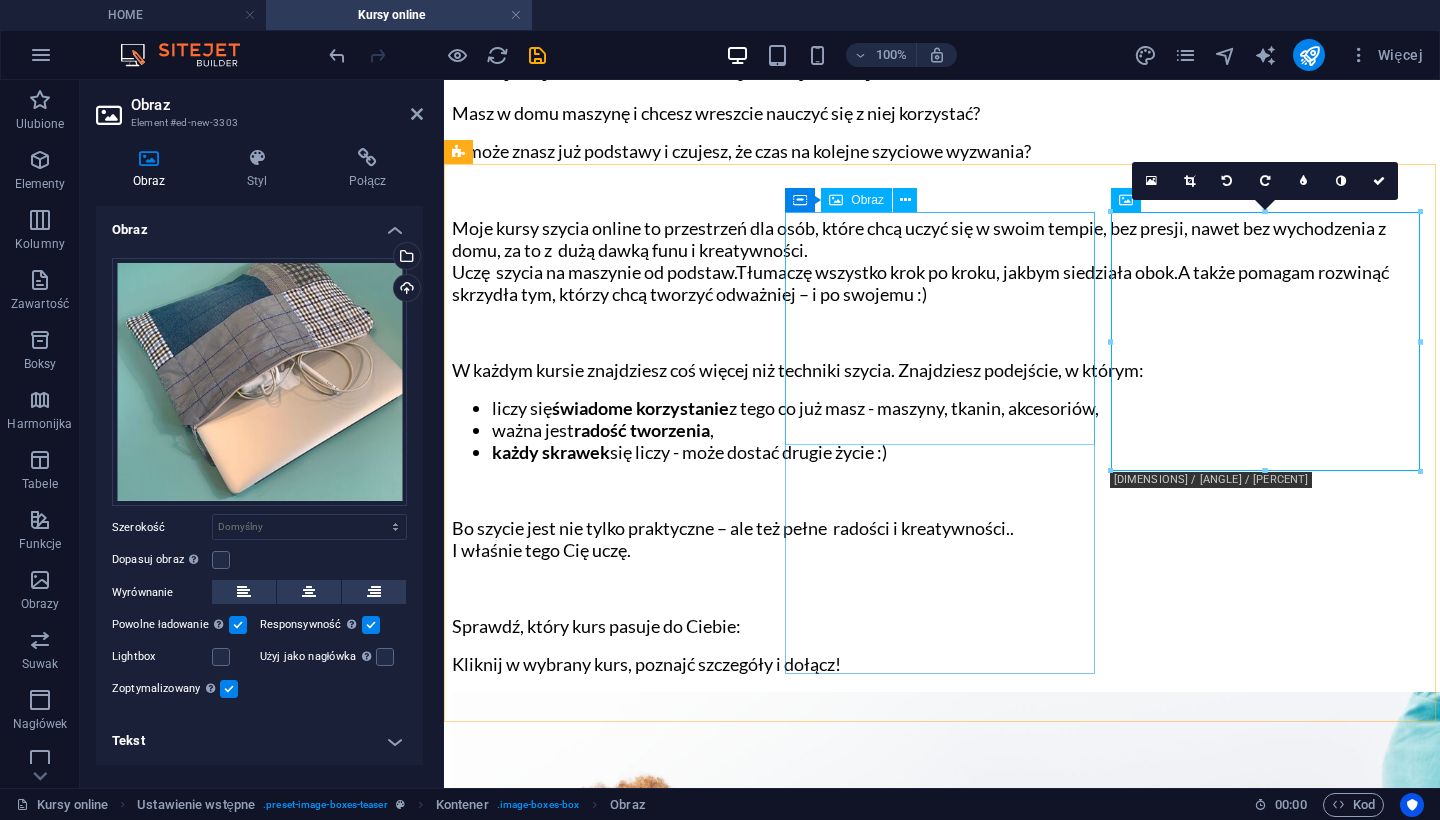 click at bounding box center (942, 2041) 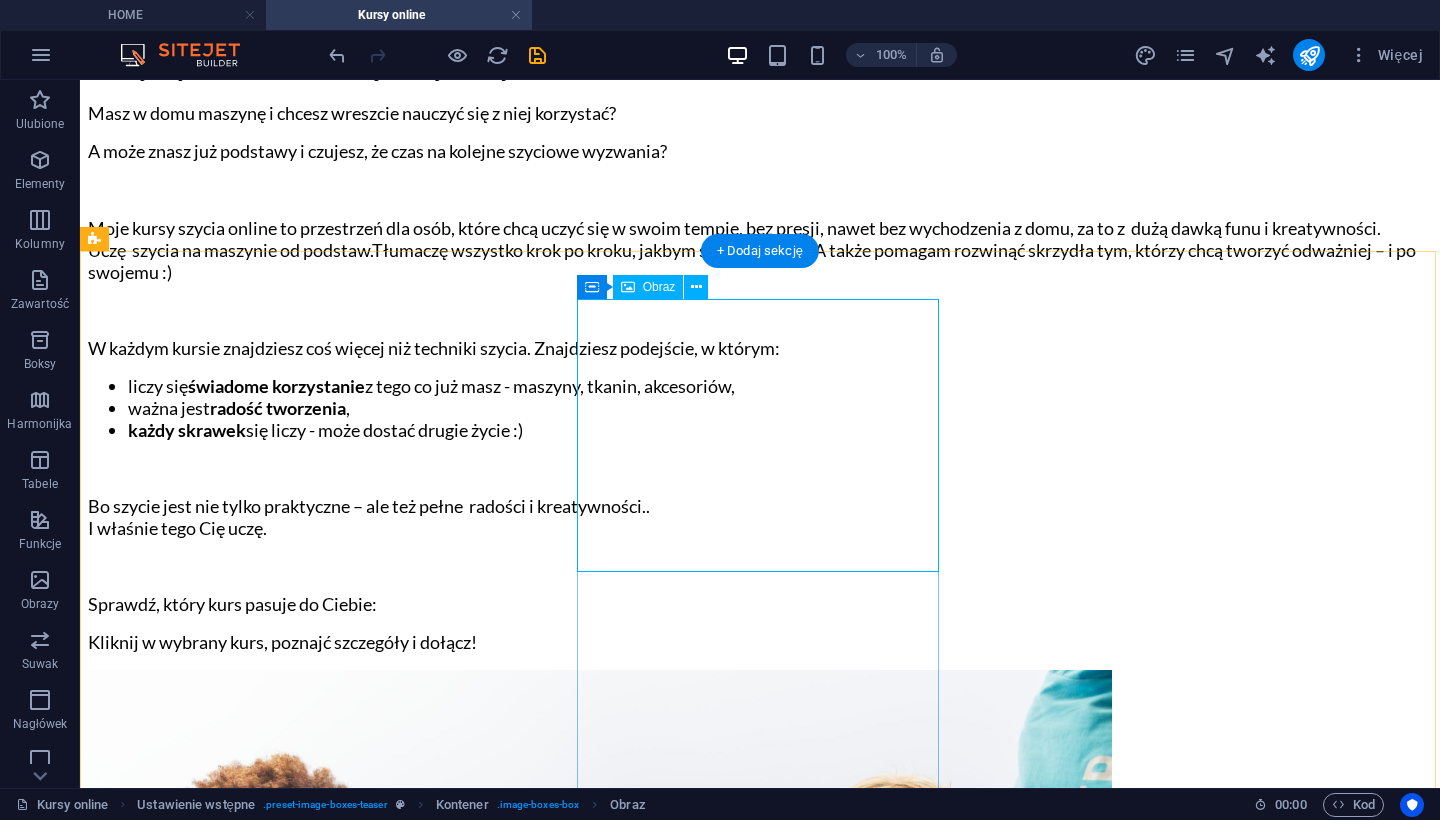 click on "Obraz" at bounding box center (659, 287) 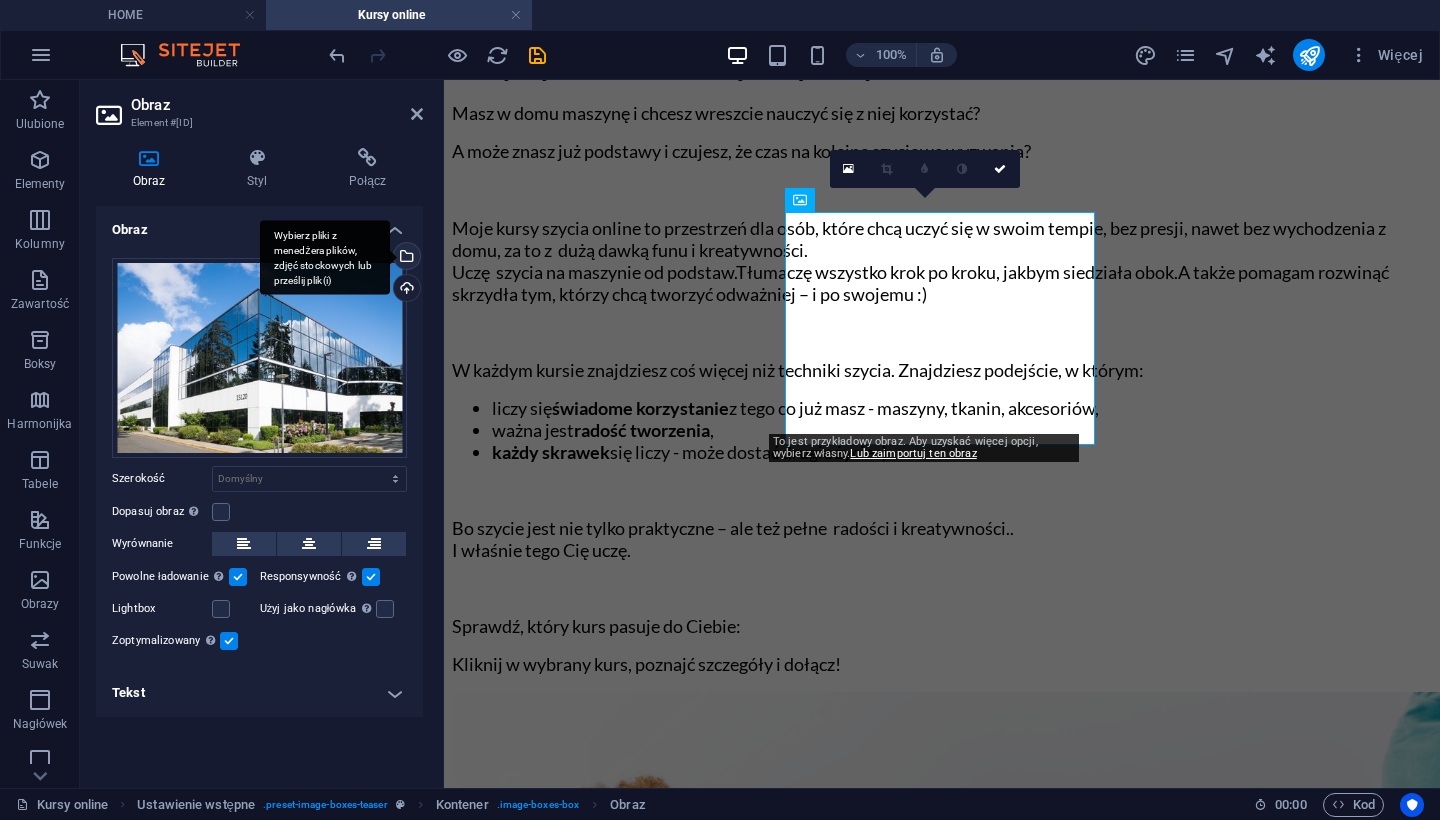 click on "Wybierz pliki z menedżera plików, zdjęć stockowych lub prześlij plik(i)" at bounding box center (405, 258) 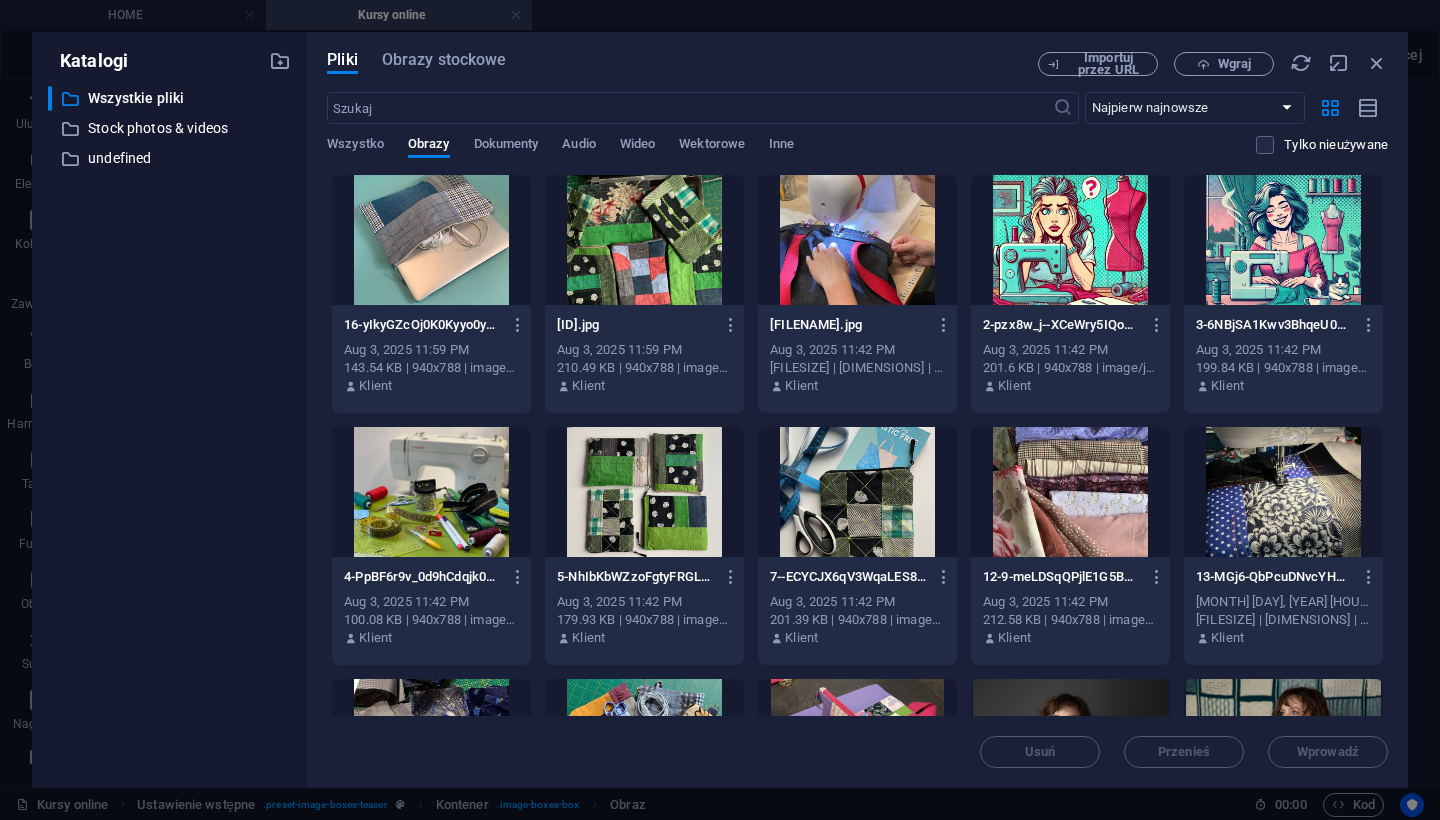 click at bounding box center [1283, 240] 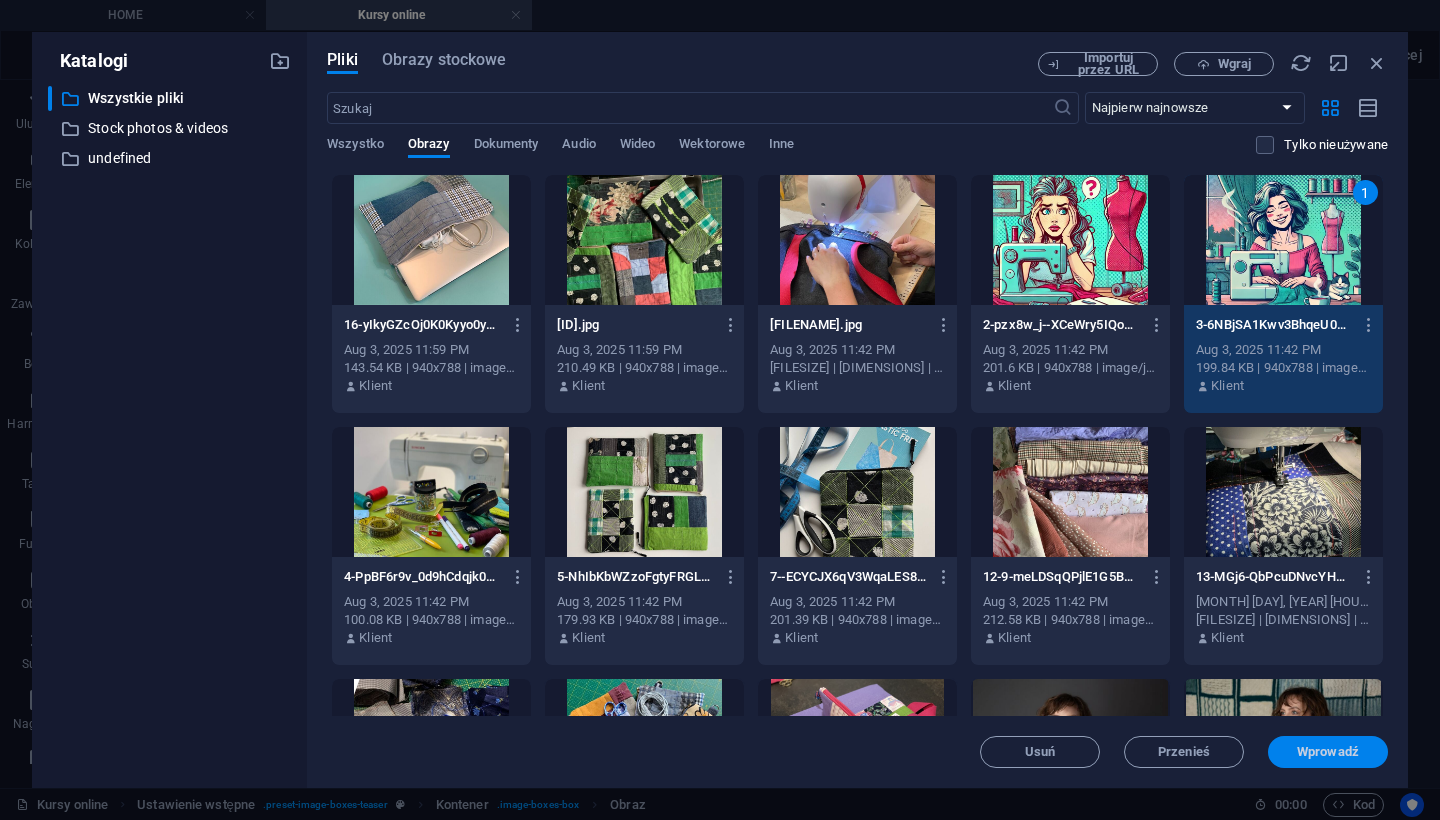 click on "Wprowadź" at bounding box center [1328, 752] 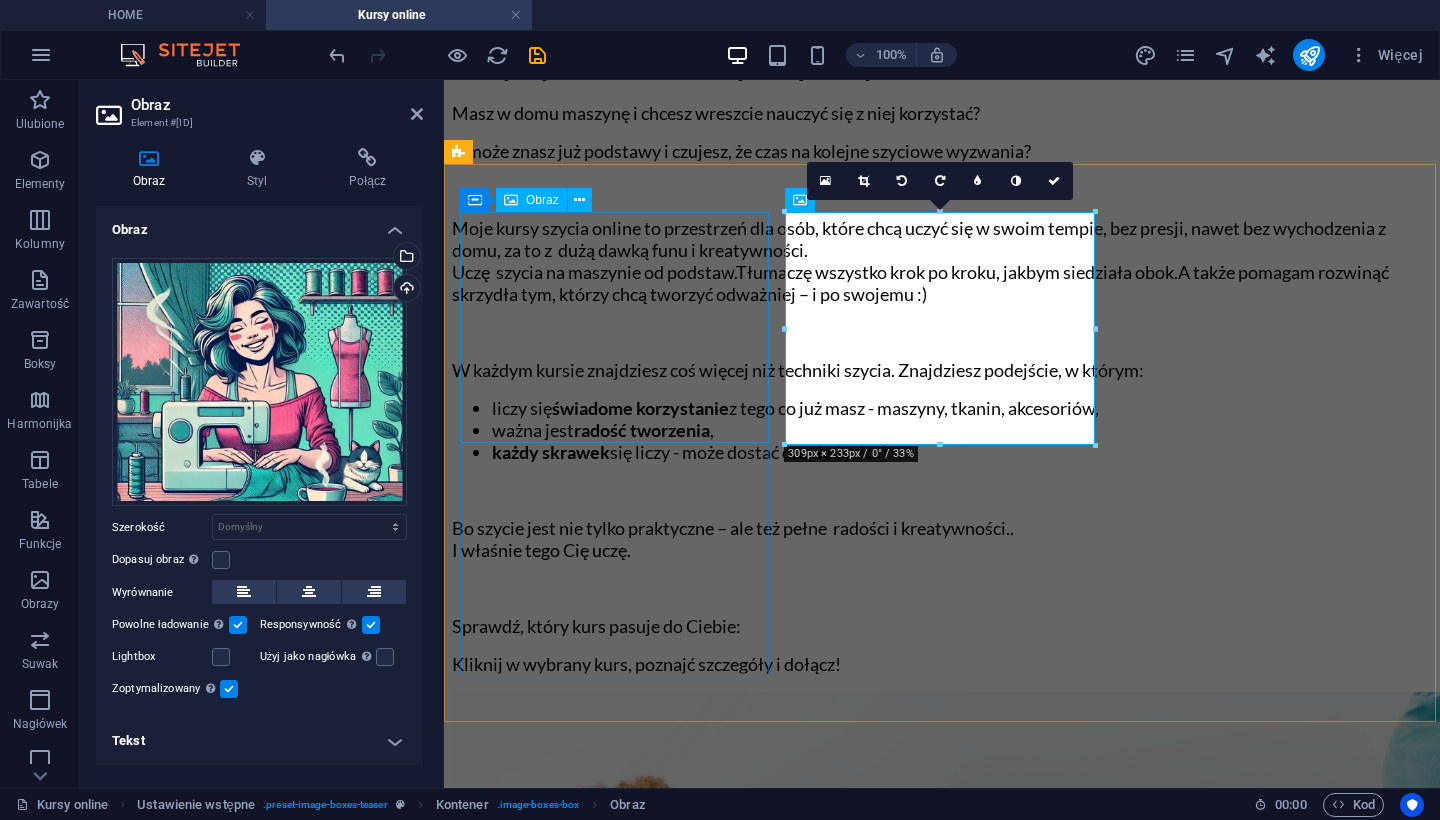 click at bounding box center (942, 1077) 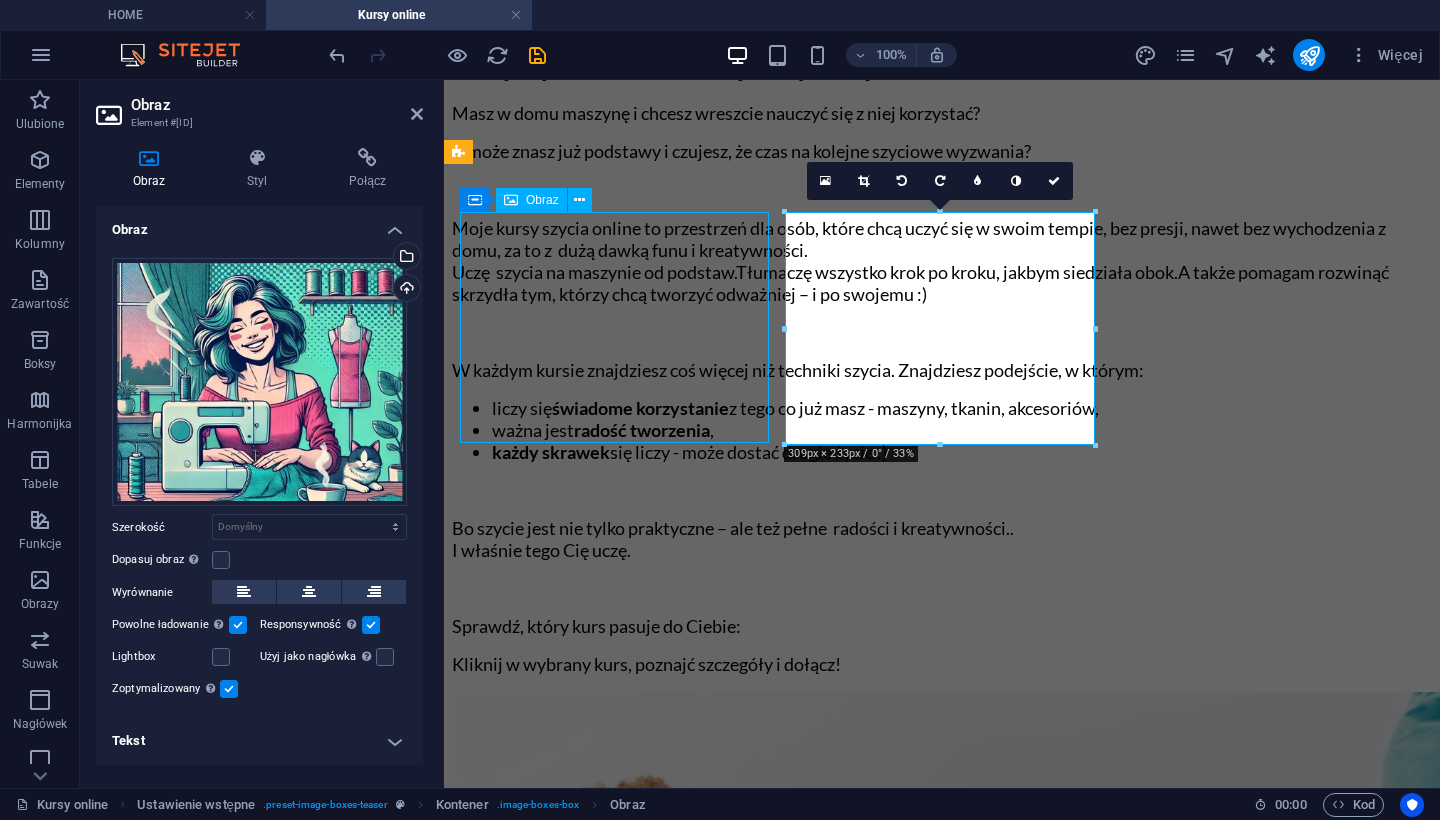 click at bounding box center [942, 1077] 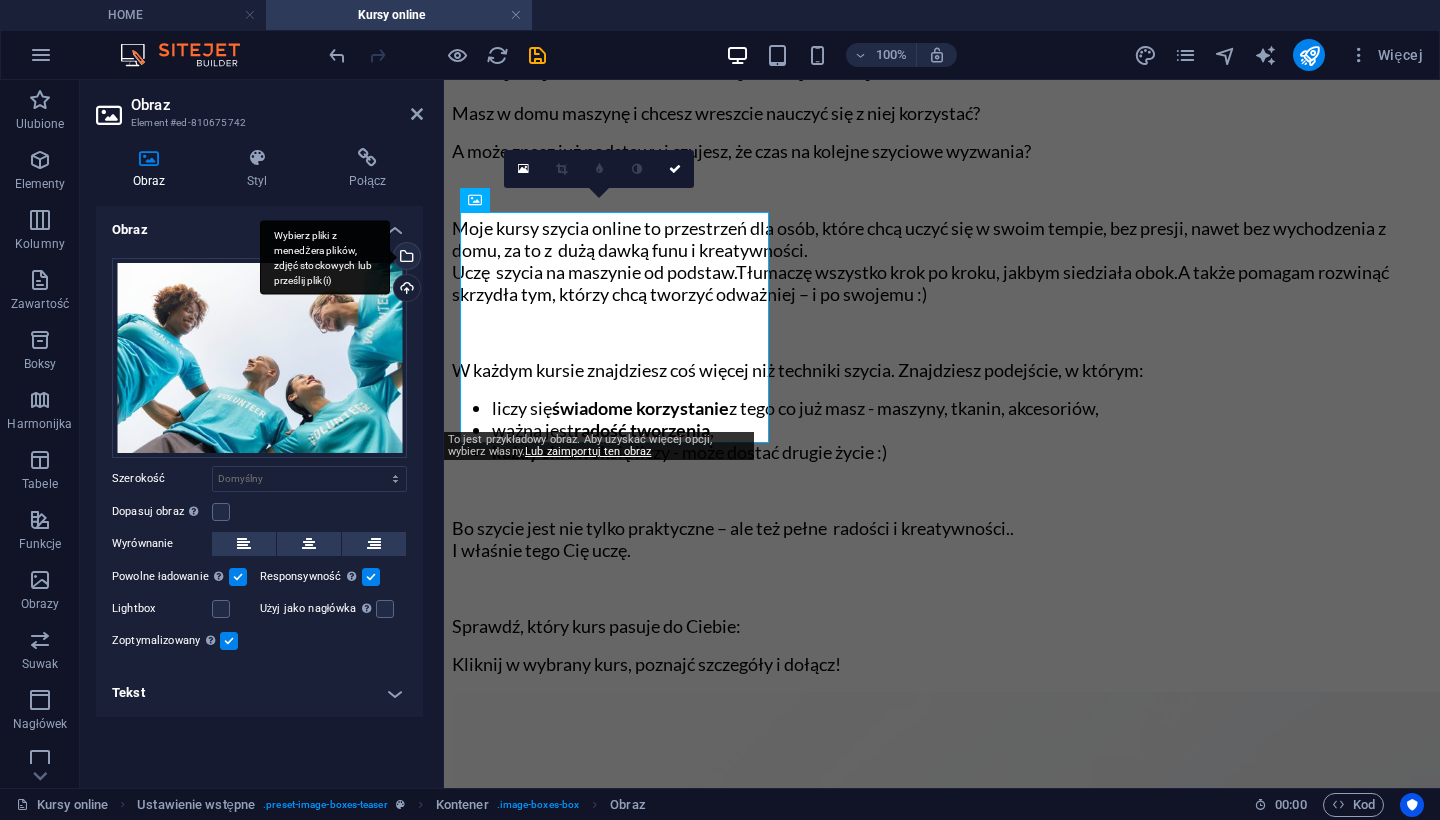 click on "Wybierz pliki z menedżera plików, zdjęć stockowych lub prześlij plik(i)" at bounding box center (405, 258) 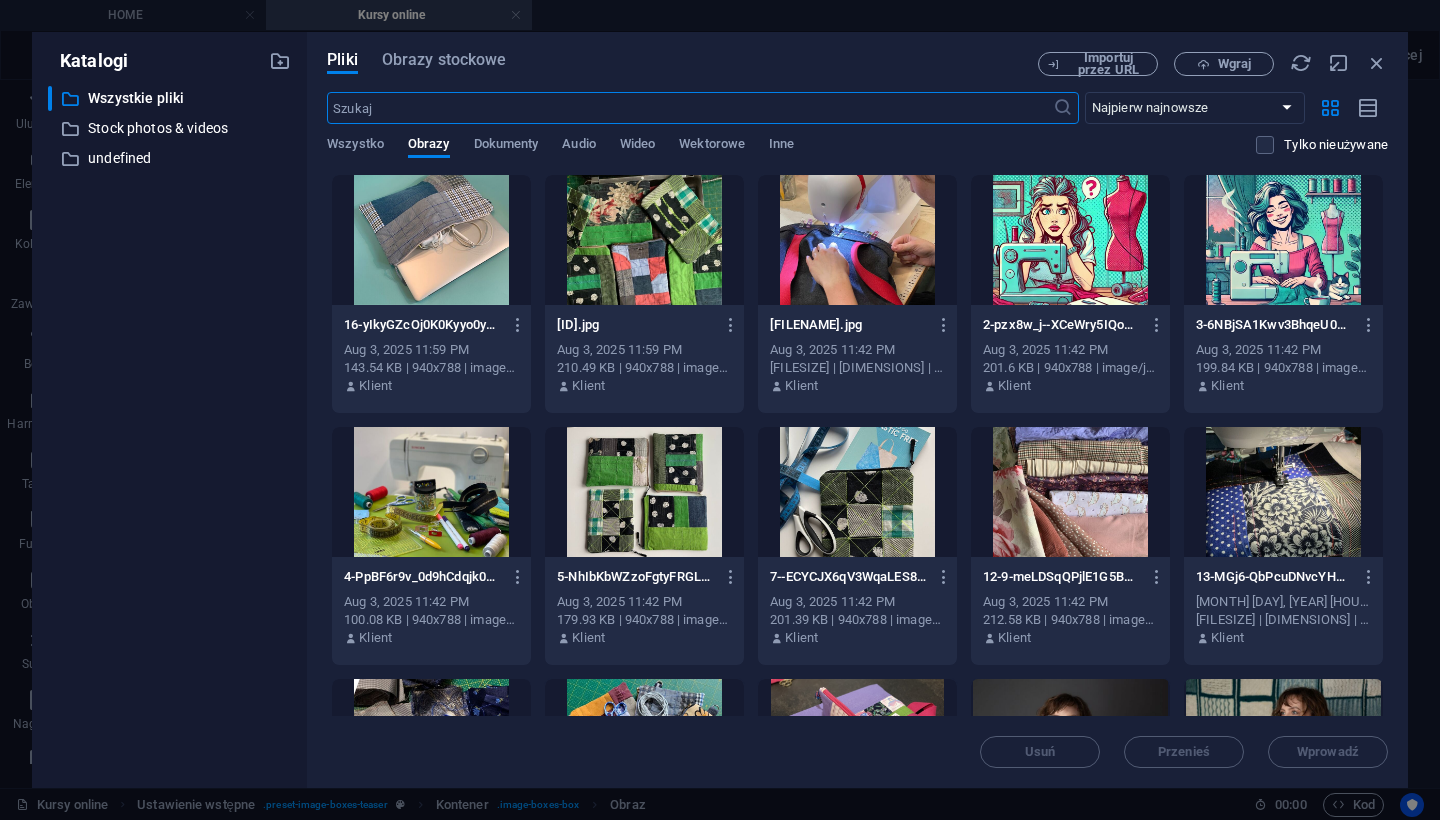 click at bounding box center [1070, 240] 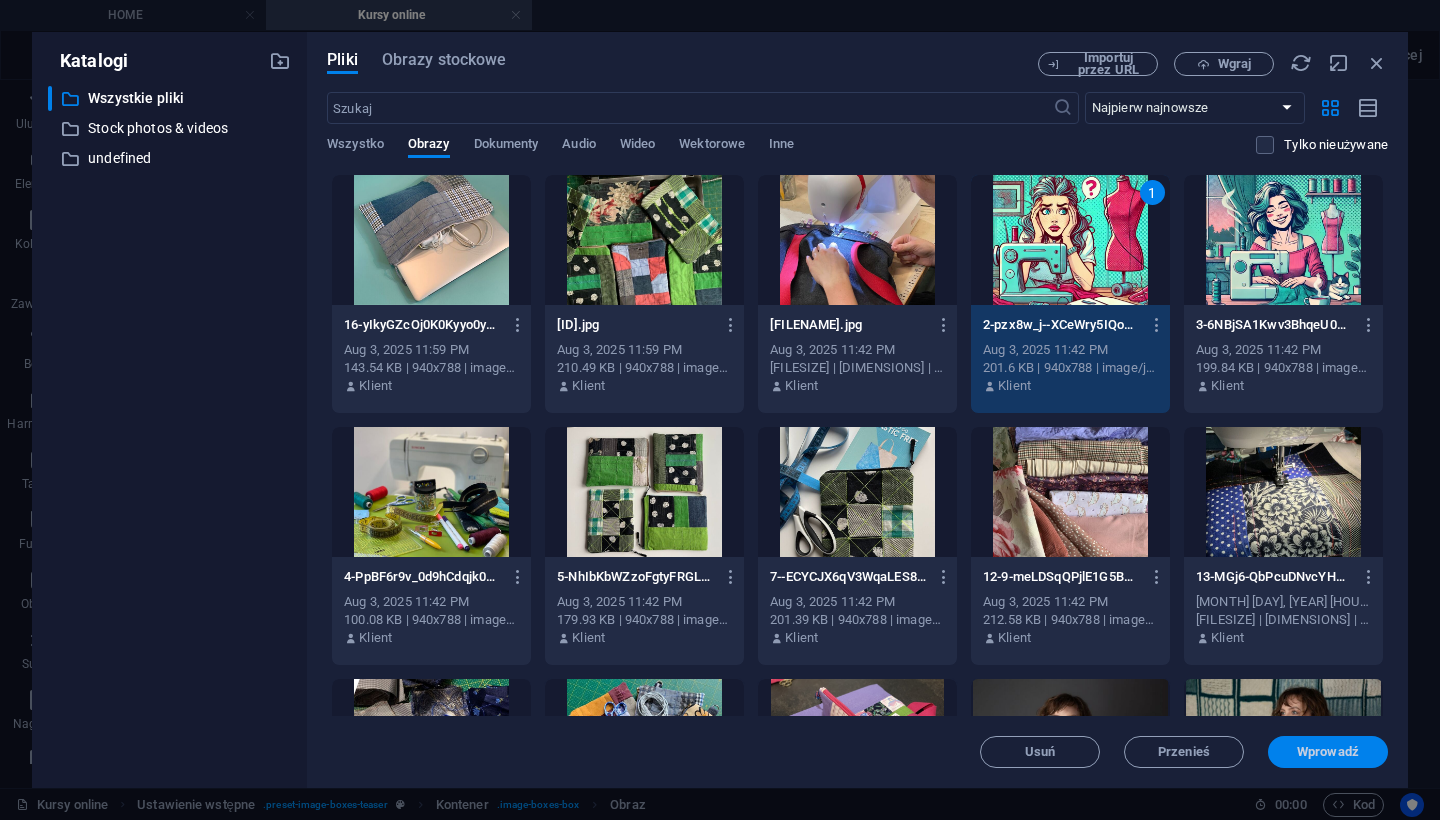 click on "Wprowadź" at bounding box center [1328, 752] 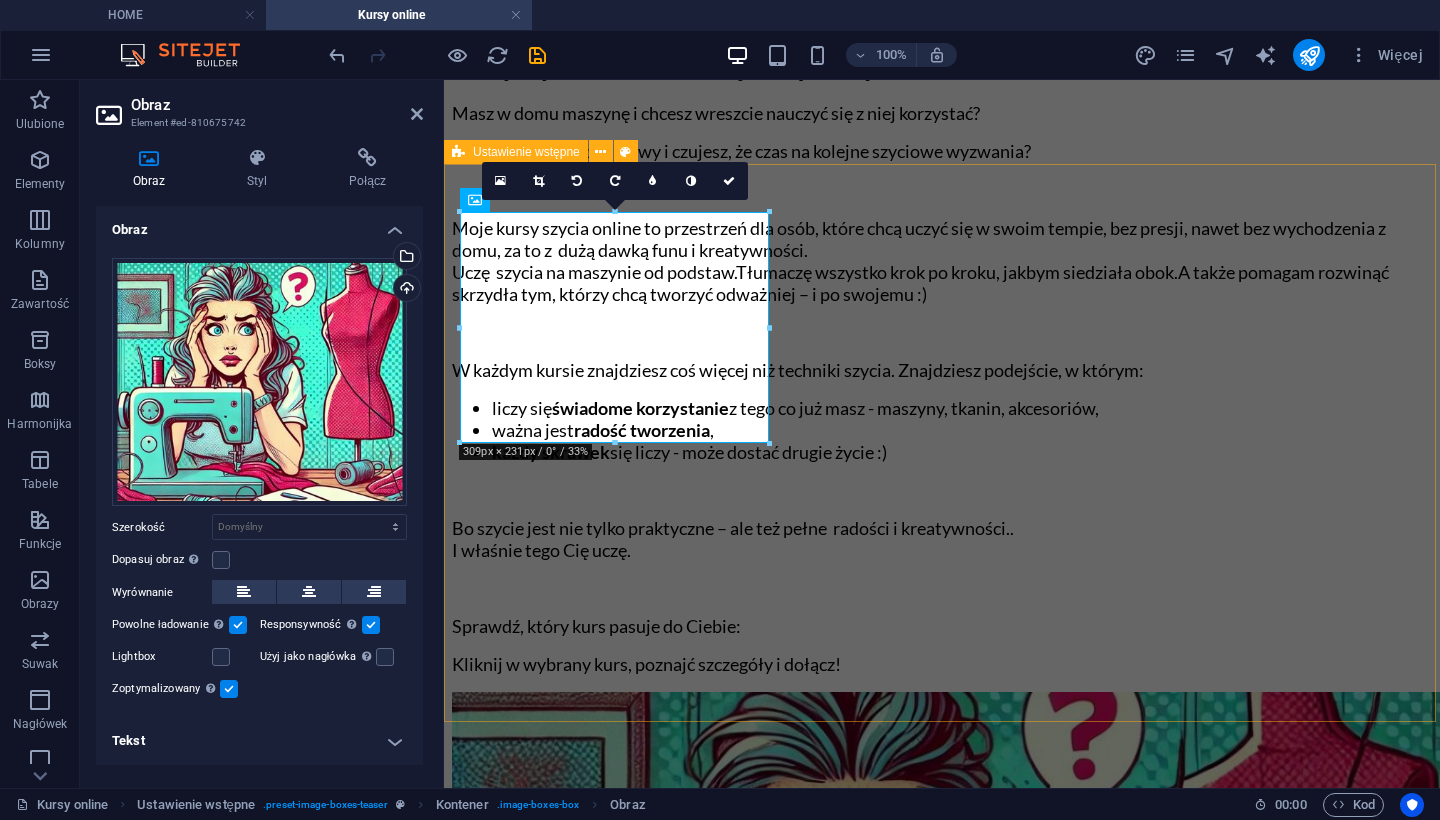 click on "kreatywne szycie  dla zieloncyh Kurs dla totalnie początkujących!  Naucz się szycia krok po kroku!   Go to Page kreatywne szycie - ROZWIŃ SKRZYDŁA Kurs dla tych co znają już podstawy szycia i chcą iść dalej!   Go to Page ‌PLatforma kursowa Masz już kurs?  Tu zaloguj się do platformy kursowej!     Go to Page" at bounding box center (942, 2122) 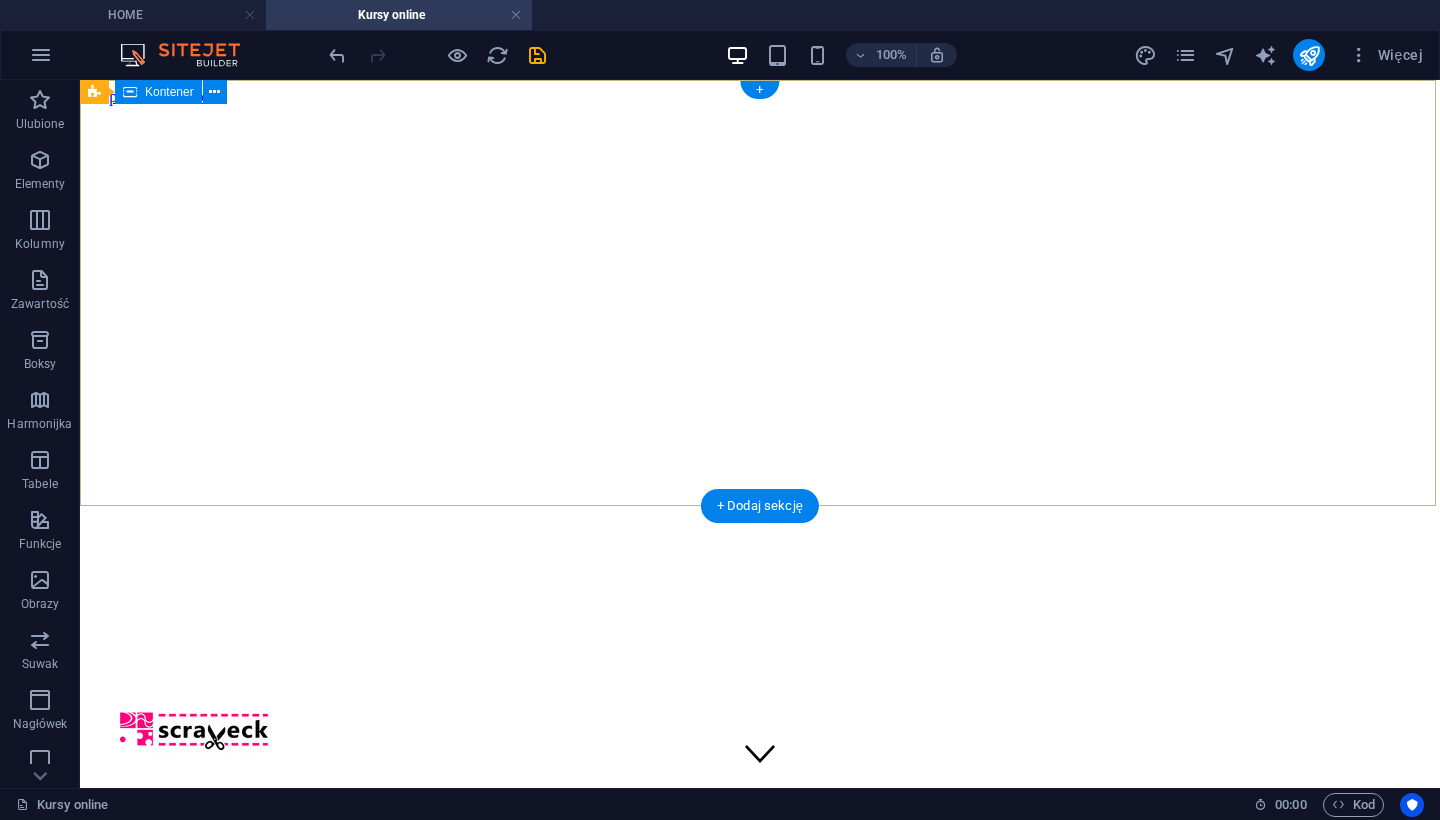 scroll, scrollTop: 0, scrollLeft: 0, axis: both 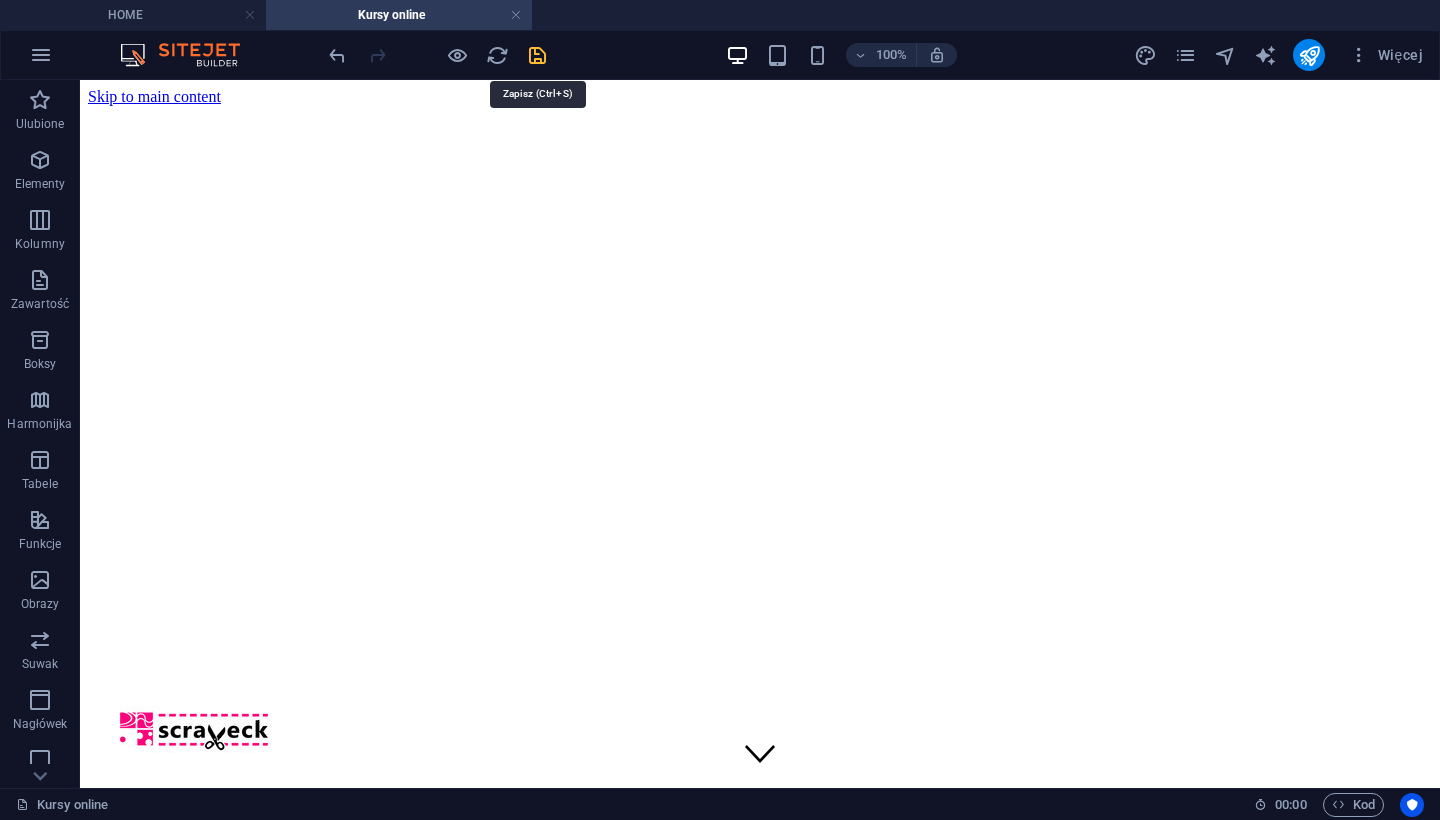 click at bounding box center (537, 55) 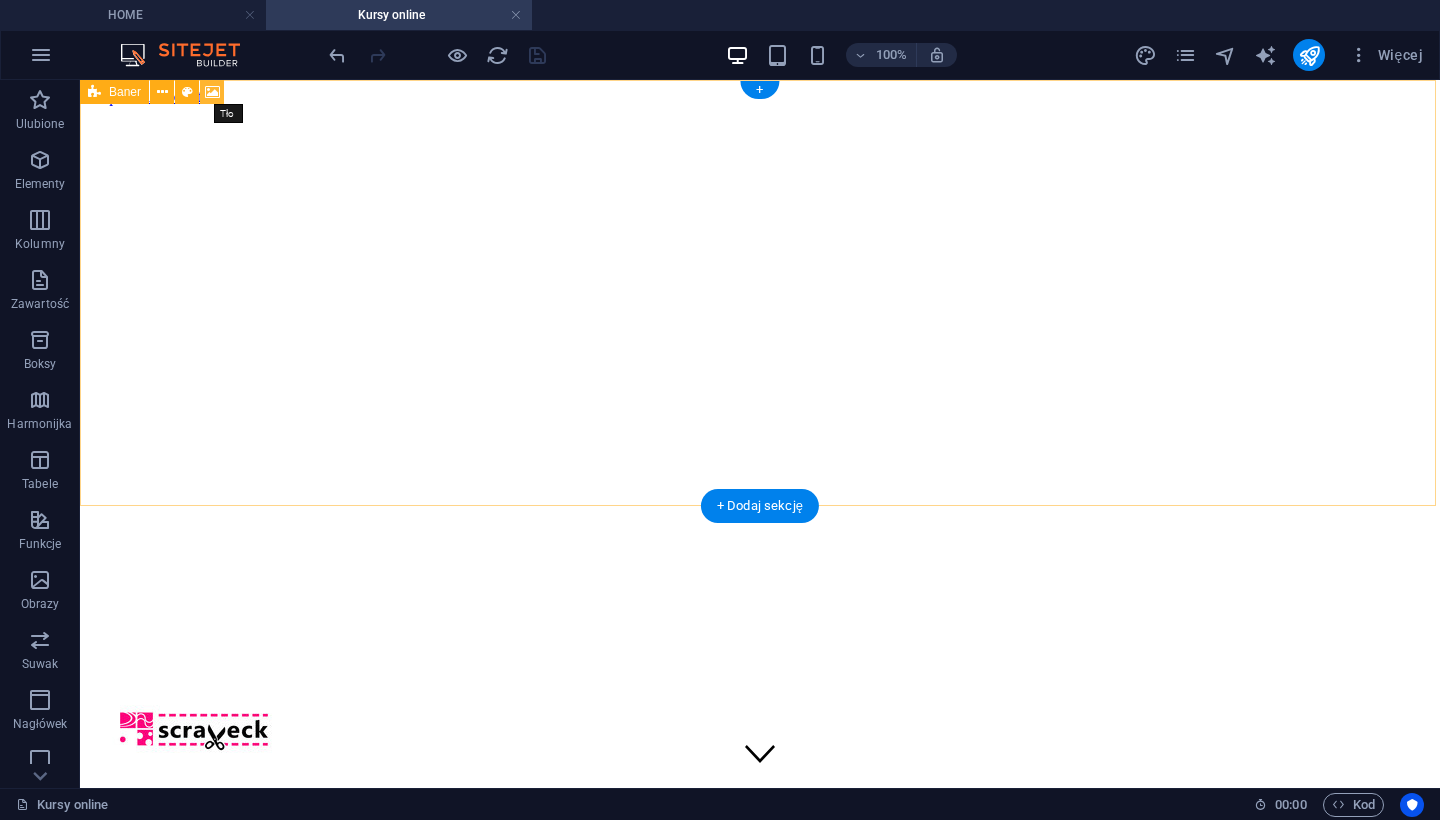 click at bounding box center (212, 92) 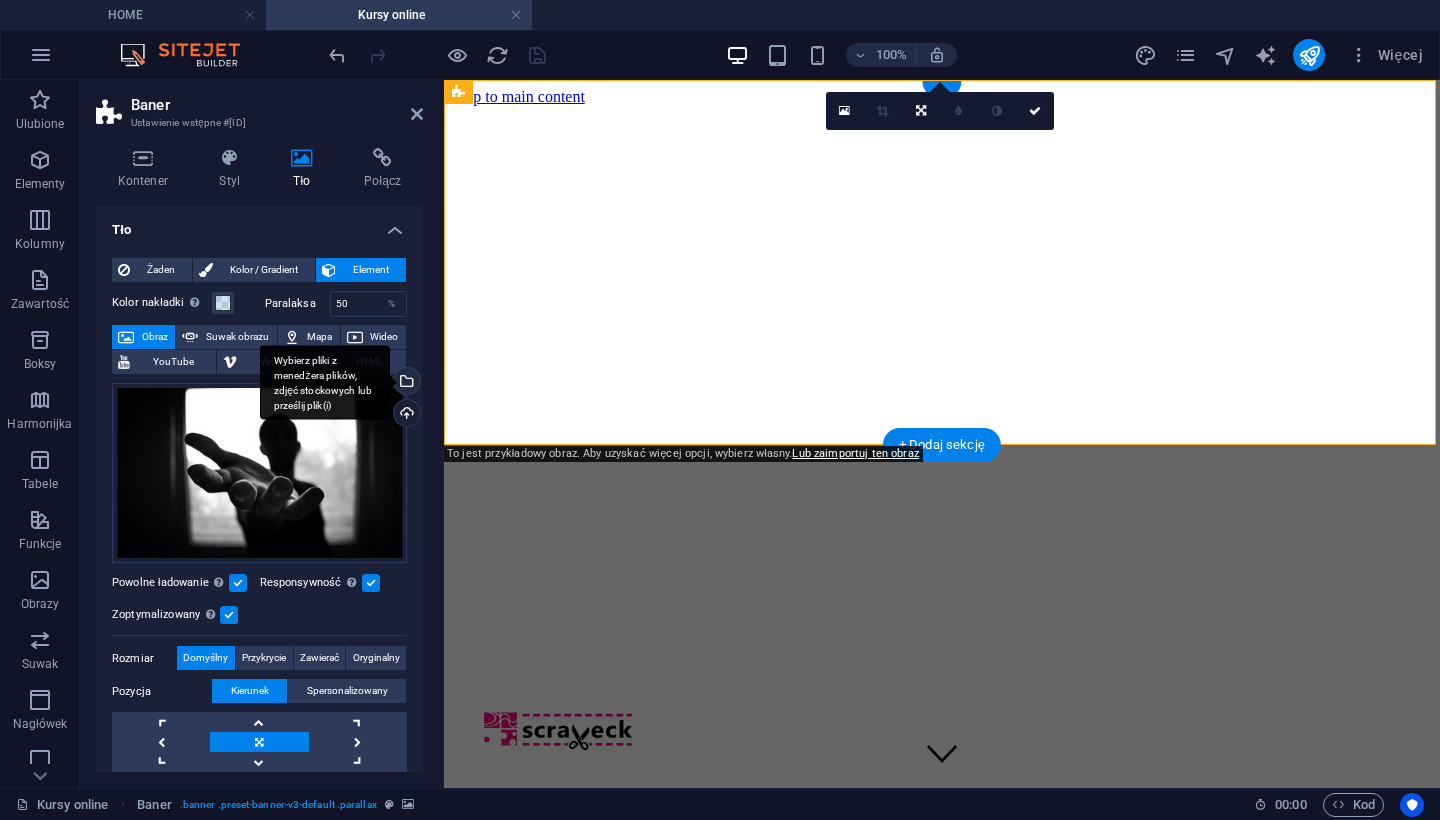 click on "Wybierz pliki z menedżera plików, zdjęć stockowych lub prześlij plik(i)" at bounding box center [405, 383] 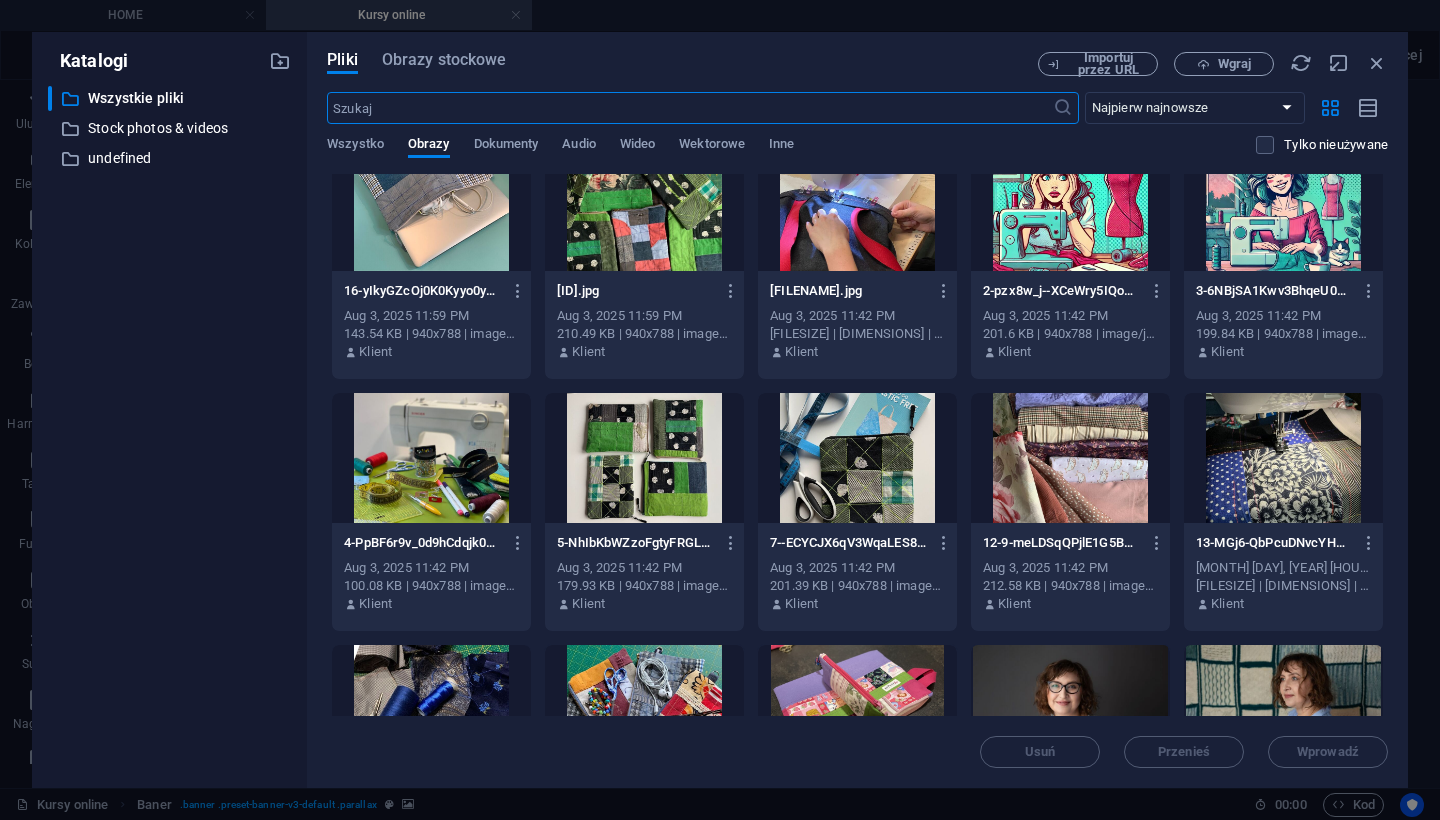 scroll, scrollTop: 0, scrollLeft: 0, axis: both 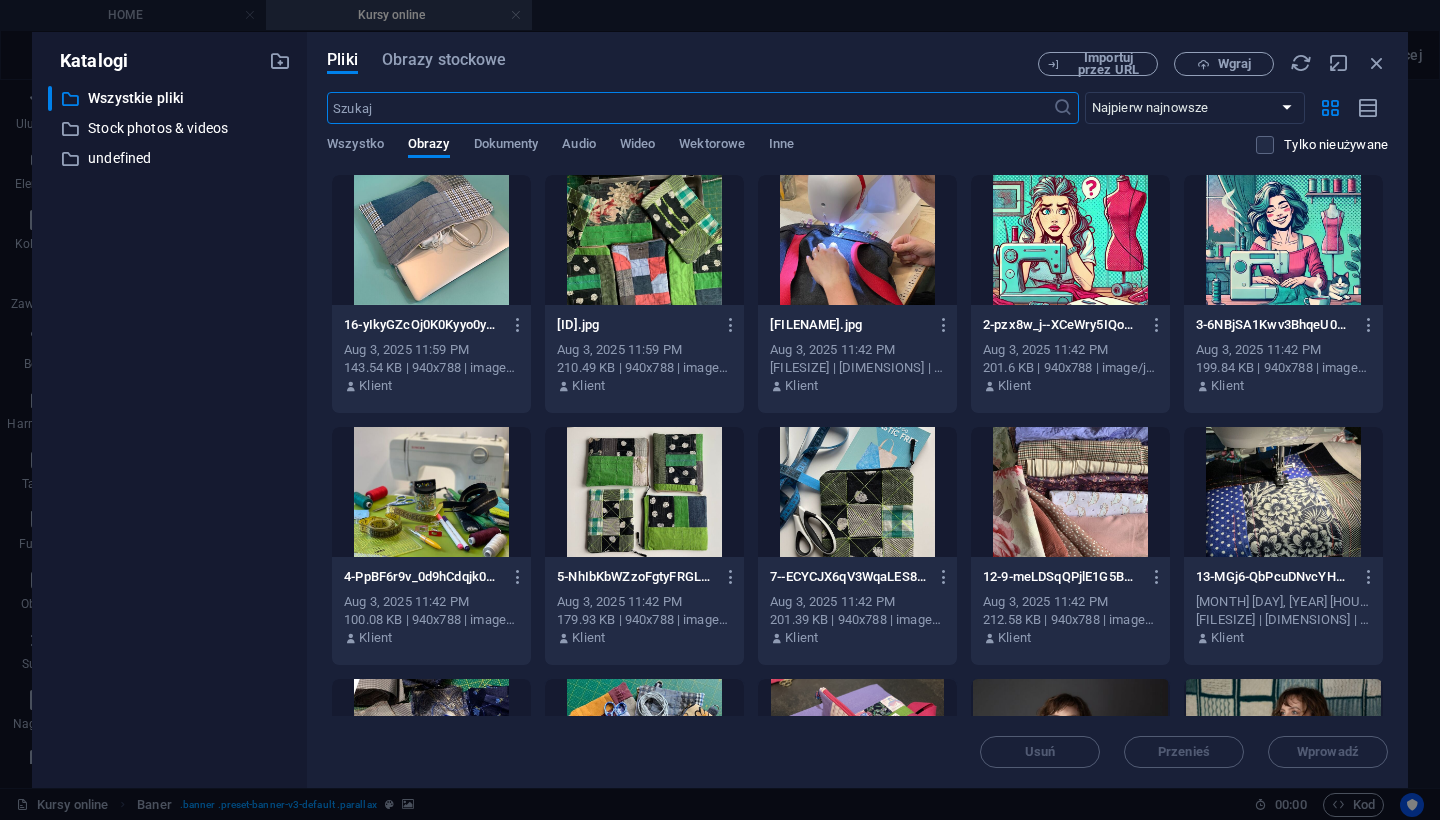 click at bounding box center [431, 240] 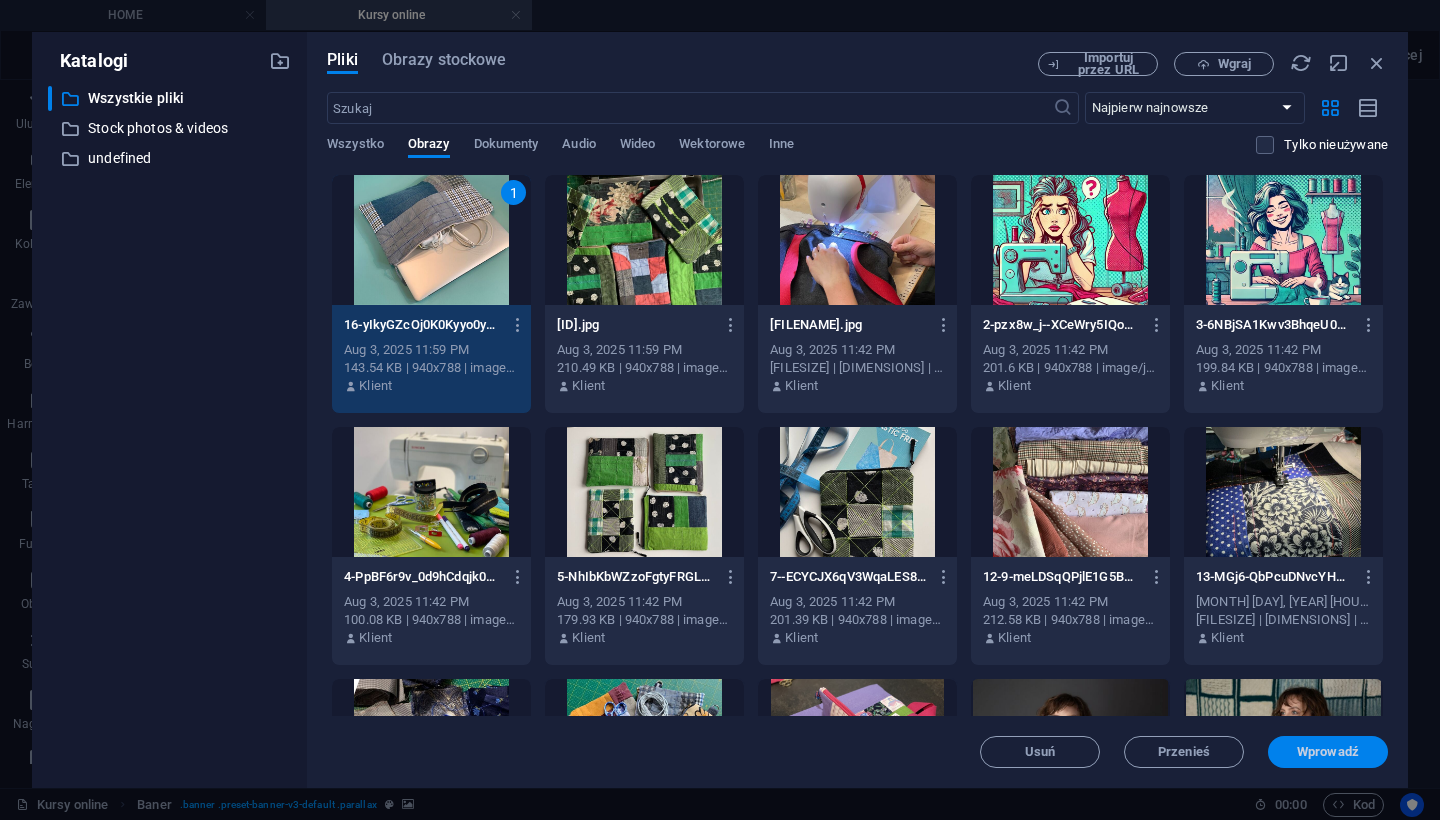 click on "Wprowadź" at bounding box center (1328, 752) 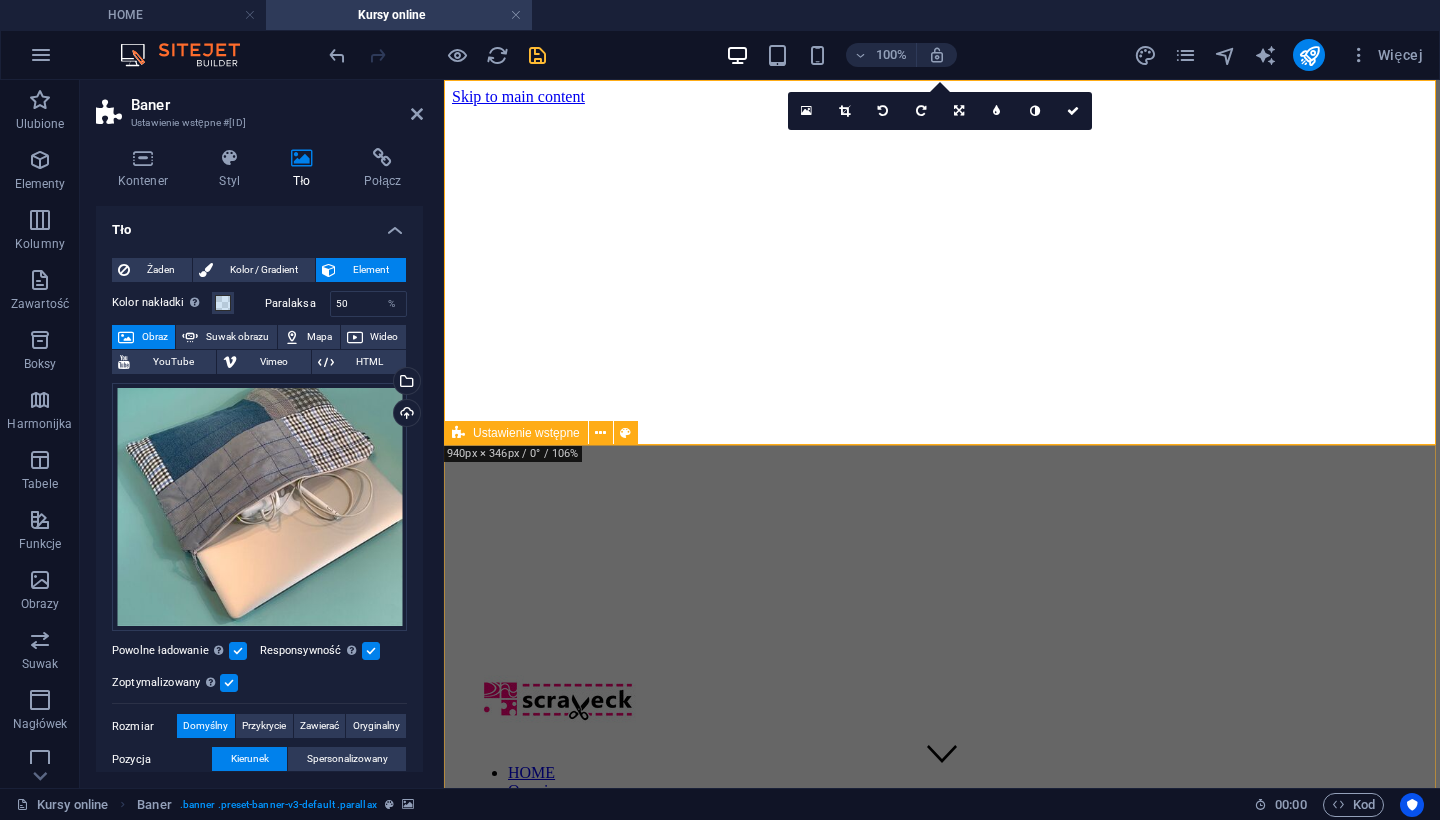 scroll, scrollTop: 0, scrollLeft: 0, axis: both 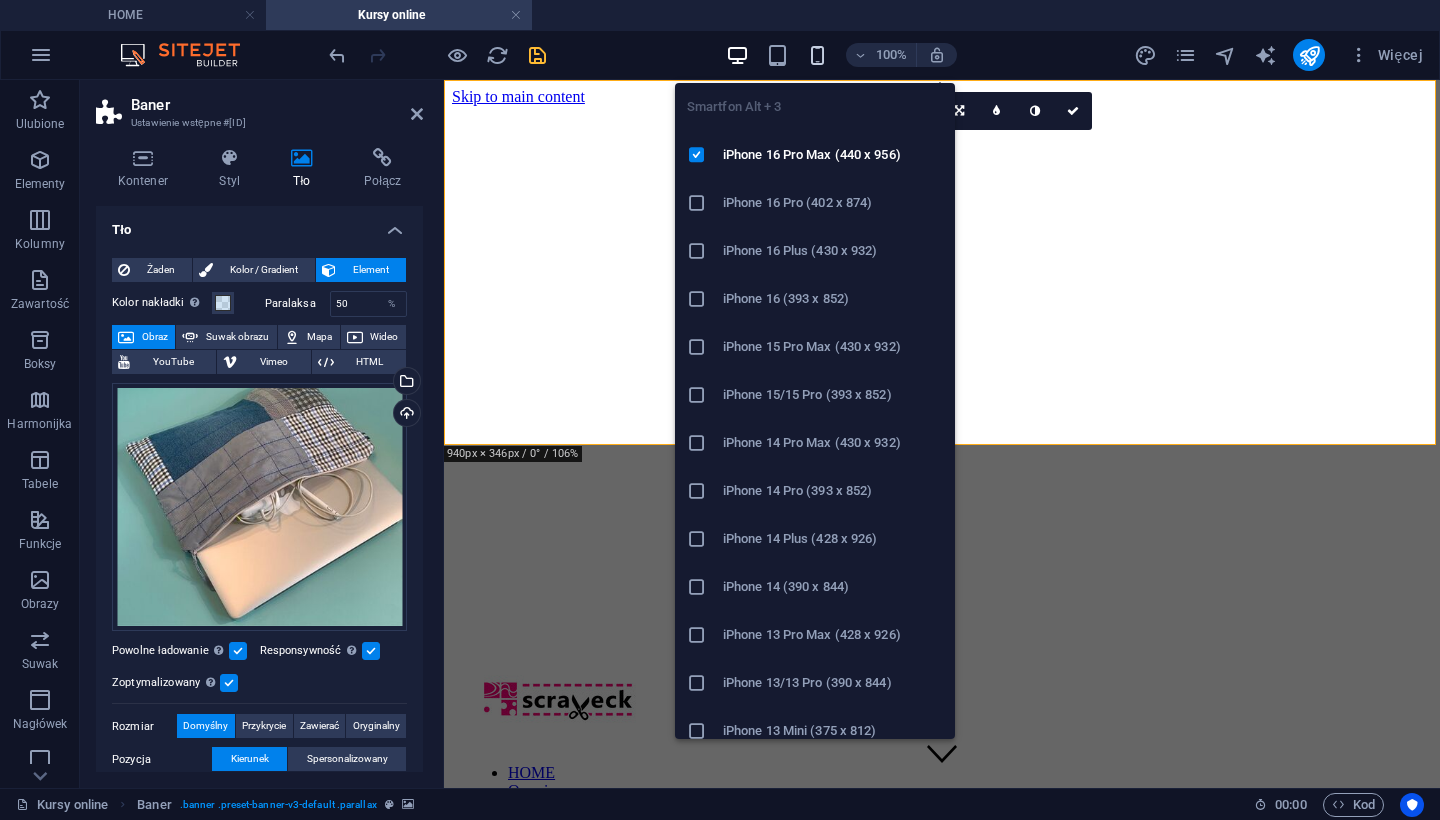 click at bounding box center (817, 55) 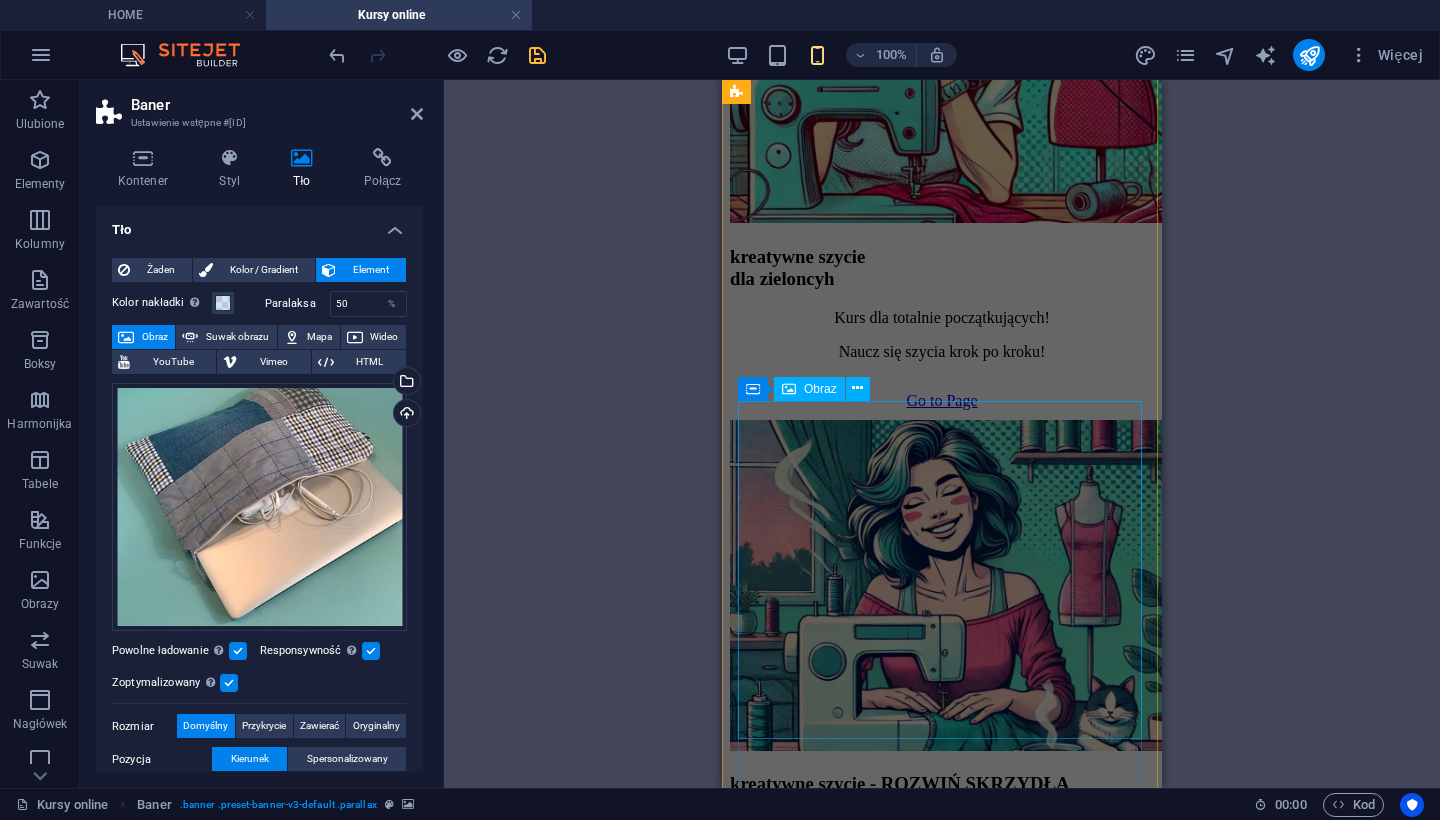 scroll, scrollTop: 2095, scrollLeft: 0, axis: vertical 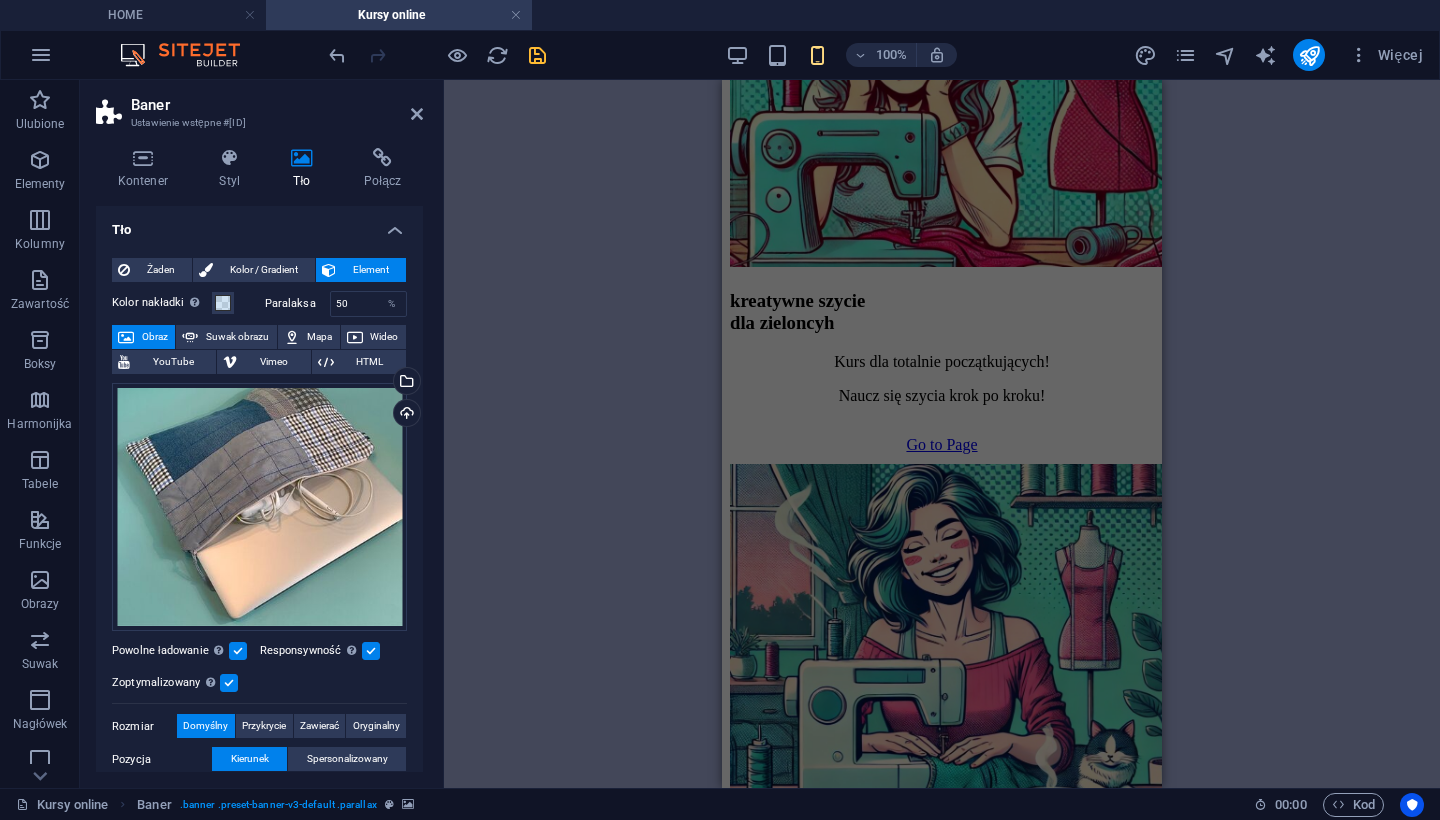 click at bounding box center [537, 55] 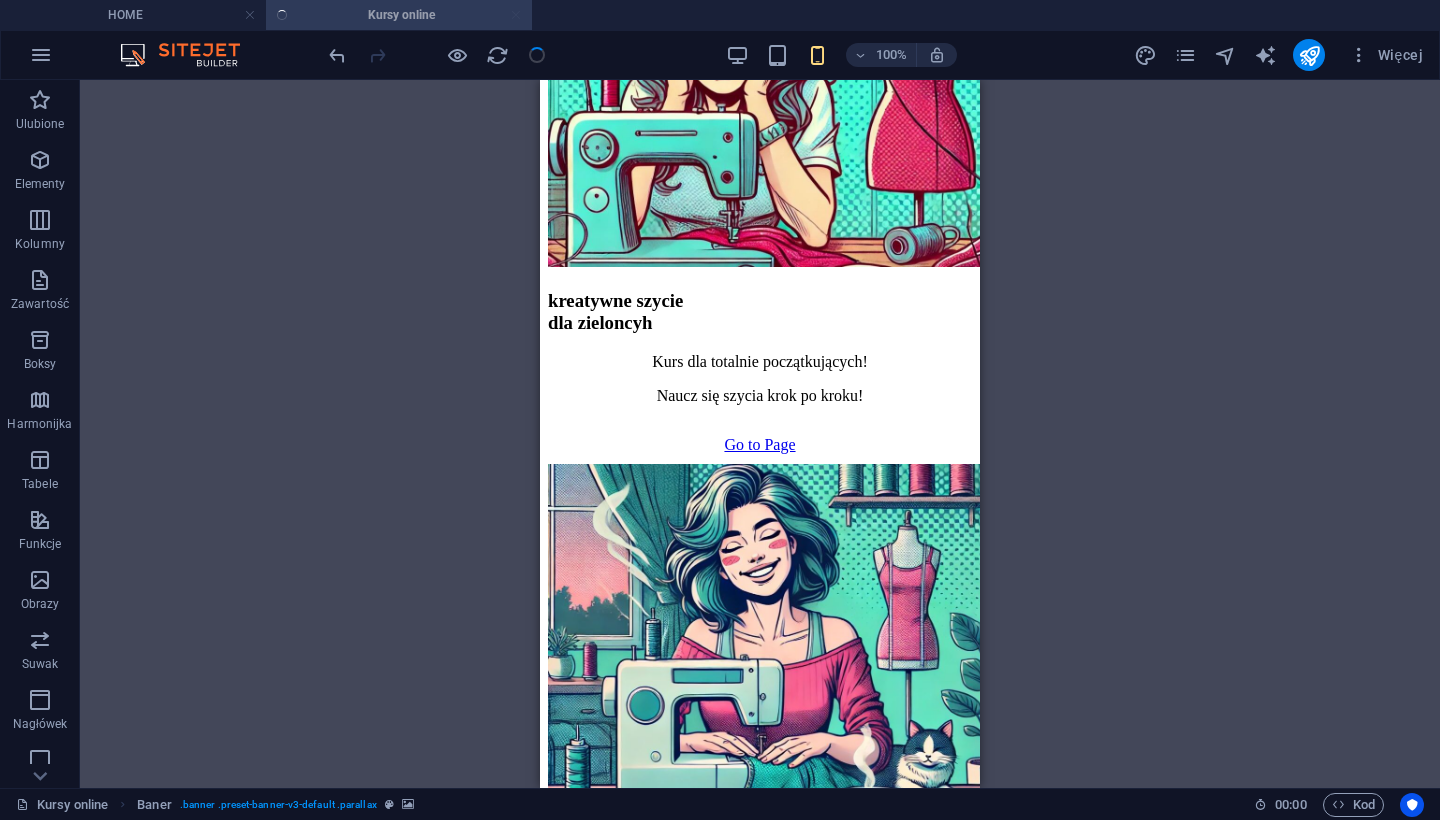 scroll, scrollTop: 0, scrollLeft: 0, axis: both 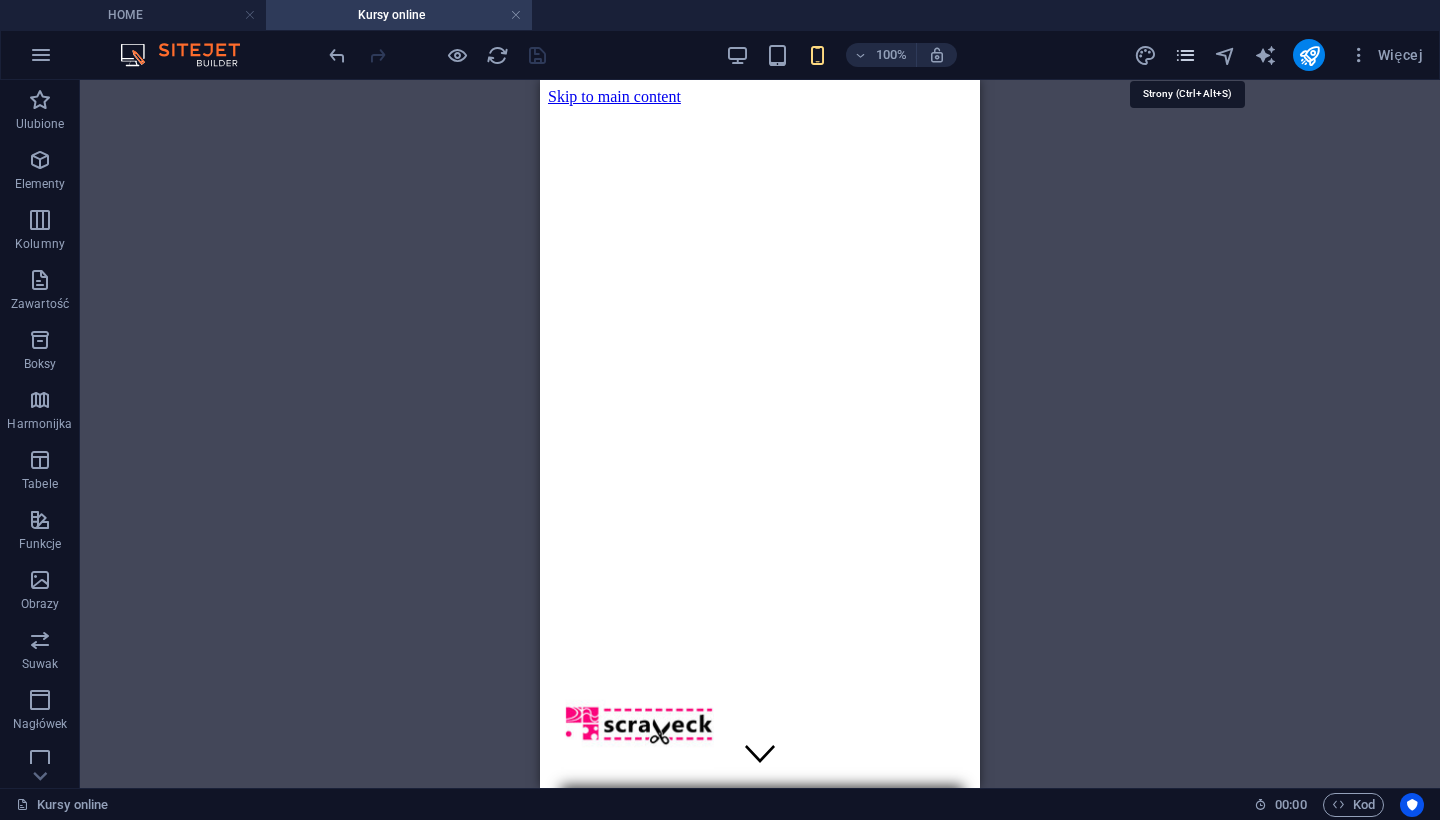 click at bounding box center (1185, 55) 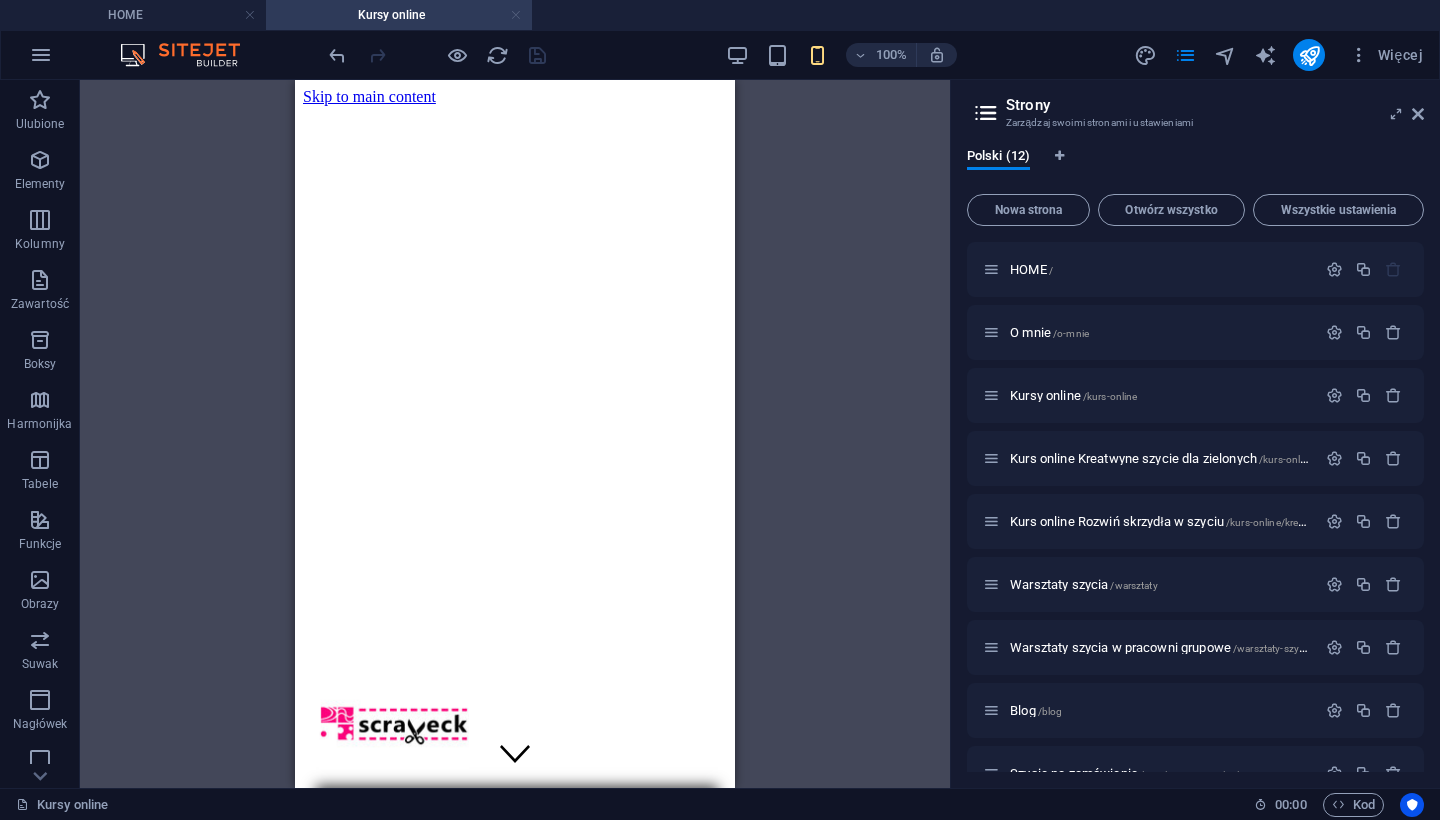 click at bounding box center [516, 15] 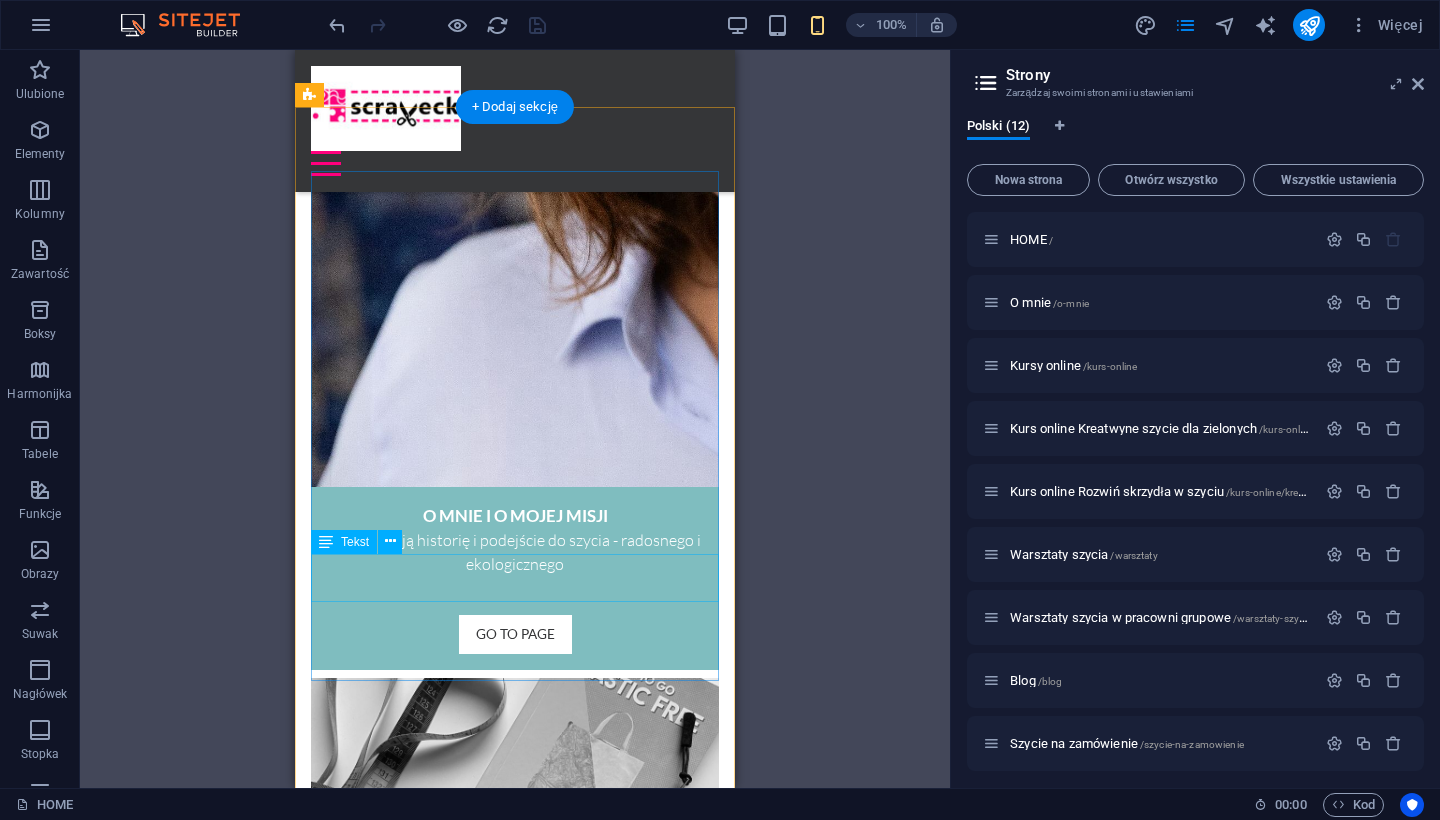 scroll, scrollTop: 2880, scrollLeft: 0, axis: vertical 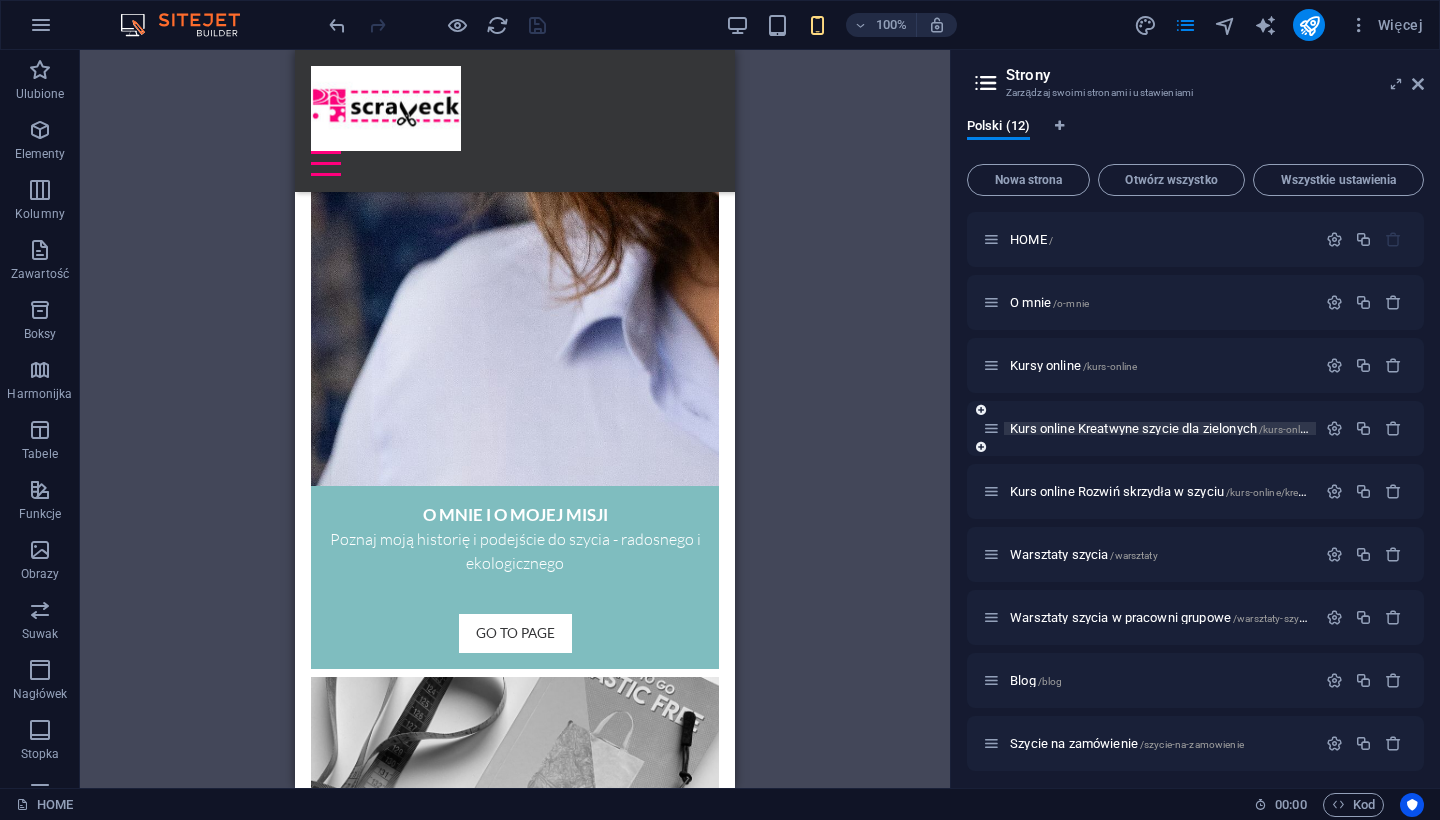 click on "Kurs online Kreatwyne szycie dla zielonych /kurs-online/kreatywne-szycie-dla-zielonych" at bounding box center [1234, 428] 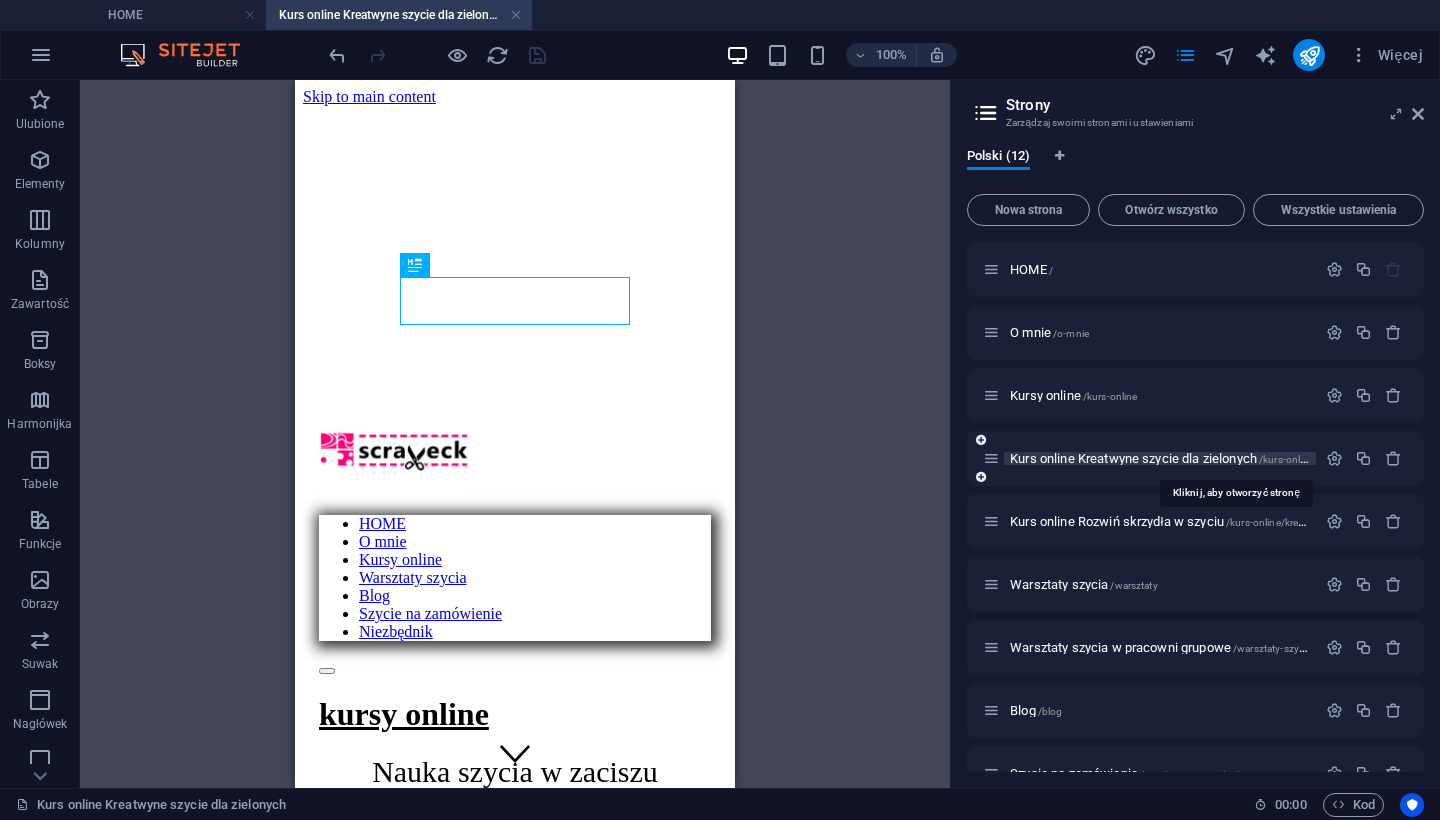 scroll, scrollTop: 0, scrollLeft: 0, axis: both 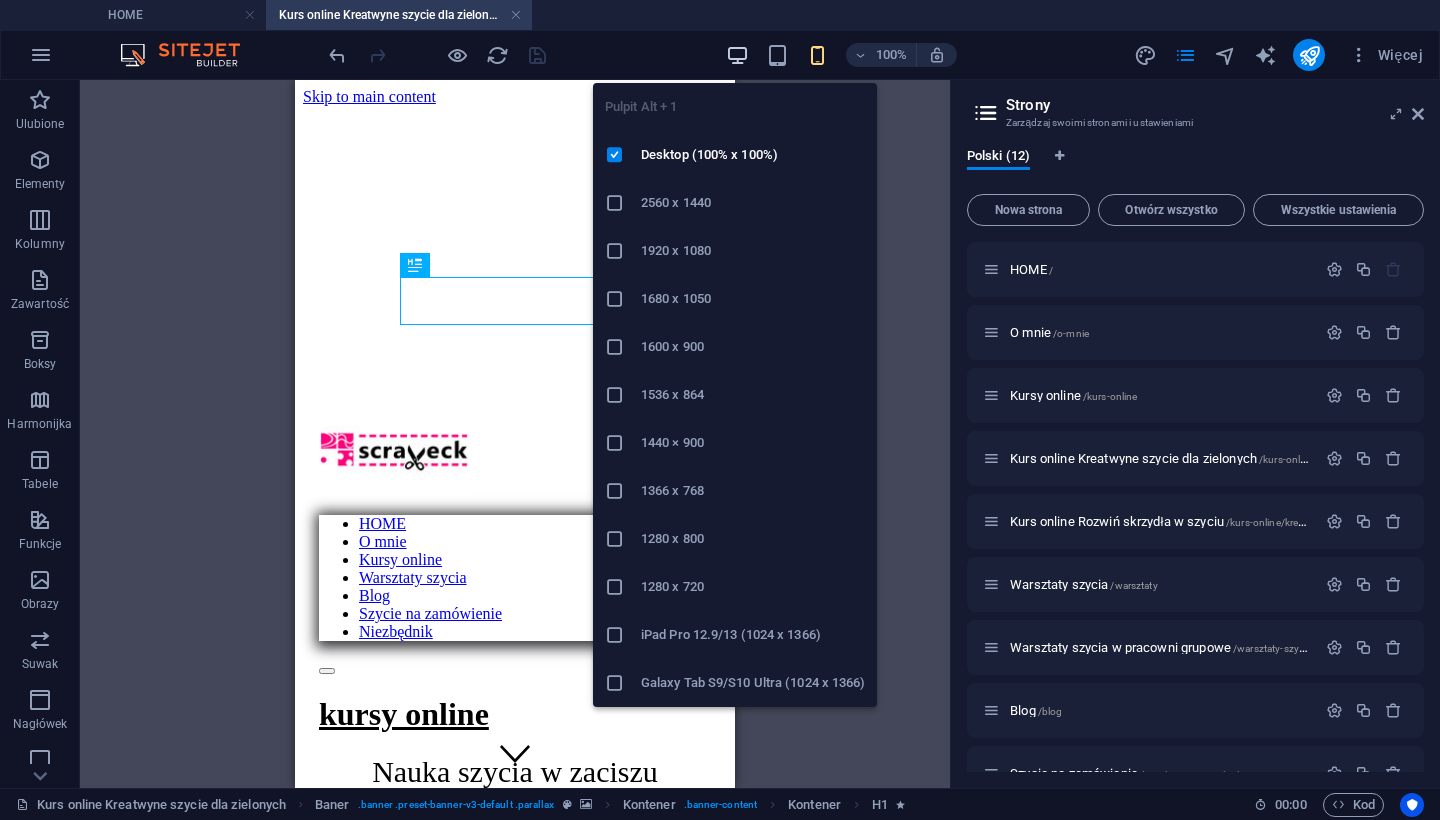 click at bounding box center (737, 55) 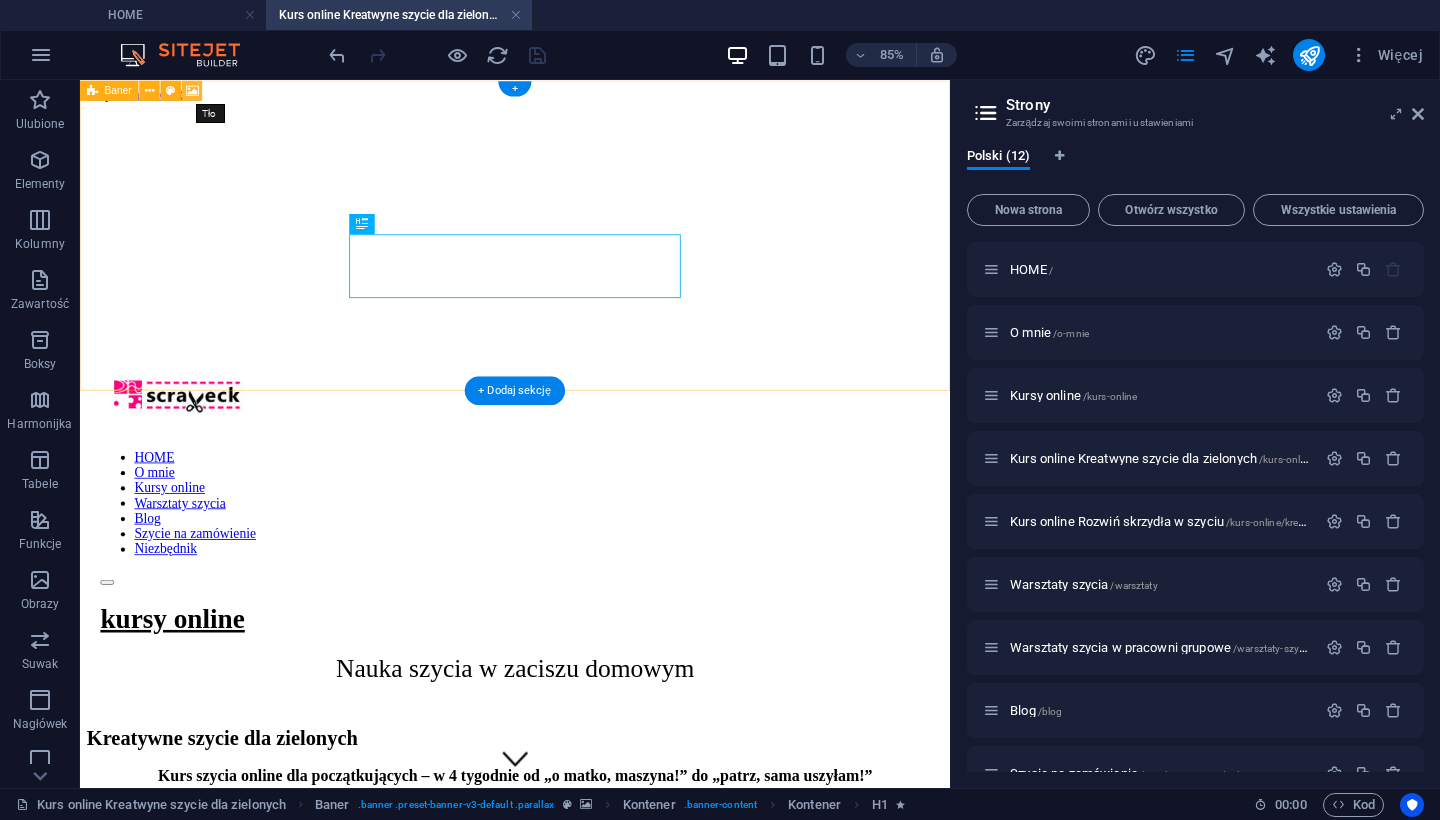 click at bounding box center [192, 90] 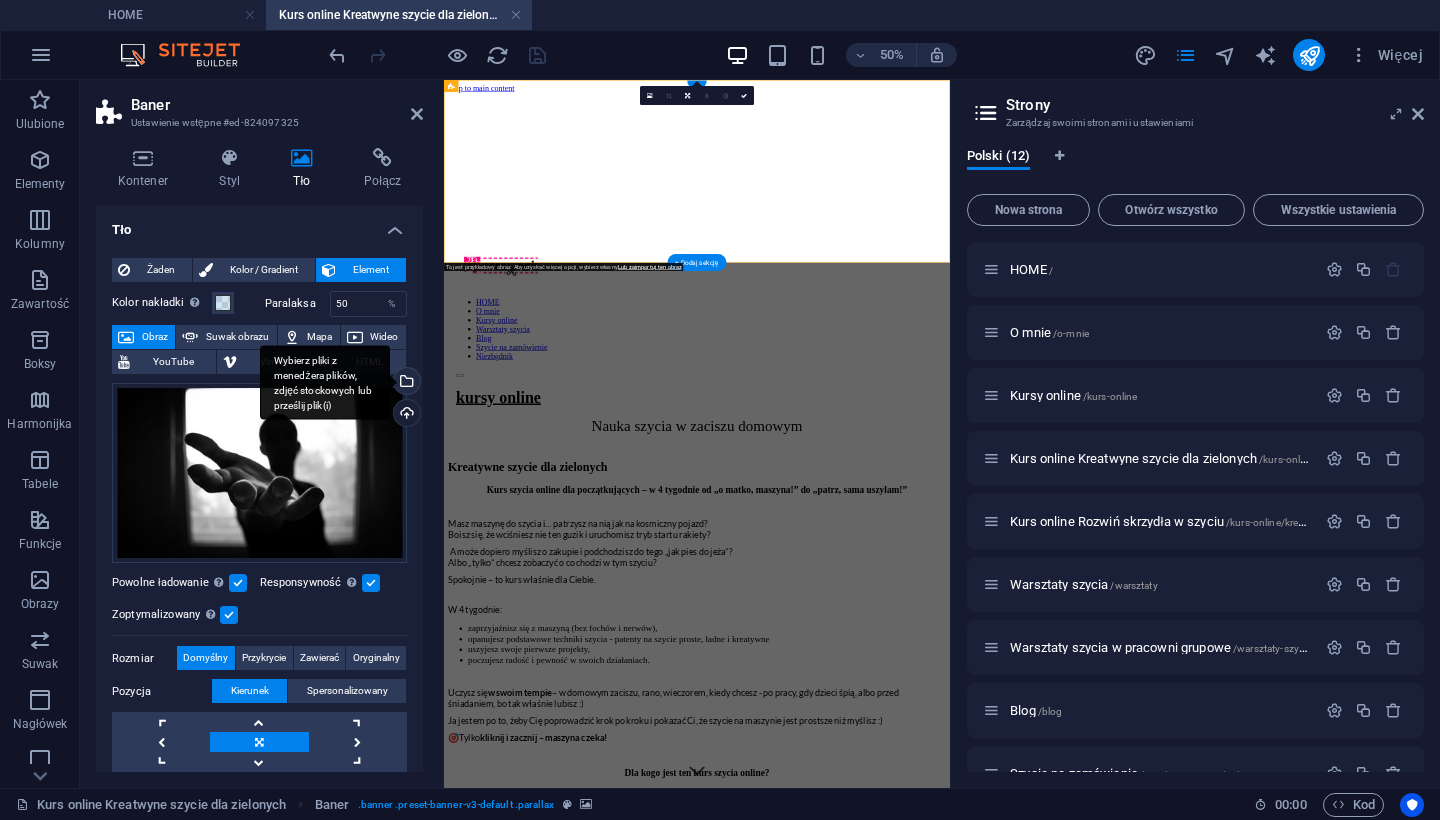 click on "Wybierz pliki z menedżera plików, zdjęć stockowych lub prześlij plik(i)" at bounding box center (405, 383) 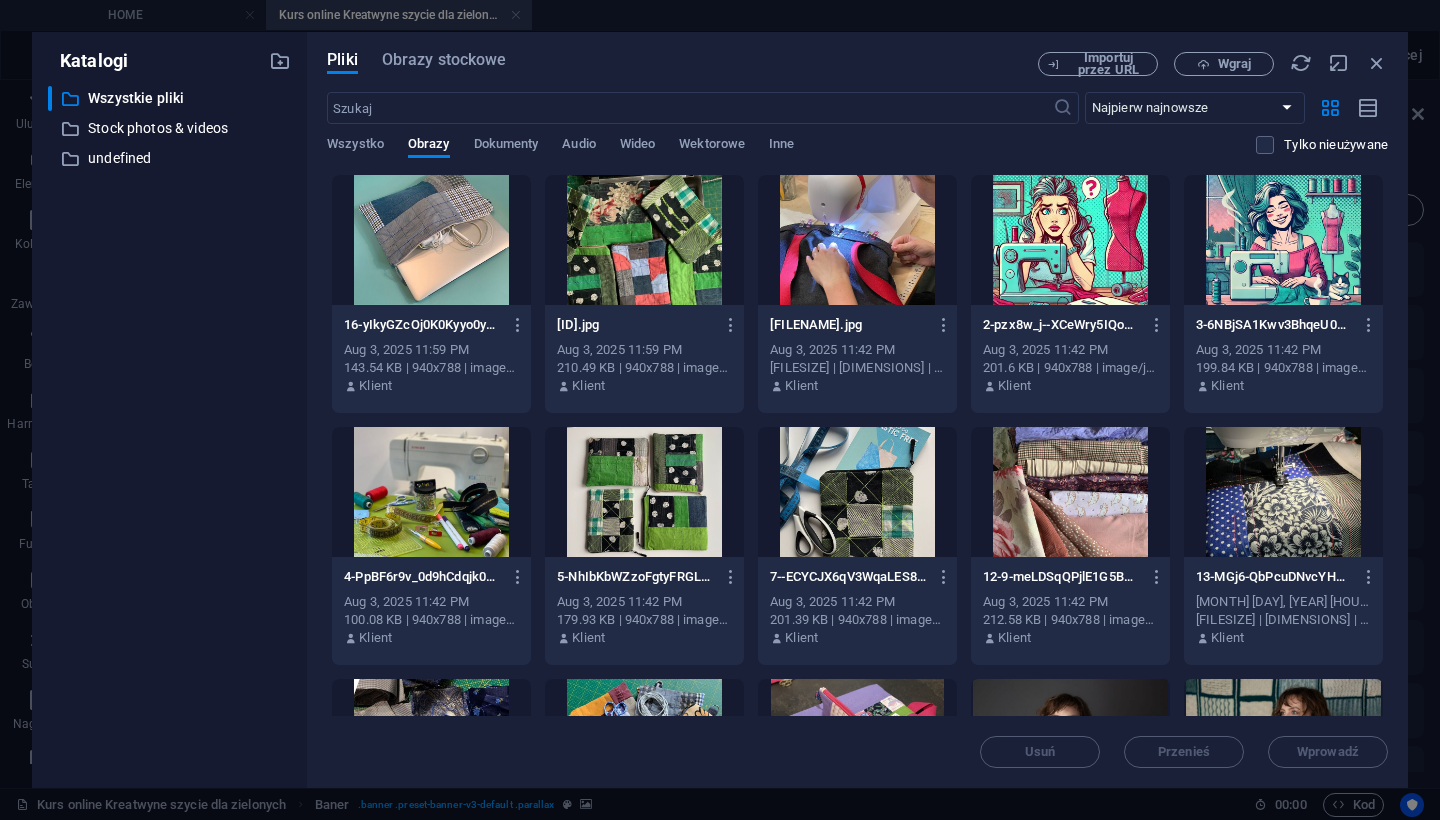 click at bounding box center (431, 240) 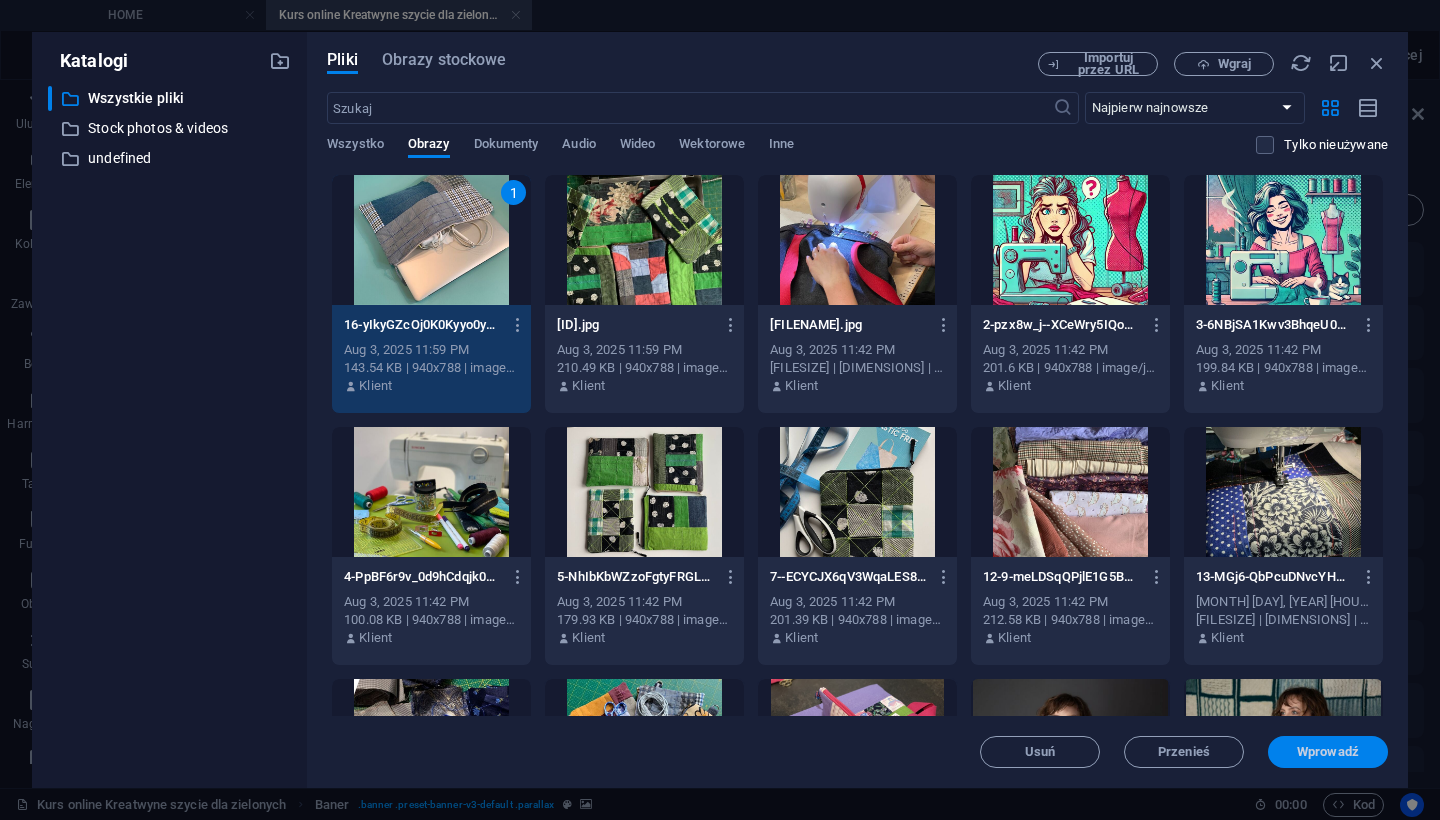 click on "Wprowadź" at bounding box center (1328, 752) 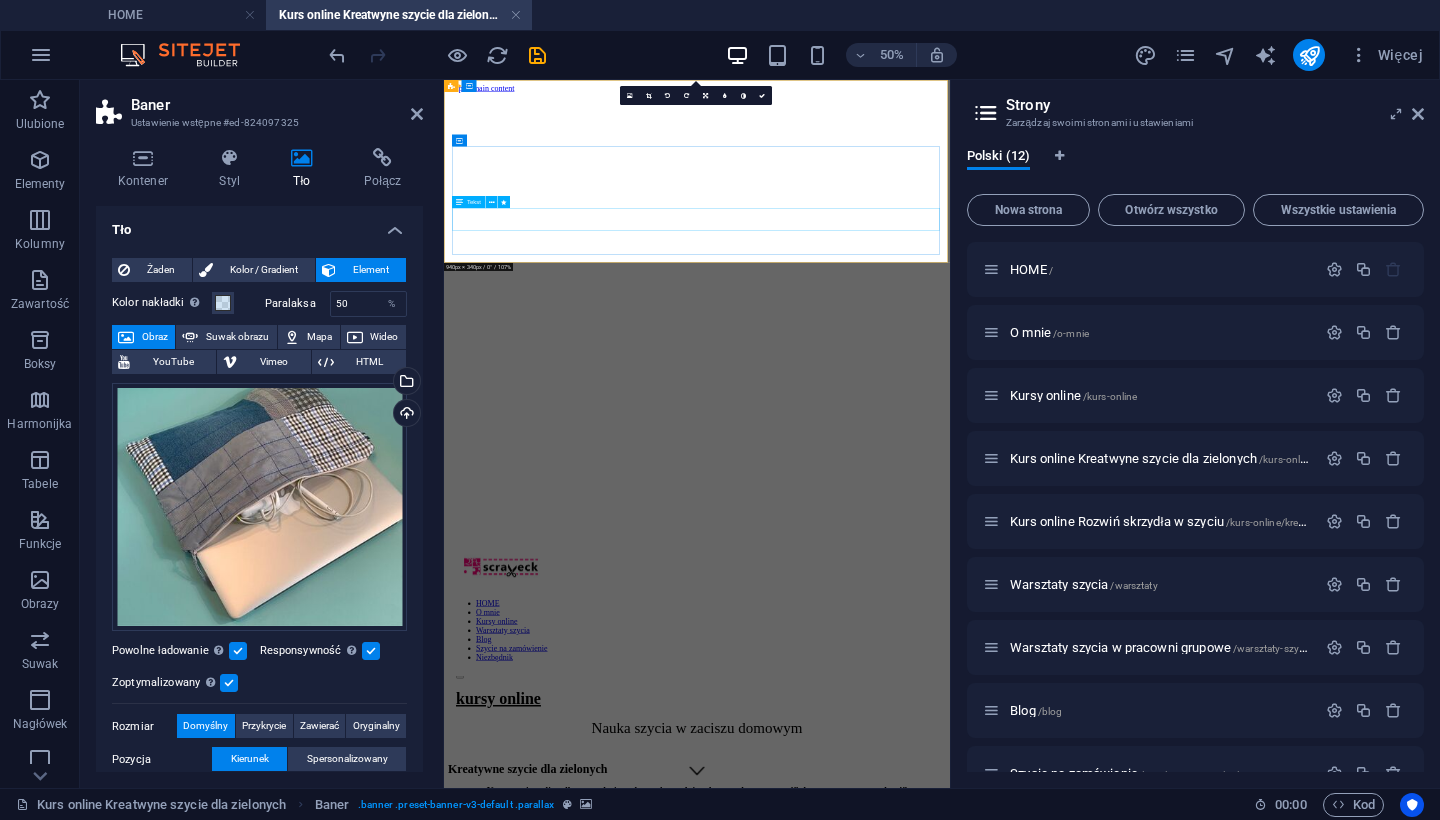 scroll, scrollTop: 0, scrollLeft: 0, axis: both 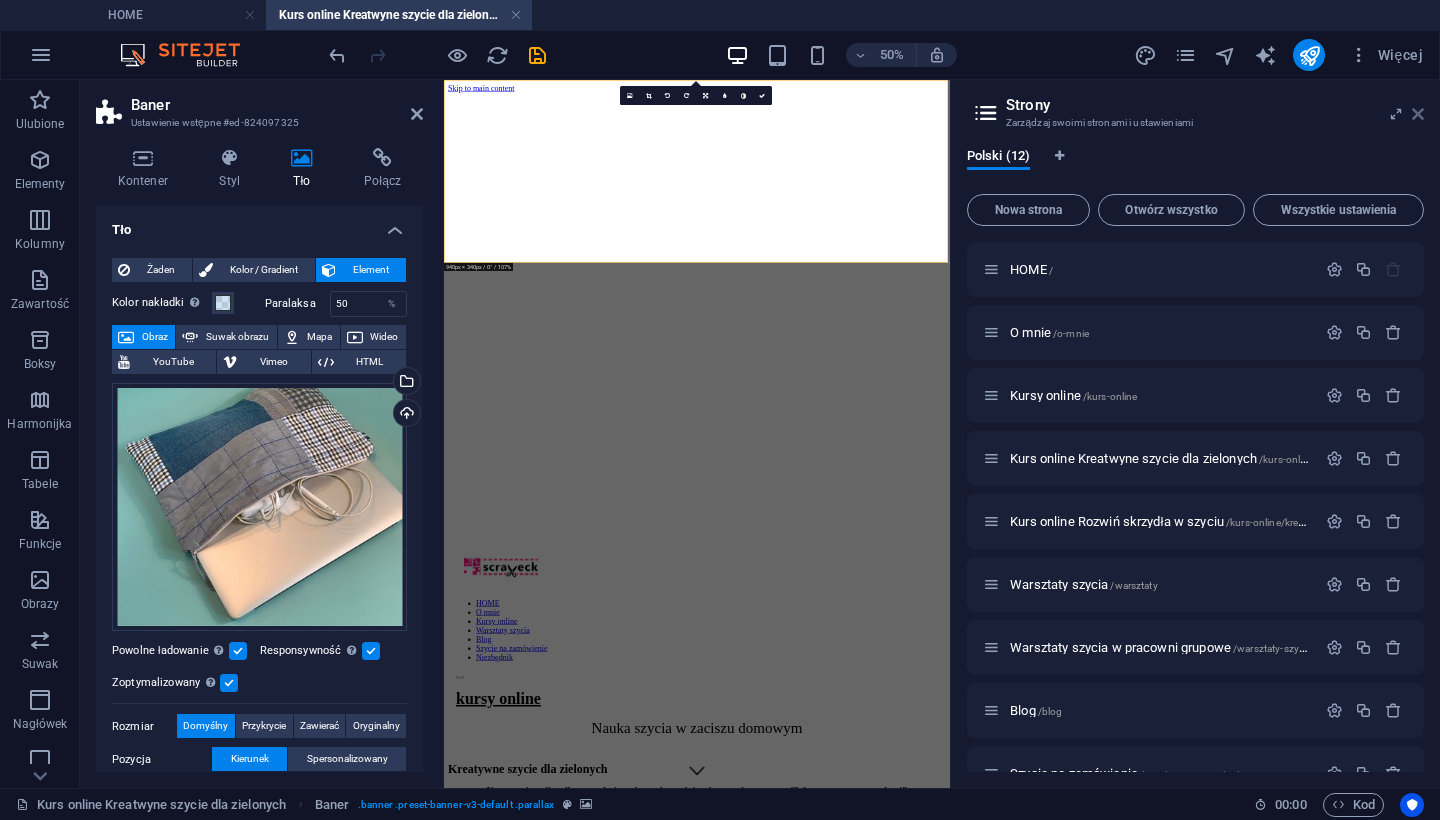click at bounding box center [1418, 114] 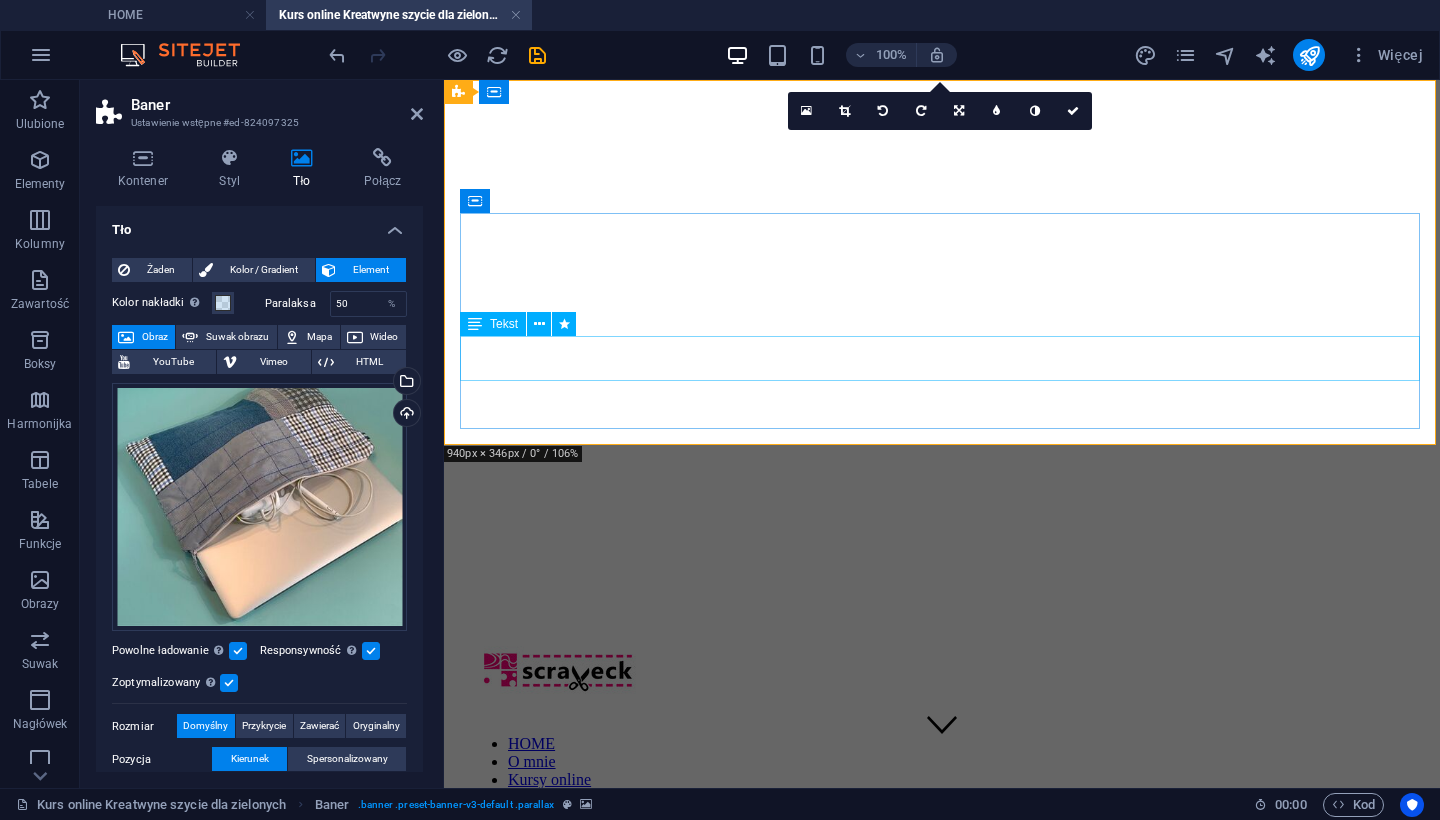 scroll, scrollTop: 0, scrollLeft: 0, axis: both 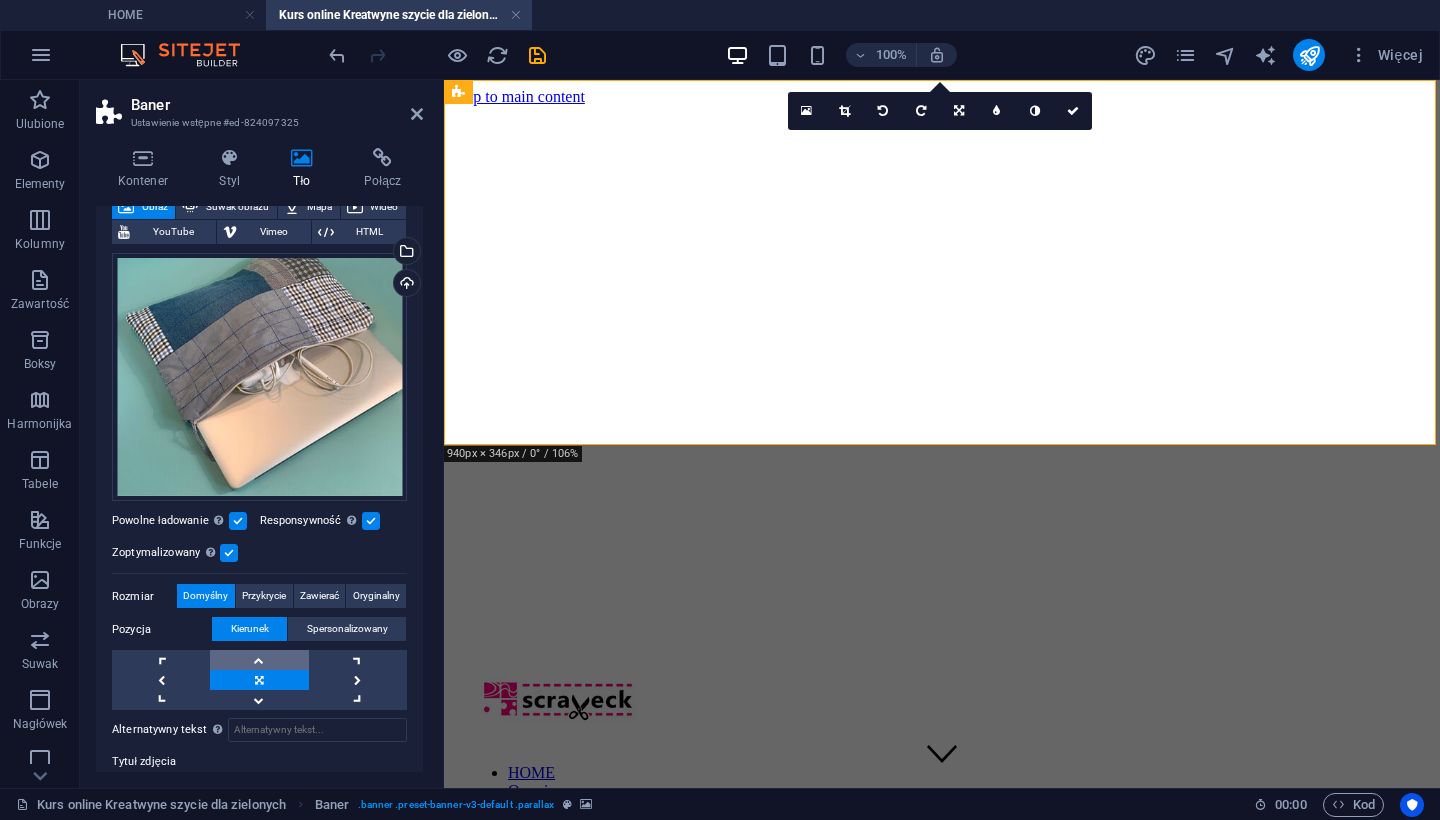 click at bounding box center [259, 660] 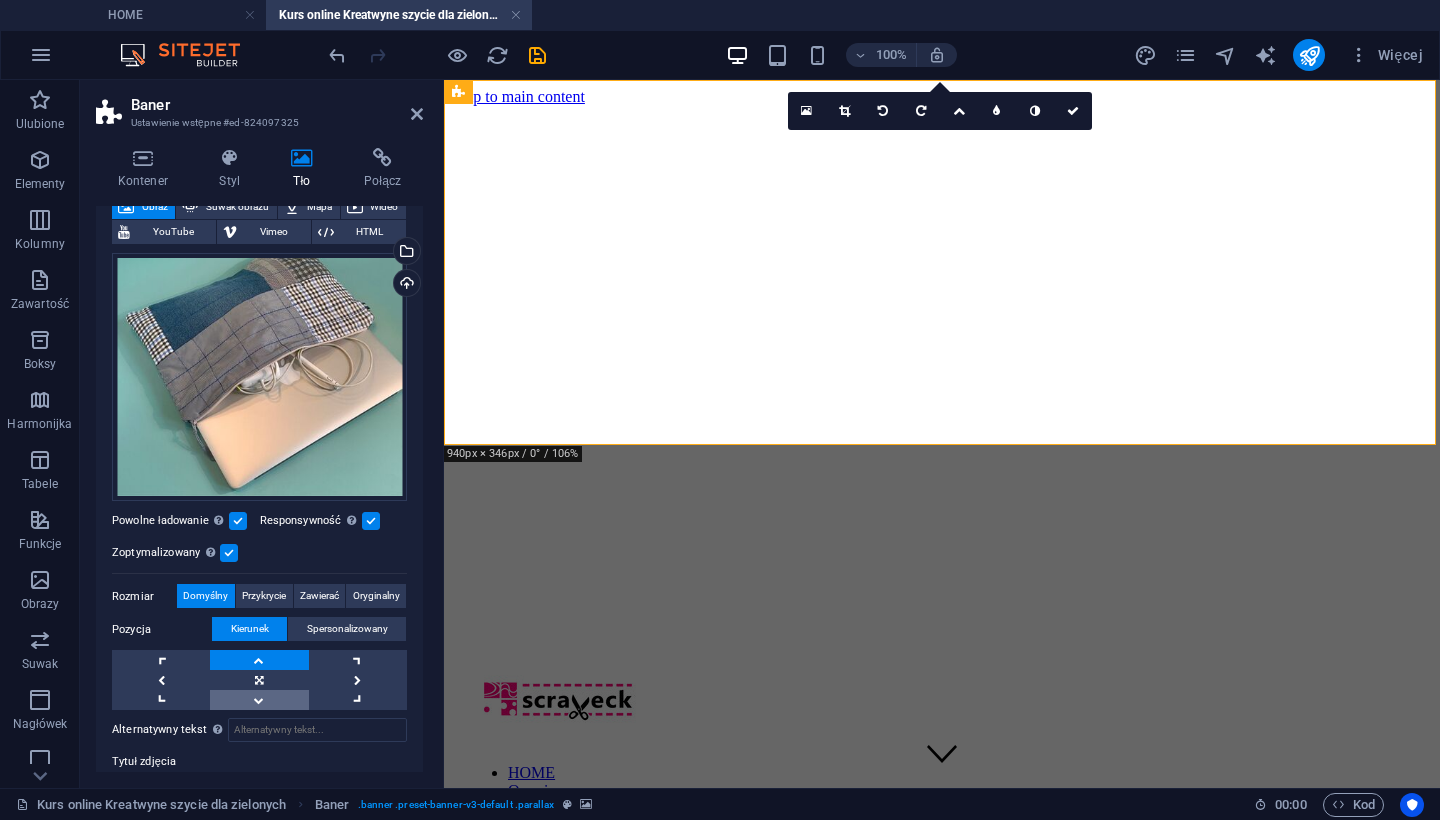 click at bounding box center (259, 700) 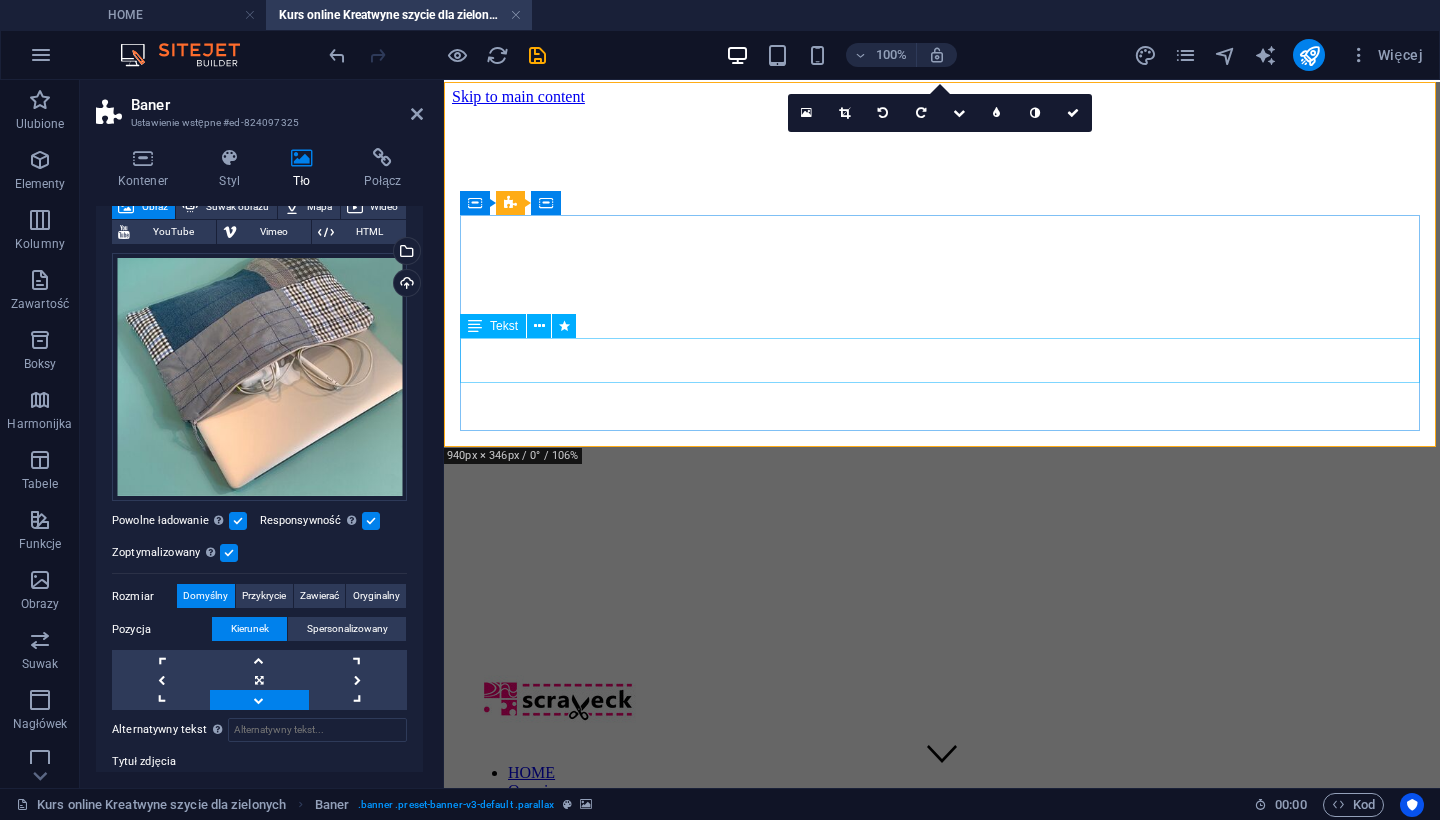 scroll, scrollTop: 0, scrollLeft: 0, axis: both 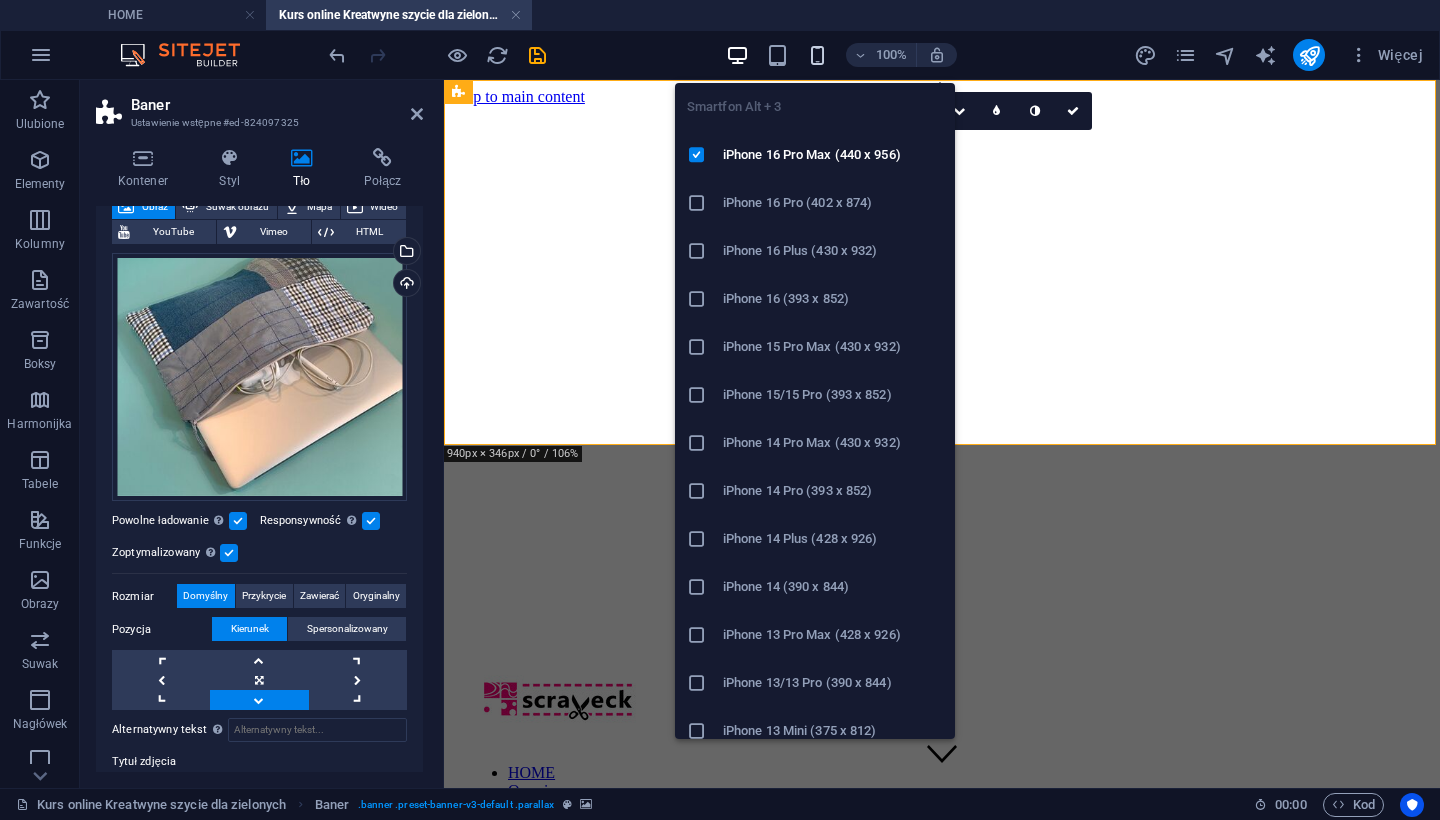 click at bounding box center (817, 55) 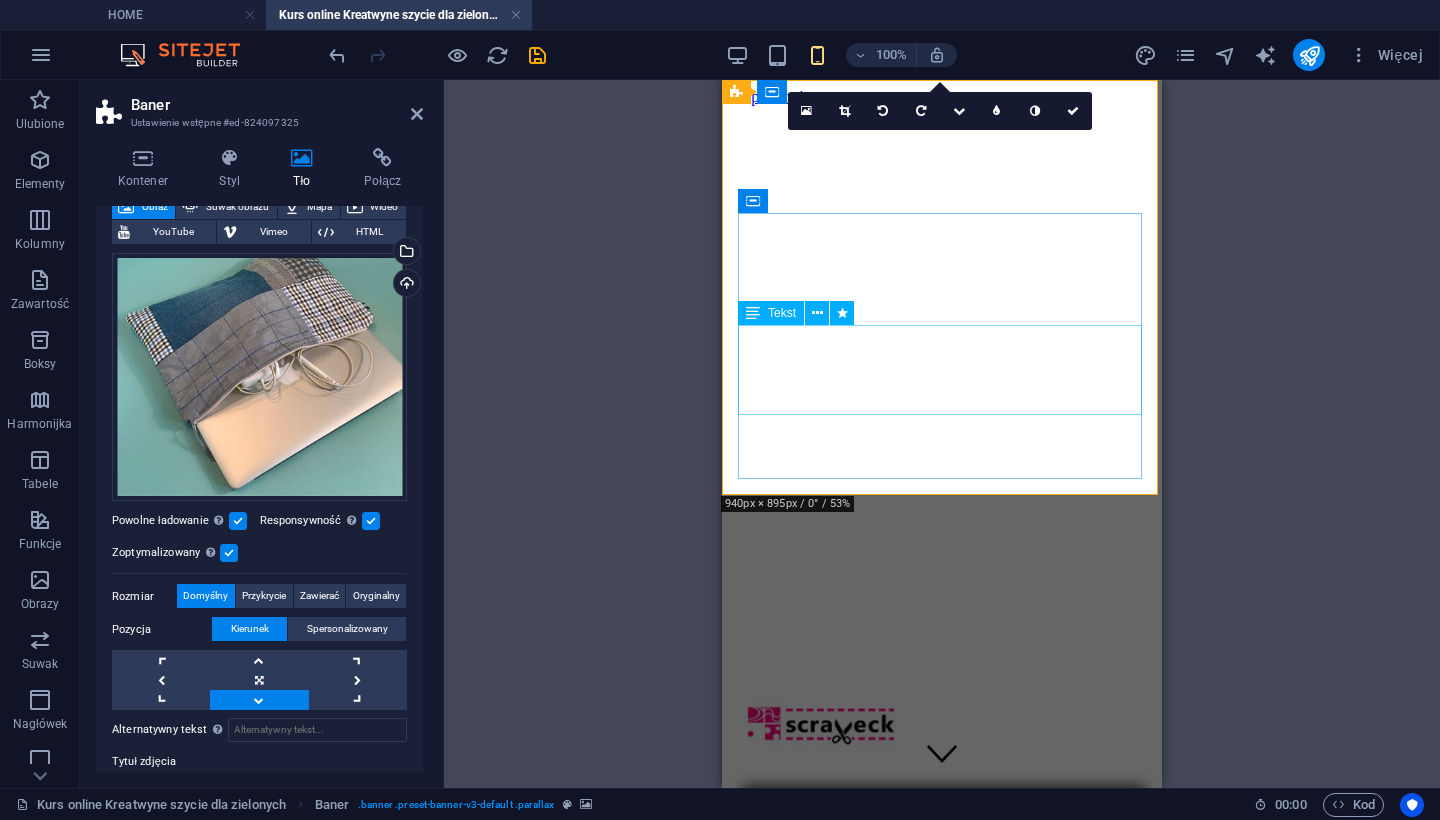 scroll, scrollTop: 0, scrollLeft: 0, axis: both 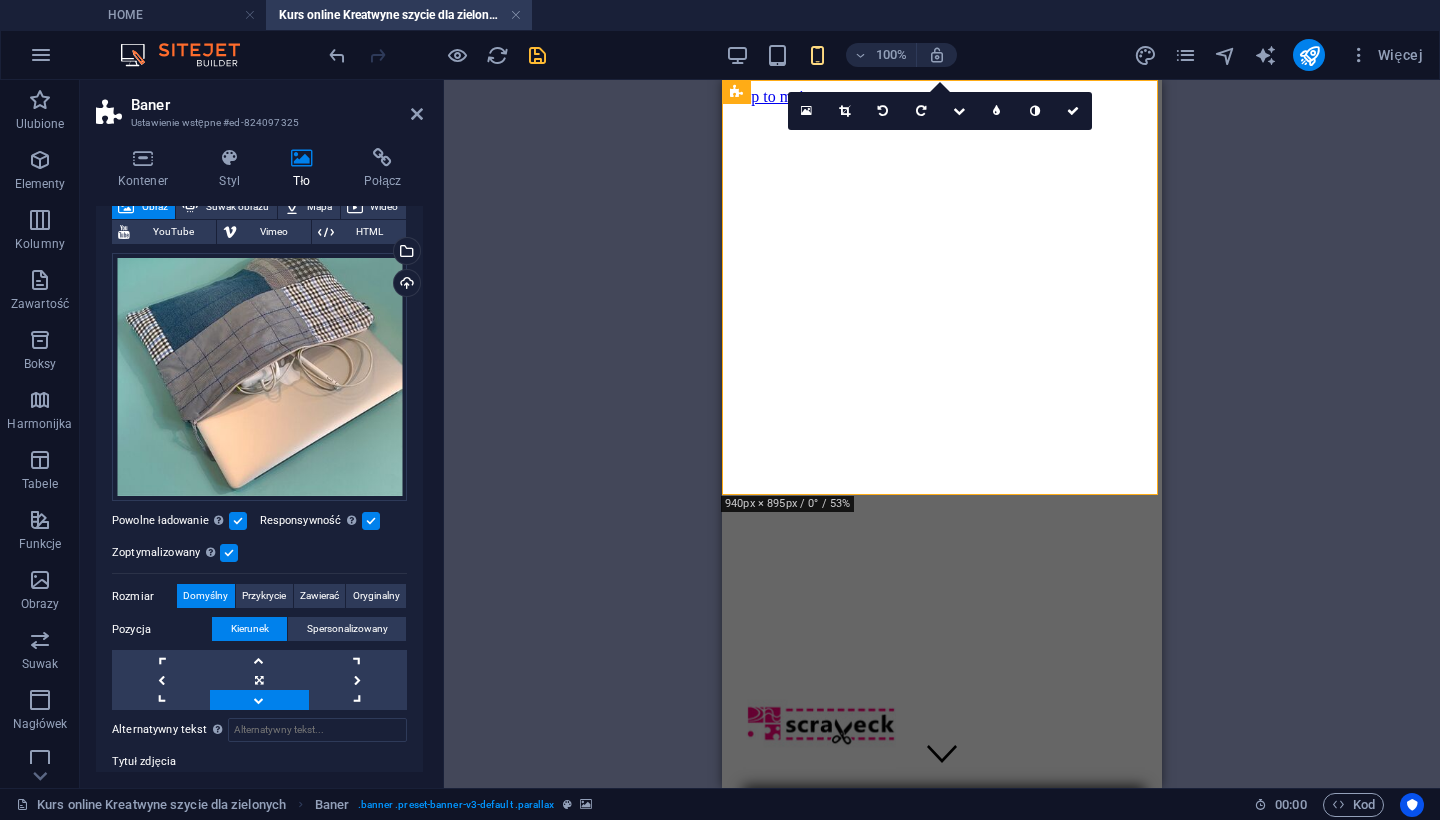 click at bounding box center (537, 55) 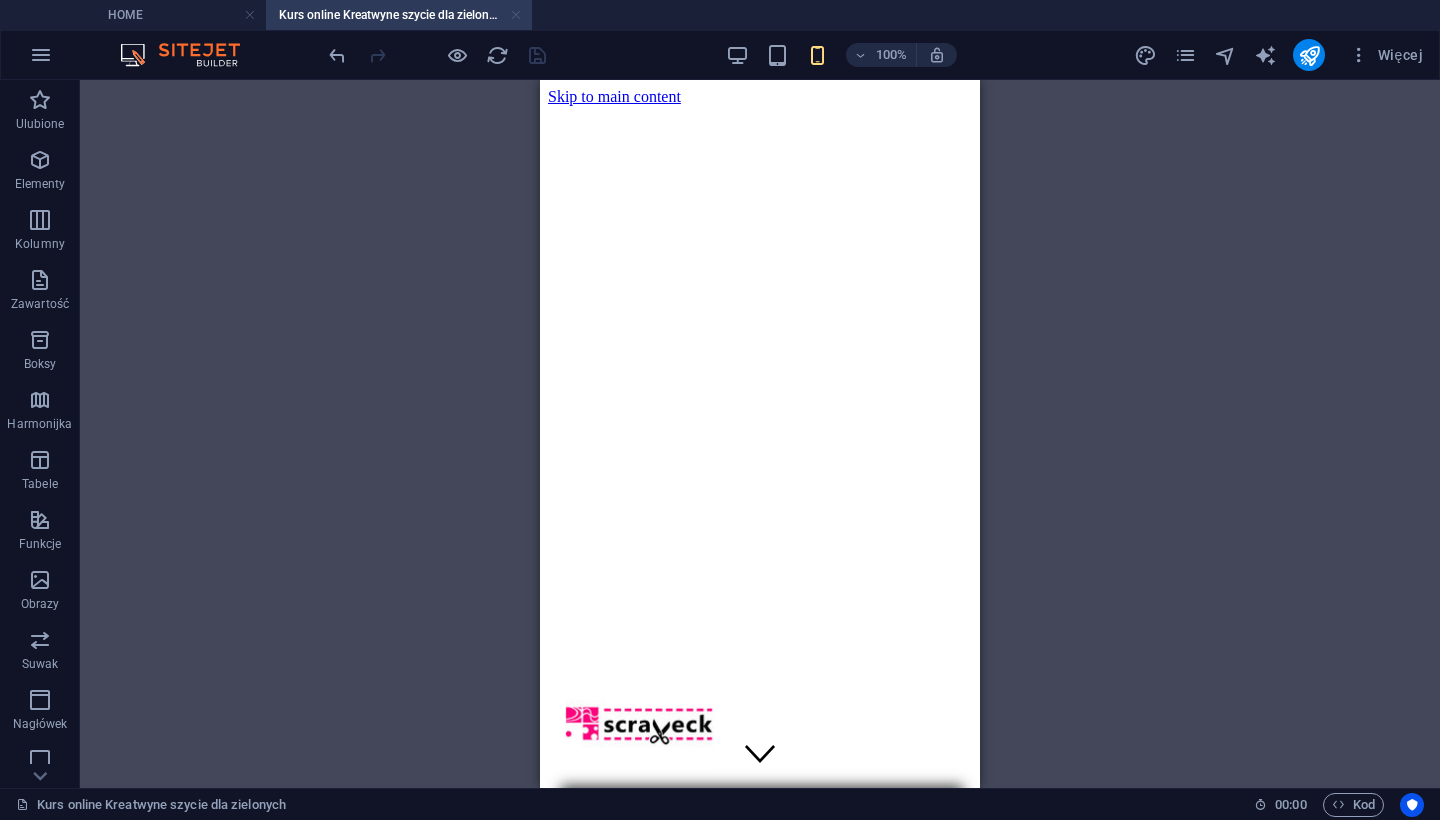 click at bounding box center [516, 15] 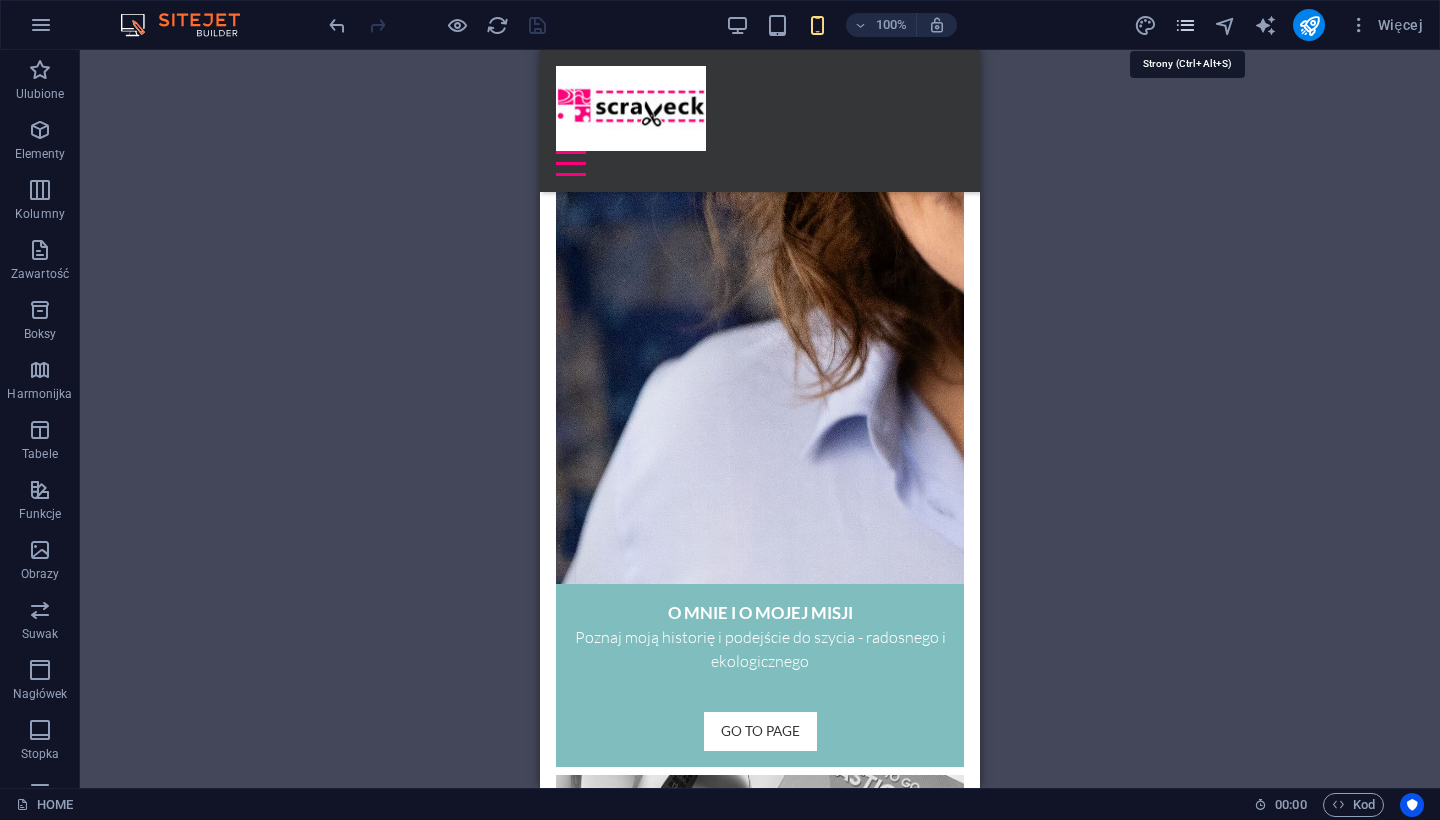 click at bounding box center [1185, 25] 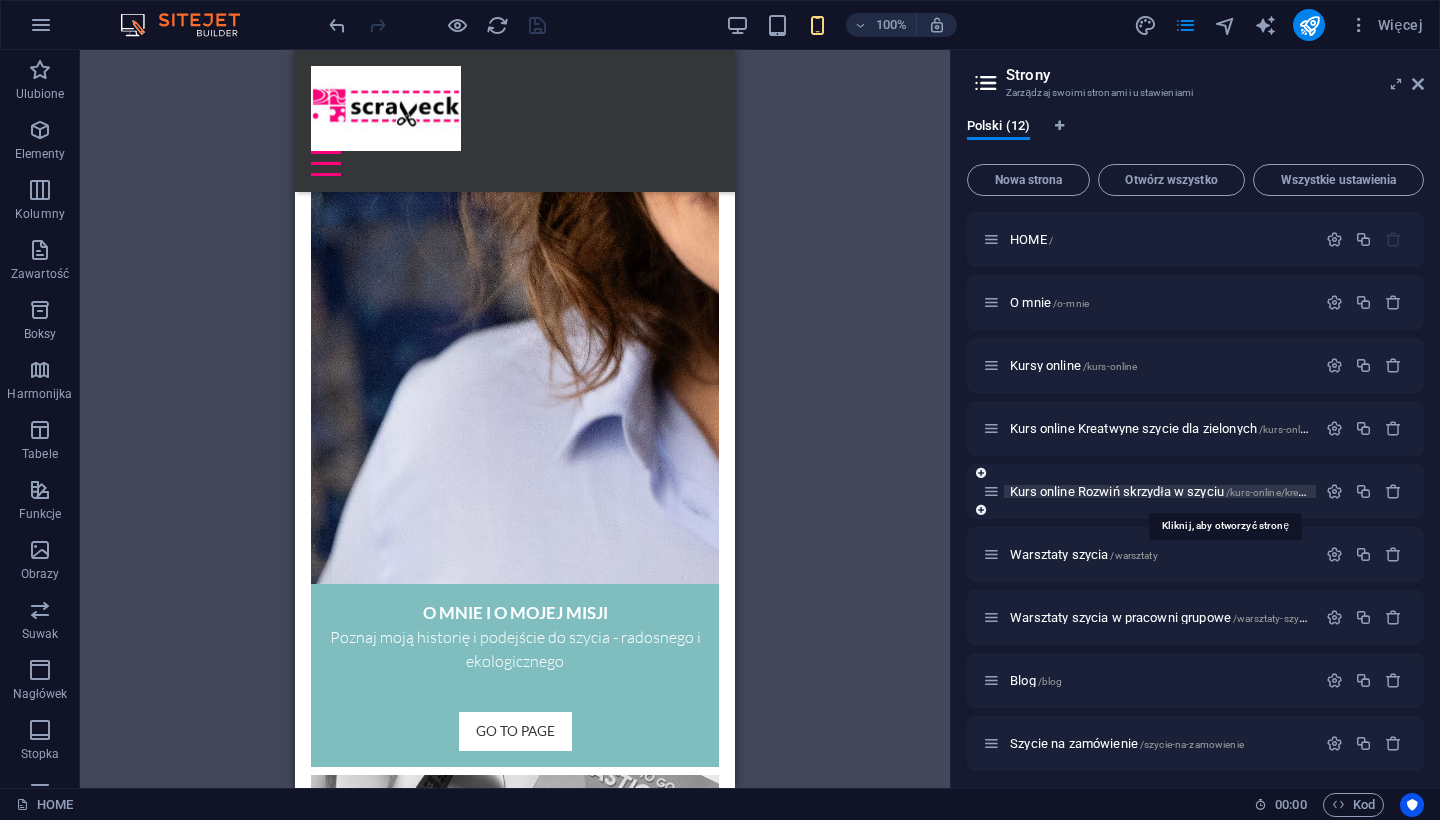 click on "Kurs online Rozwiń skrzydła w szyciu /kurs-online/kreatwyne-szycie-rozwin-skrzydla" at bounding box center (1223, 491) 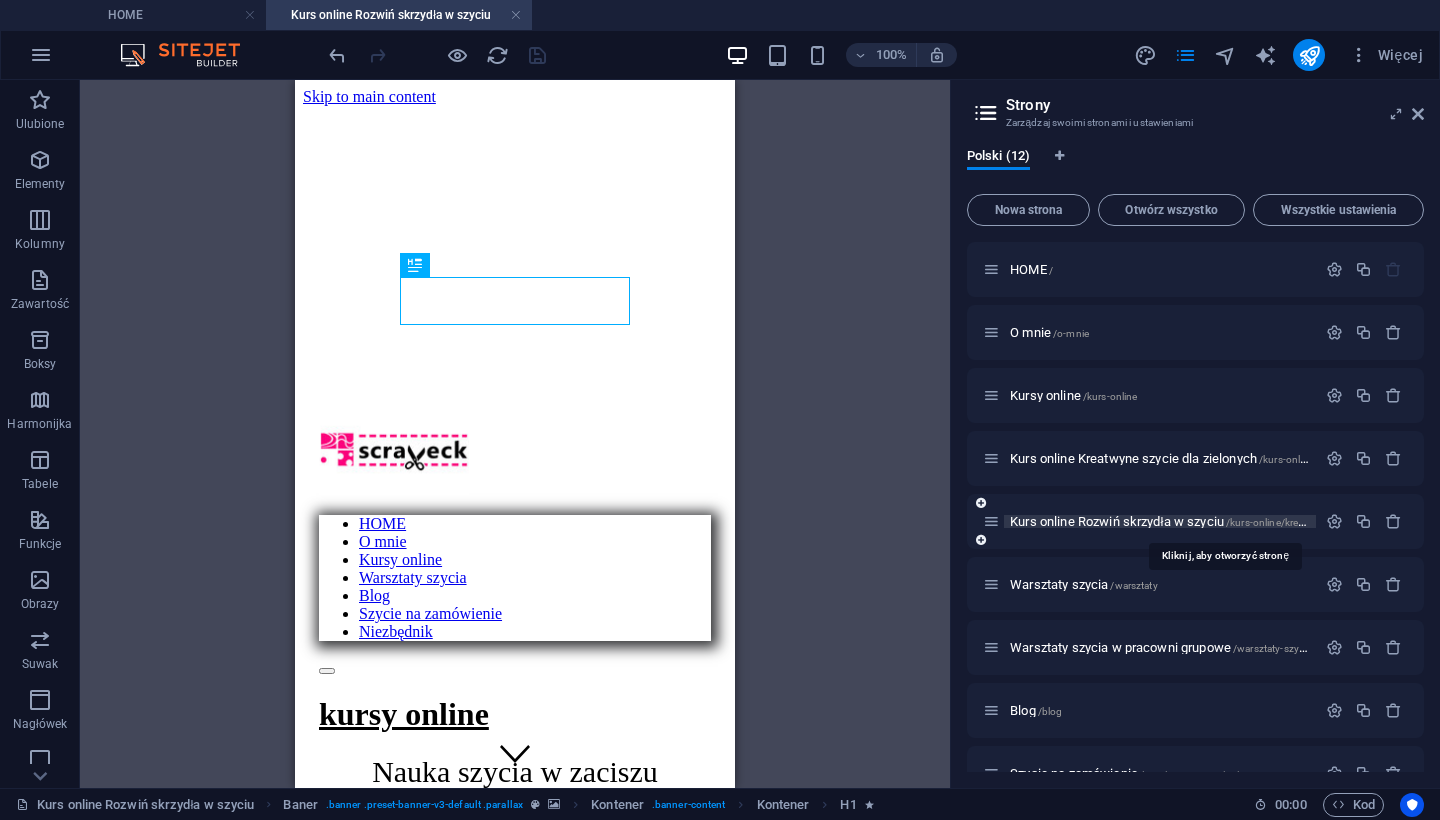 scroll, scrollTop: 0, scrollLeft: 0, axis: both 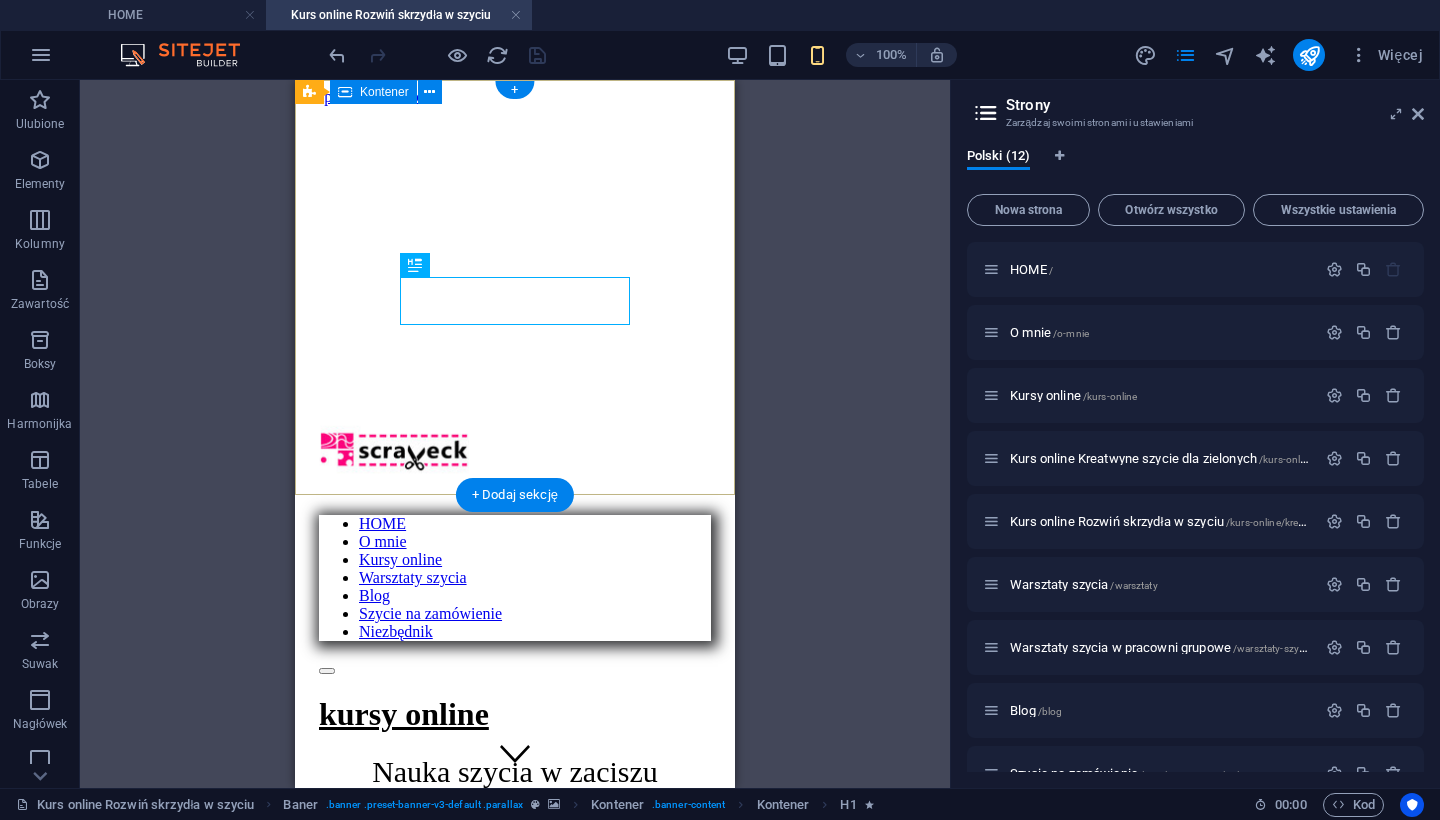 click on "HOME O mnie Kursy online Warsztaty szycia Blog Szycie na zamówienie Niezbędnik kursy online Nauka szycia w zaciszu domowym" at bounding box center (515, 624) 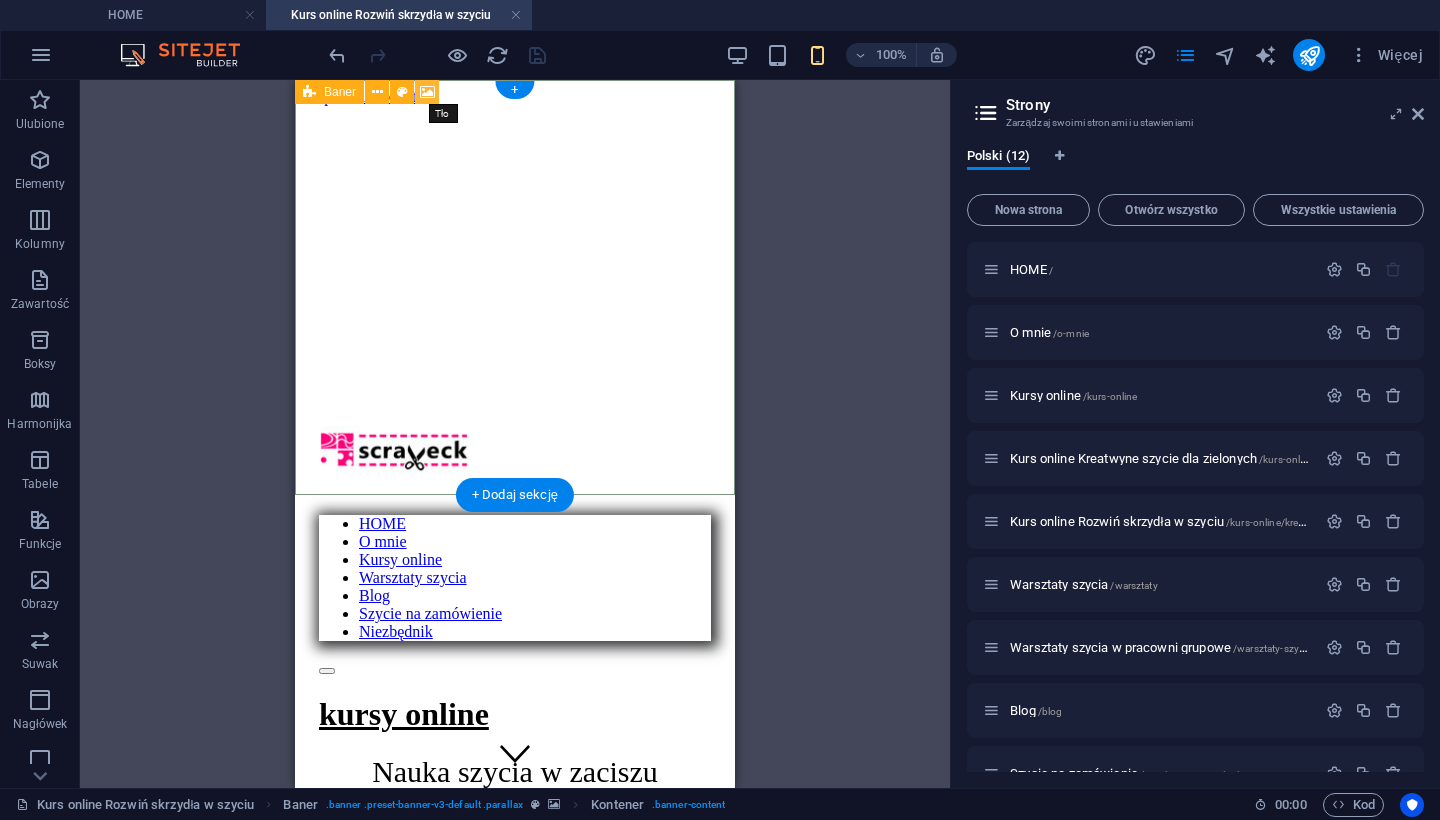 click at bounding box center [427, 92] 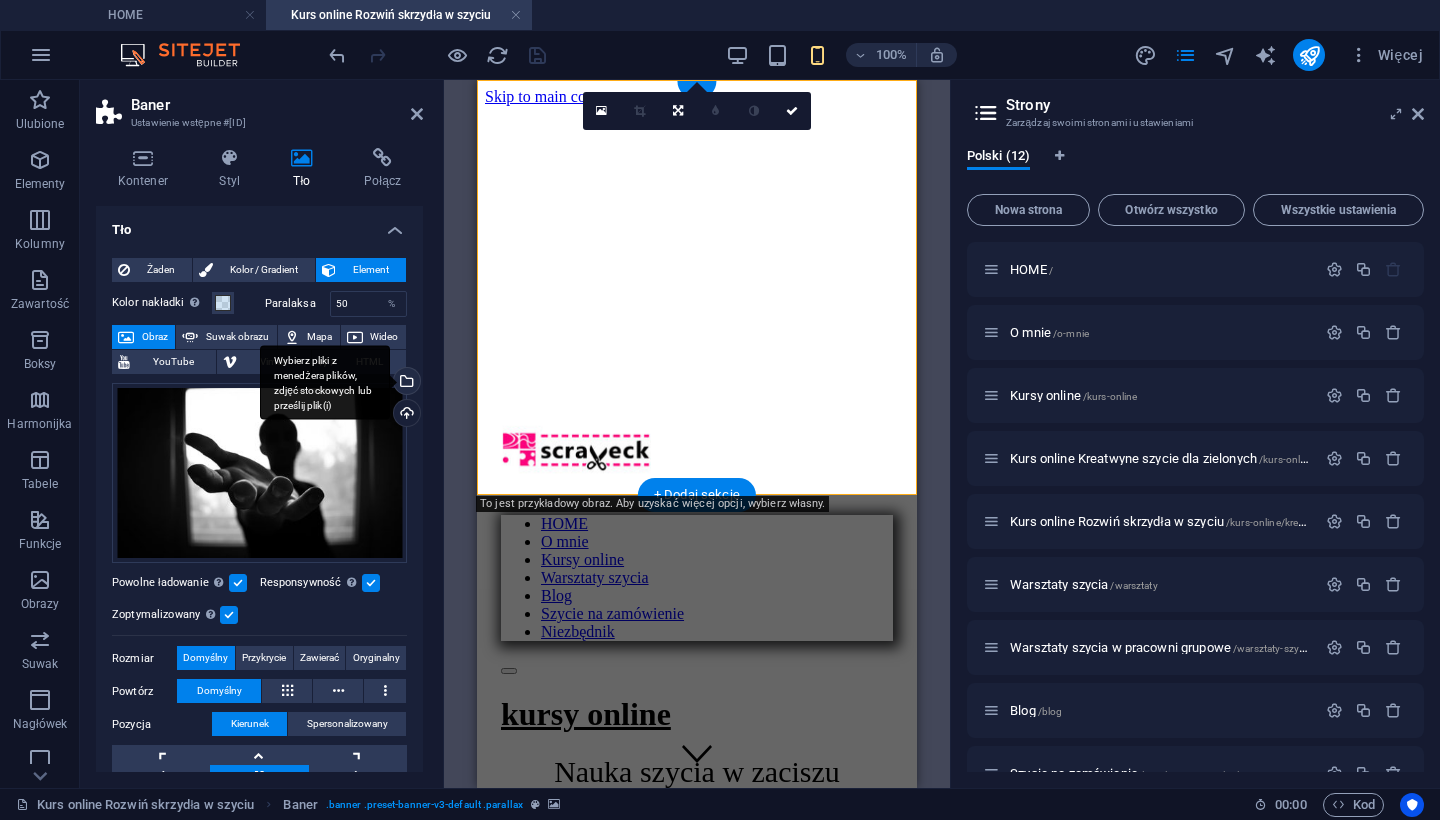 click on "Wybierz pliki z menedżera plików, zdjęć stockowych lub prześlij plik(i)" at bounding box center [405, 383] 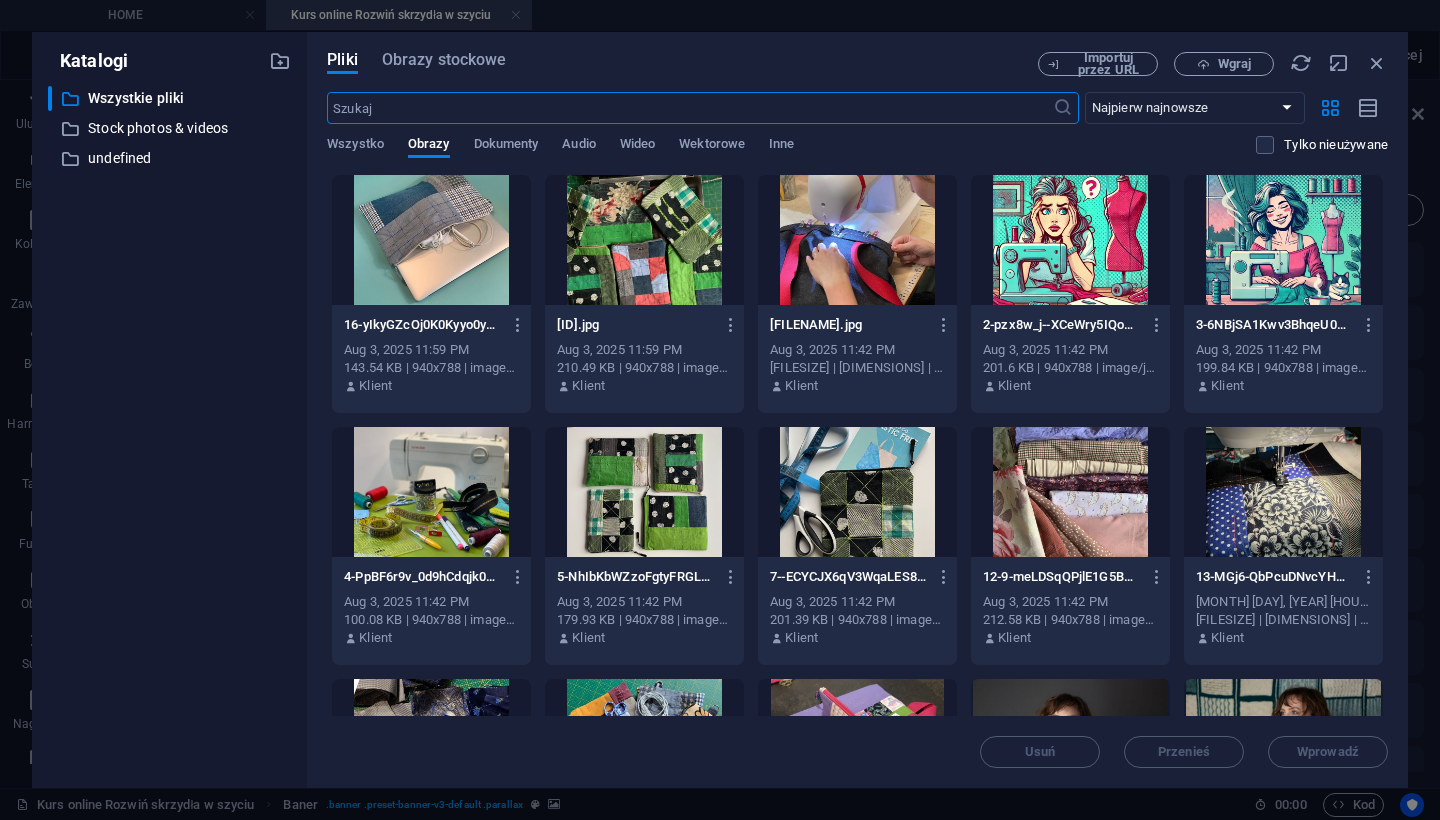 click at bounding box center [431, 240] 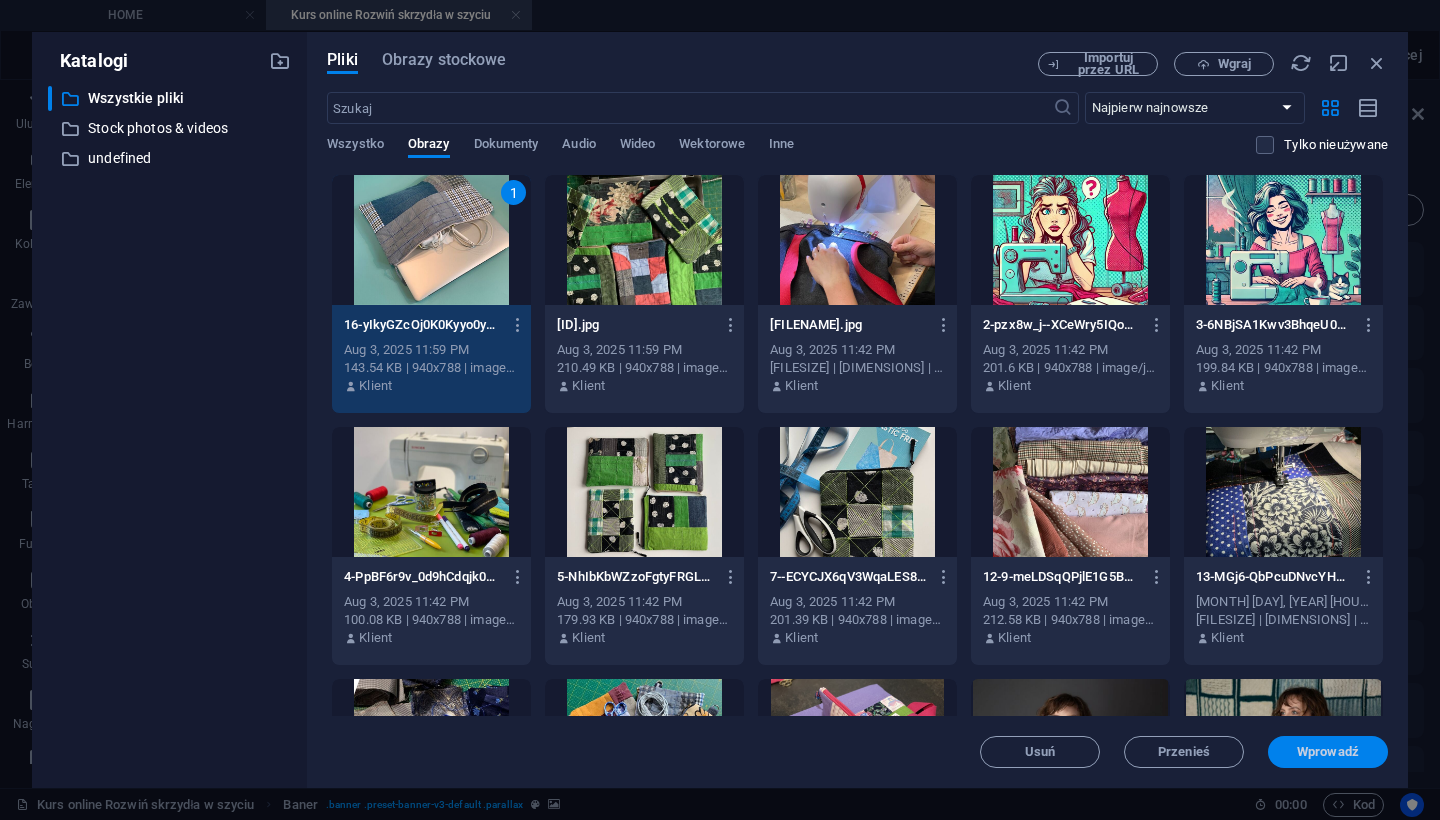 click on "Wprowadź" at bounding box center [1328, 752] 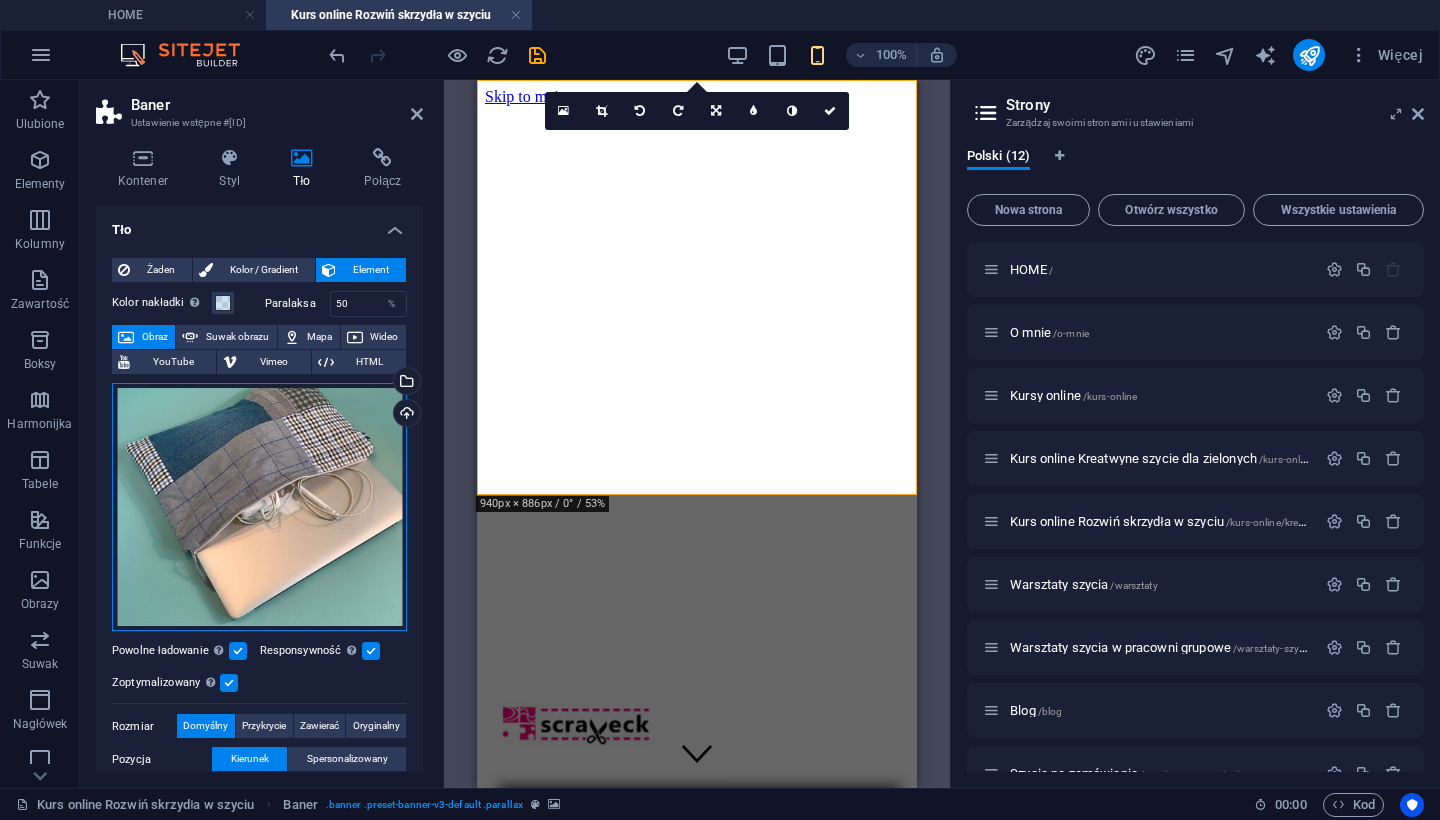 click on "Przeciągnij pliki tutaj, kliknij, aby wybrać pliki lub wybierz pliki z Plików lub naszych bezpłatnych zdjęć i filmów" at bounding box center [259, 507] 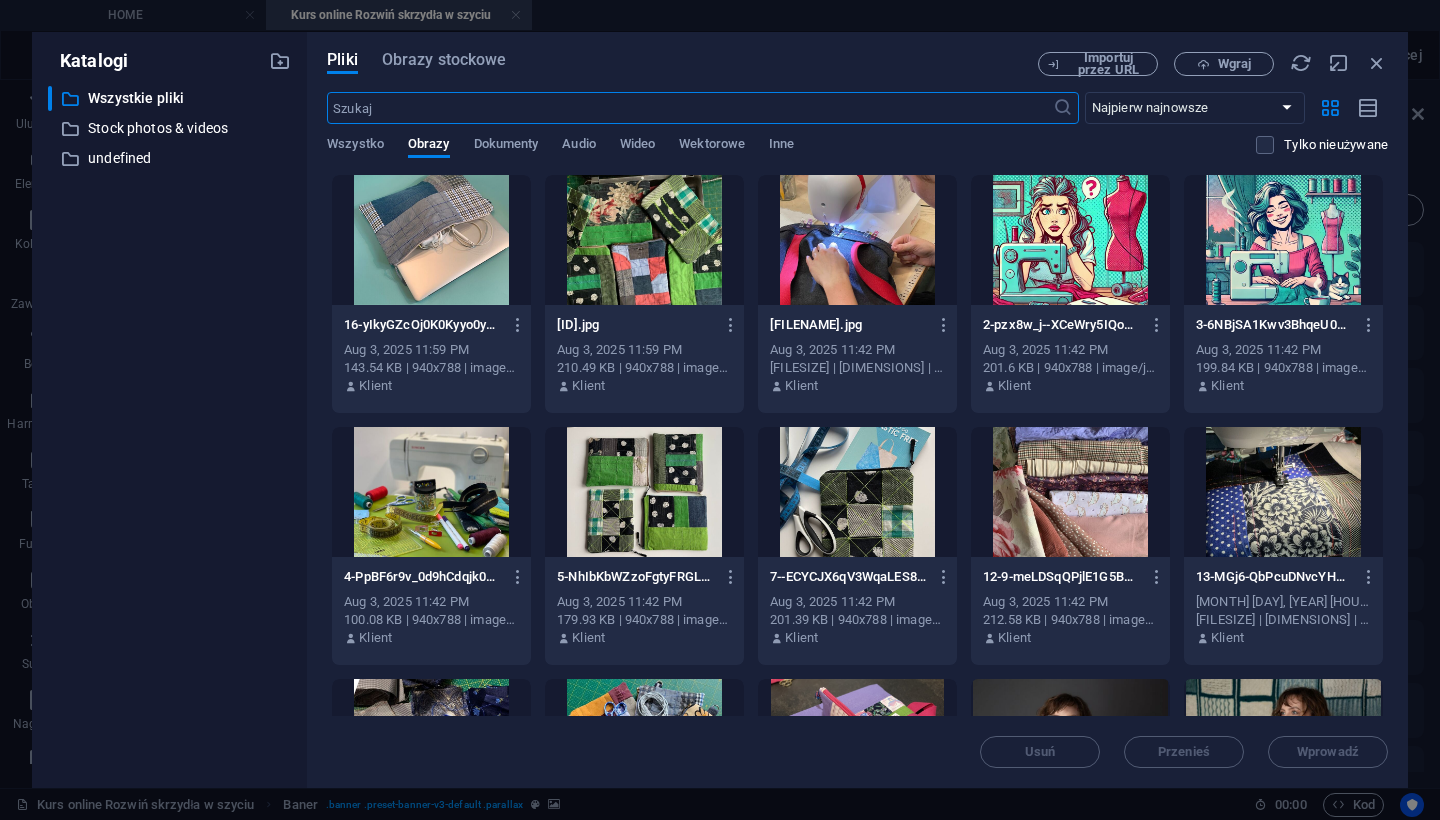 click at bounding box center (431, 240) 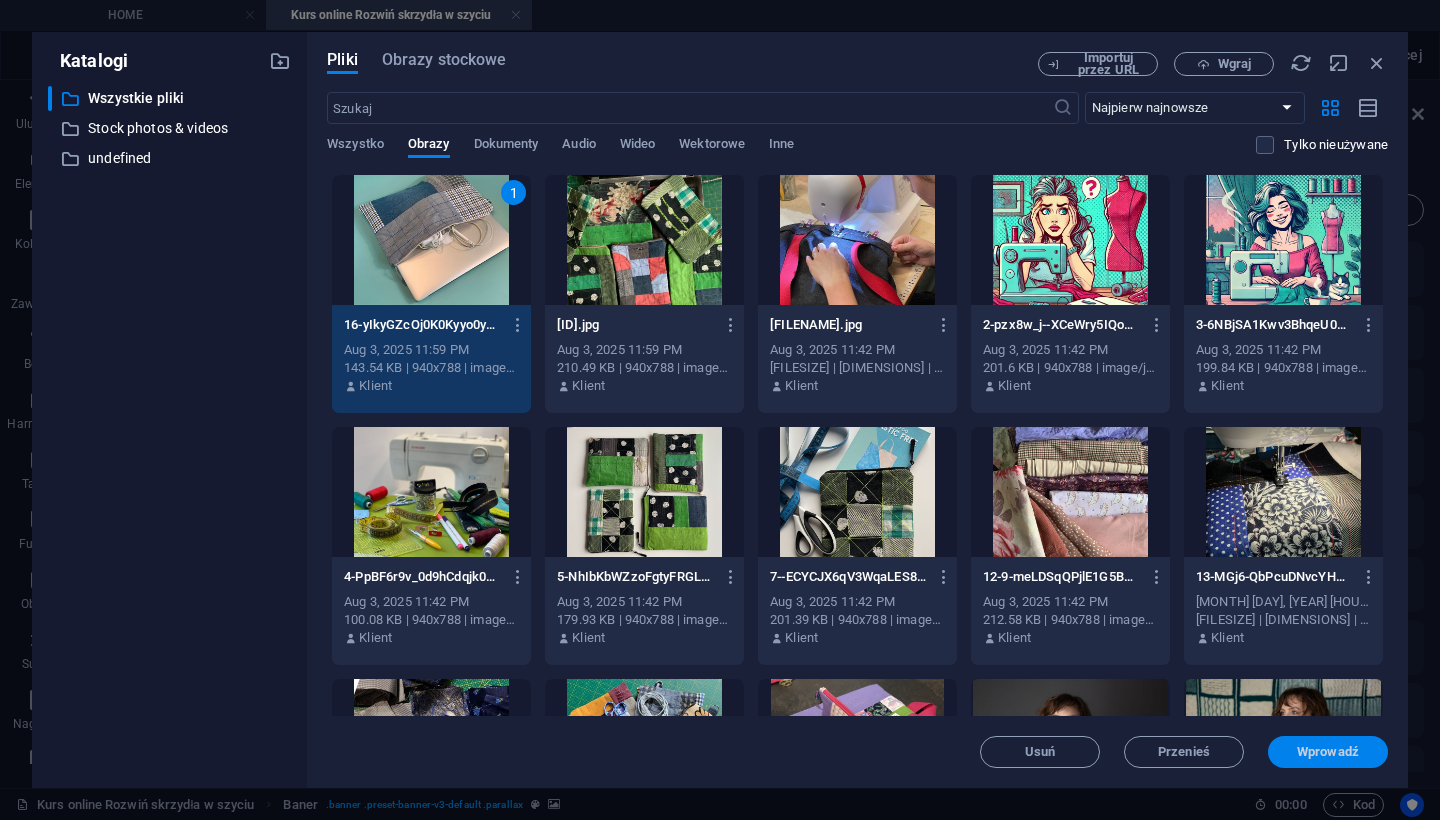 click on "Wprowadź" at bounding box center [1328, 752] 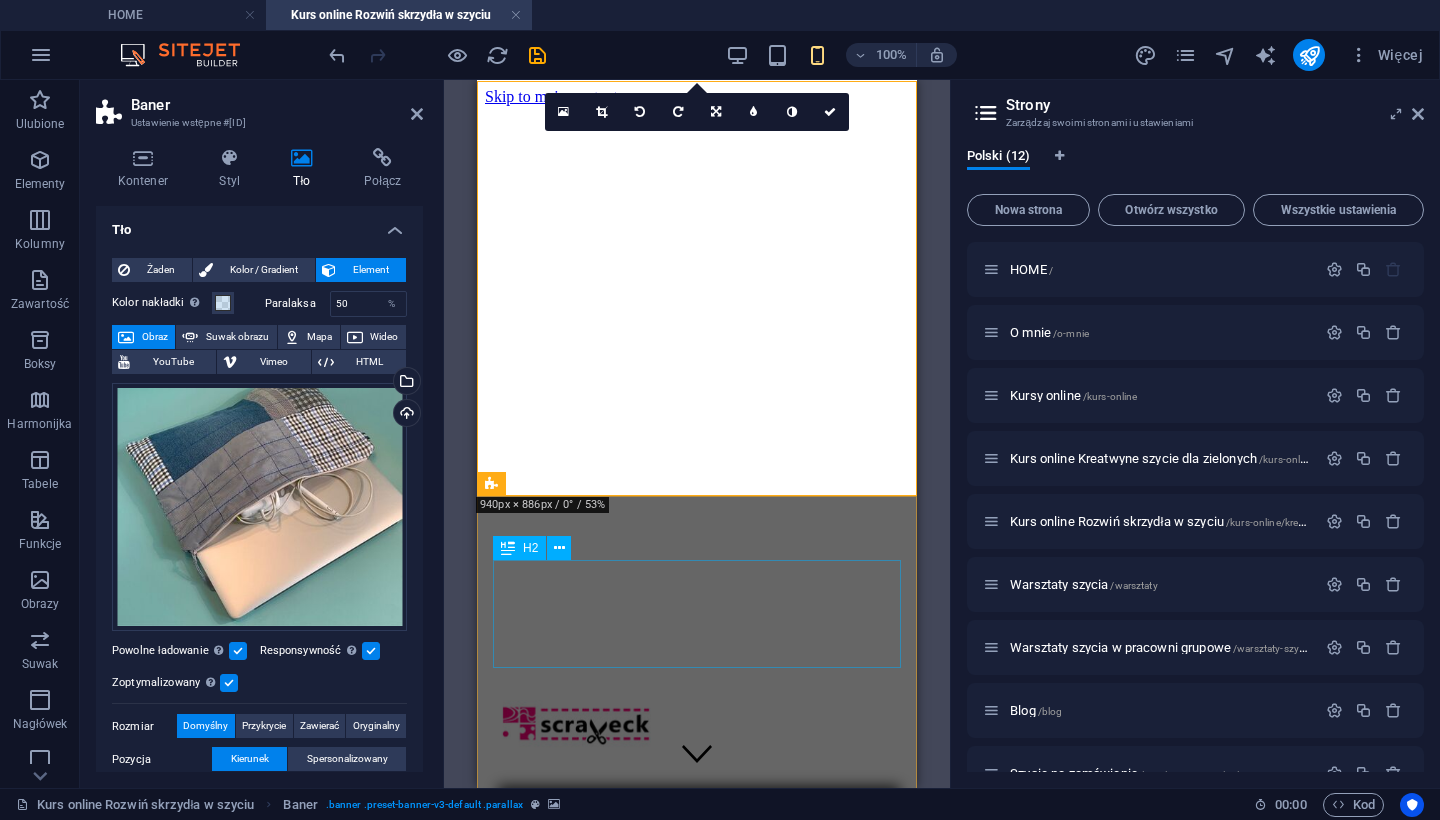 scroll, scrollTop: 0, scrollLeft: 0, axis: both 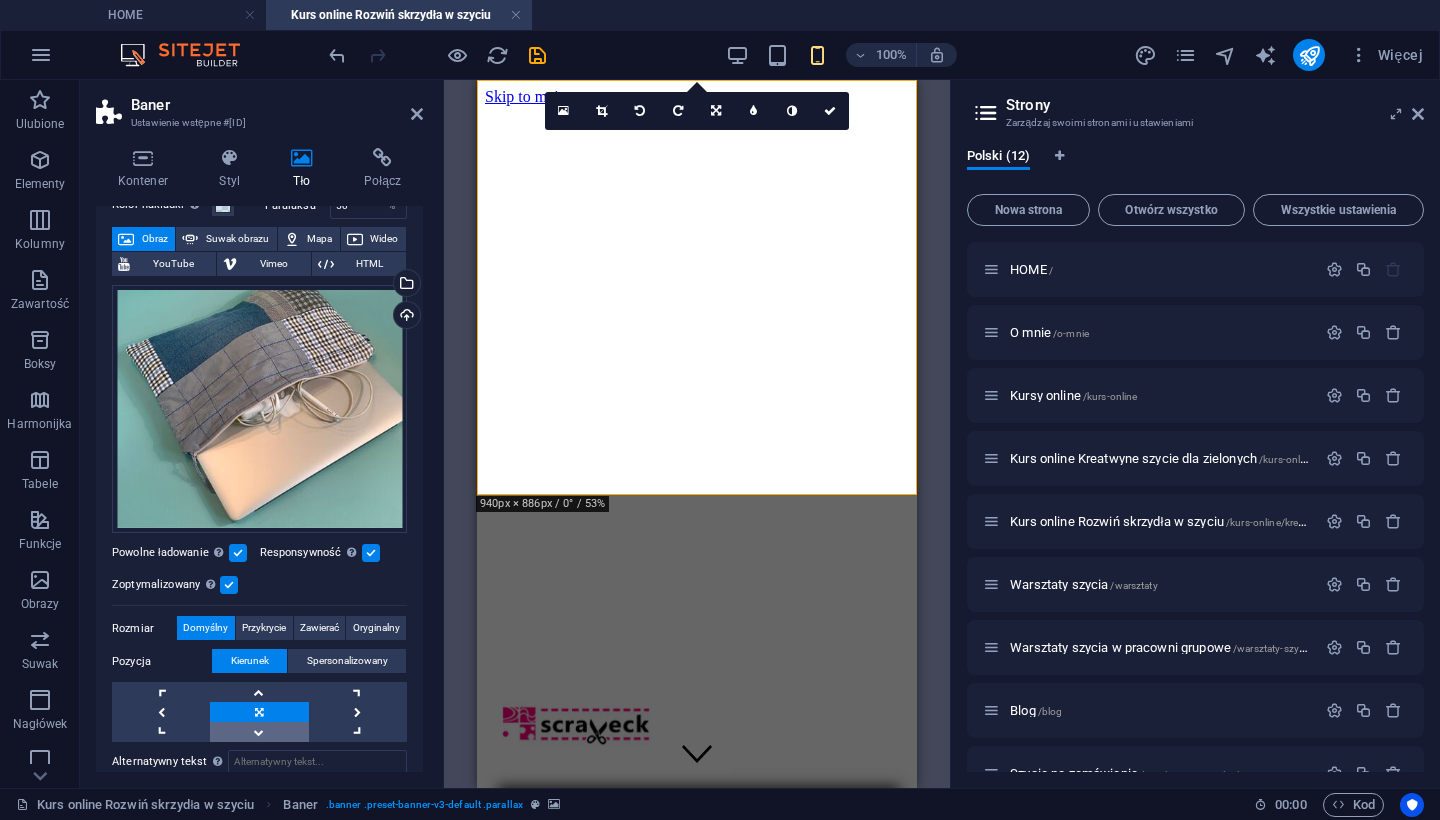click at bounding box center [259, 732] 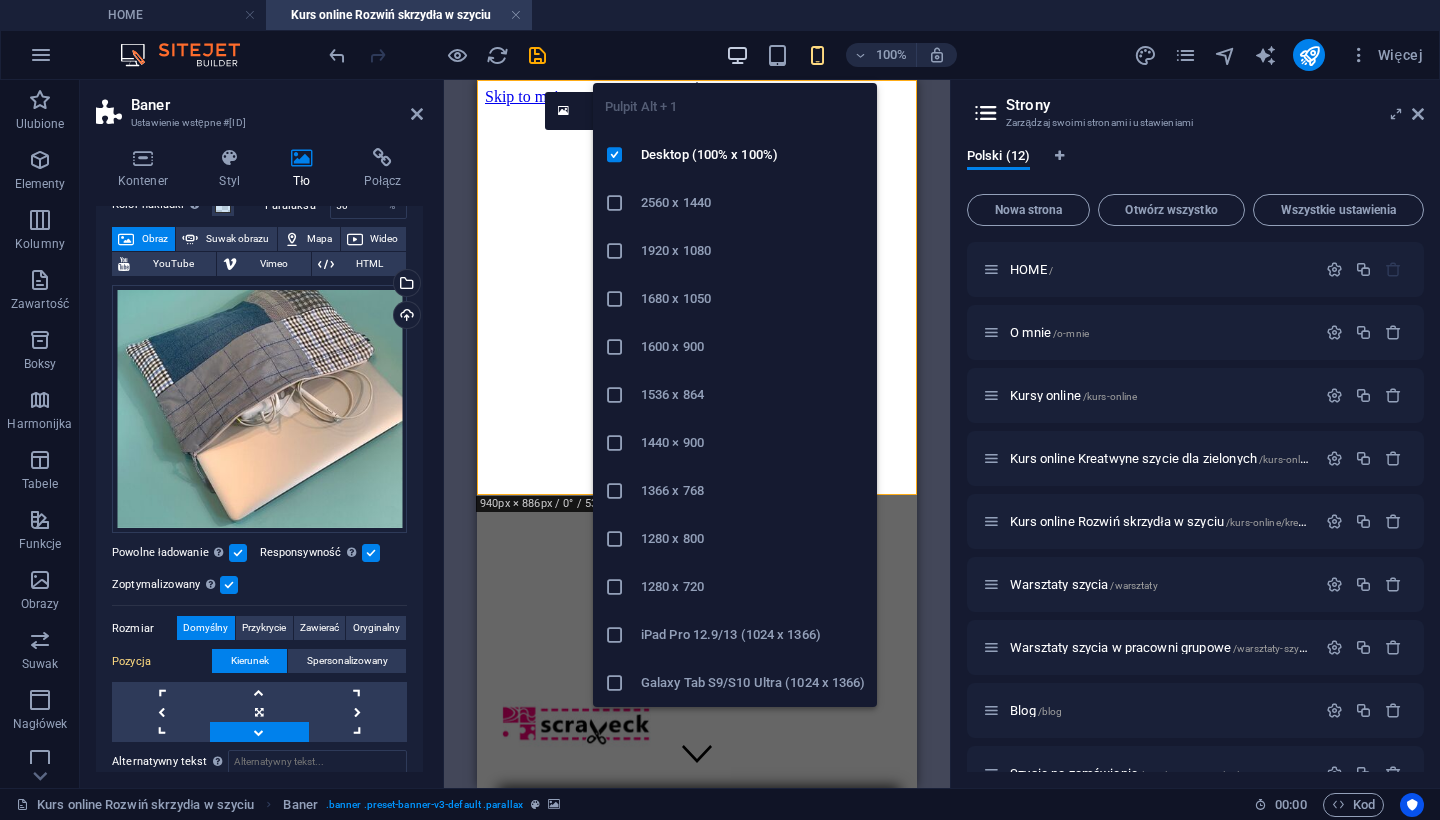 click at bounding box center (737, 55) 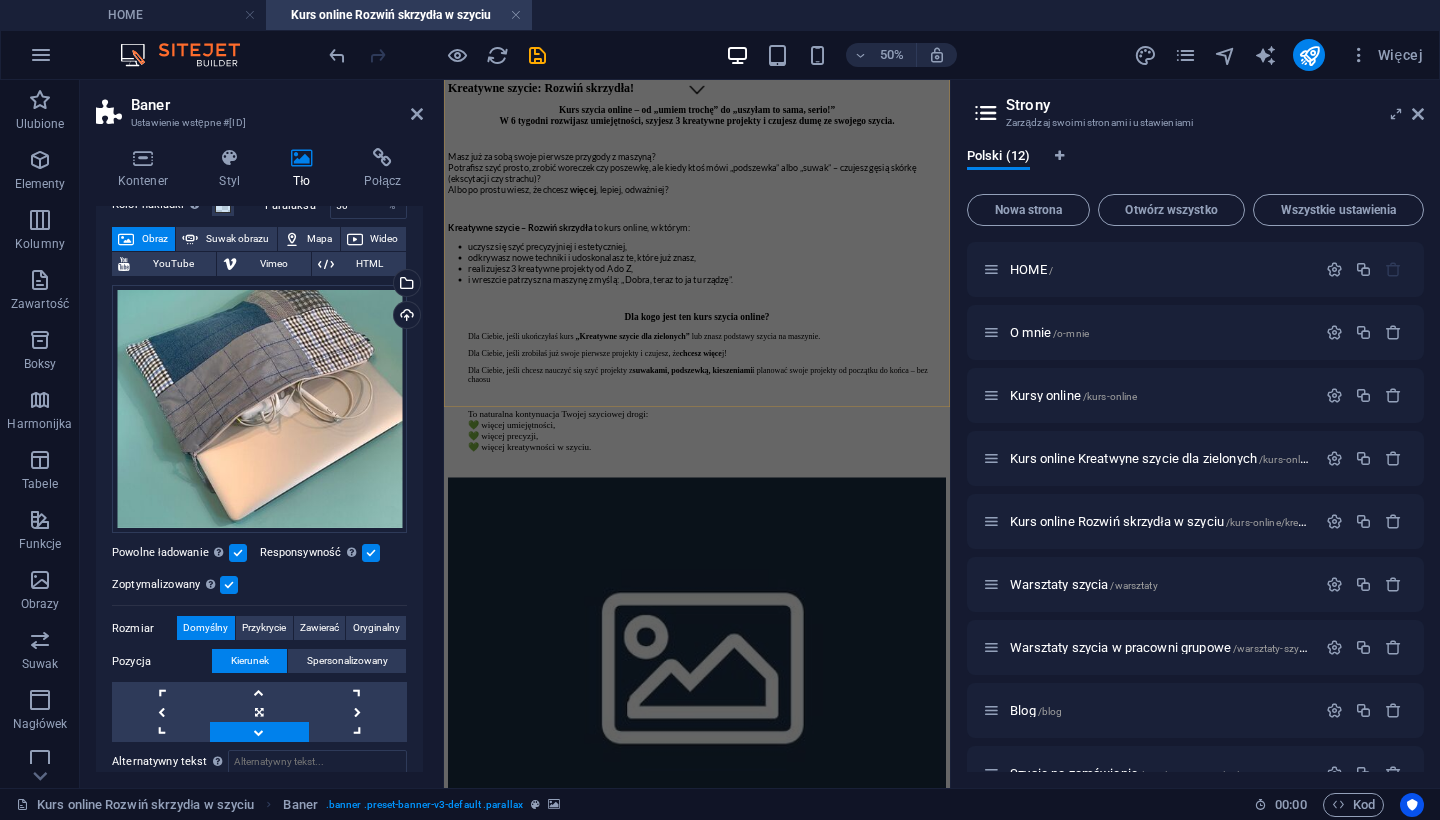 scroll, scrollTop: 1365, scrollLeft: 0, axis: vertical 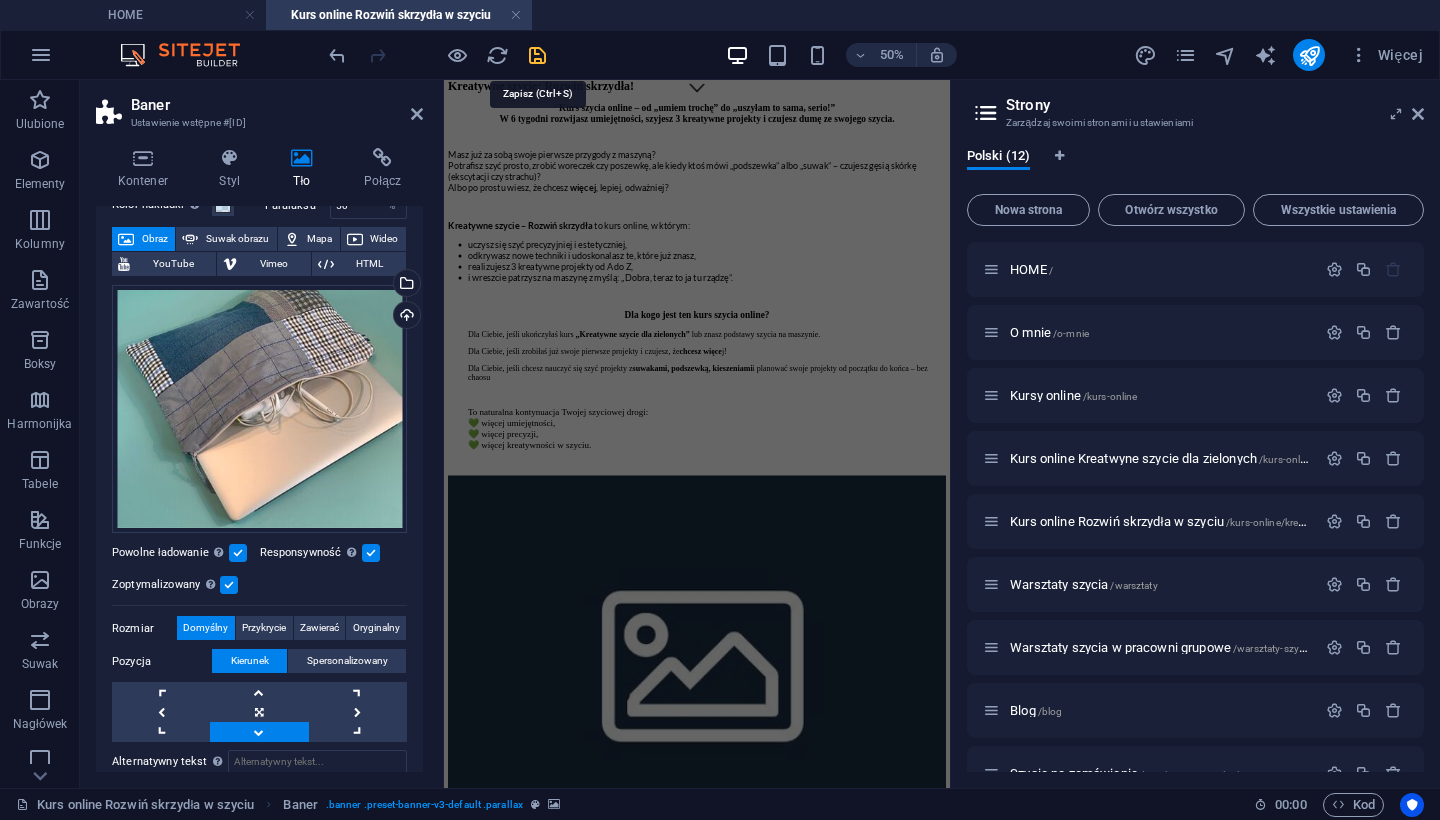 click at bounding box center [537, 55] 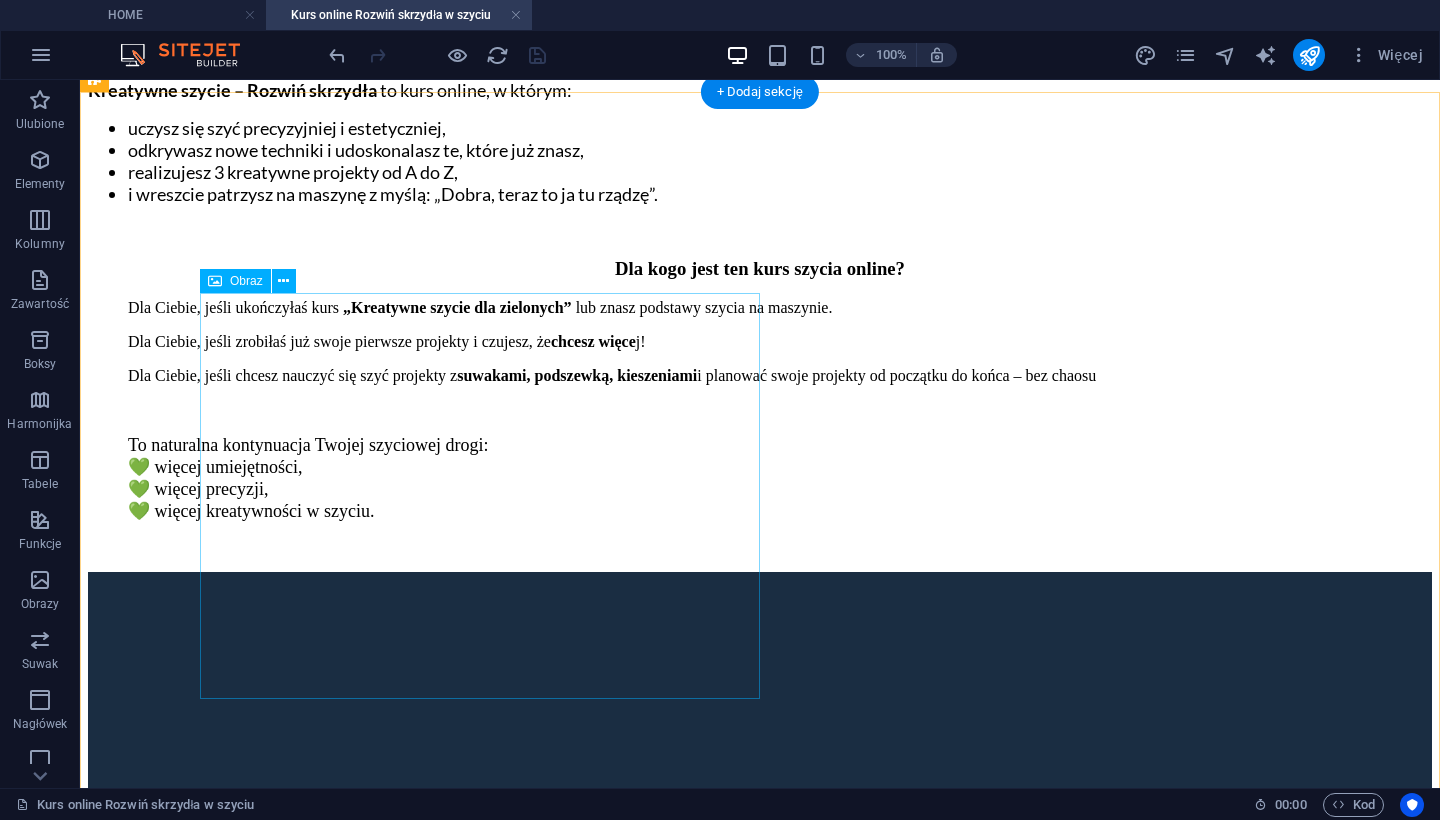 scroll, scrollTop: 1302, scrollLeft: 0, axis: vertical 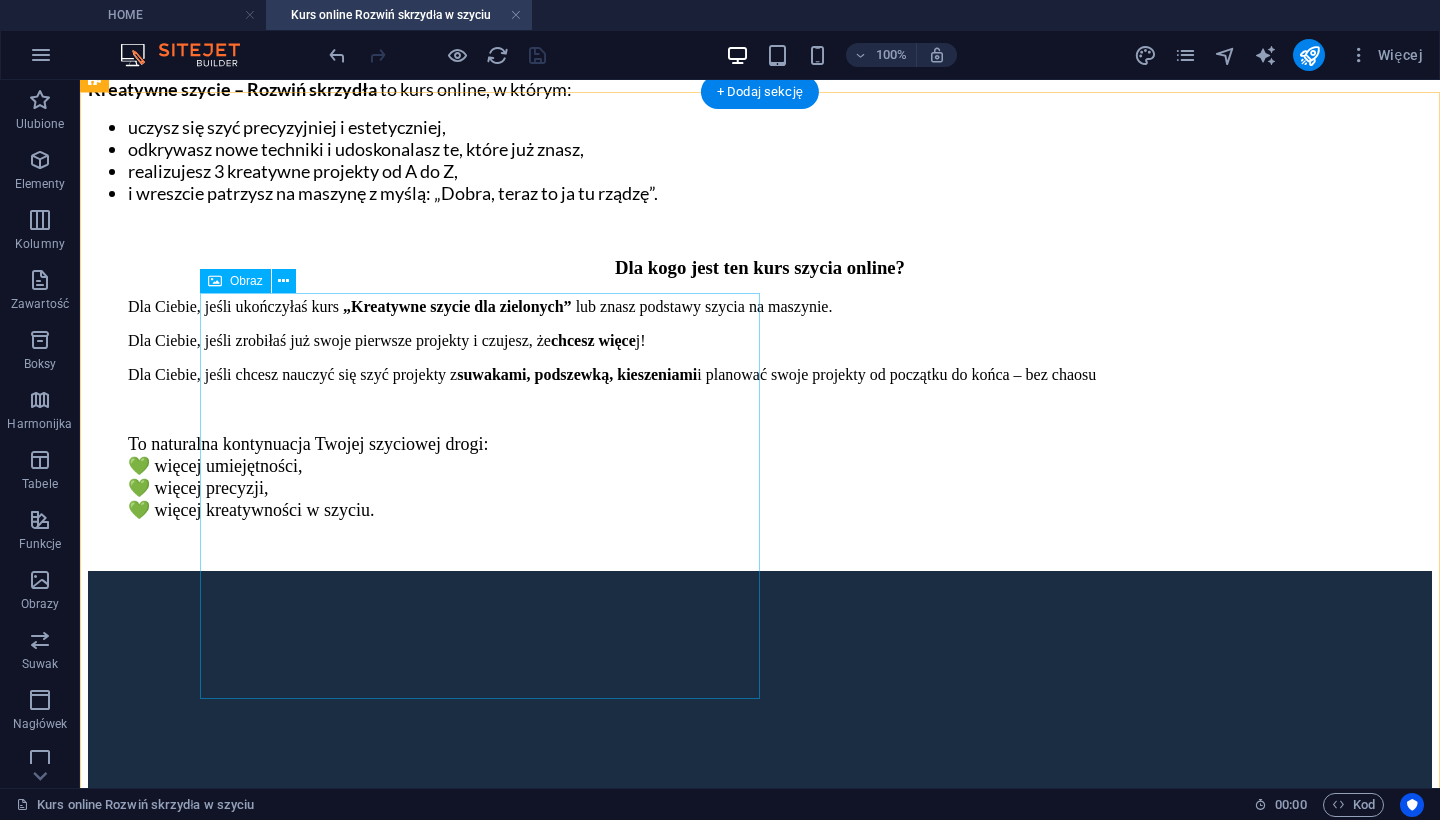 click at bounding box center [760, 1059] 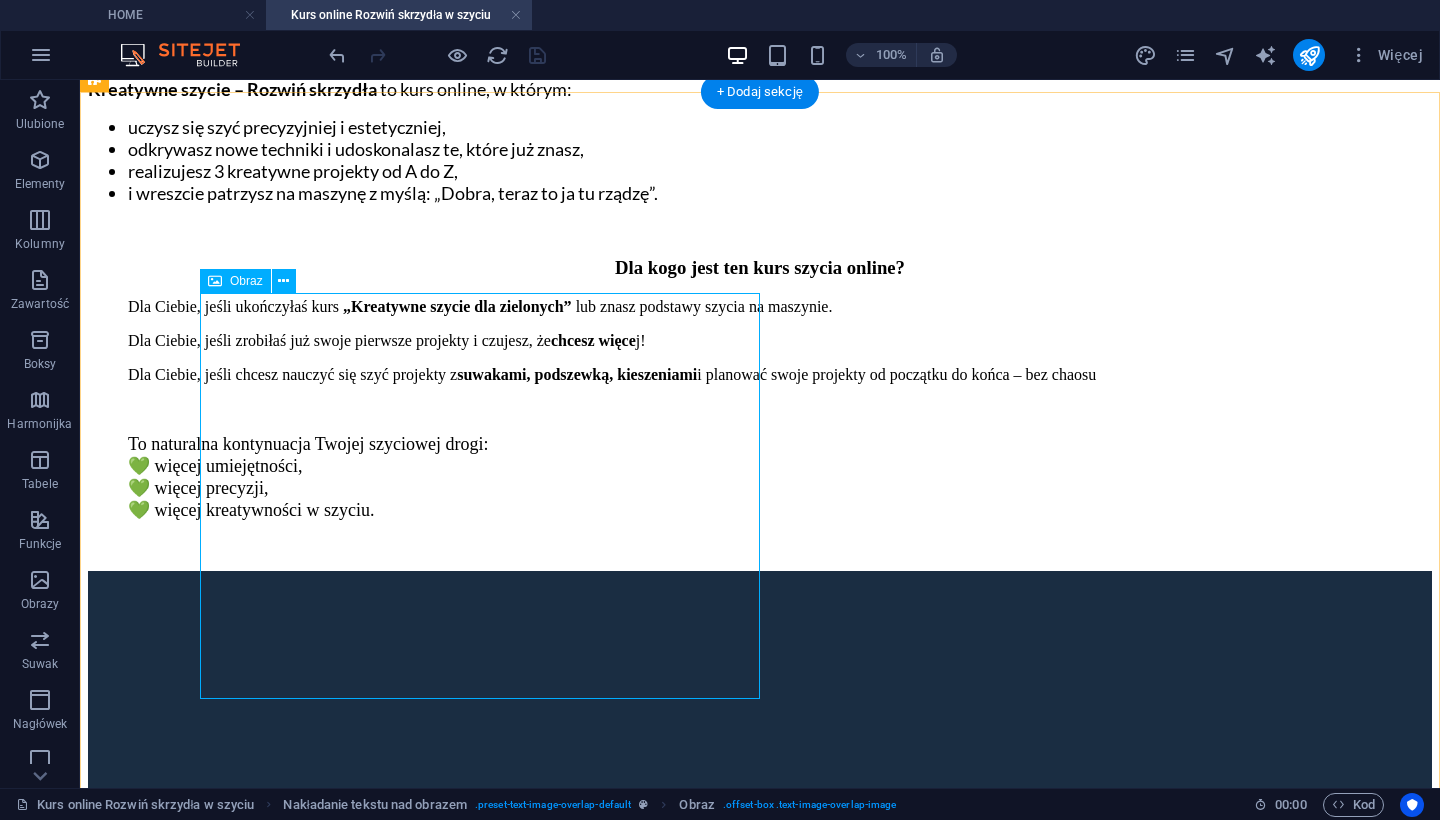 click on "Obraz" at bounding box center [246, 281] 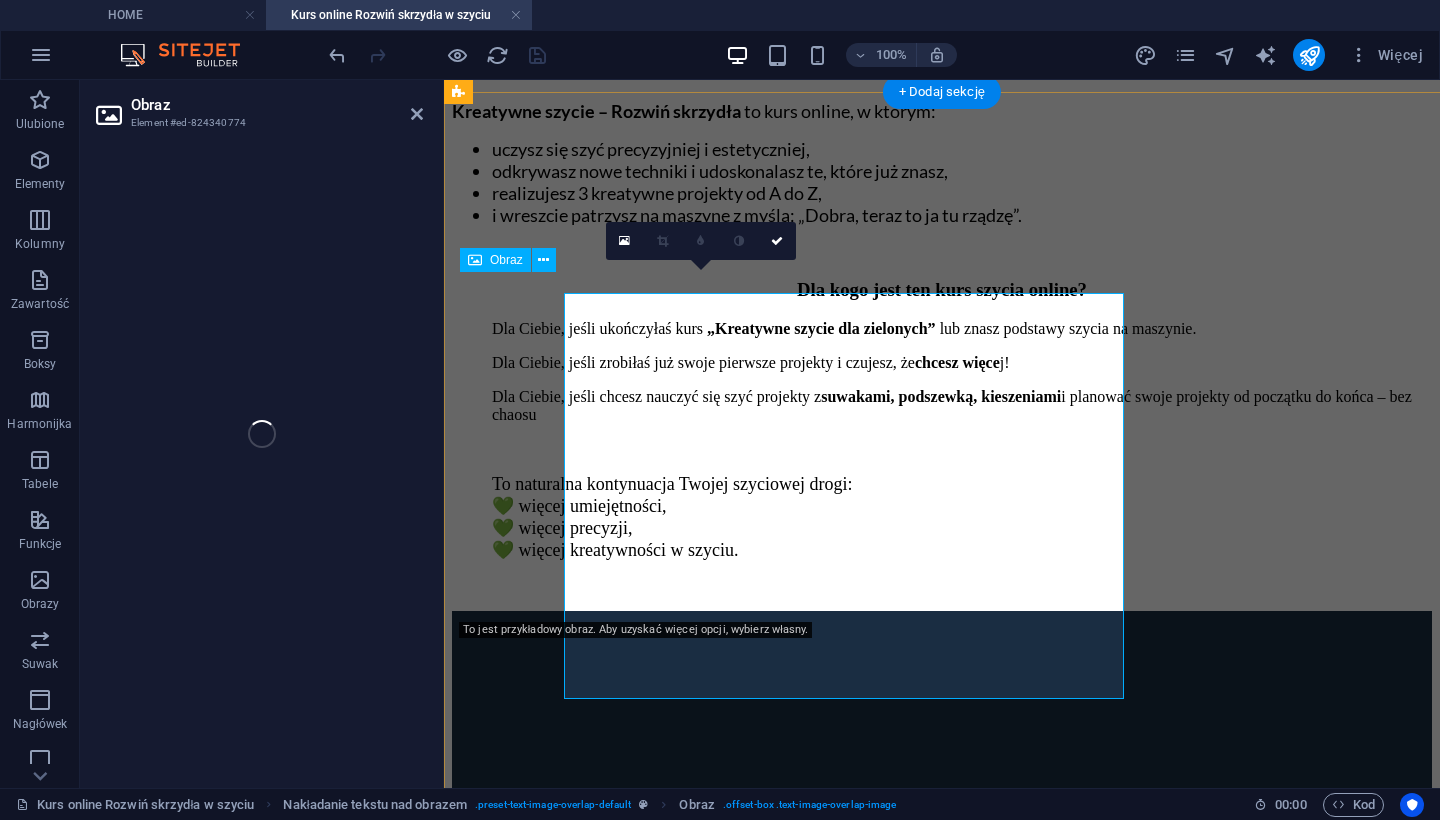select on "%" 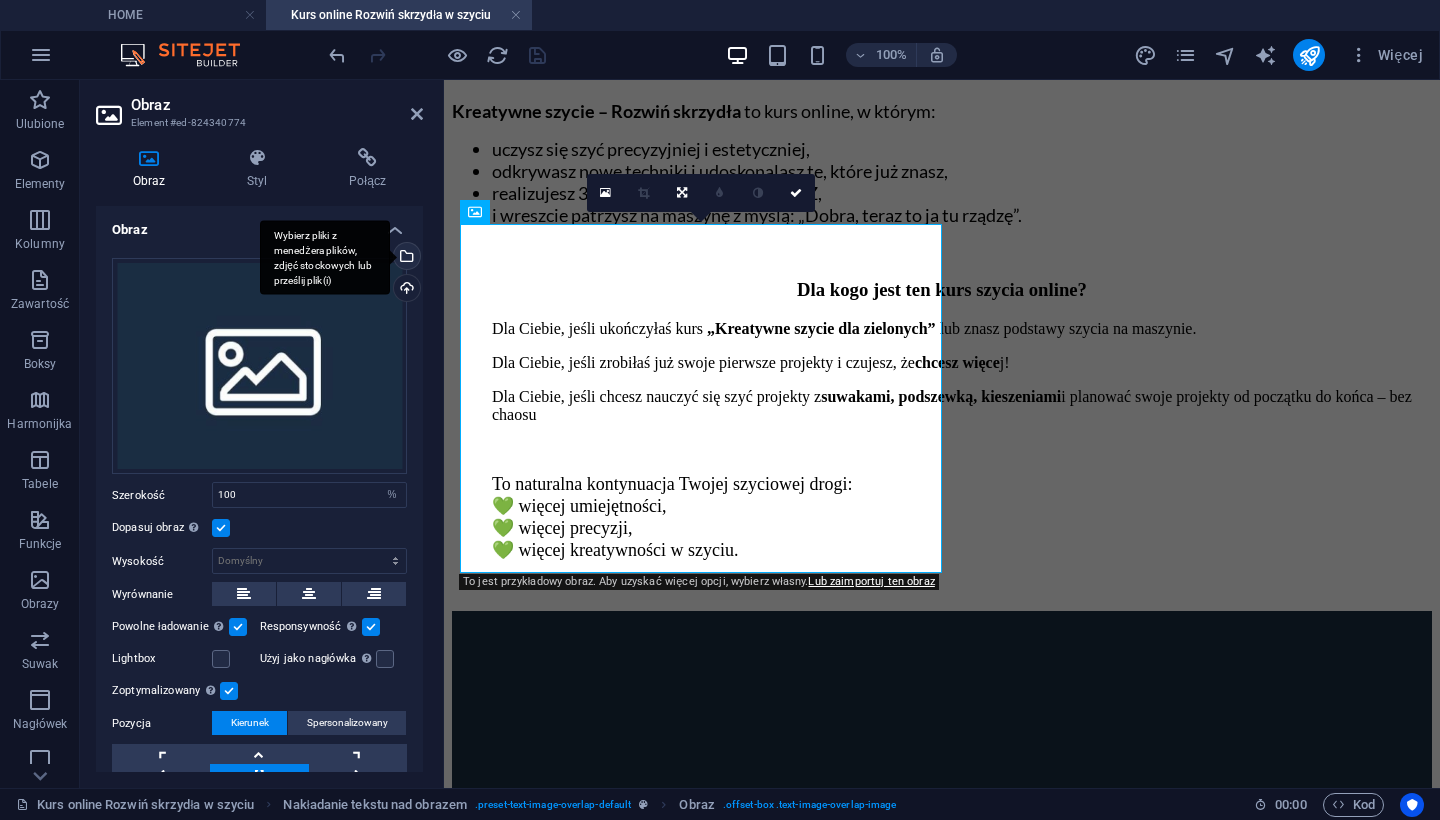 click on "Wybierz pliki z menedżera plików, zdjęć stockowych lub prześlij plik(i)" at bounding box center (405, 258) 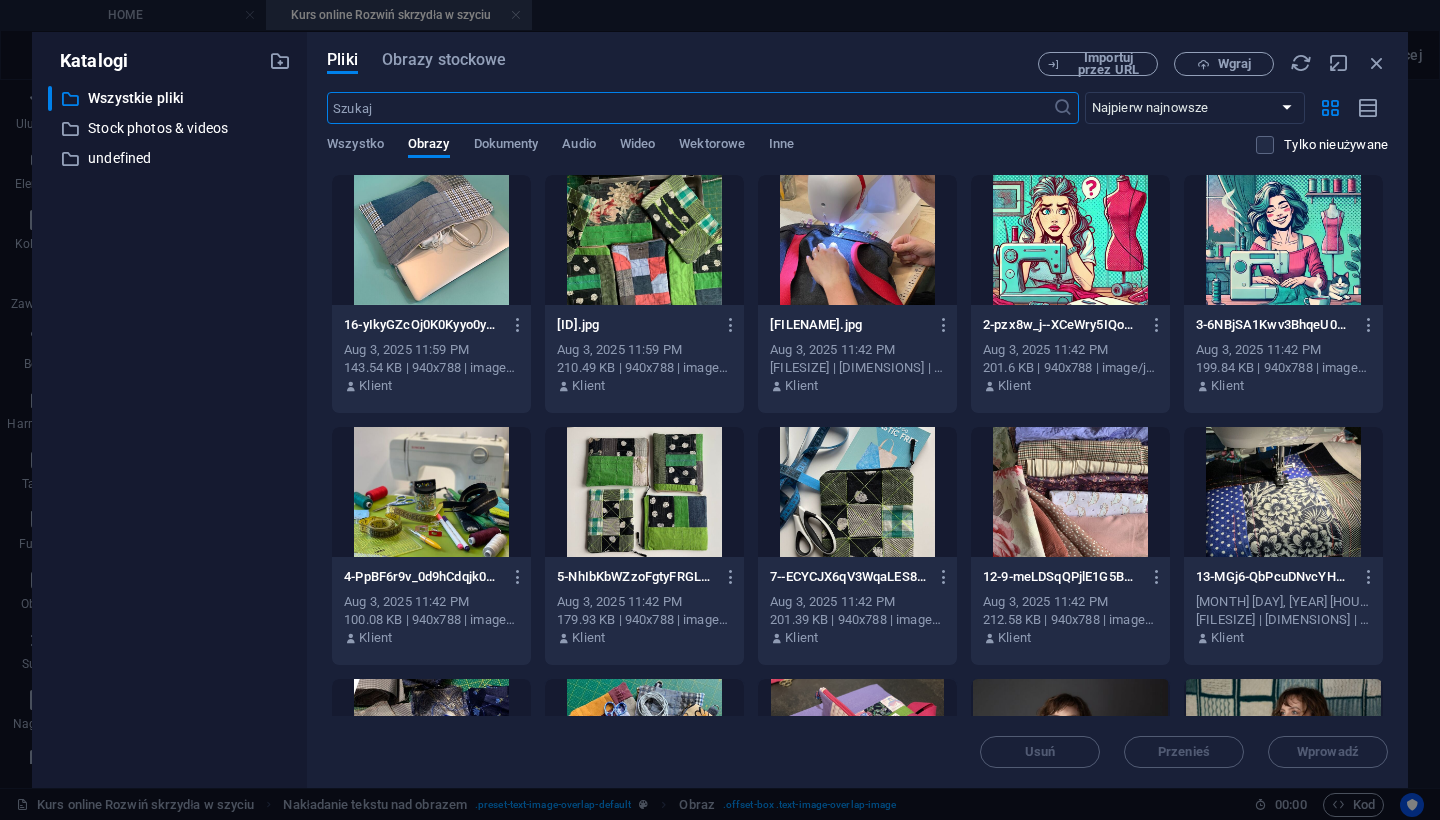 scroll, scrollTop: 0, scrollLeft: 0, axis: both 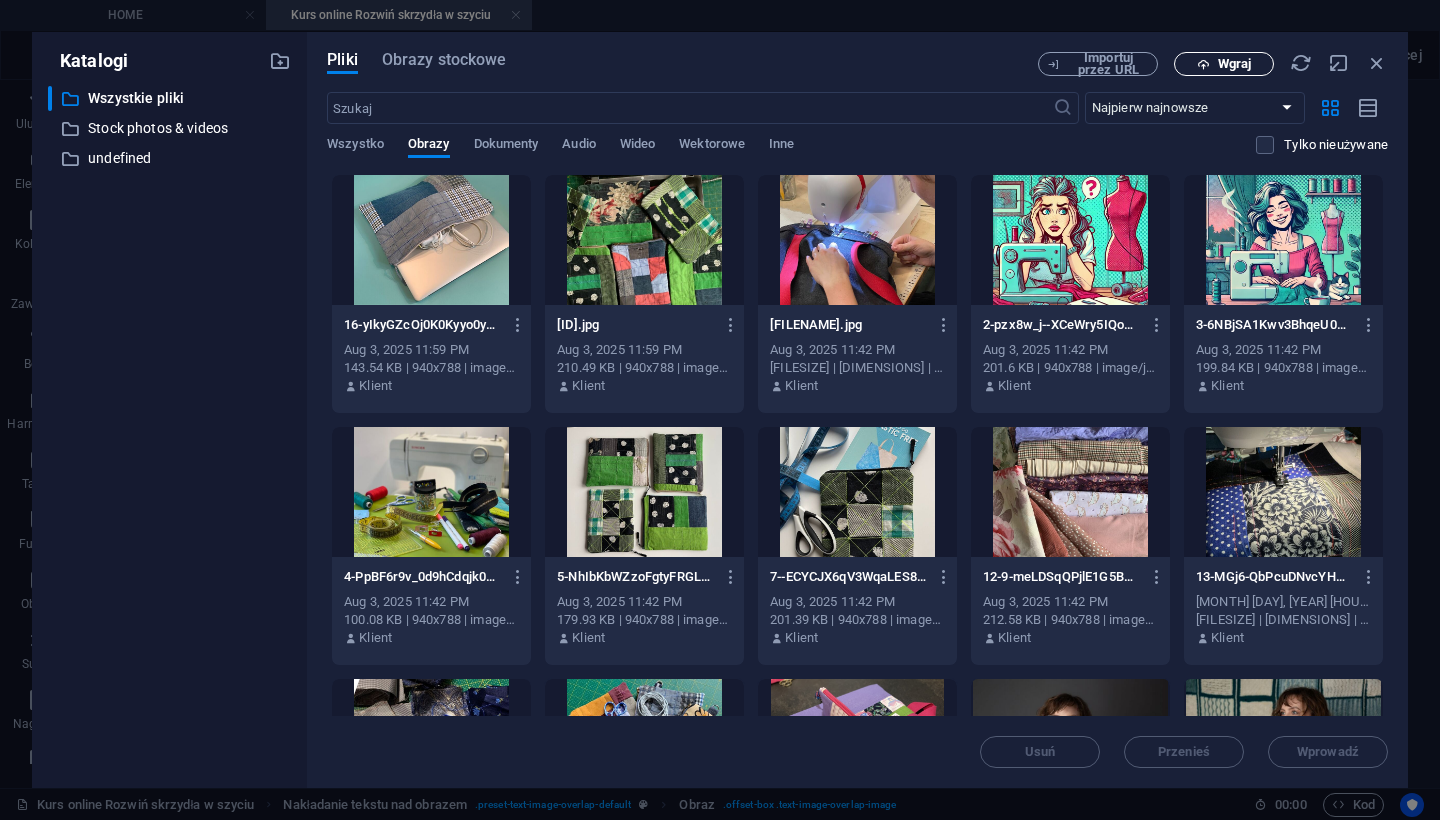 click at bounding box center [1203, 64] 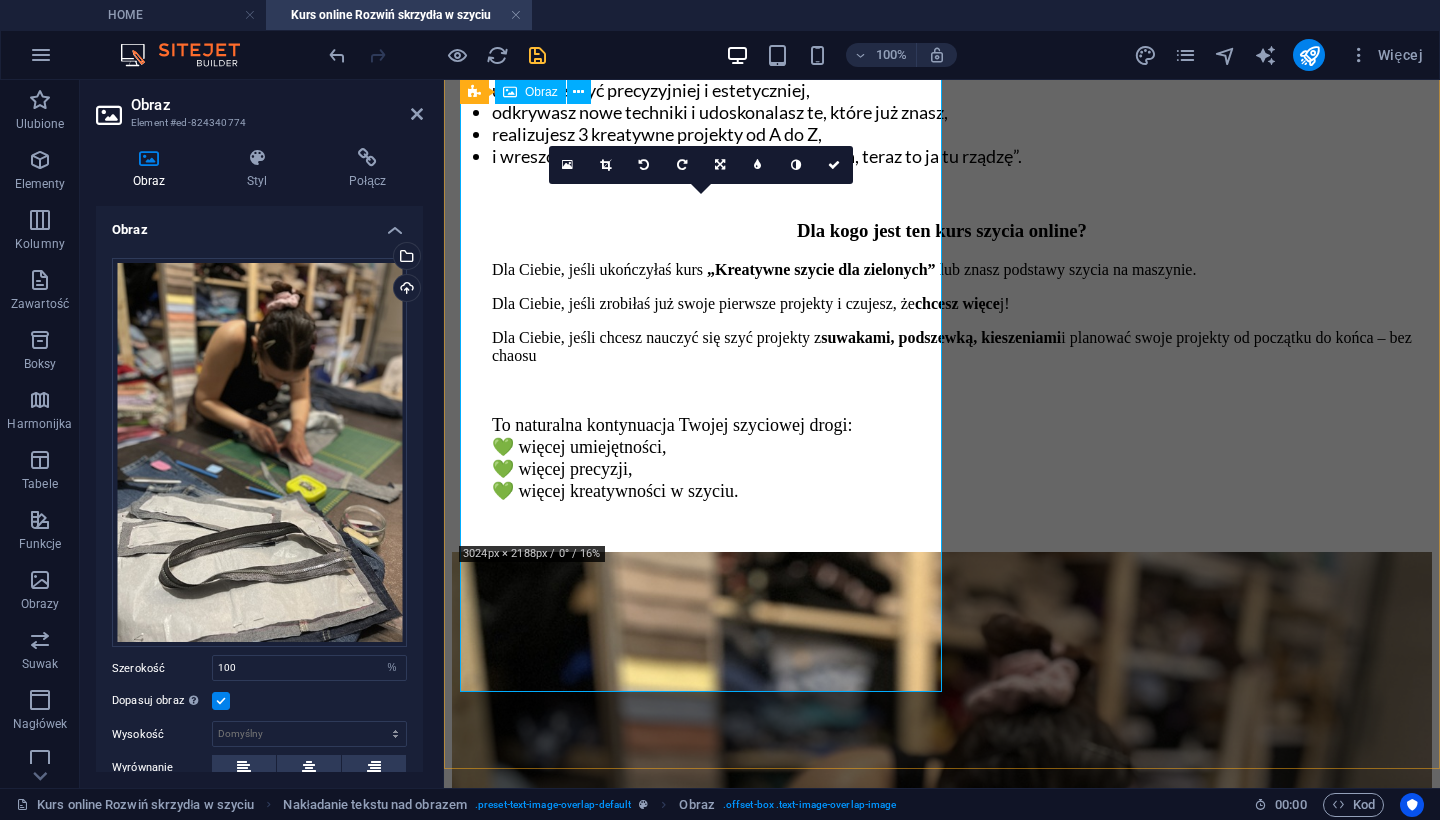 scroll, scrollTop: 1330, scrollLeft: 0, axis: vertical 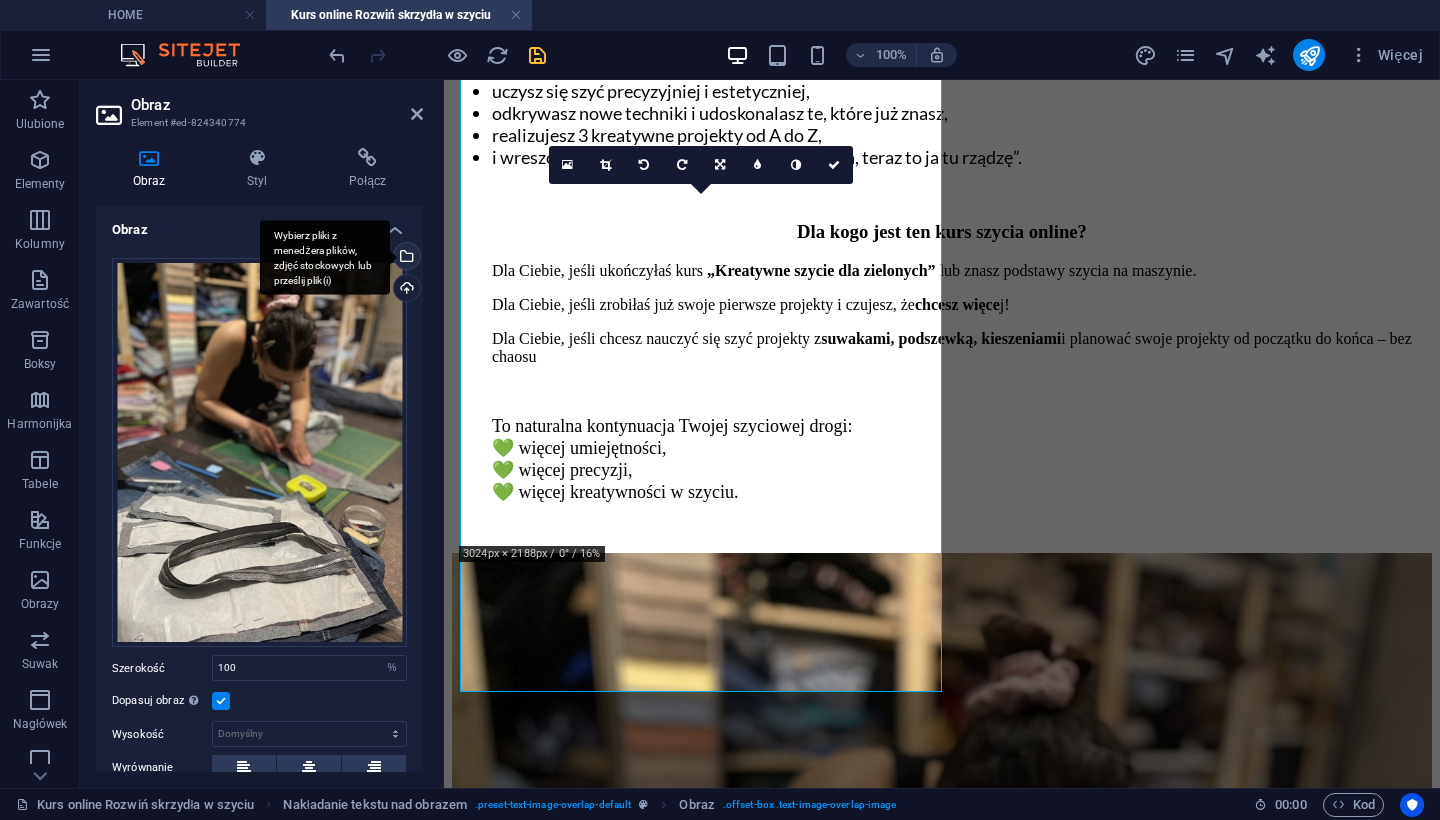 click on "Wybierz pliki z menedżera plików, zdjęć stockowych lub prześlij plik(i)" at bounding box center (405, 258) 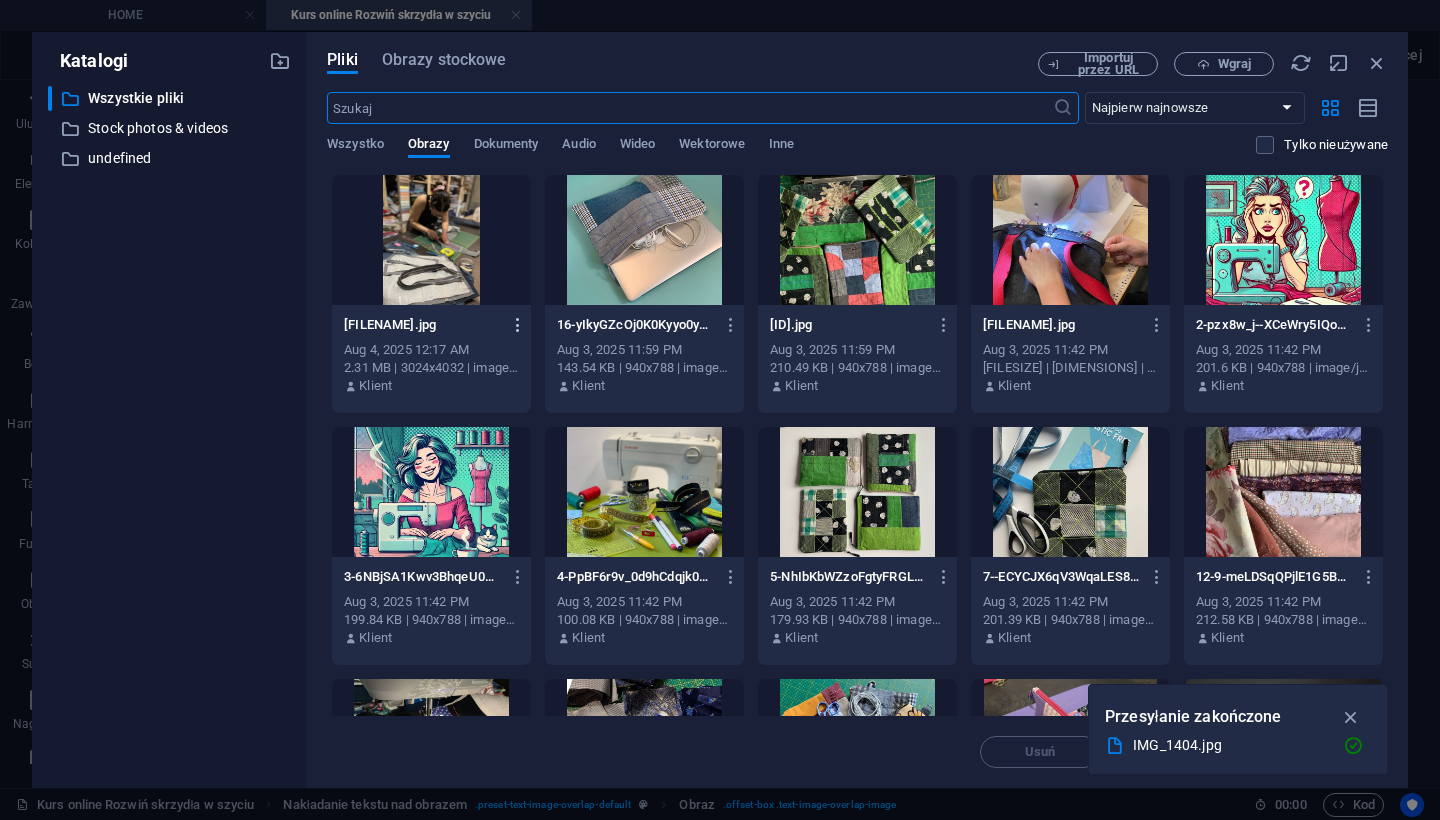 click at bounding box center [518, 325] 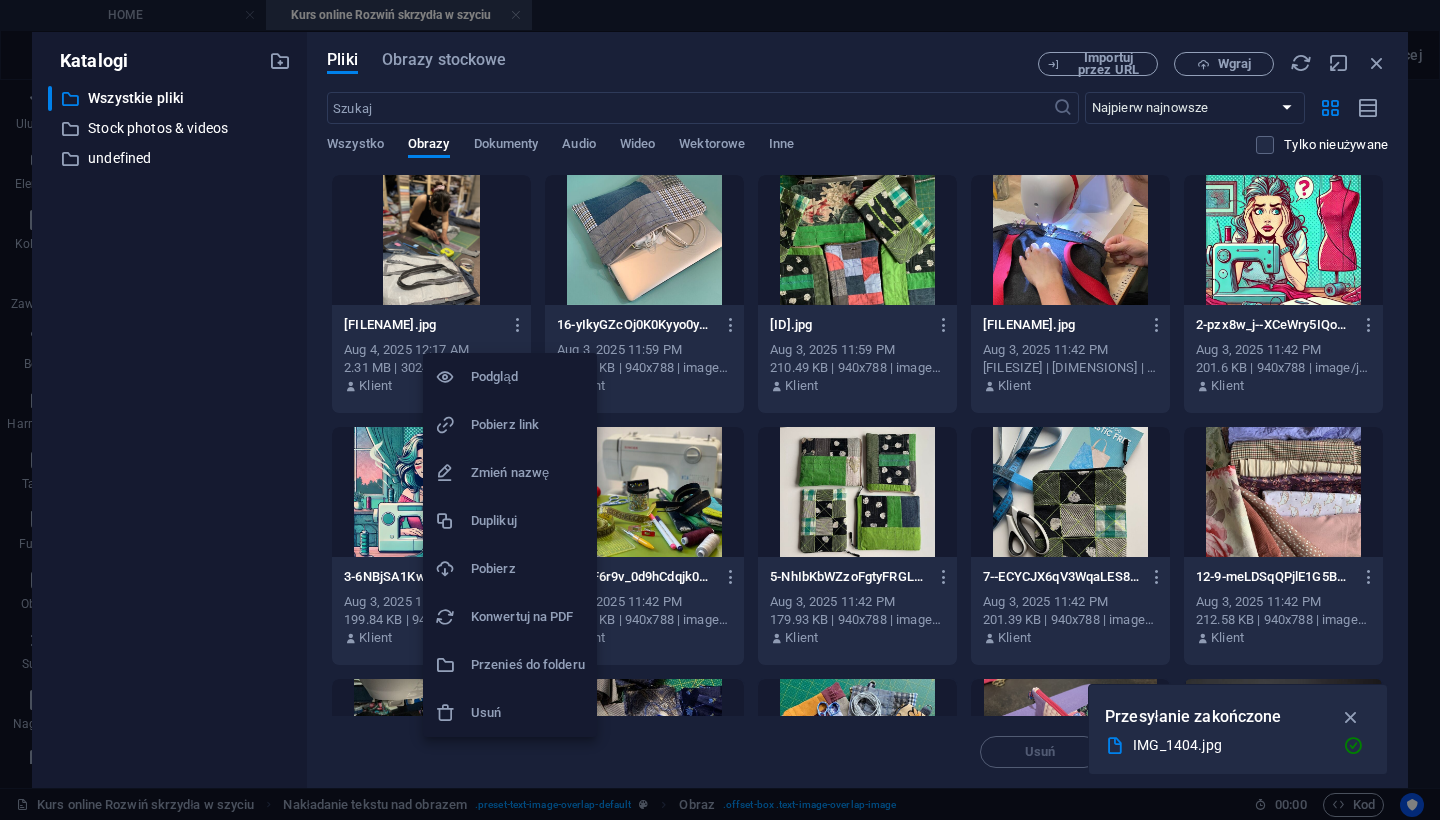 click on "Usuń" at bounding box center [528, 713] 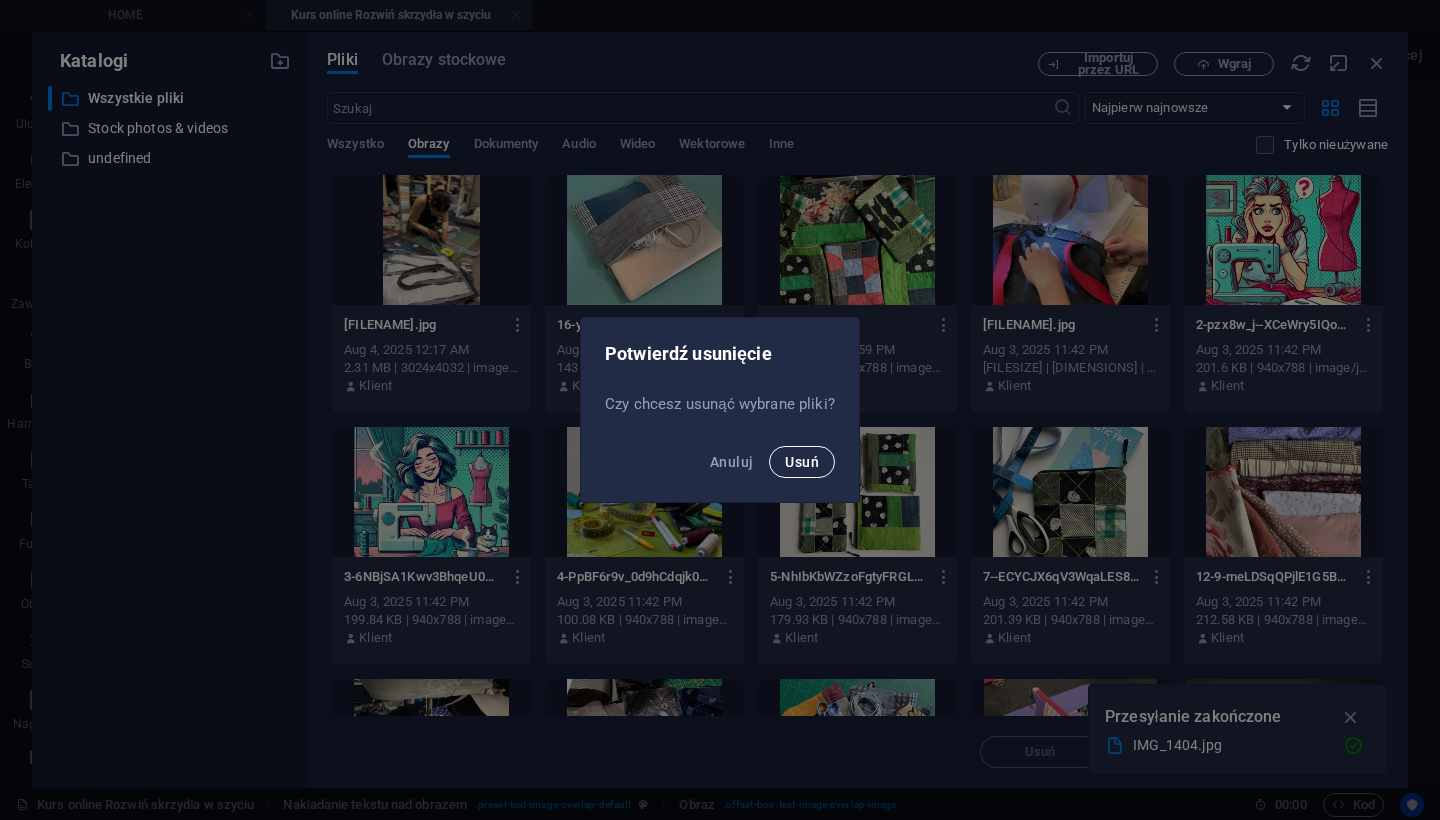 click on "Usuń" at bounding box center (802, 462) 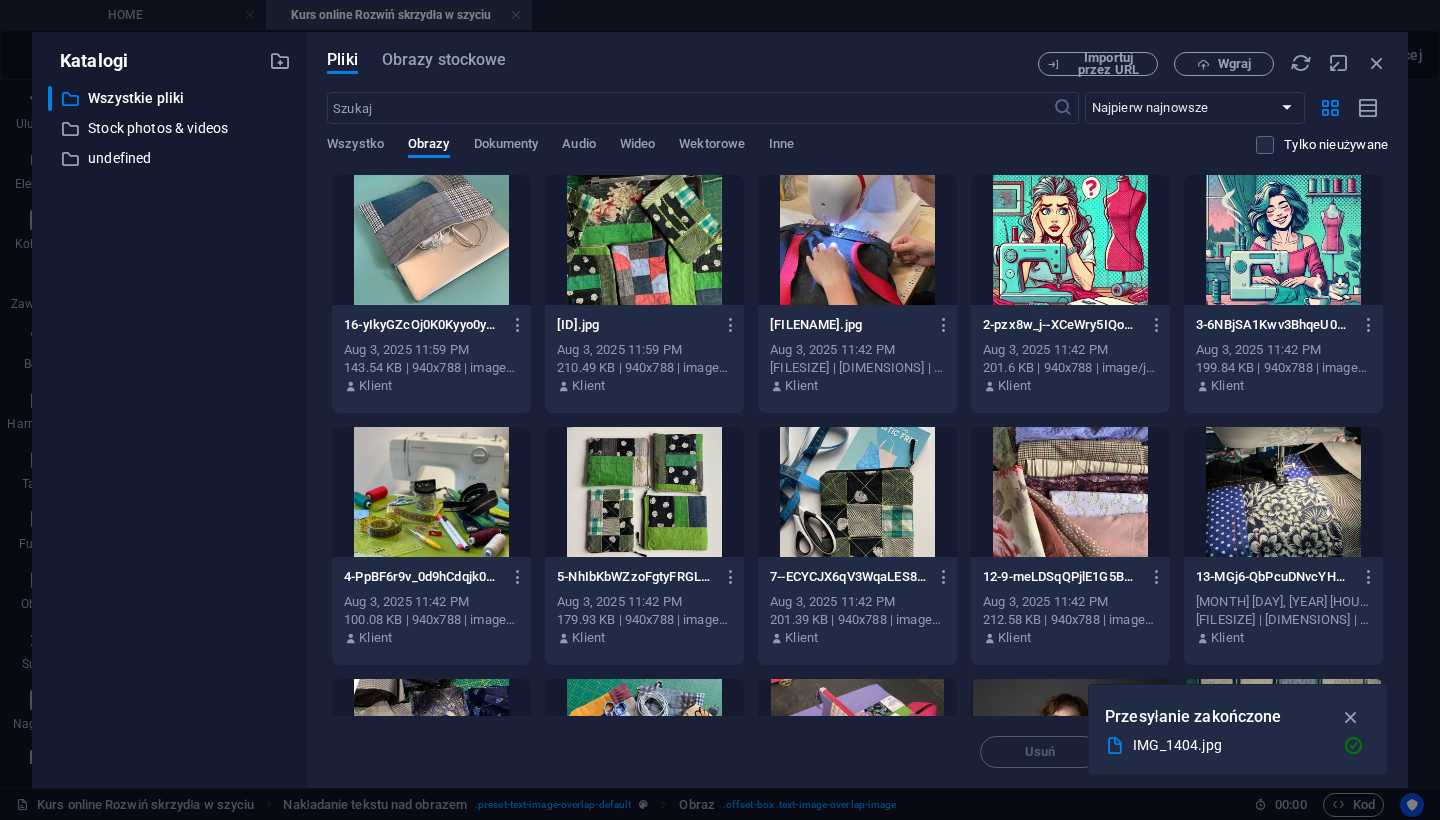 scroll, scrollTop: 0, scrollLeft: 0, axis: both 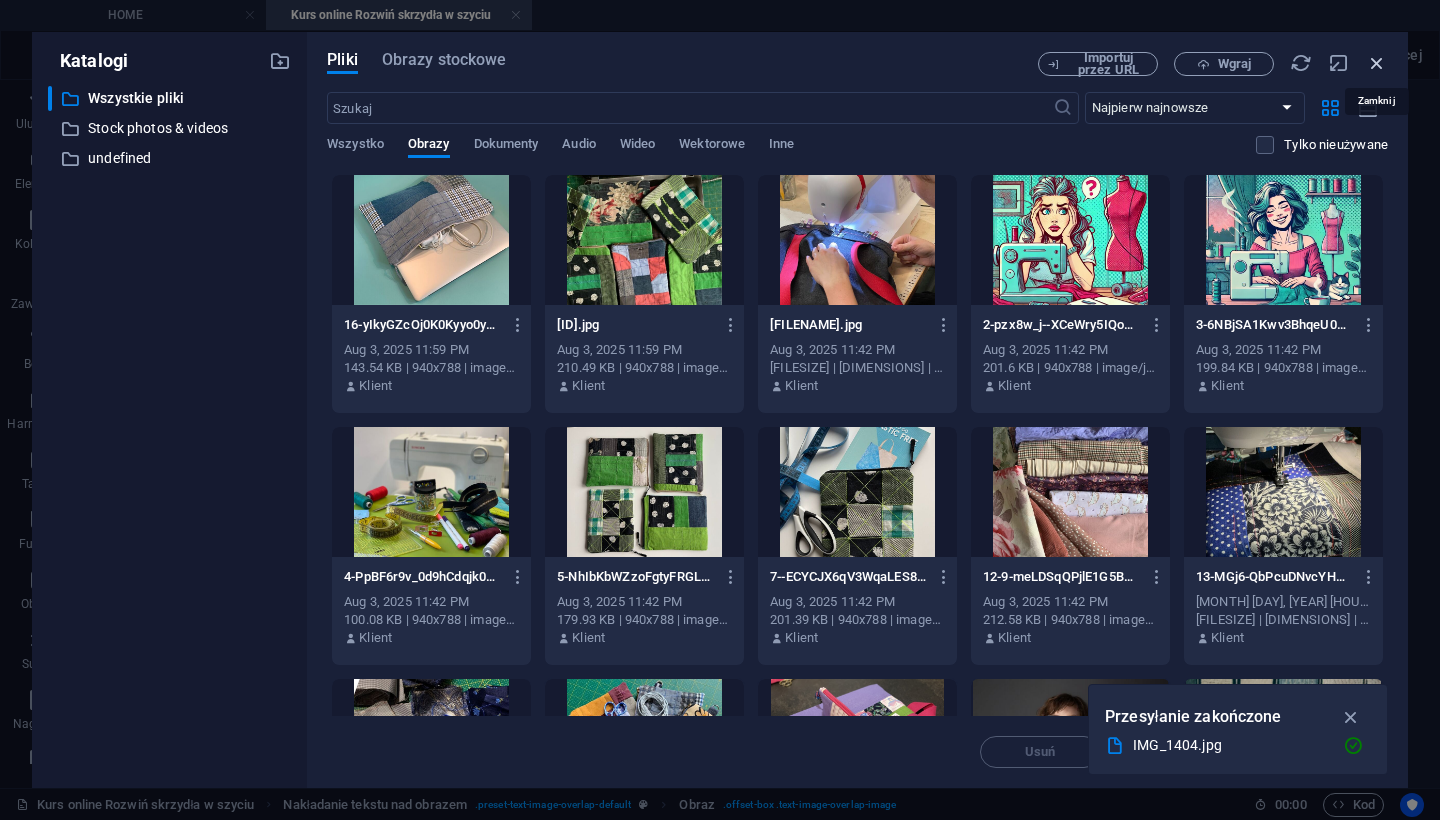 click at bounding box center [1377, 63] 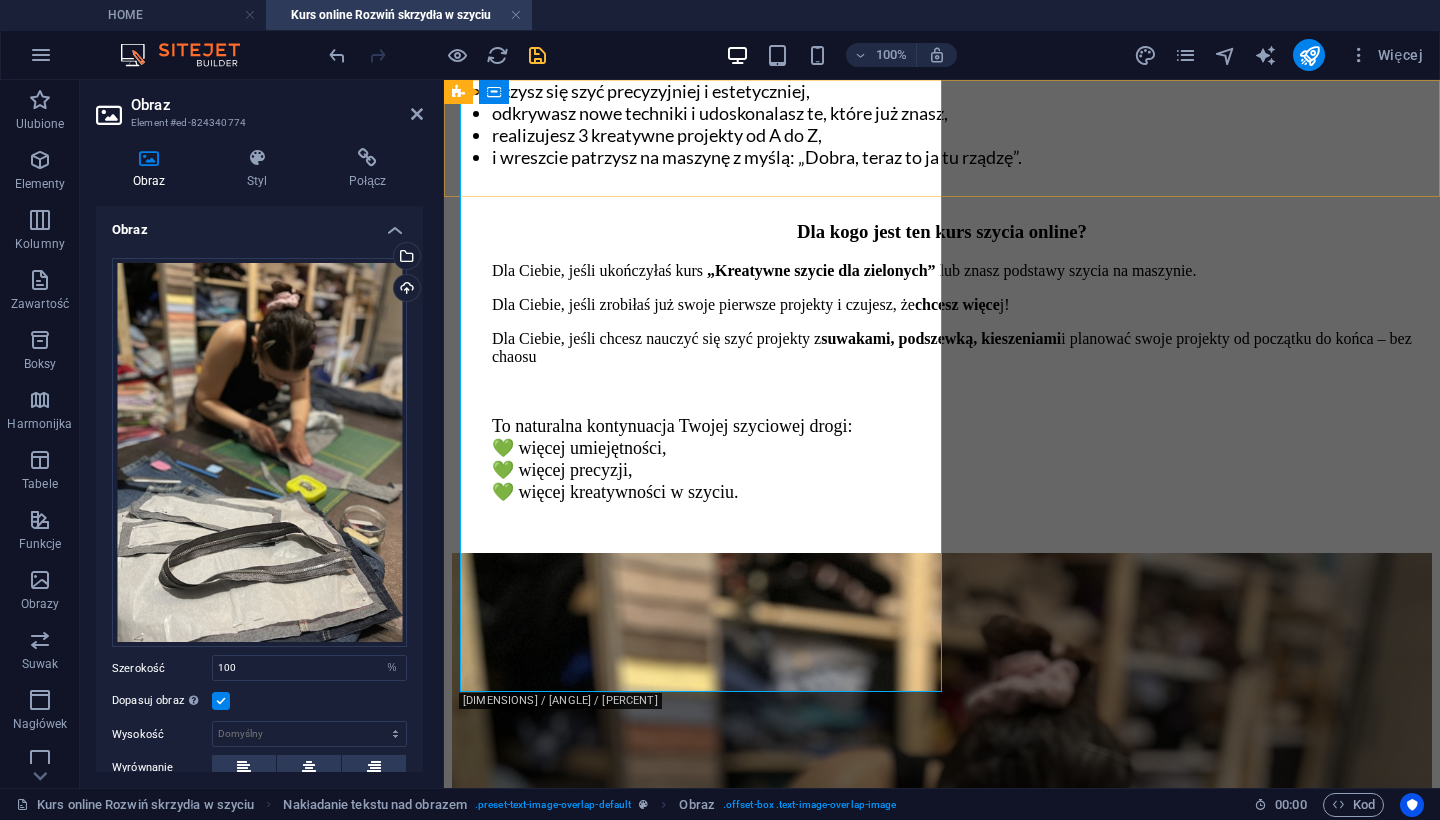 click on "HOME O mnie Kursy online Warsztaty szycia Blog Szycie na zamówienie Niezbędnik" at bounding box center [942, -539] 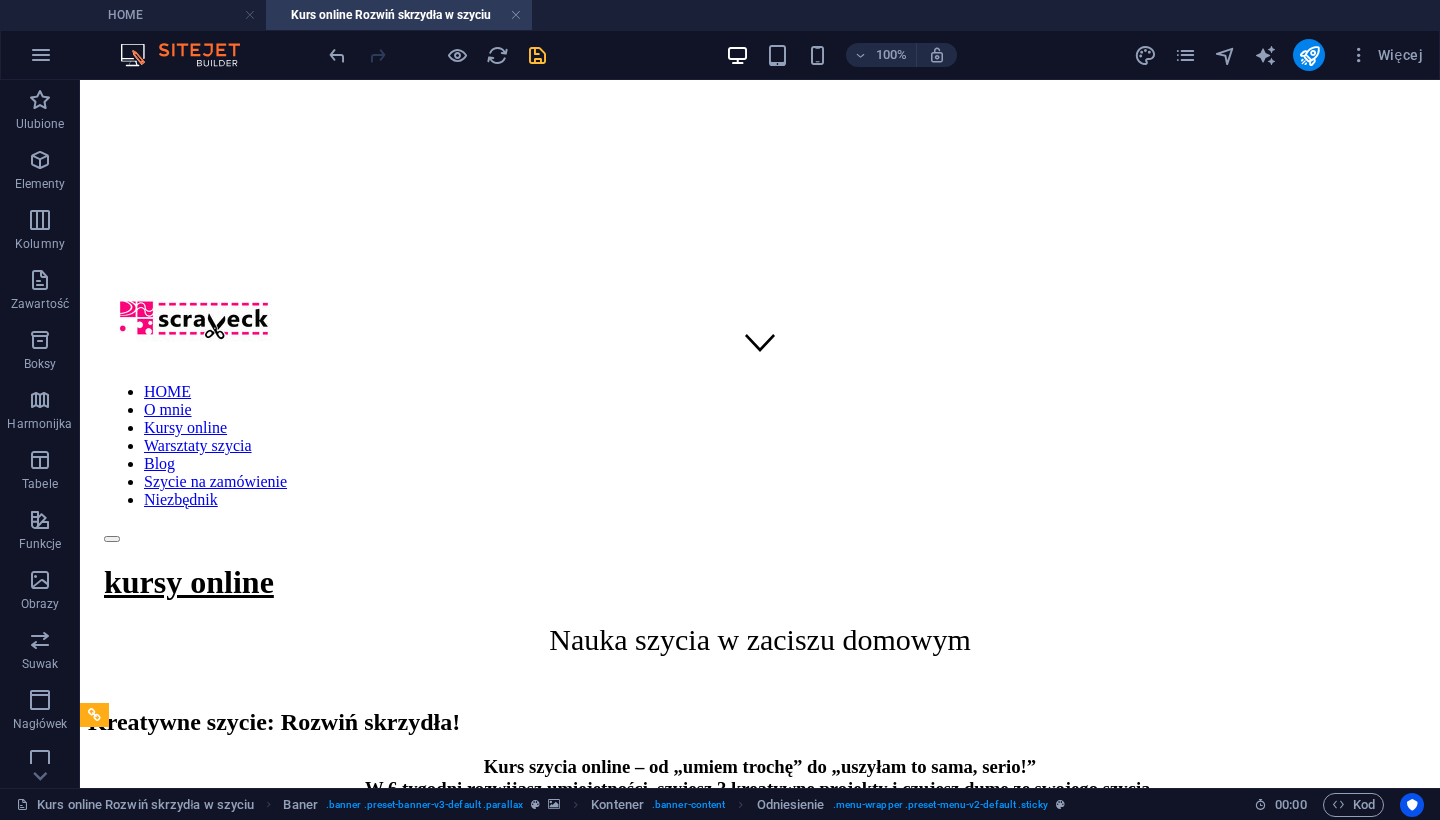 scroll, scrollTop: 410, scrollLeft: 0, axis: vertical 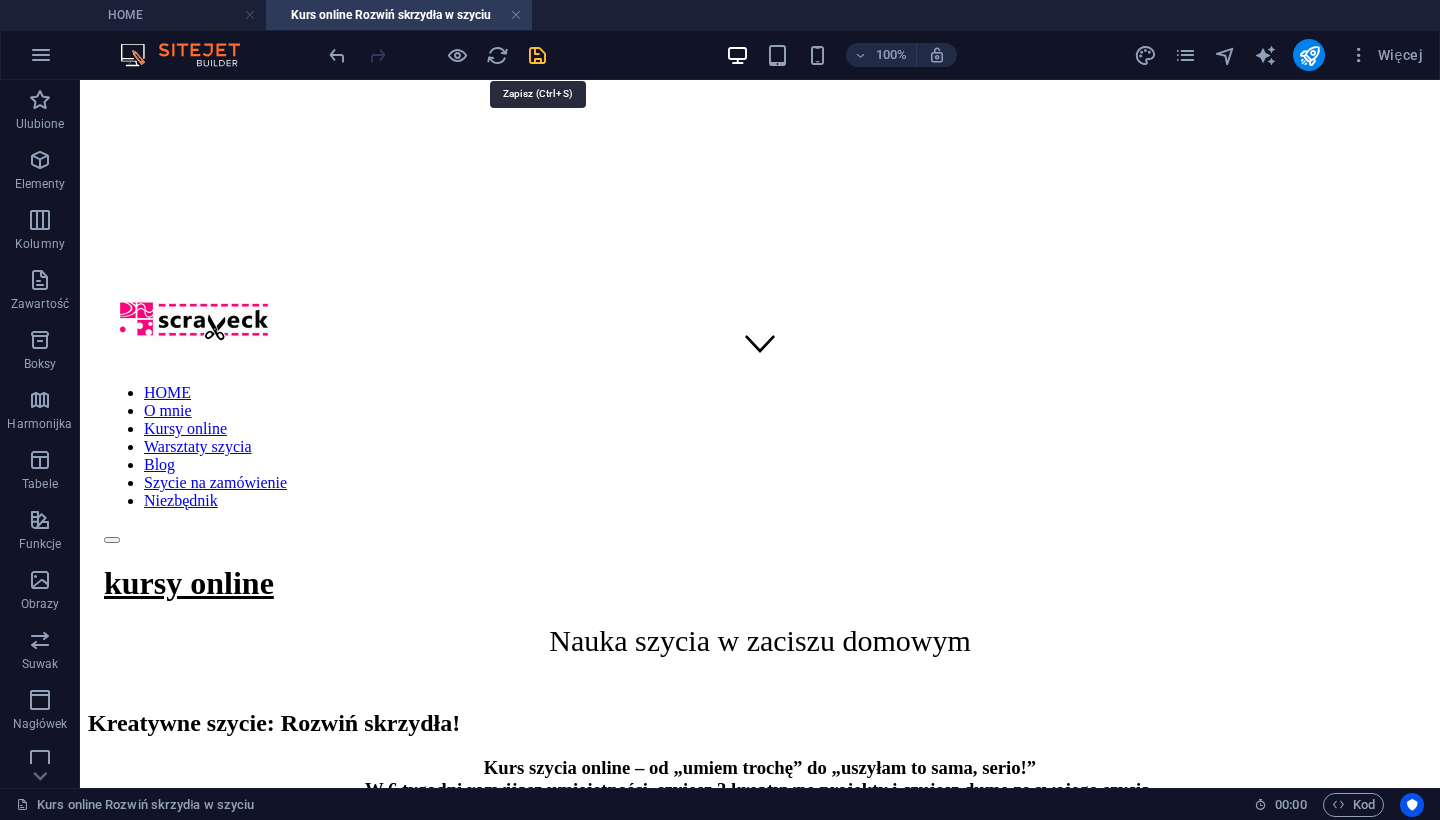 click at bounding box center [537, 55] 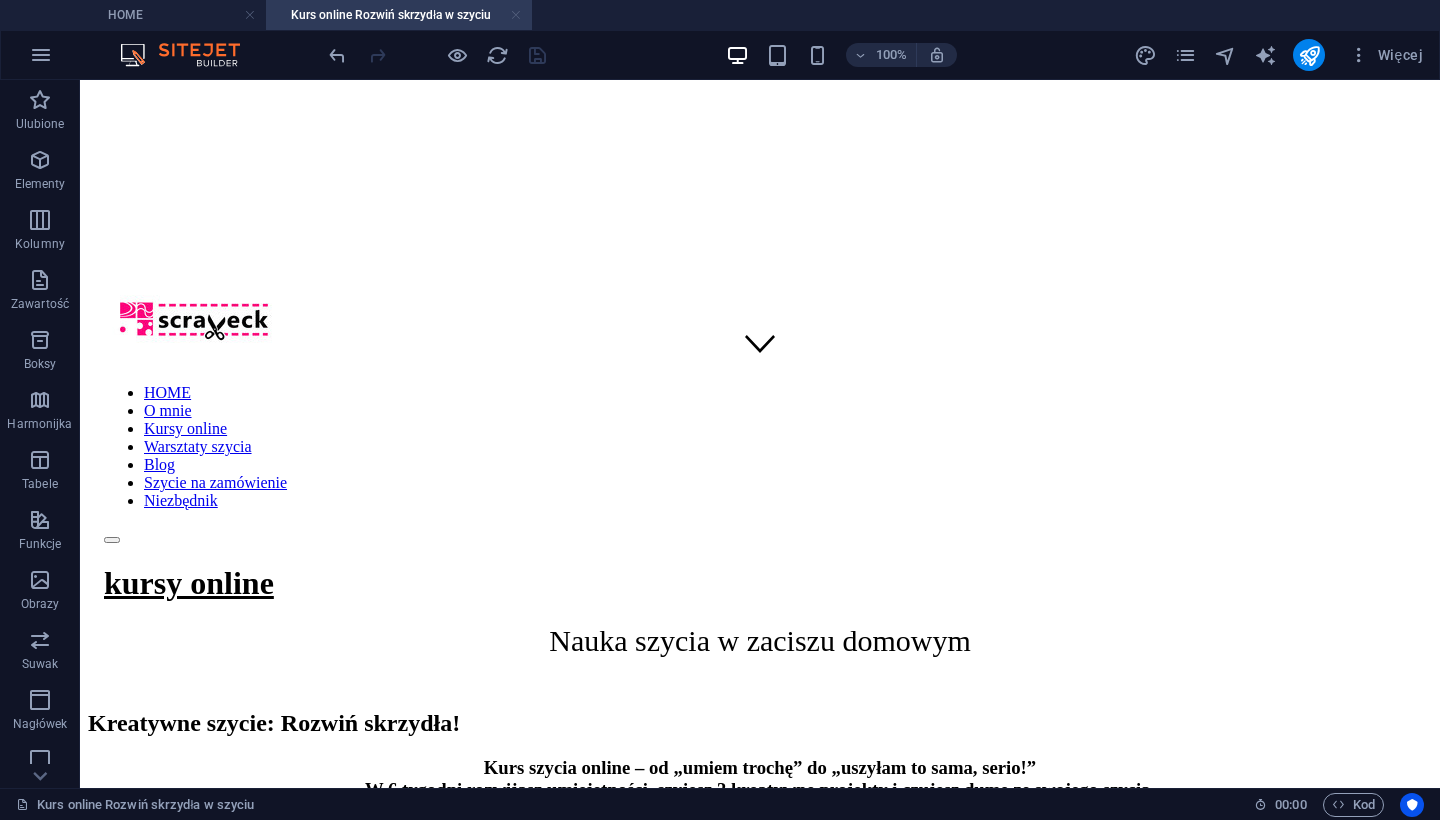 click at bounding box center [516, 15] 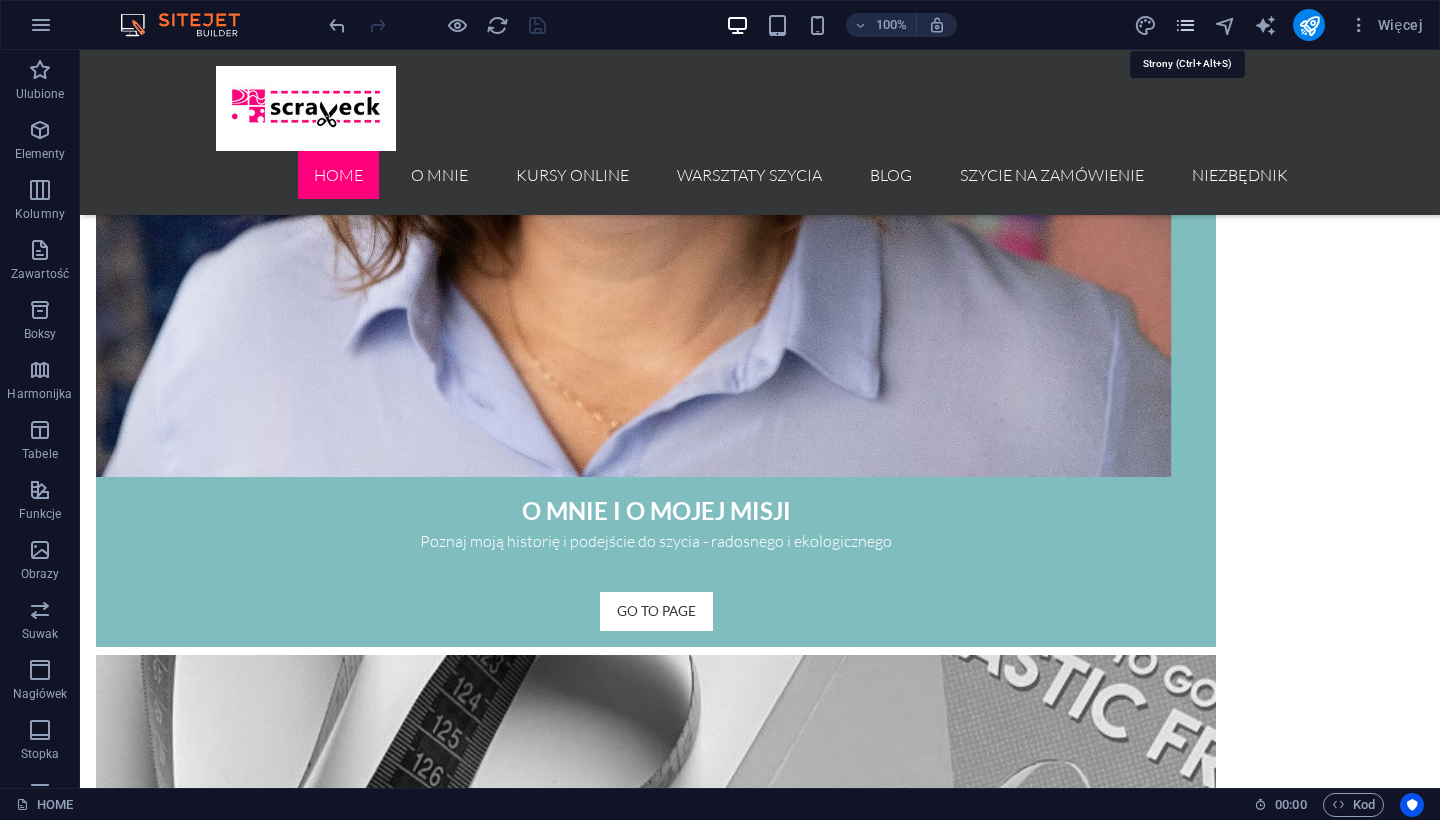 click at bounding box center (1185, 25) 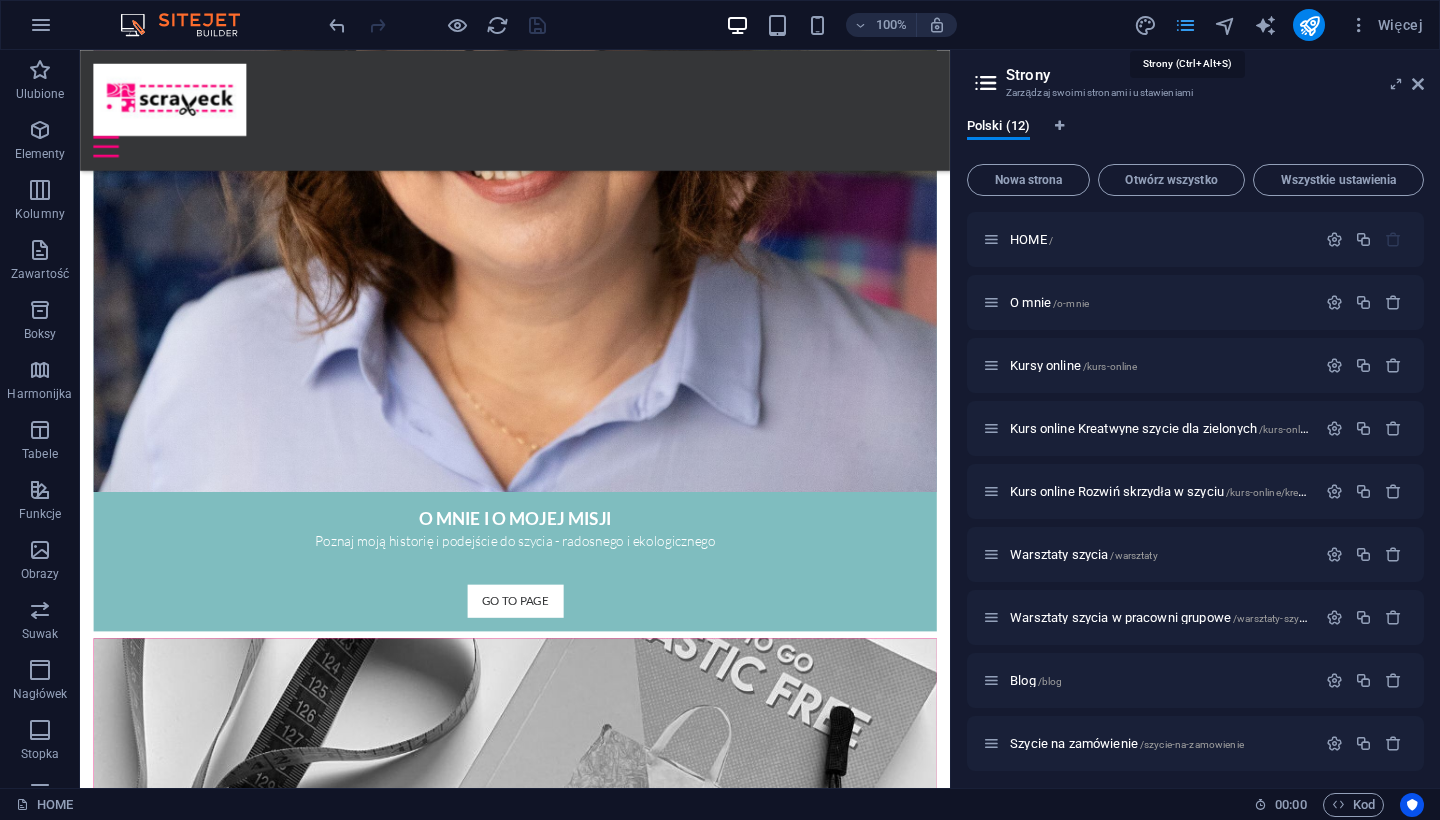 scroll, scrollTop: 2676, scrollLeft: 0, axis: vertical 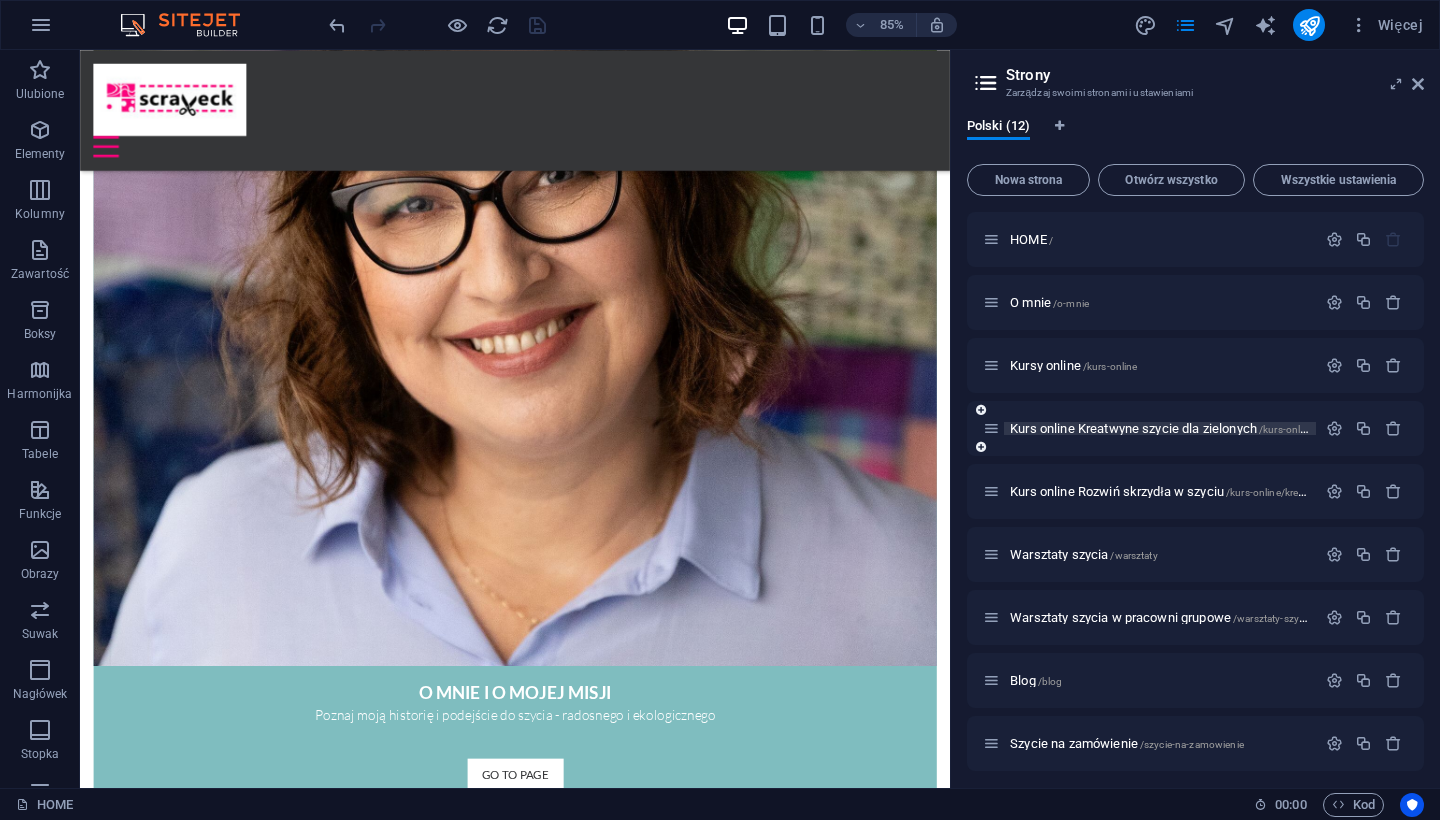 click on "Kurs online Kreatwyne szycie dla zielonych /kurs-online/kreatywne-szycie-dla-zielonych" at bounding box center (1234, 428) 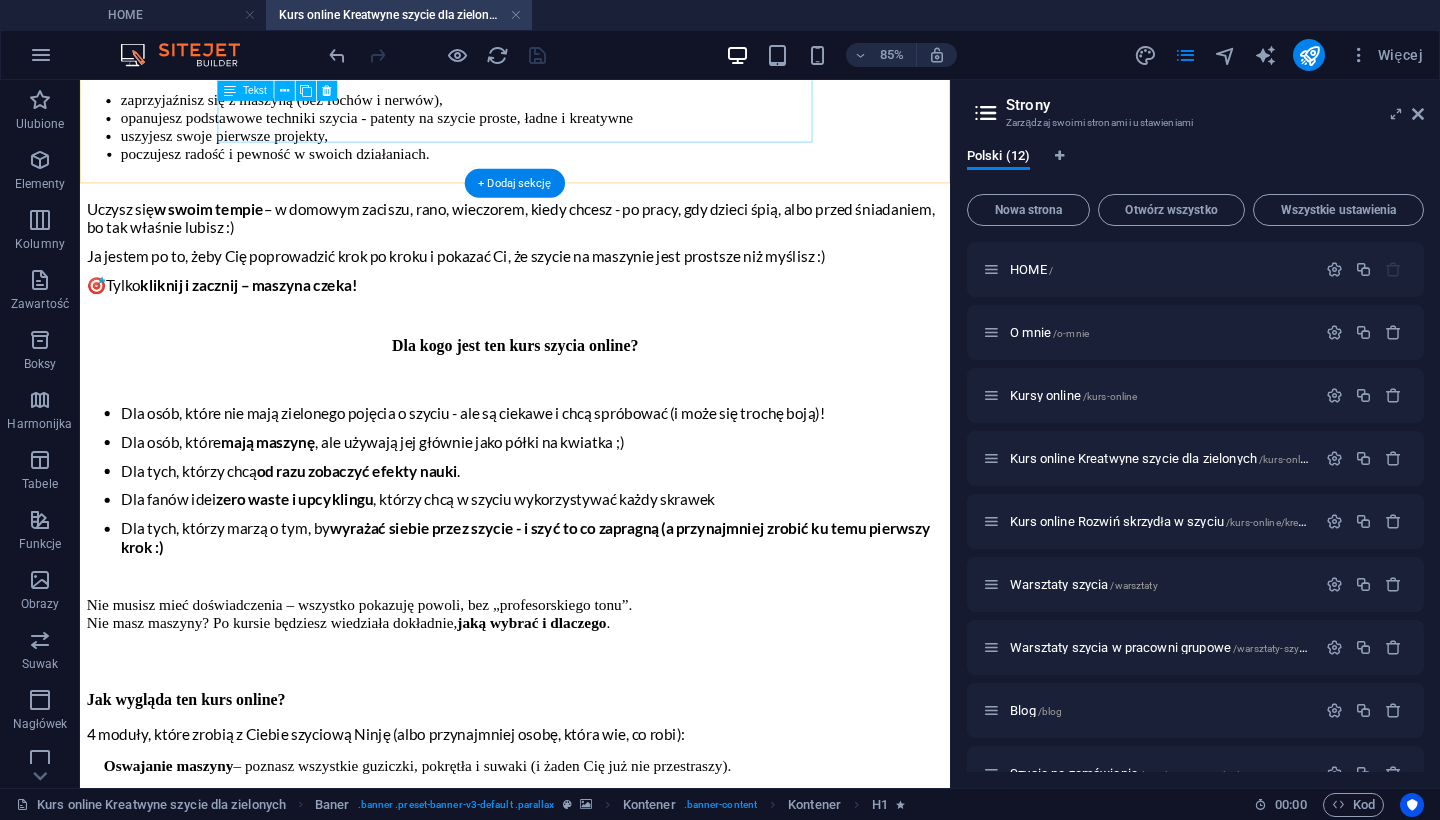 scroll, scrollTop: 1442, scrollLeft: 0, axis: vertical 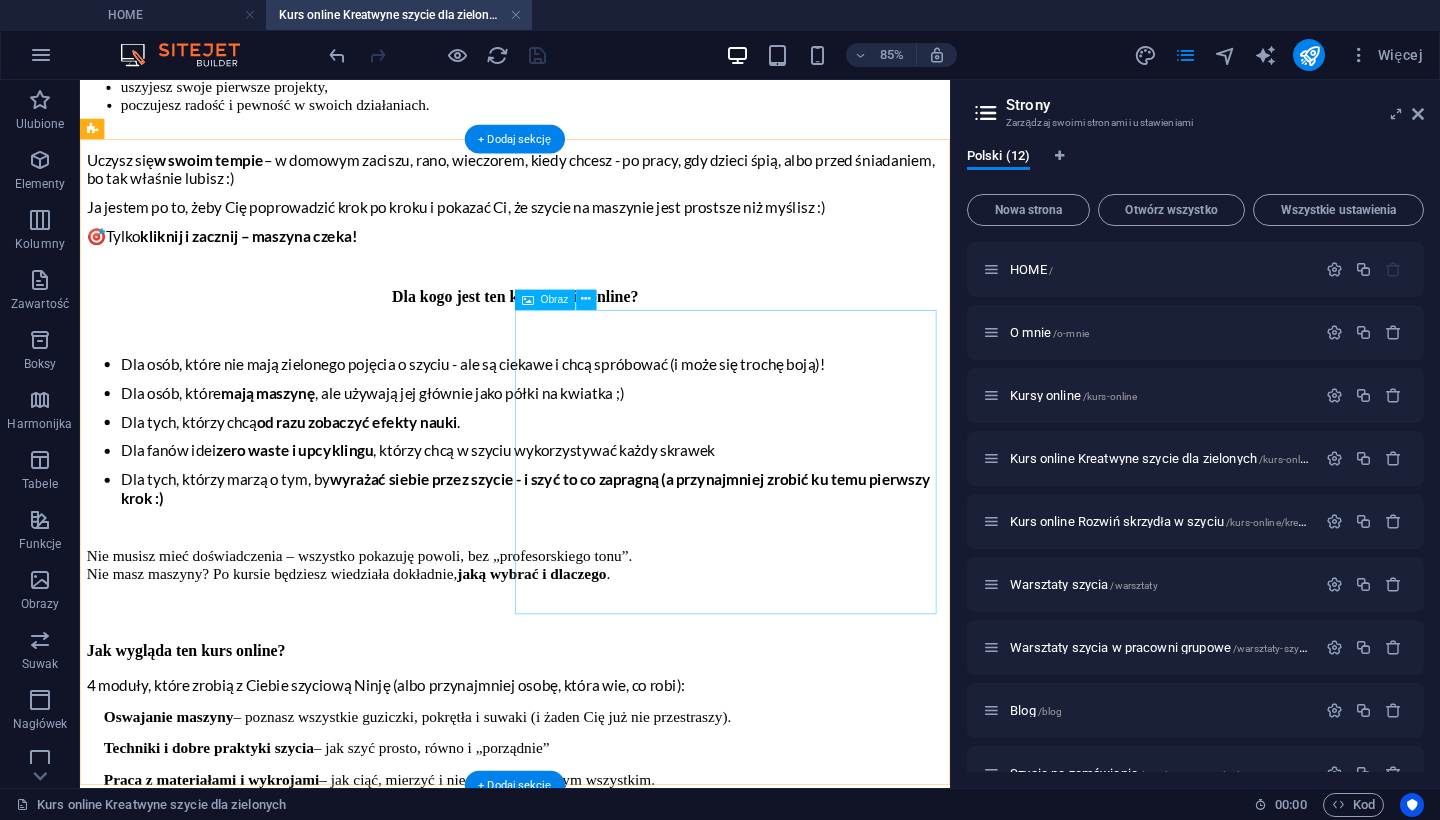 click at bounding box center [592, 1510] 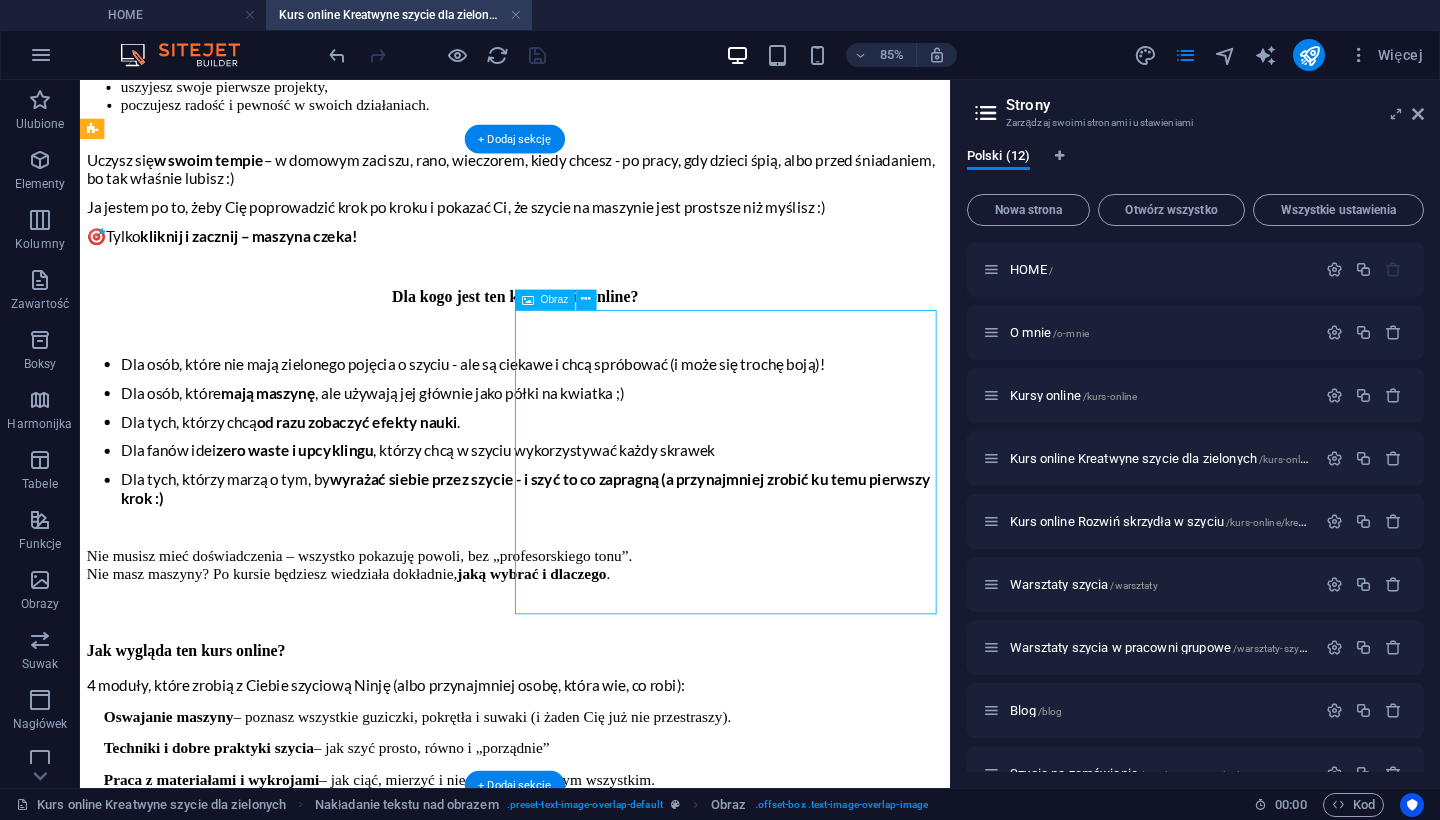 click at bounding box center (592, 1510) 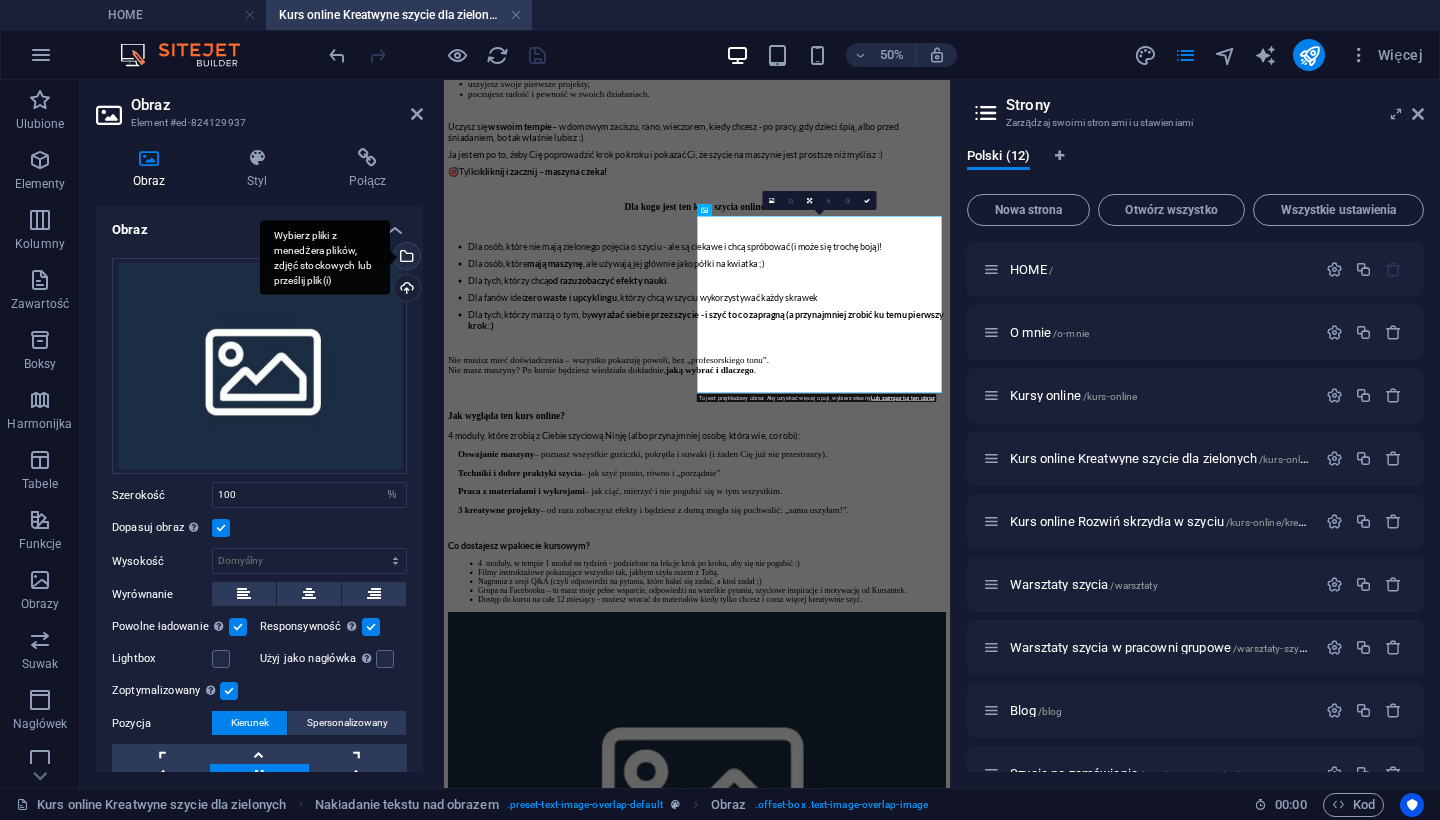 click on "Wybierz pliki z menedżera plików, zdjęć stockowych lub prześlij plik(i)" at bounding box center (405, 258) 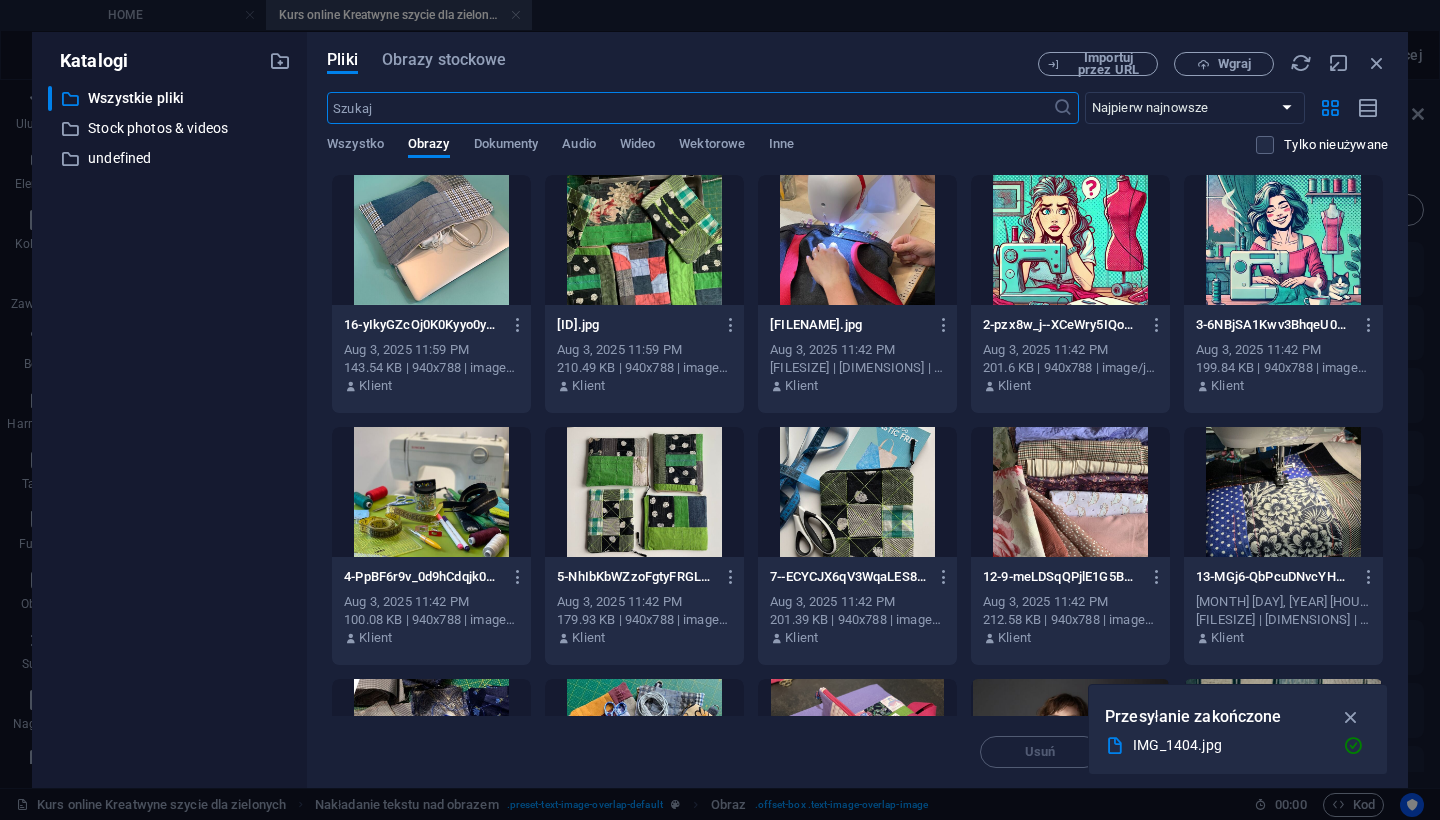 scroll, scrollTop: 0, scrollLeft: 0, axis: both 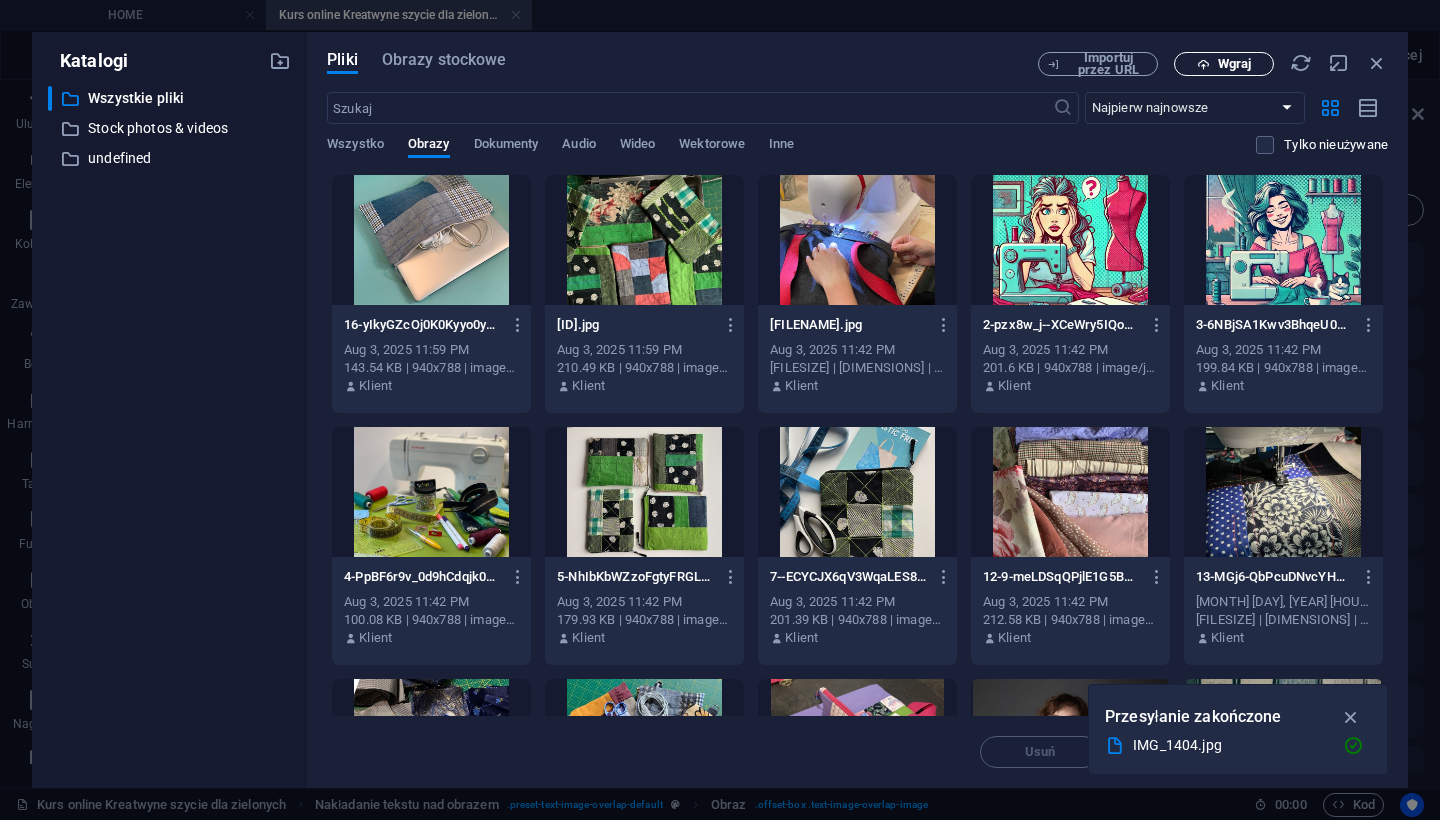 click on "Wgraj" at bounding box center [1234, 64] 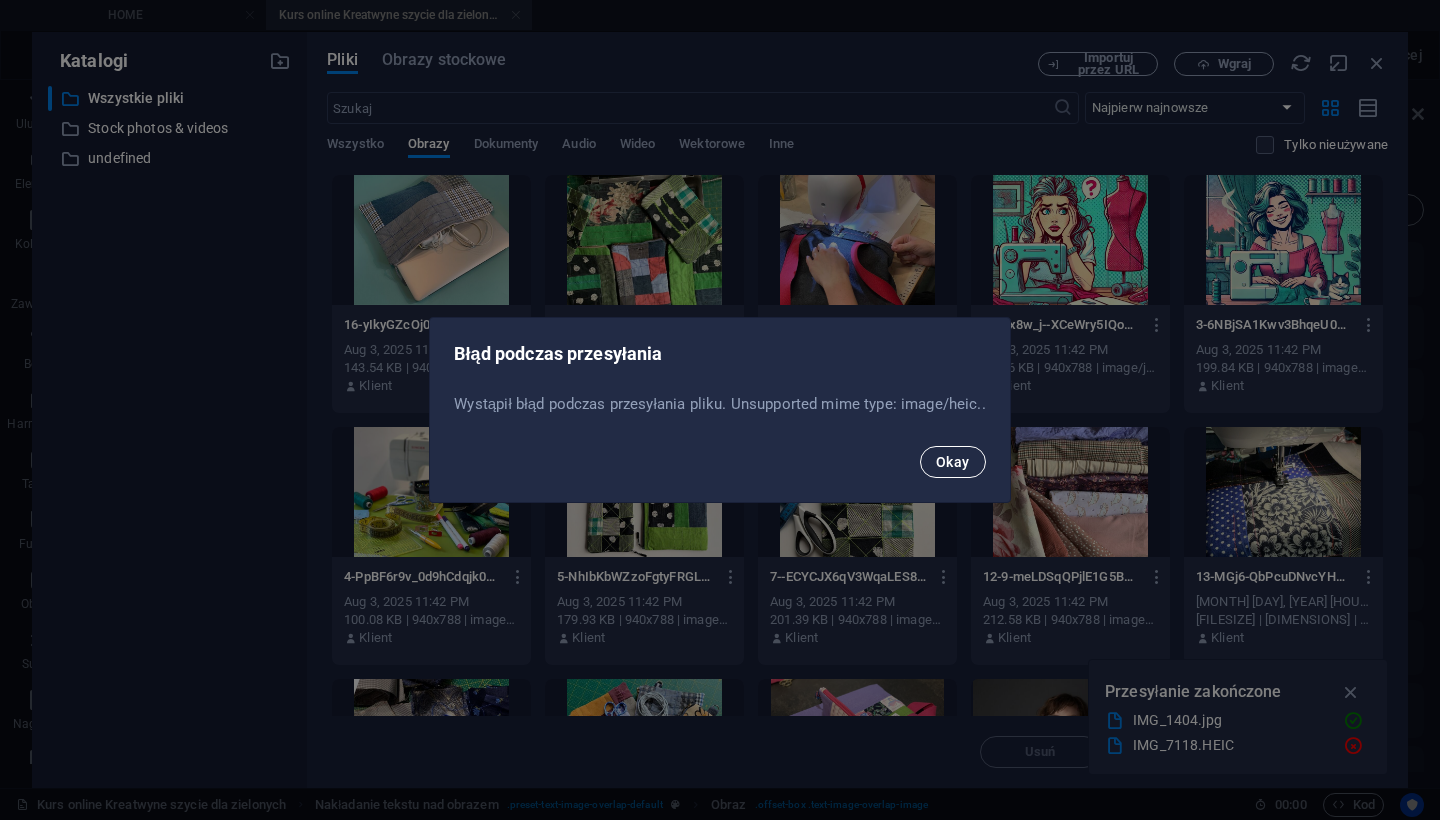 click on "Okay" at bounding box center [953, 462] 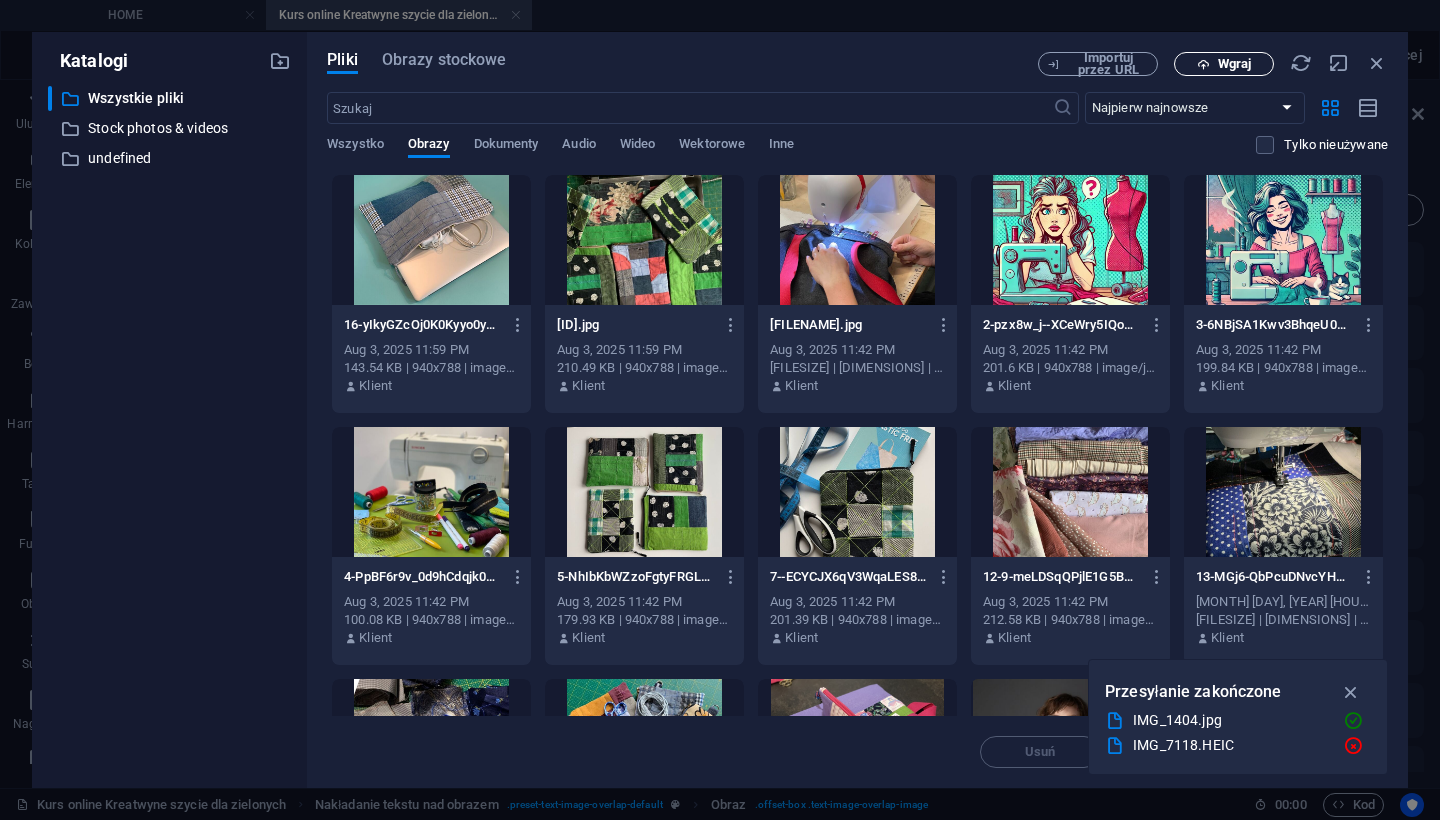 click on "Wgraj" at bounding box center [1224, 64] 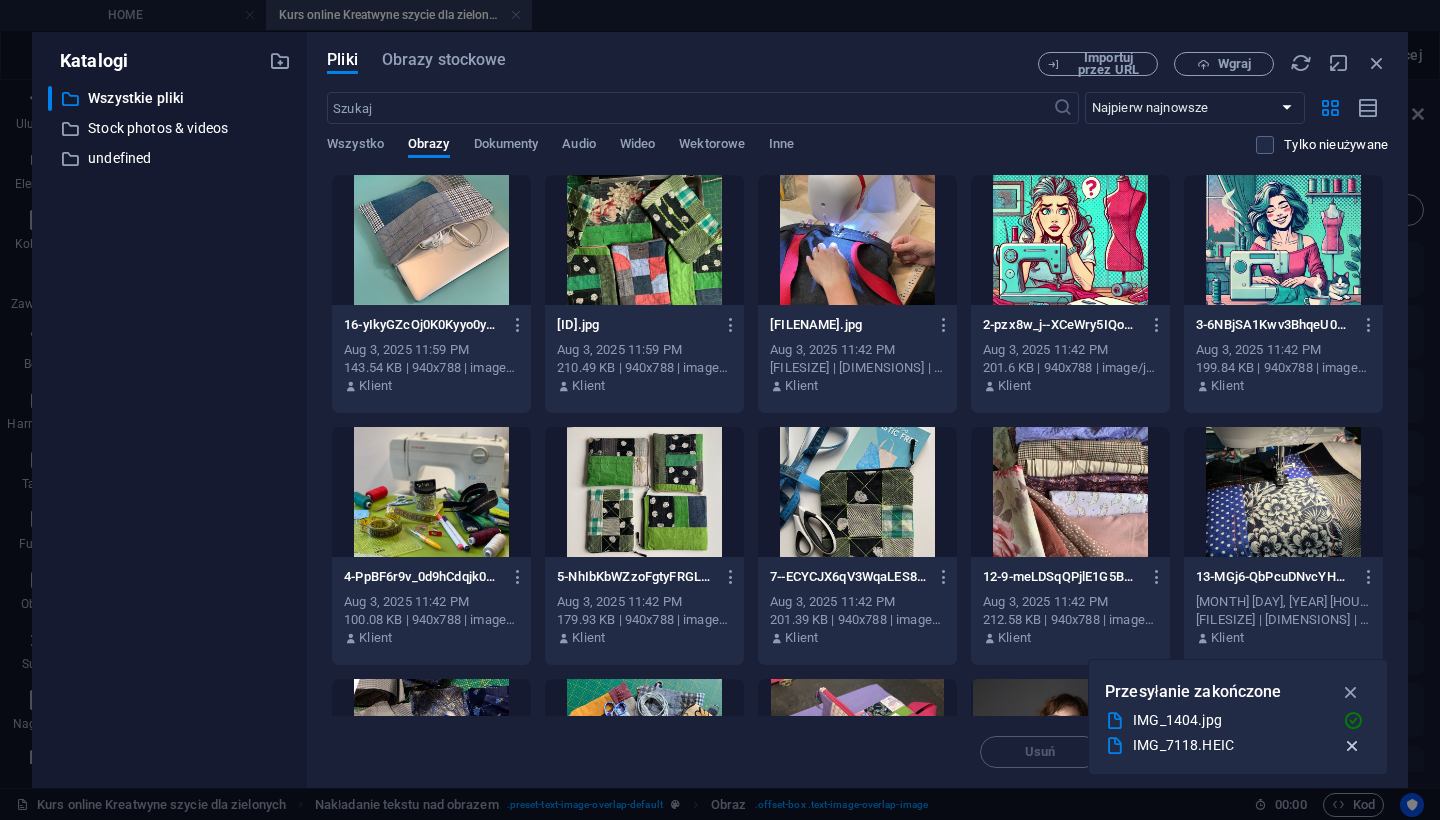click at bounding box center (1352, 746) 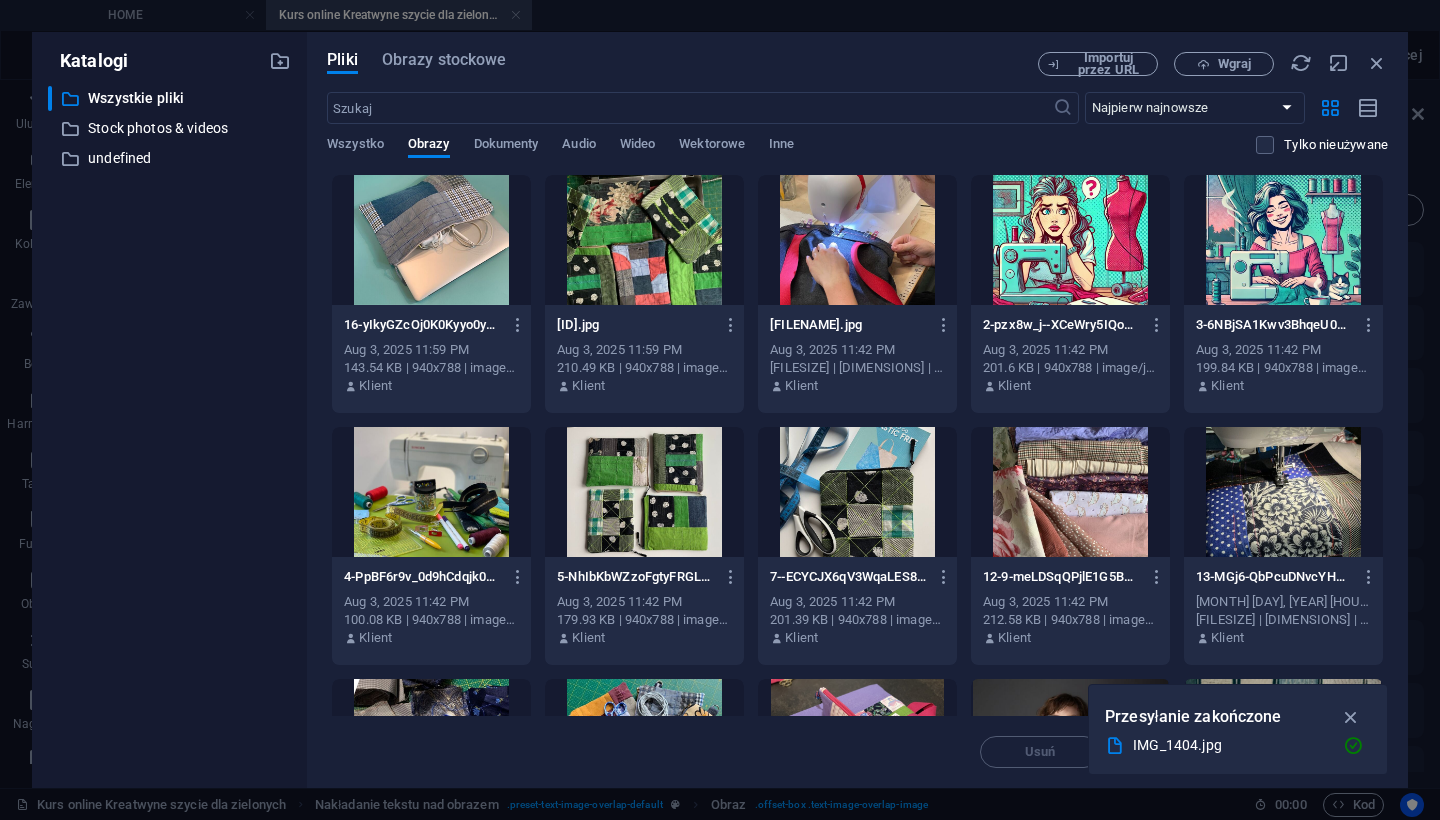 click on "IMG_1404.jpg" at bounding box center (1230, 745) 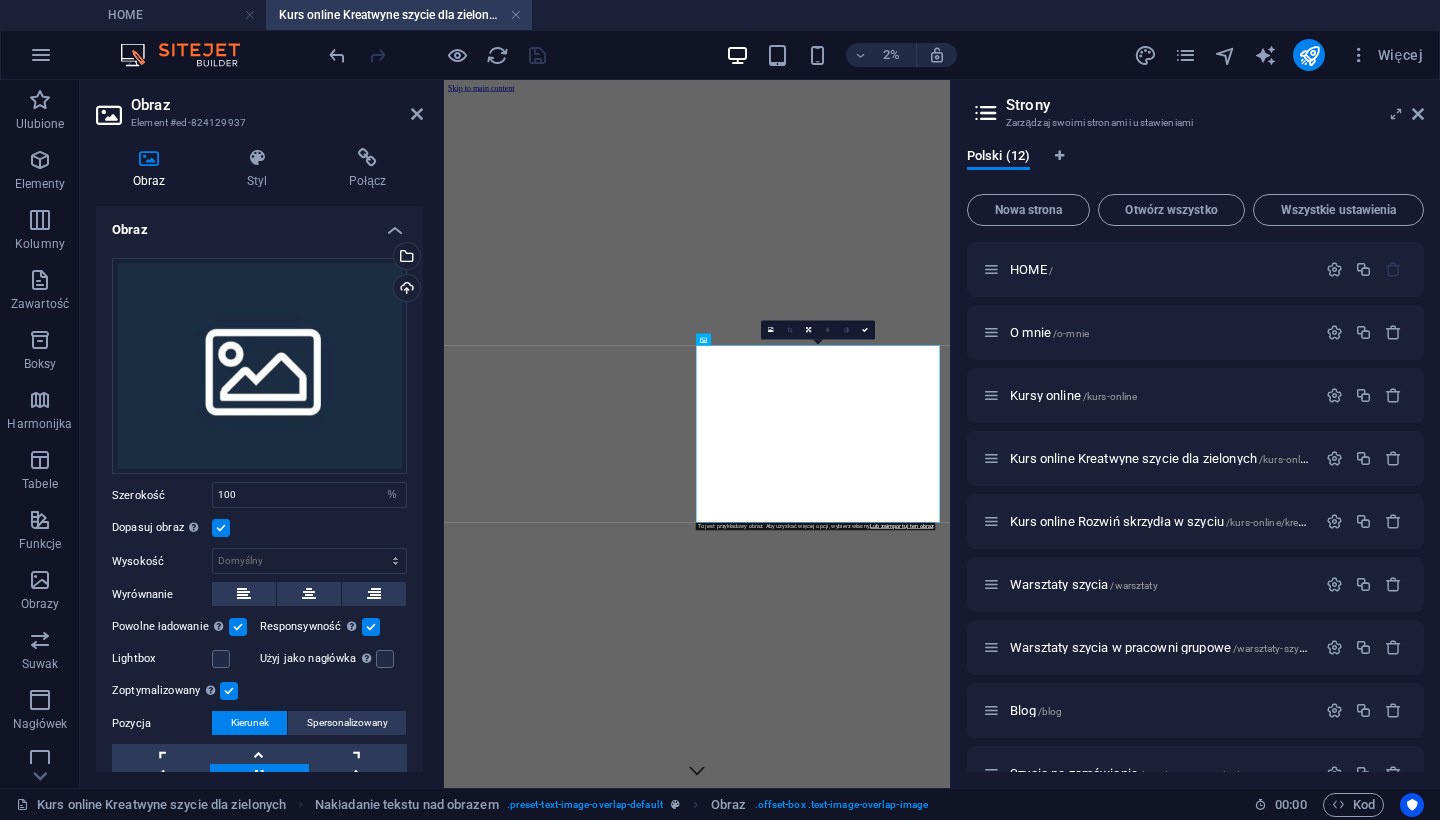 scroll, scrollTop: 1183, scrollLeft: 0, axis: vertical 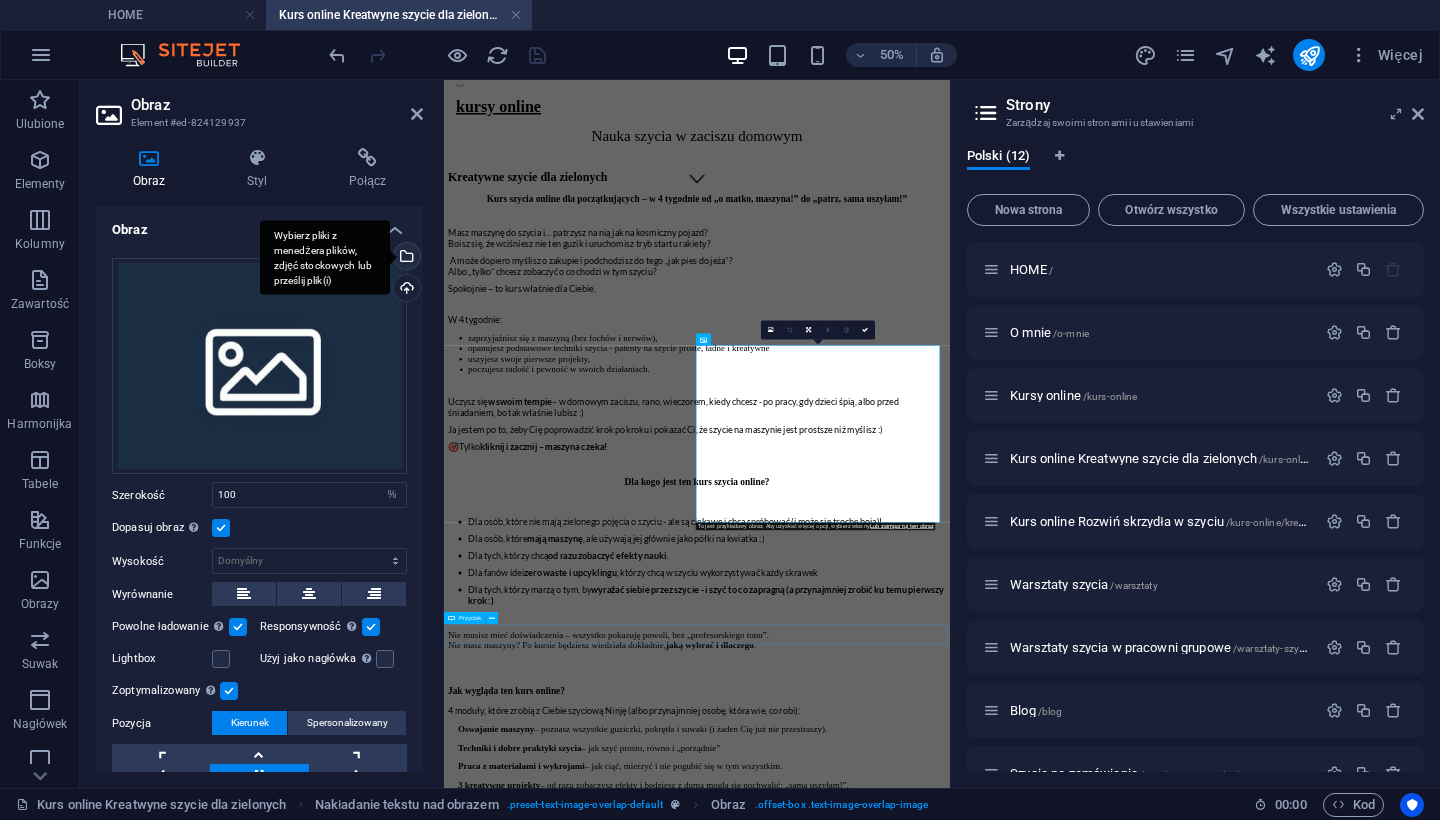 click on "Wybierz pliki z menedżera plików, zdjęć stockowych lub prześlij plik(i)" at bounding box center [405, 258] 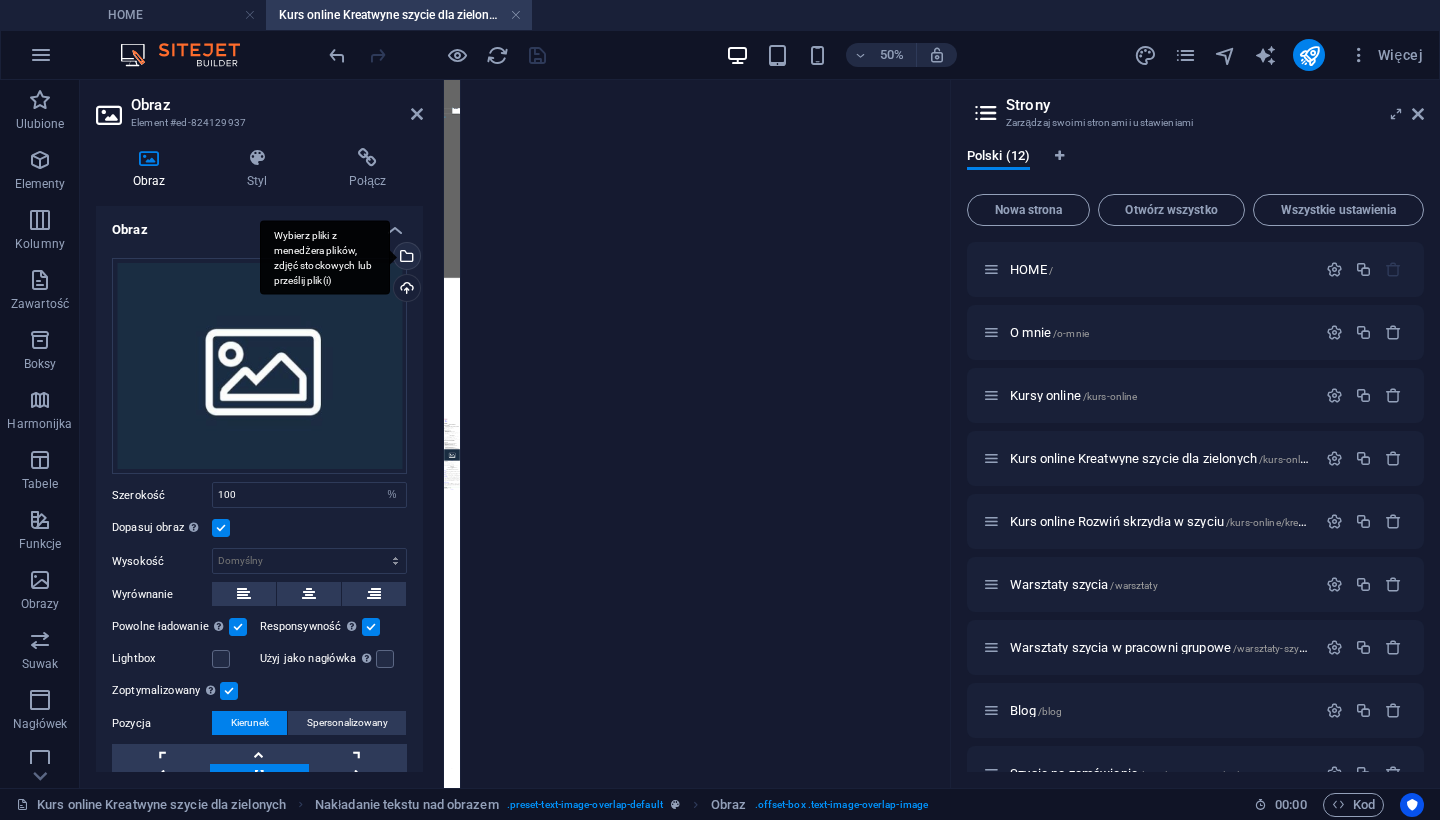 scroll, scrollTop: 0, scrollLeft: 0, axis: both 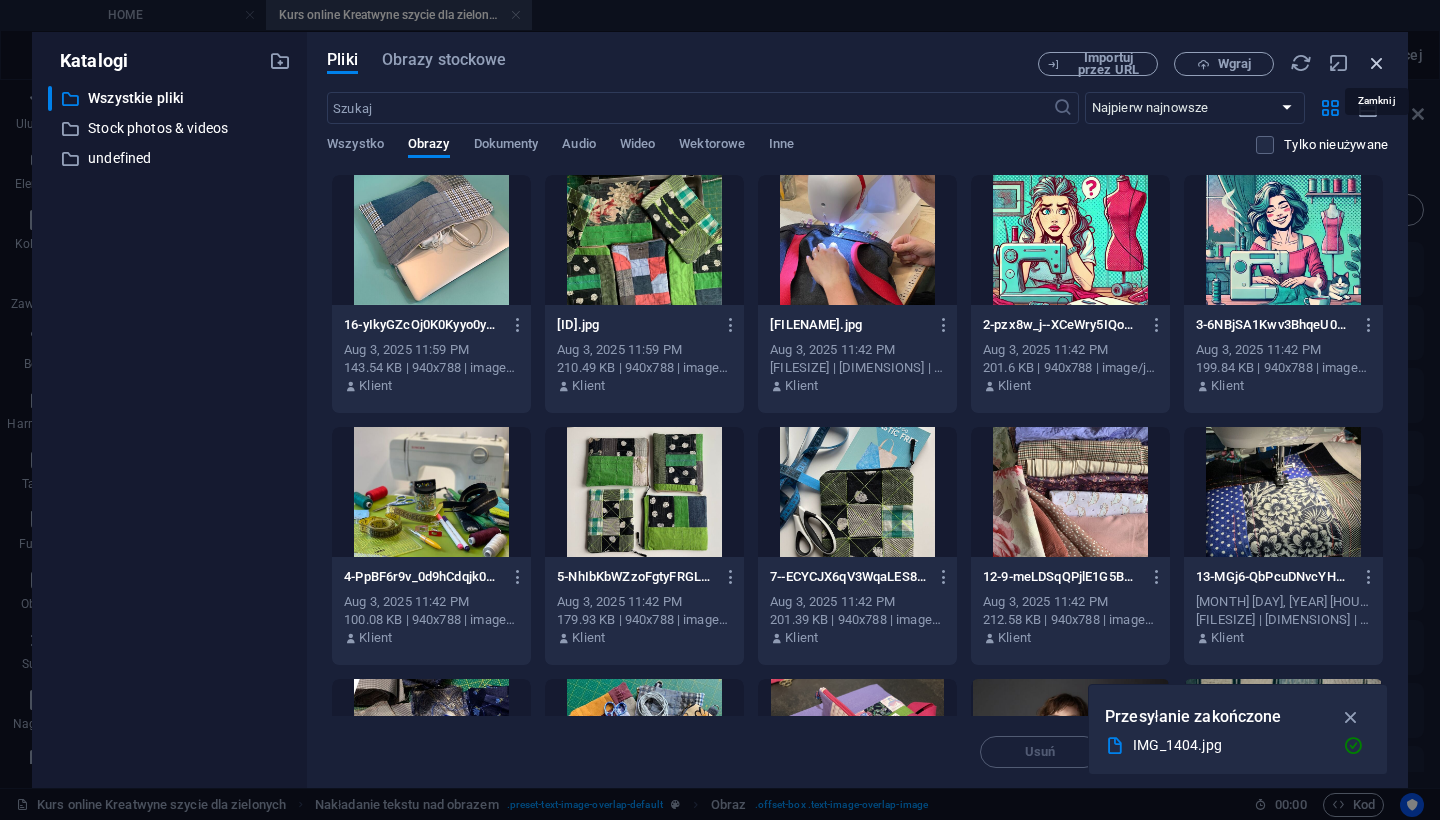 click at bounding box center (1377, 63) 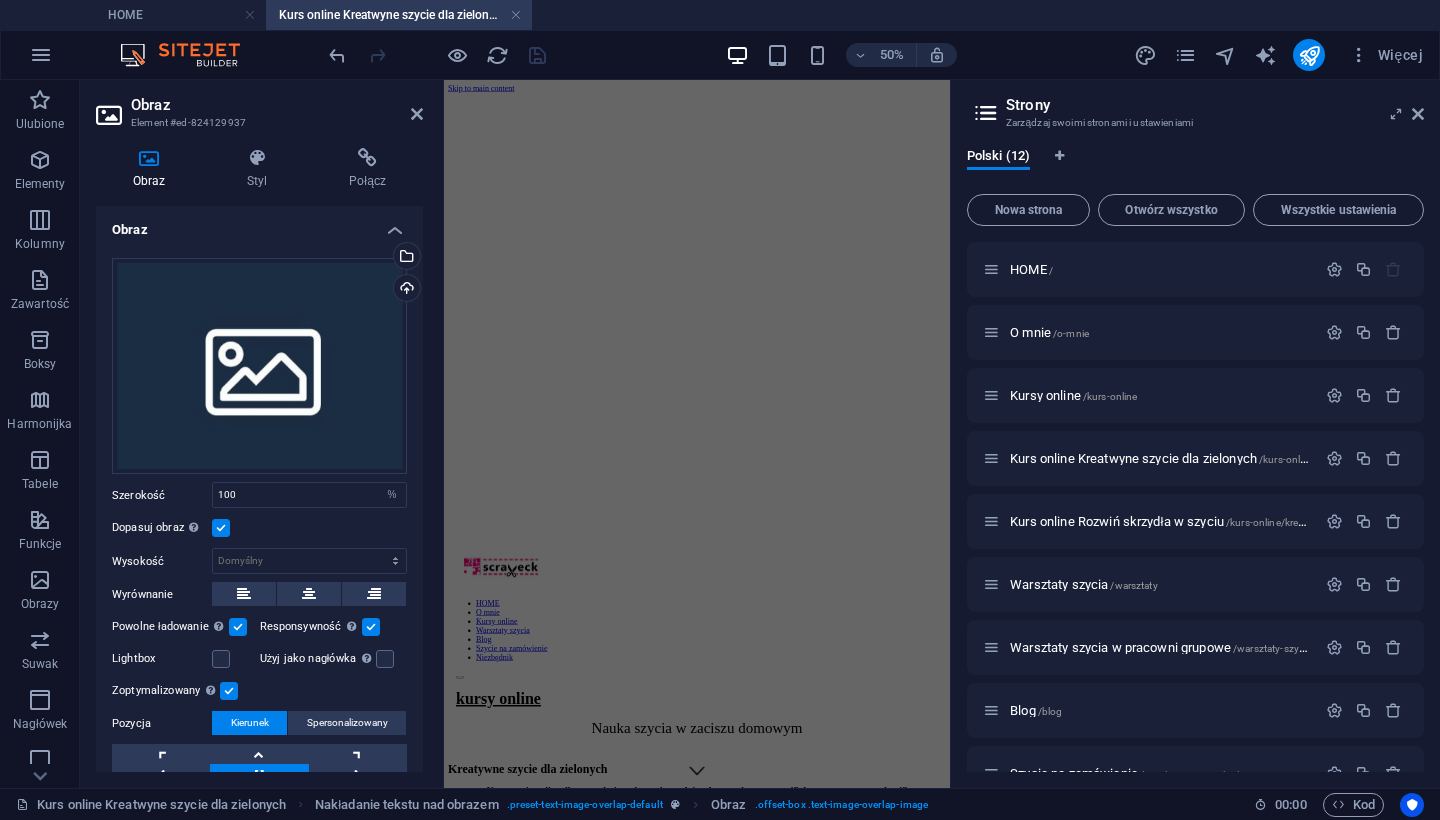 scroll, scrollTop: 0, scrollLeft: 0, axis: both 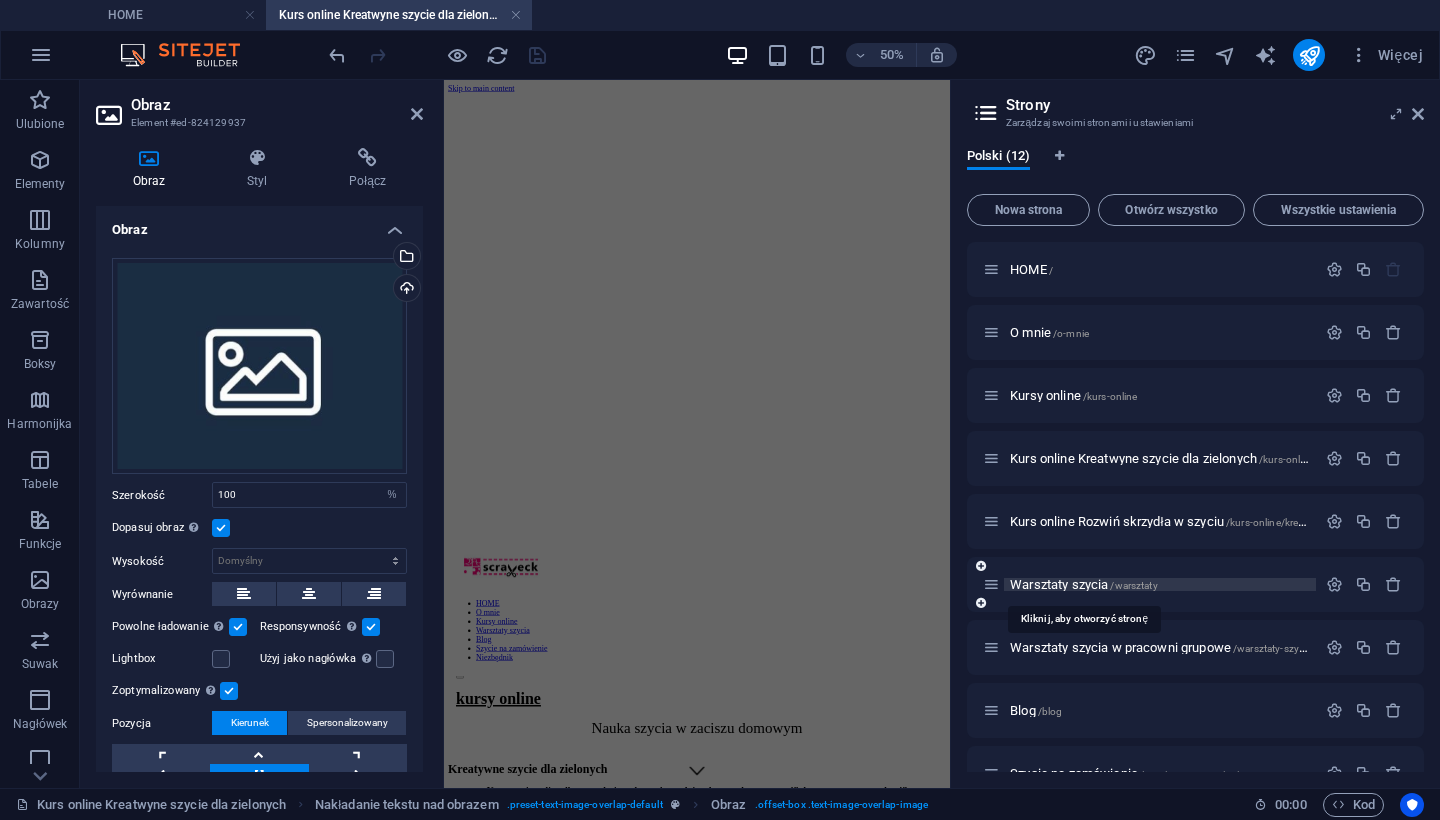 click on "Warsztaty szycia /warsztaty" at bounding box center [1084, 584] 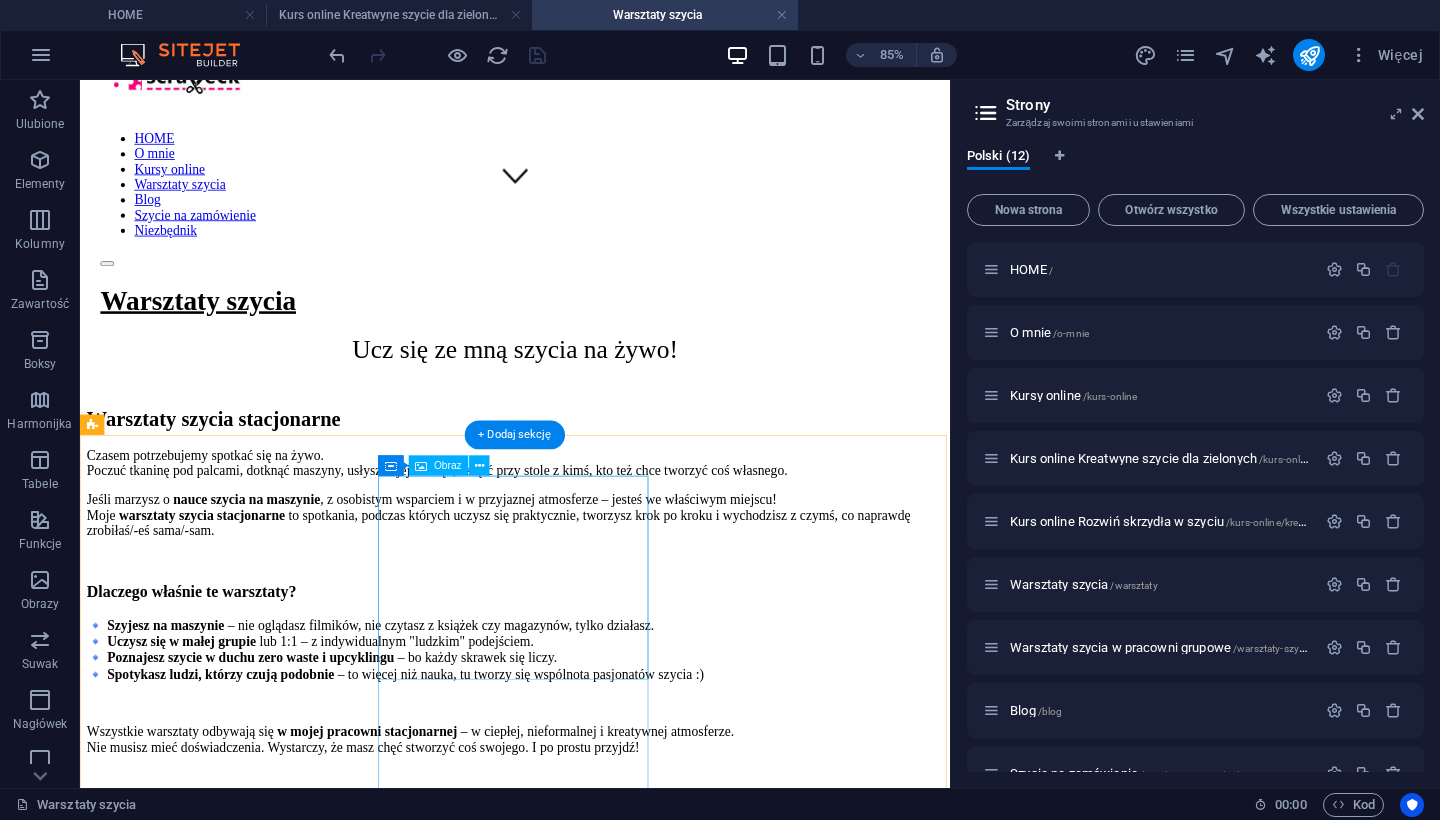scroll, scrollTop: 687, scrollLeft: 0, axis: vertical 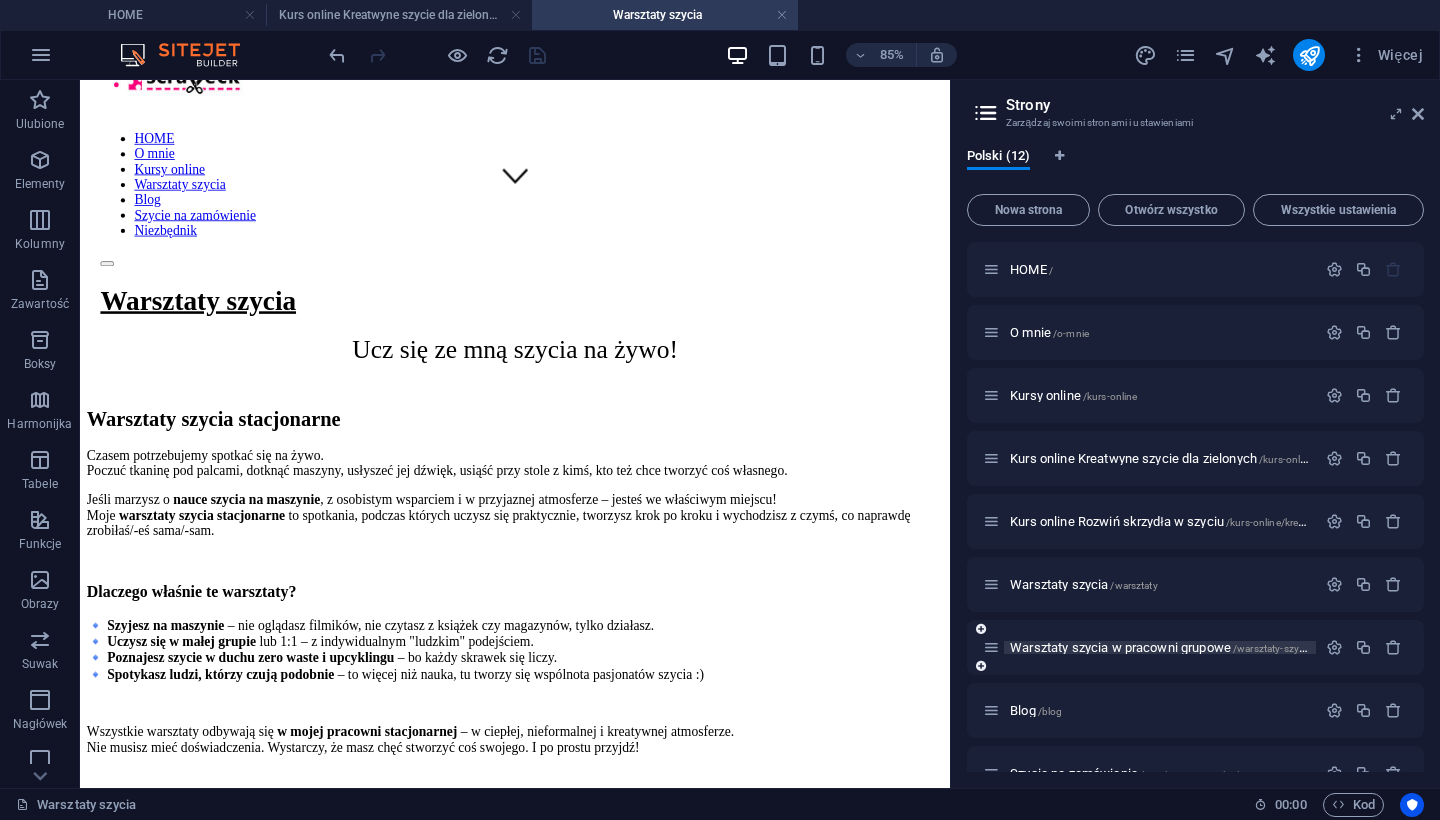 click on "Warsztaty szycia w pracowni grupowe  /warsztaty-szycia/grupowe" at bounding box center [1183, 647] 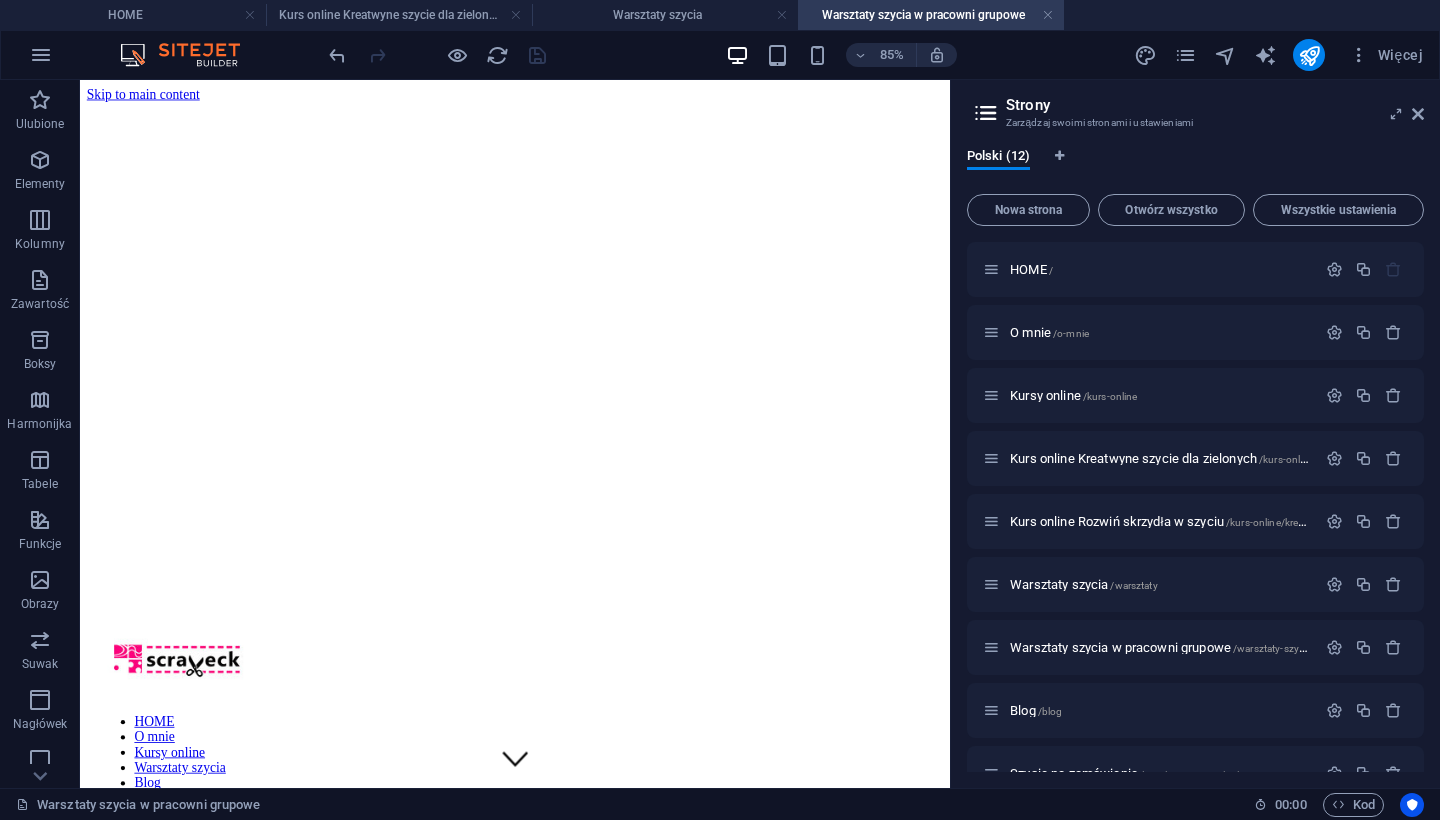 scroll, scrollTop: 0, scrollLeft: 0, axis: both 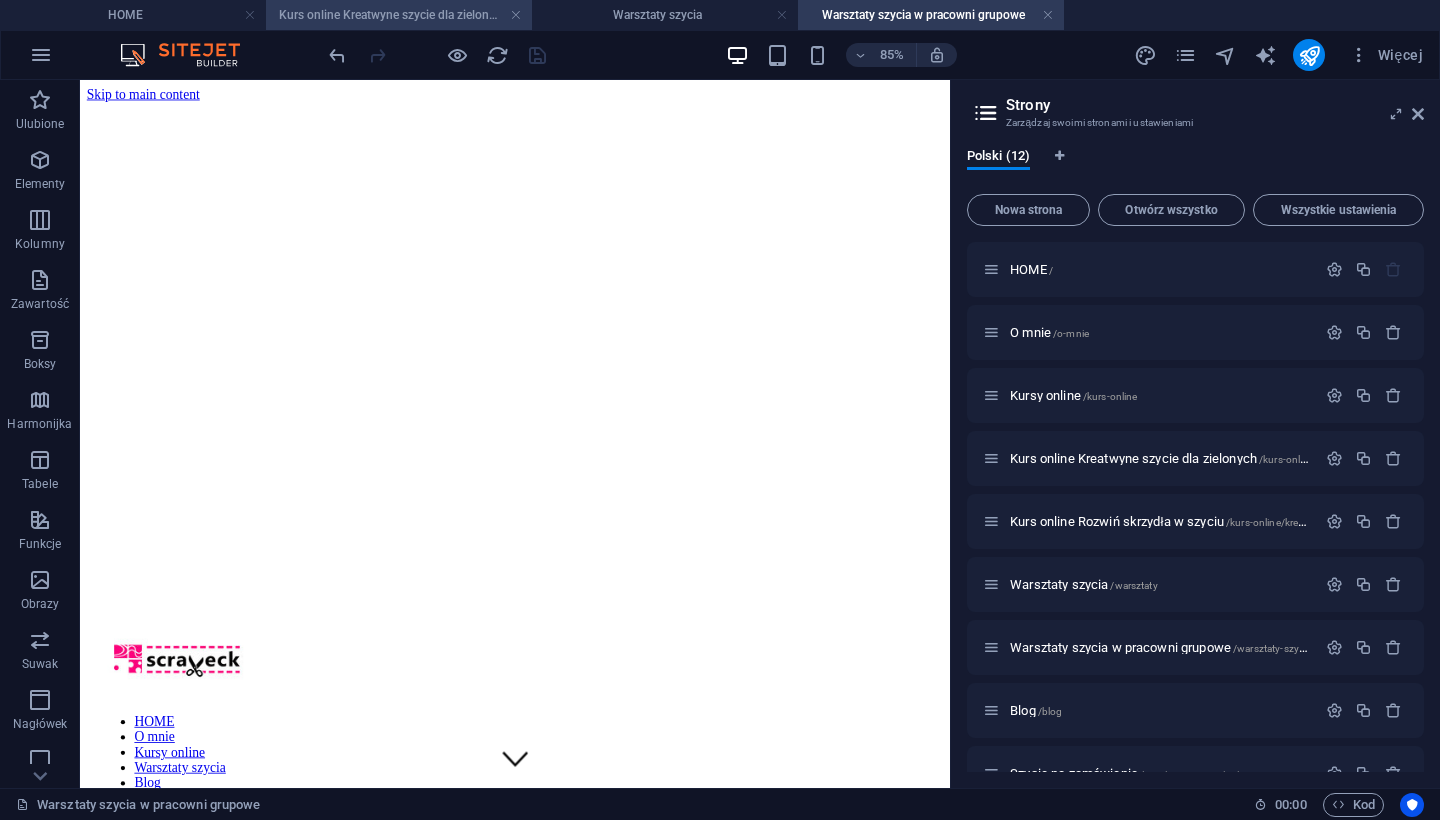click on "Kurs online Kreatwyne szycie dla zielonych" at bounding box center [399, 15] 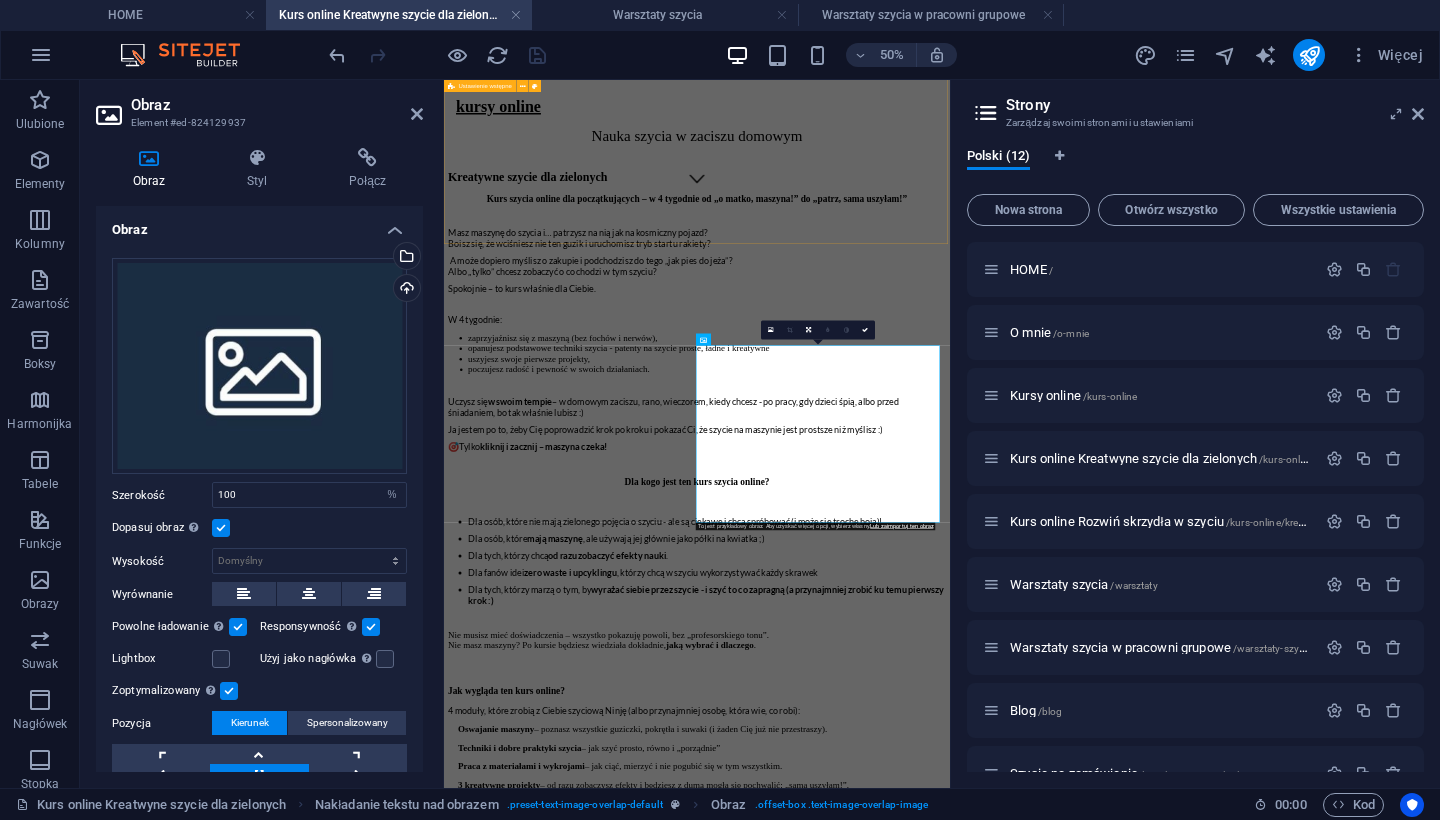 click on "Kreatywne szycie dla zielonych Kurs szycia online dla początkujących – w 4 tygodnie od „o matko, maszyna!” do „patrz, sama uszyłam!” Masz maszynę do szycia i… patrzysz na nią jak na kosmiczny pojazd? Boisz się, że wciśniesz nie ten guzik i uruchomisz tryb startu rakiety? A może dopiero myślisz o zakupie i podchodzisz do tego „jak pies do jeża”? Albo „tylko” chcesz zobaczyć o co chodzi w tym szyciu? Spokojnie – to kurs właśnie dla Ciebie. W 4 tygodnie: zaprzyjaźnisz się z maszyną (bez fochów i nerwów), opanujesz podstawowe techniki szycia - patenty na szycie proste, ładne i kreatywne uszyjesz swoje pierwsze projekty, poczujesz radość i pewność w swoich działaniach. Uczysz się w swoim tempie – w domowym zaciszu, rano, wieczorem, kiedy chcesz - po pracy, gdy dzieci śpią, albo przed śniadaniem, bo tak właśnie lubisz :) Ja jestem po to, żeby Cię poprowadzić krok po kroku i pokazać Ci, że szycie na maszynie jest prostsze niż myślisz :) 🎯 kl ." at bounding box center [950, 758] 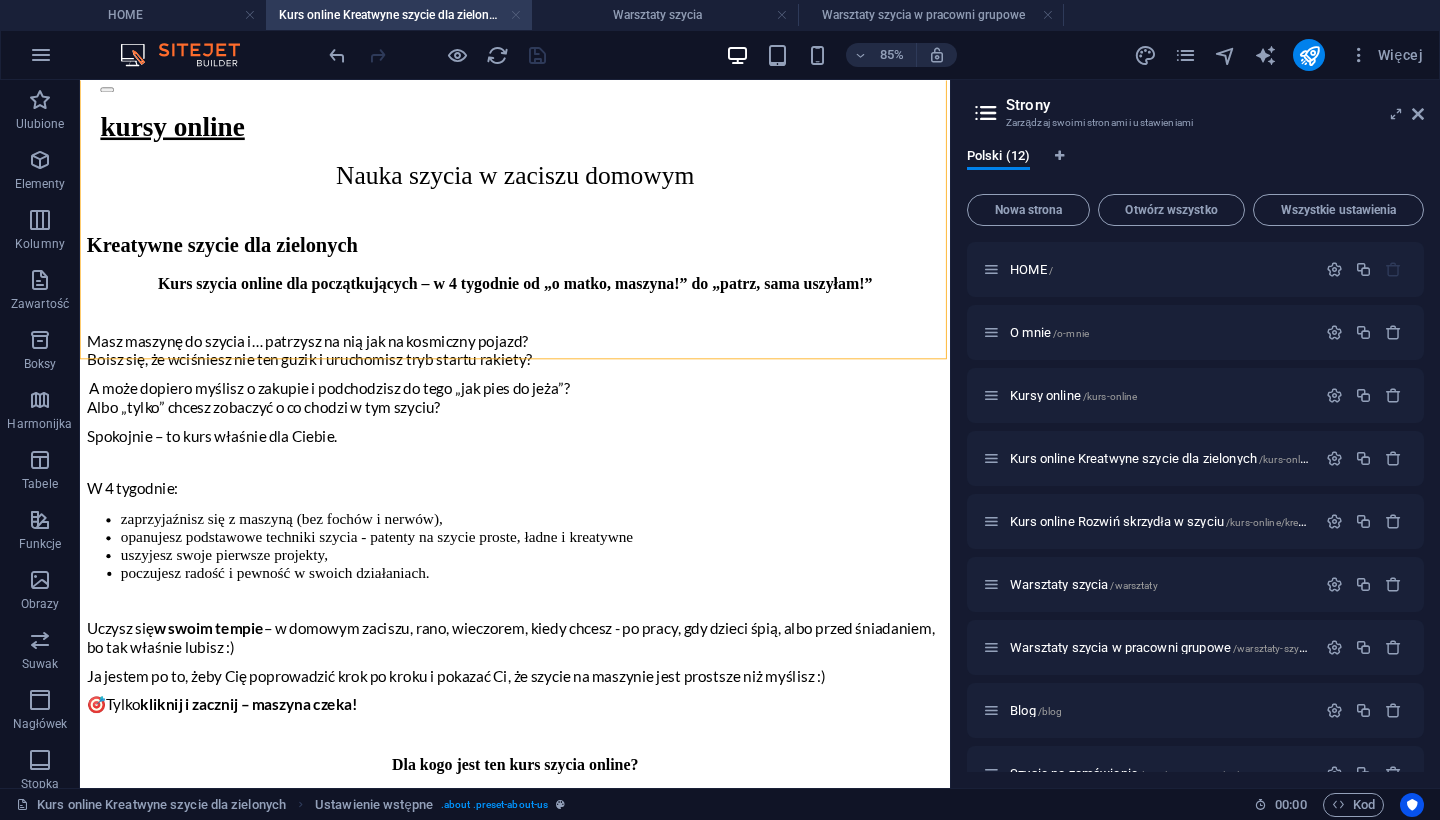 click at bounding box center (516, 15) 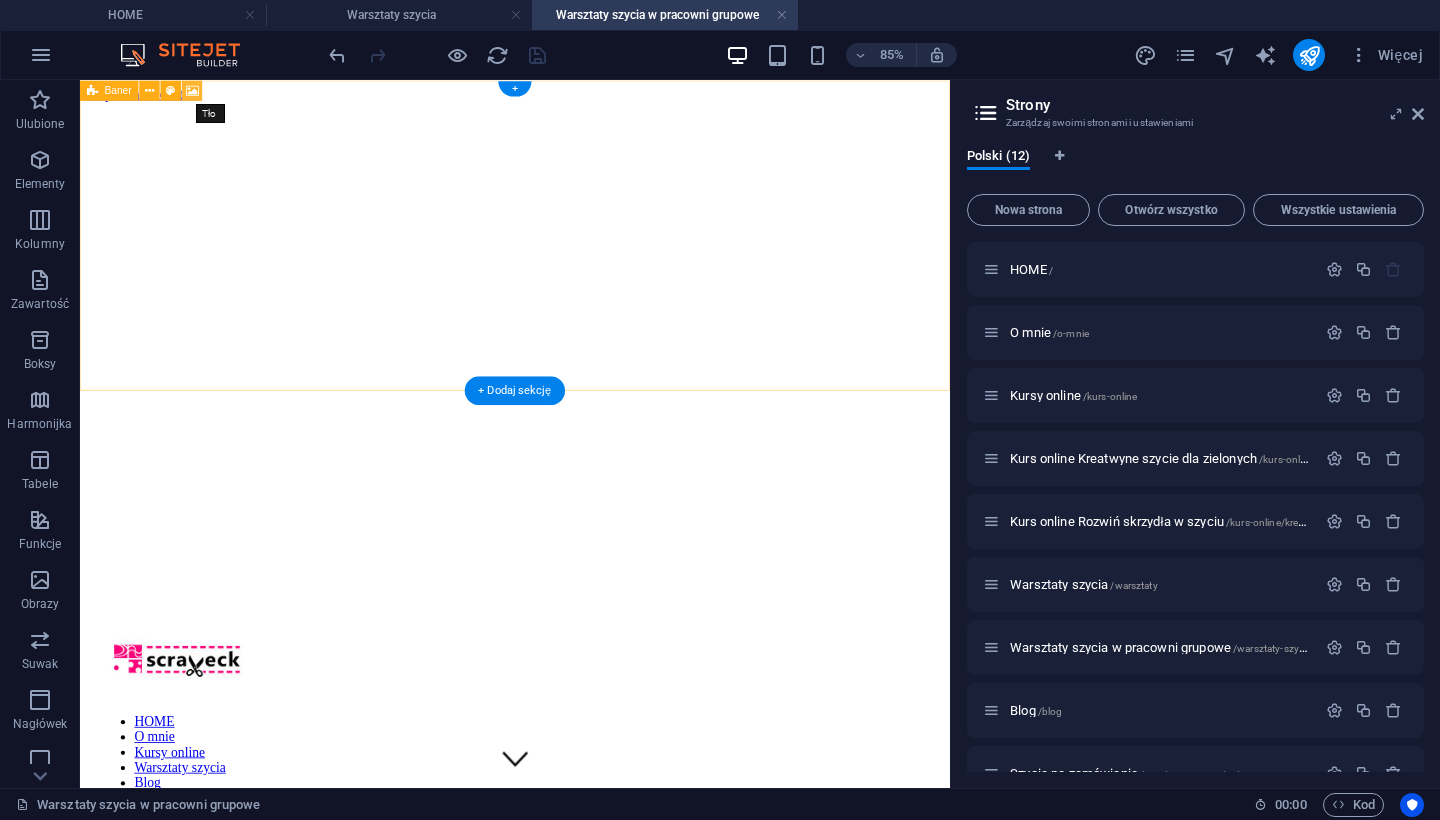click at bounding box center [192, 90] 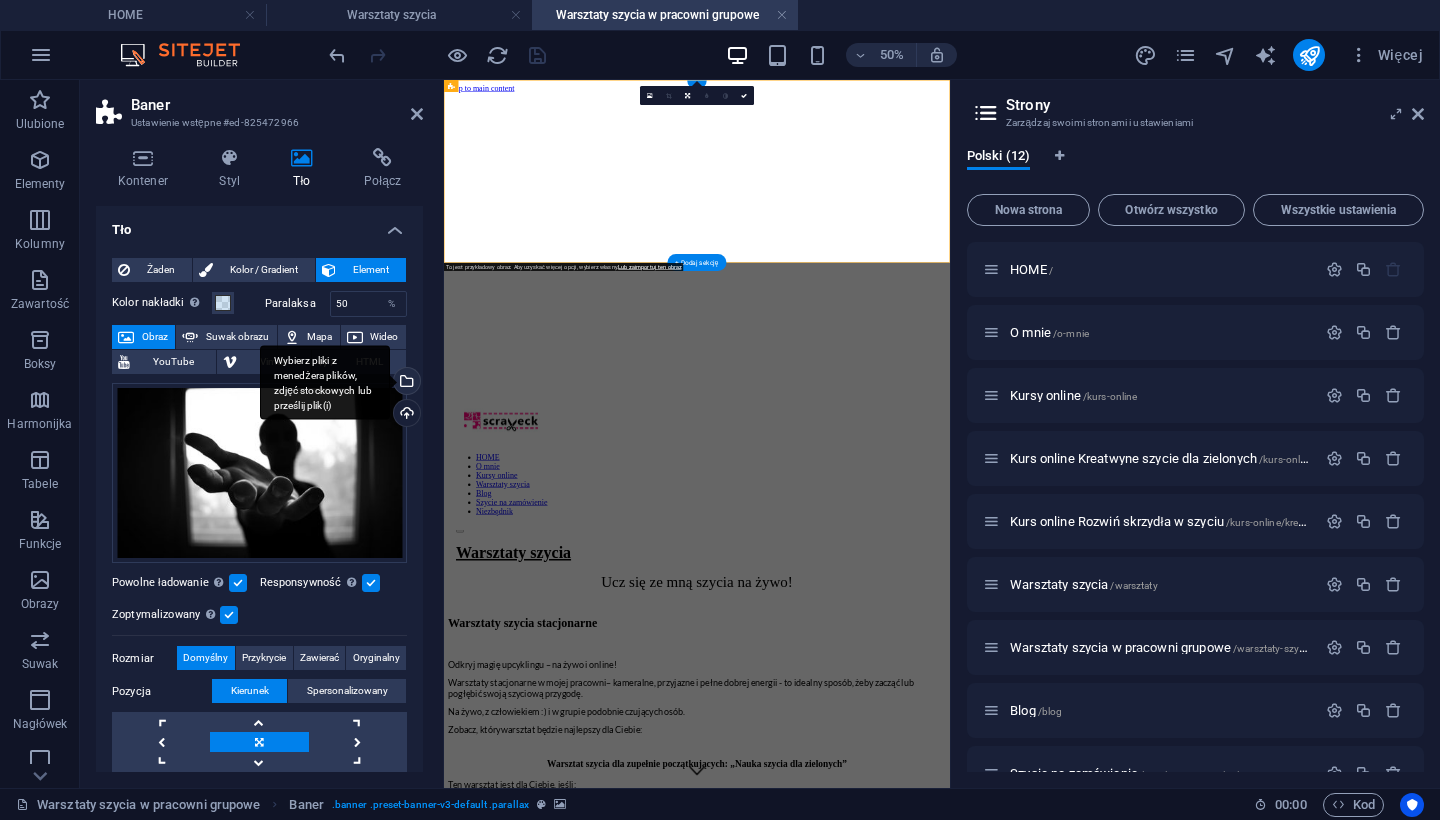 click on "Wybierz pliki z menedżera plików, zdjęć stockowych lub prześlij plik(i)" at bounding box center (405, 383) 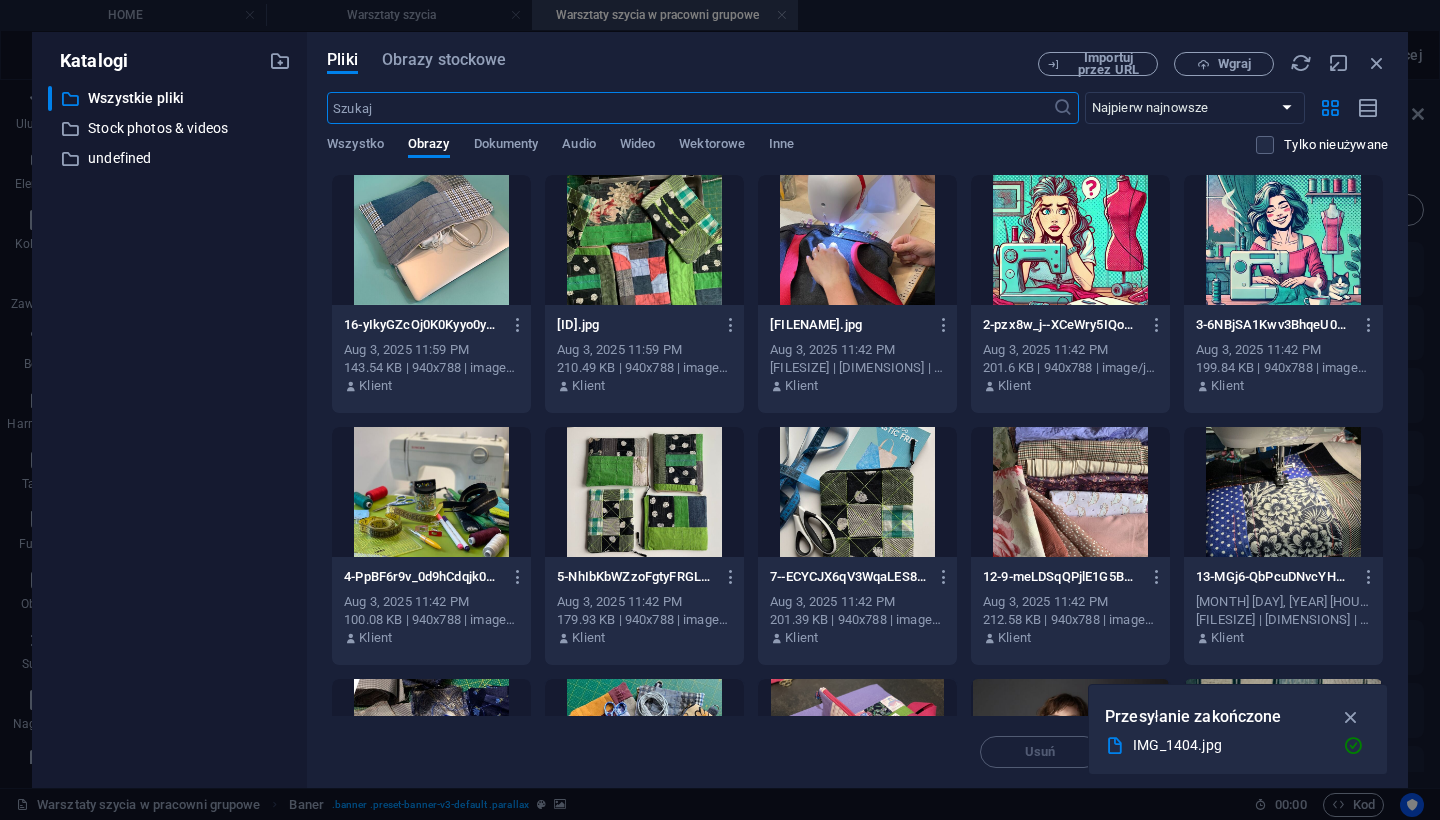 scroll, scrollTop: 0, scrollLeft: 0, axis: both 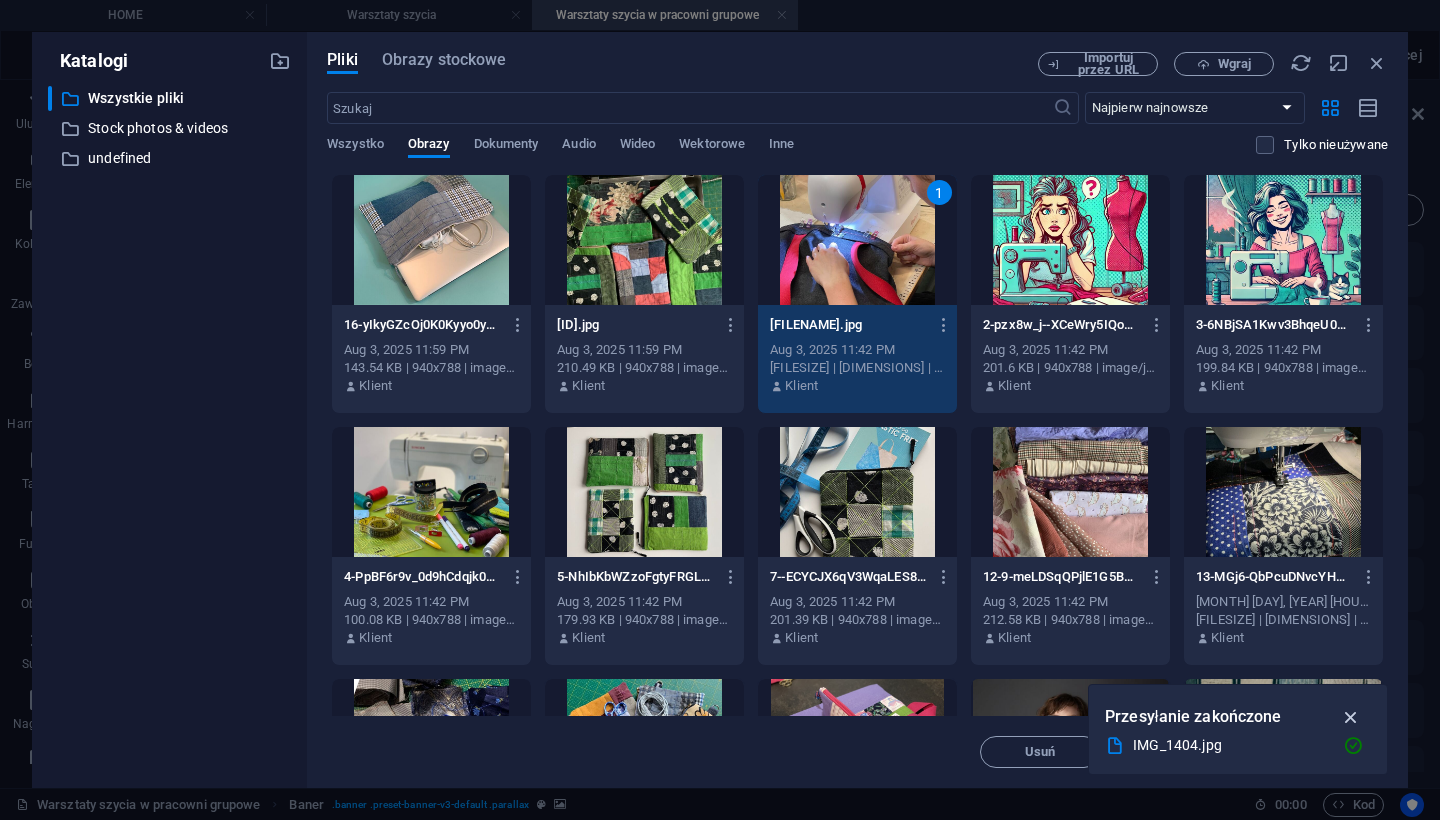 click at bounding box center [1351, 717] 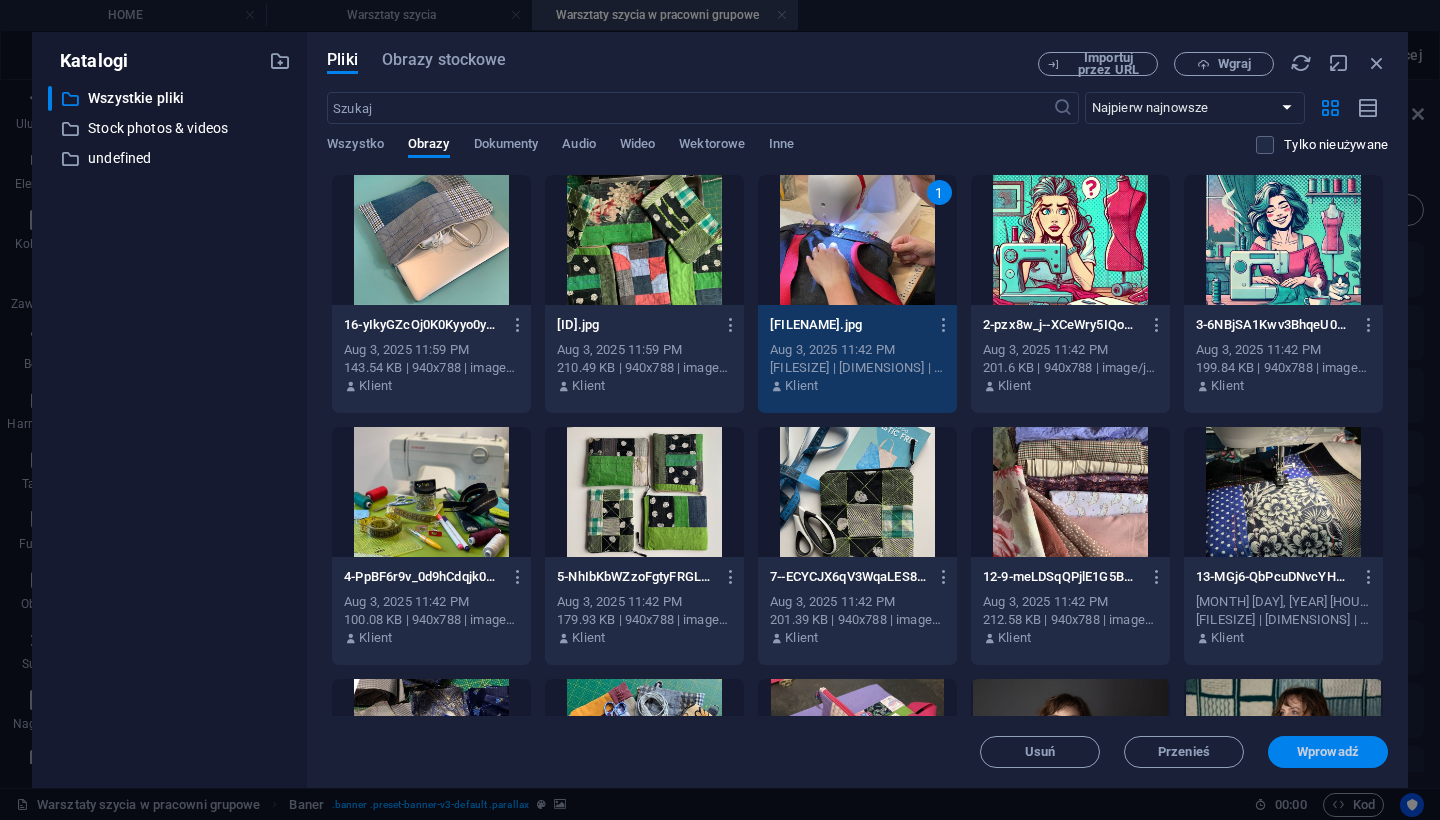 click on "Wprowadź" at bounding box center [1328, 752] 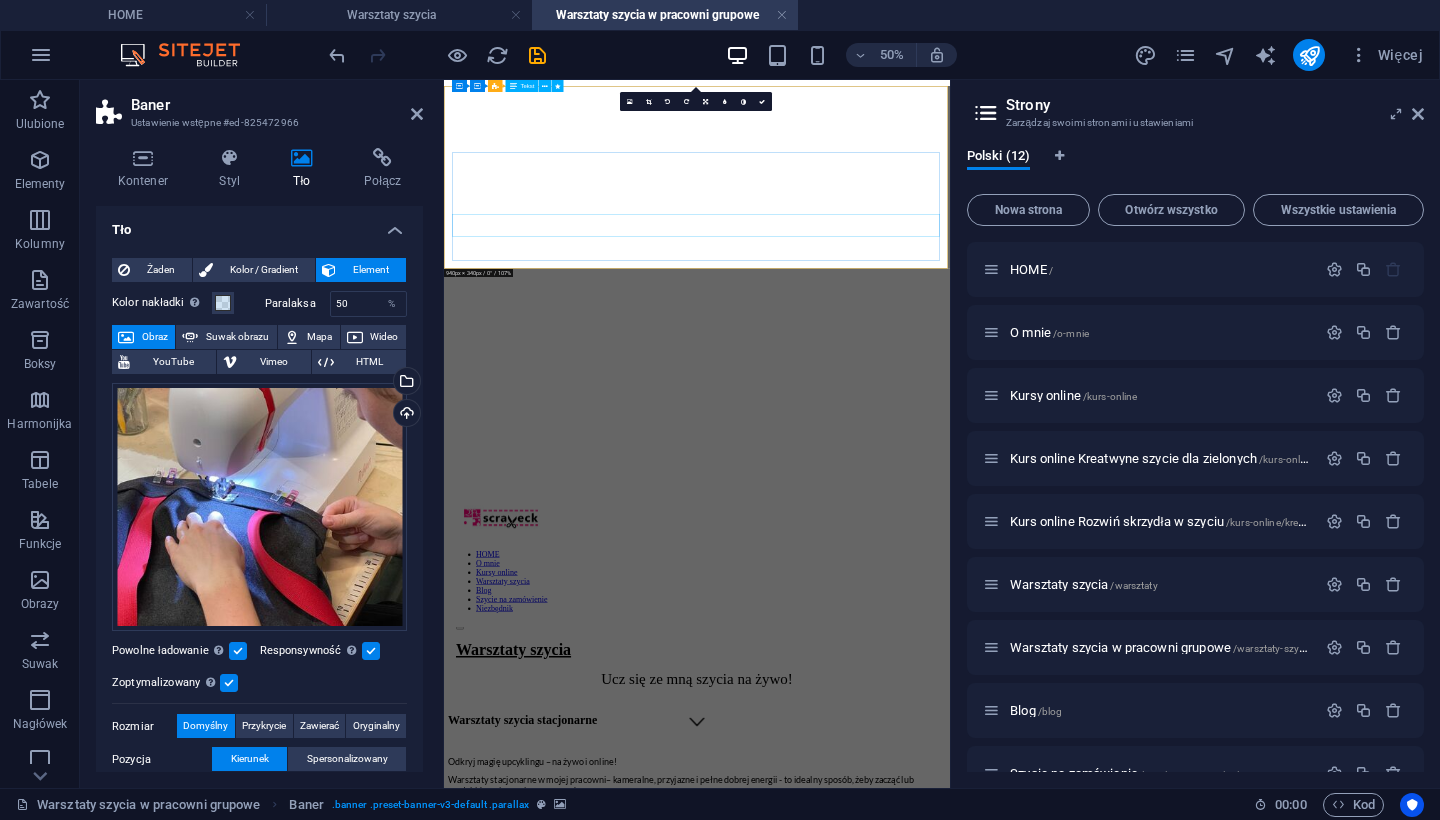 scroll, scrollTop: 0, scrollLeft: 0, axis: both 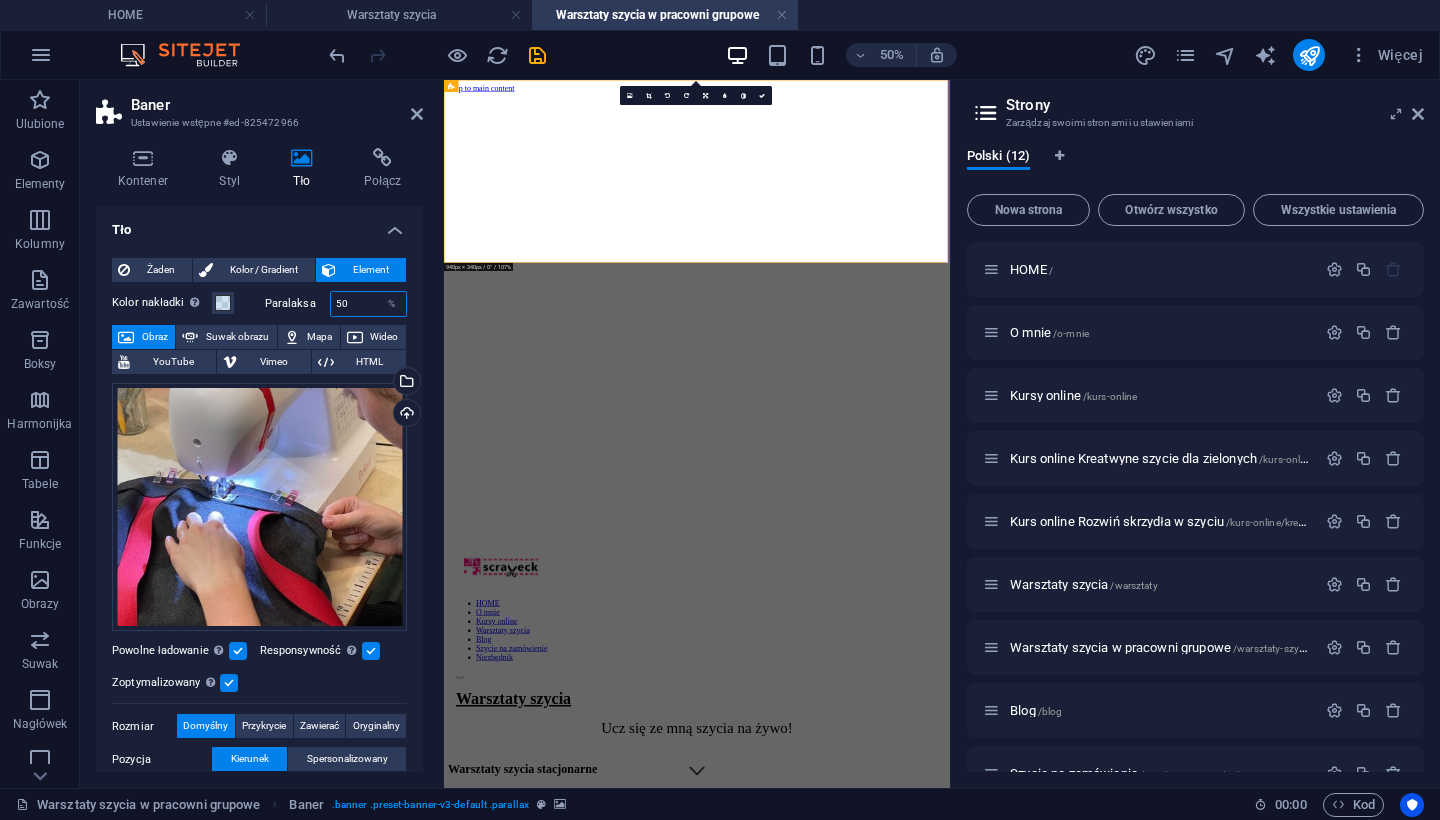 drag, startPoint x: 348, startPoint y: 304, endPoint x: 333, endPoint y: 304, distance: 15 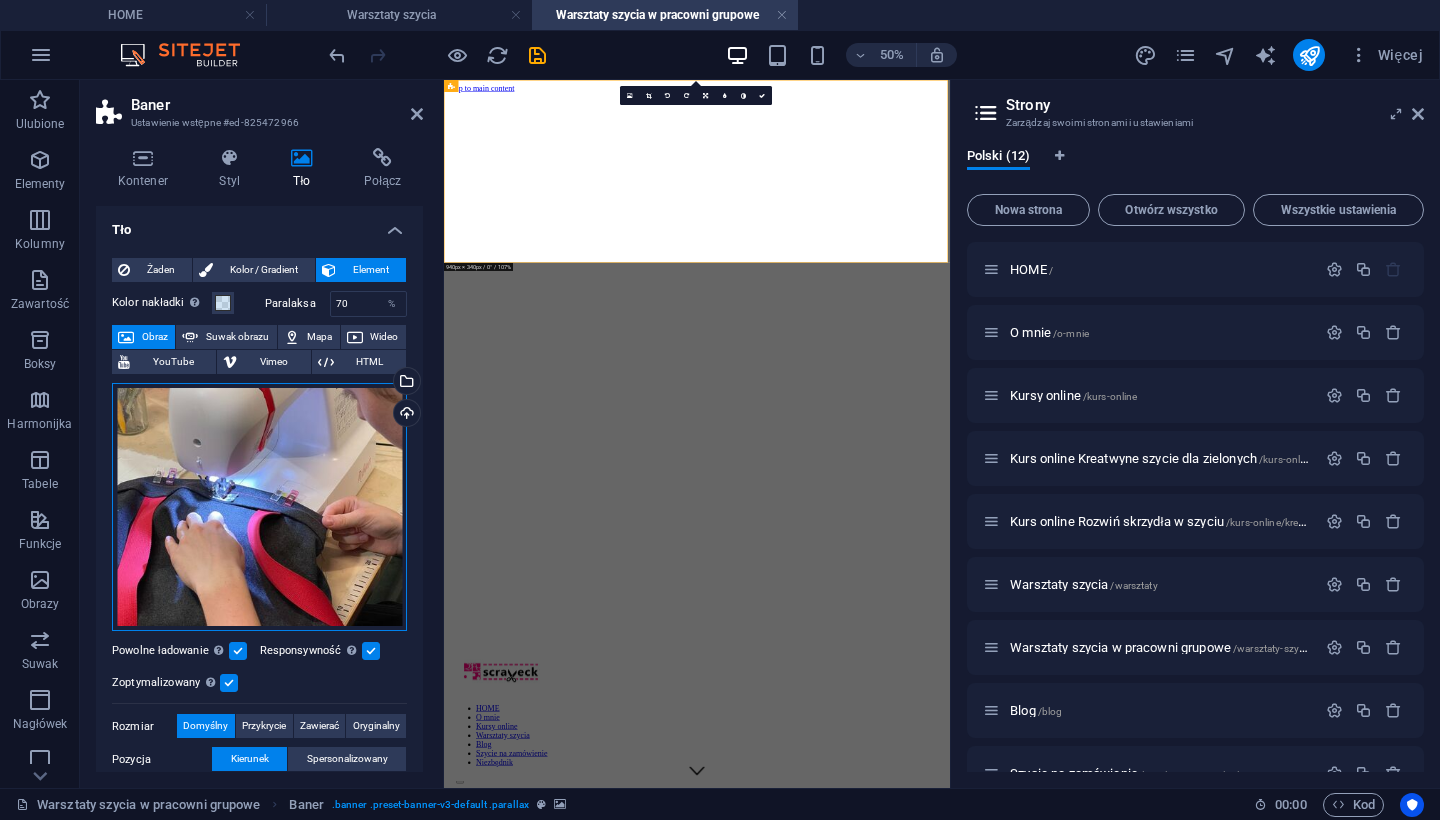 click on "Przeciągnij pliki tutaj, kliknij, aby wybrać pliki lub wybierz pliki z Plików lub naszych bezpłatnych zdjęć i filmów" at bounding box center (259, 507) 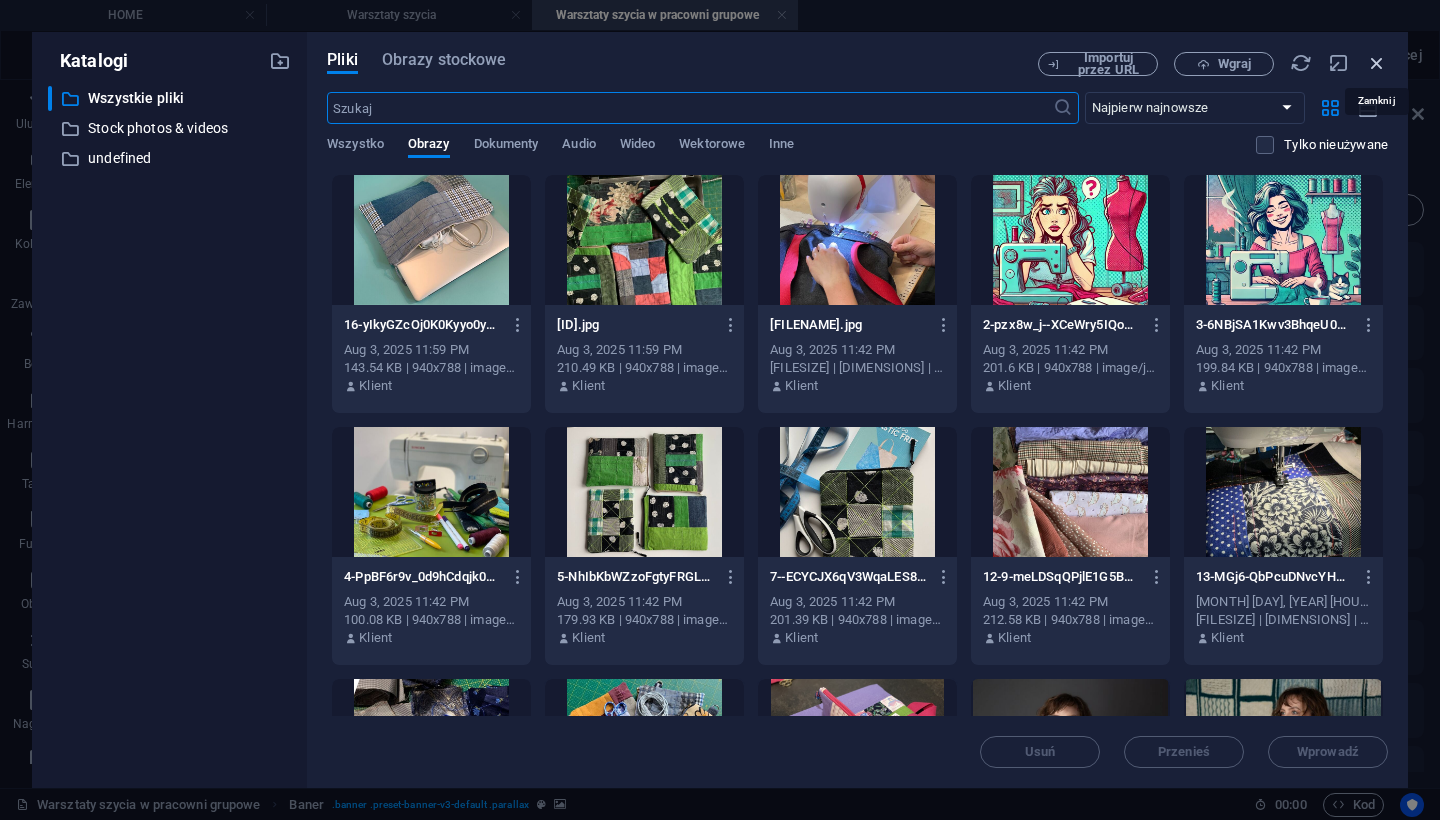 click at bounding box center (1377, 63) 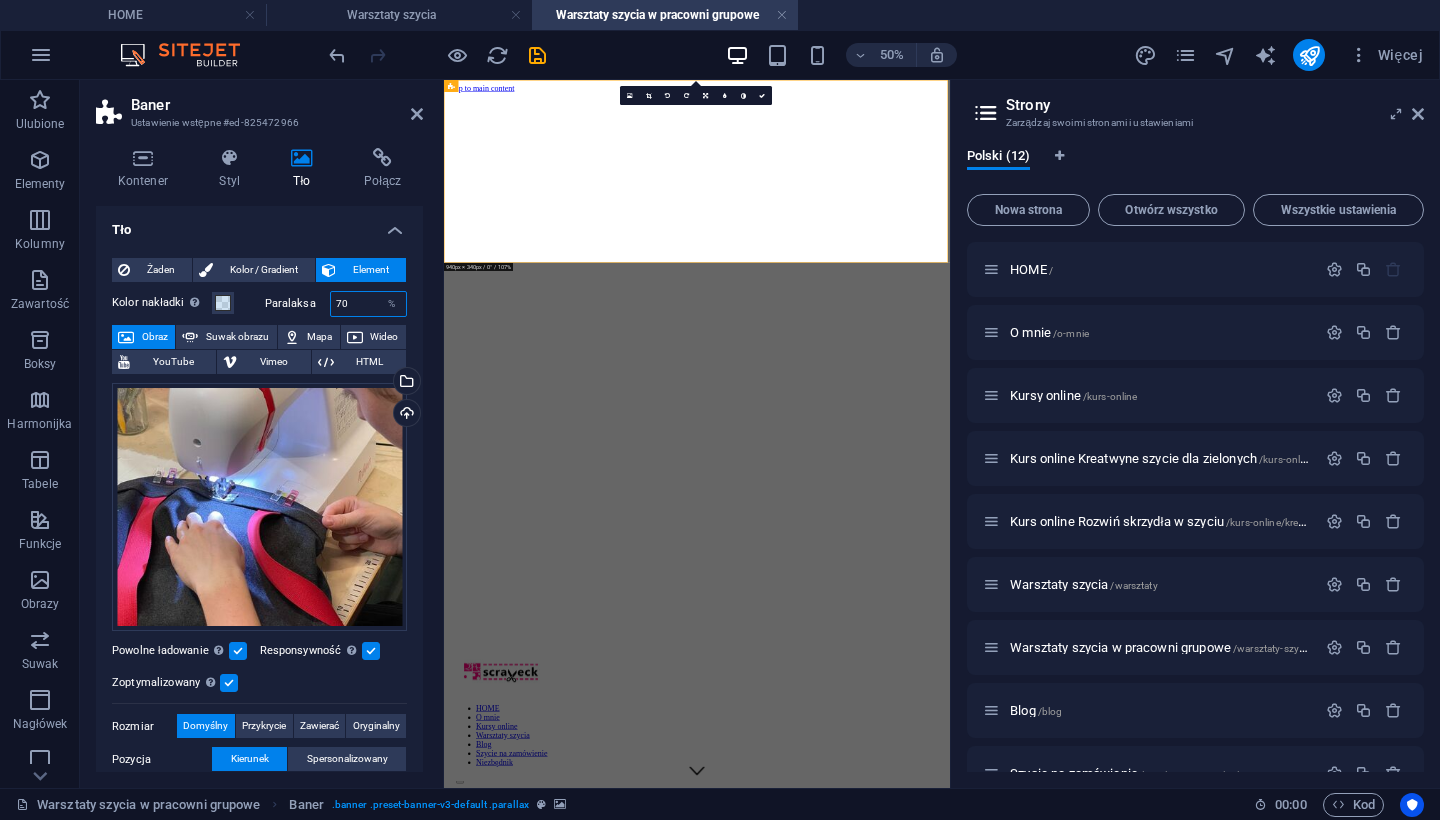 drag, startPoint x: 354, startPoint y: 304, endPoint x: 329, endPoint y: 303, distance: 25.019993 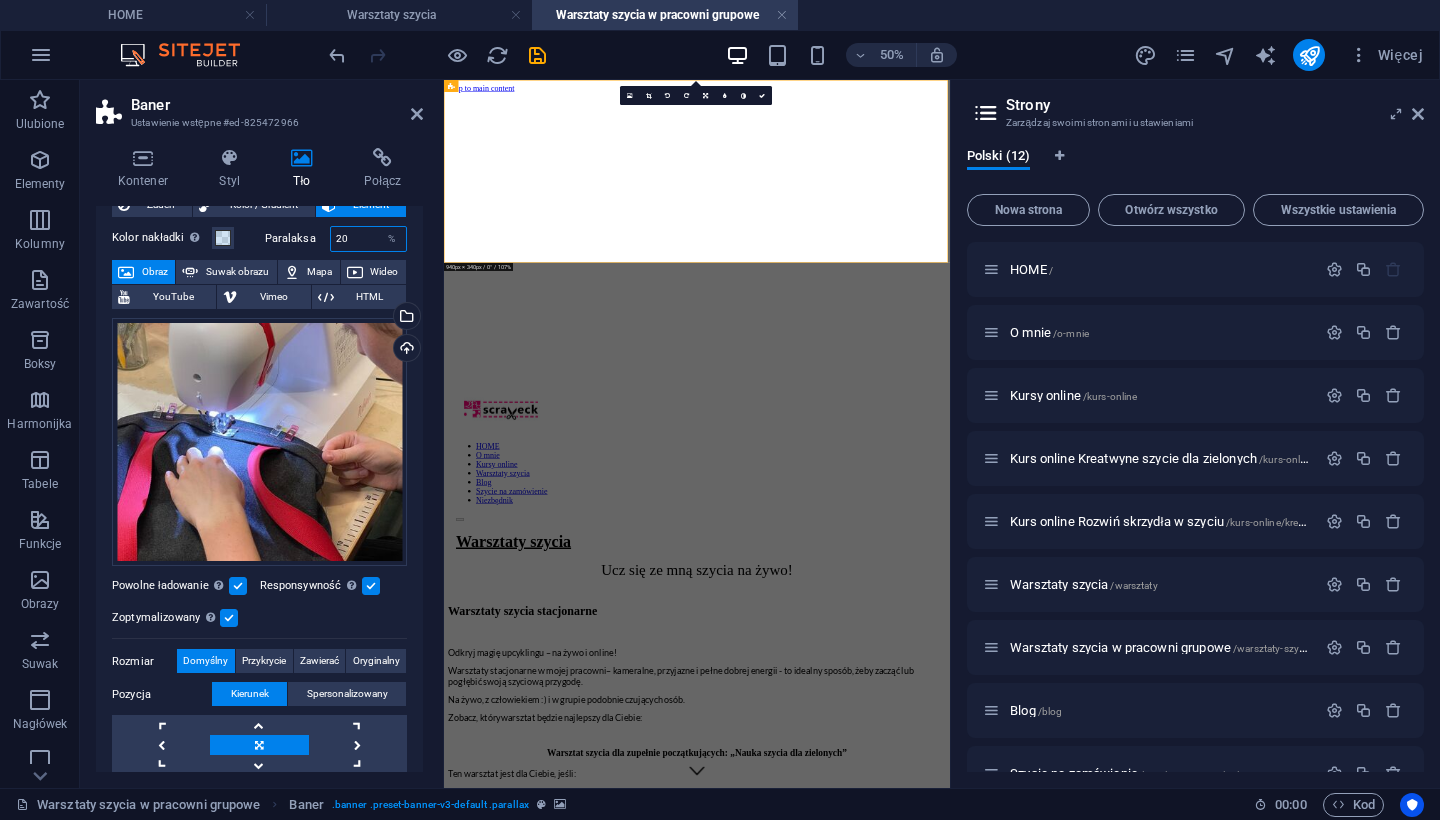 scroll, scrollTop: 51, scrollLeft: 0, axis: vertical 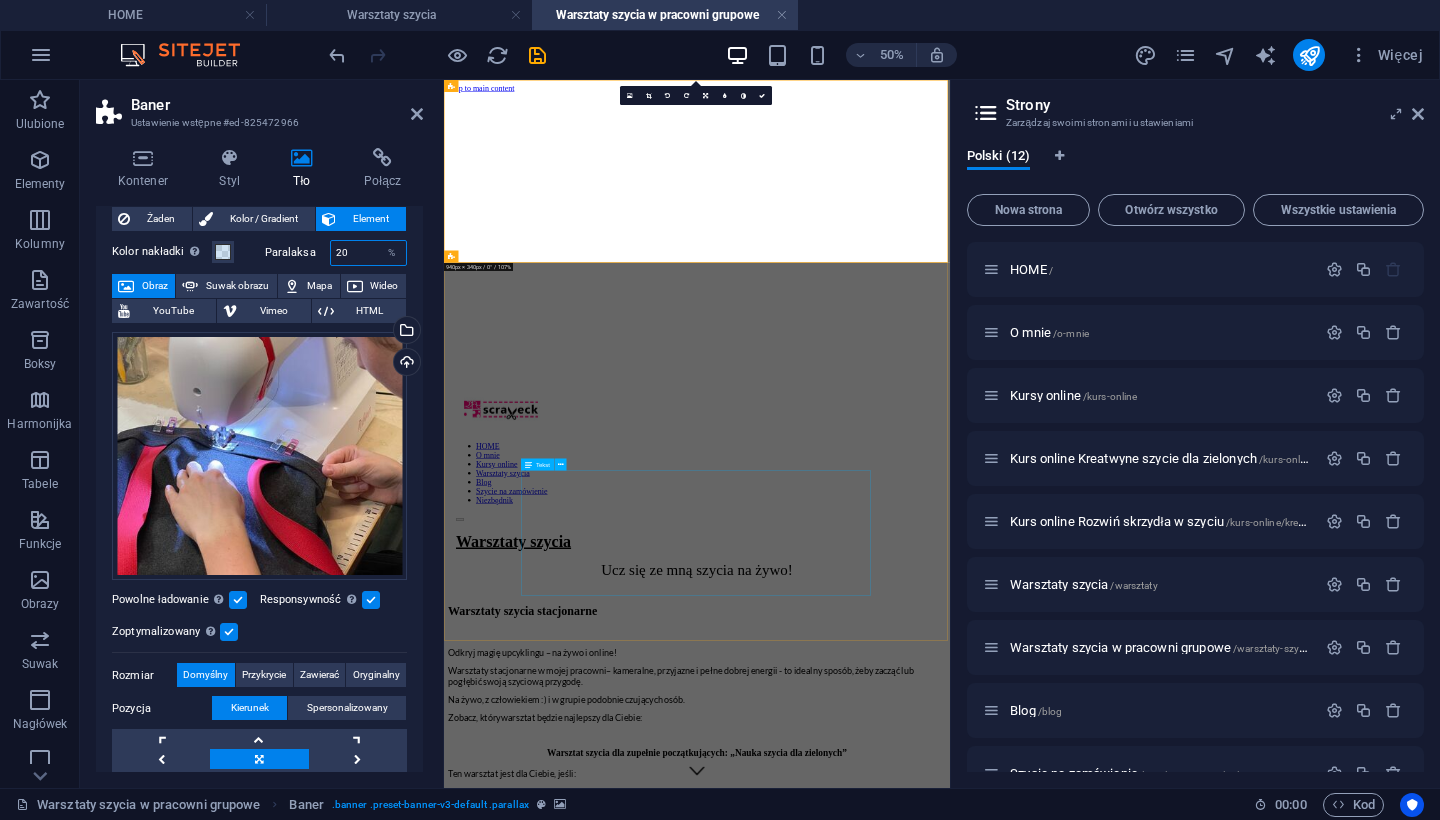 type on "20" 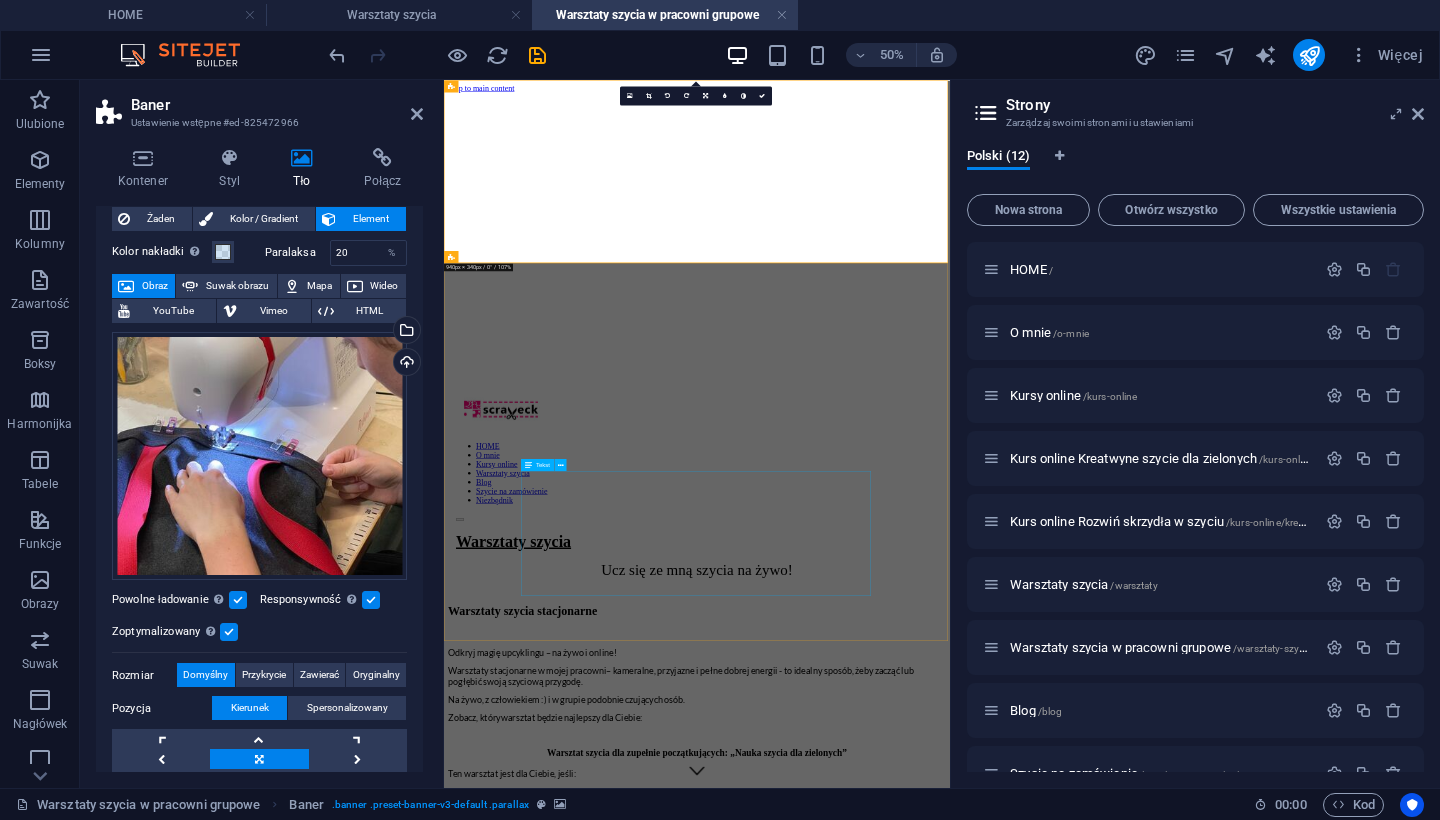 scroll, scrollTop: 0, scrollLeft: 0, axis: both 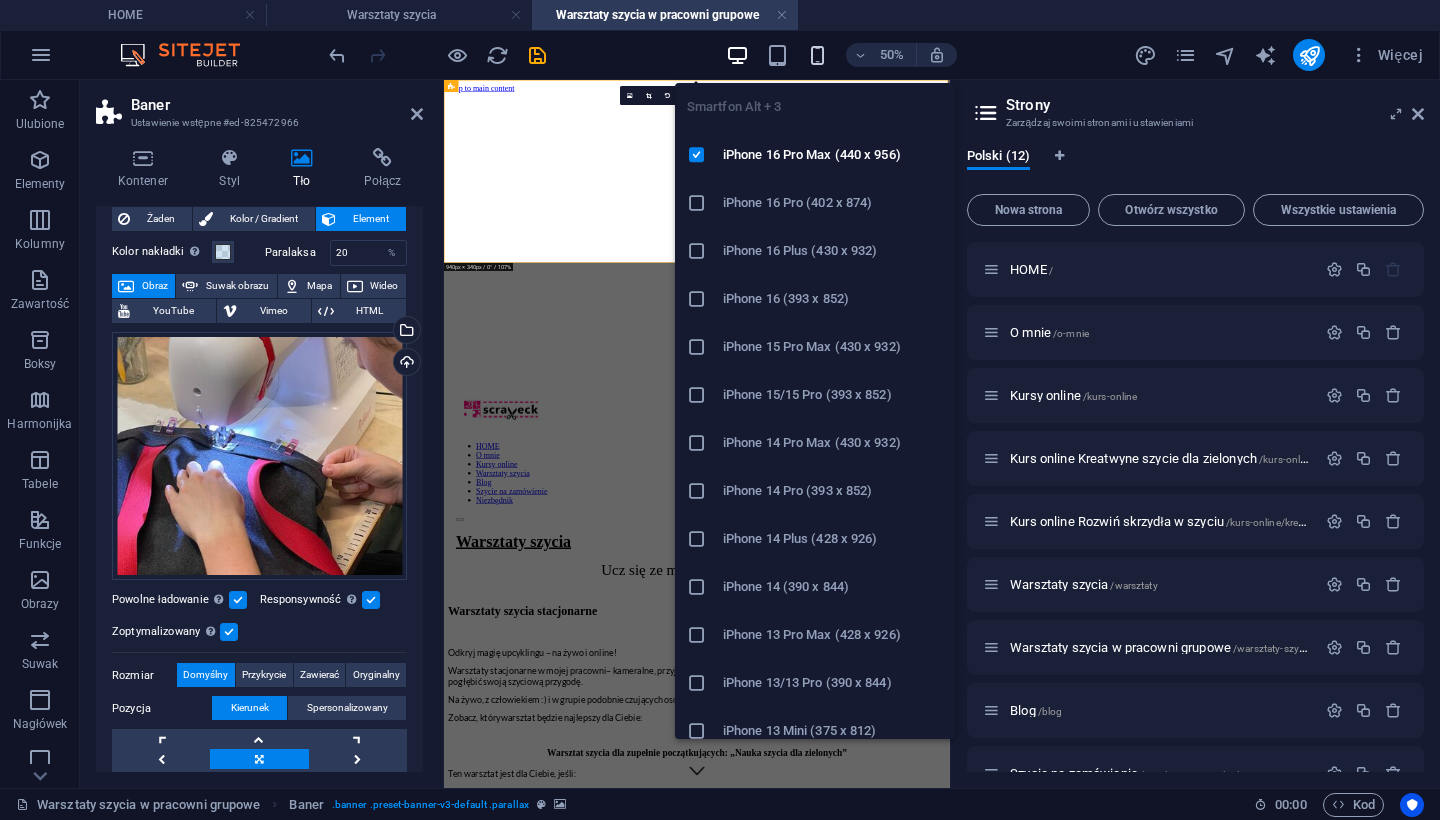 click at bounding box center (817, 55) 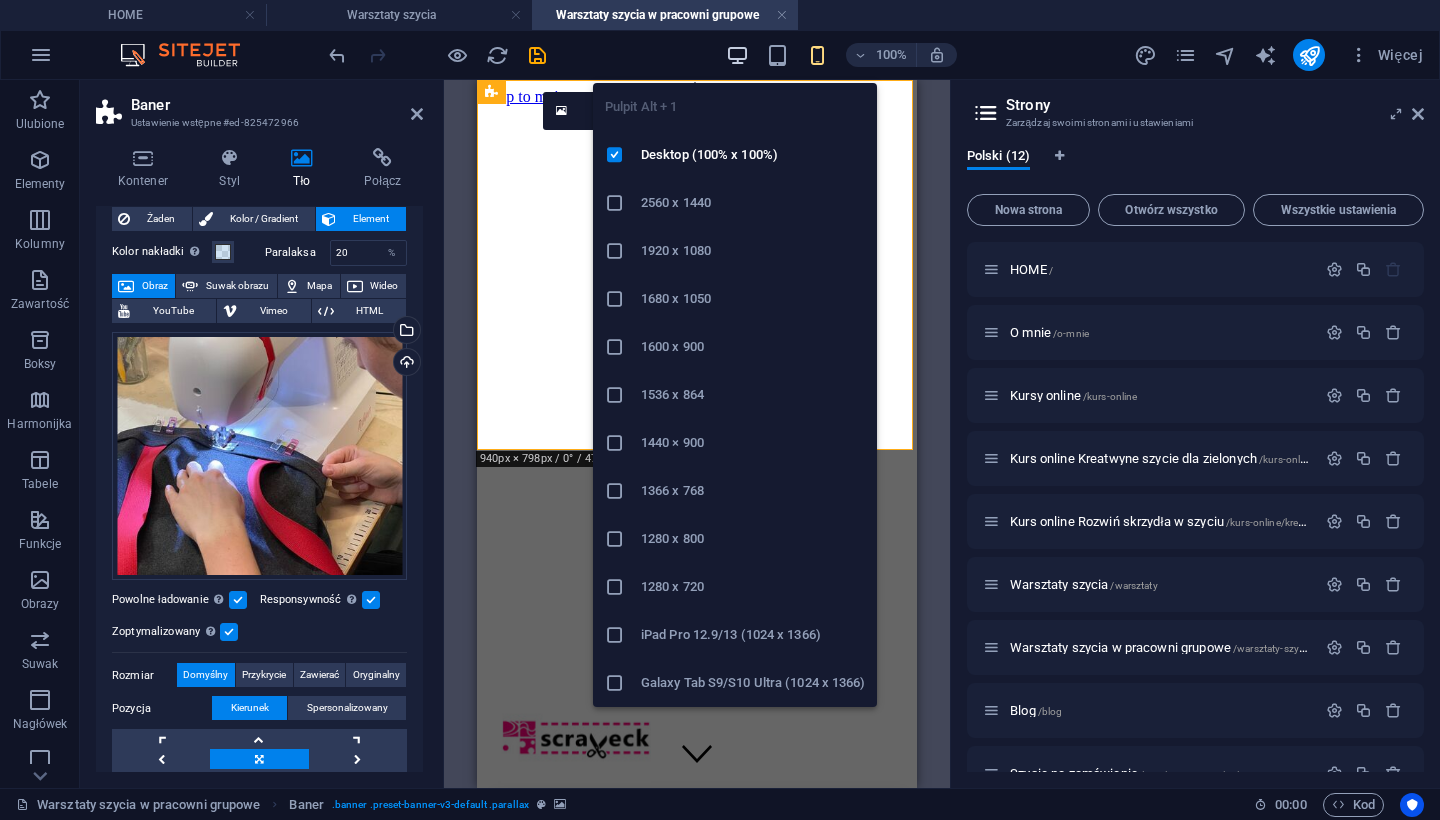 click at bounding box center (737, 55) 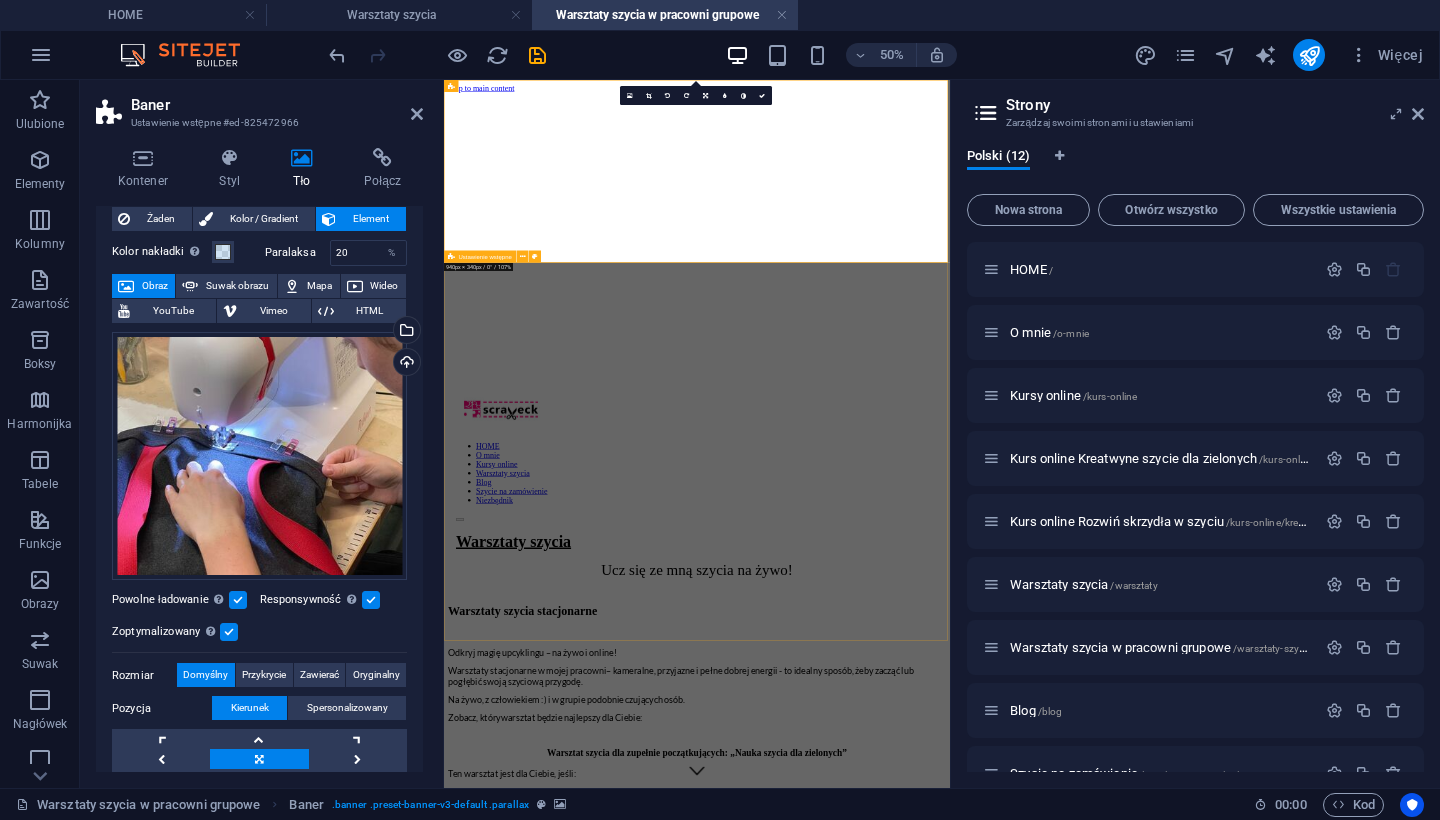 click on "Warsztaty szycia stacjonarne Odkryj magię upcyklingu – na żywo i online! Warsztaty stacjonarne w mojej pracowni - kameralne, przyjazne i pełne dobrej energii - to idealny sposób, żeby zacząć lub pogłębić swoją szyciową przygodę. Na żywo, z człowiekiem :) i w grupie podobnie czujących osób. Zobacz, który warsztat będzie najlepszy dla Ciebie: Warsztat szycia dla zupełnie początkujących: „Nauka szycia dla zielonych” Ten warsztat jest dla Ciebie, jeśli: chcesz zacząć szyć, ale nie wiesz, jak się za to zabrać boisz się, że coś zepsujesz (nie zepsujesz! :) chcesz zrozumieć działanie maszyny i poczuć radość z tworzenia Tu uczysz się od podstaw, krok po kroku – ja Ci dokładnie wszystko pokazuję i prowadzę Cię za rękę. Sprawdź i zarezerwuj swoj termin!" at bounding box center [950, 1392] 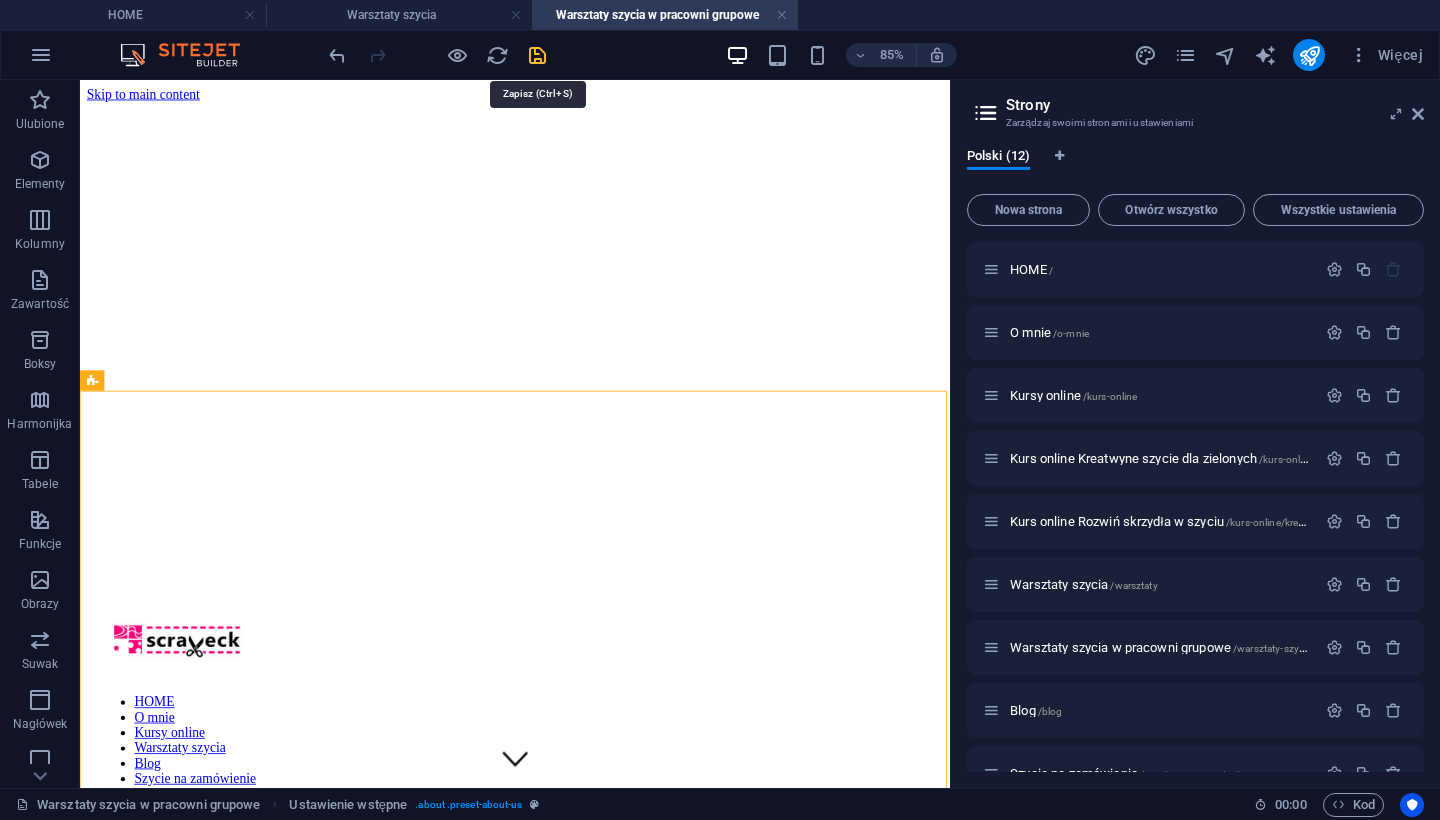 click at bounding box center (537, 55) 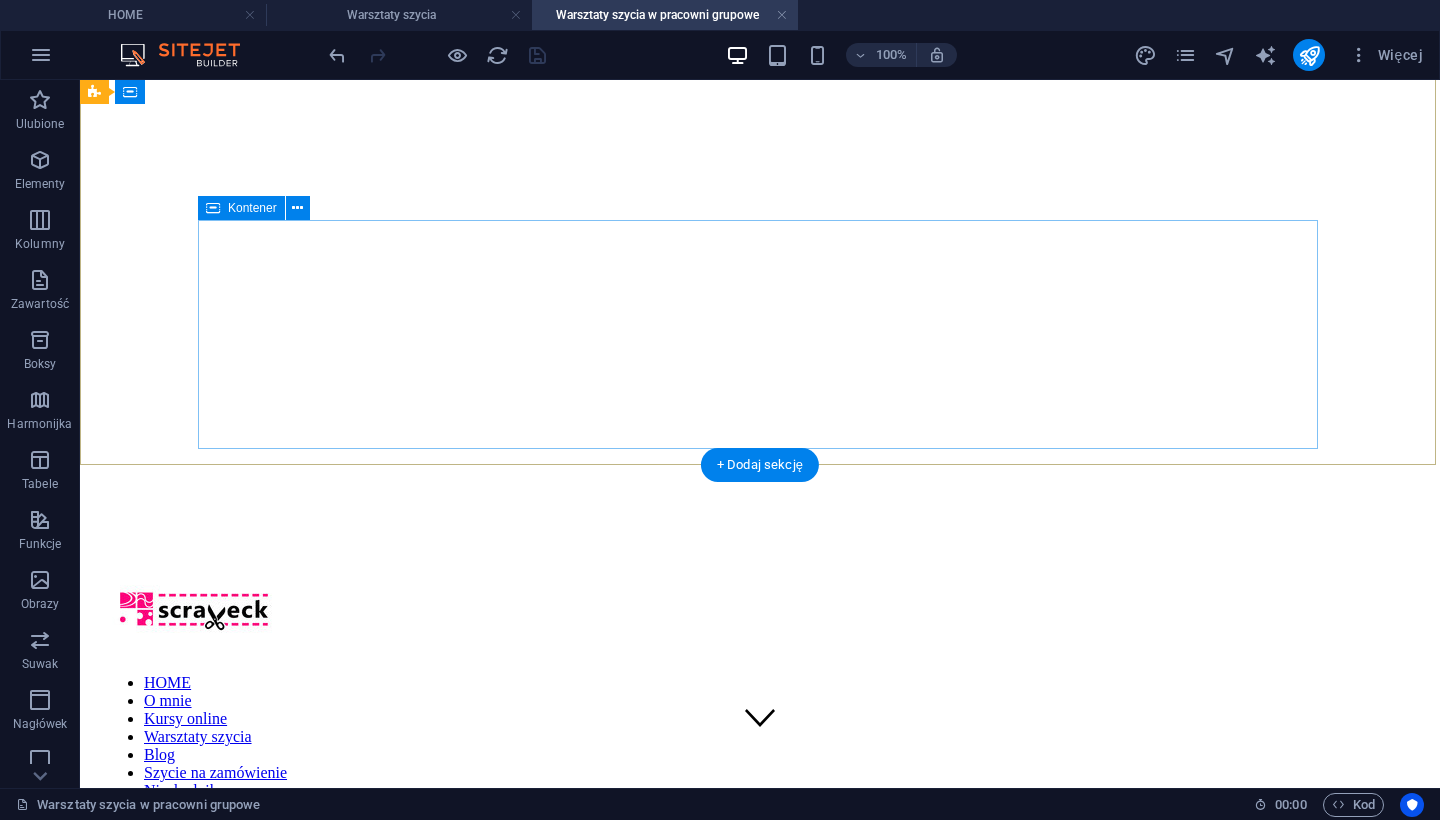 scroll, scrollTop: 42, scrollLeft: 0, axis: vertical 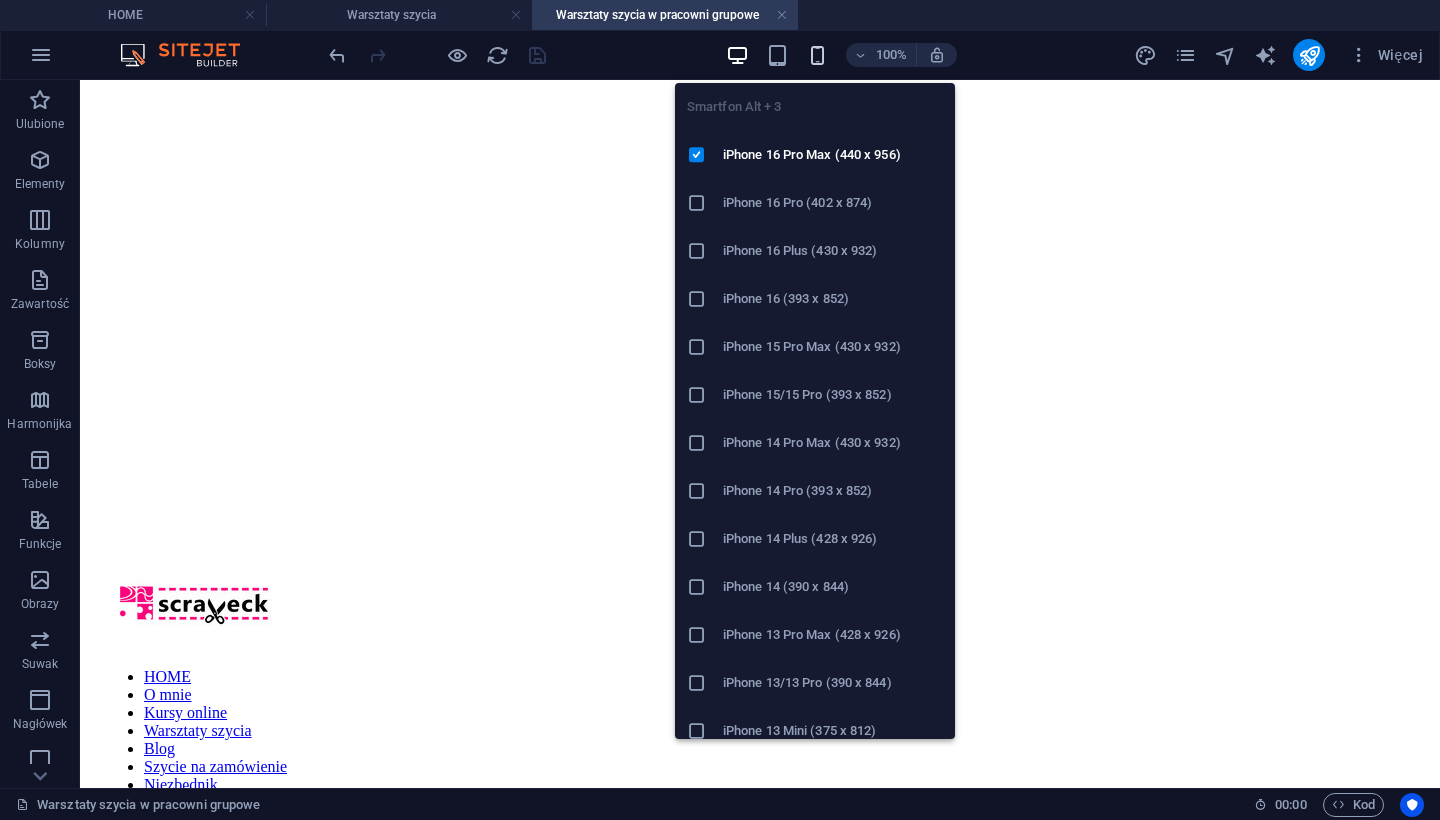 click at bounding box center [817, 55] 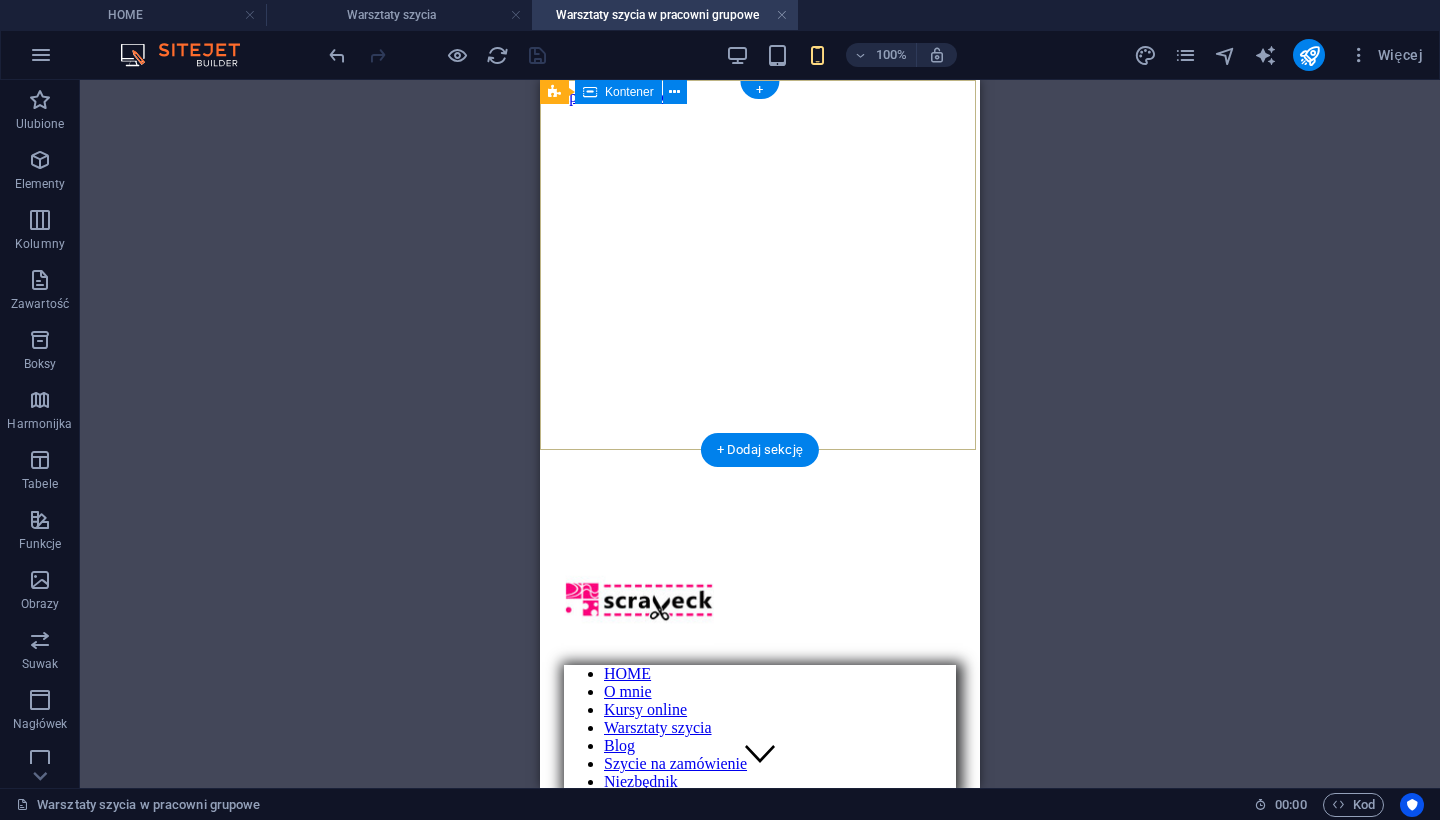 scroll, scrollTop: 0, scrollLeft: 0, axis: both 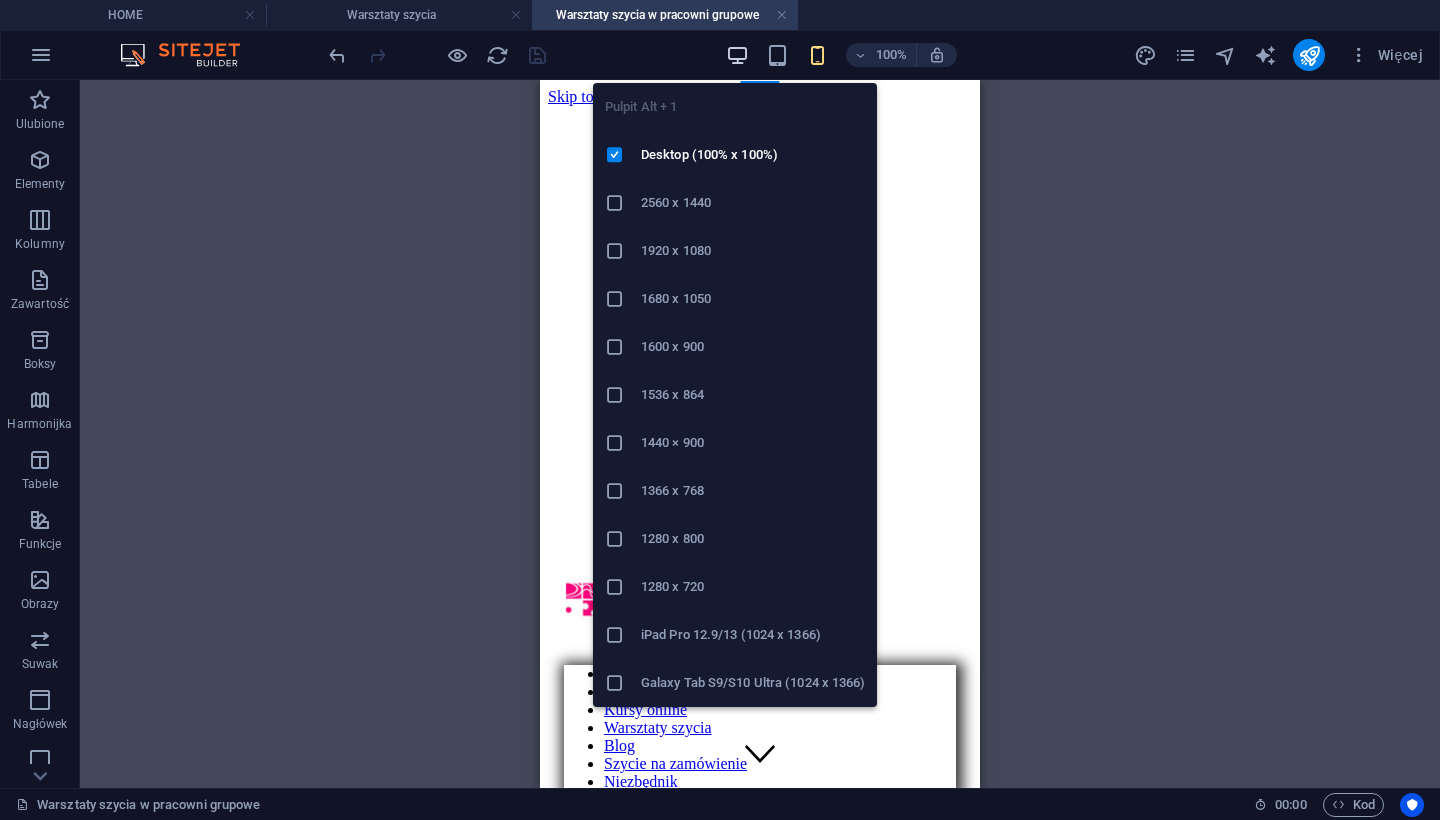 click at bounding box center (737, 55) 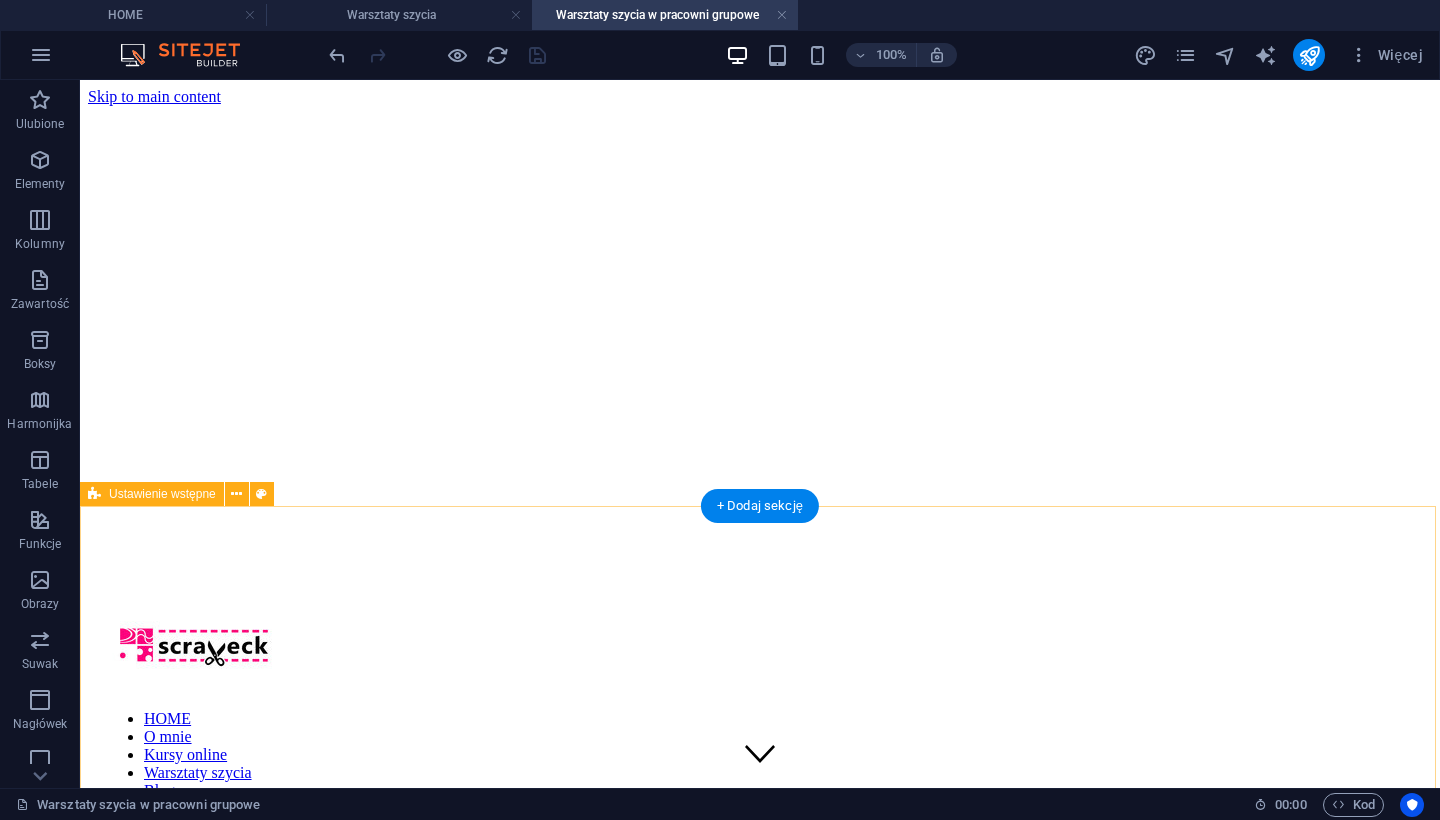 scroll, scrollTop: 0, scrollLeft: 0, axis: both 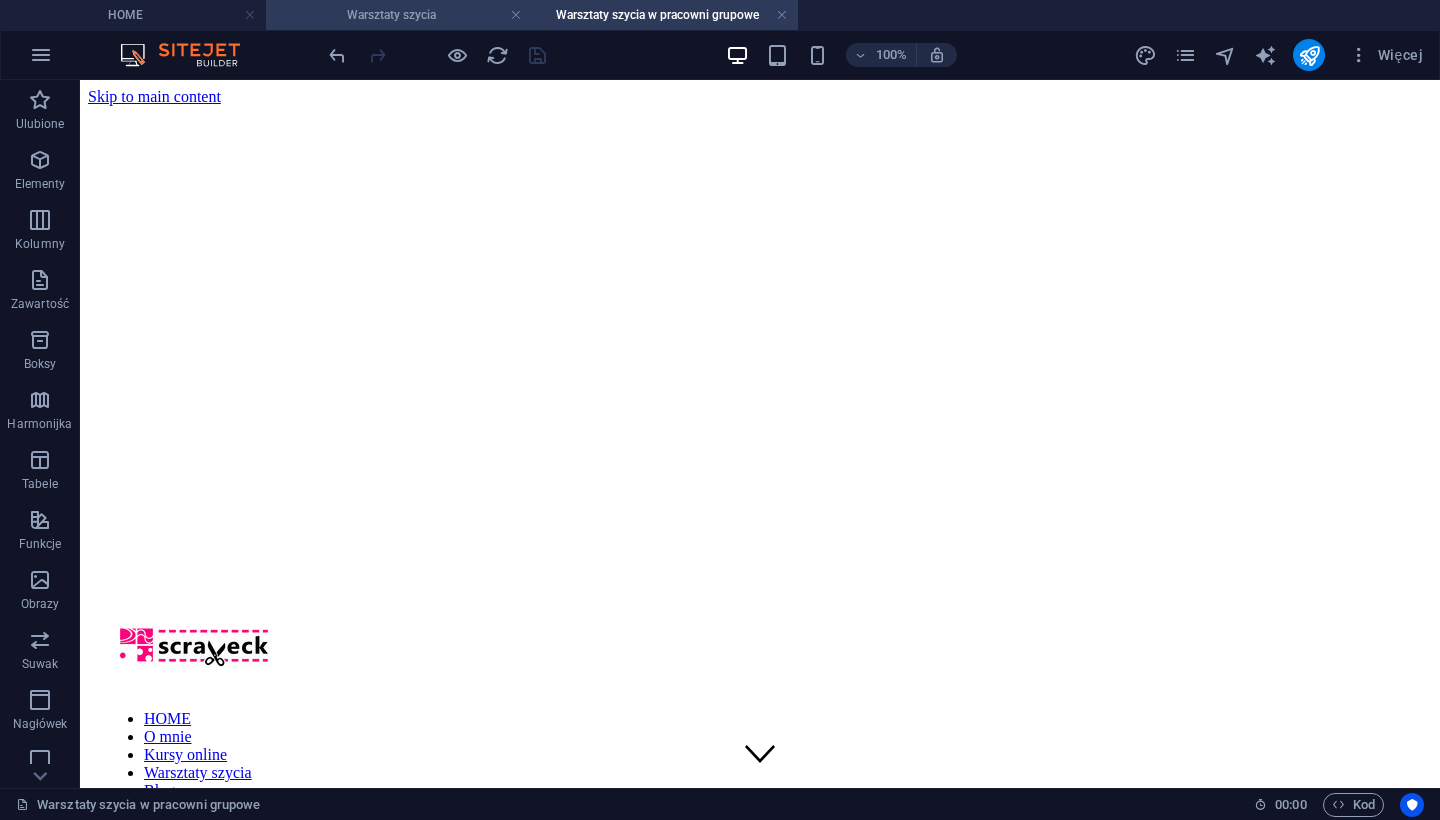 click on "Warsztaty szycia" at bounding box center [399, 15] 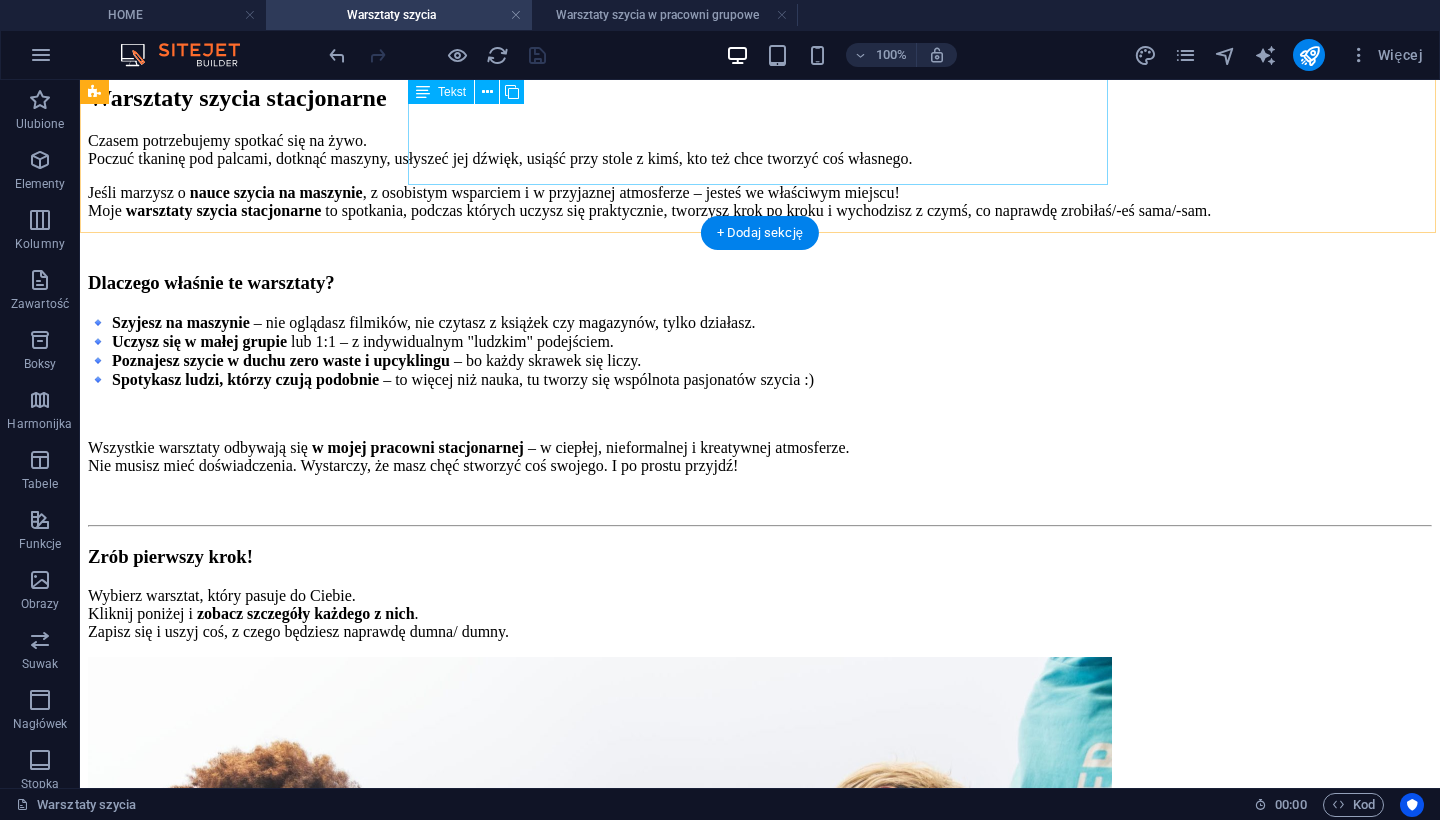 scroll, scrollTop: 1037, scrollLeft: 0, axis: vertical 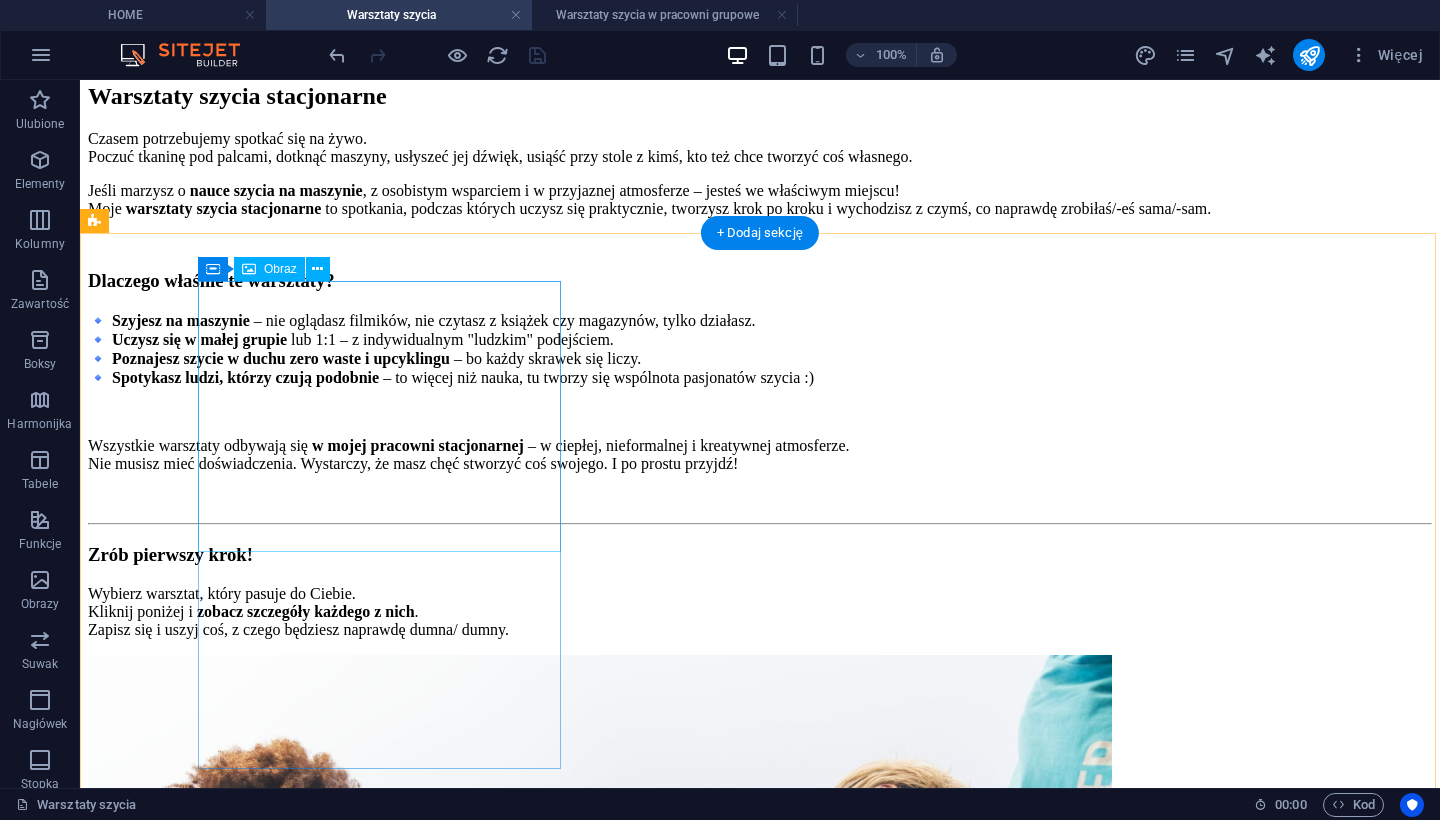 click at bounding box center [760, 1040] 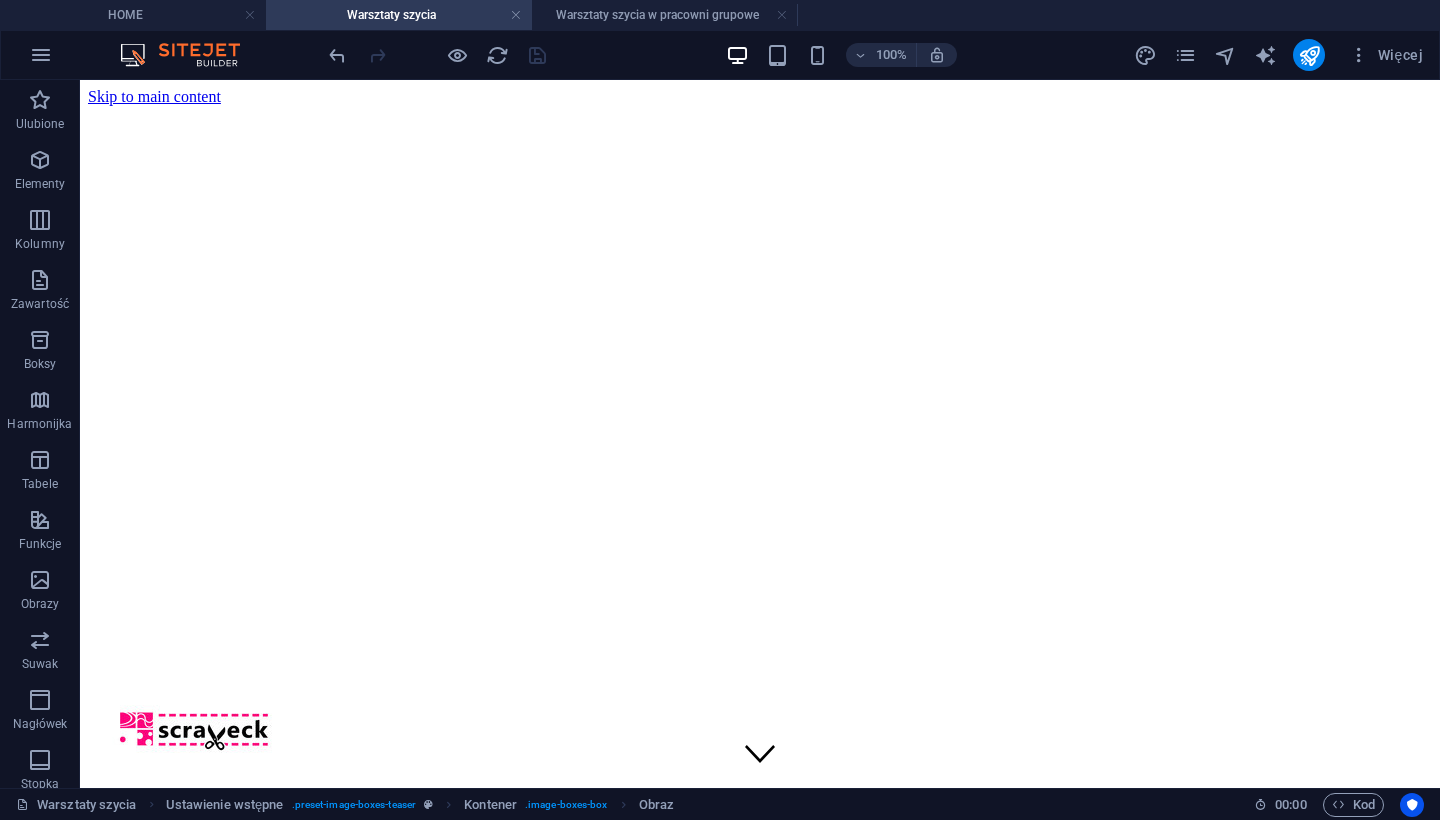 scroll, scrollTop: 0, scrollLeft: 0, axis: both 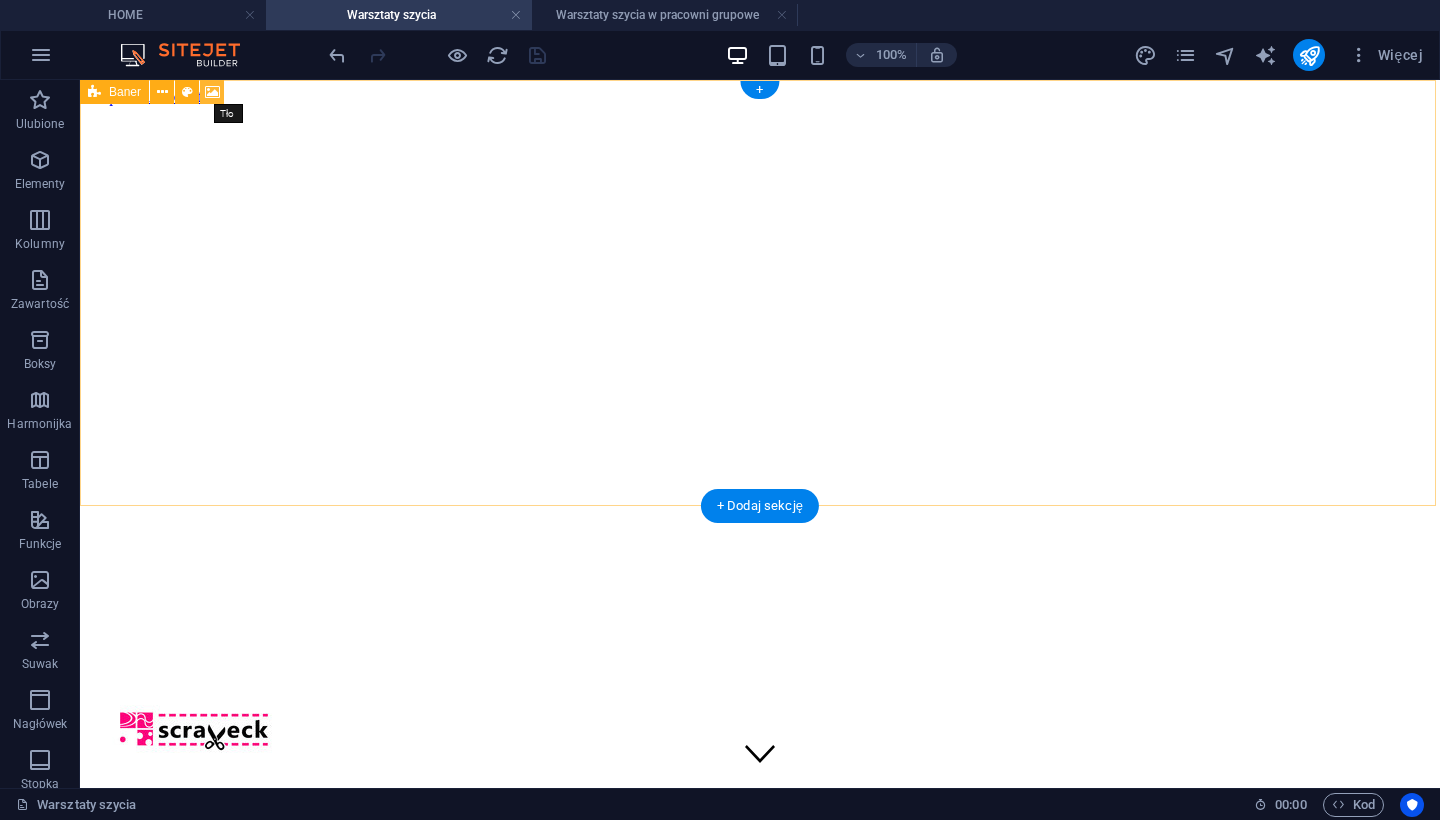 click at bounding box center [212, 92] 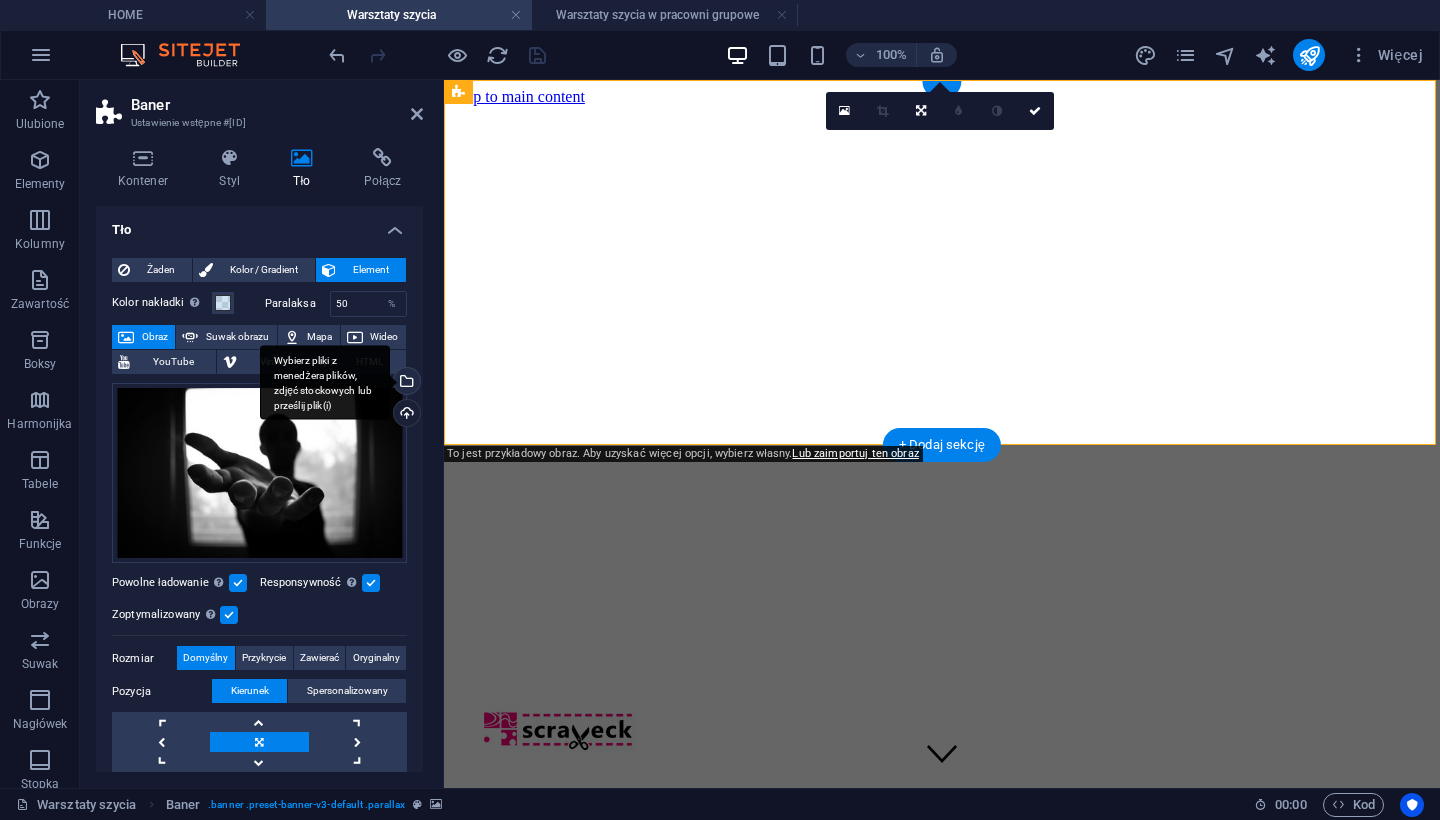 click on "Wybierz pliki z menedżera plików, zdjęć stockowych lub prześlij plik(i)" at bounding box center (325, 382) 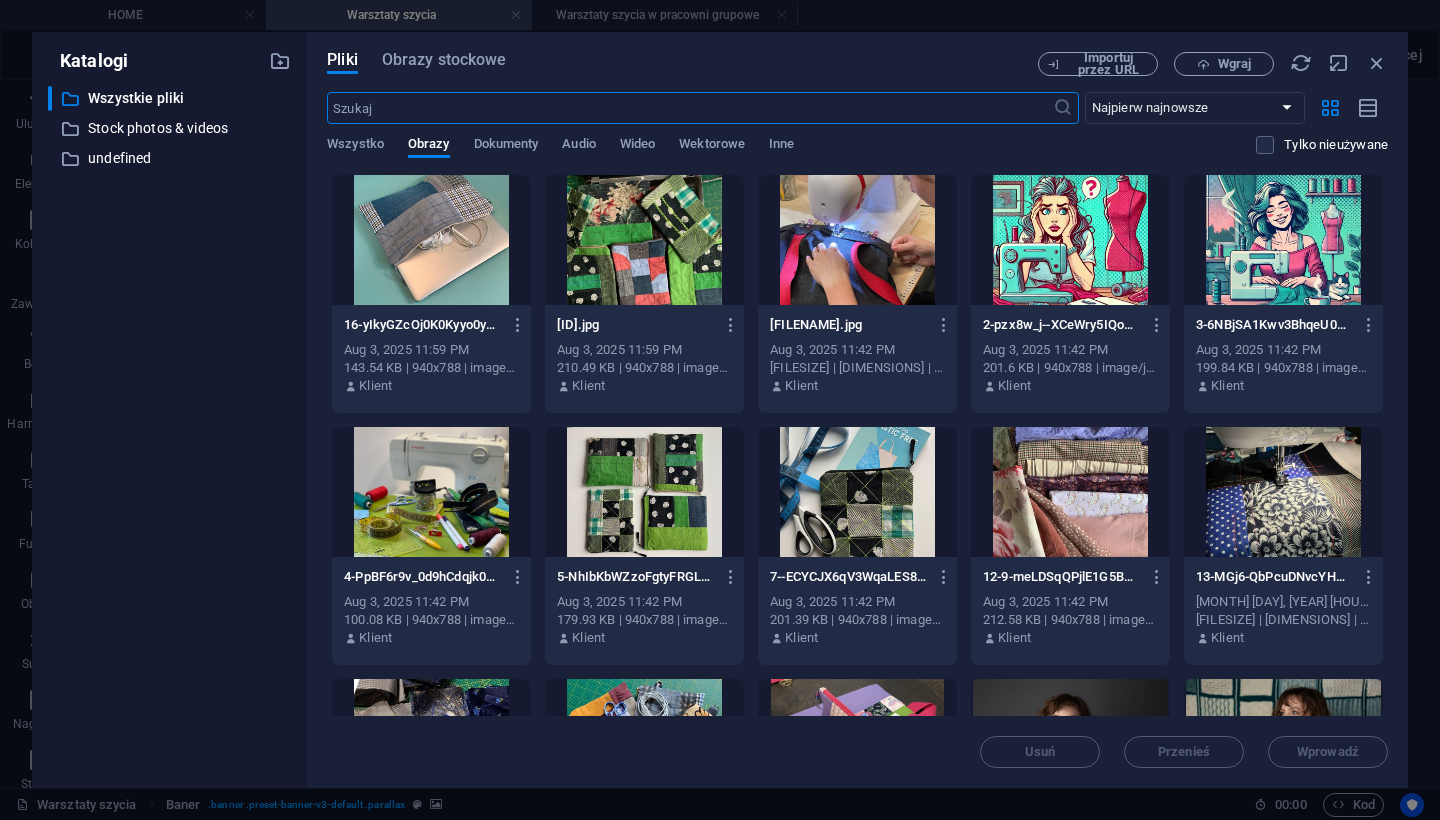 click at bounding box center [857, 240] 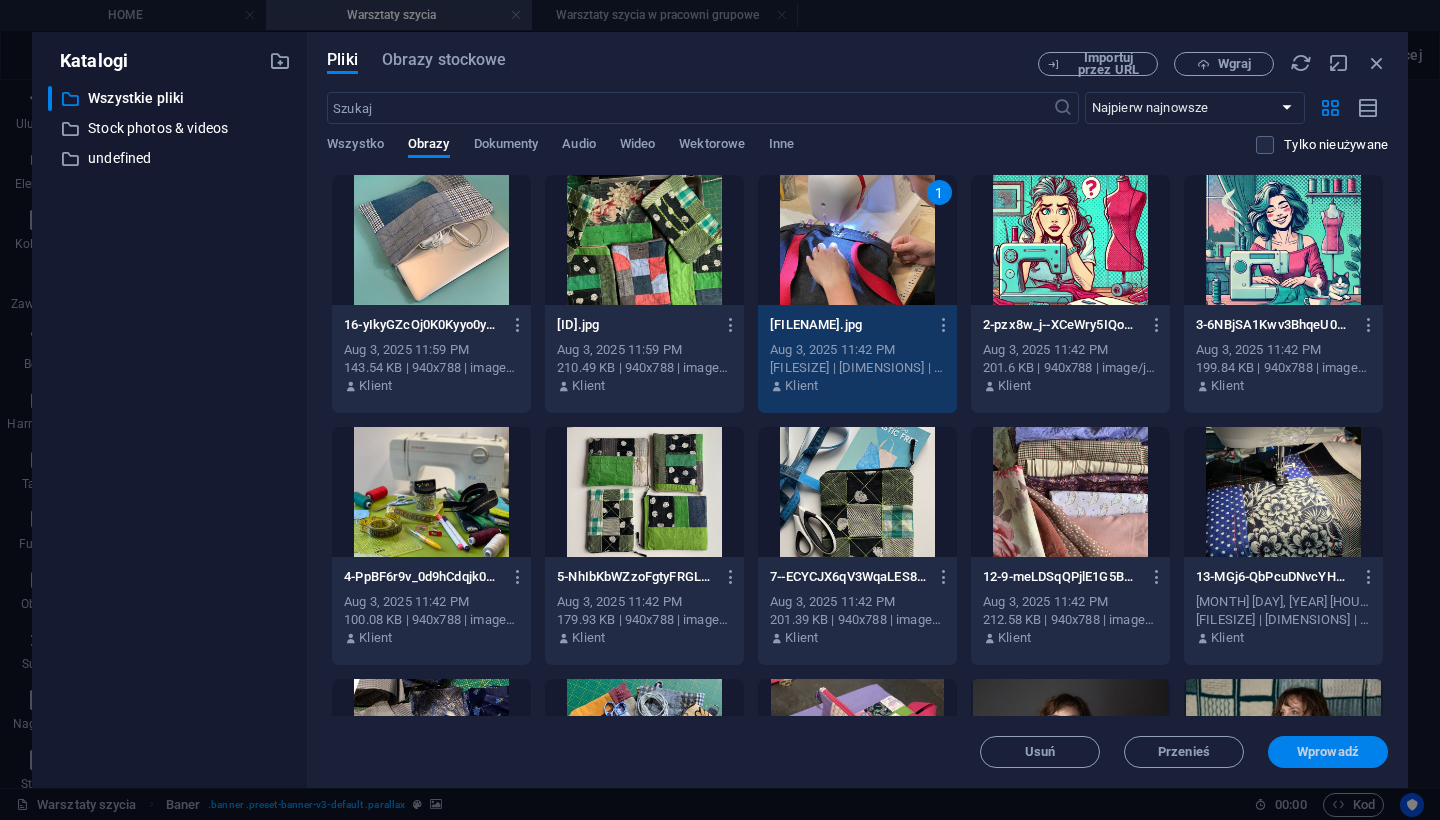 click on "Wprowadź" at bounding box center (1328, 752) 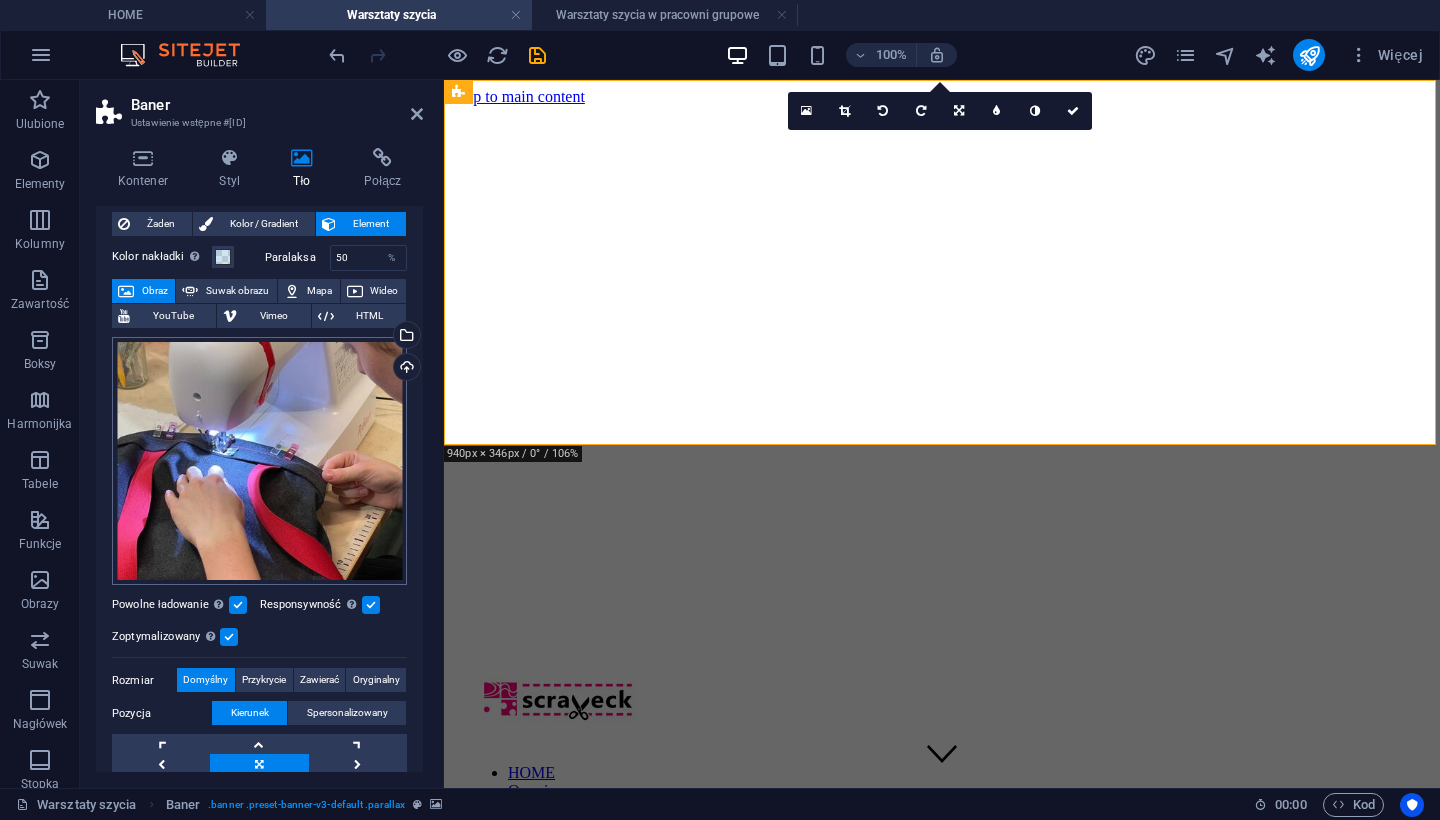 scroll, scrollTop: 50, scrollLeft: 0, axis: vertical 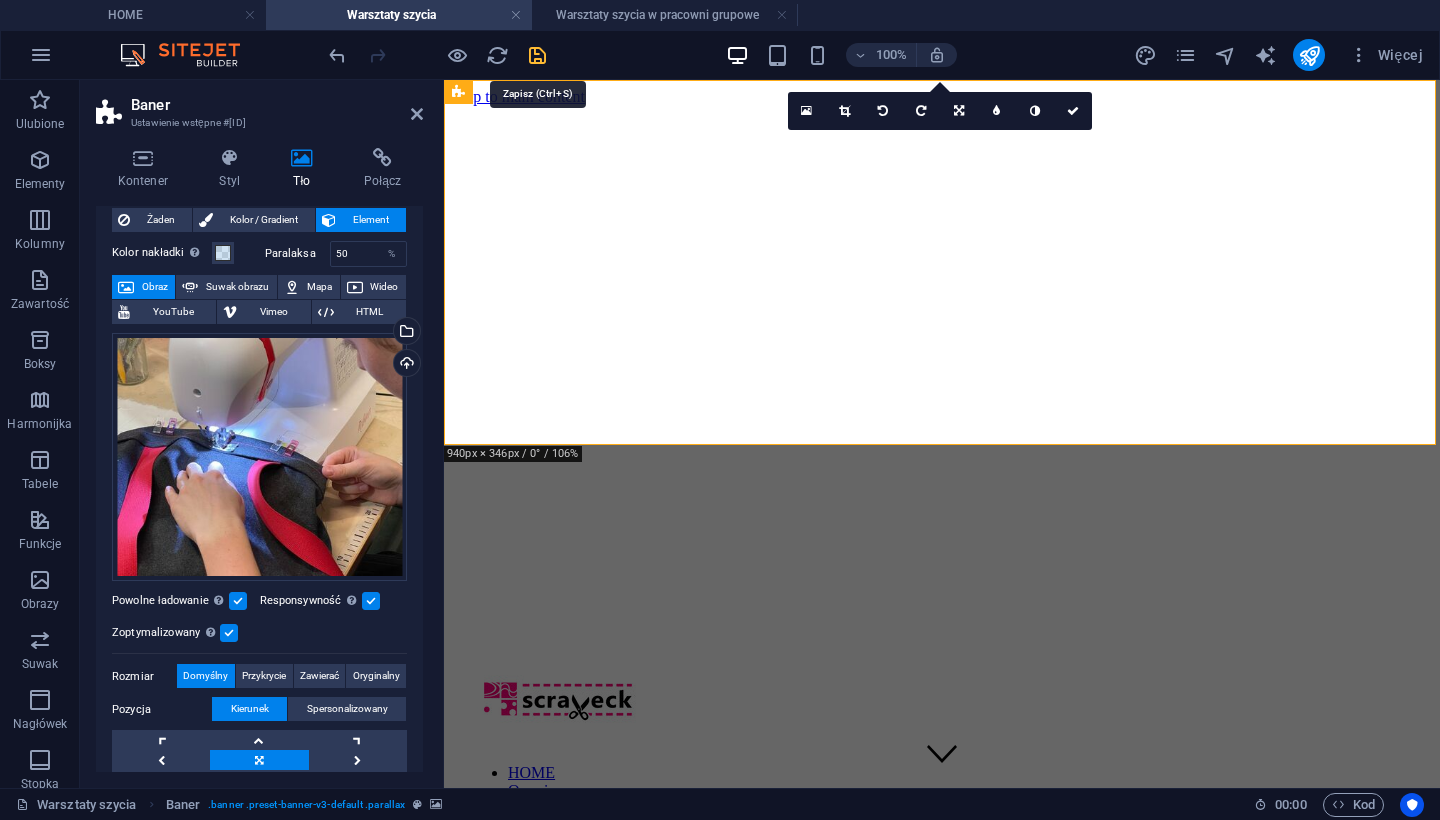 click at bounding box center (537, 55) 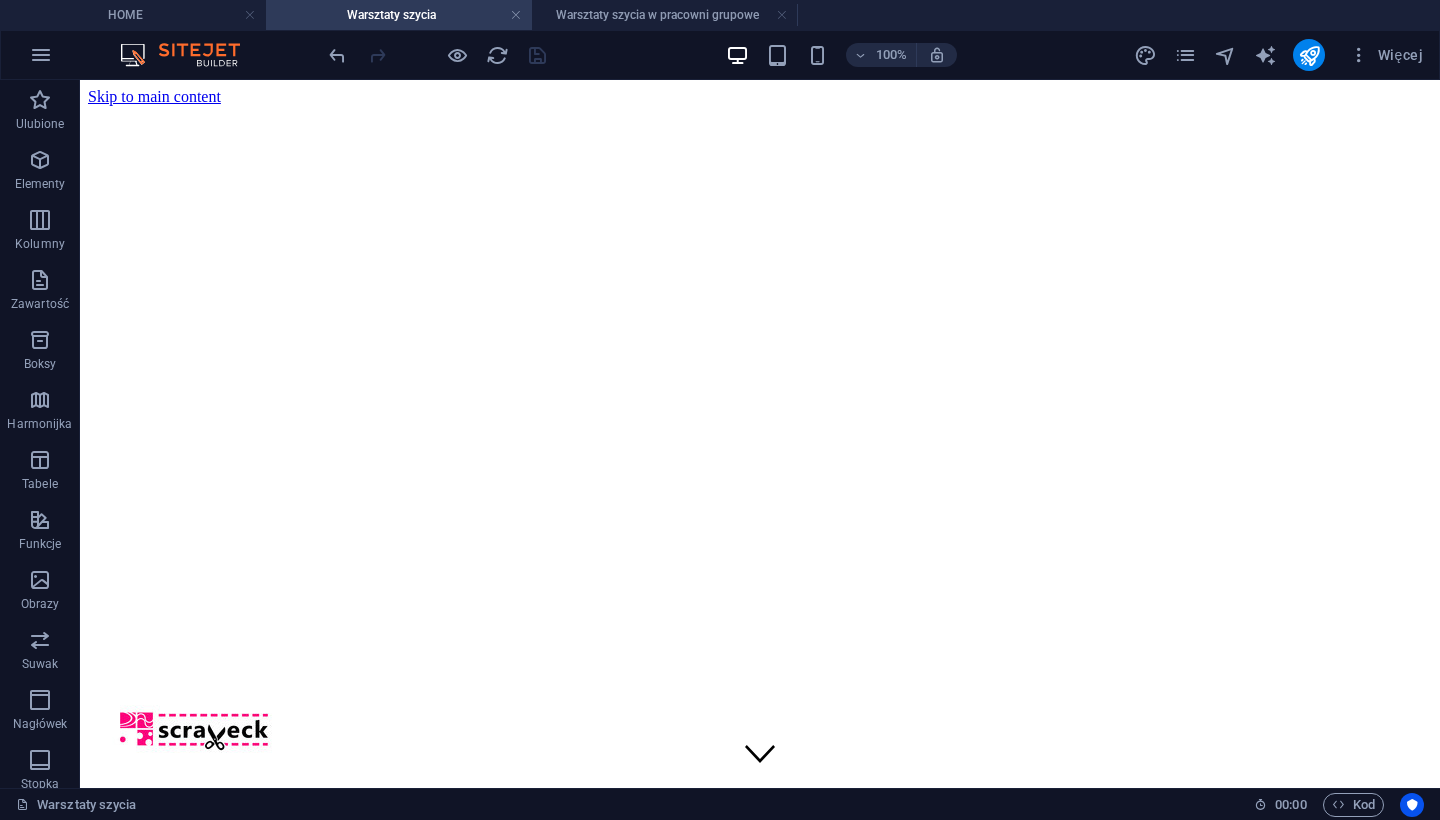 scroll, scrollTop: 0, scrollLeft: 0, axis: both 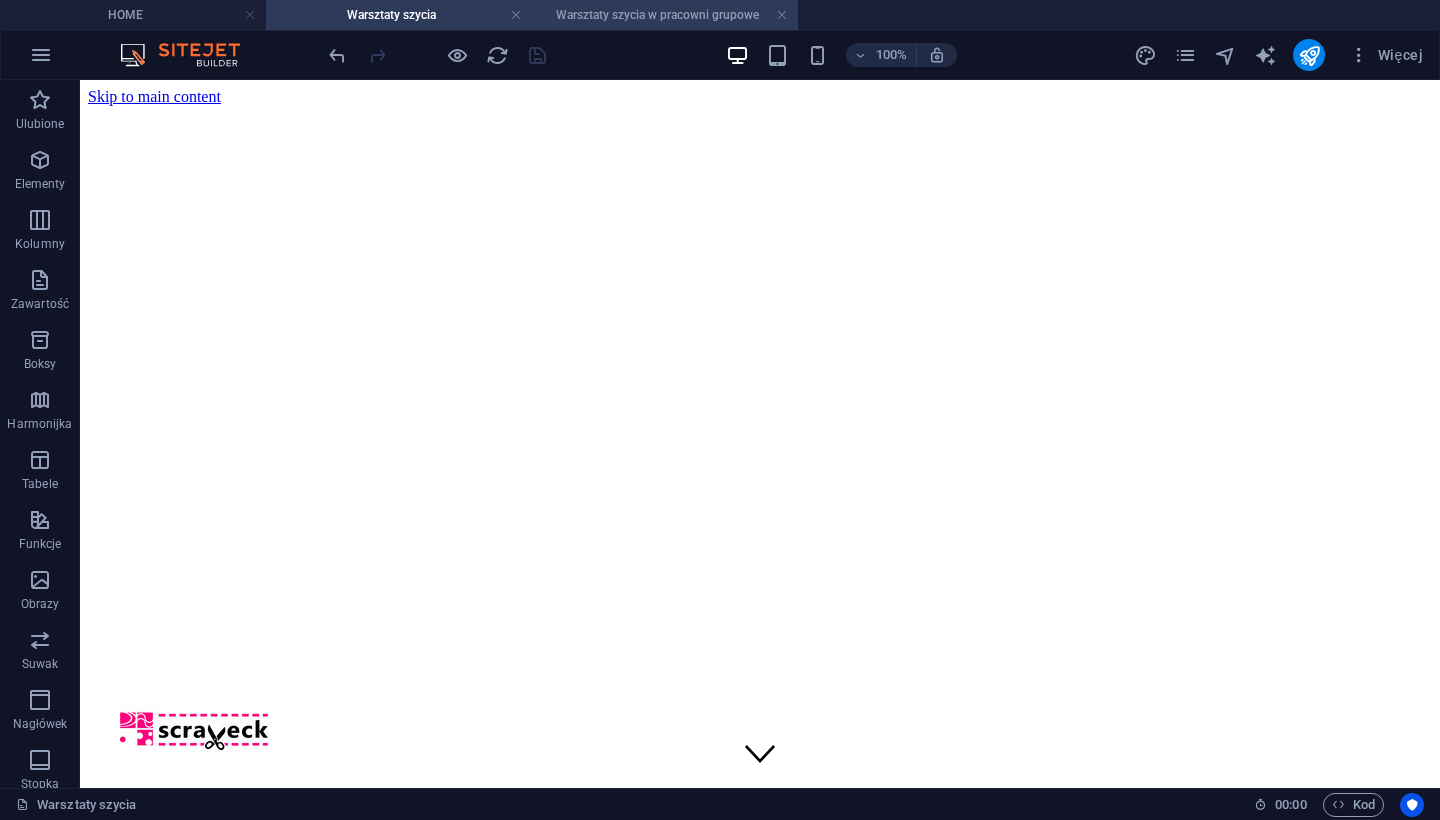 click on "Warsztaty szycia w pracowni grupowe" at bounding box center [665, 15] 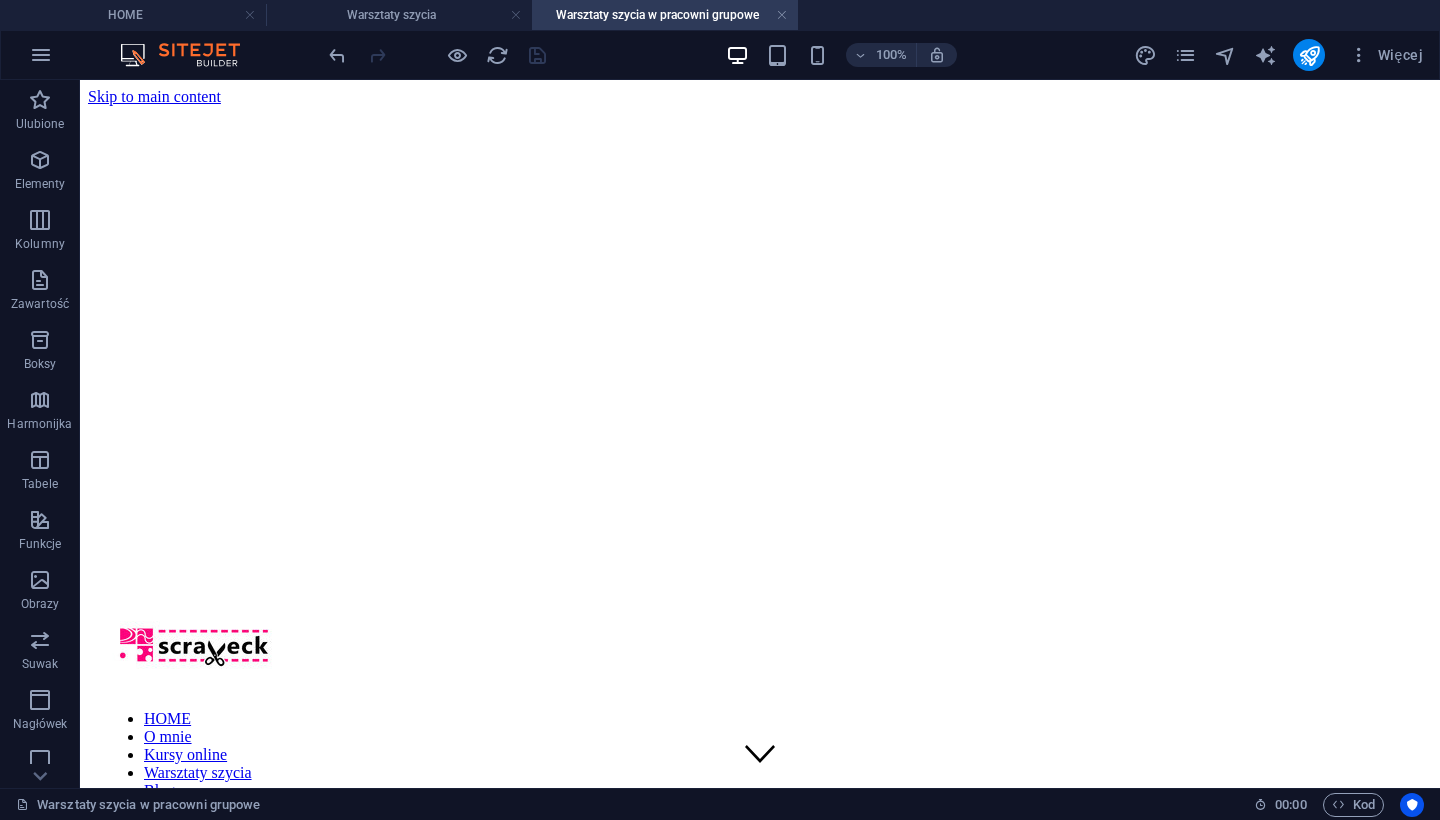 scroll, scrollTop: 0, scrollLeft: 0, axis: both 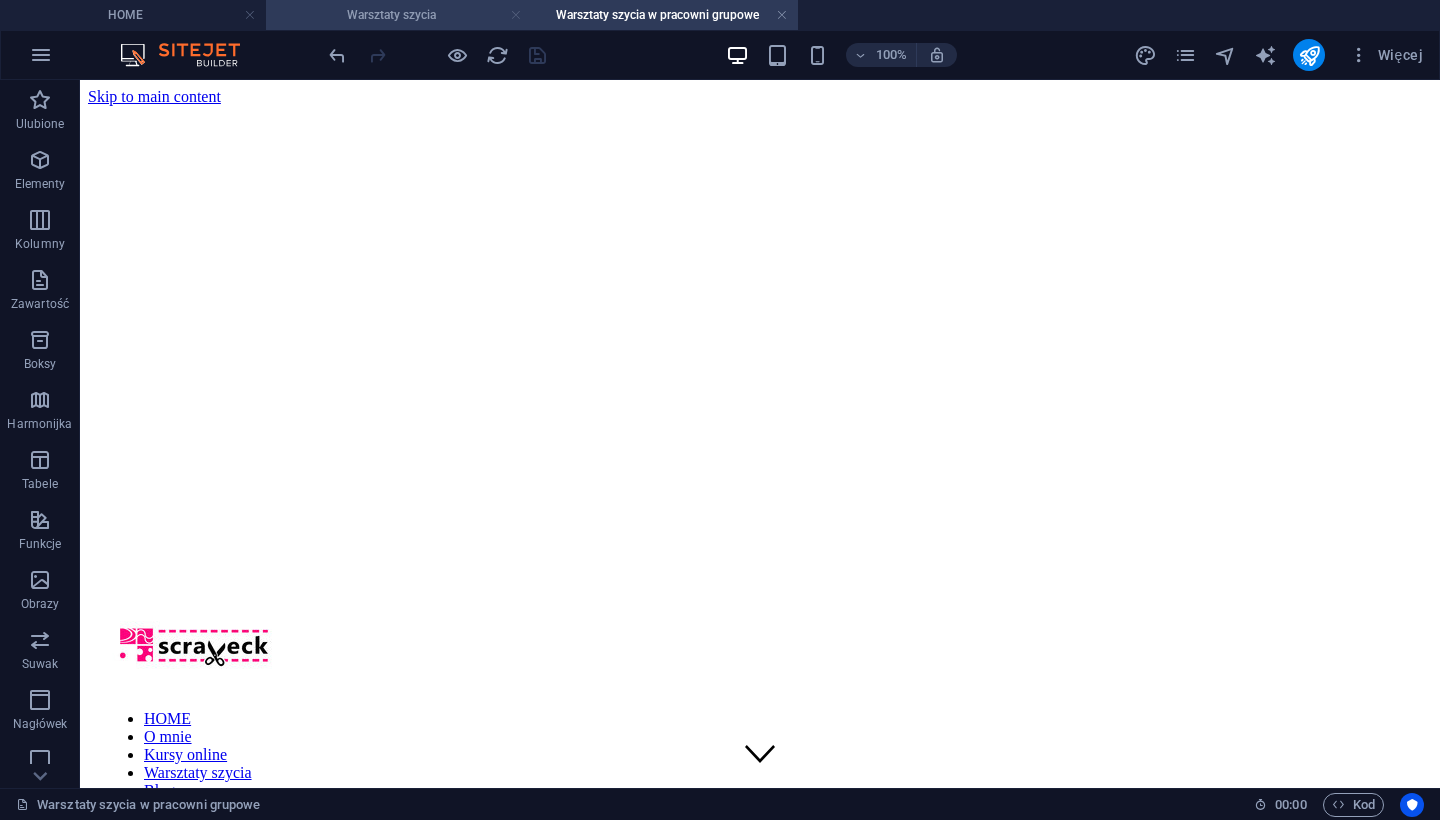 click at bounding box center [516, 15] 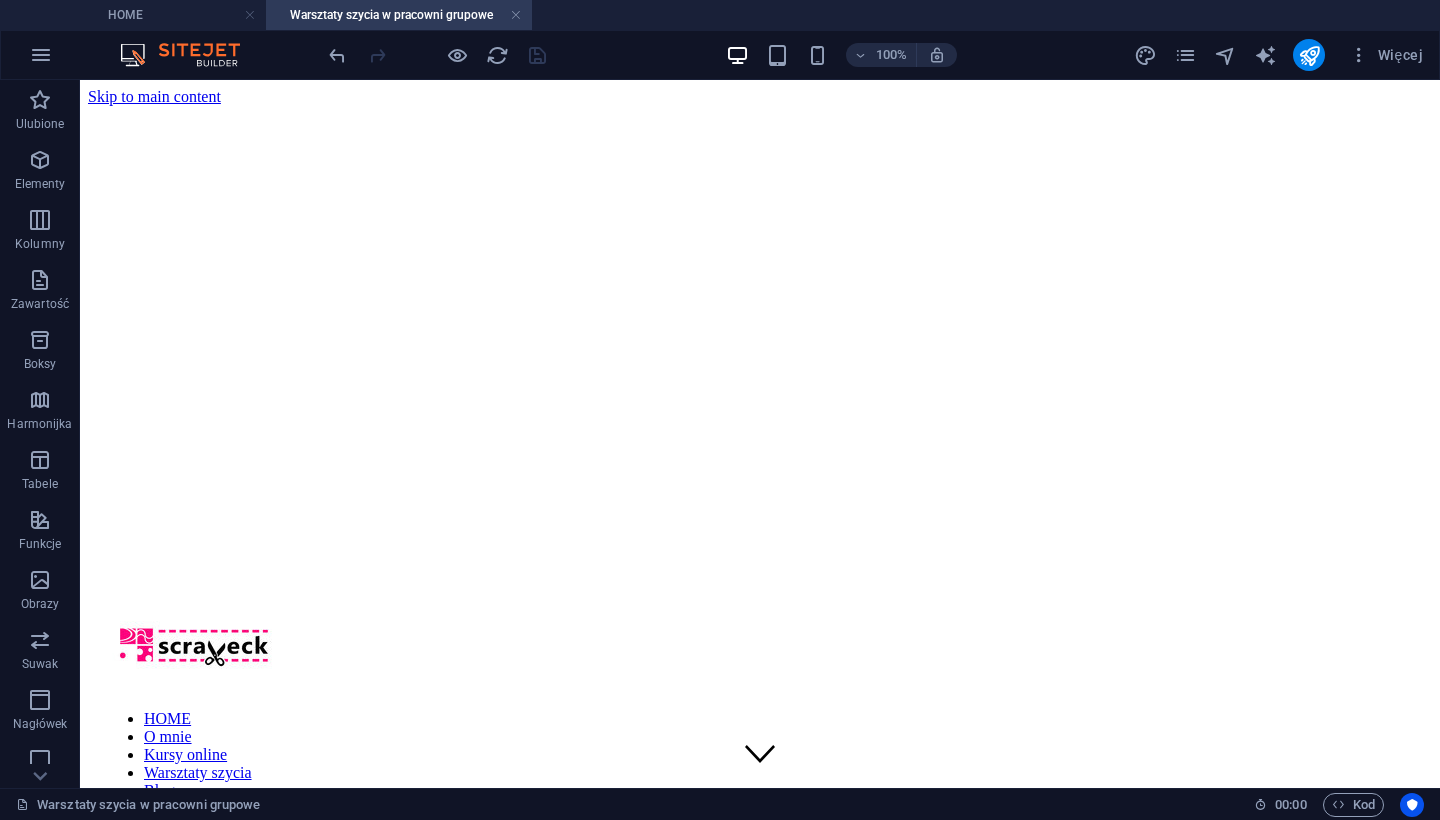 click at bounding box center (516, 15) 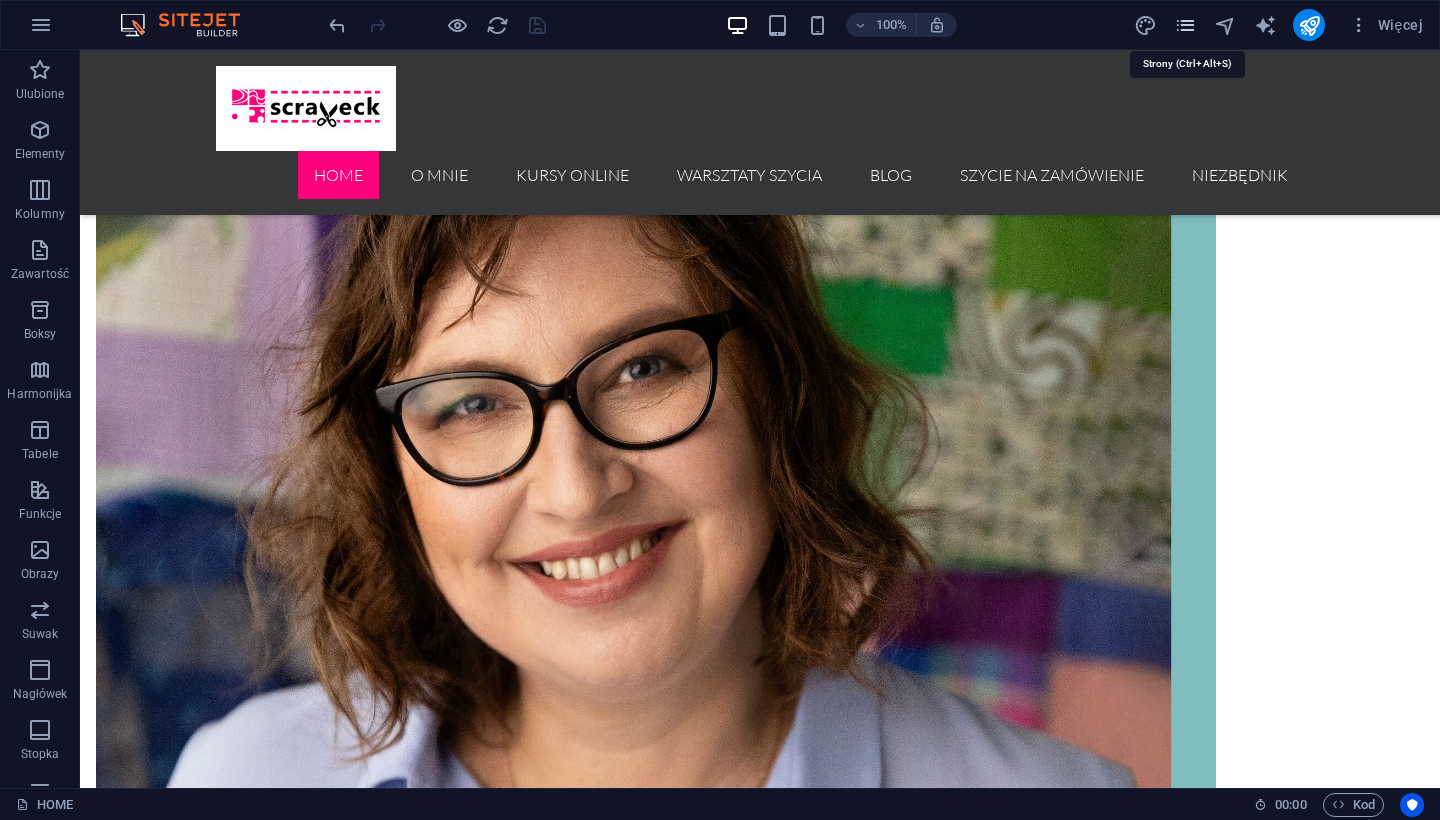 click at bounding box center [1185, 25] 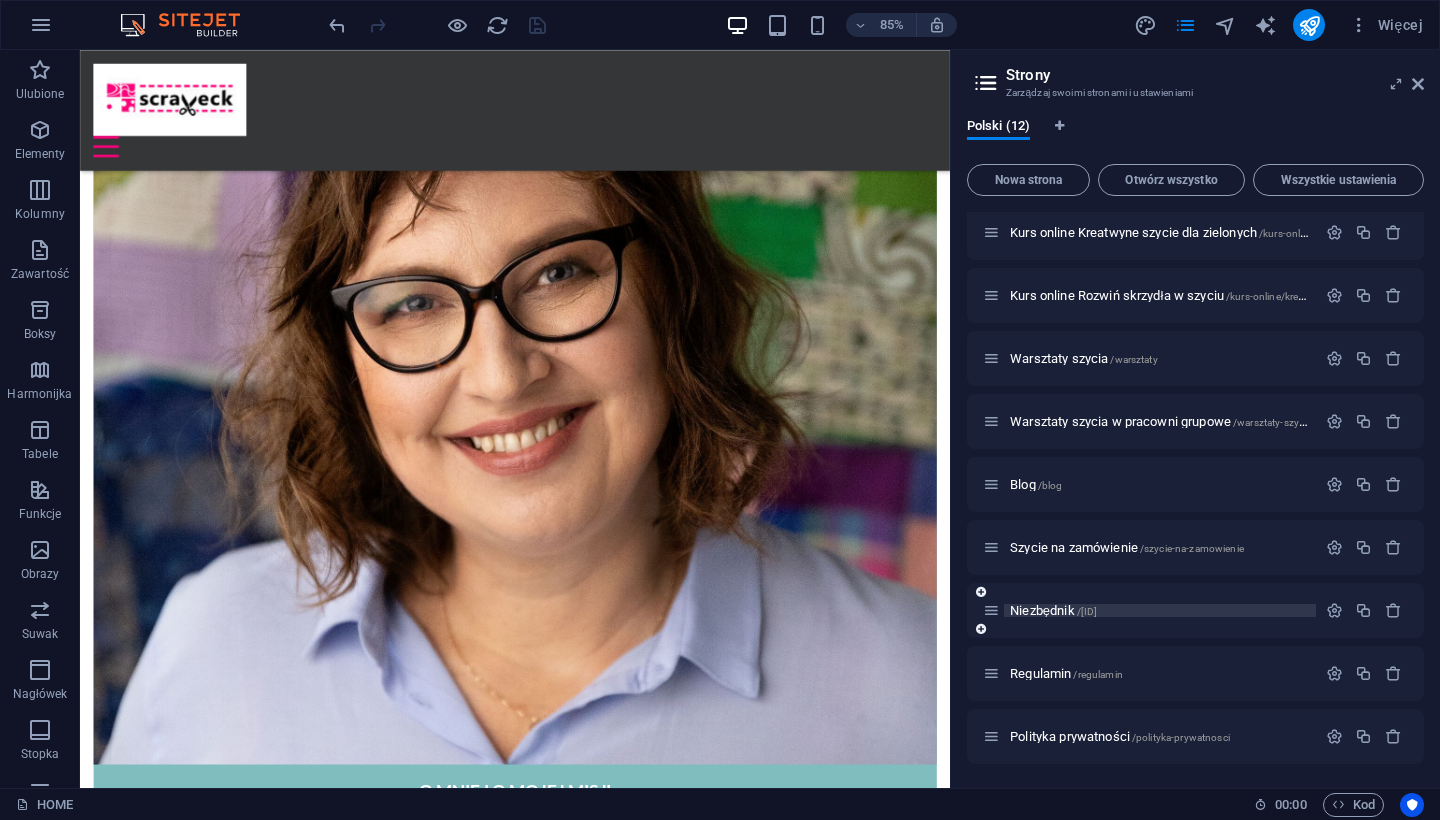 click on "Niezbędnik /niezbednik" at bounding box center [1053, 610] 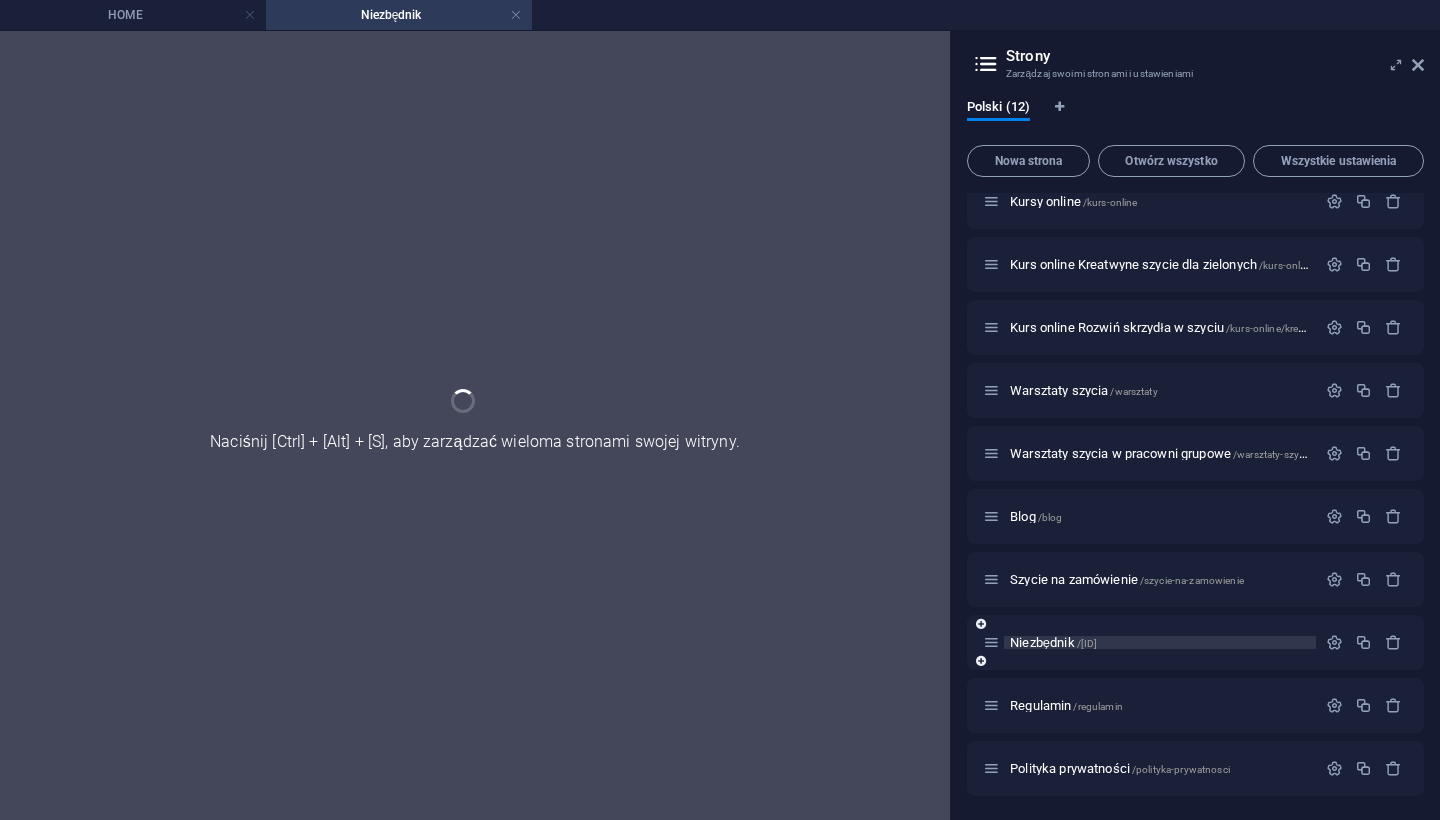 scroll, scrollTop: 145, scrollLeft: 0, axis: vertical 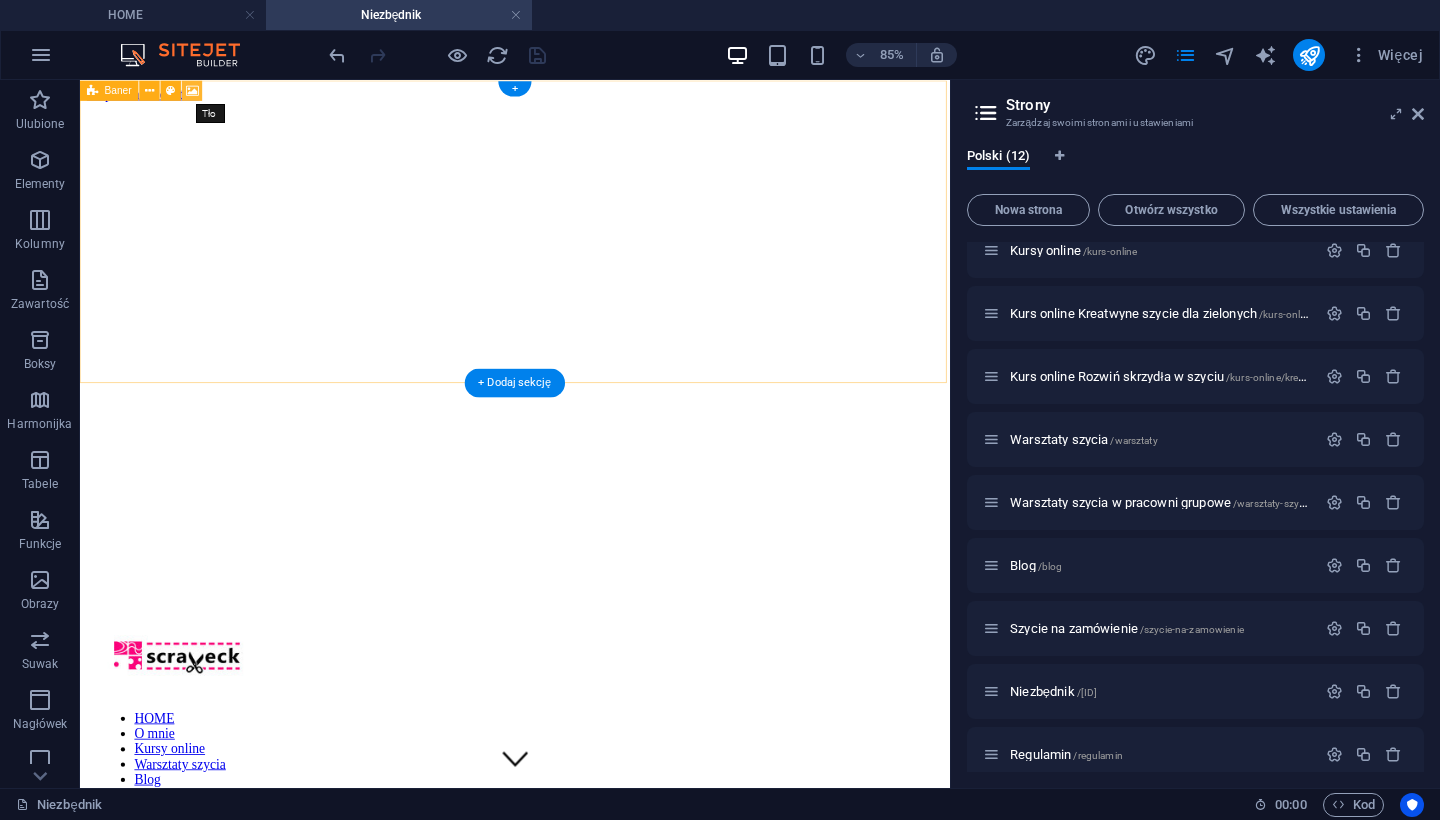 click at bounding box center (192, 90) 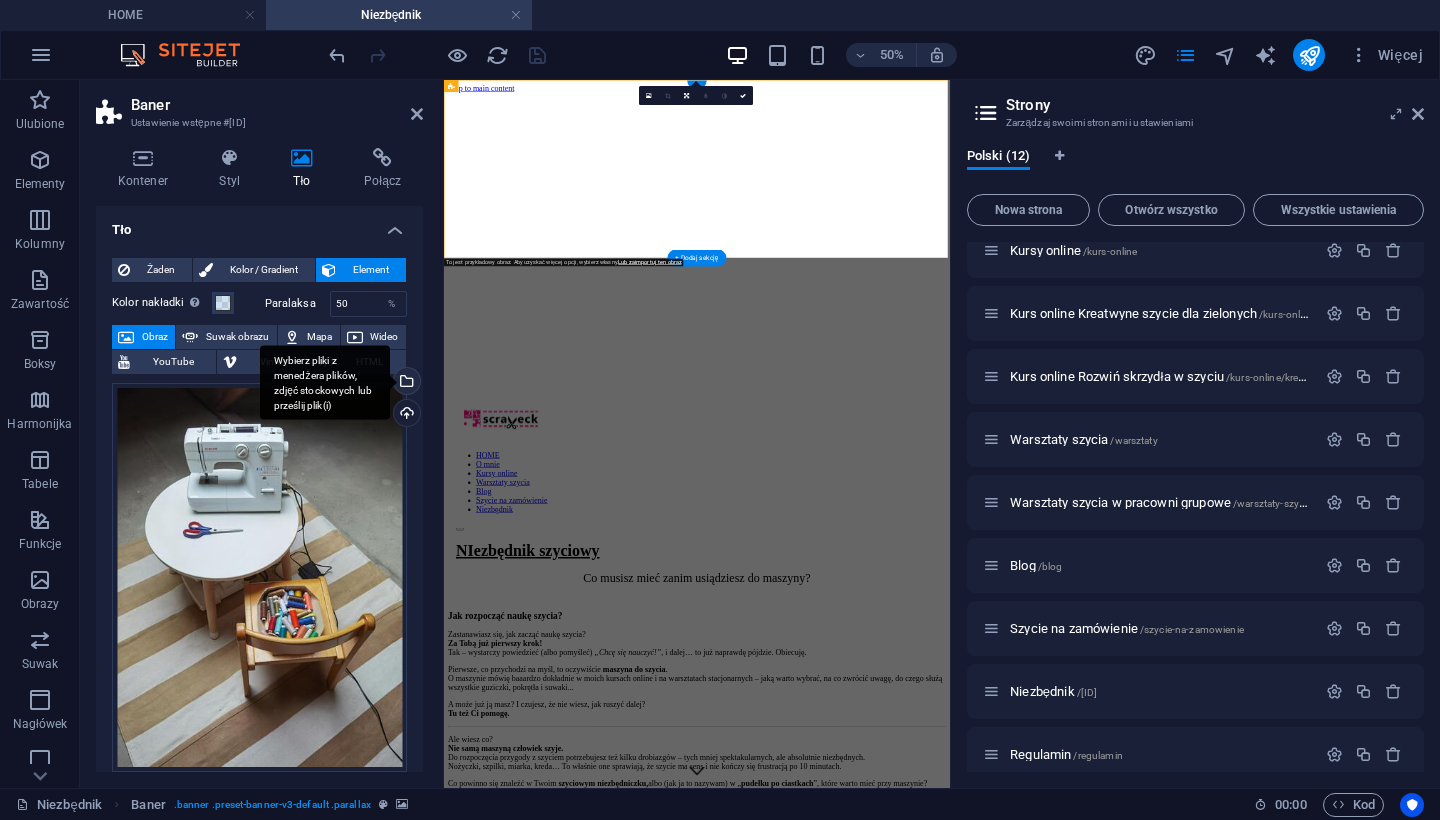 click on "Wybierz pliki z menedżera plików, zdjęć stockowych lub prześlij plik(i)" at bounding box center [405, 383] 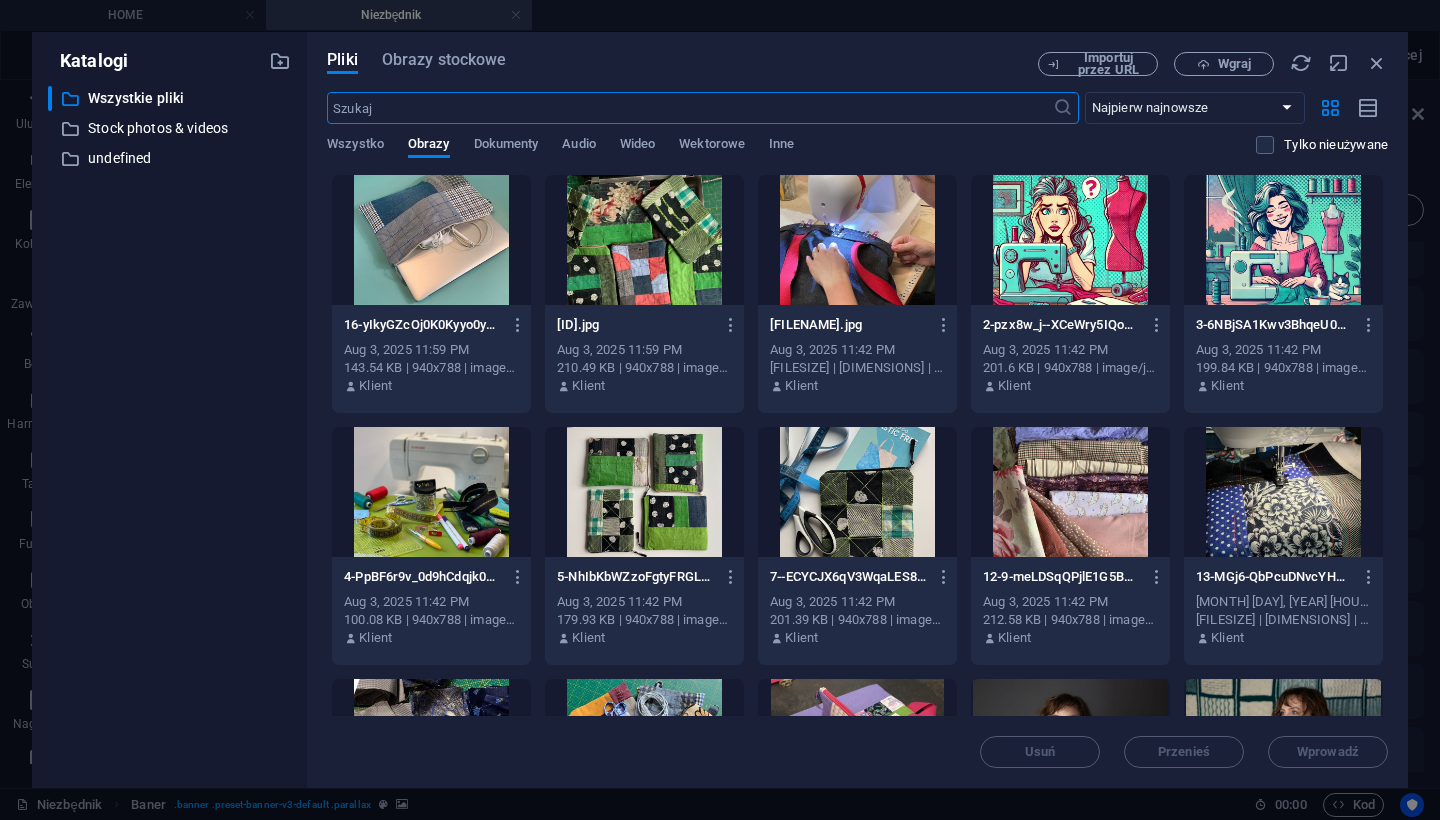 scroll, scrollTop: 27, scrollLeft: 0, axis: vertical 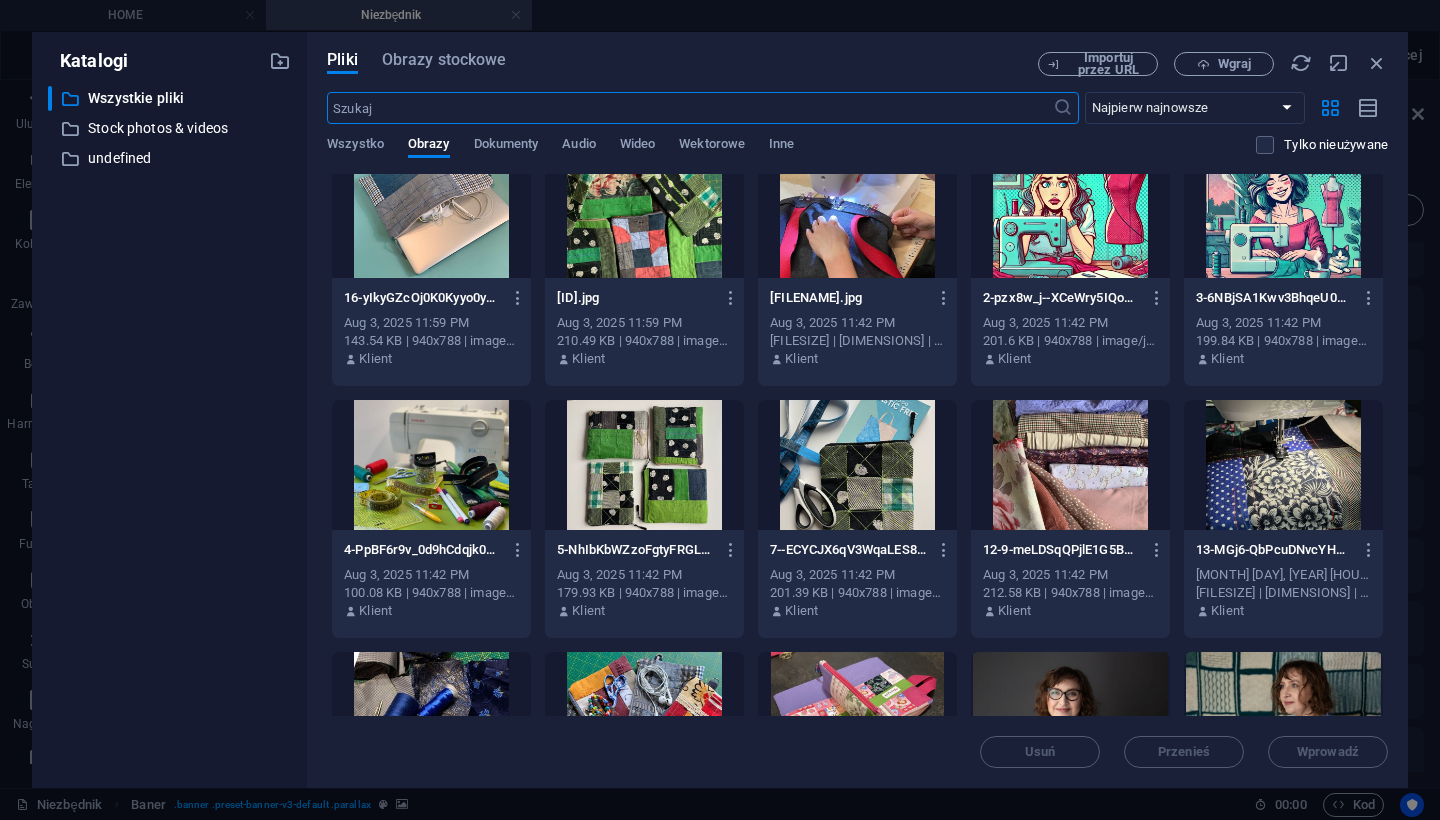 click at bounding box center [431, 465] 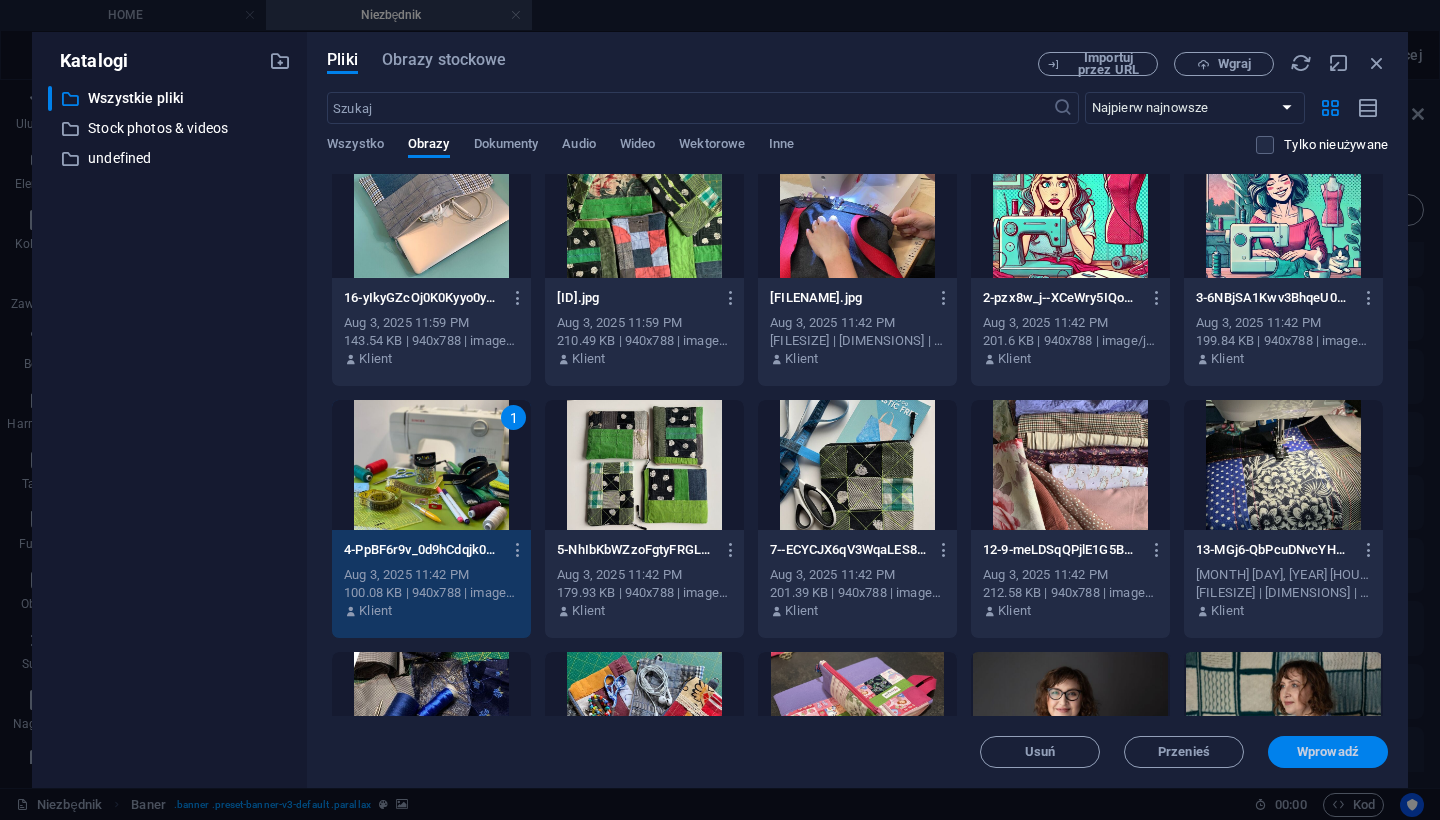 click on "Wprowadź" at bounding box center [1328, 752] 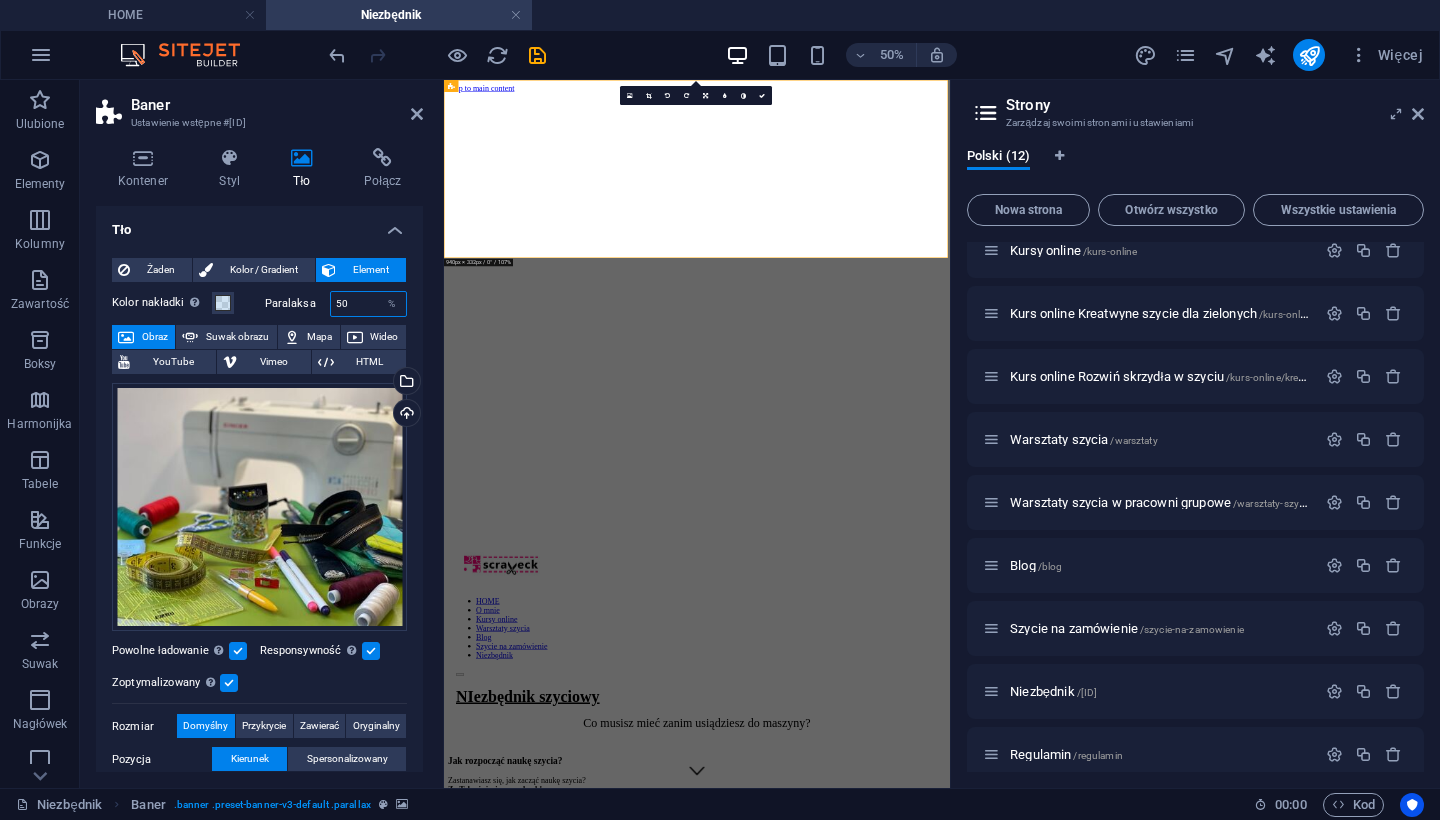 click on "50" at bounding box center [369, 304] 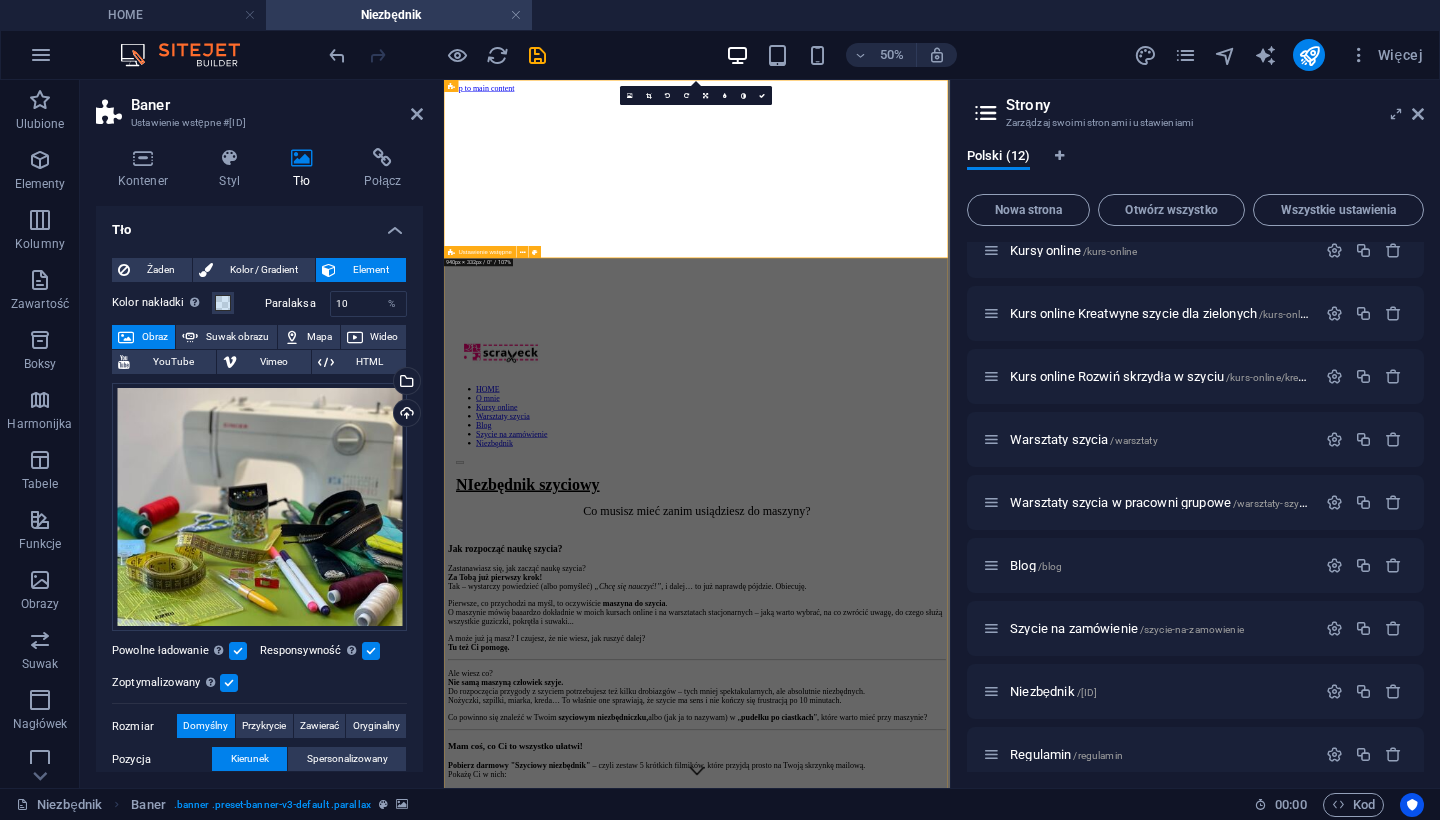 scroll, scrollTop: 0, scrollLeft: 0, axis: both 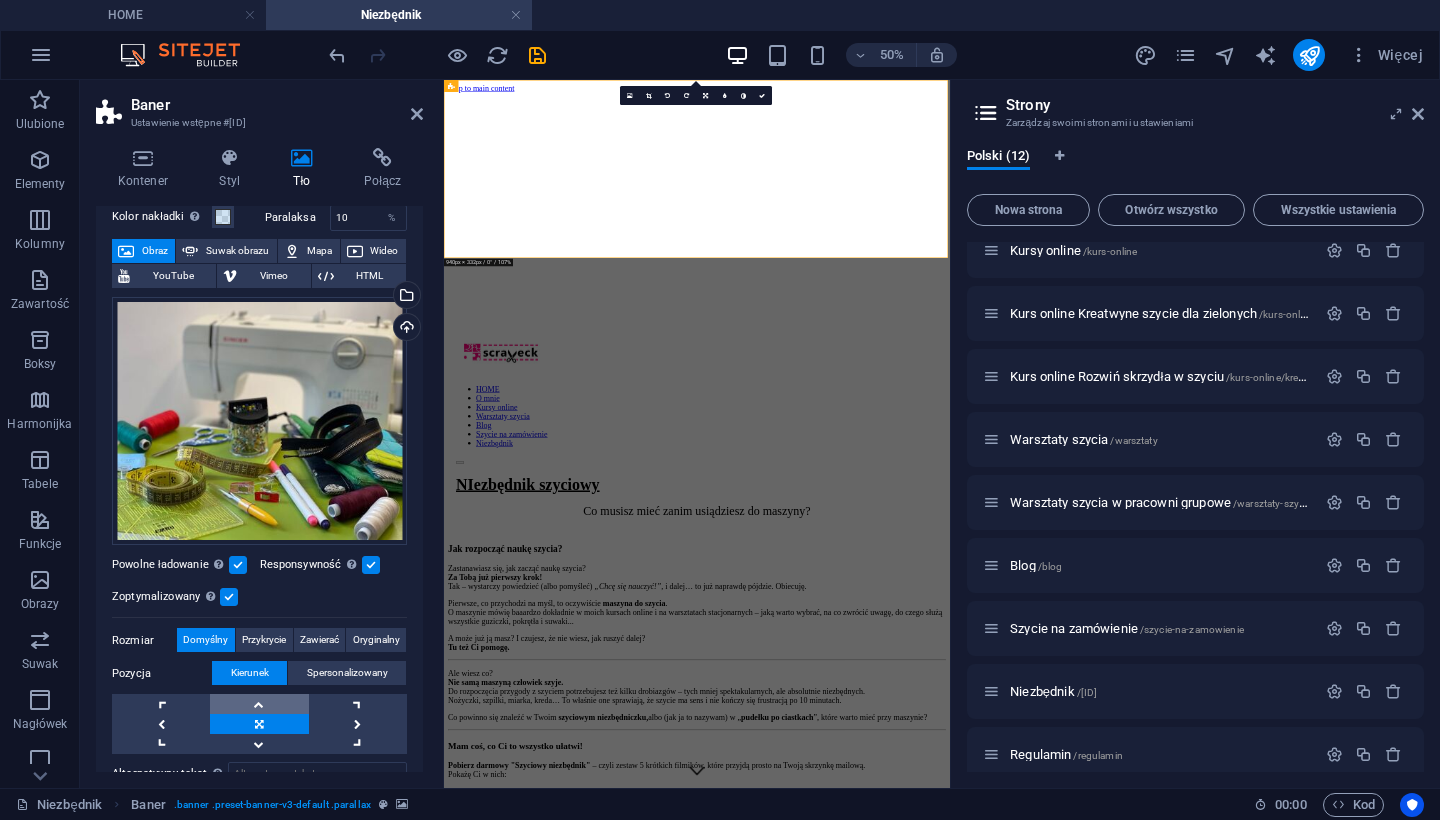 click at bounding box center (259, 704) 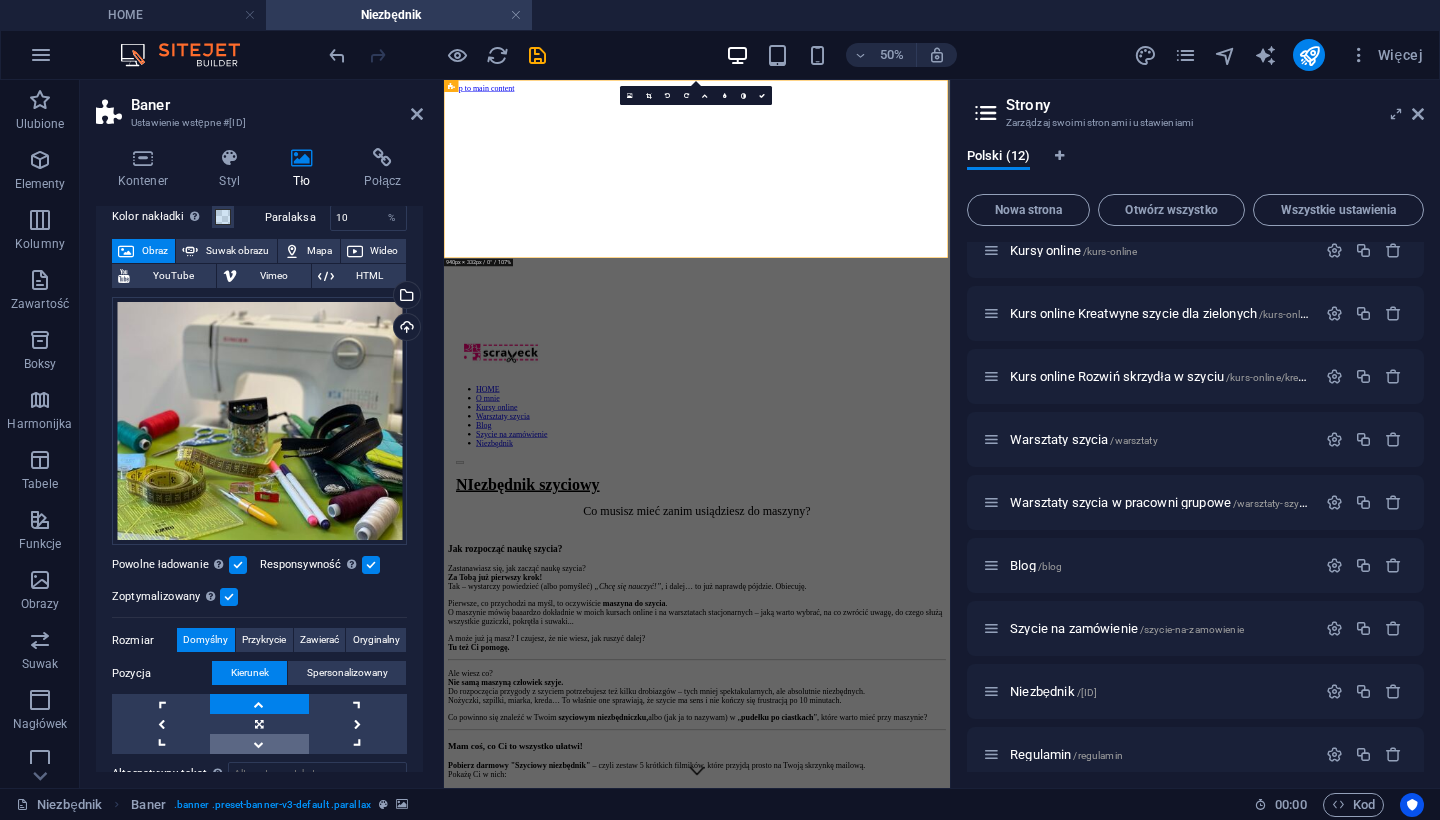 click at bounding box center [259, 744] 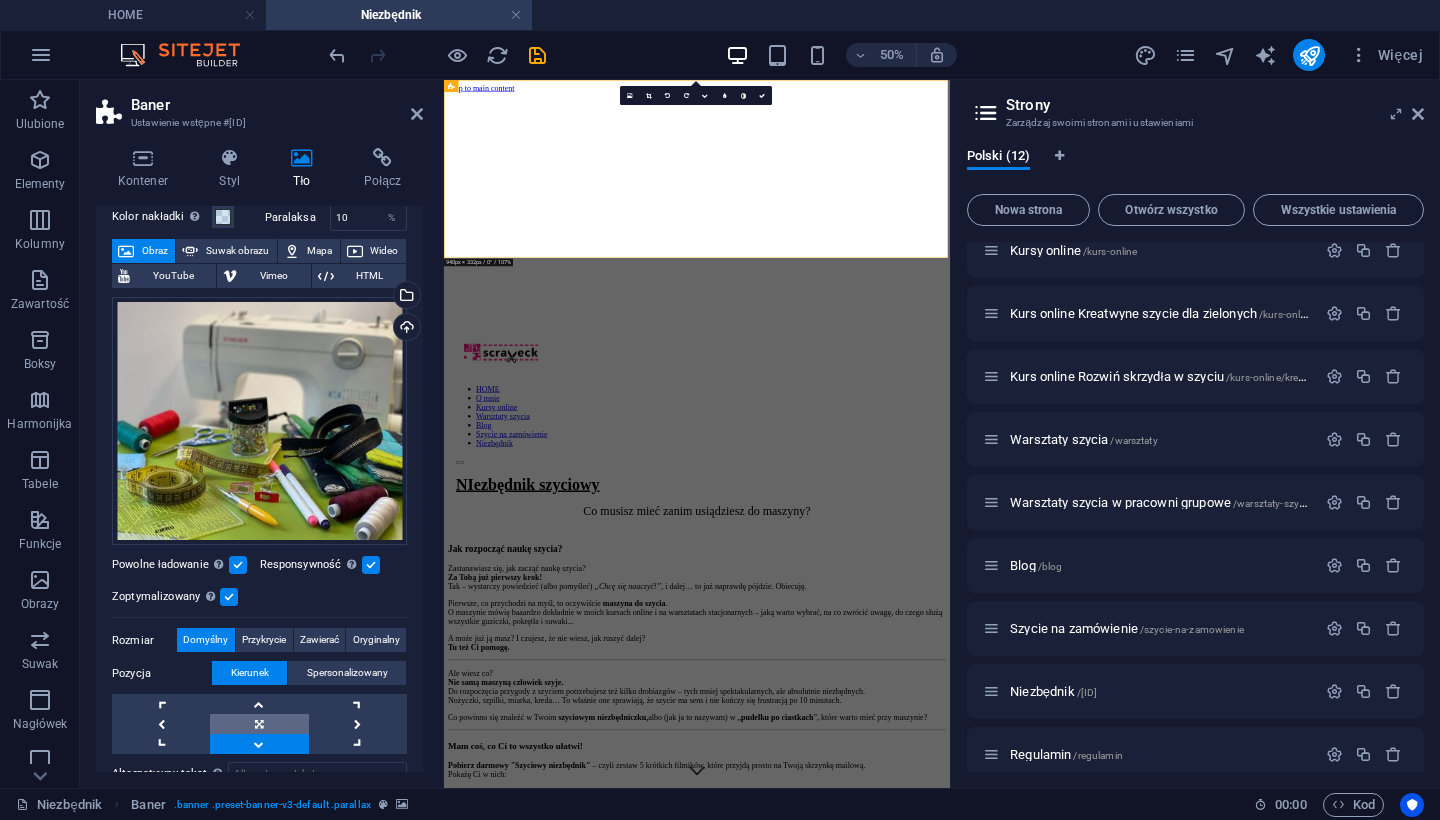 click at bounding box center [259, 724] 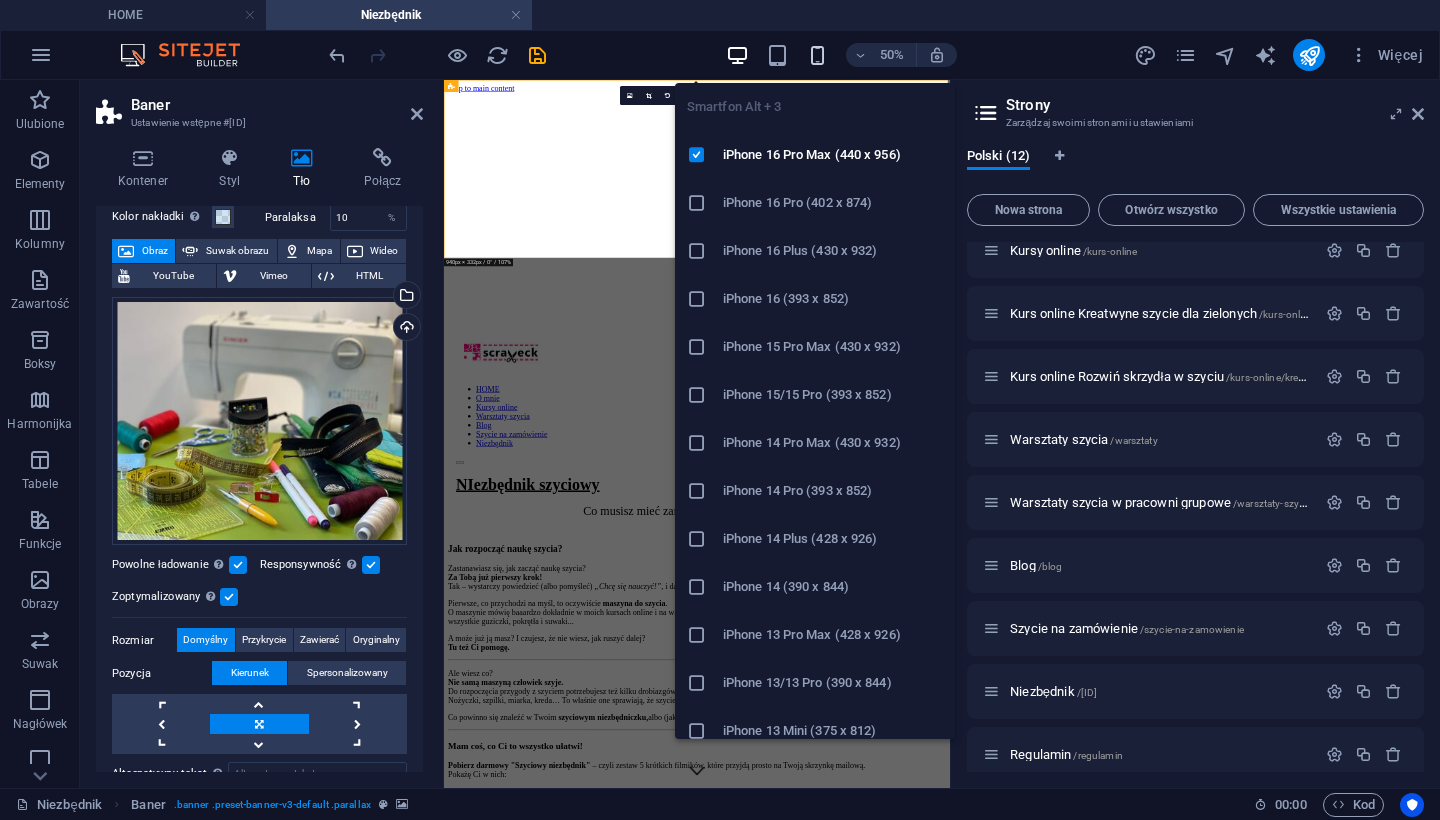 click at bounding box center [817, 55] 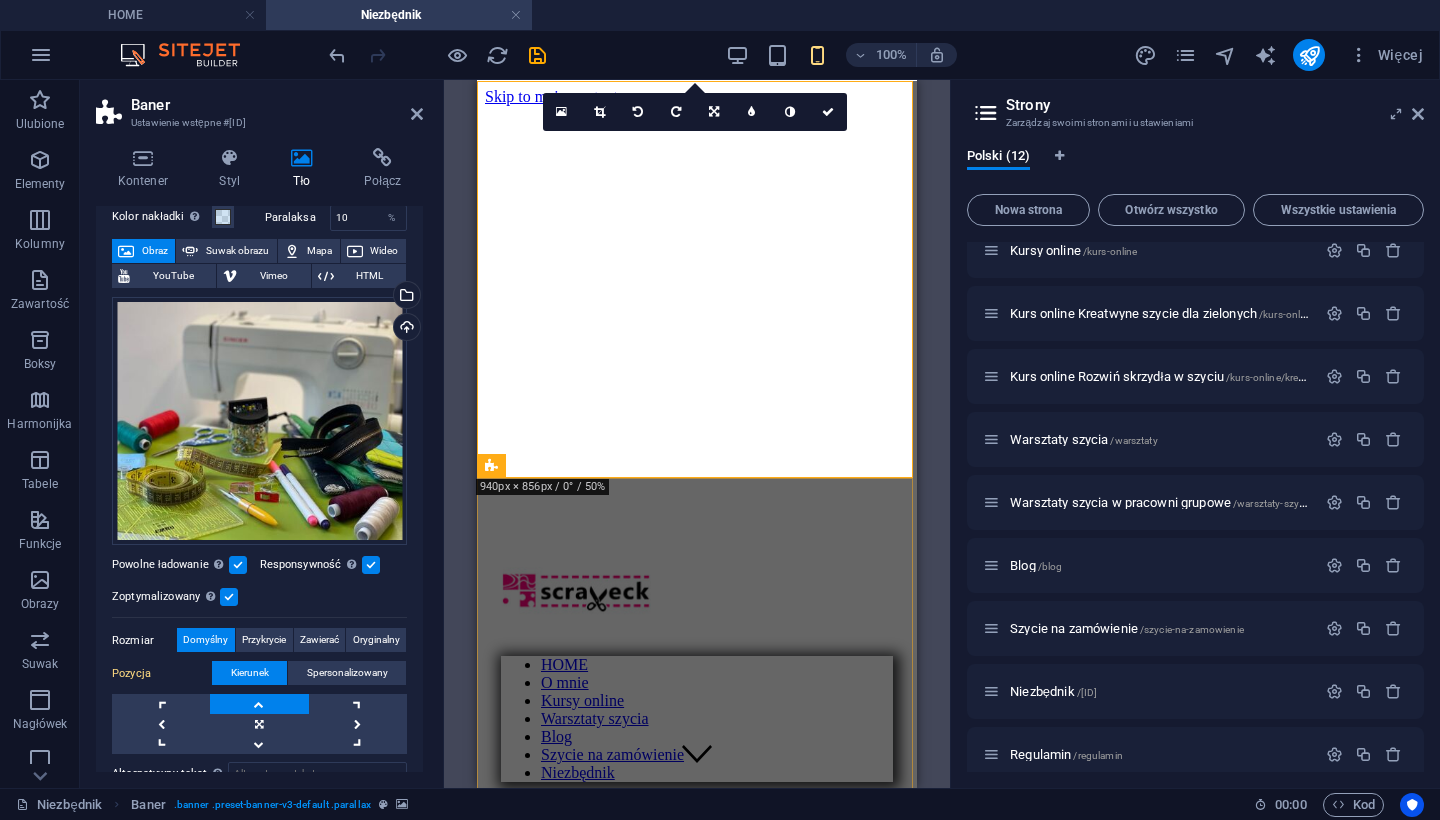 scroll, scrollTop: 0, scrollLeft: 0, axis: both 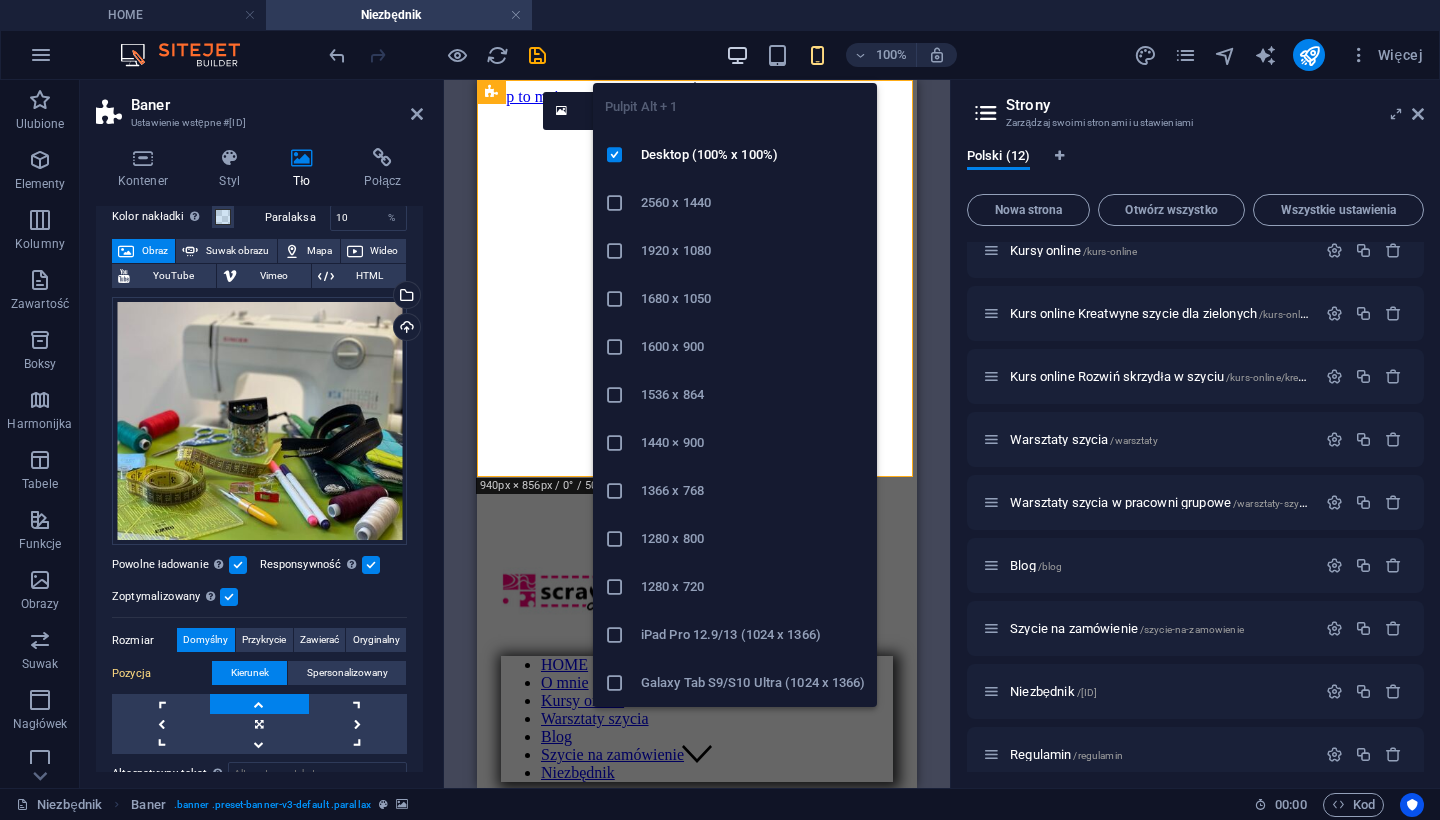 click at bounding box center [737, 55] 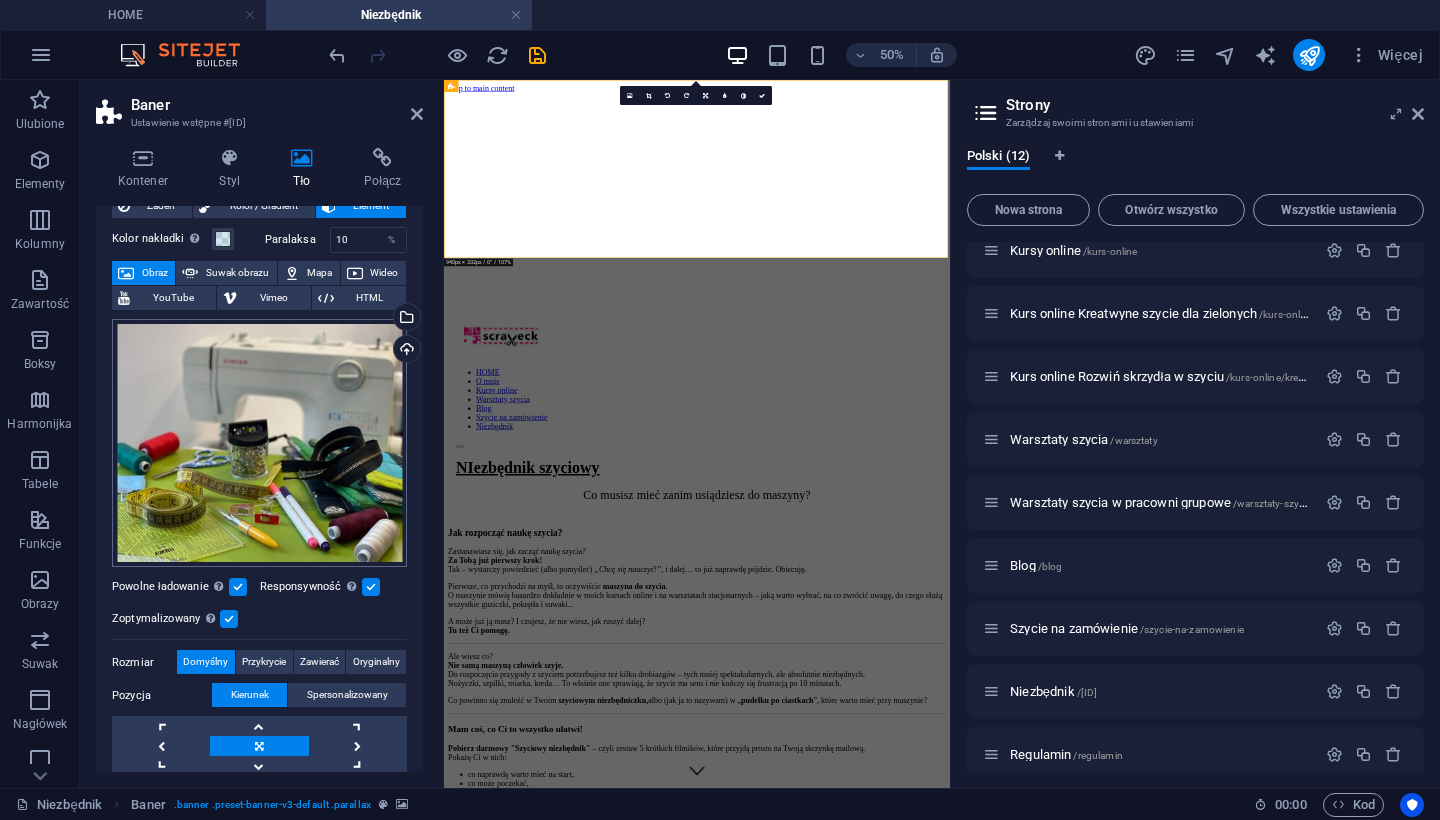 scroll, scrollTop: 59, scrollLeft: 0, axis: vertical 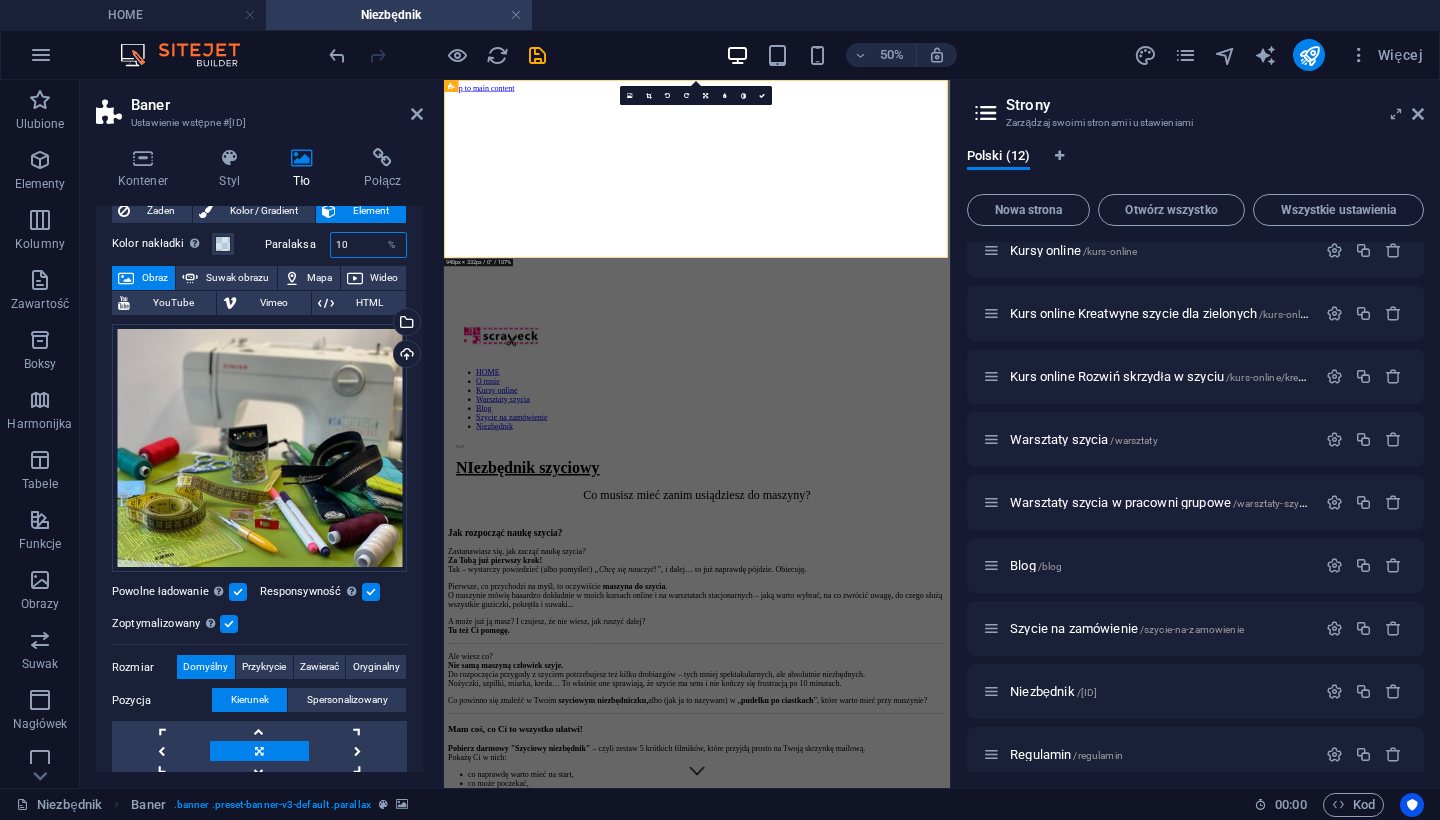 click on "10" at bounding box center (369, 245) 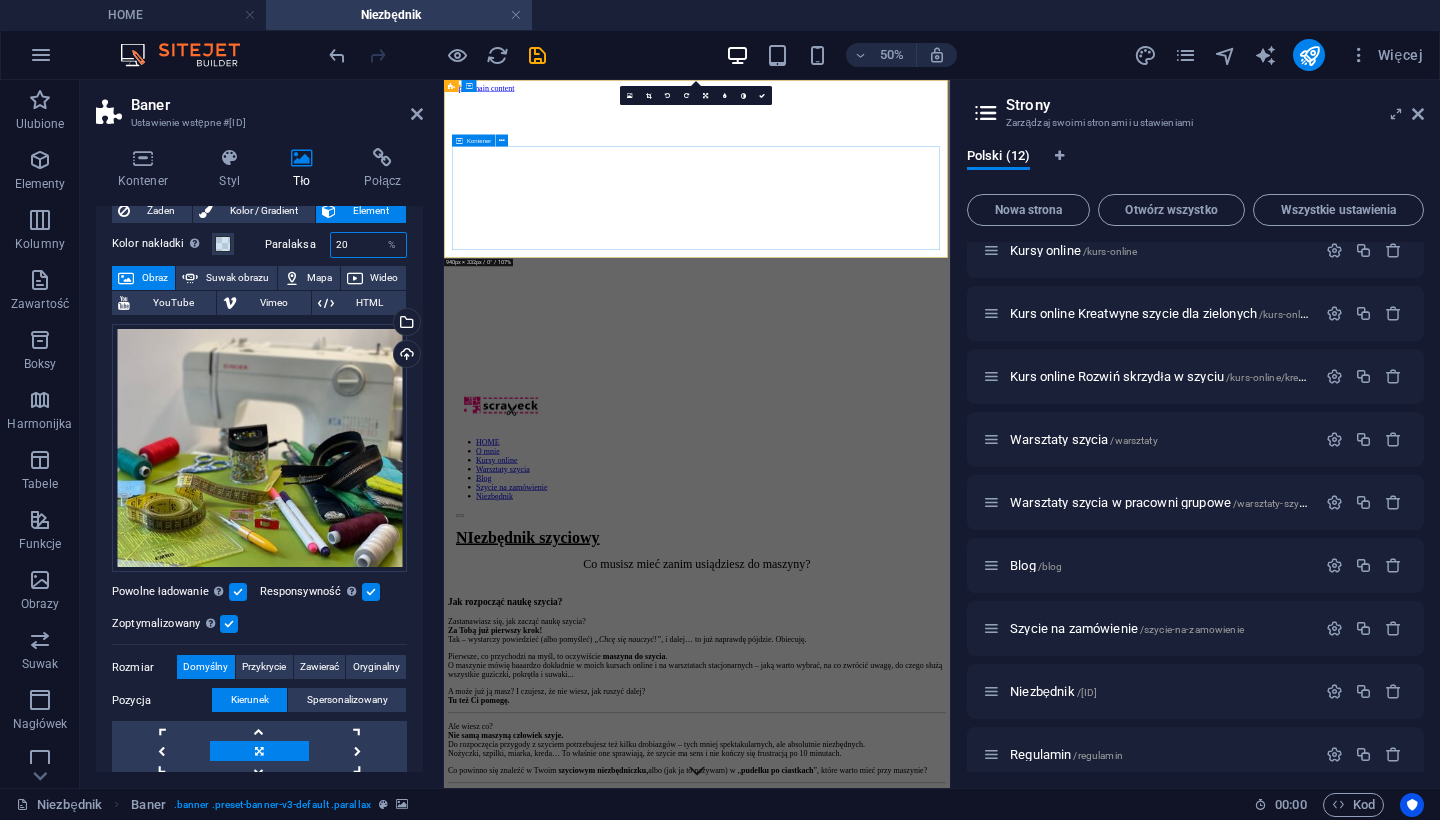 type on "20" 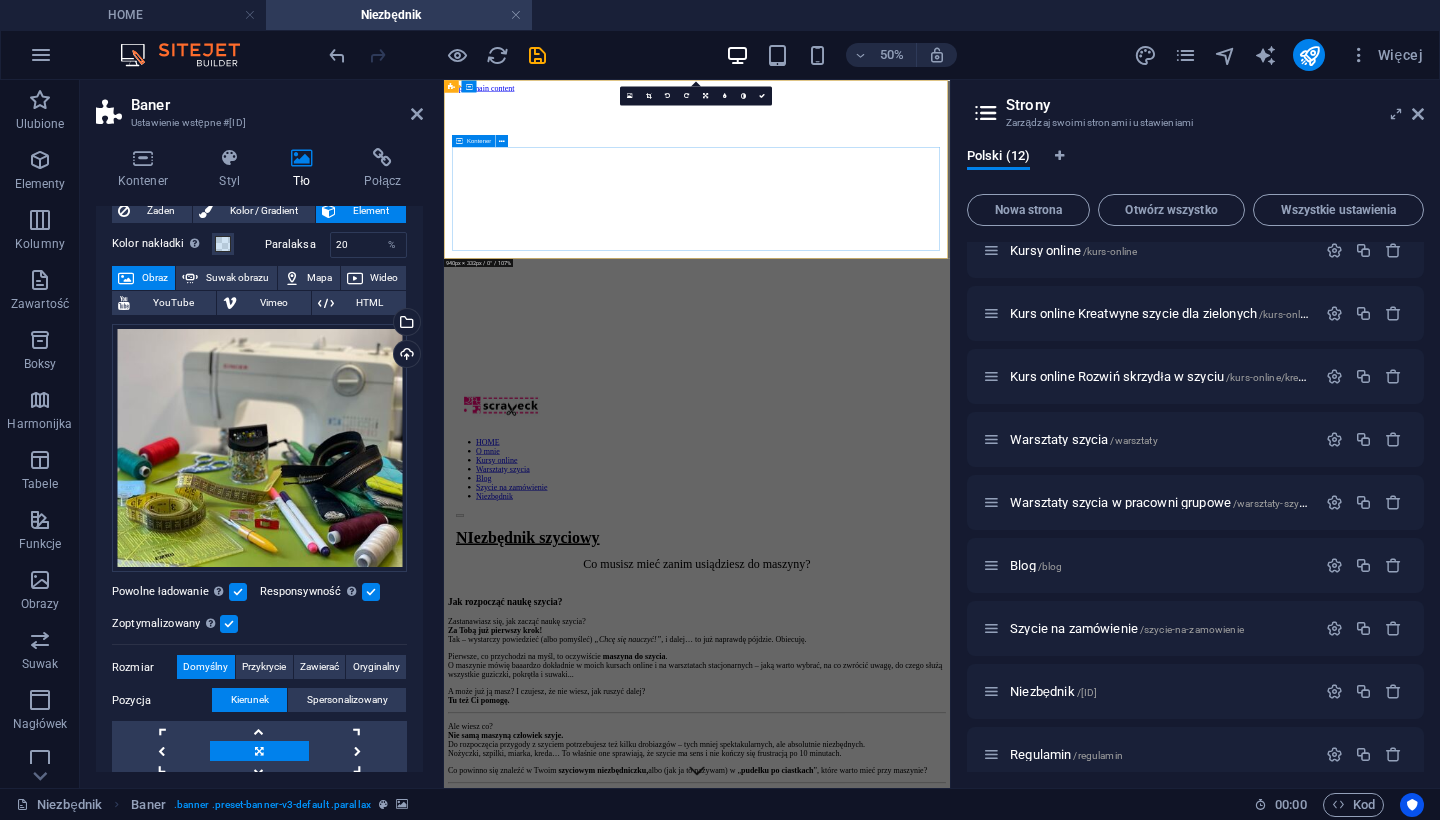 scroll, scrollTop: 0, scrollLeft: 0, axis: both 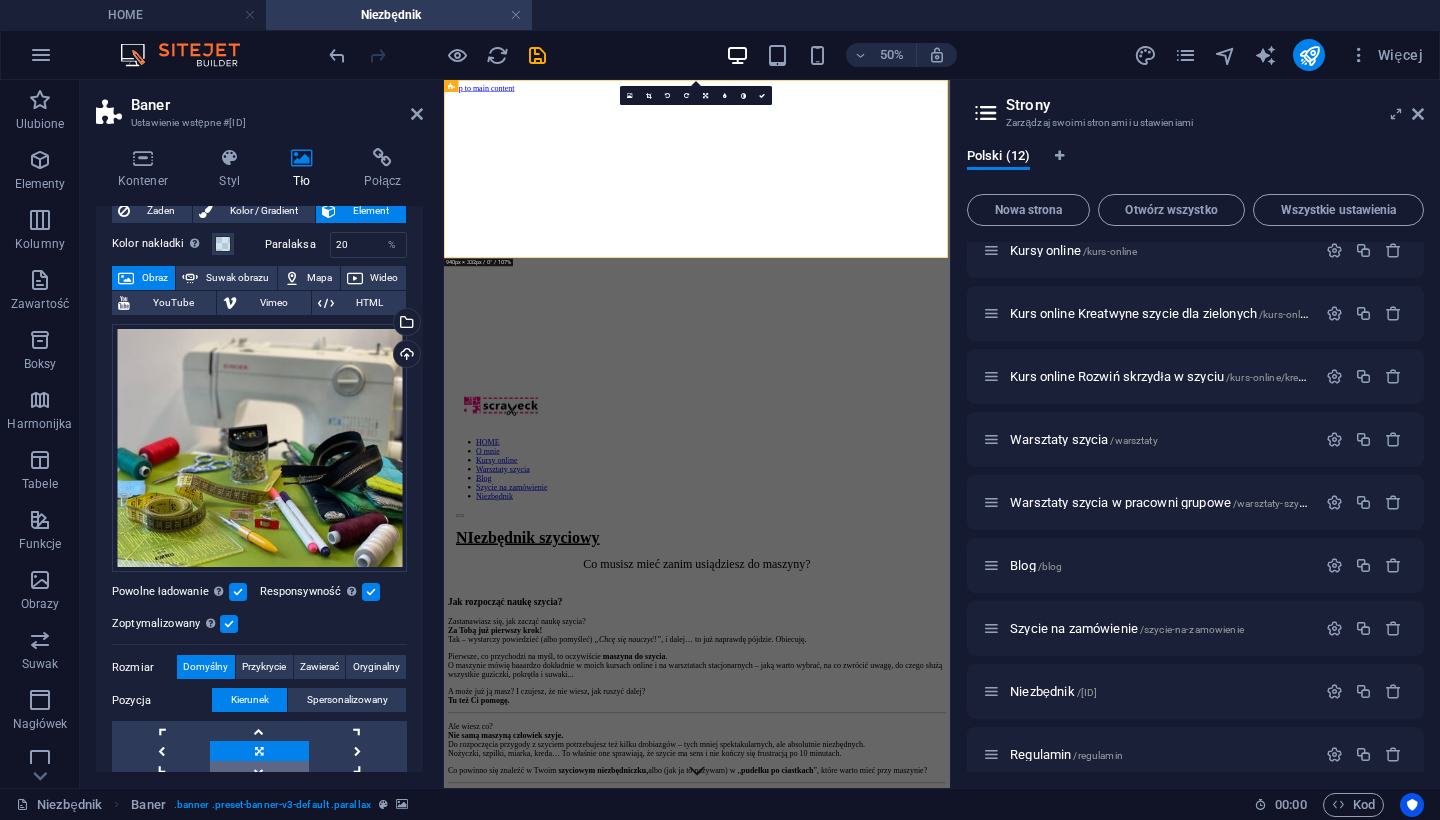 click at bounding box center (259, 771) 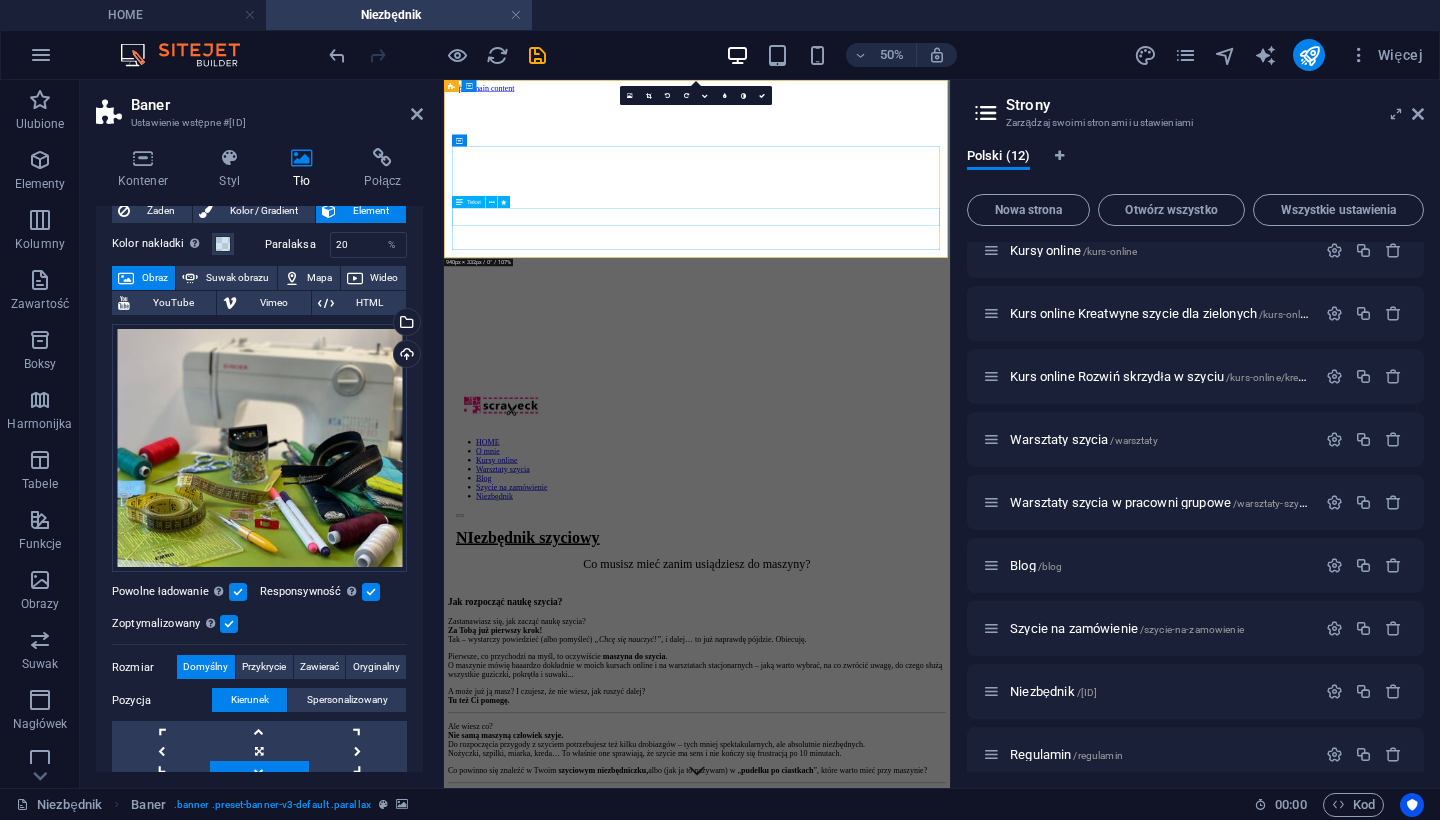 scroll, scrollTop: 0, scrollLeft: 0, axis: both 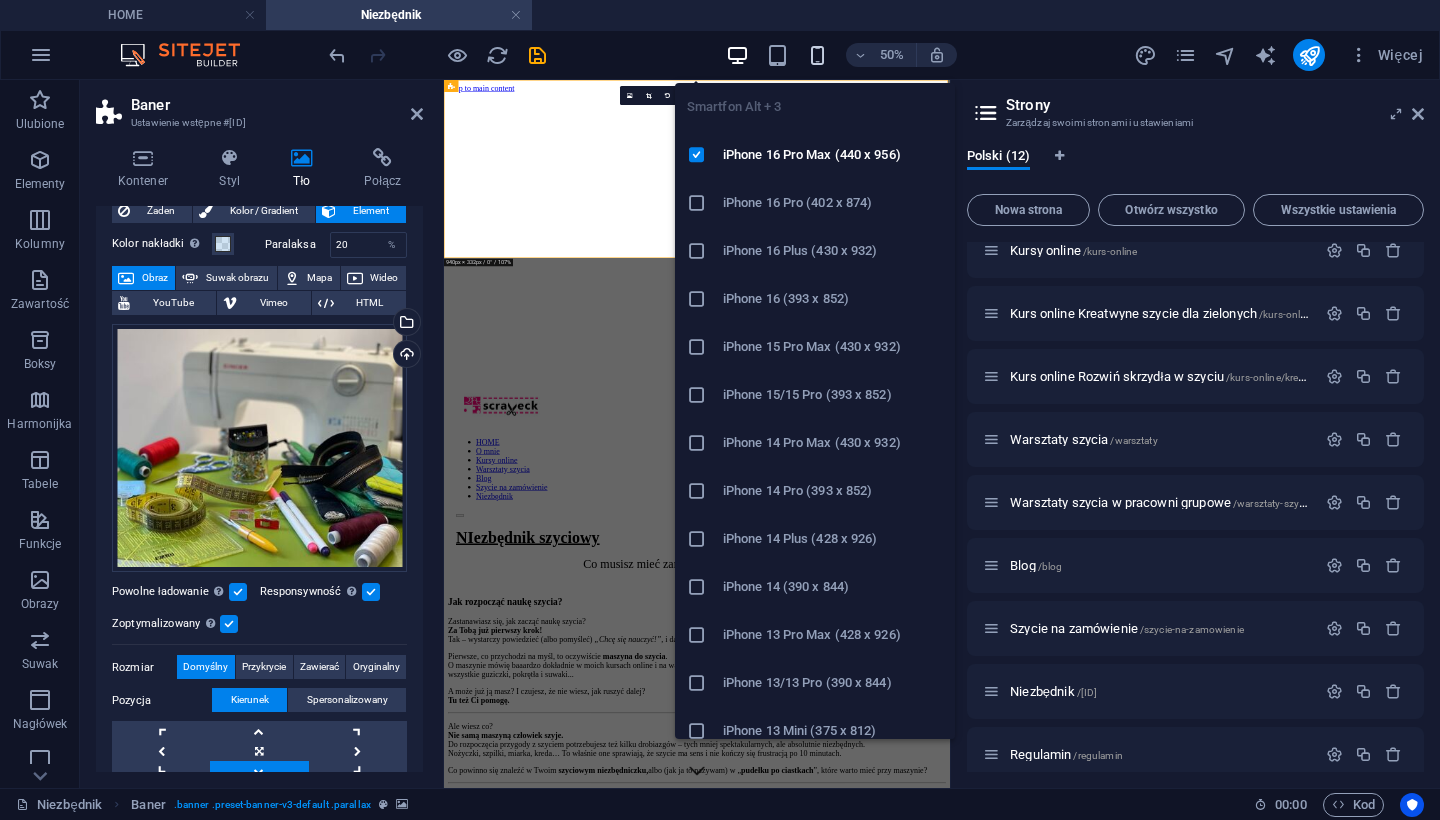 click at bounding box center [817, 55] 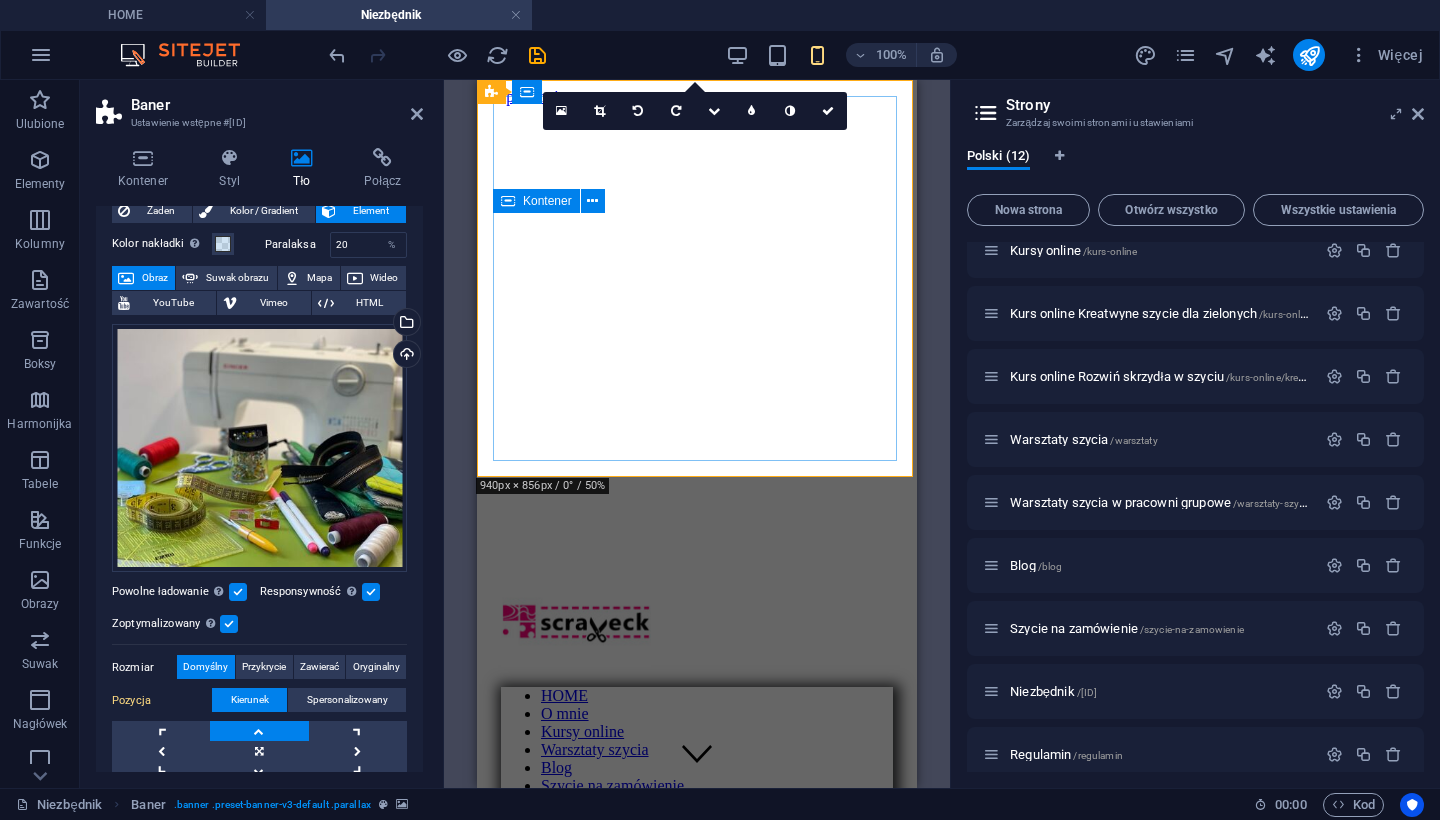 scroll, scrollTop: 0, scrollLeft: 0, axis: both 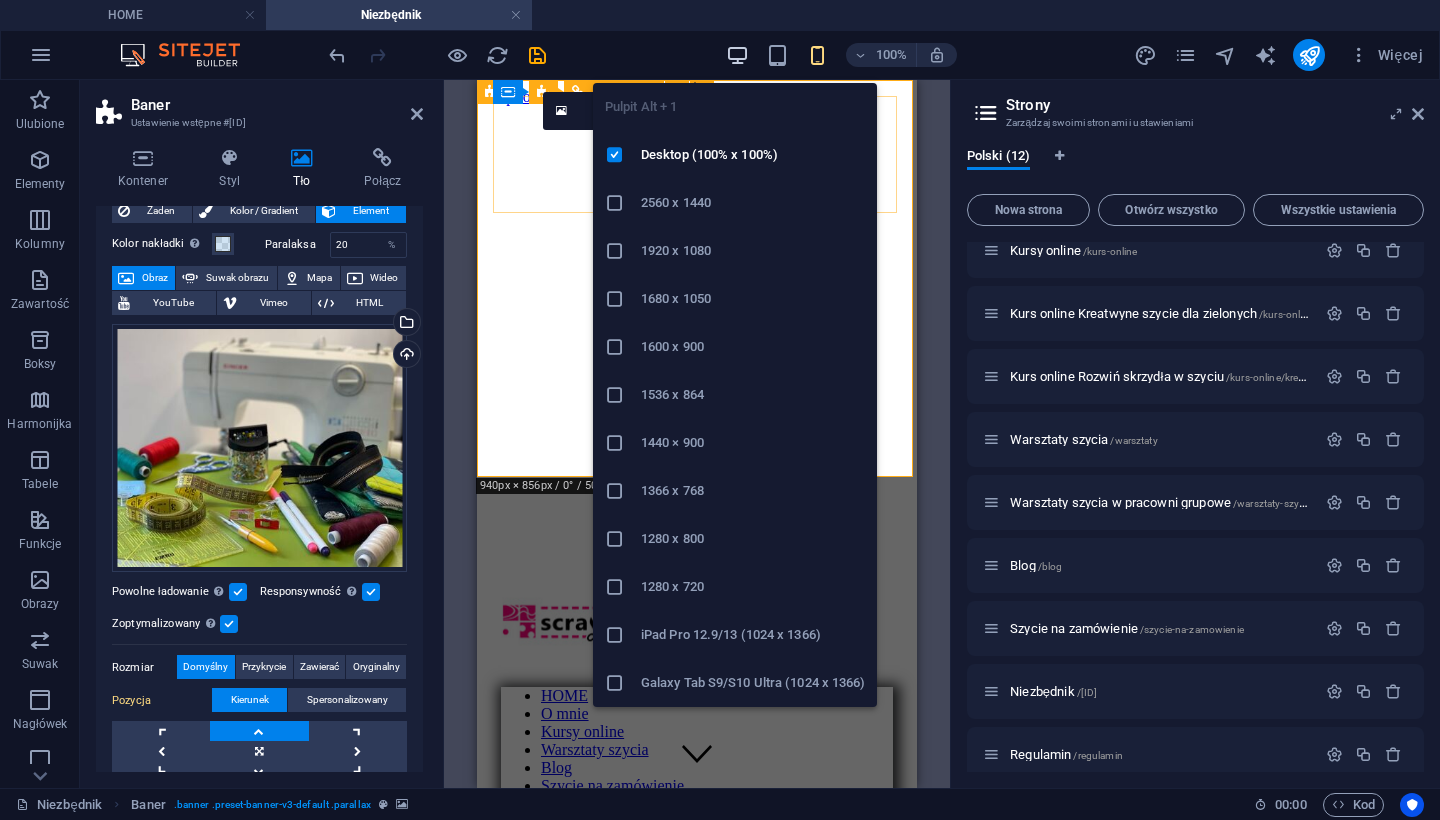click at bounding box center [737, 55] 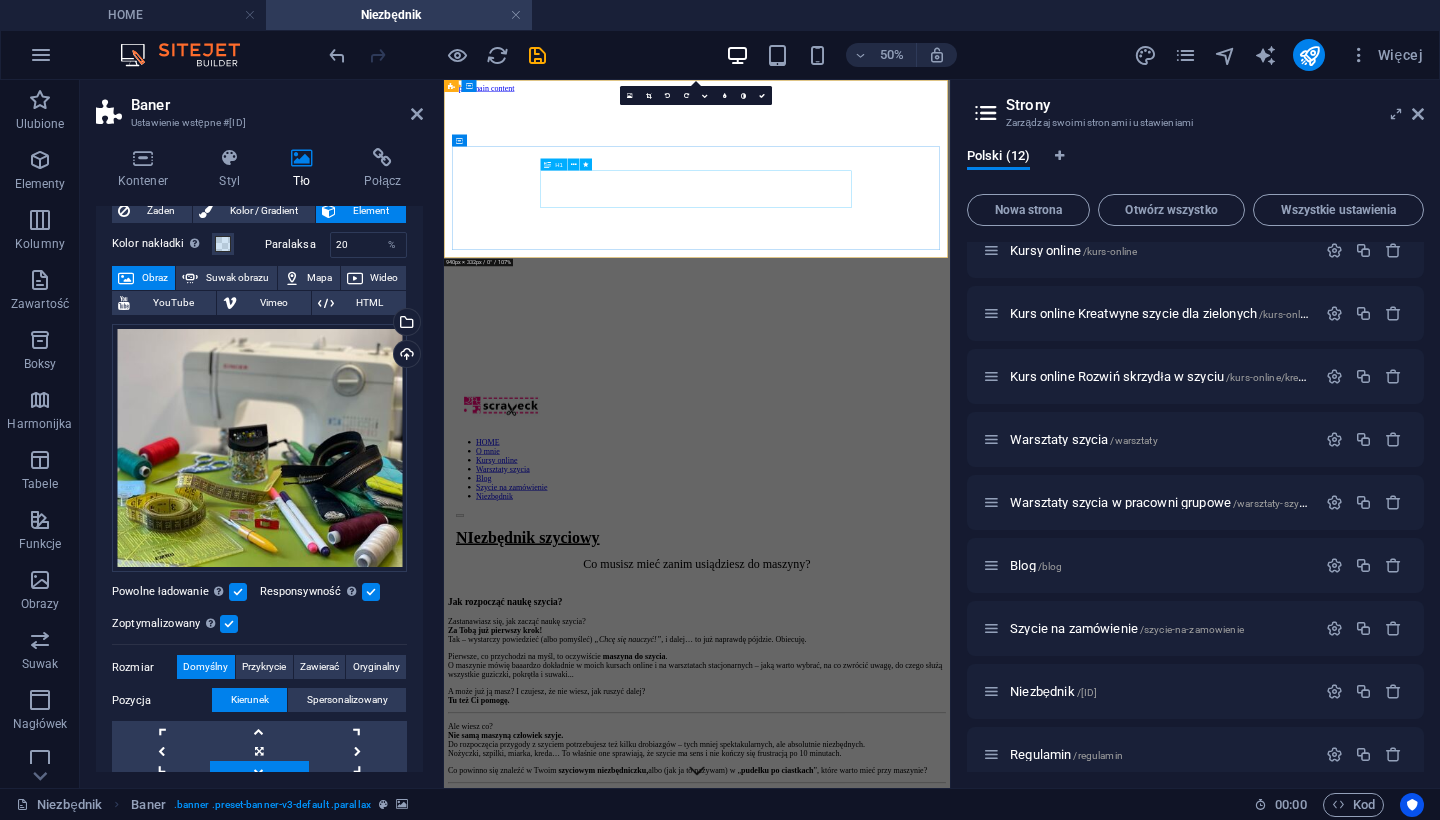 scroll, scrollTop: 0, scrollLeft: 0, axis: both 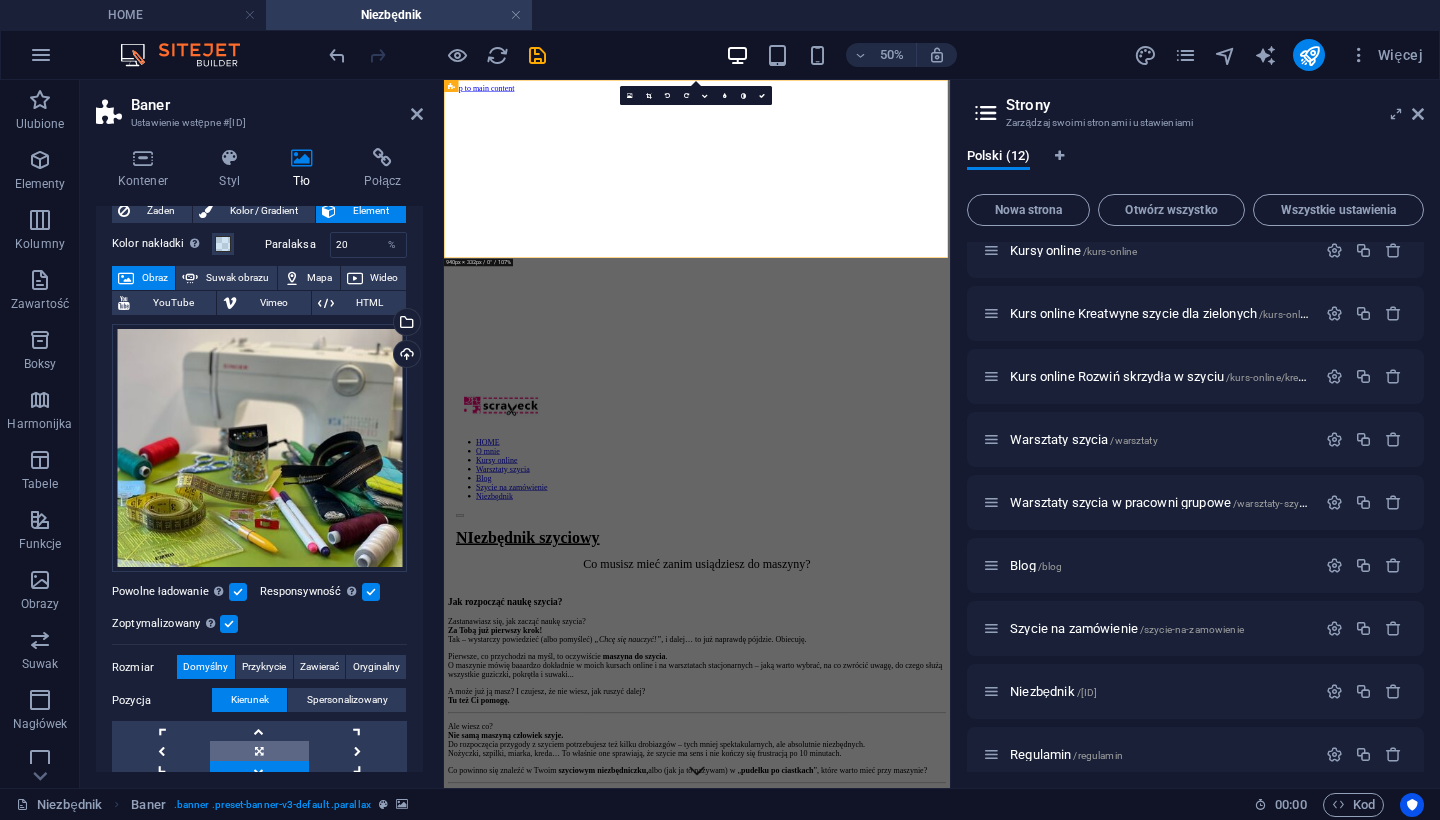 click at bounding box center (259, 751) 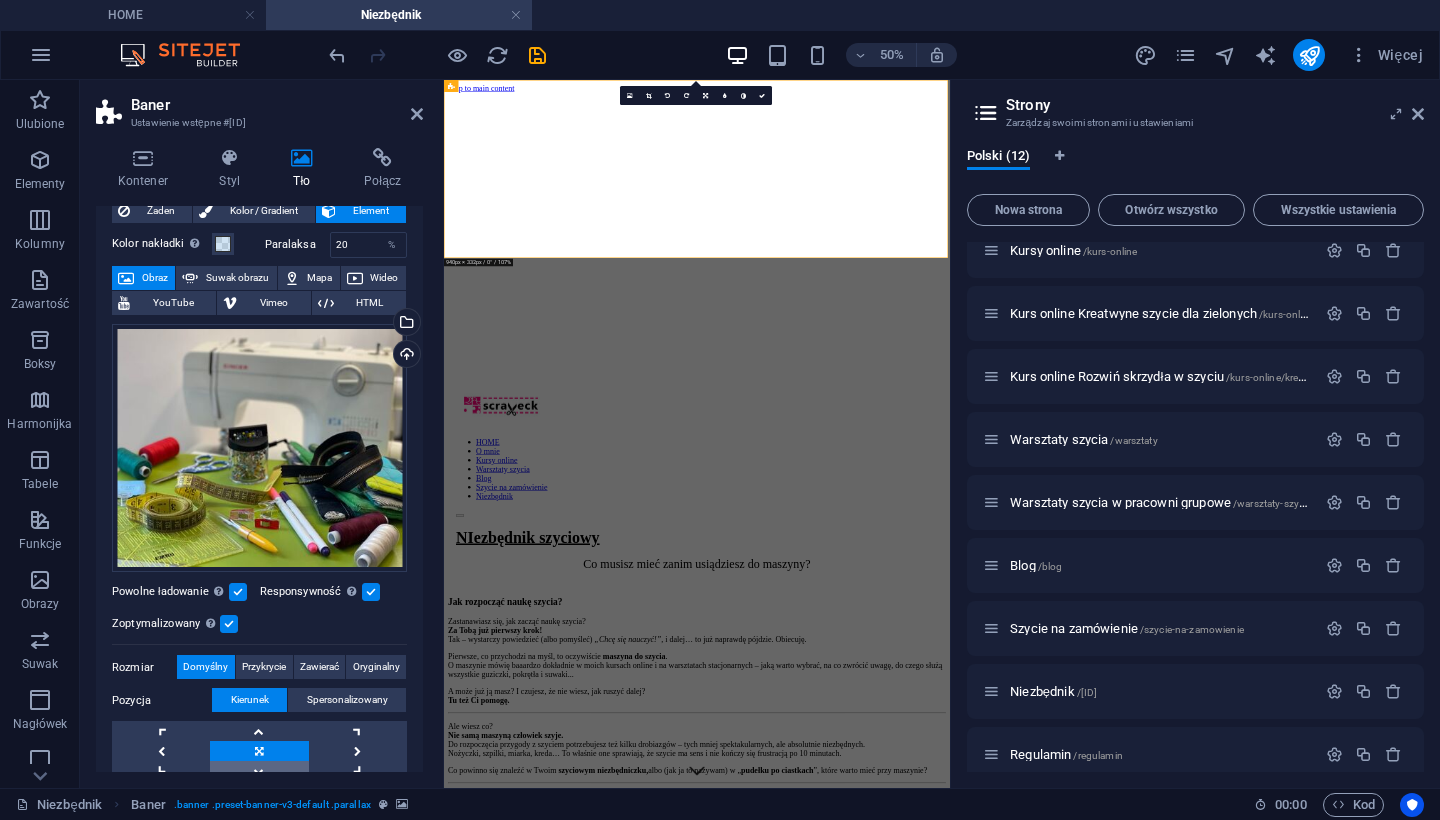 click at bounding box center (259, 771) 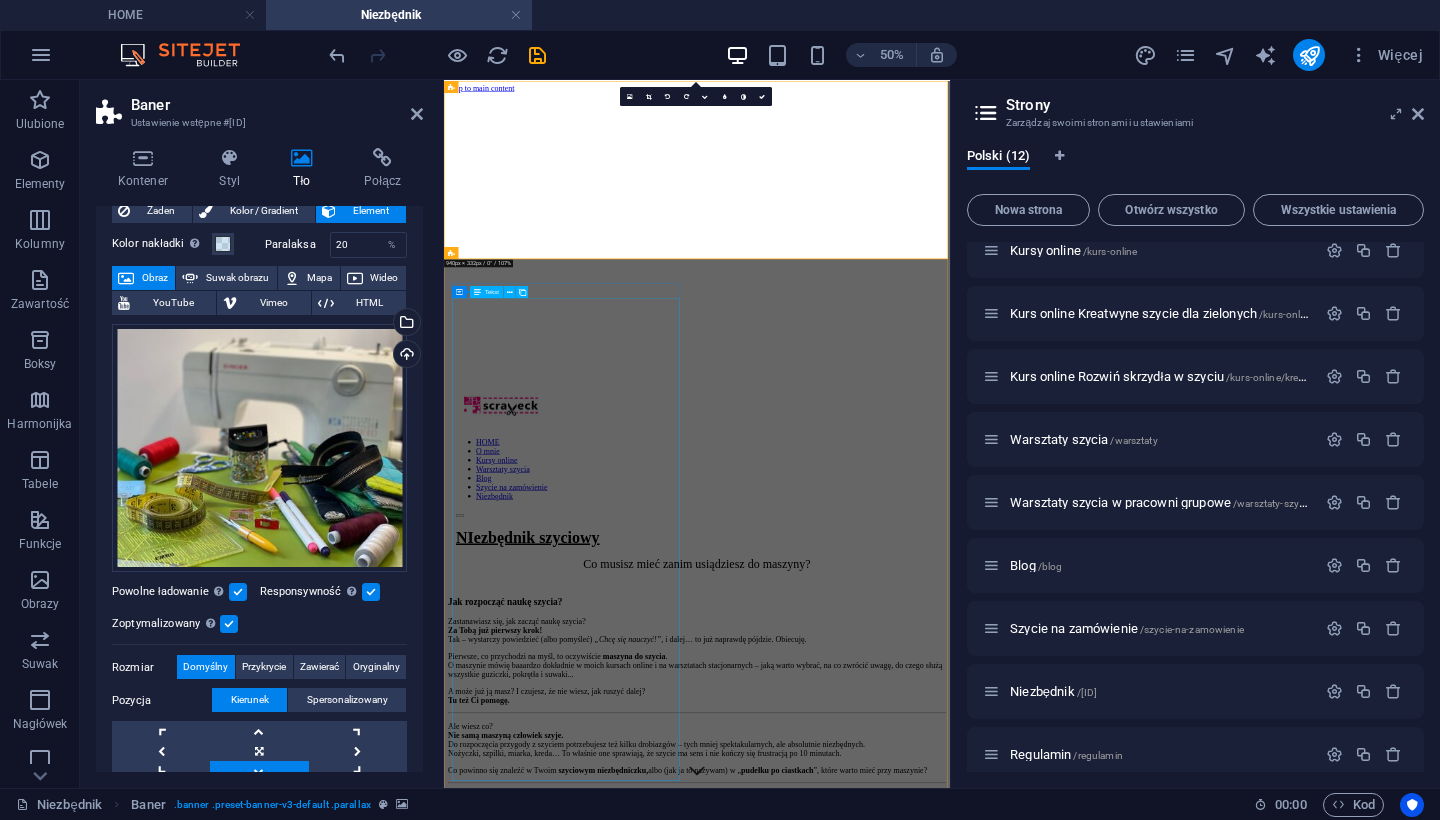 scroll, scrollTop: 0, scrollLeft: 0, axis: both 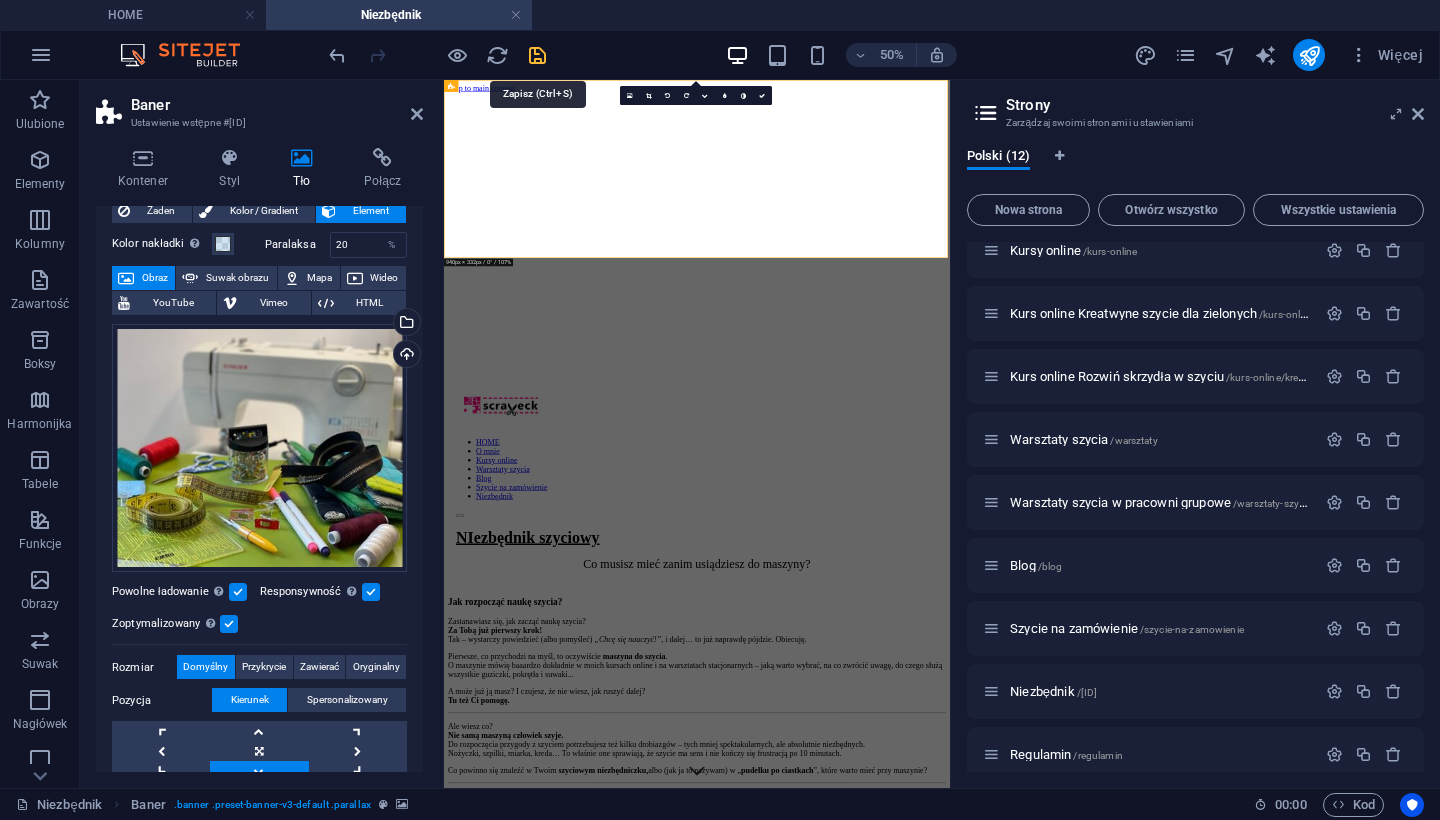 click at bounding box center (537, 55) 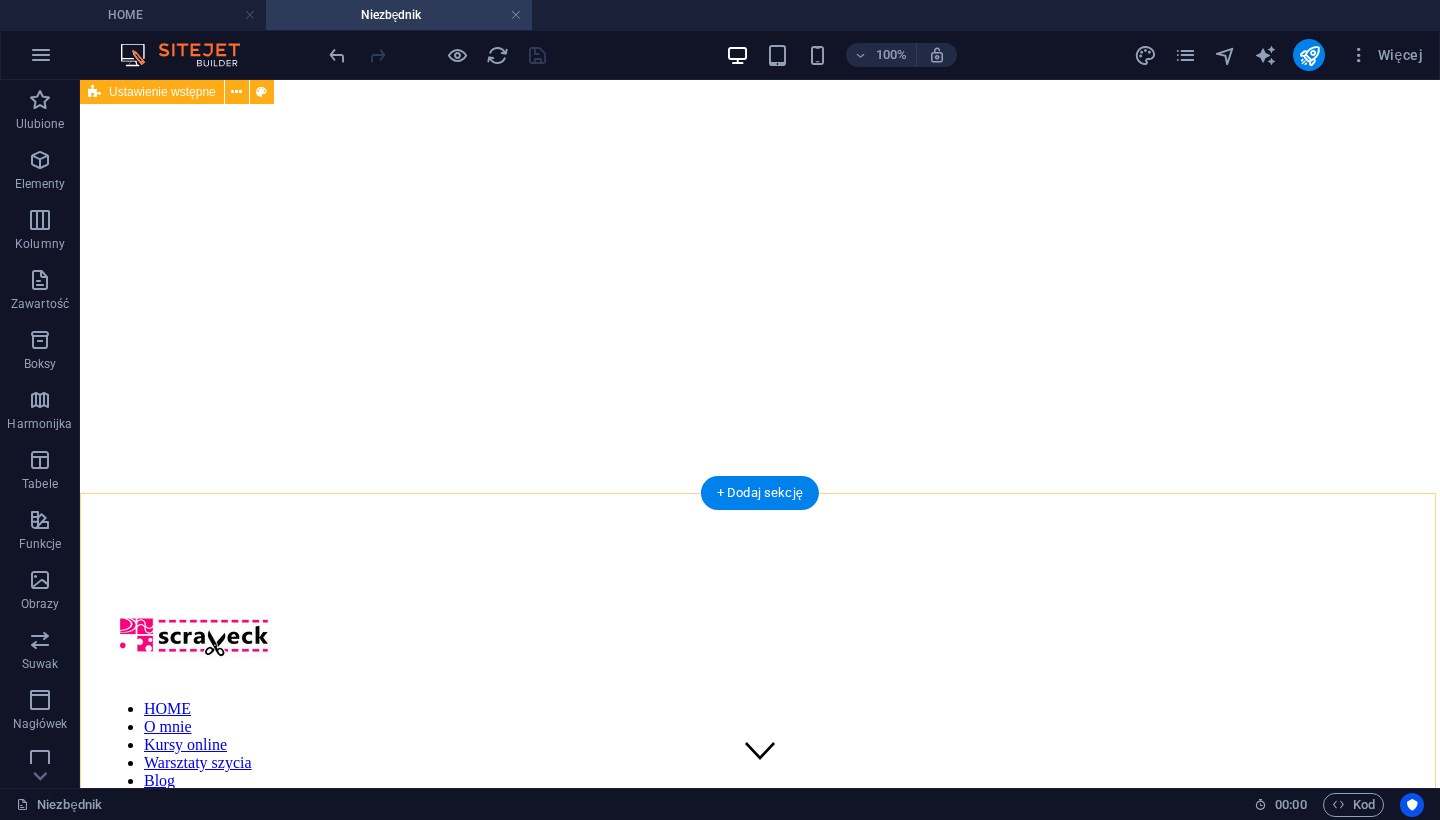 scroll, scrollTop: 0, scrollLeft: 0, axis: both 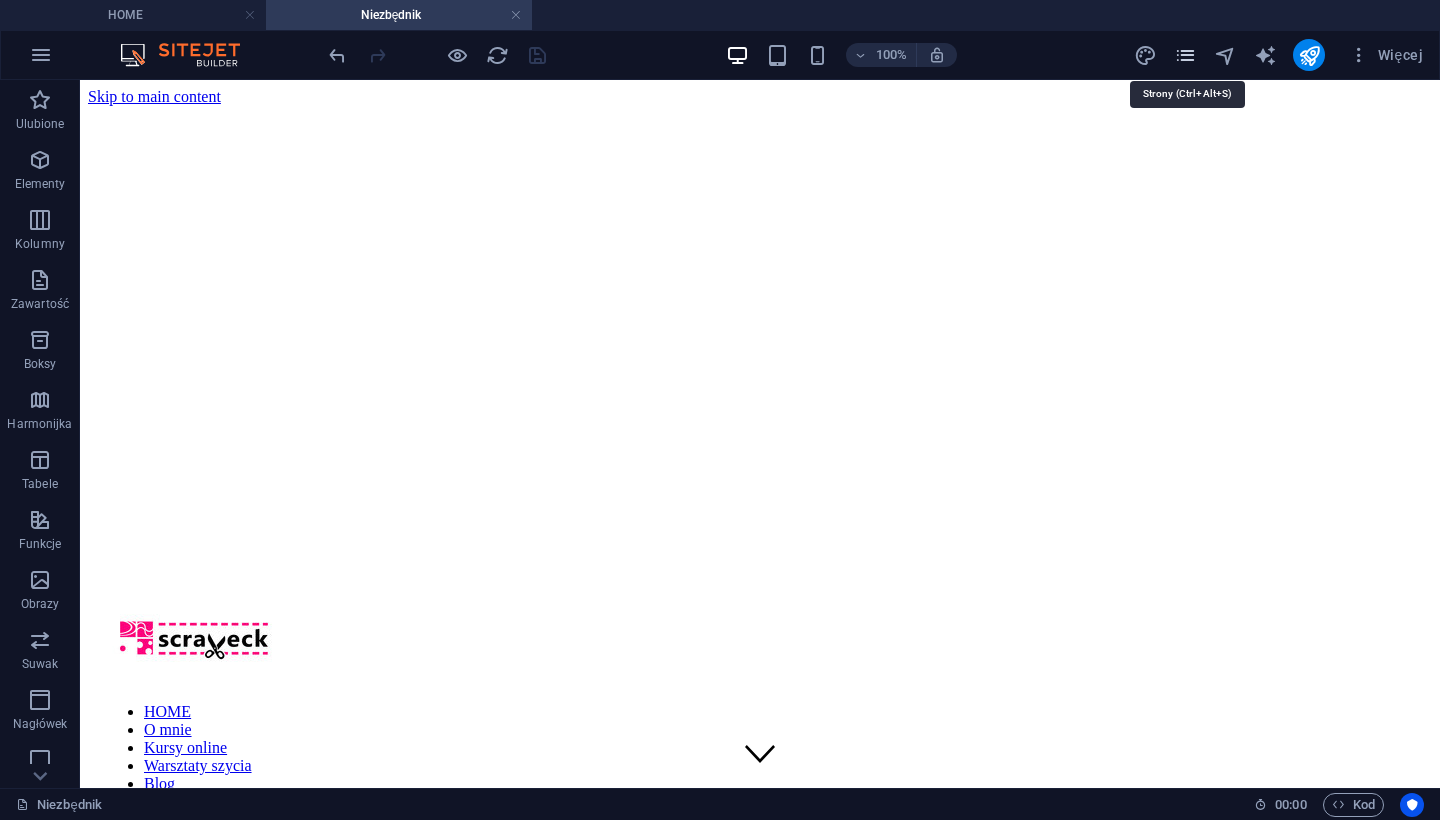 click at bounding box center [1185, 55] 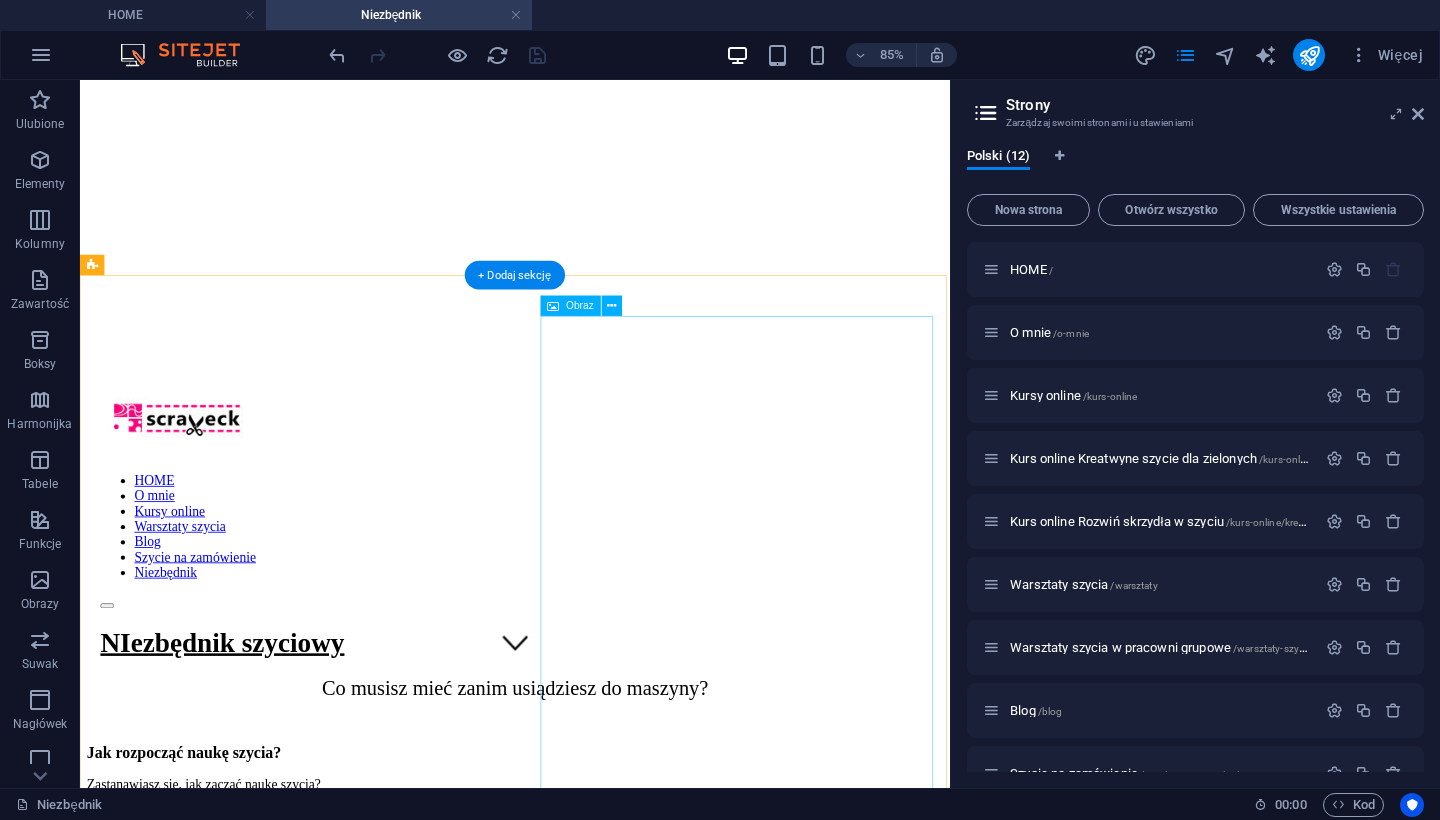 scroll, scrollTop: 158, scrollLeft: 0, axis: vertical 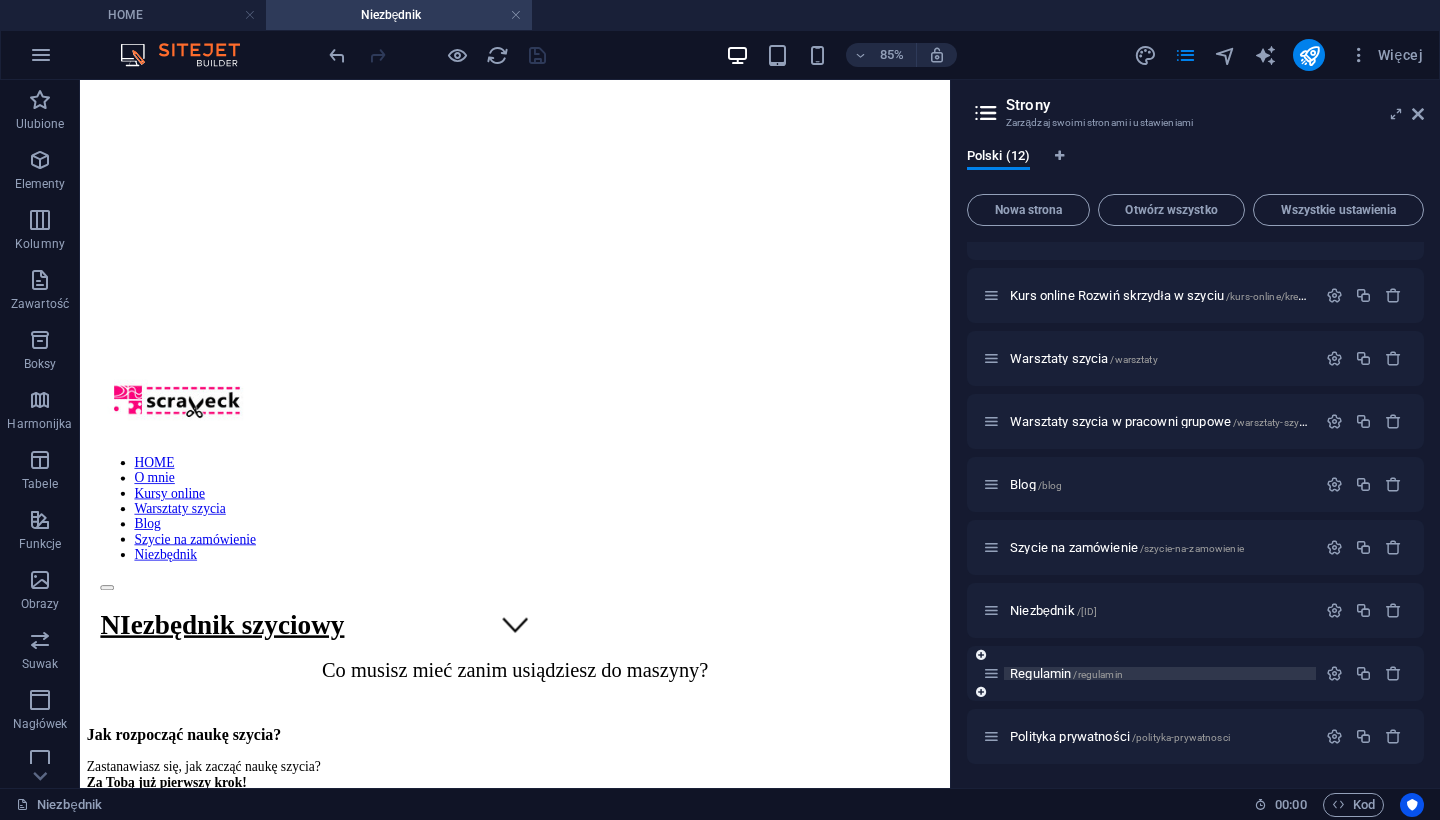 click on "Regulamin /regulamin" at bounding box center [1066, 673] 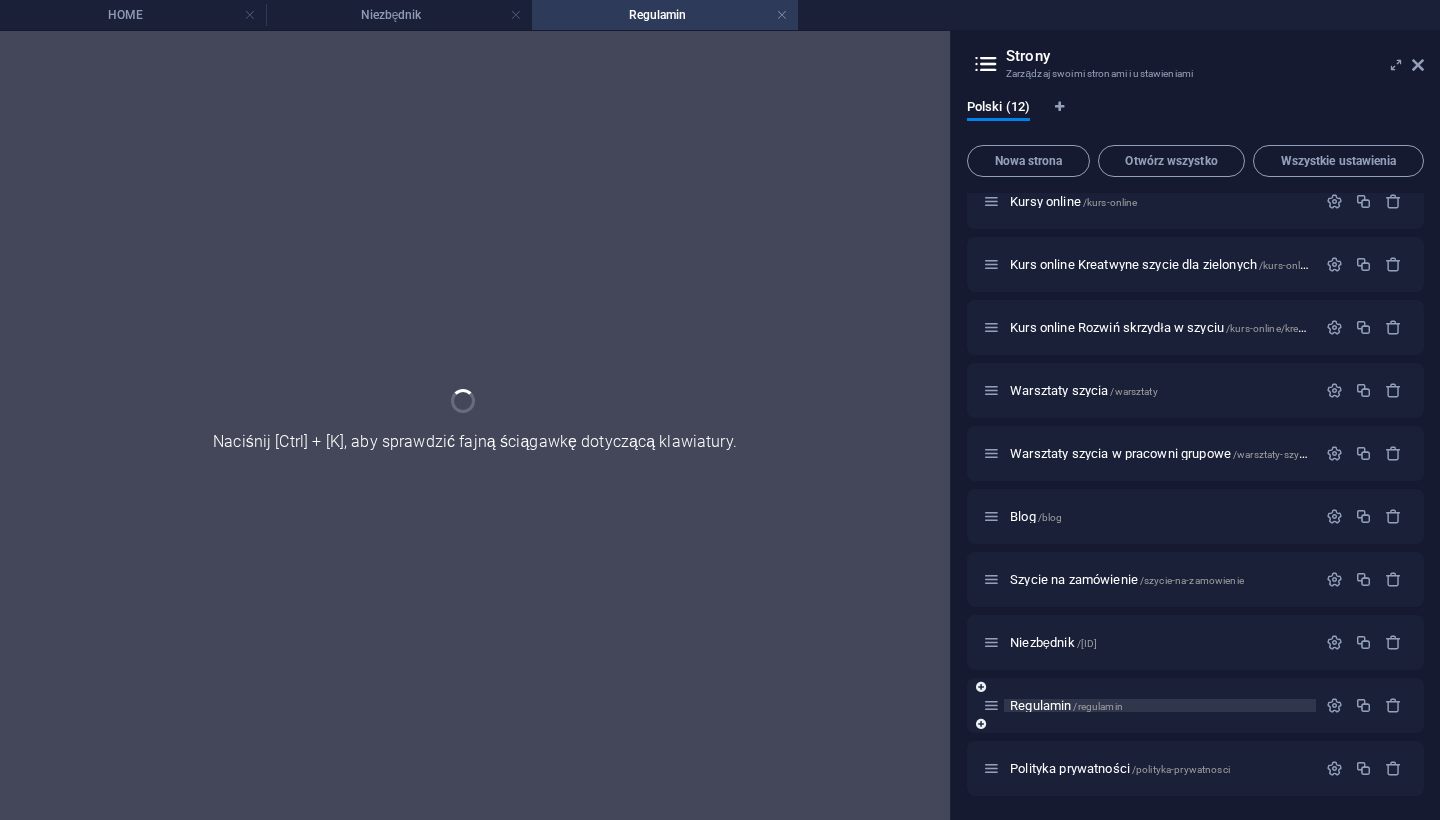 scroll, scrollTop: 145, scrollLeft: 0, axis: vertical 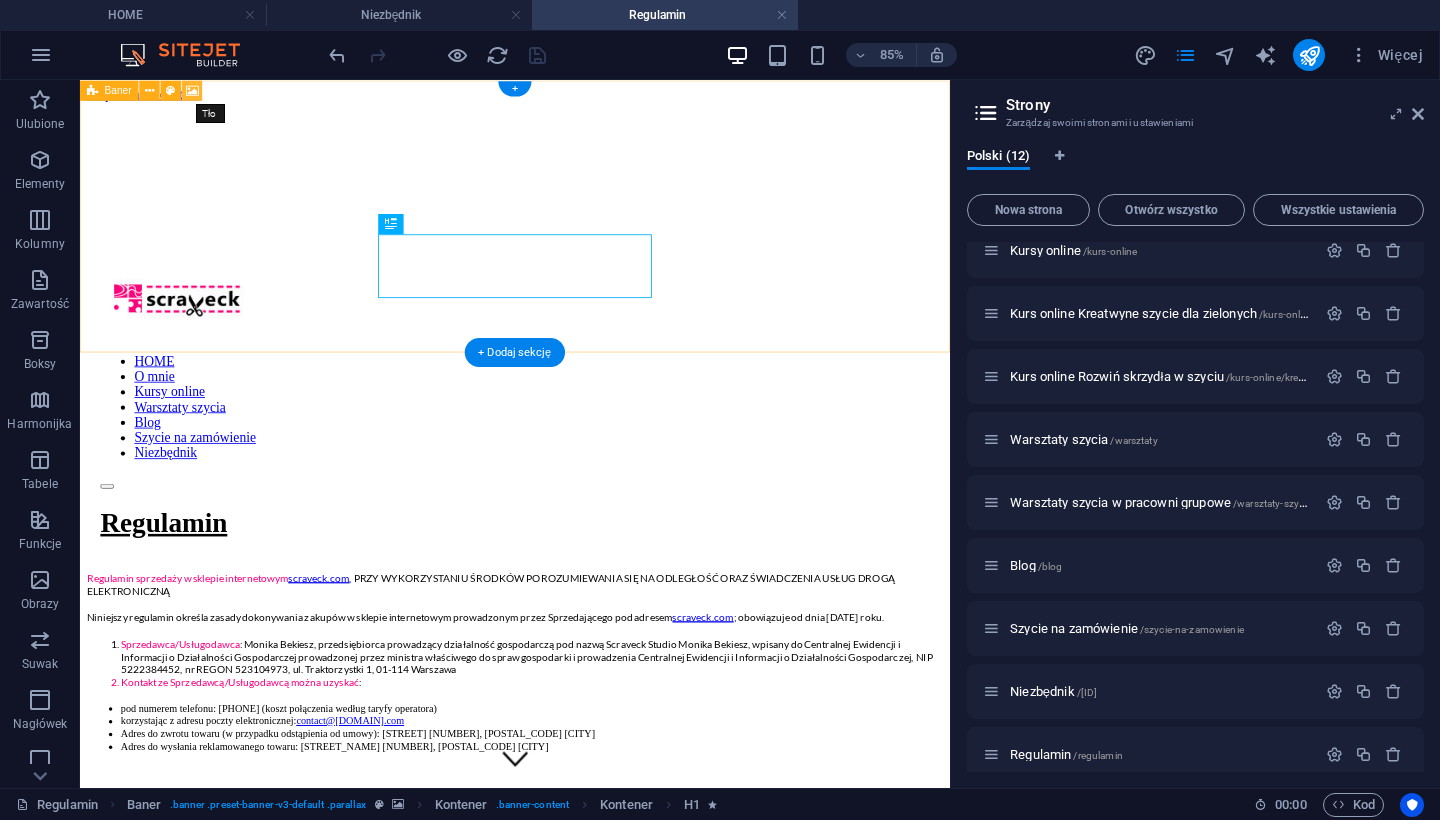 click at bounding box center (192, 90) 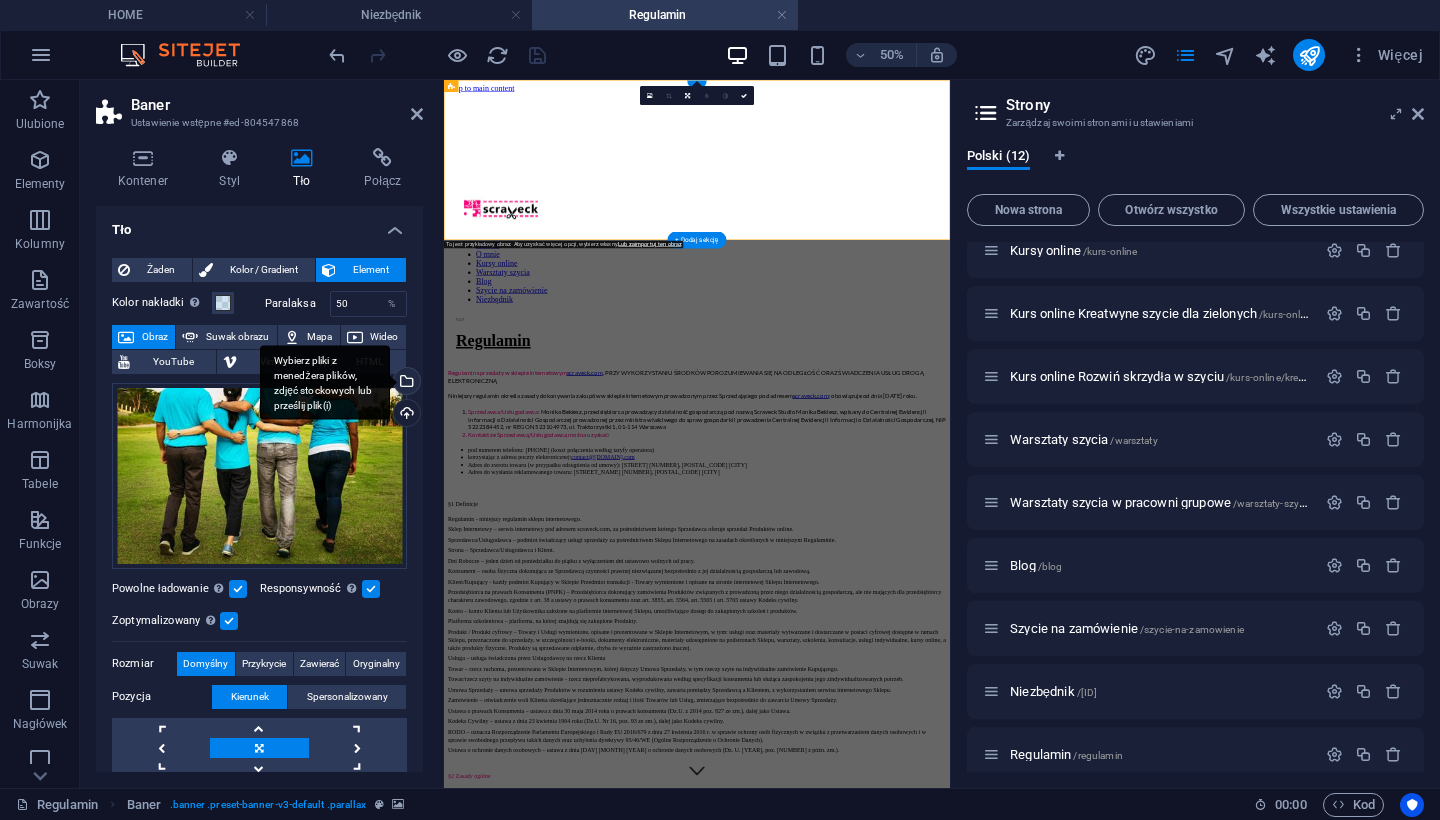 click on "Wybierz pliki z menedżera plików, zdjęć stockowych lub prześlij plik(i)" at bounding box center [405, 383] 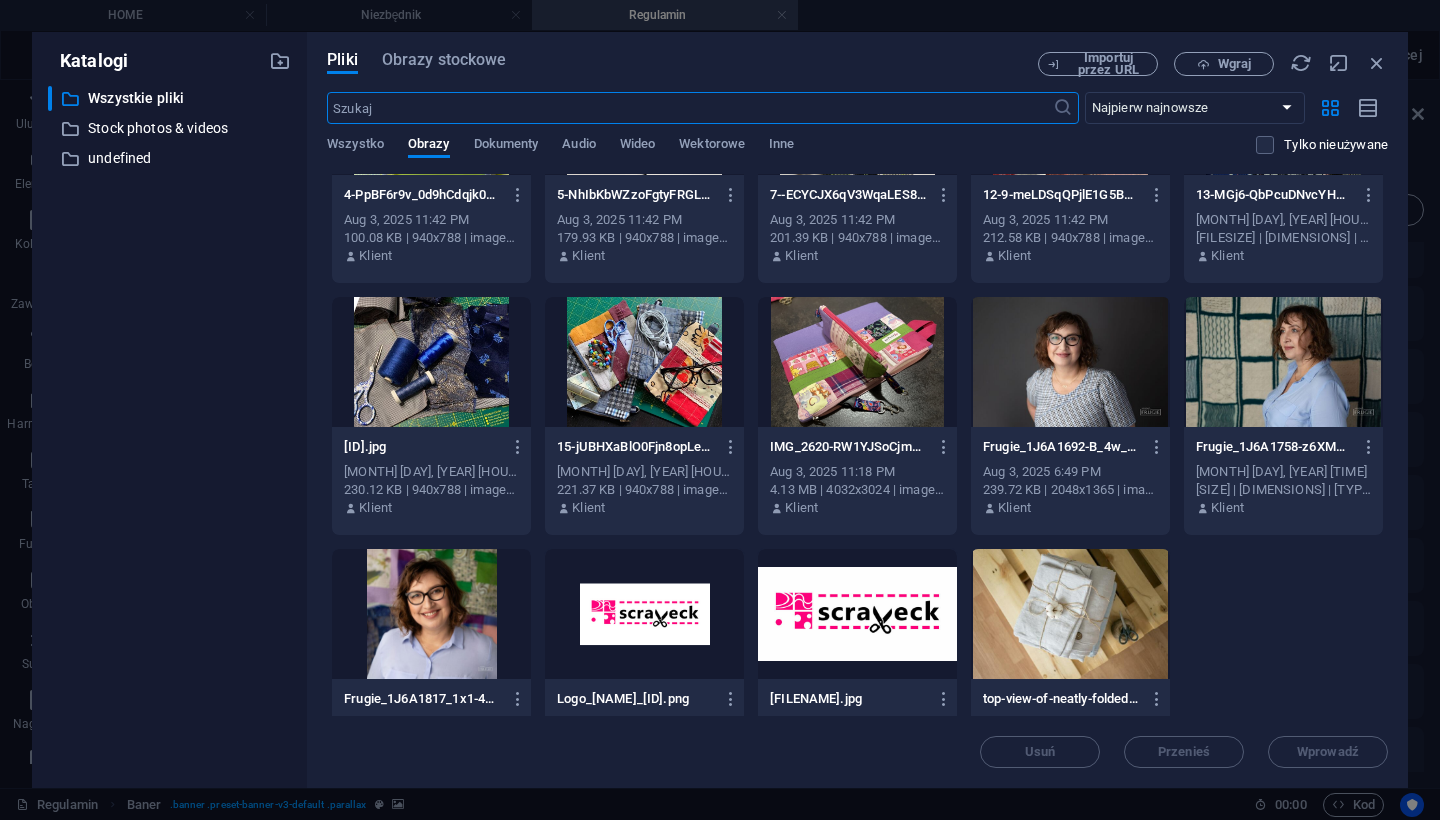 scroll, scrollTop: 381, scrollLeft: 0, axis: vertical 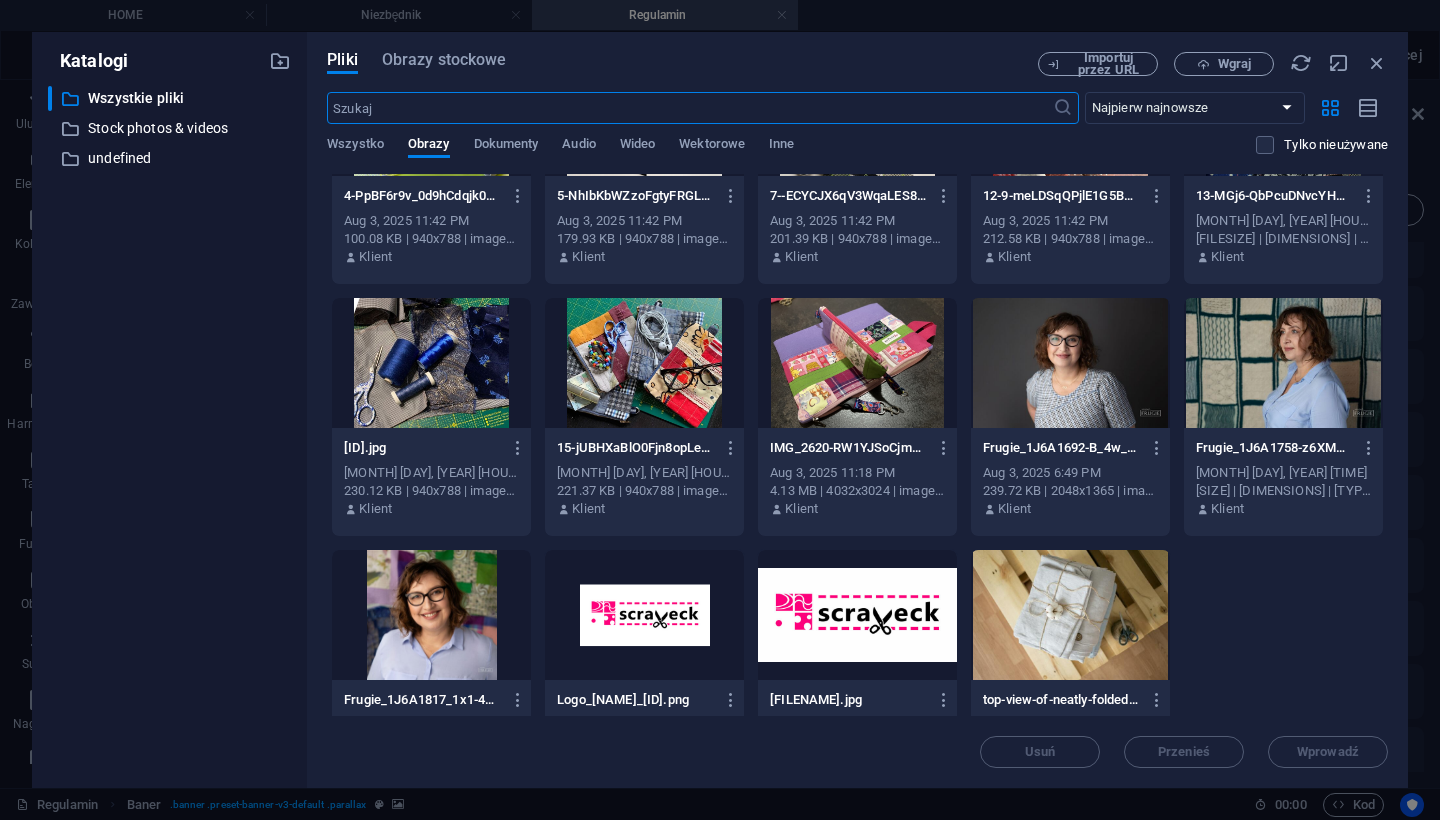 click at bounding box center (644, 363) 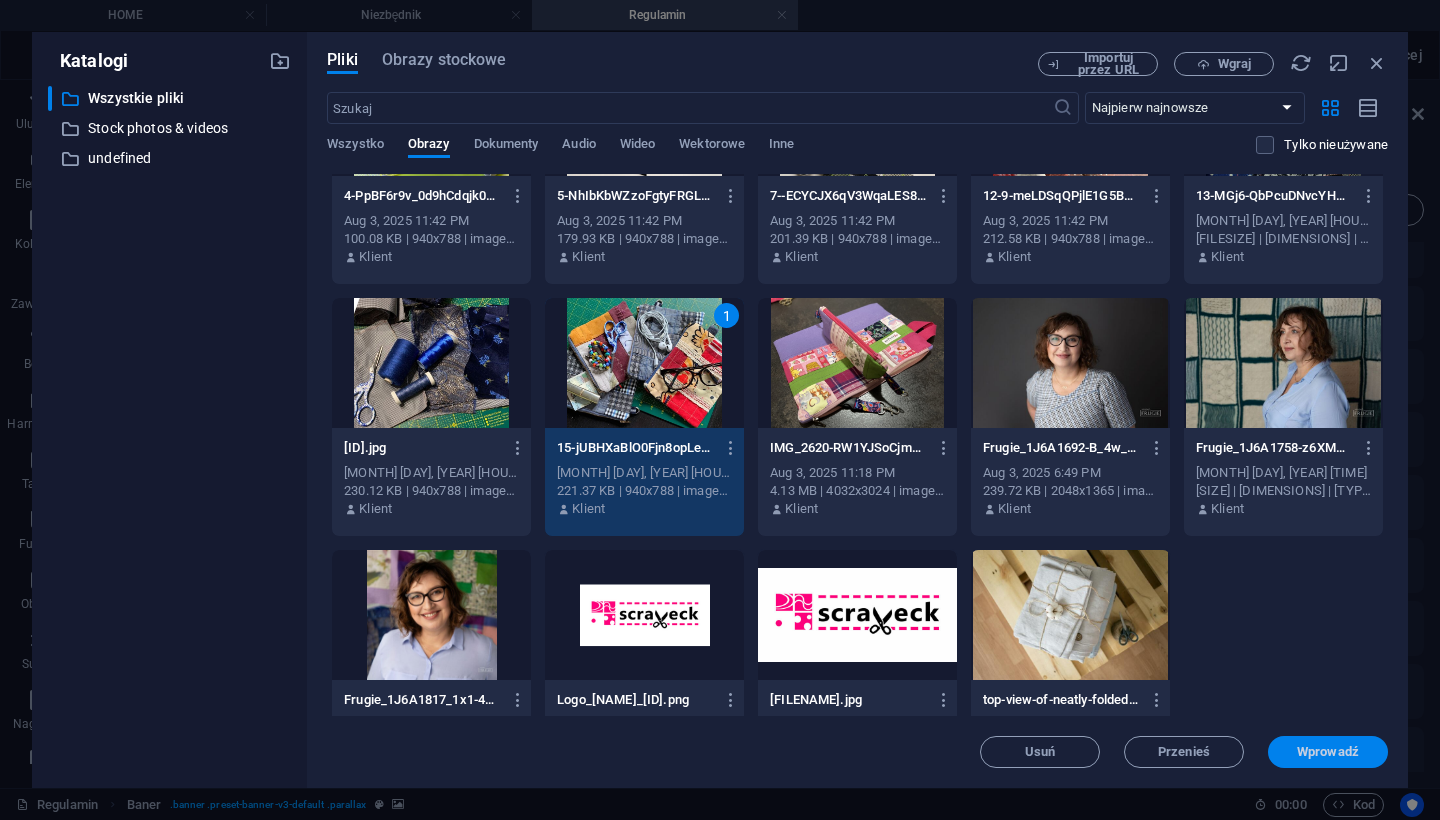 click on "Wprowadź" at bounding box center (1328, 752) 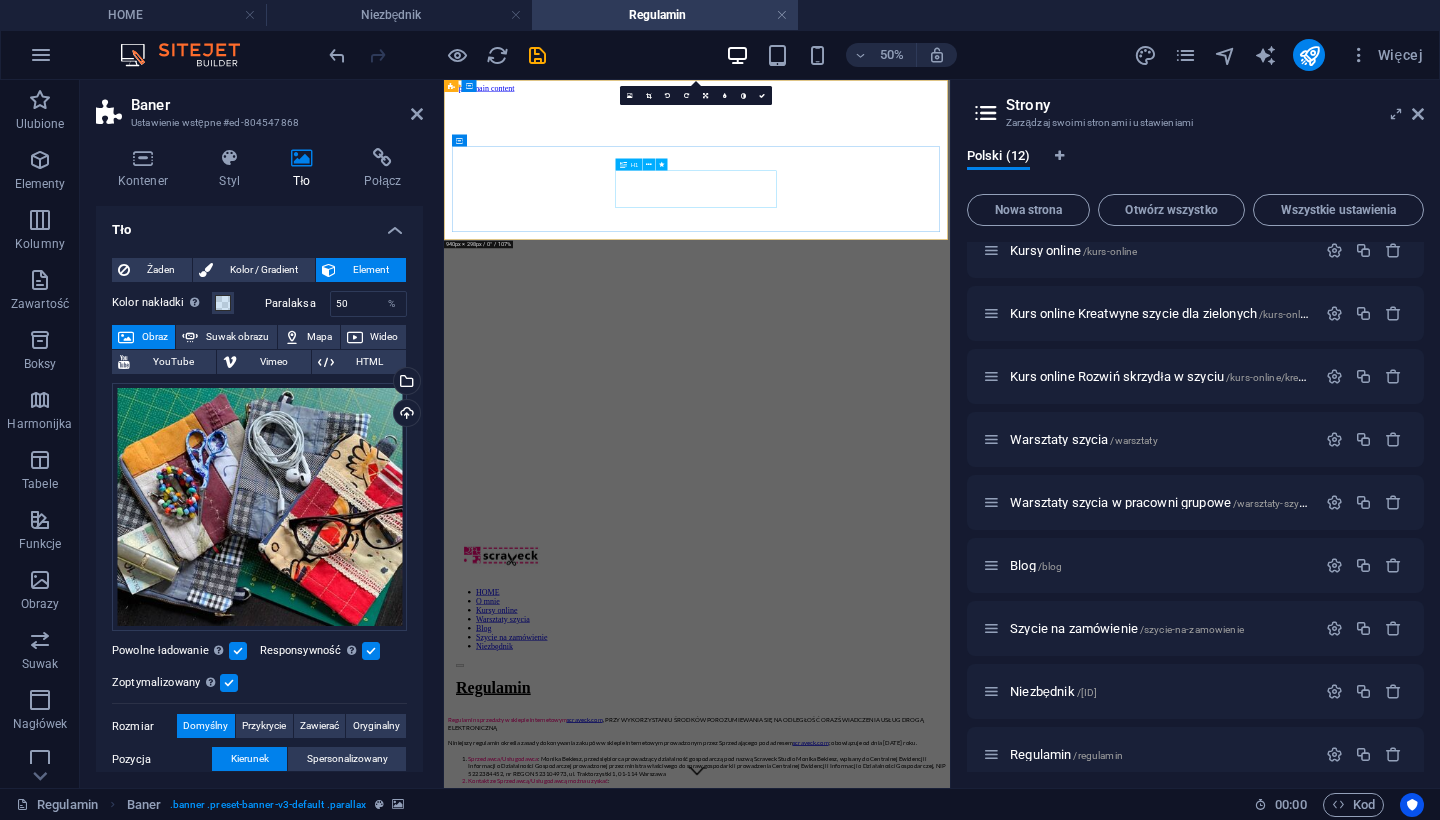 scroll, scrollTop: 0, scrollLeft: 0, axis: both 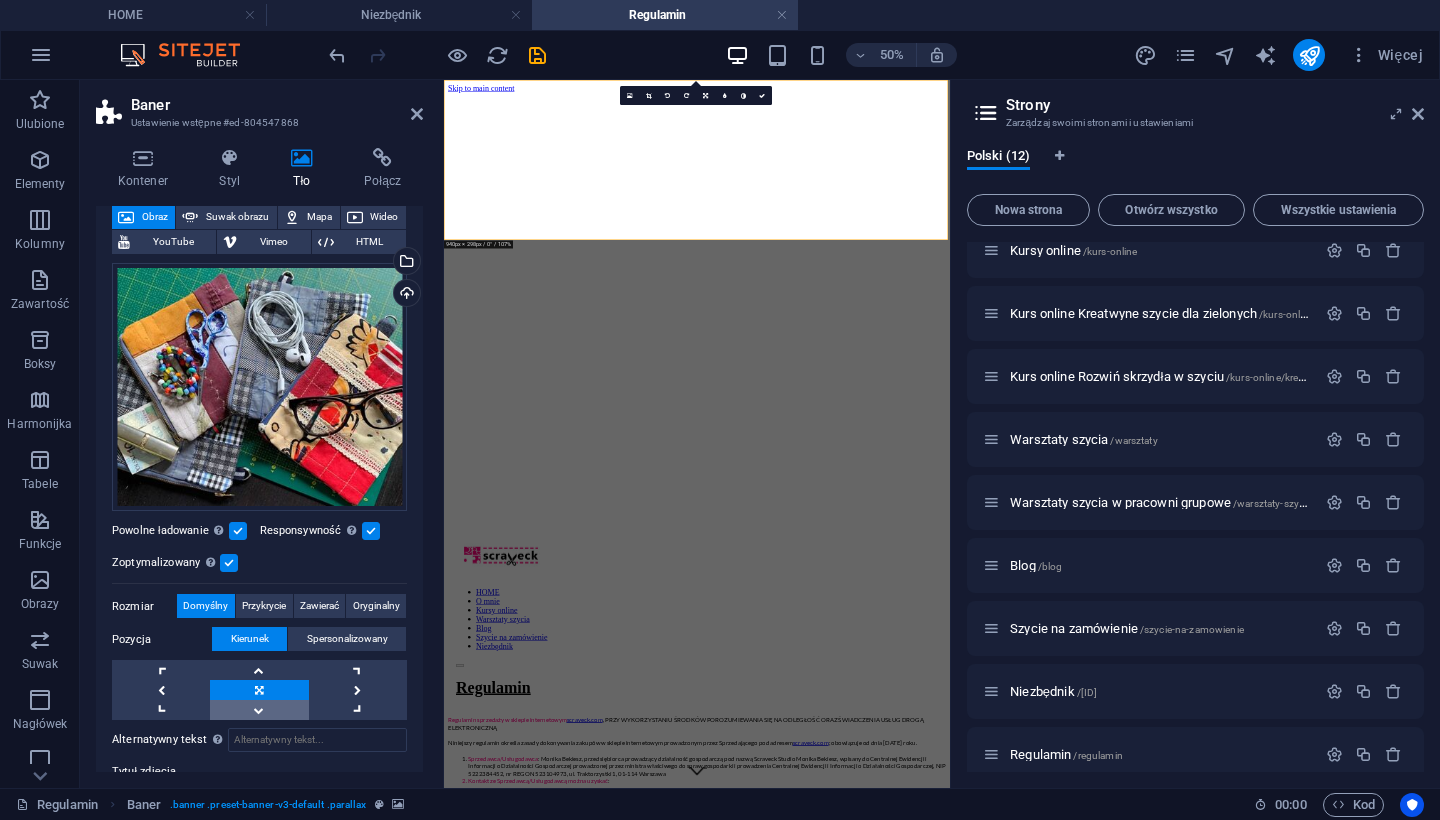 click at bounding box center [259, 710] 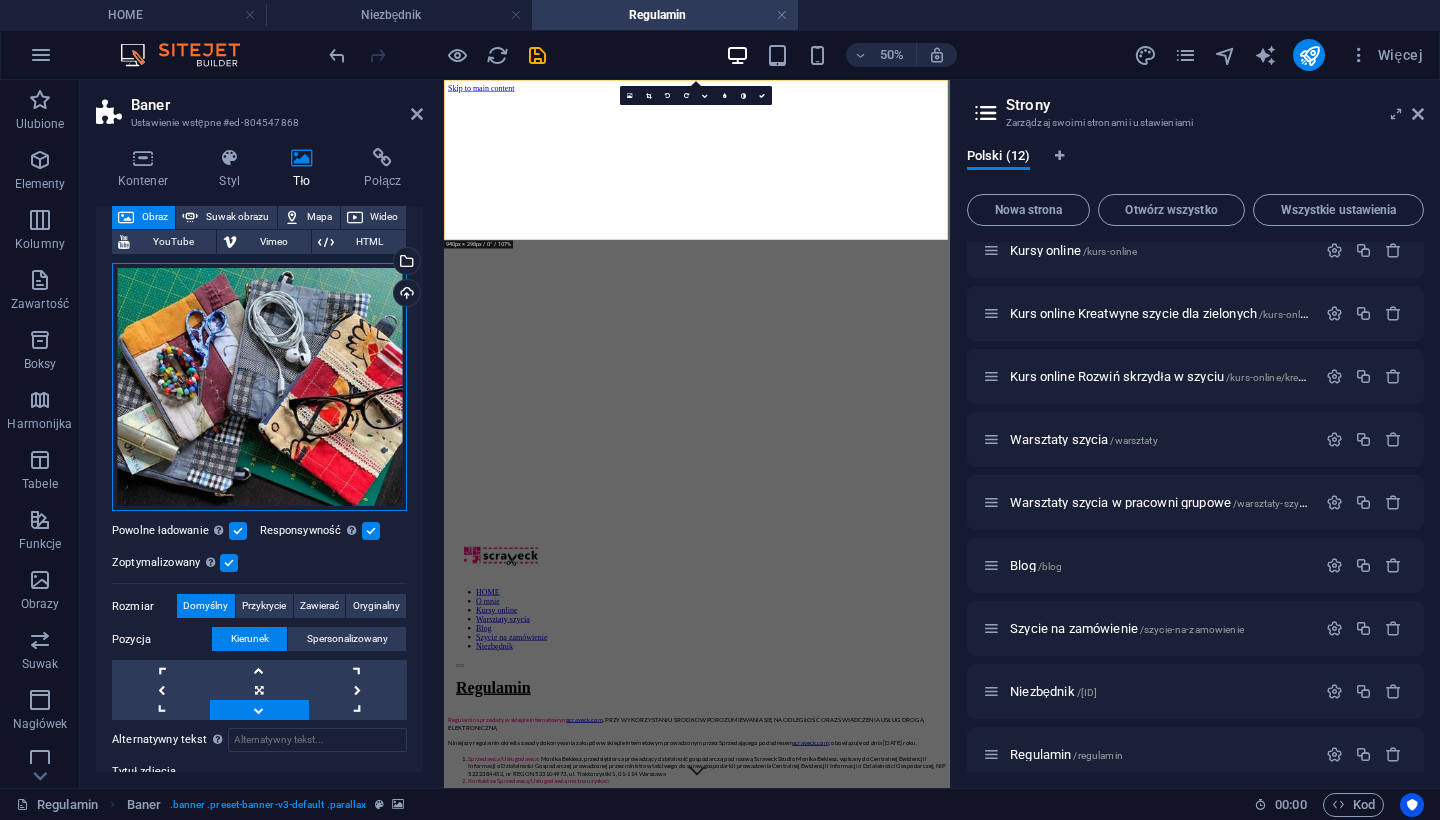 click on "Przeciągnij pliki tutaj, kliknij, aby wybrać pliki lub wybierz pliki z Plików lub naszych bezpłatnych zdjęć i filmów" at bounding box center (259, 387) 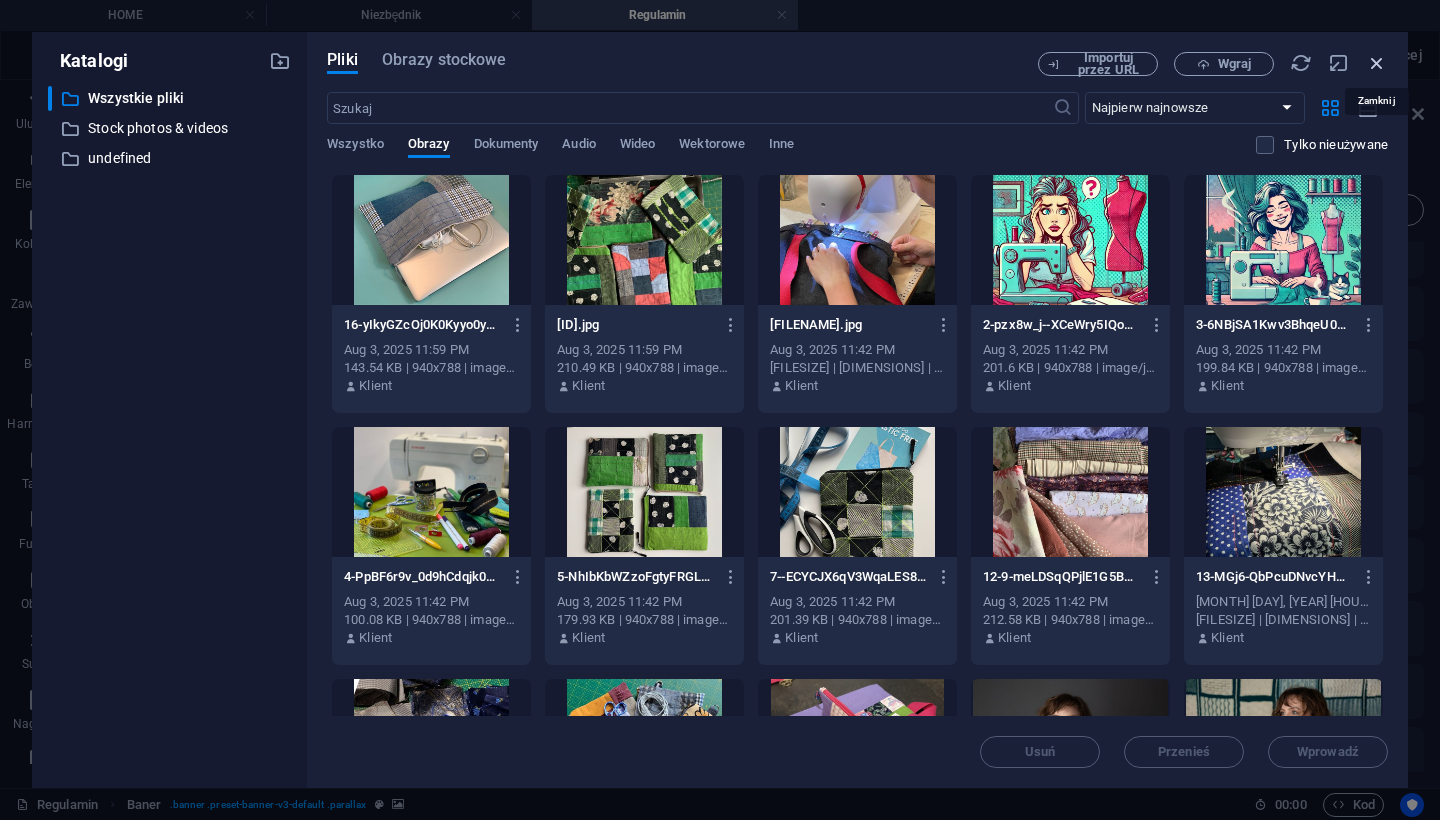 click at bounding box center (1377, 63) 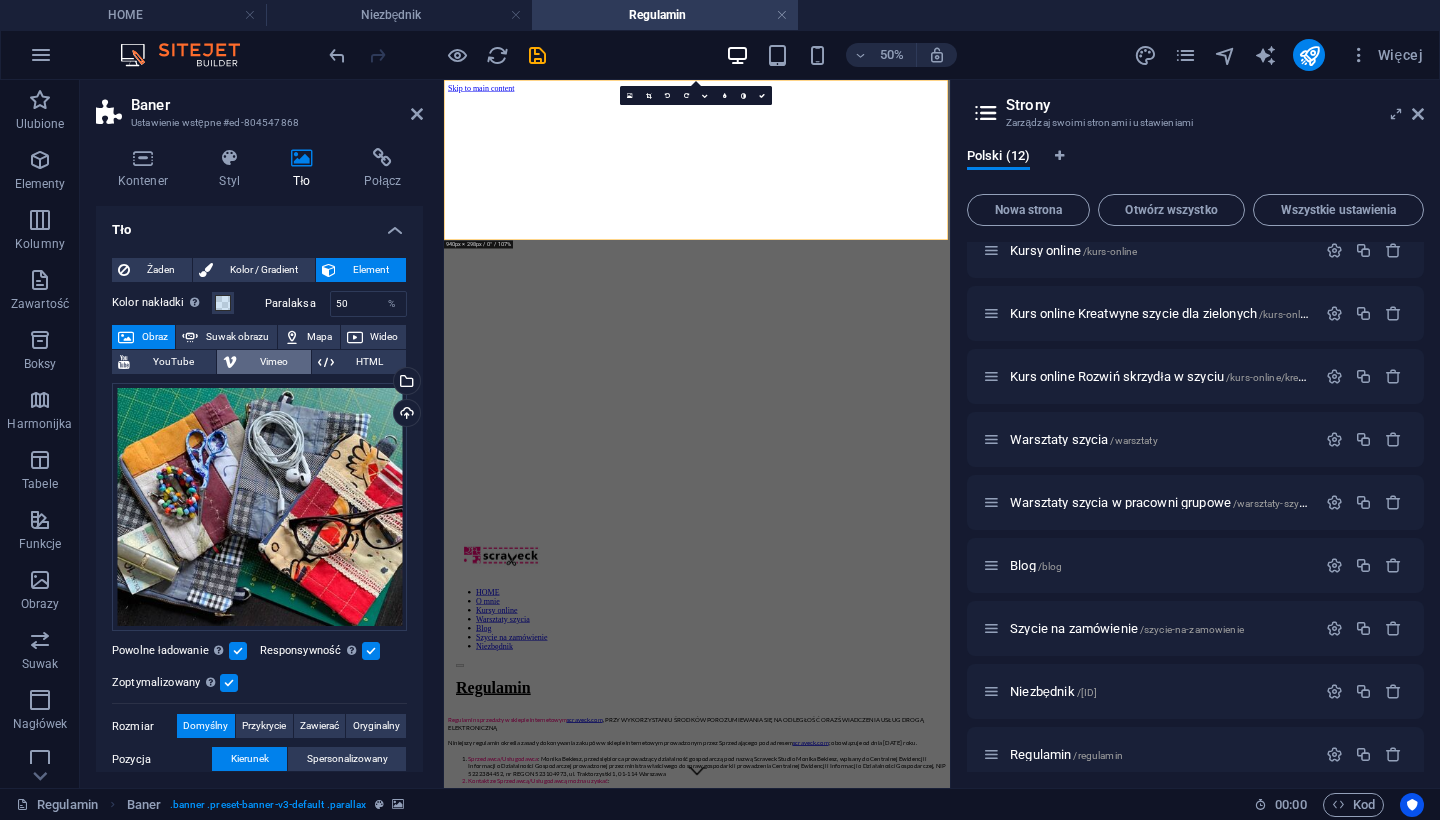 scroll, scrollTop: 0, scrollLeft: 0, axis: both 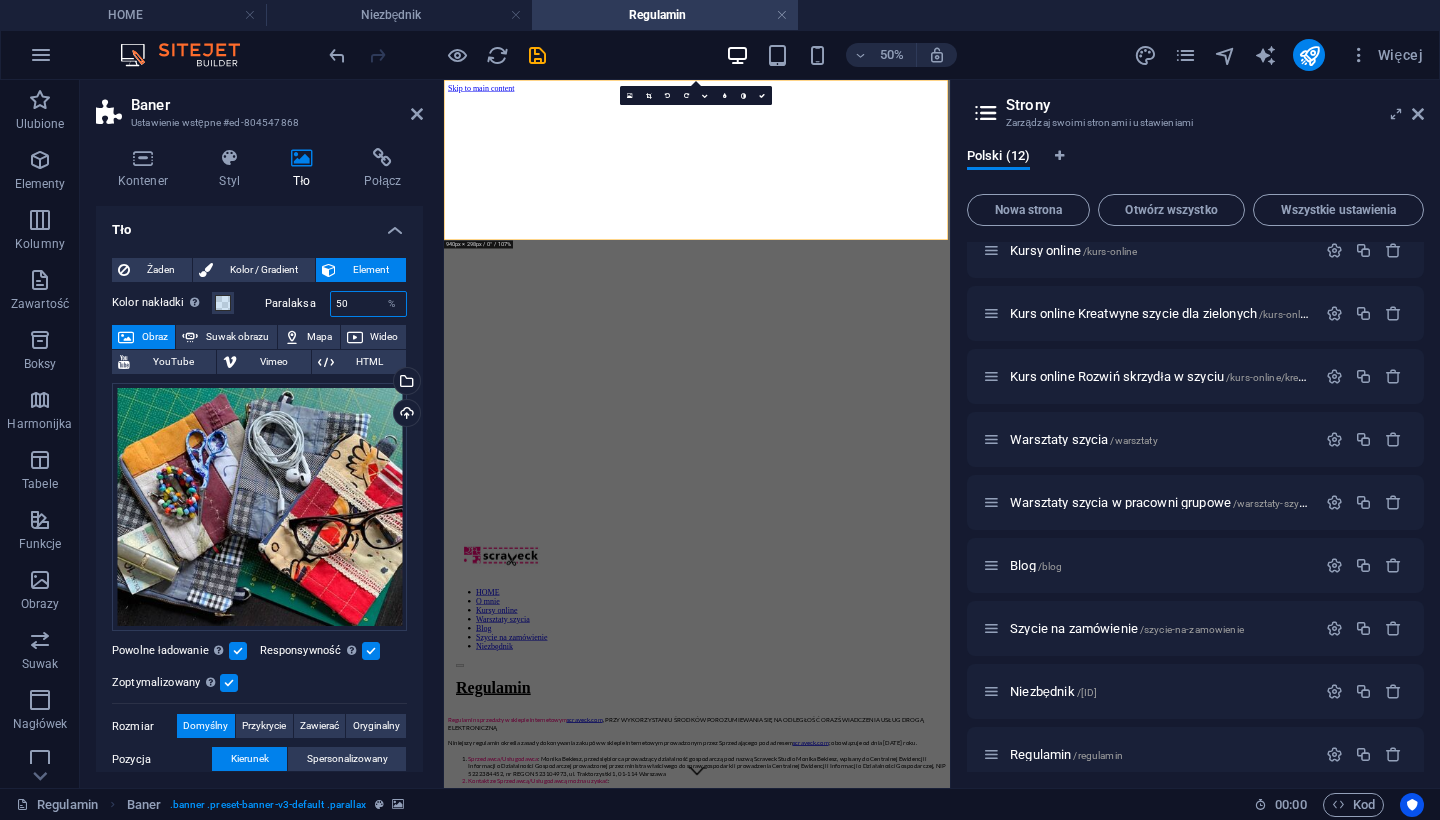 click on "50" at bounding box center (369, 304) 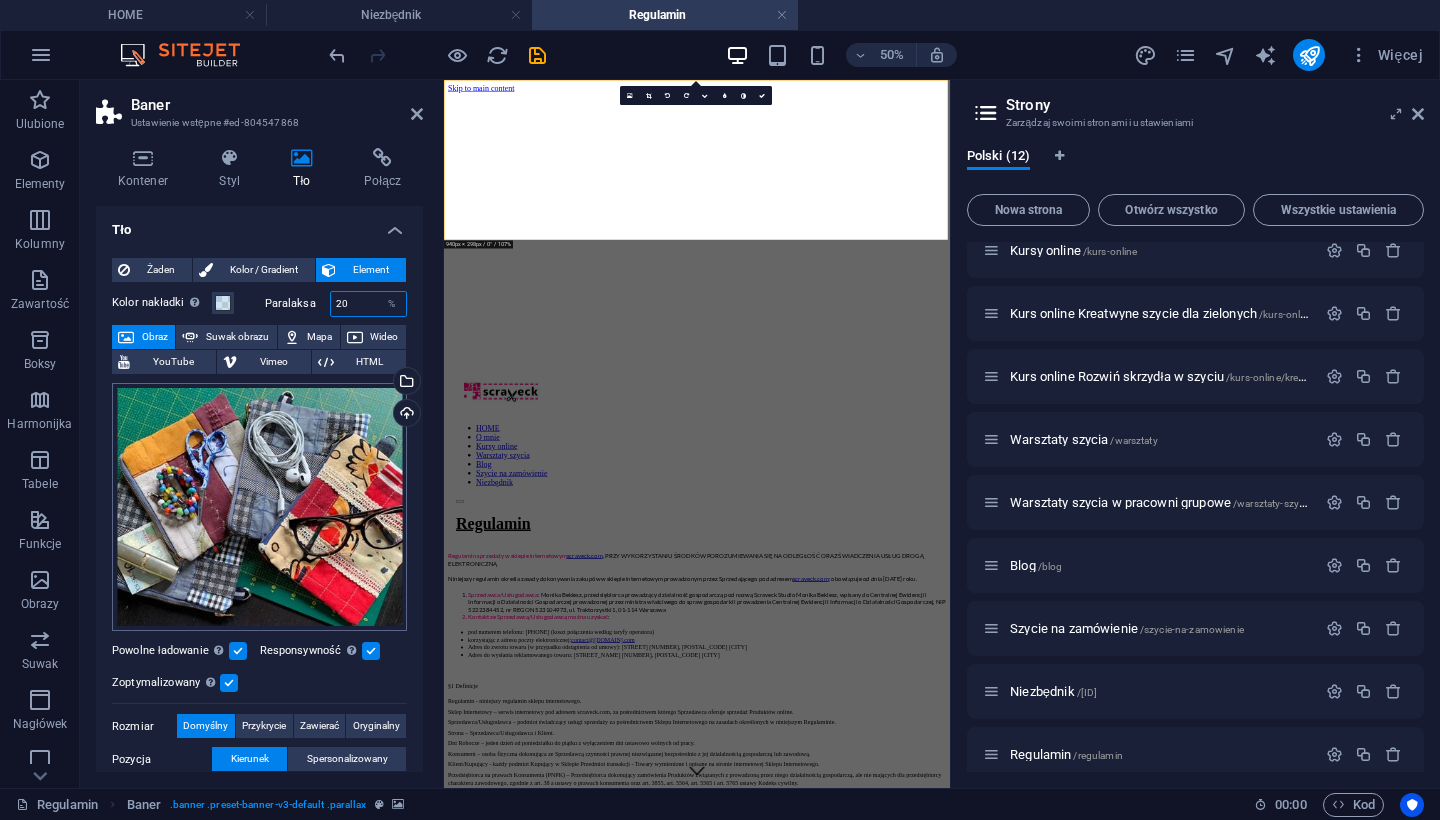 type on "20" 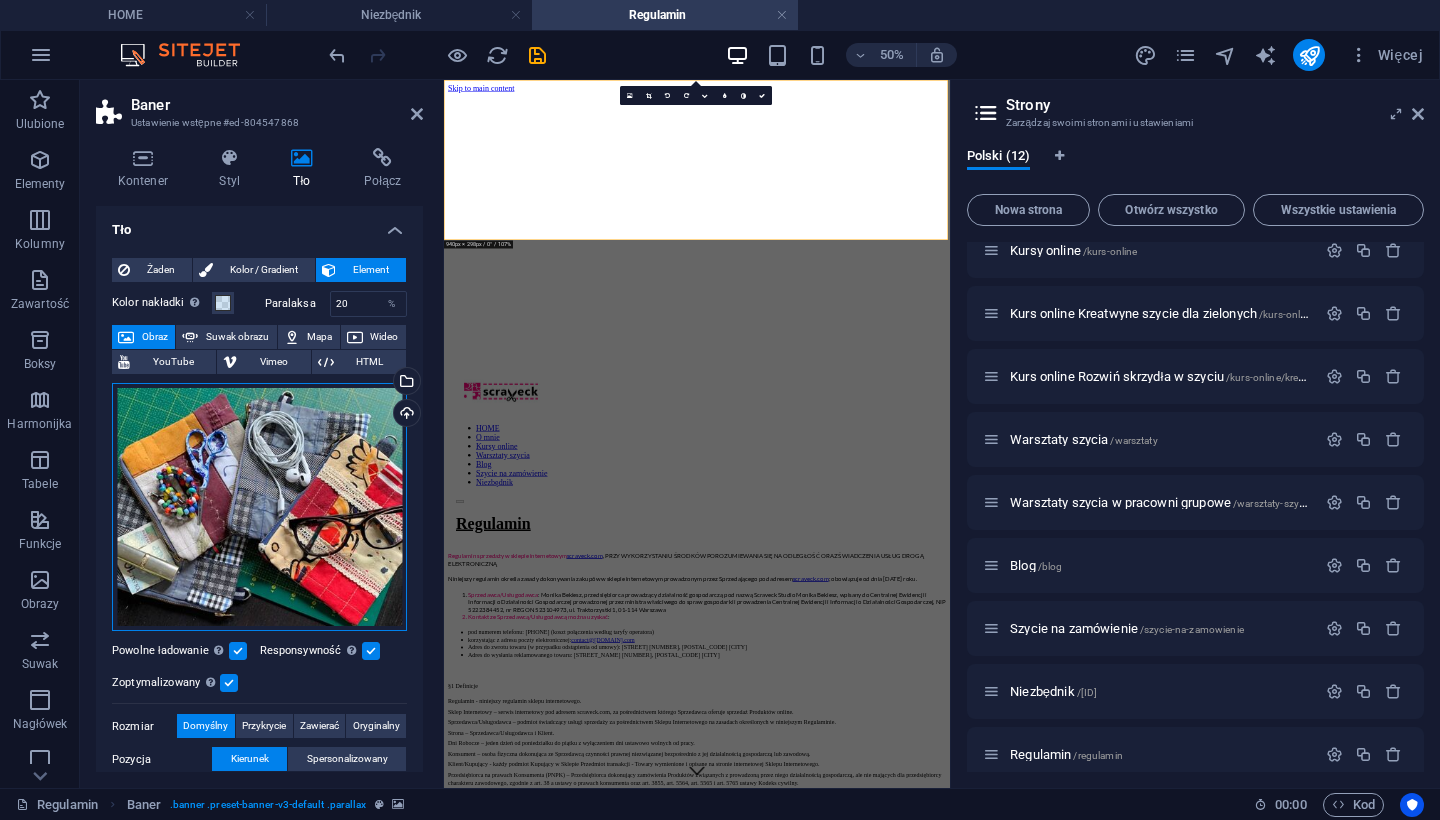 click on "Przeciągnij pliki tutaj, kliknij, aby wybrać pliki lub wybierz pliki z Plików lub naszych bezpłatnych zdjęć i filmów" at bounding box center [259, 507] 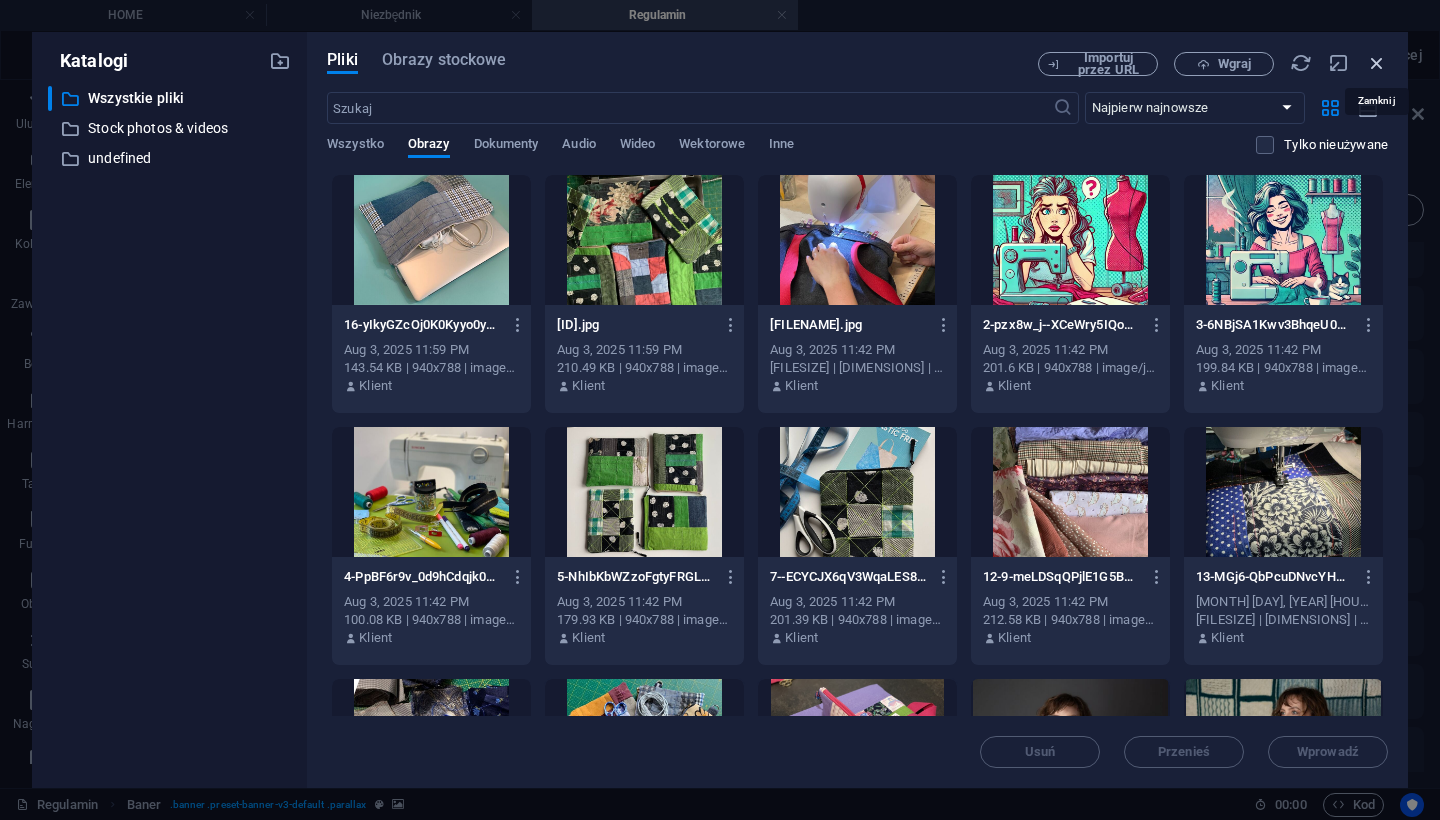 click at bounding box center [1377, 63] 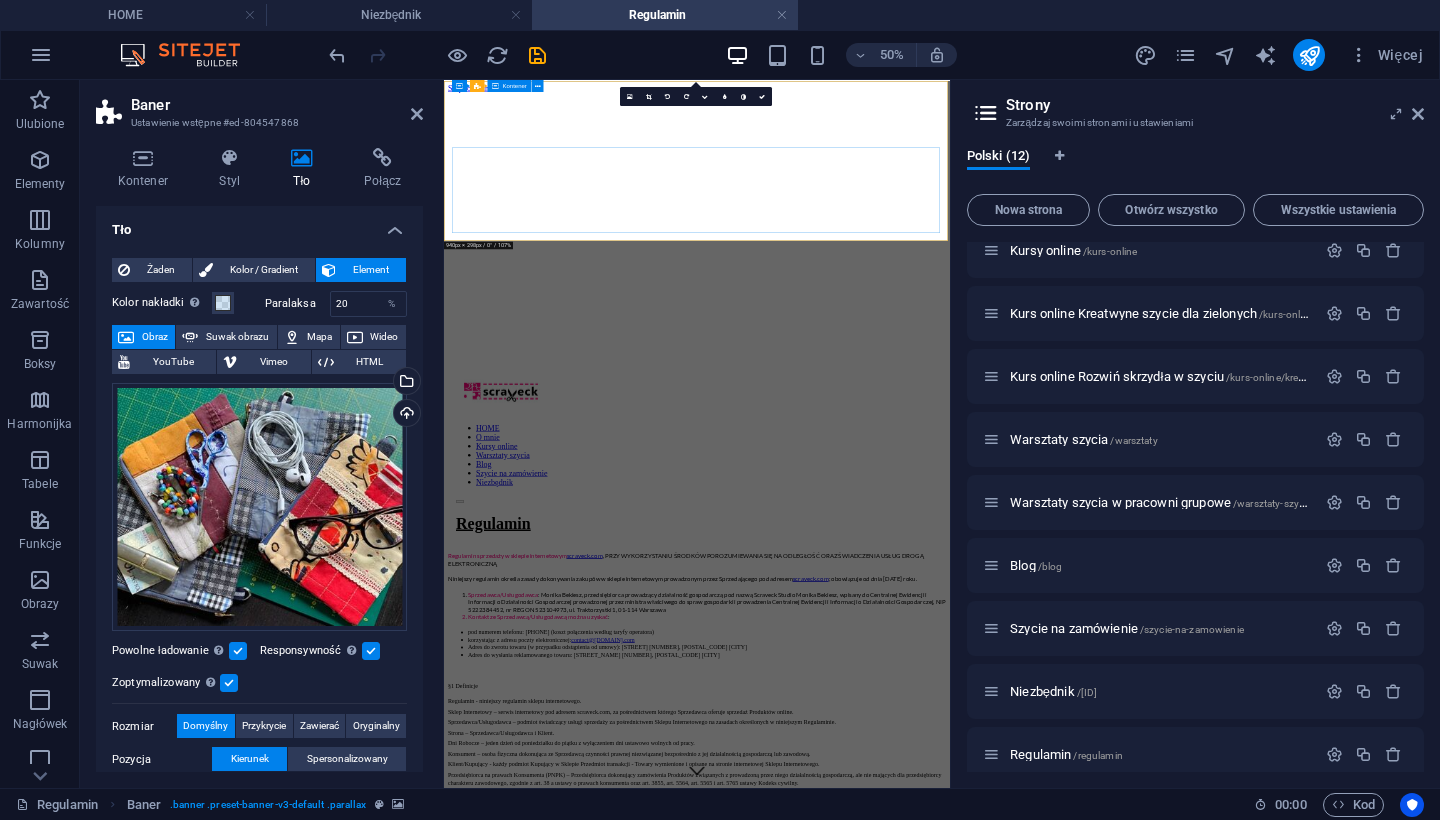 scroll, scrollTop: 0, scrollLeft: 0, axis: both 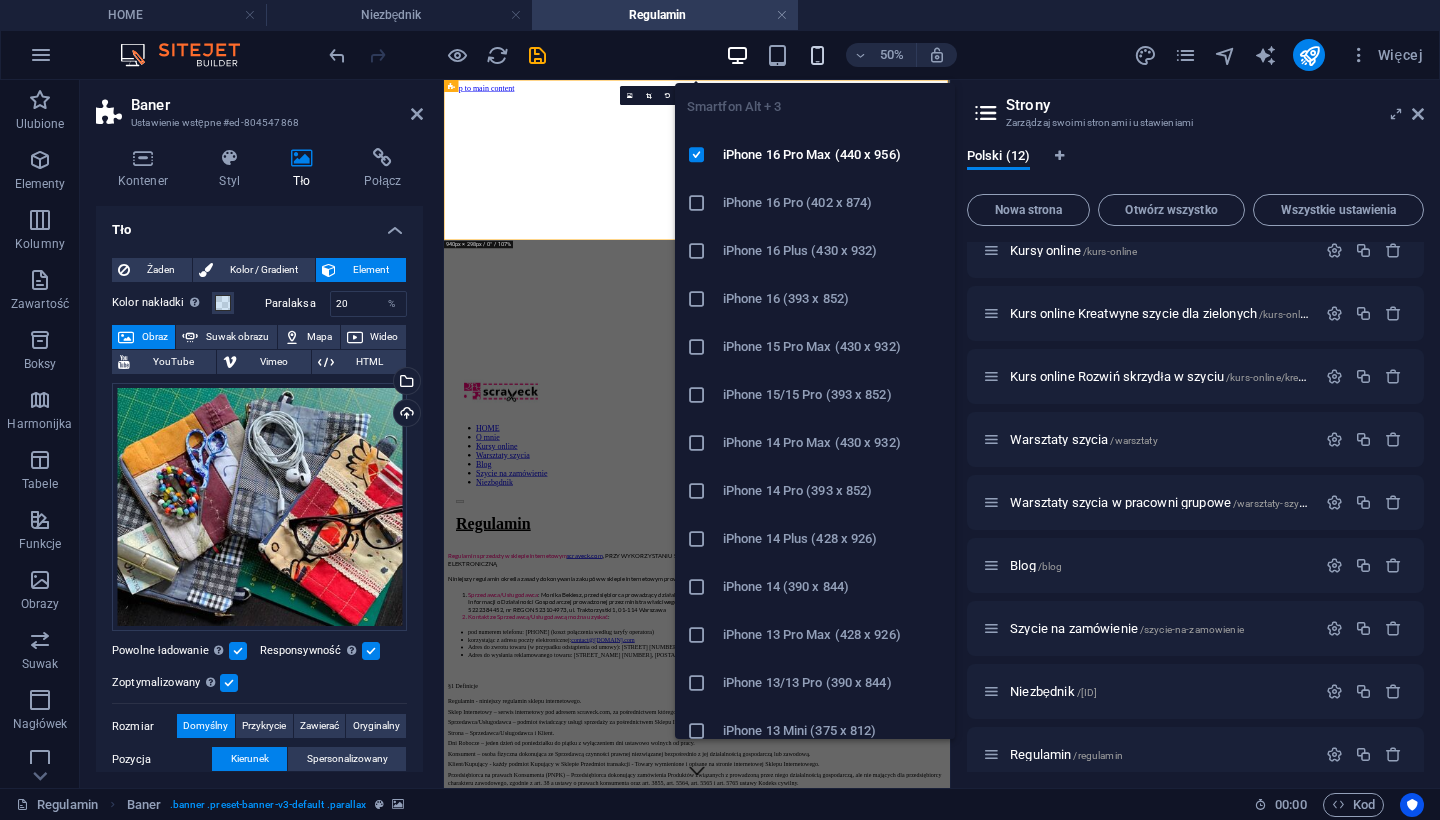 click at bounding box center (817, 55) 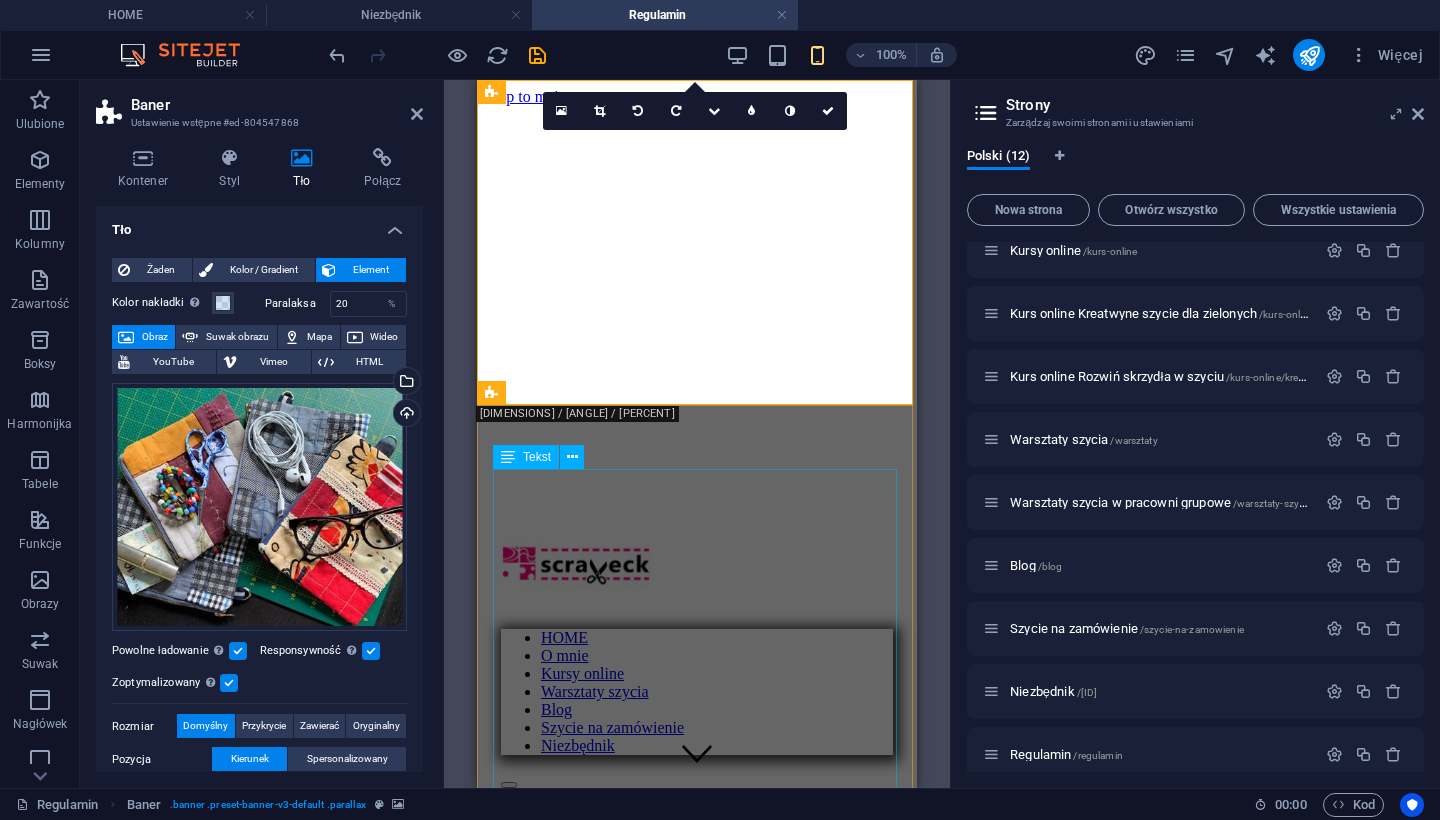 scroll, scrollTop: 0, scrollLeft: 0, axis: both 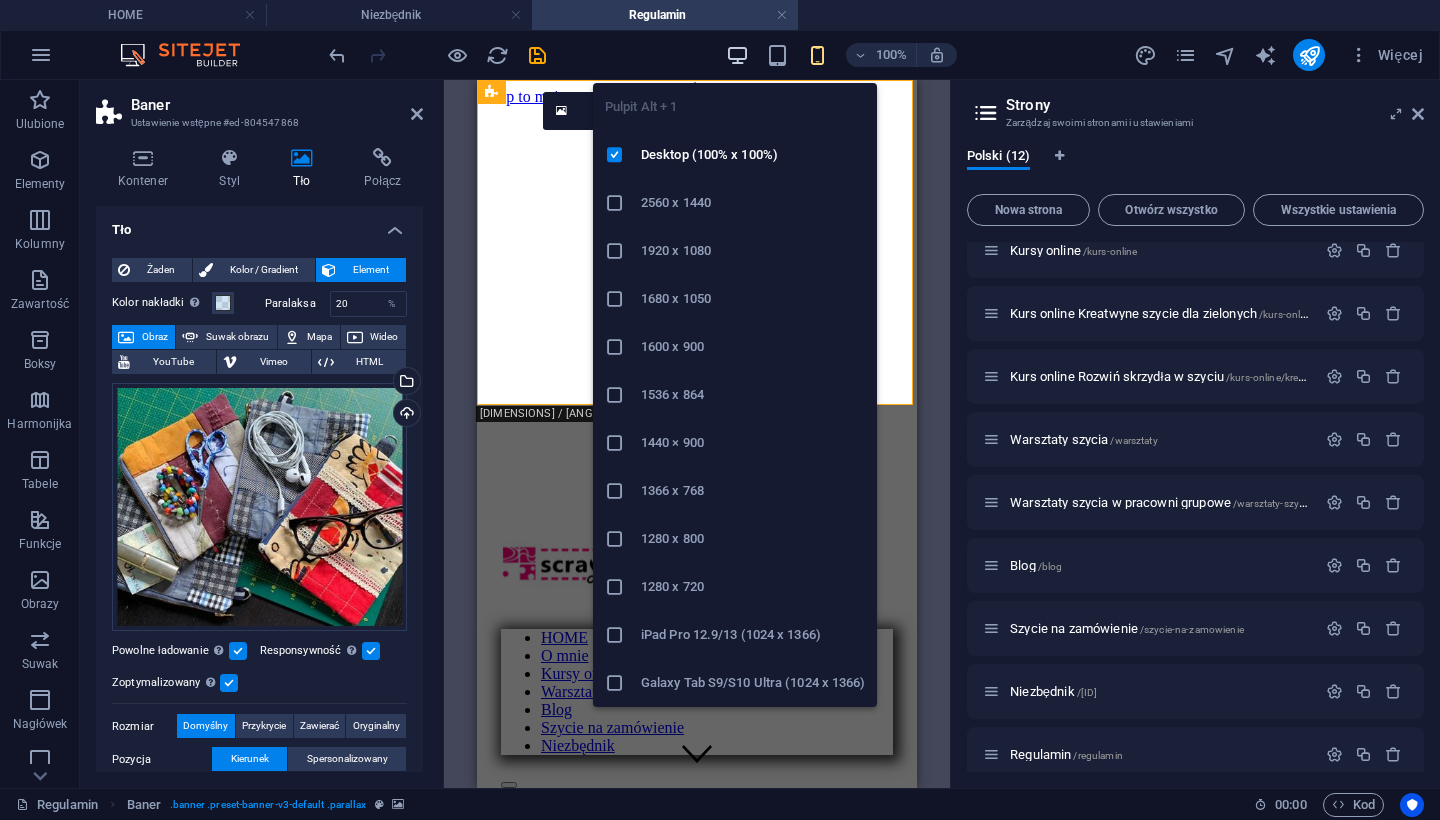 click at bounding box center [737, 55] 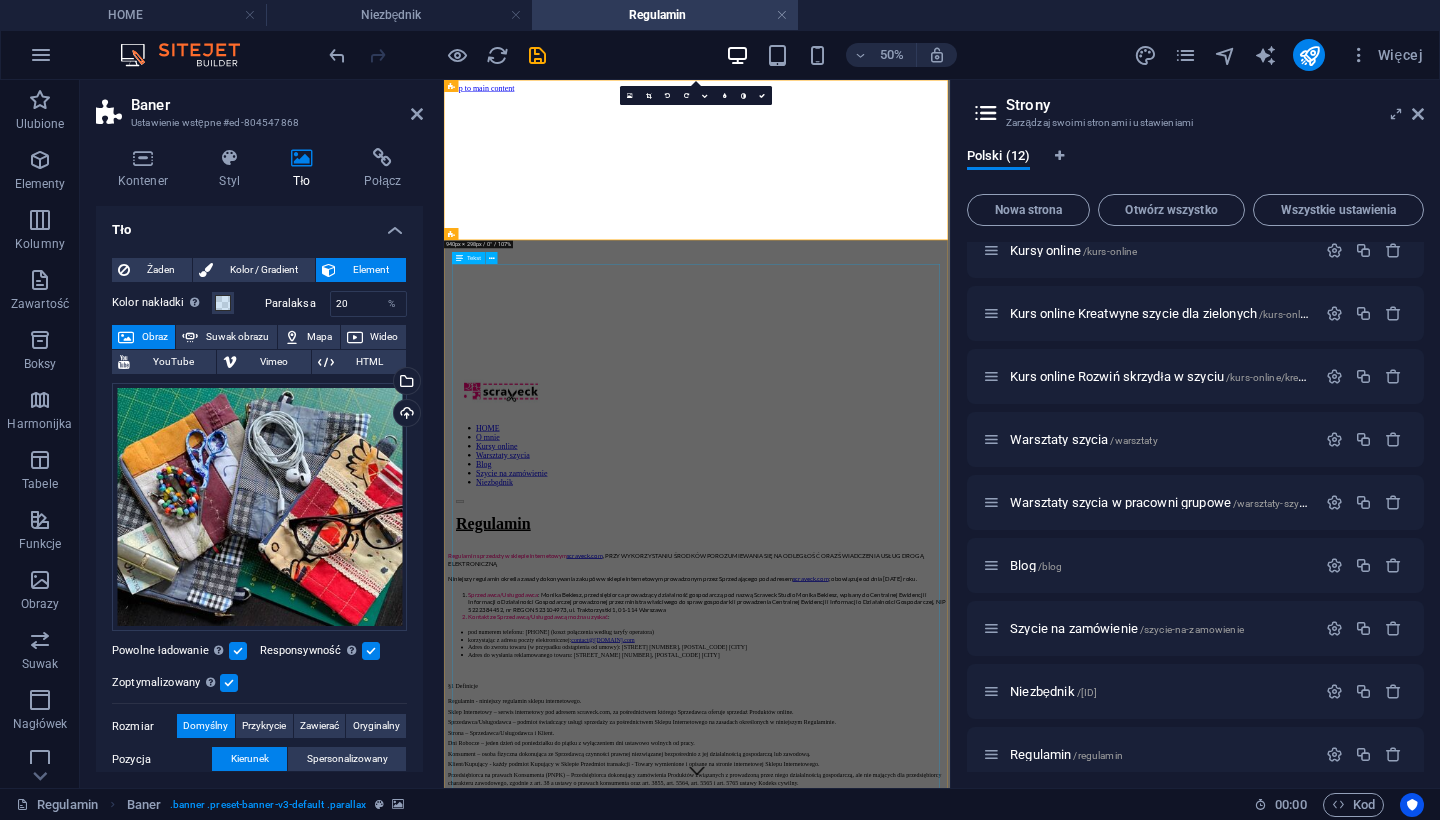 scroll, scrollTop: 0, scrollLeft: 0, axis: both 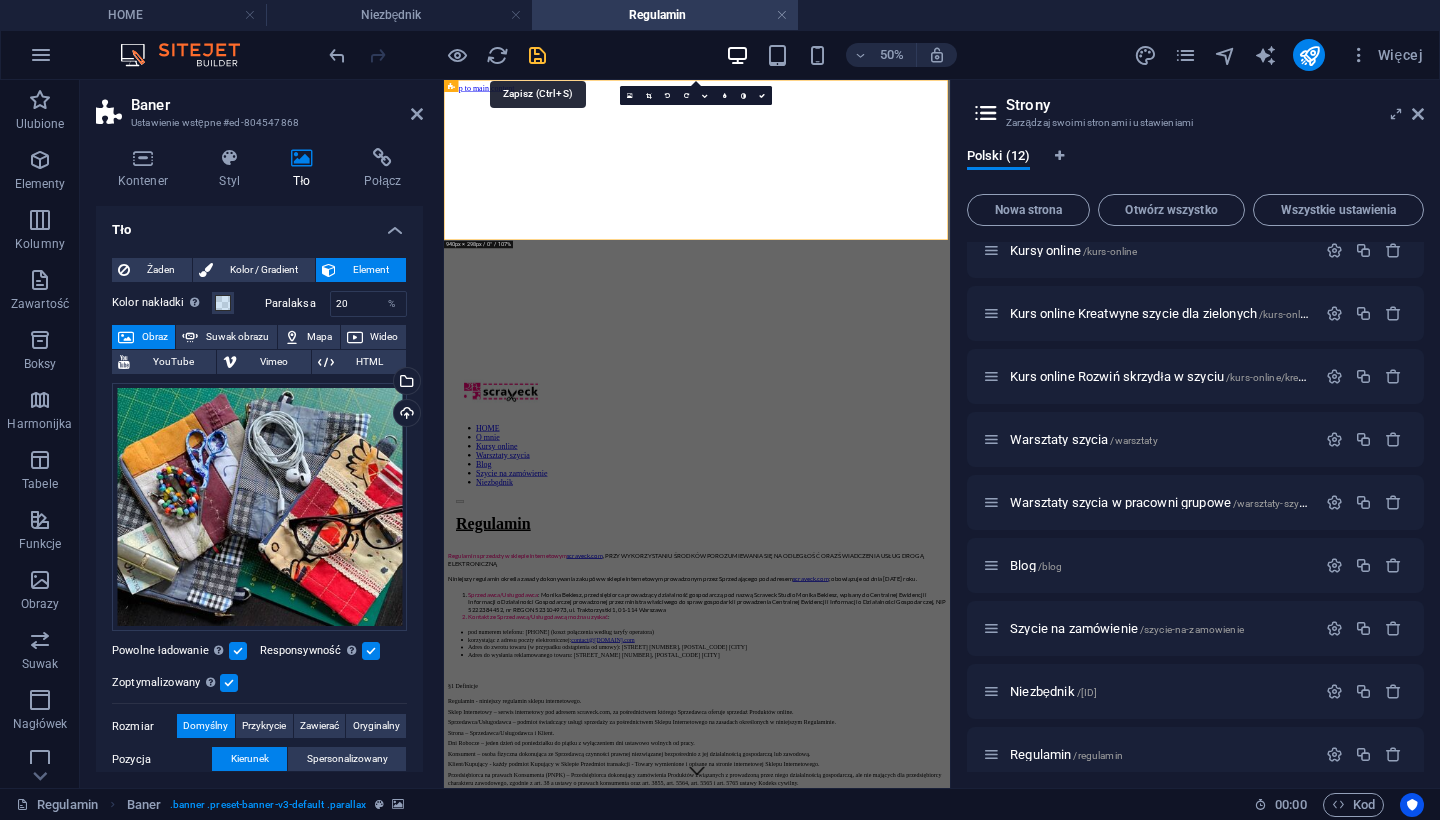 click at bounding box center (537, 55) 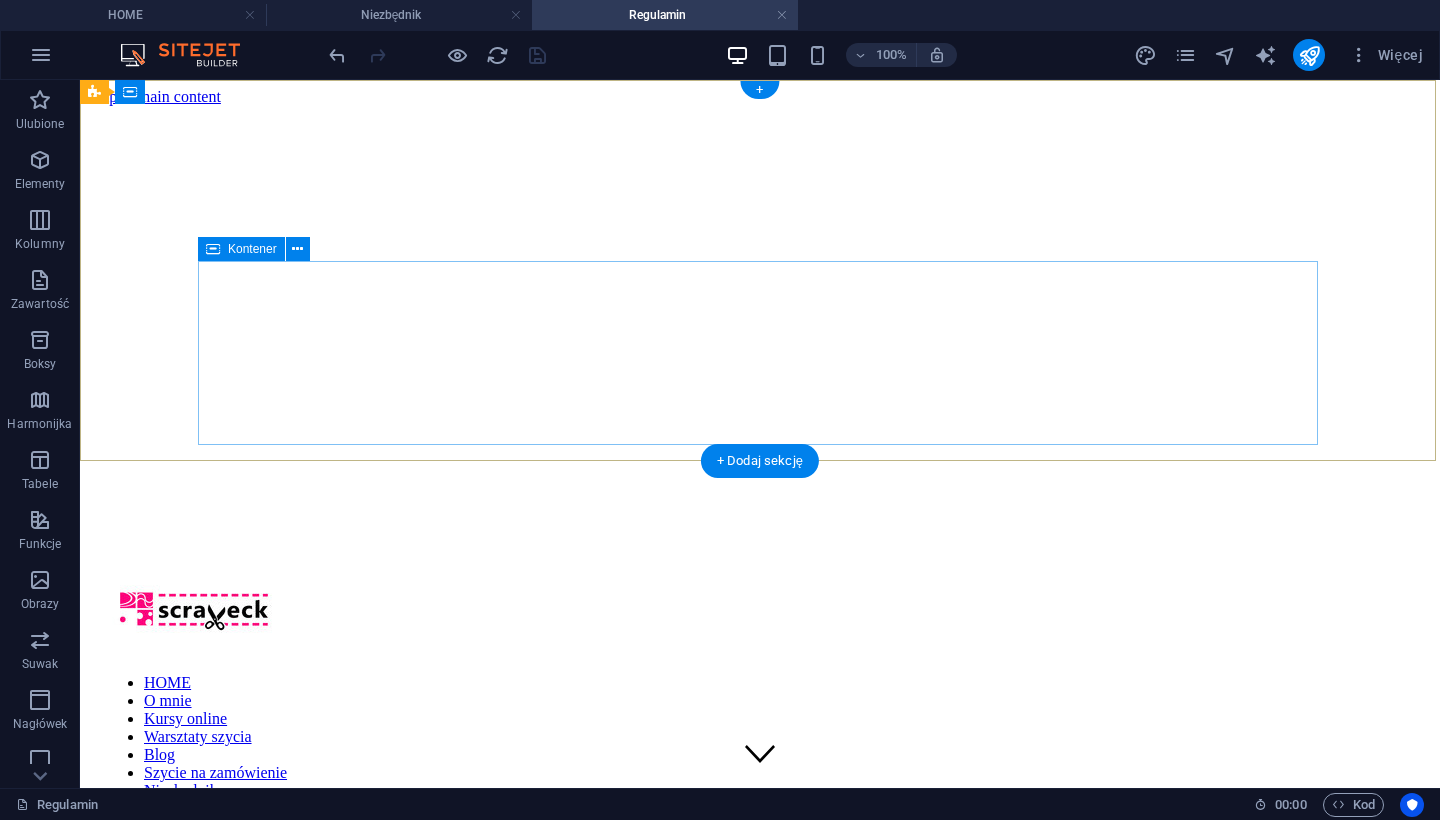 scroll, scrollTop: 0, scrollLeft: 0, axis: both 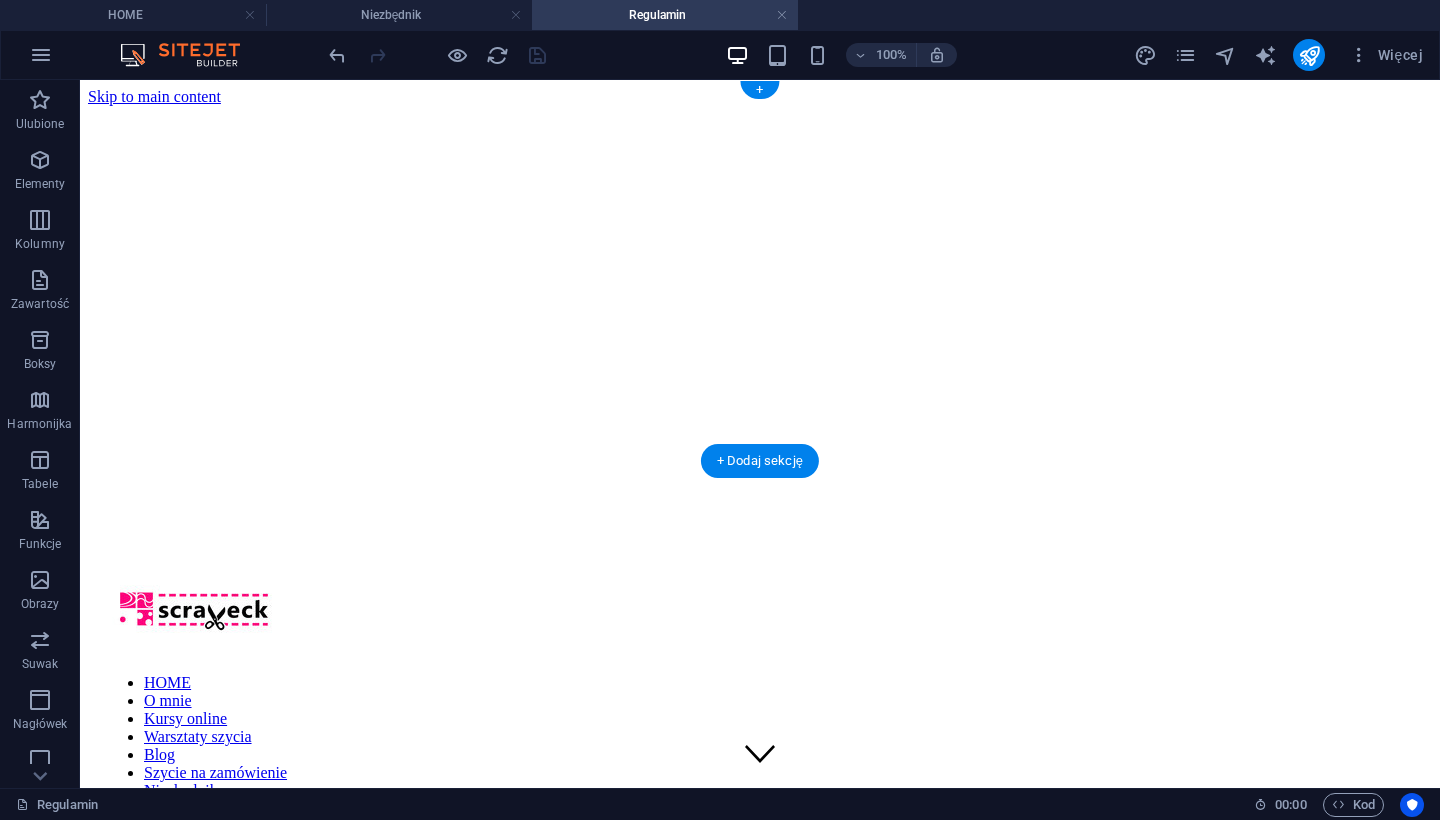click on "HOME O mnie Kursy online Warsztaty szycia Blog Szycie na zamówienie Niezbędnik Regulamin" at bounding box center (760, 741) 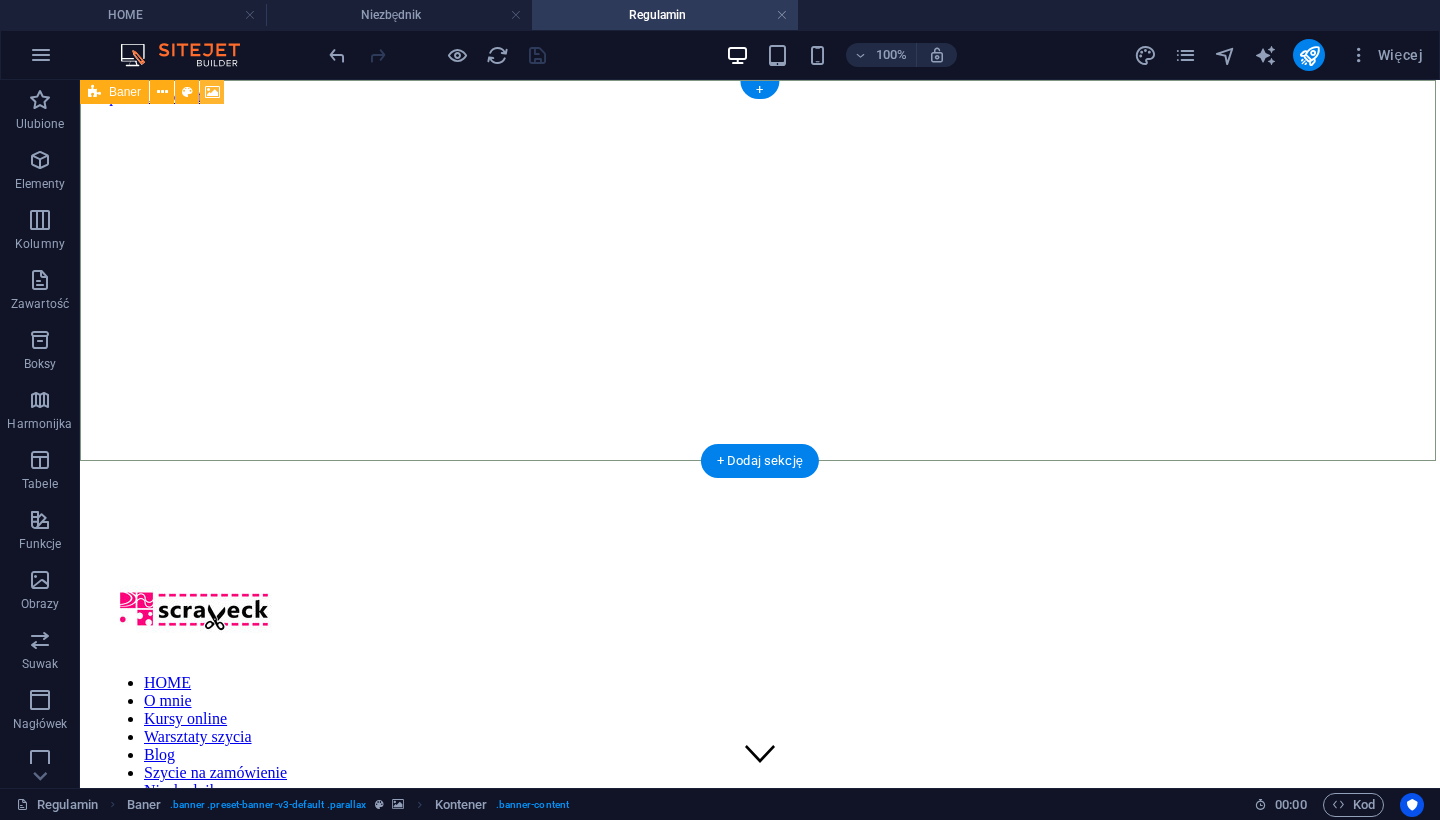 click at bounding box center [212, 92] 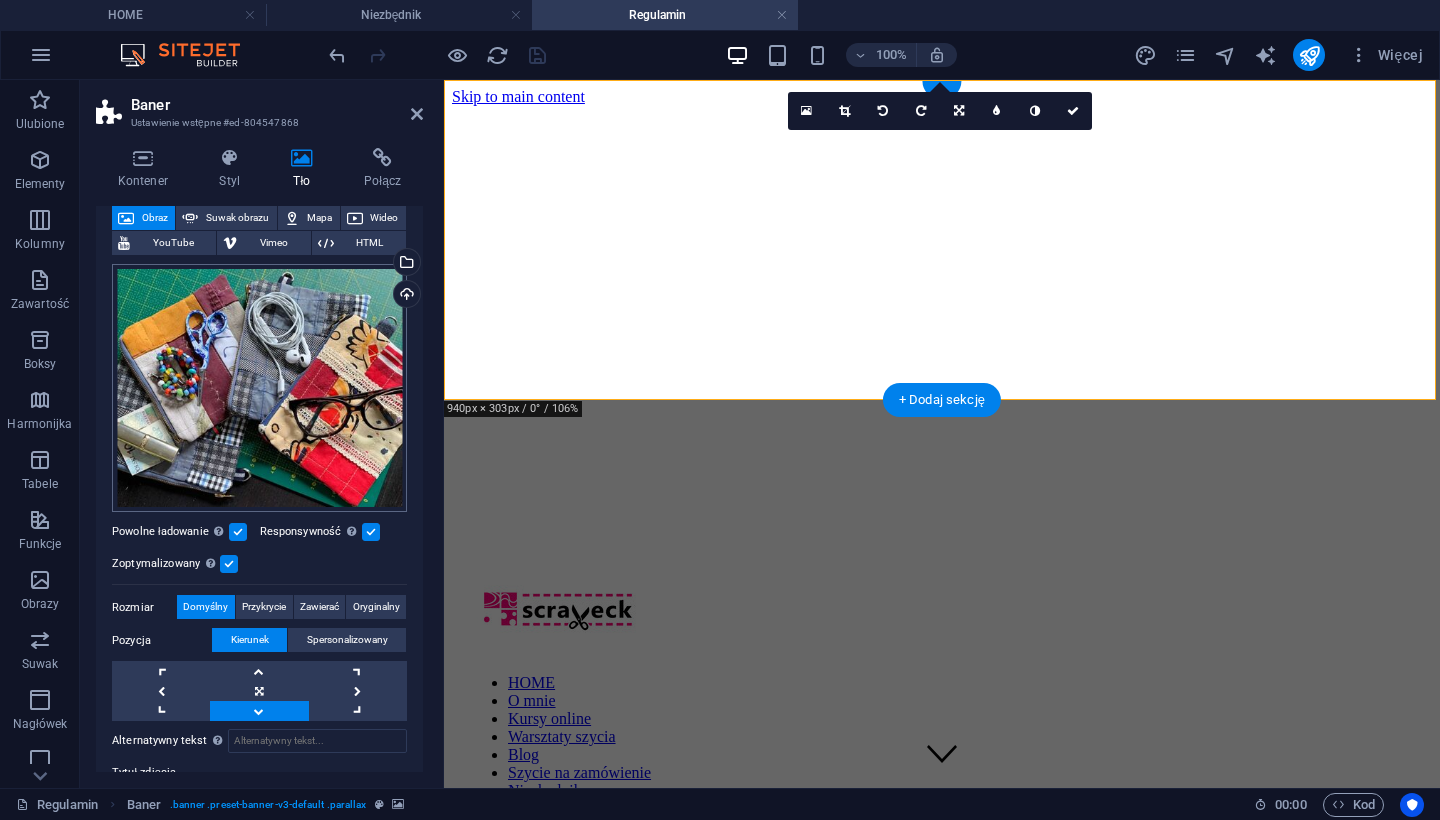 scroll, scrollTop: 127, scrollLeft: 0, axis: vertical 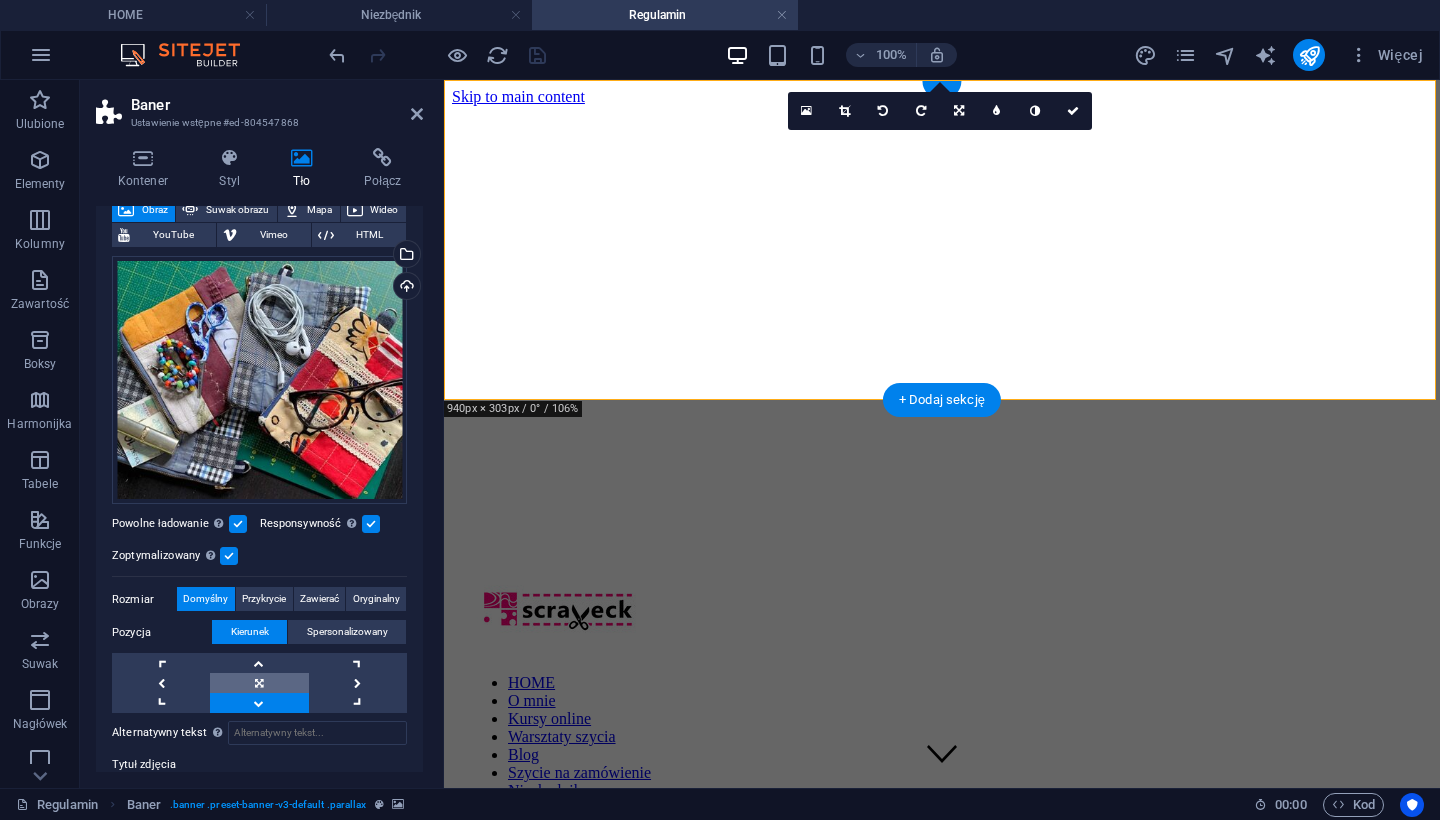 click at bounding box center [259, 683] 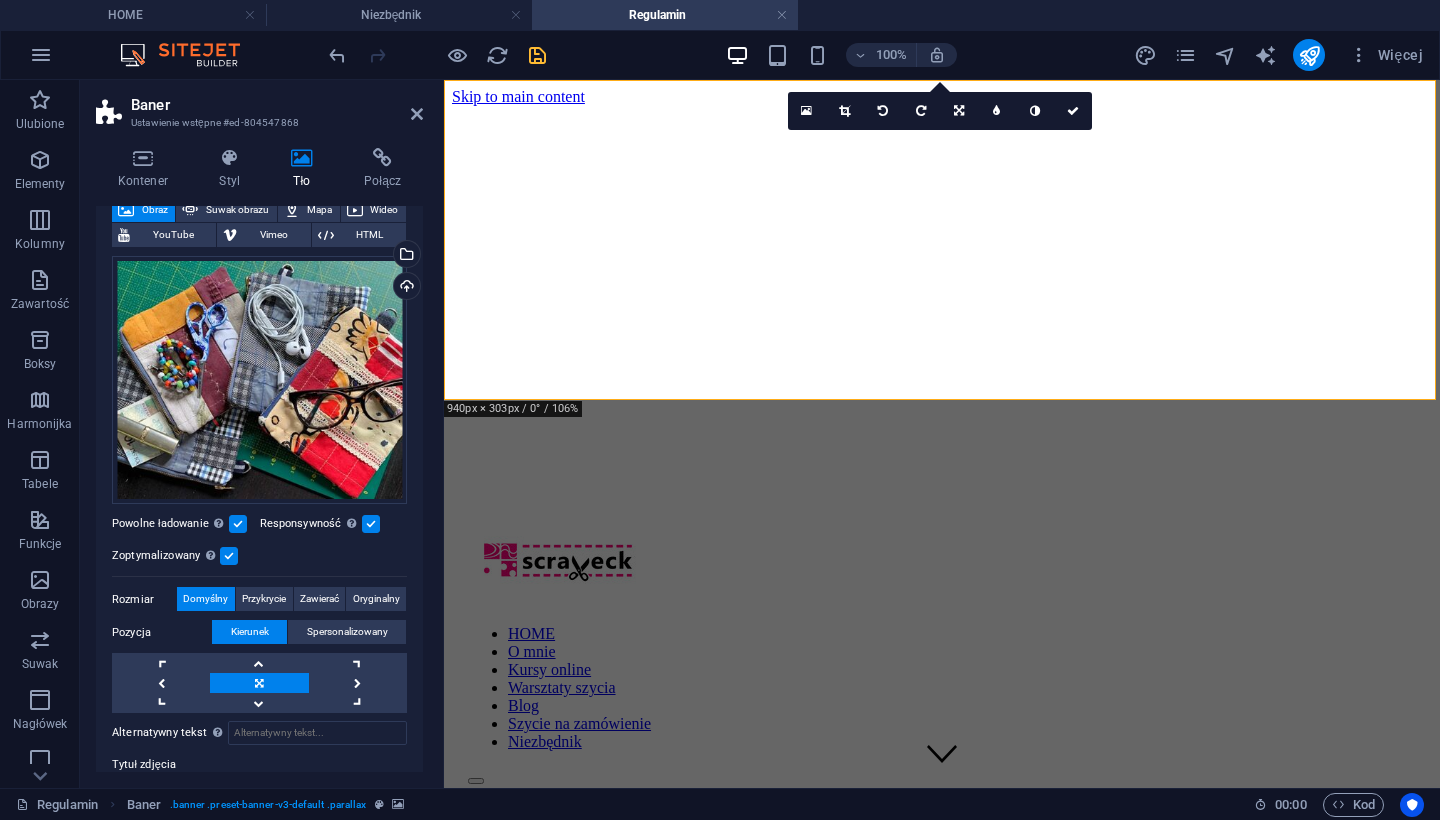 click at bounding box center (537, 55) 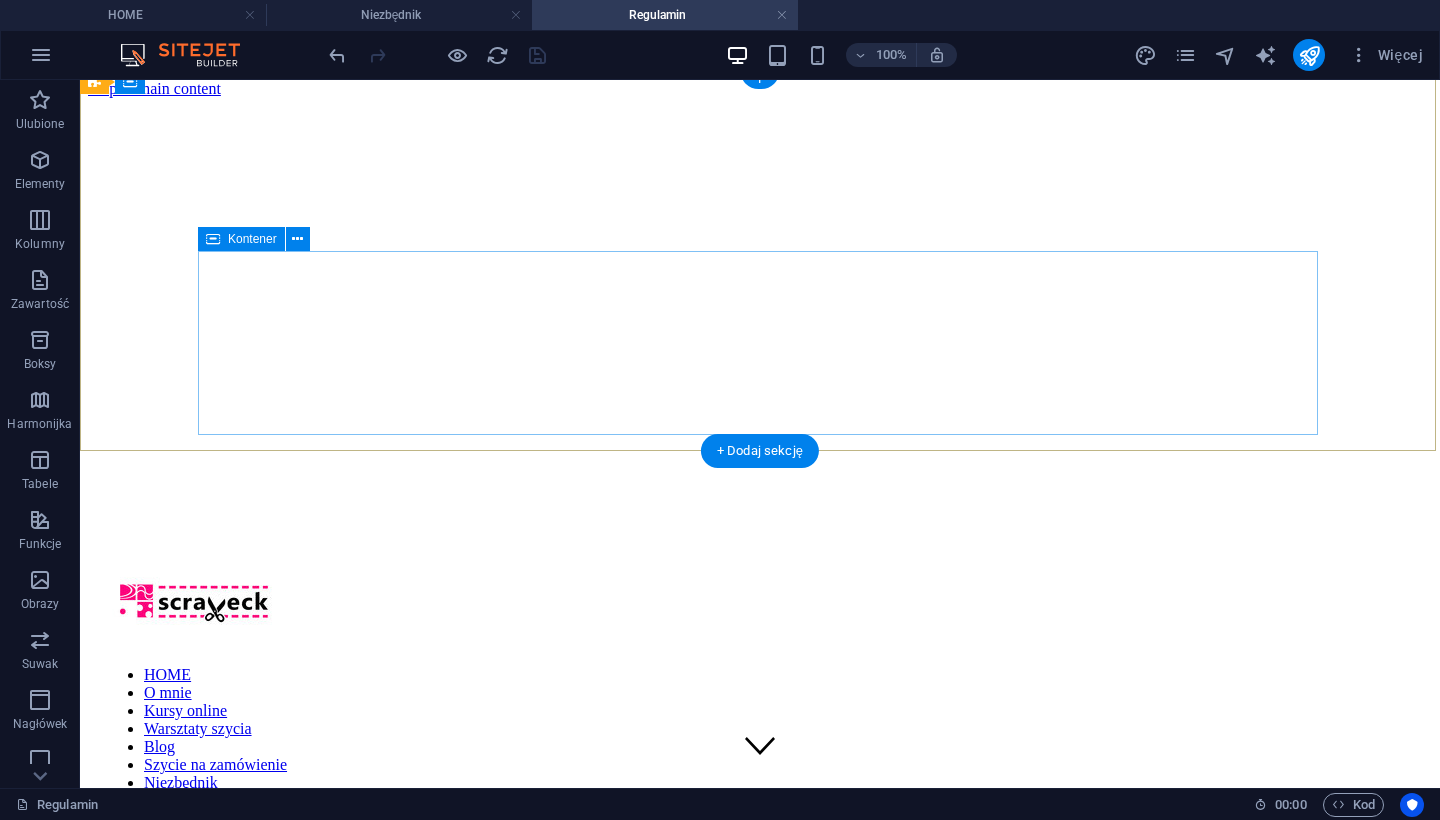 scroll, scrollTop: 10, scrollLeft: 0, axis: vertical 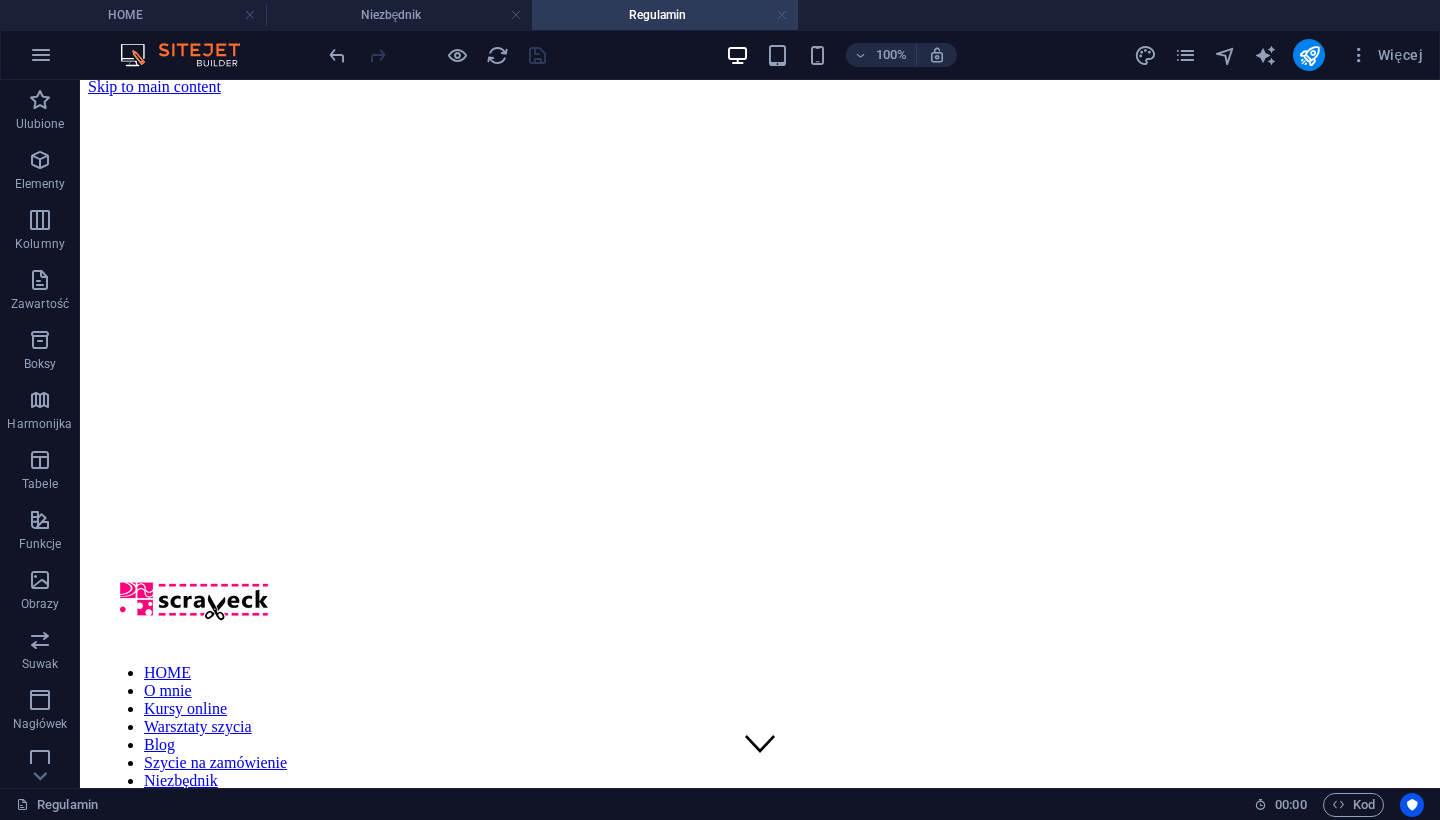 click at bounding box center (782, 15) 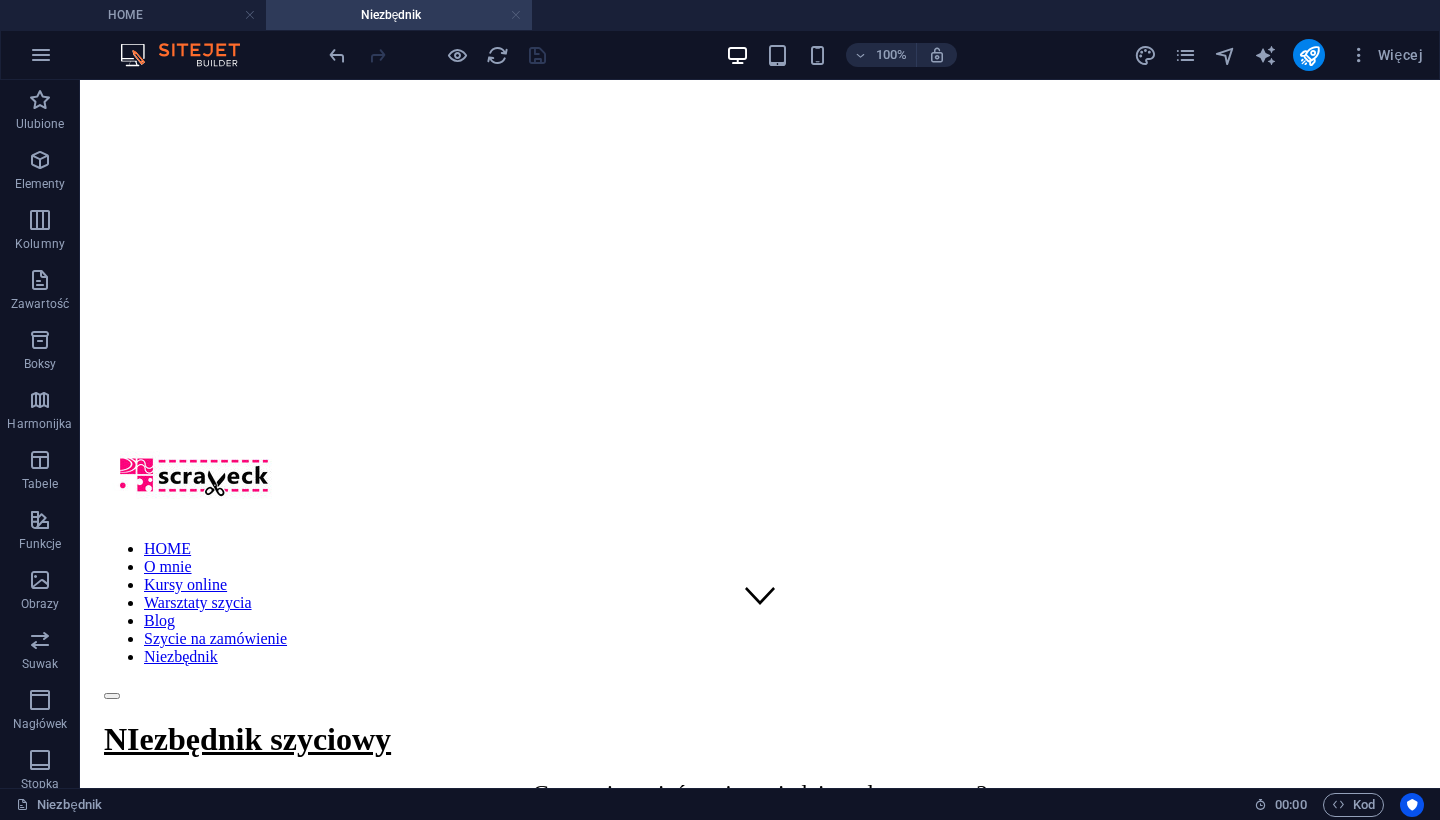 click at bounding box center (516, 15) 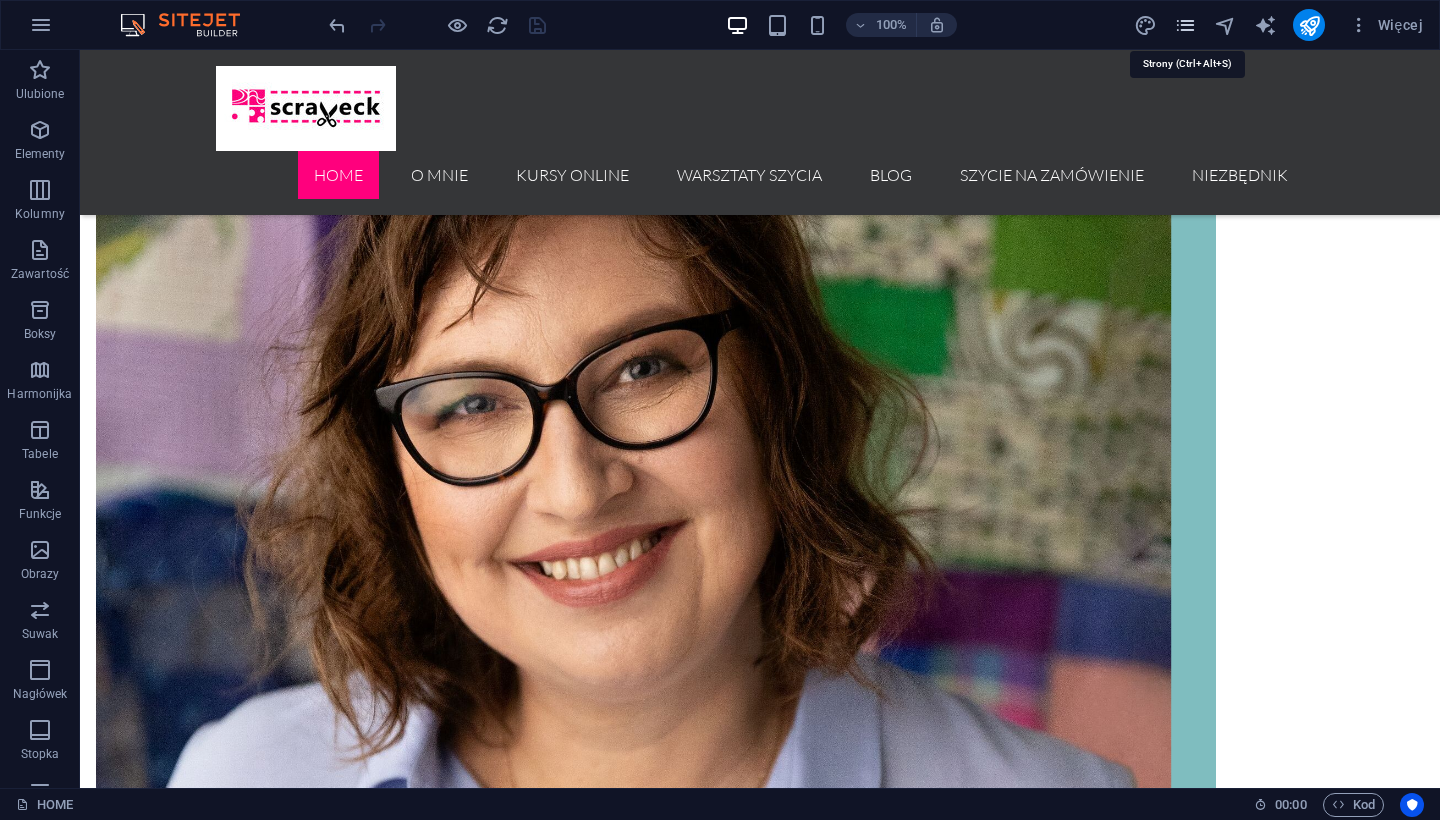 click at bounding box center [1185, 25] 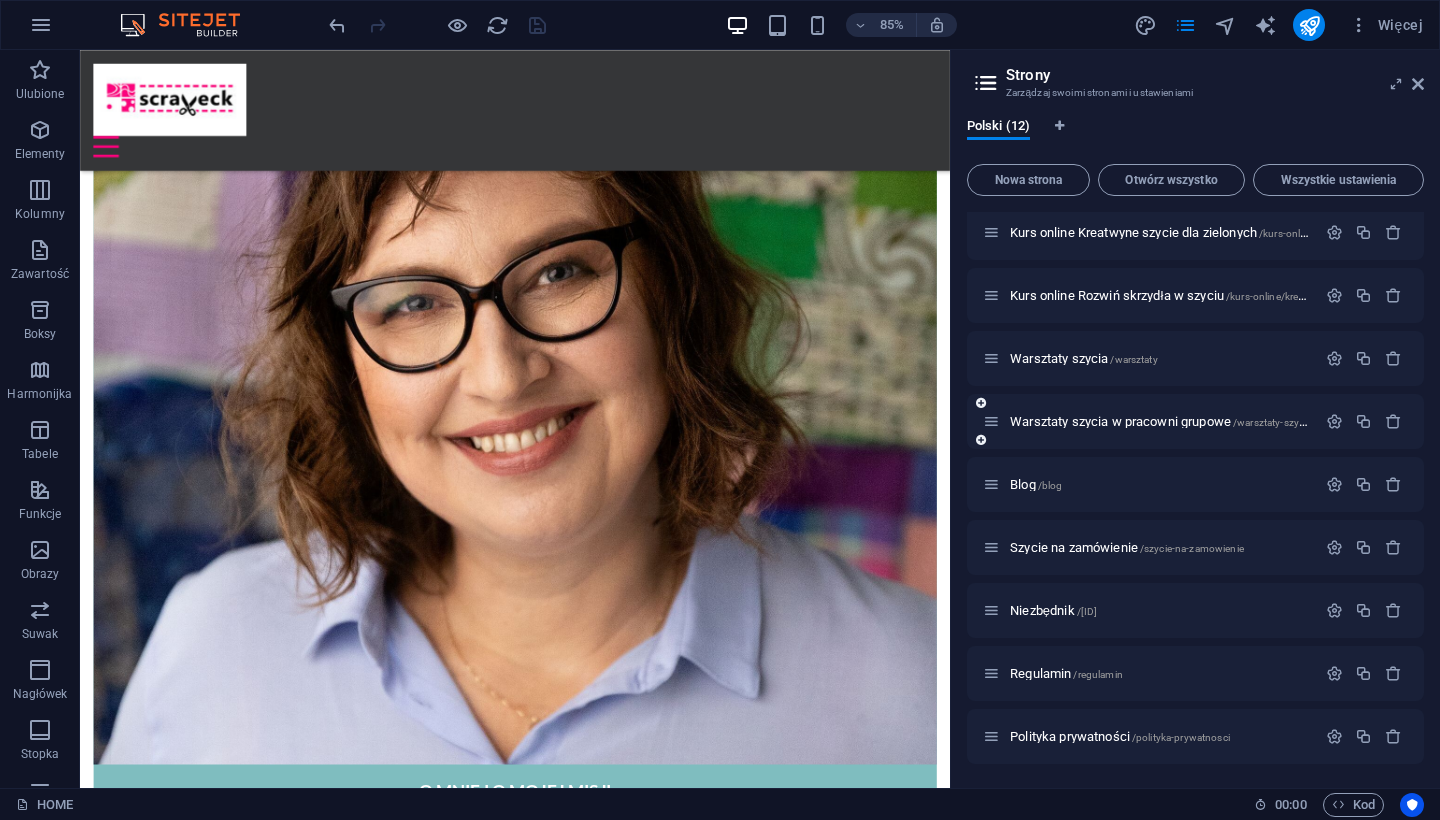 scroll, scrollTop: 196, scrollLeft: 0, axis: vertical 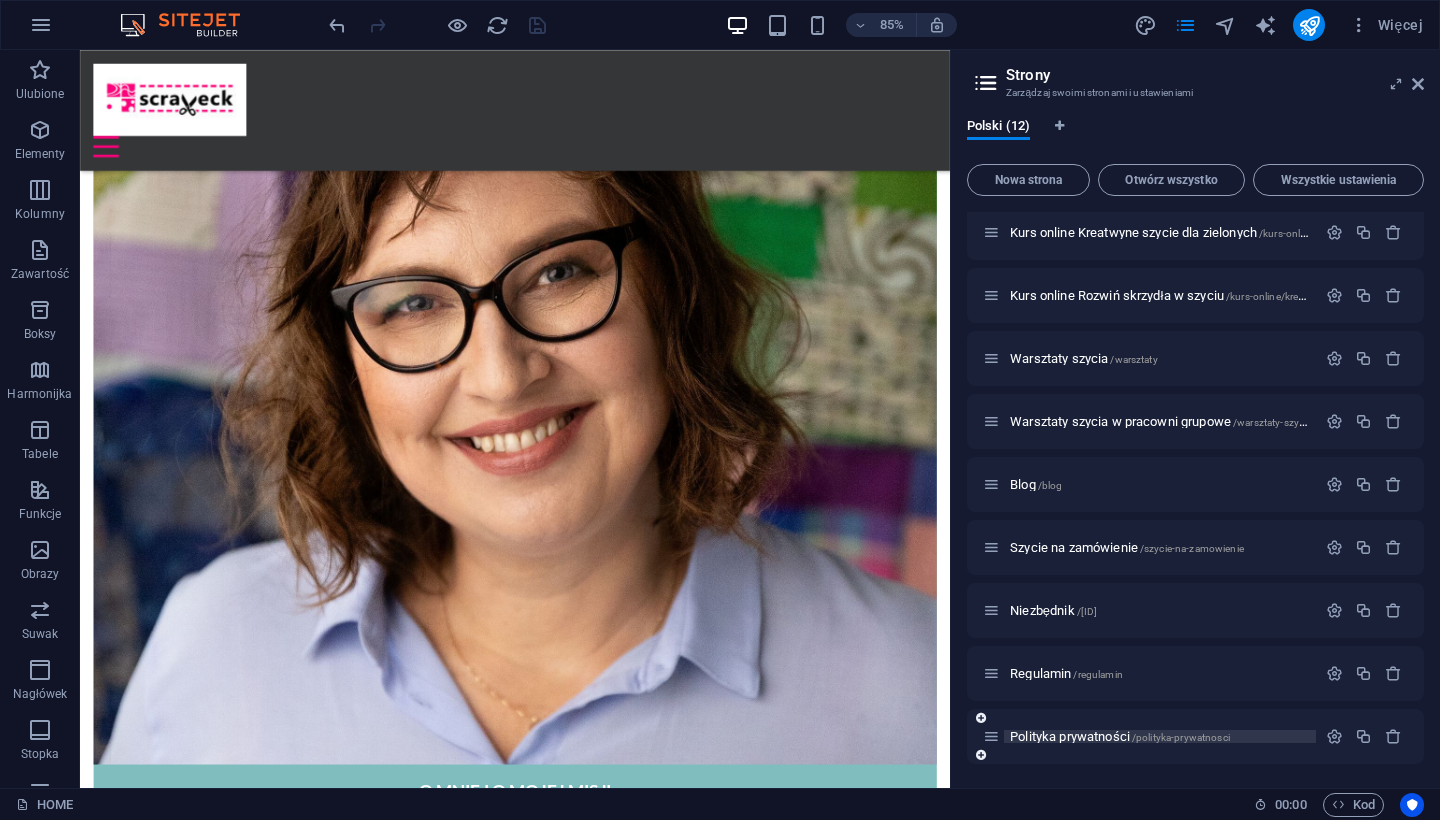 click on "Polityka prywatności /polityka-prywatnosci" at bounding box center [1120, 736] 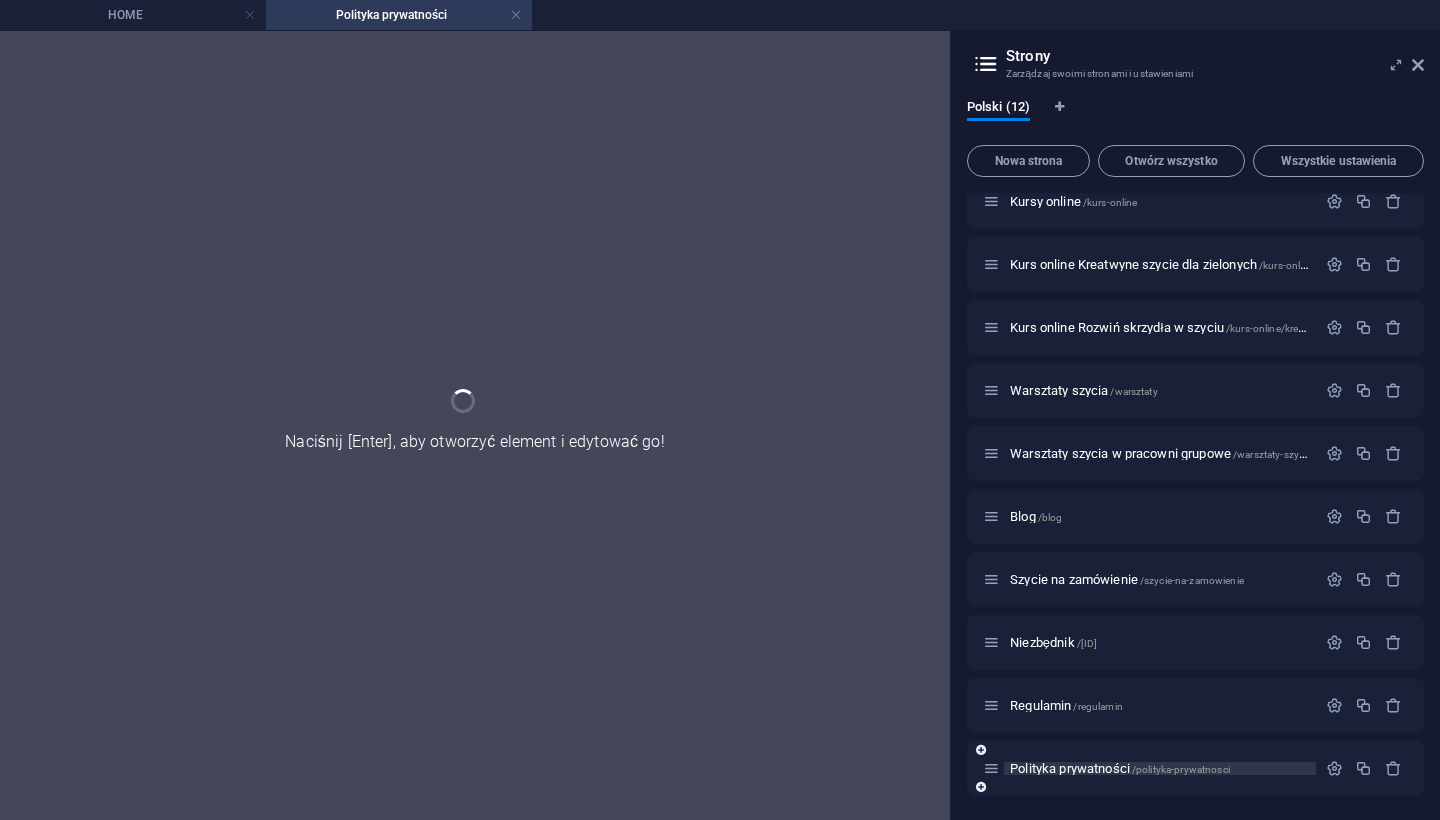 scroll, scrollTop: 145, scrollLeft: 0, axis: vertical 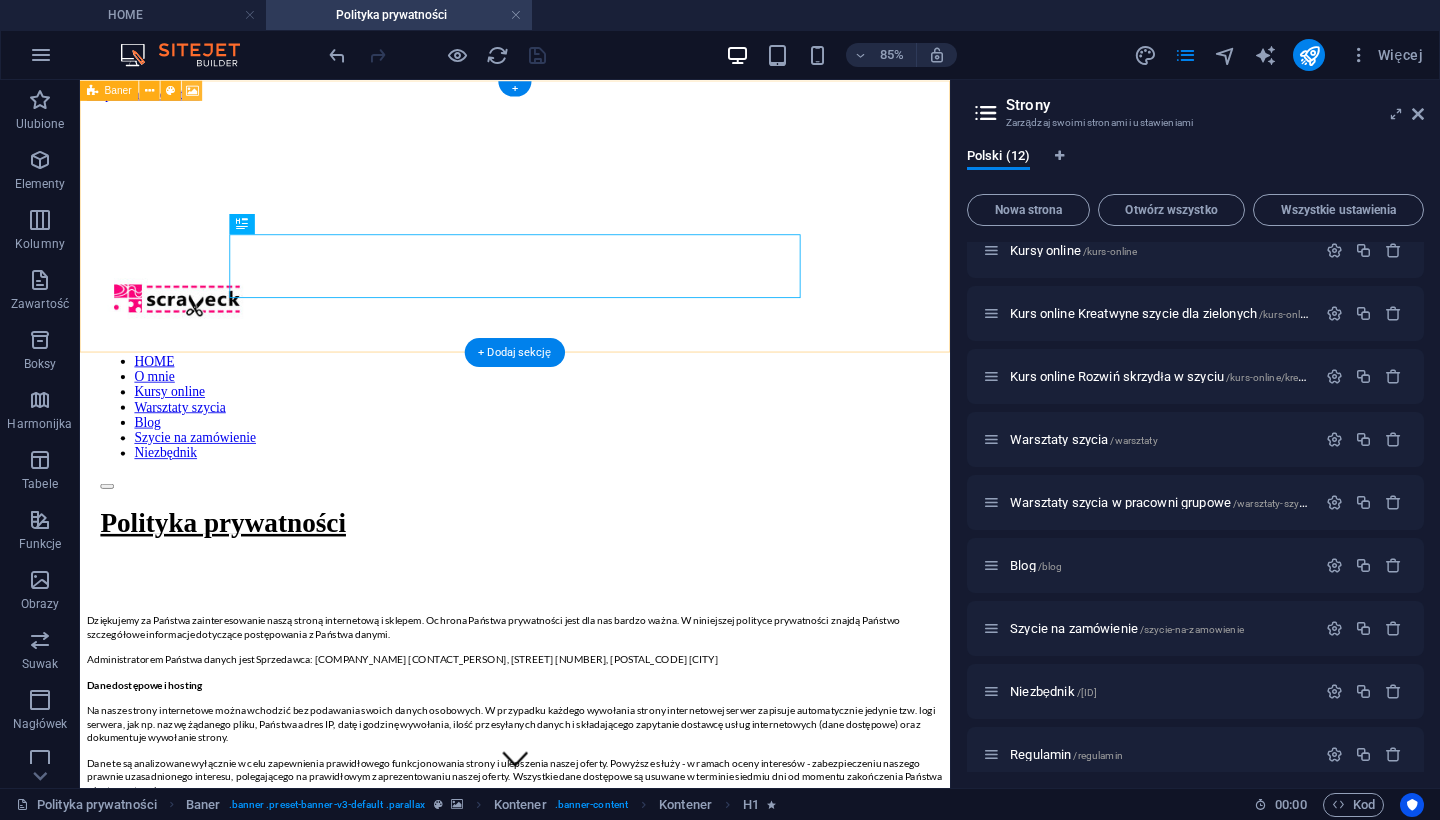 click at bounding box center [192, 90] 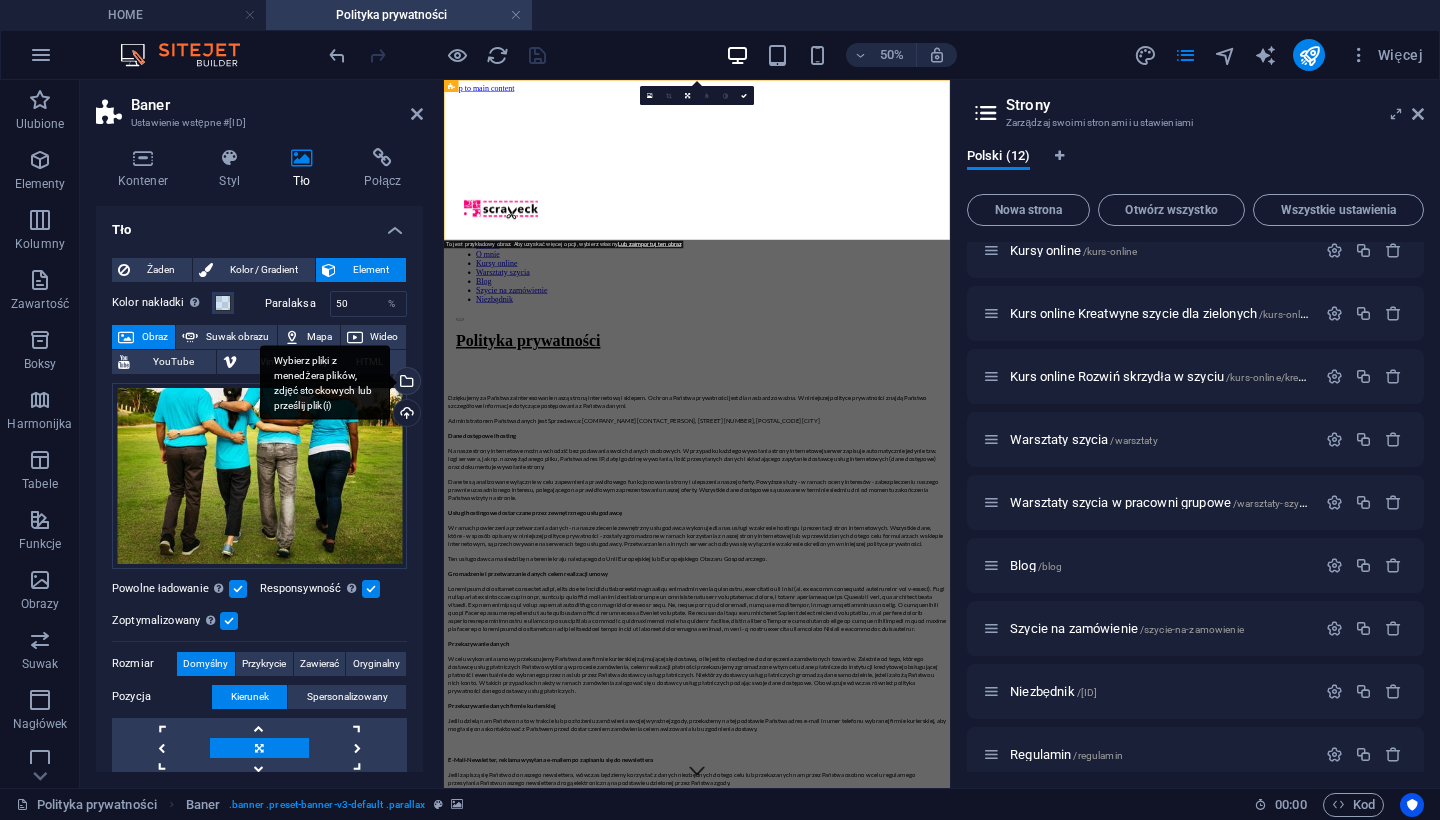 click on "Wybierz pliki z menedżera plików, zdjęć stockowych lub prześlij plik(i)" at bounding box center [405, 383] 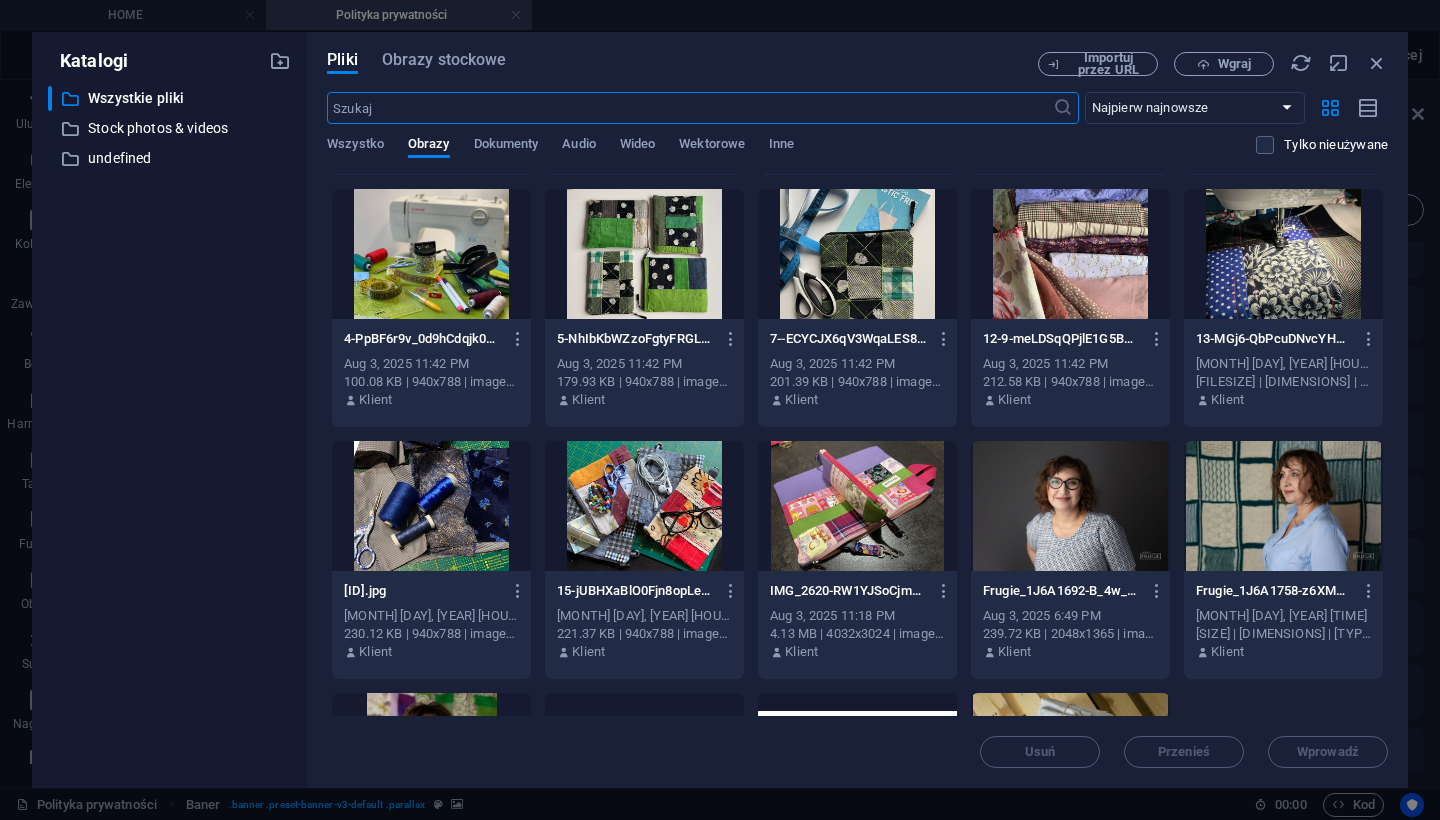 scroll, scrollTop: 240, scrollLeft: 0, axis: vertical 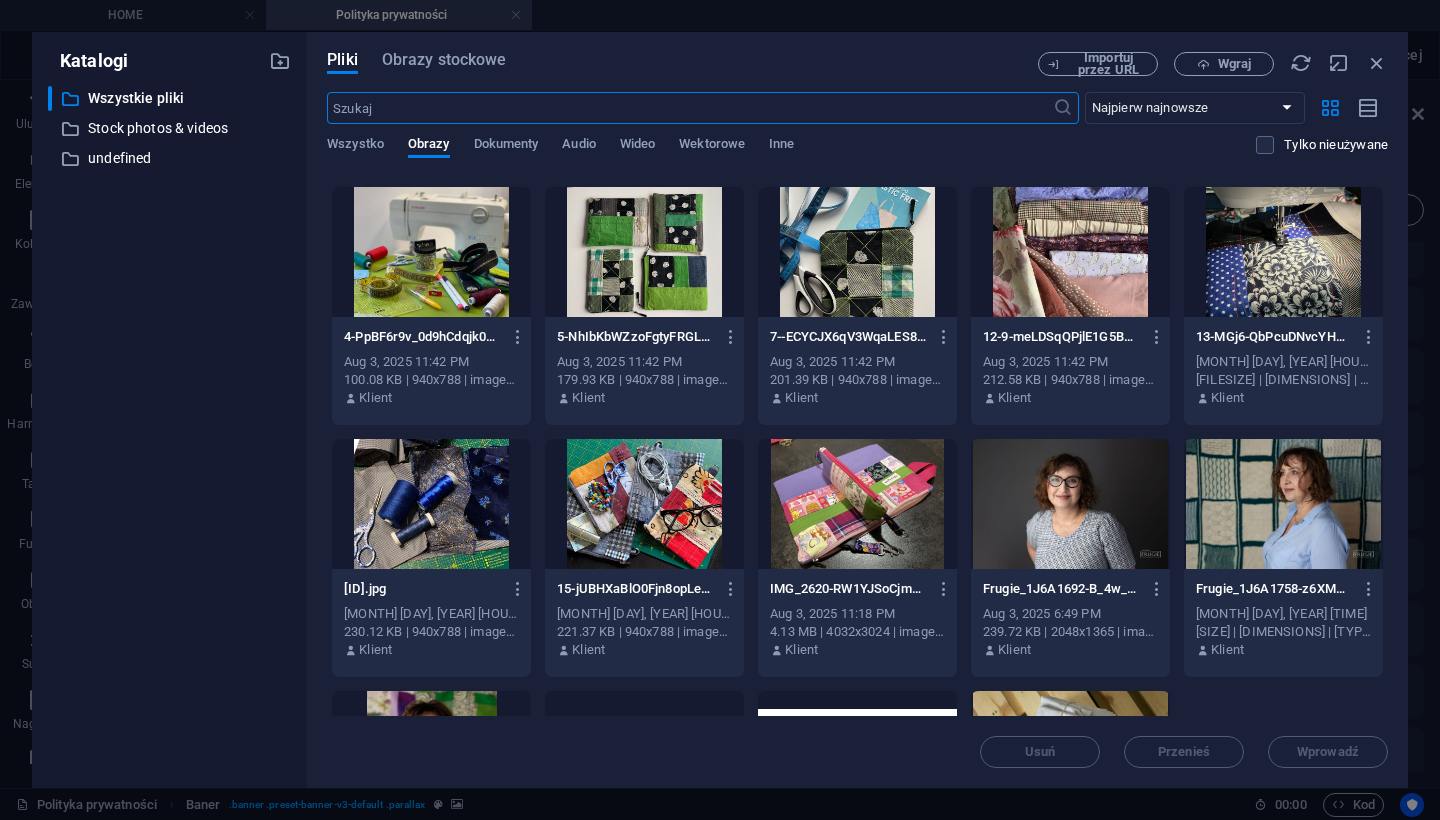 click at bounding box center (644, 504) 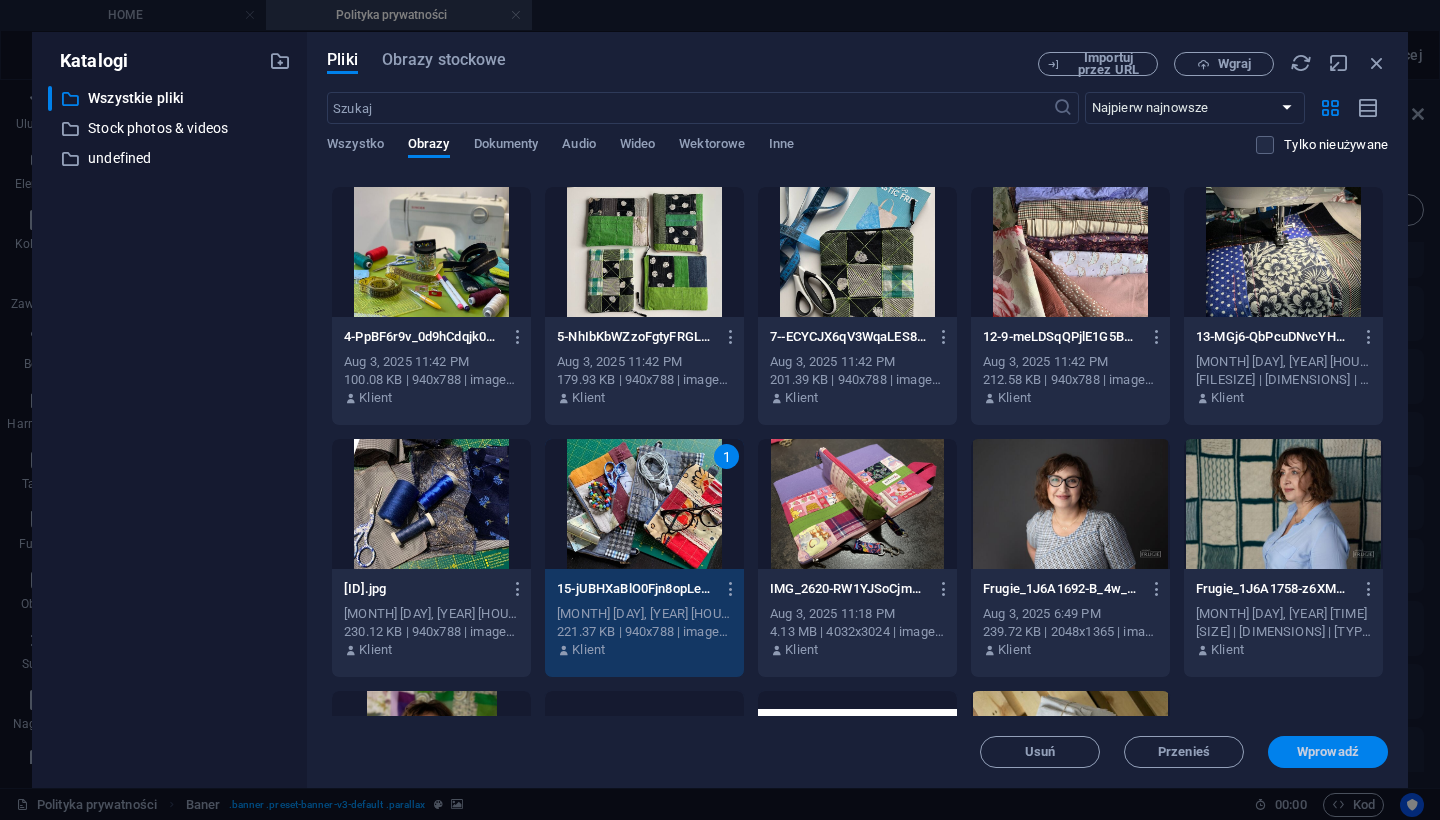 click on "Wprowadź" at bounding box center (1328, 752) 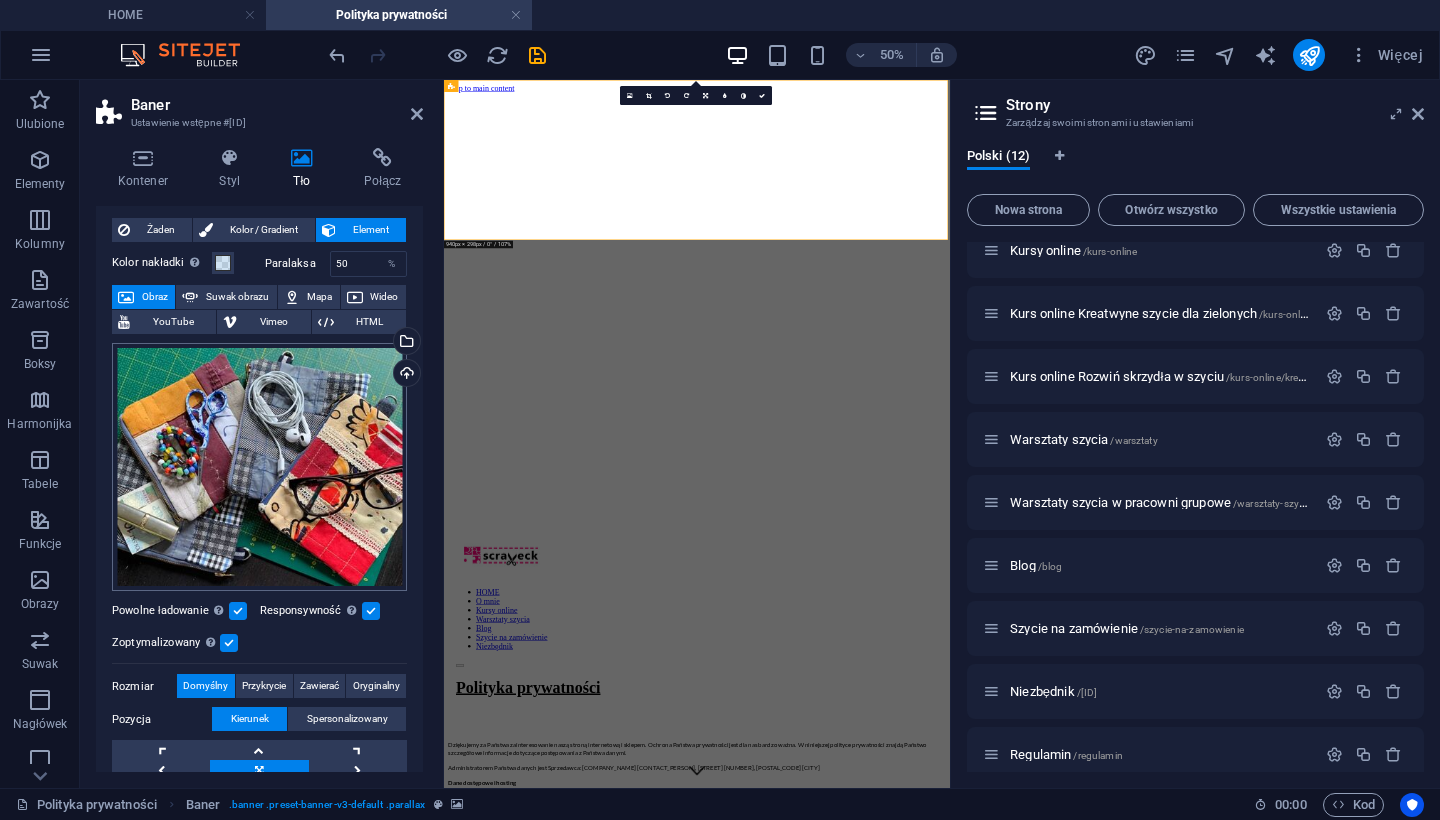 scroll, scrollTop: 13, scrollLeft: 0, axis: vertical 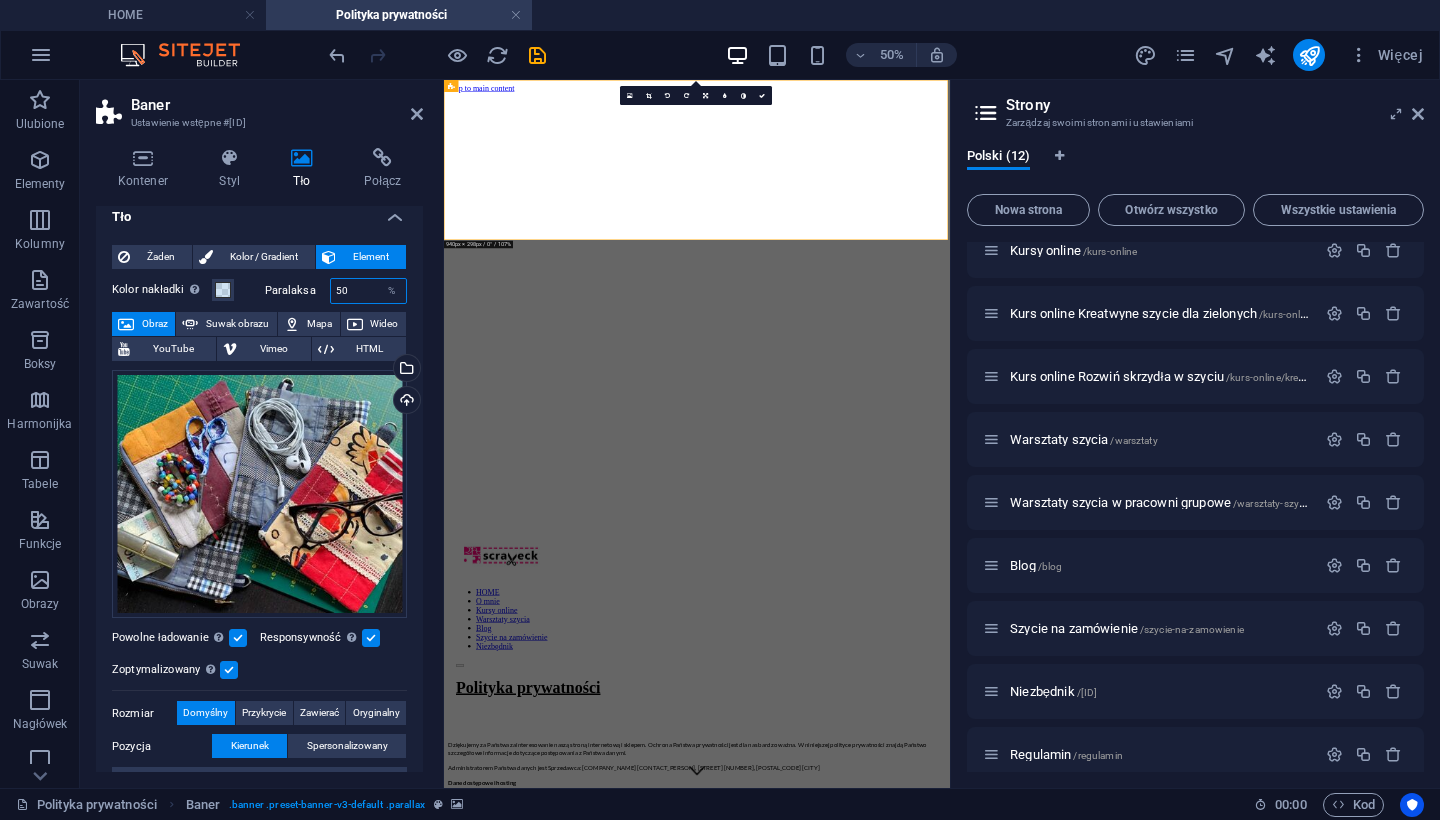 click on "50" at bounding box center [369, 291] 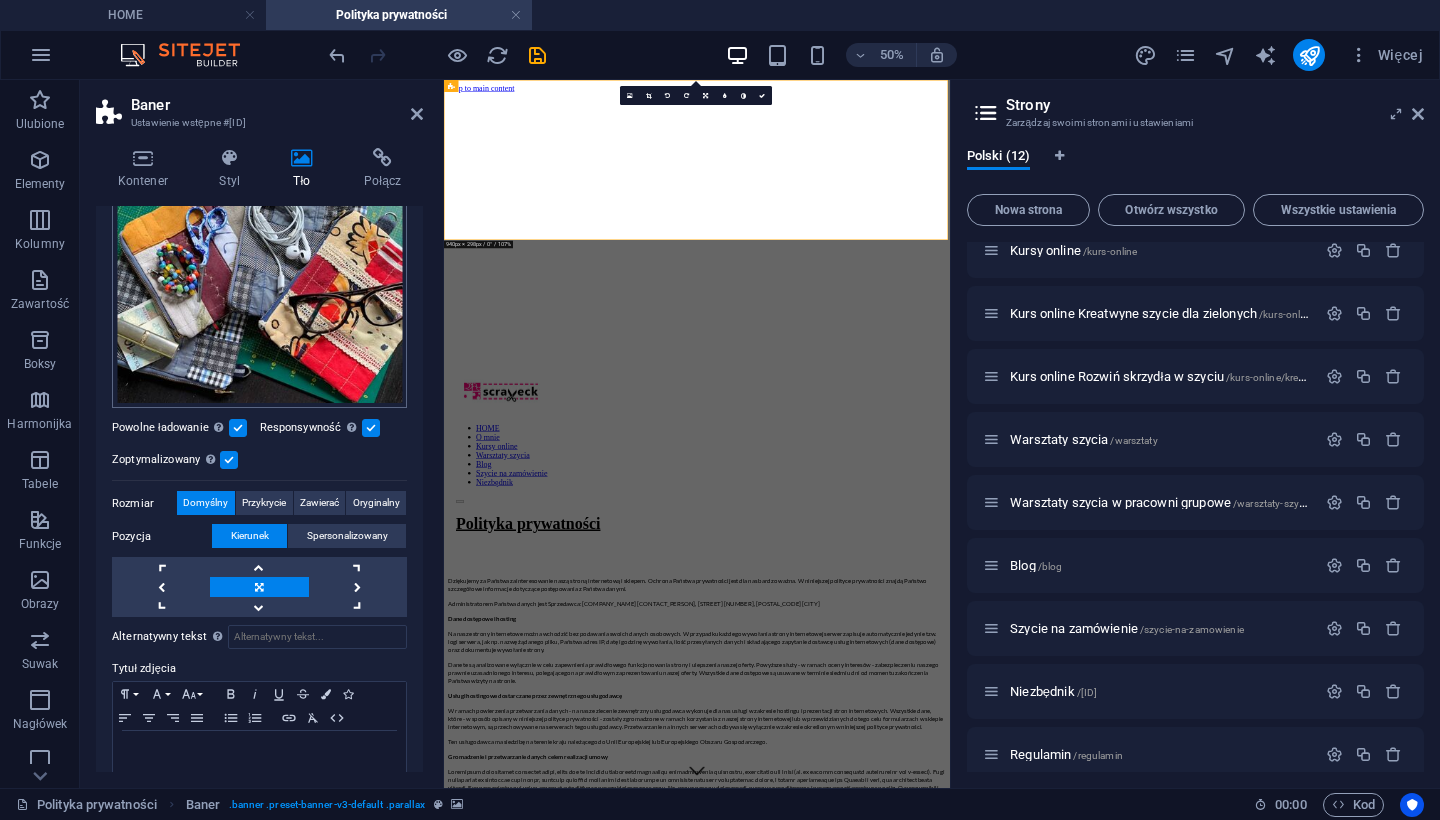 scroll, scrollTop: 231, scrollLeft: 0, axis: vertical 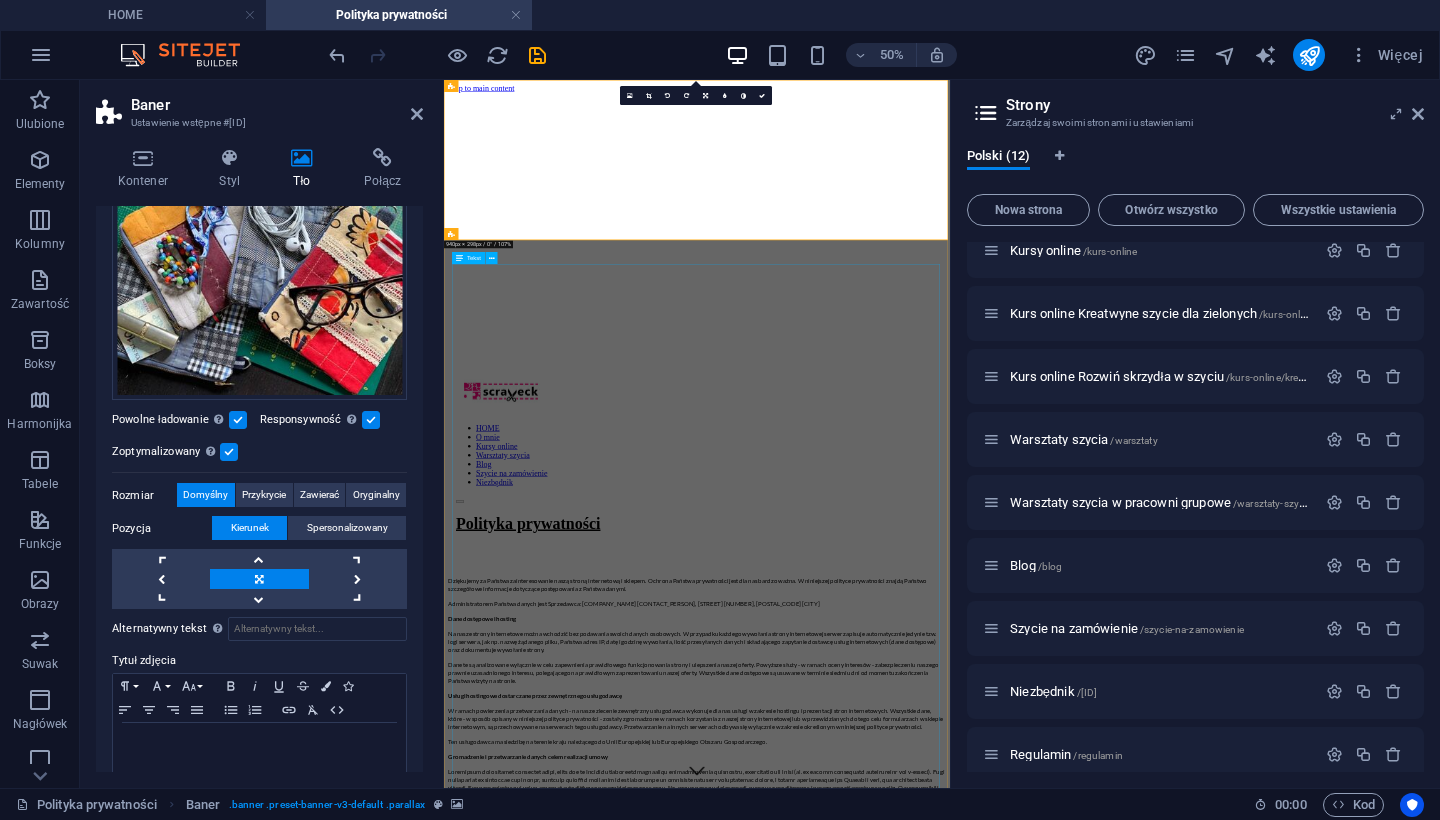 type on "20" 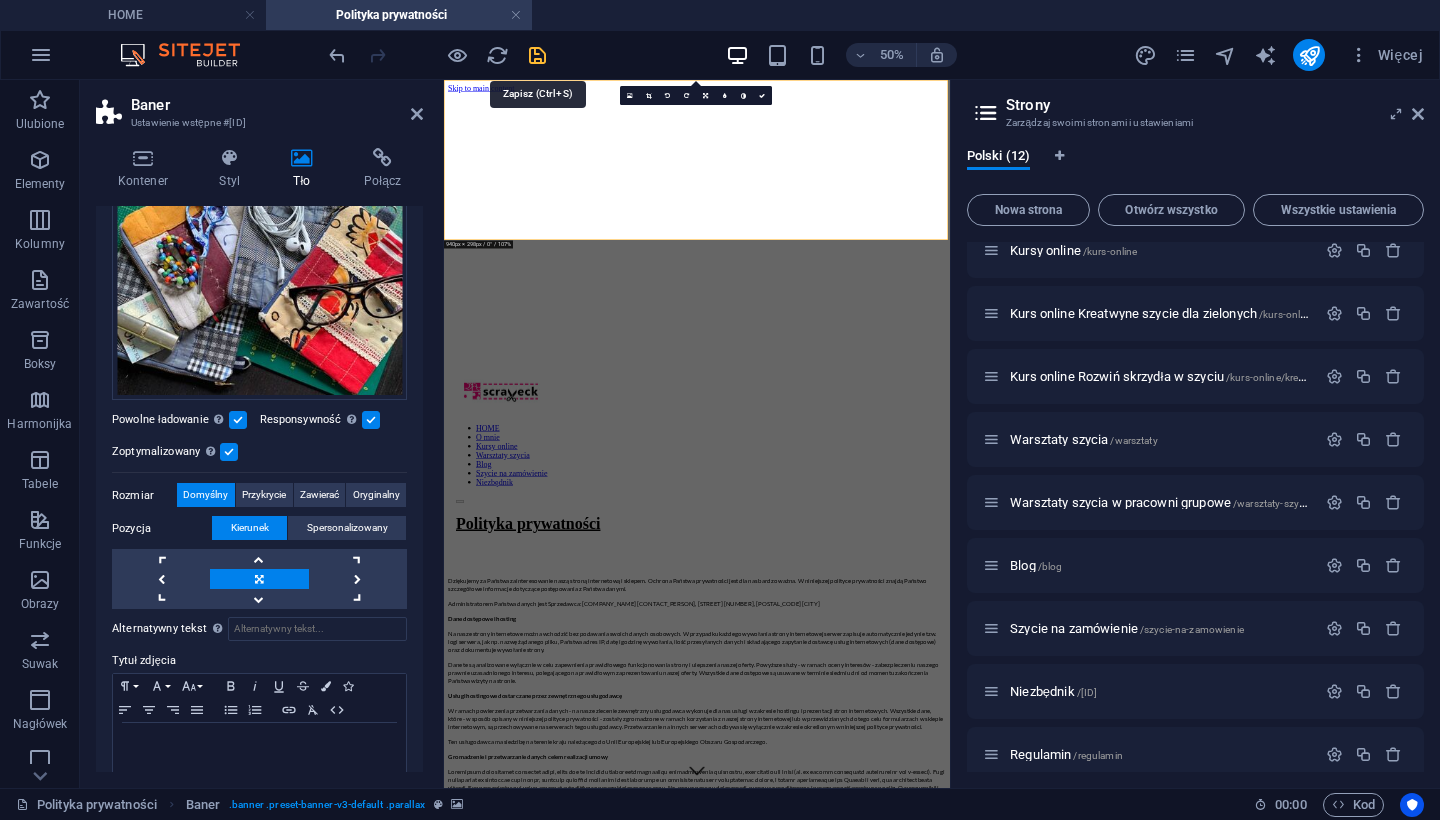 click at bounding box center [537, 55] 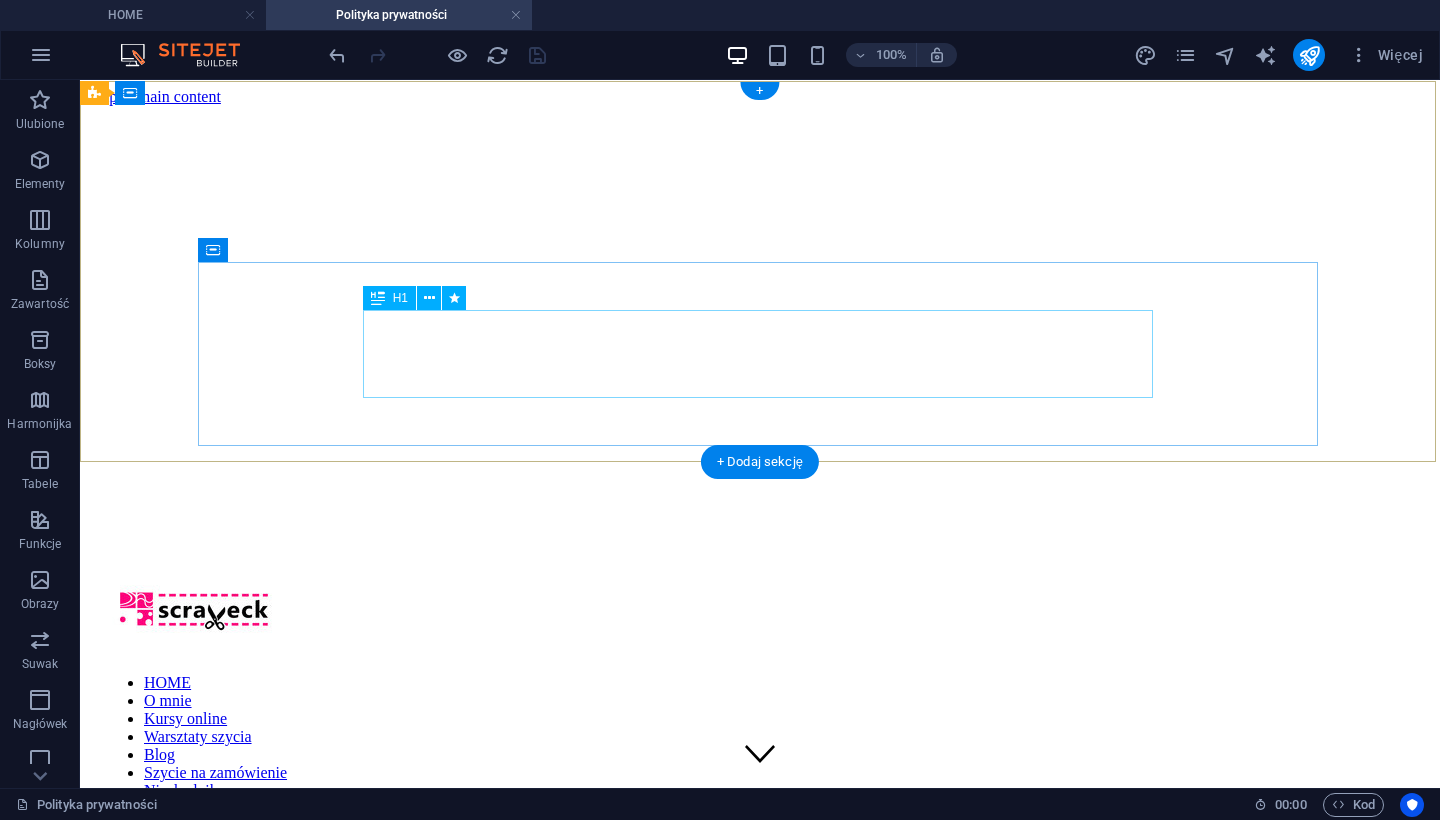 scroll, scrollTop: 0, scrollLeft: 0, axis: both 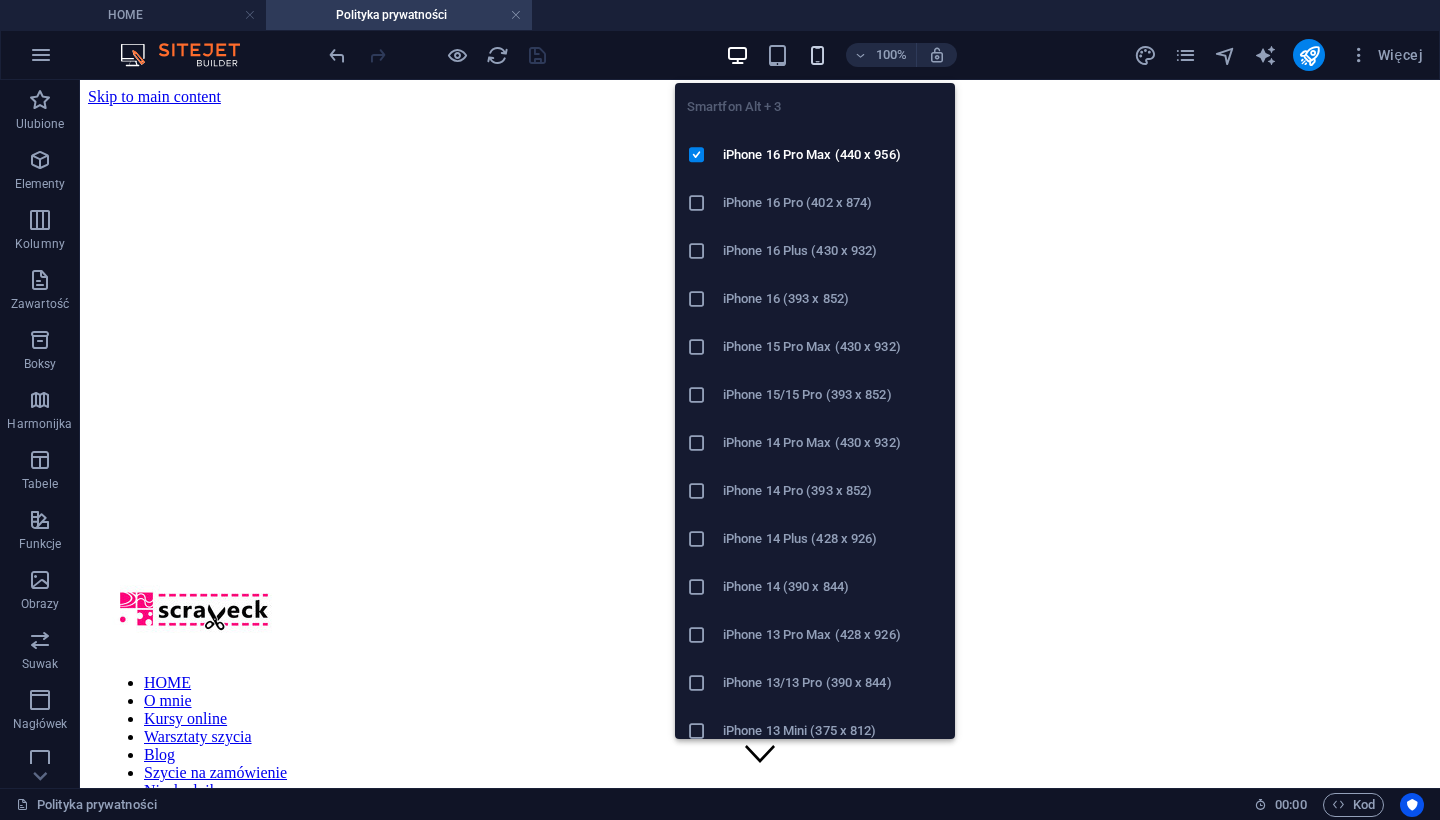 click at bounding box center (817, 55) 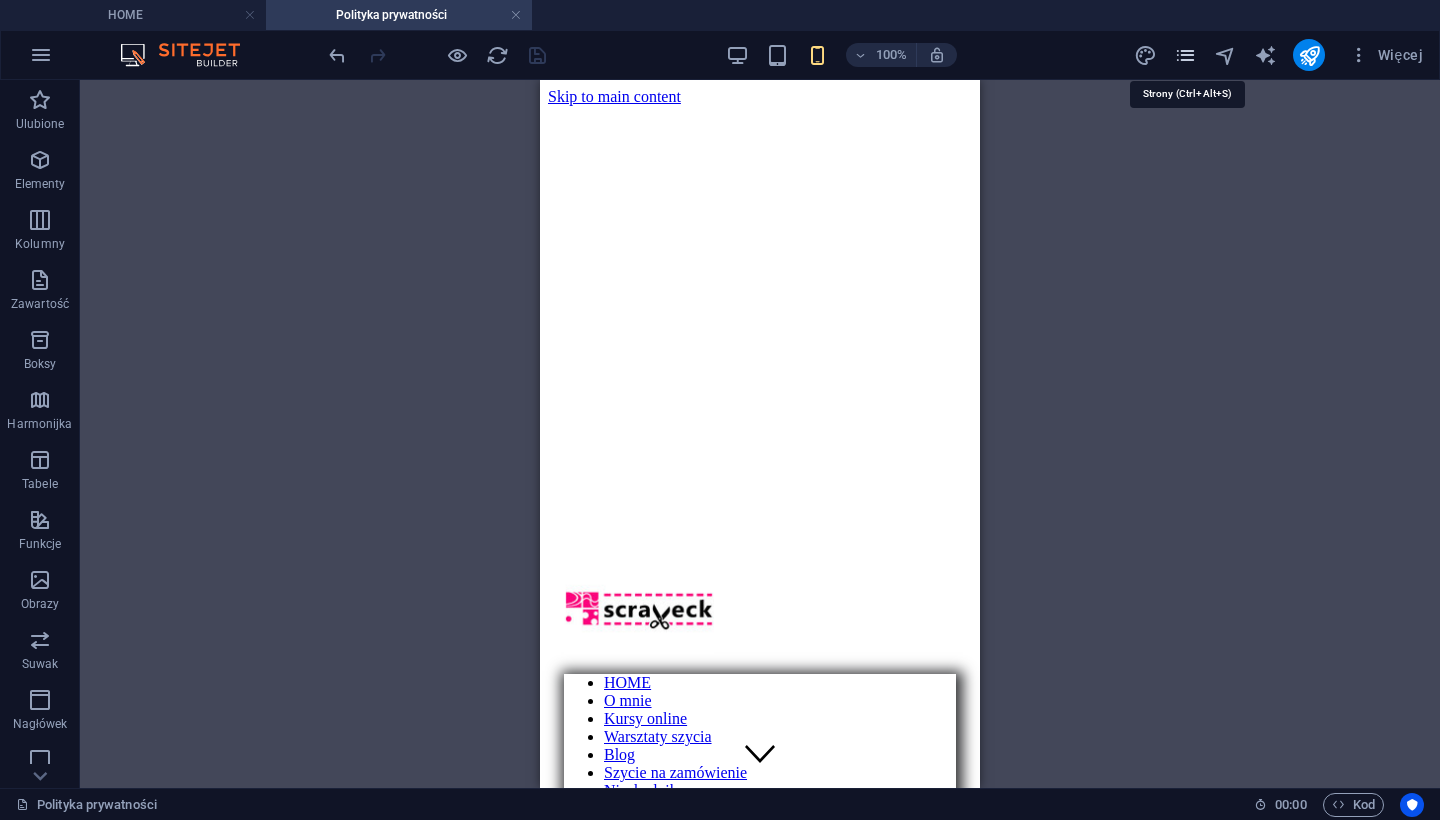 click at bounding box center (1185, 55) 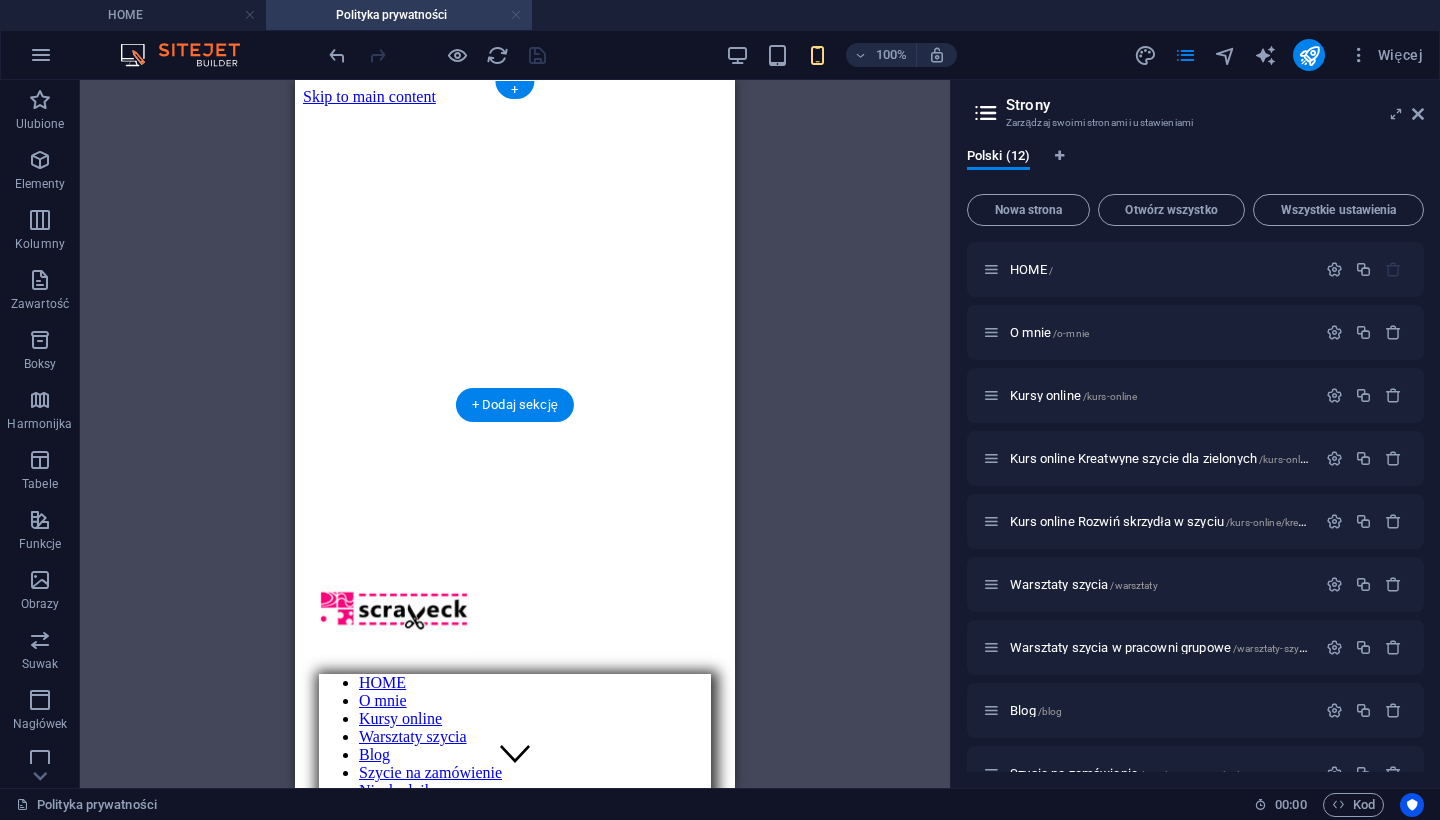 click at bounding box center [516, 15] 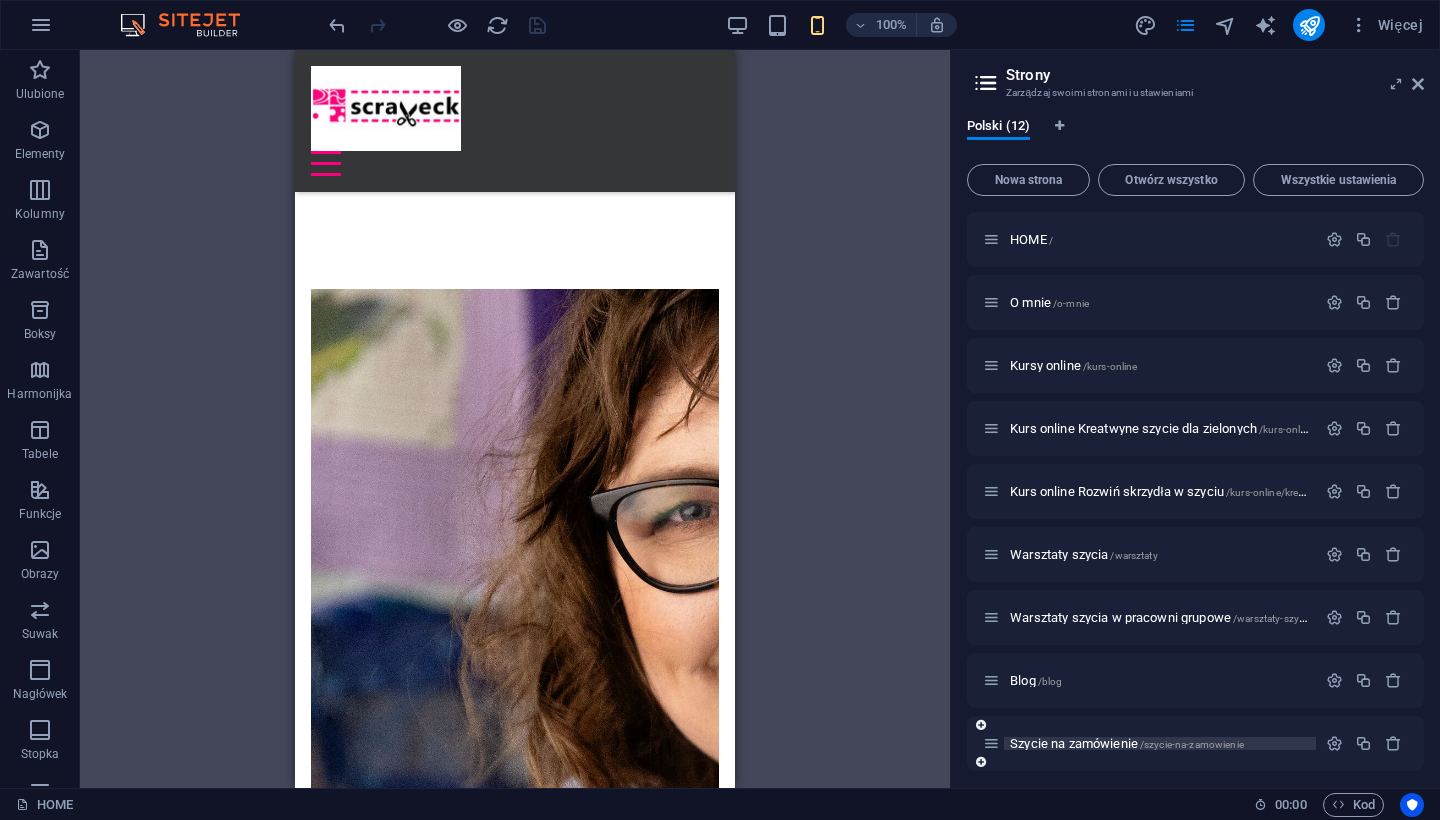 click on "Szycie na zamówienie /szycie-na-zamowienie" at bounding box center (1127, 743) 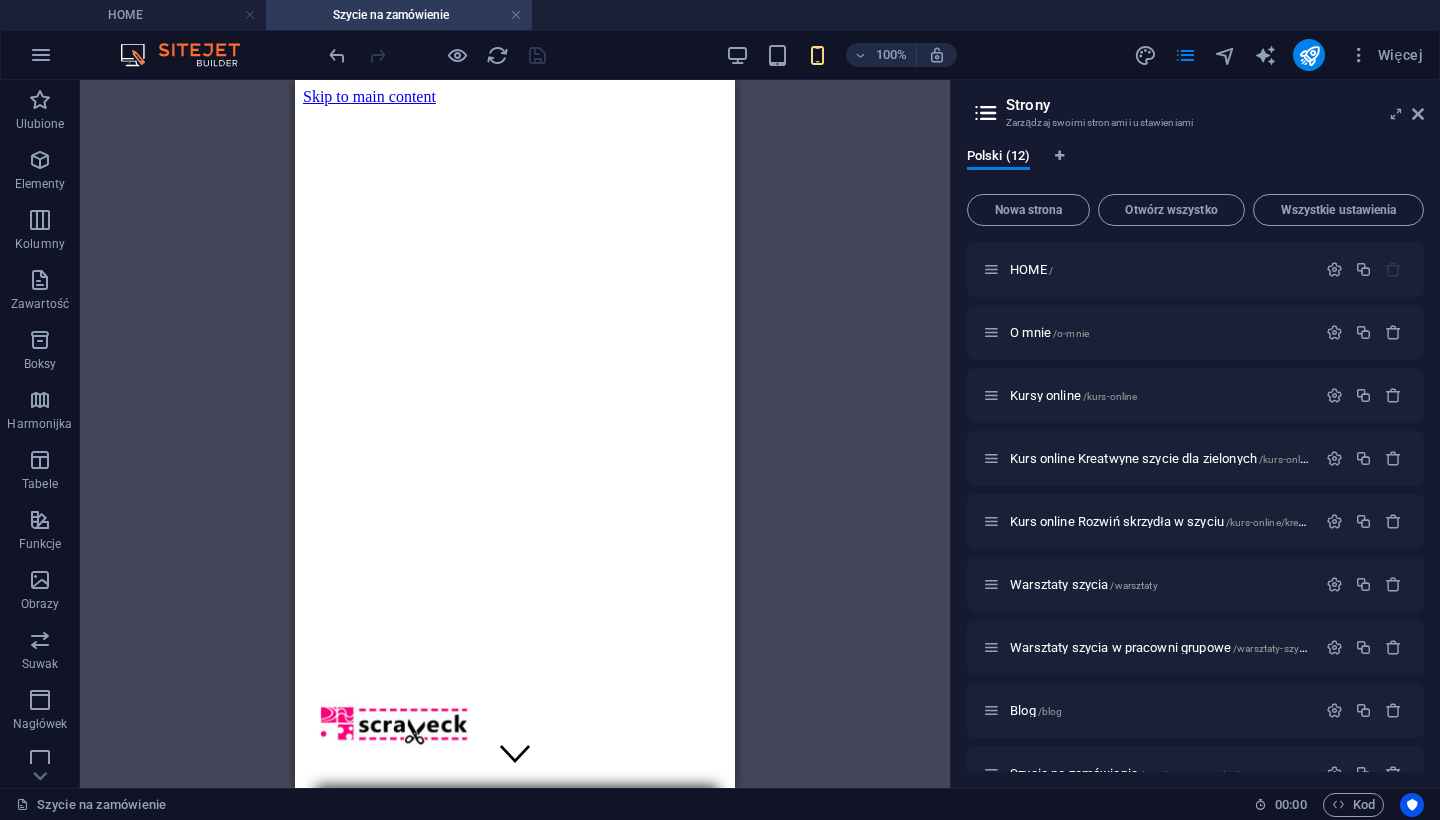 scroll, scrollTop: 0, scrollLeft: 0, axis: both 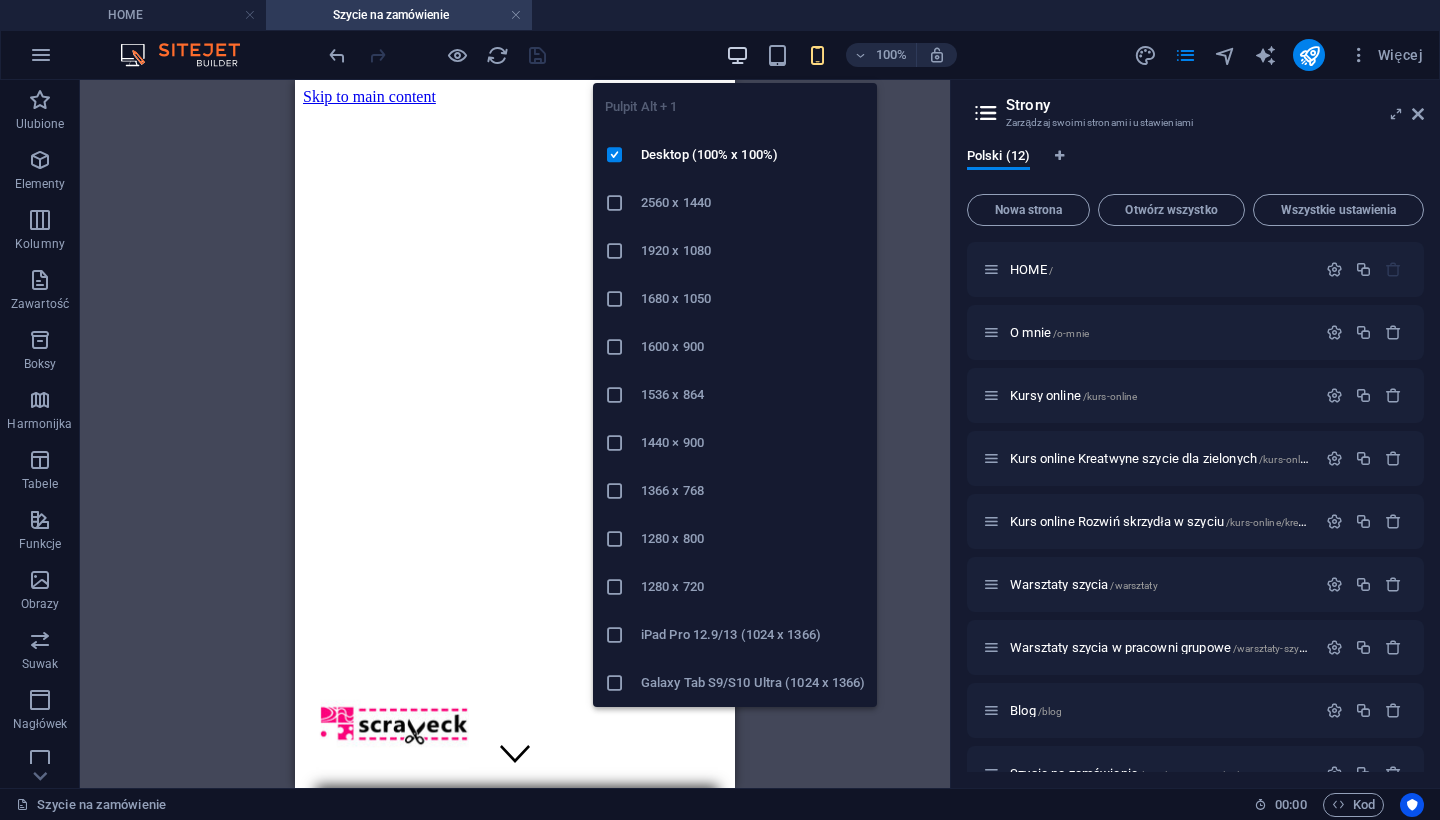 click at bounding box center (737, 55) 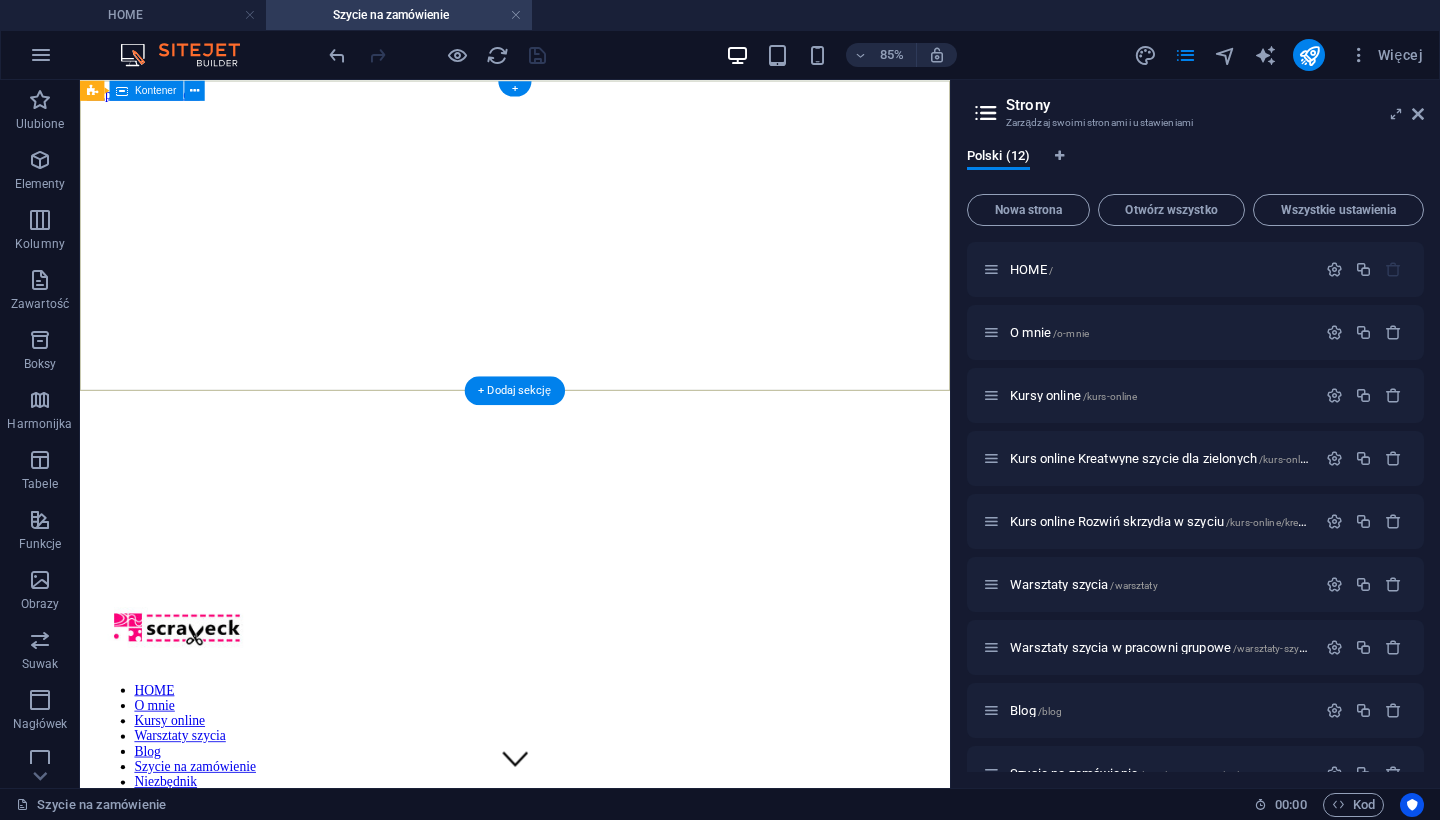 click on "HOME O mnie Kursy online Warsztaty szycia Blog Szycie na zamówienie Niezbędnik szycie na zamówienie unikalne projekty duchu zero waste" at bounding box center [592, 881] 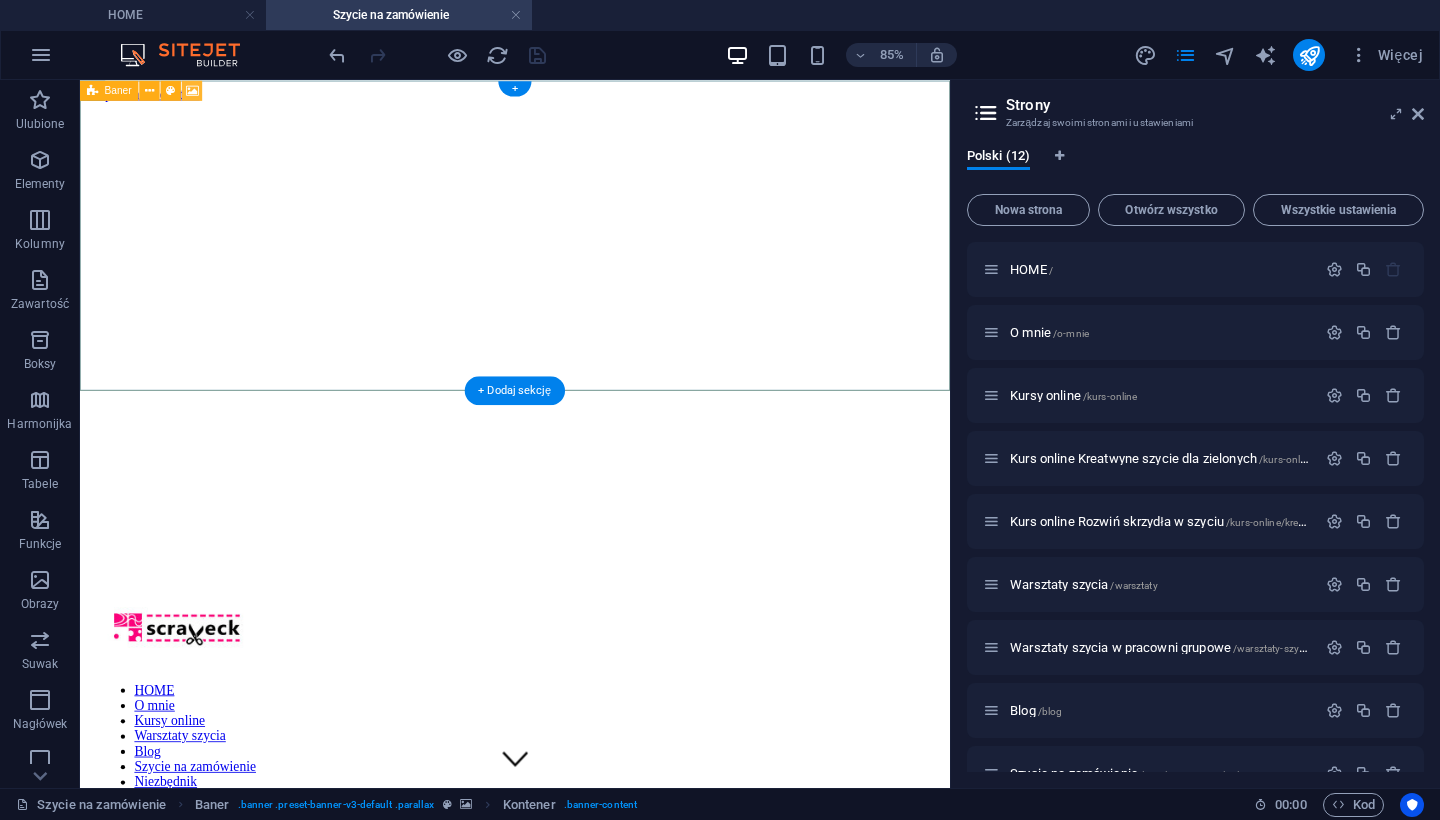 click at bounding box center [192, 90] 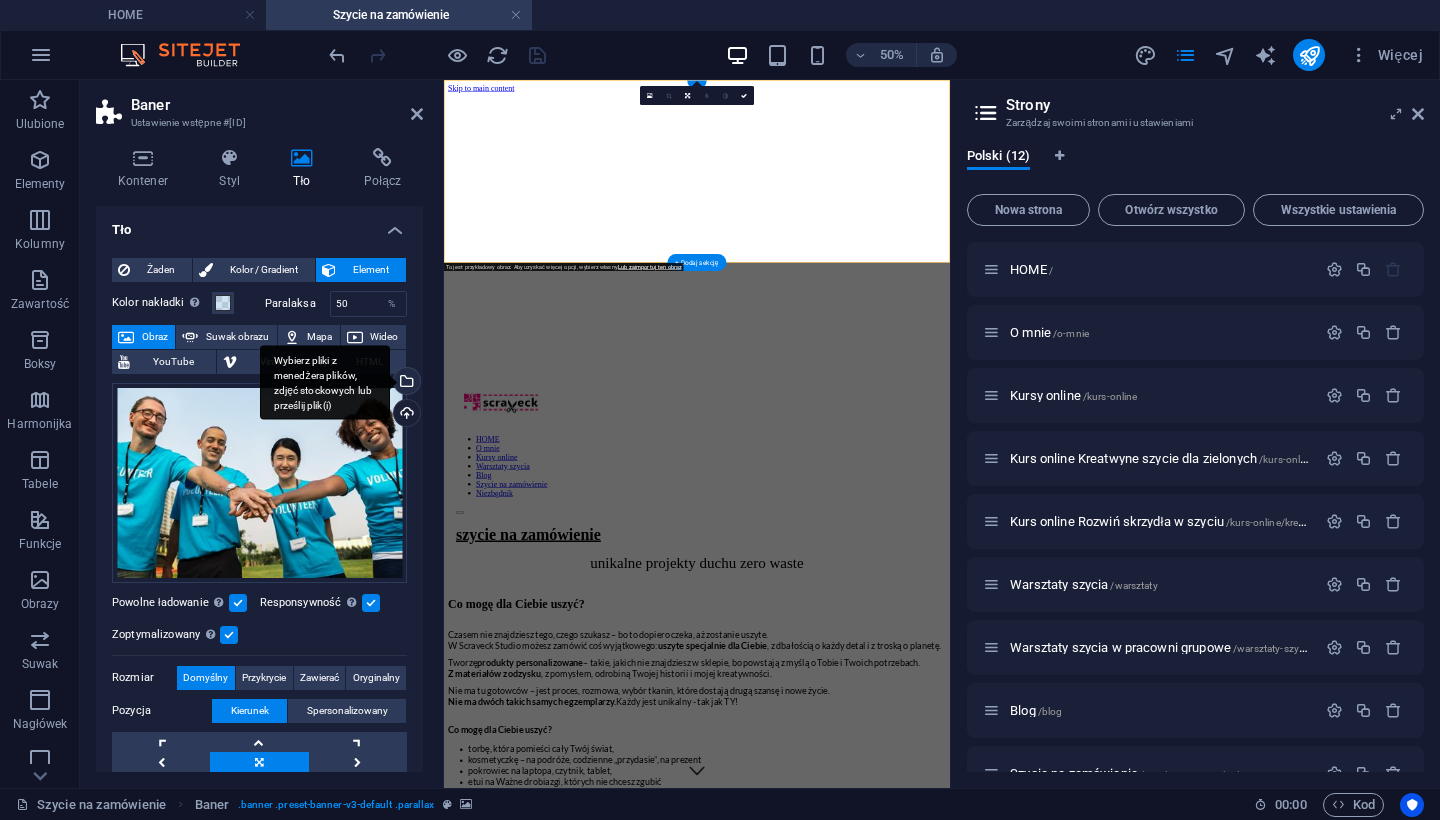 click on "Wybierz pliki z menedżera plików, zdjęć stockowych lub prześlij plik(i)" at bounding box center [405, 383] 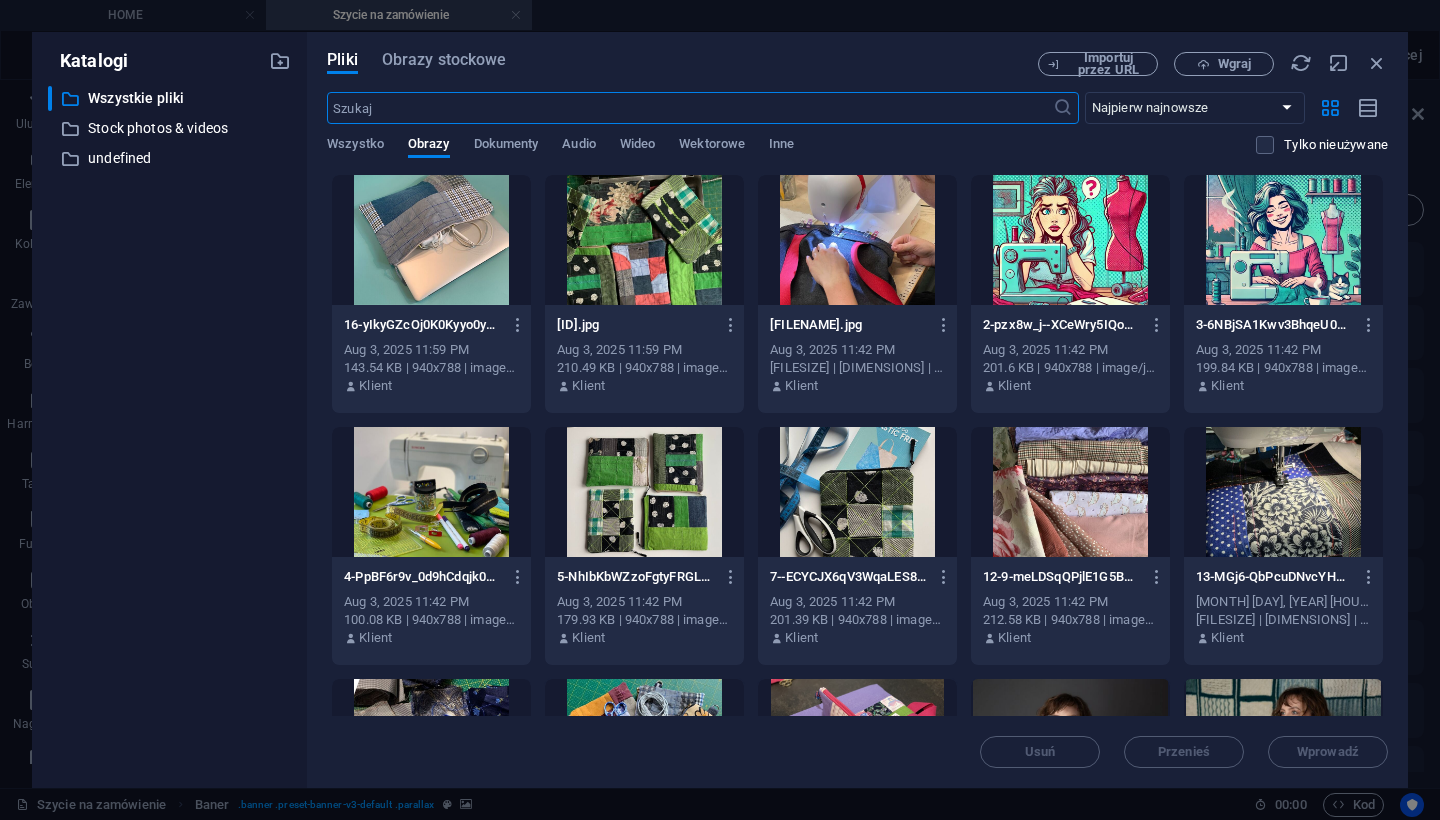 click at bounding box center (1283, 492) 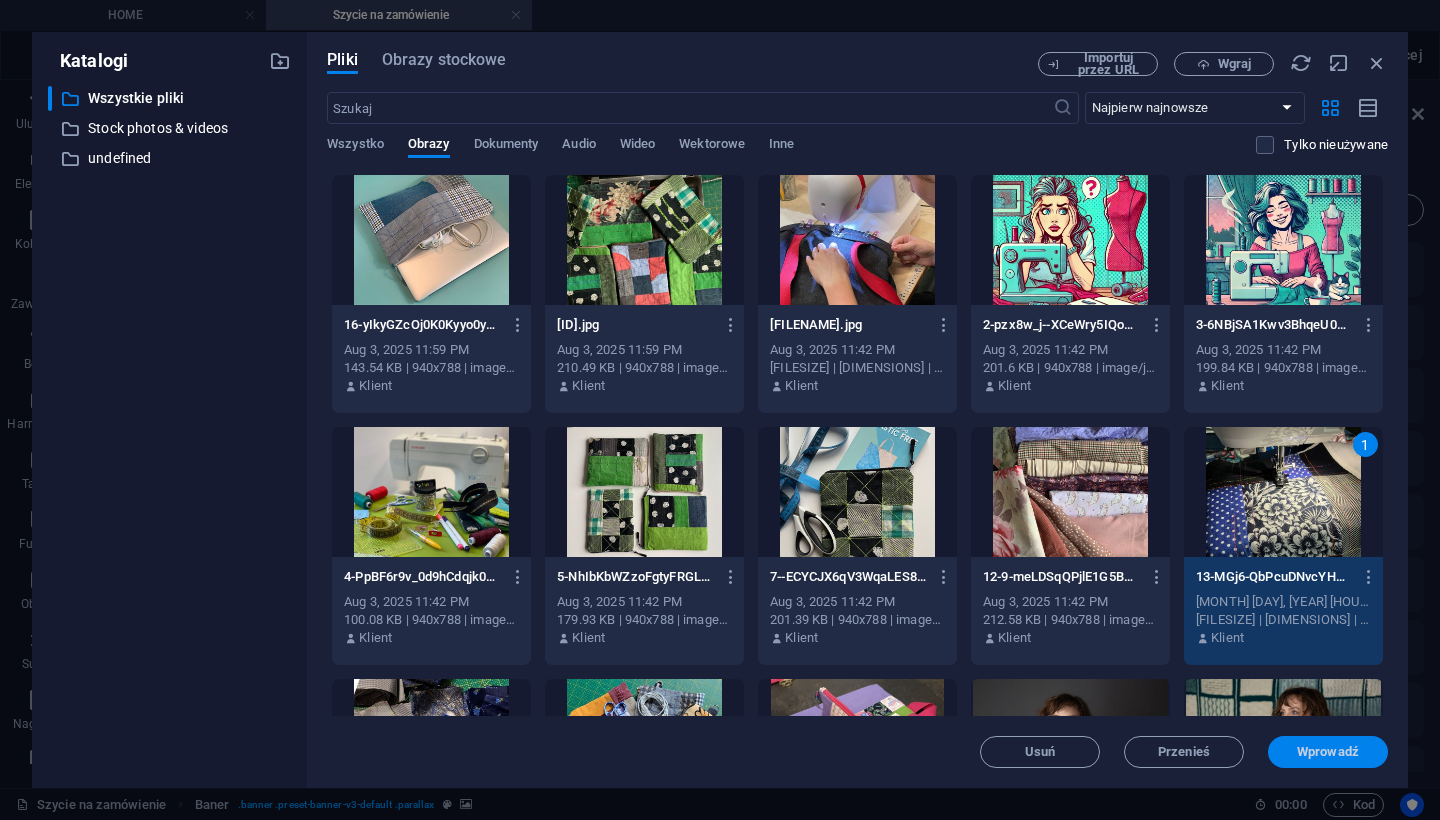 click on "Wprowadź" at bounding box center (1328, 752) 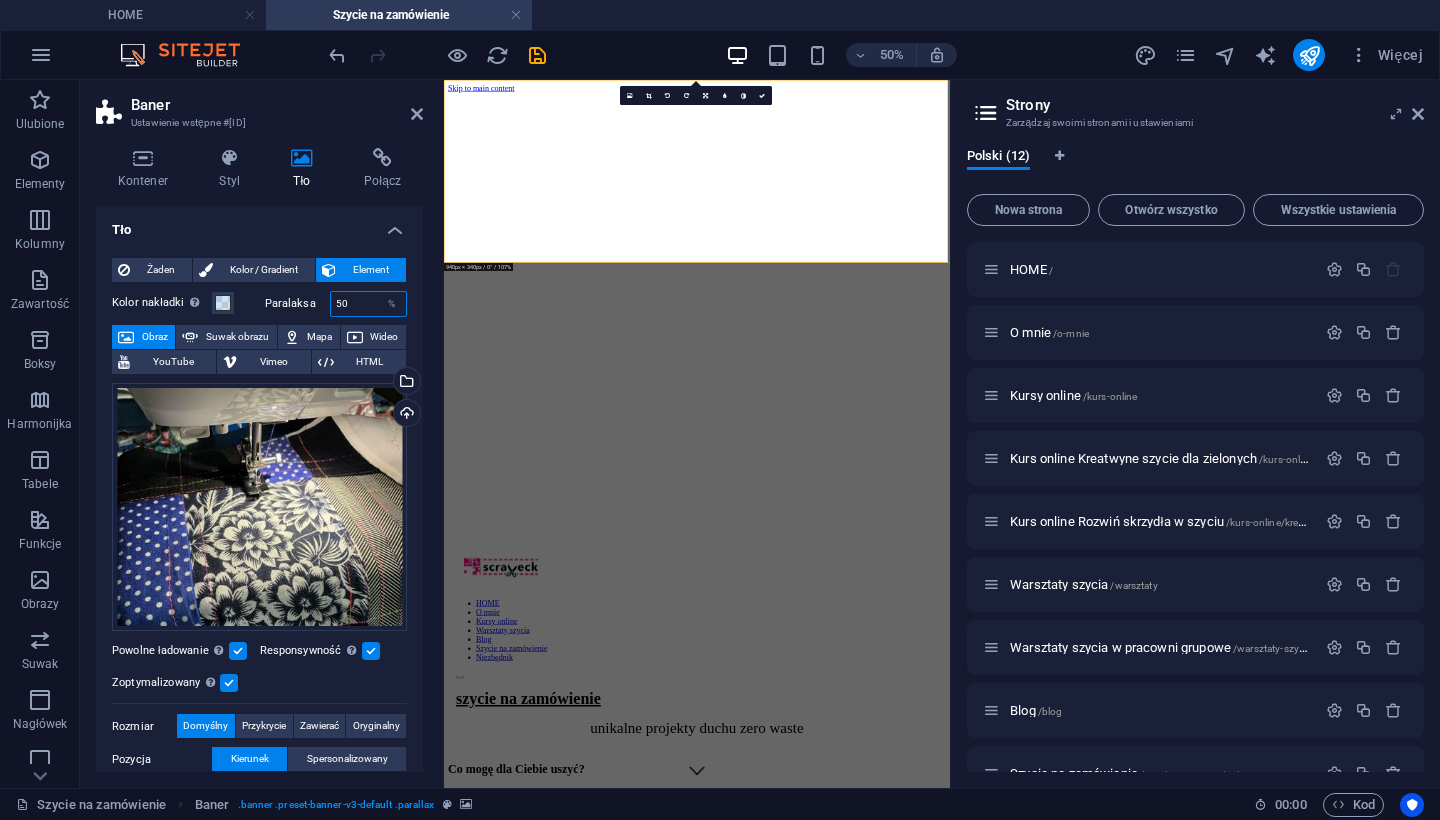 click on "50" at bounding box center (369, 304) 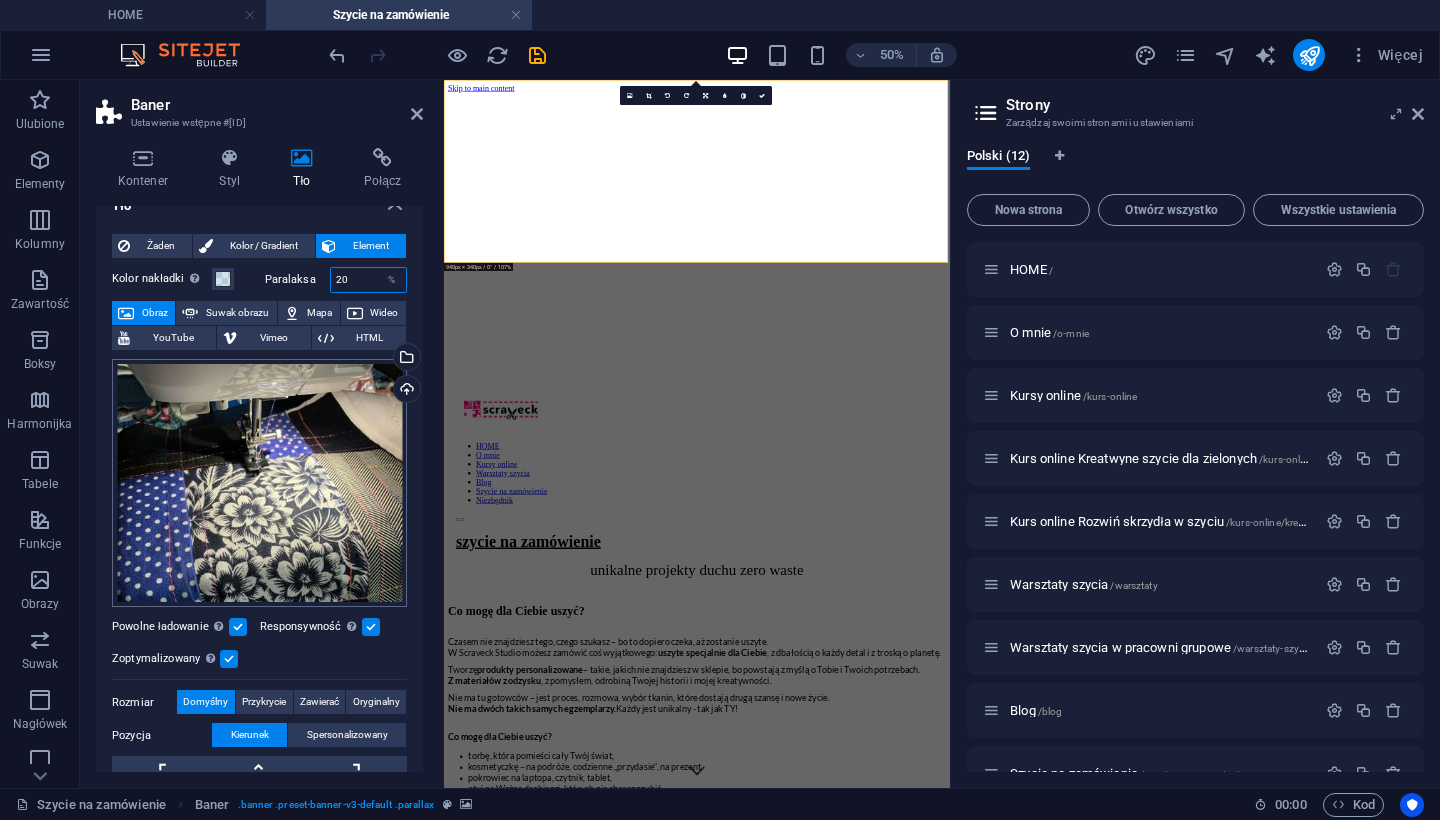 scroll, scrollTop: 27, scrollLeft: 0, axis: vertical 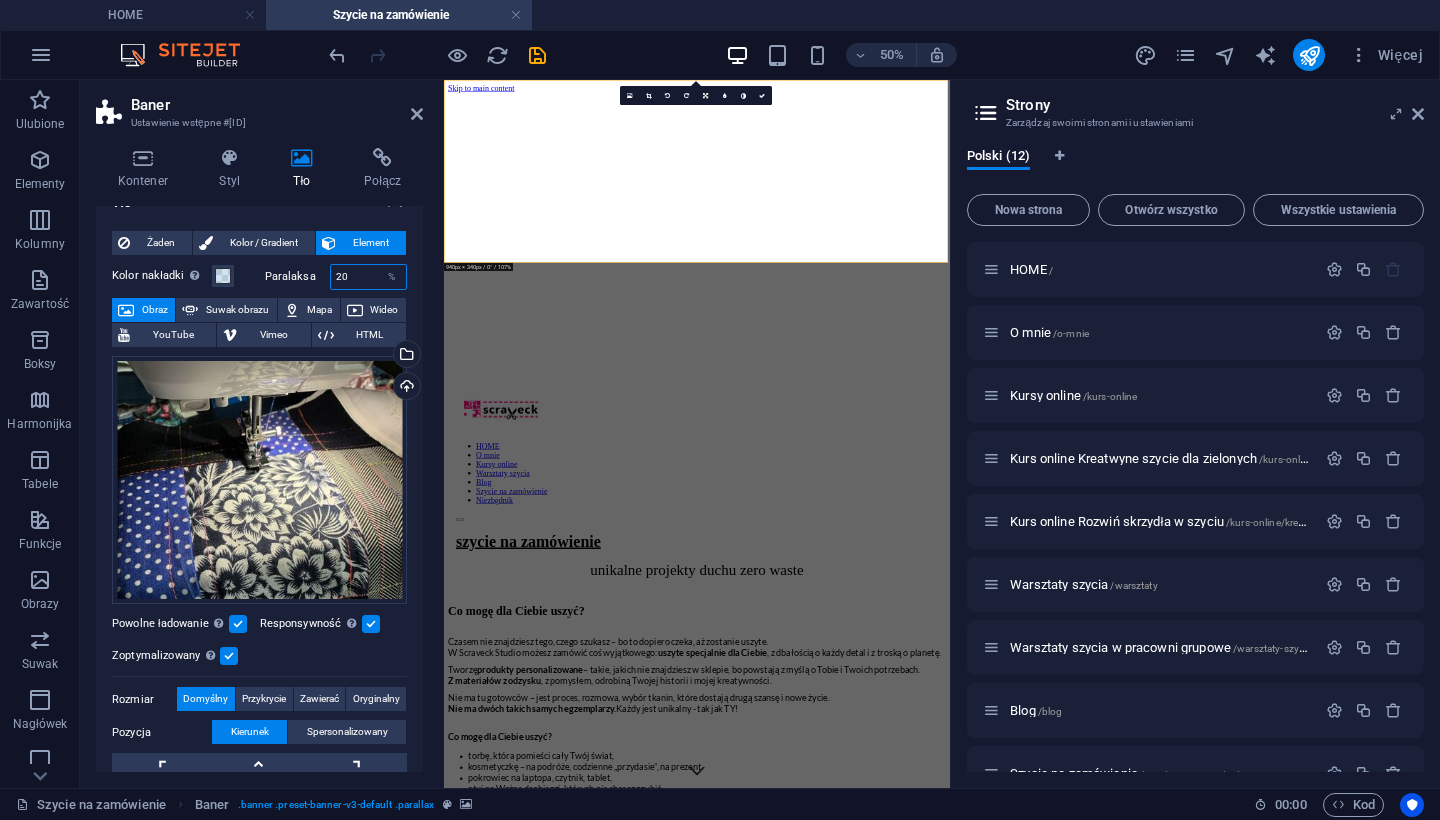 type on "20" 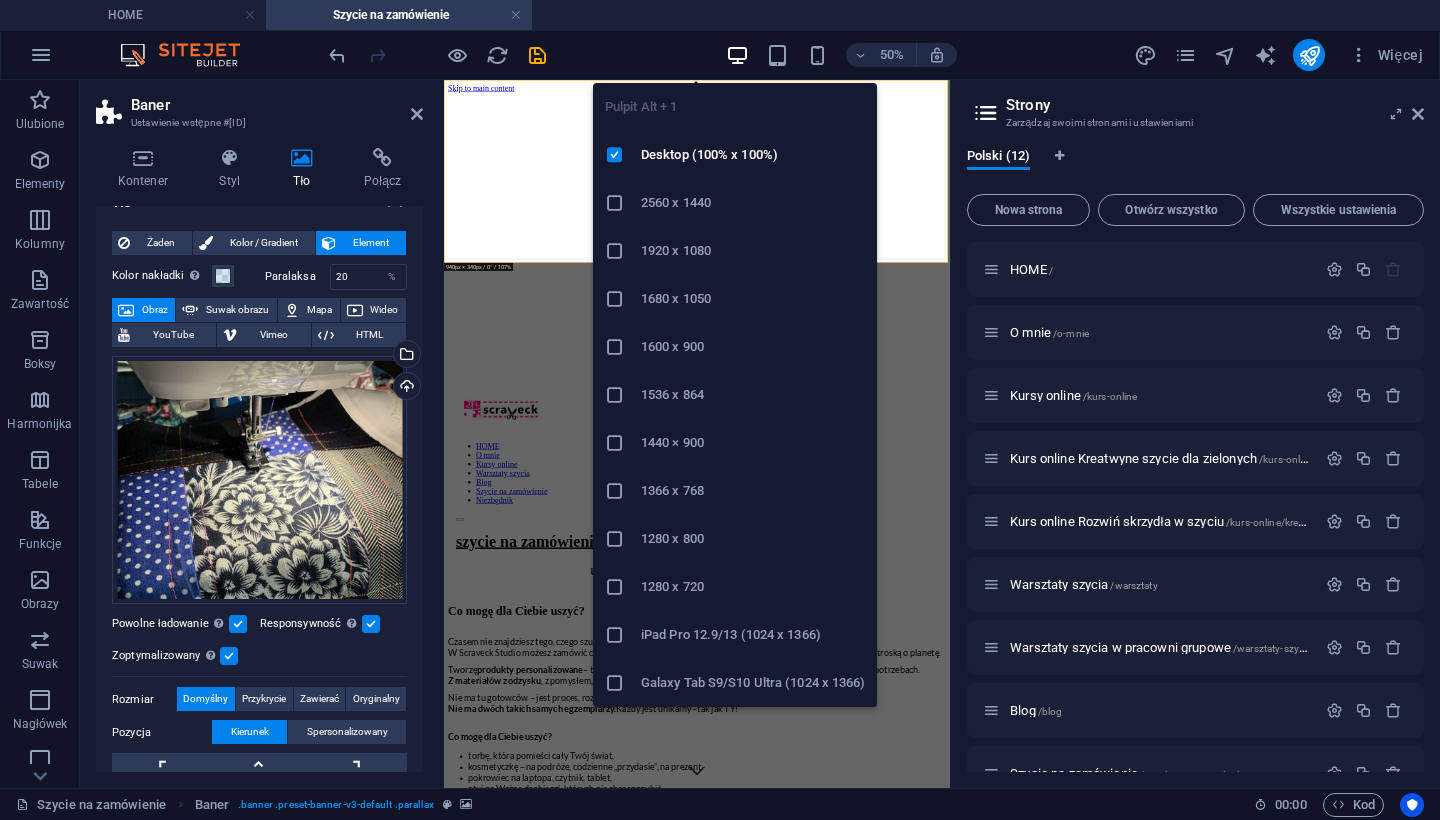 click at bounding box center (737, 55) 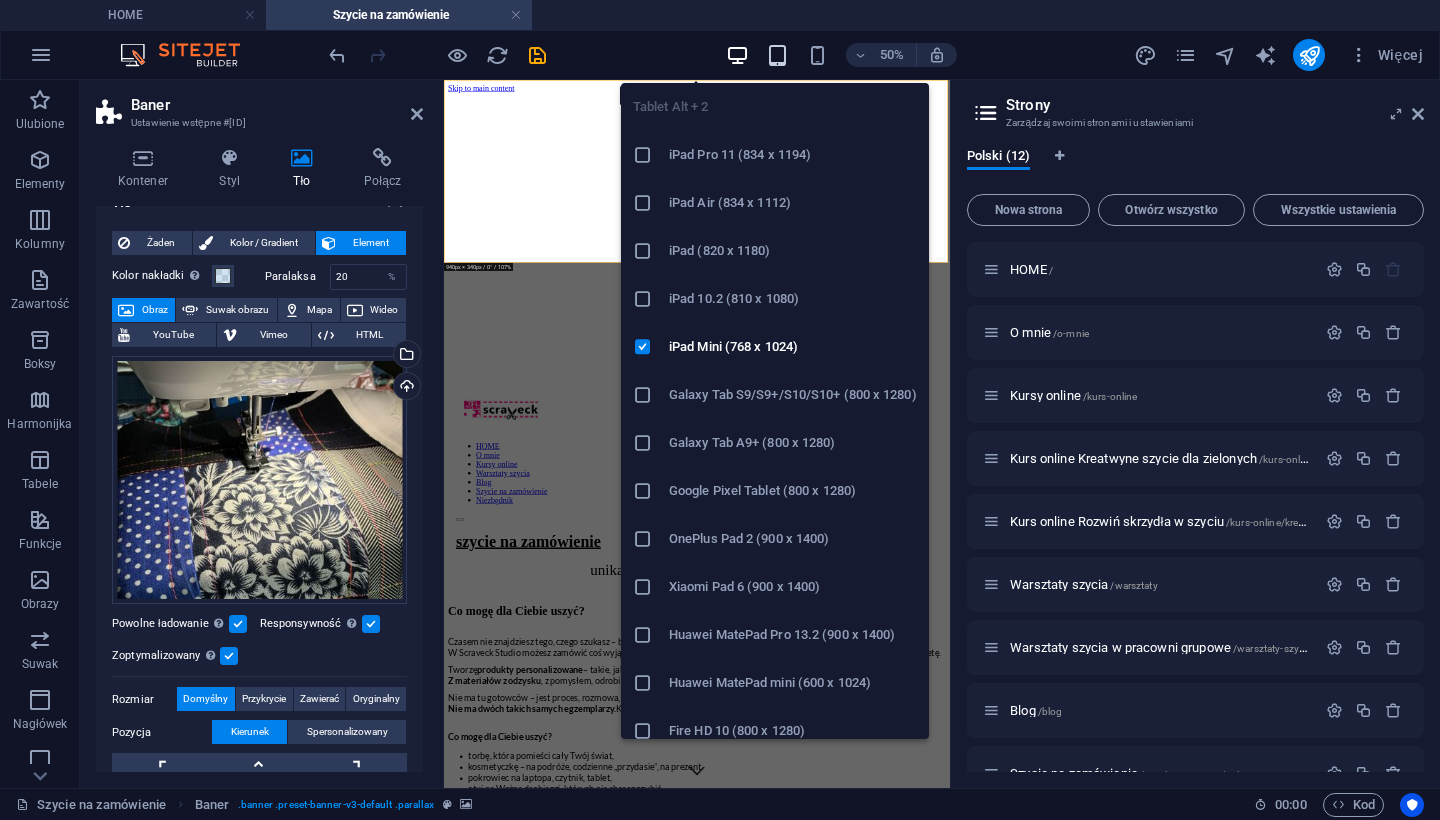 click at bounding box center (777, 55) 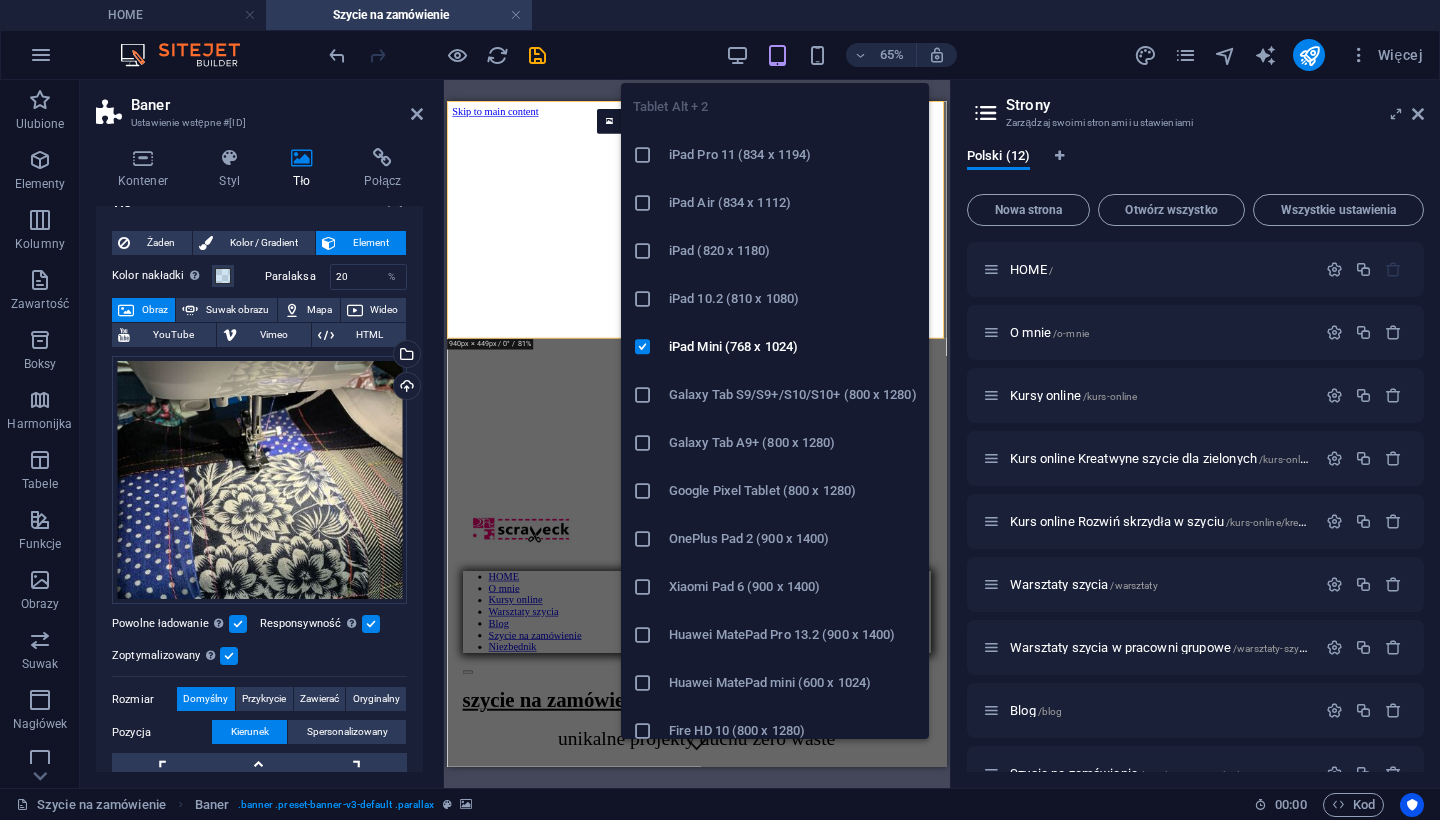 click on "Tablet Alt + 2 iPad Pro 11 (834 x 1194) iPad Air (834 x 1112) iPad (820 x 1180) iPad 10.2 (810 x 1080) iPad Mini (768 x 1024) Galaxy Tab S9/S9+/S10/S10+ (800 x 1280) Galaxy Tab A9+ (800 x 1280) Google Pixel Tablet (800 x 1280) OnePlus Pad 2 (900 x 1400) Xiaomi Pad 6 (900 x 1400) Huawei MatePad Pro 13.2 (900 x 1400) Huawei MatePad mini (600 x 1024) Fire HD 10 (800 x 1280) Fire HD 8 (600 x 1024)" at bounding box center (775, 403) 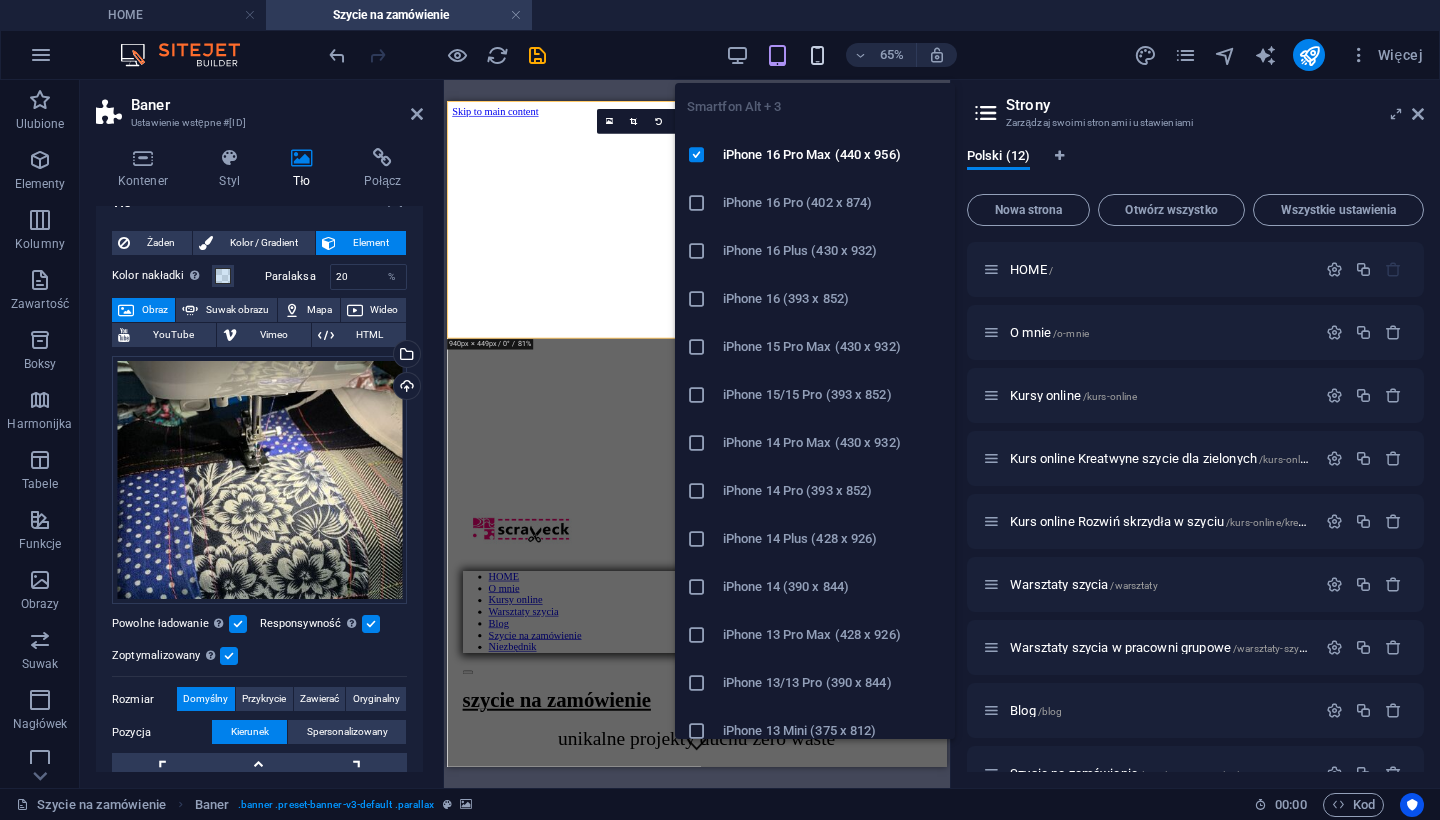 click at bounding box center [817, 55] 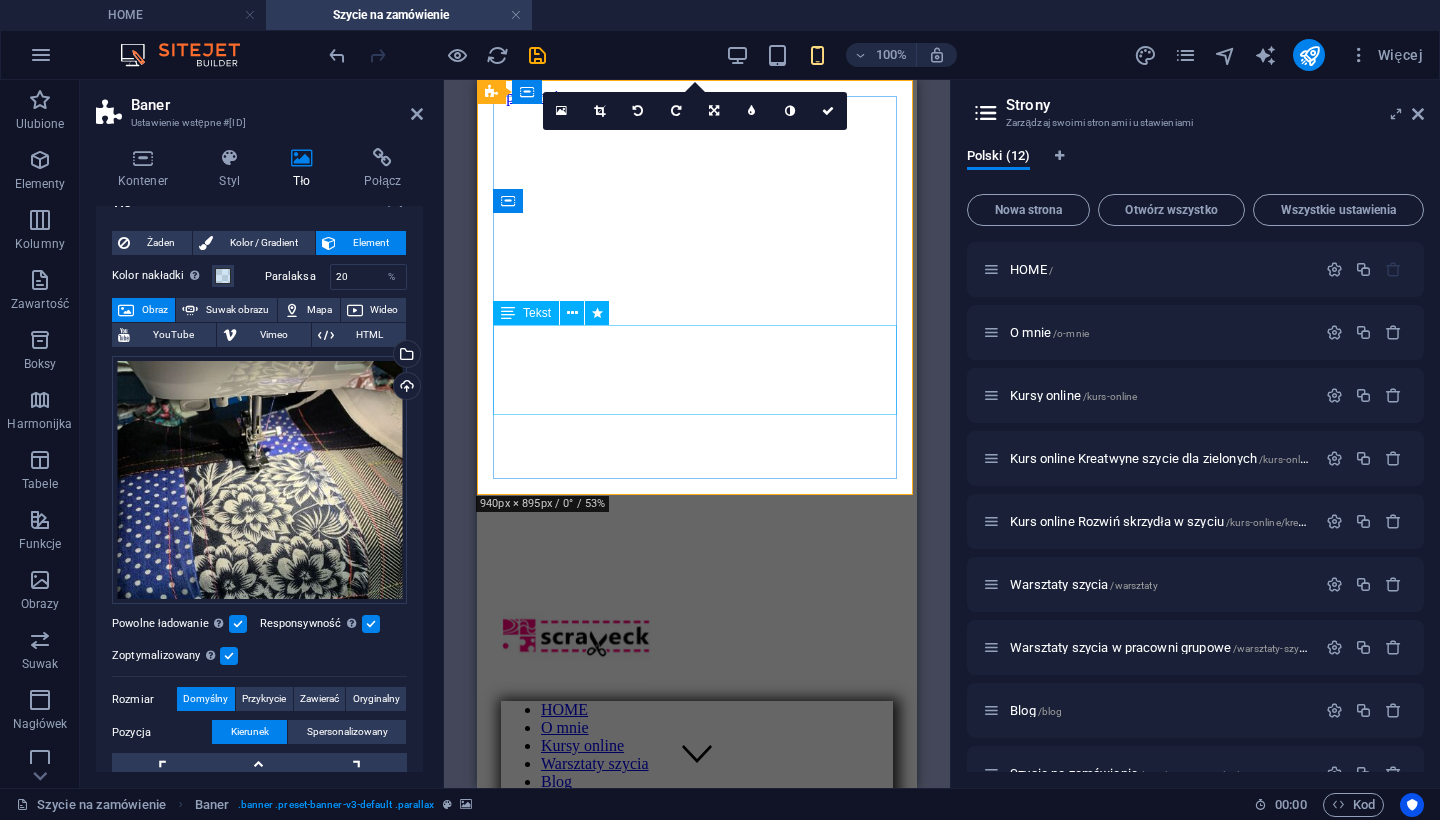 scroll, scrollTop: 0, scrollLeft: 0, axis: both 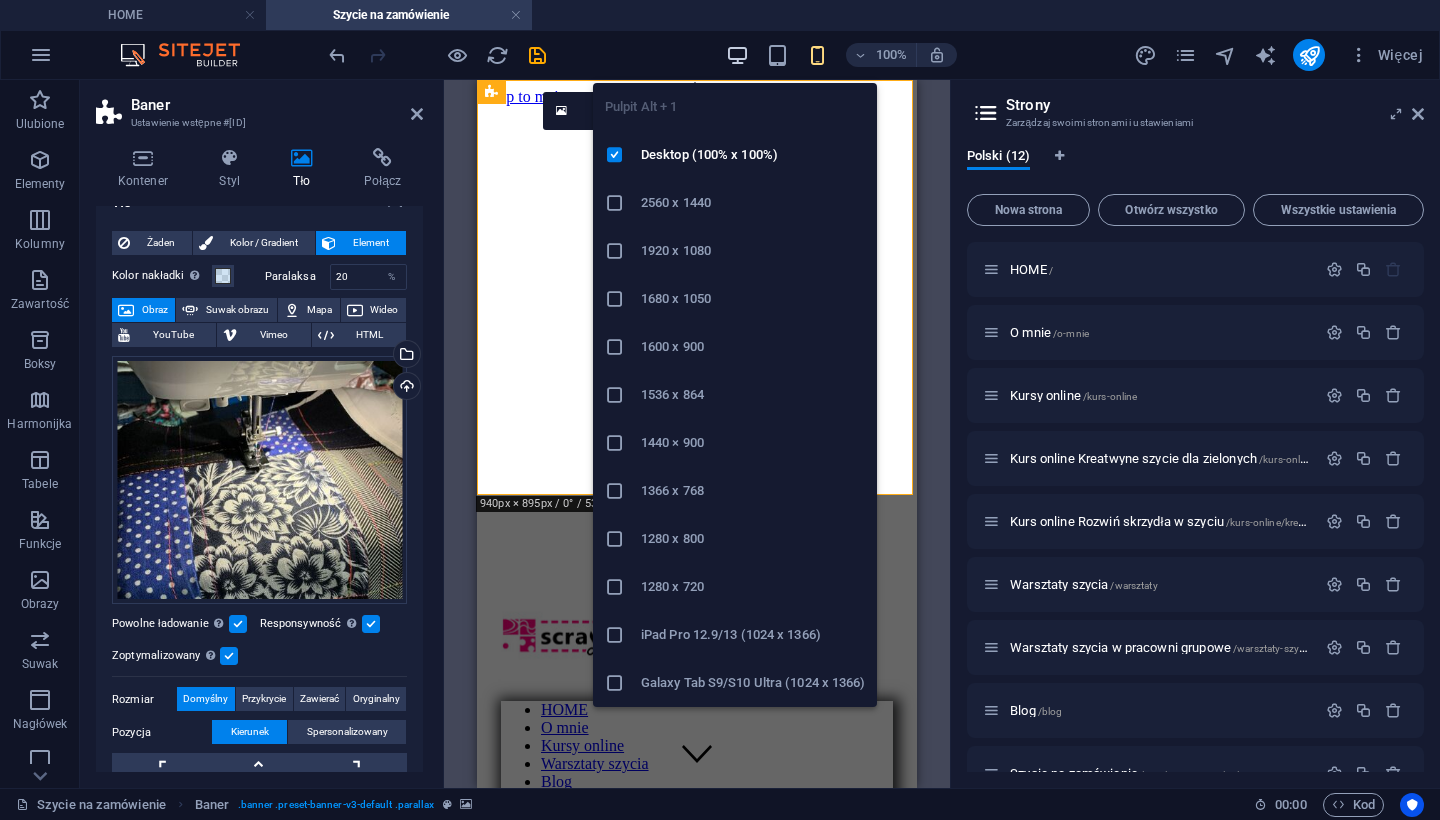 click at bounding box center [737, 55] 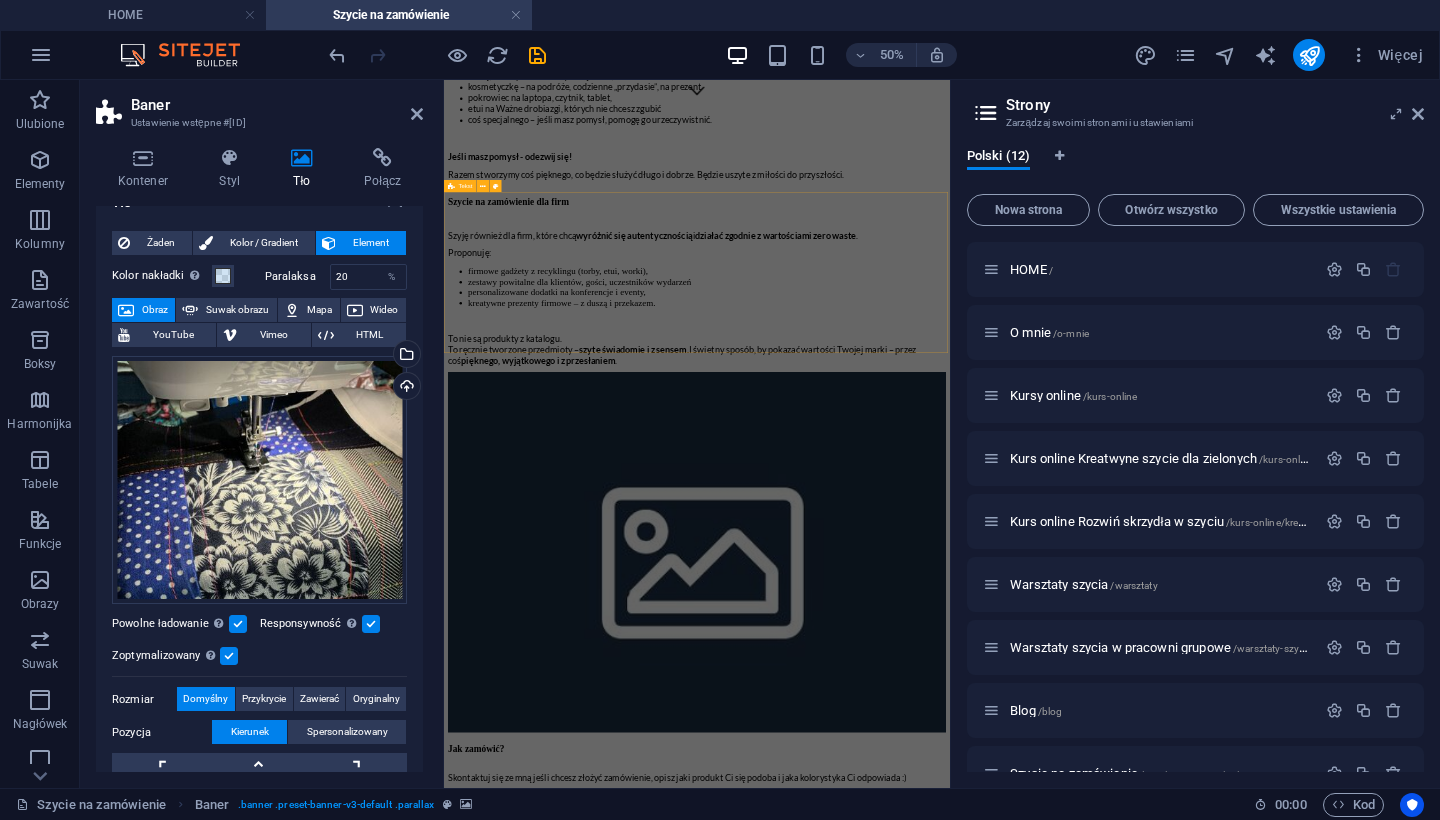scroll, scrollTop: 1363, scrollLeft: 0, axis: vertical 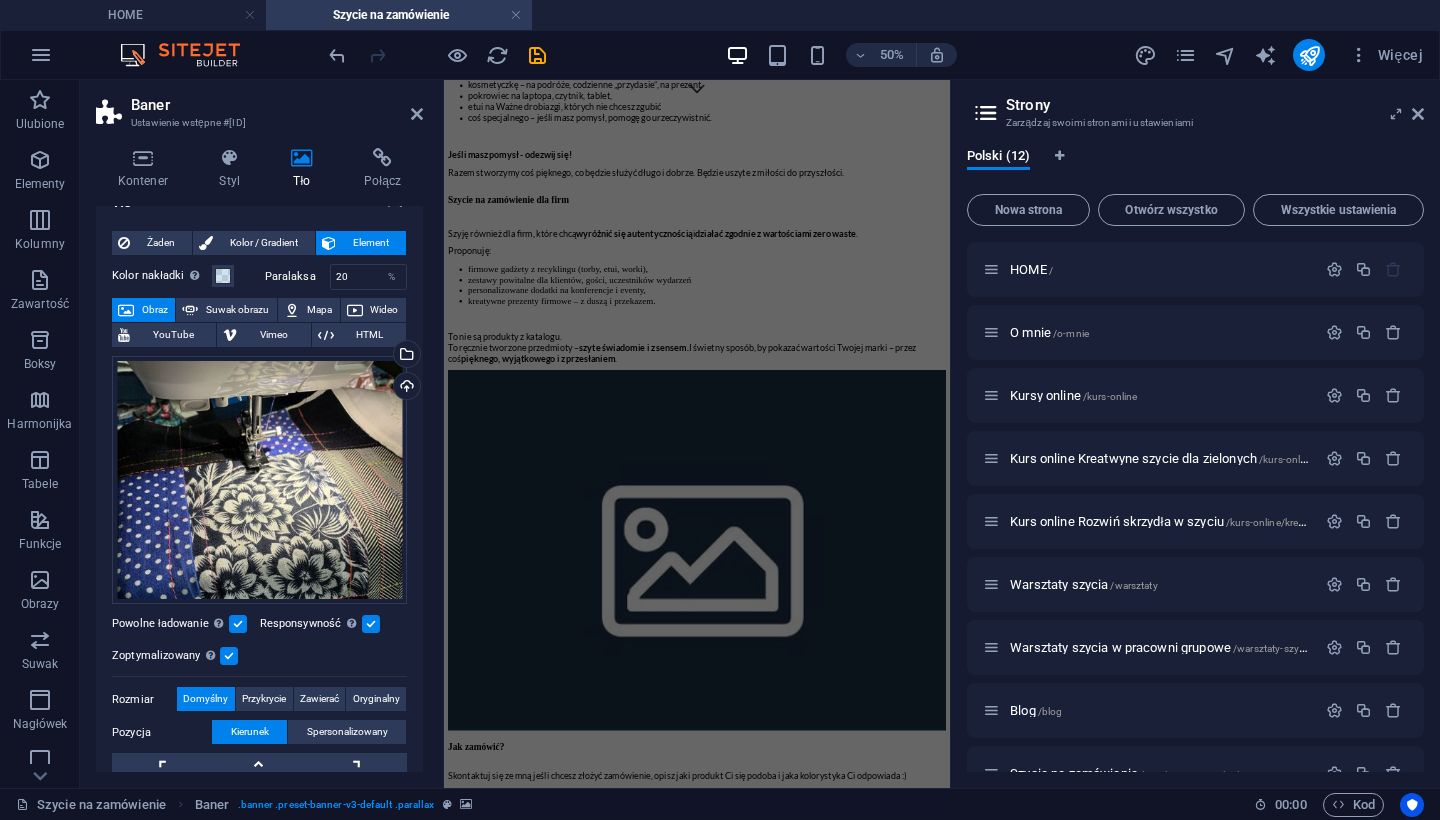click at bounding box center (950, 1387) 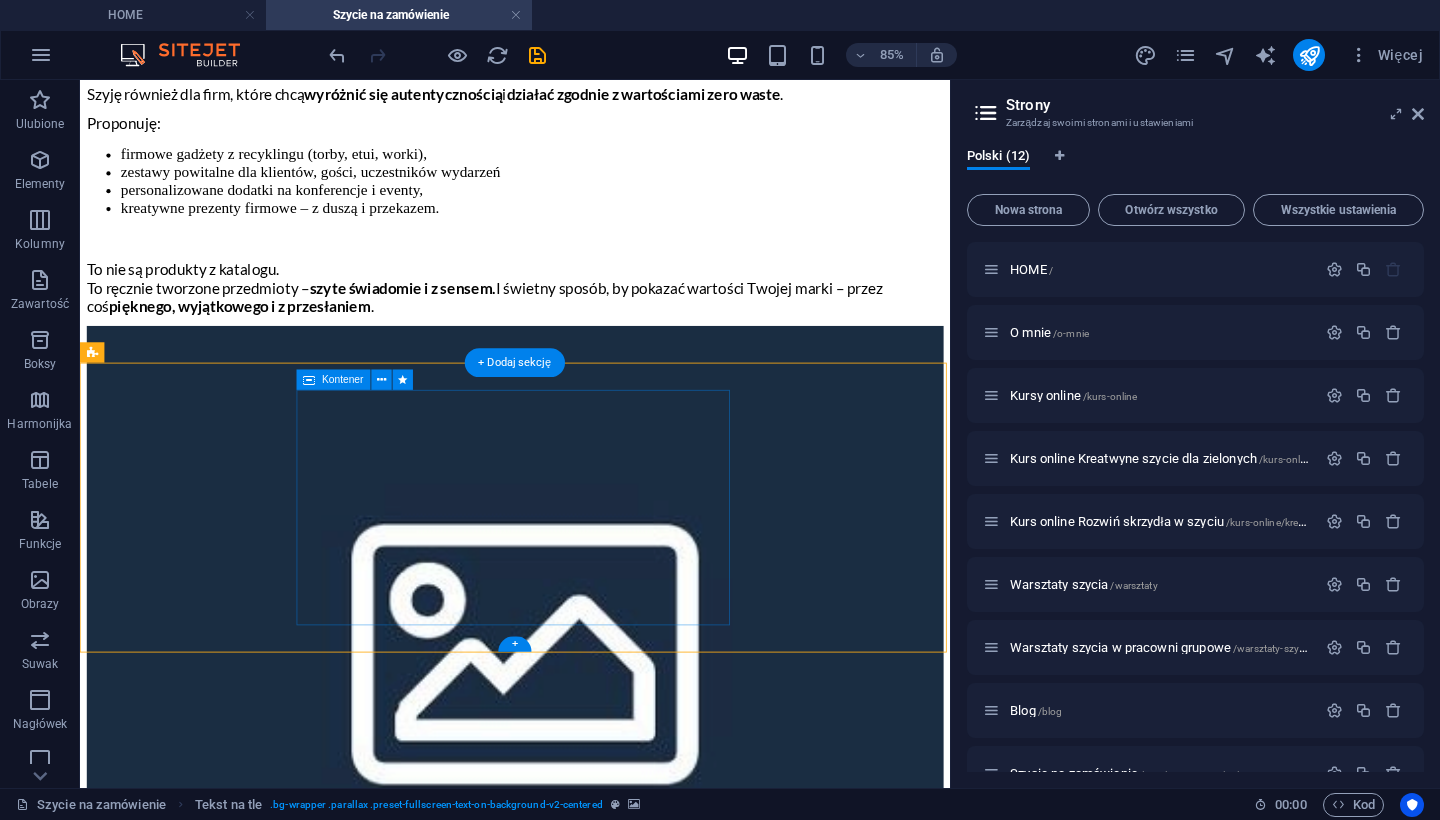 scroll, scrollTop: 1545, scrollLeft: 0, axis: vertical 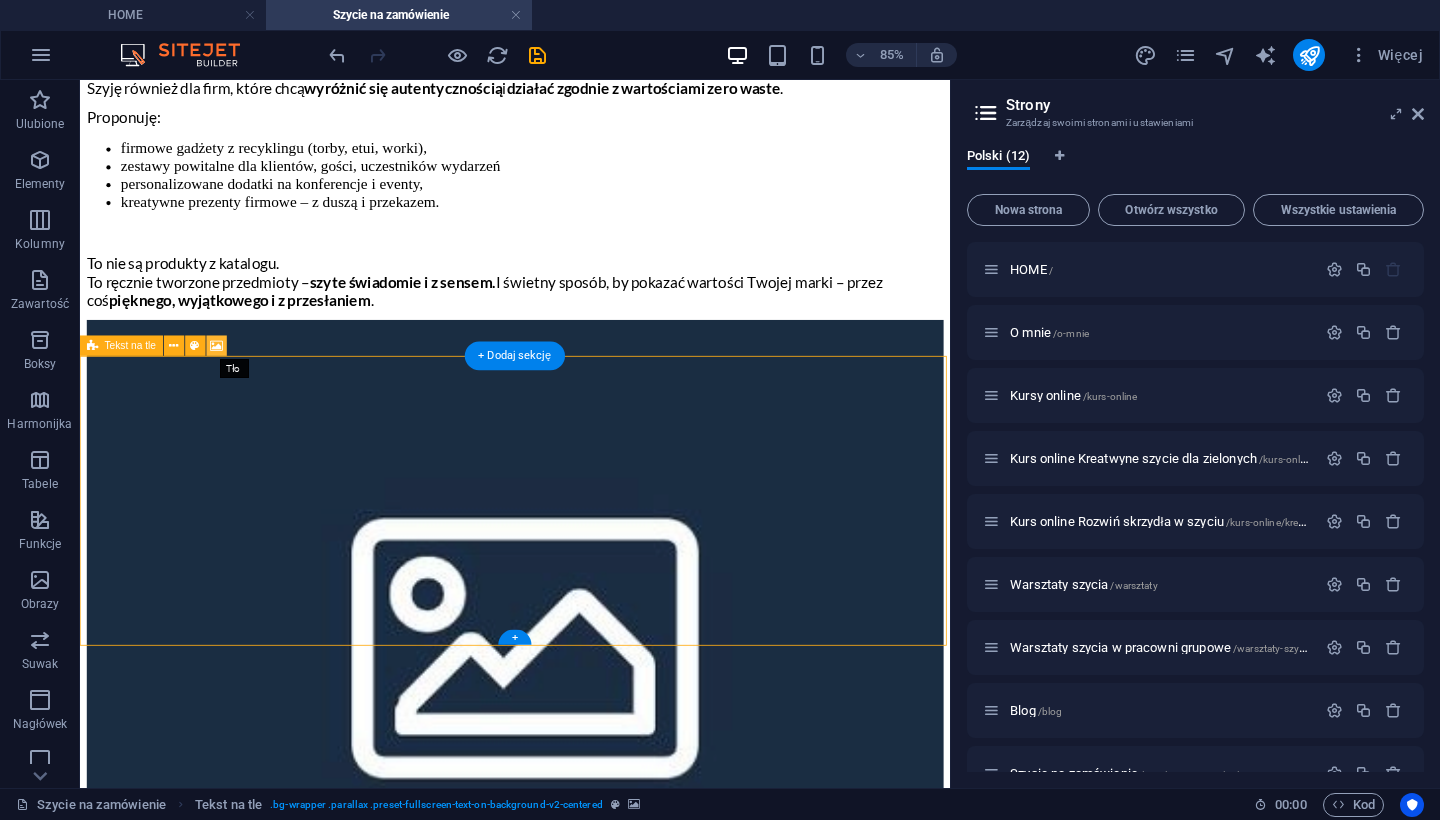 click at bounding box center (217, 345) 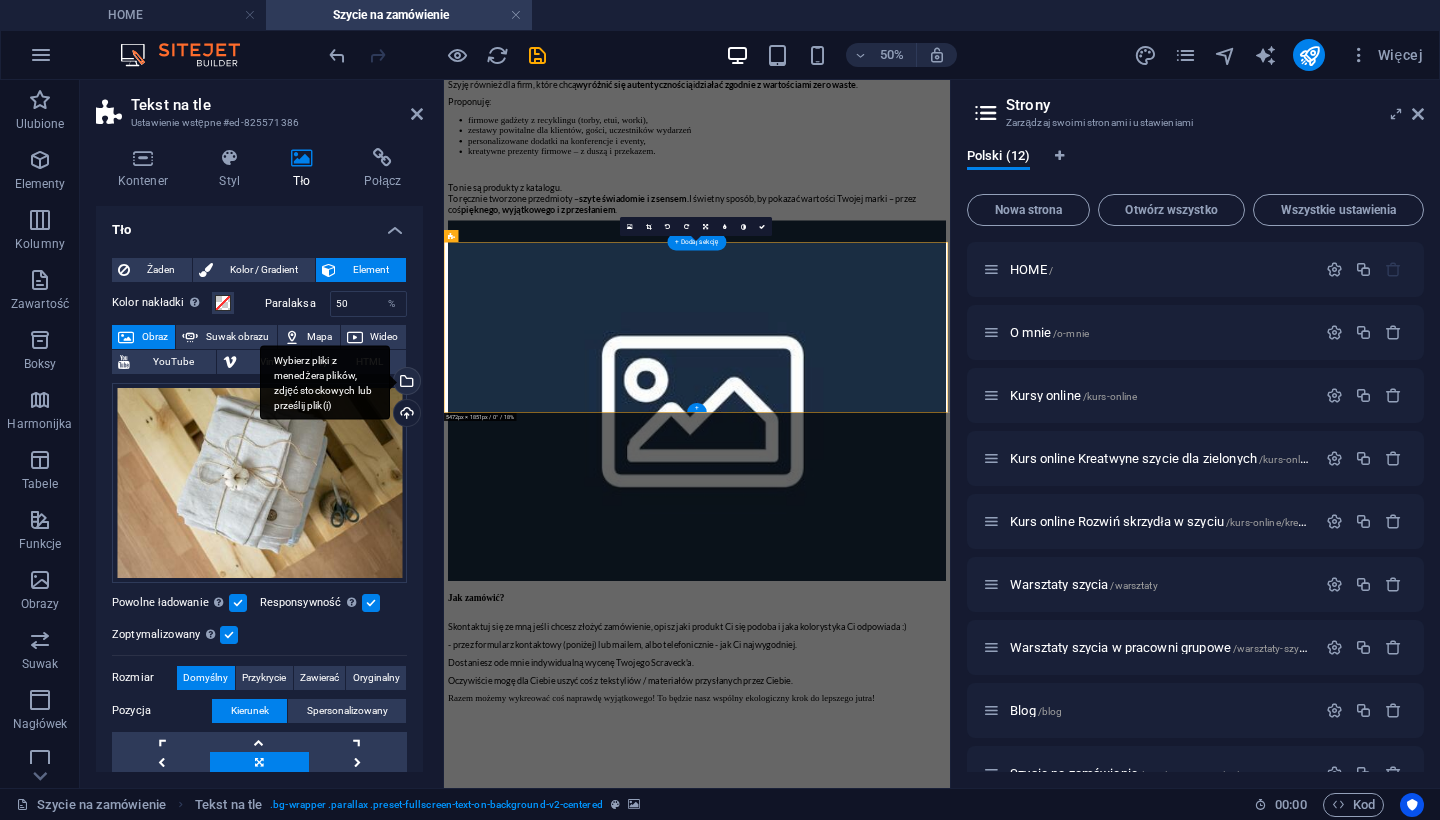 click on "Wybierz pliki z menedżera plików, zdjęć stockowych lub prześlij plik(i)" at bounding box center (405, 383) 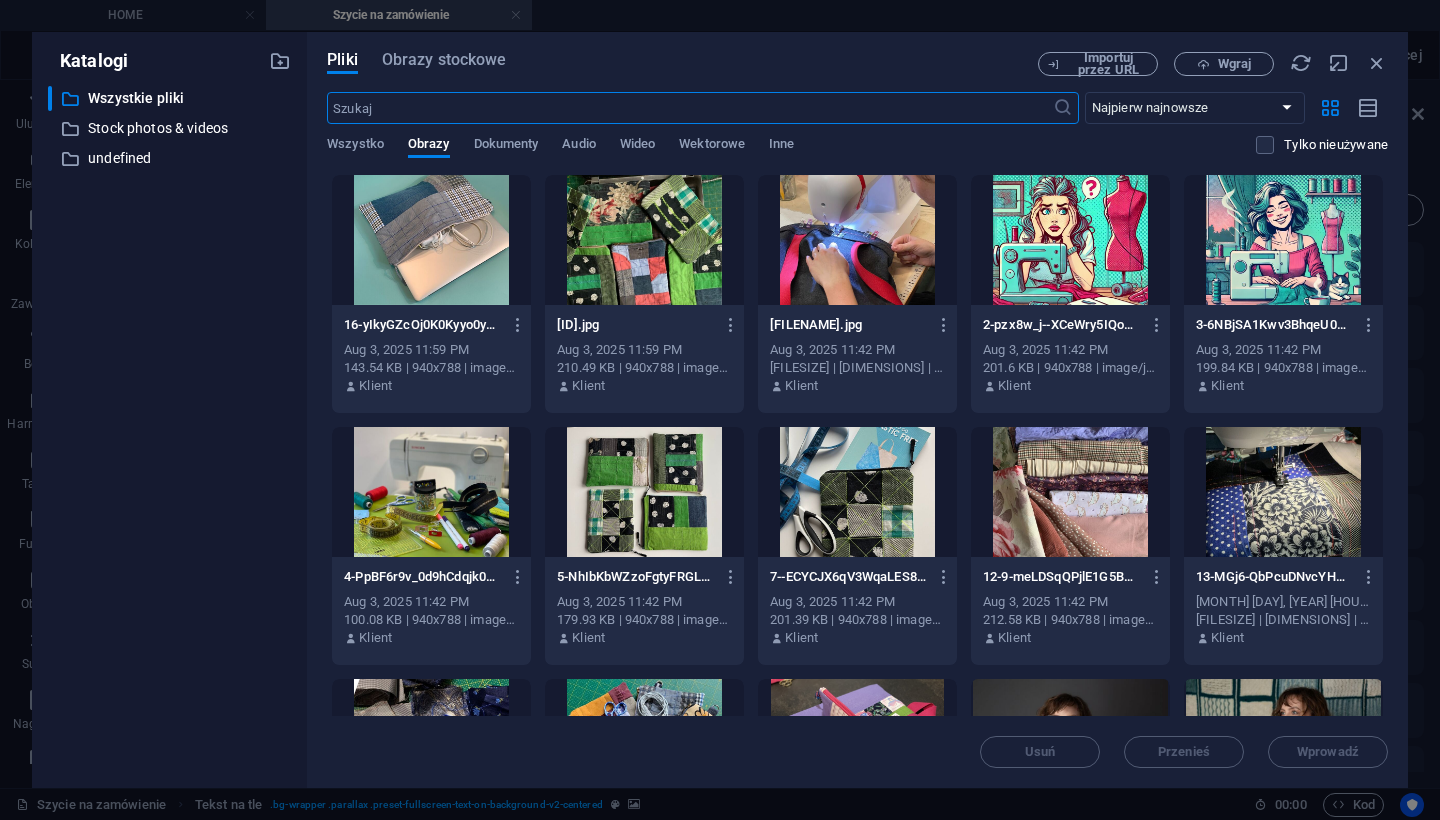 scroll, scrollTop: 0, scrollLeft: 0, axis: both 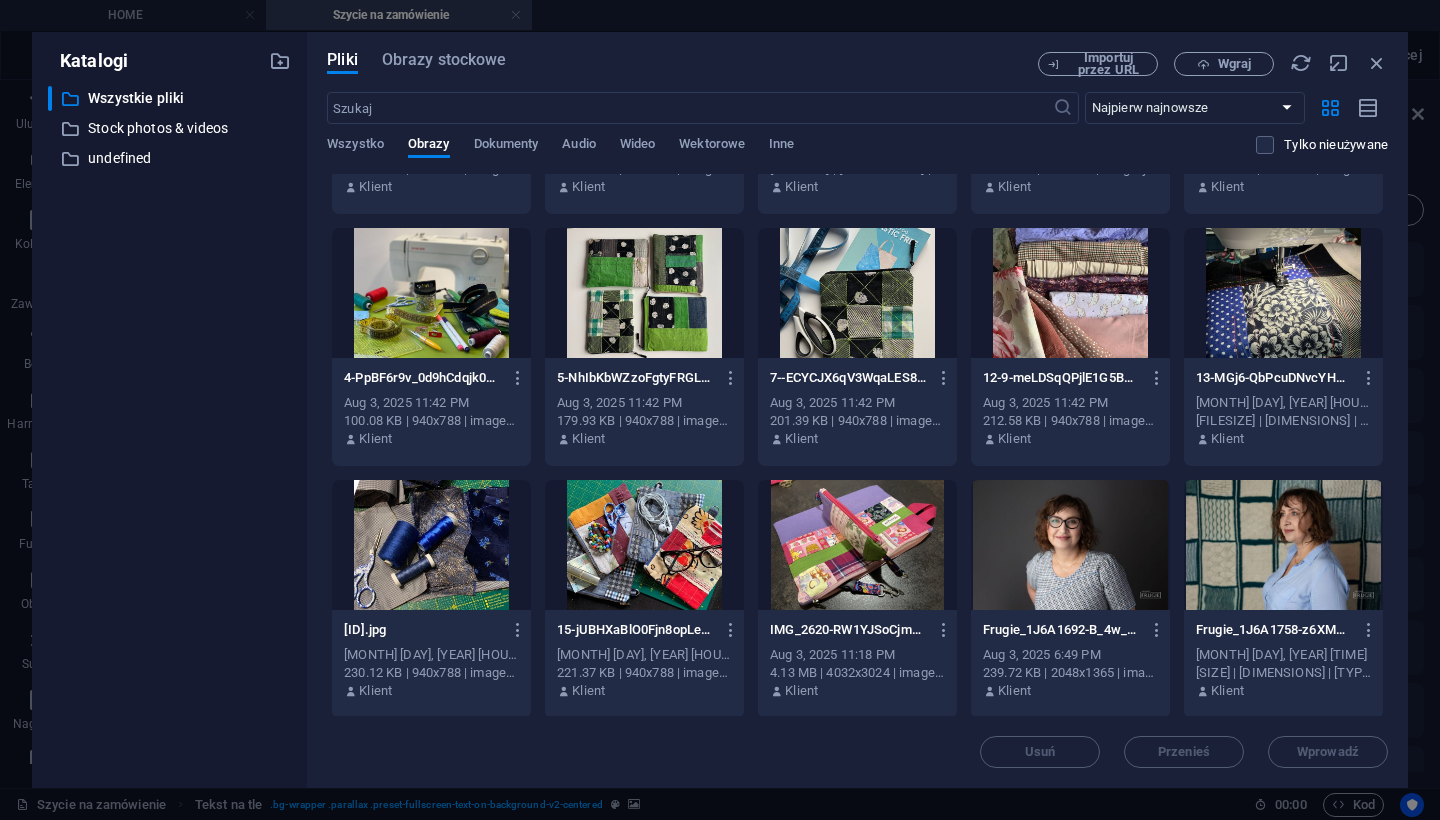 click at bounding box center (857, 545) 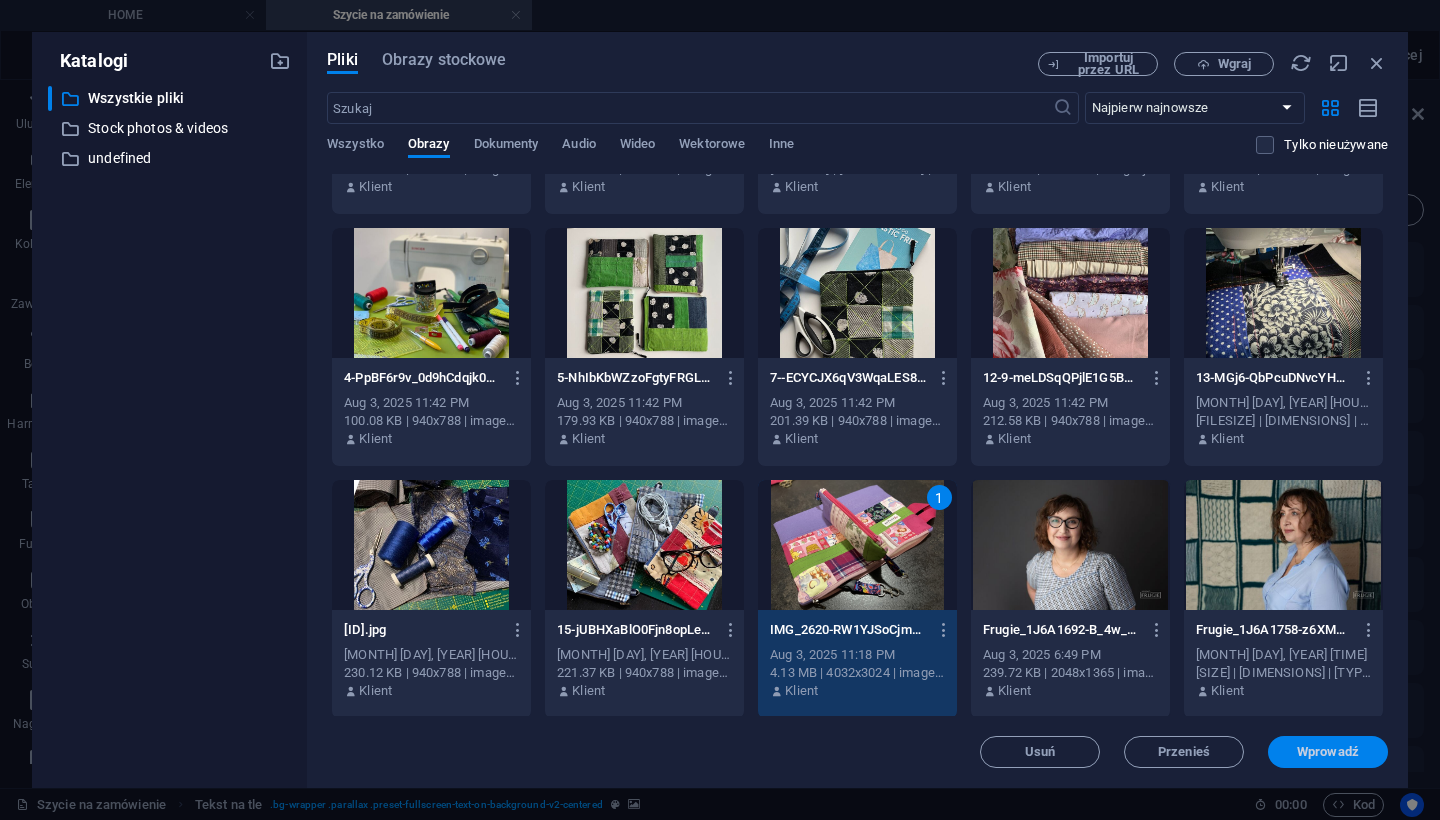 click on "Wprowadź" at bounding box center (1328, 752) 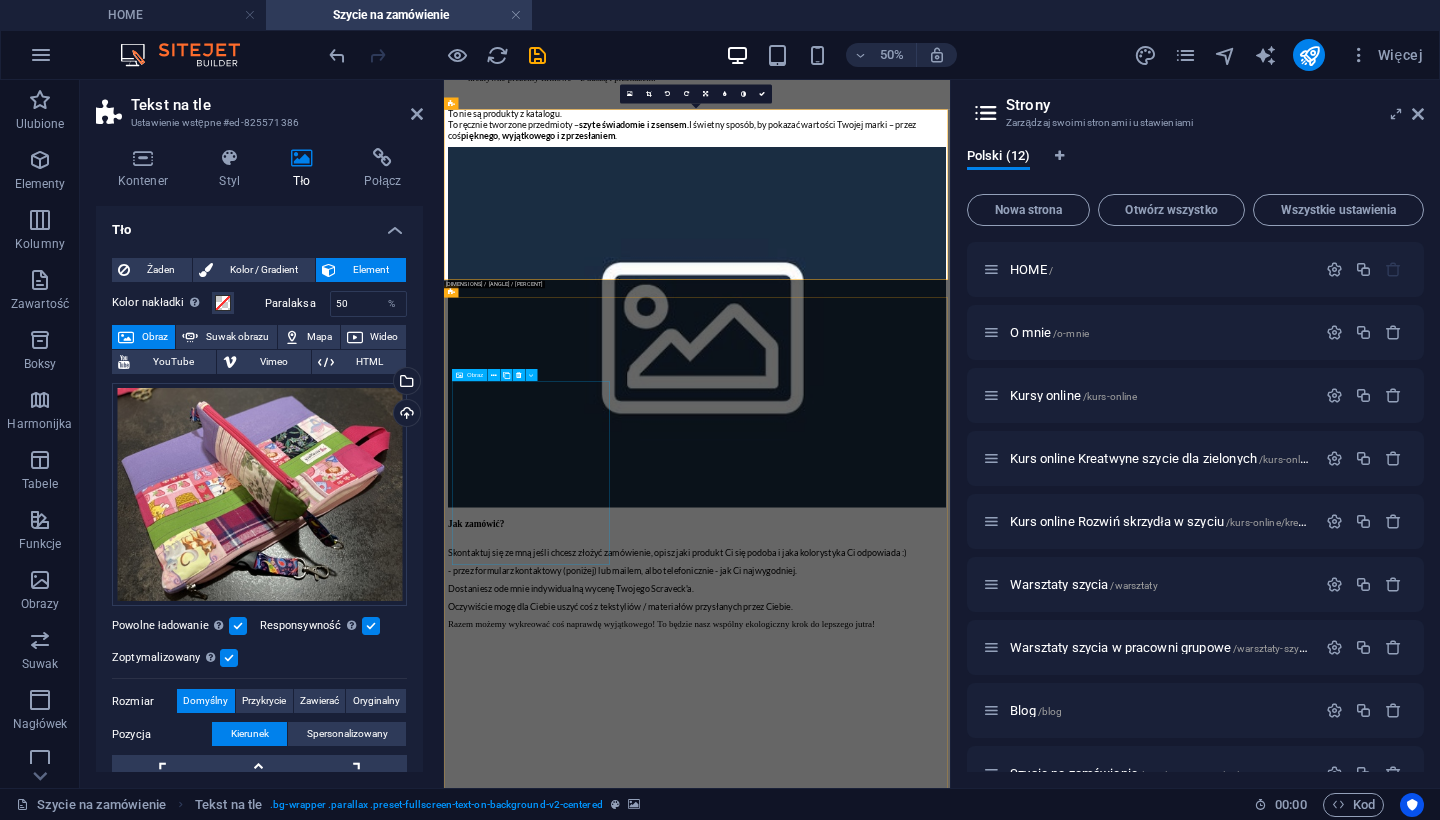 scroll, scrollTop: 1812, scrollLeft: 0, axis: vertical 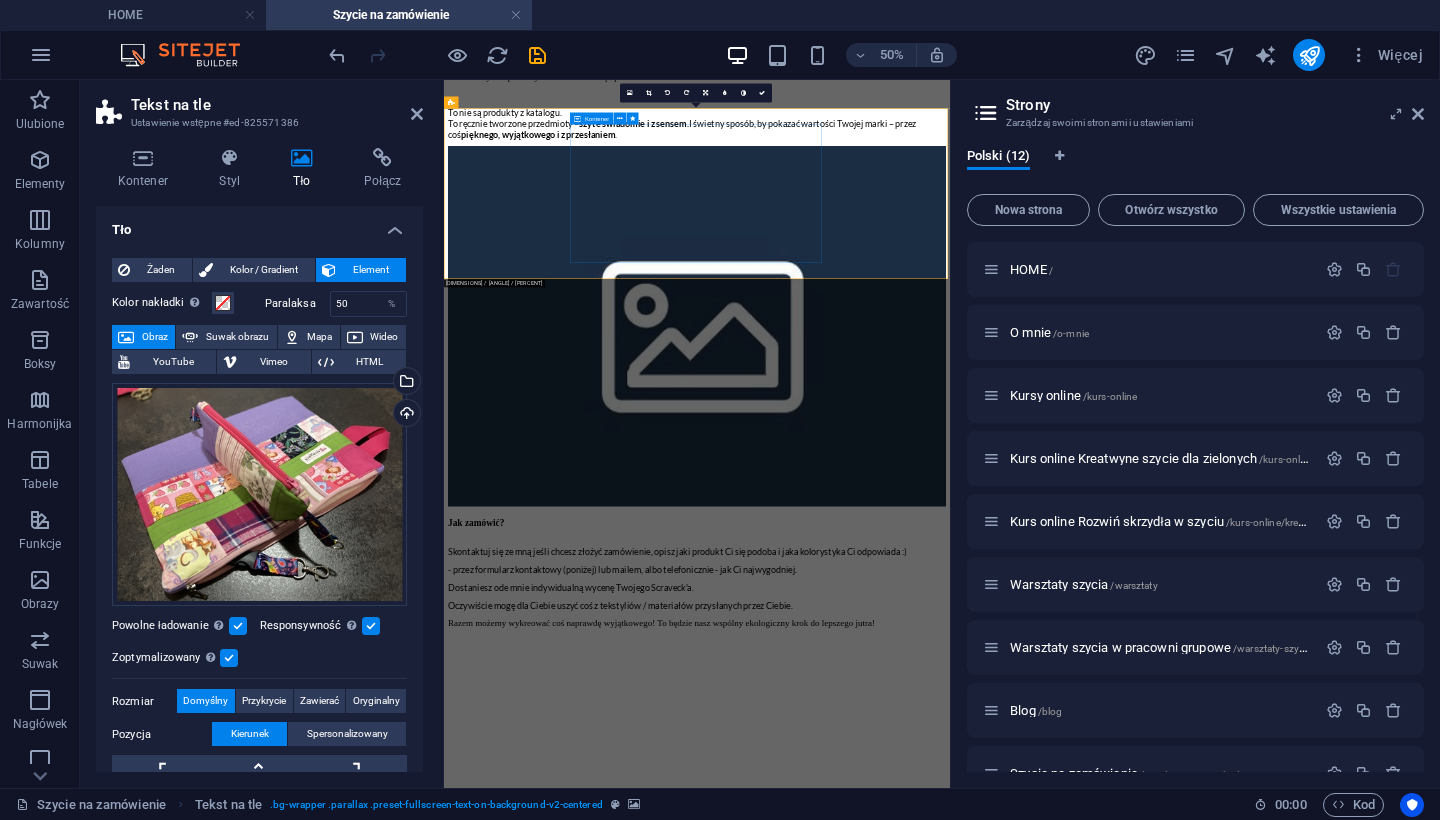 click on "Cieszę się, ze moje produkty trafiają do osób, które lubią mieć coś innego niż inni i mają na to odwagę, a jednocześnie bliska jest im idea zero waste i cyrkularność oraz wyjątkowość rękodzieła i produkty ręcznie szyte" at bounding box center (950, 2097) 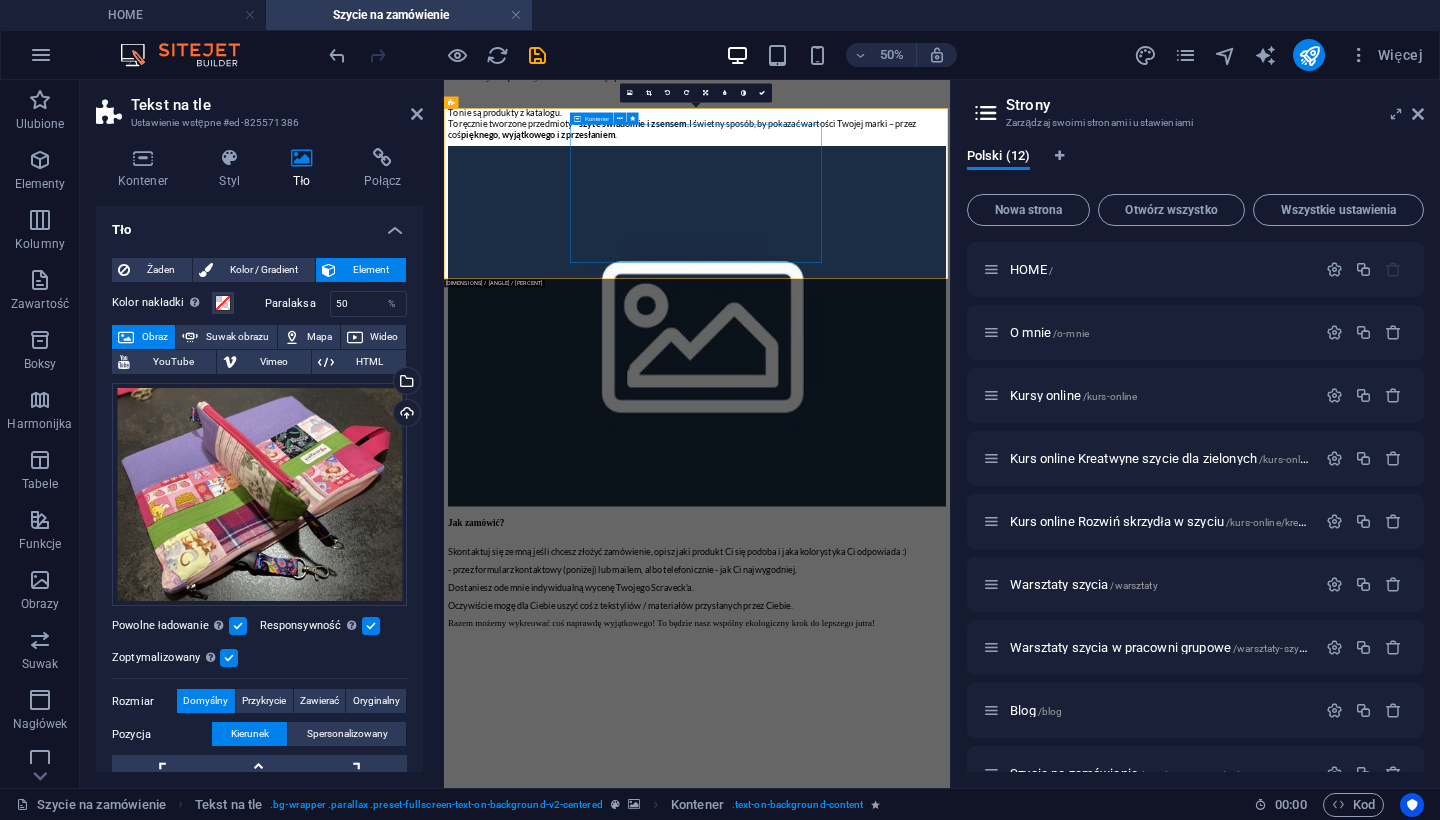 click on "Cieszę się, ze moje produkty trafiają do osób, które lubią mieć coś innego niż inni i mają na to odwagę, a jednocześnie bliska jest im idea zero waste i cyrkularność oraz wyjątkowość rękodzieła i produkty ręcznie szyte" at bounding box center (950, 2097) 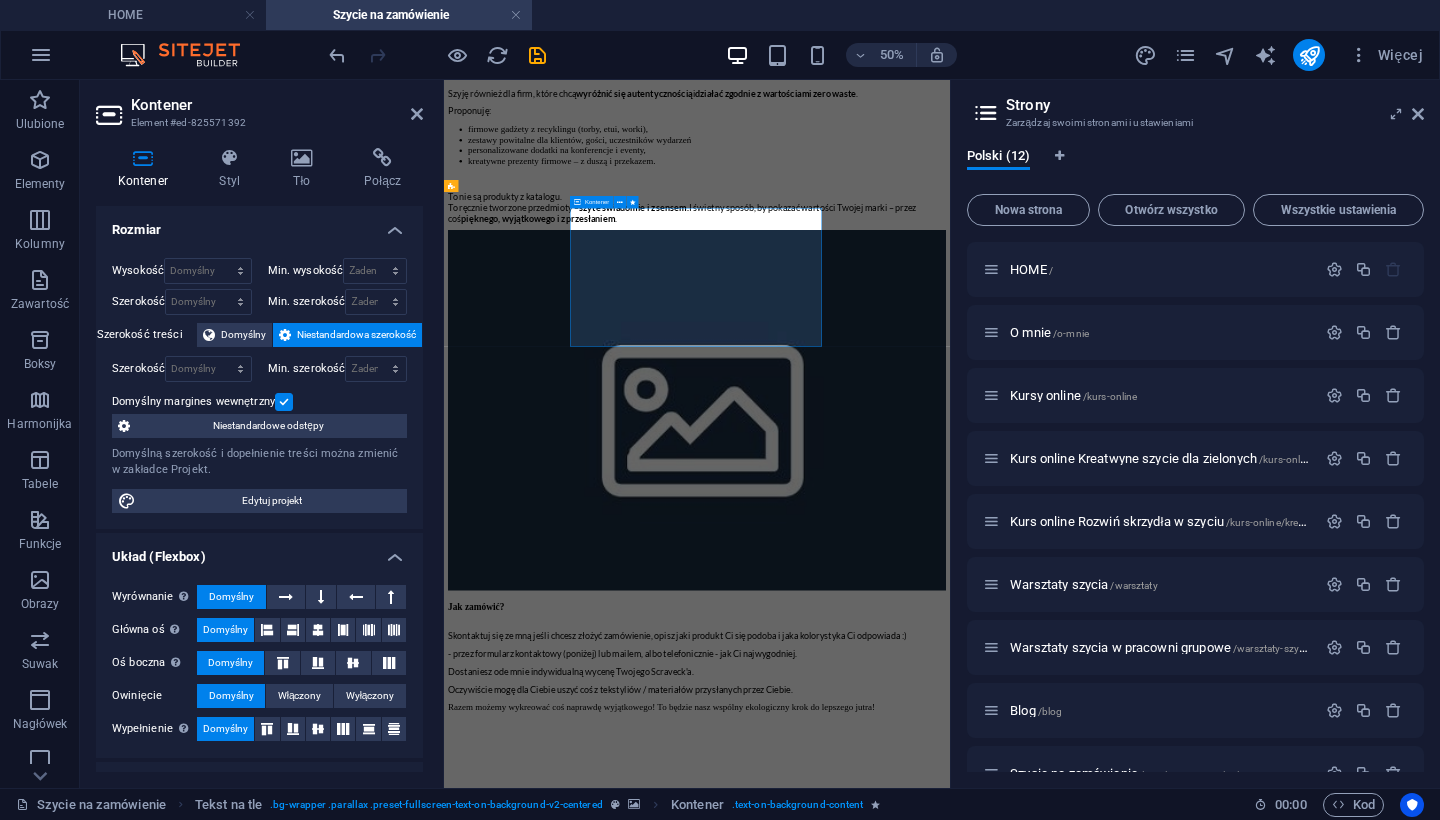 scroll, scrollTop: 1640, scrollLeft: 0, axis: vertical 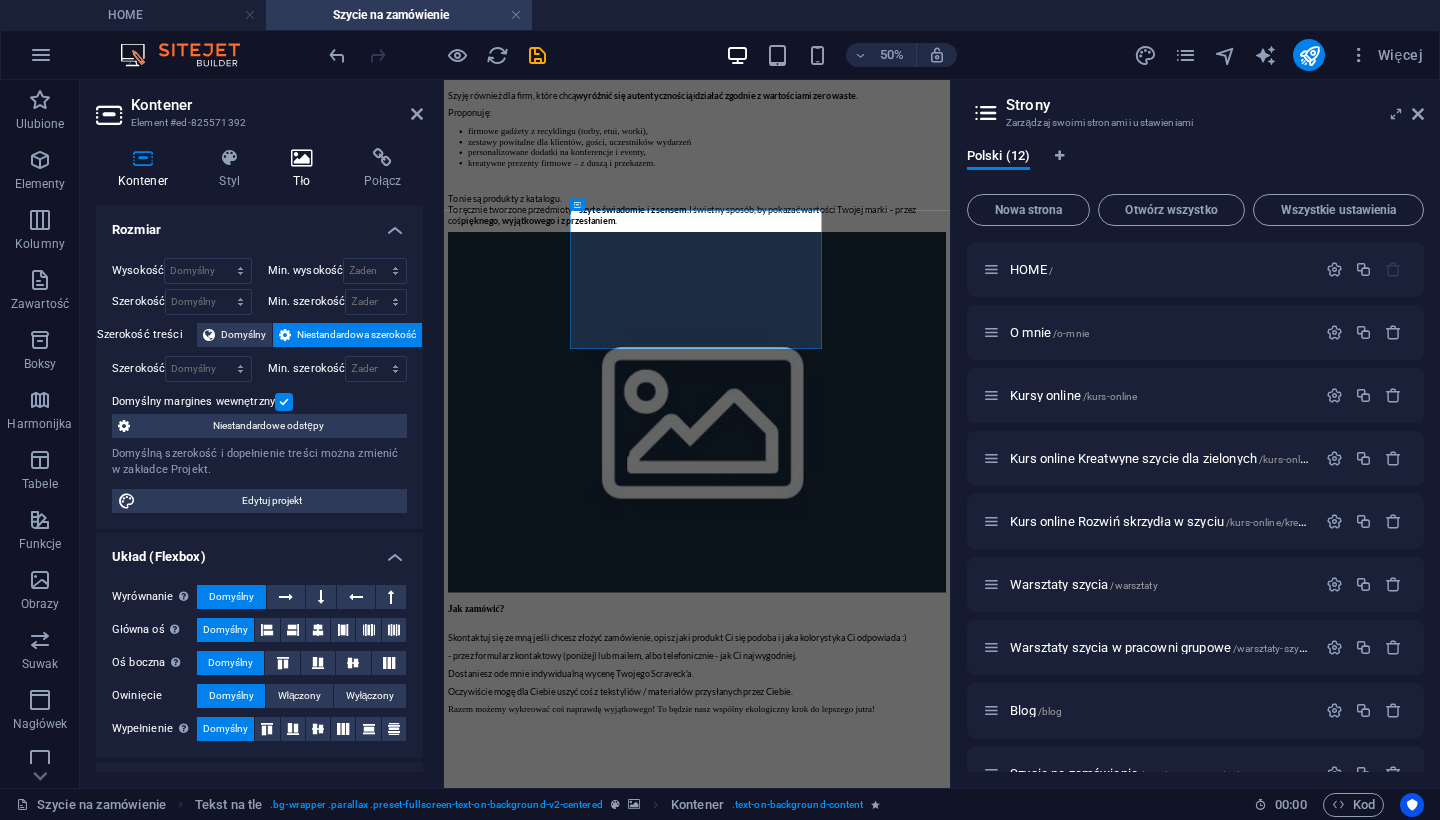 click at bounding box center [302, 158] 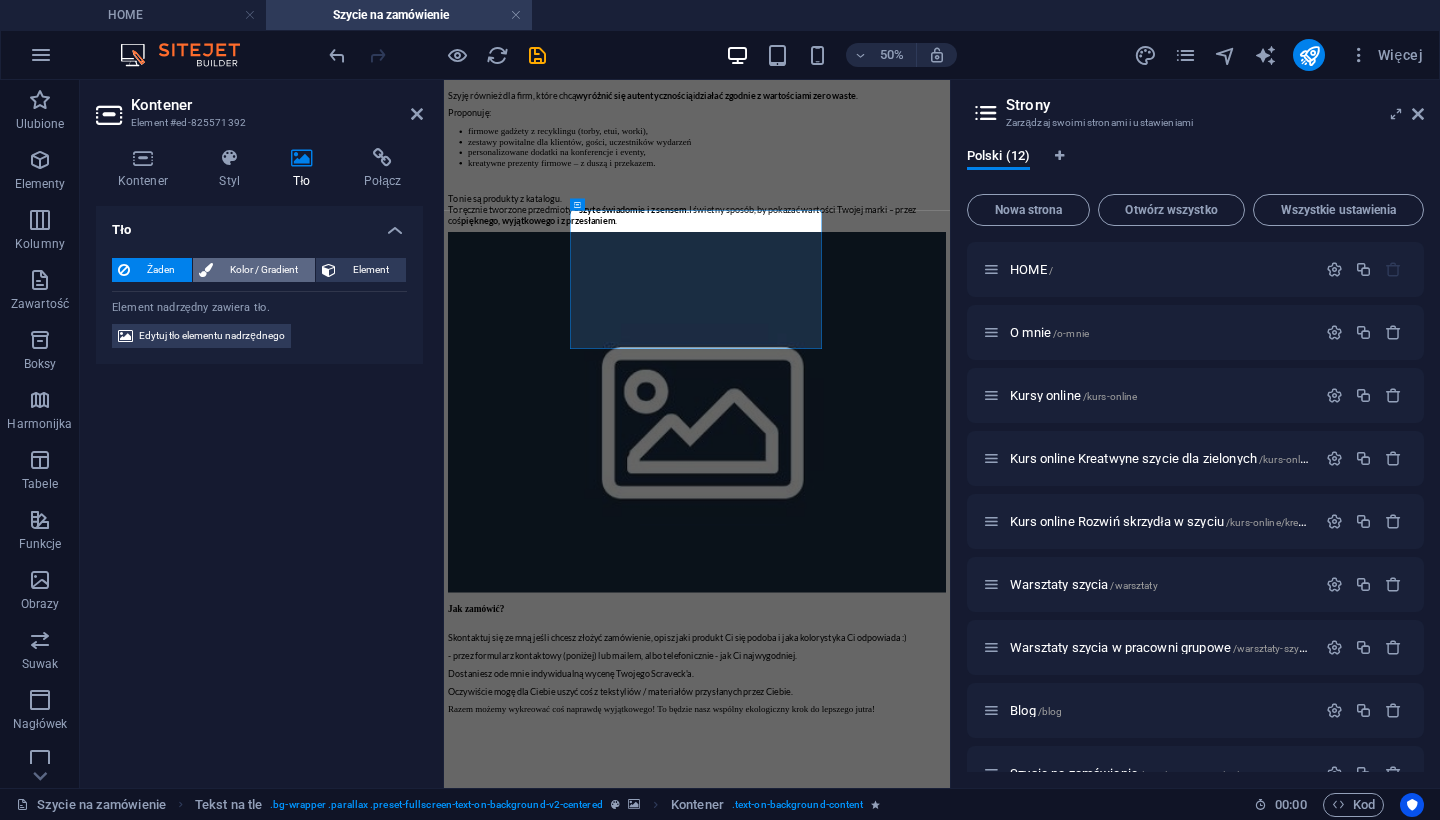 click on "Kolor / Gradient" at bounding box center (264, 270) 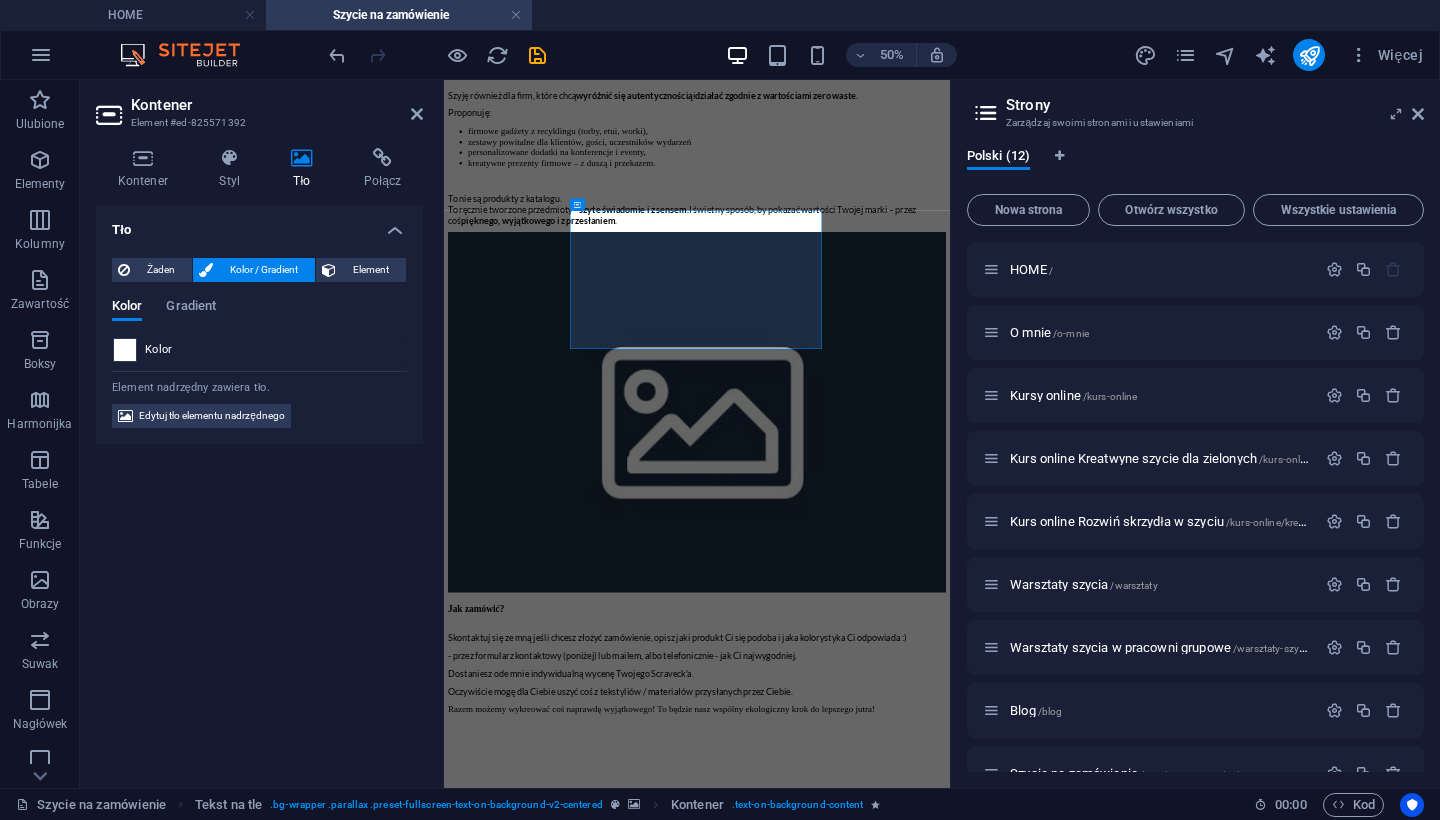 click at bounding box center [125, 350] 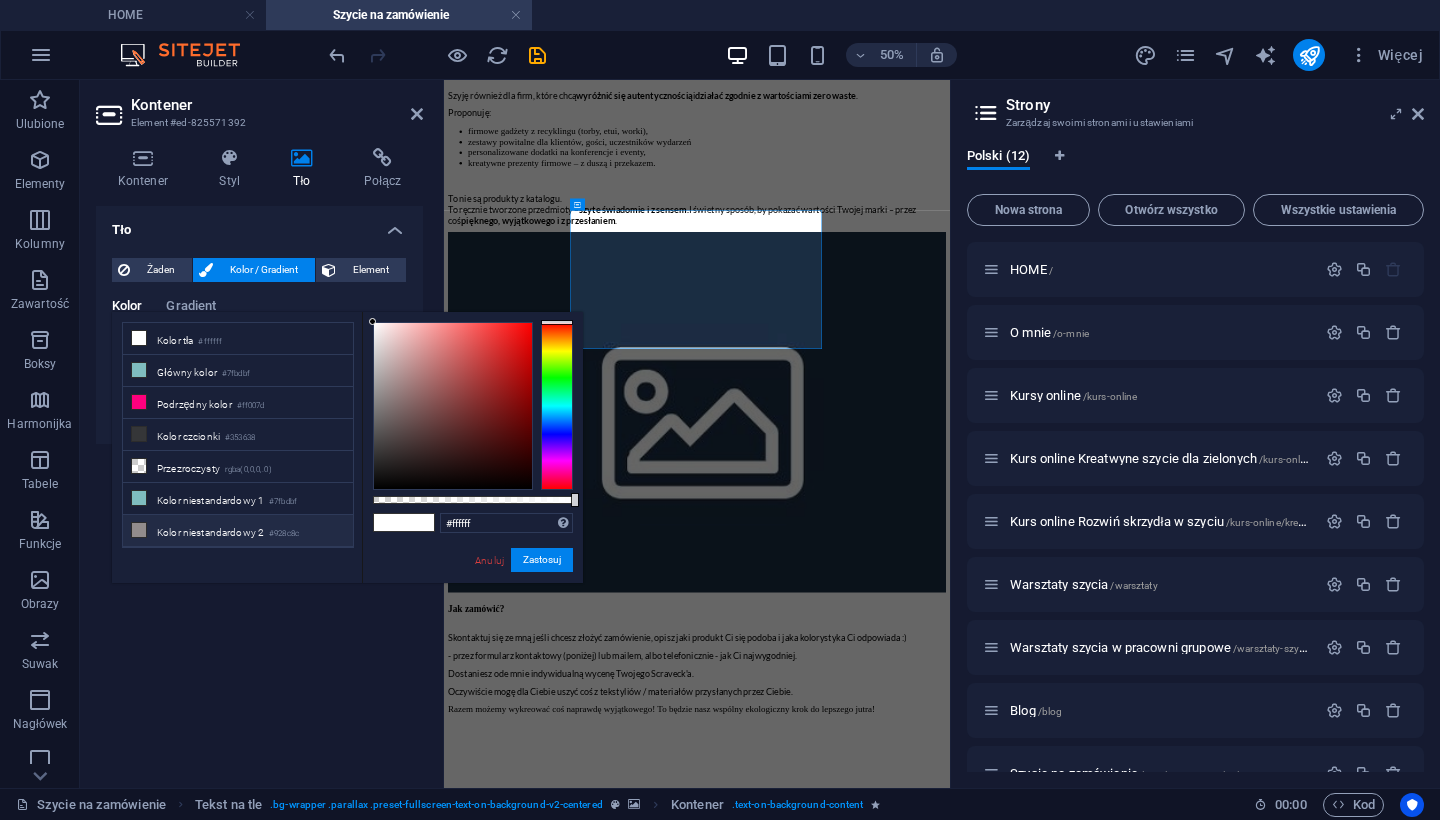 click on "Kolor niestandardowy 2
#[HEX_CODE]" at bounding box center (238, 531) 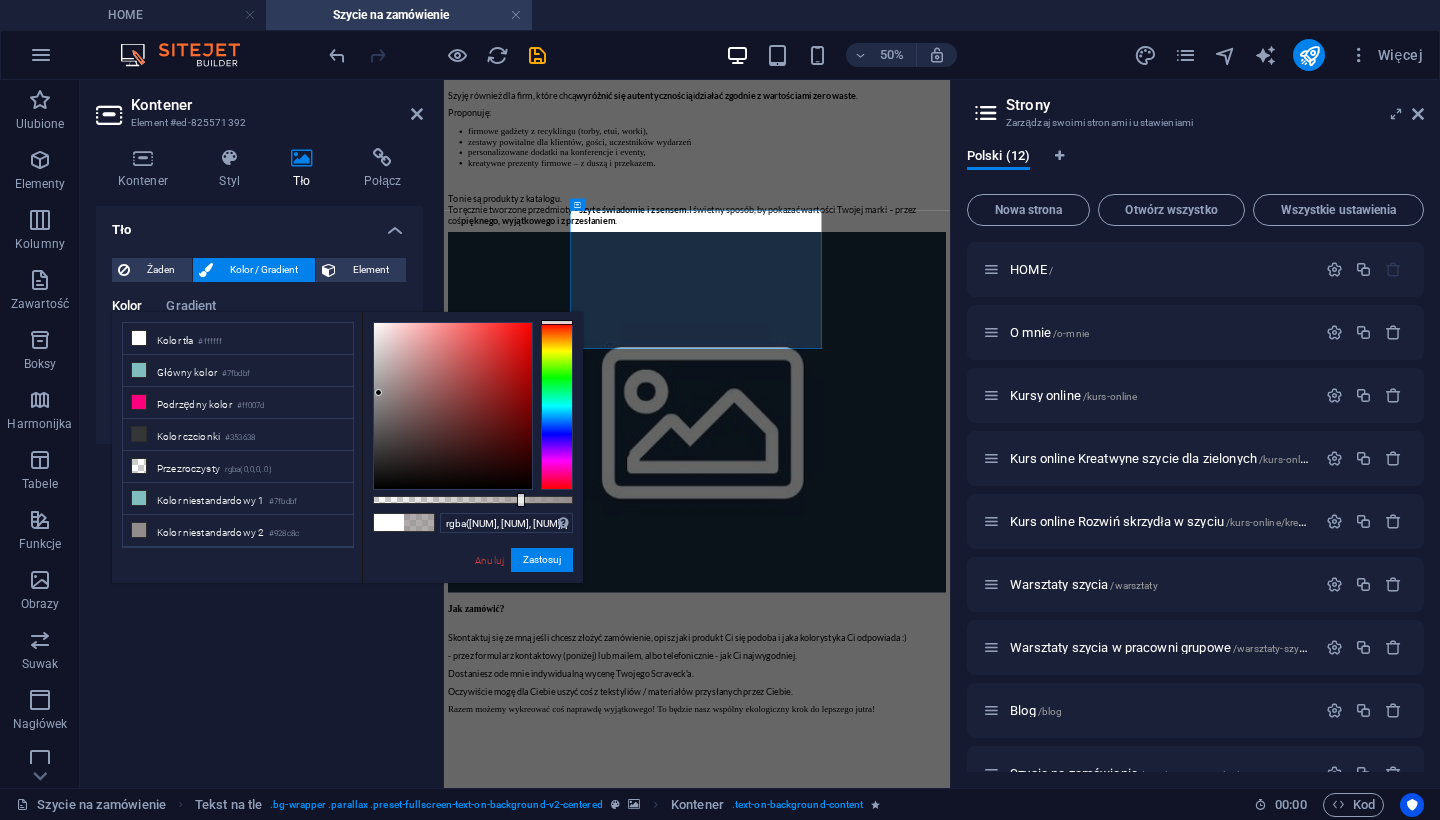 drag, startPoint x: 574, startPoint y: 499, endPoint x: 519, endPoint y: 502, distance: 55.081757 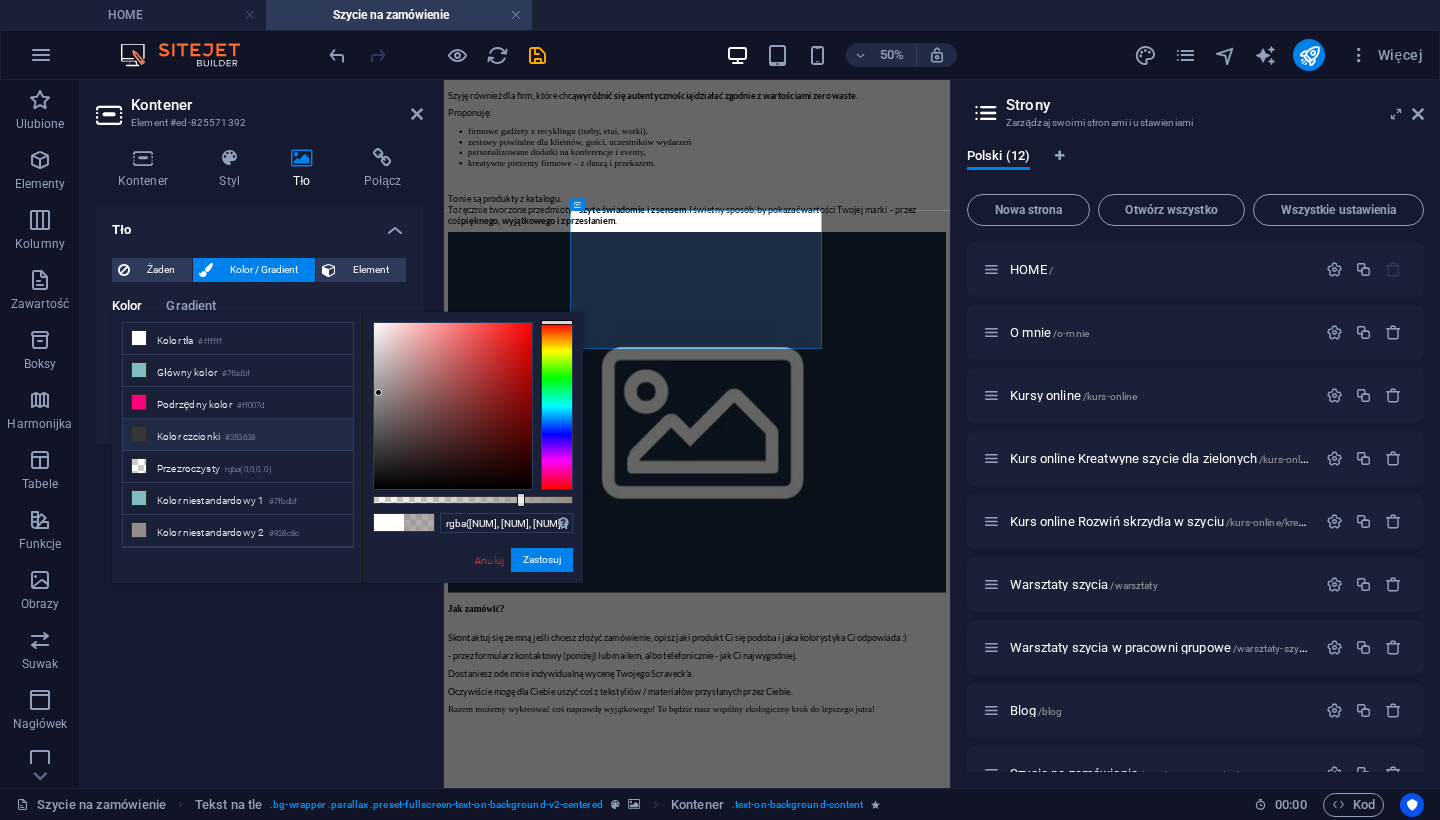 click on "Kolor czcionki
#[HEX_CODE]" at bounding box center [238, 435] 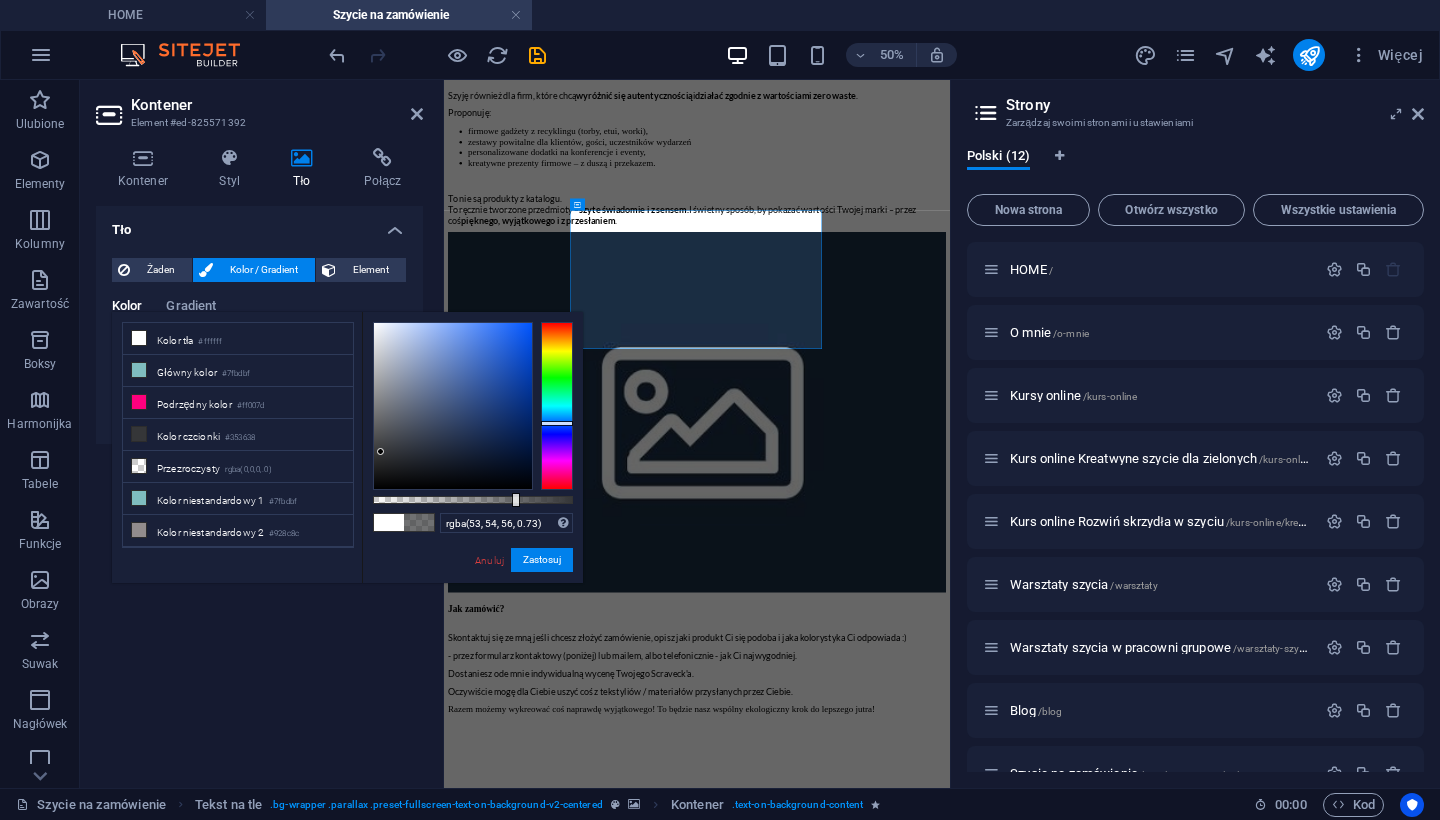 type on "rgba(53, 54, 56, 0.735)" 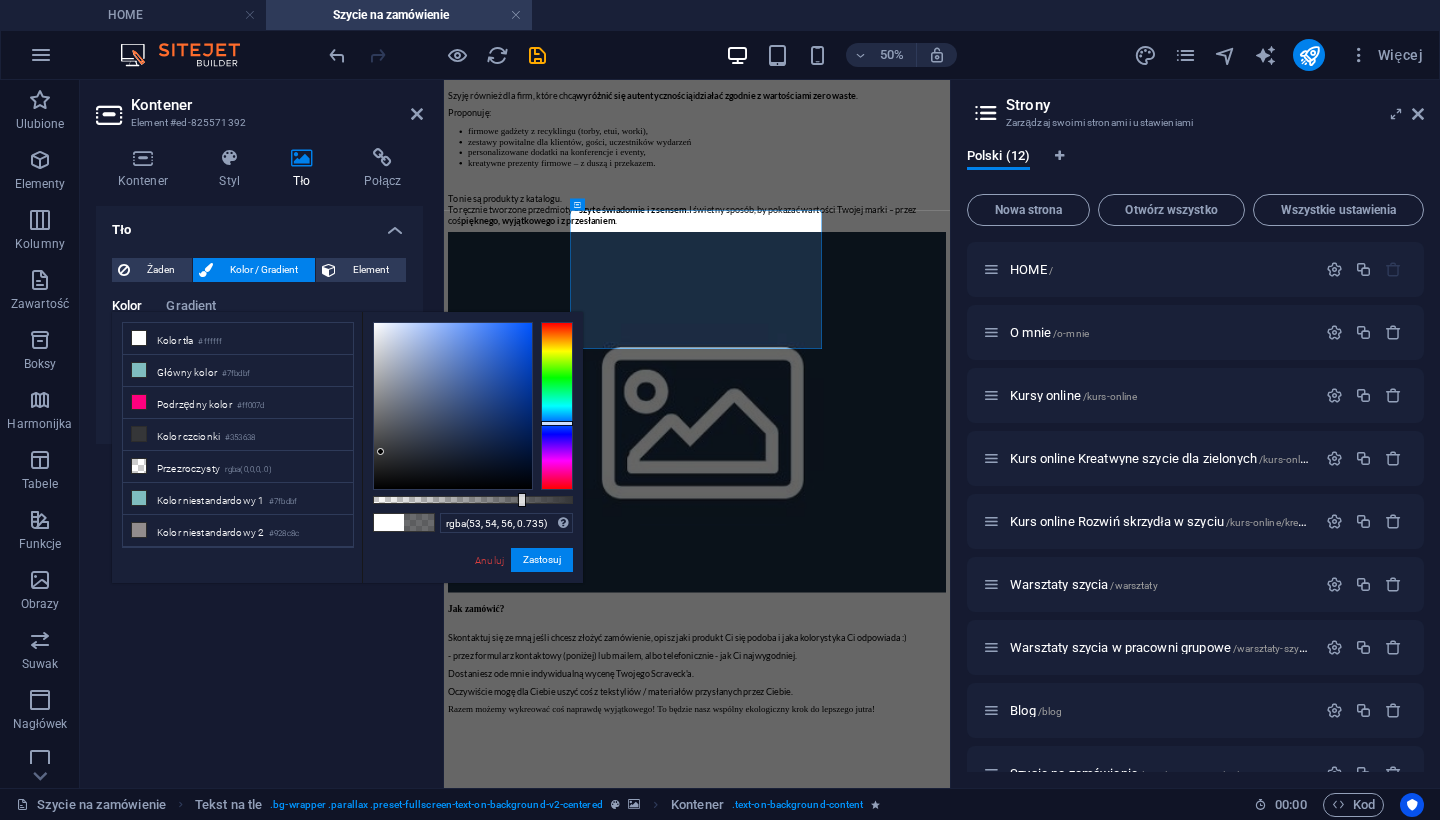 click at bounding box center (522, 500) 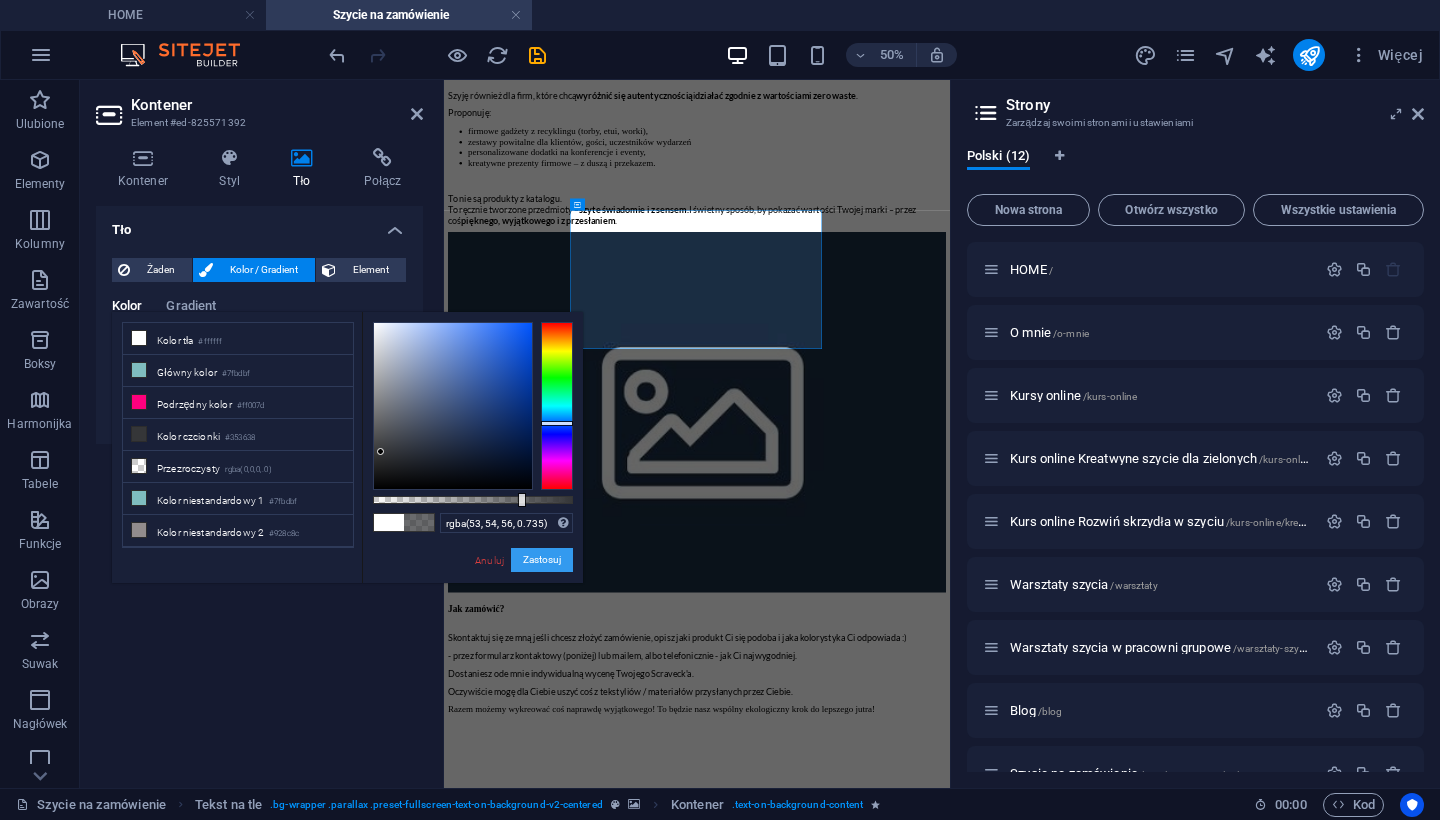 click on "Zastosuj" at bounding box center [542, 560] 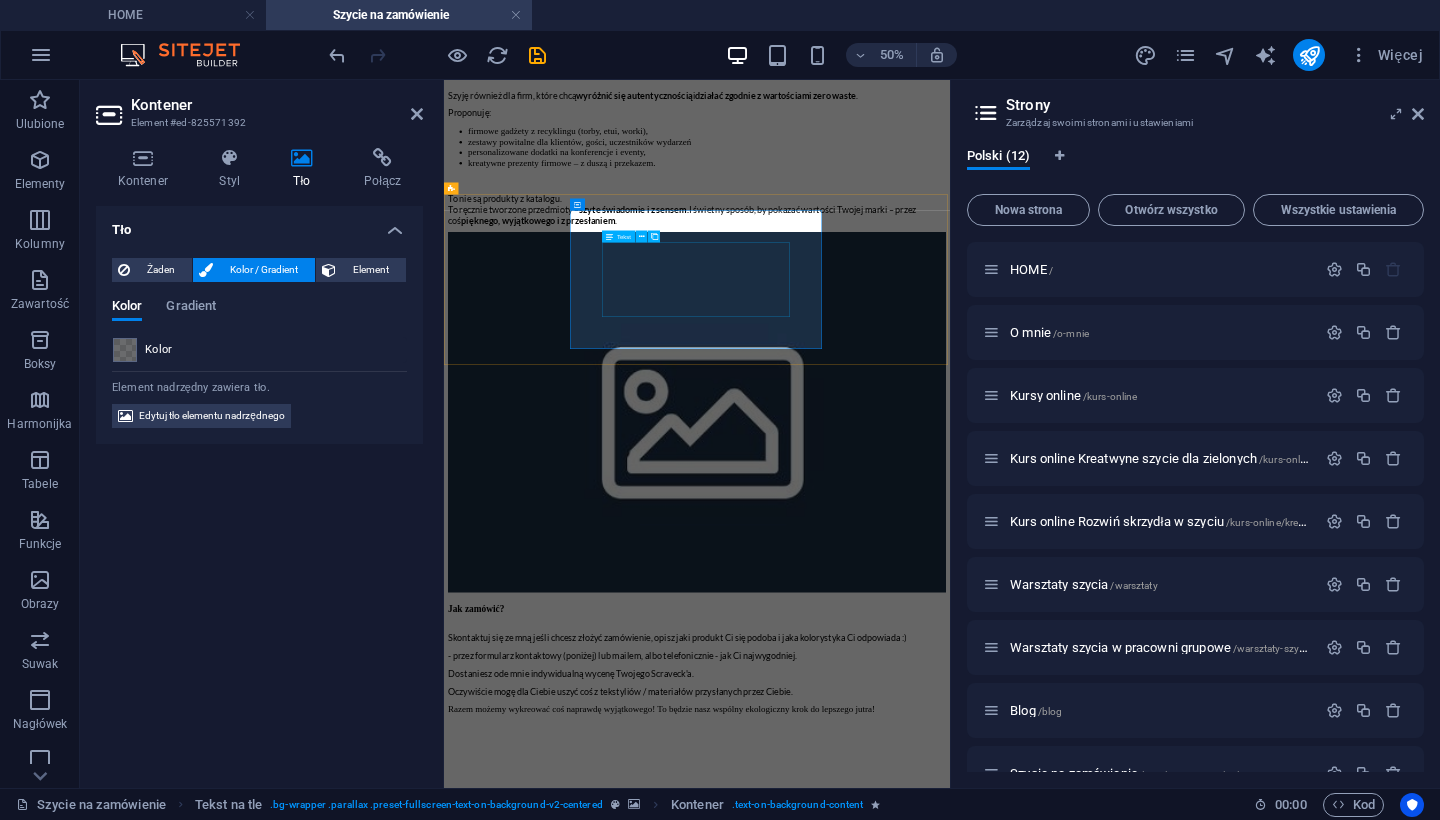 click on "Cieszę się, ze moje produkty trafiają do osób, które lubią mieć coś innego niż inni i mają na to odwagę, a jednocześnie bliska jest im idea zero waste i cyrkularność oraz wyjątkowość rękodzieła i produkty ręcznie szyte" at bounding box center (950, 2269) 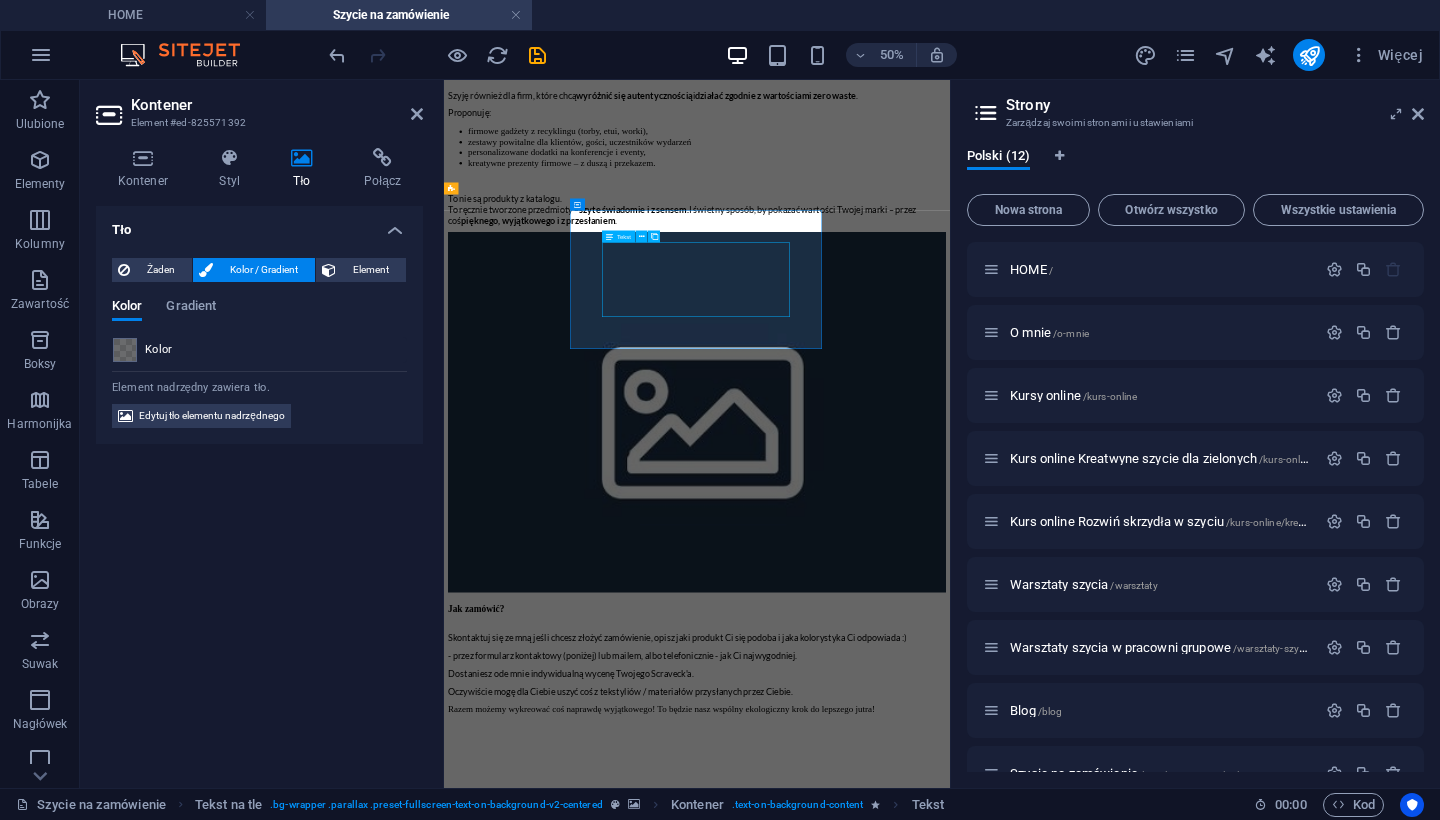 click on "Cieszę się, ze moje produkty trafiają do osób, które lubią mieć coś innego niż inni i mają na to odwagę, a jednocześnie bliska jest im idea zero waste i cyrkularność oraz wyjątkowość rękodzieła i produkty ręcznie szyte" at bounding box center (950, 2269) 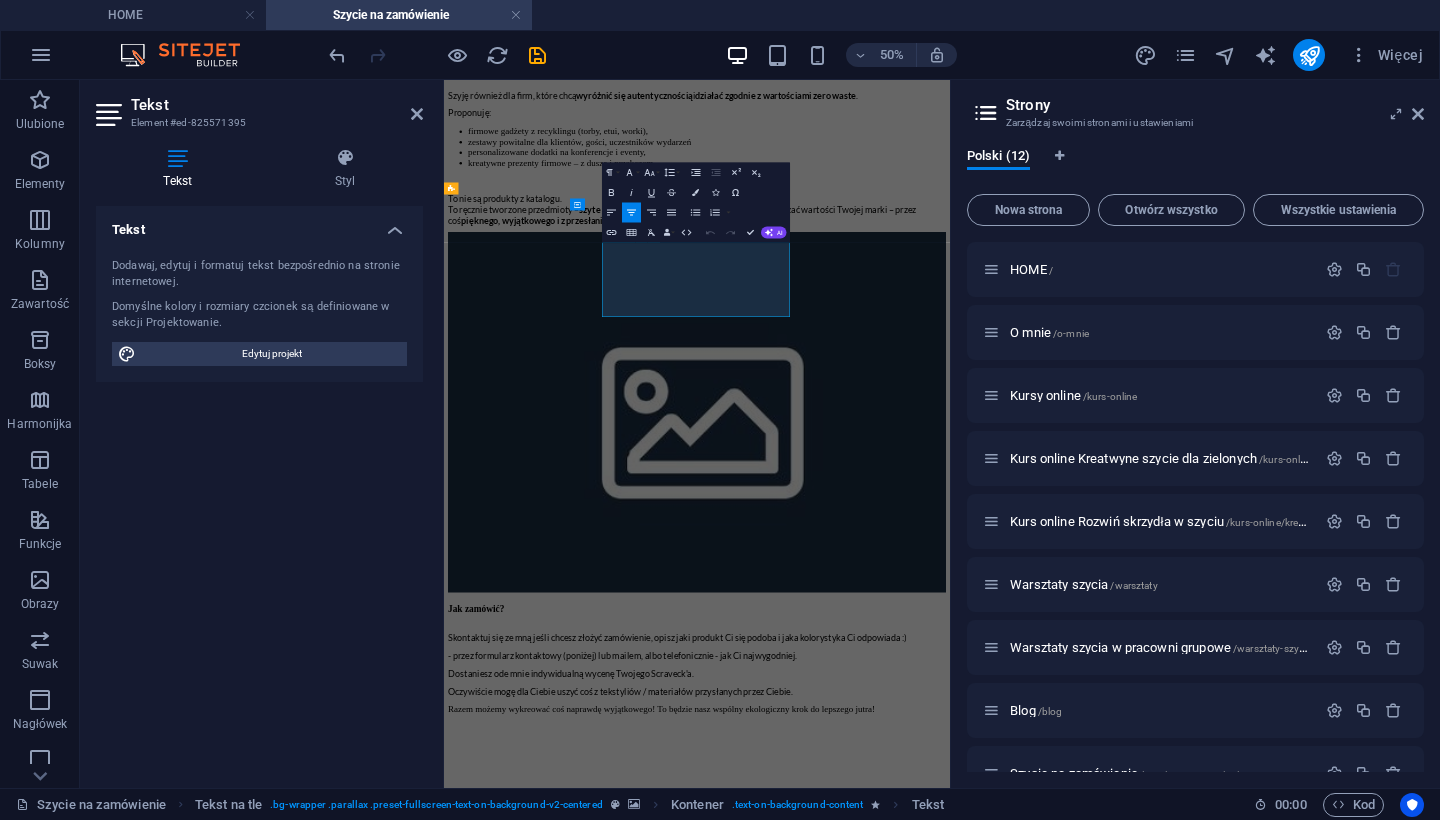 drag, startPoint x: 1094, startPoint y: 524, endPoint x: 764, endPoint y: 420, distance: 346 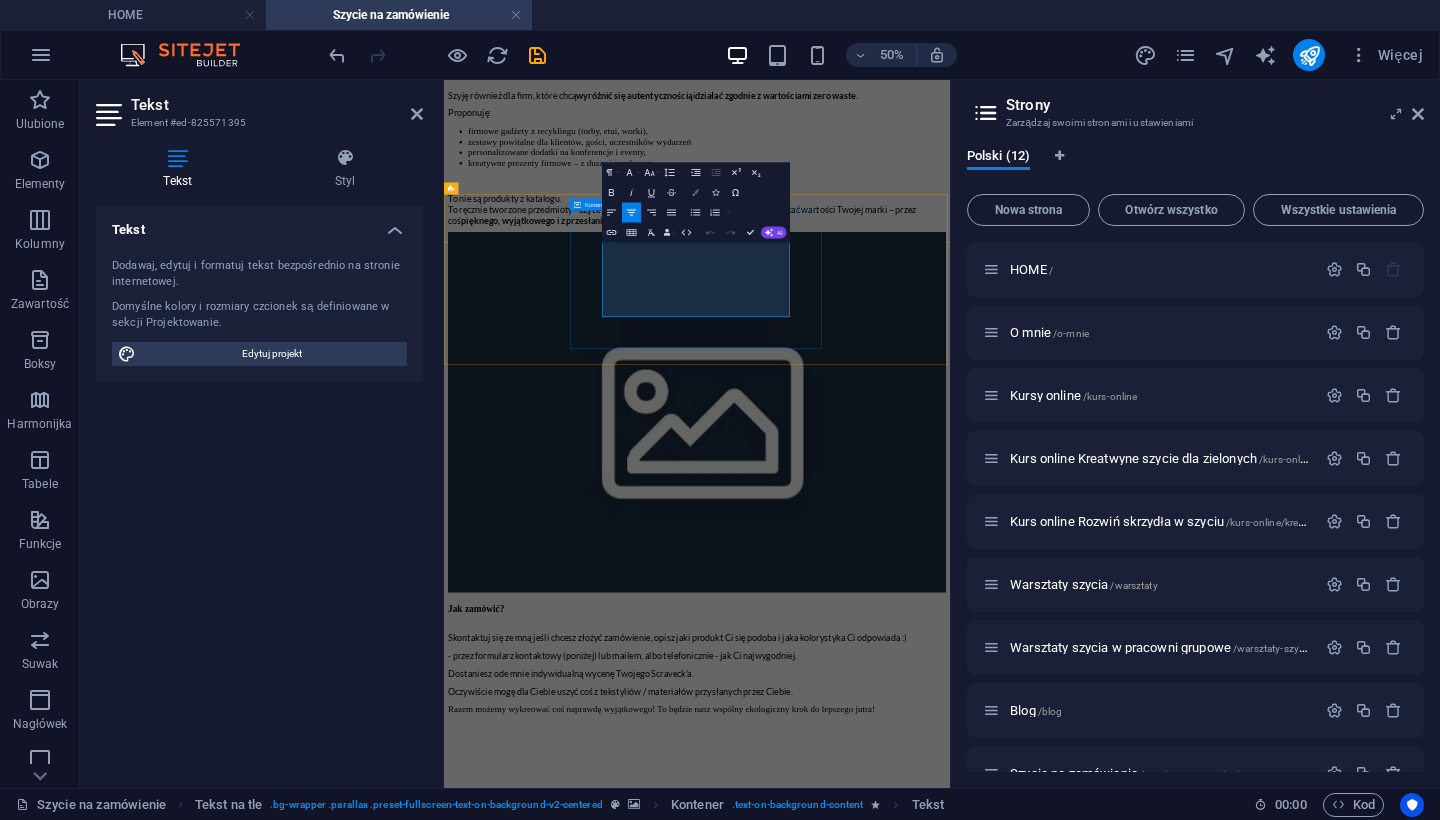 click at bounding box center (695, 192) 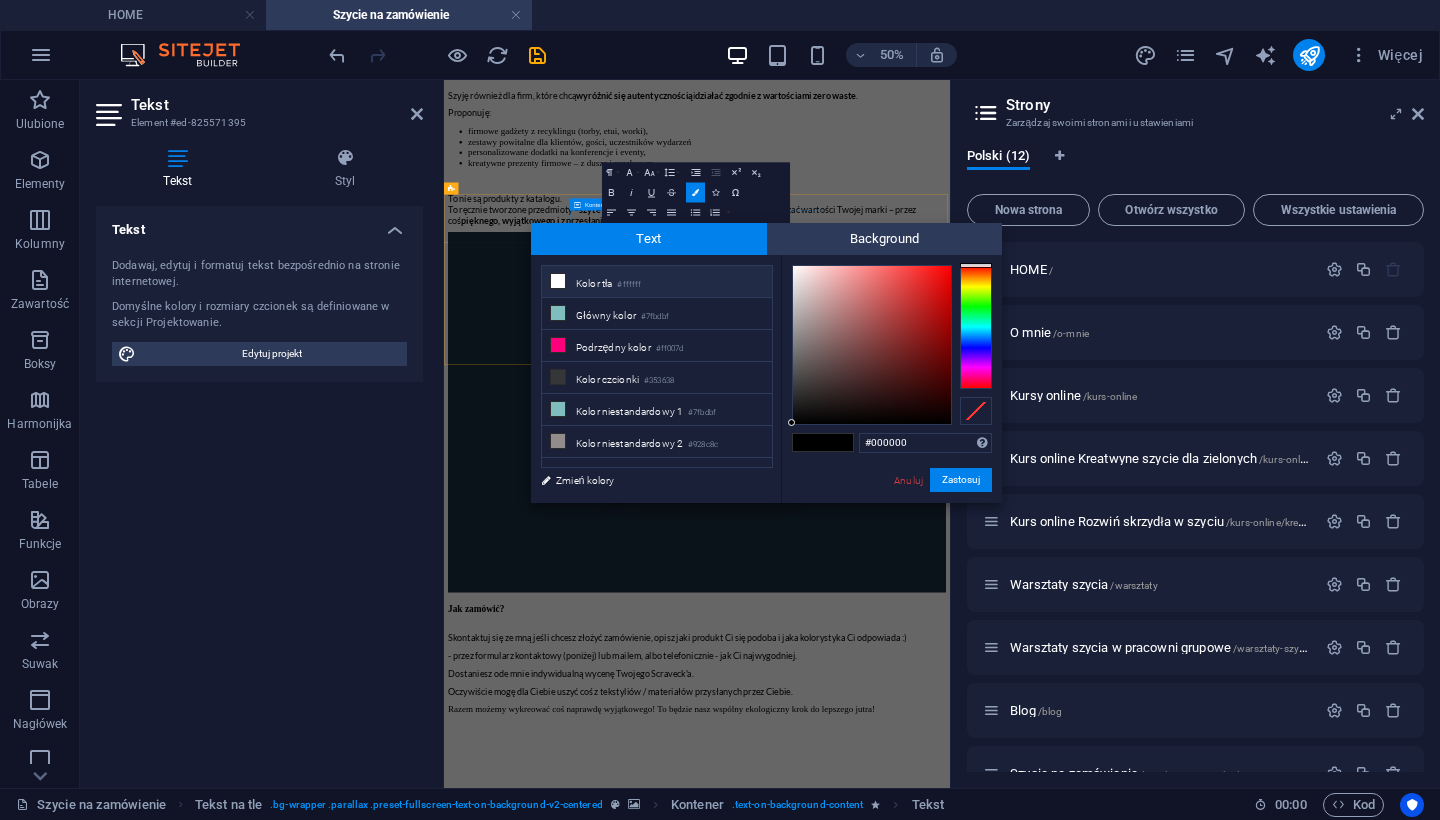 click at bounding box center [558, 281] 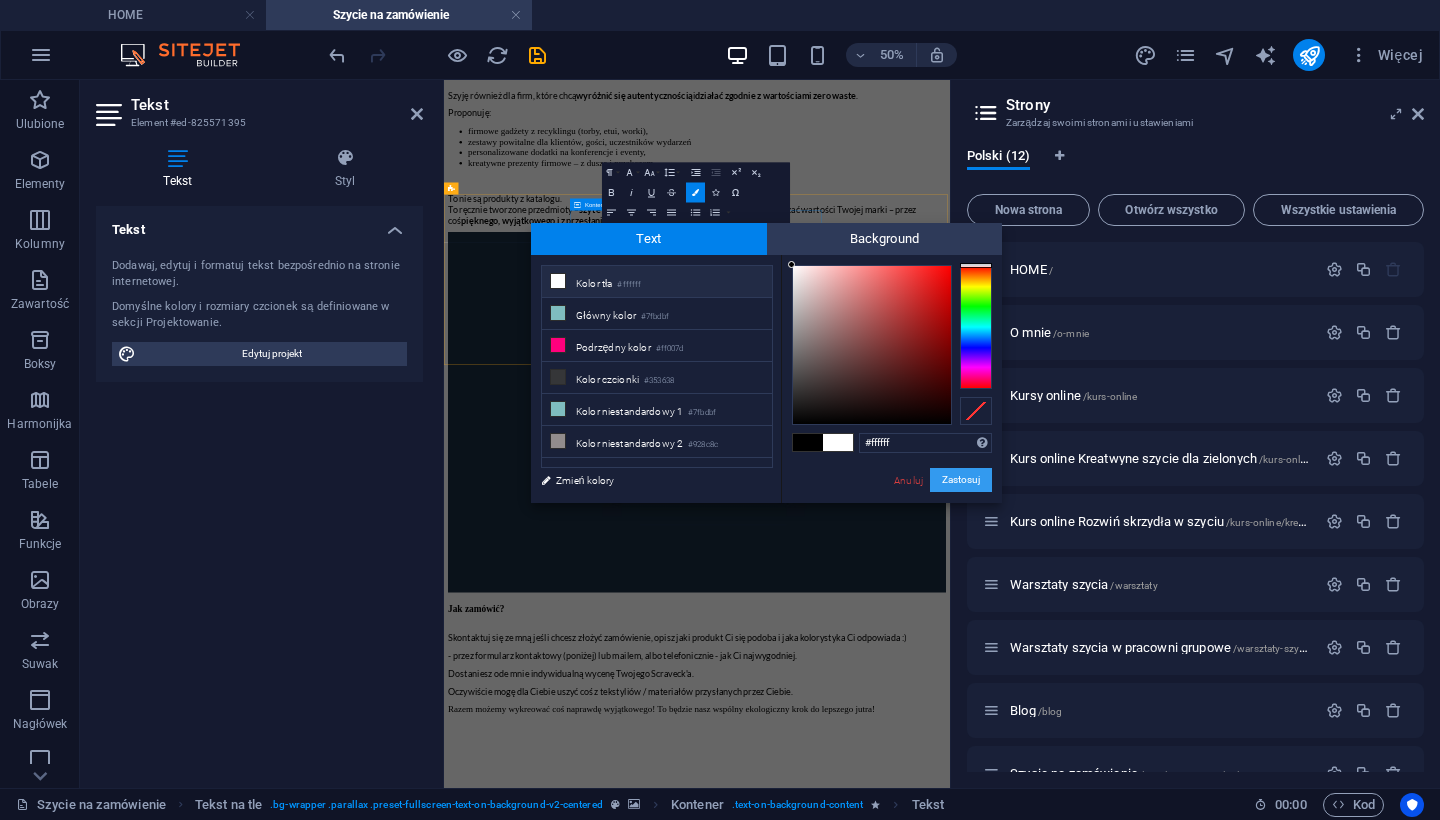 click on "Zastosuj" at bounding box center (961, 480) 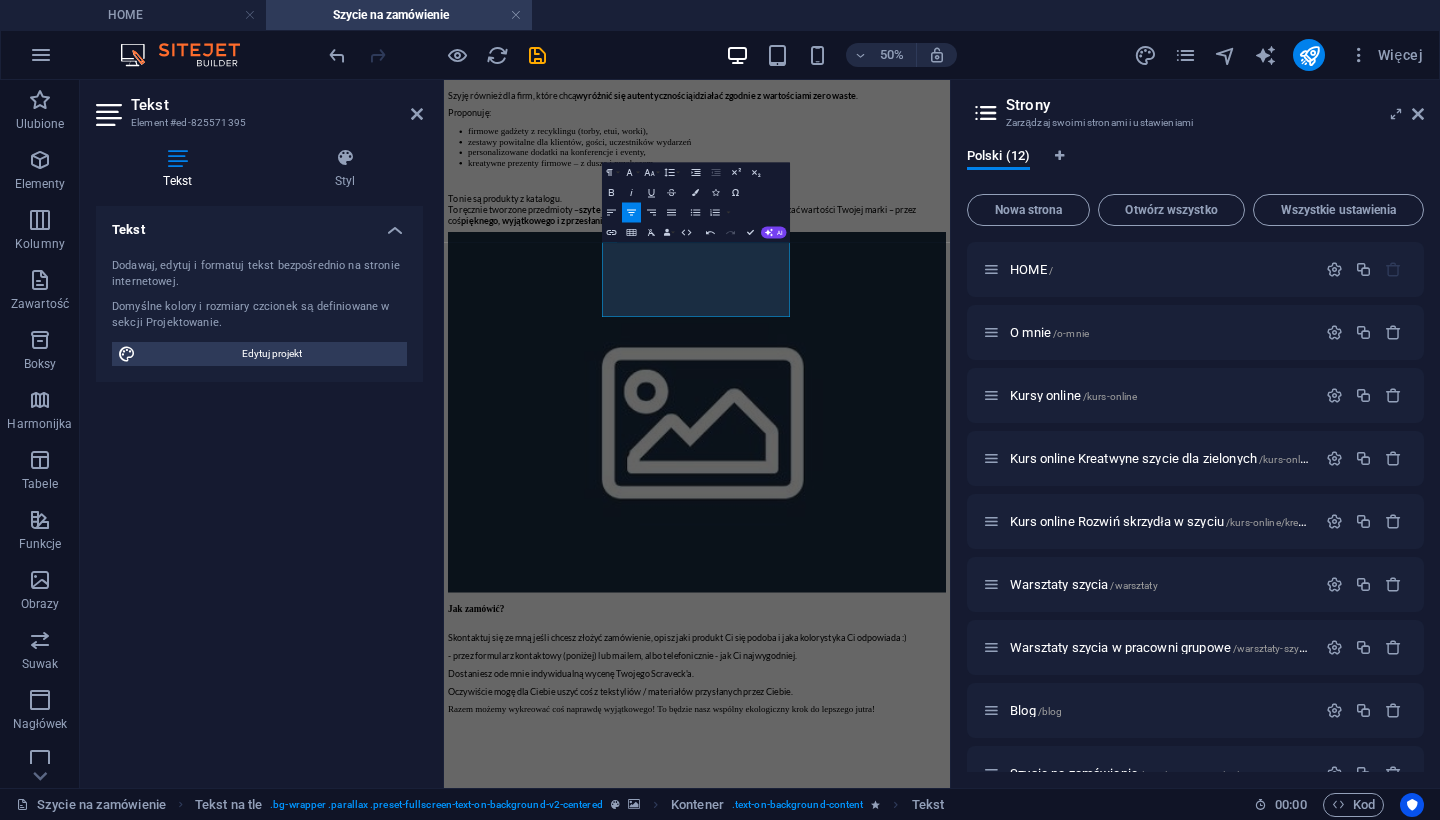 click at bounding box center [950, 1249] 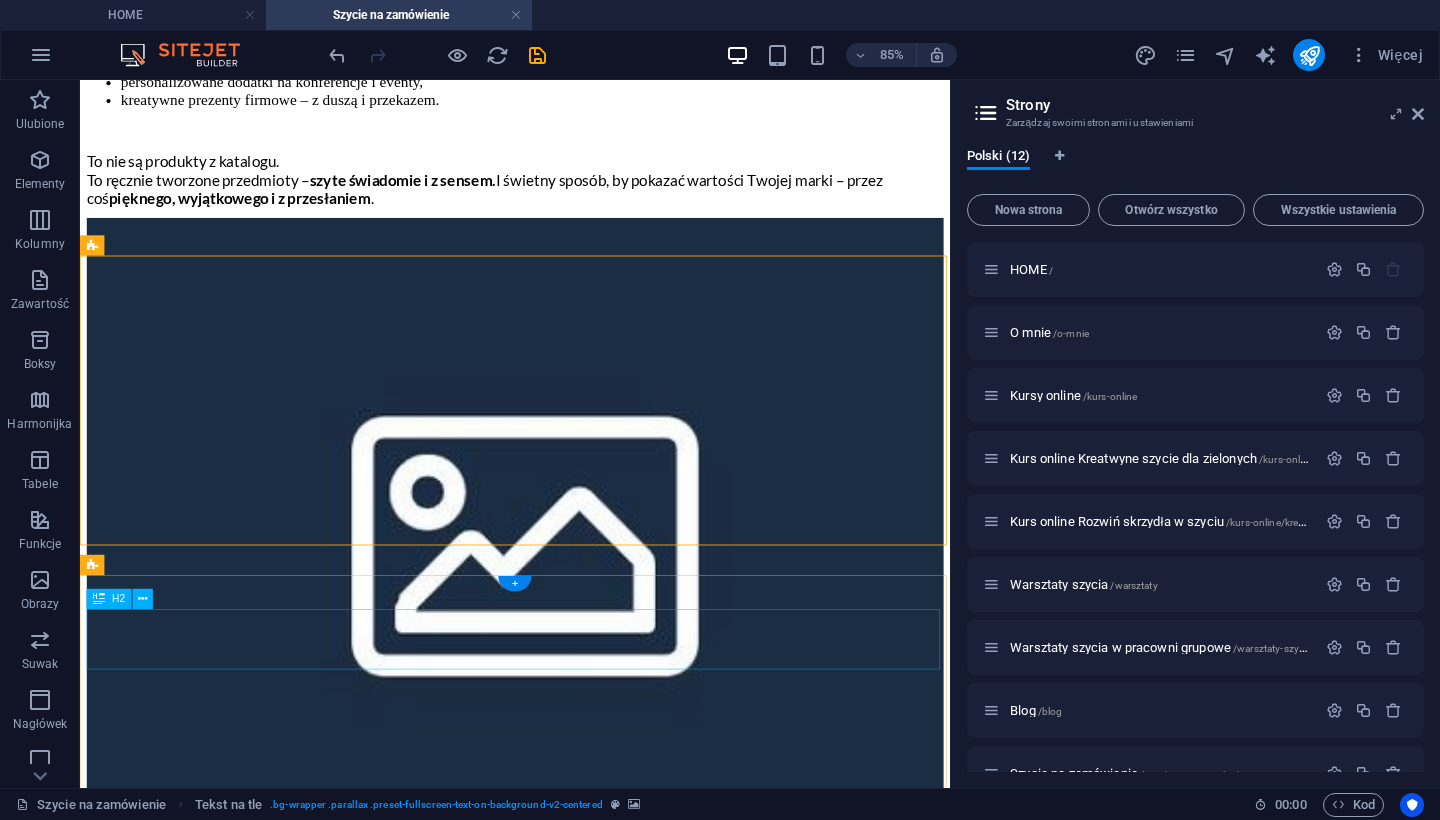 scroll, scrollTop: 1663, scrollLeft: 0, axis: vertical 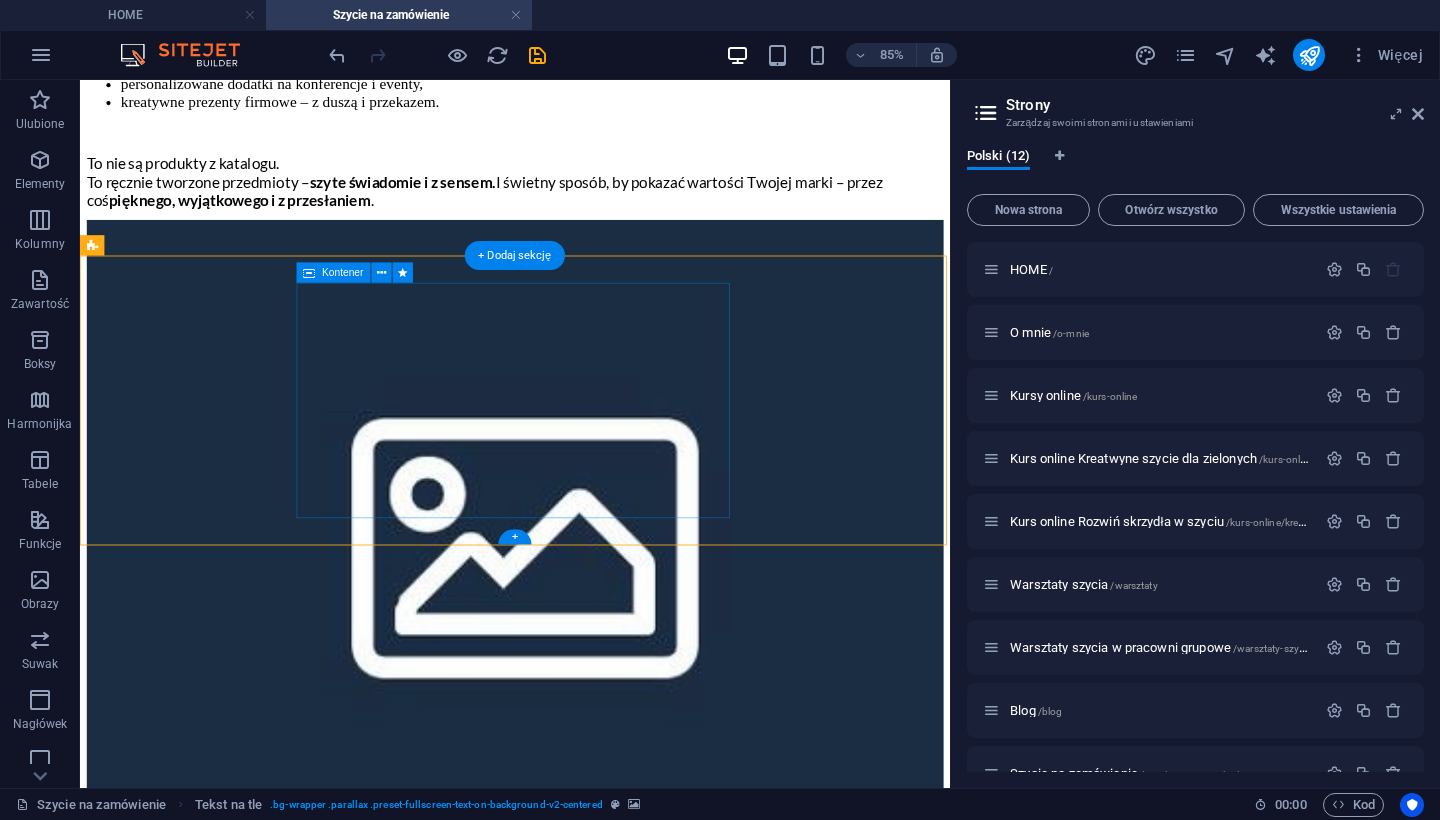 click on "Cieszę się, ze moje produkty trafiają do osób, które lubią mieć coś innego niż inni i mają na to odwagę, a jednocześnie bliska jest im idea zero waste i cyrkularność oraz wyjątkowość rękodzieła i produkty ręcznie szyte" at bounding box center (592, 1846) 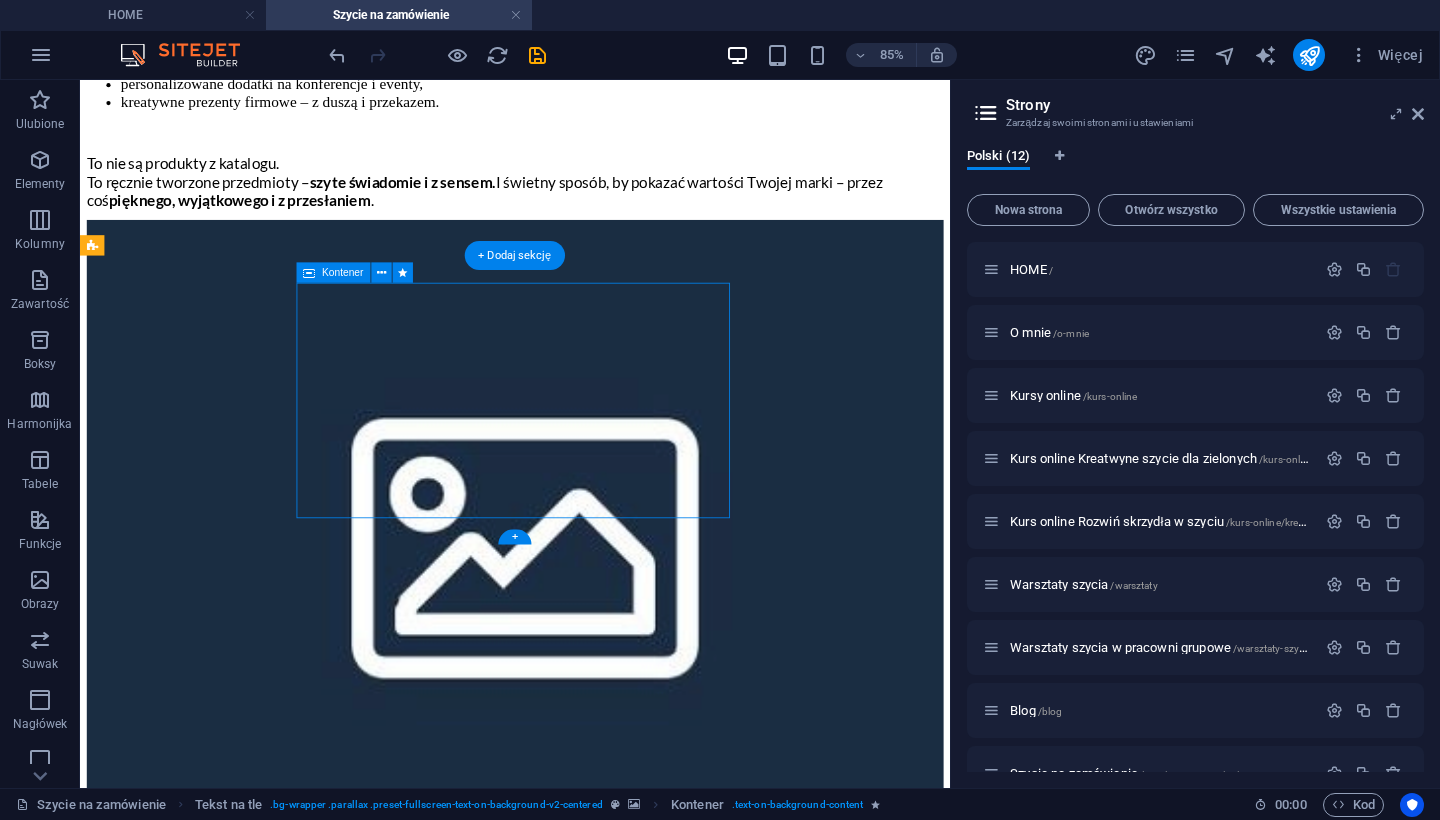 click on "Cieszę się, ze moje produkty trafiają do osób, które lubią mieć coś innego niż inni i mają na to odwagę, a jednocześnie bliska jest im idea zero waste i cyrkularność oraz wyjątkowość rękodzieła i produkty ręcznie szyte" at bounding box center (592, 1846) 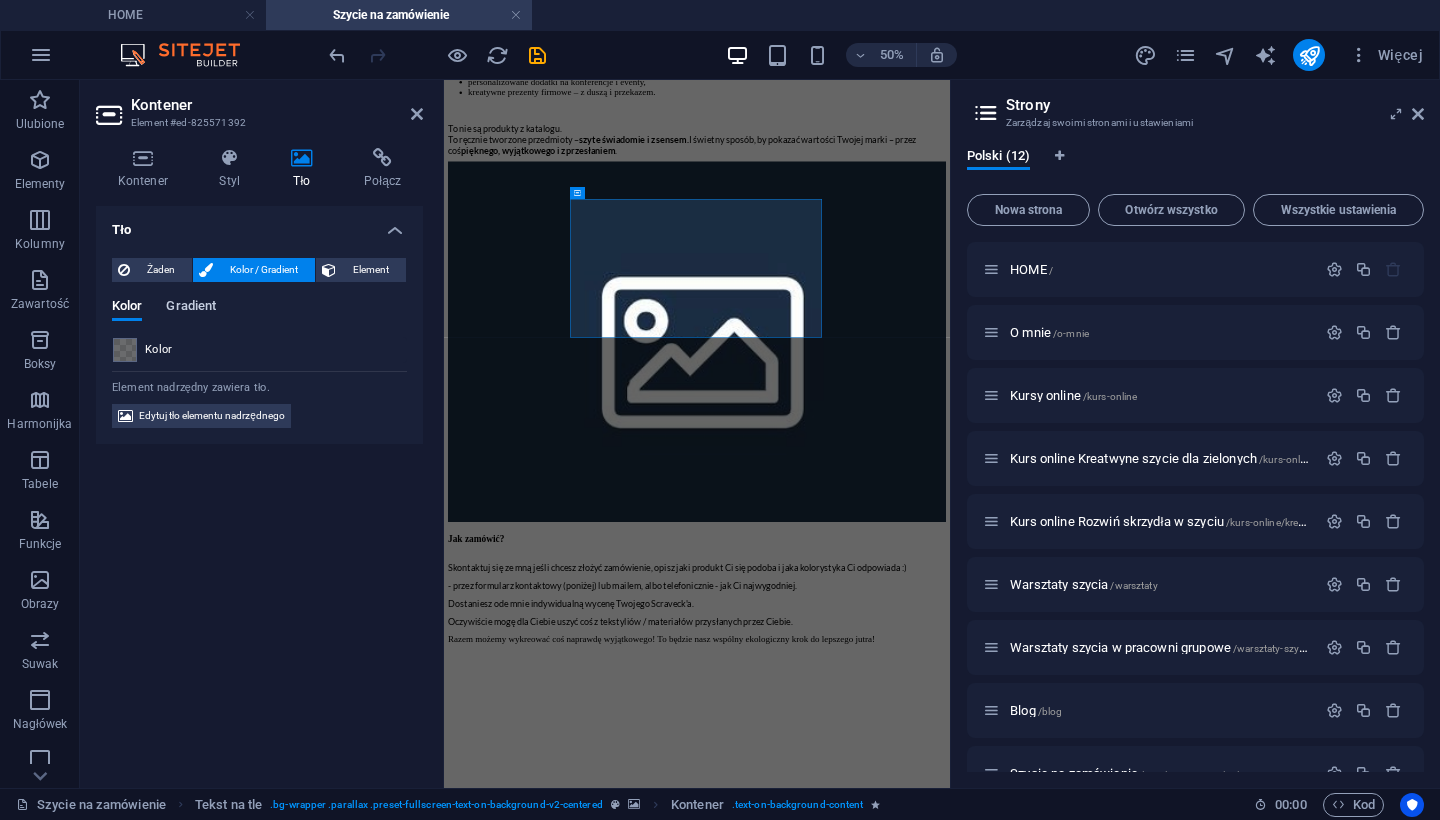 click on "Gradient" at bounding box center (191, 308) 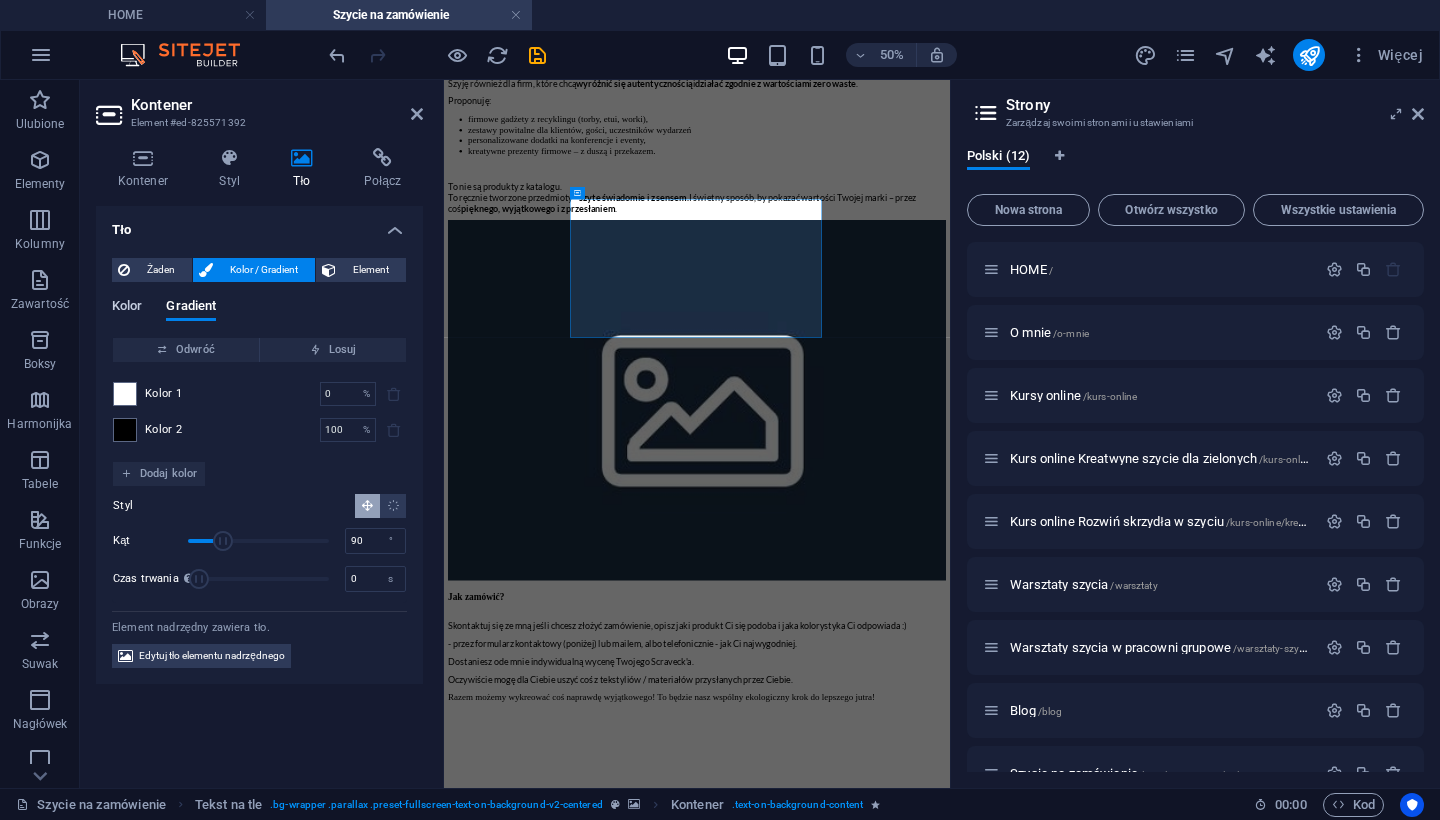 click on "Kolor" at bounding box center [127, 308] 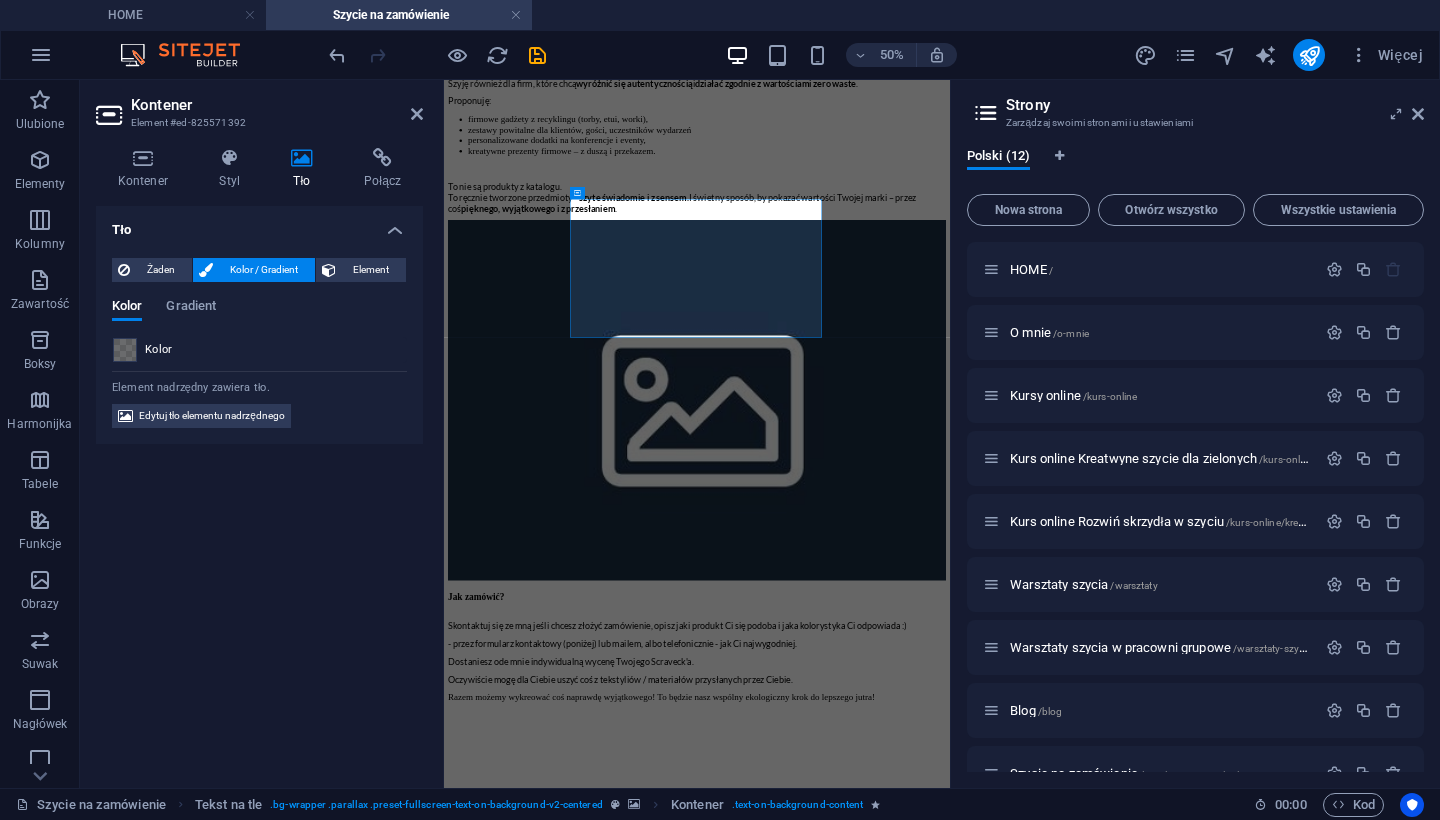 click at bounding box center [125, 350] 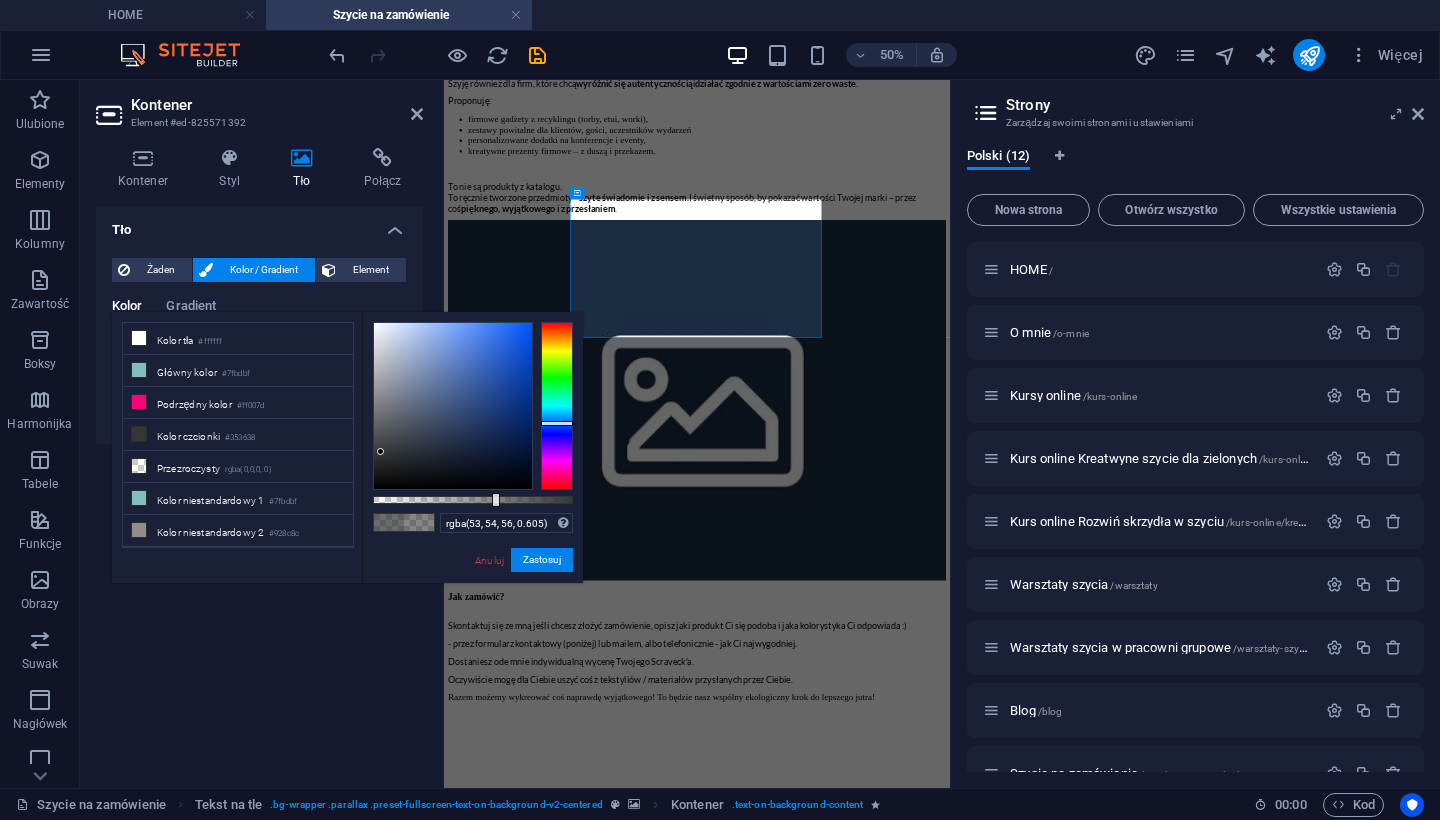 type on "rgba(53, 54, 56, 0.61)" 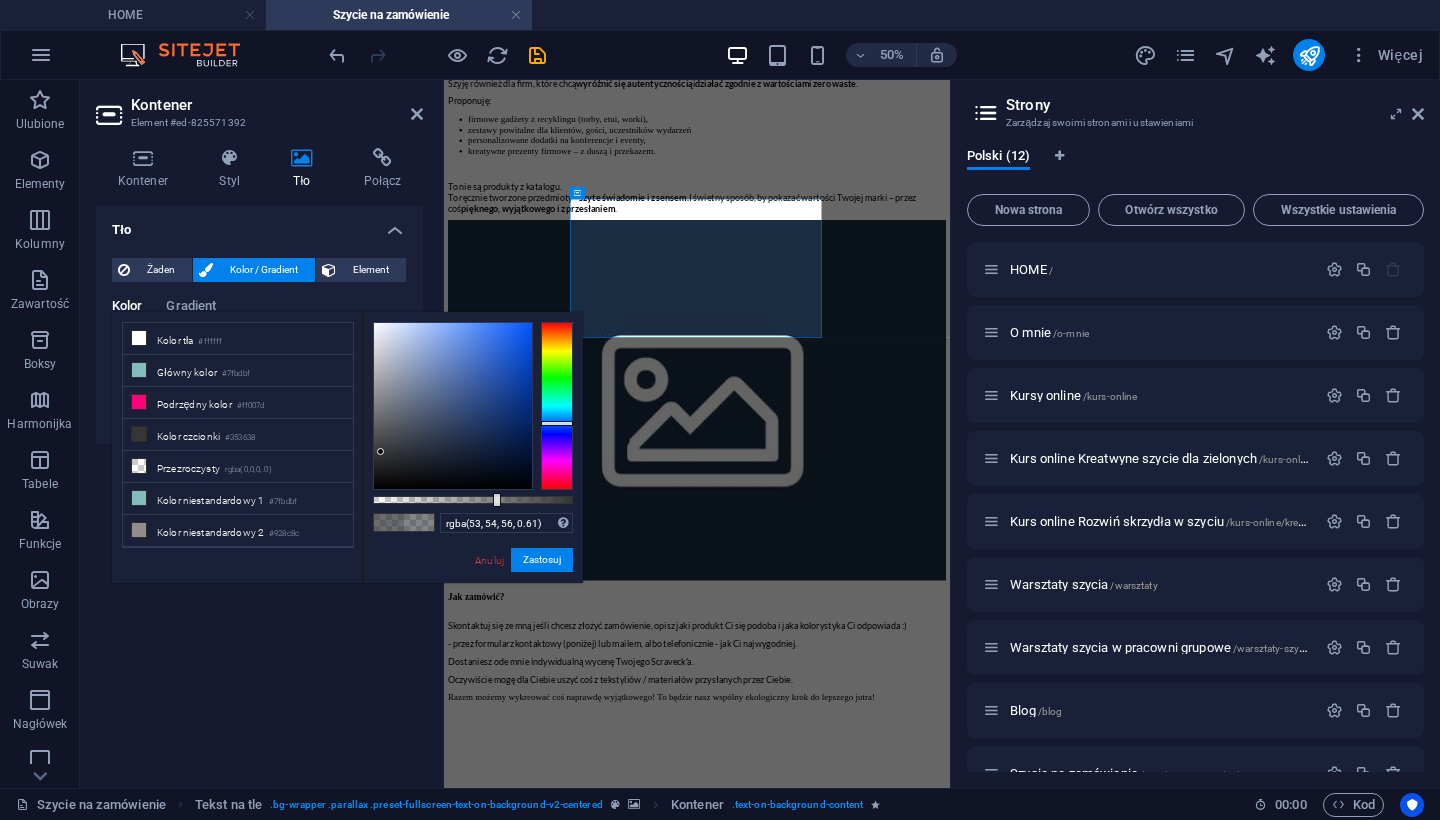 drag, startPoint x: 523, startPoint y: 500, endPoint x: 495, endPoint y: 500, distance: 28 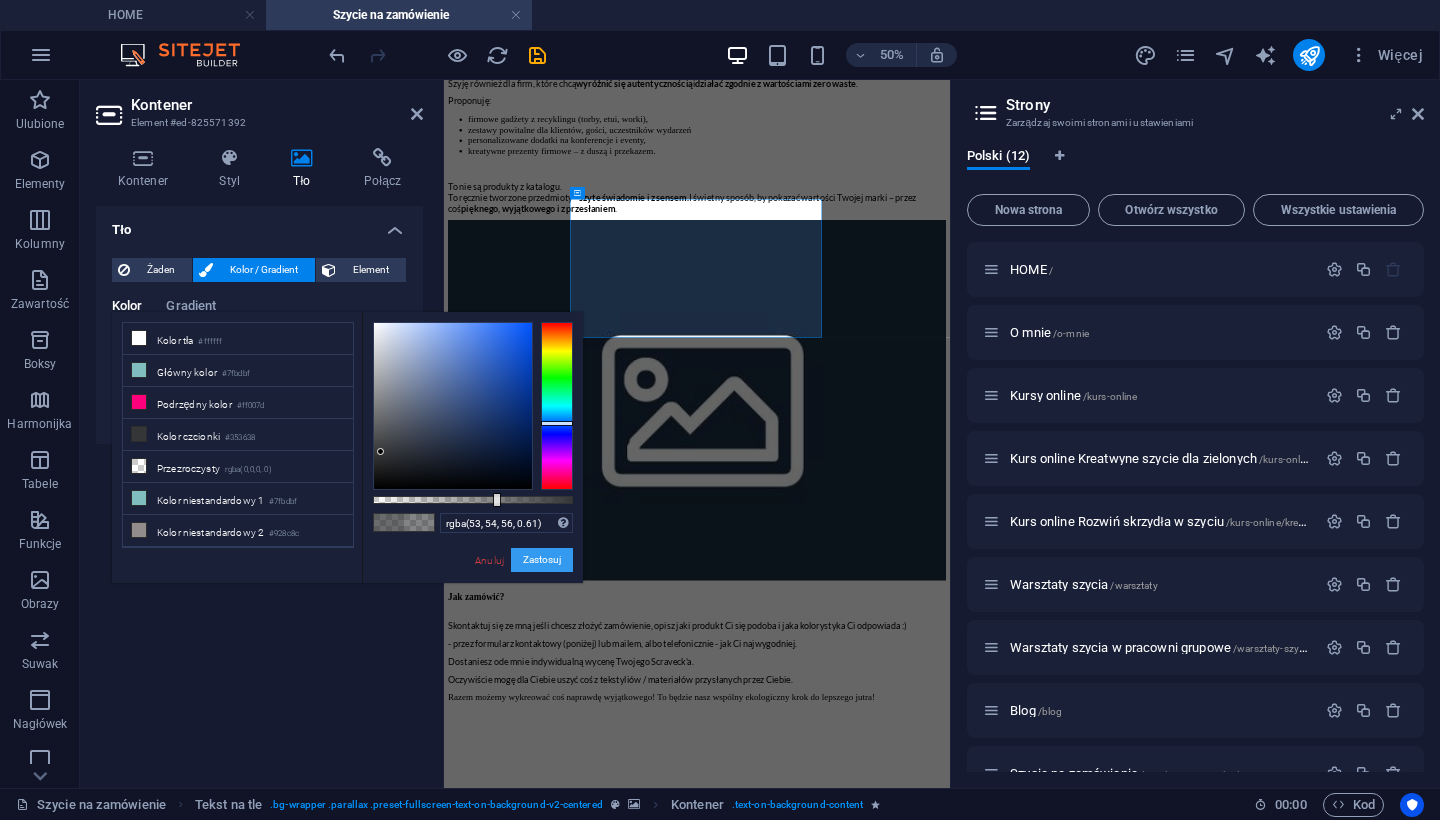 click on "Zastosuj" at bounding box center (542, 560) 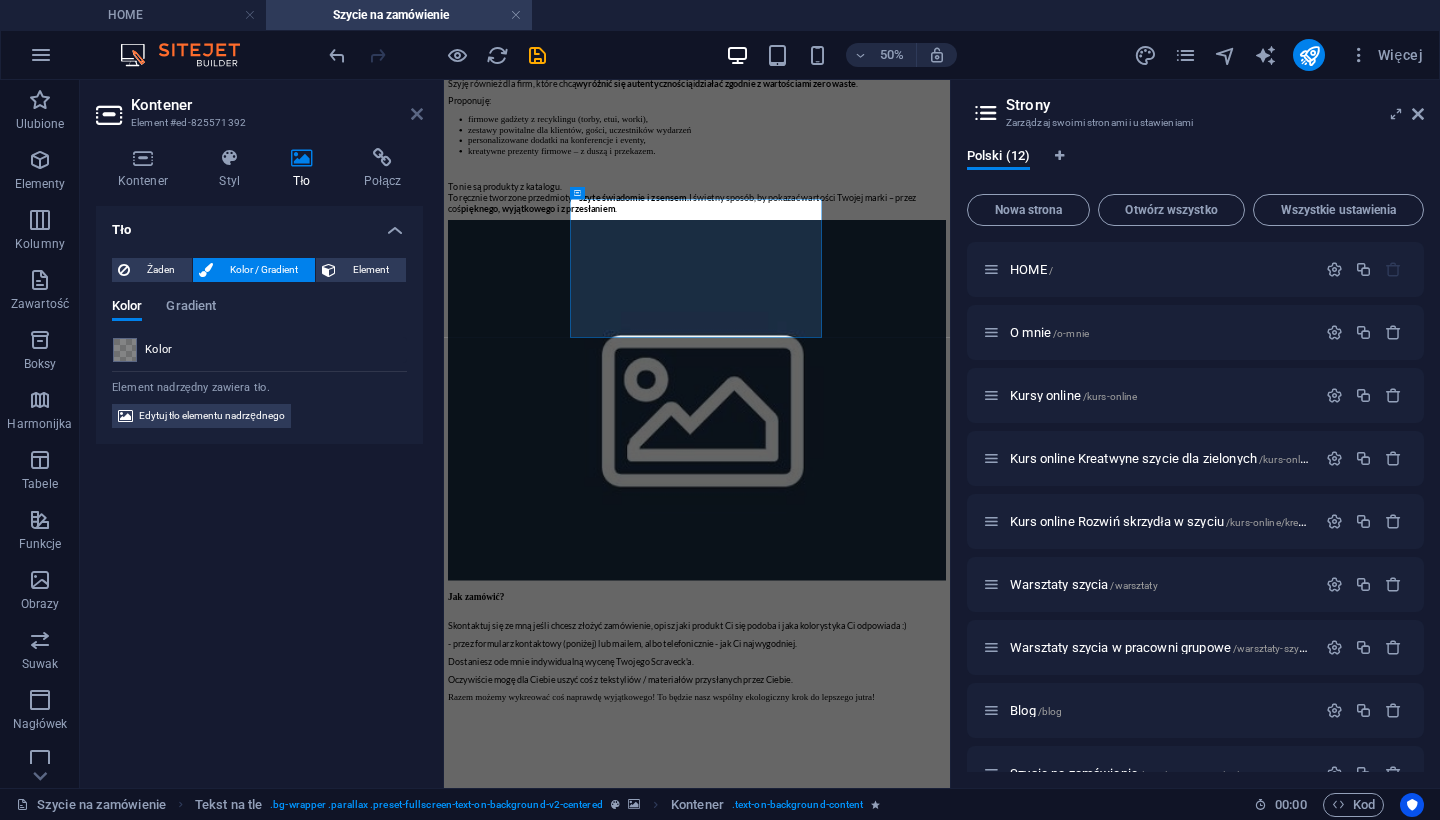 click at bounding box center [417, 114] 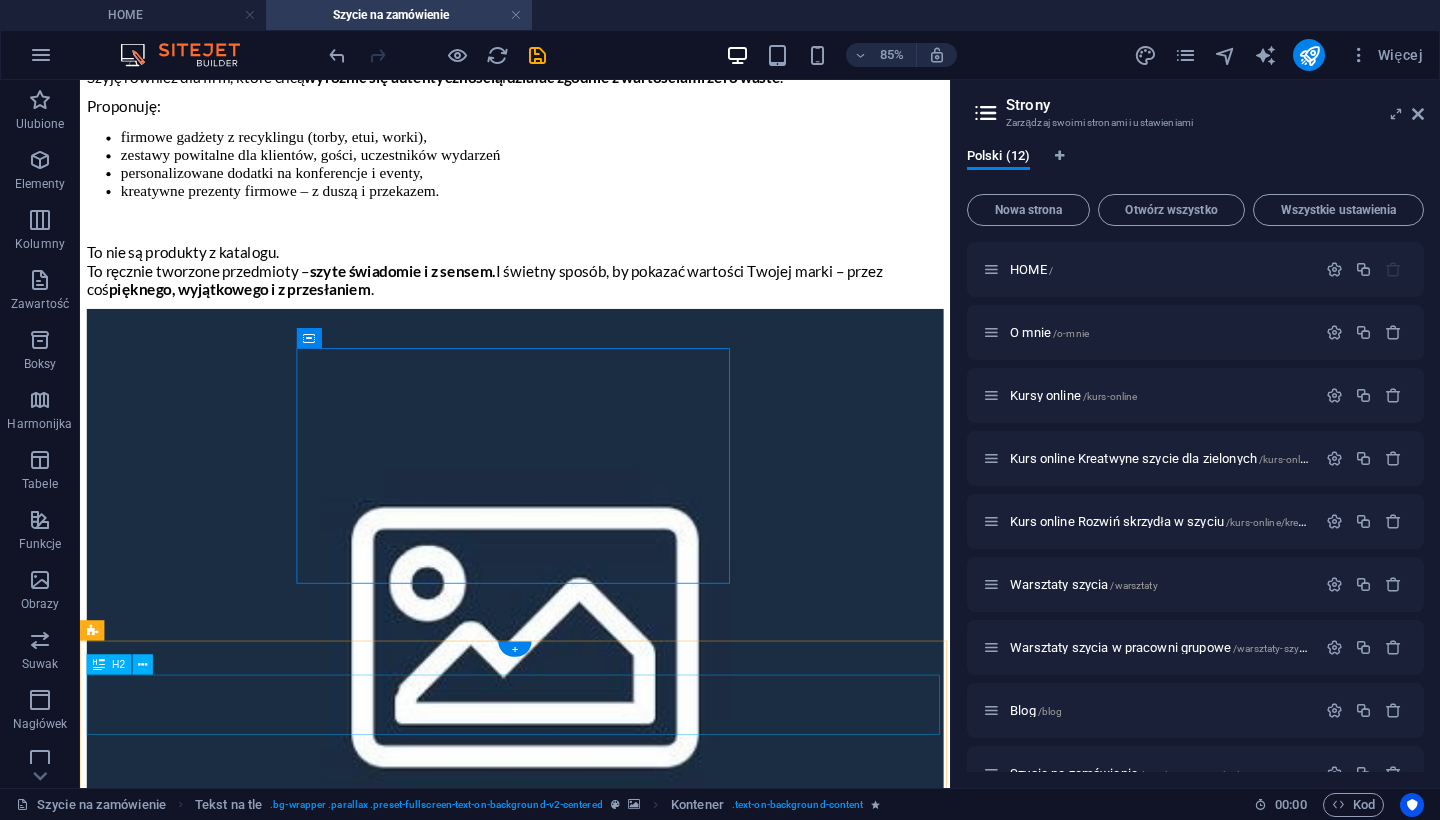 scroll, scrollTop: 1603, scrollLeft: 0, axis: vertical 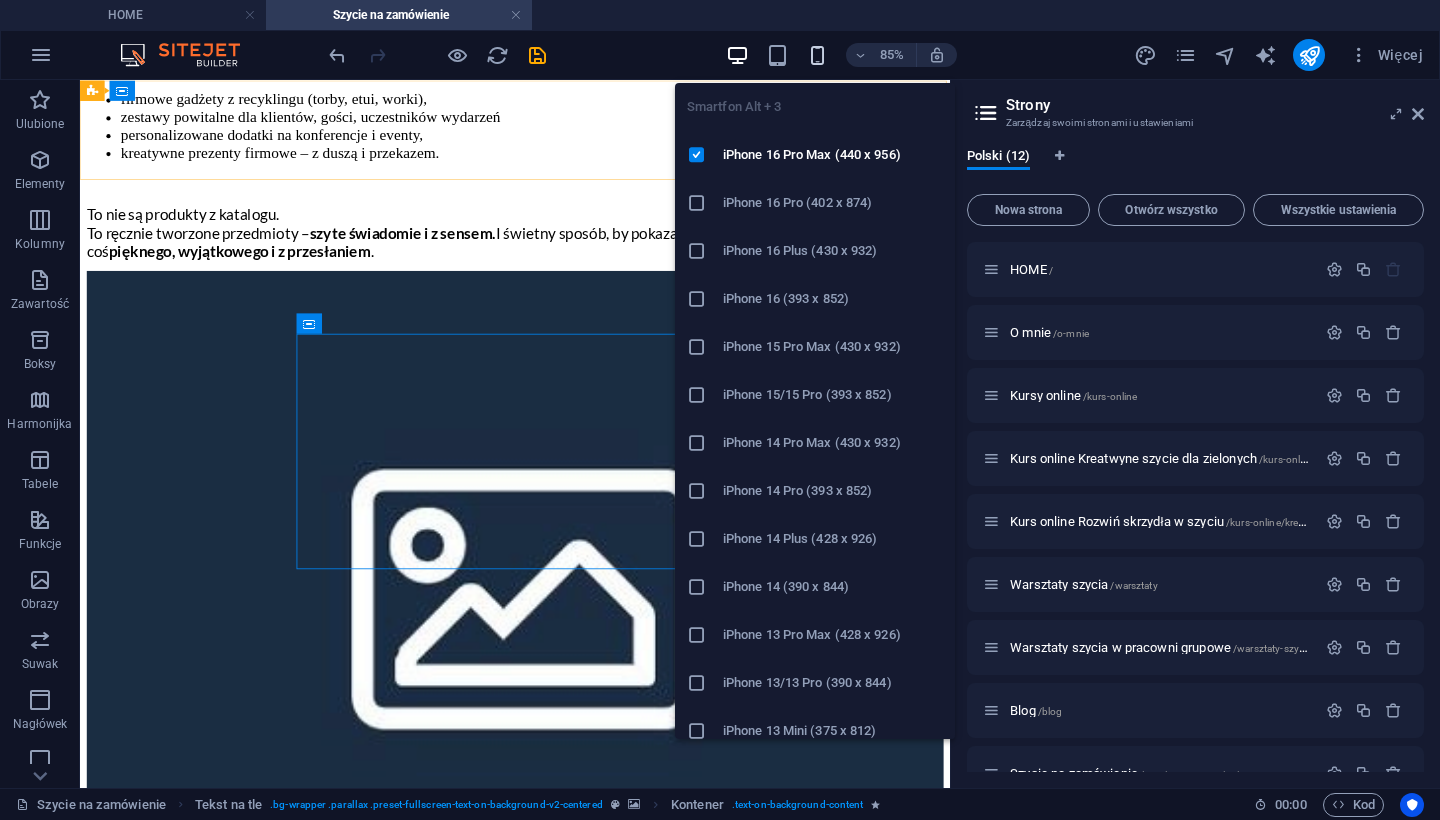 click at bounding box center [817, 55] 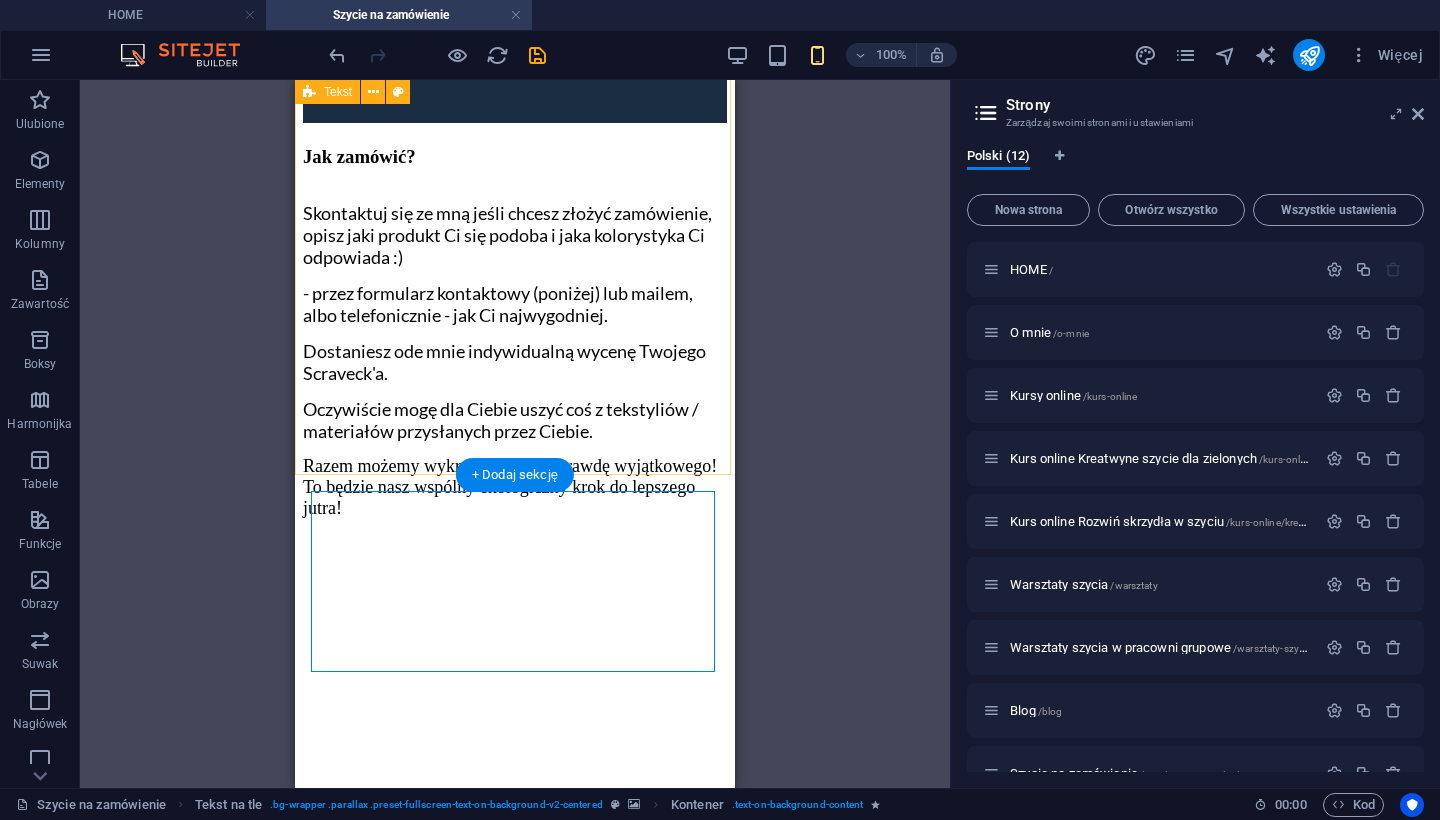 scroll, scrollTop: 2519, scrollLeft: 0, axis: vertical 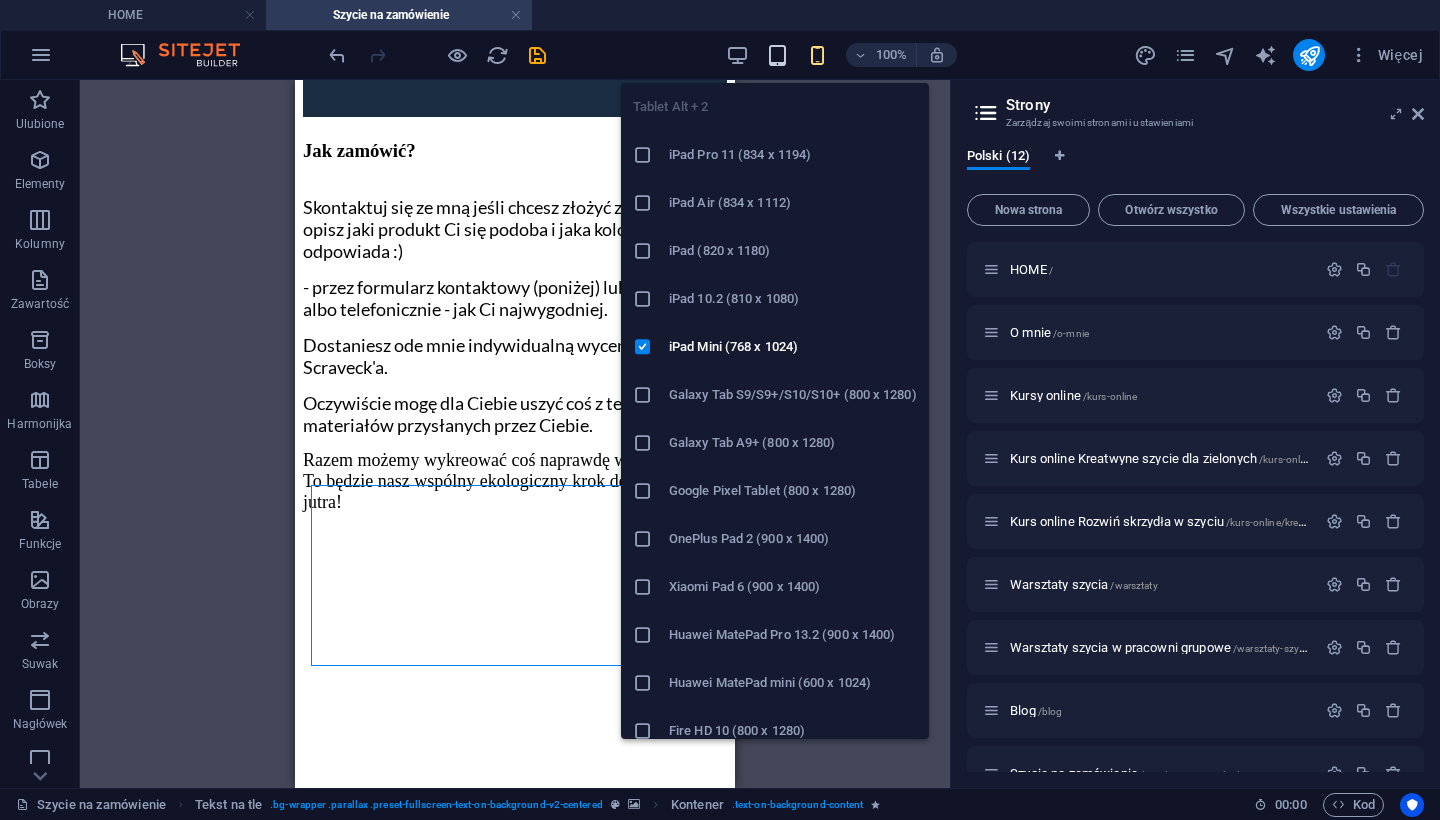 click at bounding box center (777, 55) 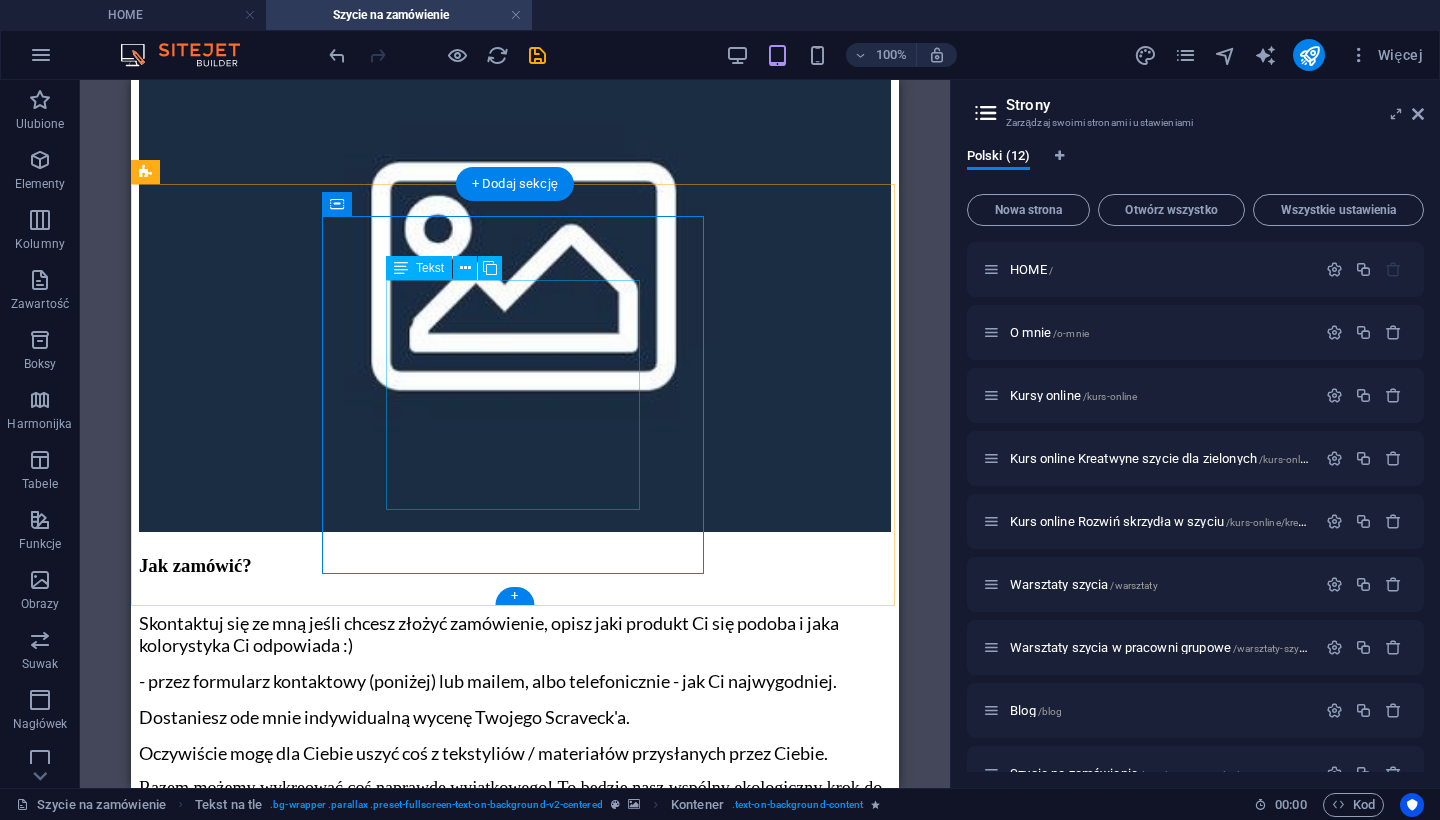 scroll, scrollTop: 1992, scrollLeft: 0, axis: vertical 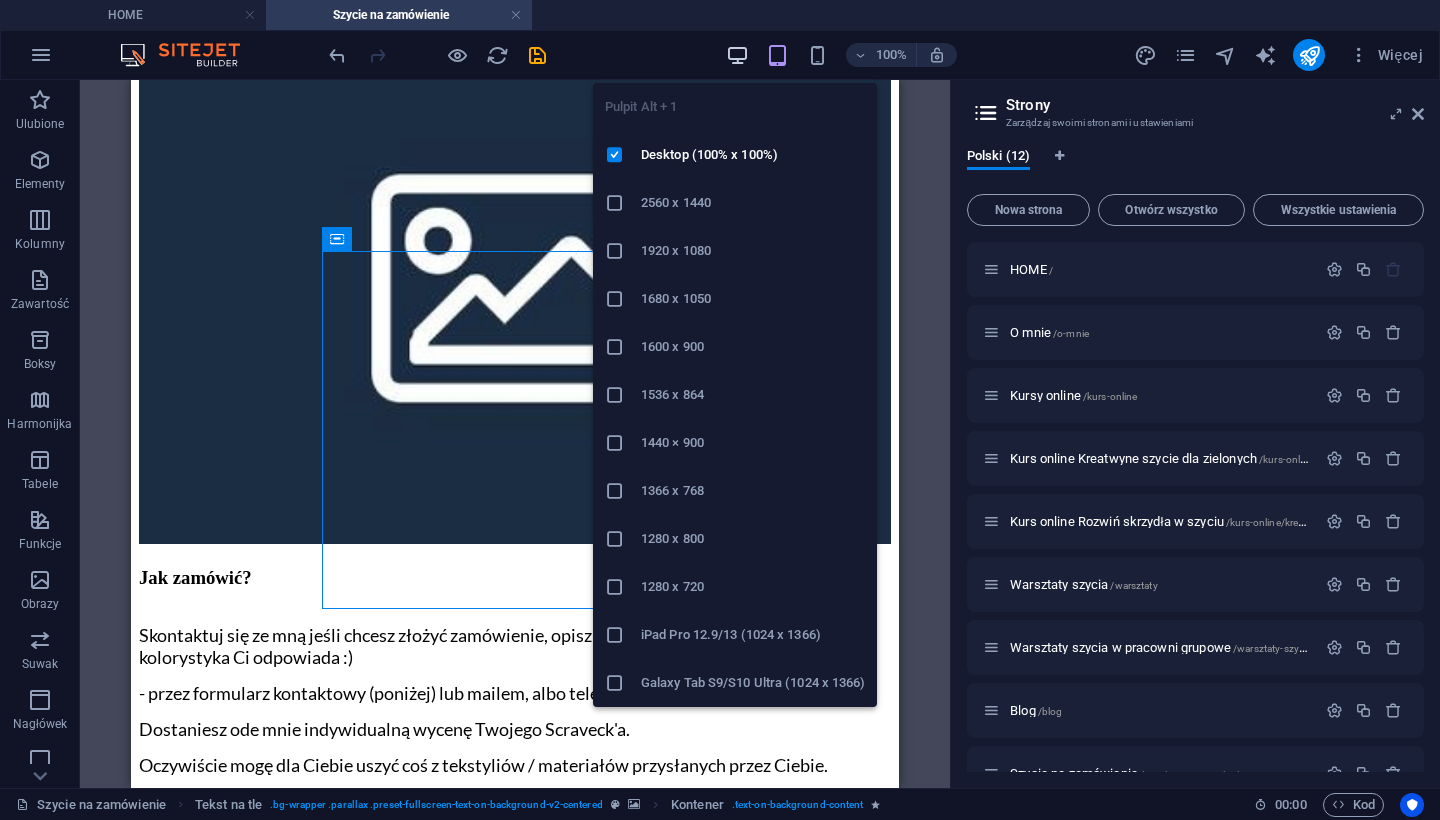 click at bounding box center [737, 55] 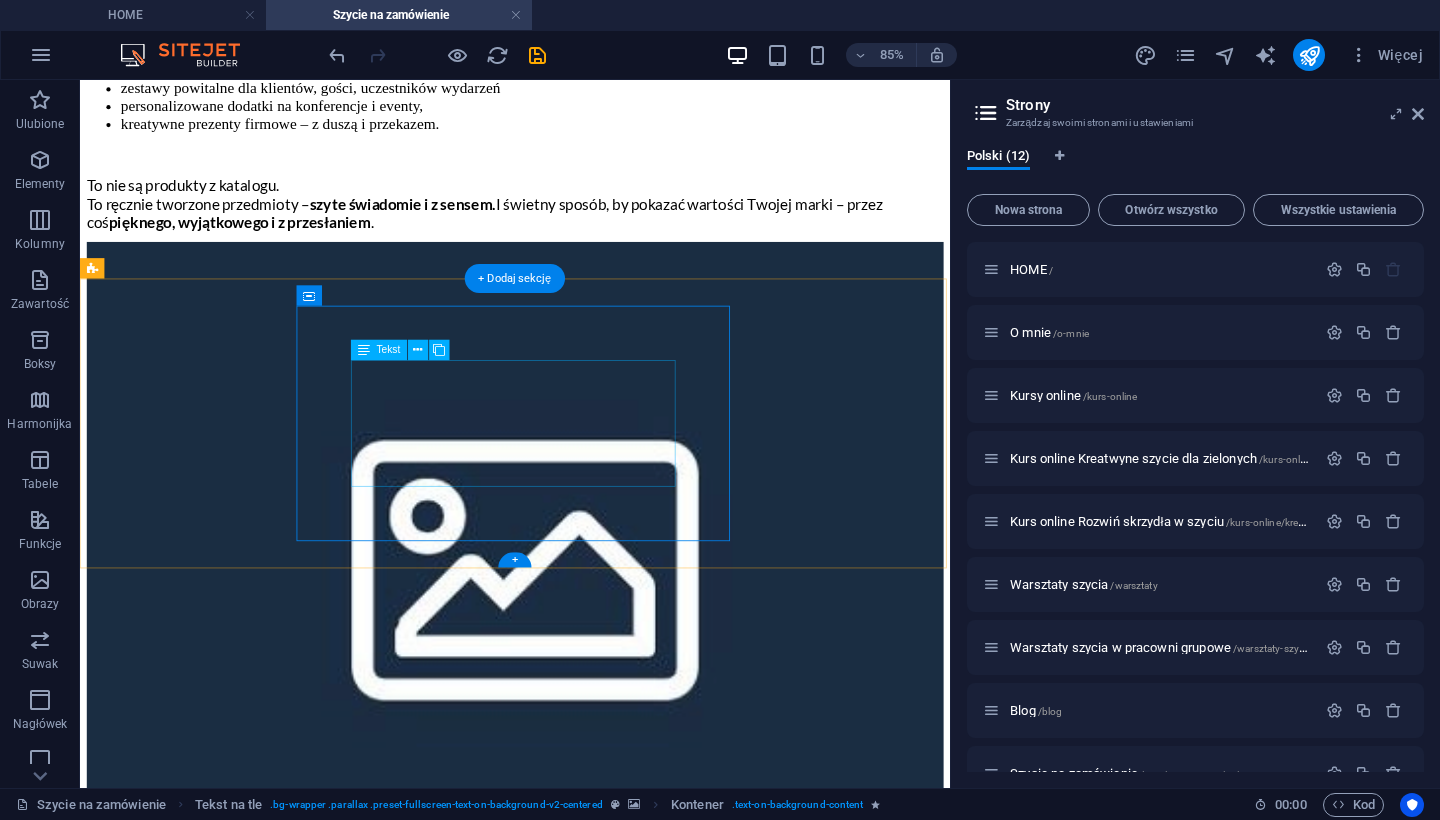 scroll, scrollTop: 1636, scrollLeft: 0, axis: vertical 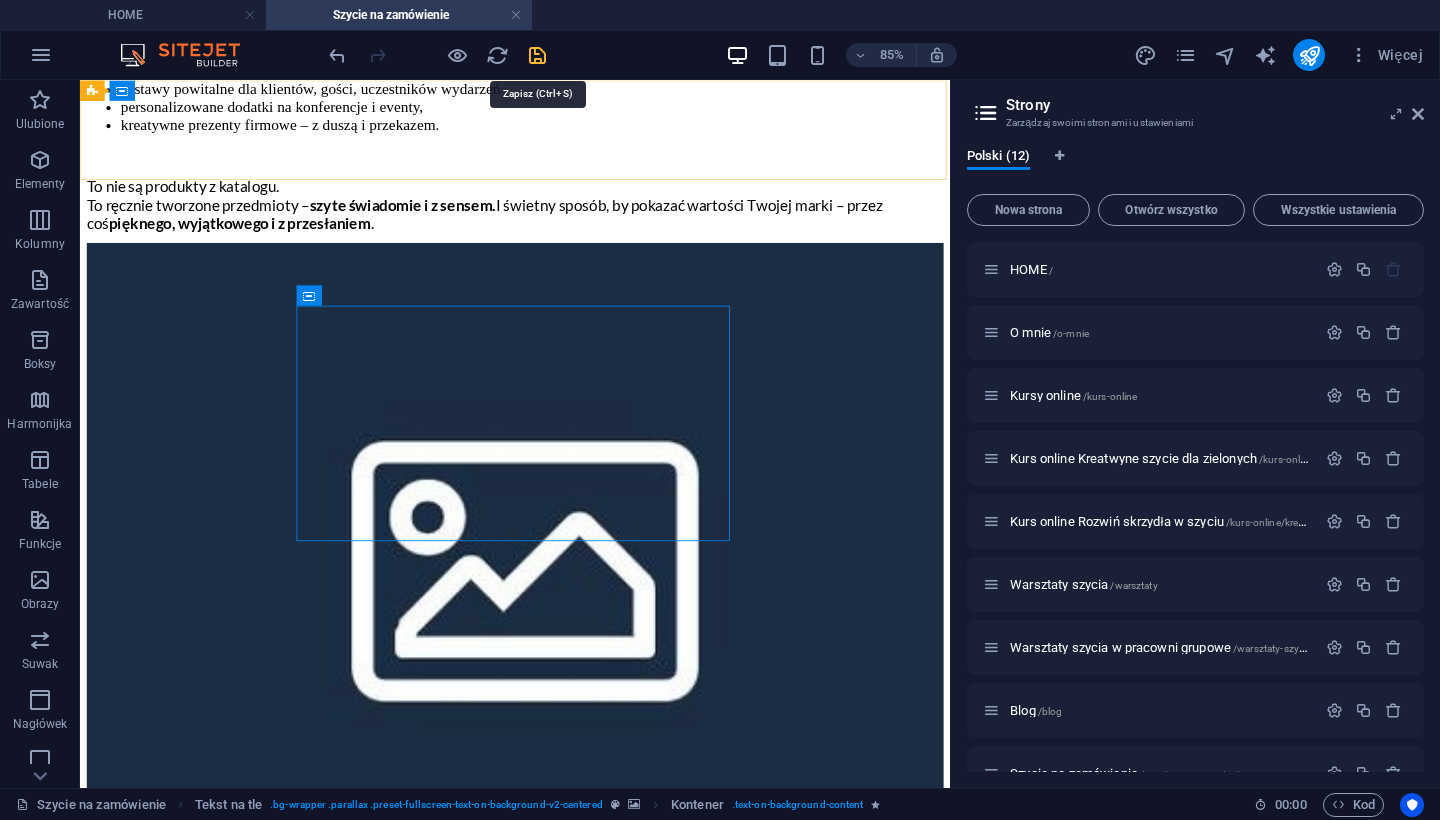click at bounding box center (537, 55) 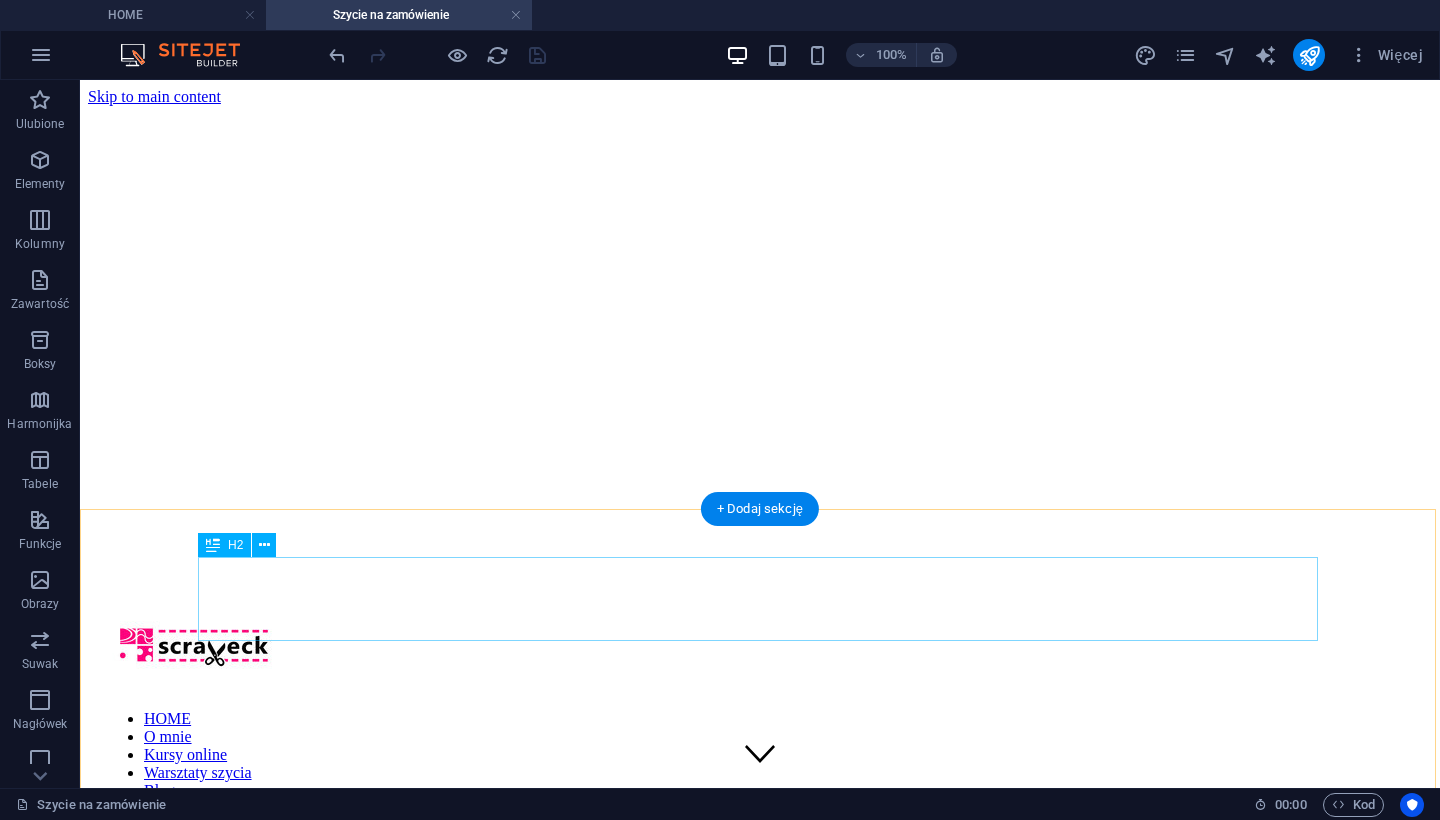 scroll, scrollTop: 0, scrollLeft: 0, axis: both 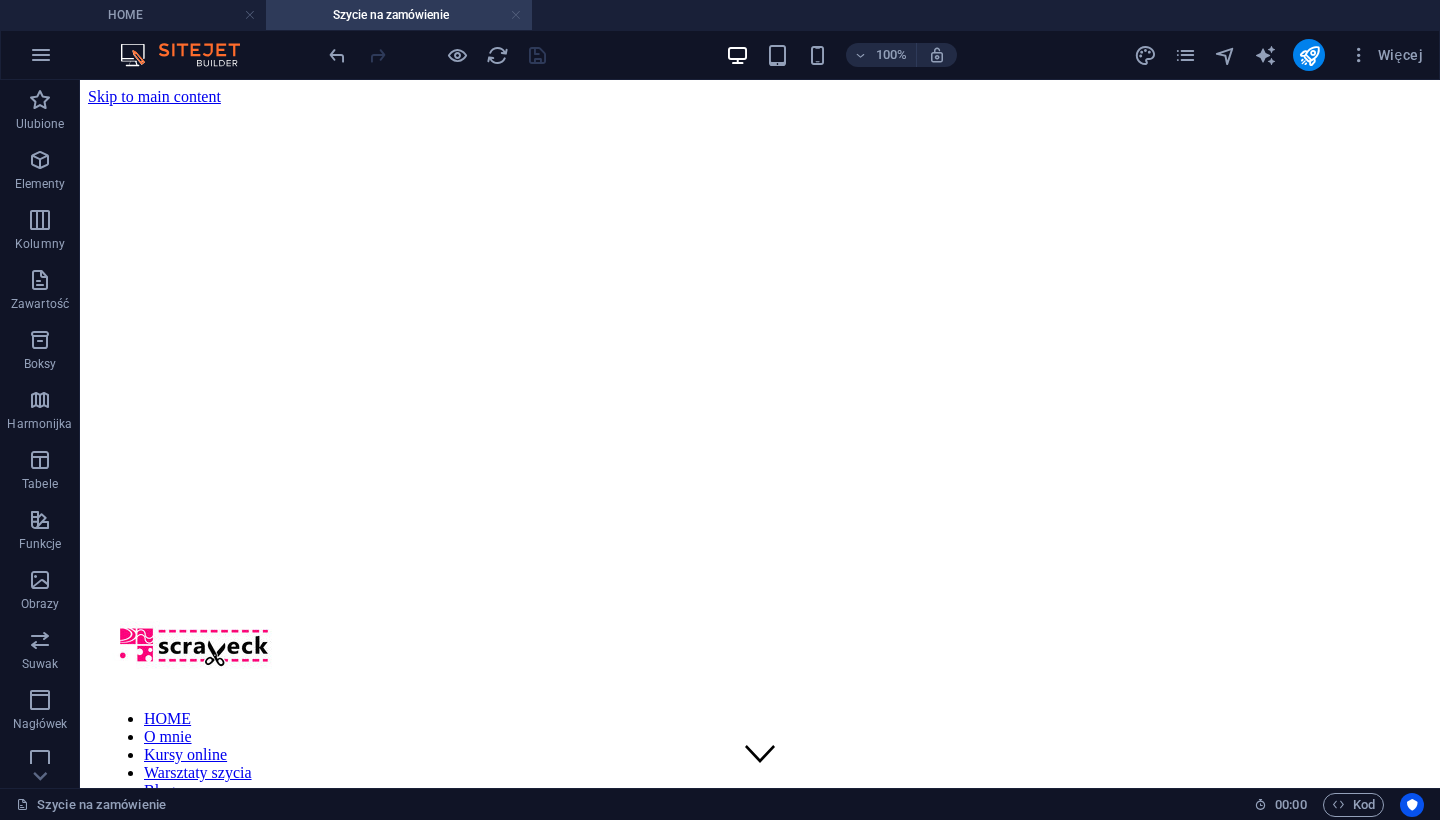 click at bounding box center (516, 15) 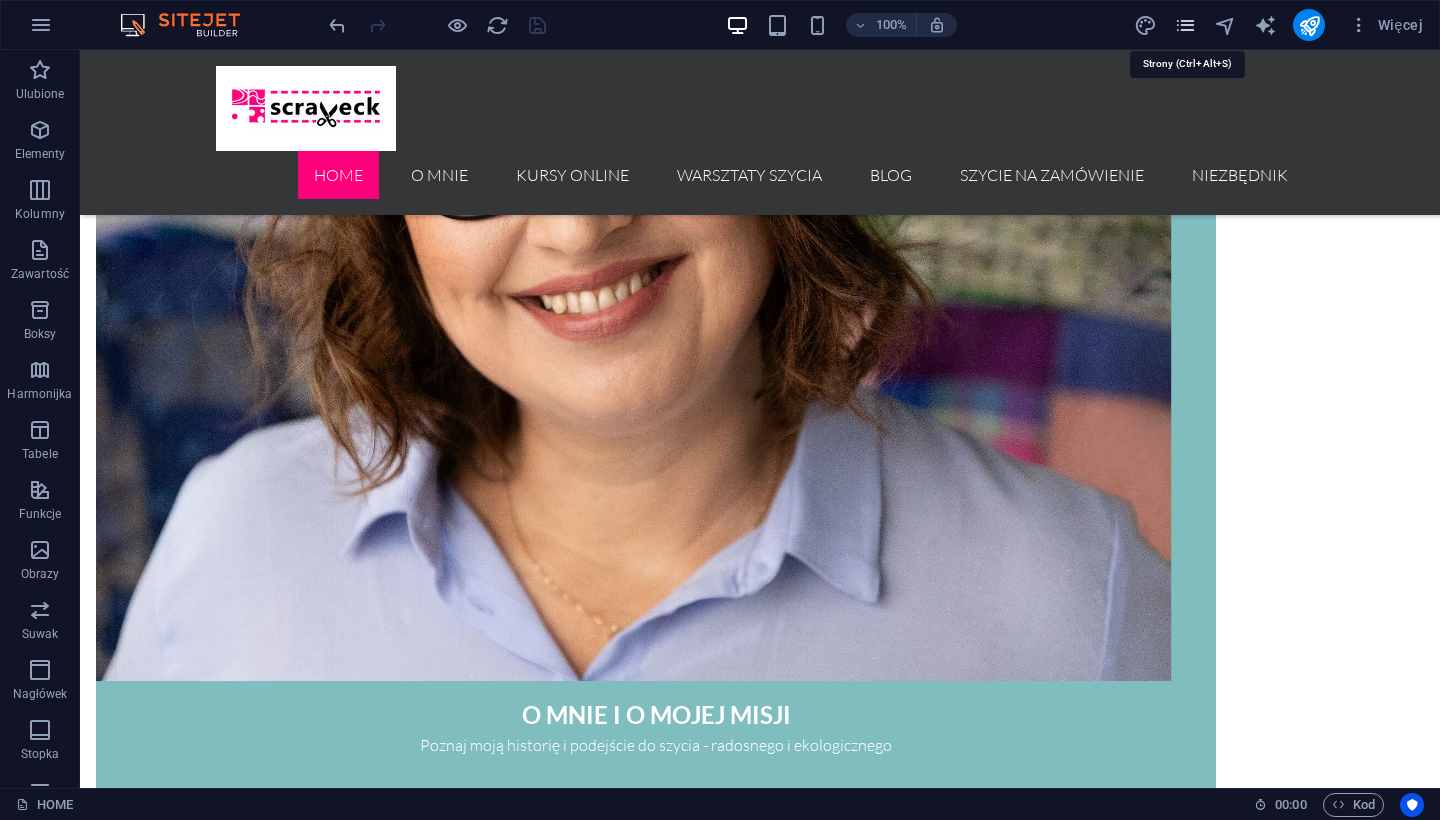 click at bounding box center (1185, 25) 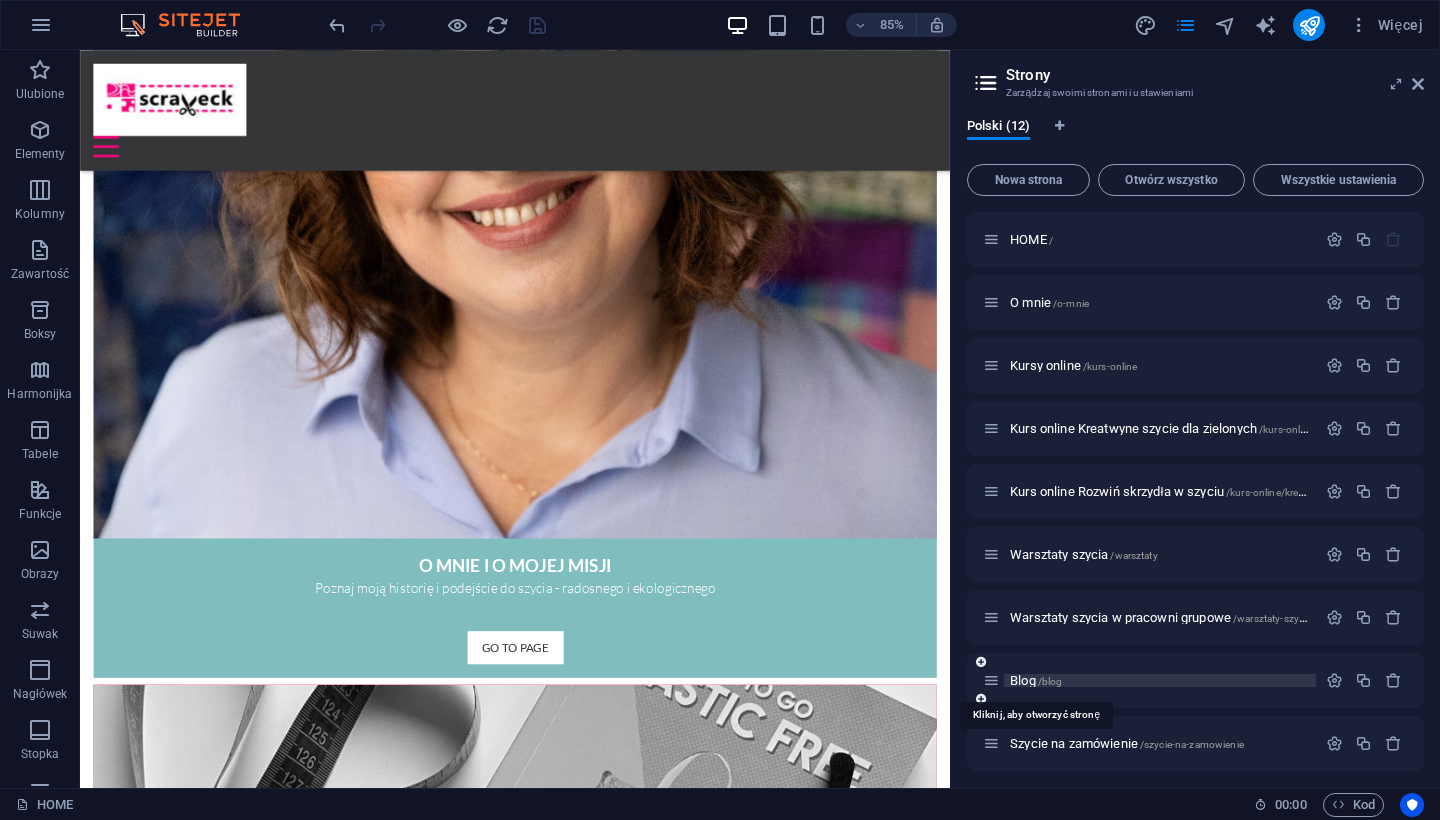 click on "/blog" at bounding box center [1050, 681] 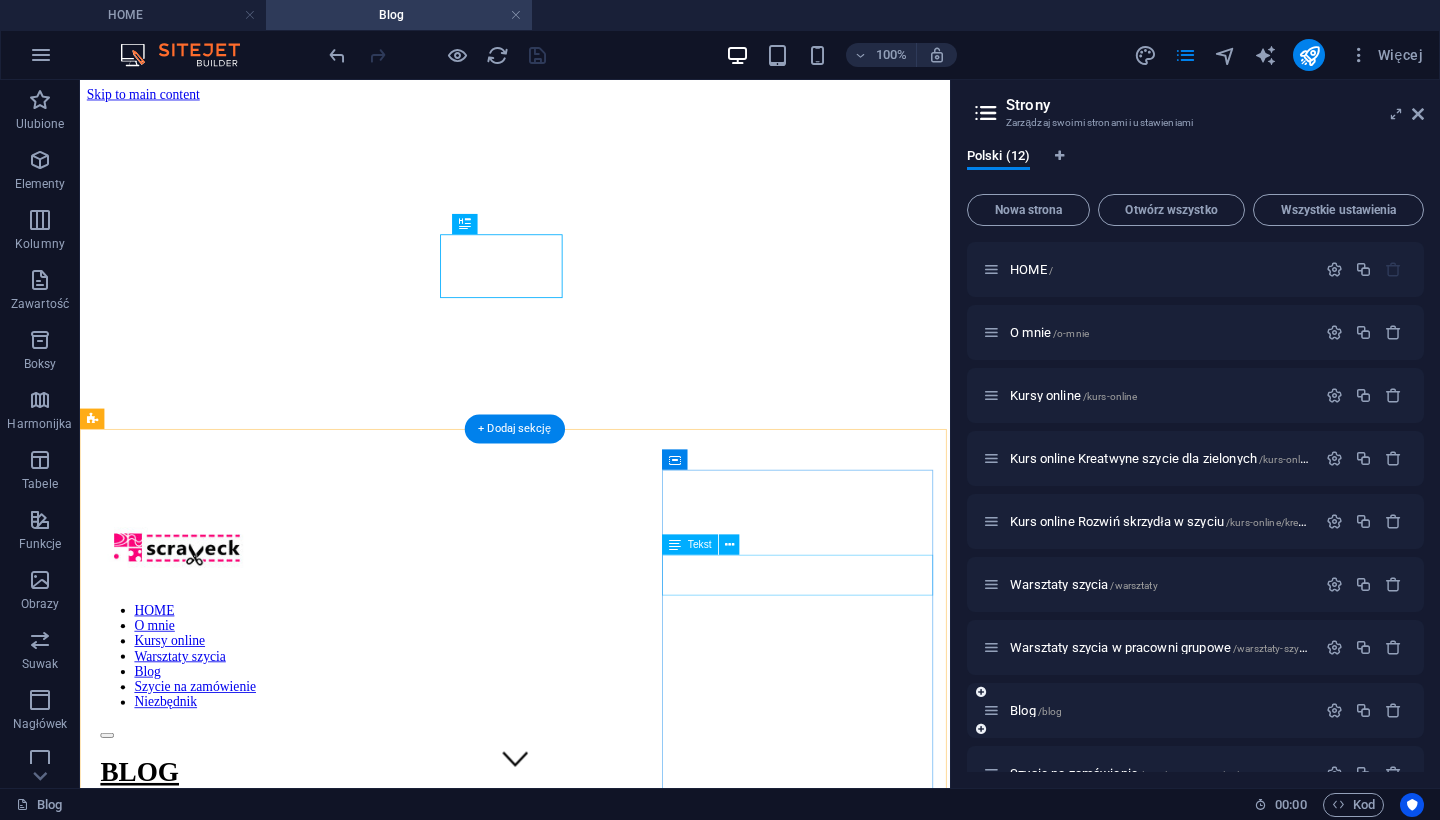 scroll, scrollTop: 0, scrollLeft: 0, axis: both 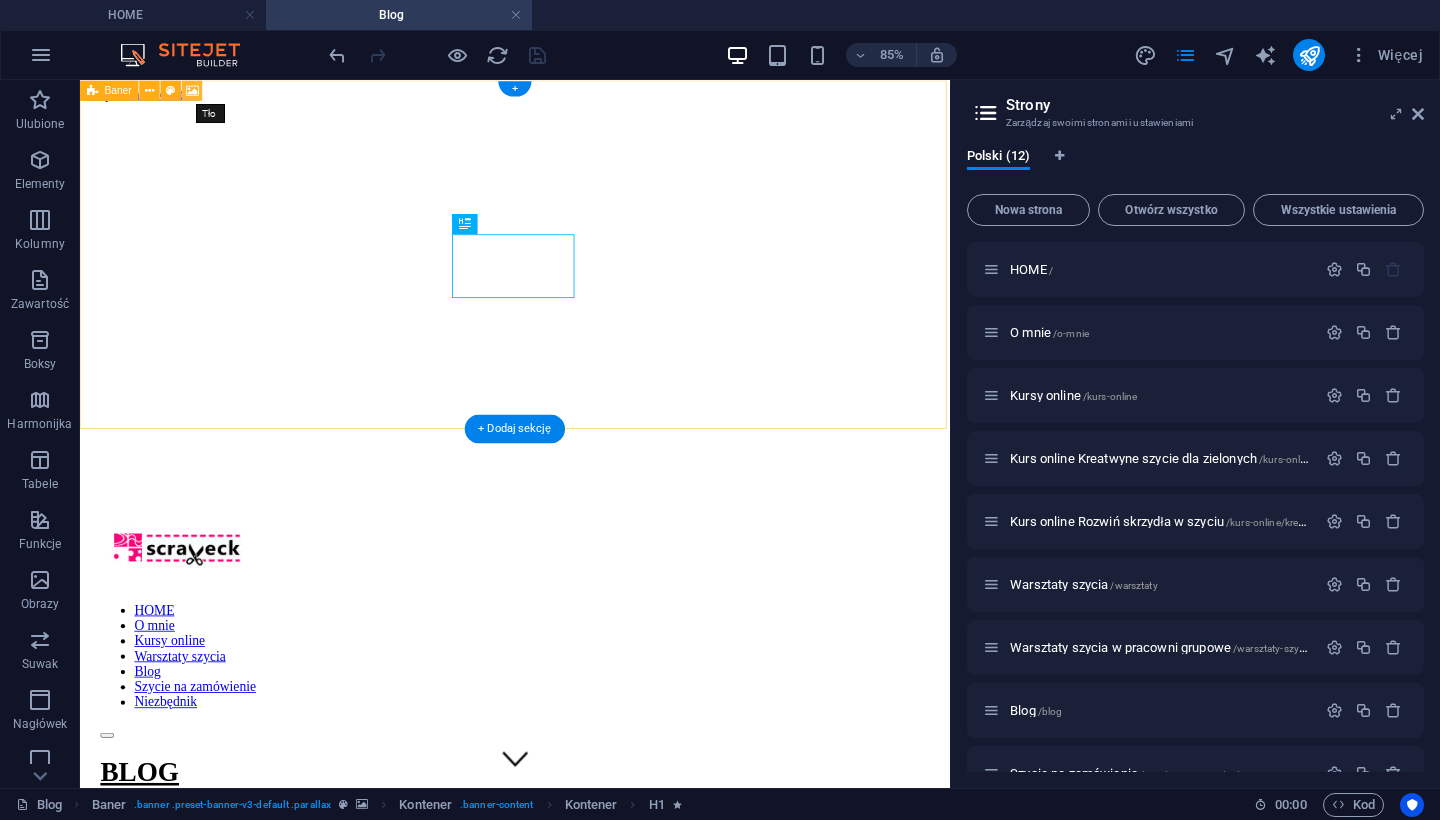 click at bounding box center (192, 90) 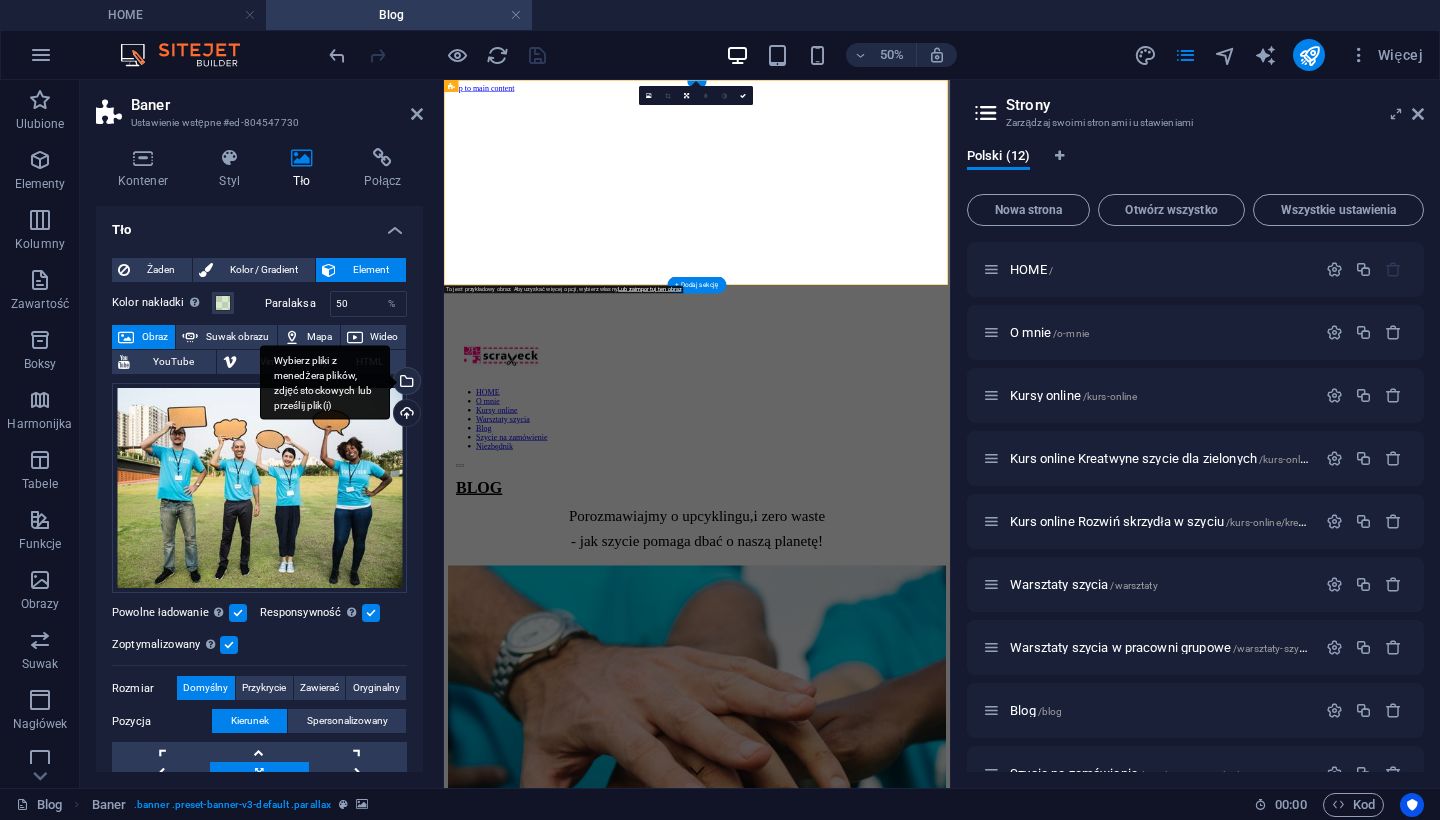 click on "Wybierz pliki z menedżera plików, zdjęć stockowych lub prześlij plik(i)" at bounding box center [405, 383] 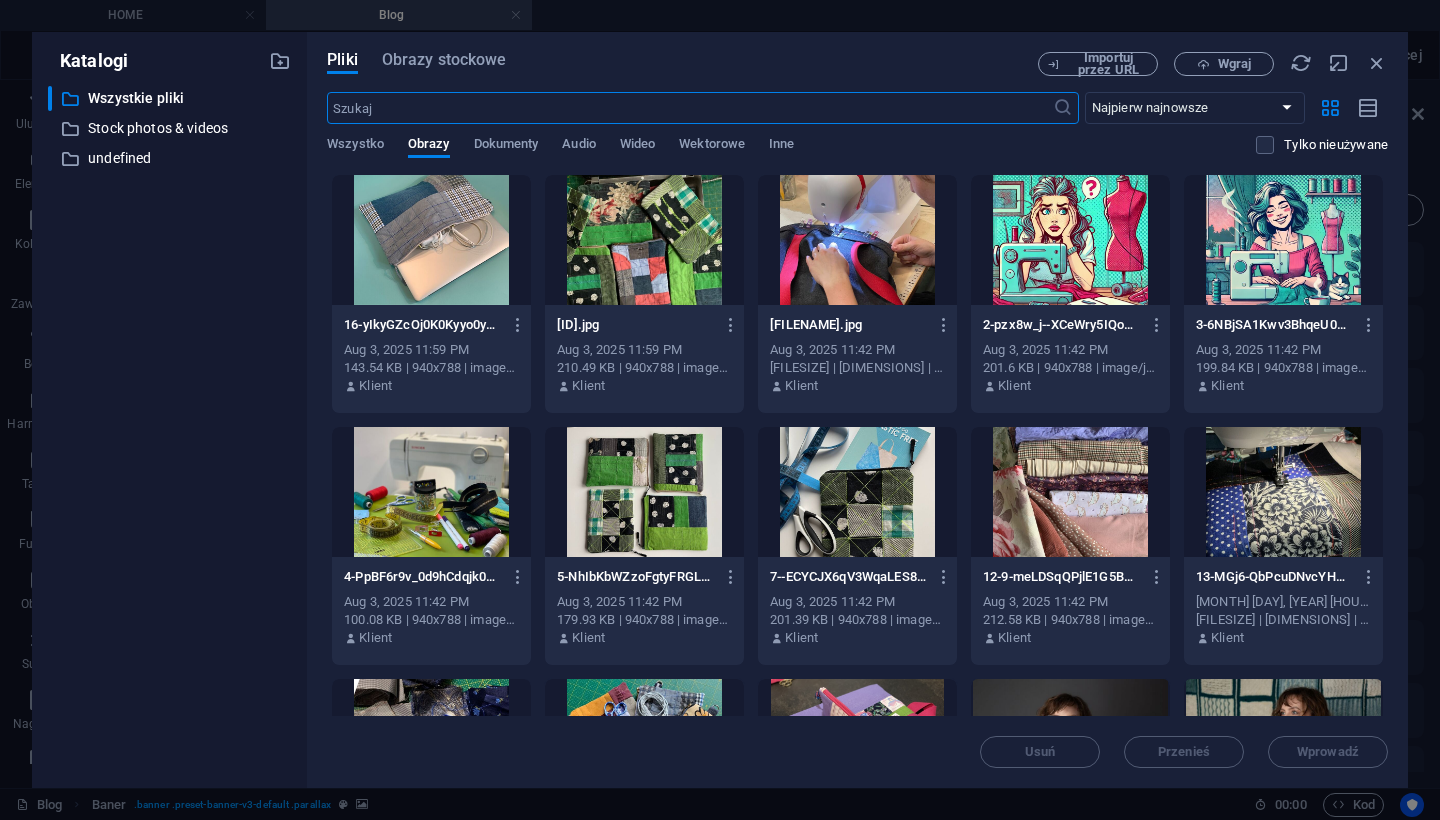click at bounding box center [644, 240] 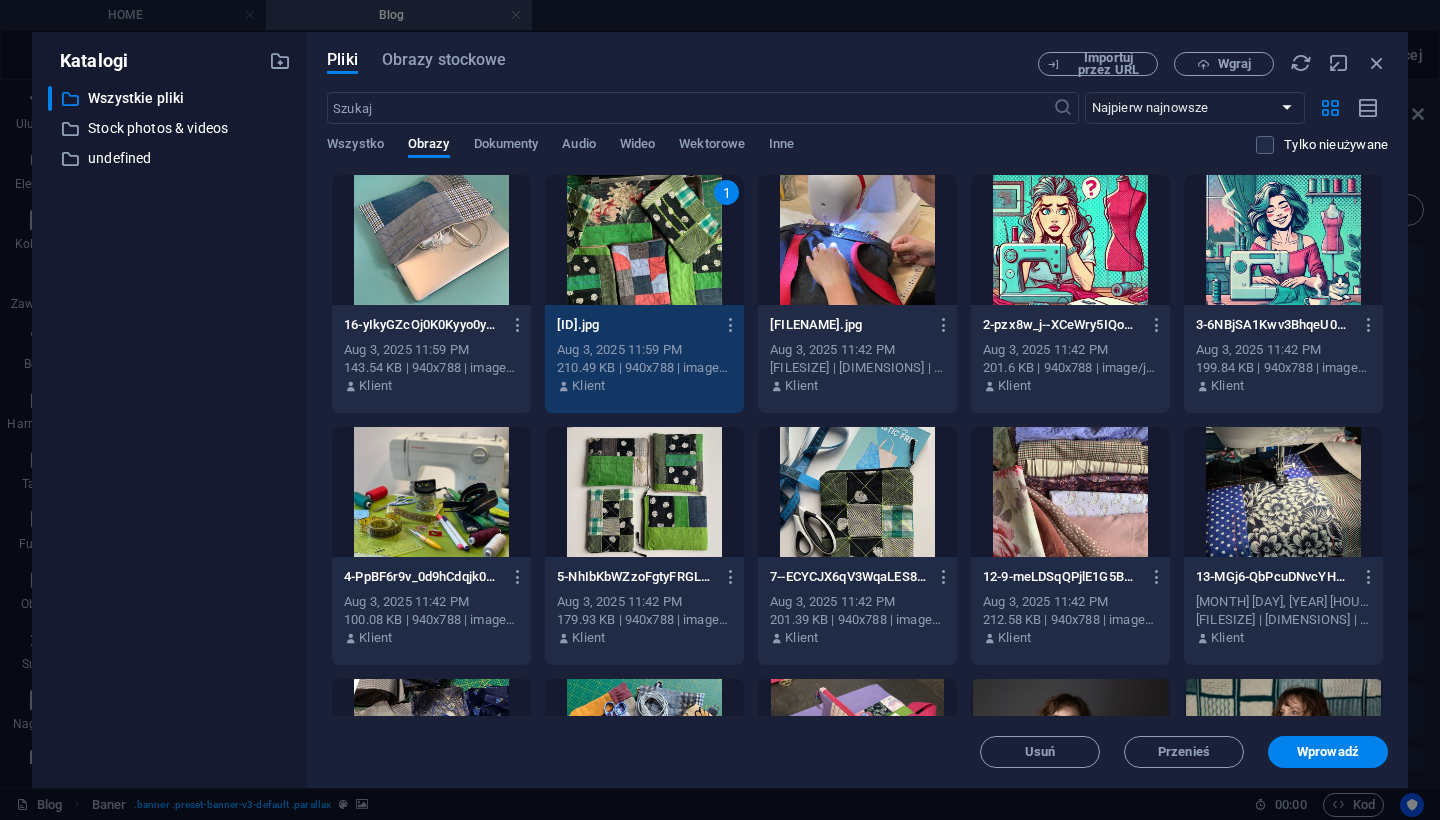 click at bounding box center (857, 492) 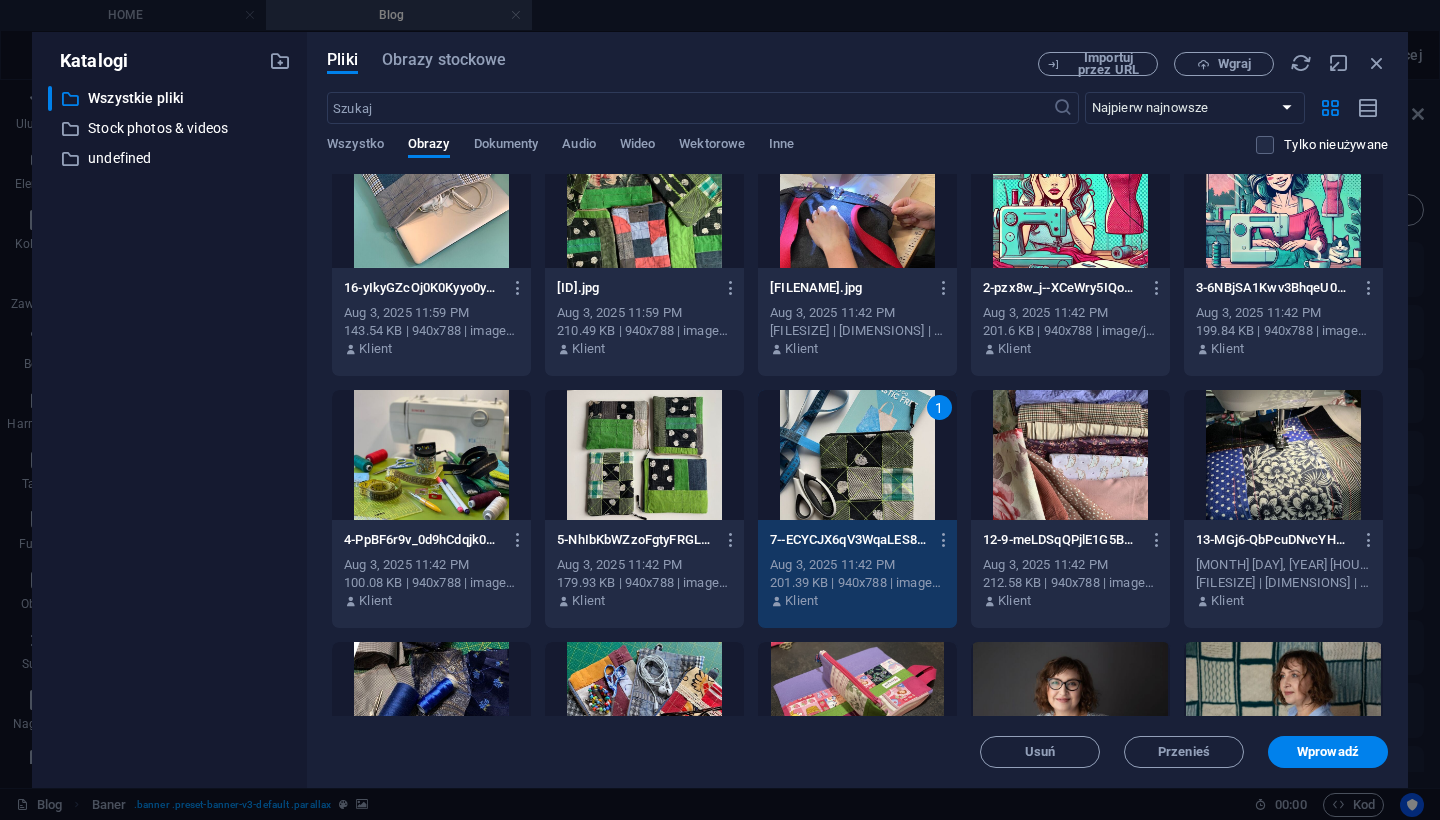 scroll, scrollTop: 45, scrollLeft: 0, axis: vertical 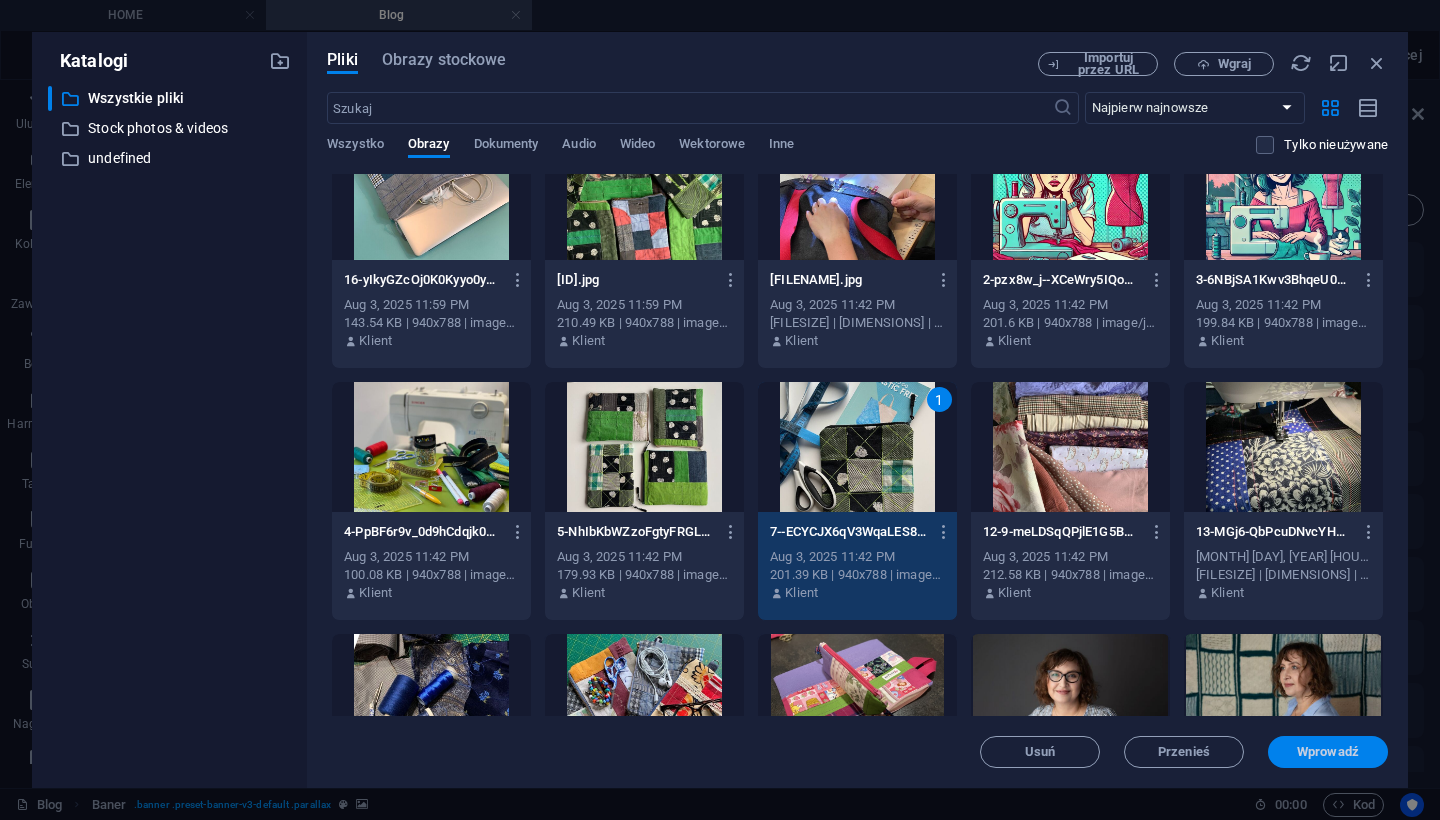 click on "Wprowadź" at bounding box center (1328, 752) 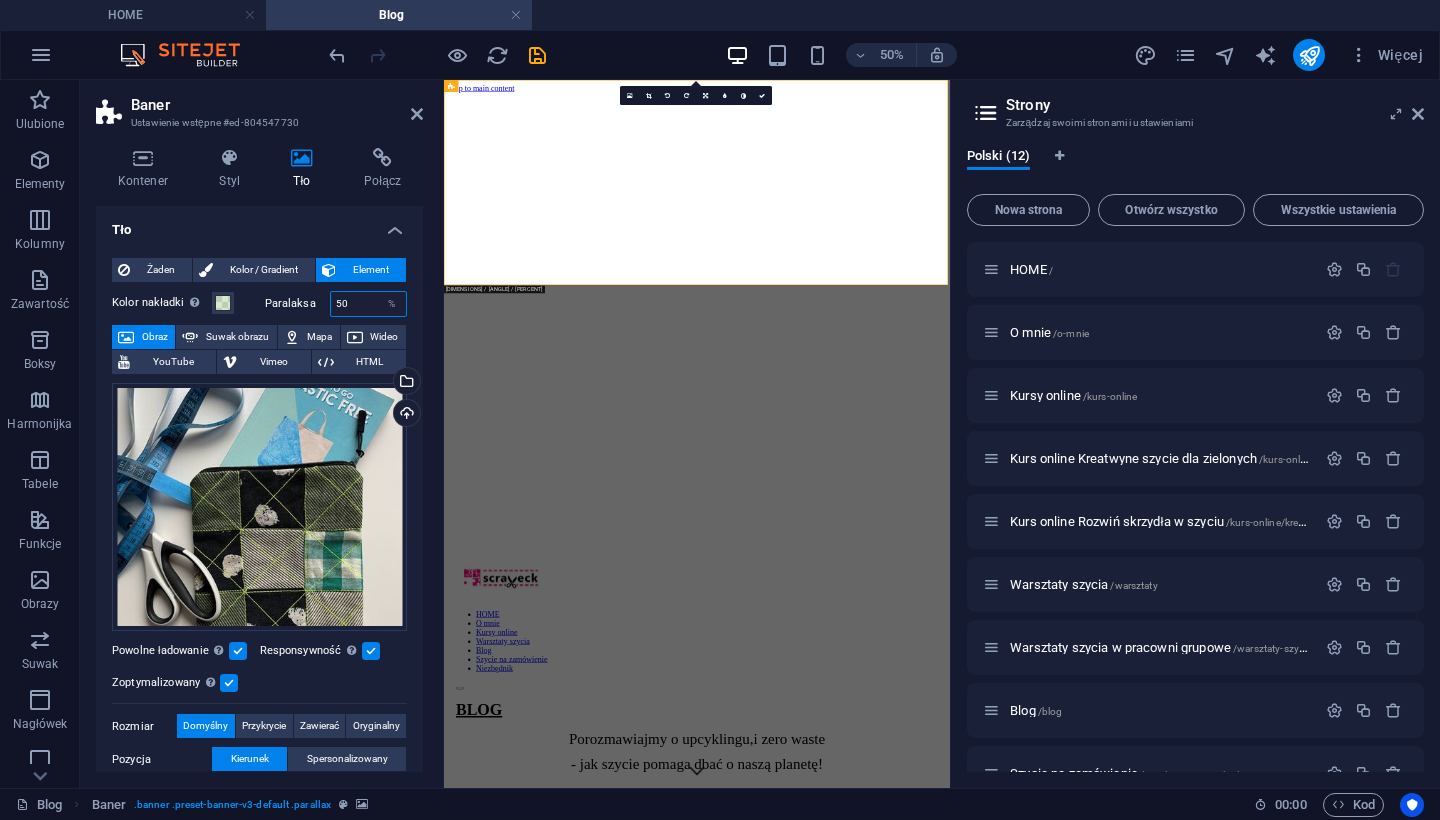 click on "50" at bounding box center [369, 304] 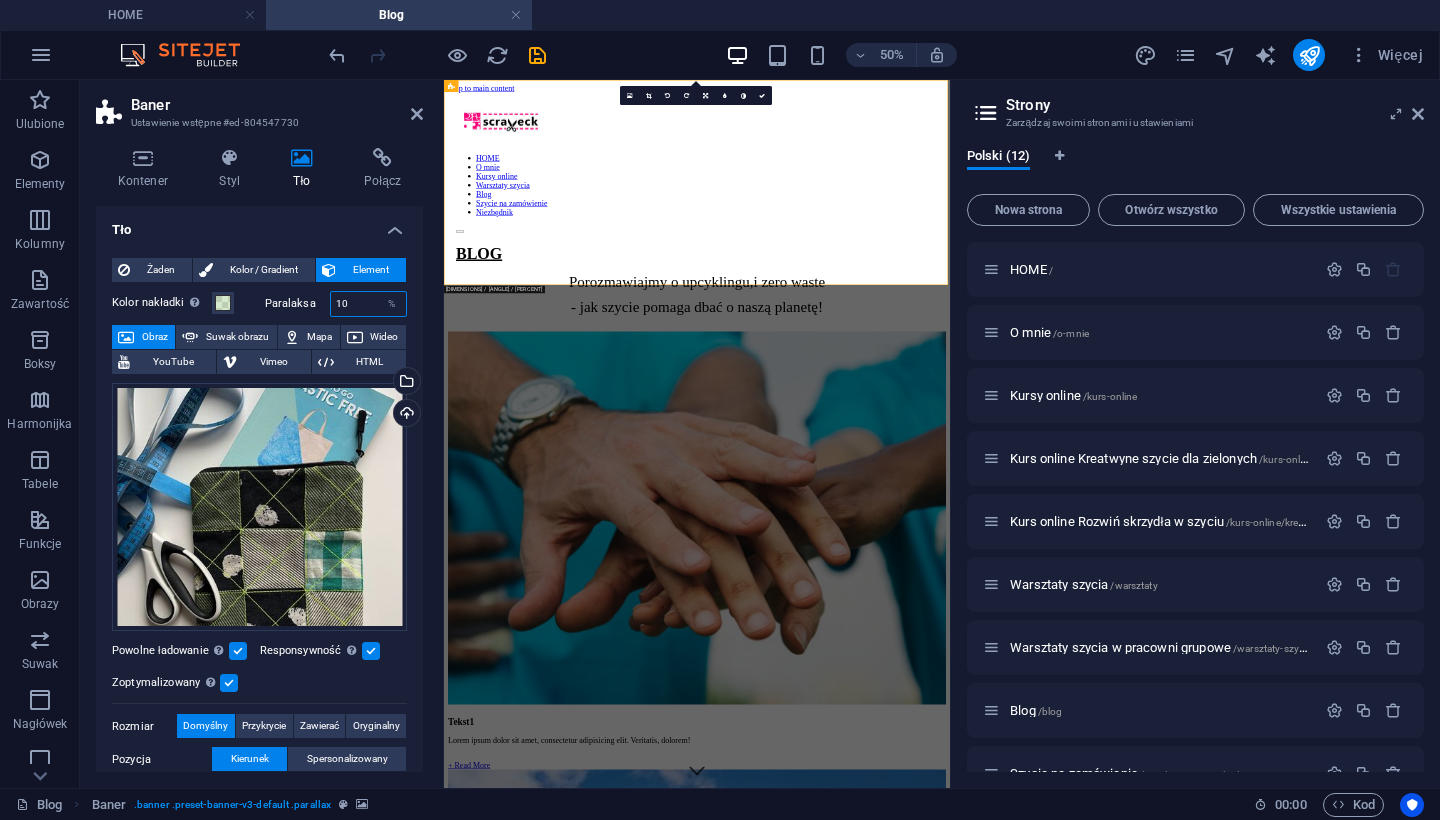 type on "1" 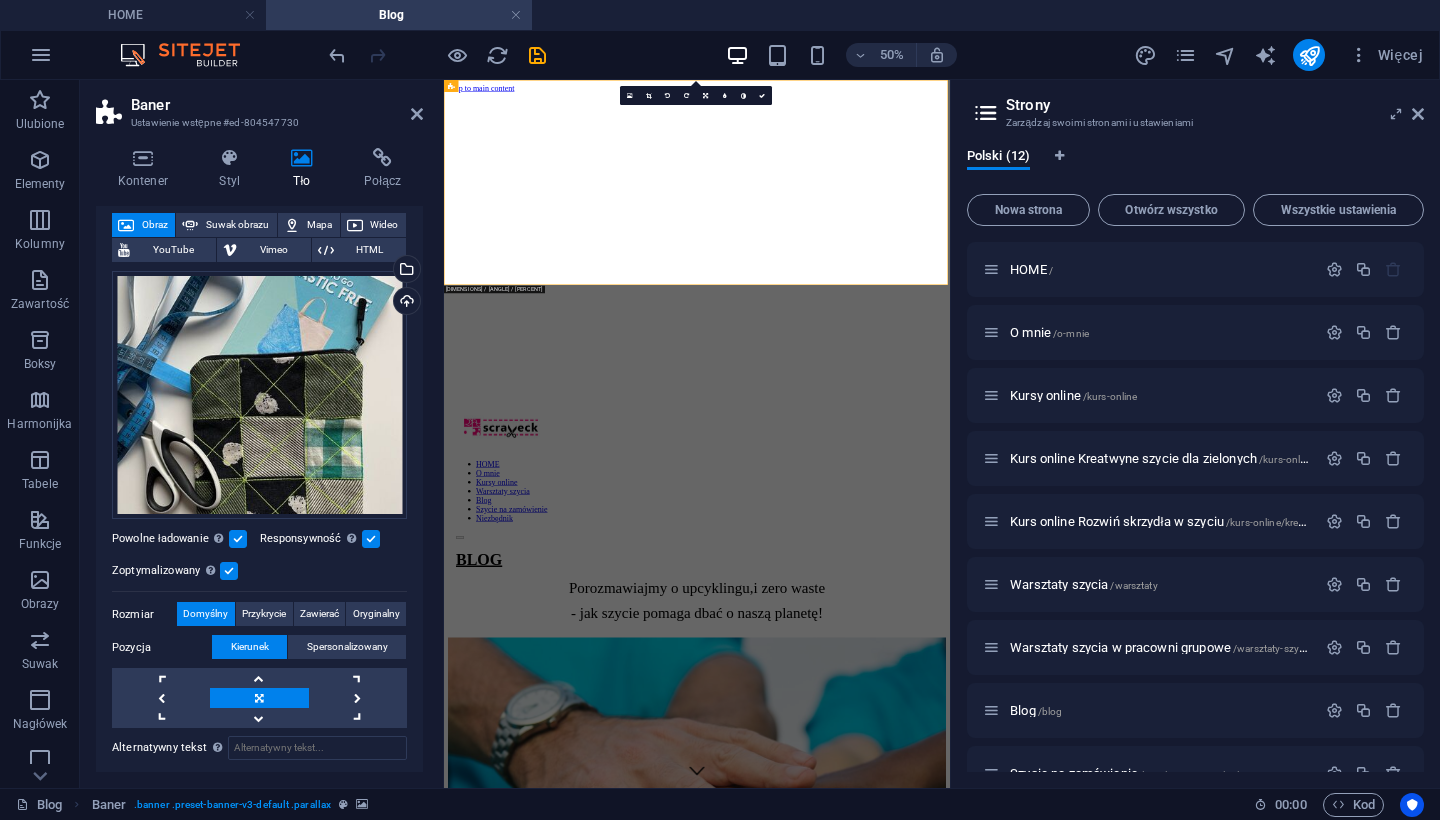 scroll, scrollTop: 113, scrollLeft: 0, axis: vertical 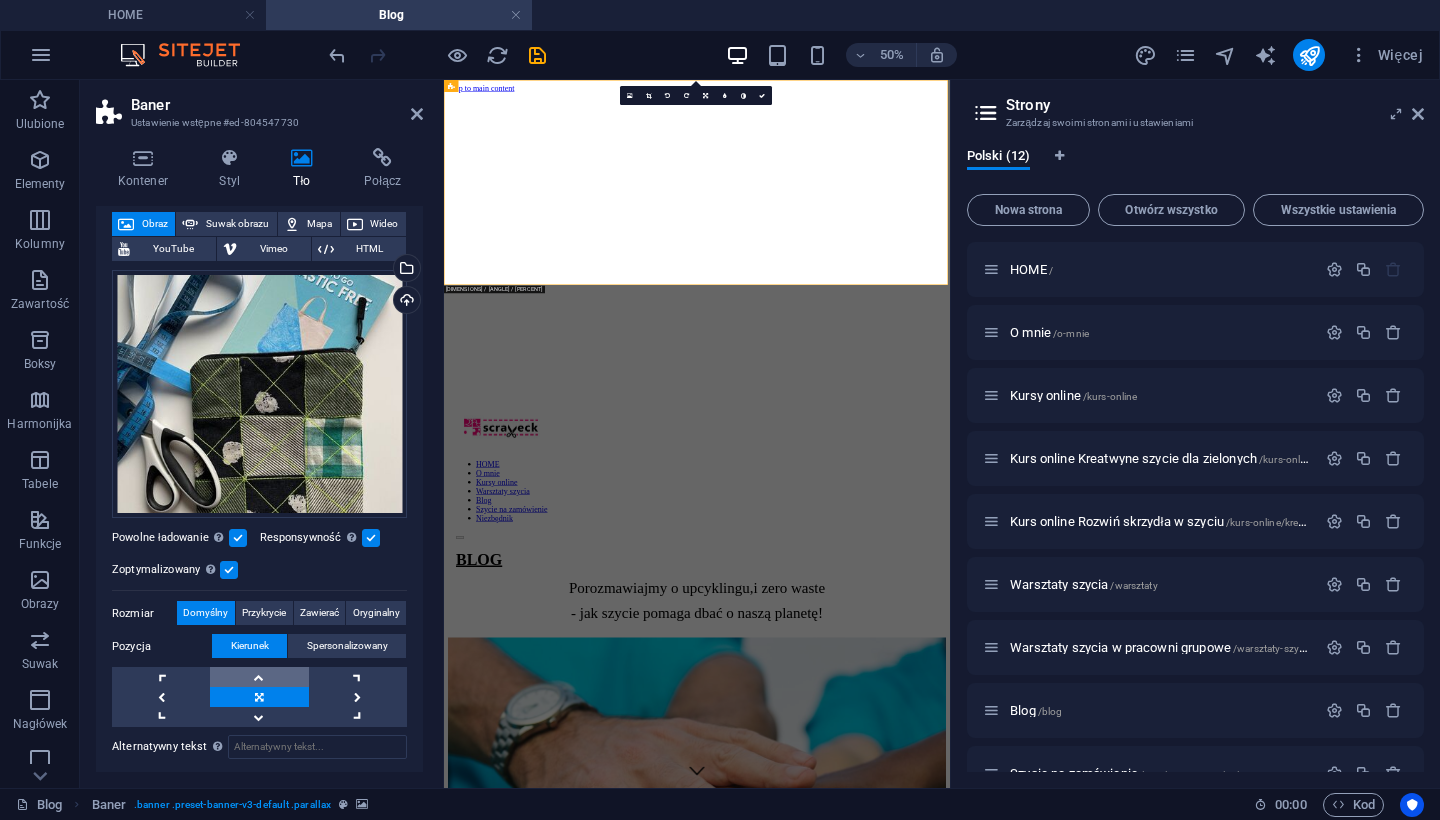 type on "20" 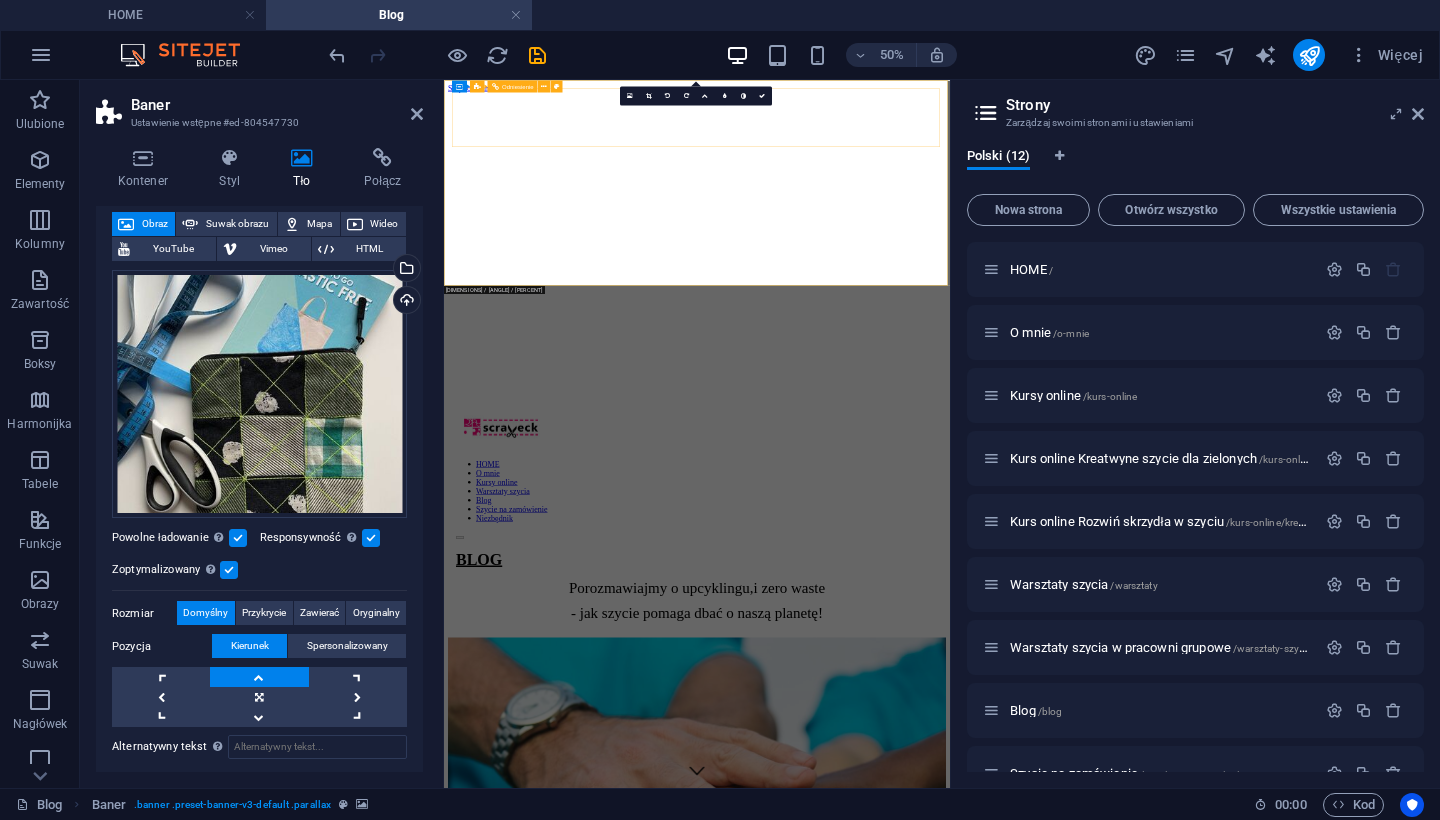 scroll, scrollTop: 0, scrollLeft: 0, axis: both 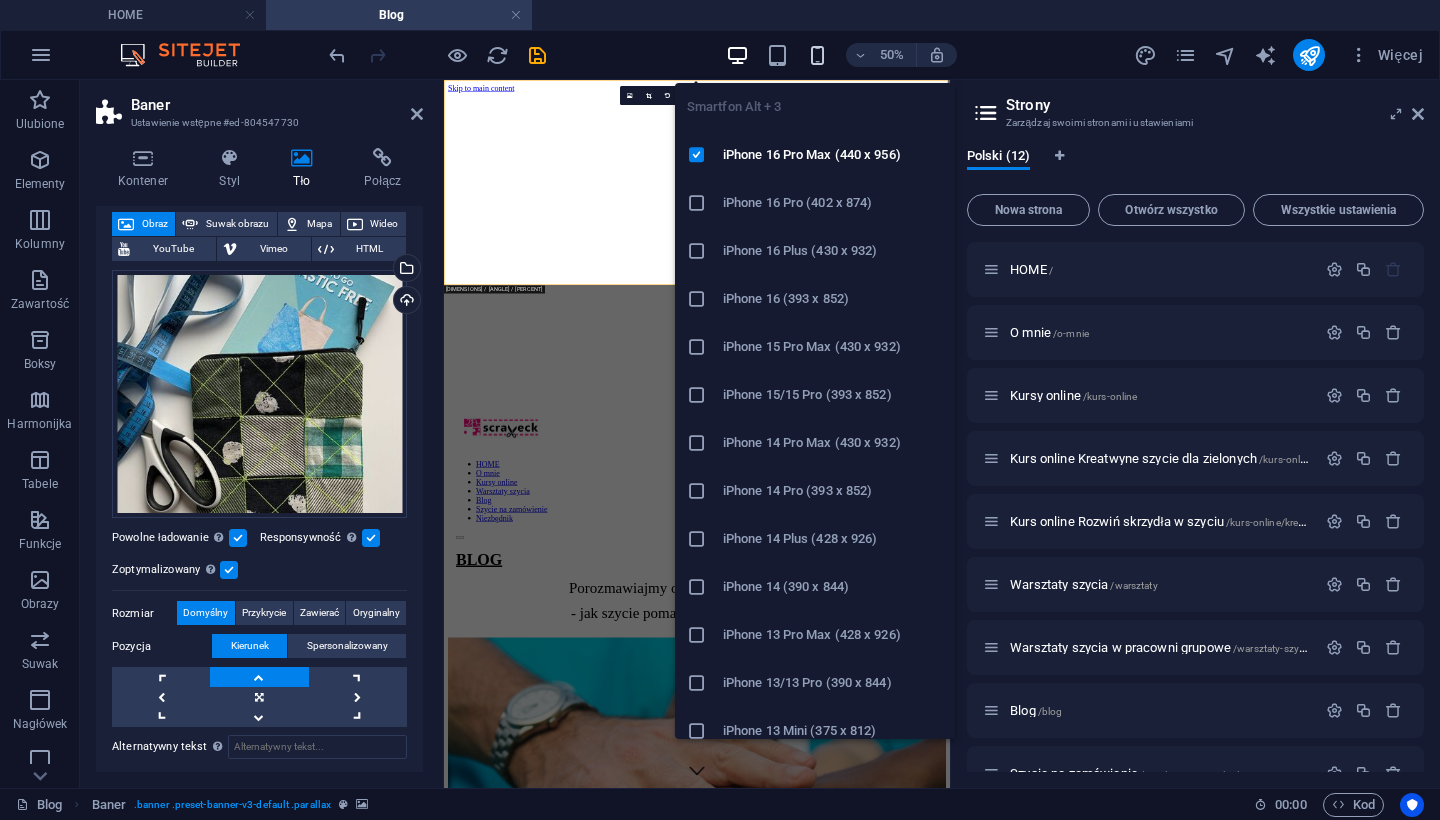 click at bounding box center [817, 55] 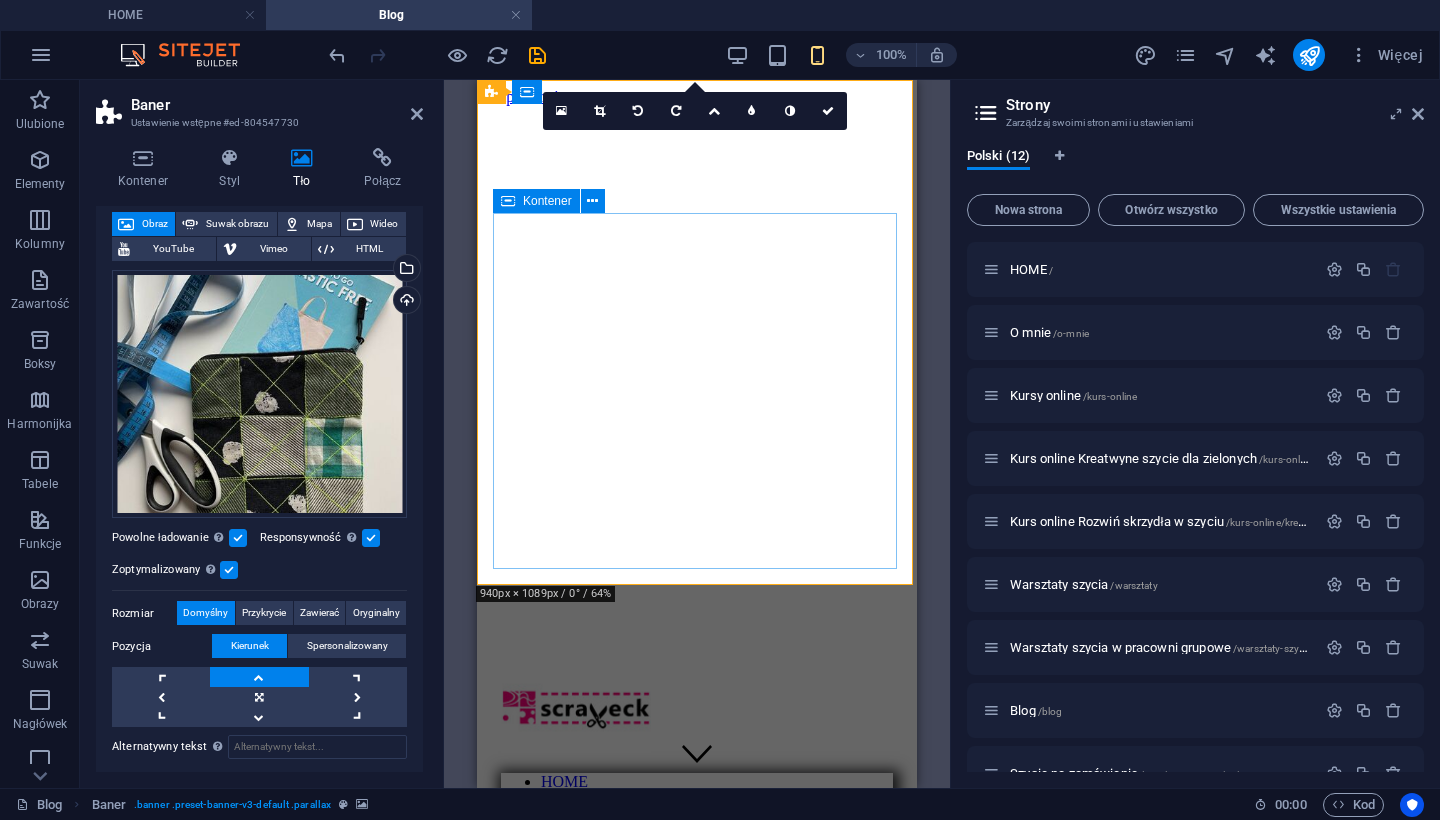 scroll, scrollTop: 0, scrollLeft: 0, axis: both 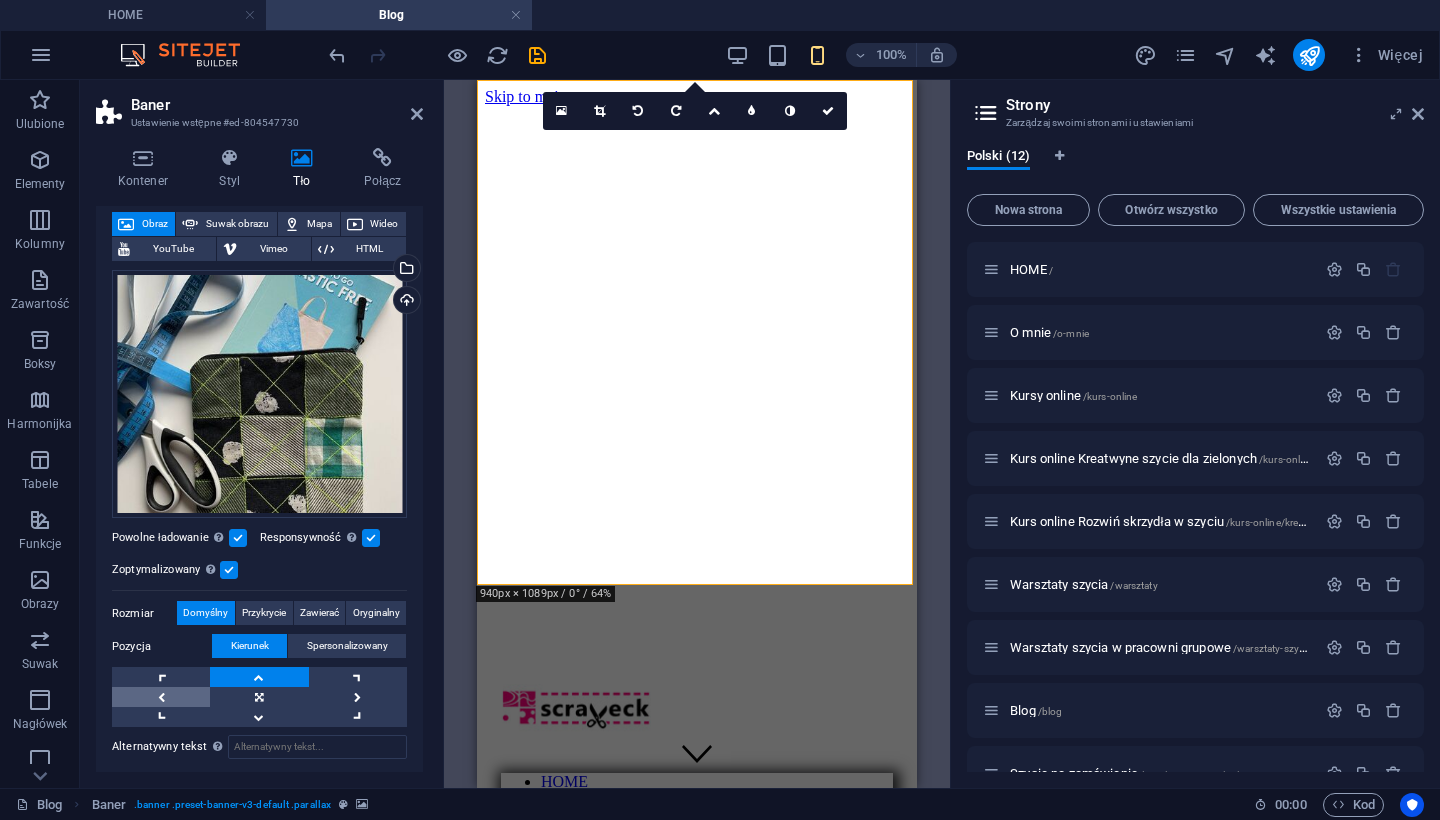 click at bounding box center [161, 697] 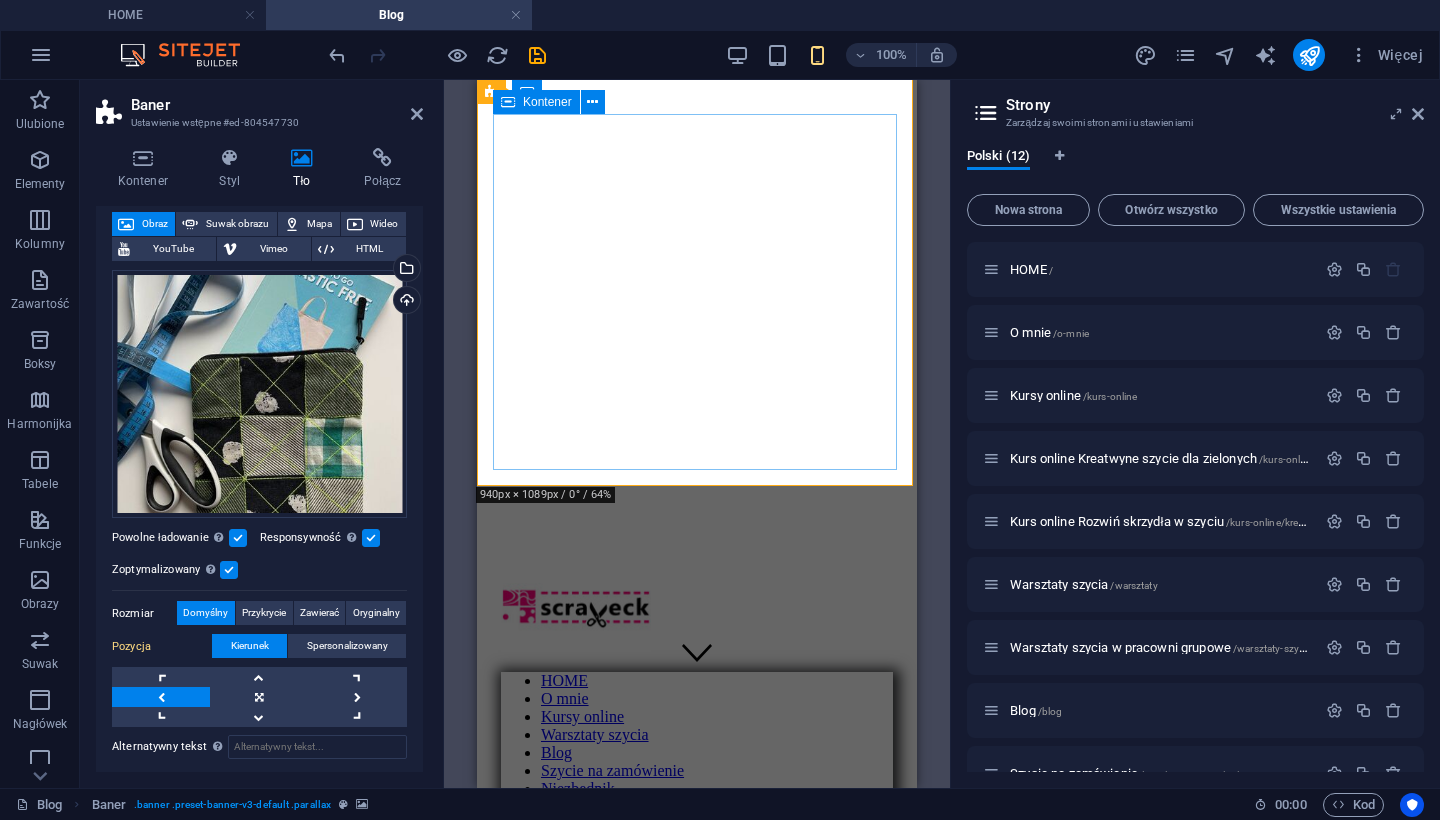 scroll, scrollTop: 99, scrollLeft: 0, axis: vertical 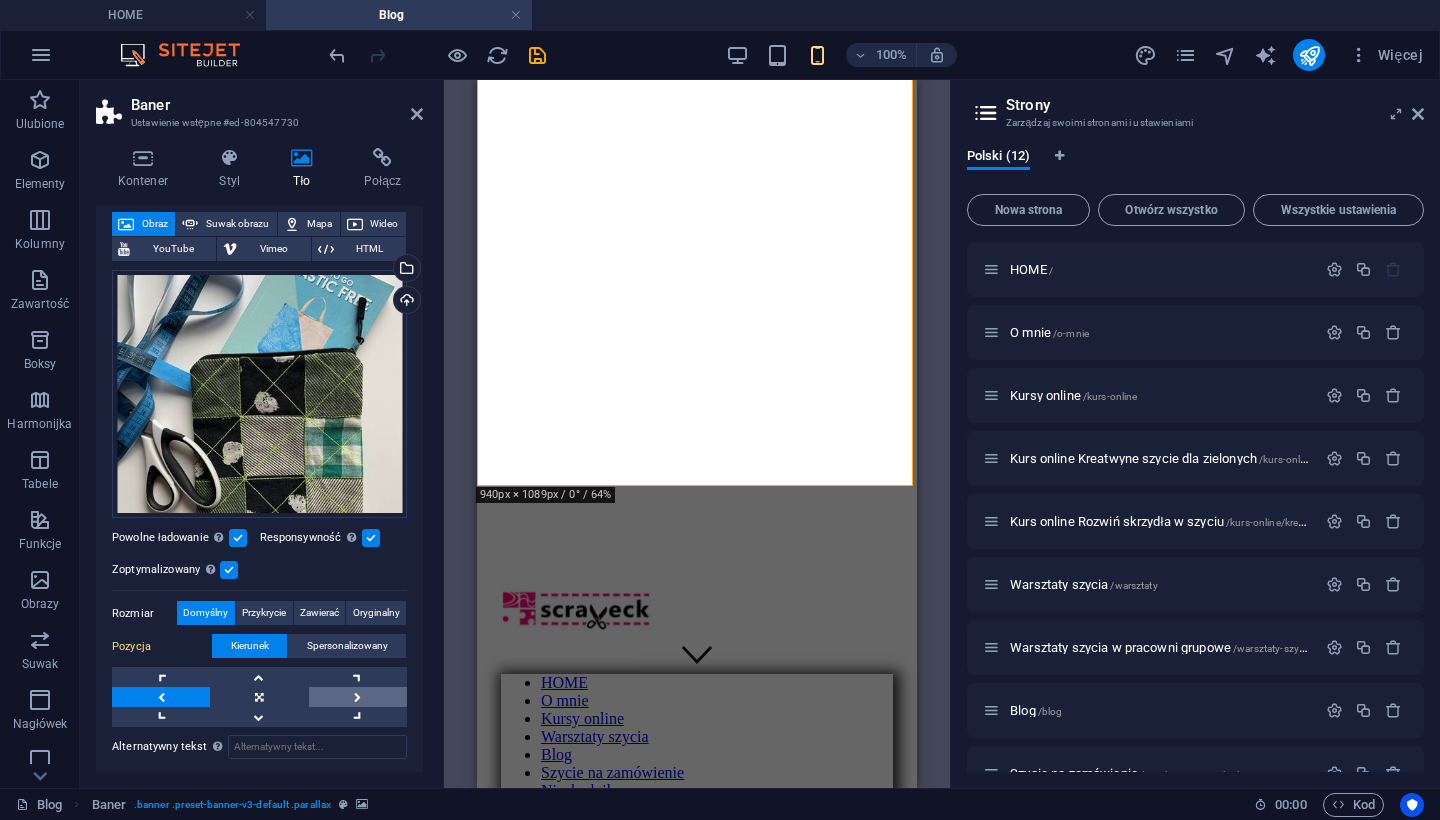 click at bounding box center [358, 697] 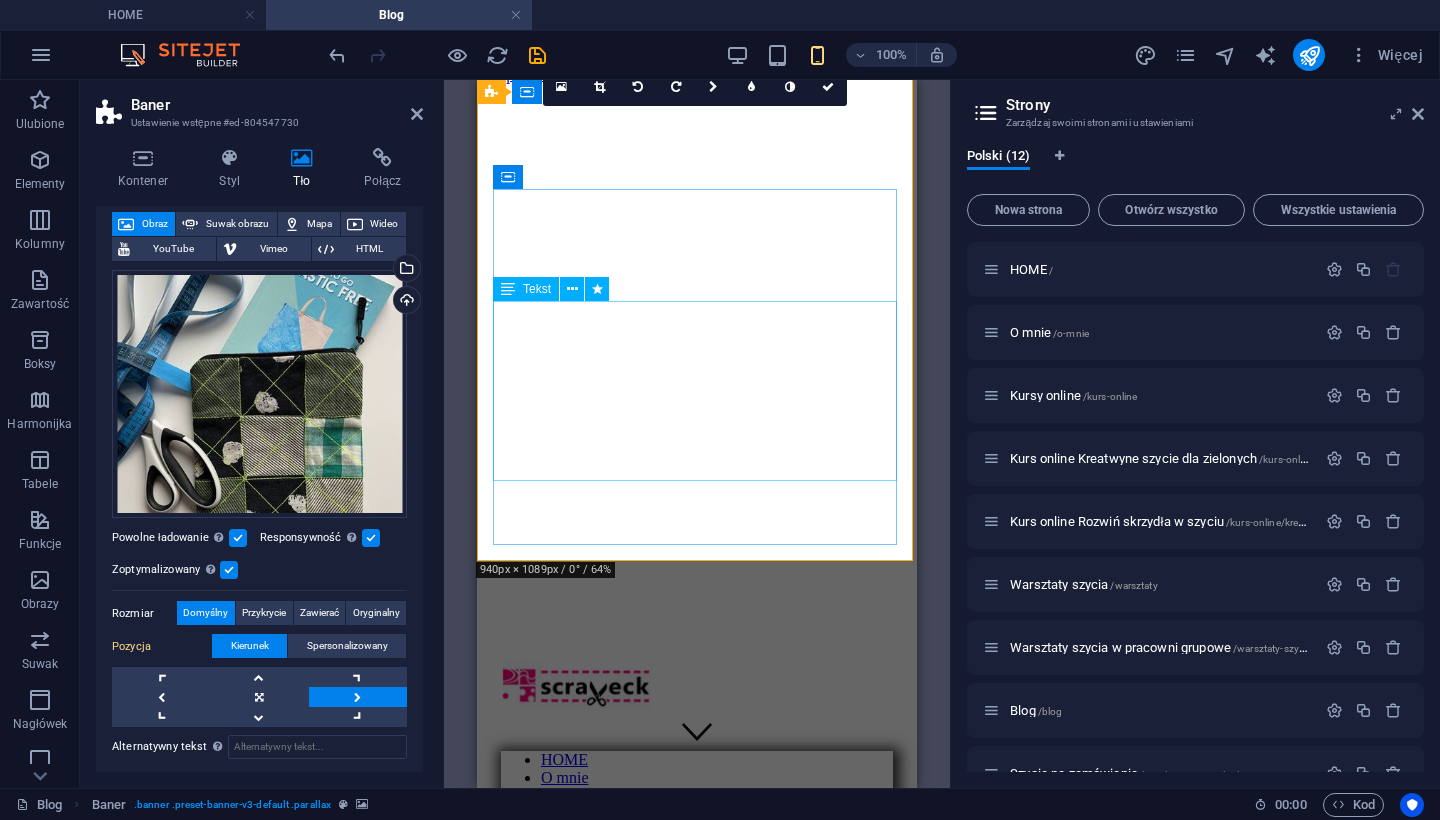 scroll, scrollTop: 24, scrollLeft: 0, axis: vertical 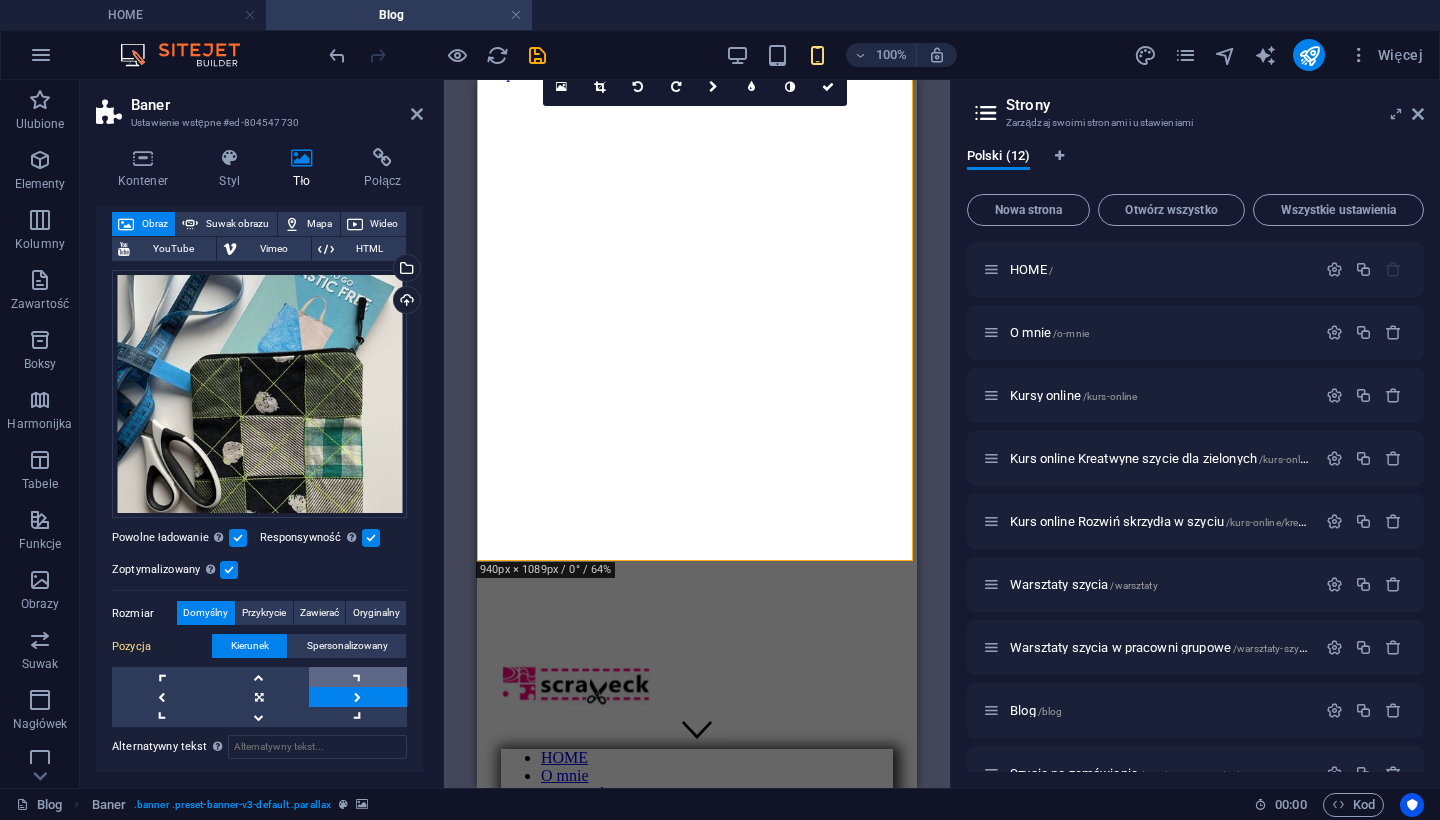 click at bounding box center [358, 677] 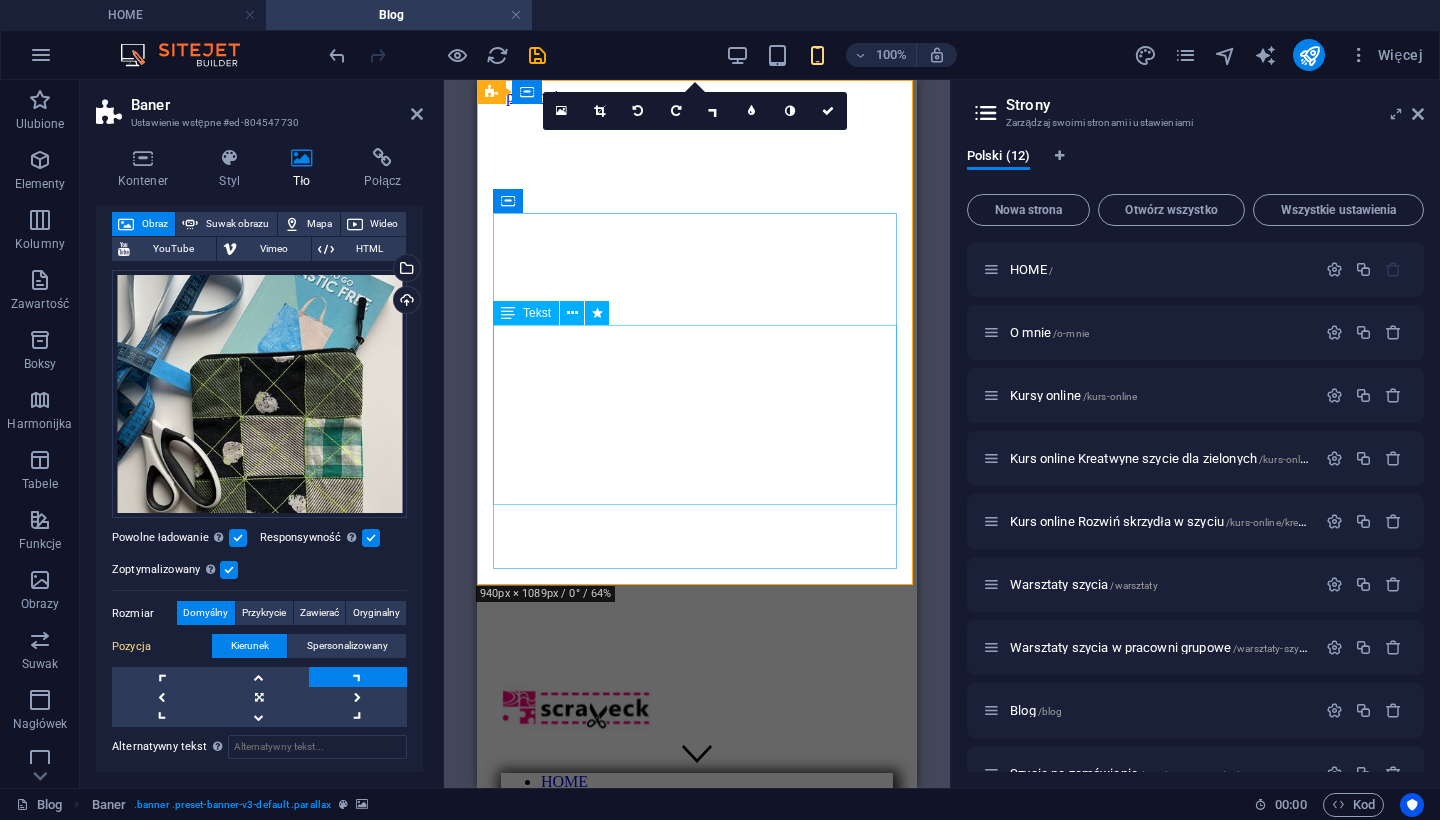scroll, scrollTop: 0, scrollLeft: 0, axis: both 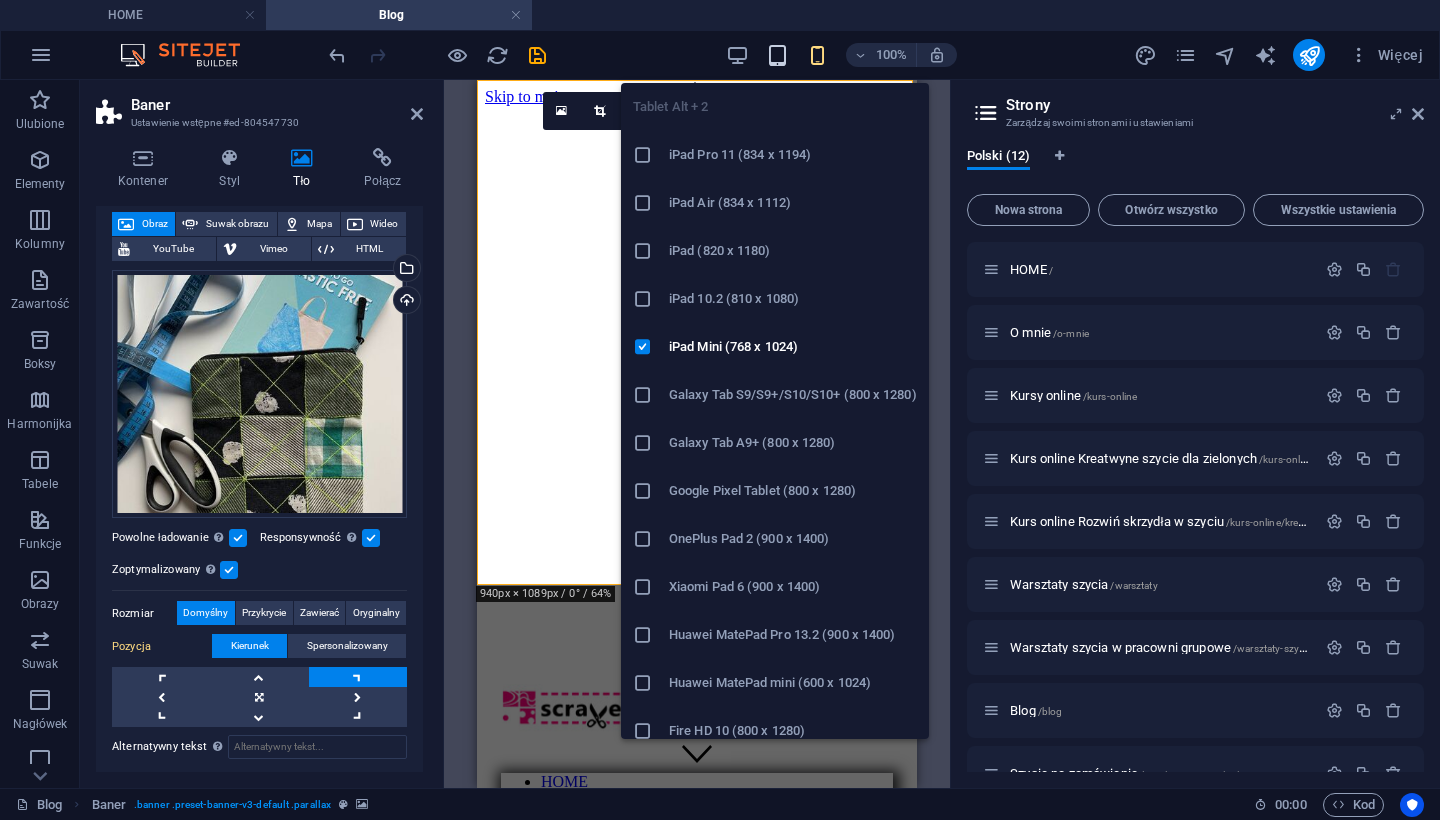click at bounding box center (777, 55) 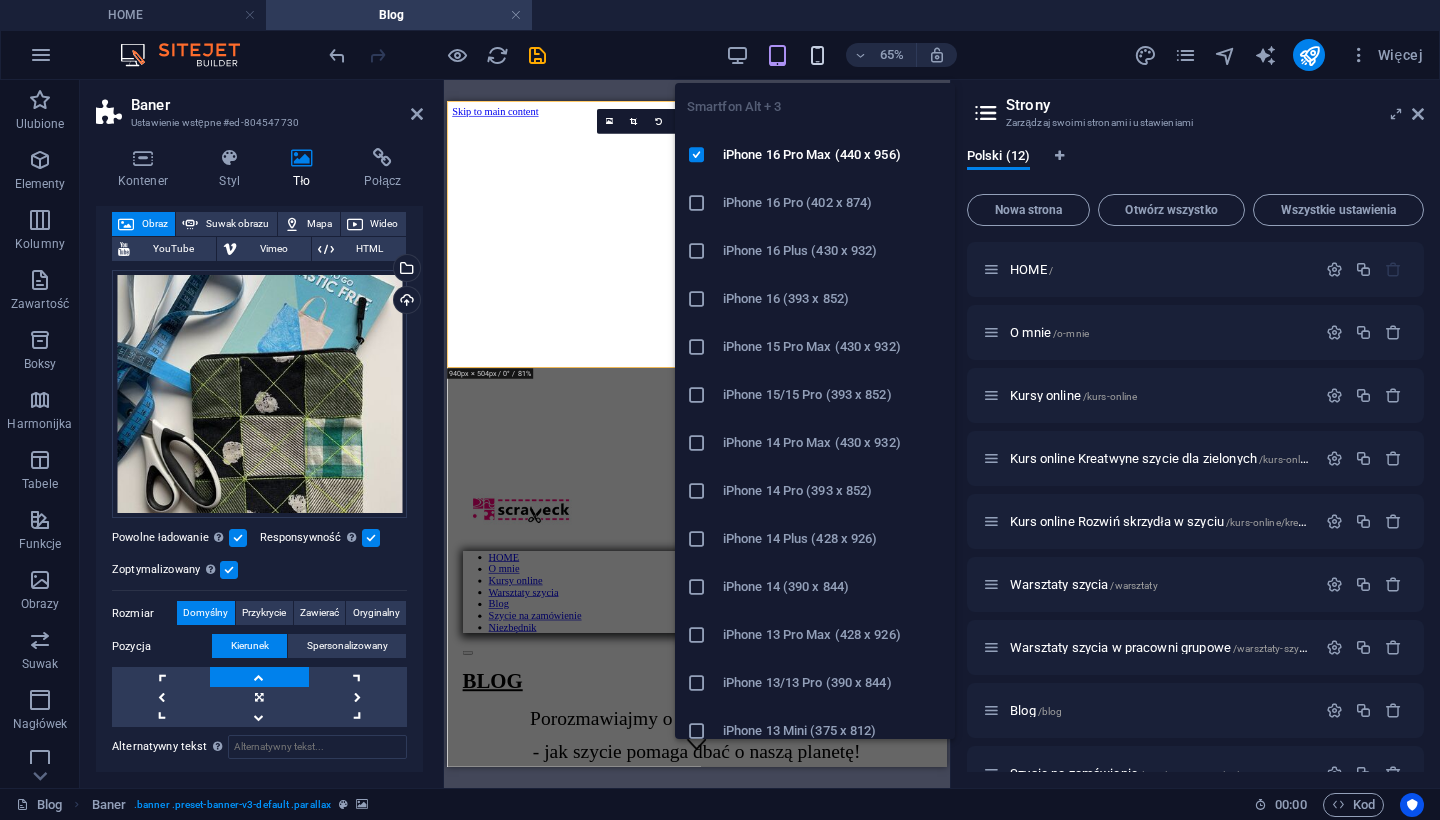 click at bounding box center (817, 55) 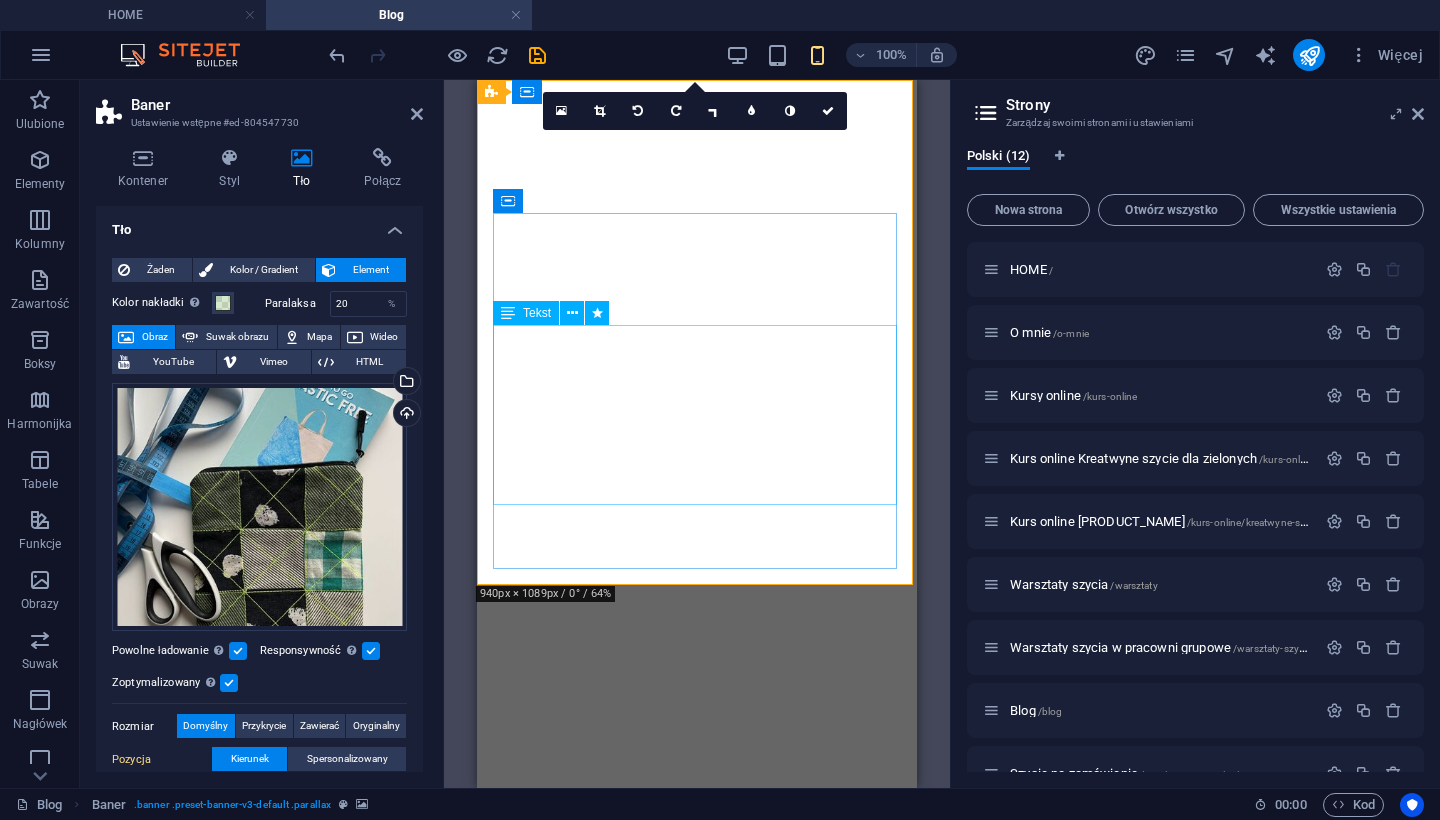 scroll, scrollTop: 0, scrollLeft: 0, axis: both 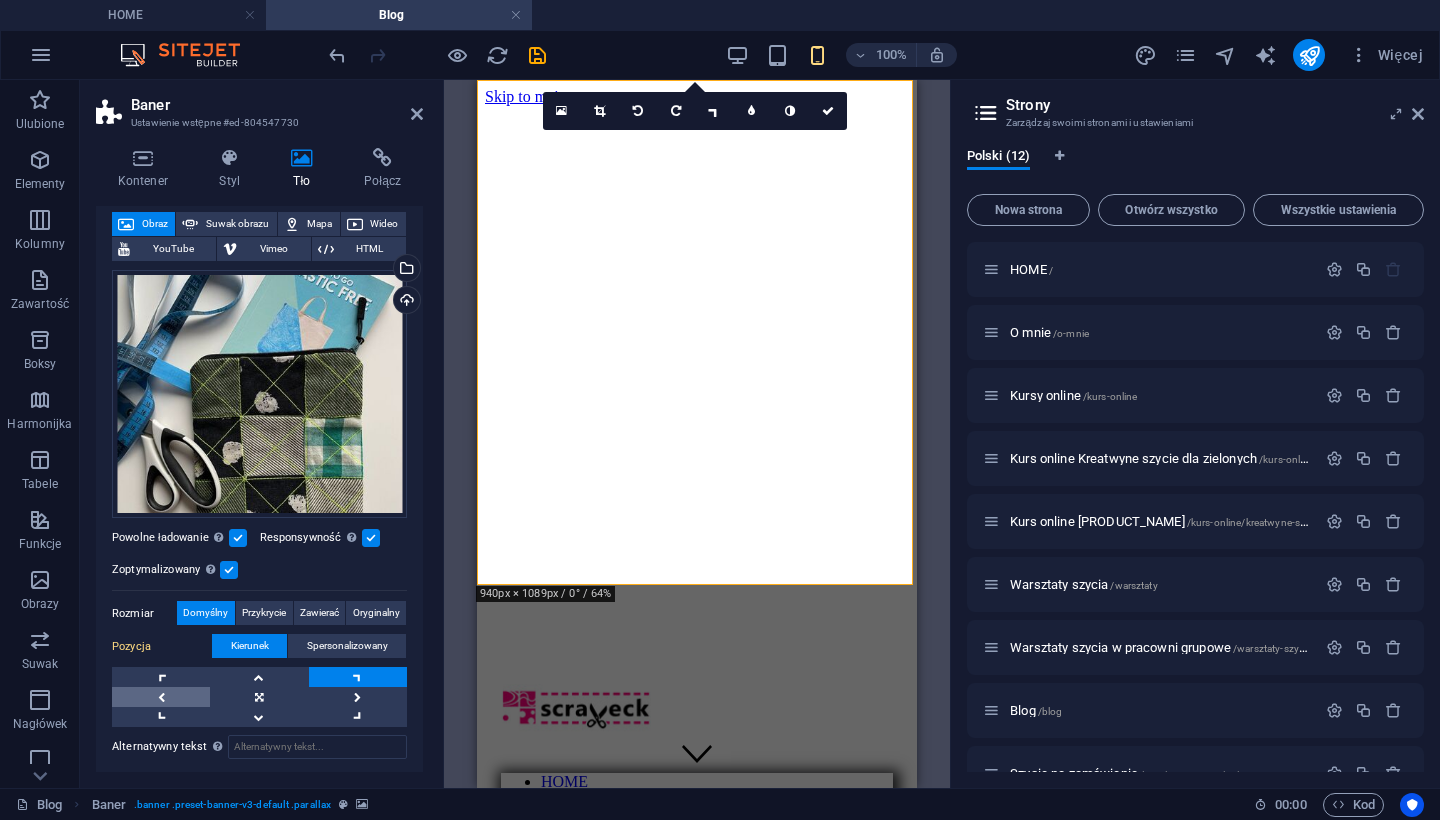 click at bounding box center [161, 697] 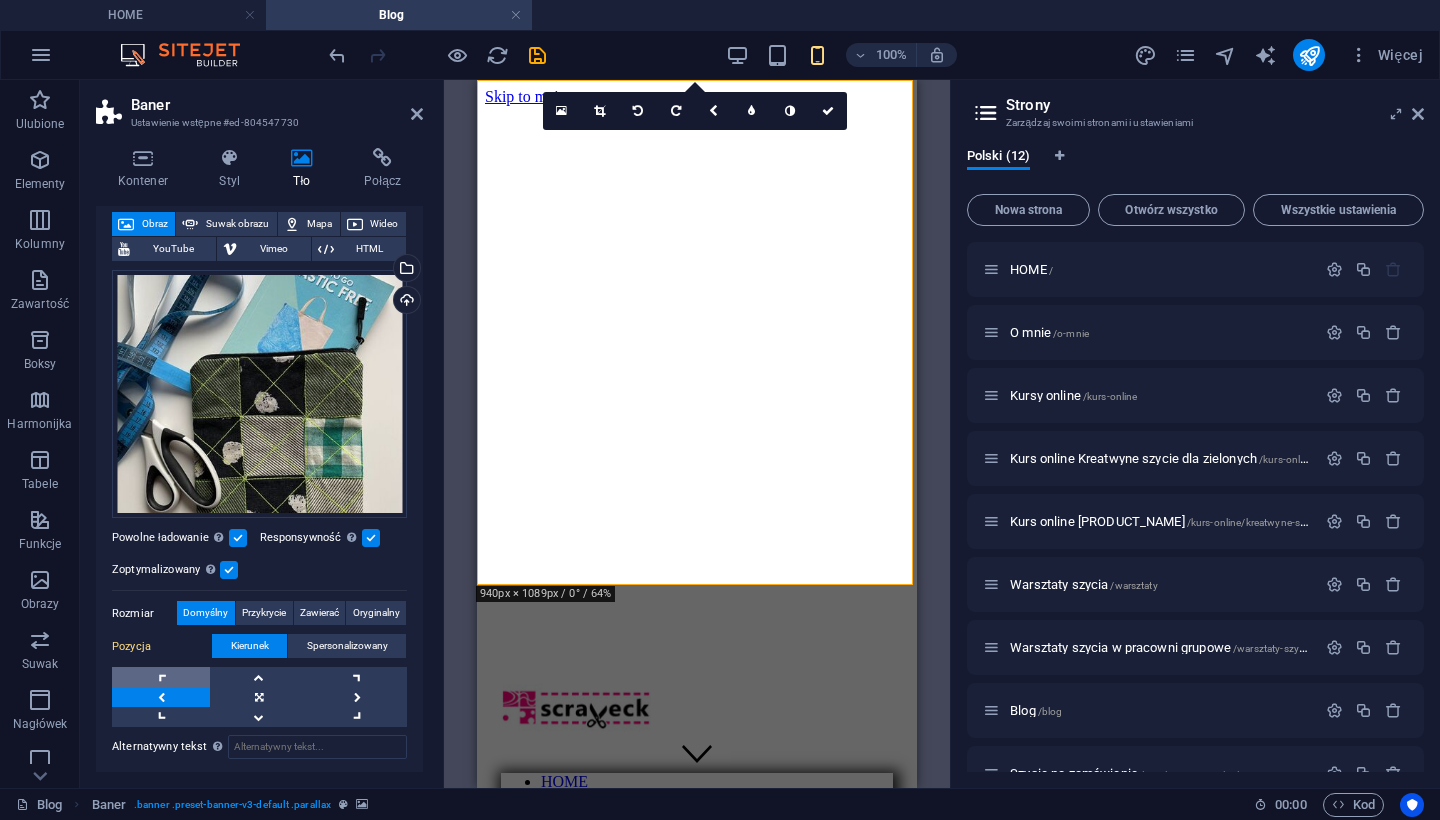 click at bounding box center (161, 677) 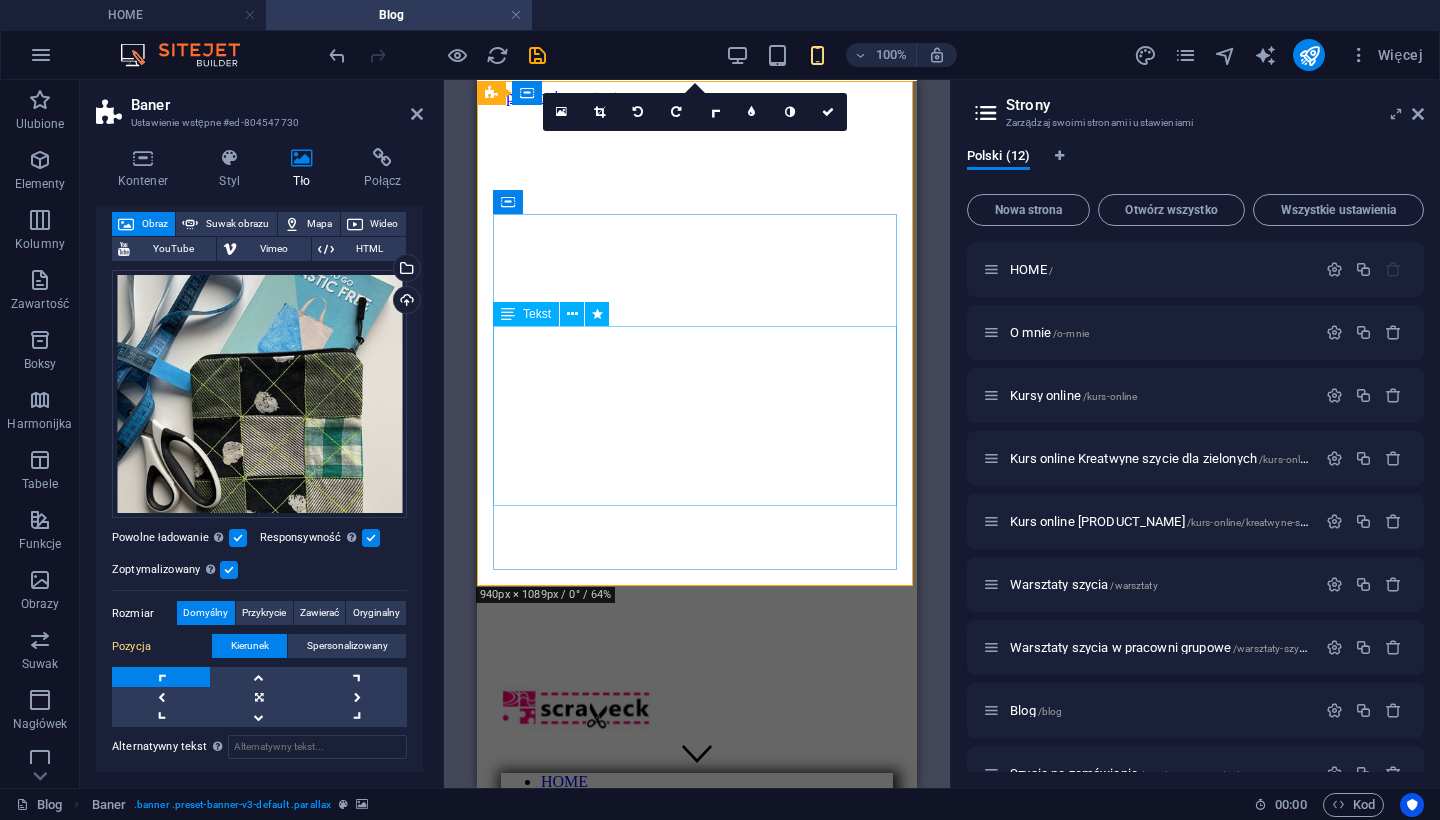 scroll, scrollTop: 0, scrollLeft: 0, axis: both 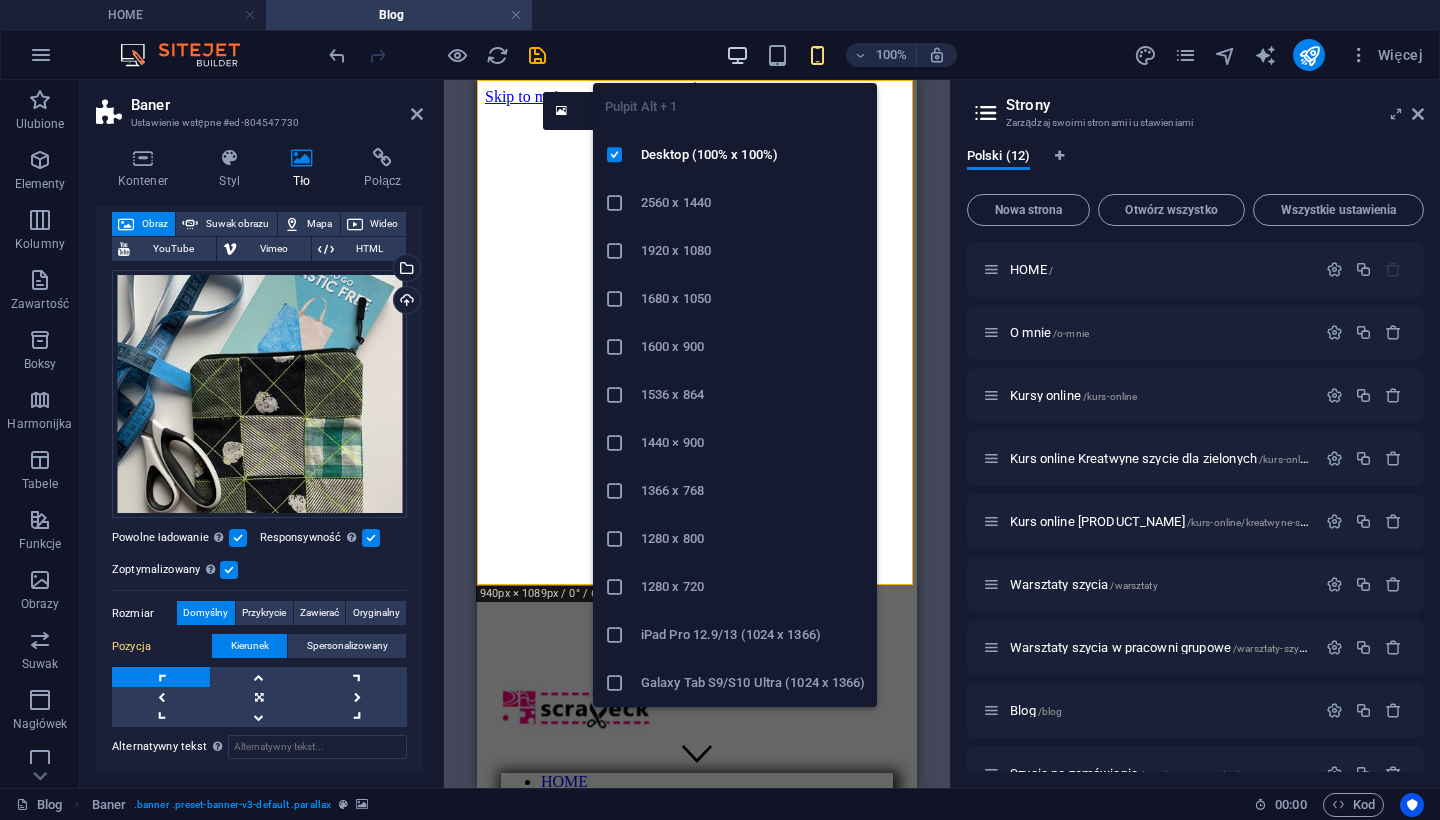click at bounding box center (737, 55) 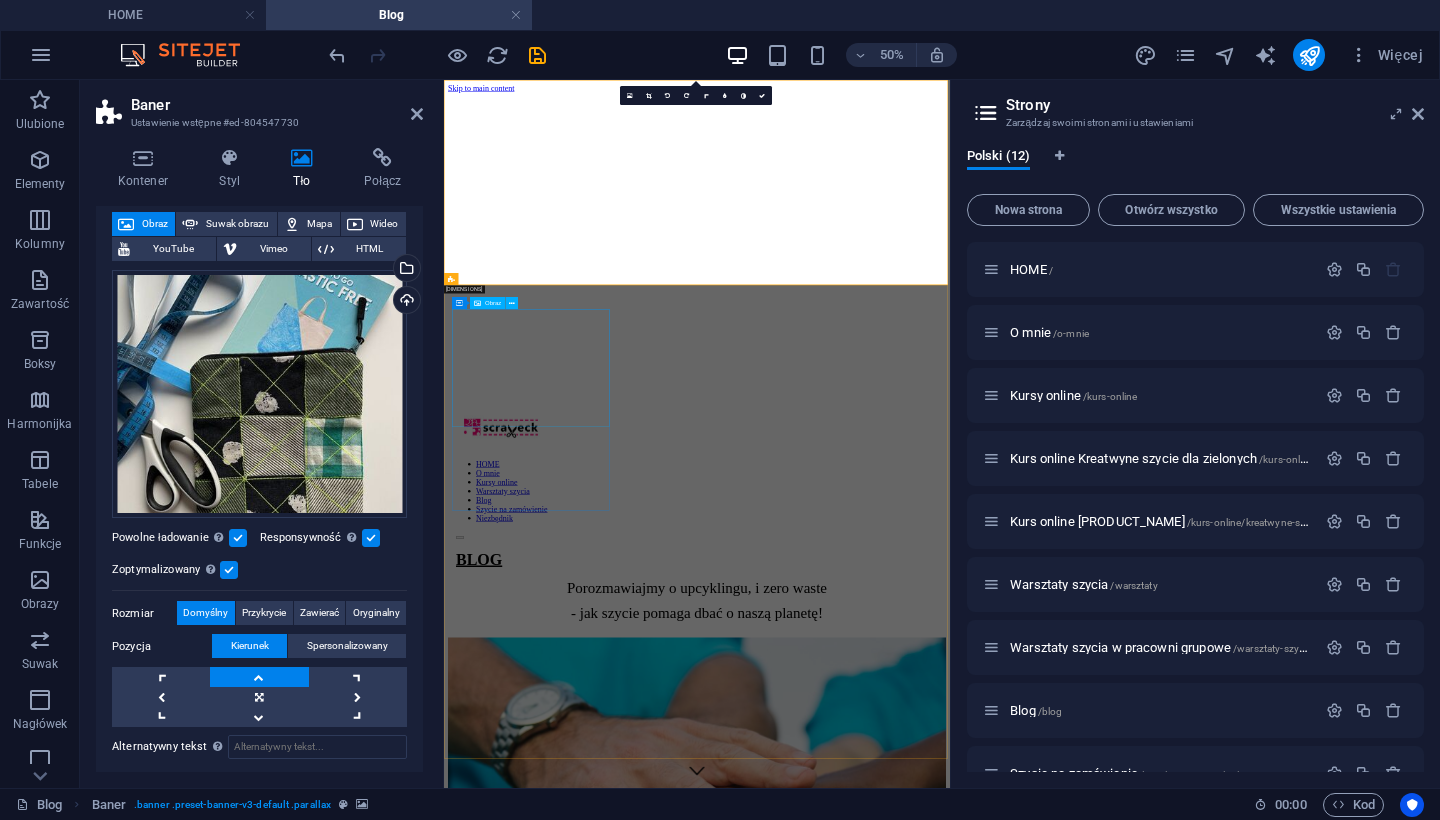 scroll, scrollTop: 0, scrollLeft: 0, axis: both 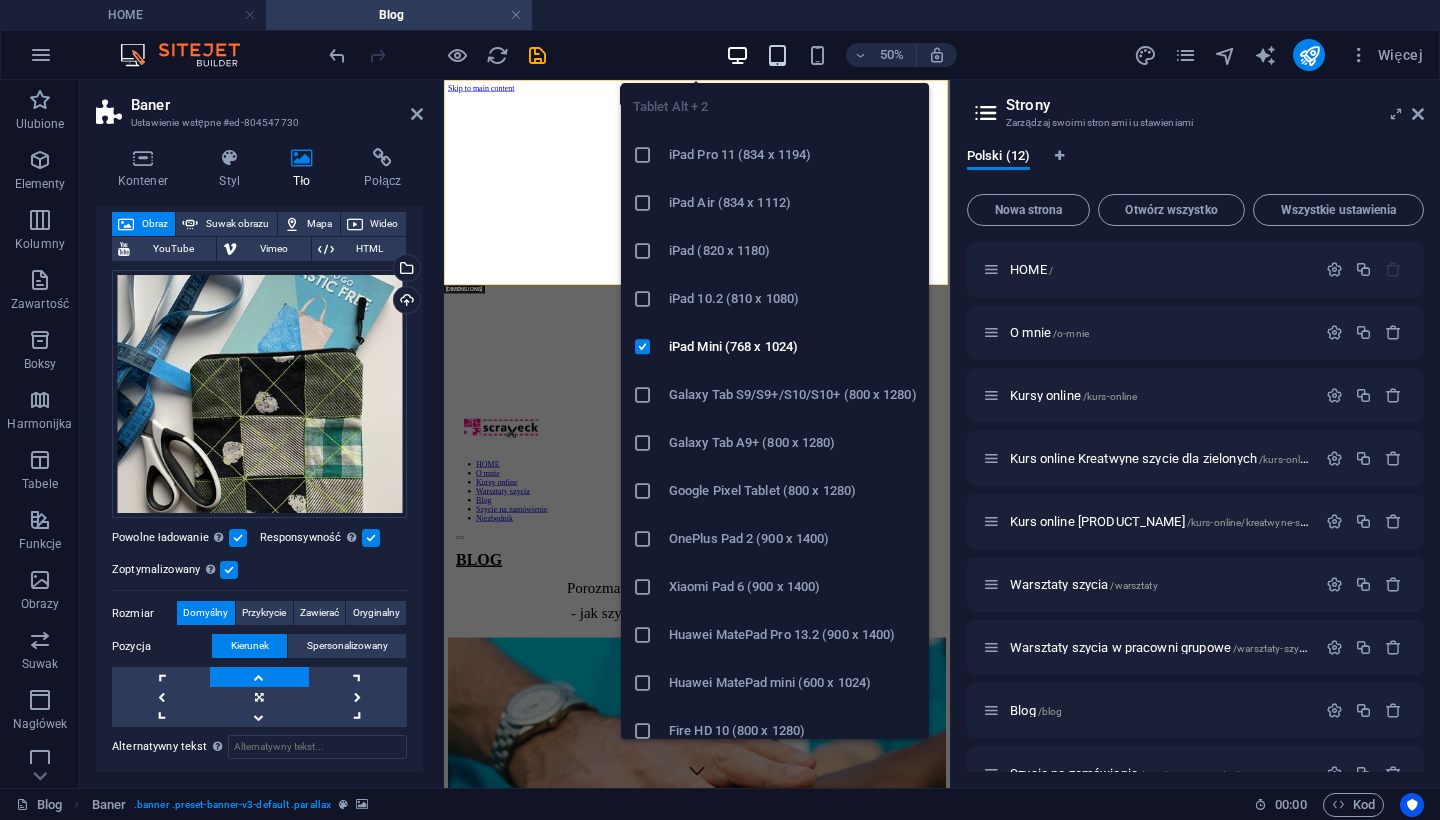 click at bounding box center [777, 55] 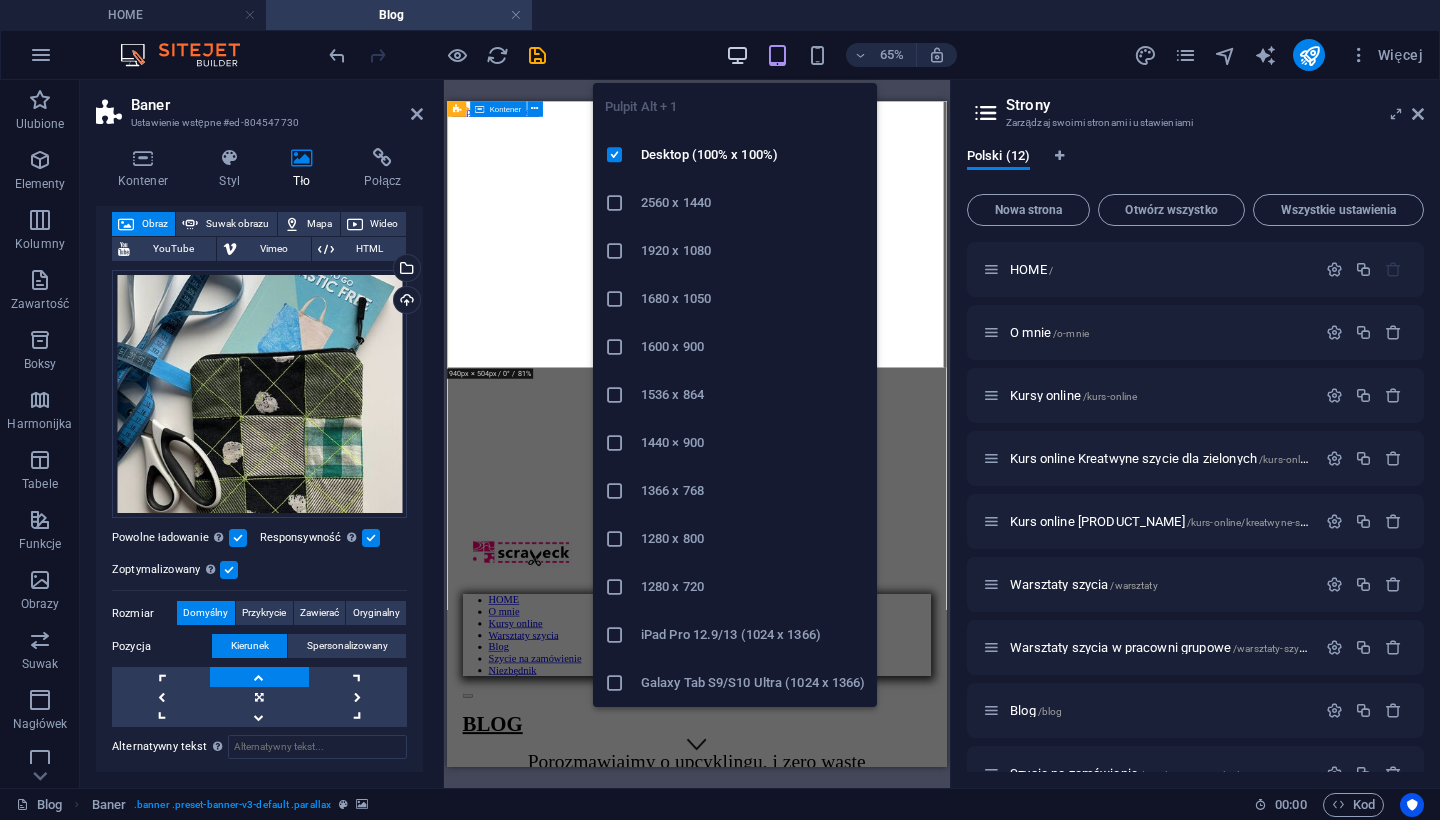 click at bounding box center (737, 55) 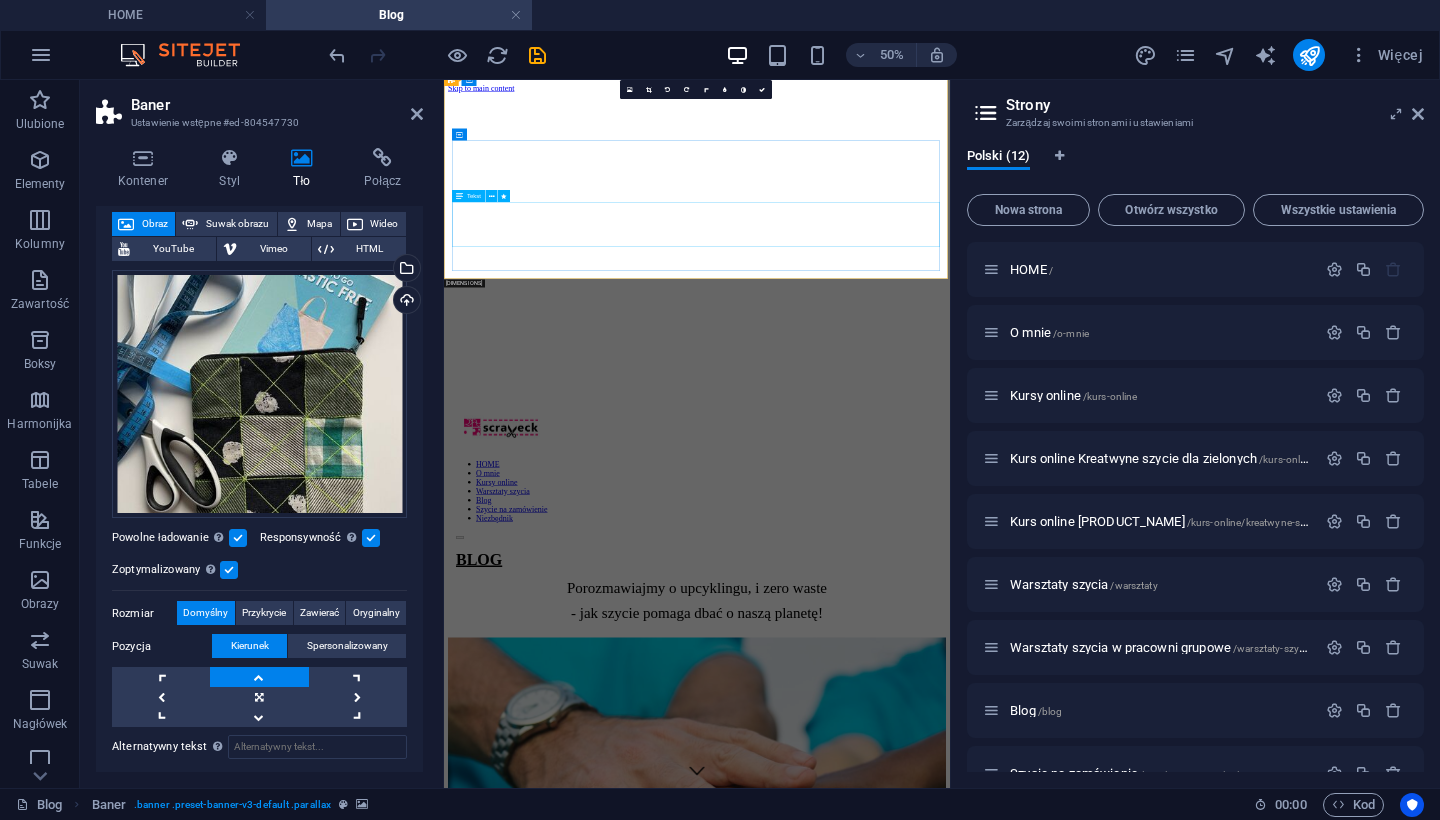 scroll, scrollTop: 16, scrollLeft: 0, axis: vertical 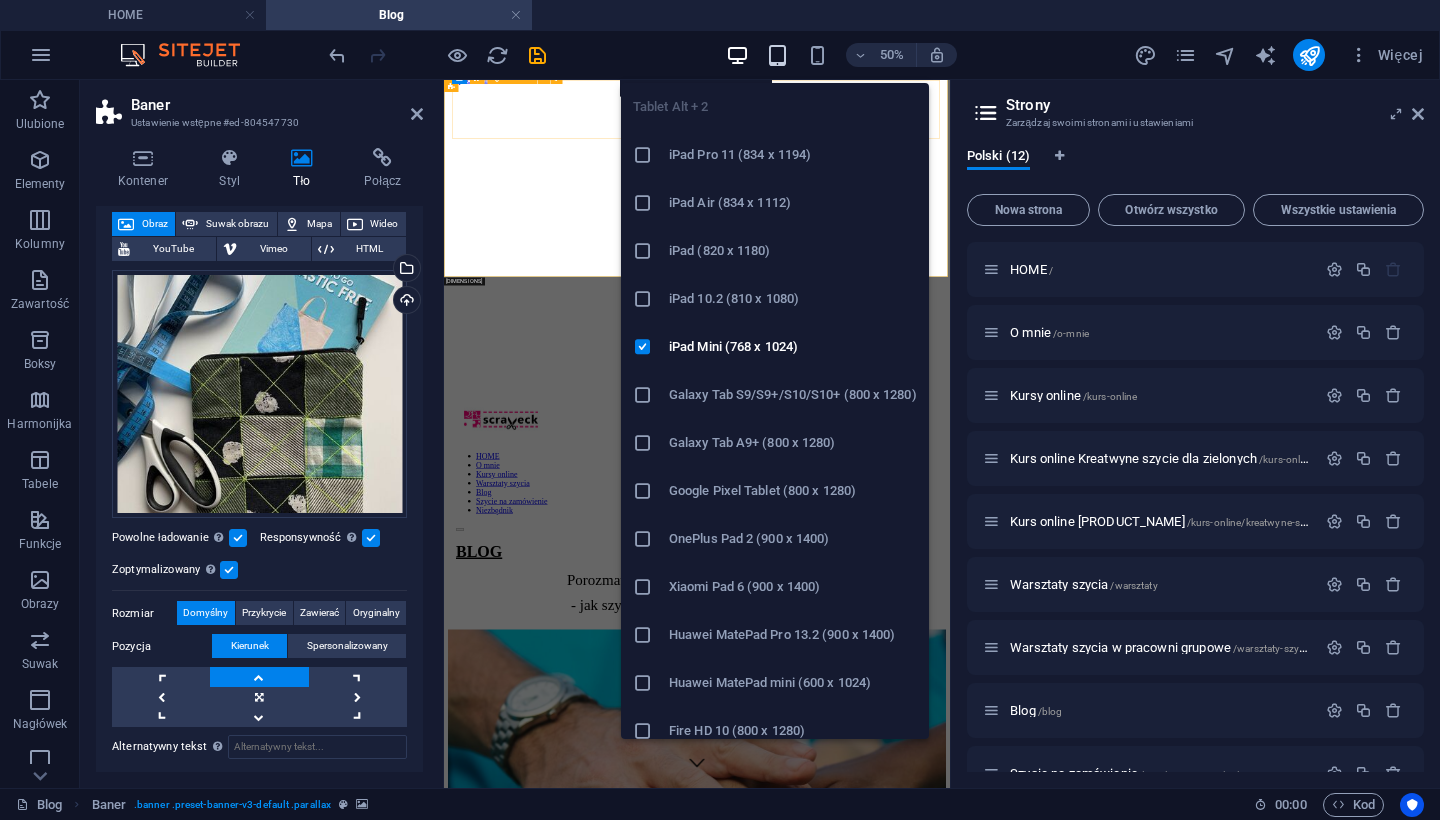 click at bounding box center [777, 55] 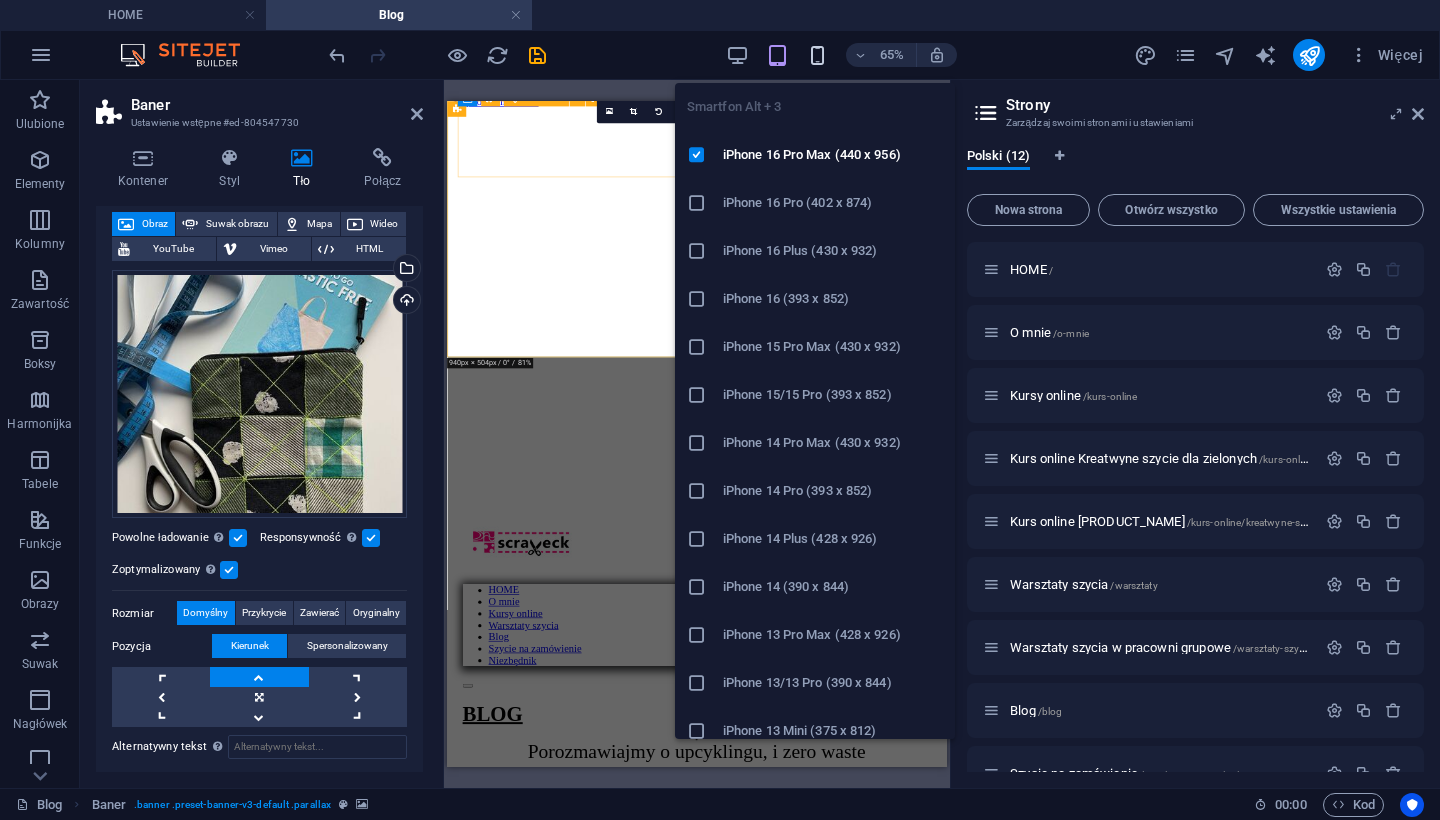 click at bounding box center (817, 55) 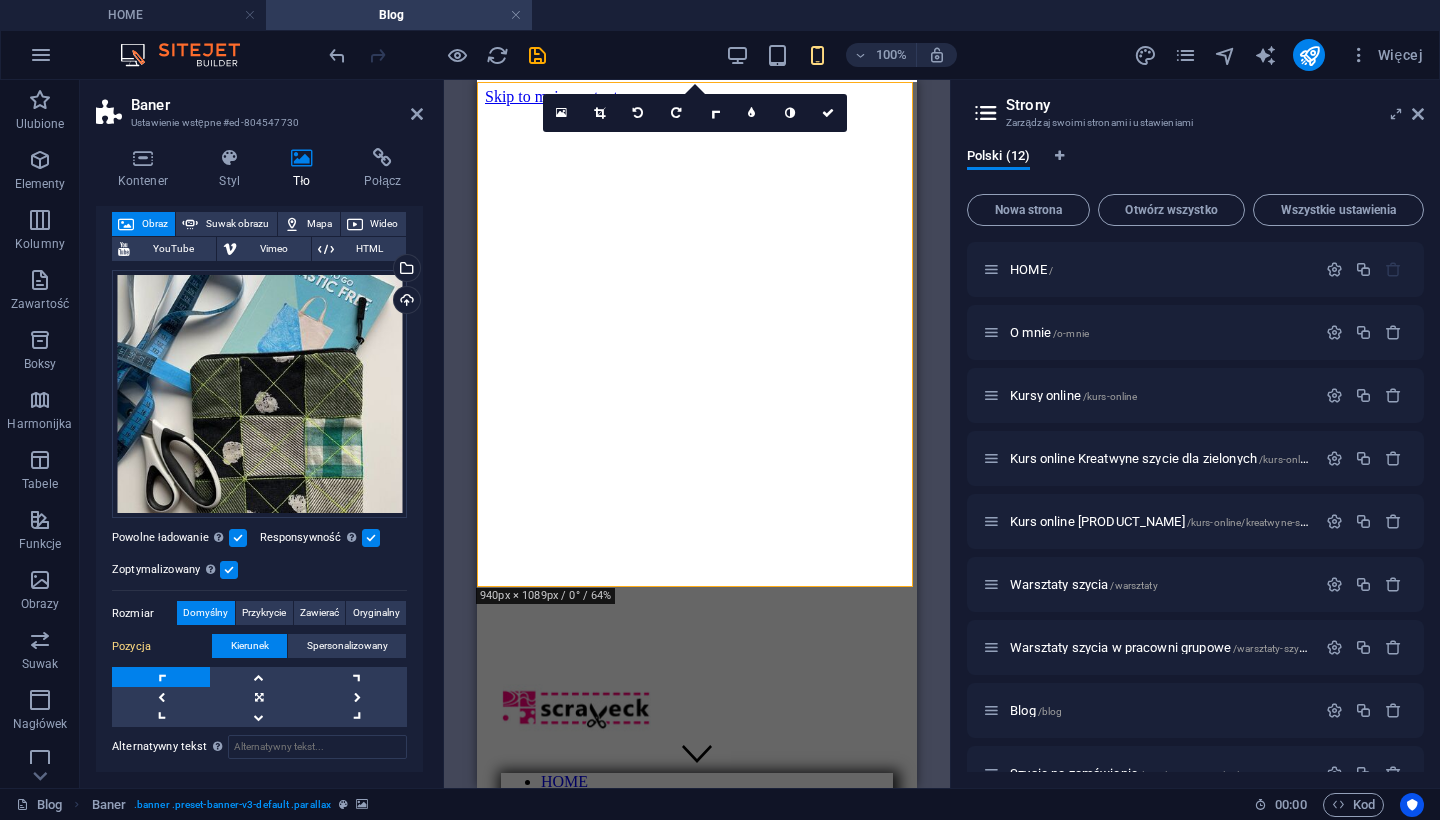 scroll, scrollTop: 0, scrollLeft: 0, axis: both 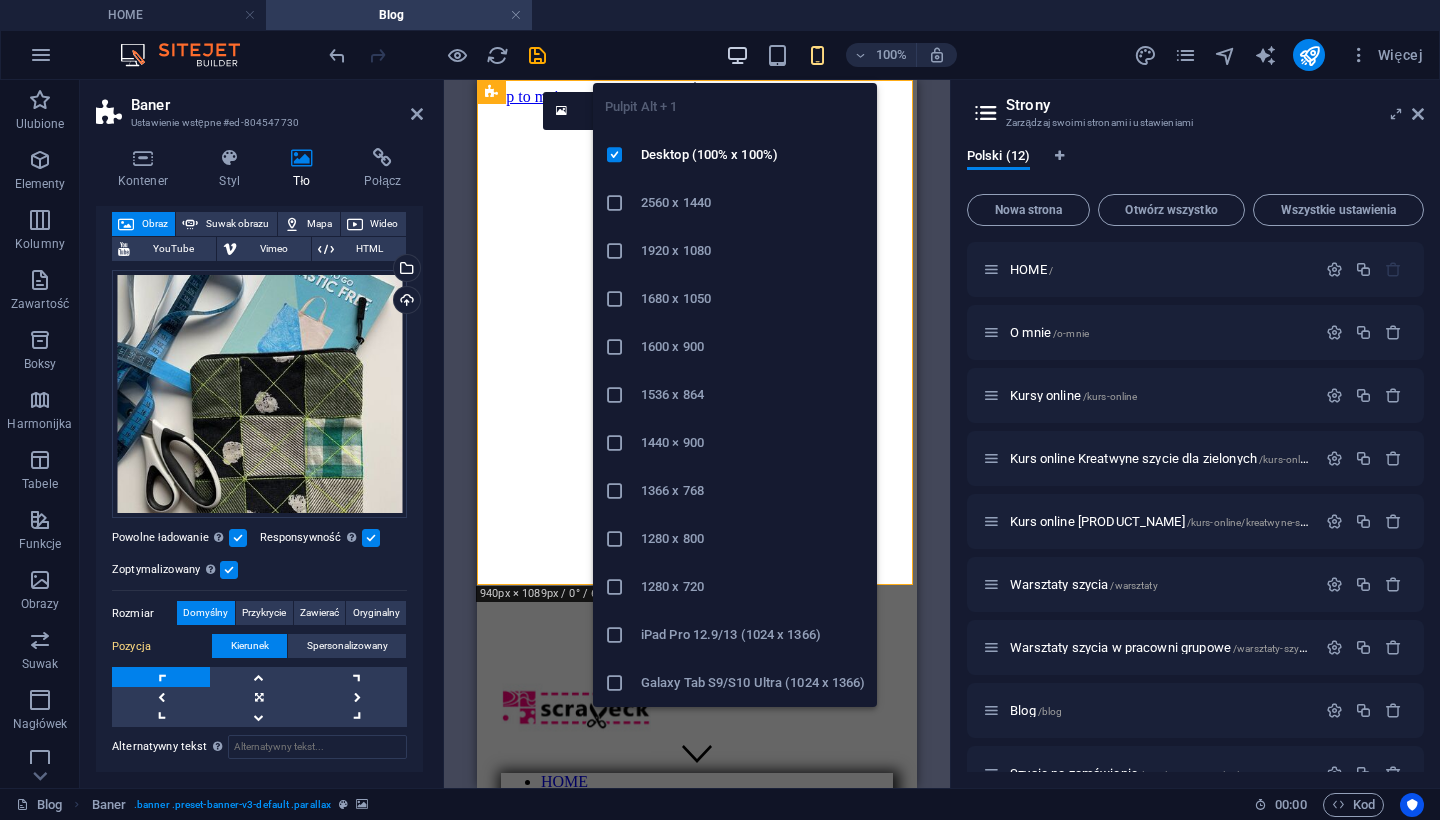 click at bounding box center [737, 55] 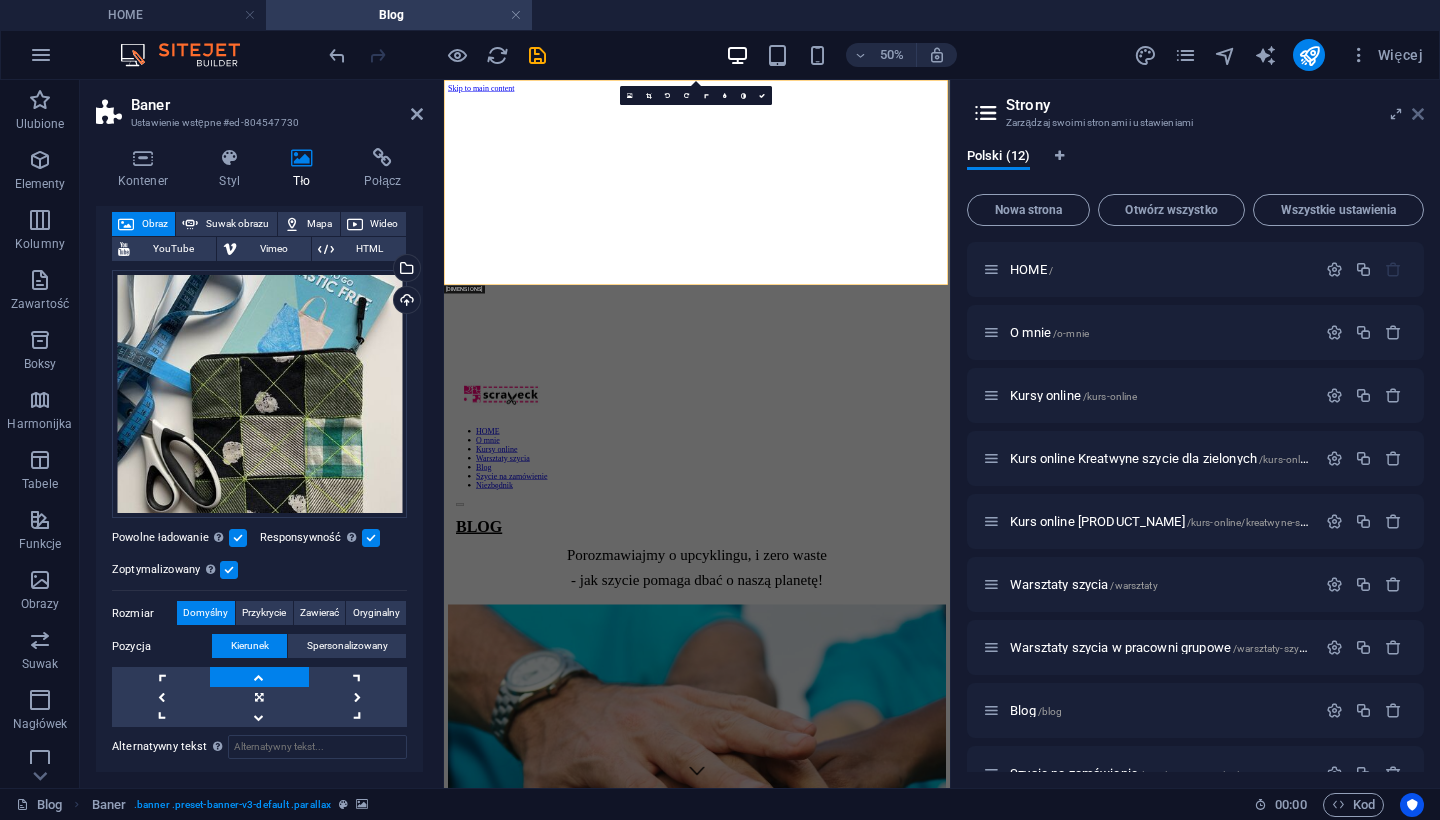 click at bounding box center [1418, 114] 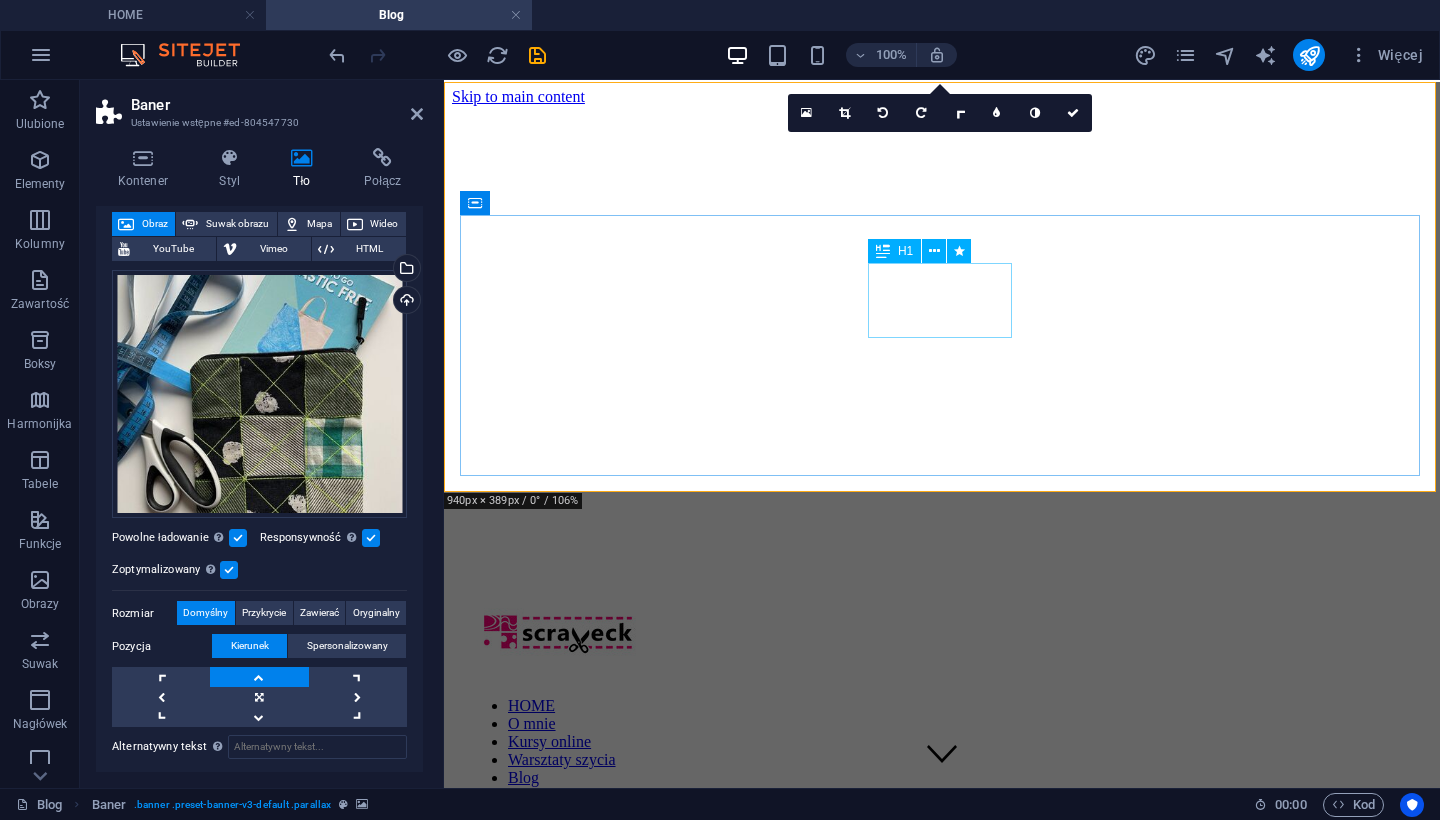 scroll, scrollTop: 0, scrollLeft: 0, axis: both 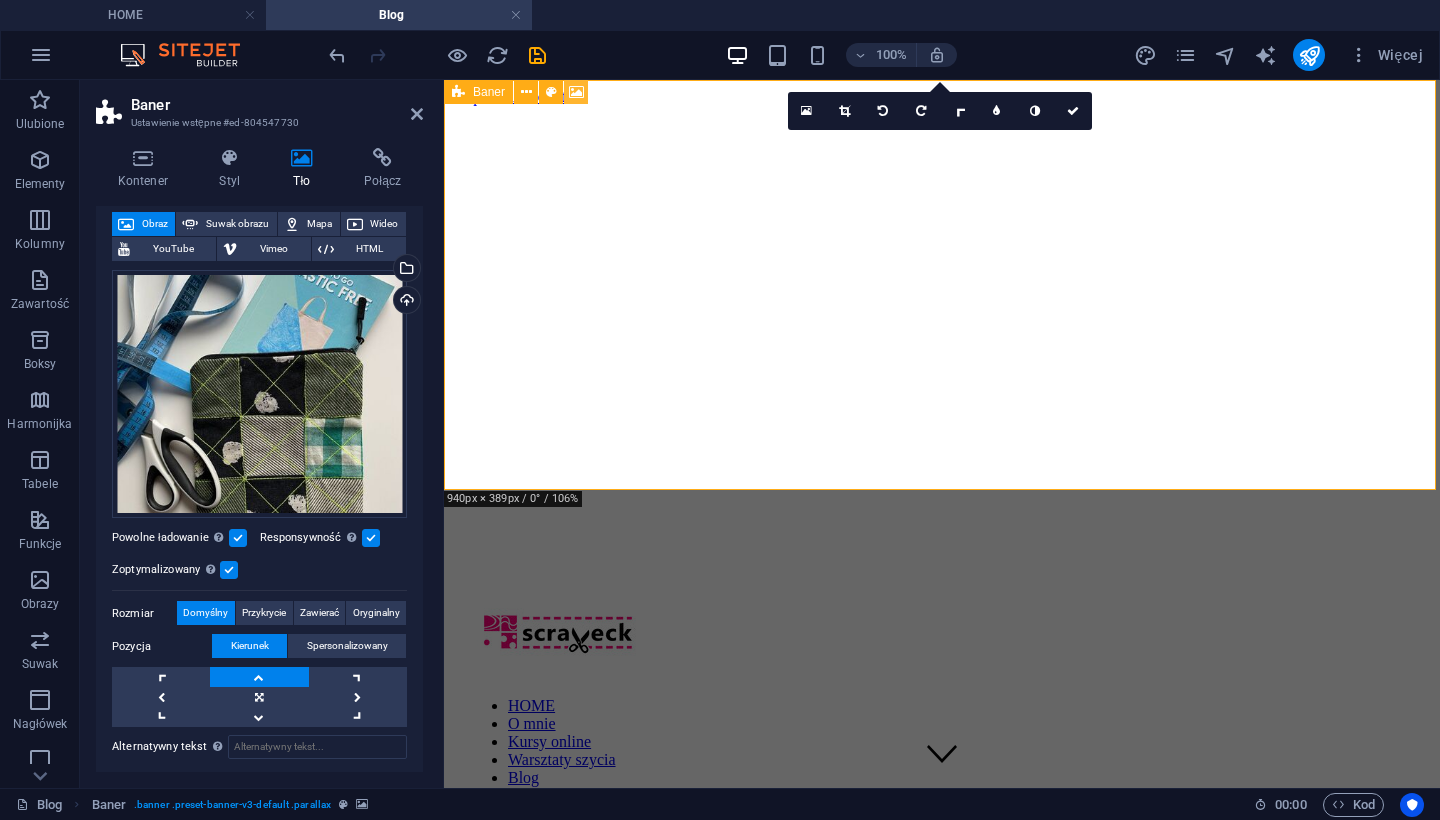 click at bounding box center (576, 92) 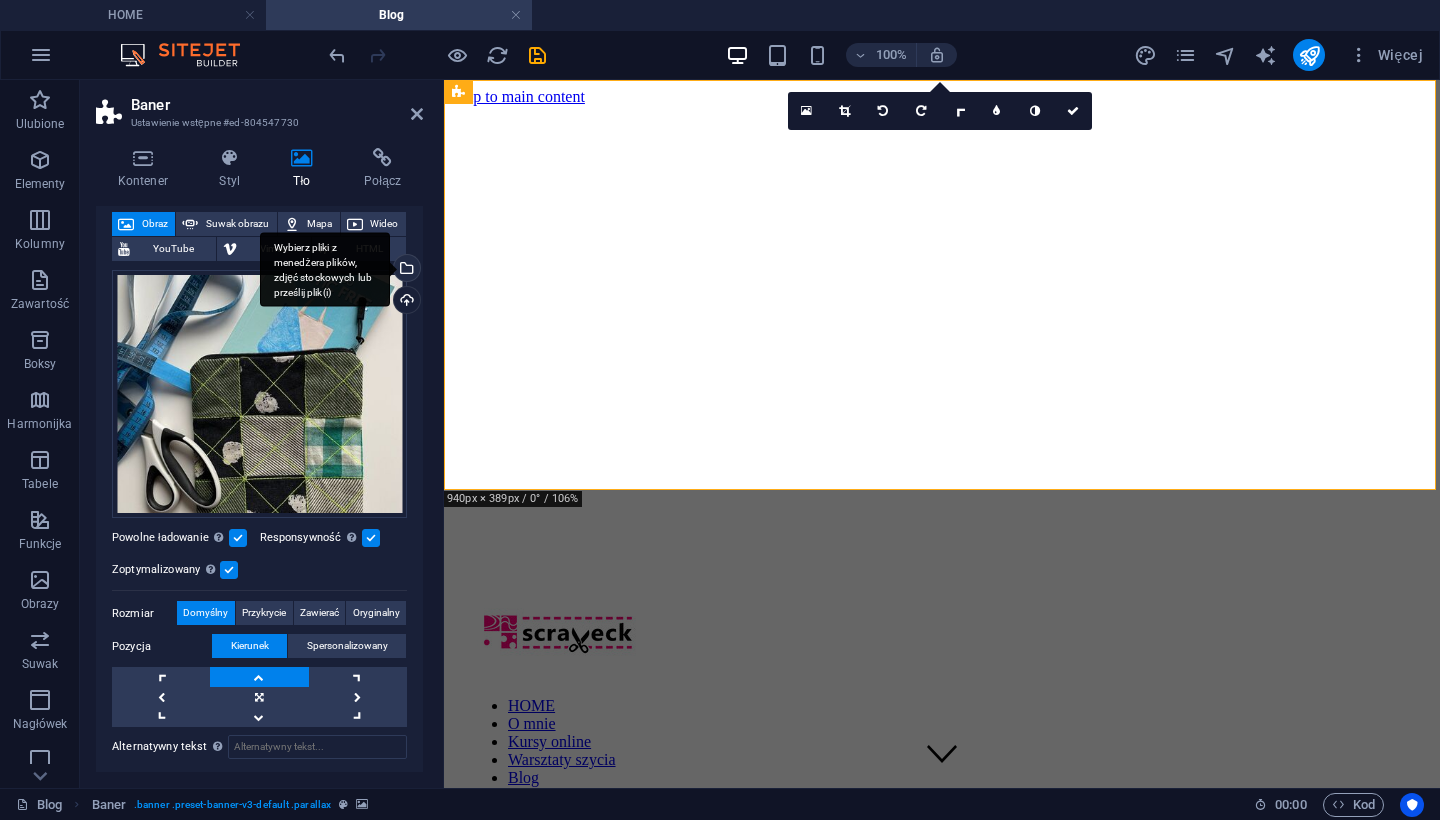 click on "Wybierz pliki z menedżera plików, zdjęć stockowych lub prześlij plik(i)" at bounding box center (405, 270) 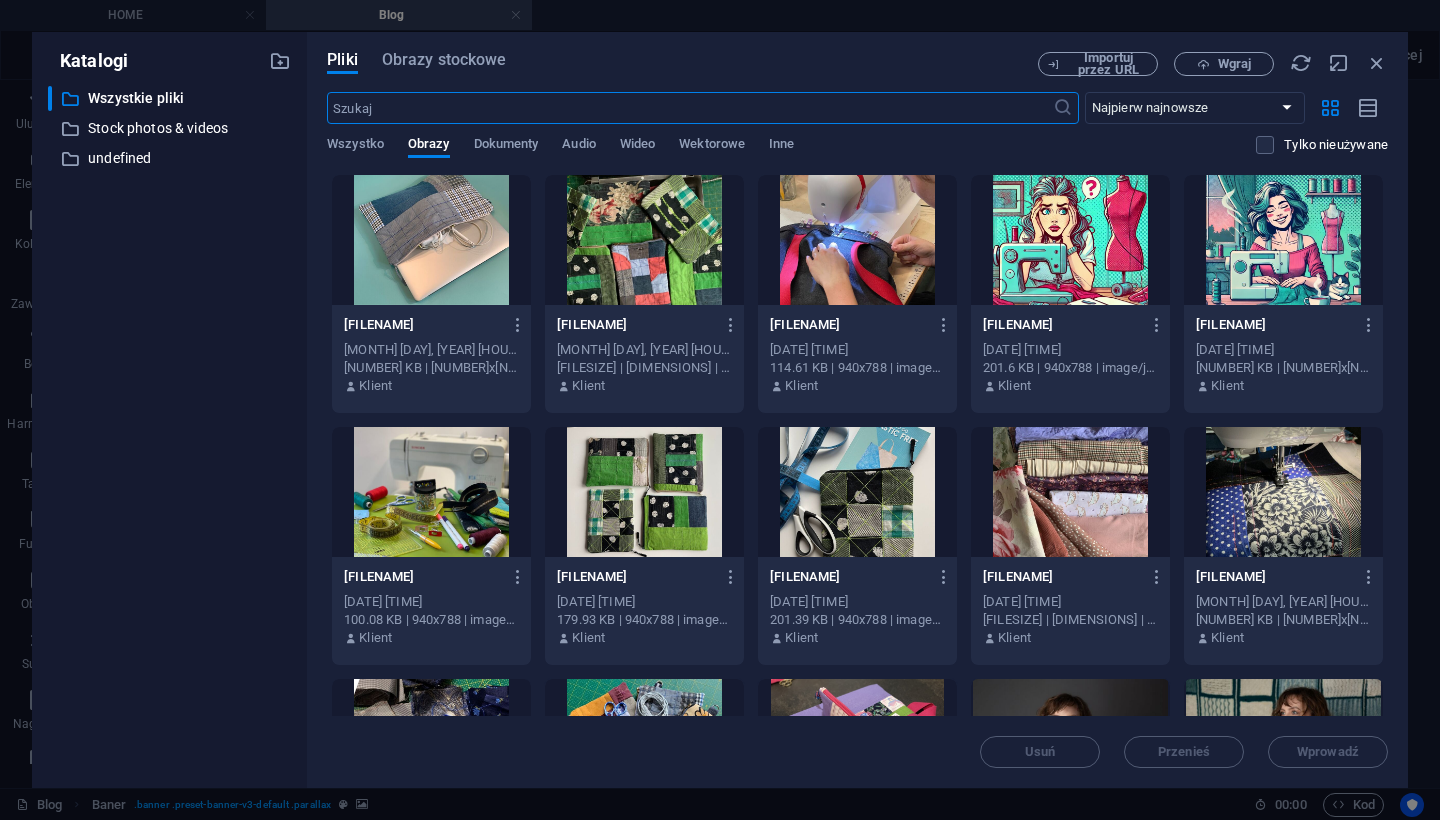 scroll, scrollTop: 0, scrollLeft: 0, axis: both 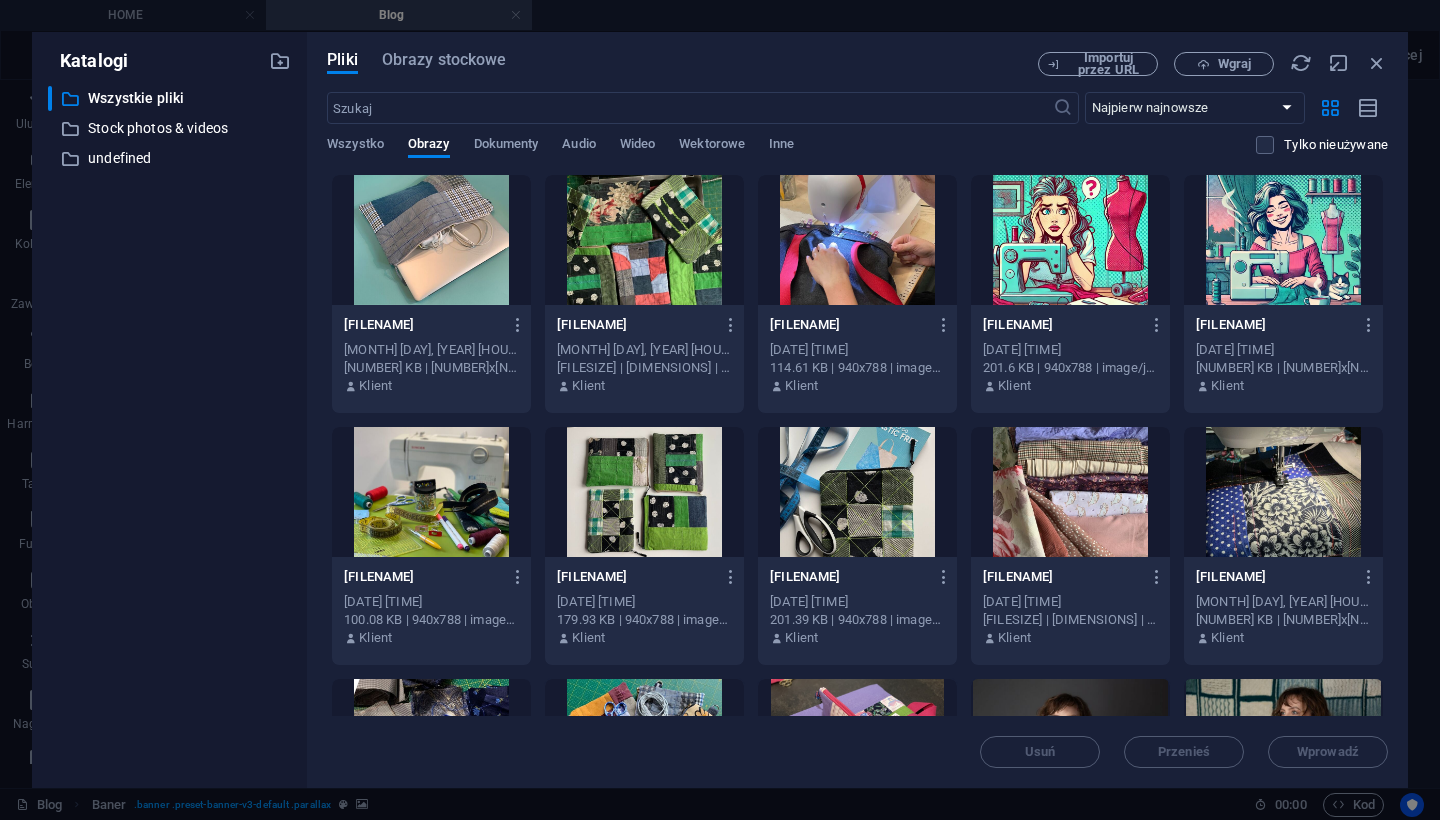 click at bounding box center (1070, 492) 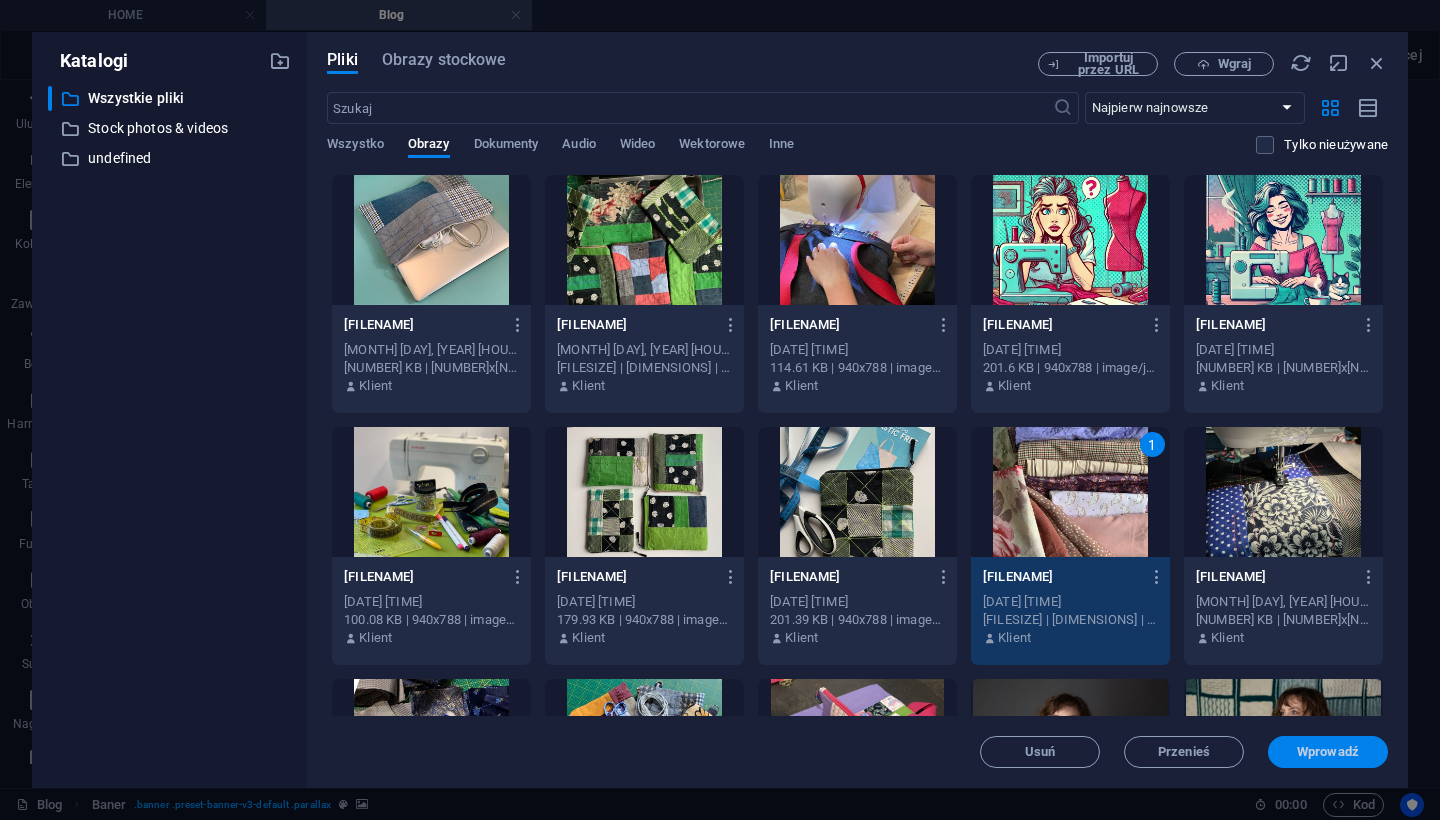 click on "Wprowadź" at bounding box center [1328, 752] 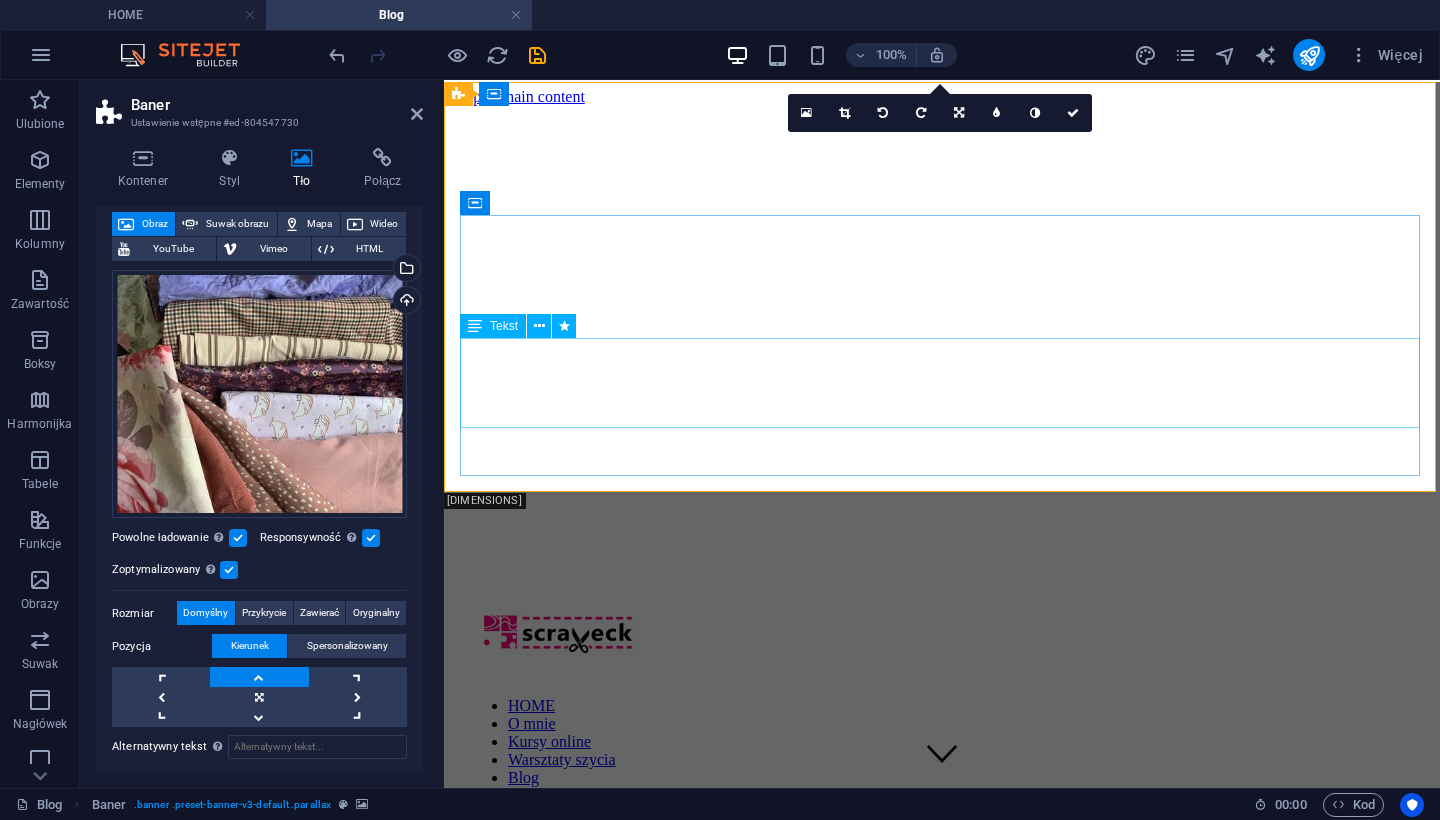 scroll, scrollTop: 0, scrollLeft: 0, axis: both 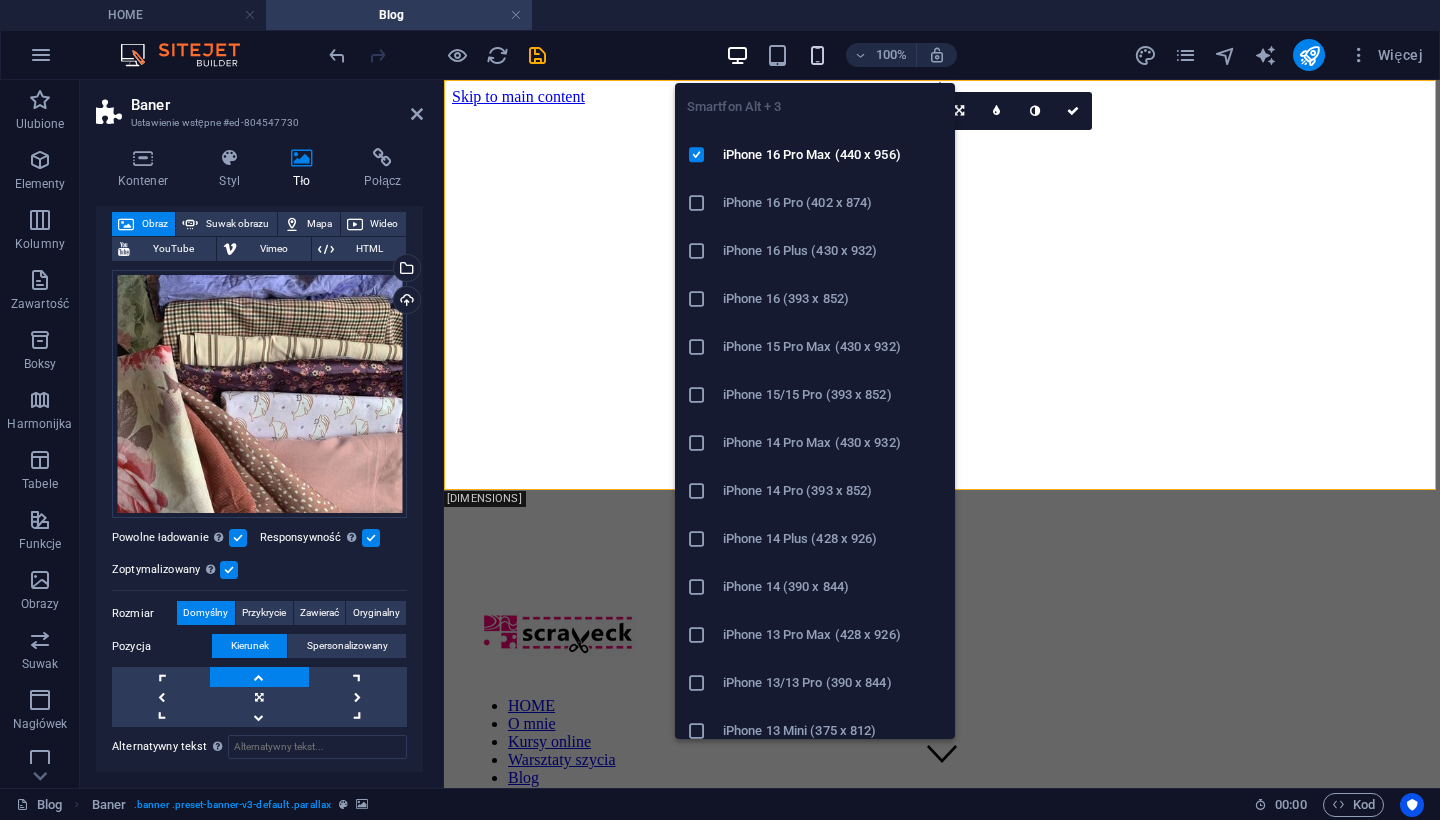 click at bounding box center (817, 55) 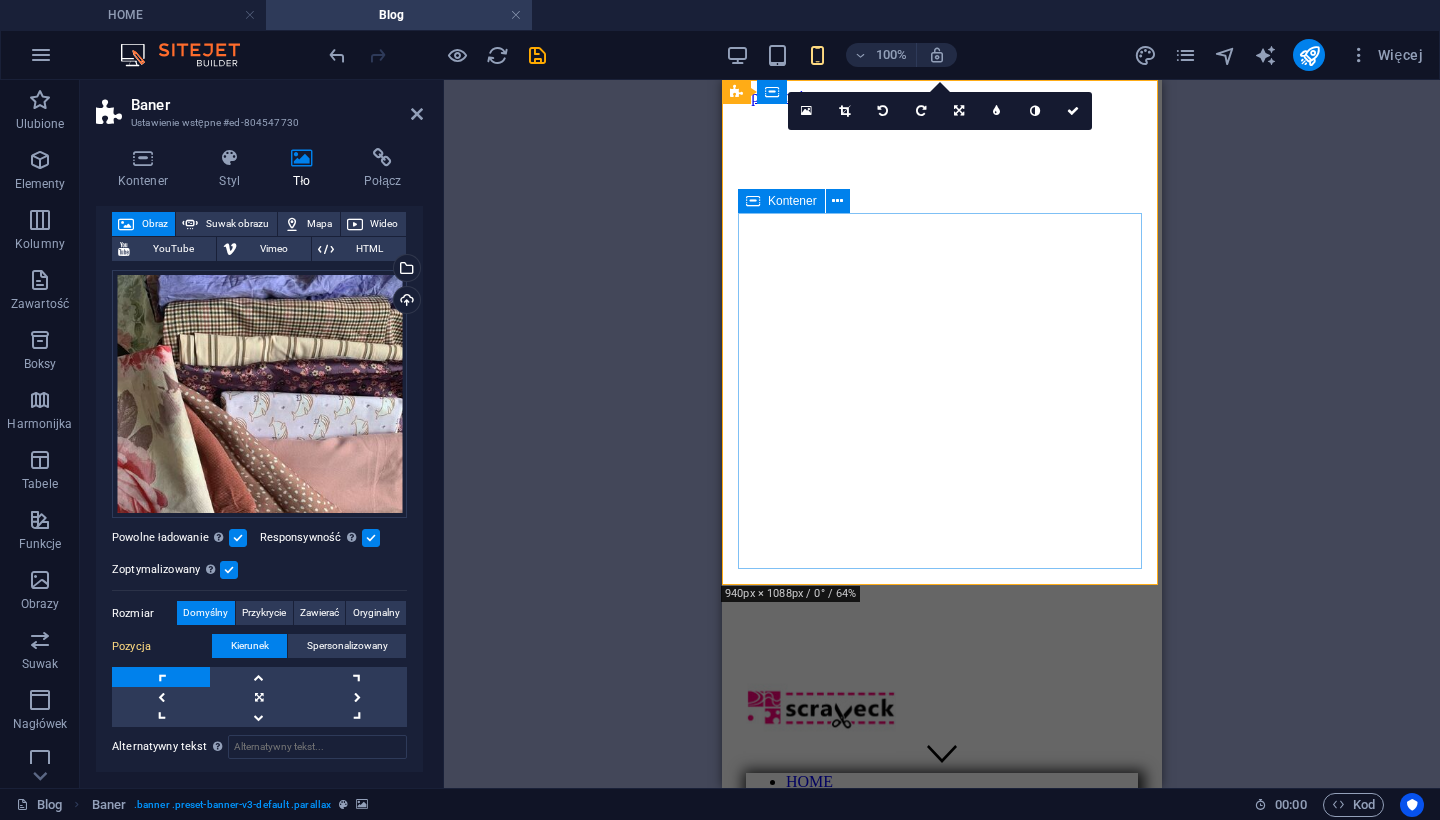 scroll, scrollTop: 0, scrollLeft: 0, axis: both 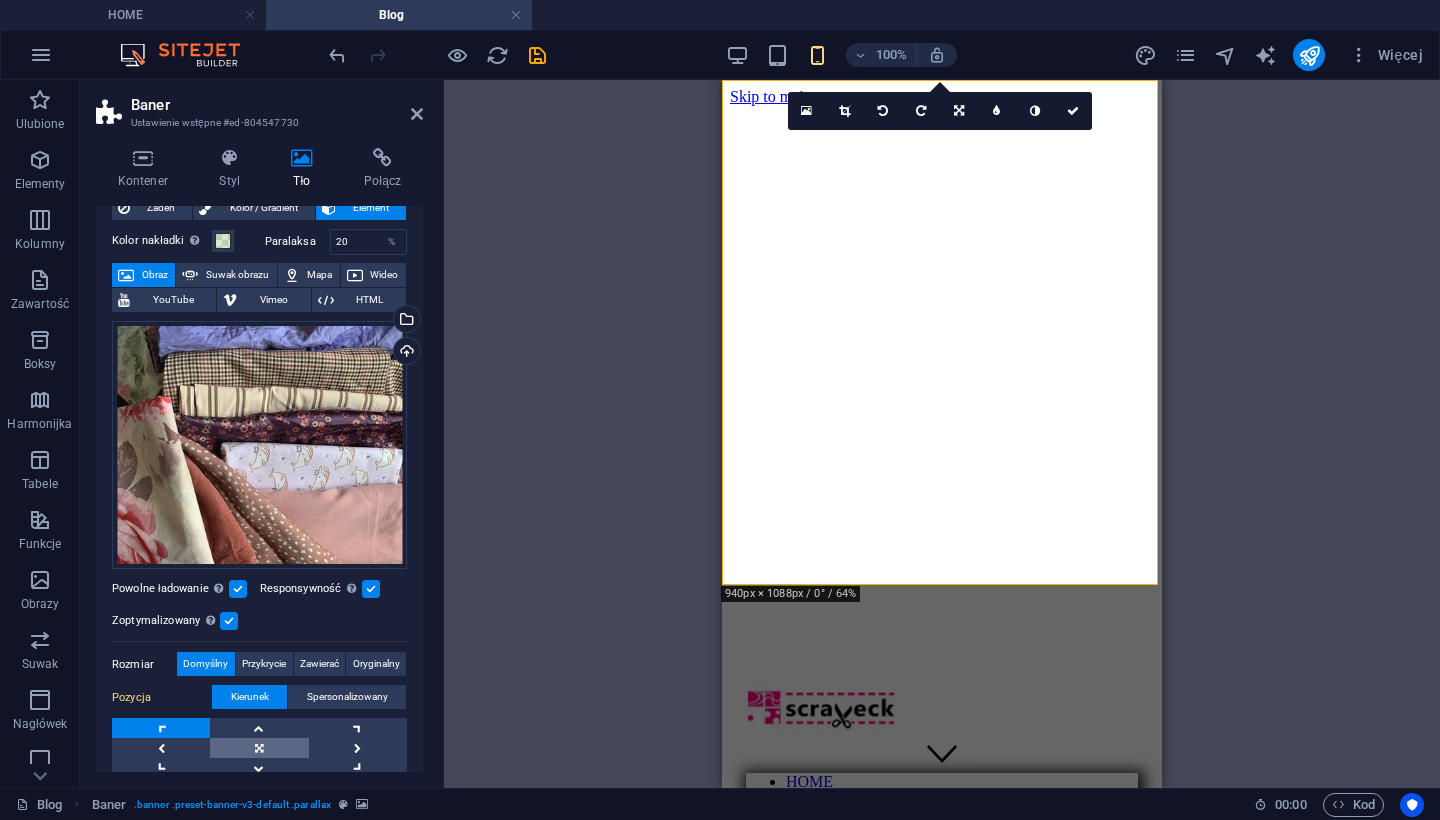 click at bounding box center (259, 748) 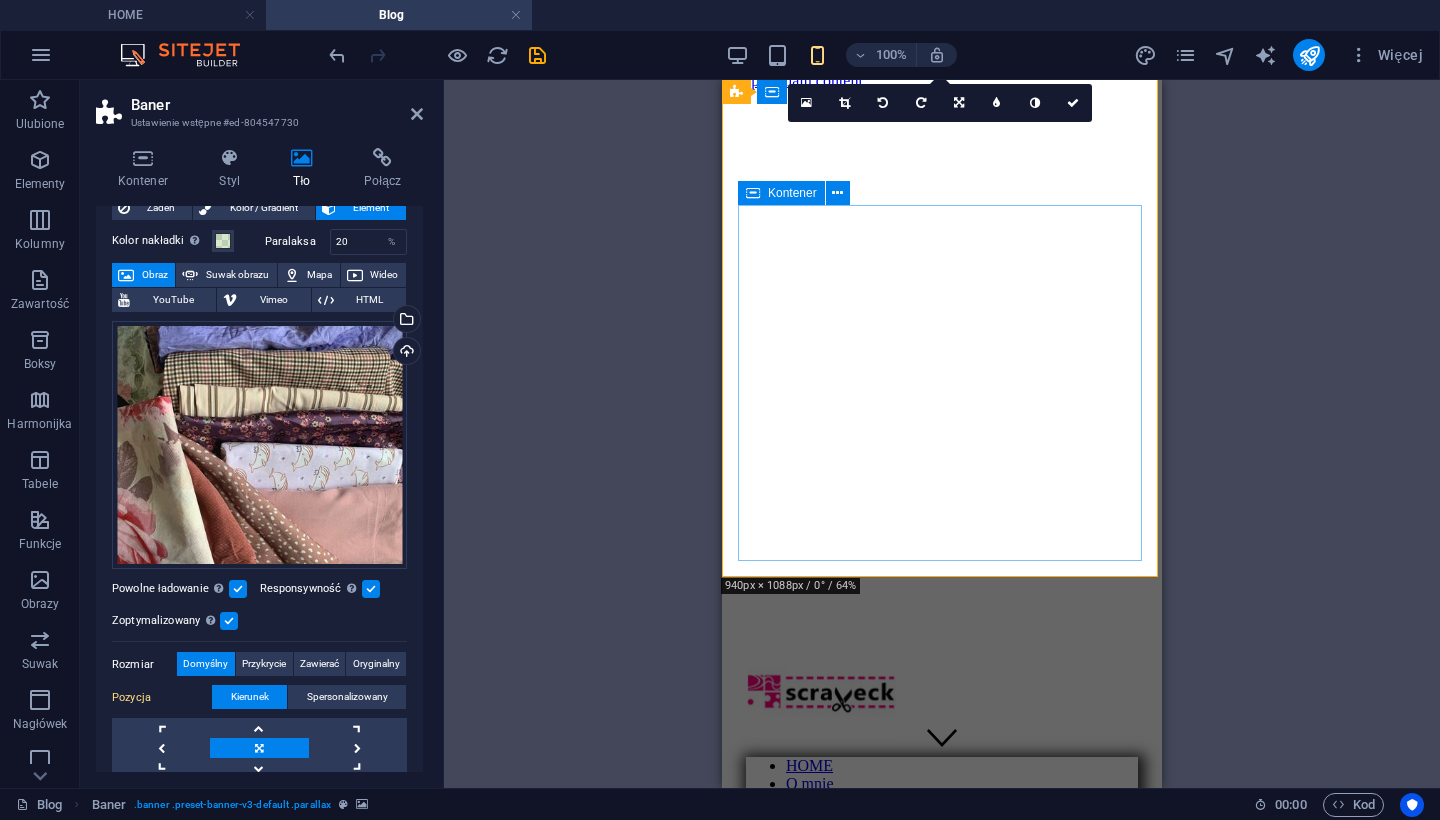 scroll, scrollTop: 8, scrollLeft: 0, axis: vertical 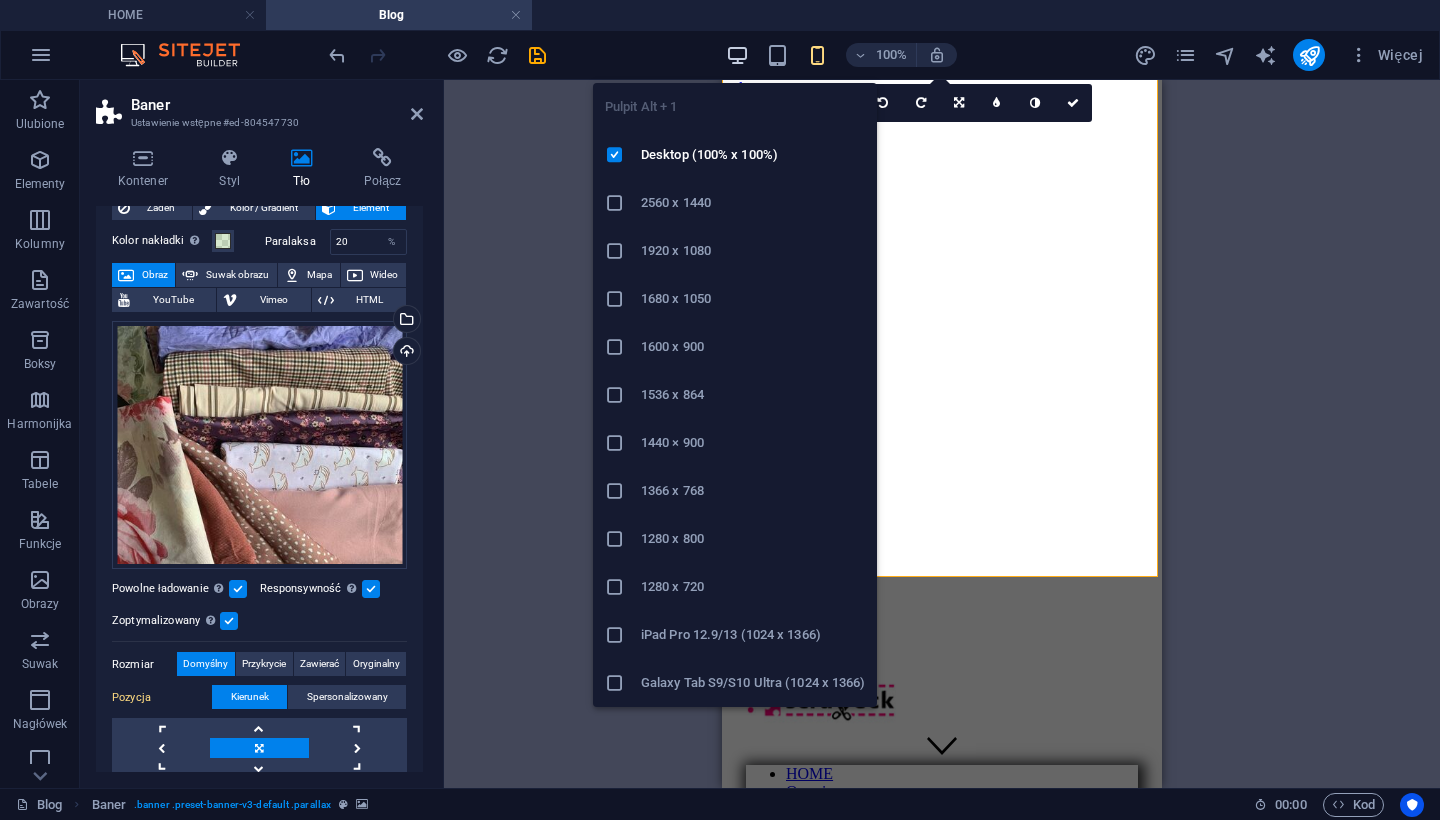click at bounding box center [737, 55] 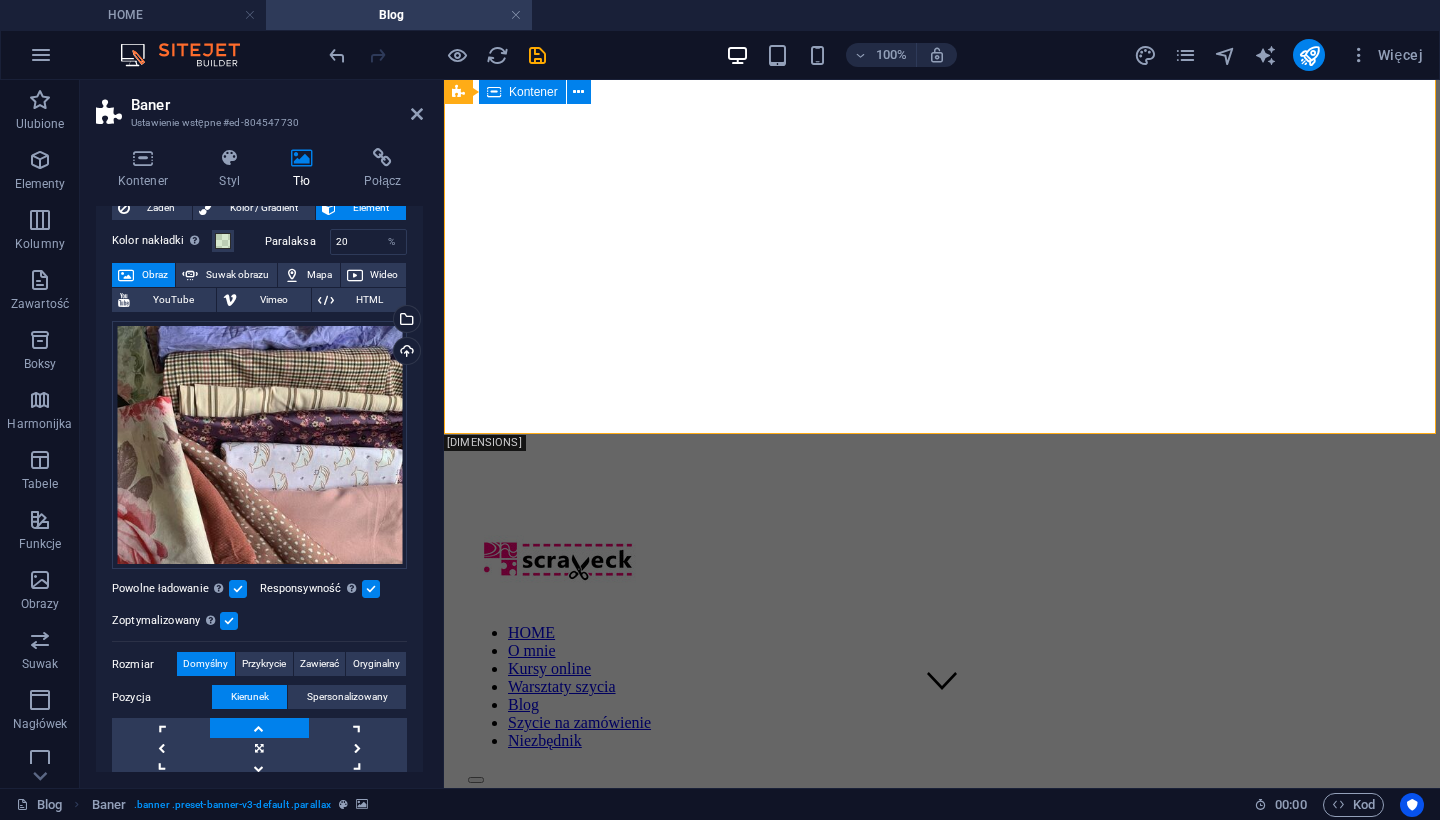 scroll, scrollTop: 0, scrollLeft: 0, axis: both 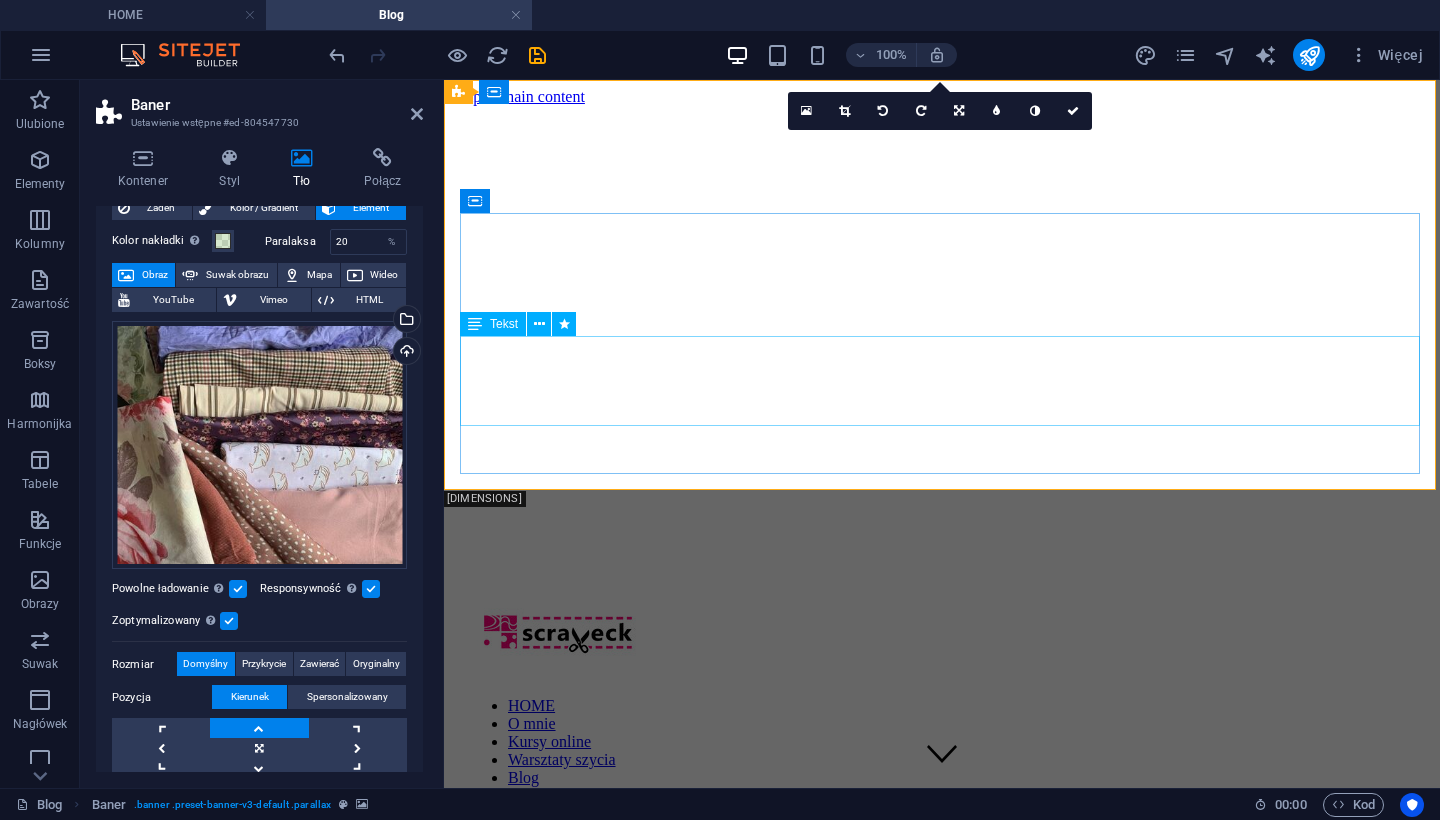 click on "Porozmawiajmy o upcyklingu,i zero waste - jak szycie pomaga dbać o naszą planetę!" at bounding box center (942, 979) 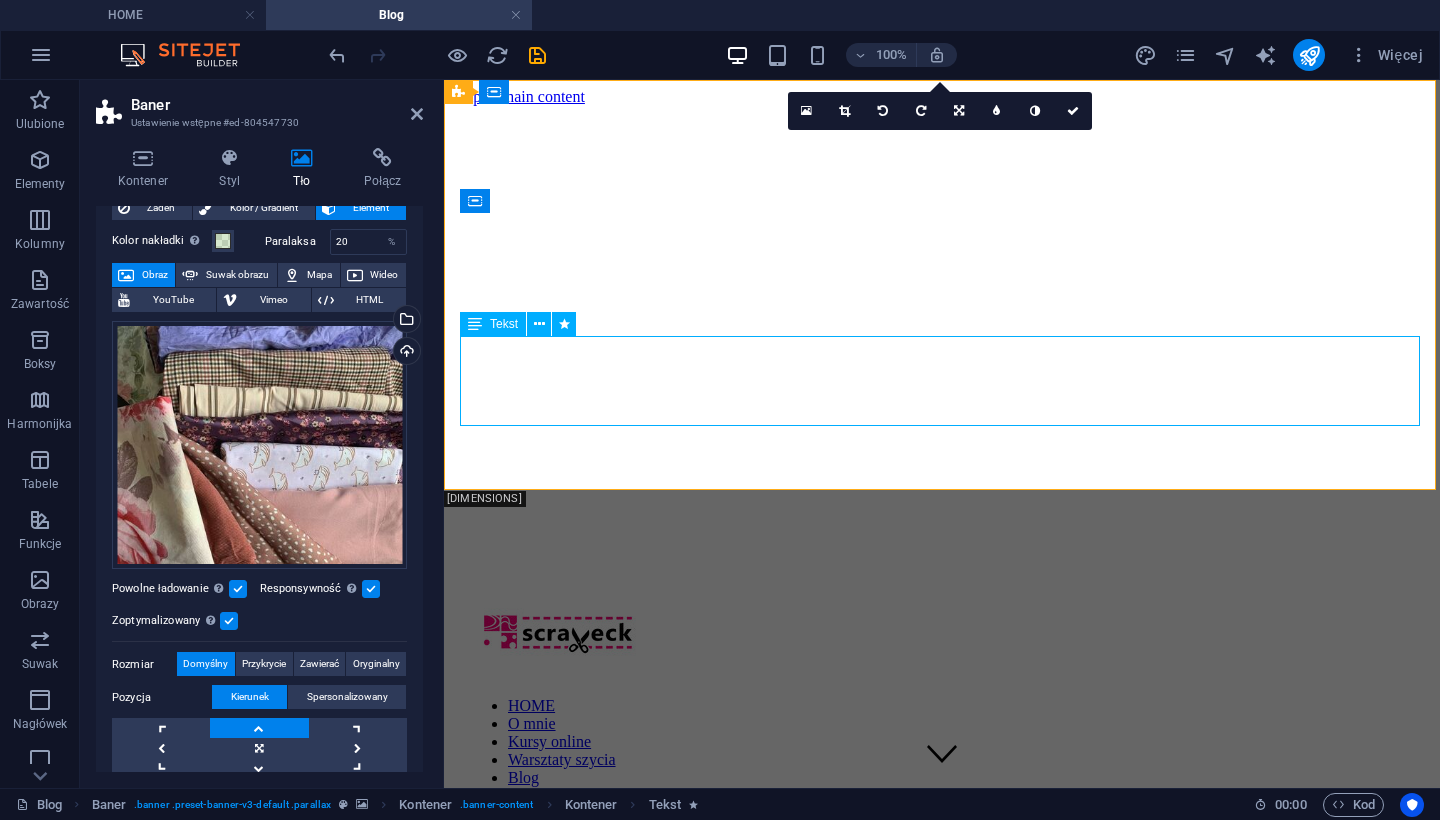 click on "Porozmawiajmy o upcyklingu,i zero waste - jak szycie pomaga dbać o naszą planetę!" at bounding box center (942, 979) 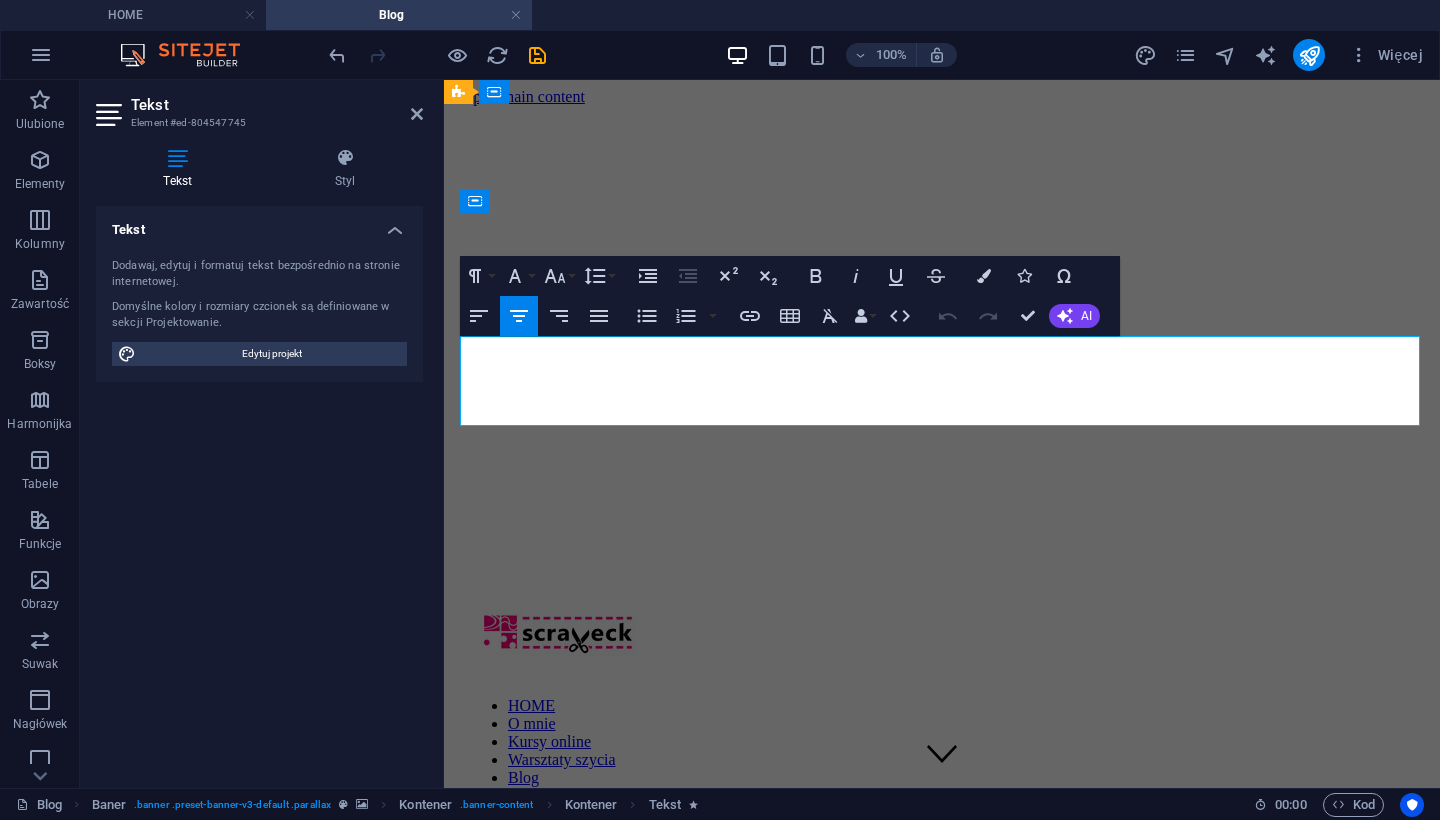 click on "Porozmawiajmy o upcyklingu,i zero waste" at bounding box center [942, 953] 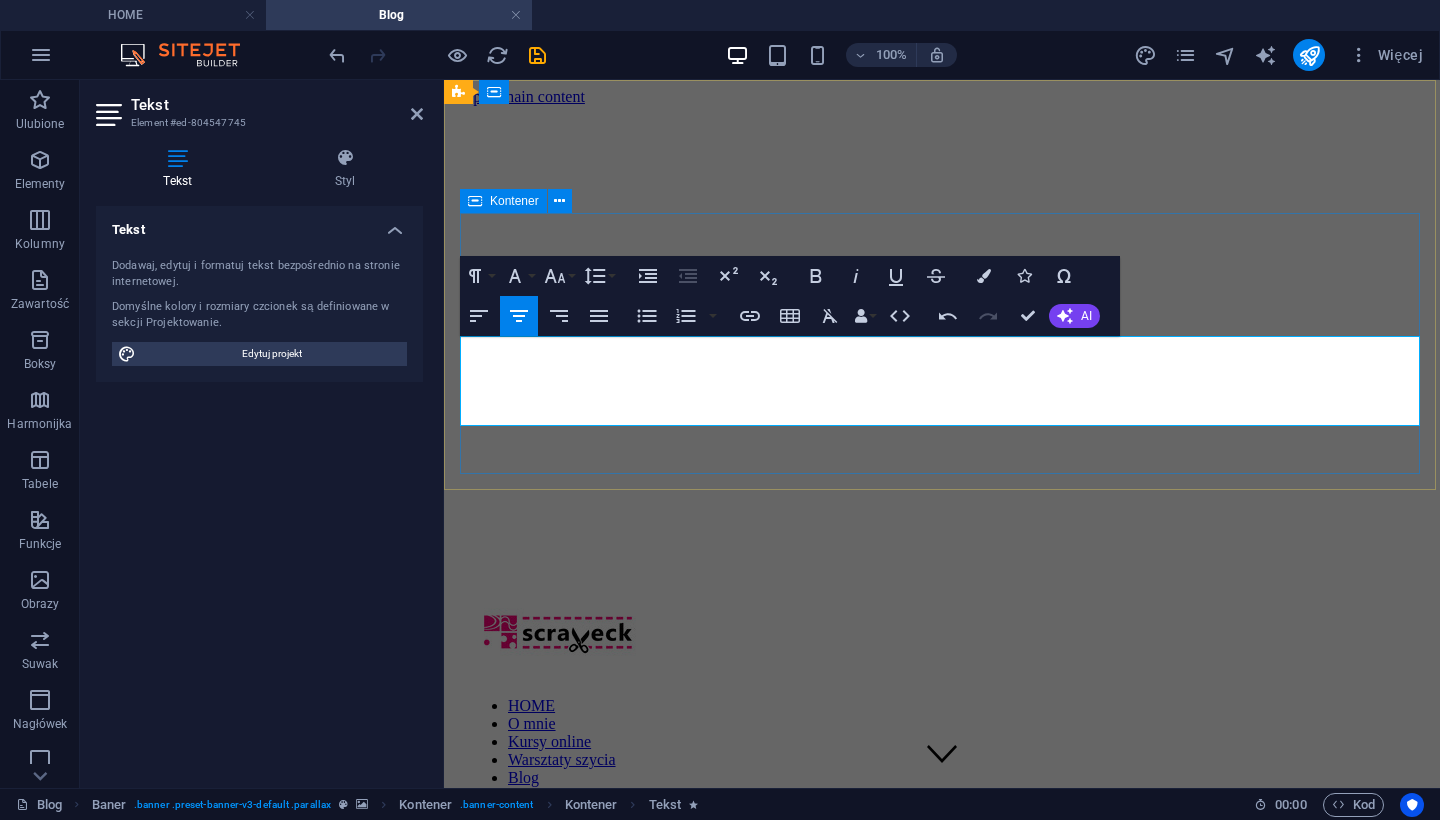 click on "BLOG Porozmawiajmy o upcyklingu  i zero waste - jak szycie pomaga dbać o naszą planetę!" at bounding box center (942, 949) 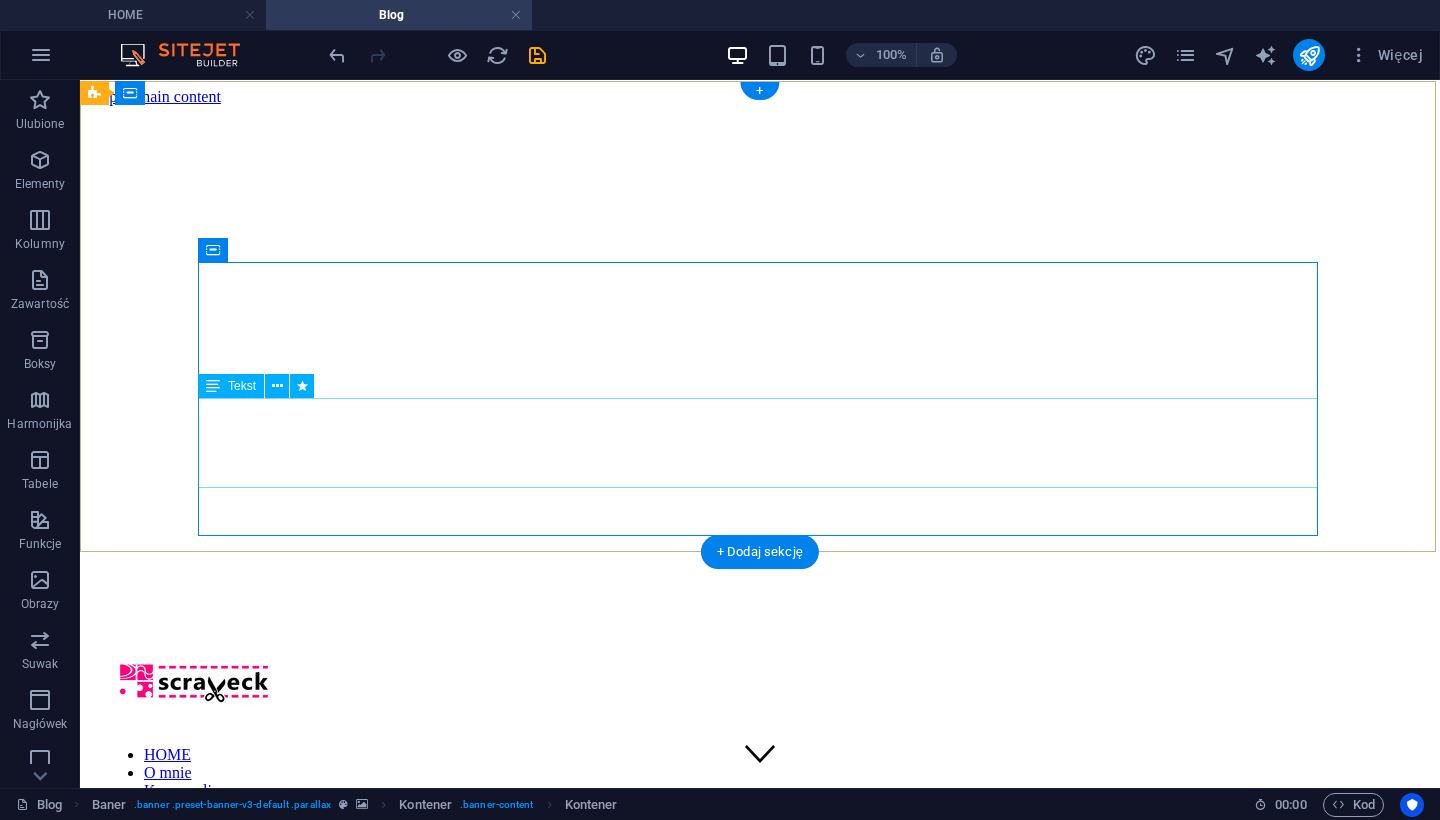scroll, scrollTop: 0, scrollLeft: 0, axis: both 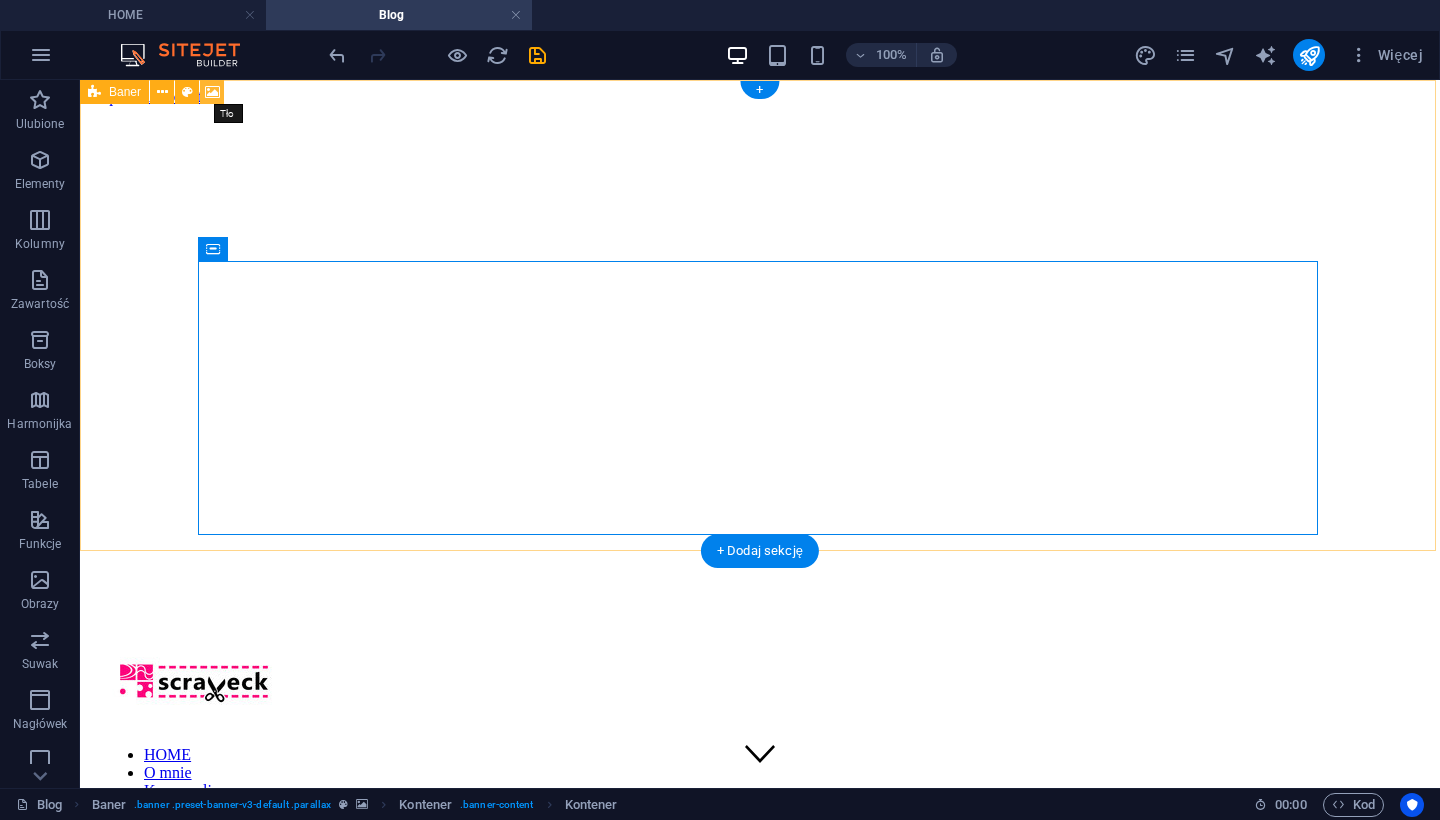 click at bounding box center [212, 92] 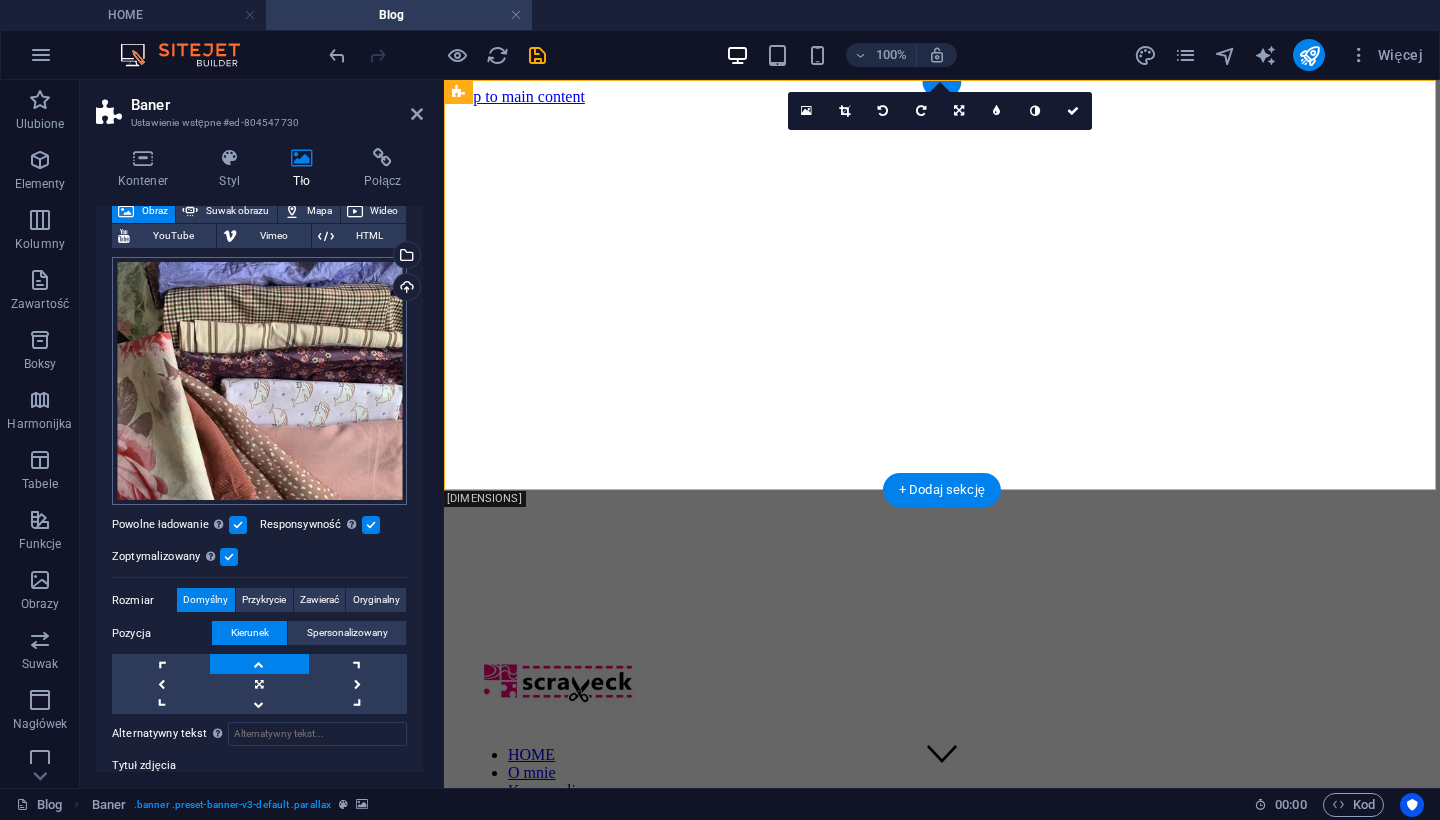 scroll, scrollTop: 128, scrollLeft: 0, axis: vertical 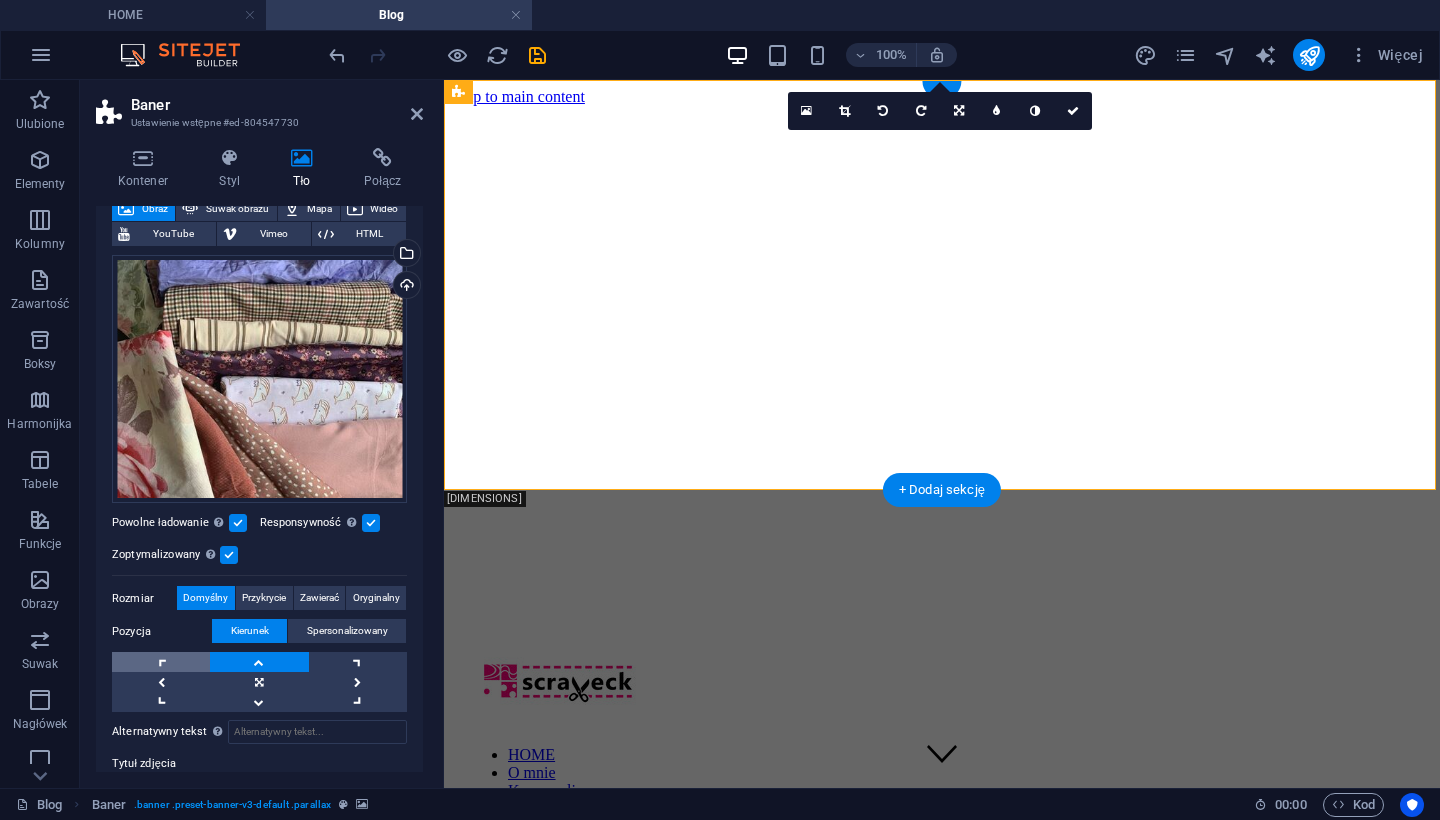 click at bounding box center [161, 662] 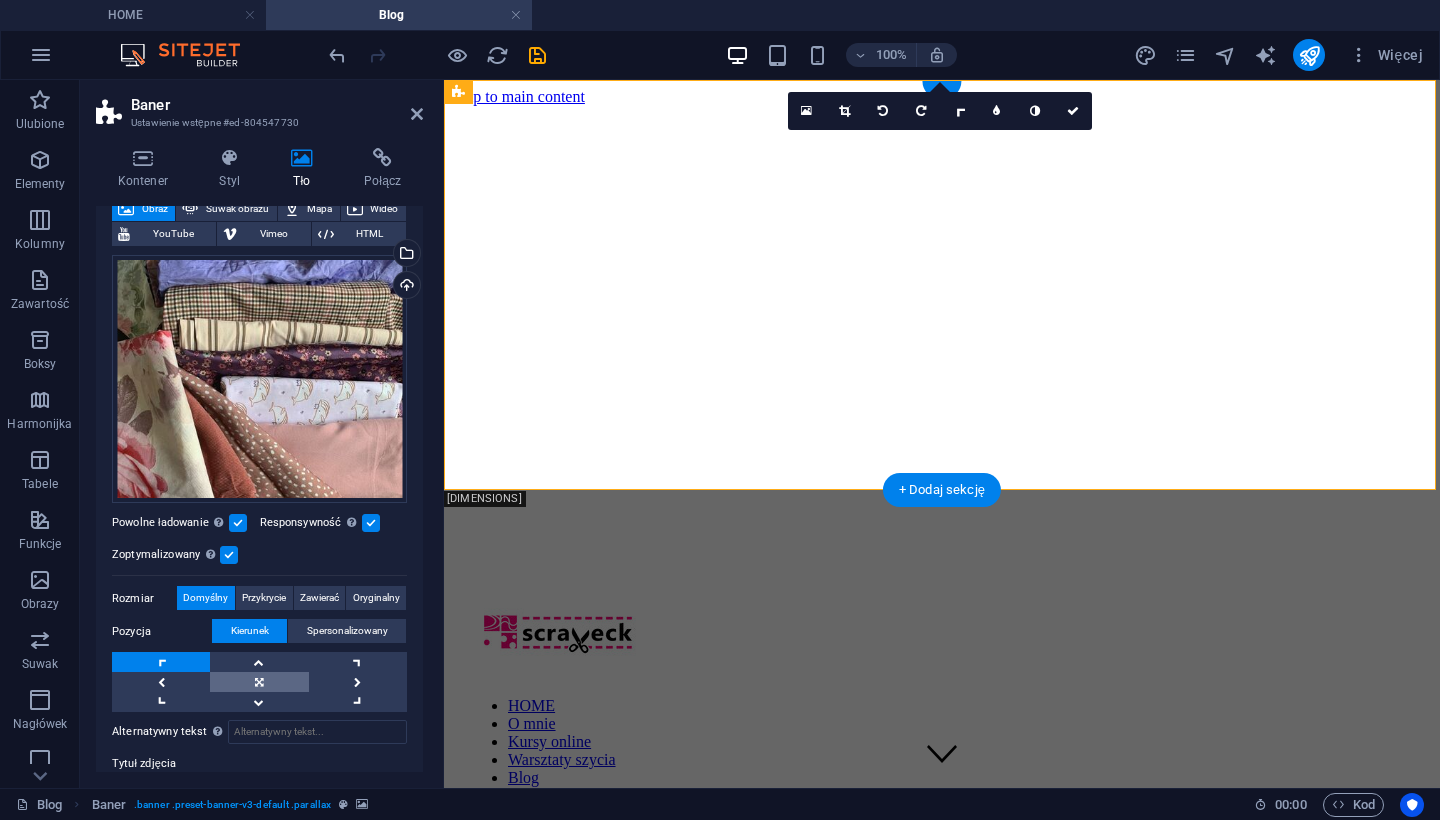 click at bounding box center (259, 682) 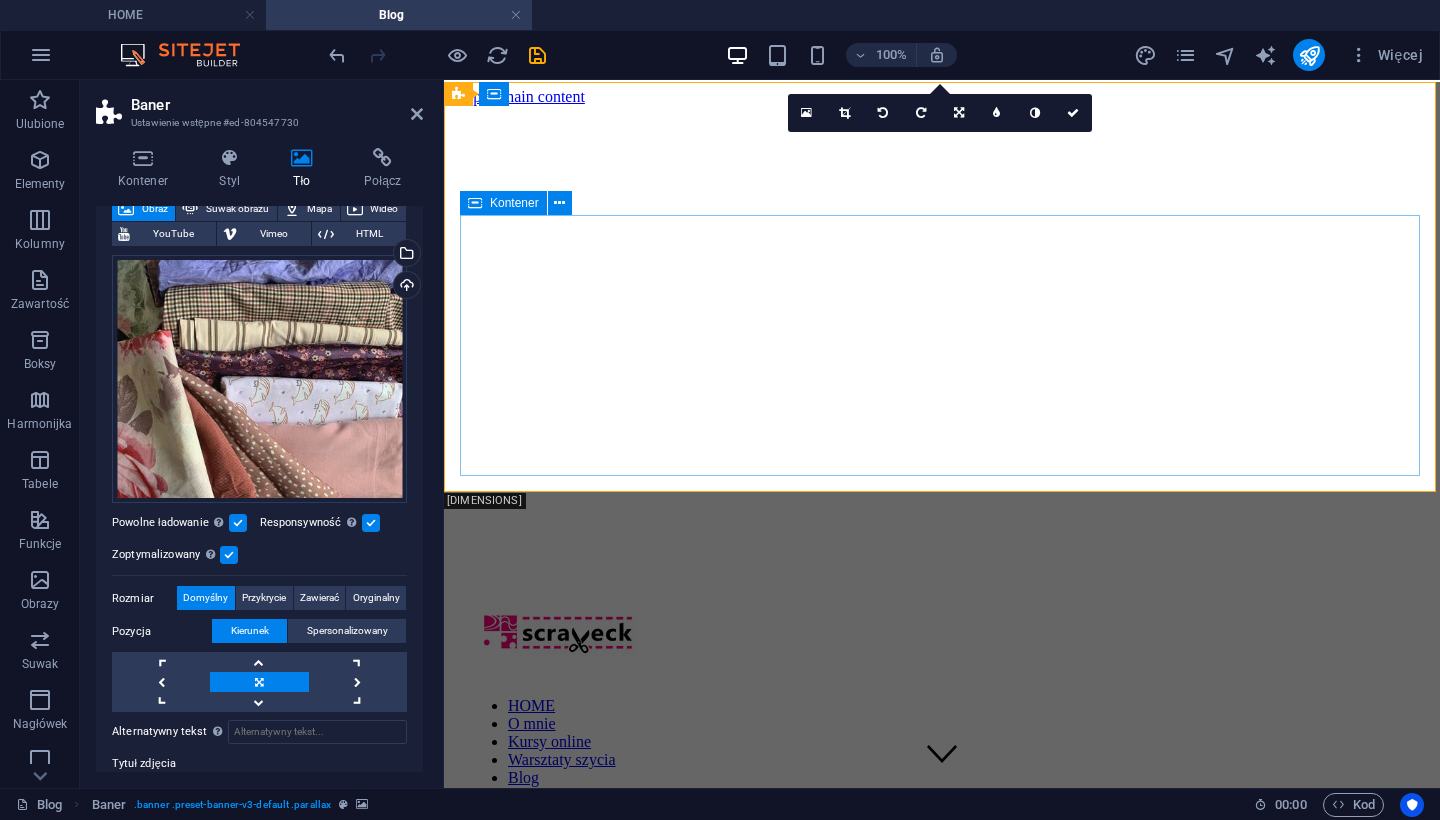 scroll, scrollTop: 0, scrollLeft: 0, axis: both 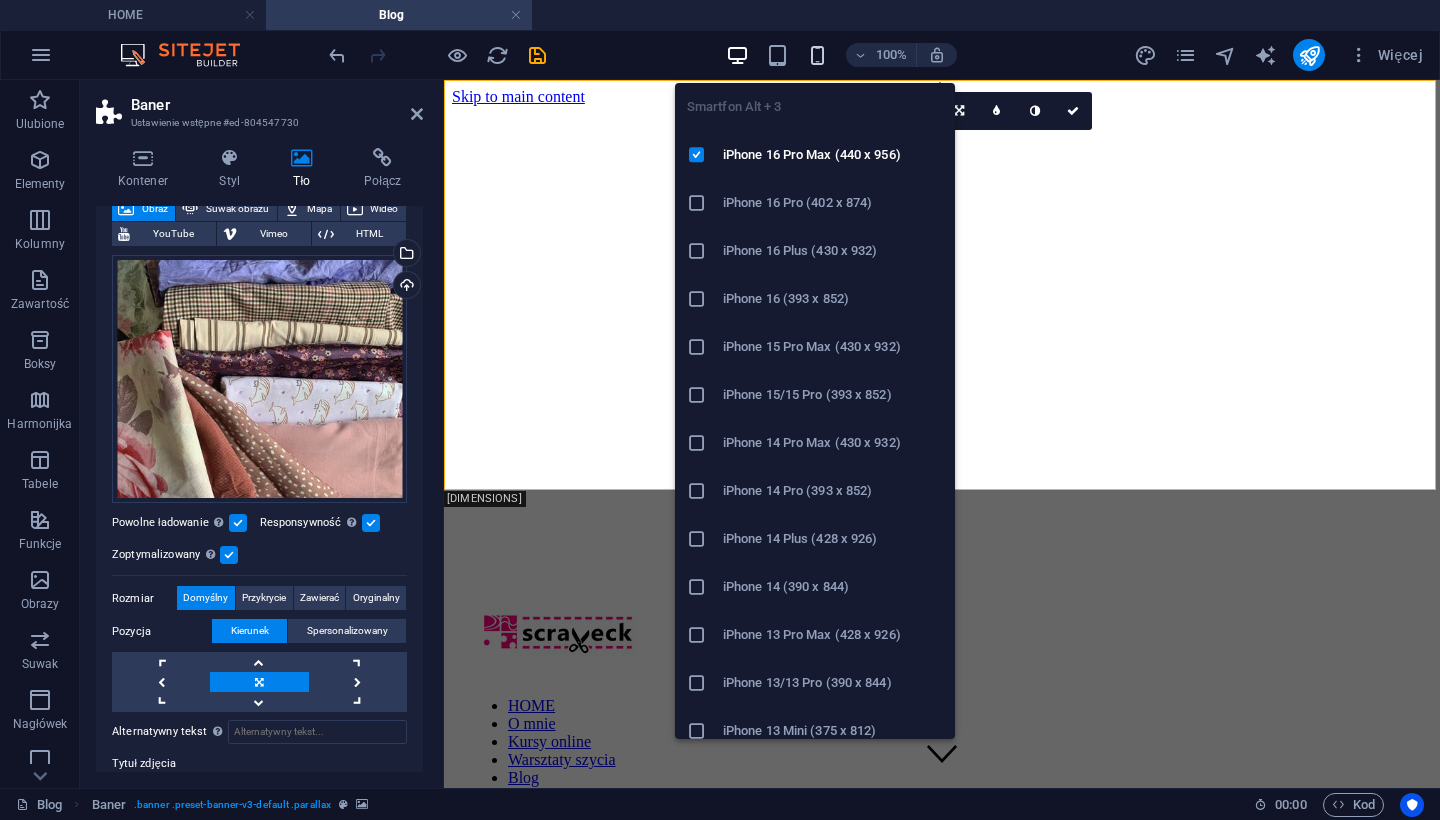 click at bounding box center (817, 55) 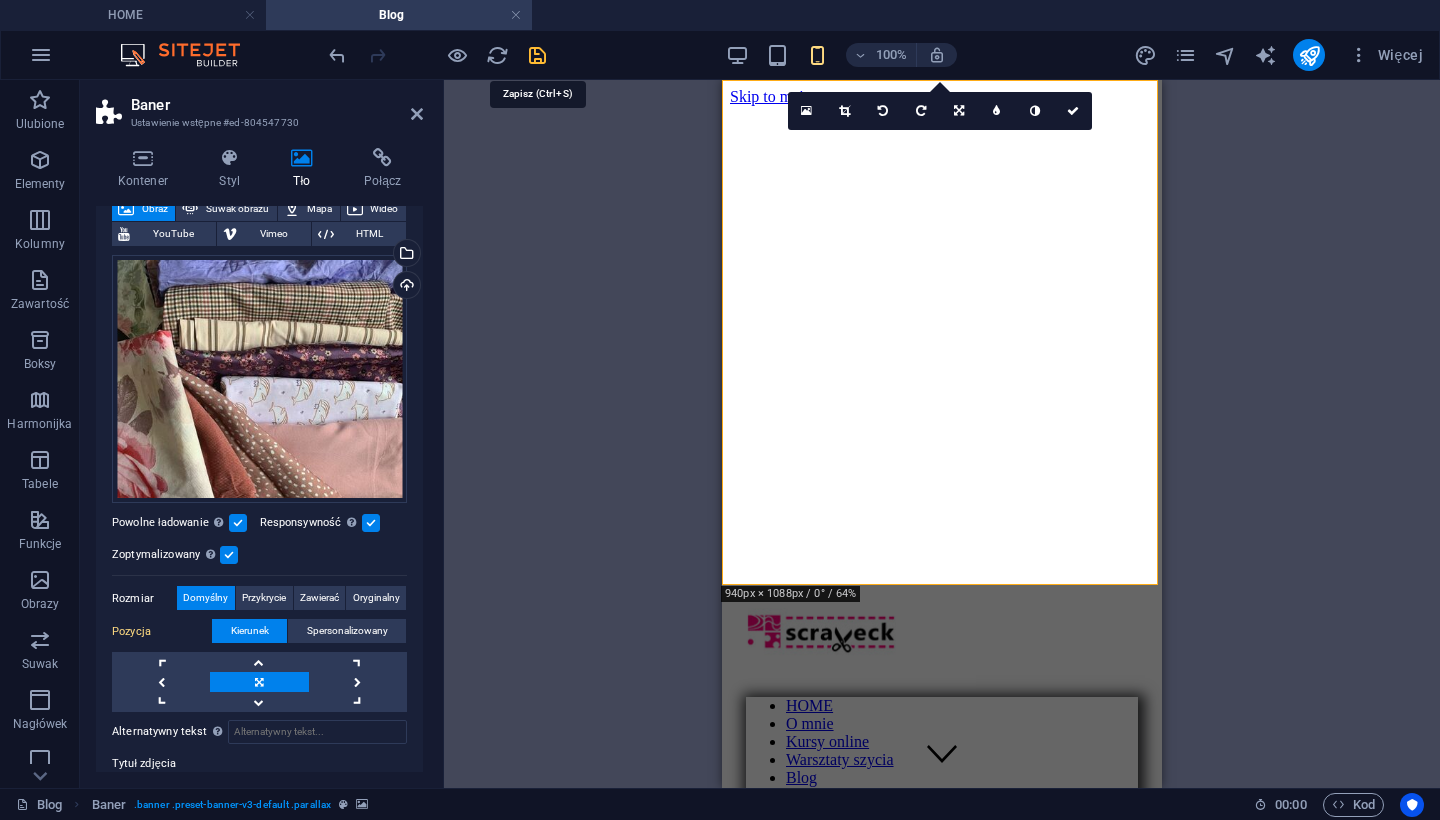 click at bounding box center [537, 55] 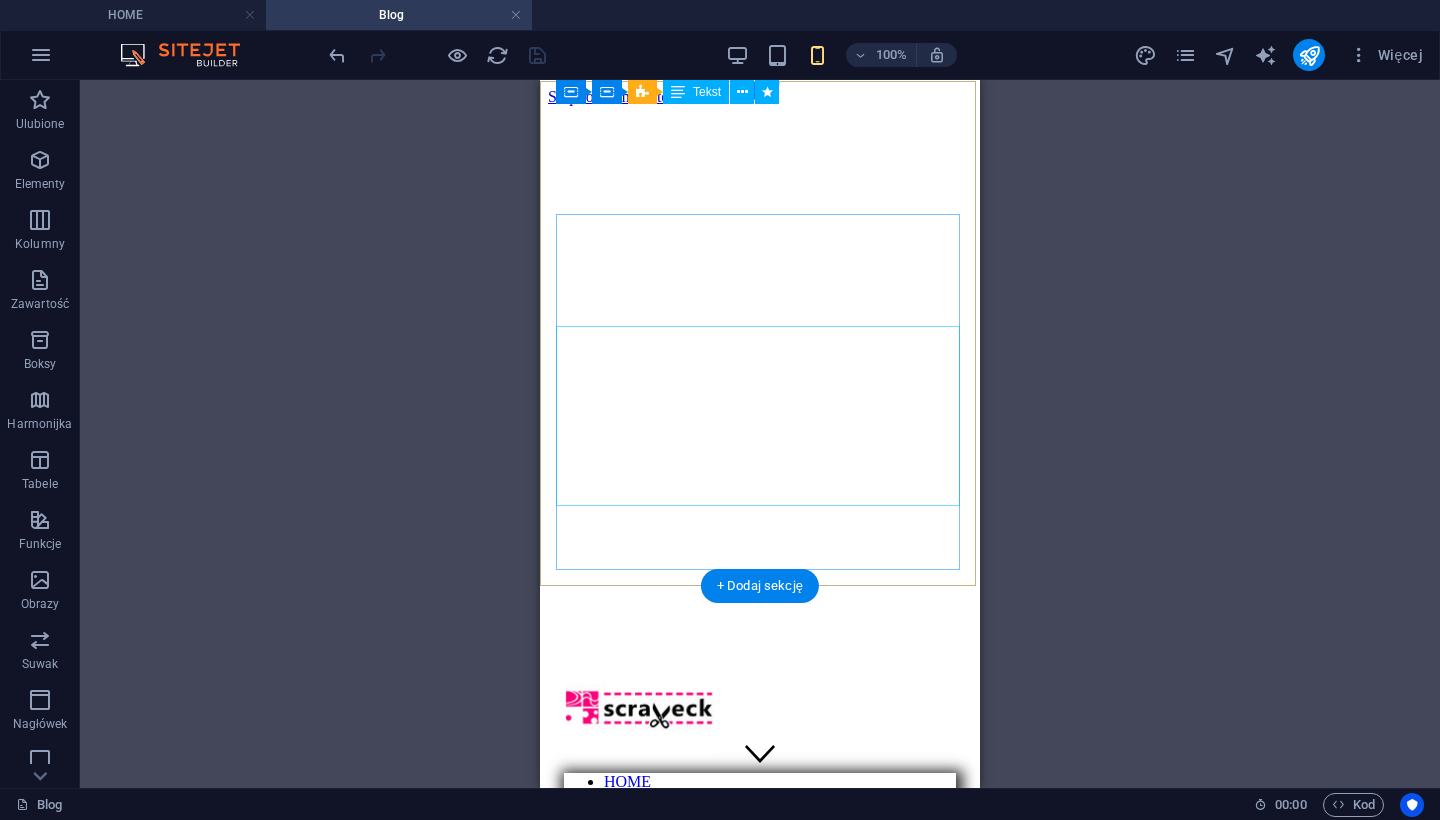 scroll, scrollTop: 0, scrollLeft: 0, axis: both 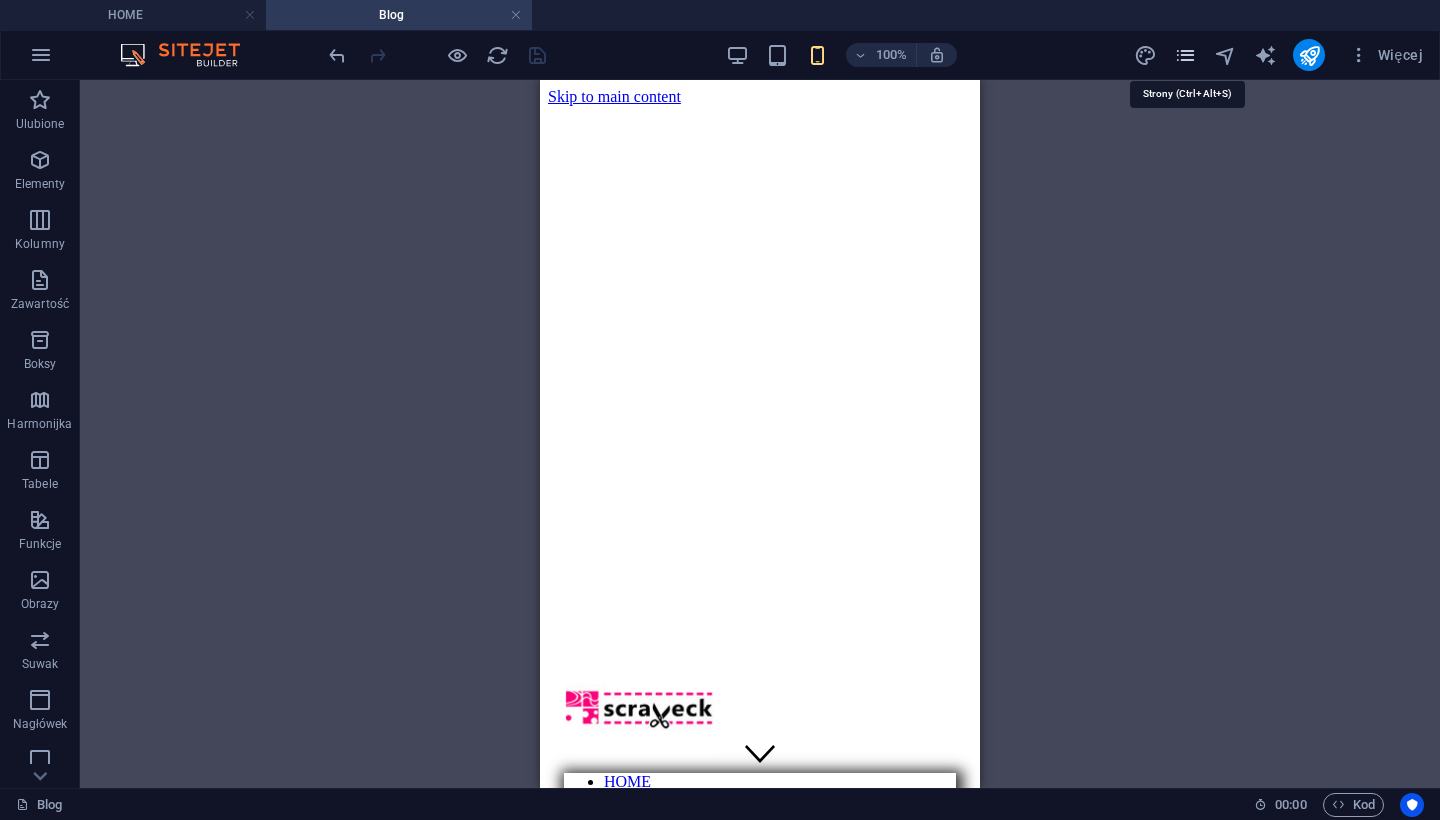 click at bounding box center [1185, 55] 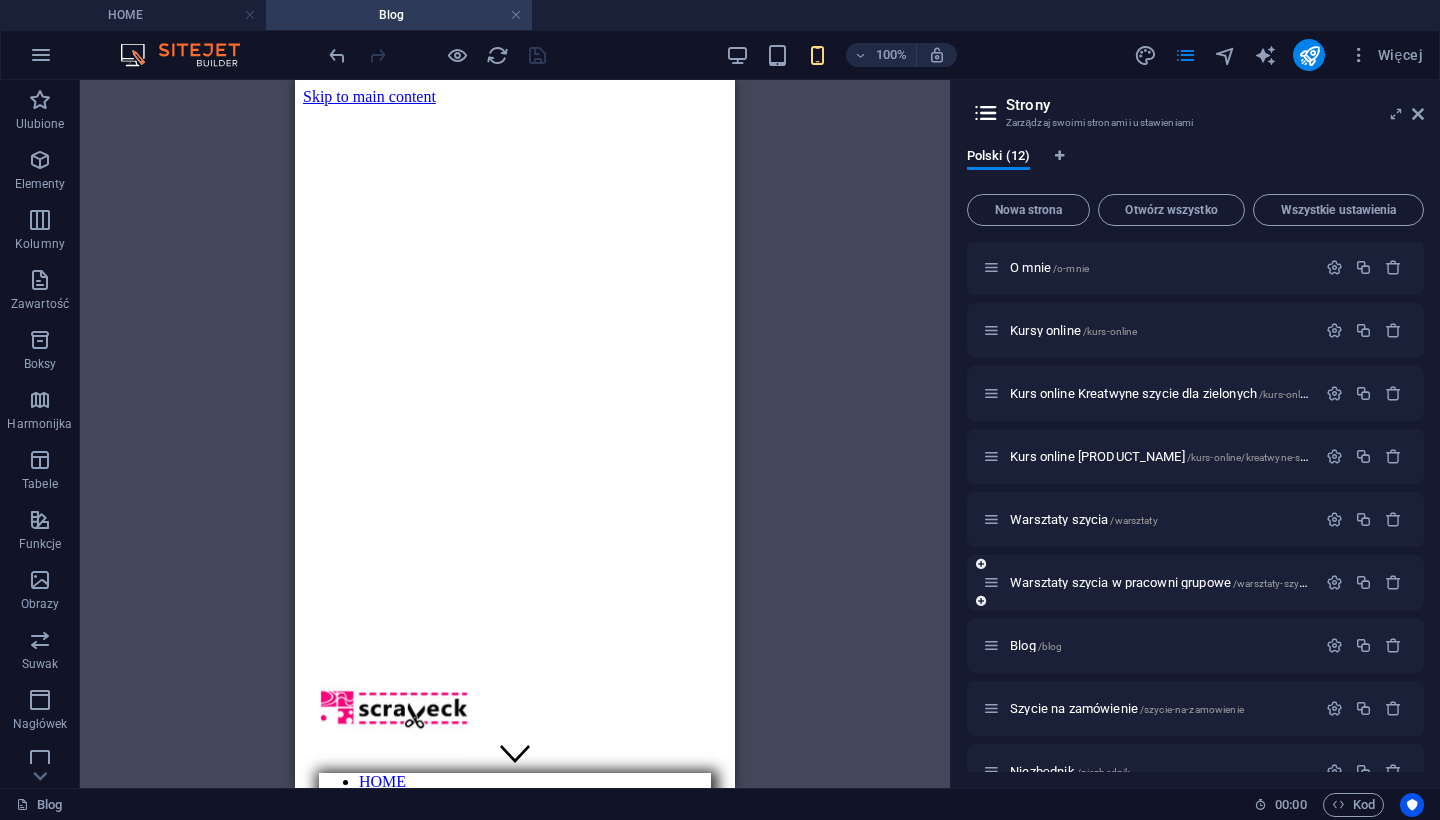 scroll, scrollTop: 68, scrollLeft: 0, axis: vertical 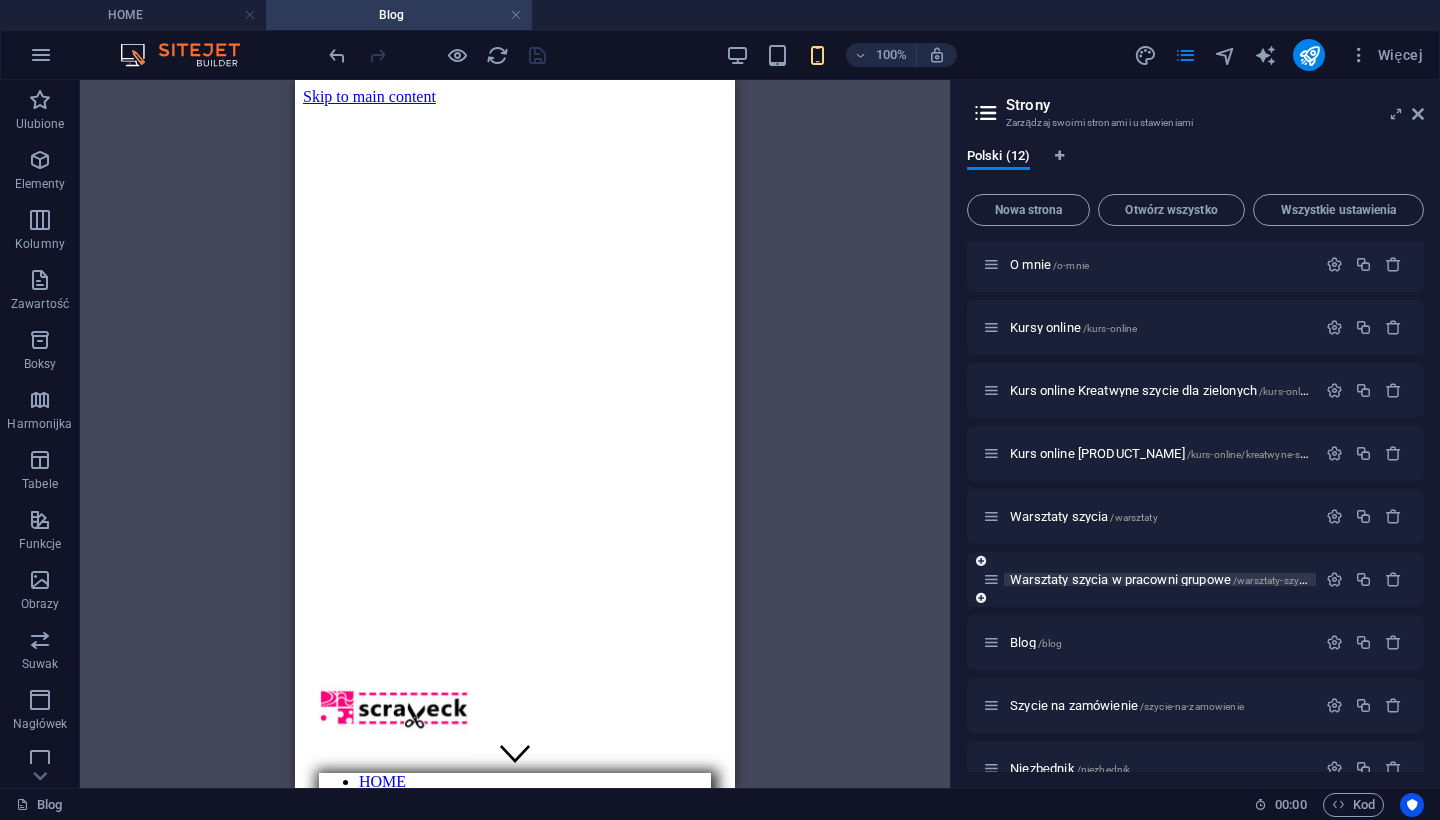 click on "Warsztaty szycia w pracowni grupowe  /warsztaty-szycia/grupowe" at bounding box center (1183, 579) 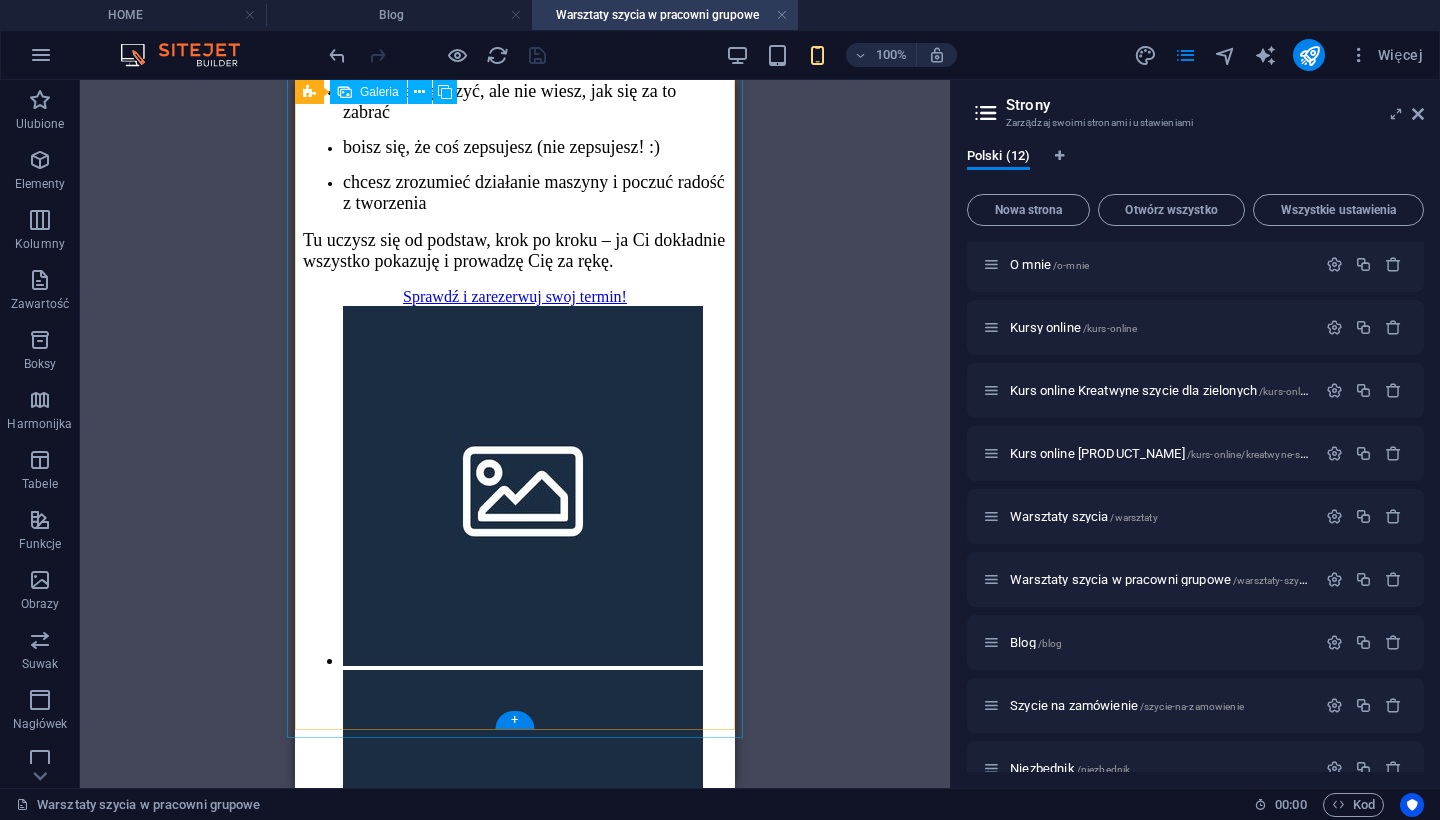 scroll, scrollTop: 1341, scrollLeft: 0, axis: vertical 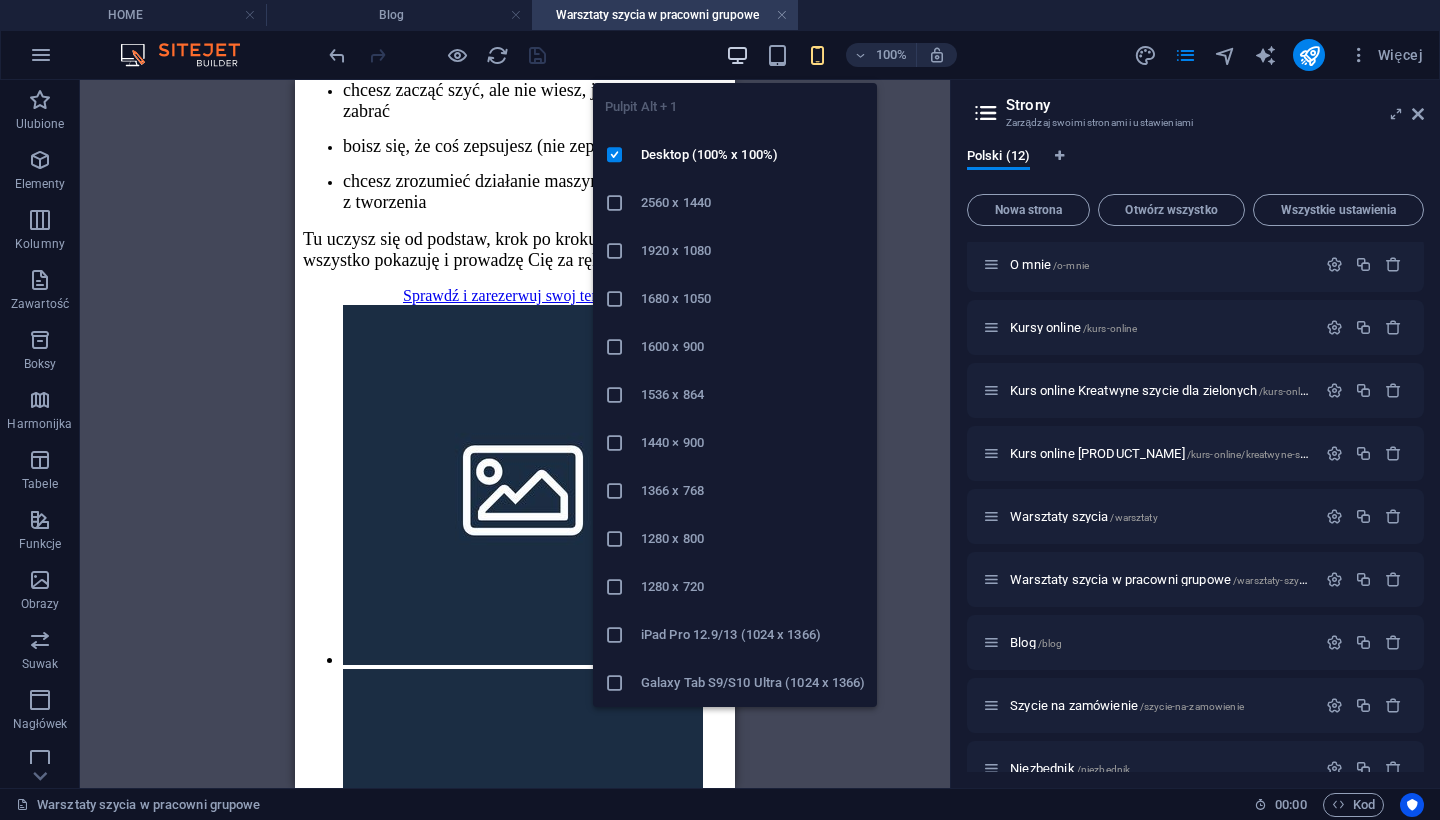 click at bounding box center (737, 55) 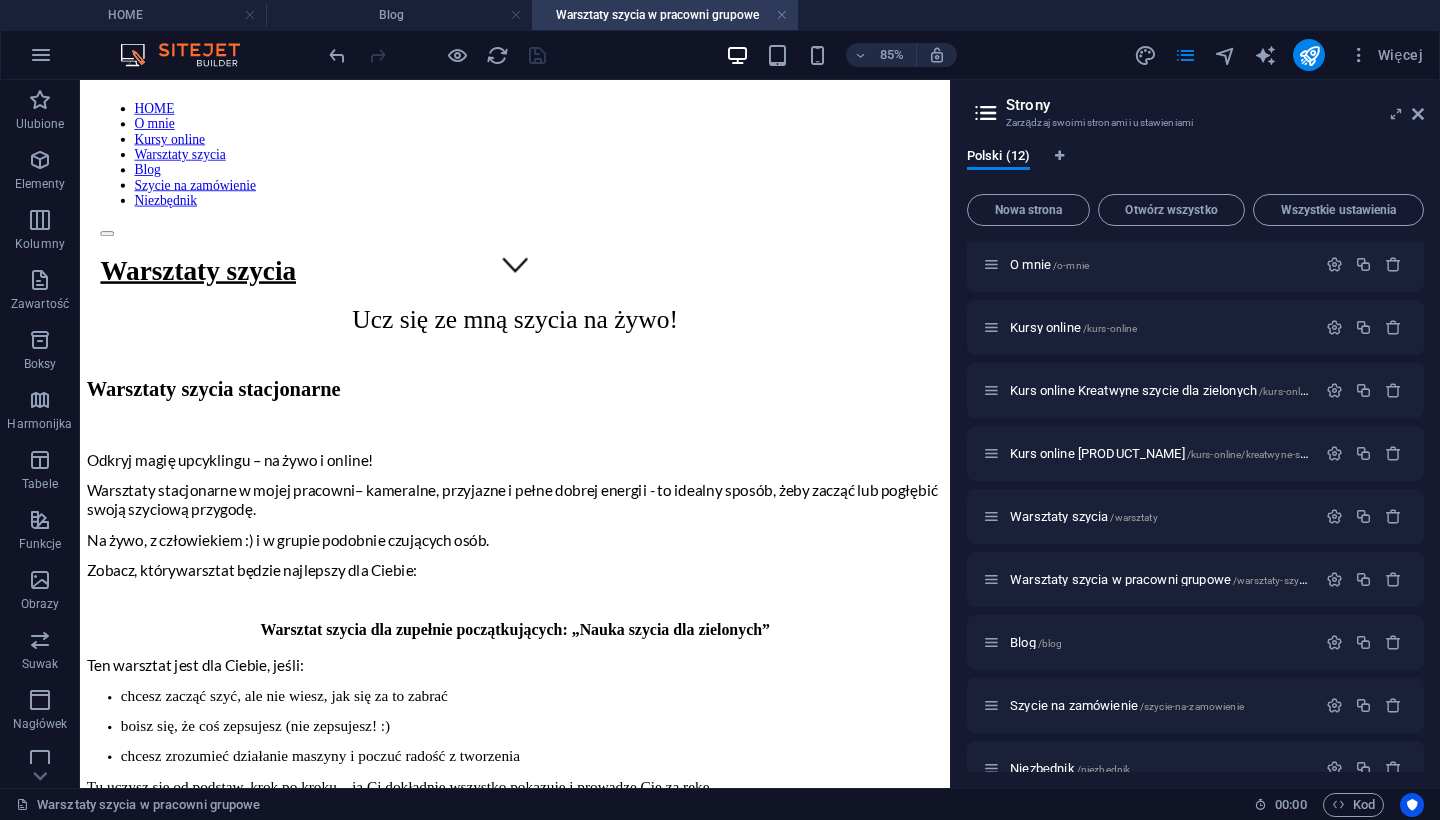 scroll, scrollTop: 588, scrollLeft: 0, axis: vertical 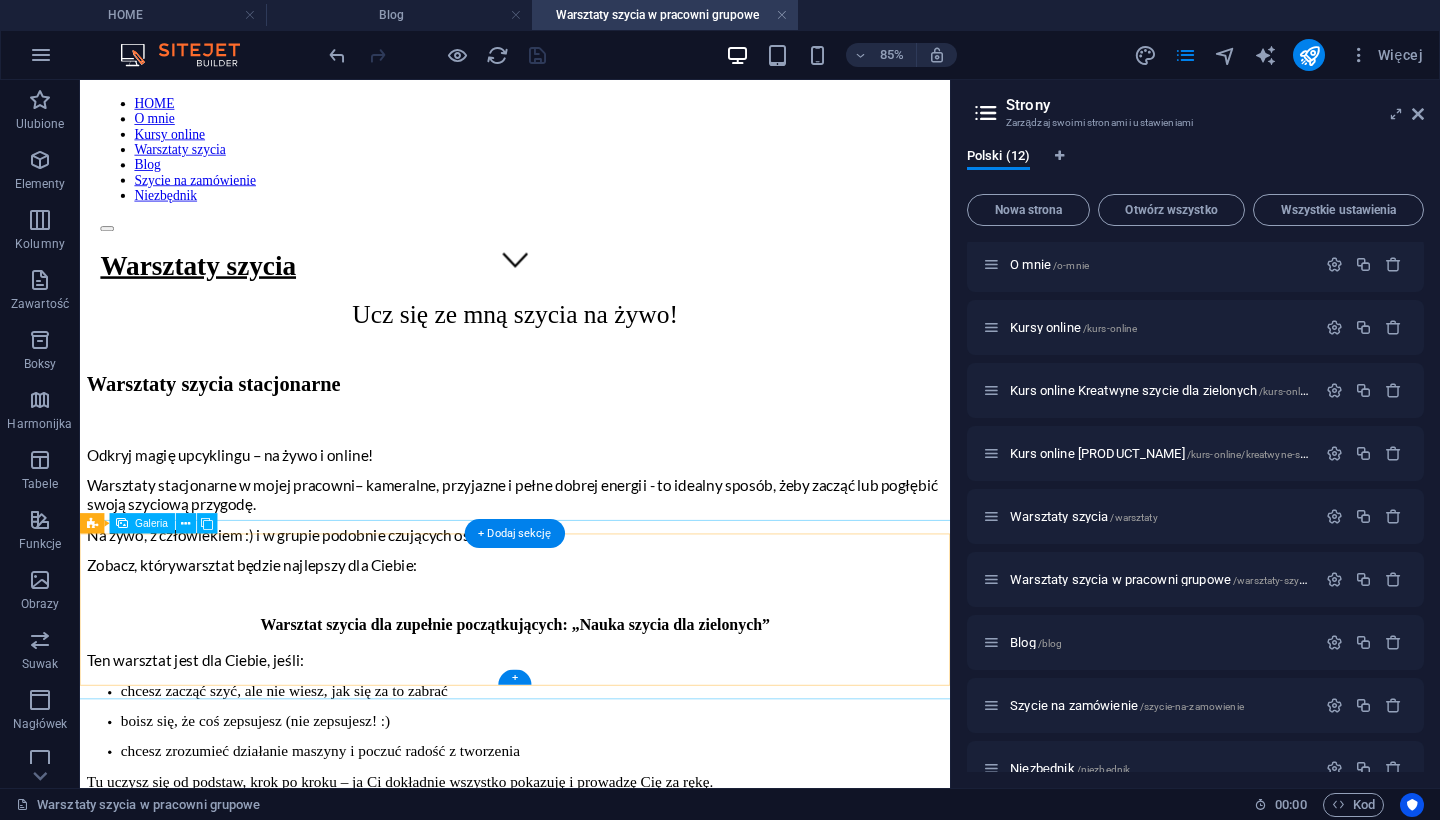 click at bounding box center (528, 3764) 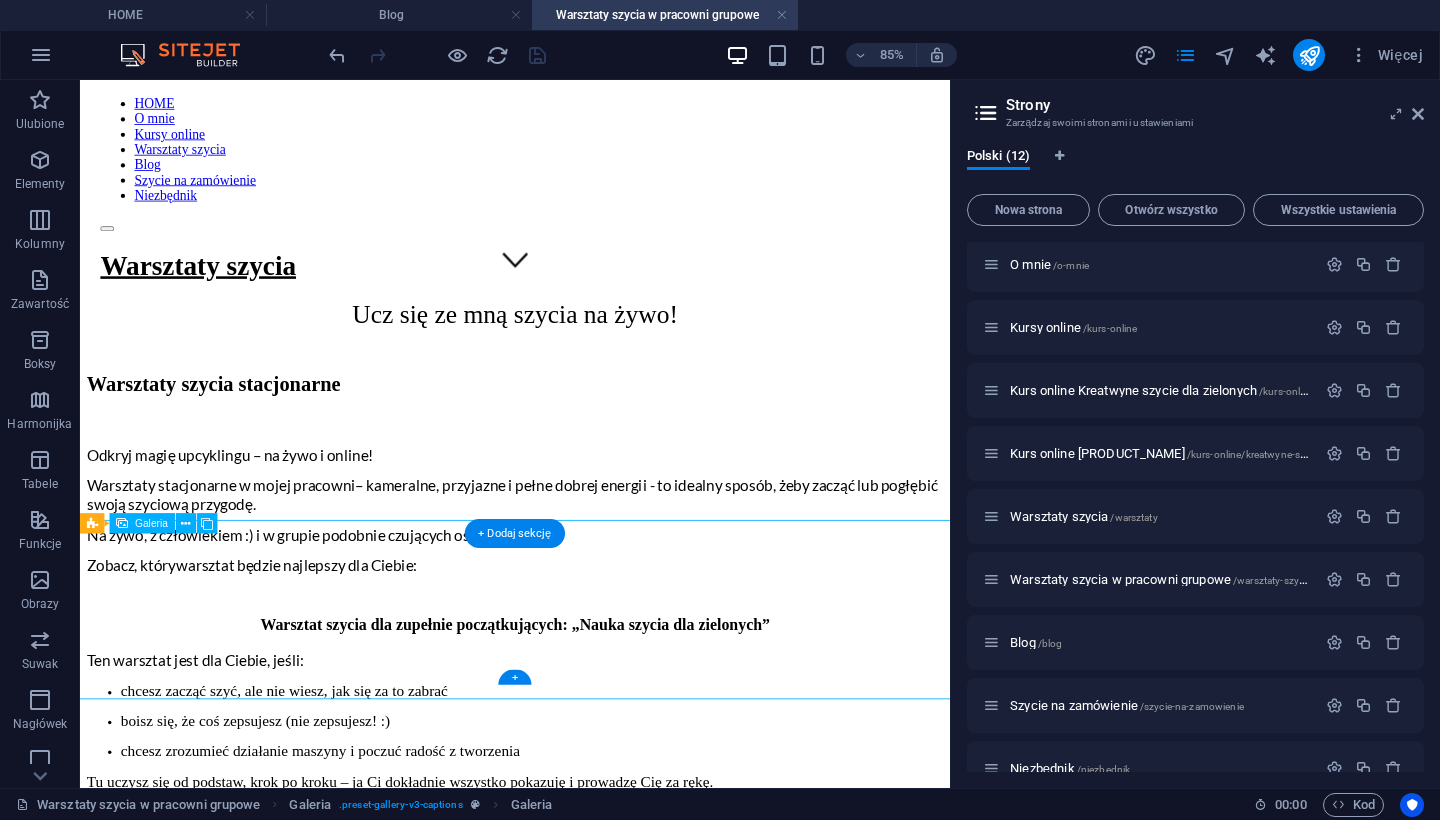 click at bounding box center [528, 2156] 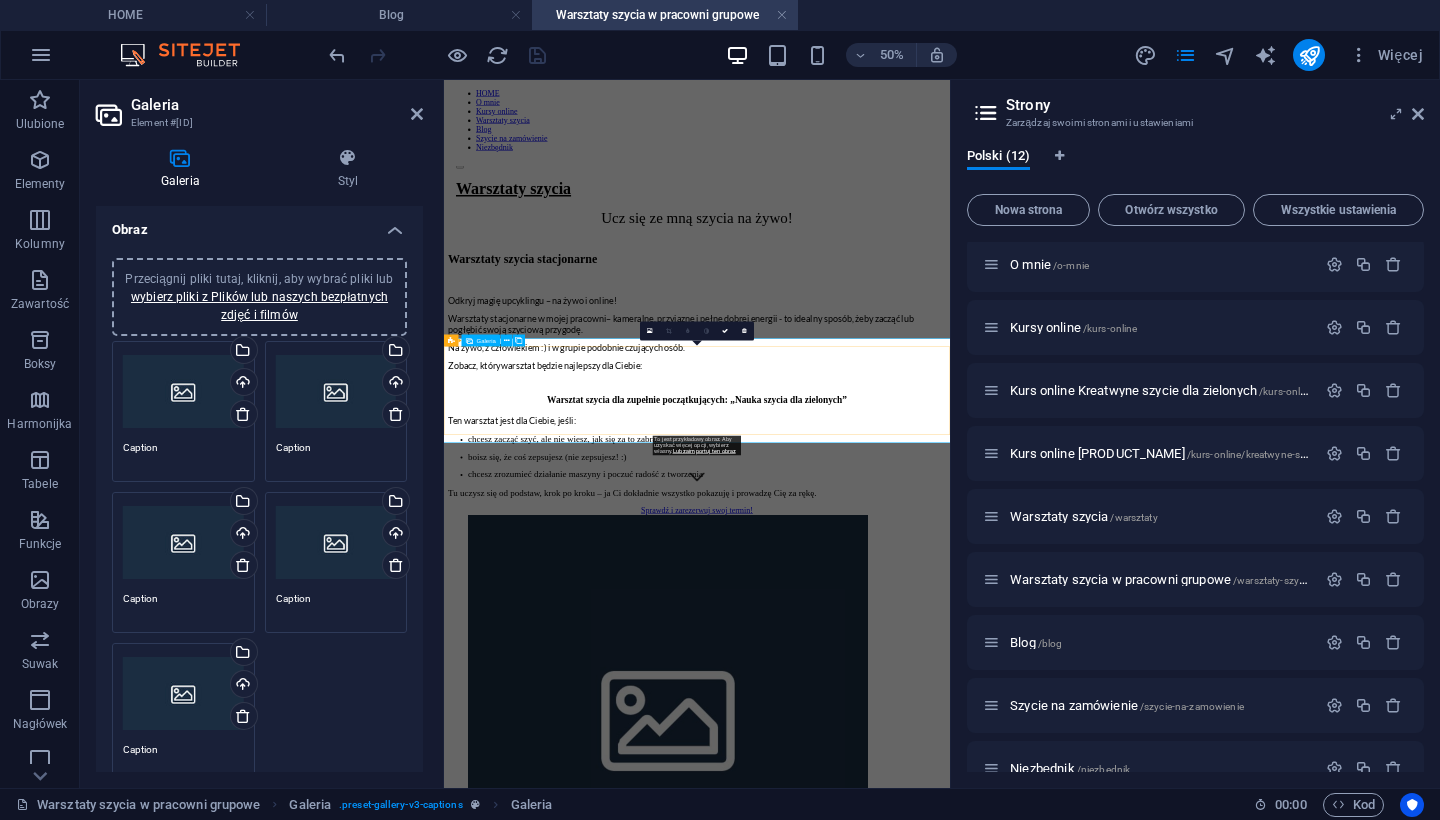 click at bounding box center (892, 2960) 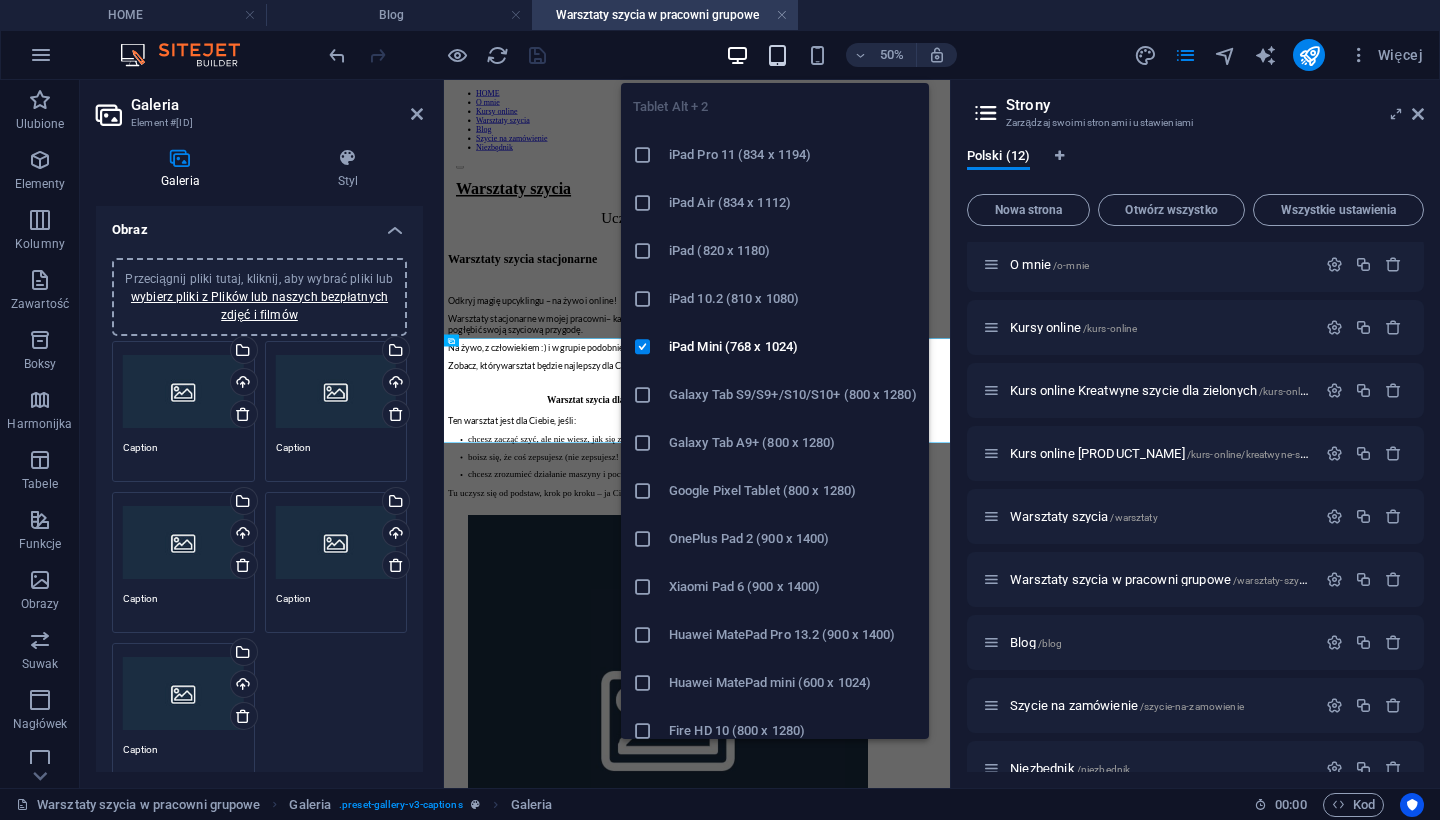 click at bounding box center (777, 55) 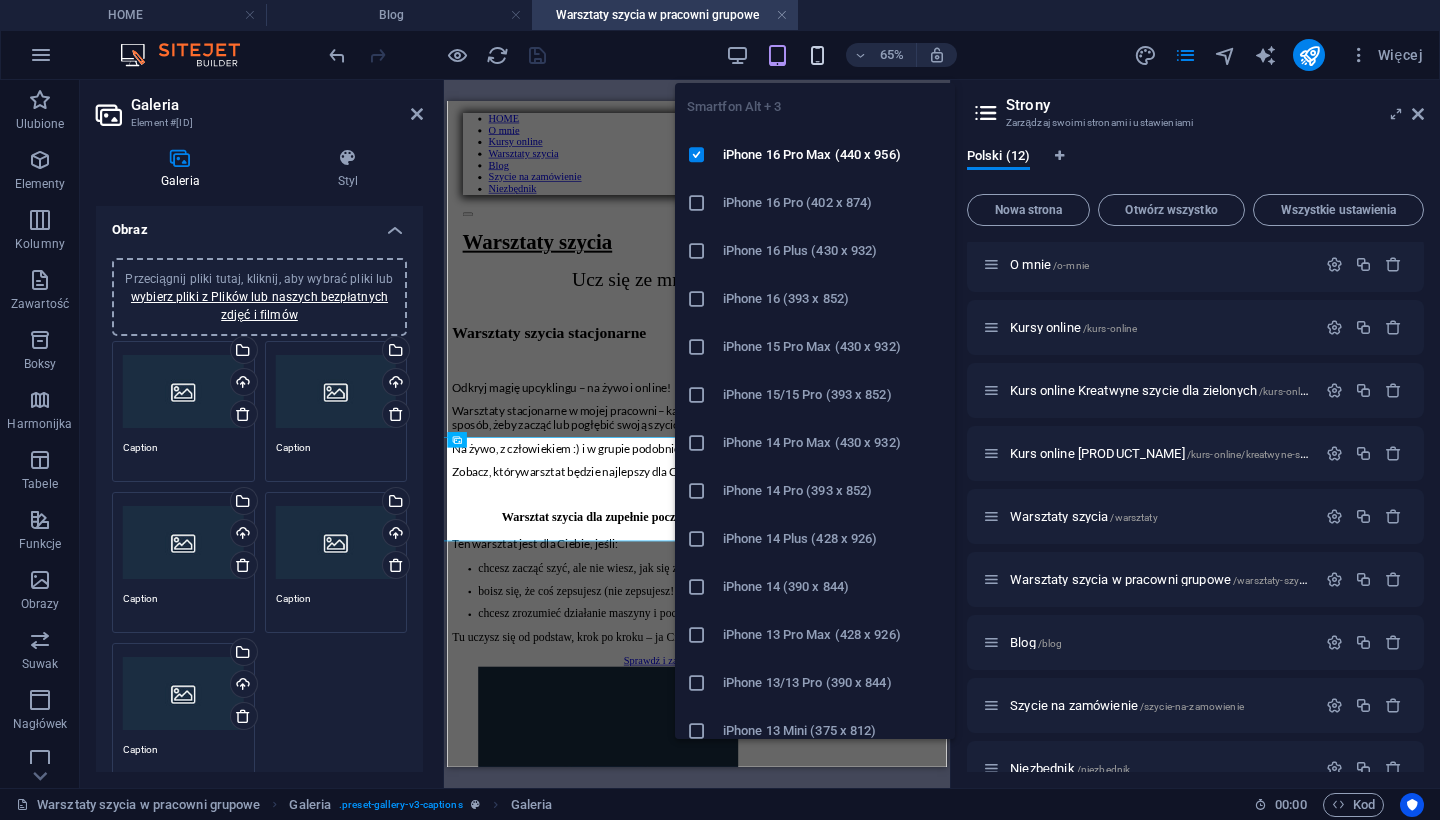 click at bounding box center (817, 55) 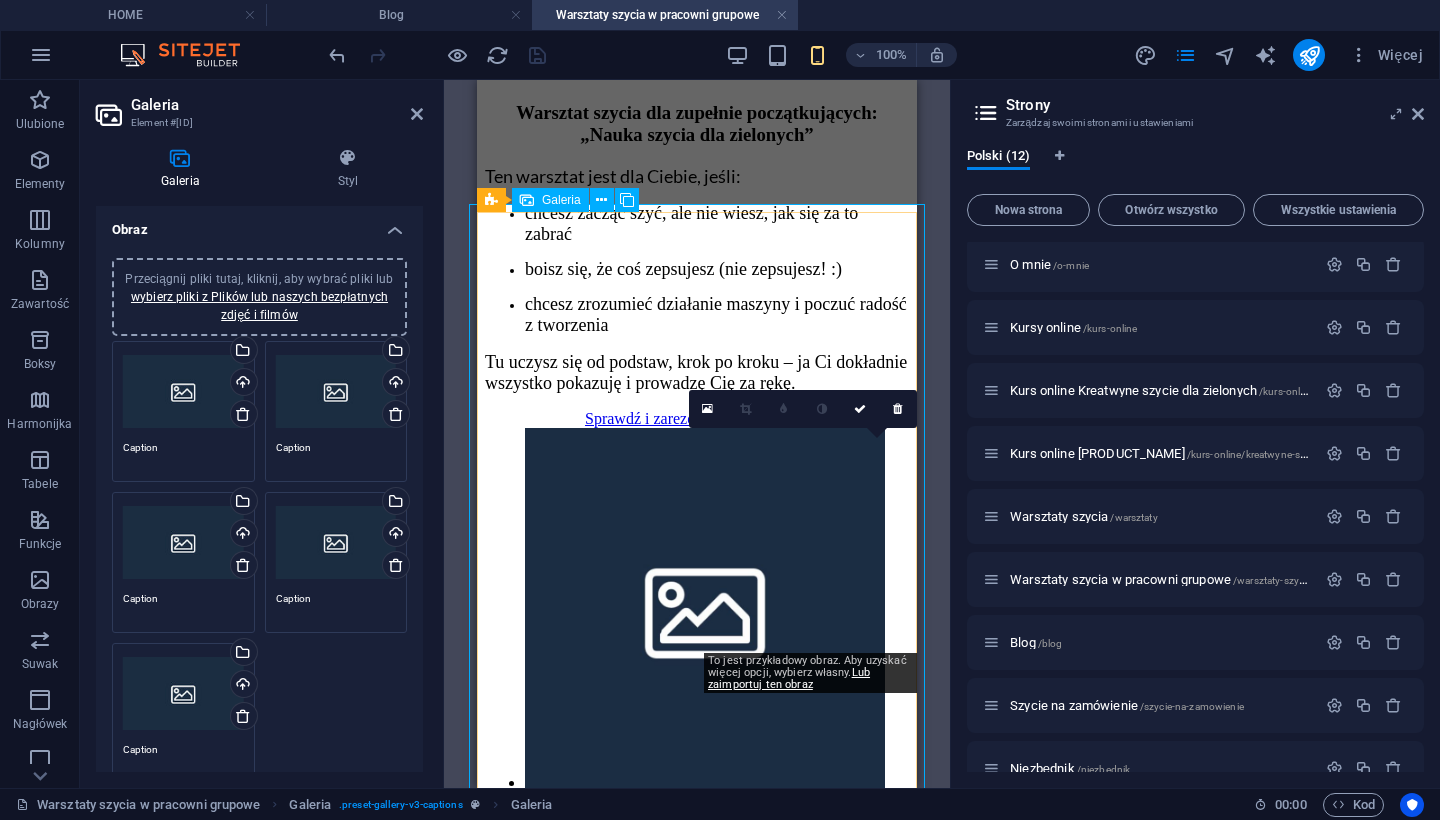 scroll, scrollTop: 1185, scrollLeft: 0, axis: vertical 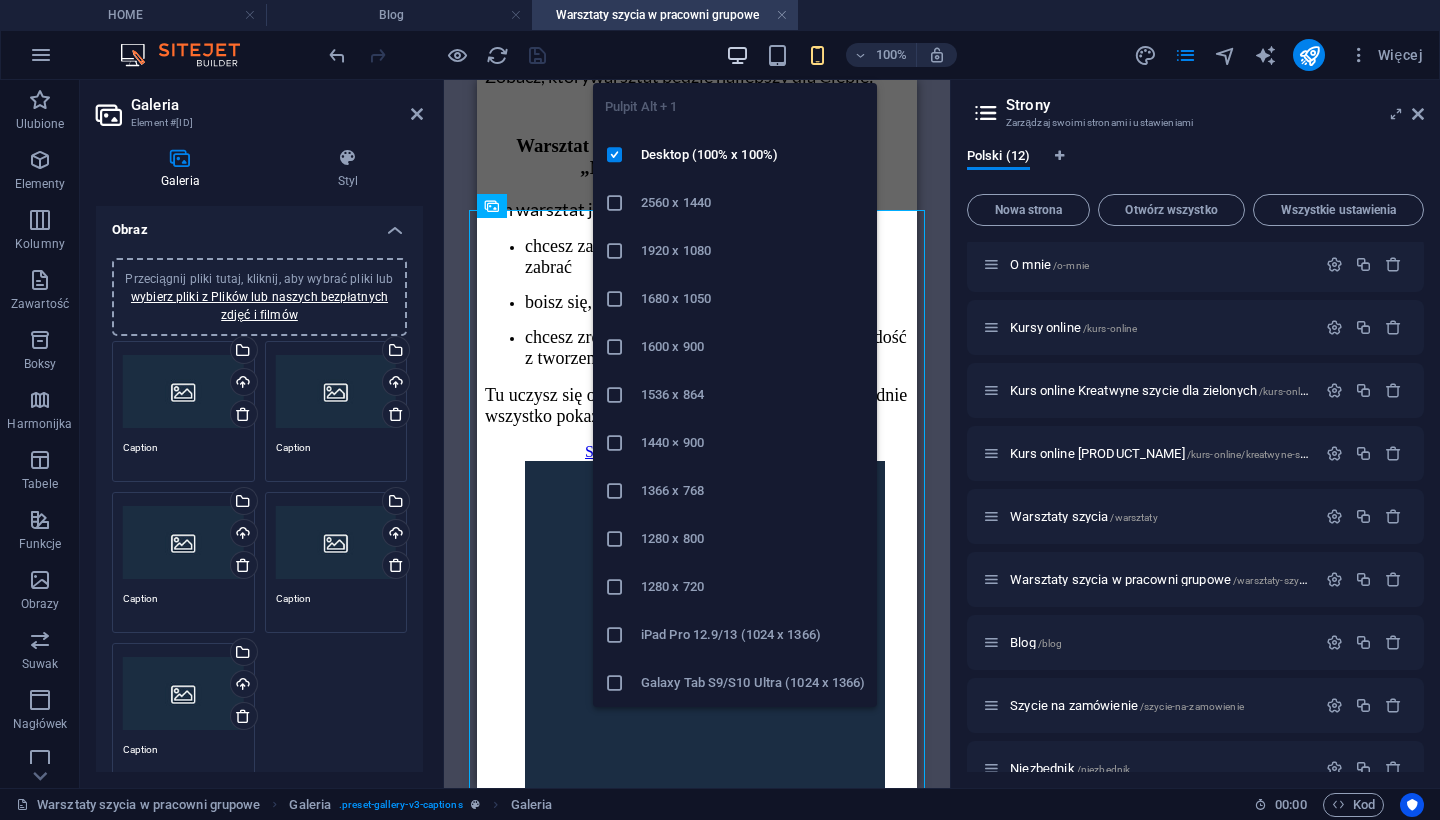 click at bounding box center [737, 55] 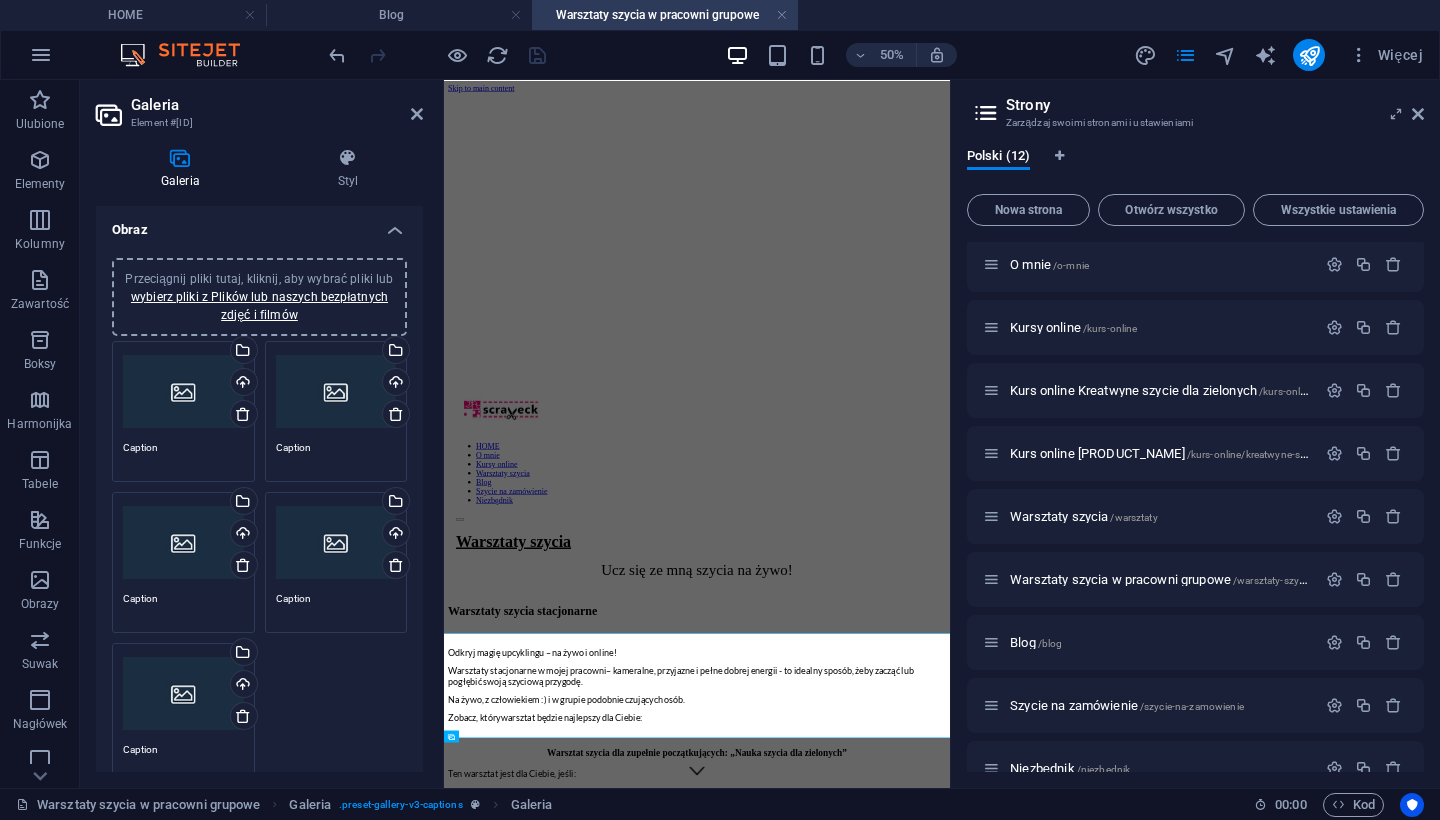 scroll, scrollTop: 0, scrollLeft: 0, axis: both 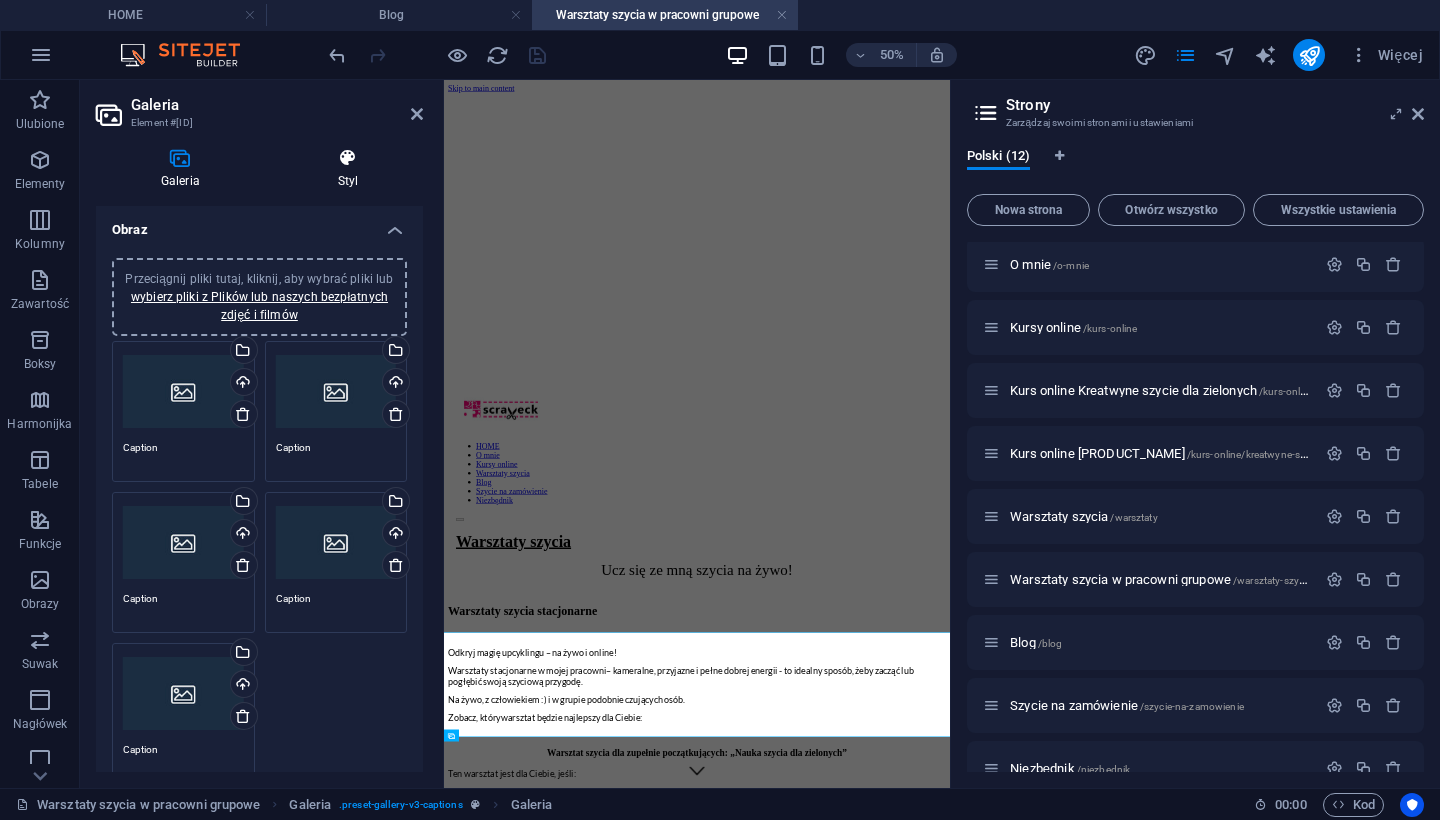 click on "Styl" at bounding box center [348, 169] 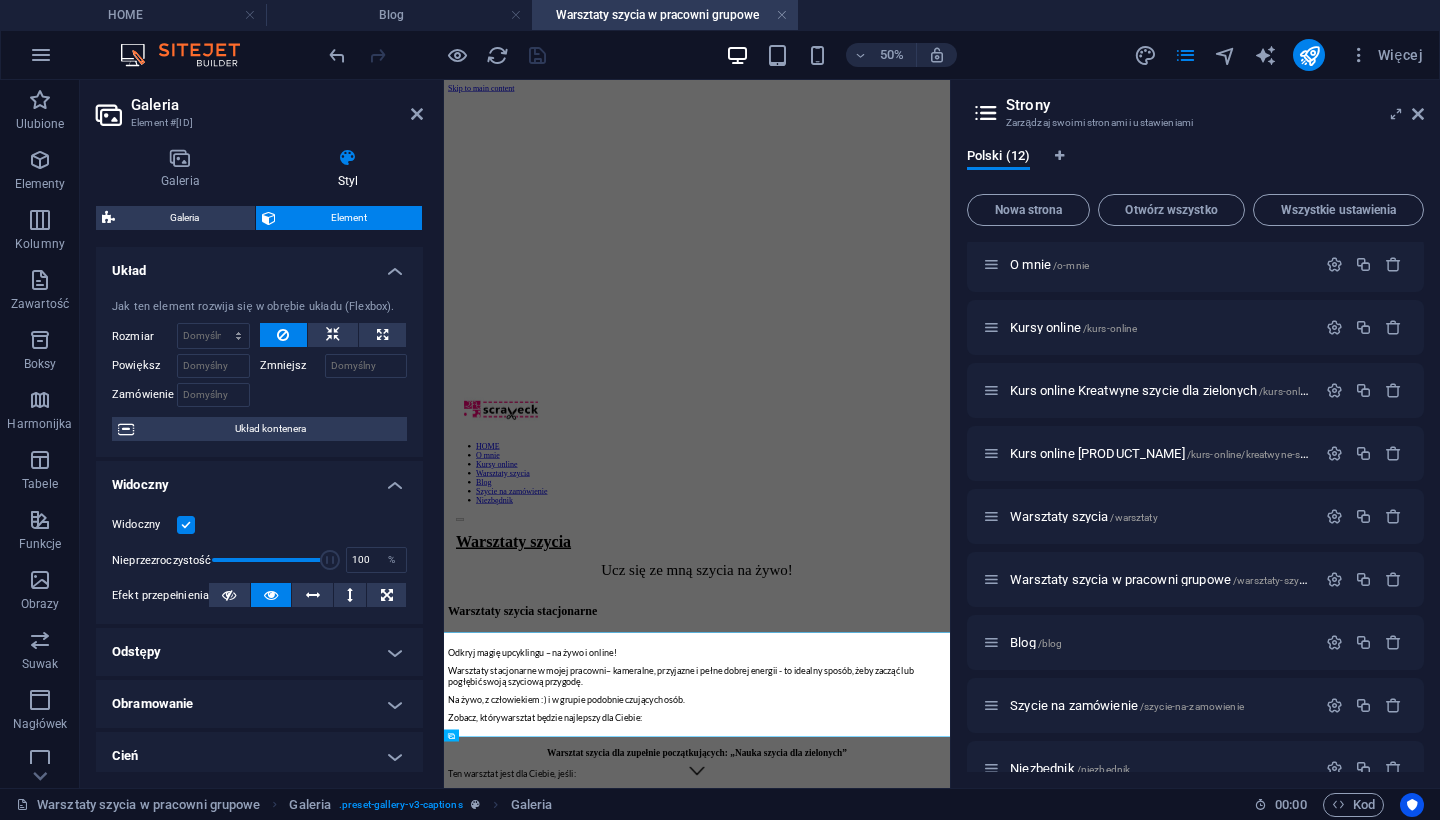 scroll, scrollTop: 0, scrollLeft: 0, axis: both 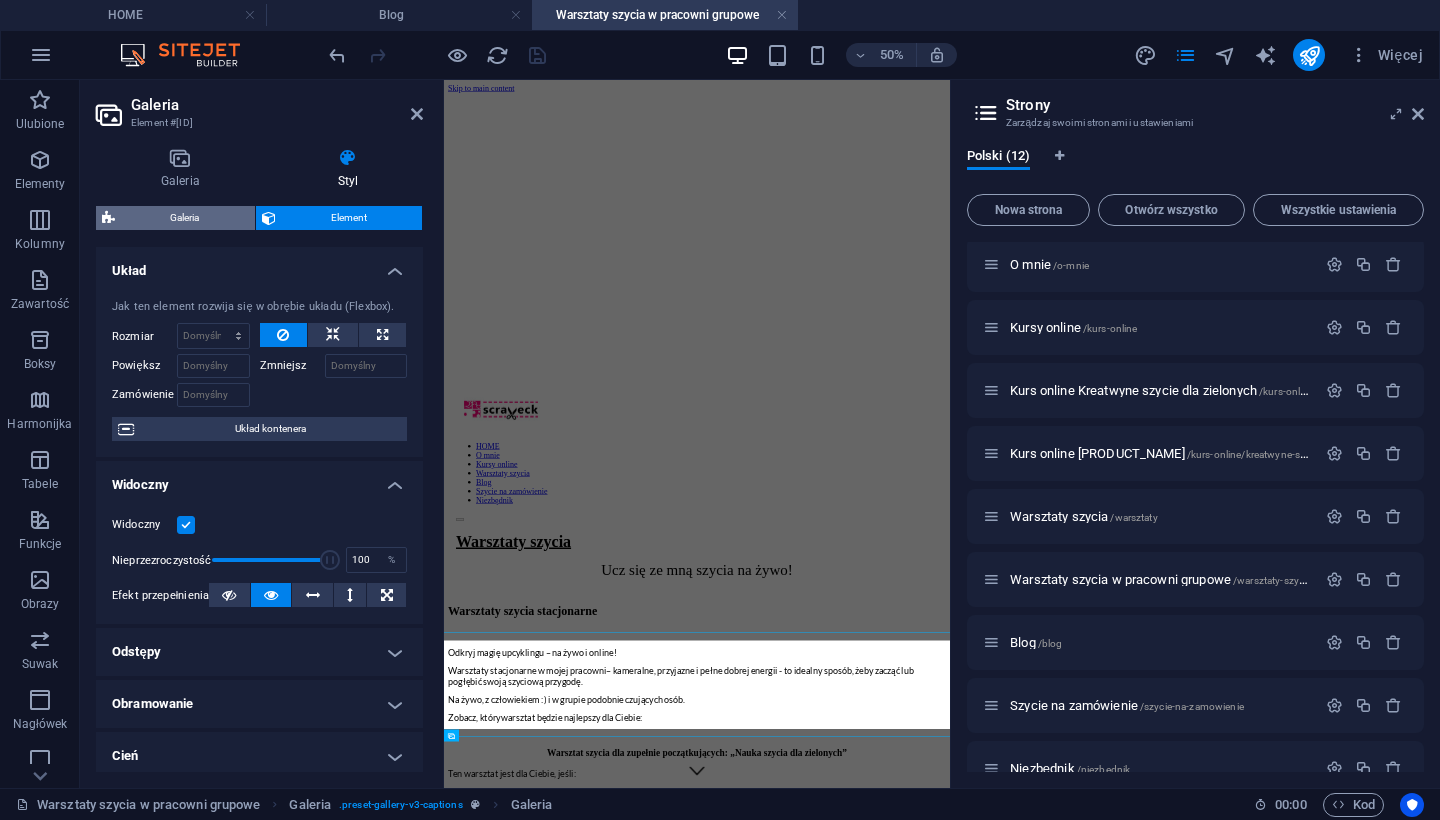 click on "Galeria" at bounding box center [185, 218] 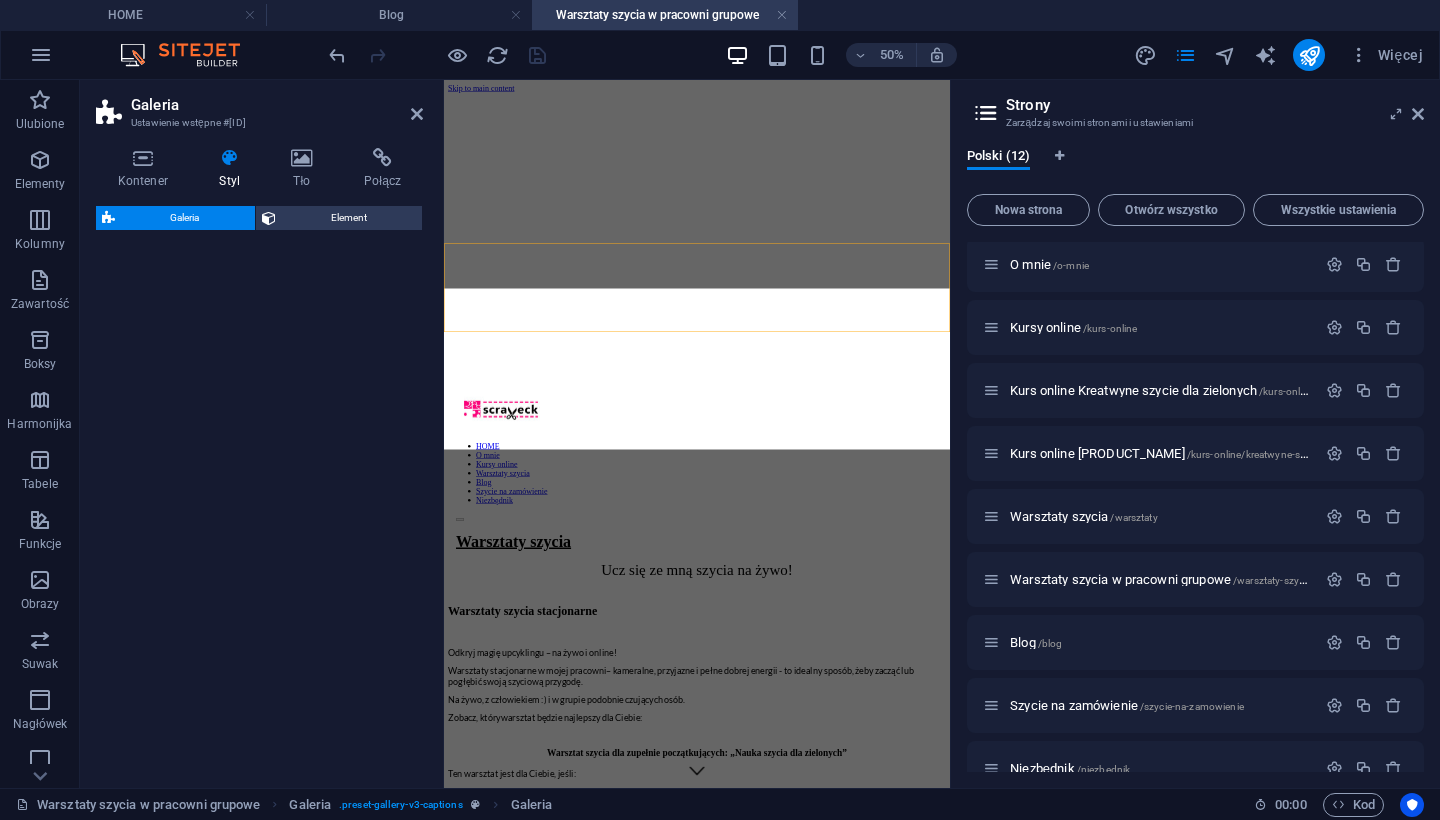 scroll, scrollTop: 794, scrollLeft: 0, axis: vertical 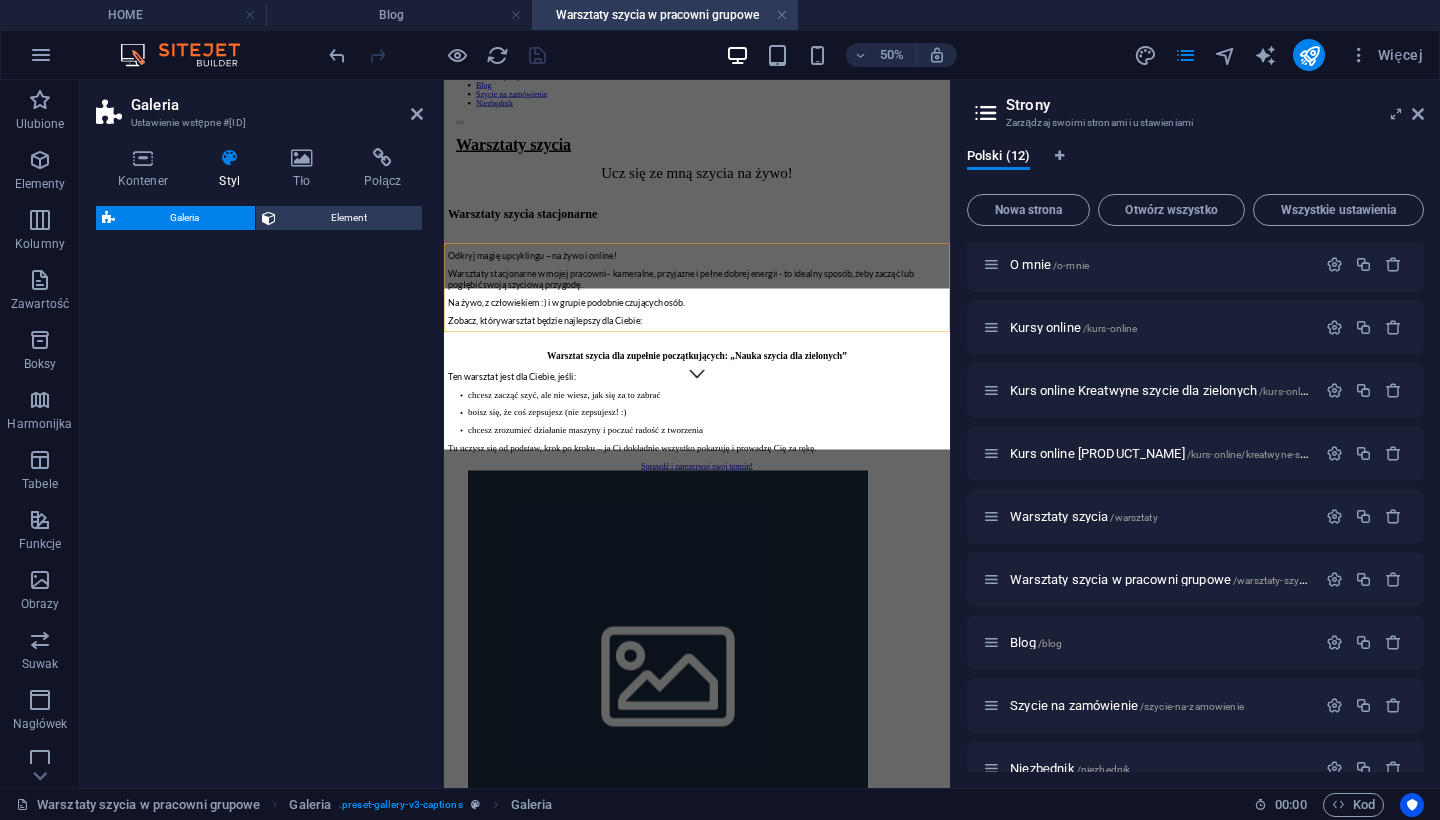 select on "rem" 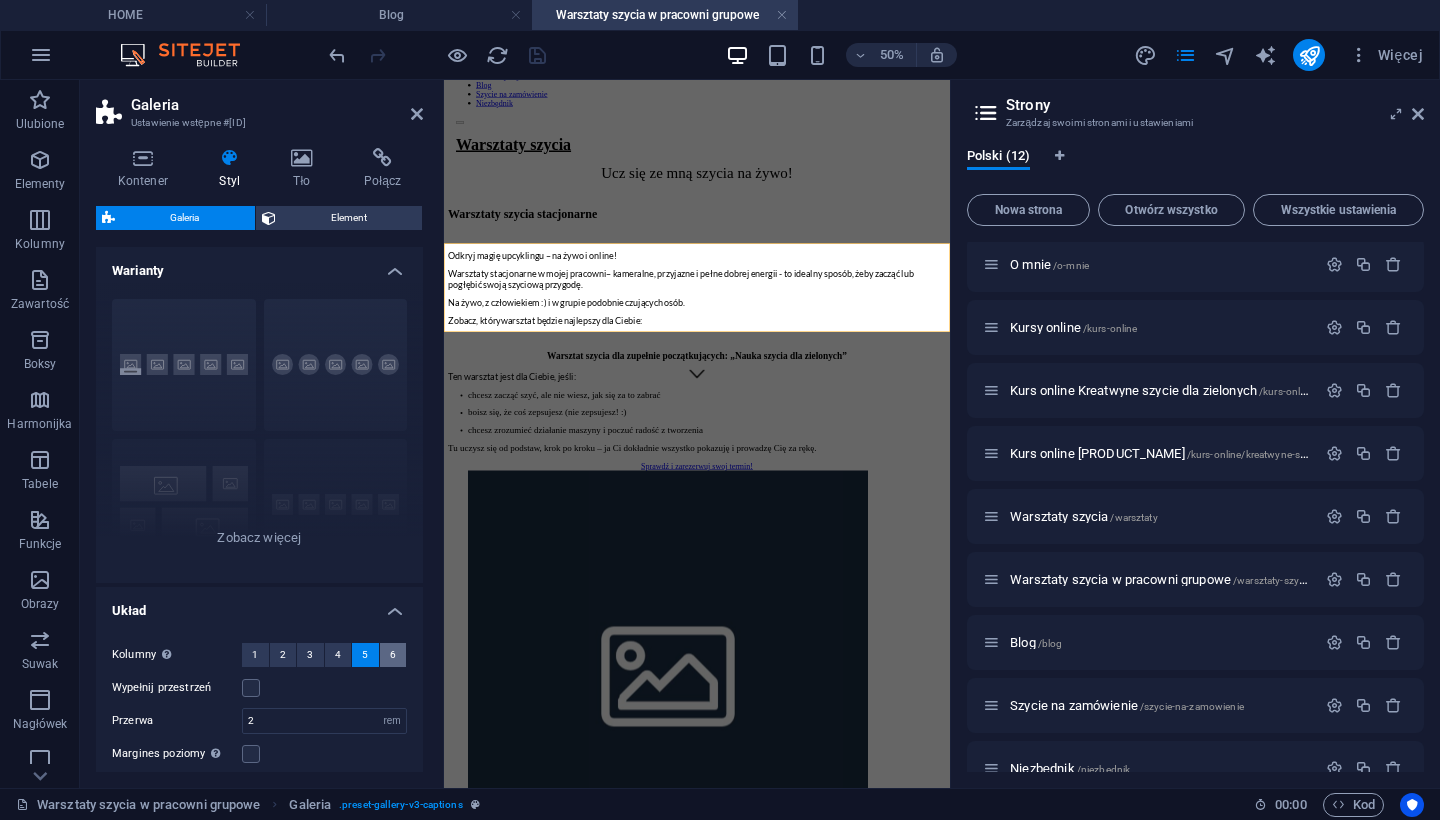 click on "6" at bounding box center [393, 655] 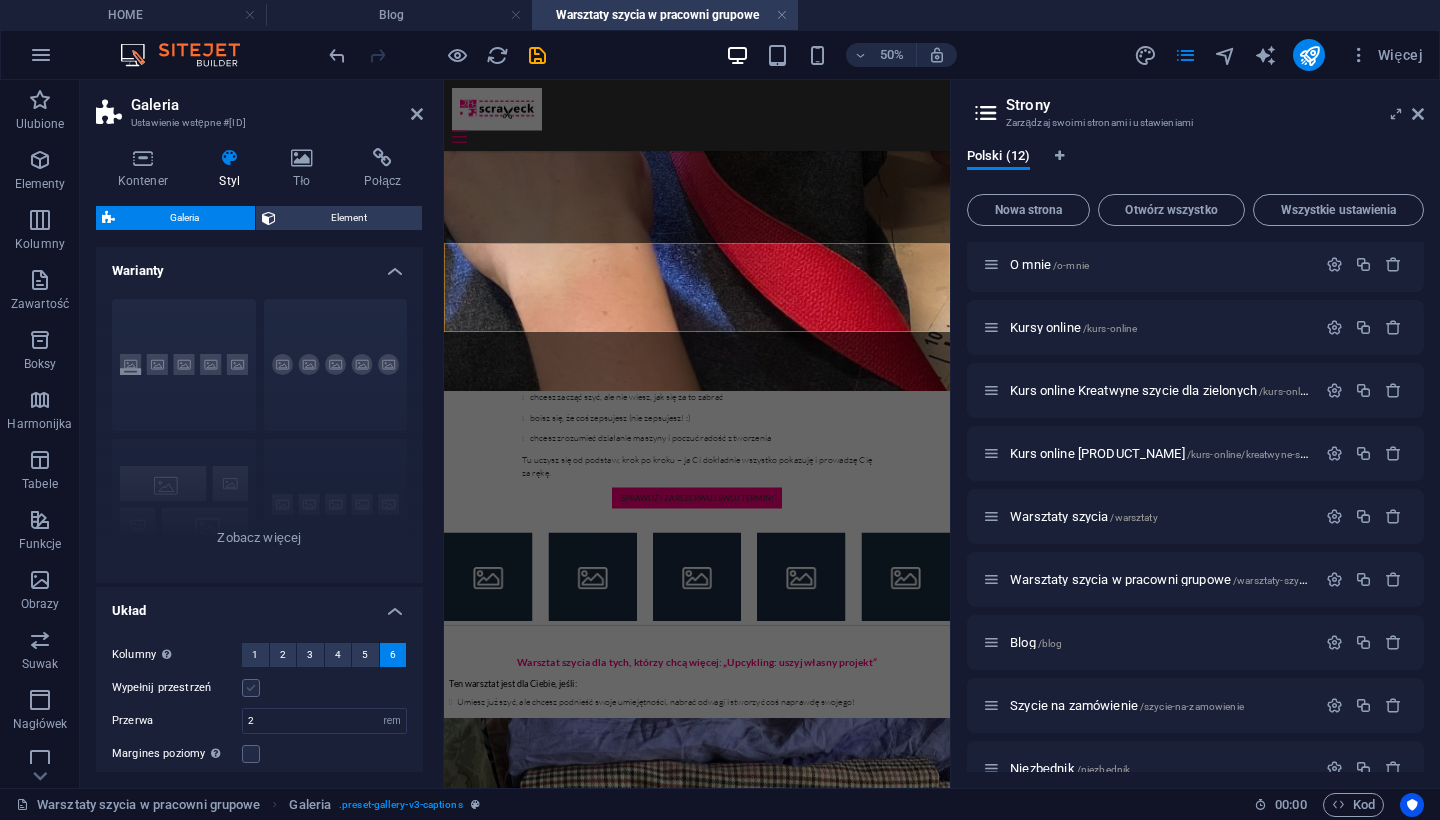 click at bounding box center [251, 688] 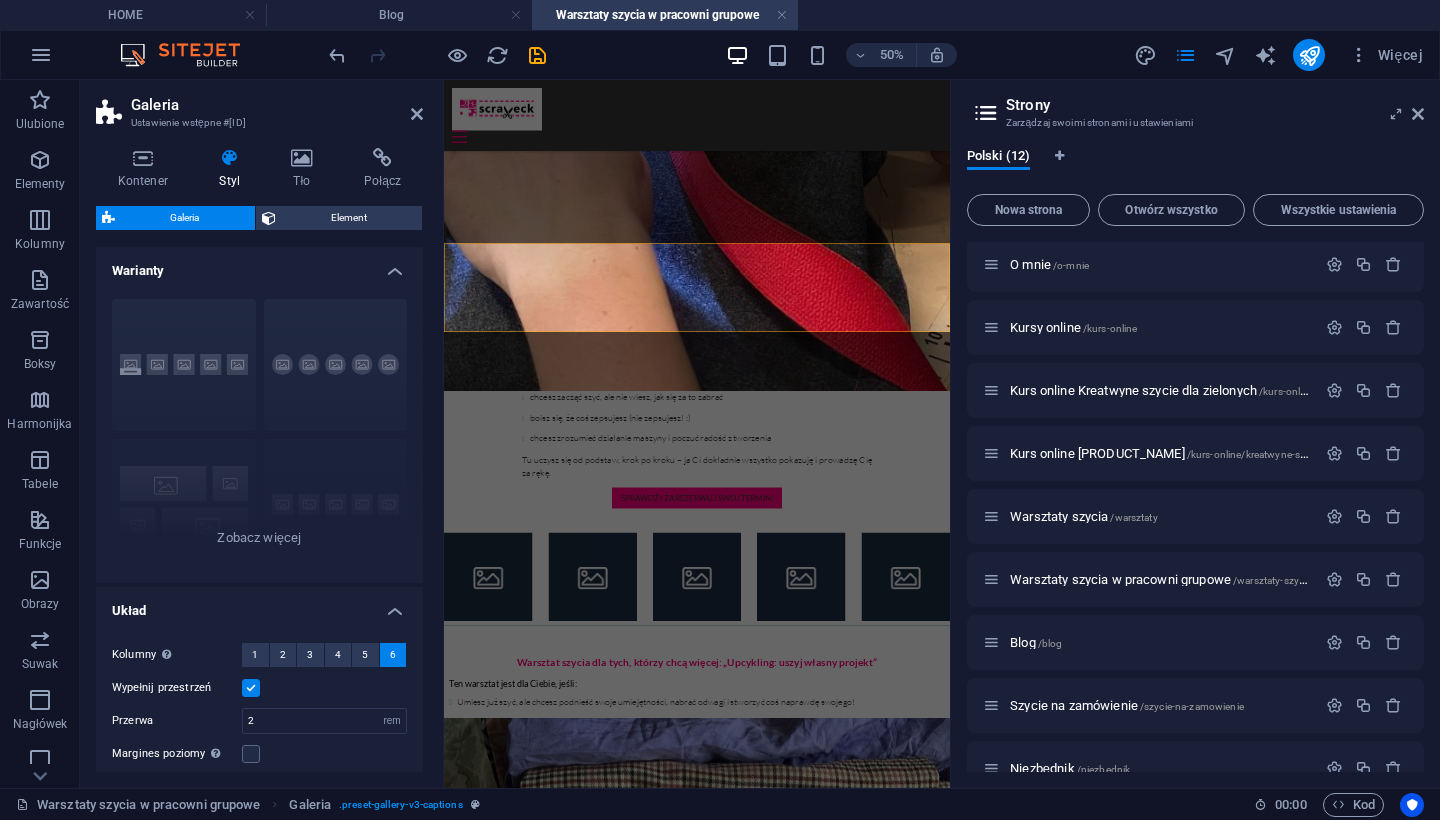 scroll, scrollTop: 0, scrollLeft: 0, axis: both 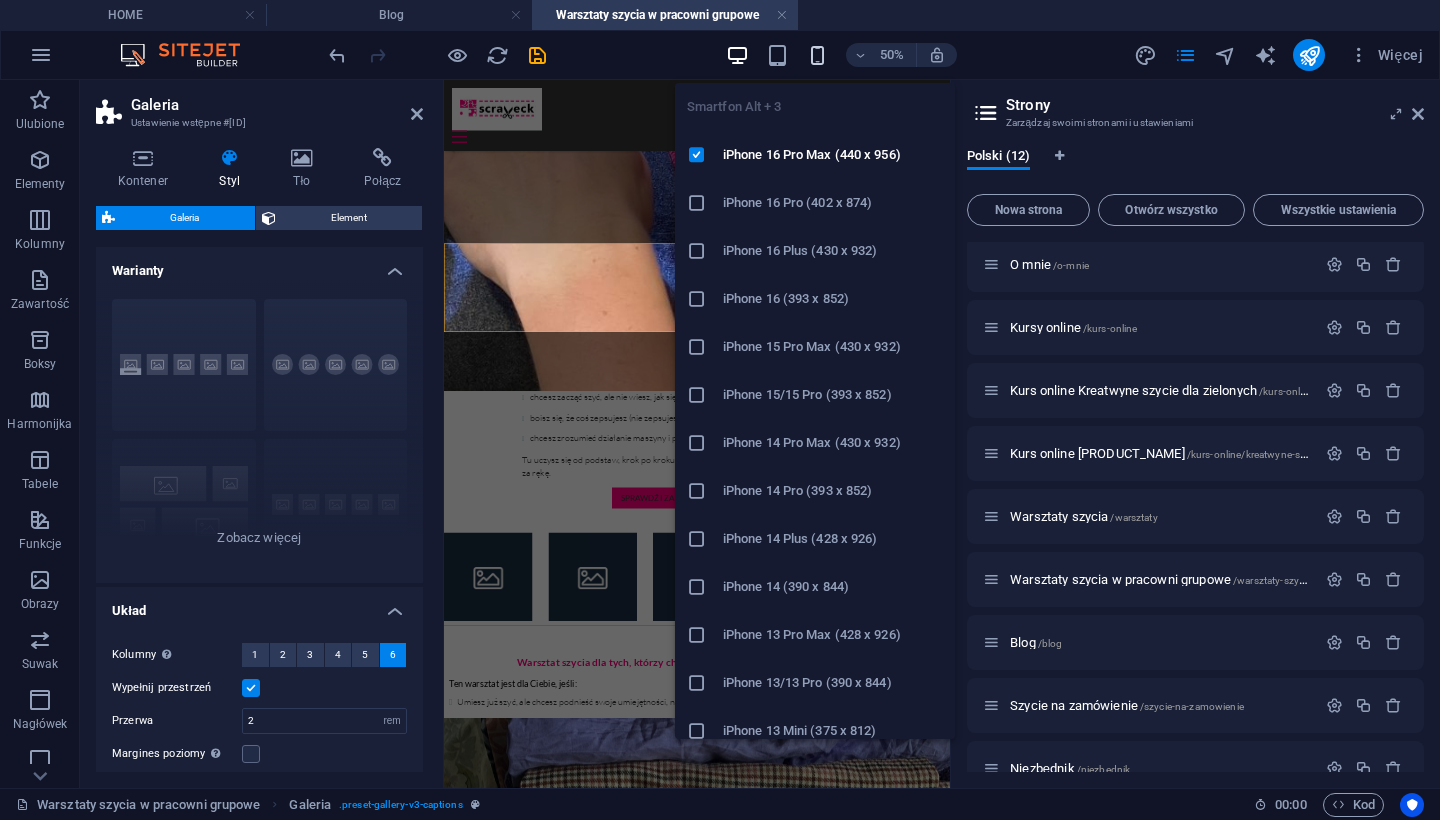 click at bounding box center (817, 55) 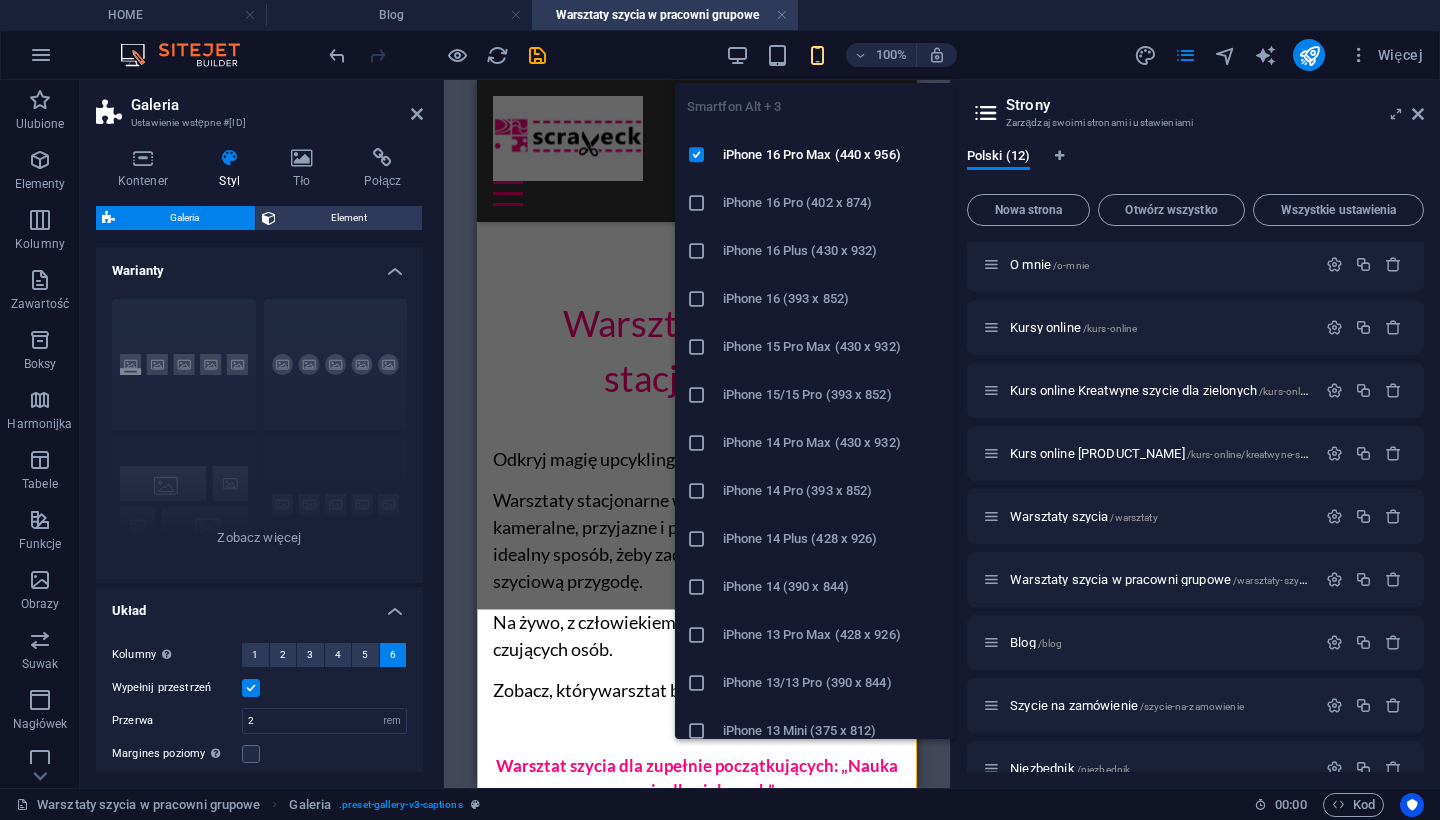 type on "1" 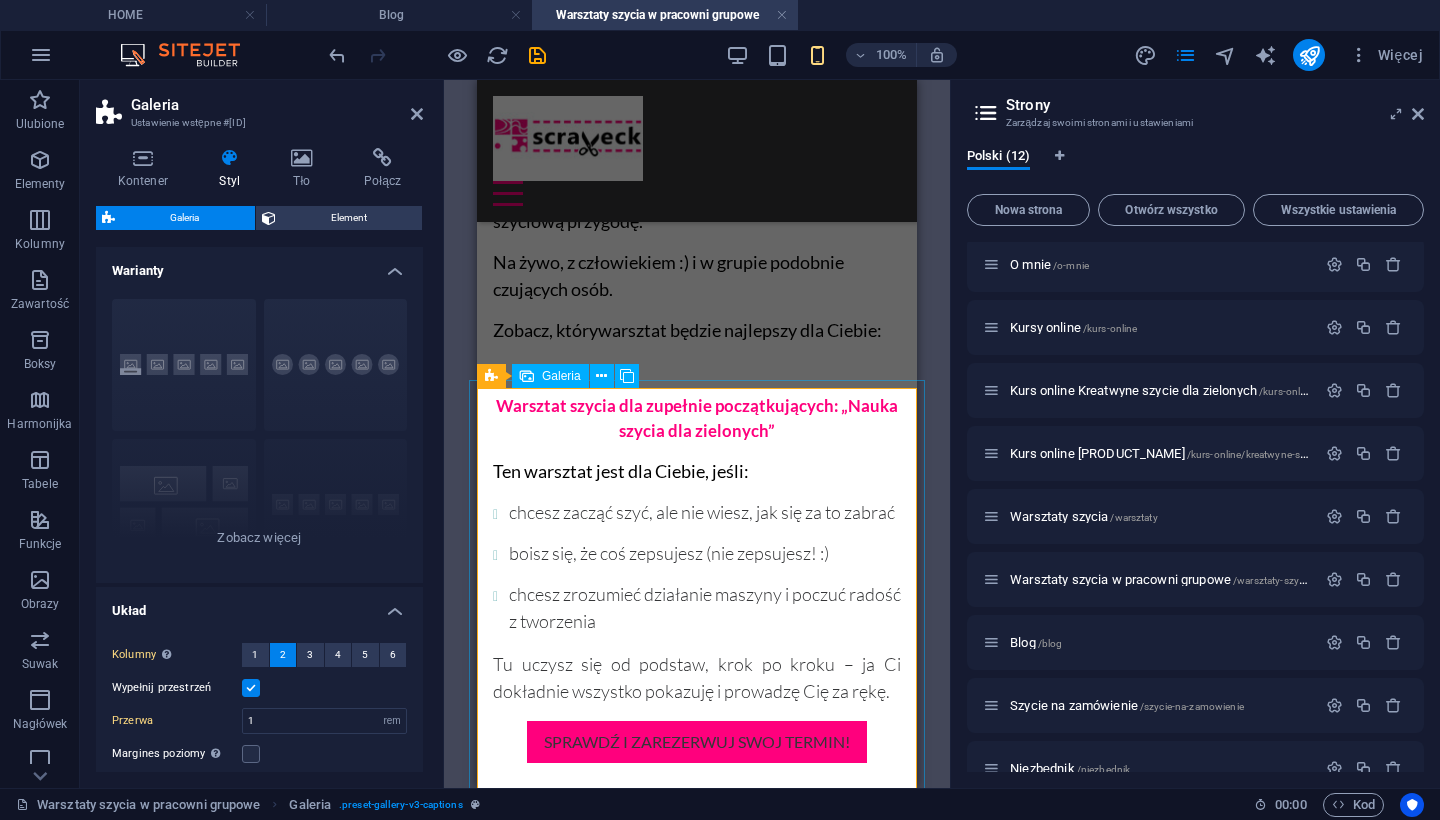 scroll, scrollTop: 1015, scrollLeft: 0, axis: vertical 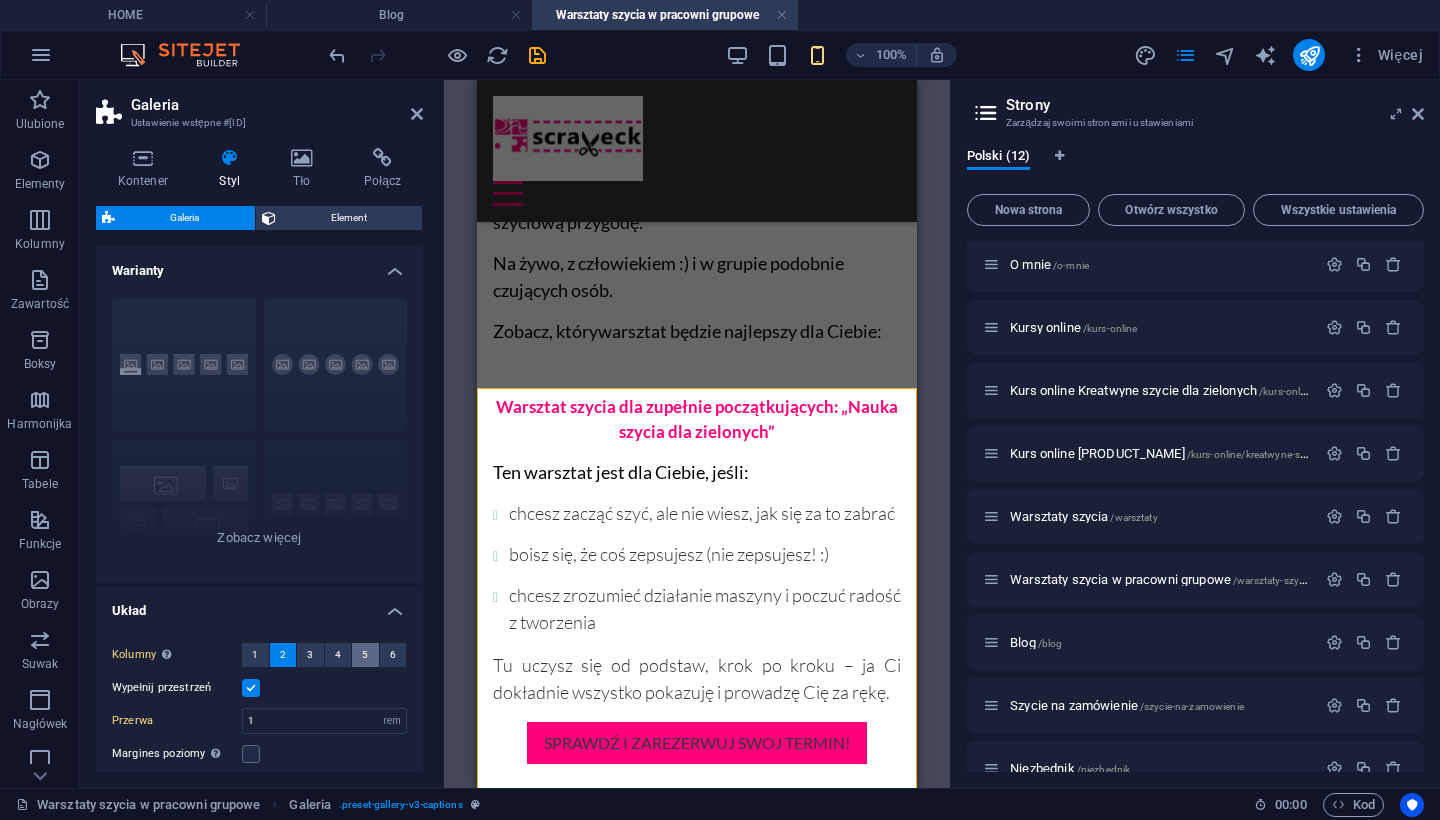click on "5" at bounding box center (365, 655) 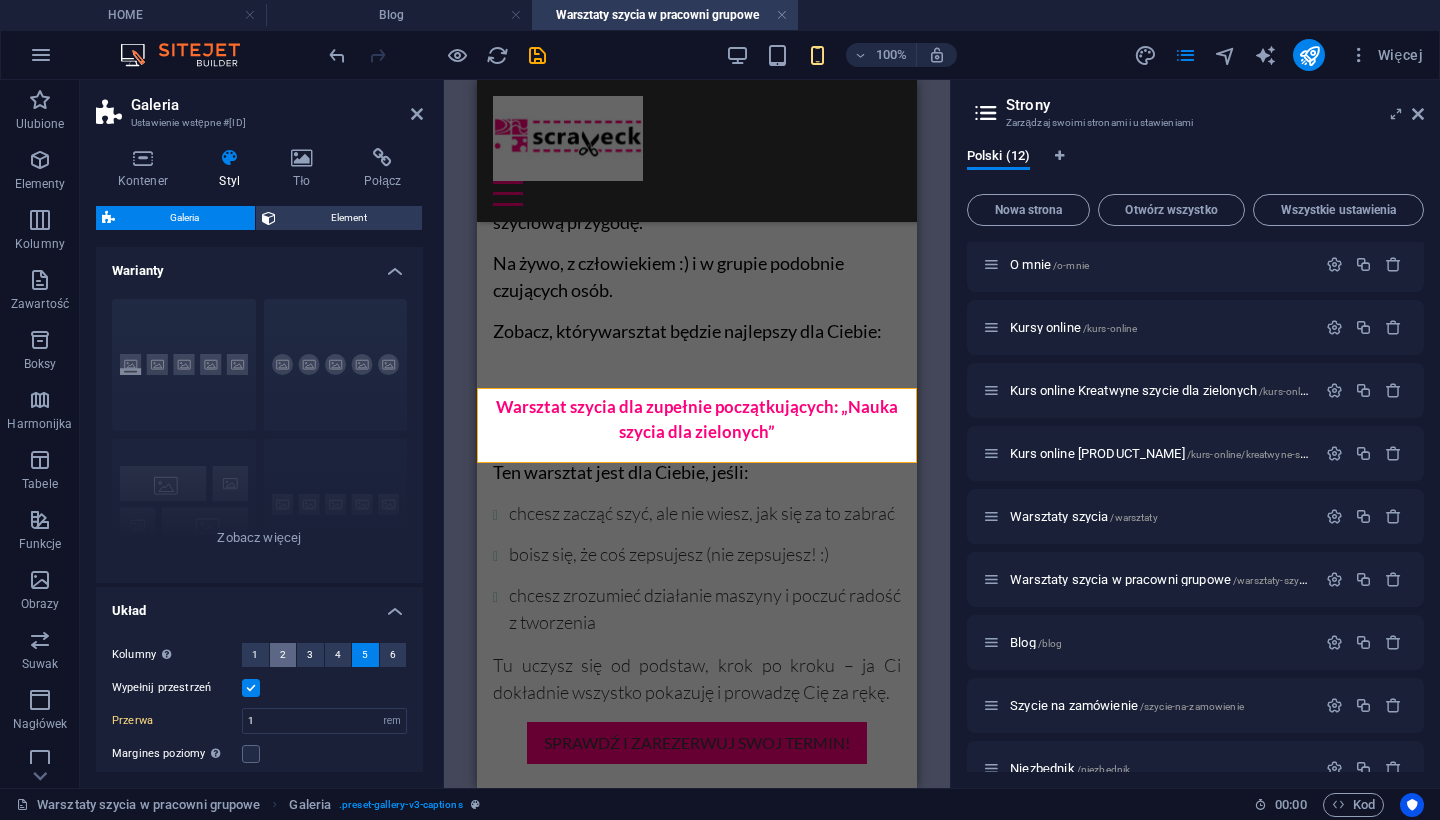 click on "2" at bounding box center [283, 655] 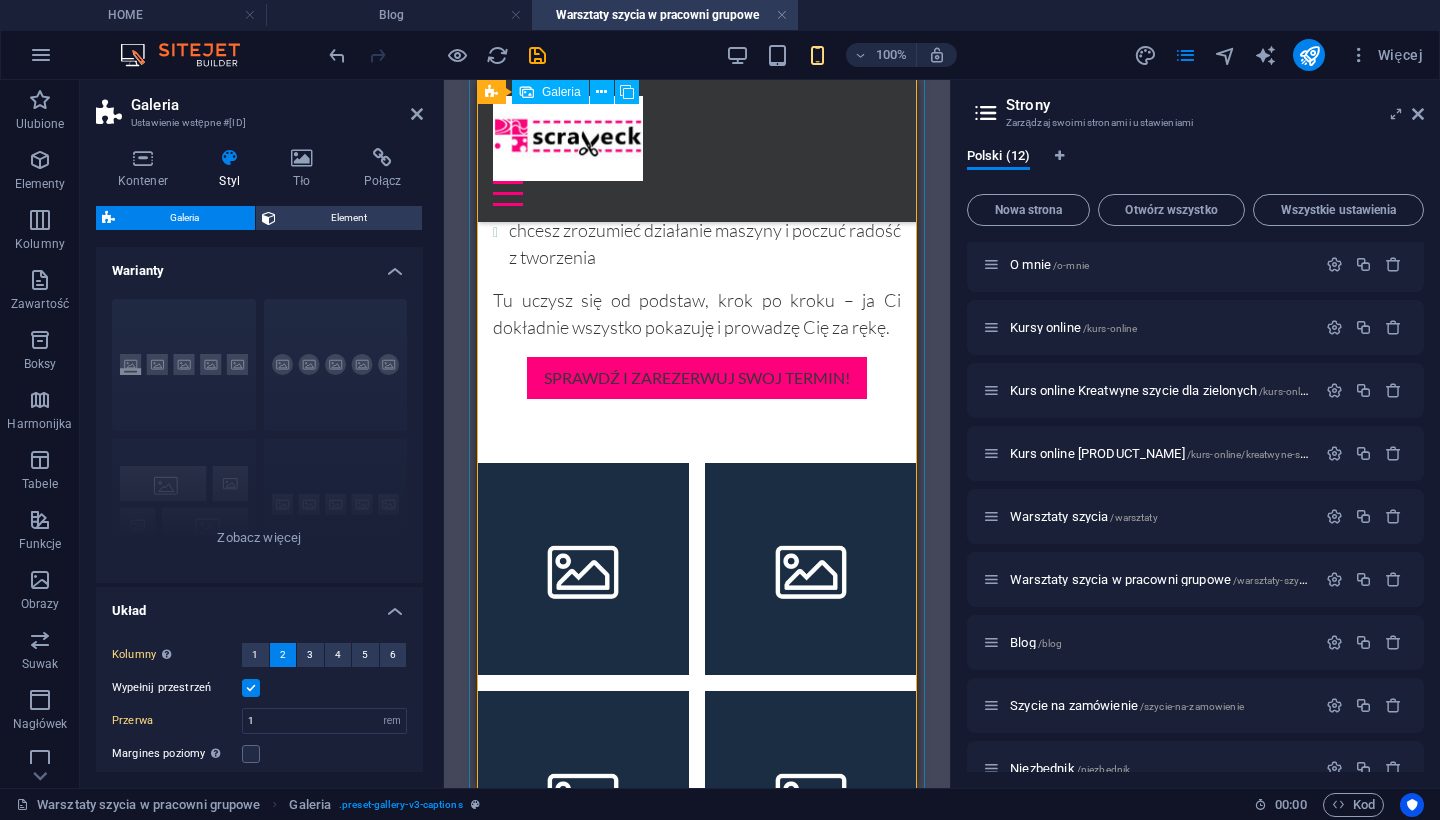 scroll, scrollTop: 1348, scrollLeft: 0, axis: vertical 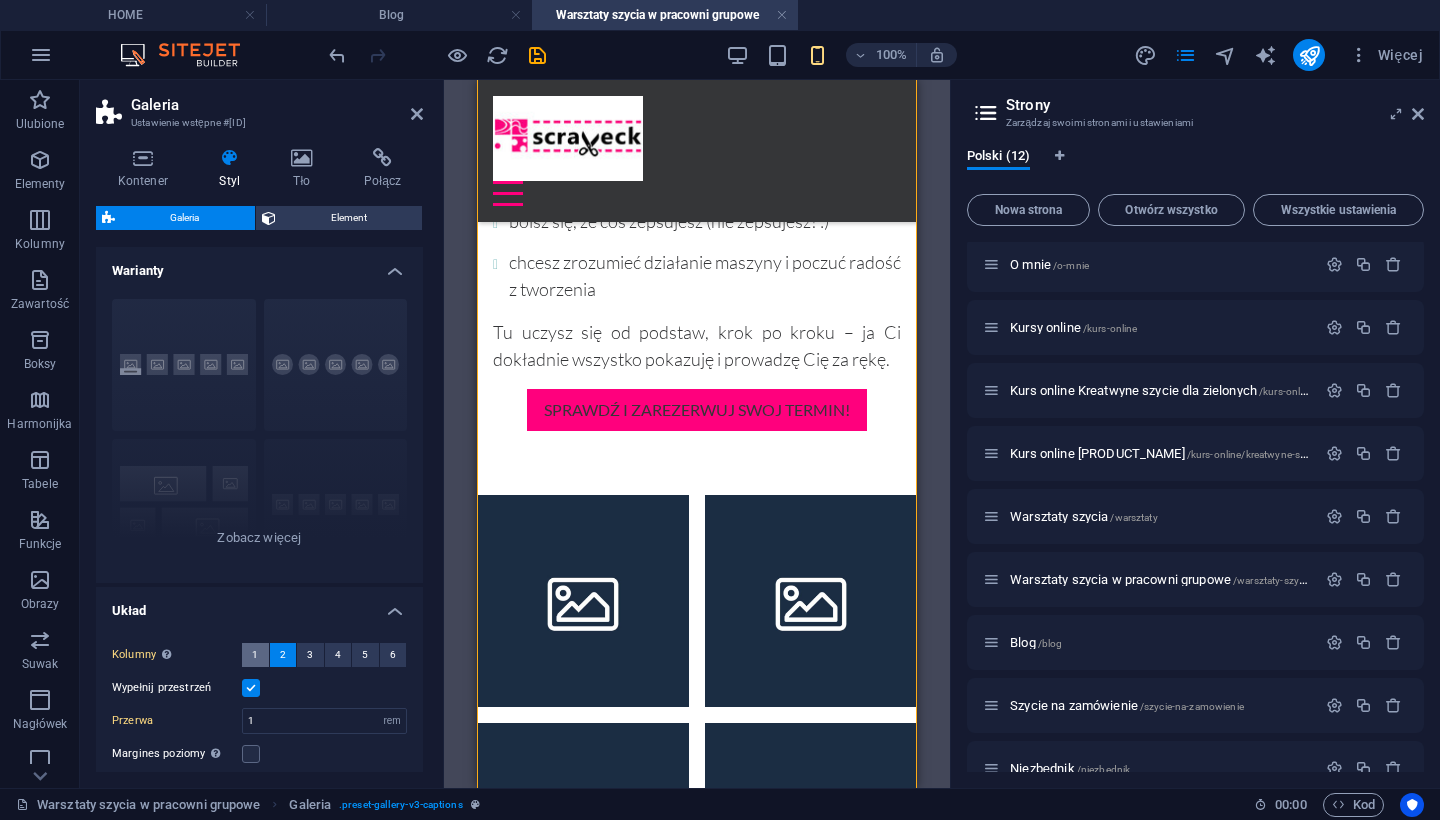 click on "1" at bounding box center [255, 655] 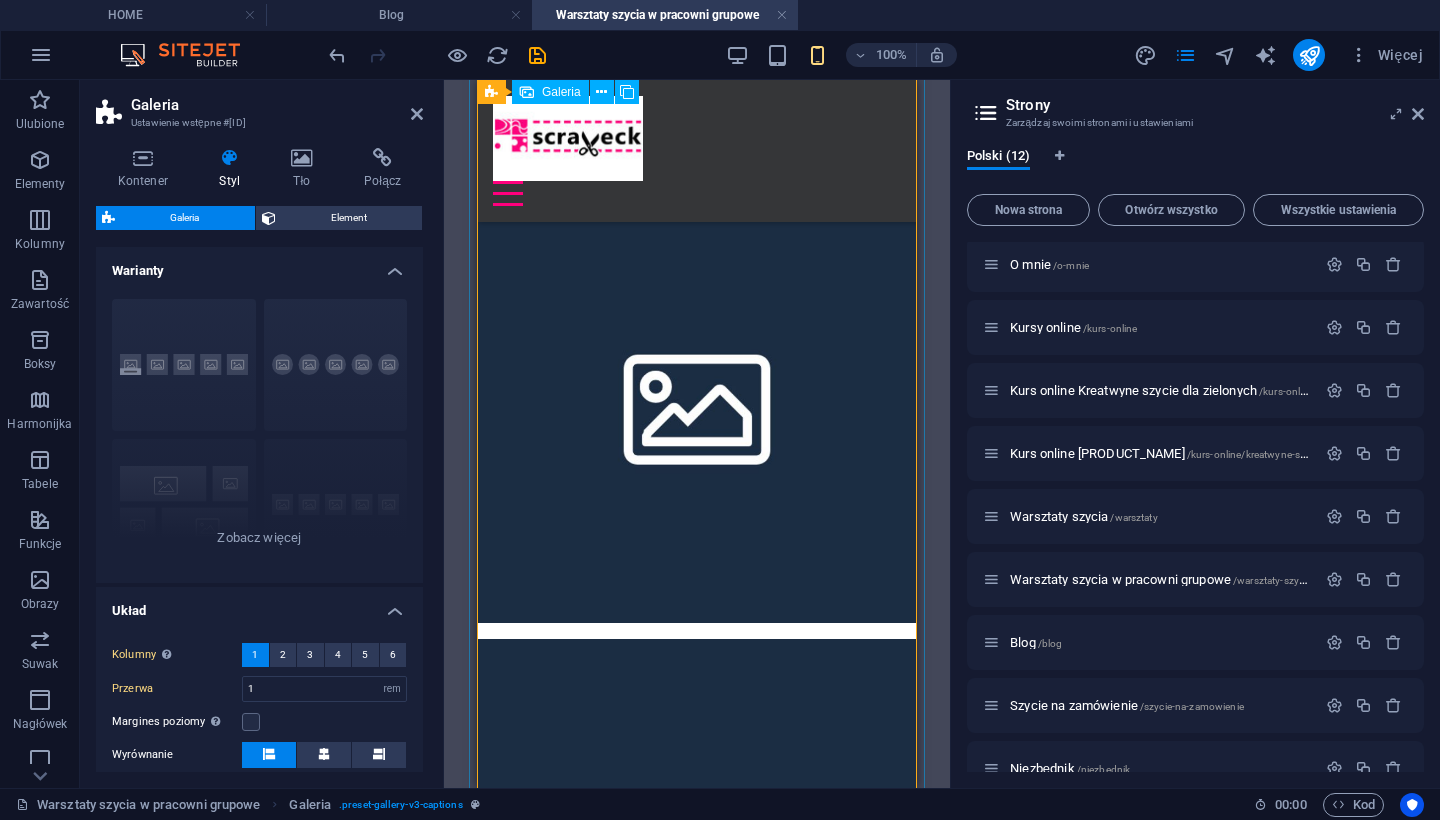 scroll, scrollTop: 1645, scrollLeft: 0, axis: vertical 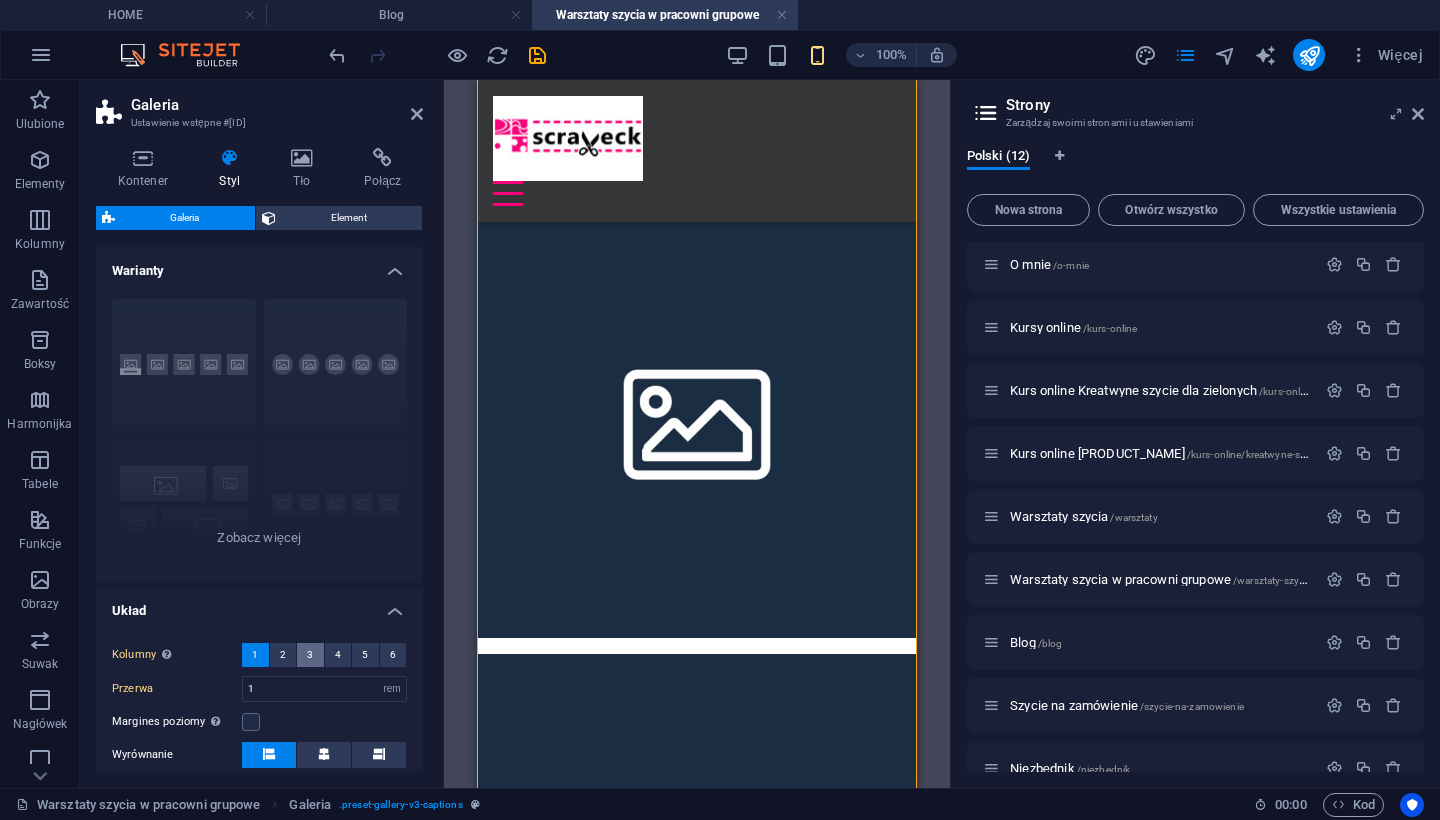 click on "3" at bounding box center [310, 655] 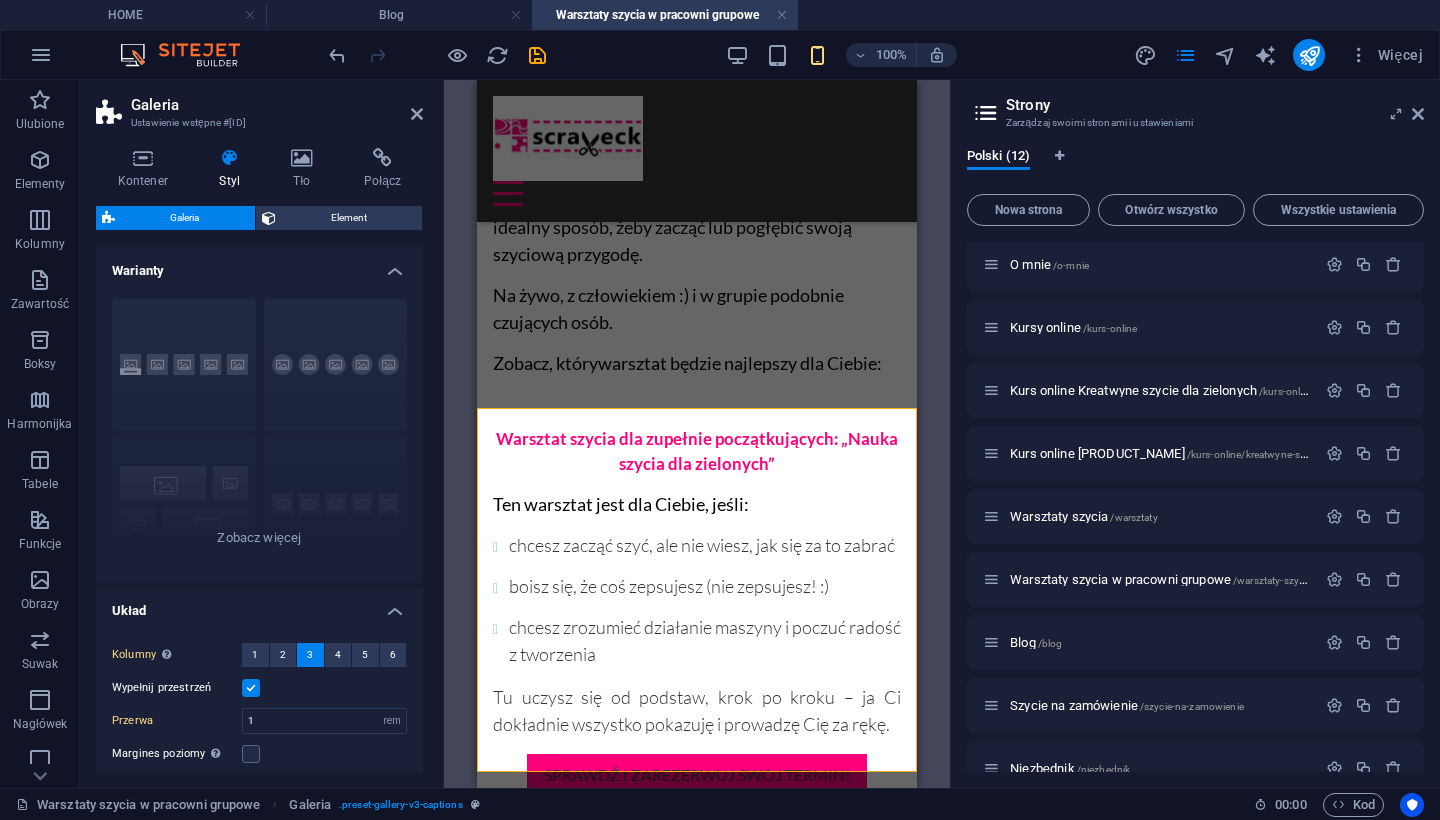 scroll, scrollTop: 1048, scrollLeft: 0, axis: vertical 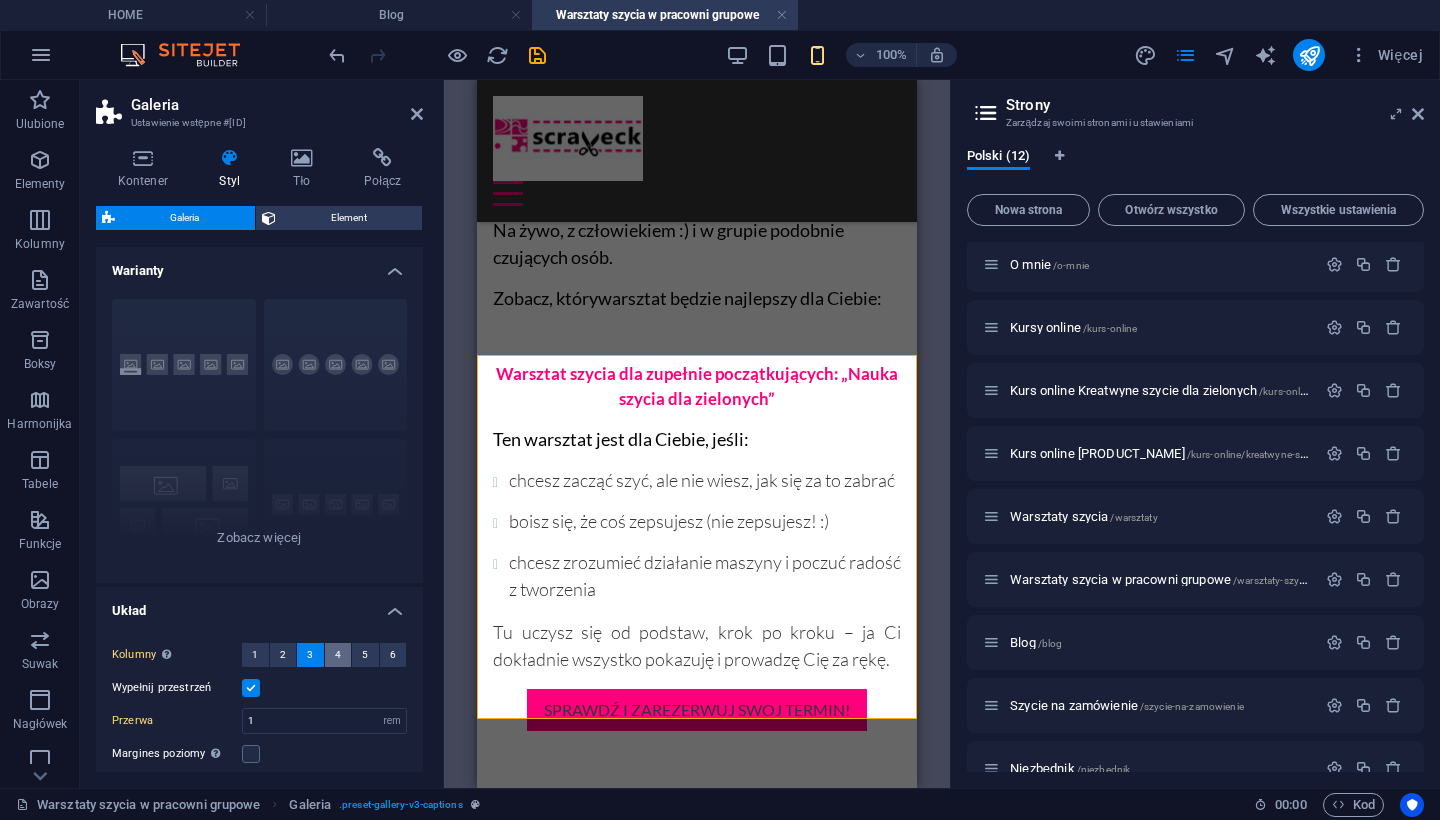 click on "4" at bounding box center (338, 655) 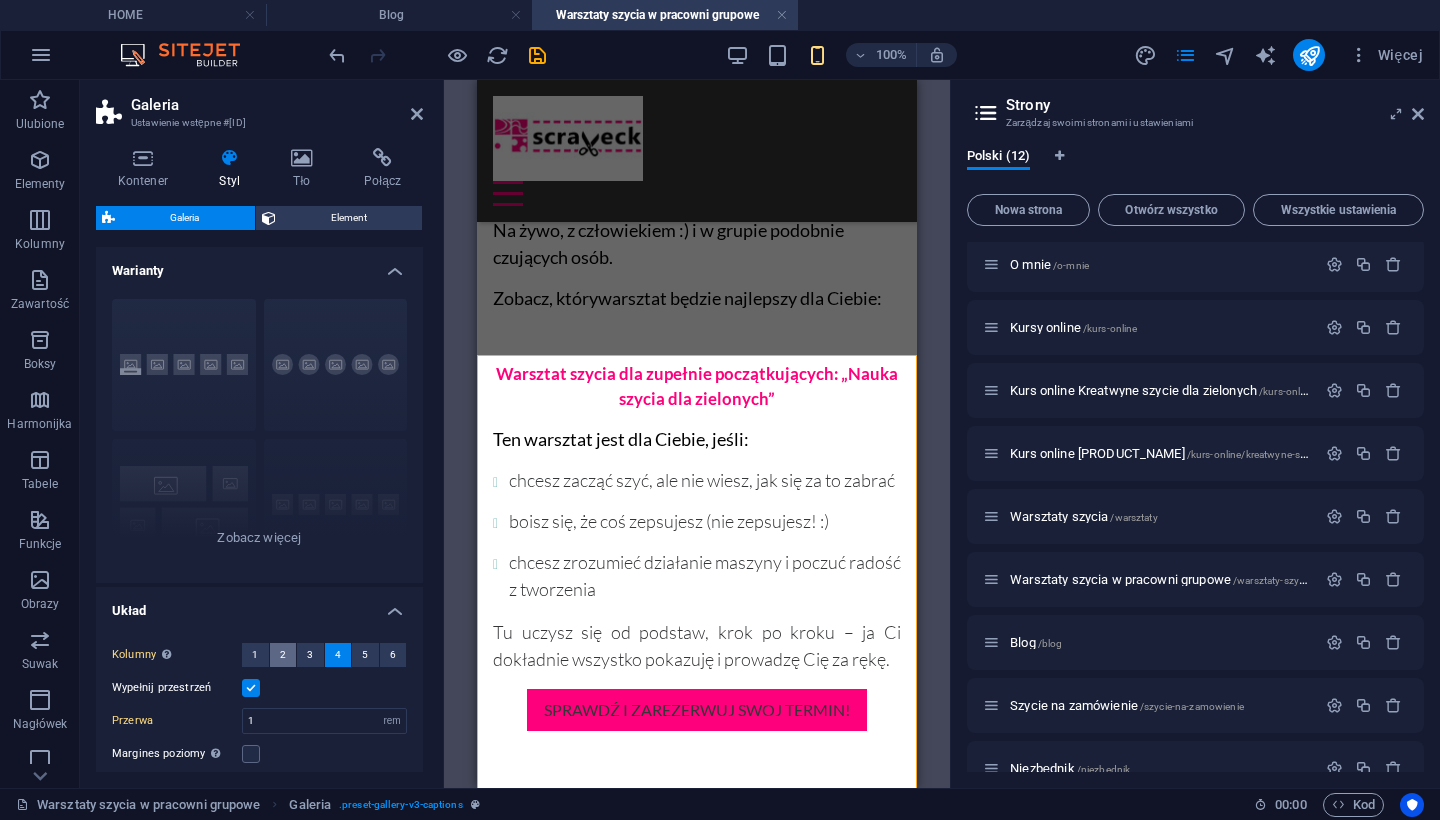 click on "2" at bounding box center (283, 655) 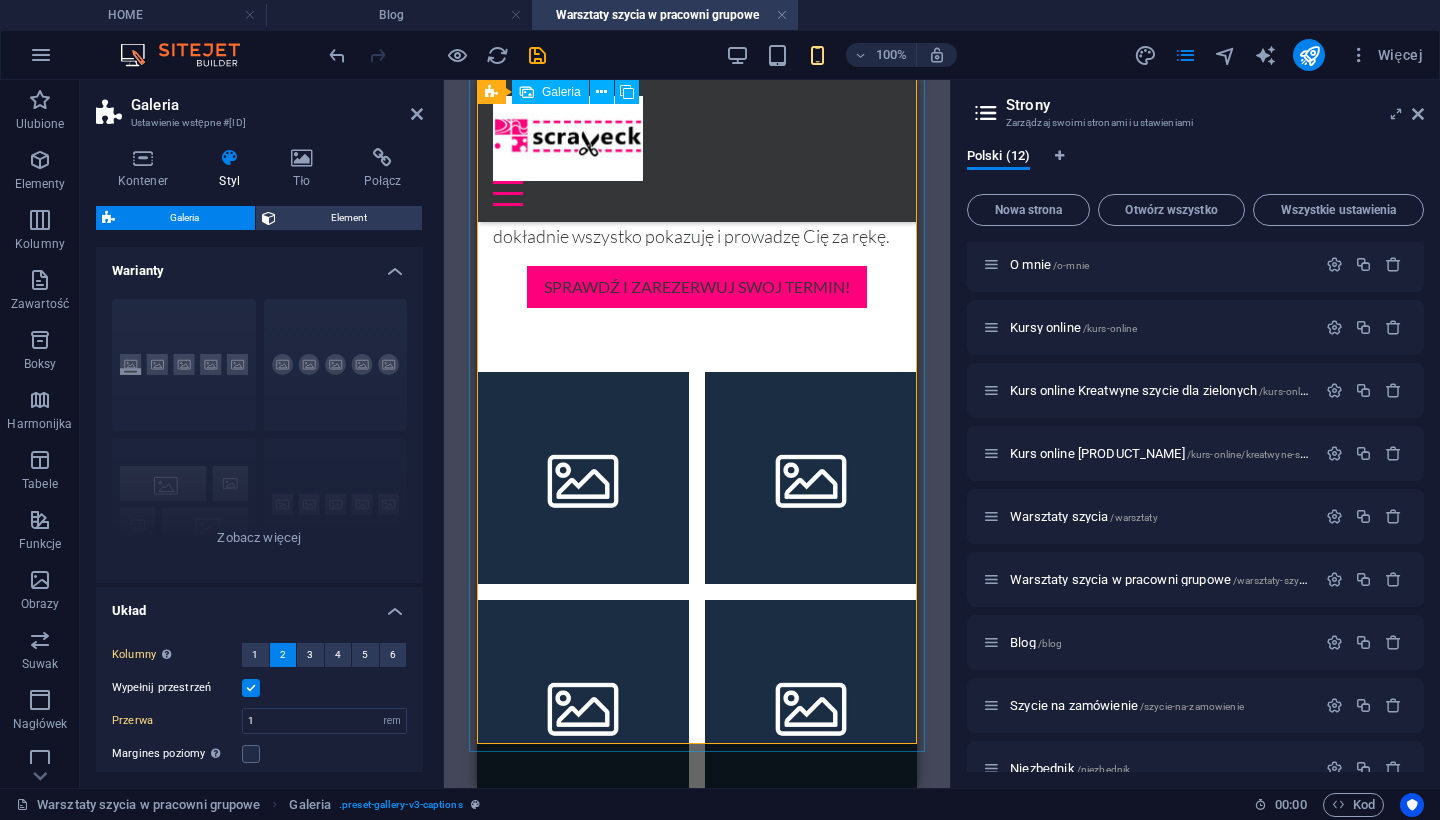 scroll, scrollTop: 1615, scrollLeft: 0, axis: vertical 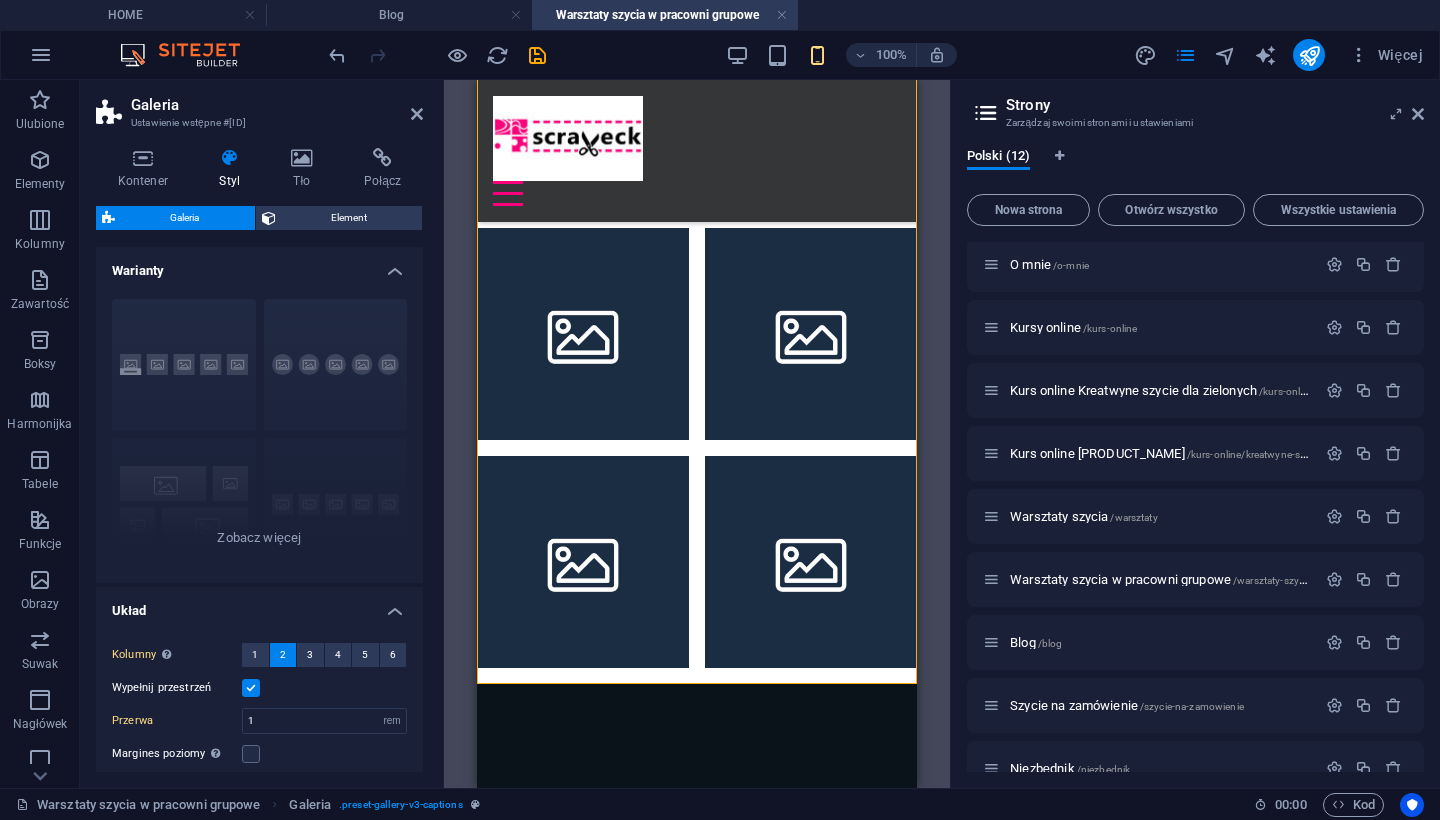 click at bounding box center [251, 688] 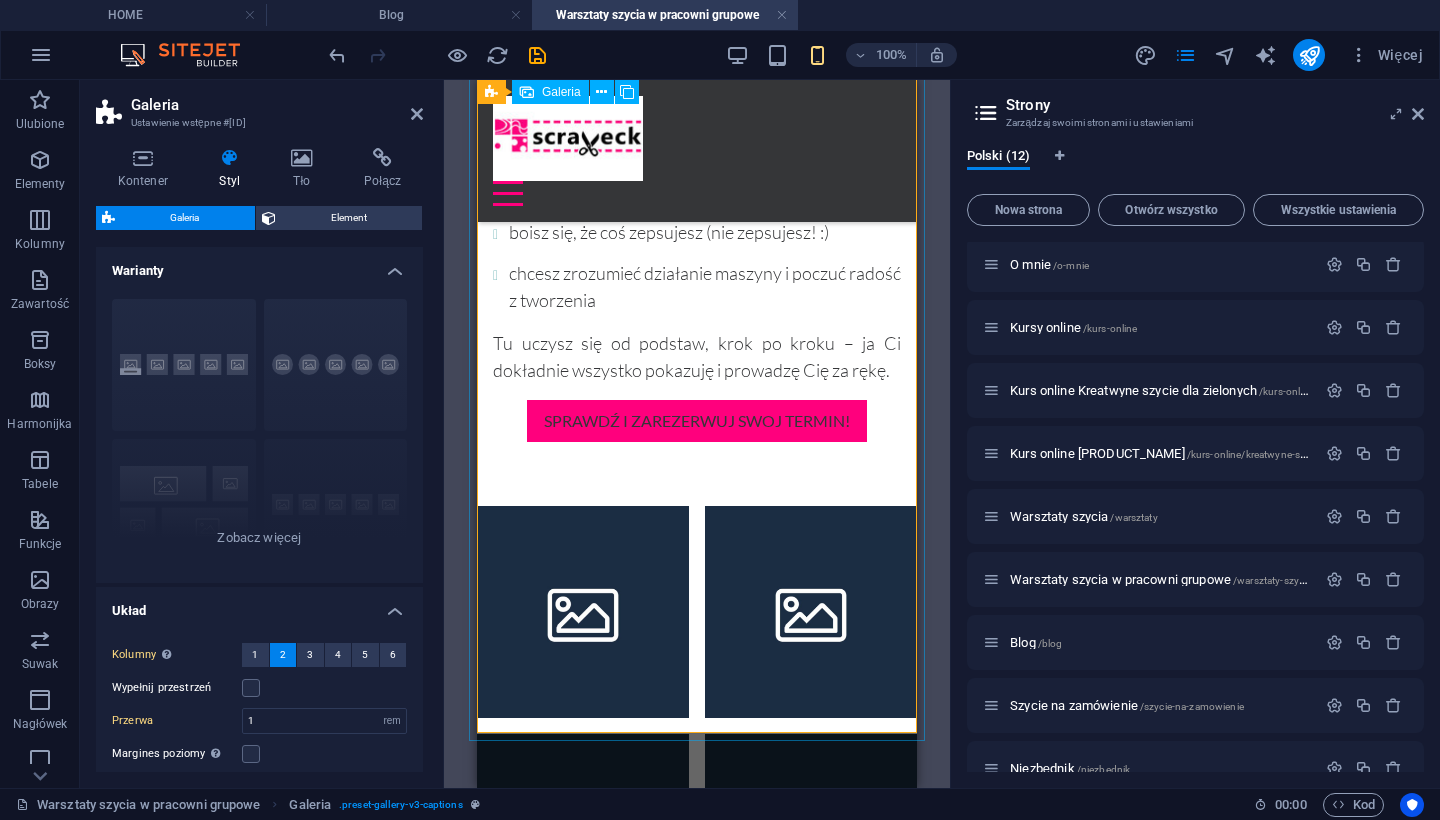 scroll, scrollTop: 1338, scrollLeft: 0, axis: vertical 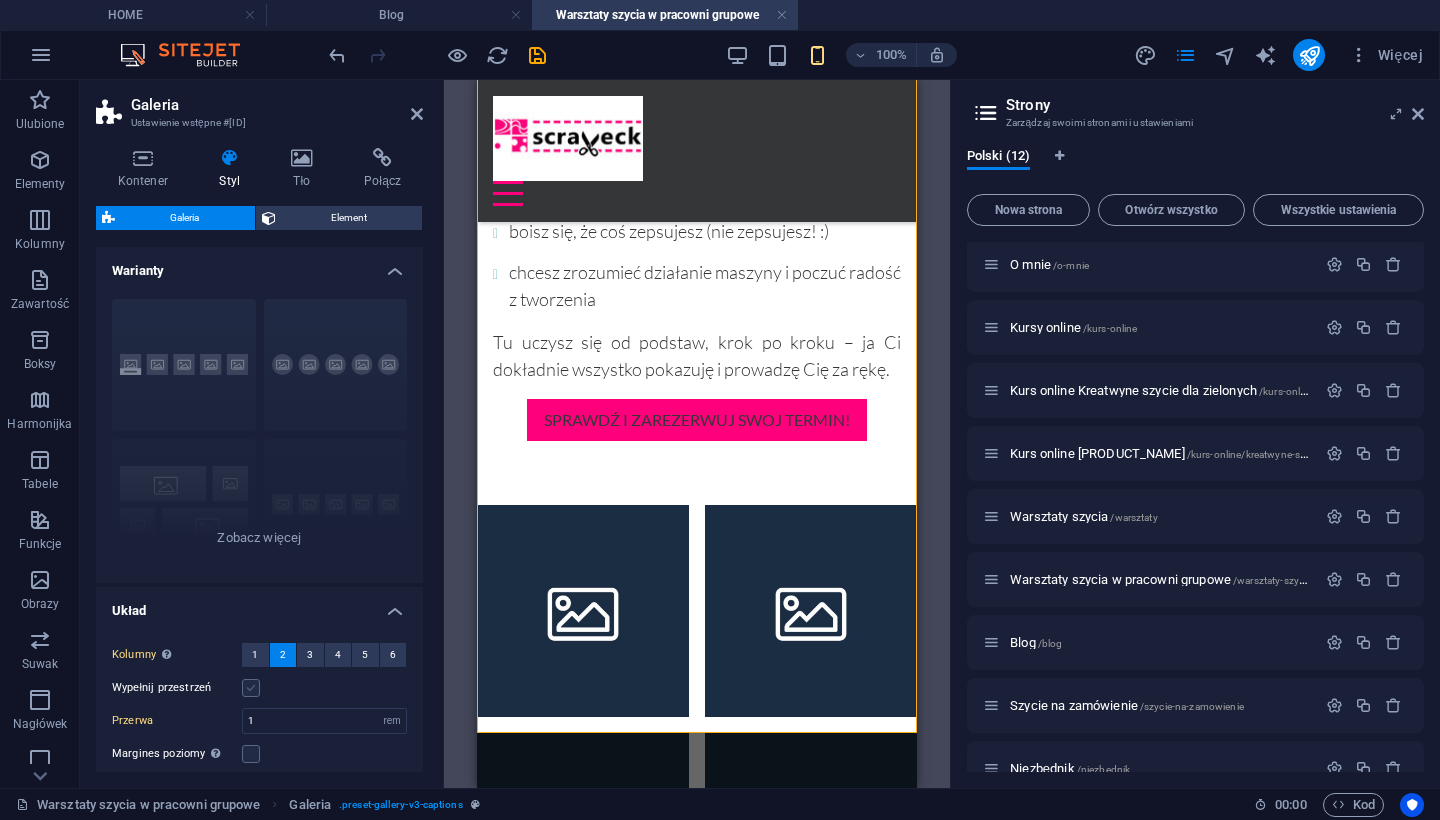 click at bounding box center [251, 688] 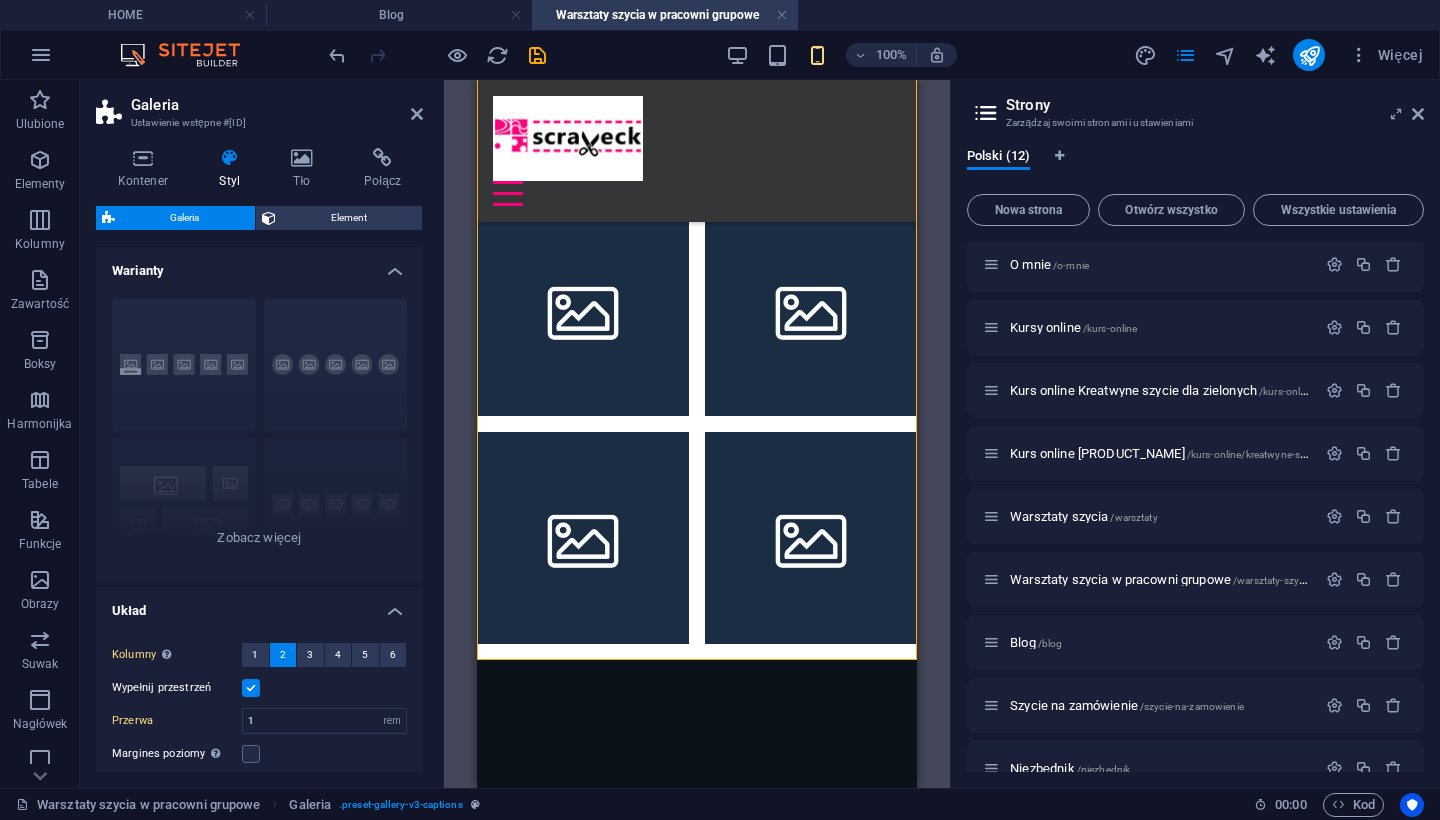 scroll, scrollTop: 1643, scrollLeft: 0, axis: vertical 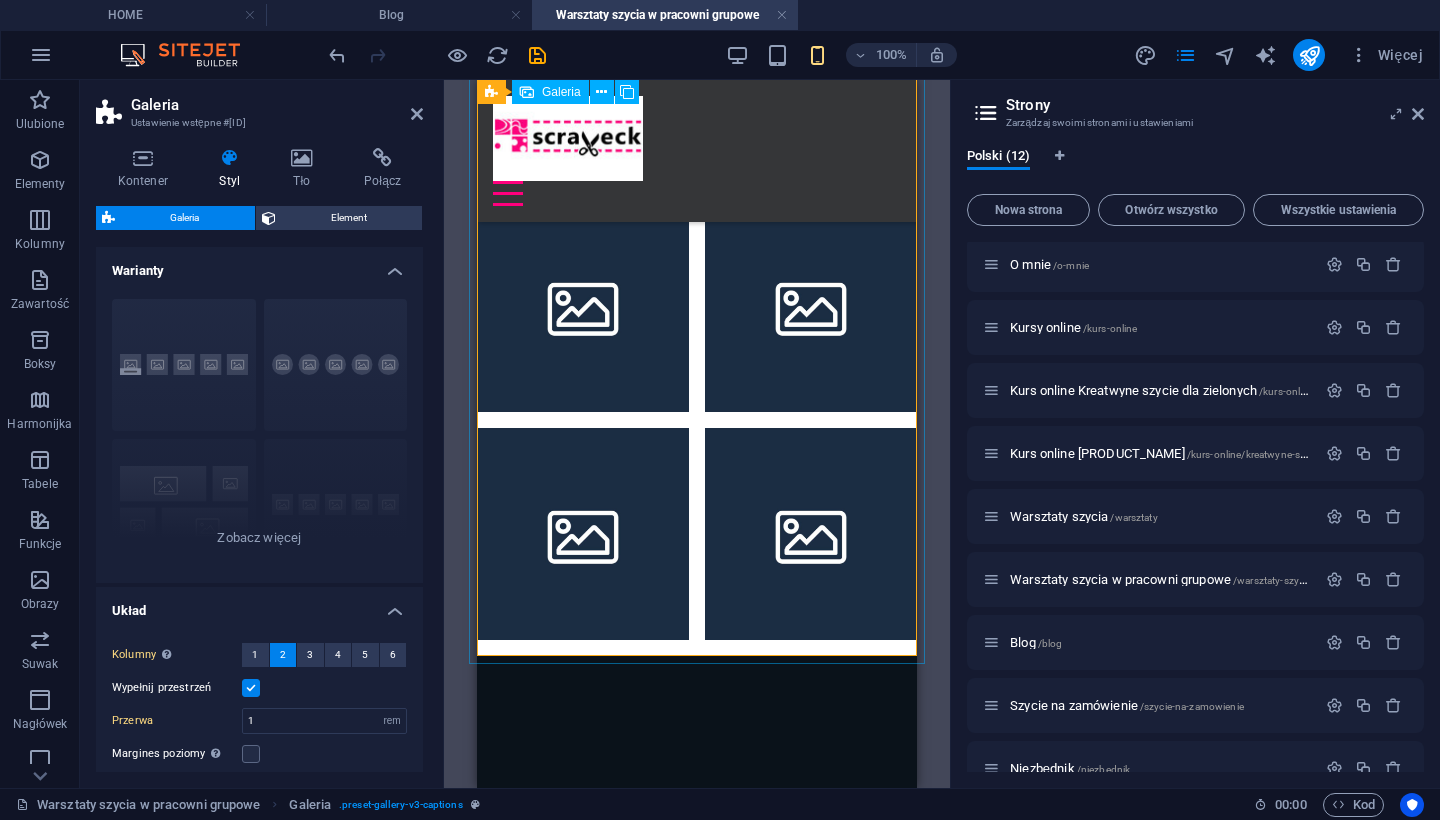 click at bounding box center (697, 876) 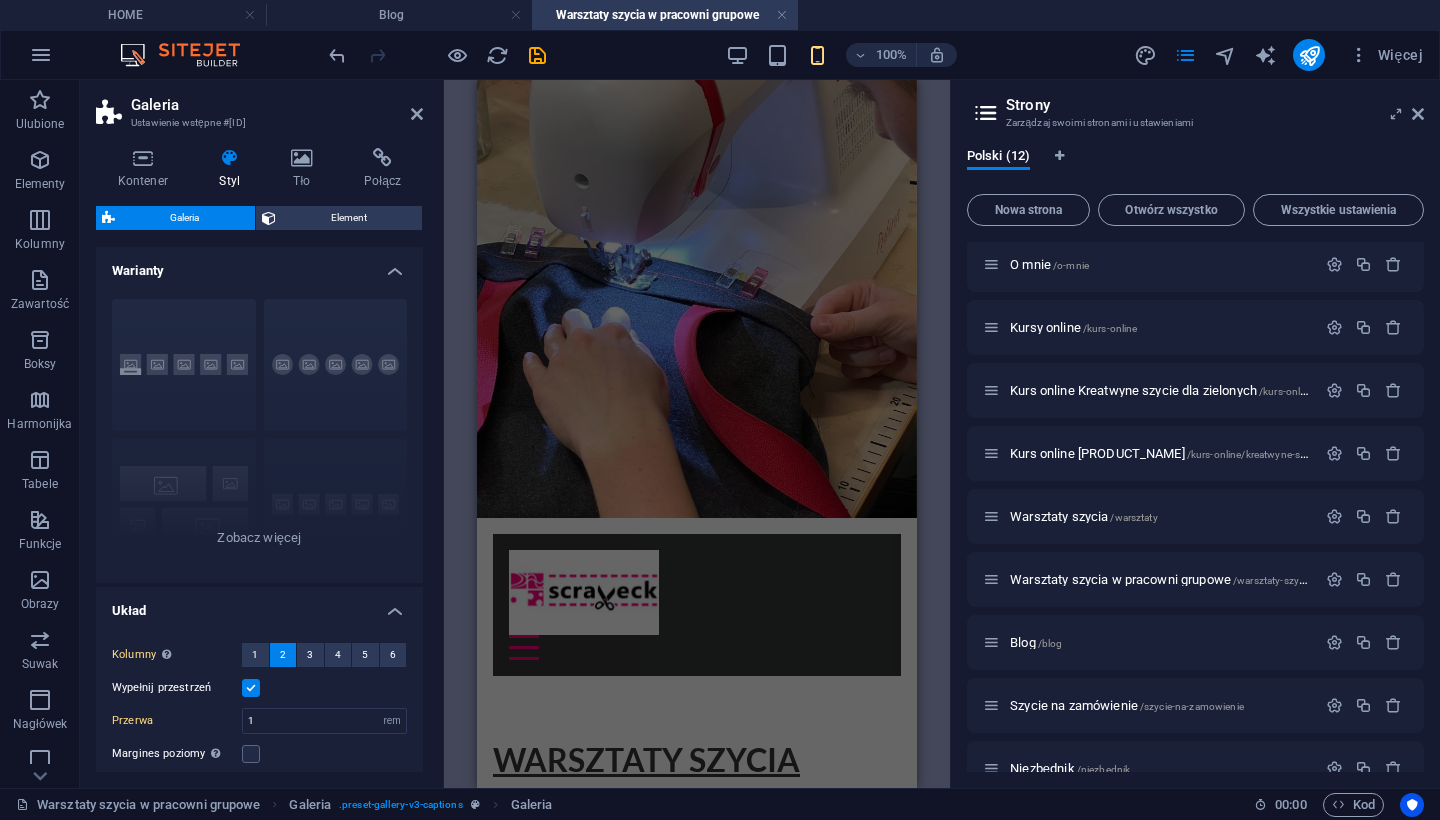 scroll, scrollTop: 0, scrollLeft: 0, axis: both 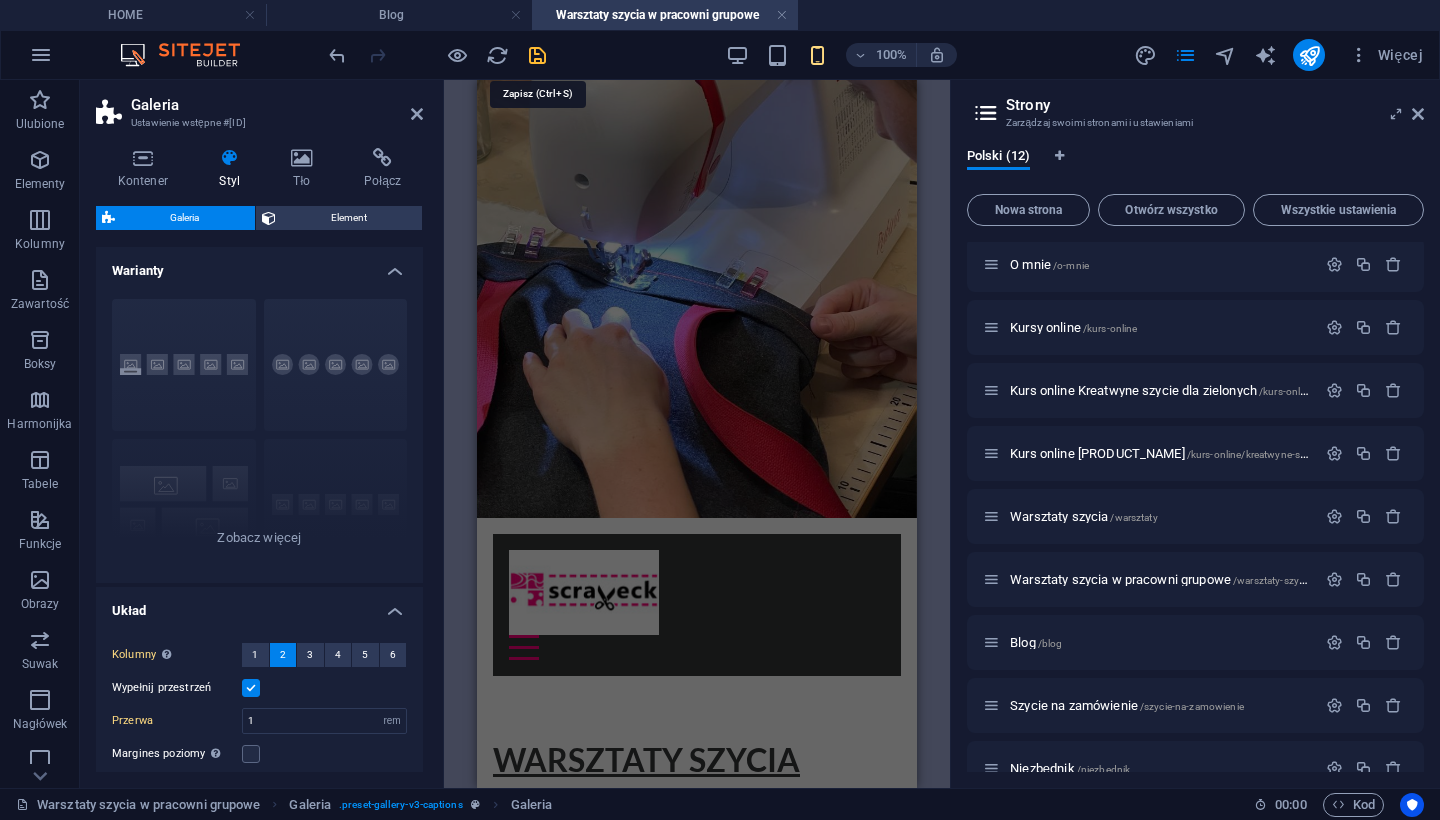 click at bounding box center (537, 55) 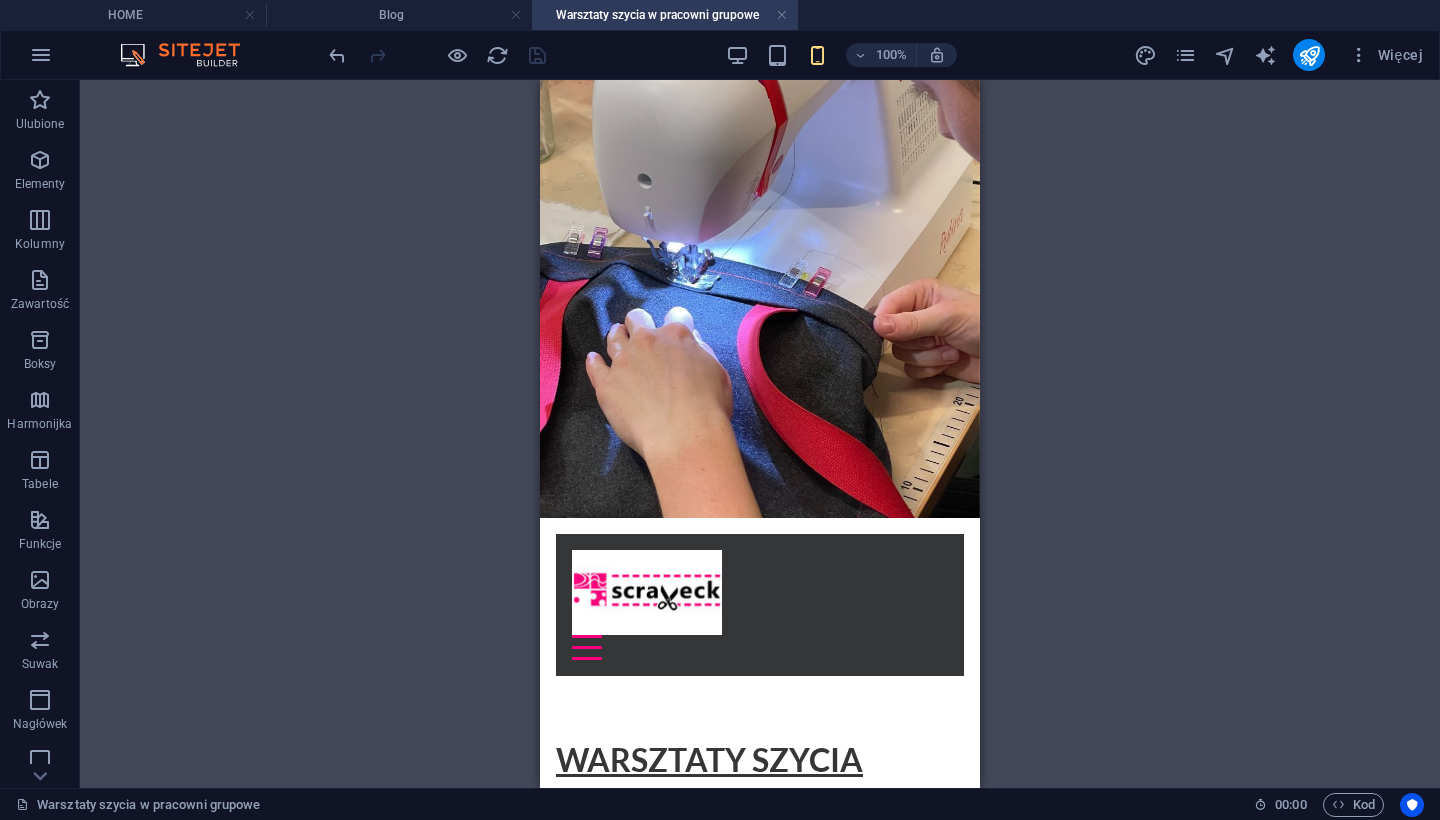 scroll, scrollTop: 0, scrollLeft: 0, axis: both 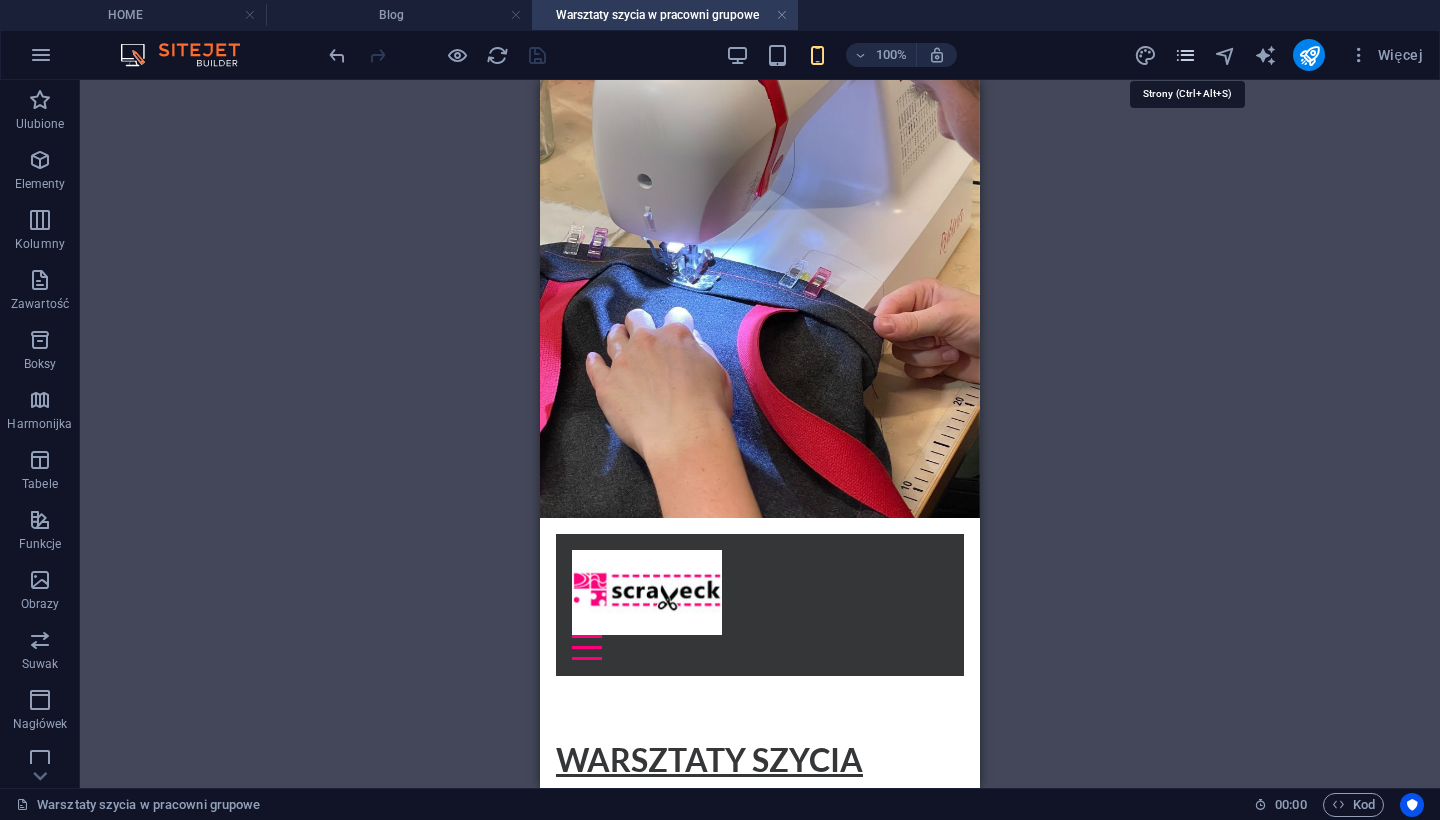 click at bounding box center (1185, 55) 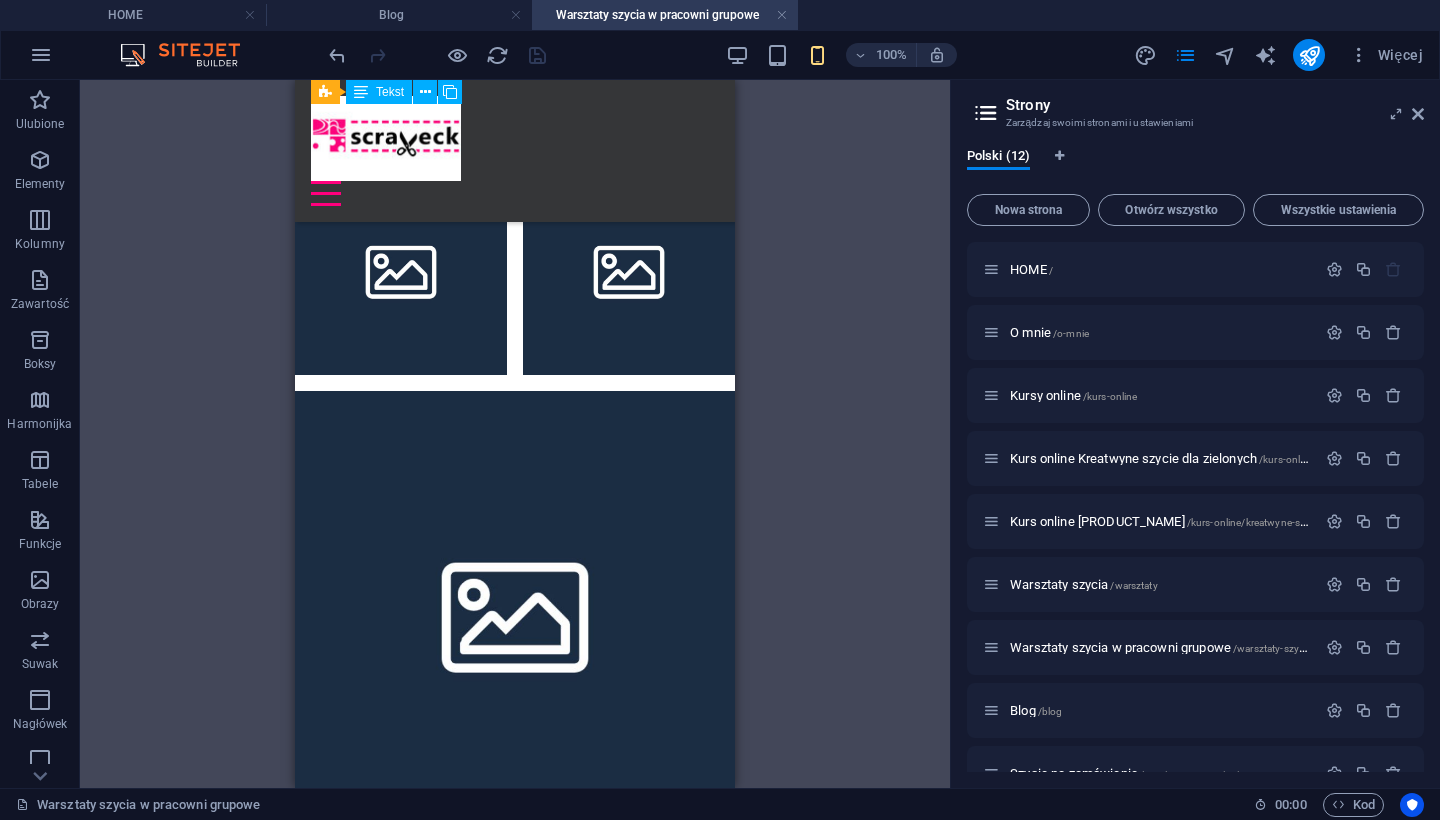 scroll, scrollTop: 1910, scrollLeft: 0, axis: vertical 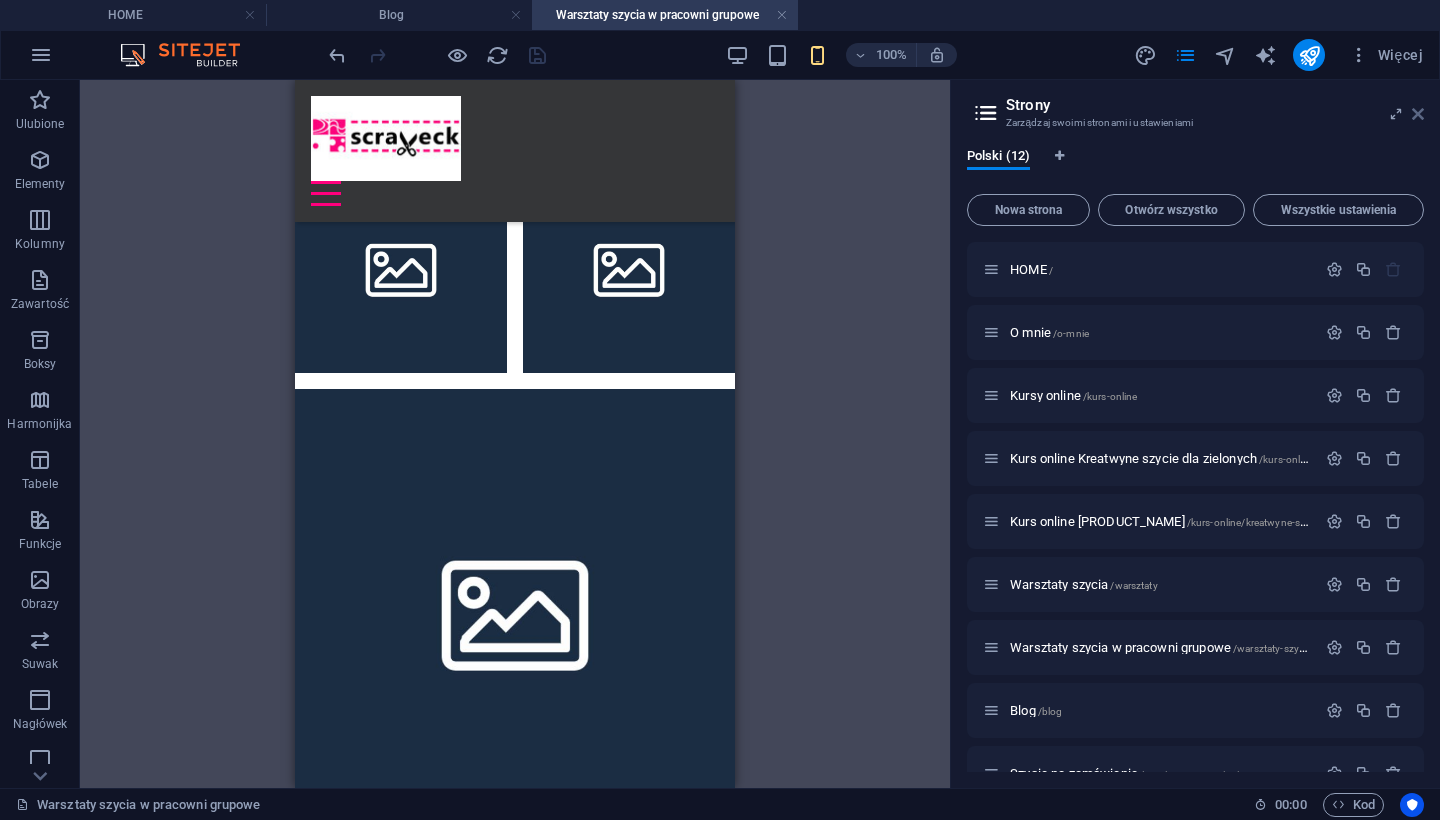 click at bounding box center [1418, 114] 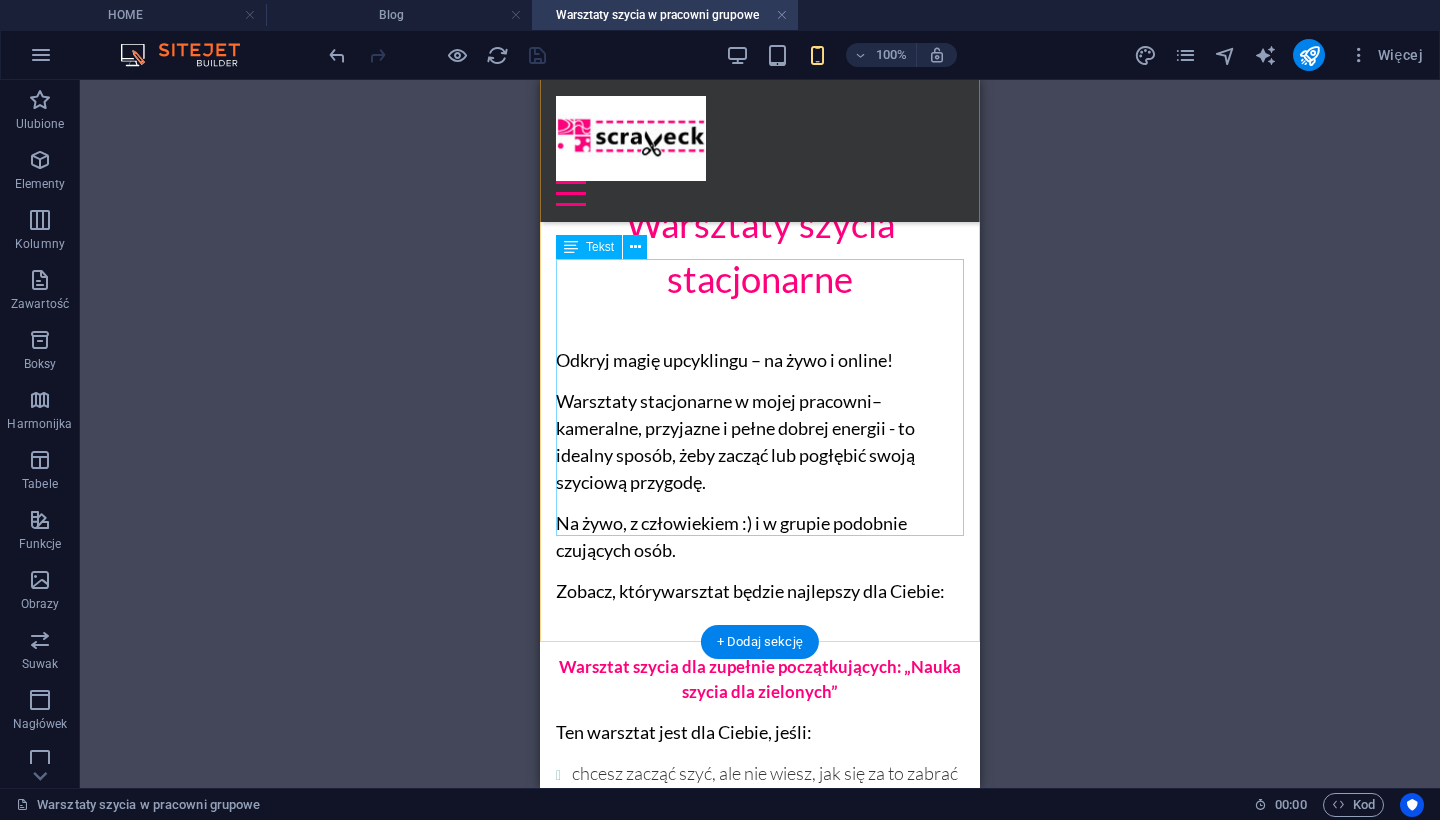 scroll, scrollTop: 761, scrollLeft: 0, axis: vertical 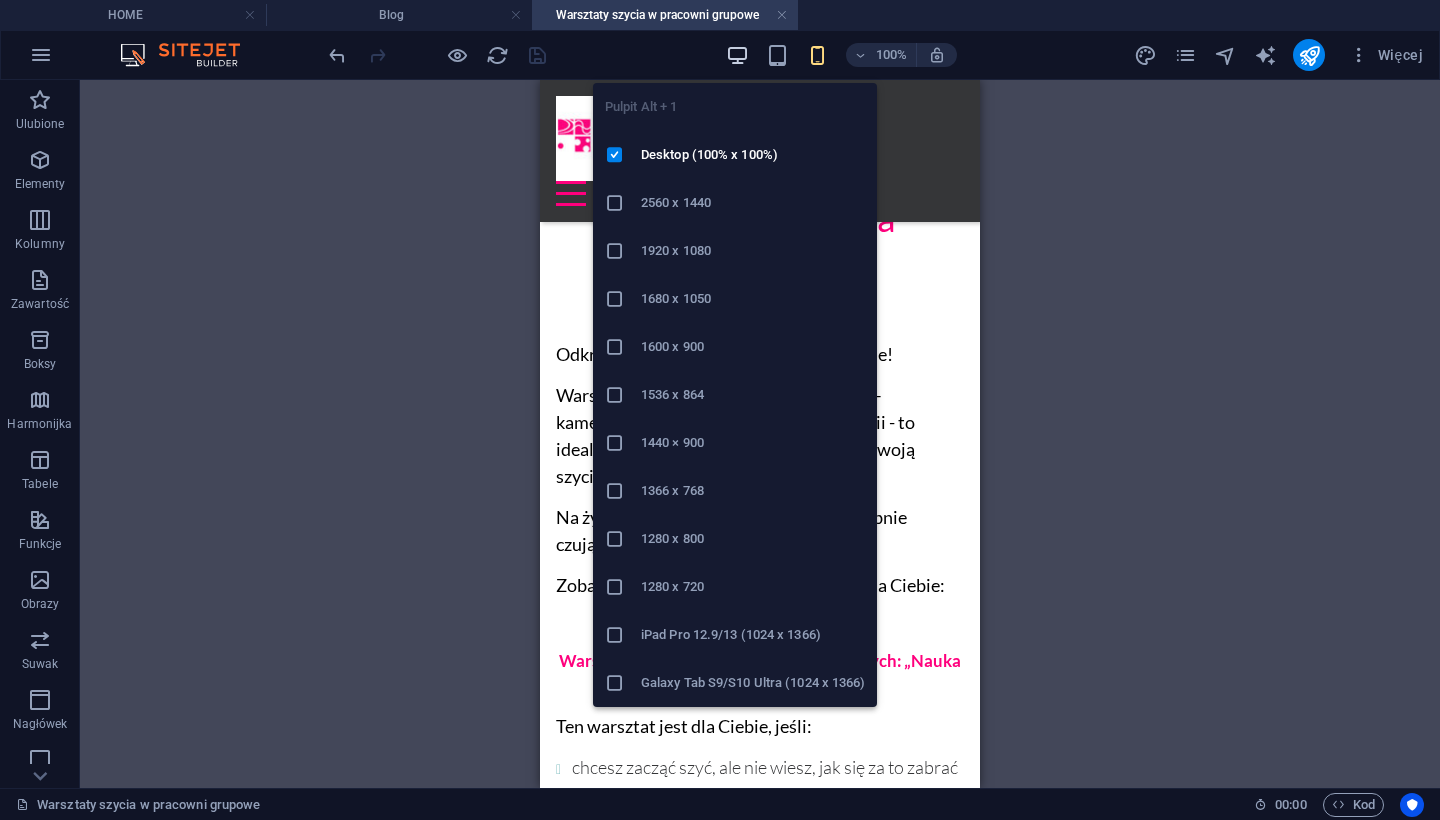 click at bounding box center (737, 55) 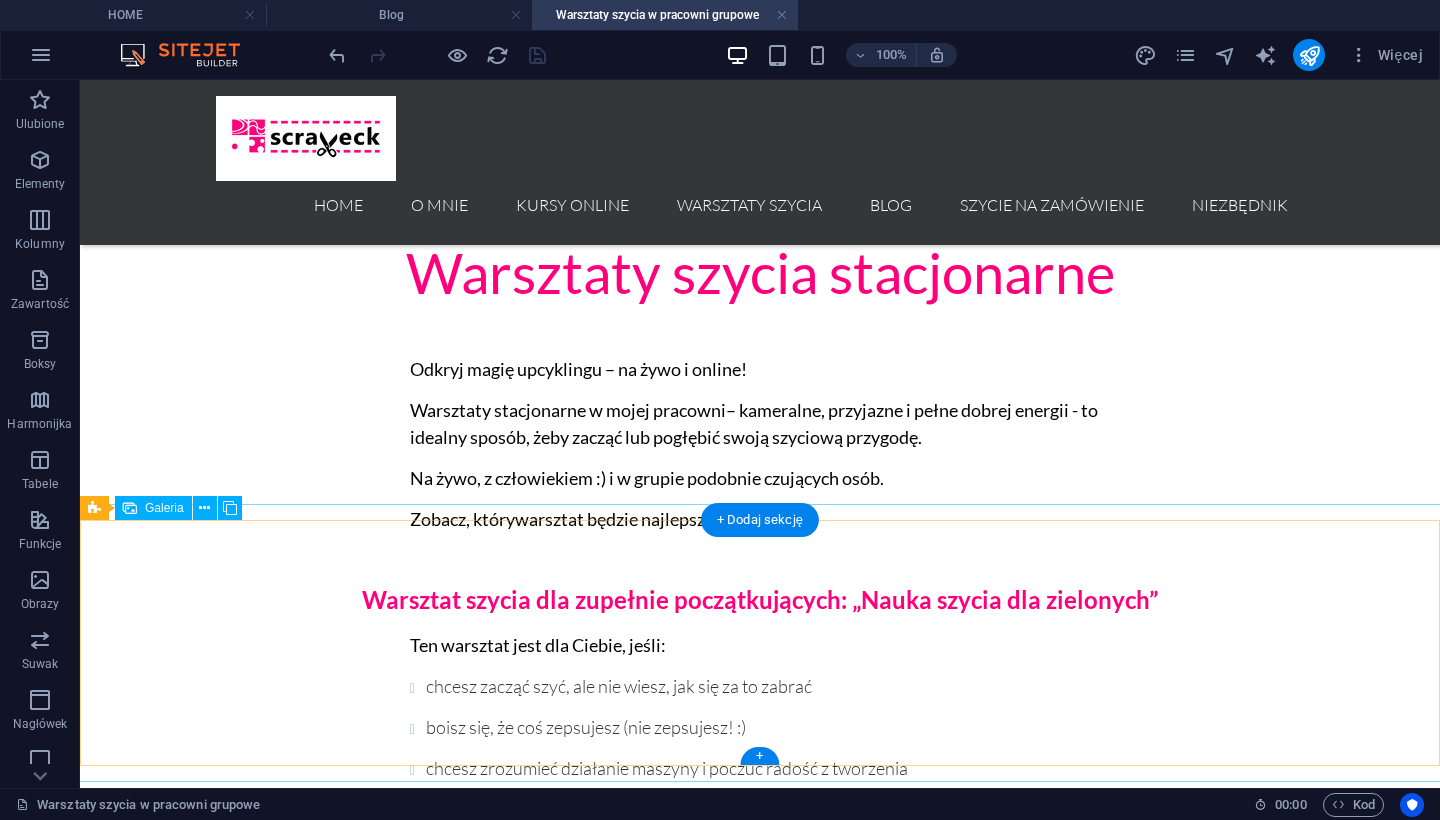click at bounding box center [203, 1081] 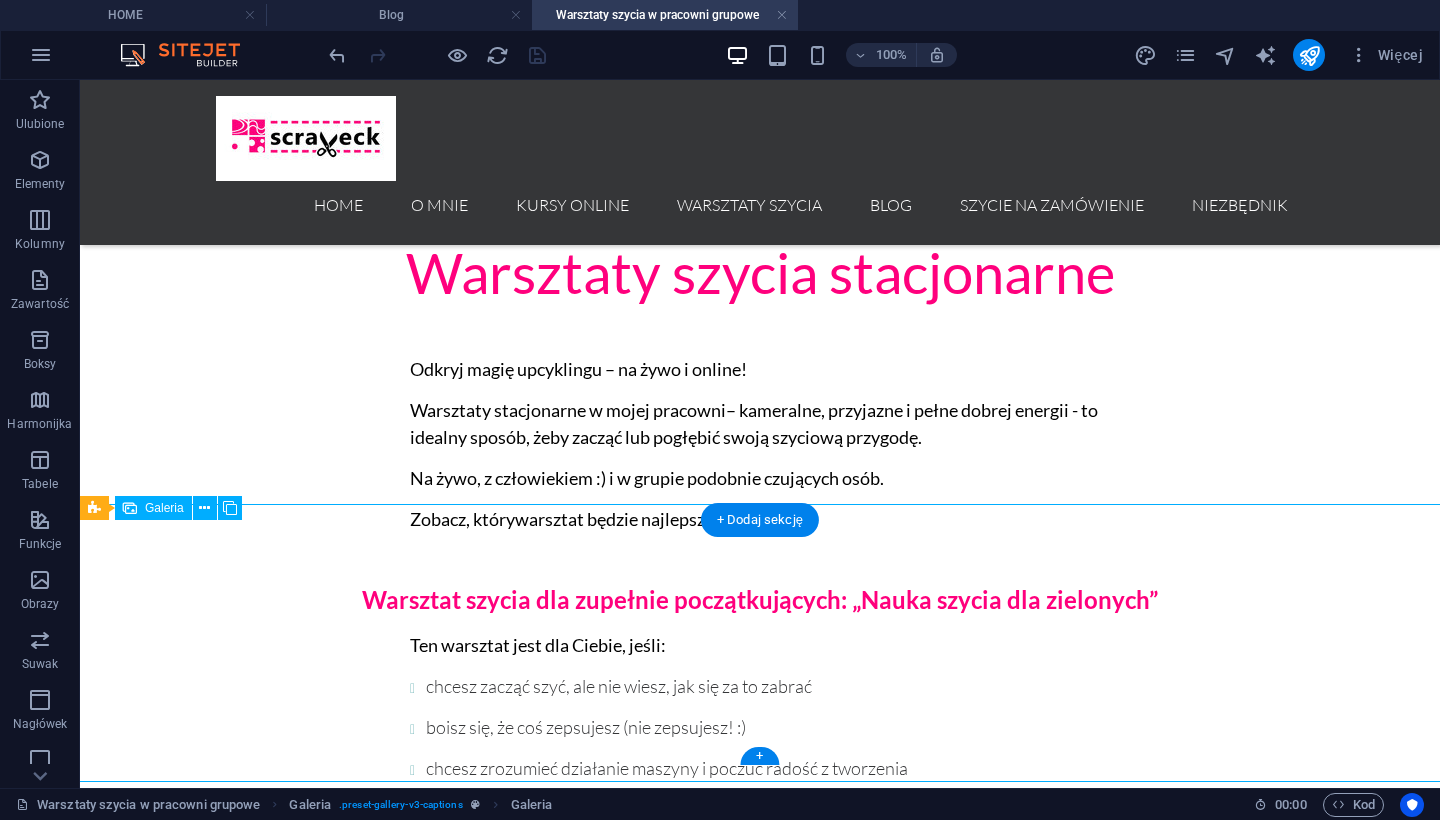 click at bounding box center [203, 1081] 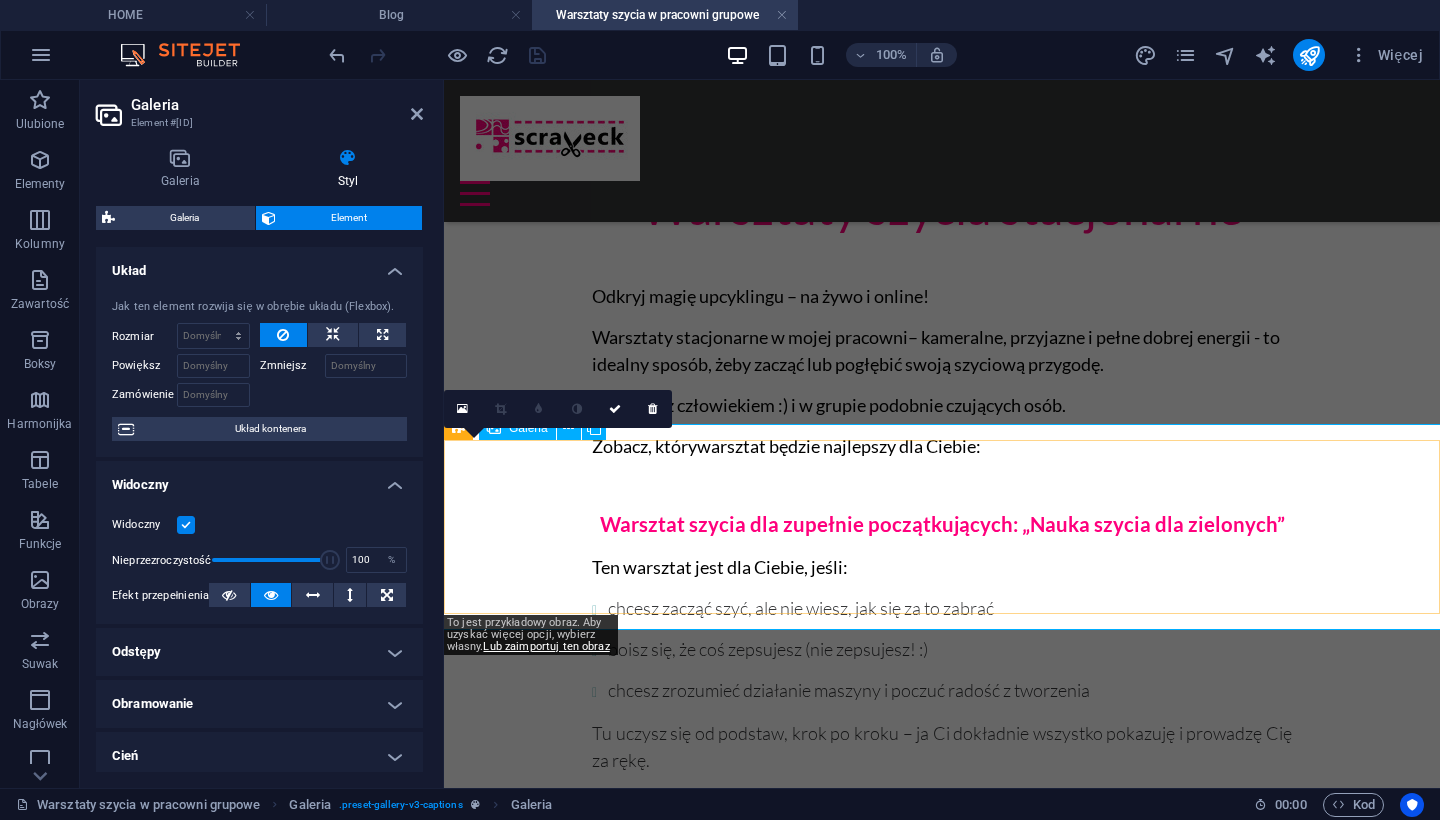 click at bounding box center (531, 967) 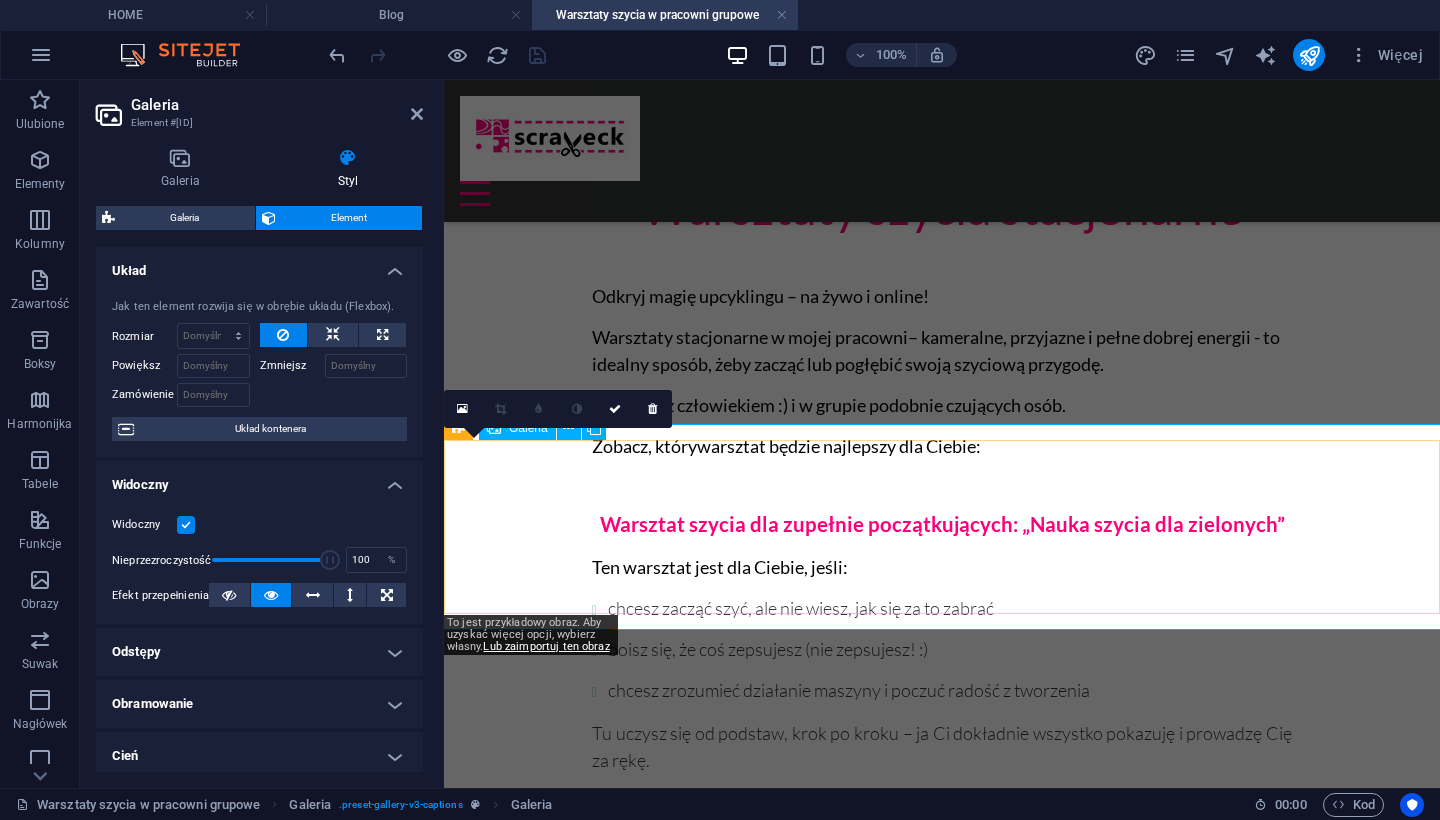 click at bounding box center [531, 967] 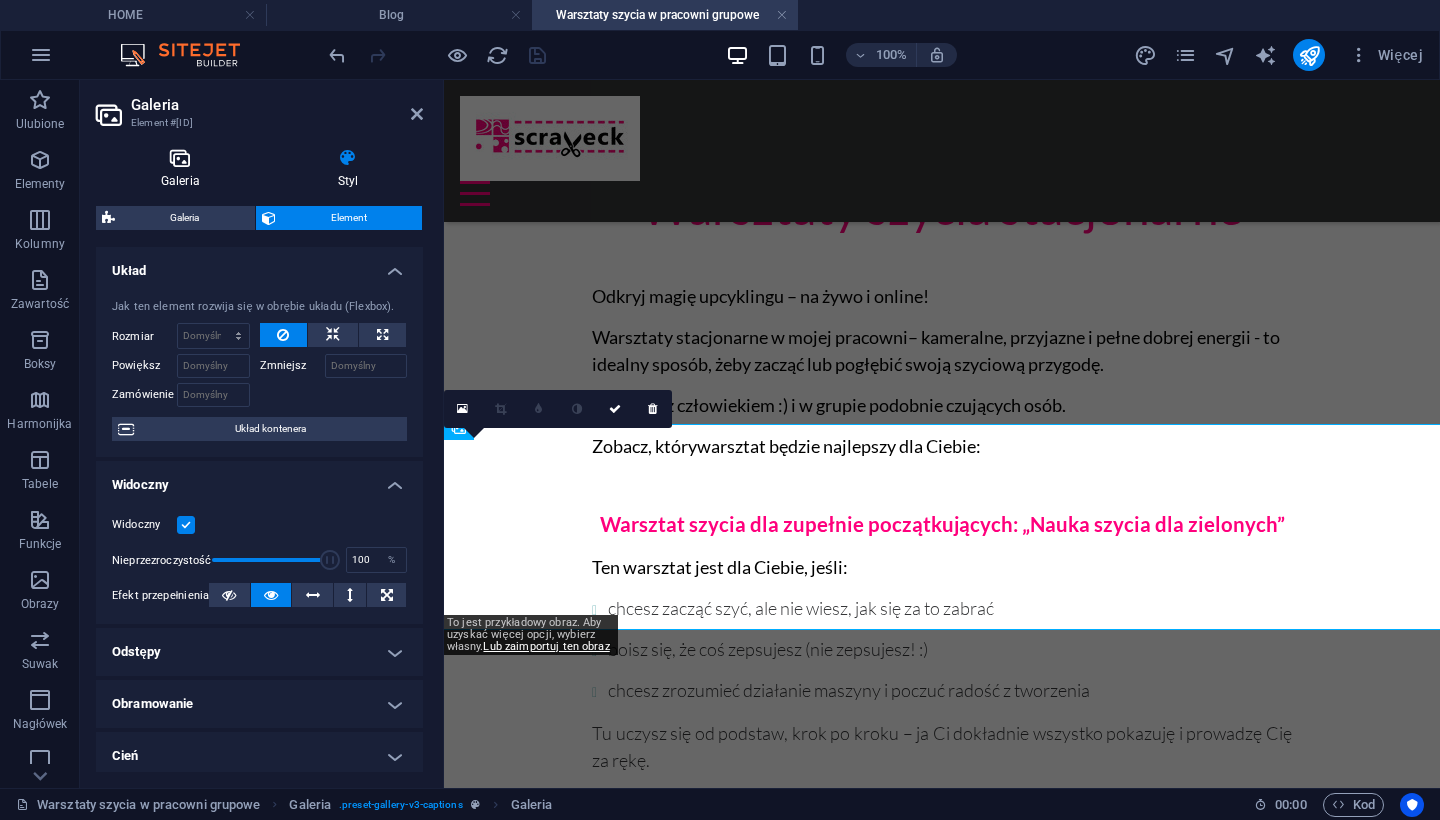 click on "Galeria" at bounding box center [184, 169] 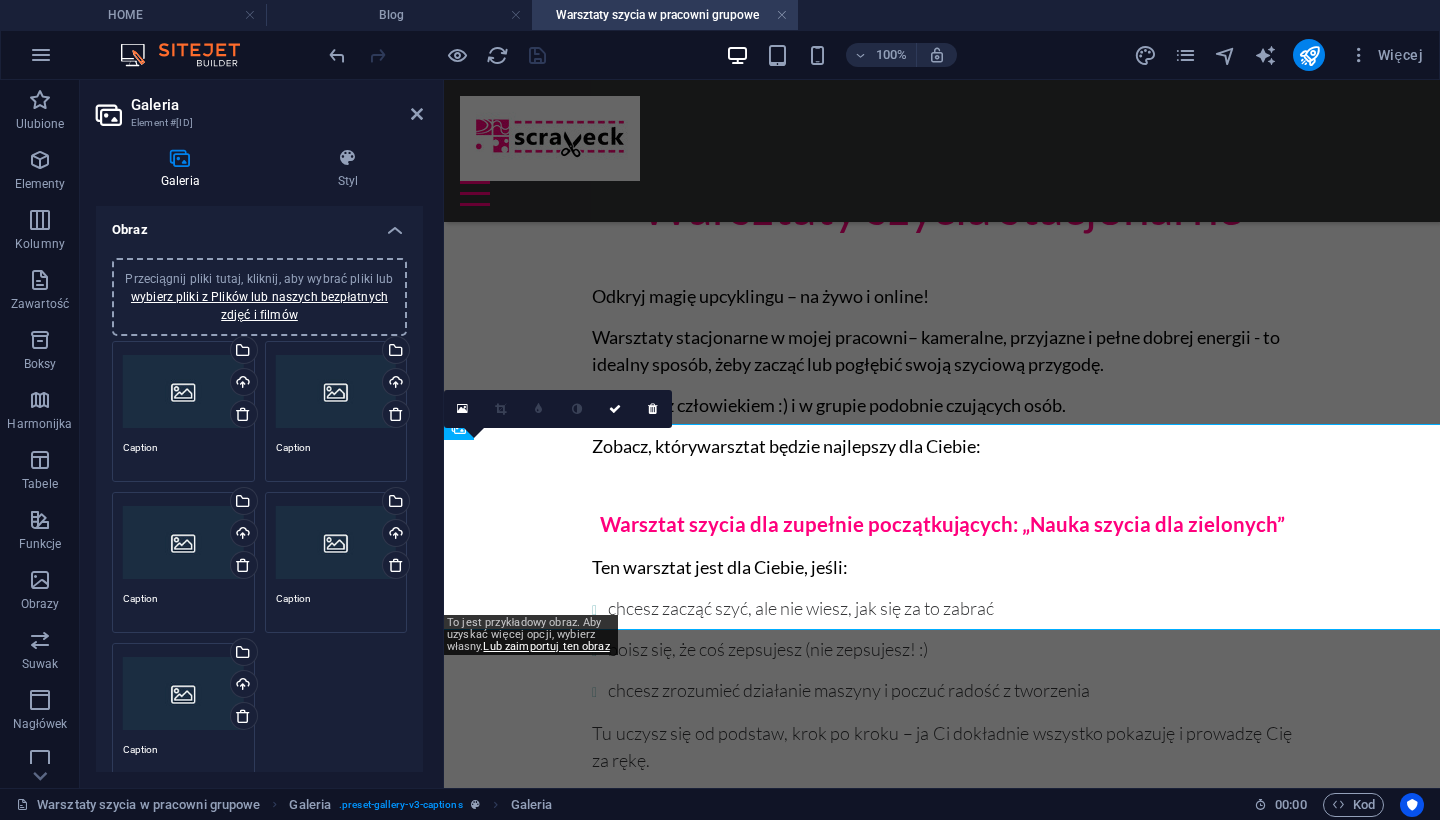 click on "Przeciągnij pliki tutaj, kliknij, aby wybrać pliki lub wybierz pliki z Plików lub naszych bezpłatnych zdjęć i filmów" at bounding box center (183, 392) 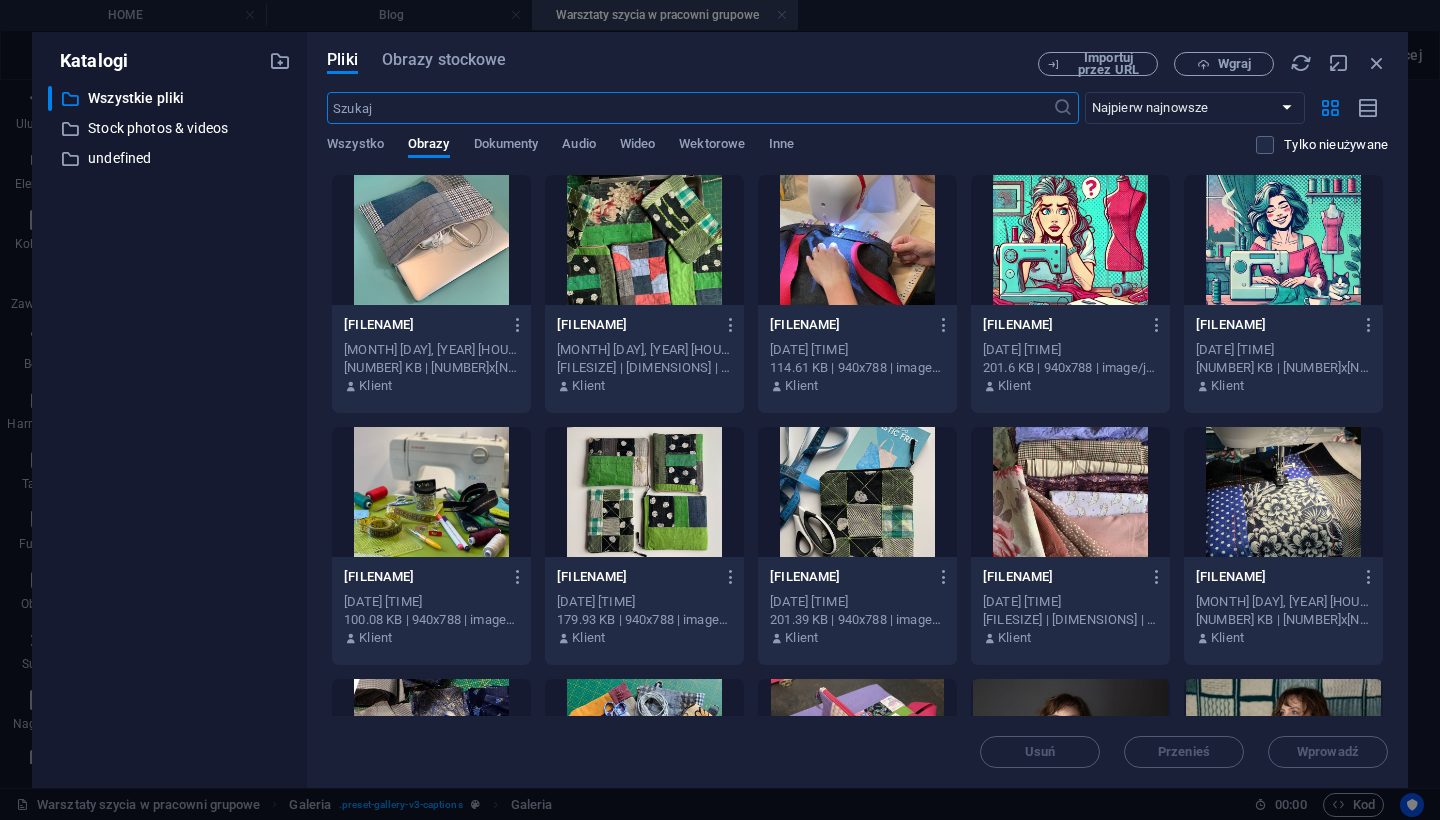 scroll, scrollTop: 0, scrollLeft: 0, axis: both 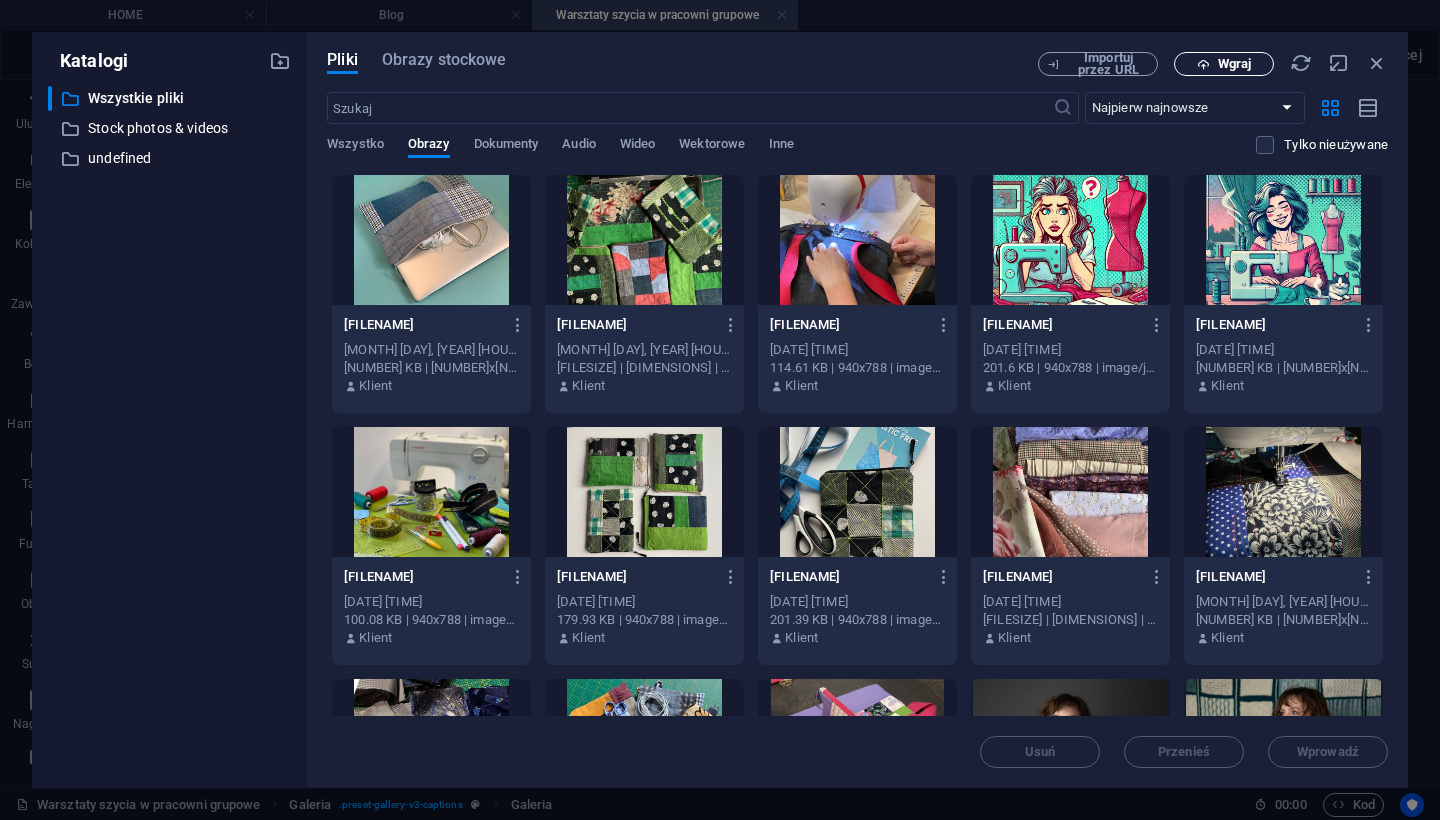 click at bounding box center (1203, 64) 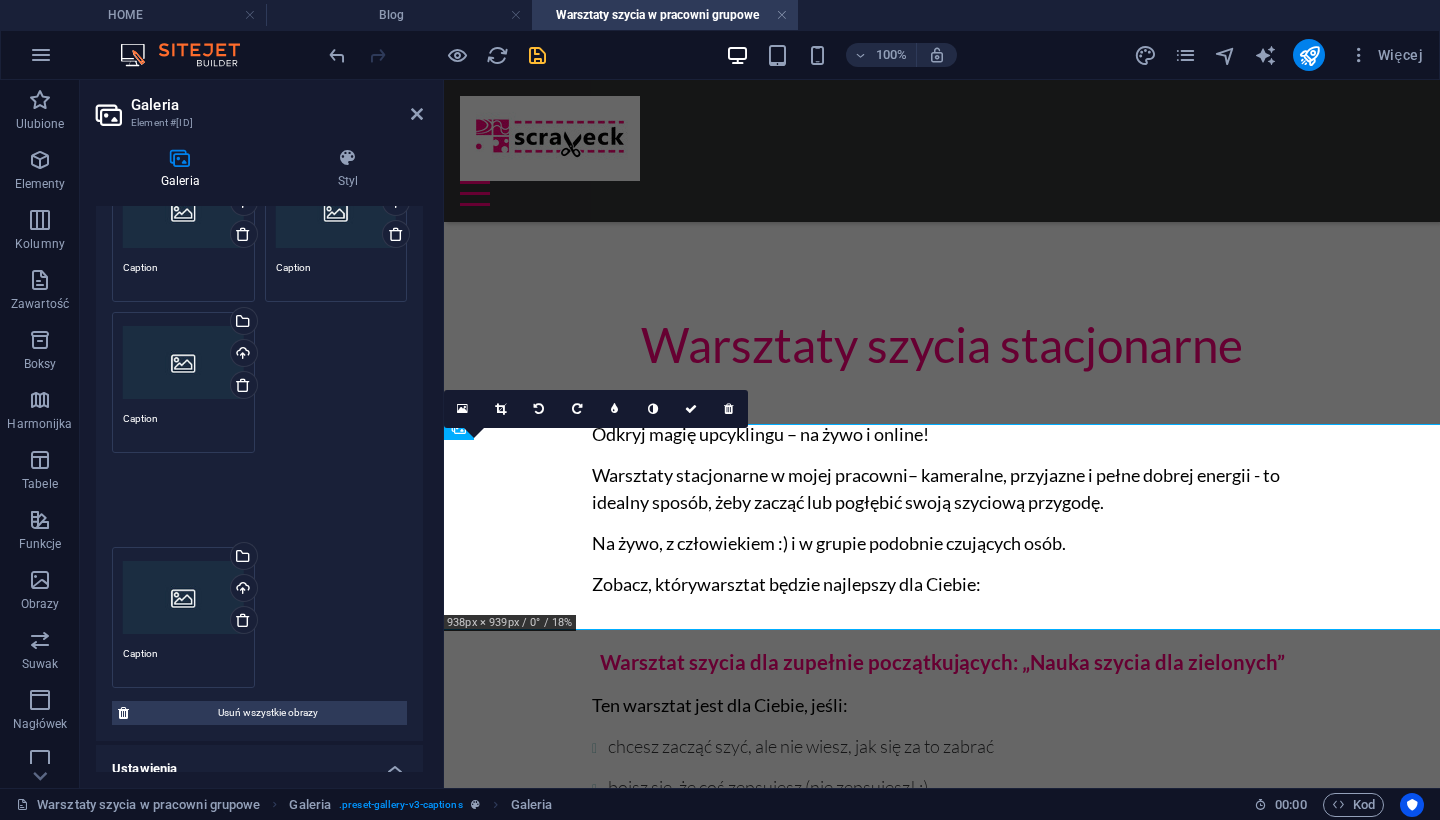 scroll, scrollTop: 280, scrollLeft: 0, axis: vertical 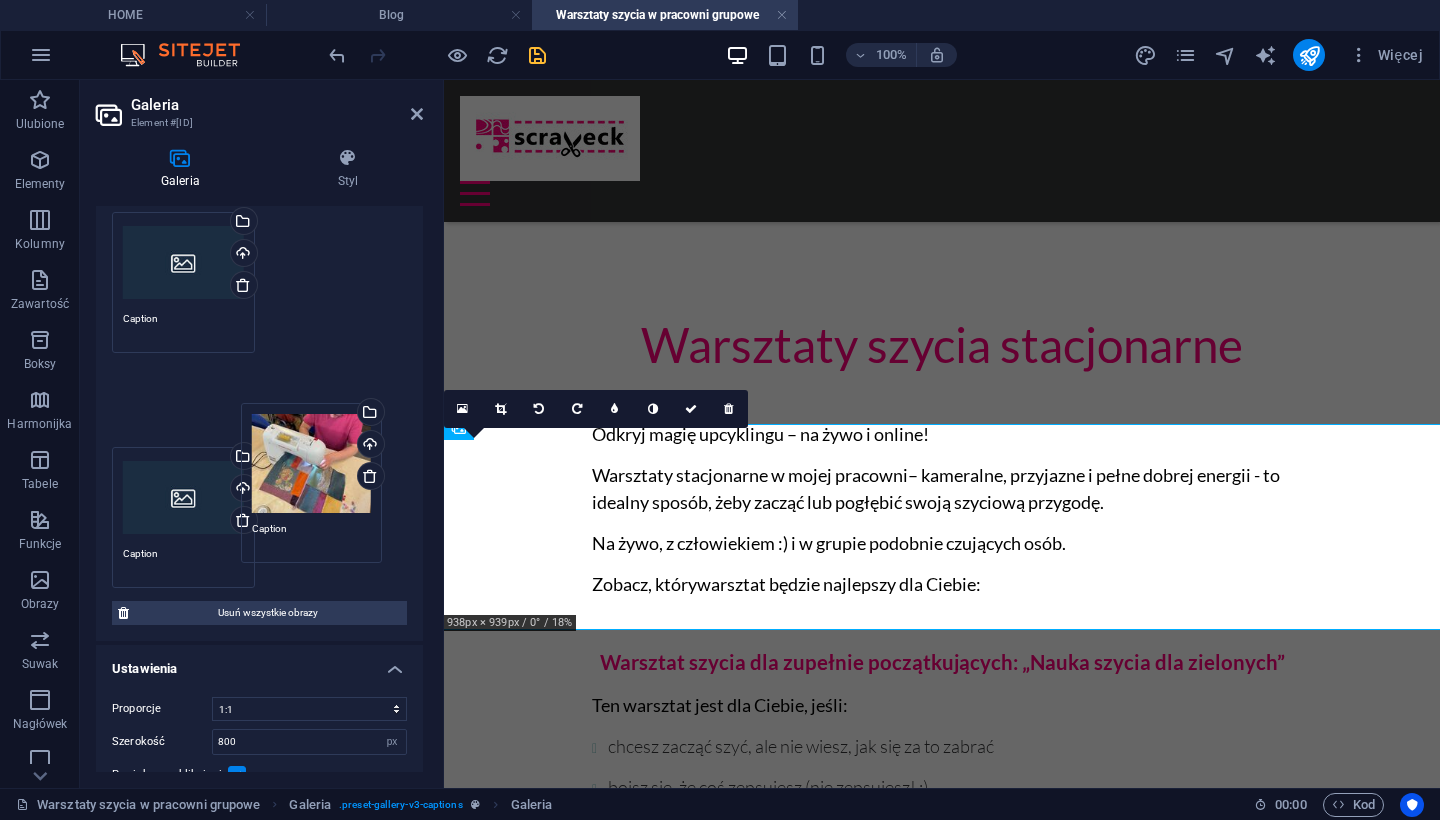 drag, startPoint x: 190, startPoint y: 405, endPoint x: 319, endPoint y: 465, distance: 142.27087 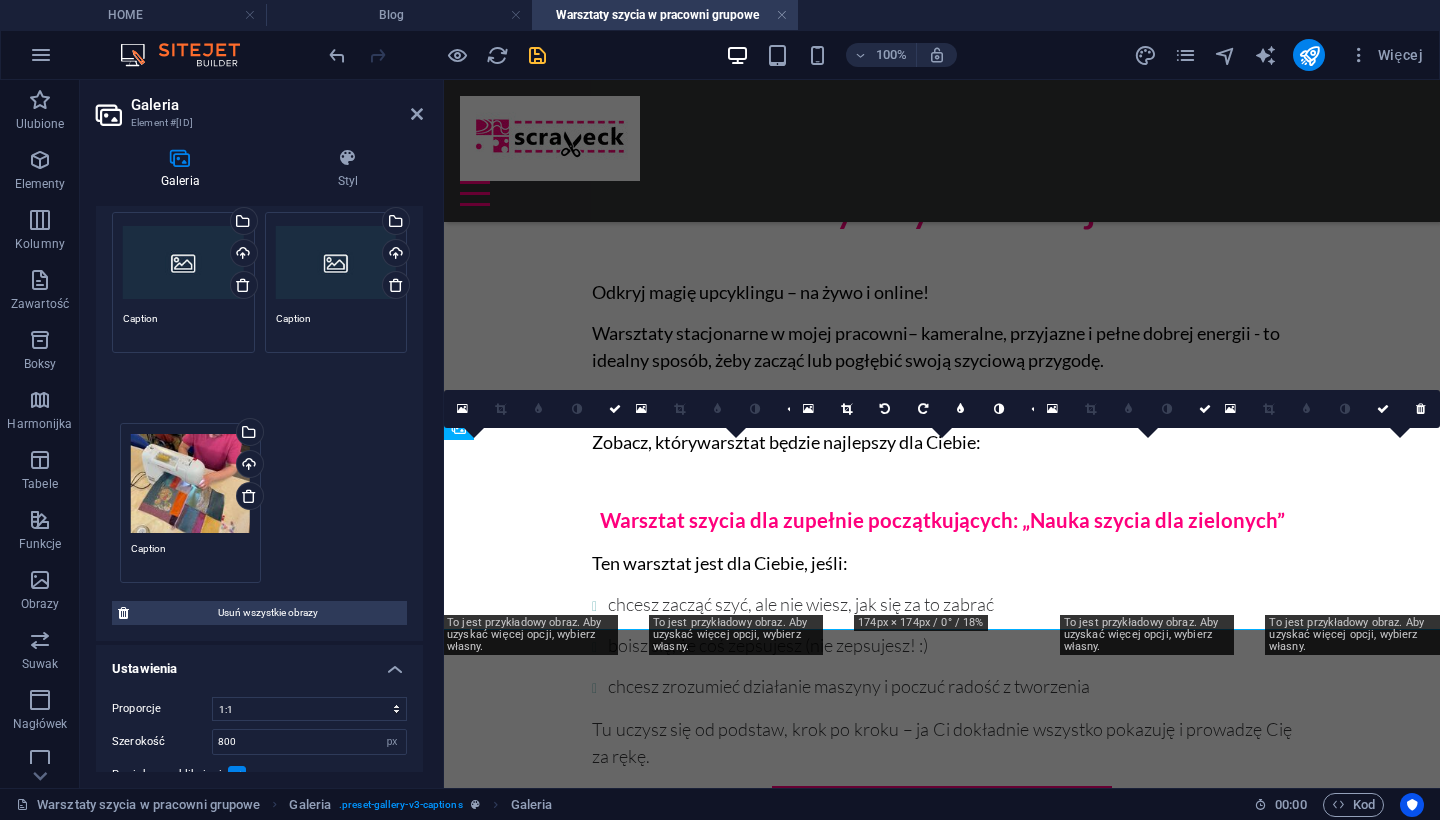 drag, startPoint x: 171, startPoint y: 280, endPoint x: 178, endPoint y: 483, distance: 203.12065 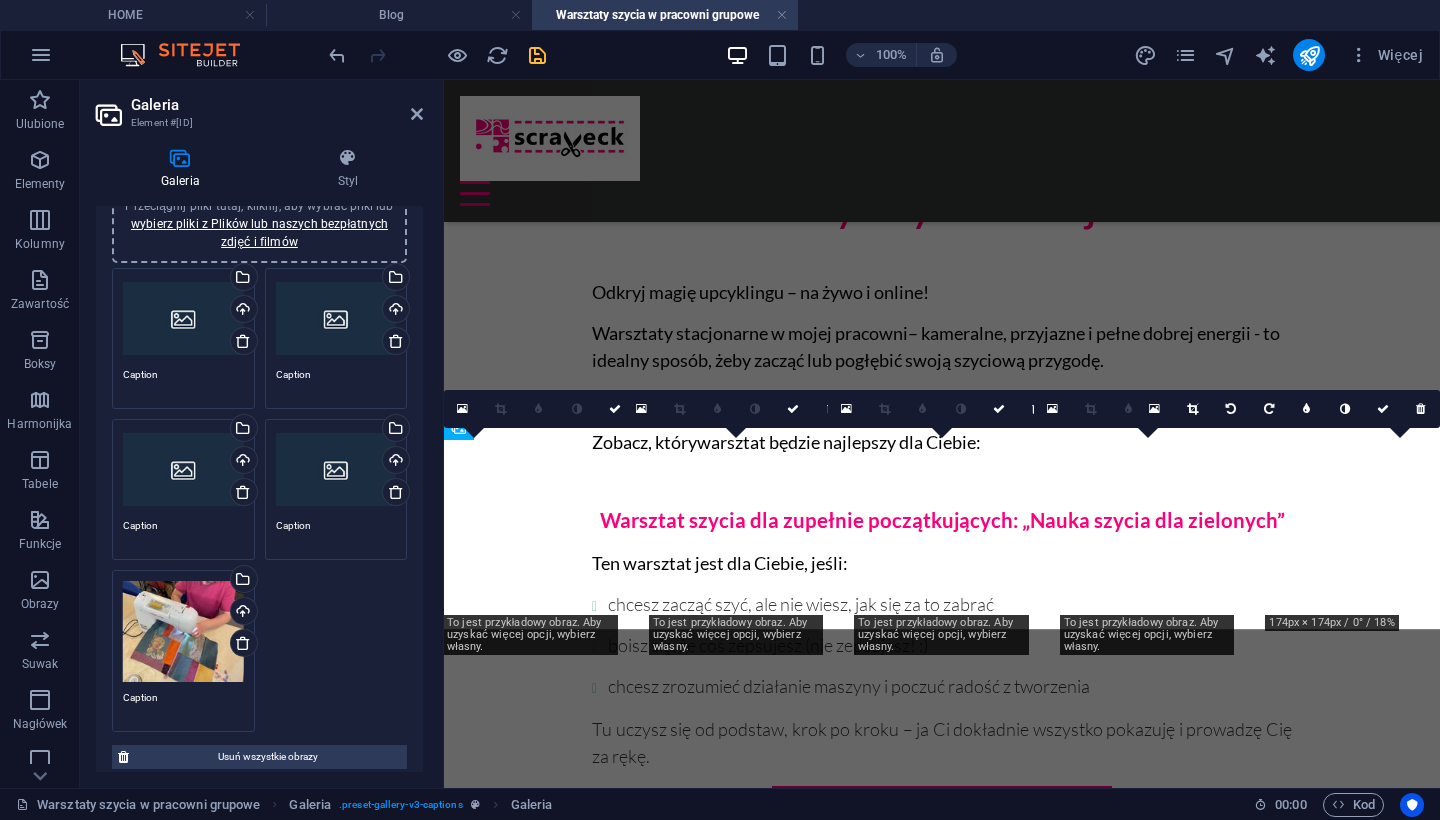scroll, scrollTop: 44, scrollLeft: 0, axis: vertical 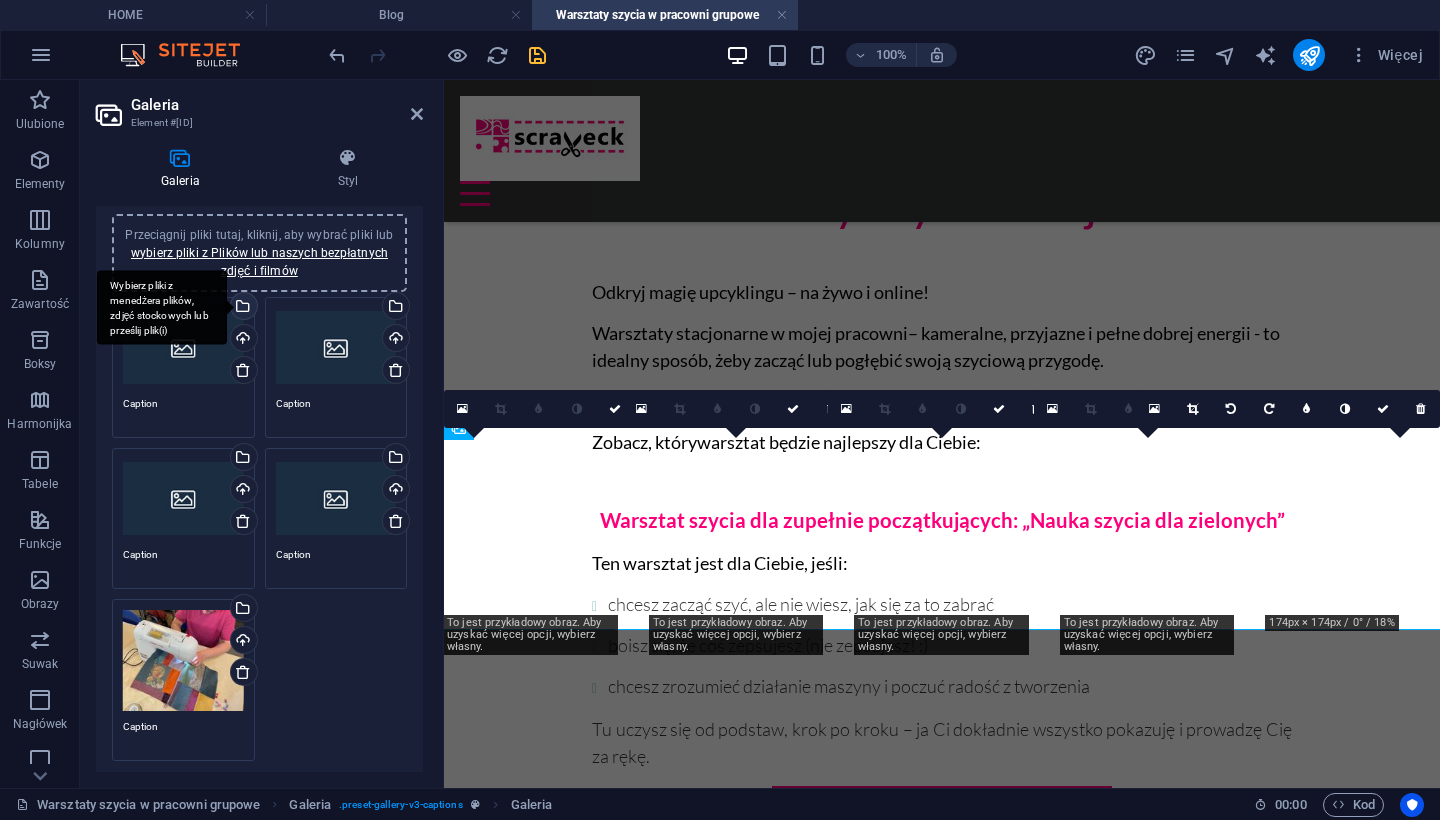 click on "Wybierz pliki z menedżera plików, zdjęć stockowych lub prześlij plik(i)" at bounding box center [162, 307] 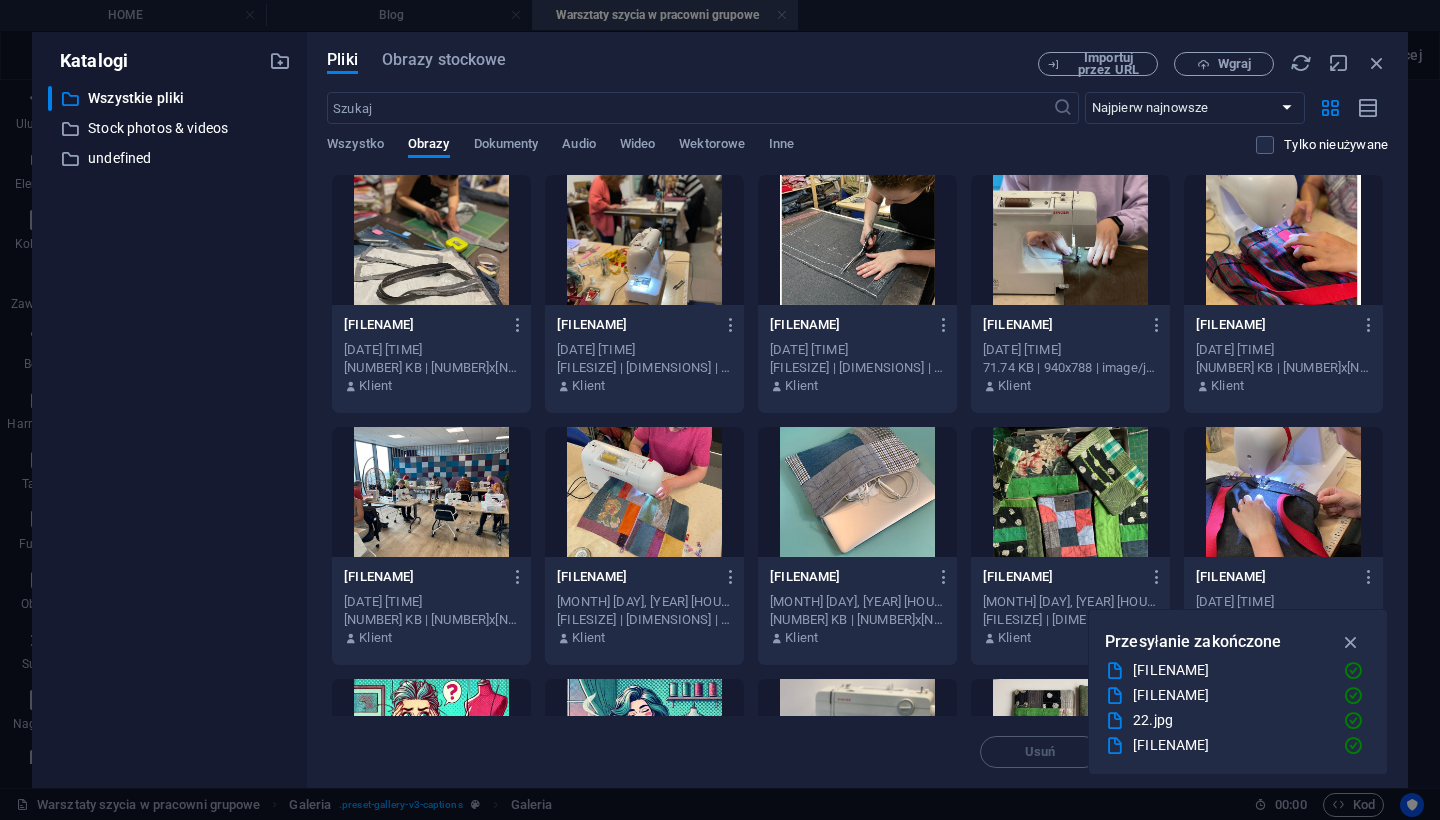 click at bounding box center [1070, 240] 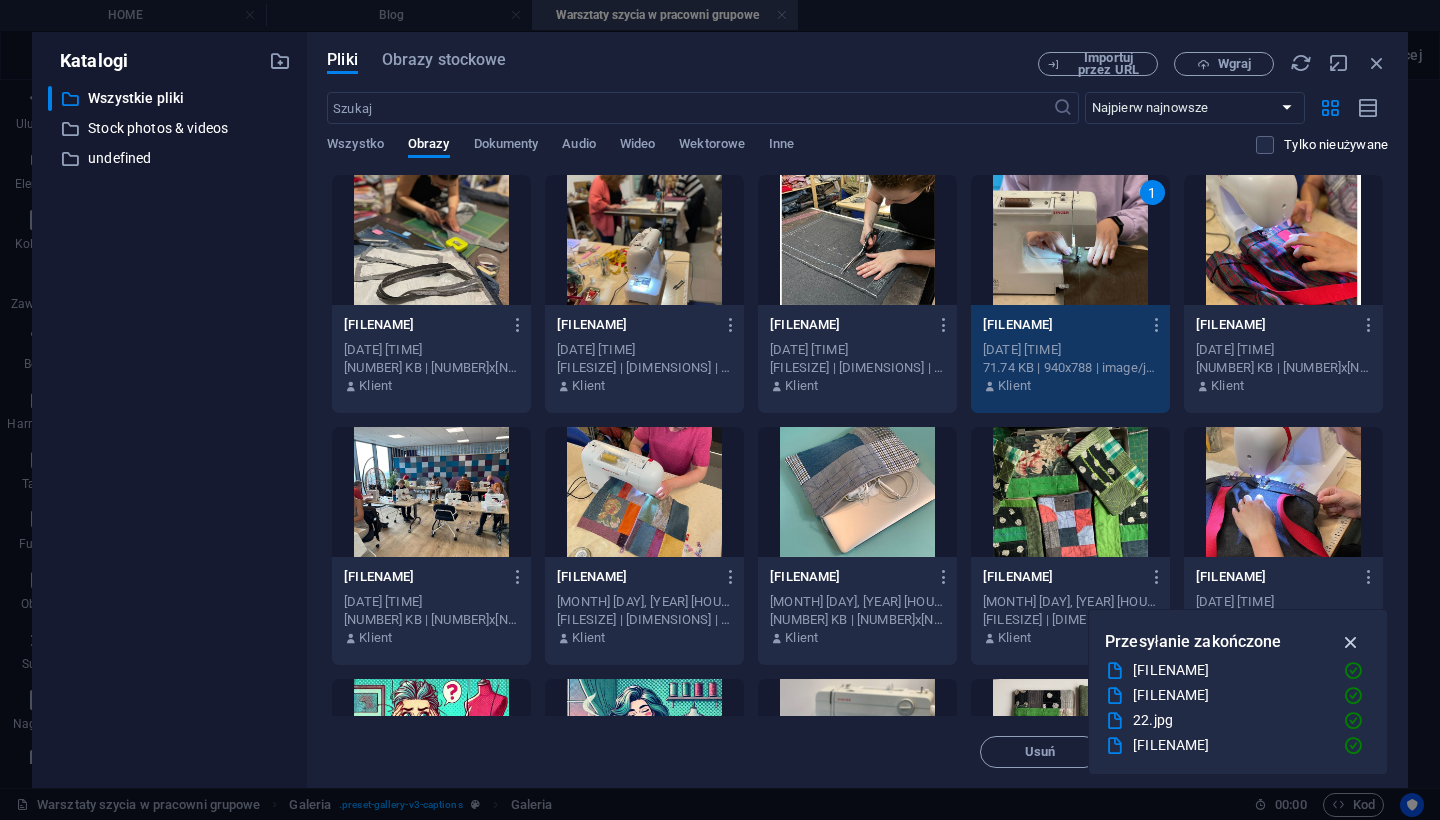 click at bounding box center [1351, 642] 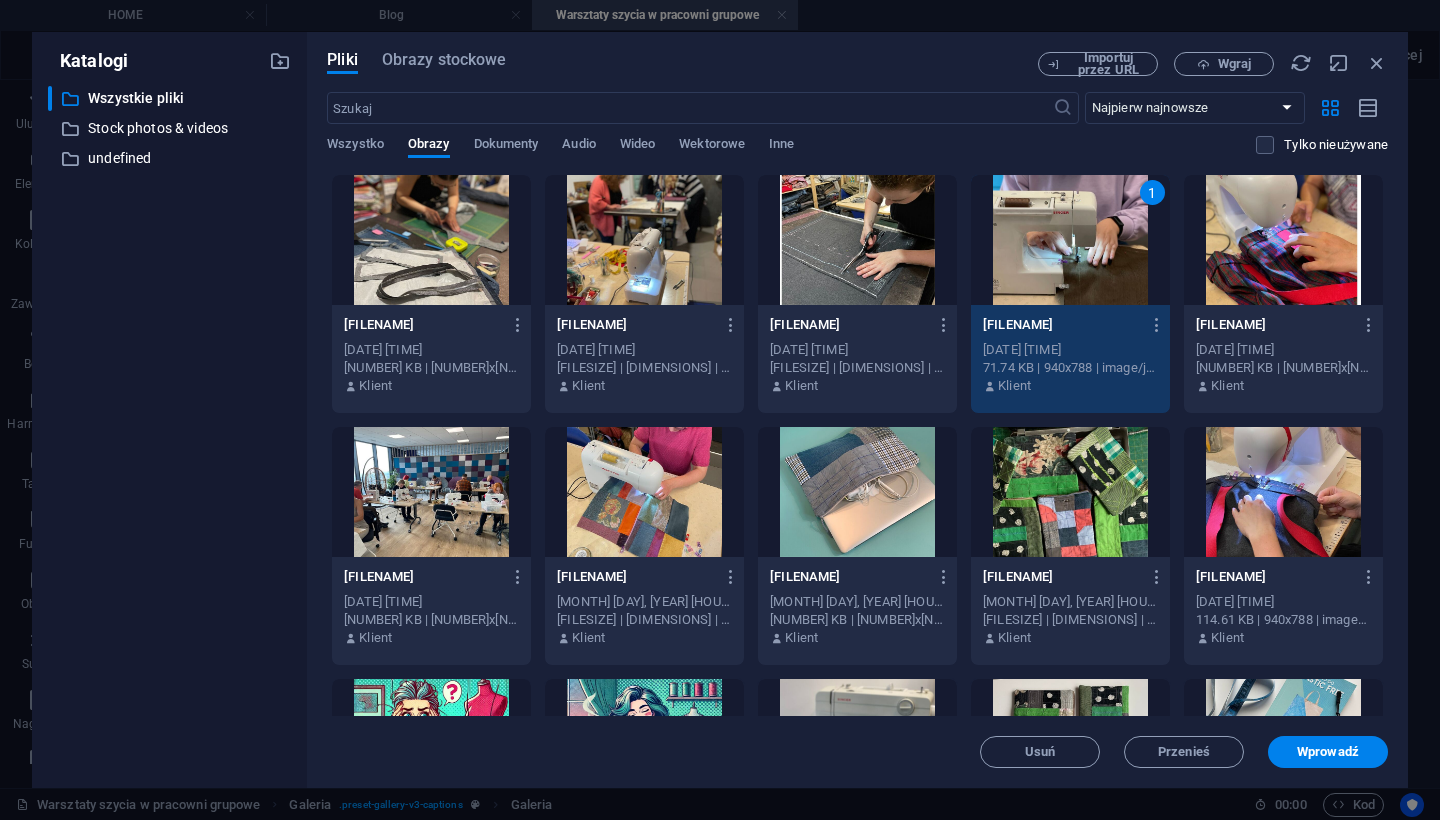 click at bounding box center (1283, 240) 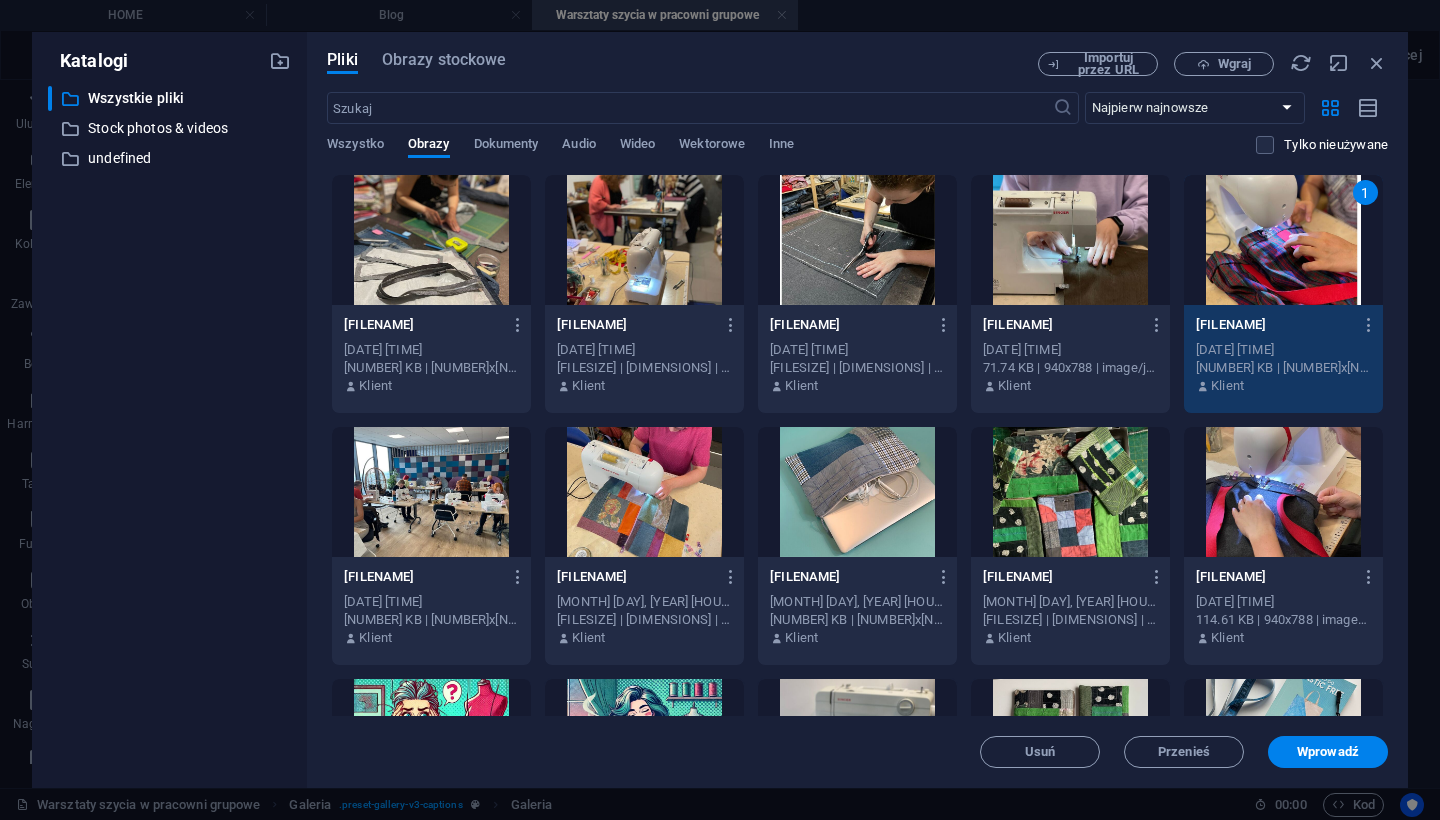 click at bounding box center [1070, 240] 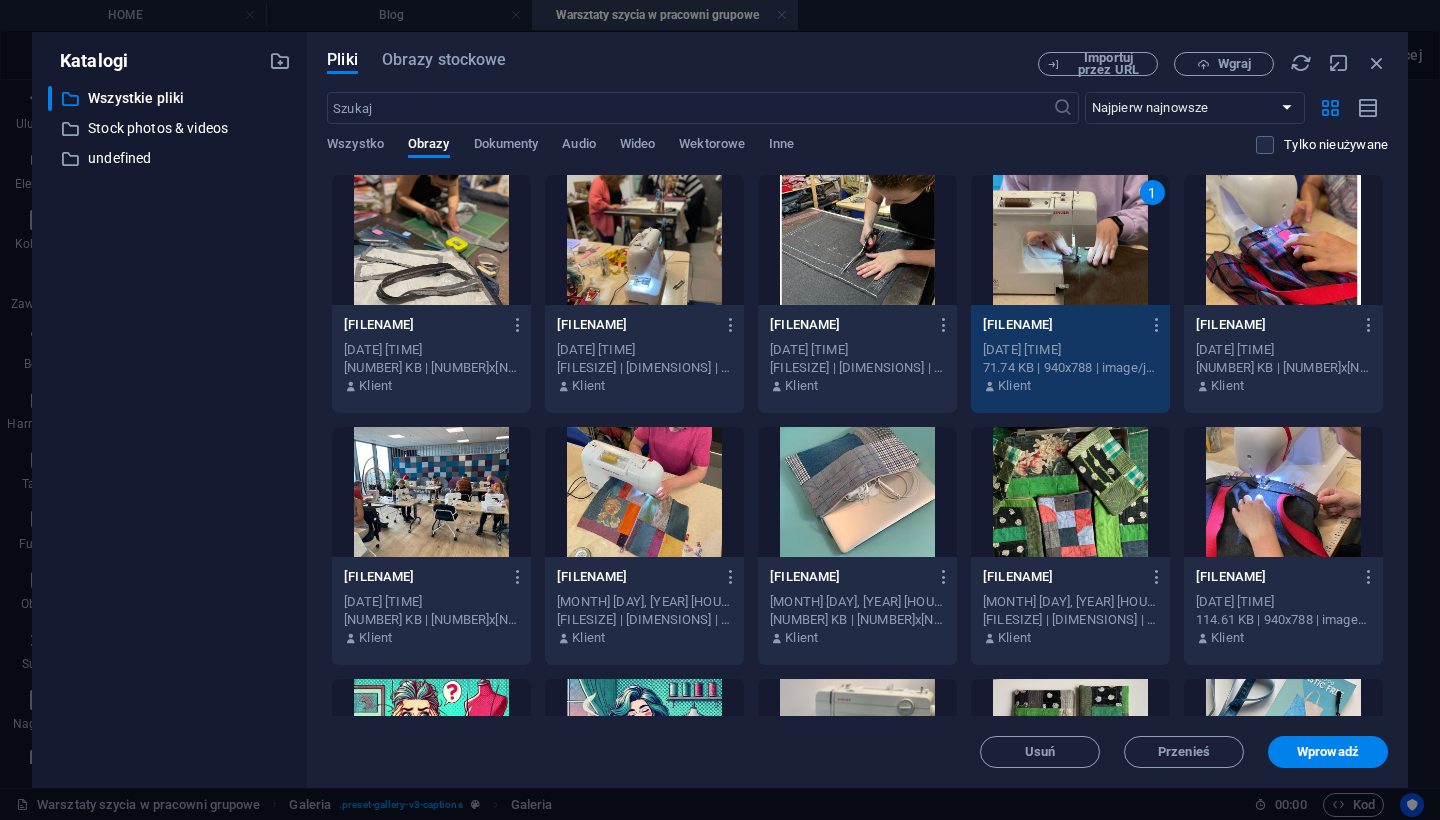 click at bounding box center [1283, 240] 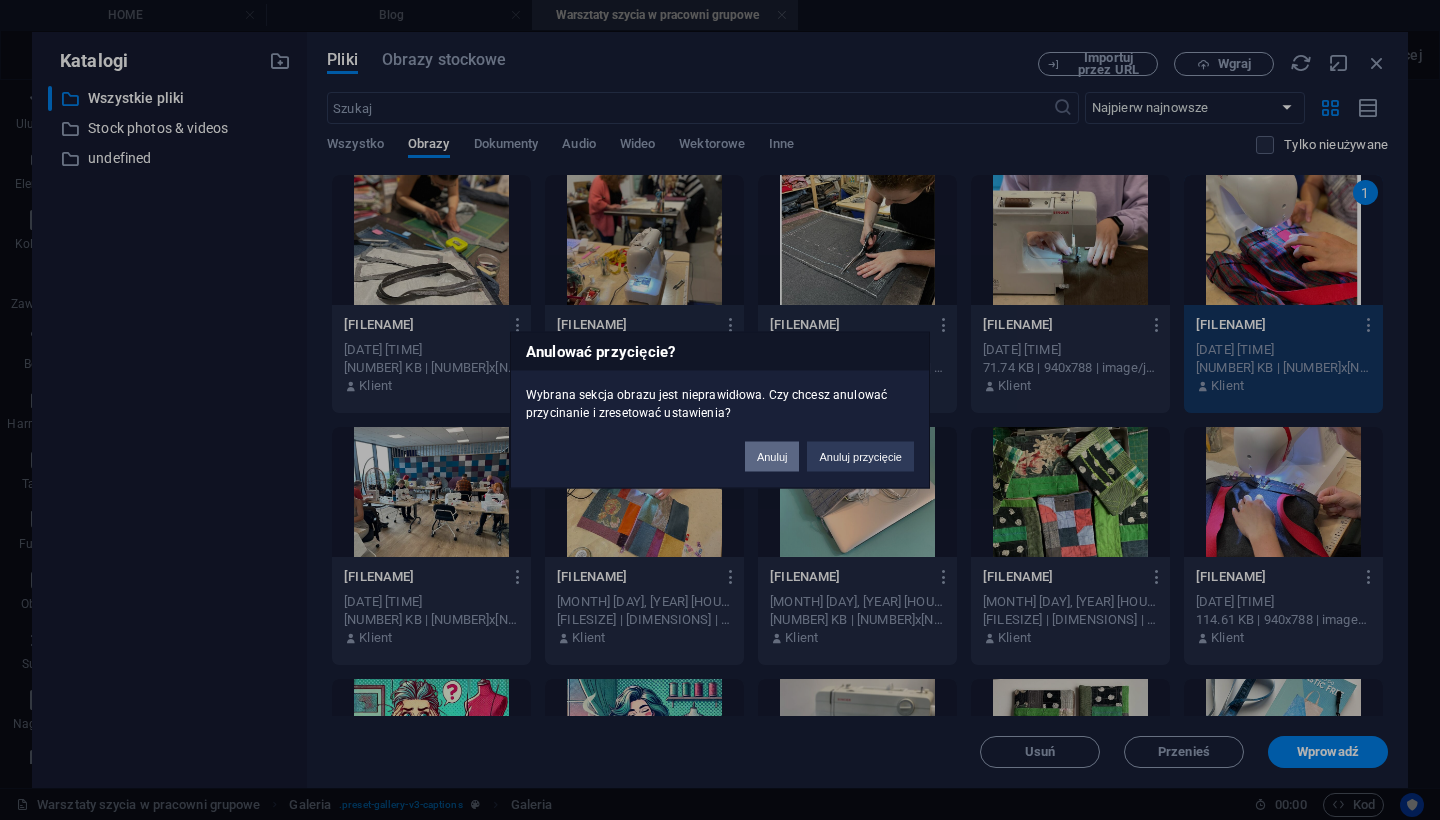 click on "Anuluj" at bounding box center [772, 457] 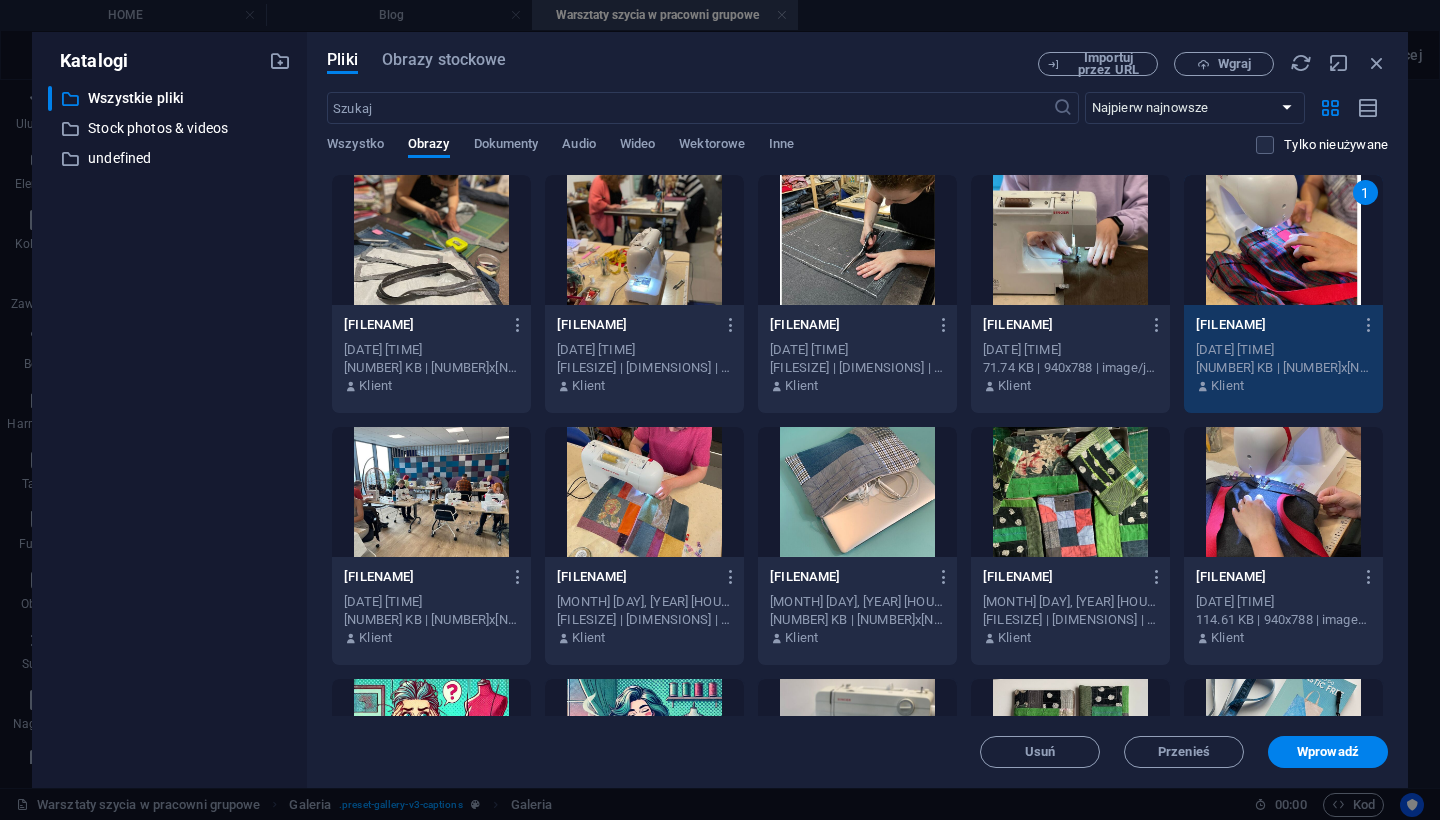 click at bounding box center (1070, 240) 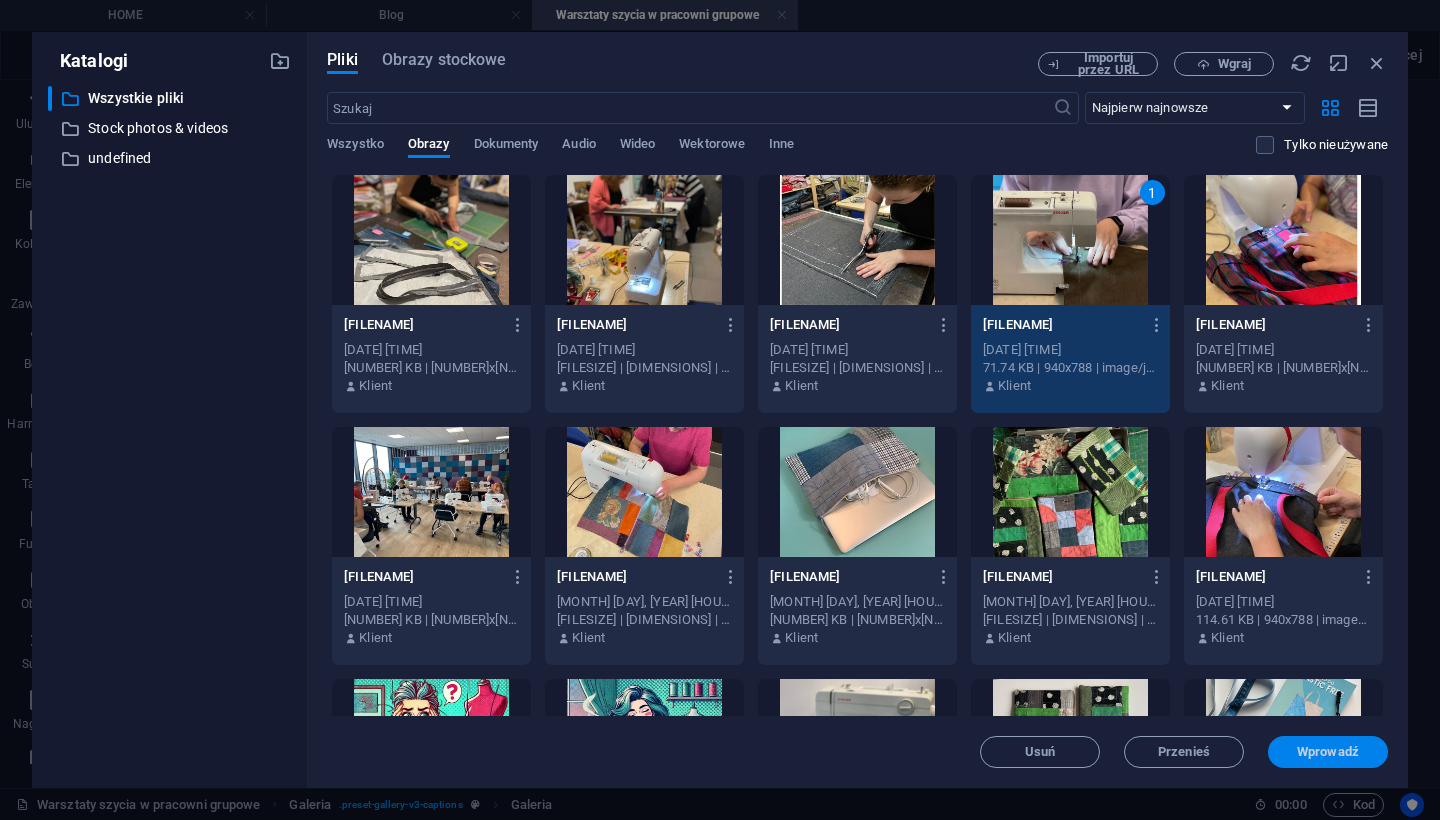 click on "Wprowadź" at bounding box center [1328, 752] 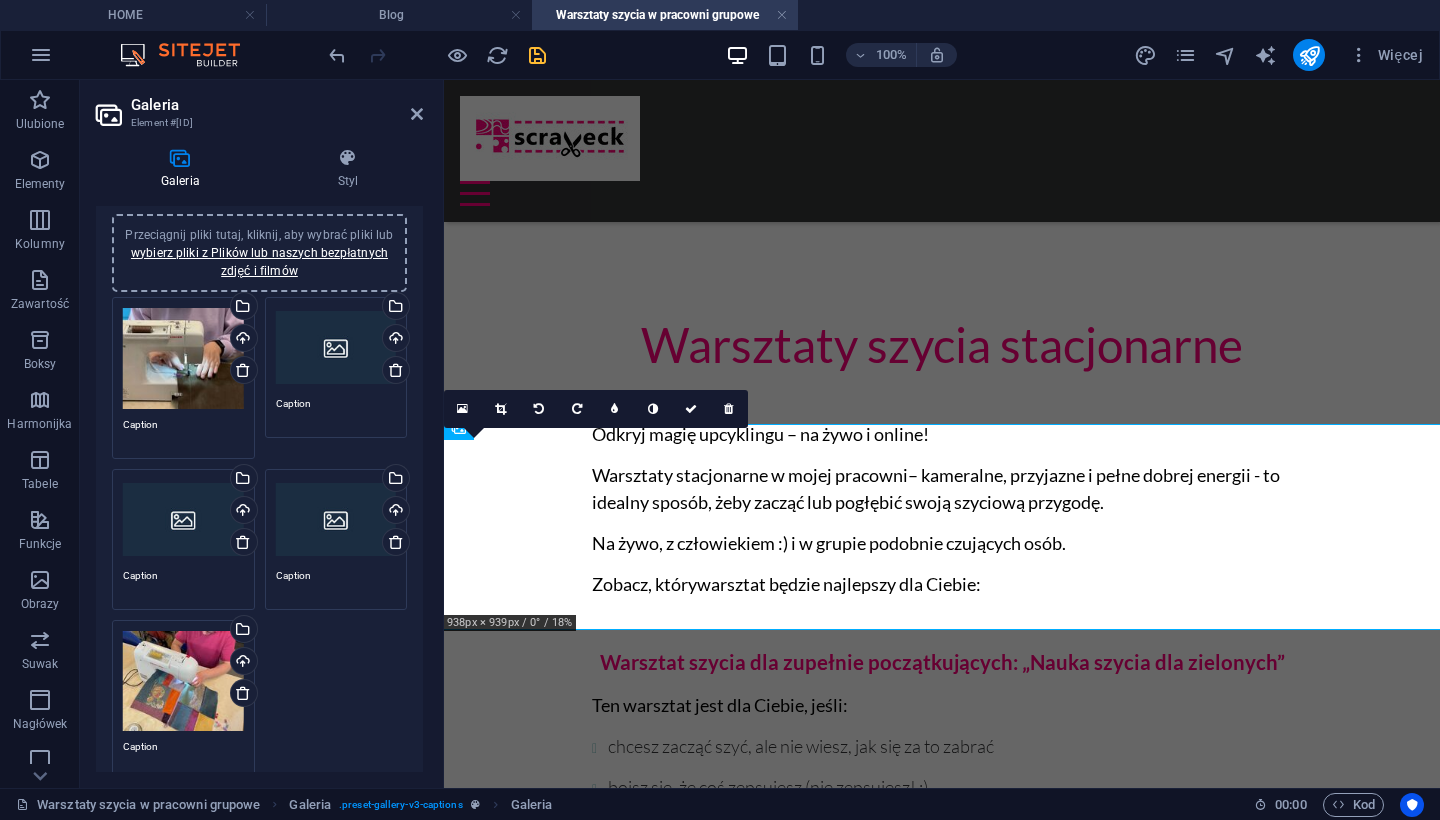 click on "Przeciągnij pliki tutaj, kliknij, aby wybrać pliki lub wybierz pliki z Plików lub naszych bezpłatnych zdjęć i filmów" at bounding box center [336, 348] 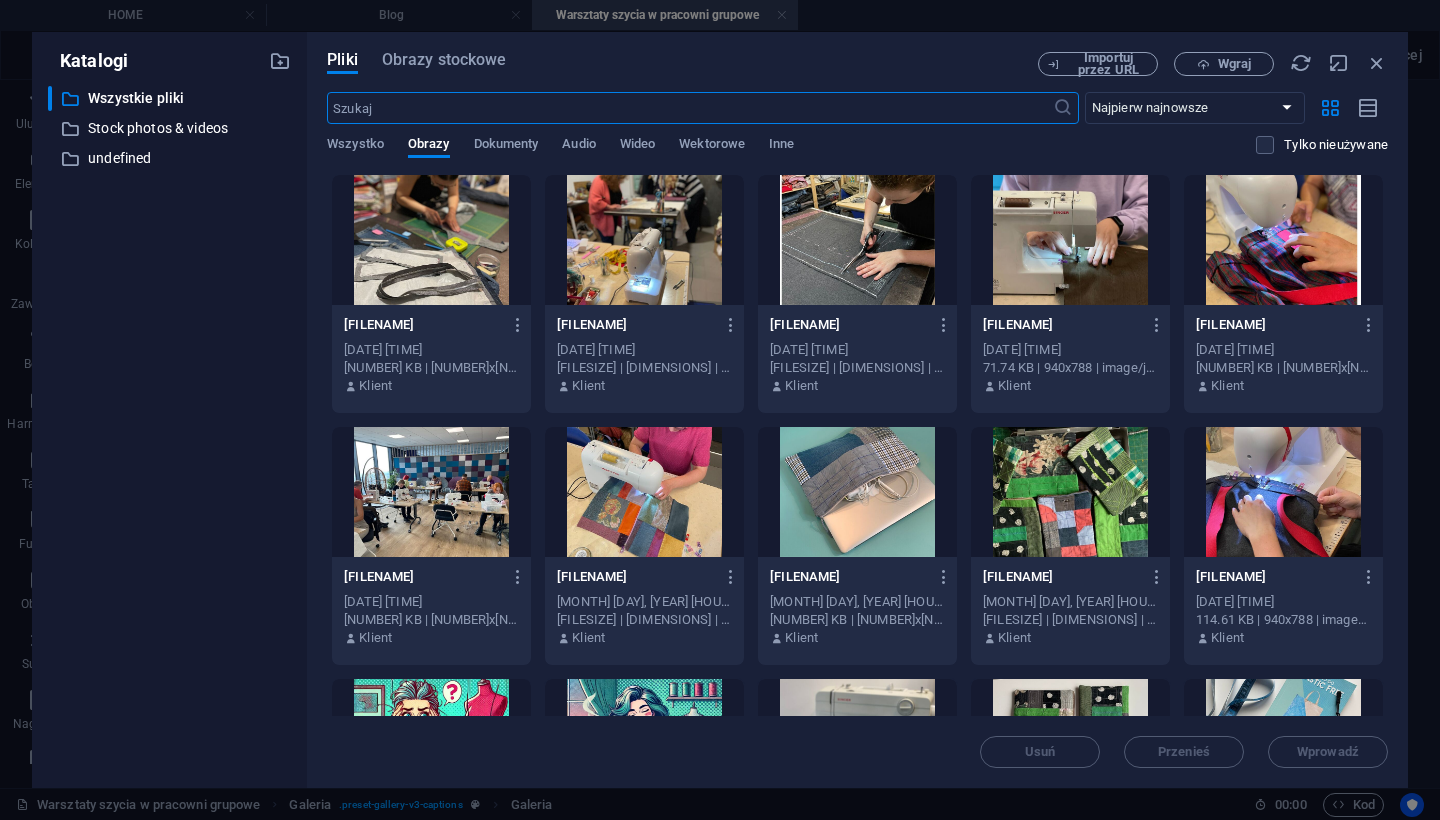 click at bounding box center [1283, 240] 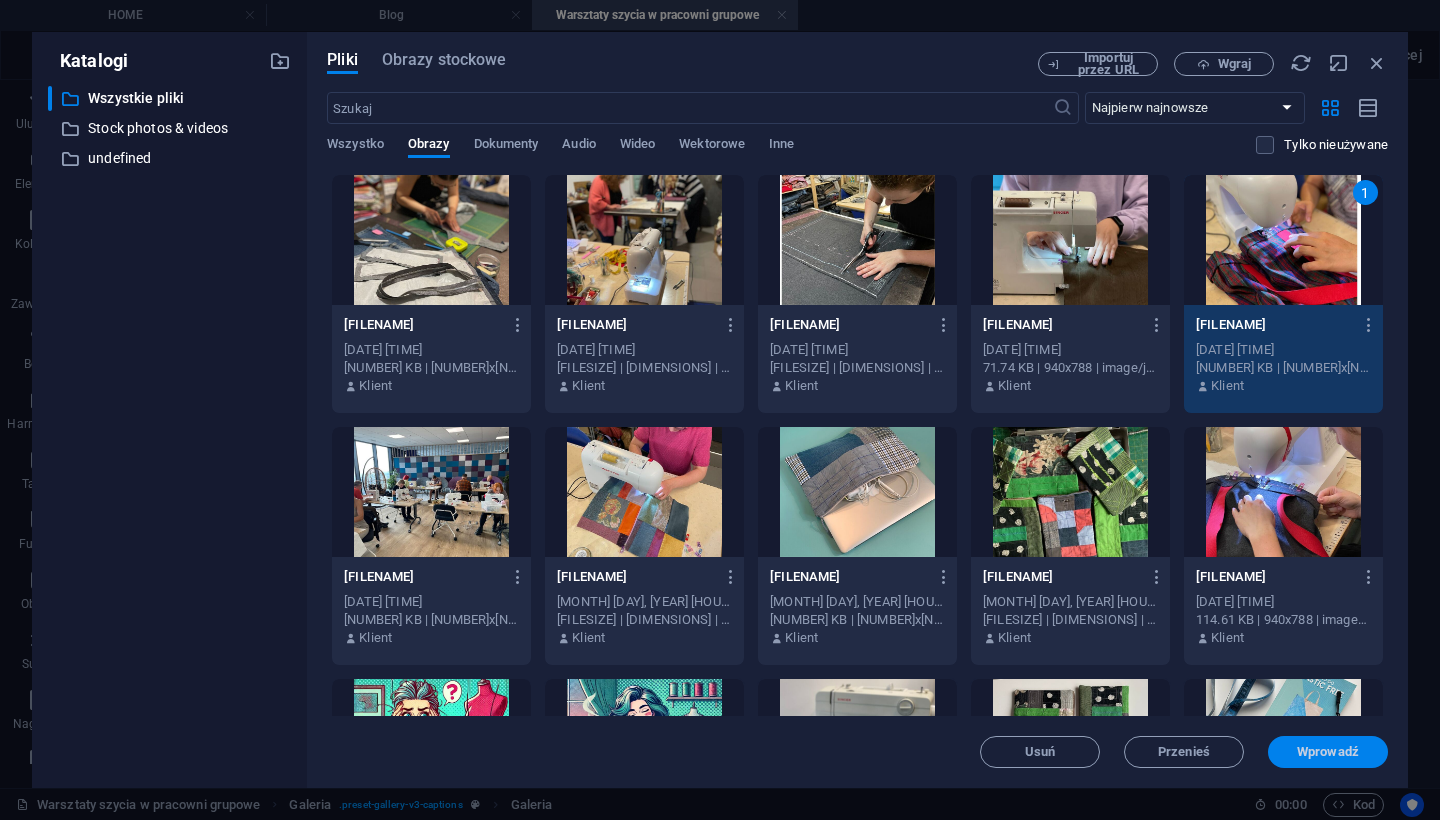 click on "Wprowadź" at bounding box center [1328, 752] 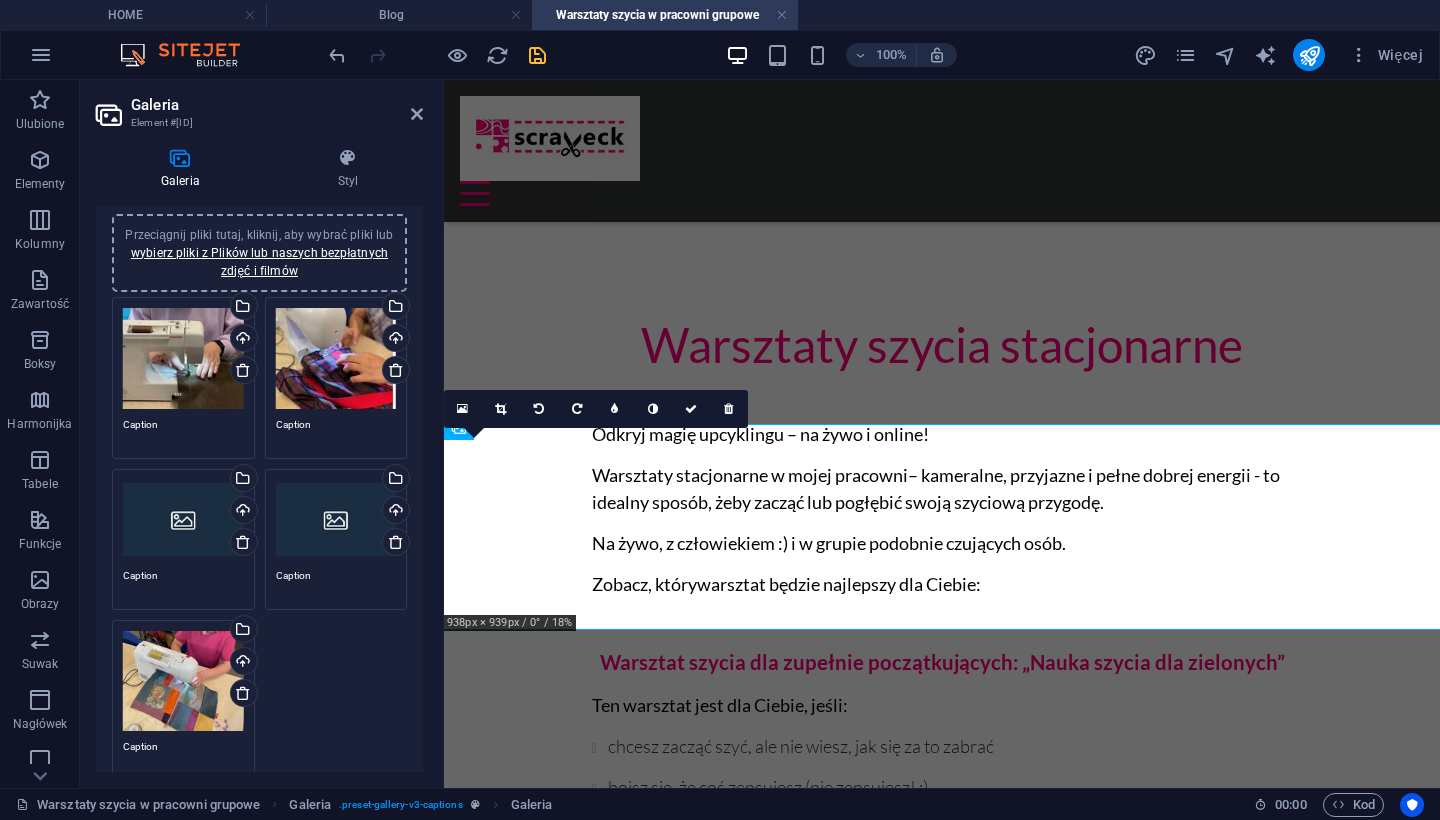 click on "Przeciągnij pliki tutaj, kliknij, aby wybrać pliki lub wybierz pliki z Plików lub naszych bezpłatnych zdjęć i filmów" at bounding box center (183, 520) 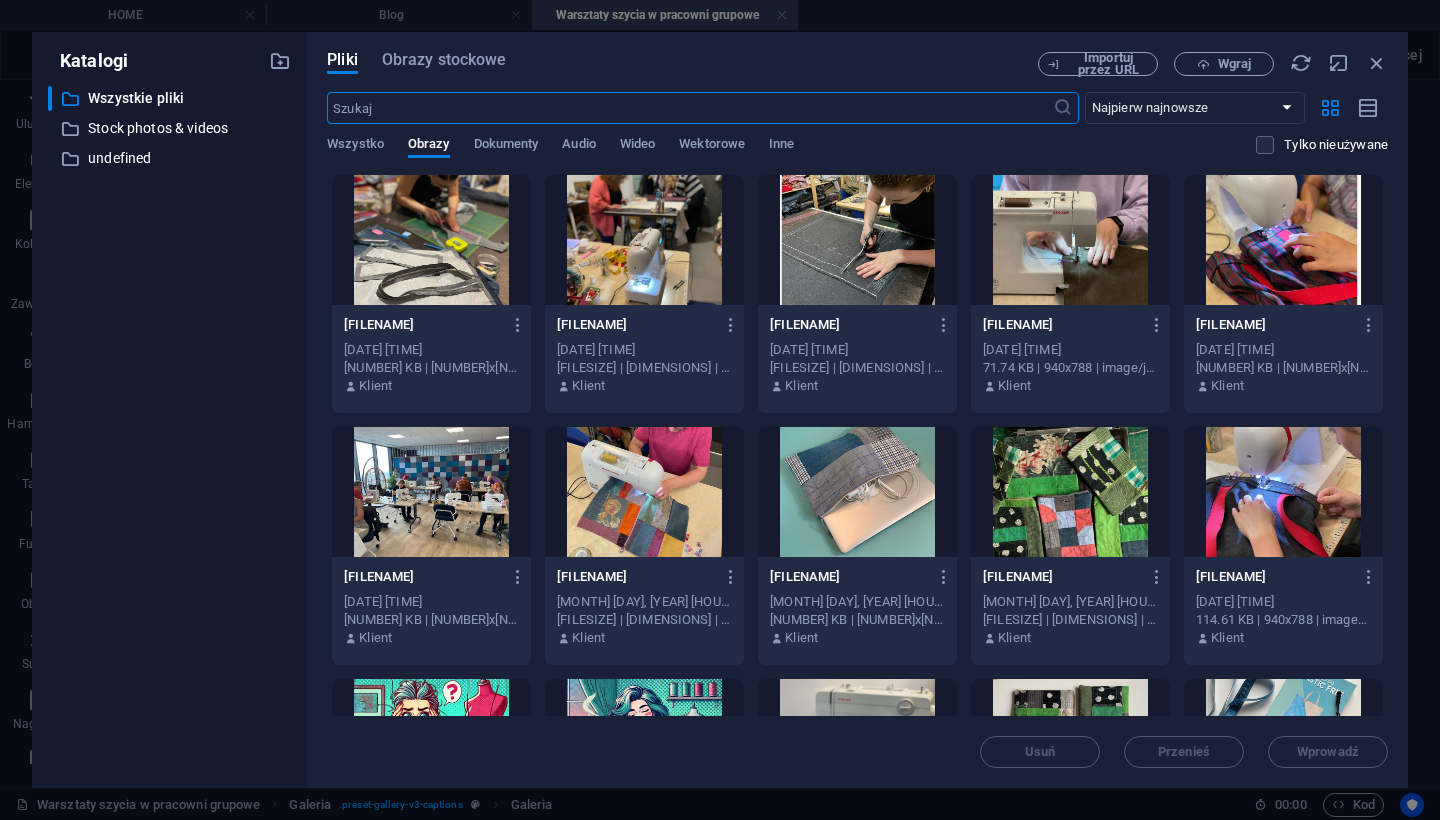 click at bounding box center (644, 240) 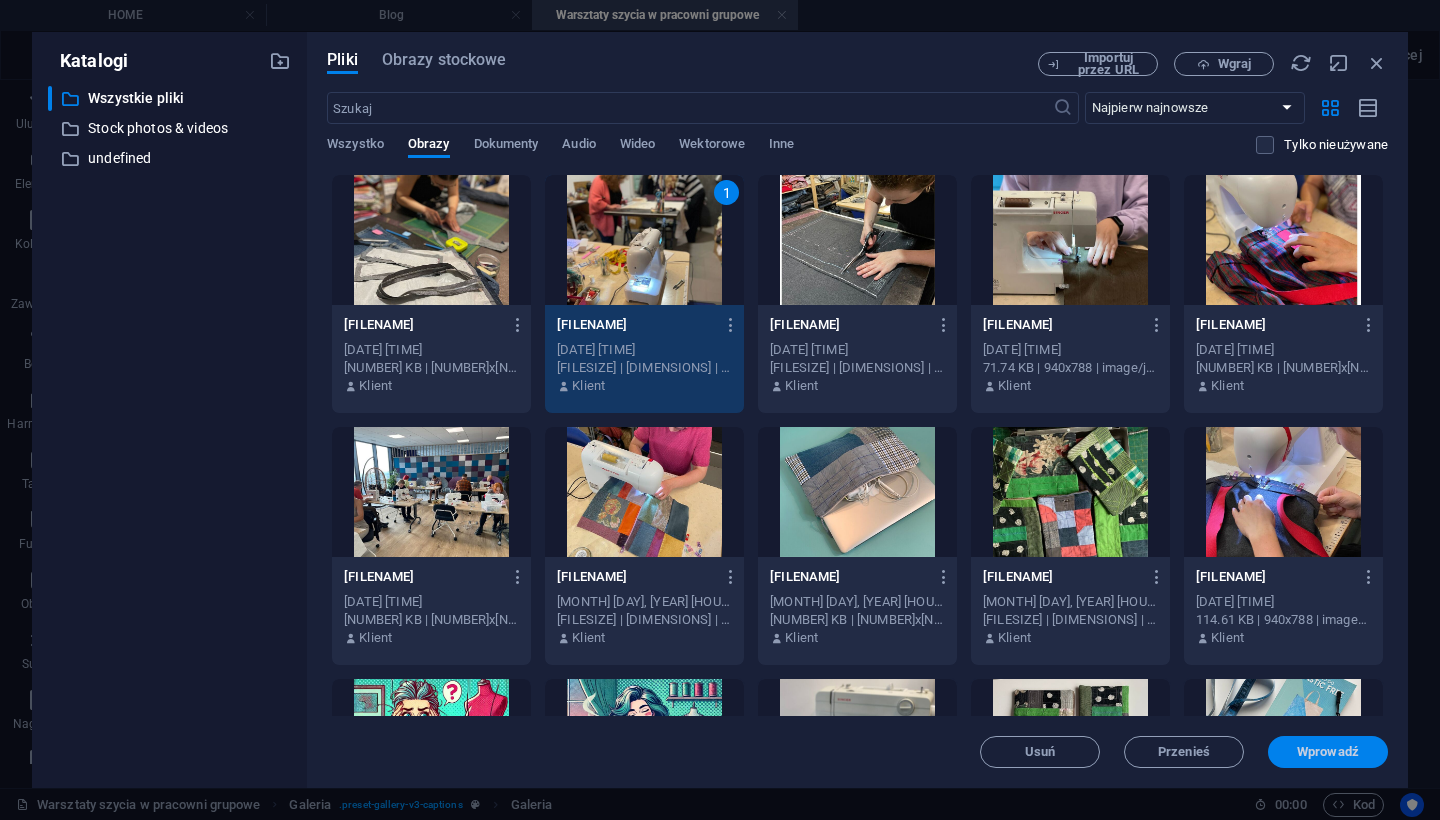 click on "Wprowadź" at bounding box center [1328, 752] 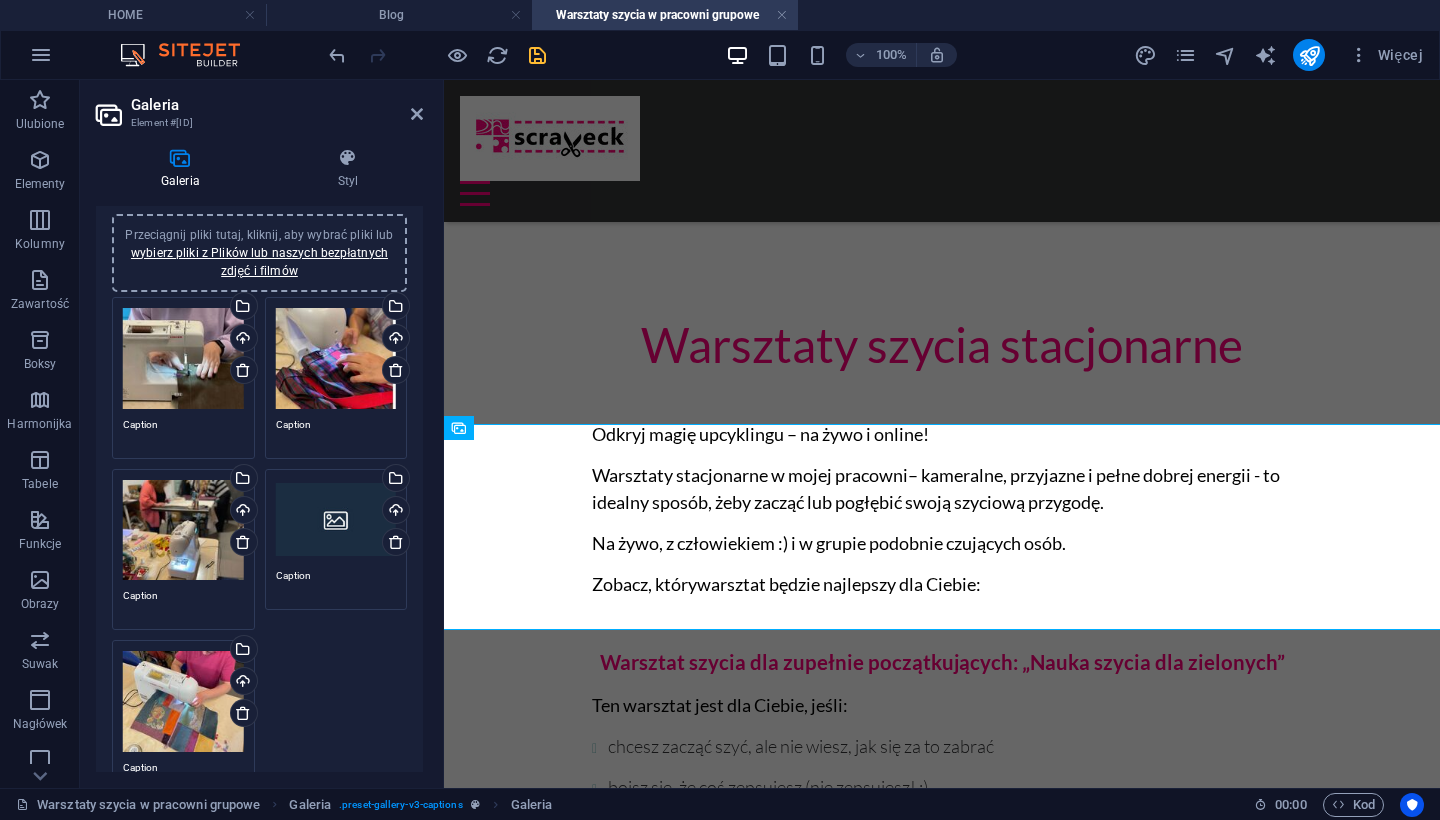 click on "Przeciągnij pliki tutaj, kliknij, aby wybrać pliki lub wybierz pliki z Plików lub naszych bezpłatnych zdjęć i filmów" at bounding box center [336, 520] 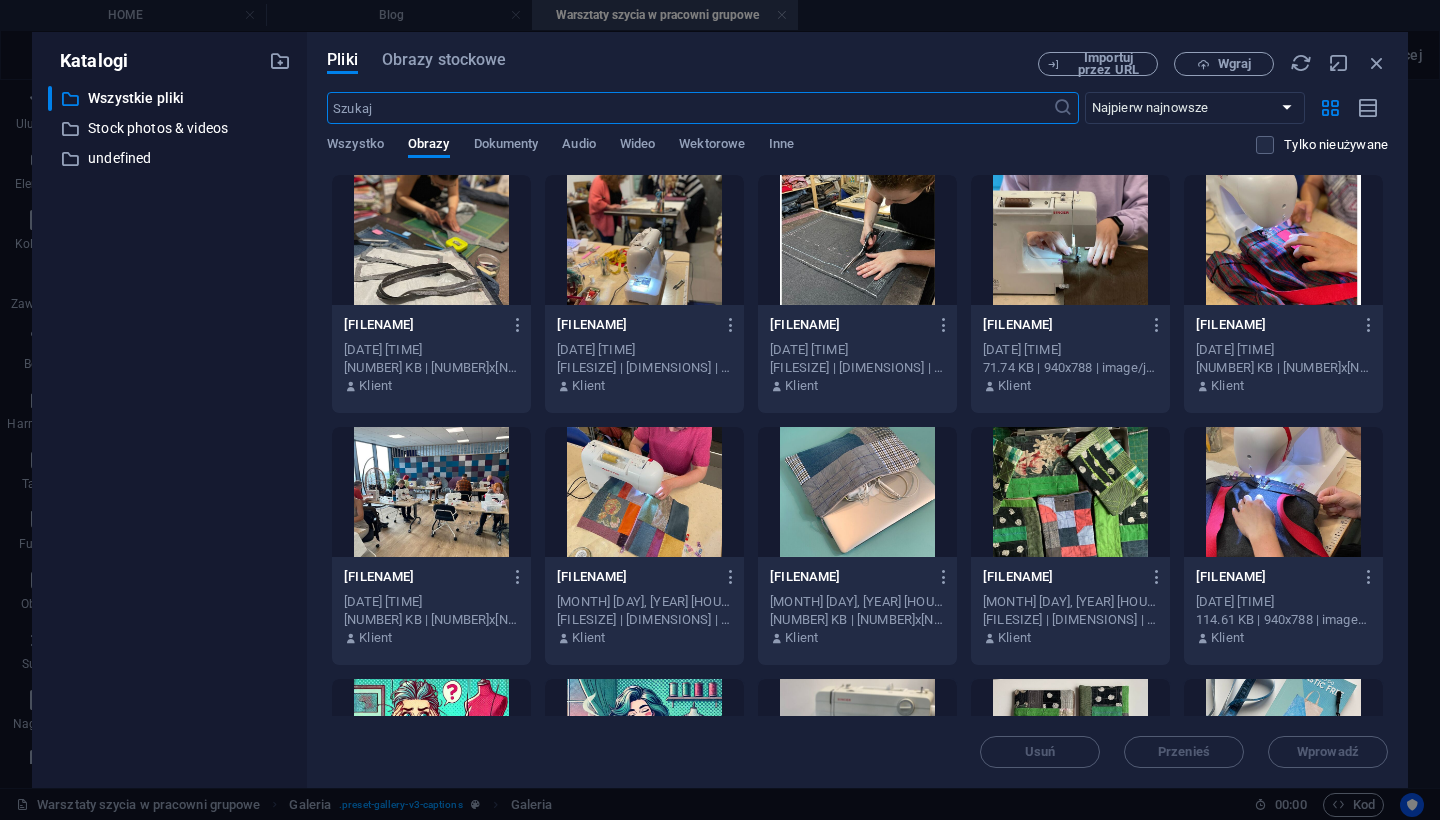 click at bounding box center (857, 240) 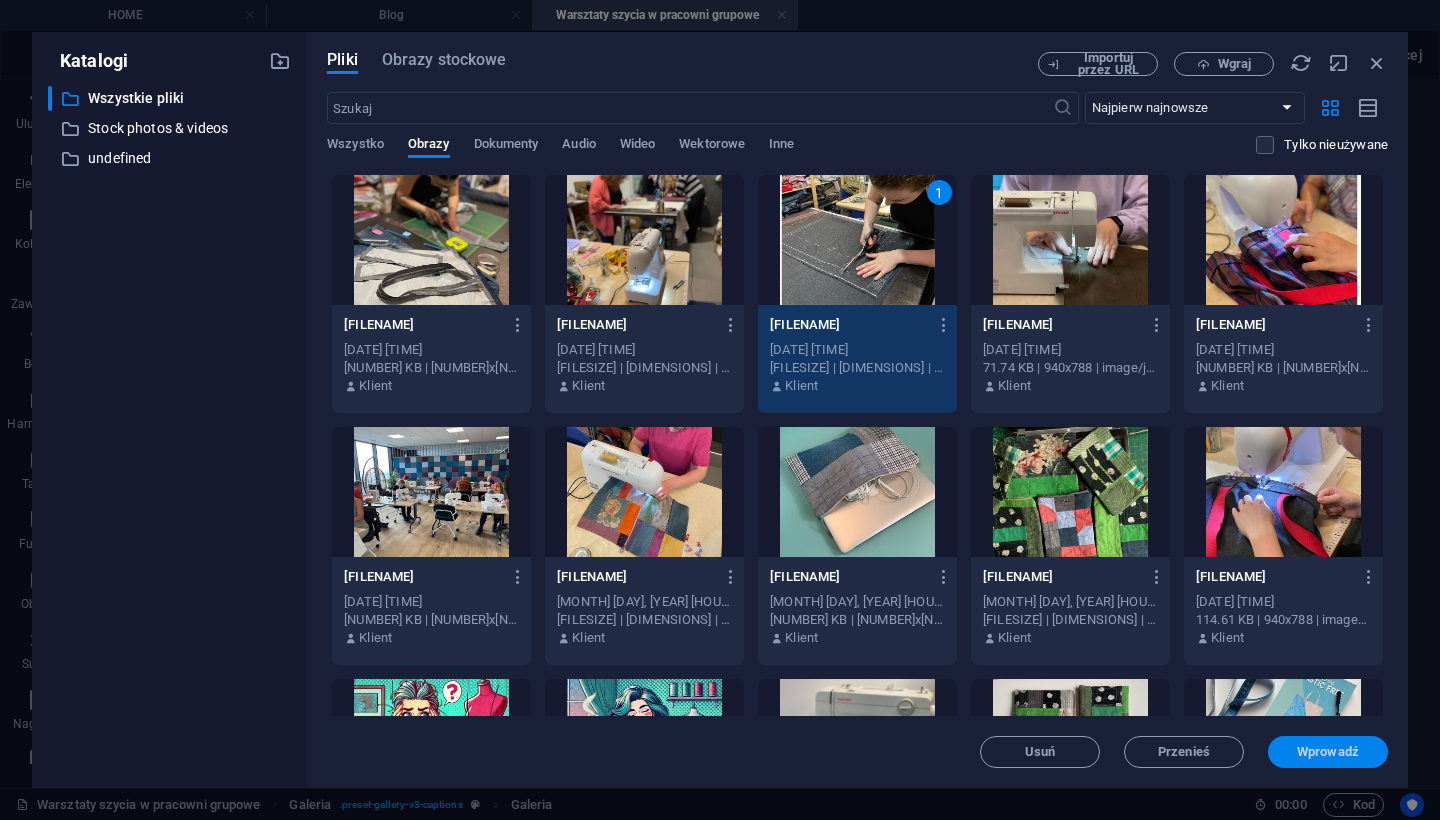 click on "Wprowadź" at bounding box center (1328, 752) 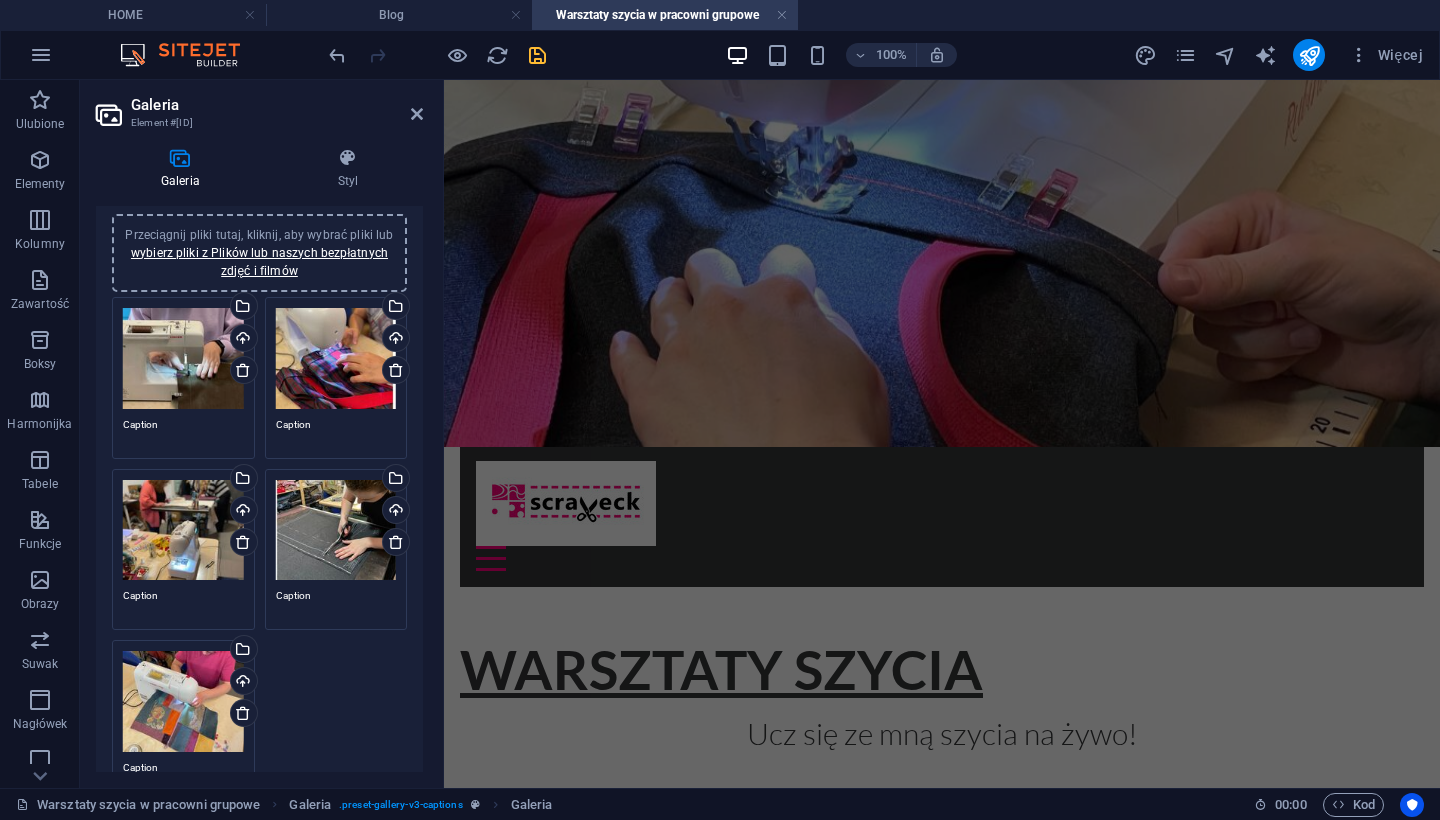 scroll, scrollTop: 53, scrollLeft: 0, axis: vertical 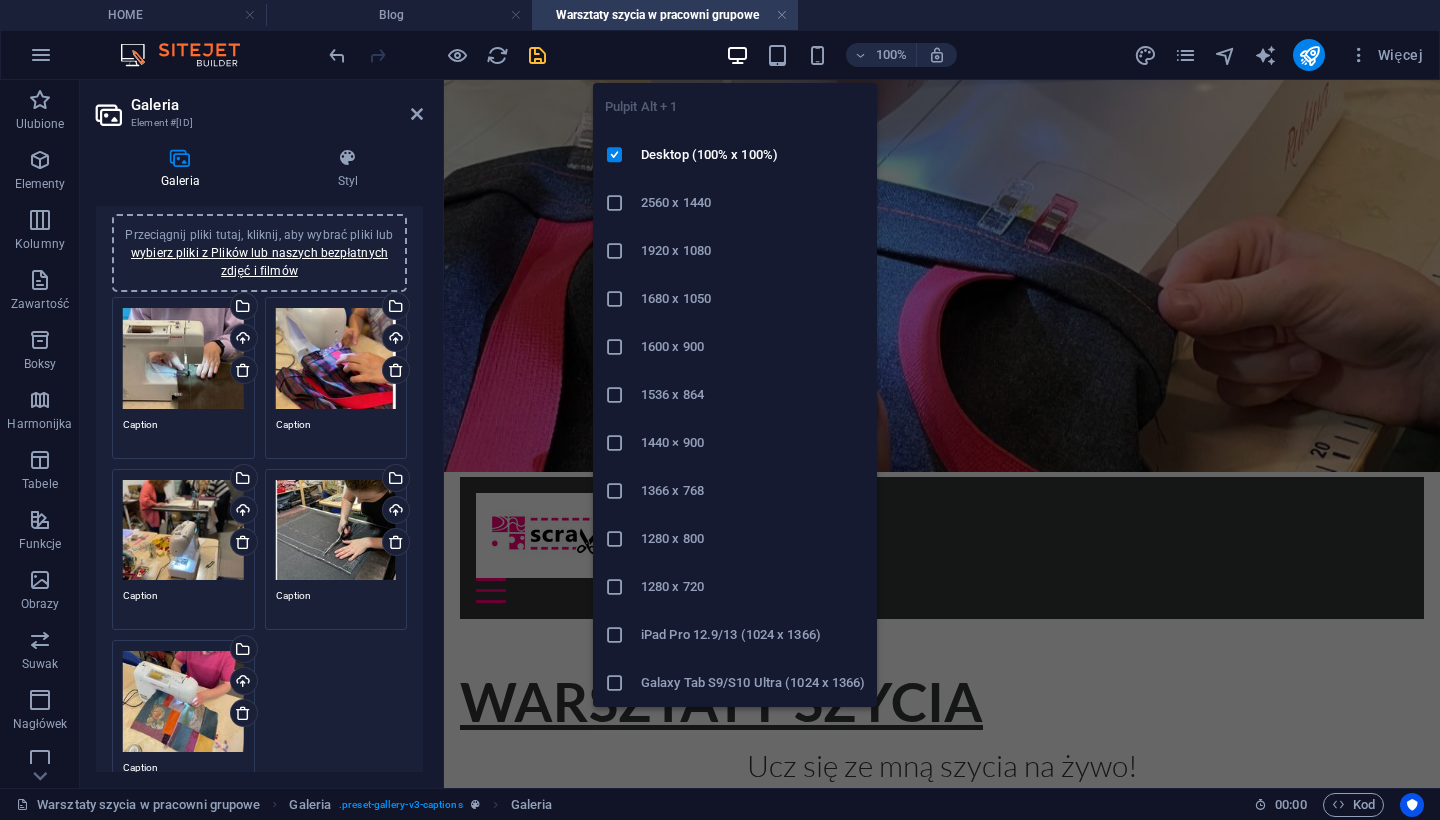 click at bounding box center (737, 55) 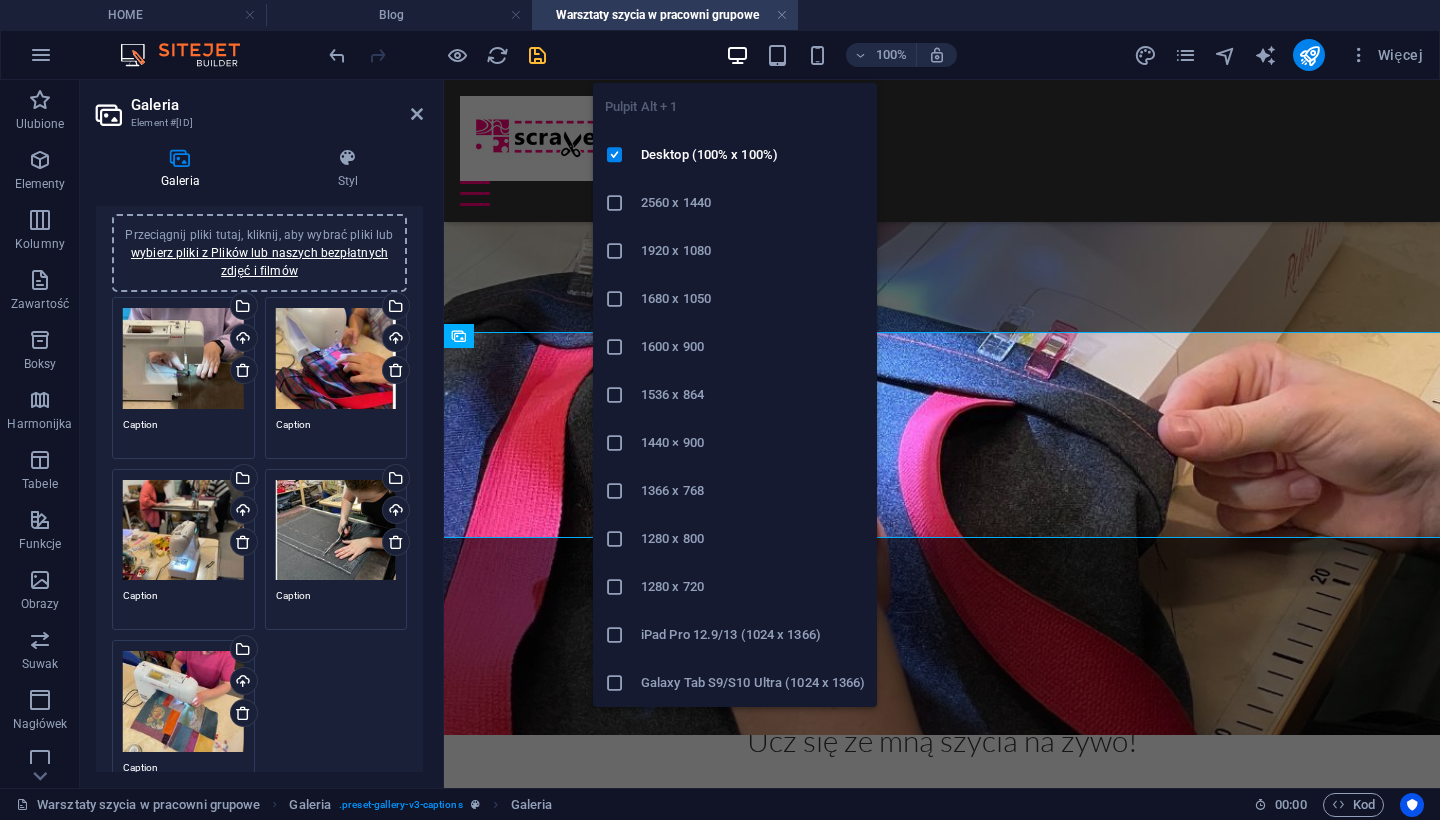 scroll, scrollTop: 853, scrollLeft: 0, axis: vertical 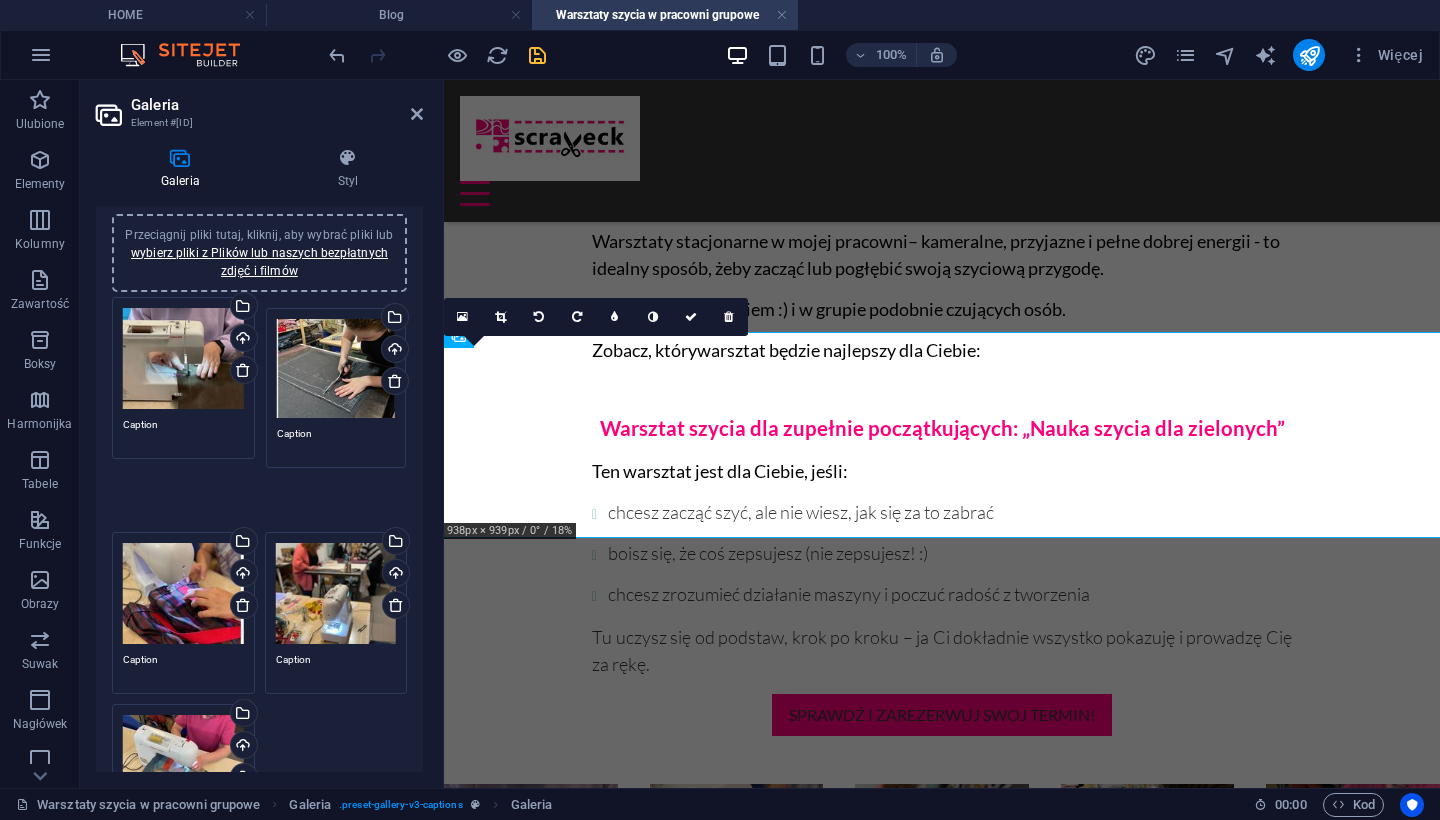 drag, startPoint x: 336, startPoint y: 517, endPoint x: 339, endPoint y: 361, distance: 156.02884 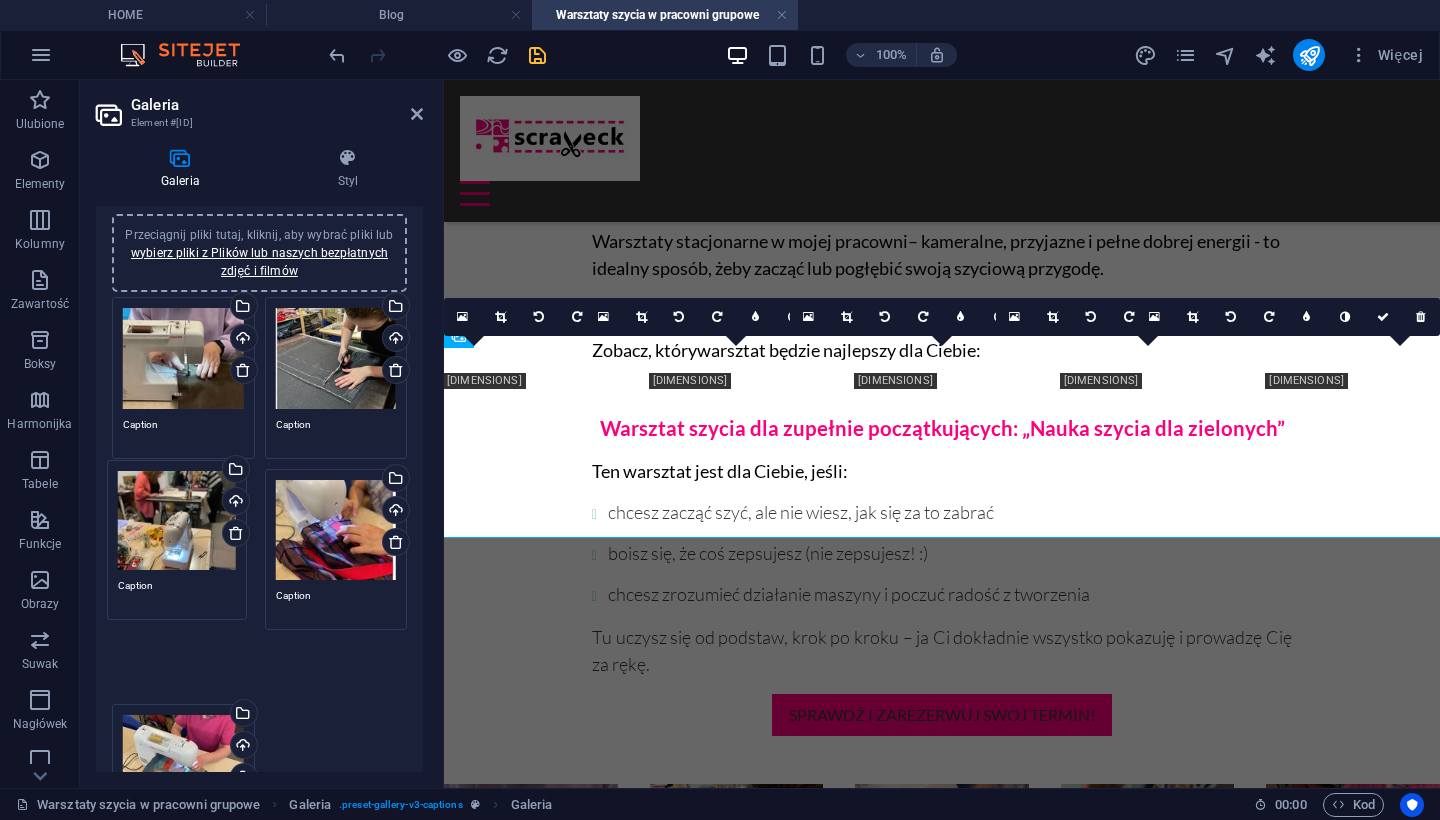 drag, startPoint x: 338, startPoint y: 510, endPoint x: 183, endPoint y: 504, distance: 155.11609 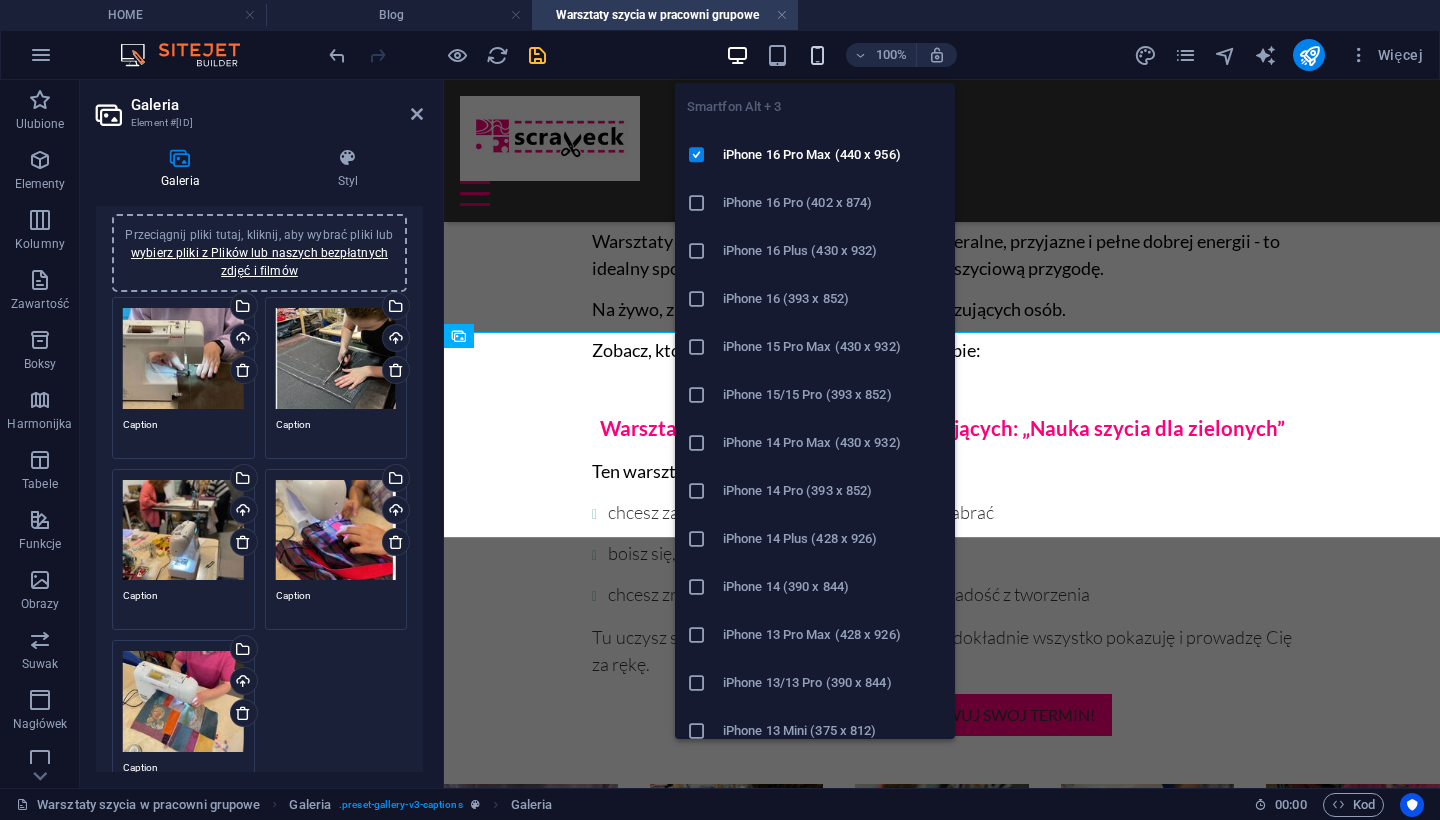 click at bounding box center [817, 55] 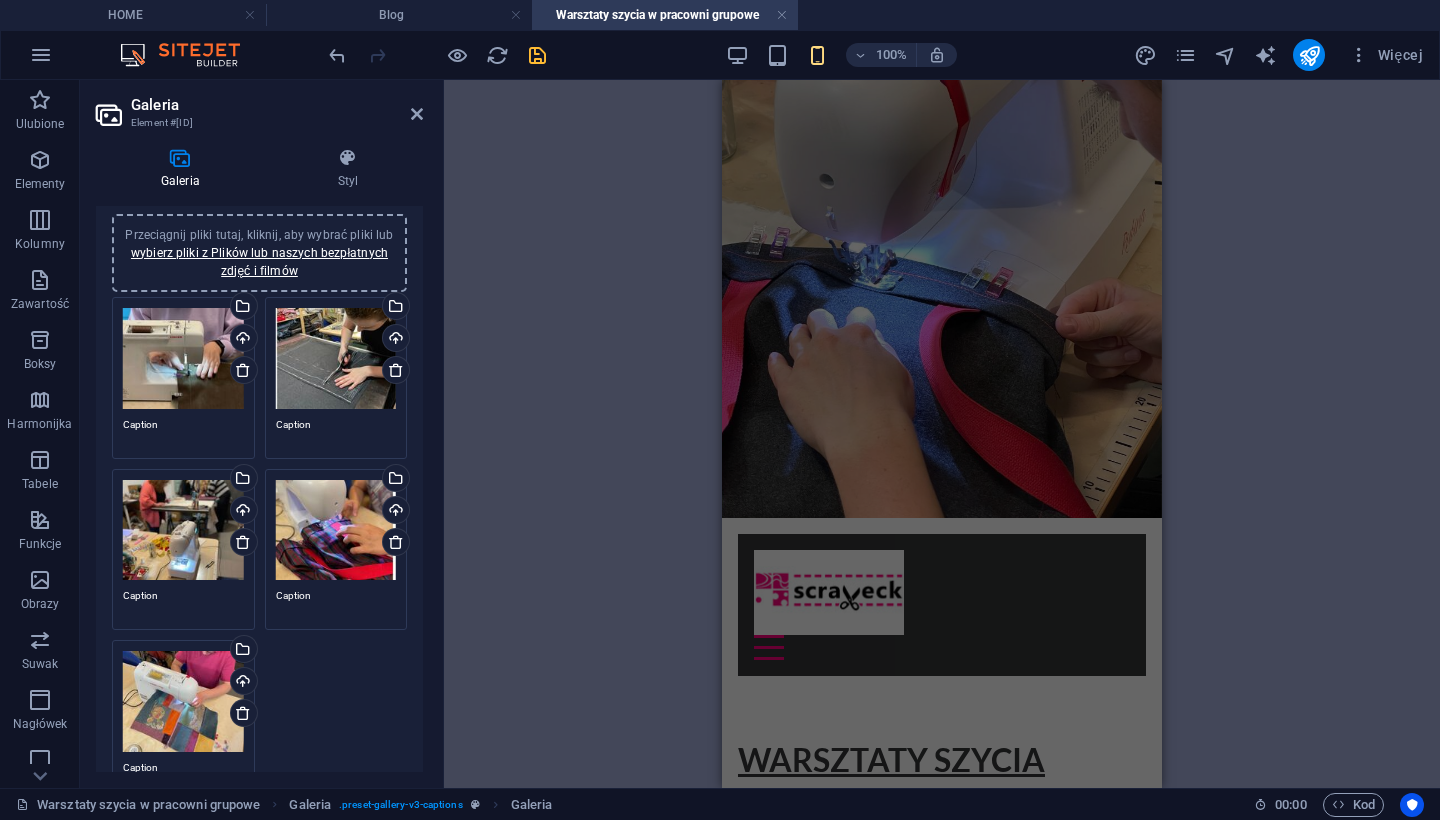 scroll, scrollTop: 0, scrollLeft: 0, axis: both 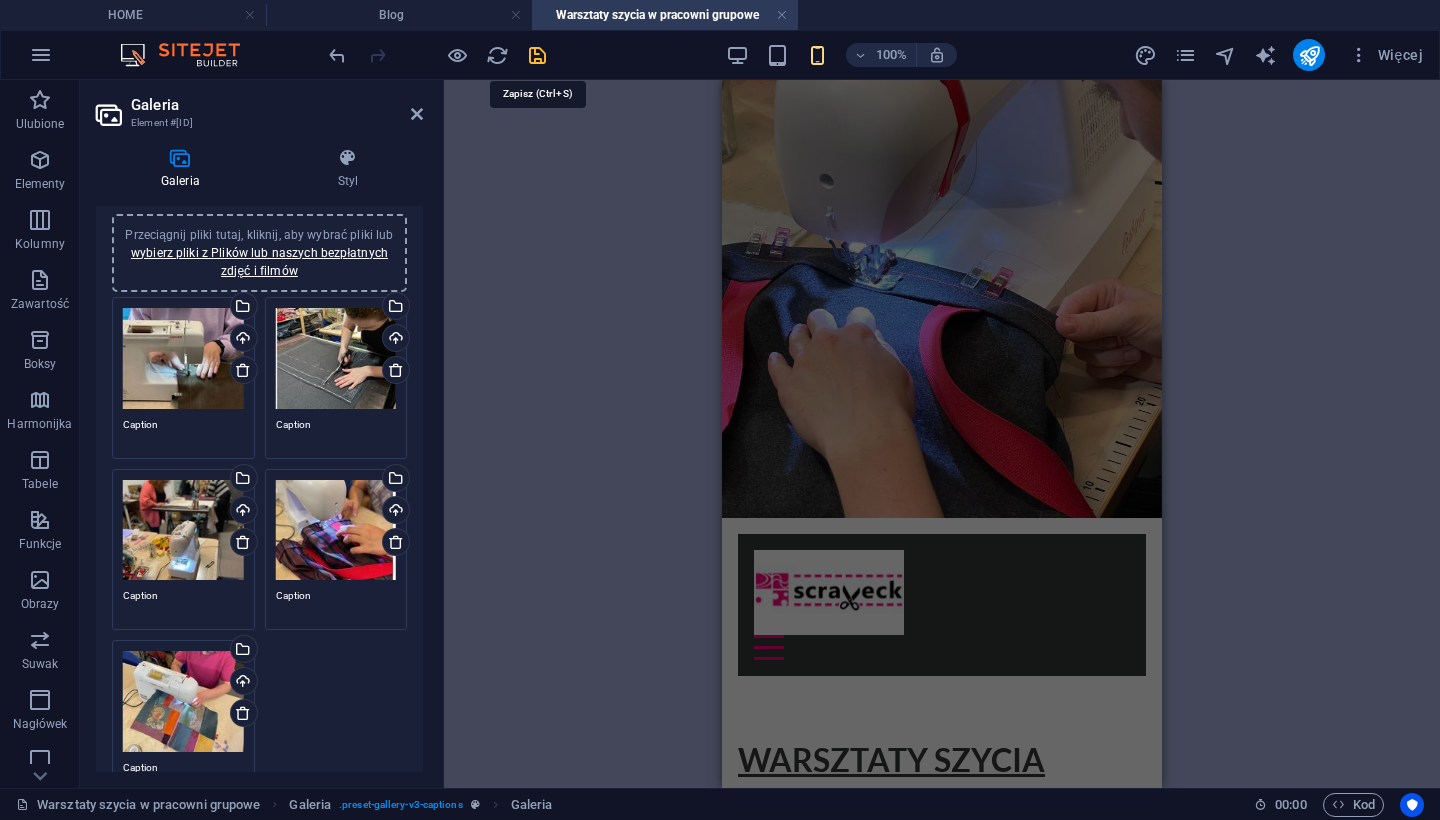 click at bounding box center (537, 55) 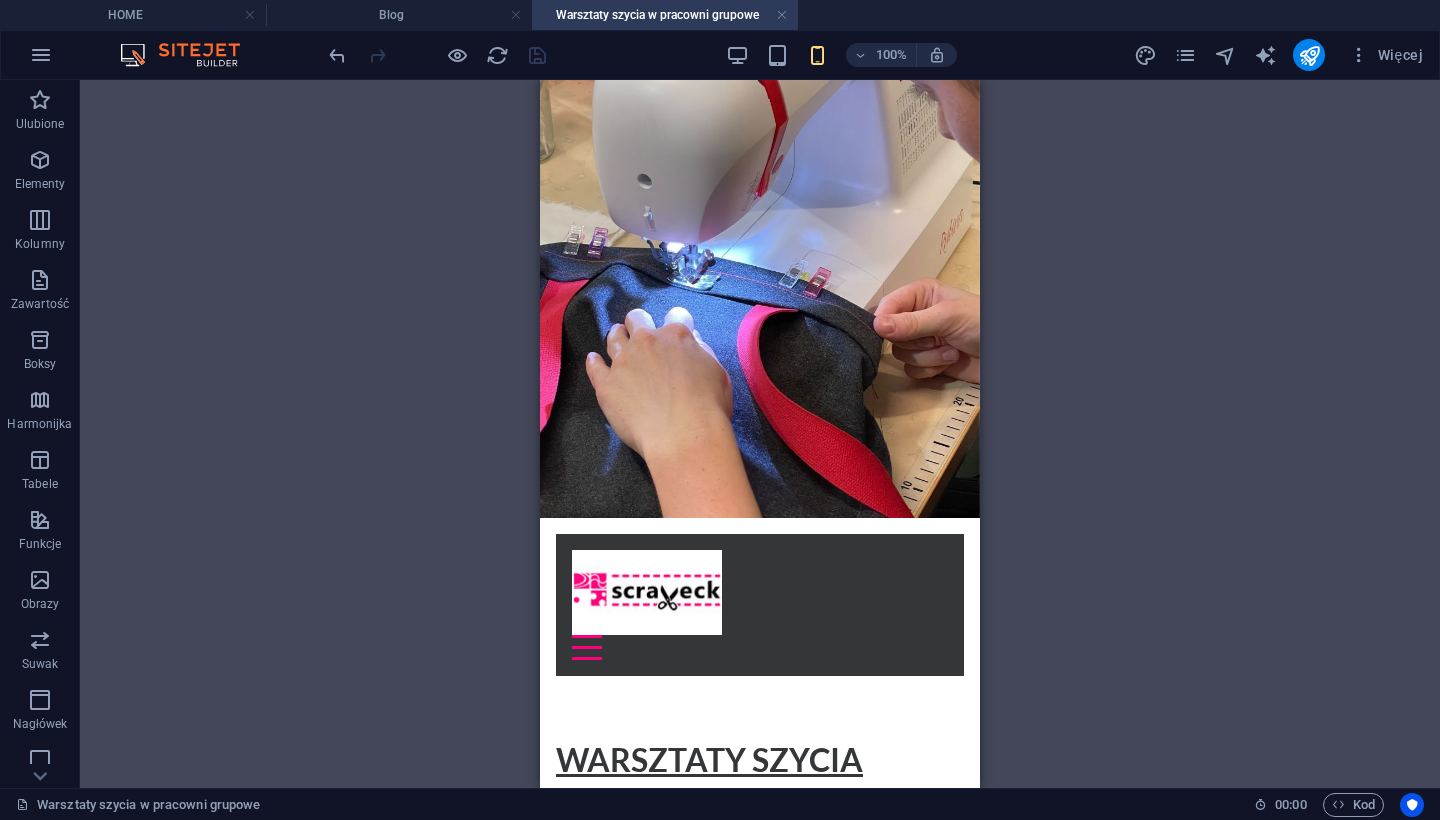 scroll, scrollTop: 0, scrollLeft: 0, axis: both 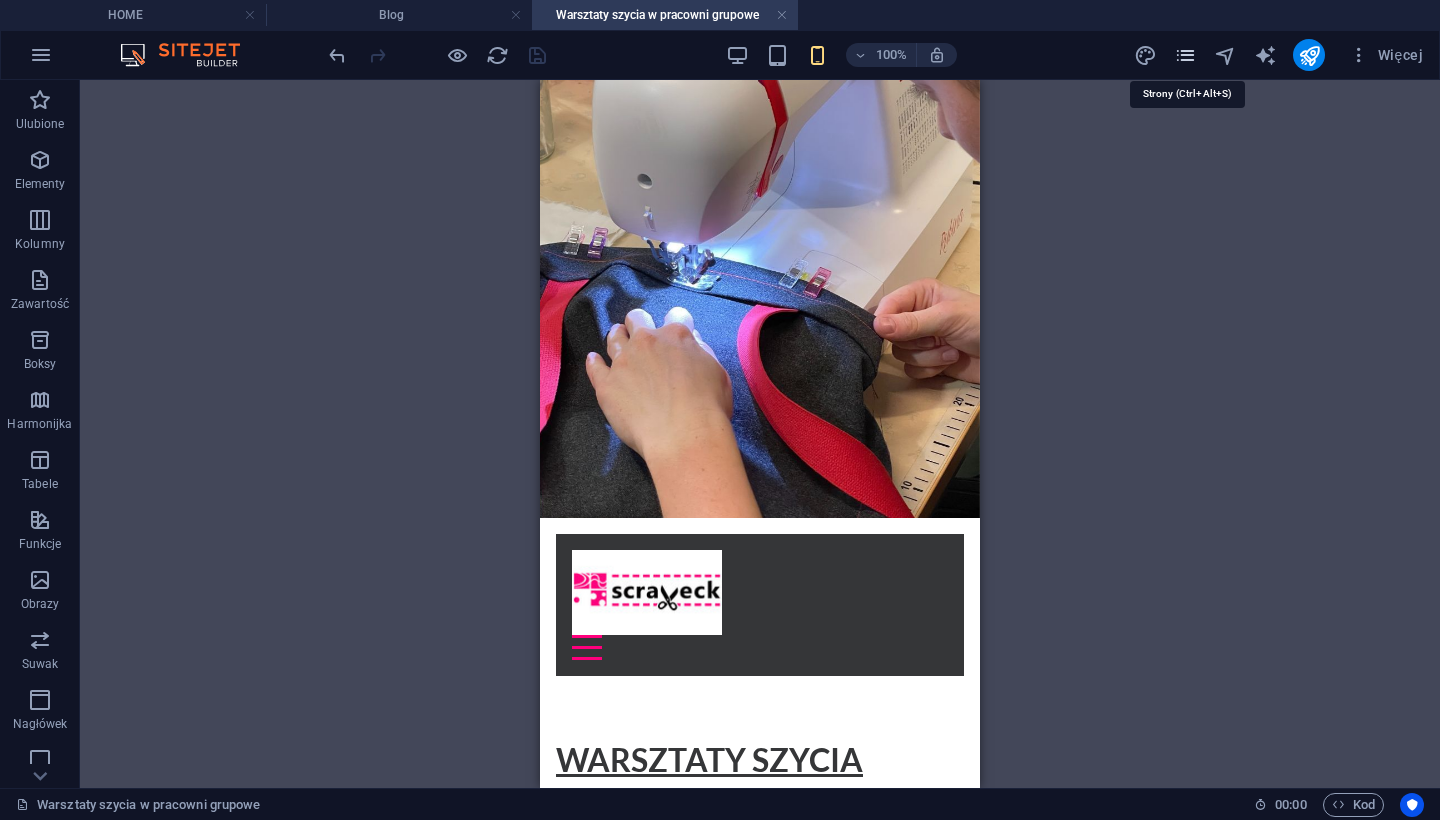 click at bounding box center (1185, 55) 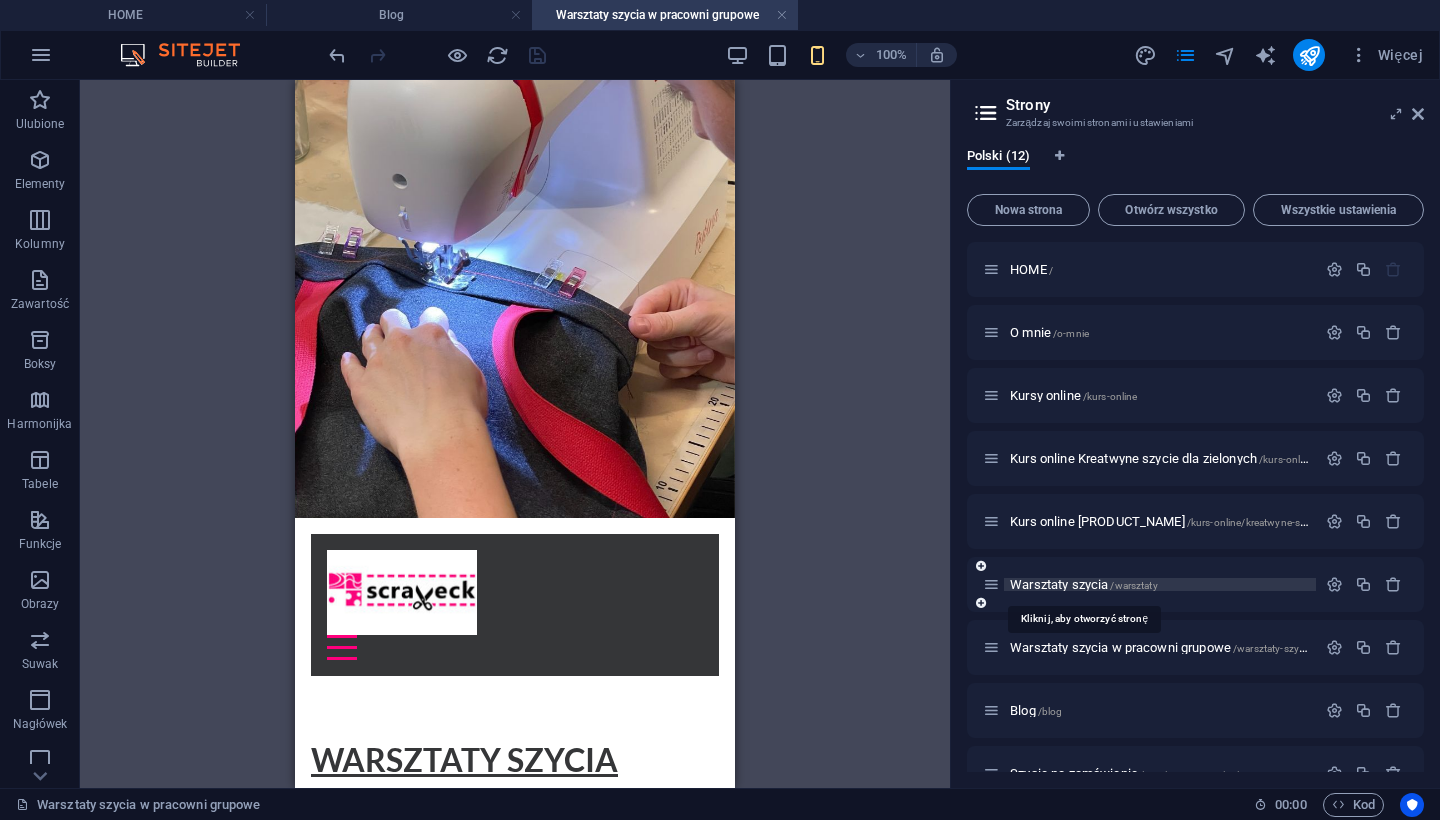 click on "Warsztaty szycia /warsztaty" at bounding box center [1084, 584] 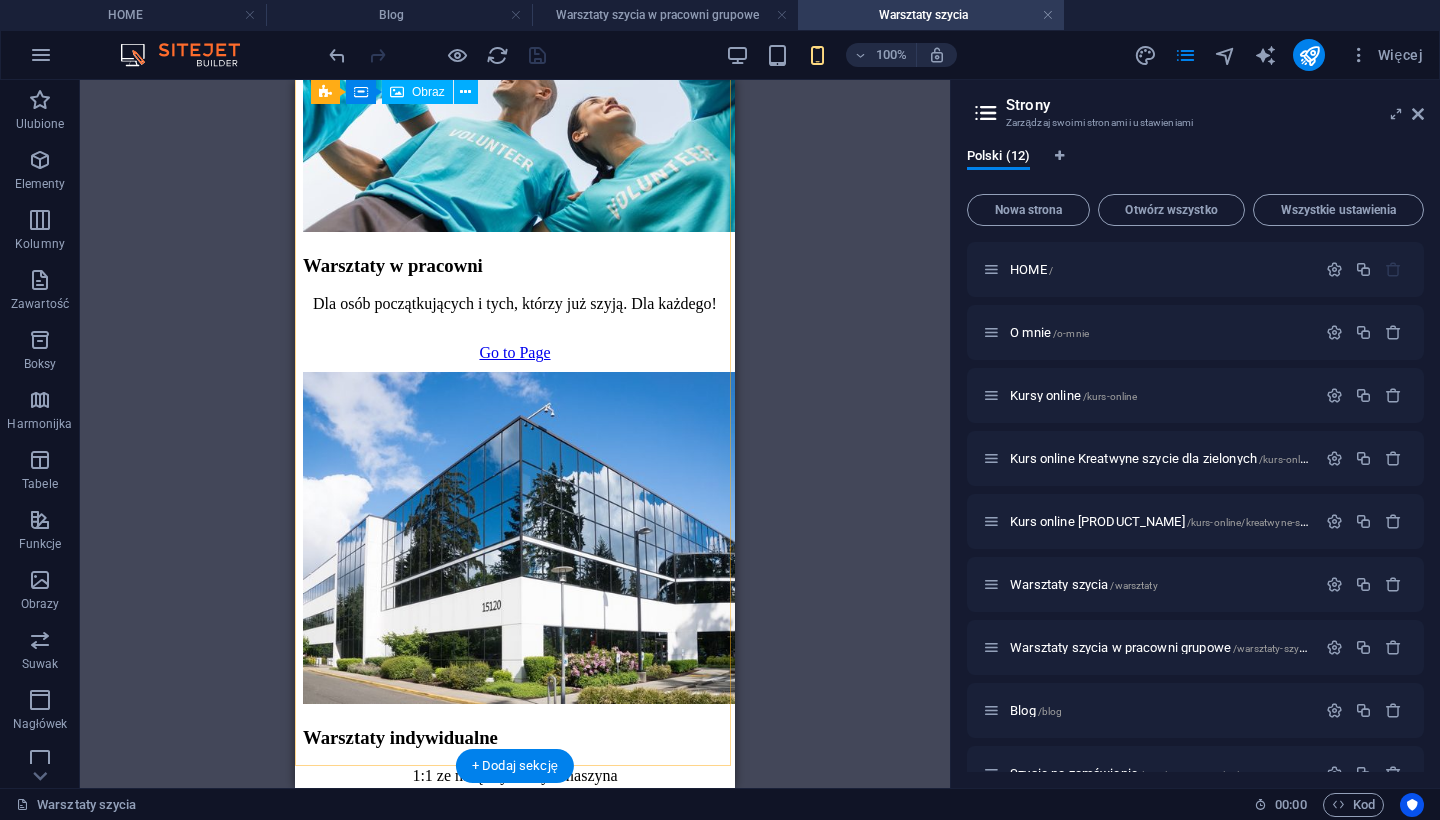 scroll, scrollTop: 1994, scrollLeft: 0, axis: vertical 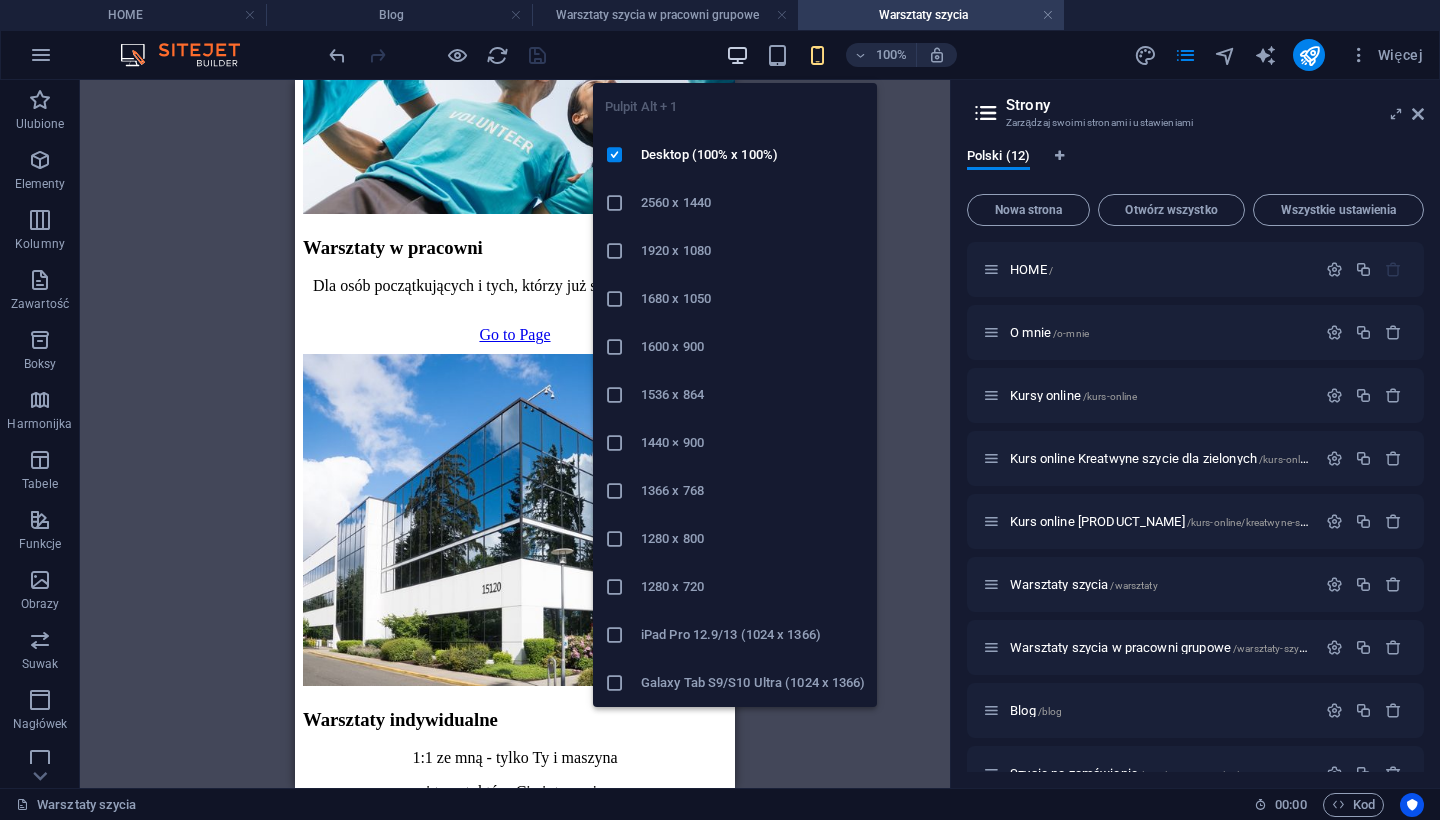 click at bounding box center [737, 55] 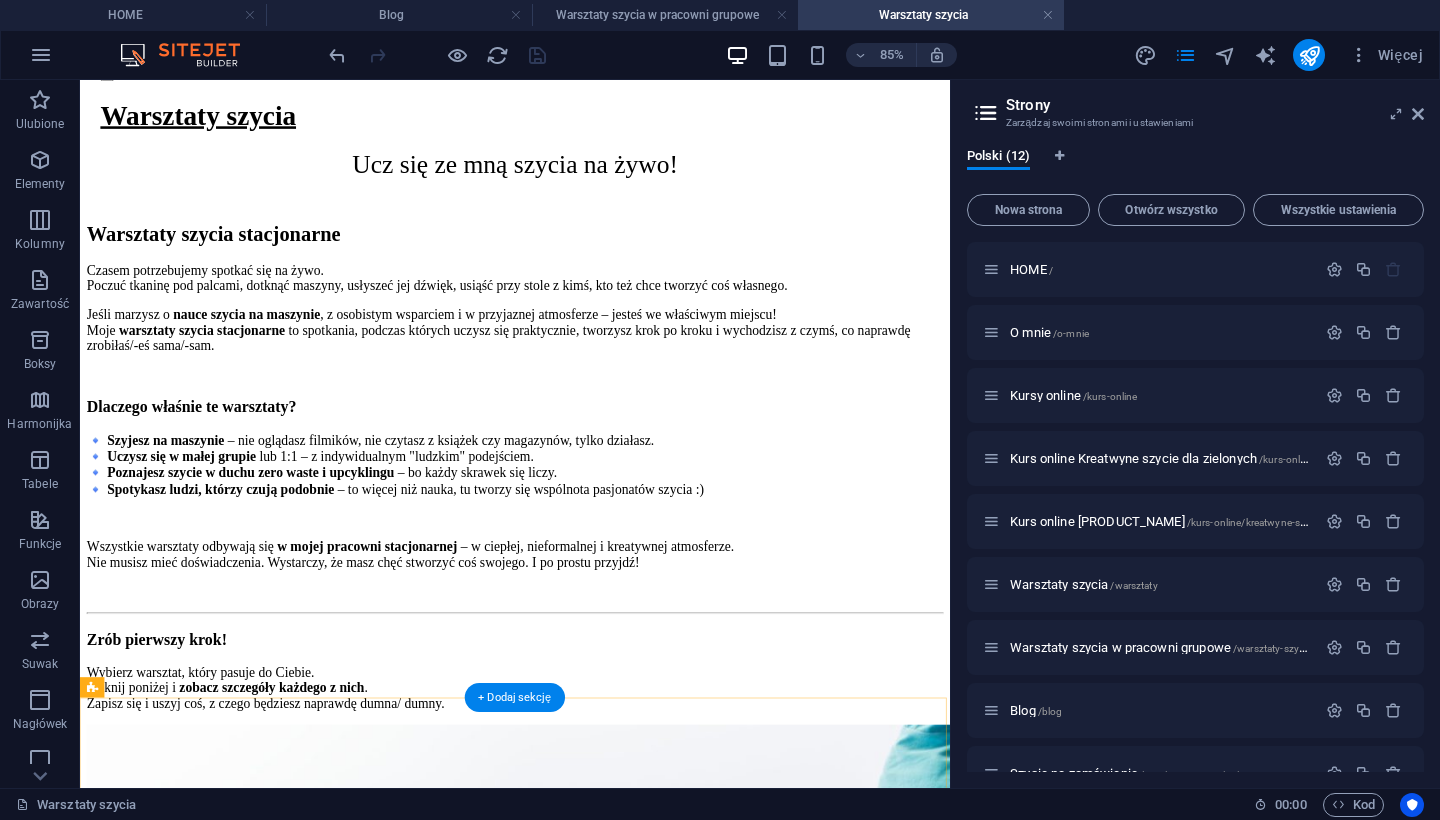 scroll, scrollTop: 887, scrollLeft: 0, axis: vertical 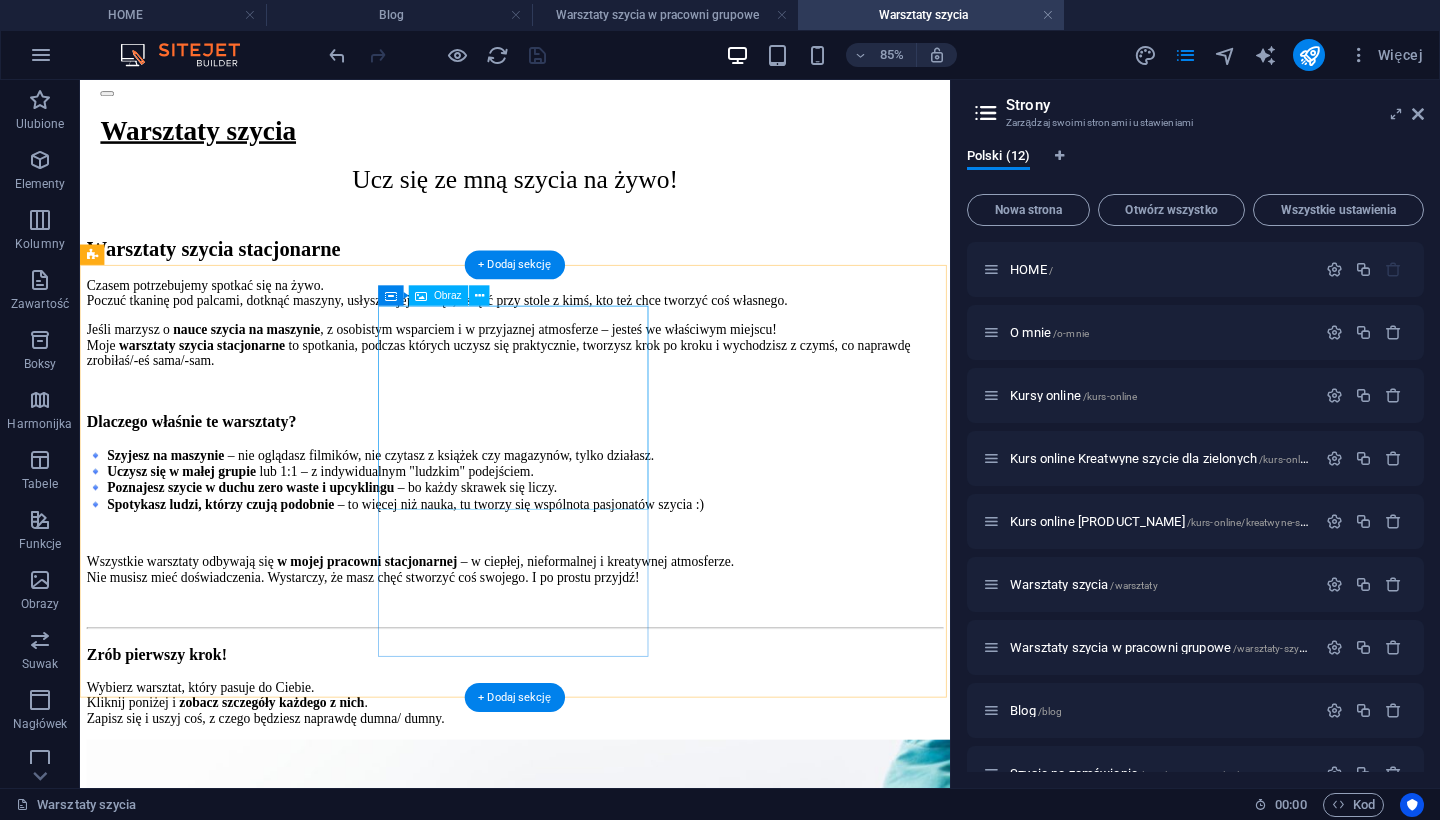 click at bounding box center (592, 2147) 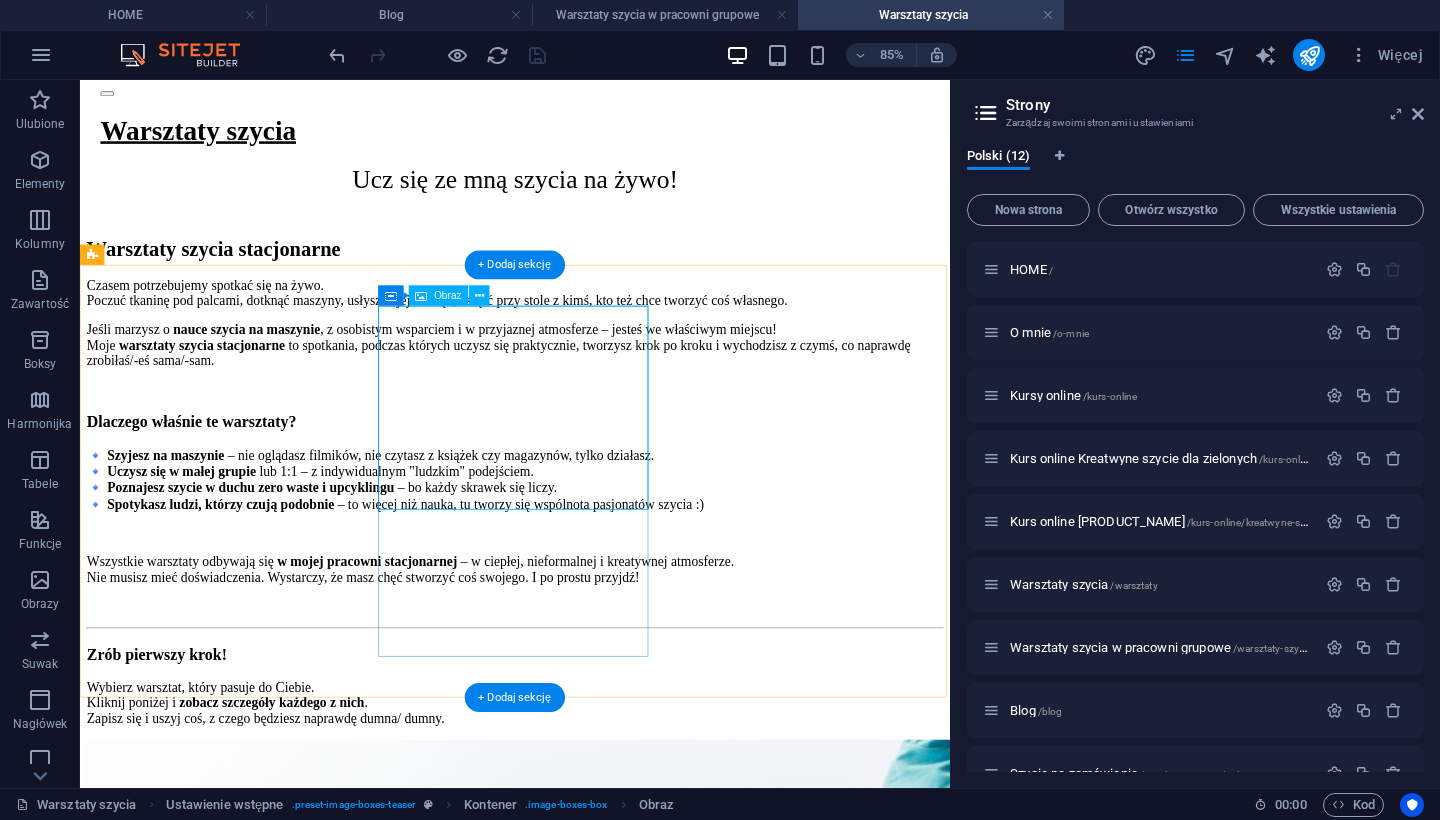click on "Obraz" at bounding box center (439, 295) 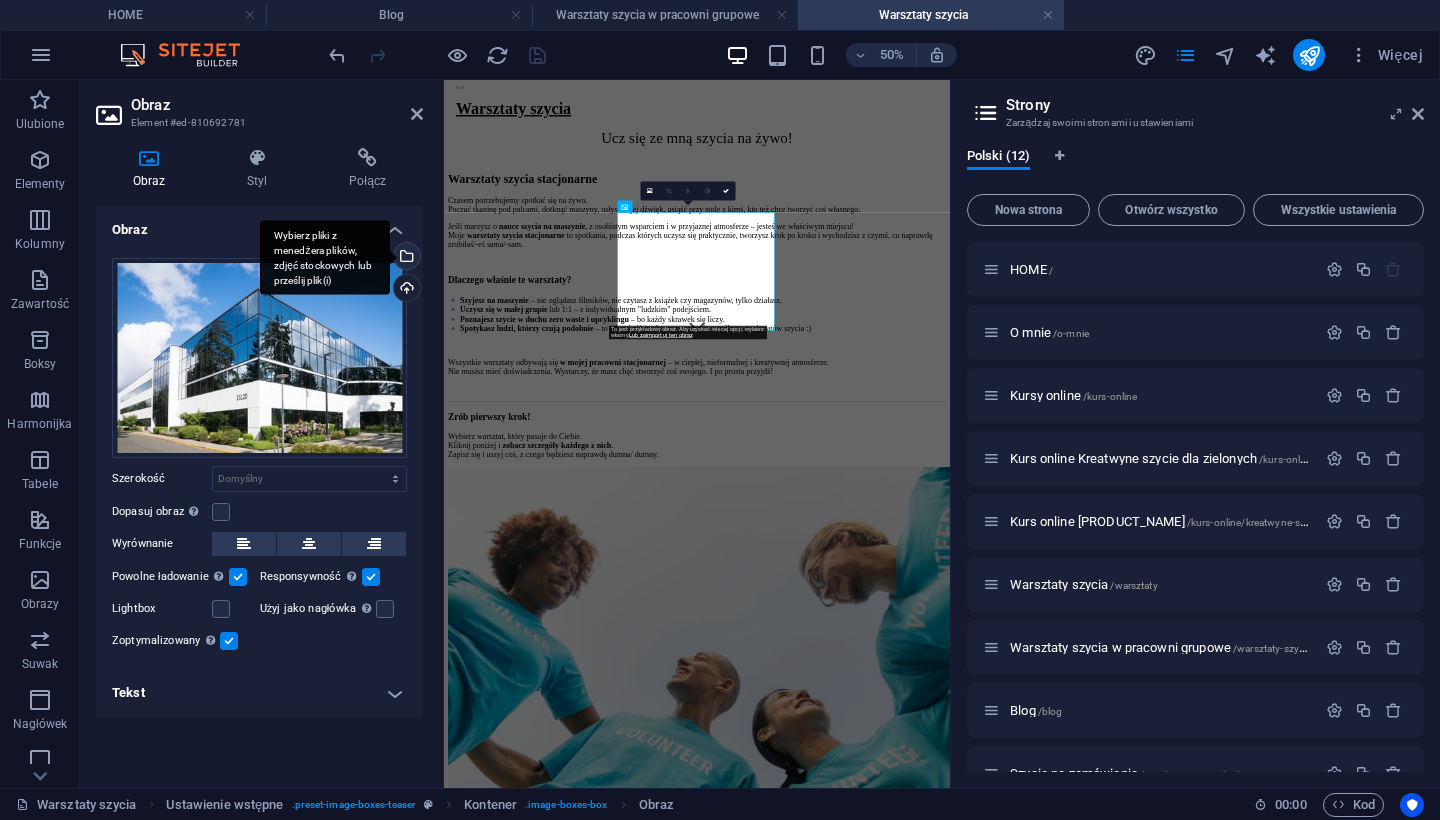 click on "Wybierz pliki z menedżera plików, zdjęć stockowych lub prześlij plik(i)" at bounding box center [405, 258] 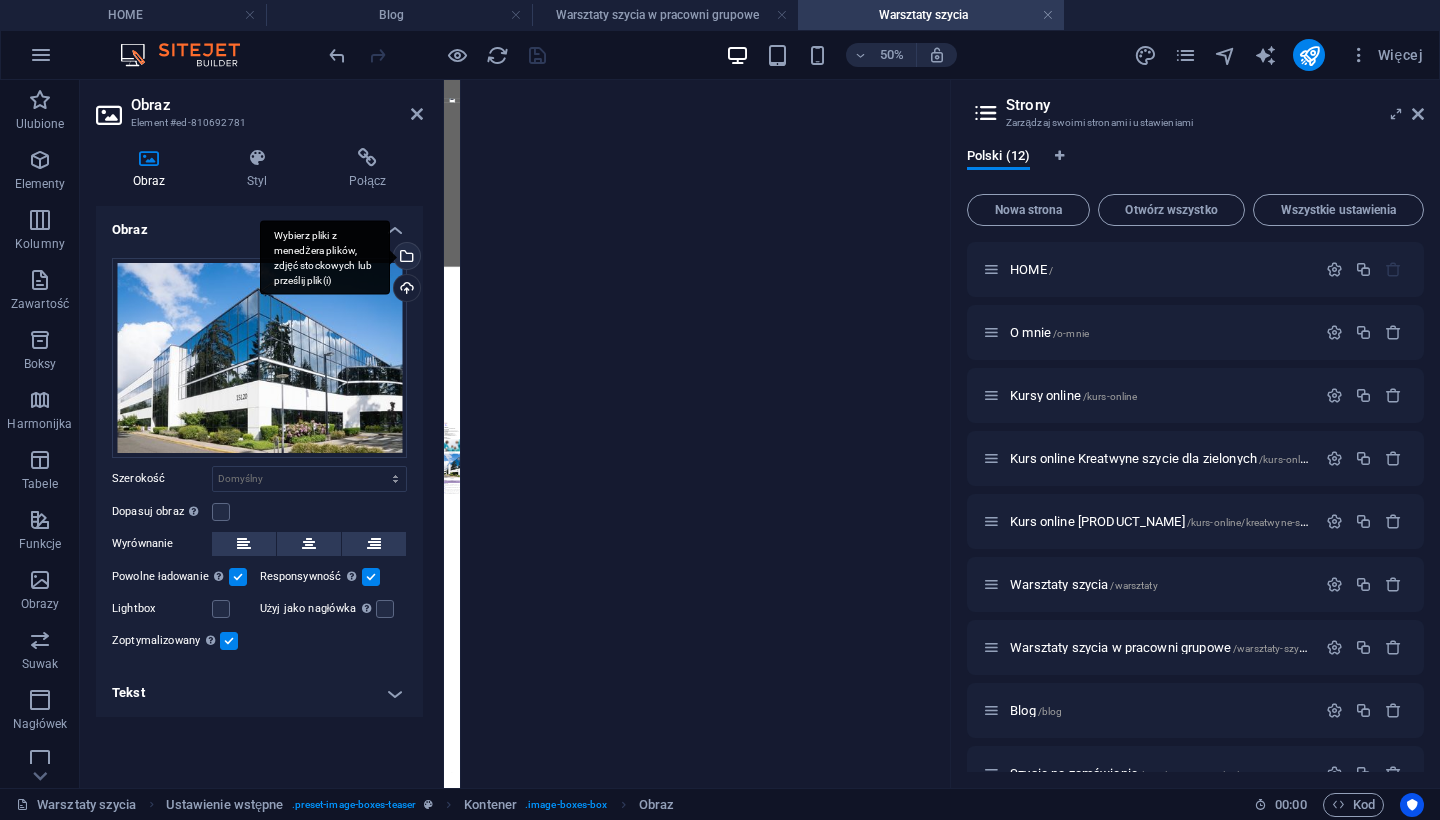 scroll, scrollTop: 0, scrollLeft: 0, axis: both 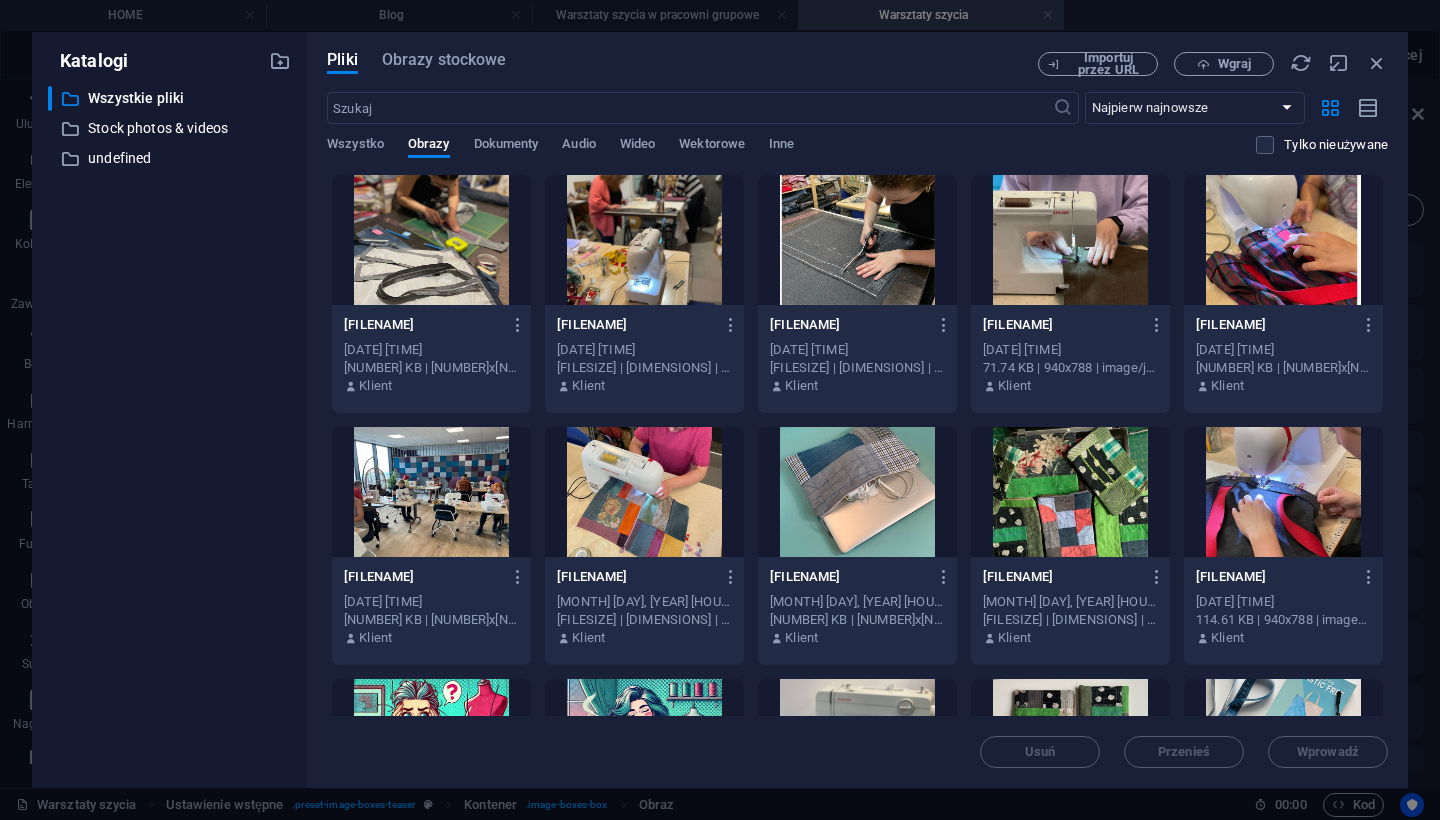 click at bounding box center [431, 240] 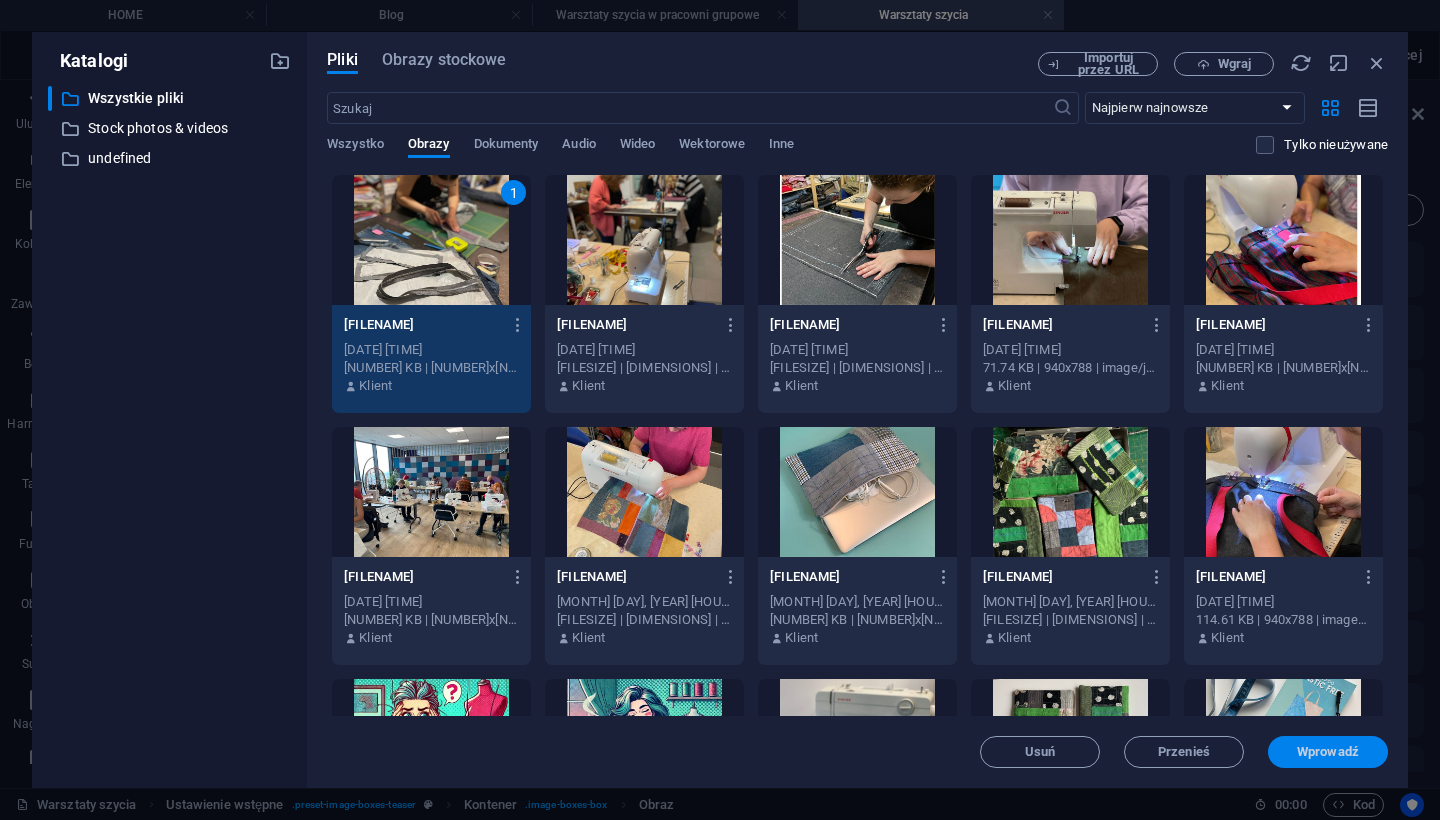 click on "Wprowadź" at bounding box center (1328, 752) 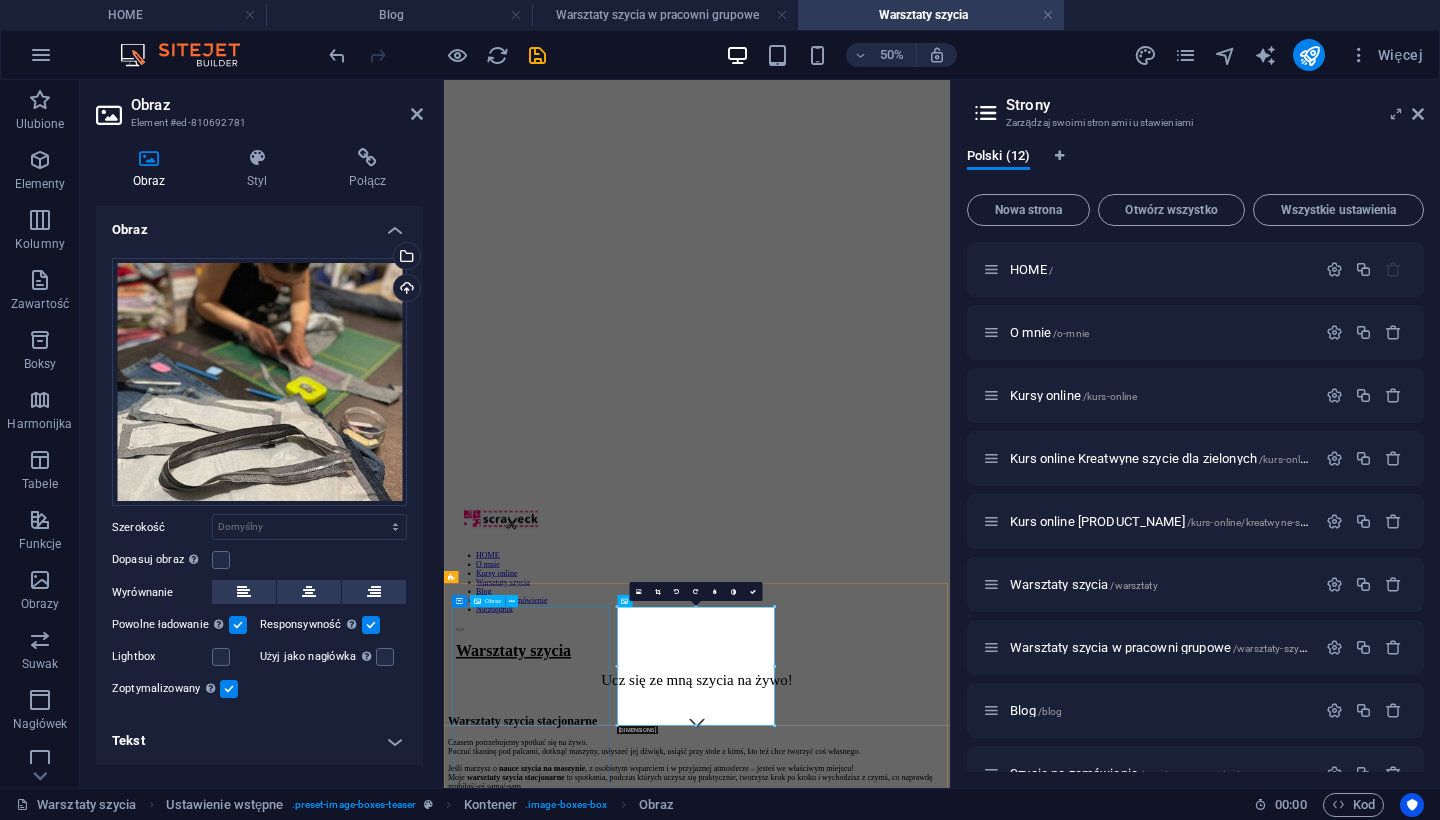 scroll, scrollTop: 98, scrollLeft: 0, axis: vertical 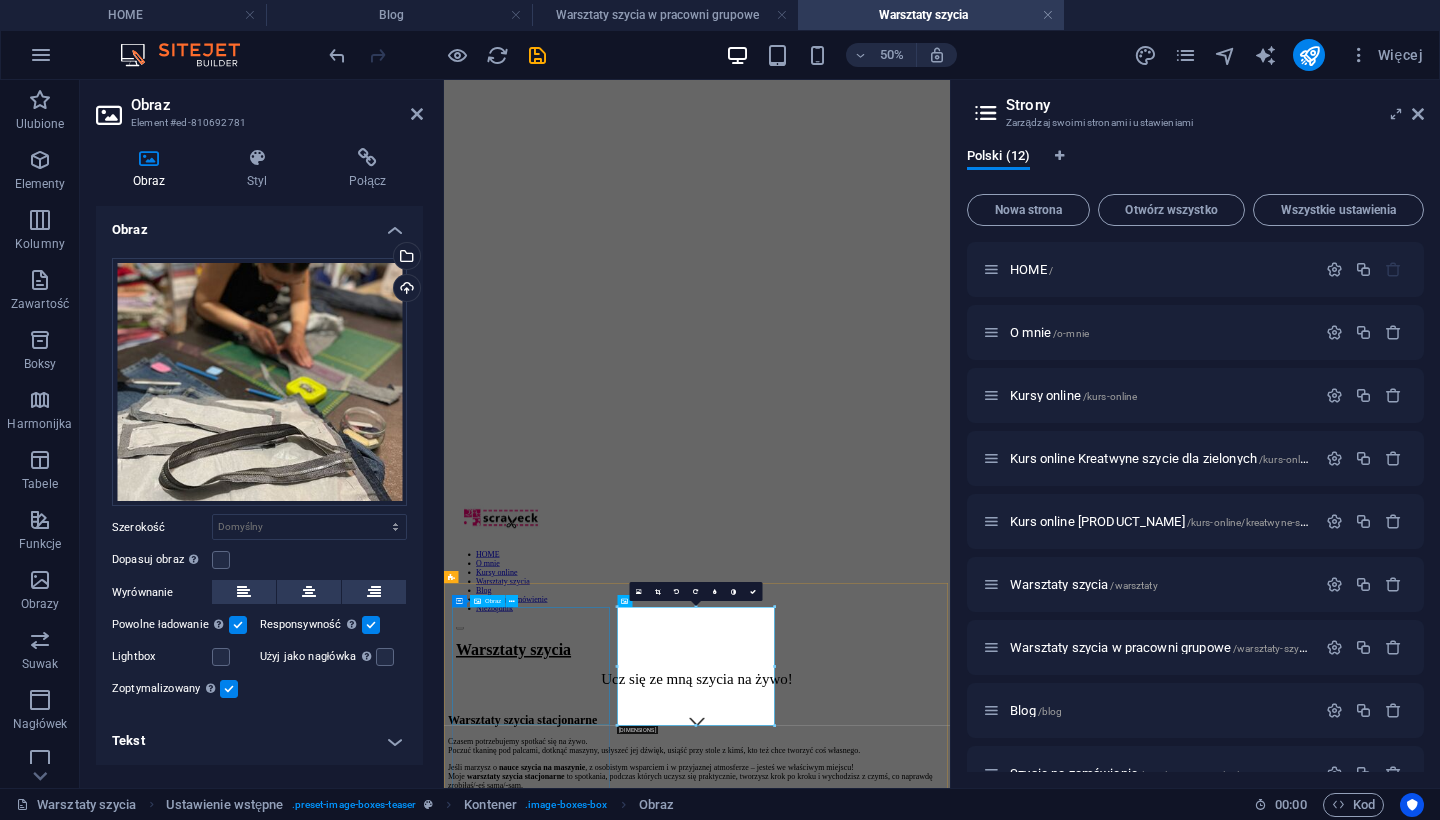 click at bounding box center [950, 2316] 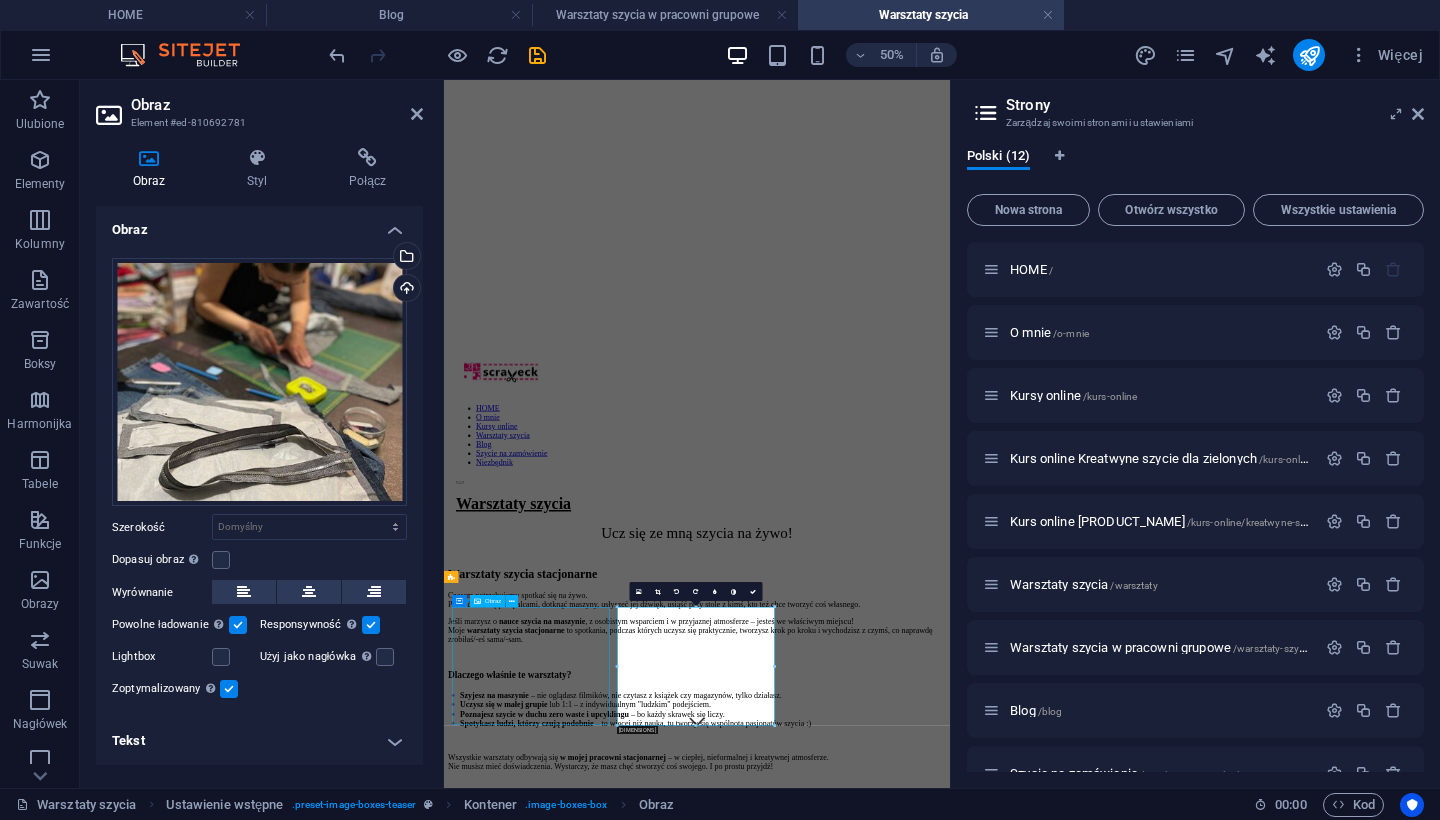 scroll, scrollTop: 842, scrollLeft: 0, axis: vertical 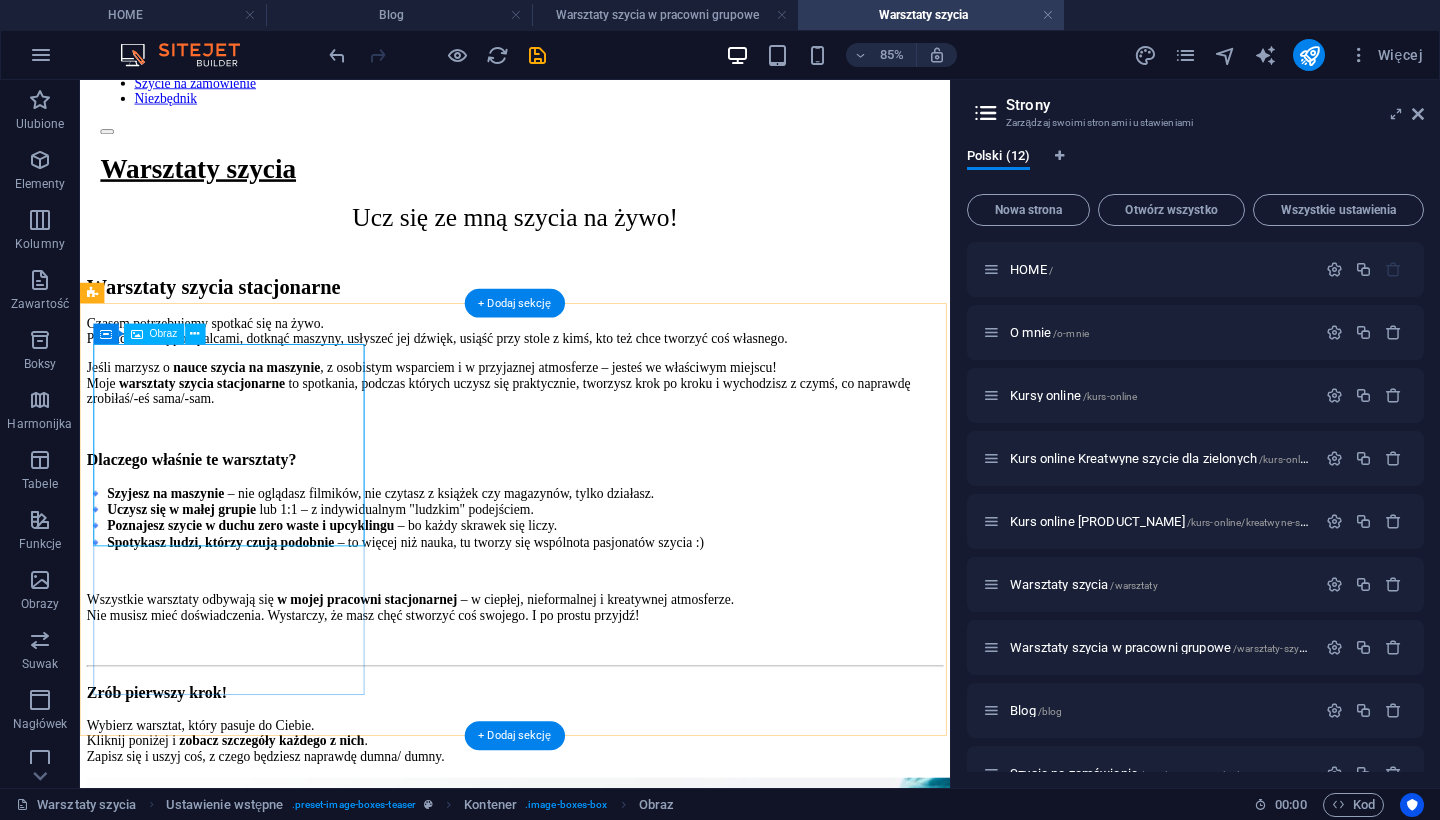 click on "Obraz" at bounding box center [164, 333] 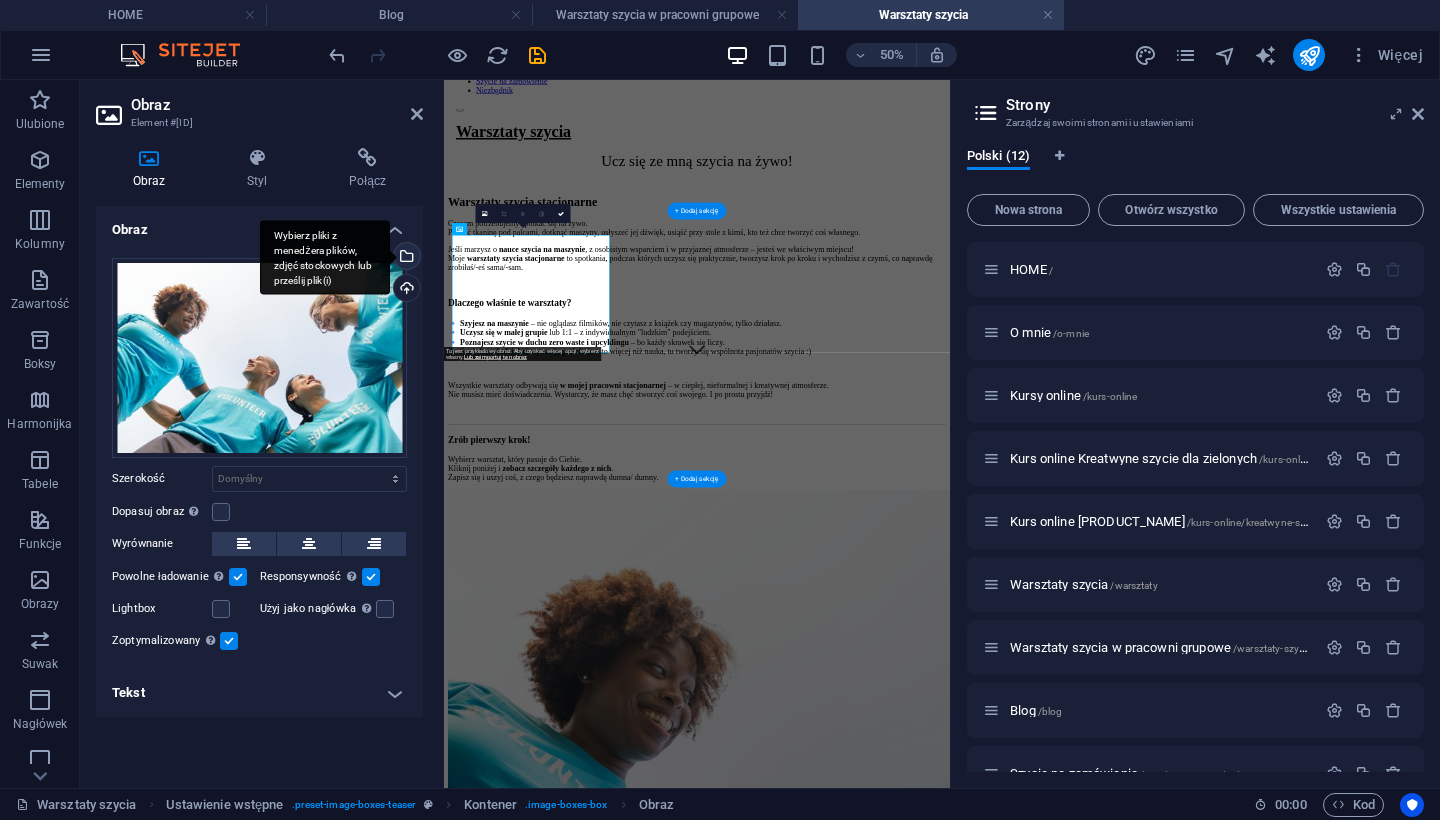 click on "Wybierz pliki z menedżera plików, zdjęć stockowych lub prześlij plik(i)" at bounding box center (405, 258) 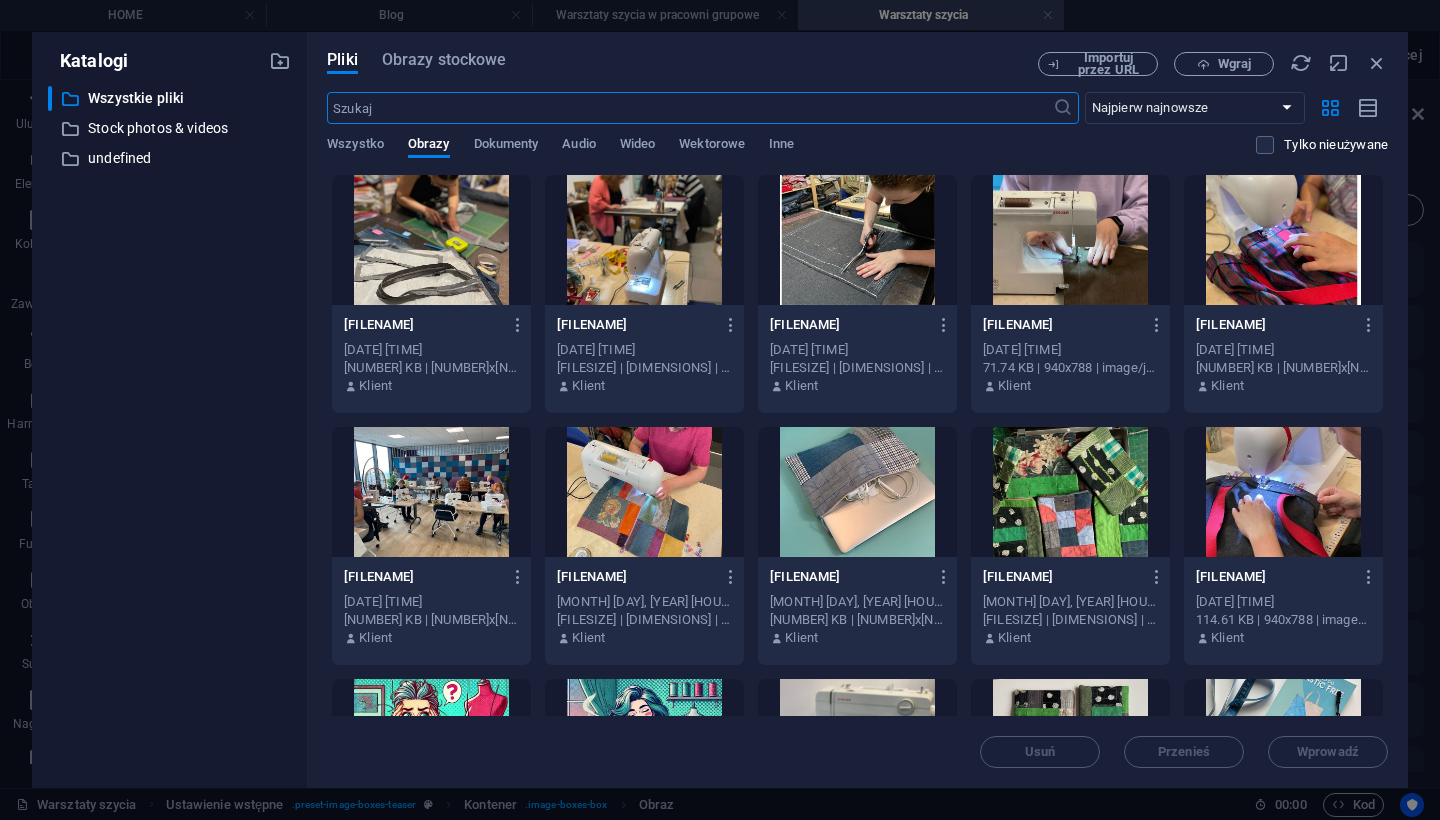 scroll, scrollTop: 0, scrollLeft: 0, axis: both 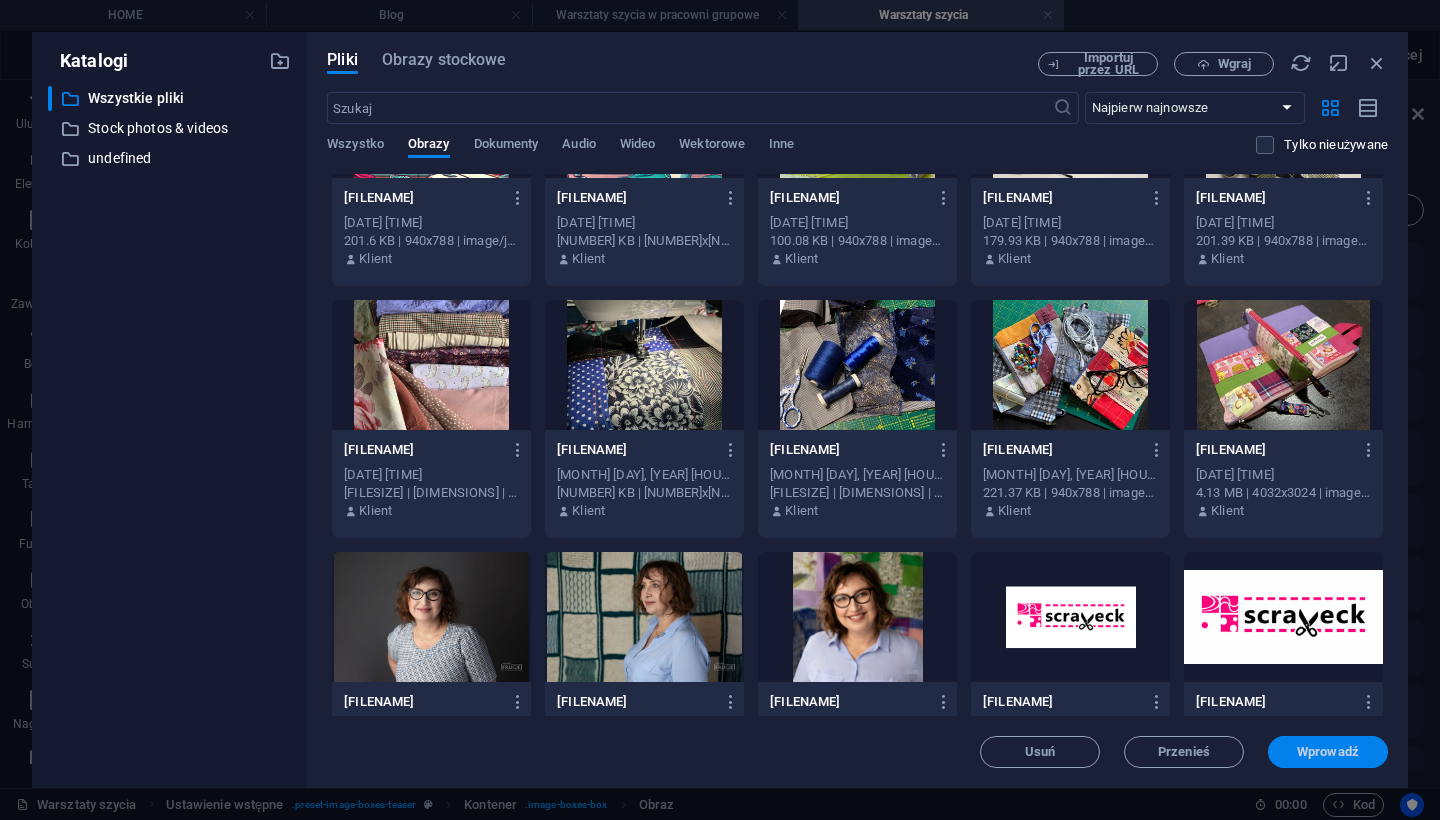 click on "Wprowadź" at bounding box center [1328, 752] 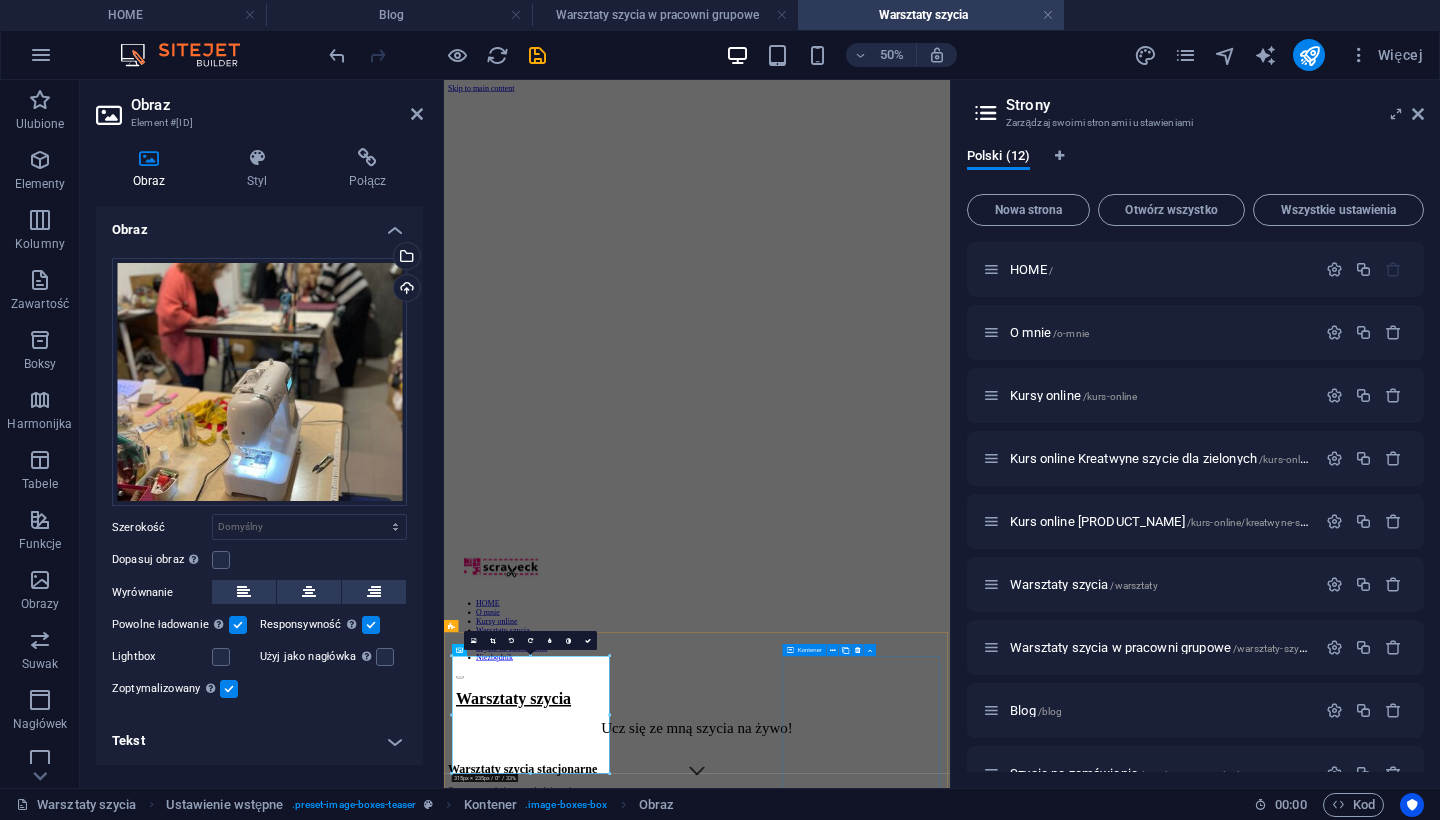 click on "Warsztaty dla firm Kreatywna forma integracji  oraz świetny sposób, aby poruszyć ważne tematy w praktyczny sposób!   Go to Page" at bounding box center [950, 3960] 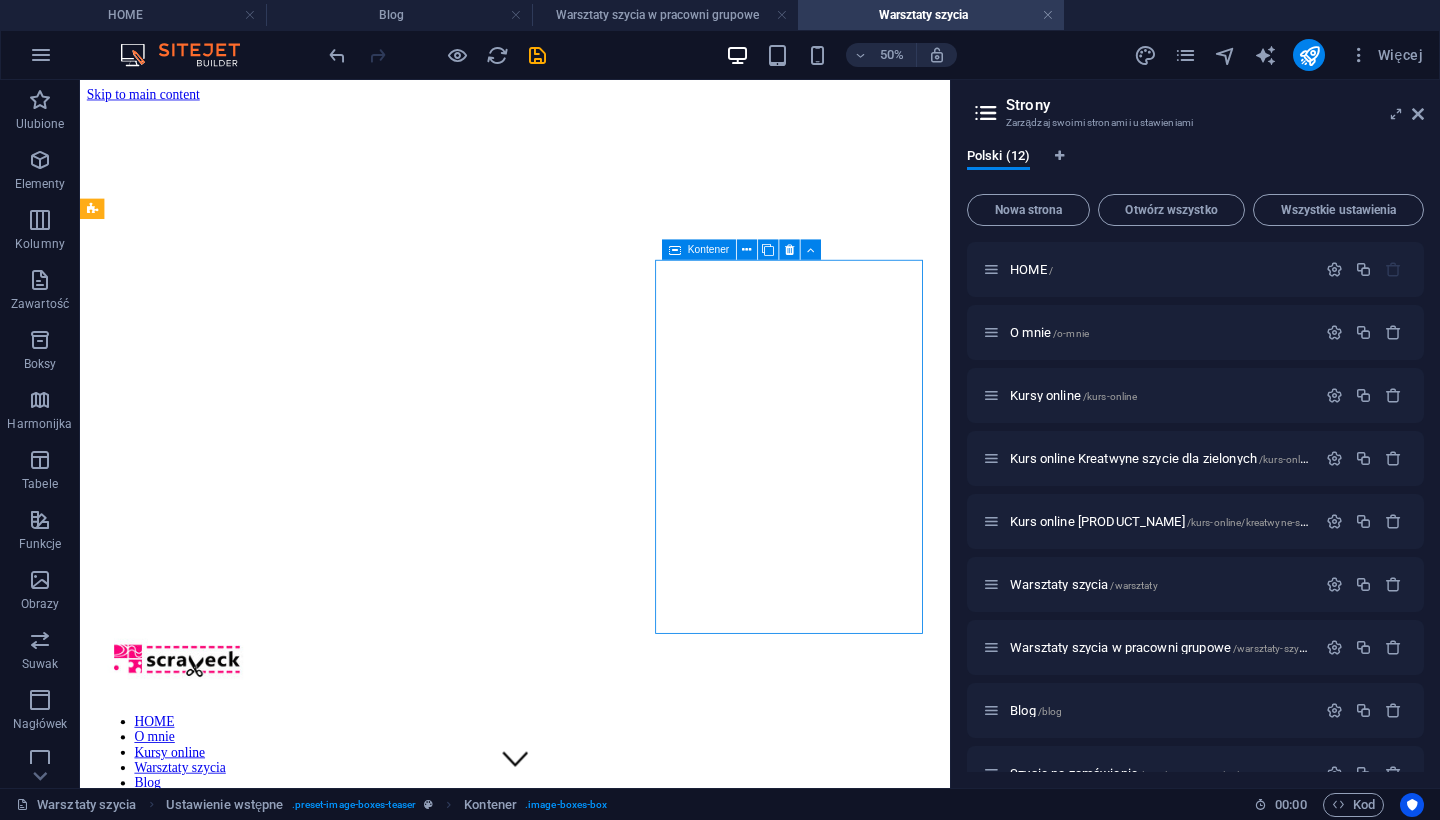 scroll, scrollTop: 941, scrollLeft: 0, axis: vertical 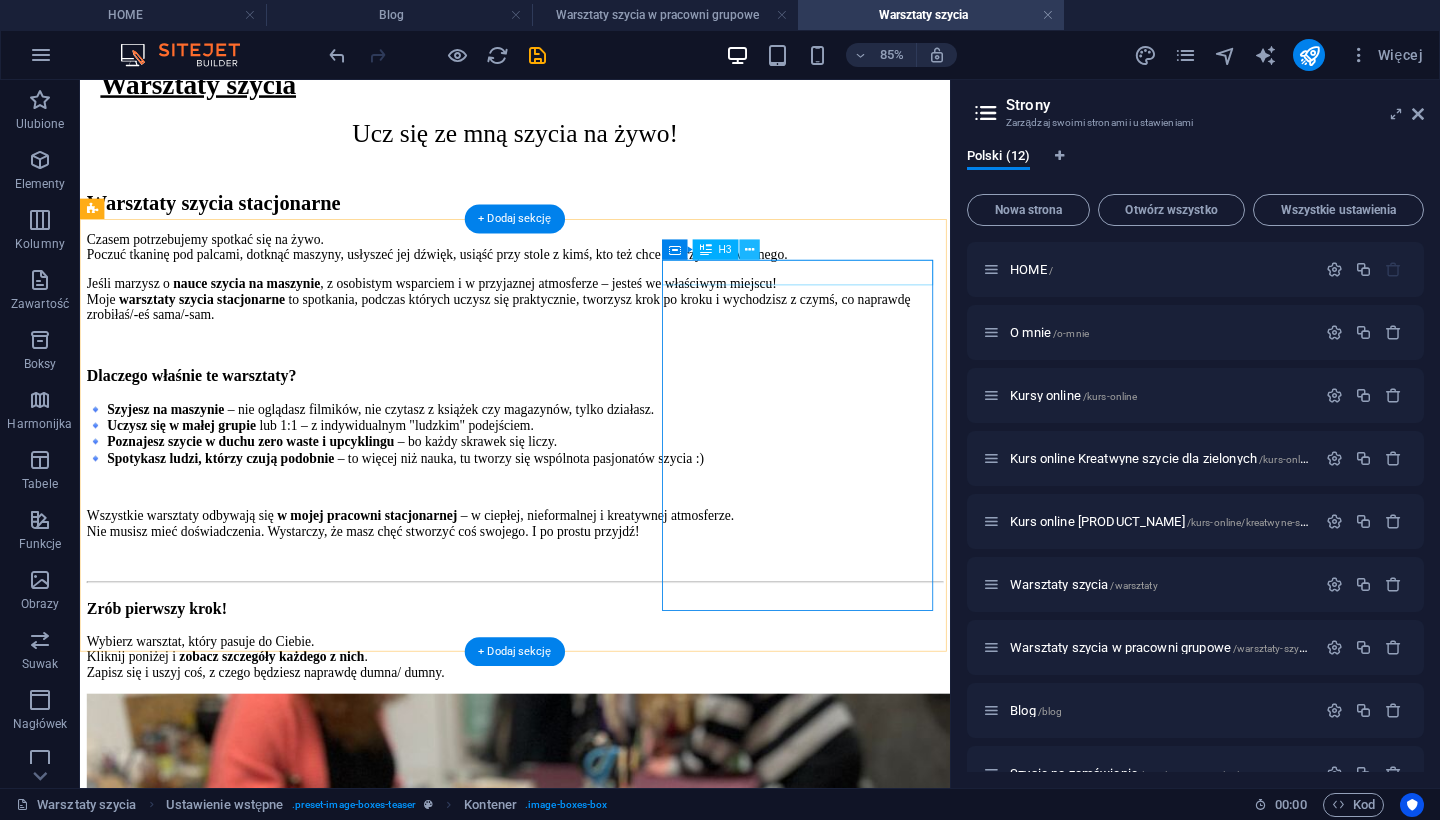 click at bounding box center (749, 249) 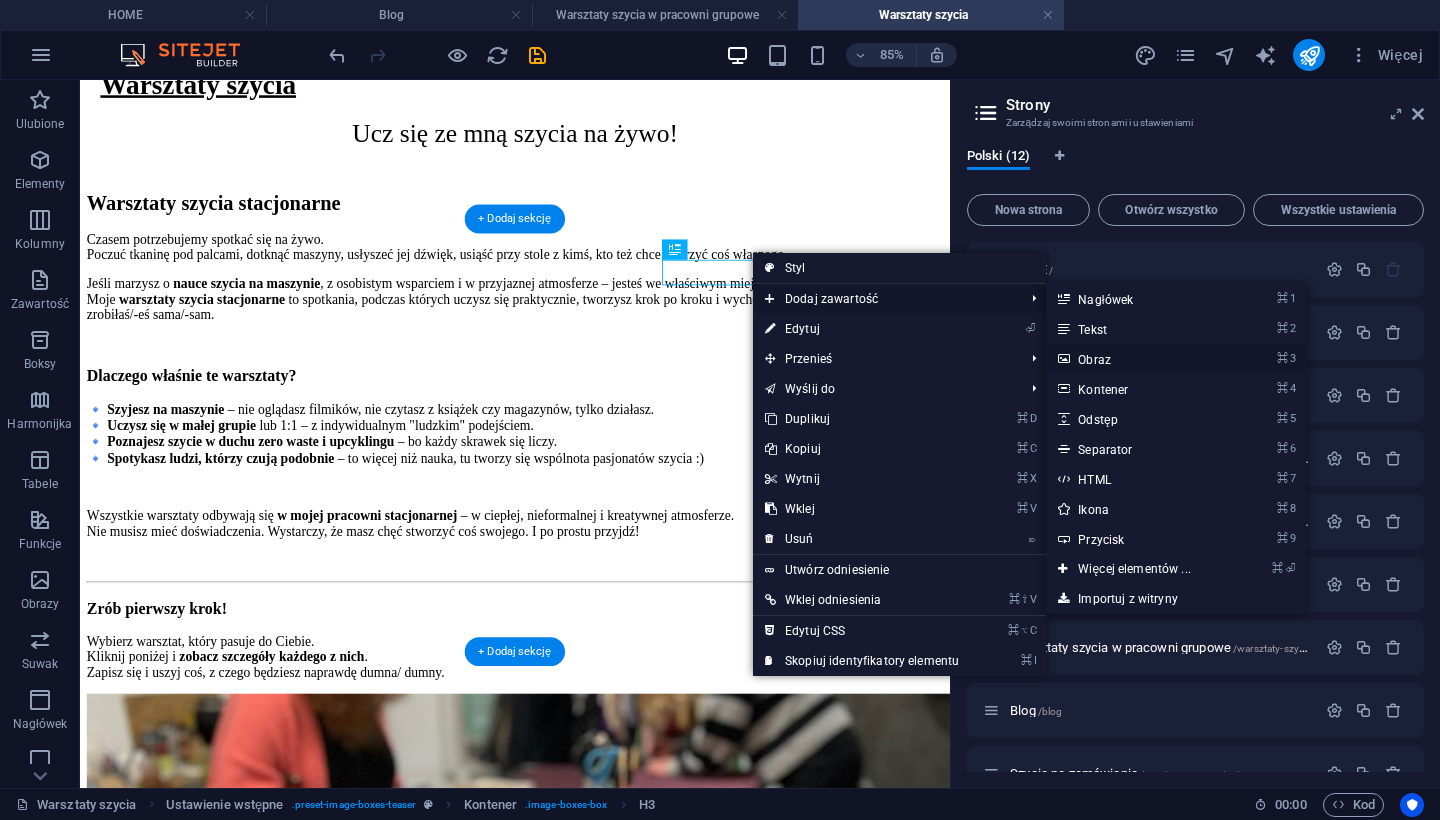 click on "⌘ 3  Obraz" at bounding box center (1138, 359) 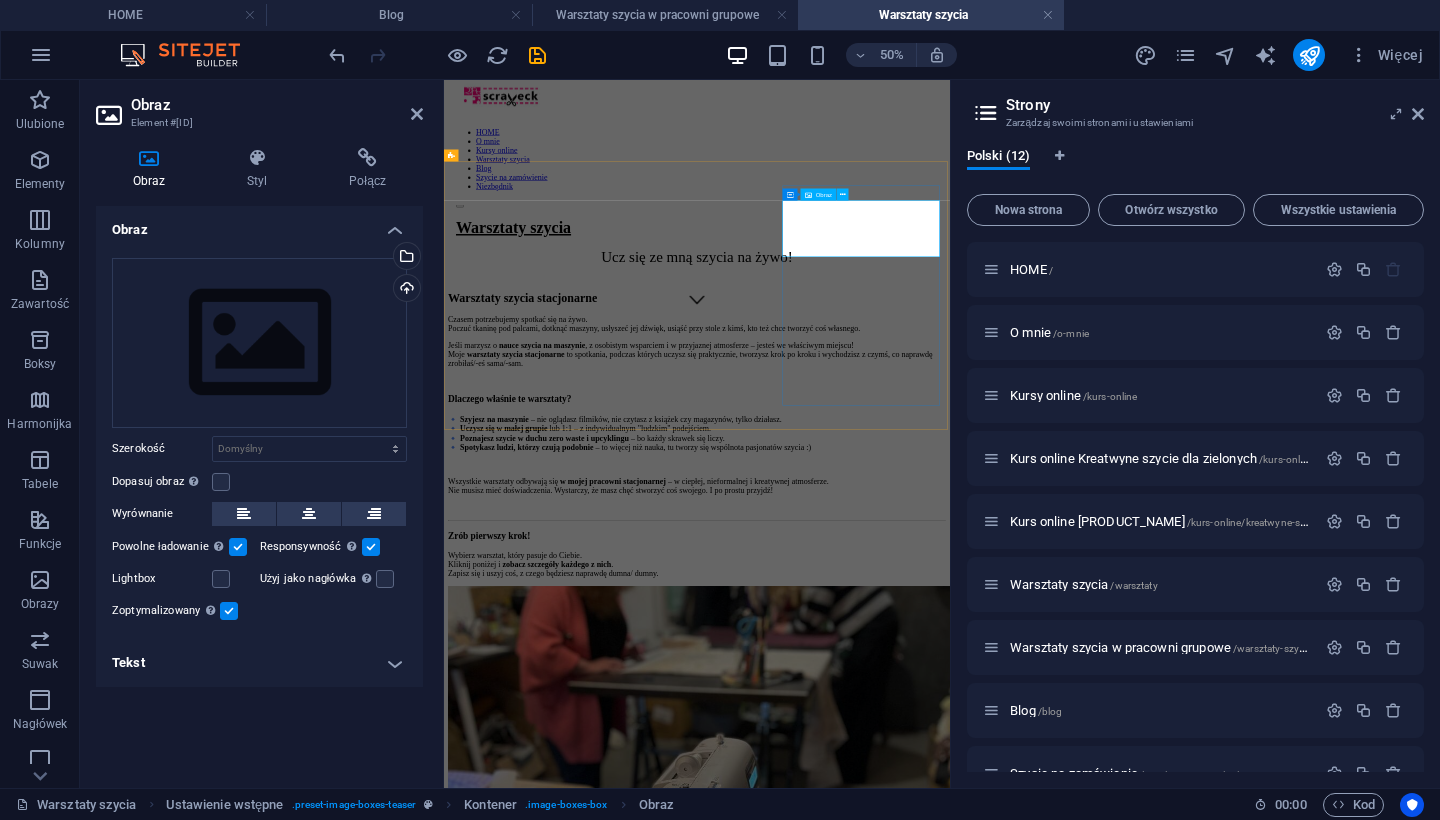 click at bounding box center (950, 3098) 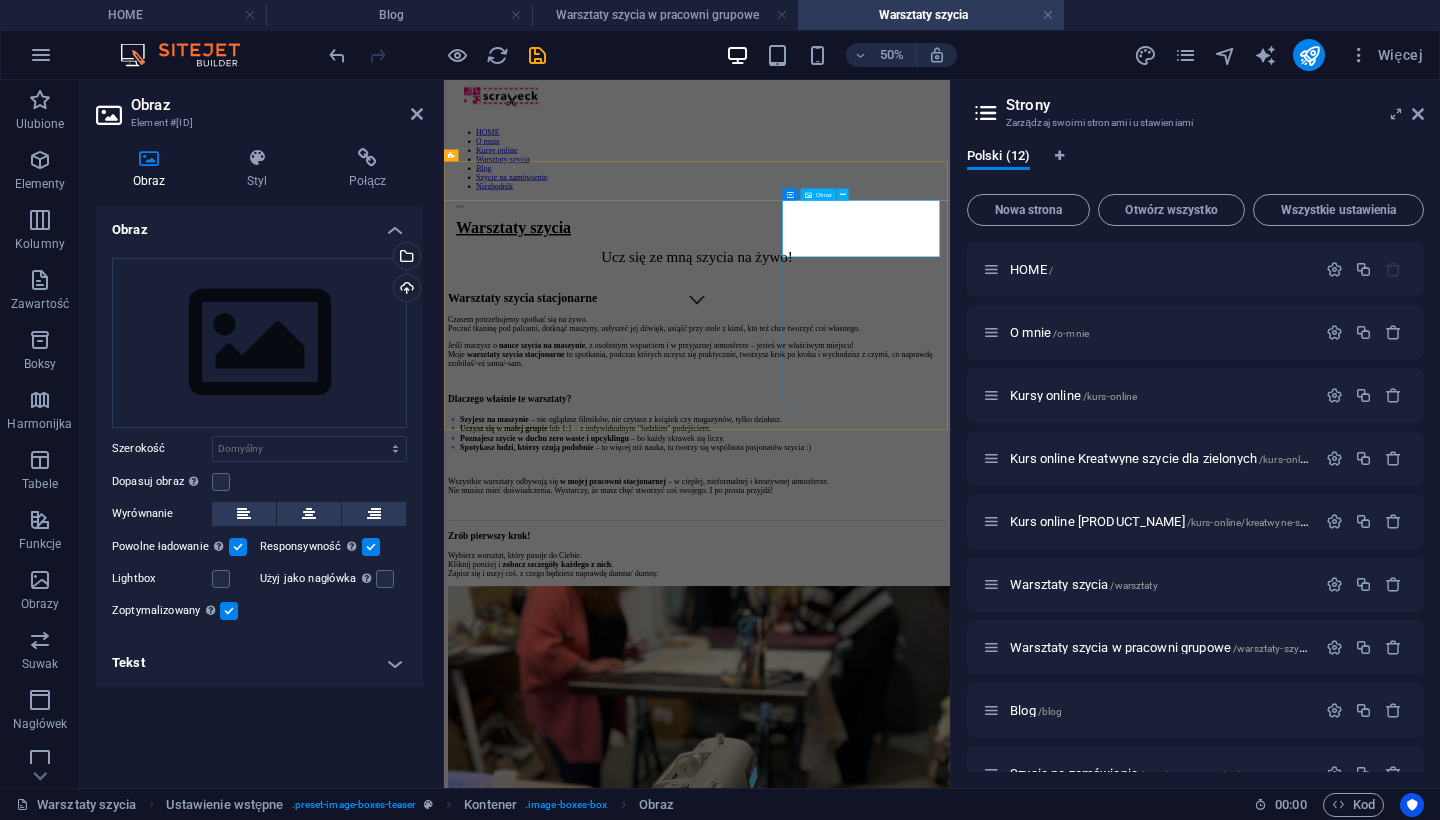 click at bounding box center (950, 3098) 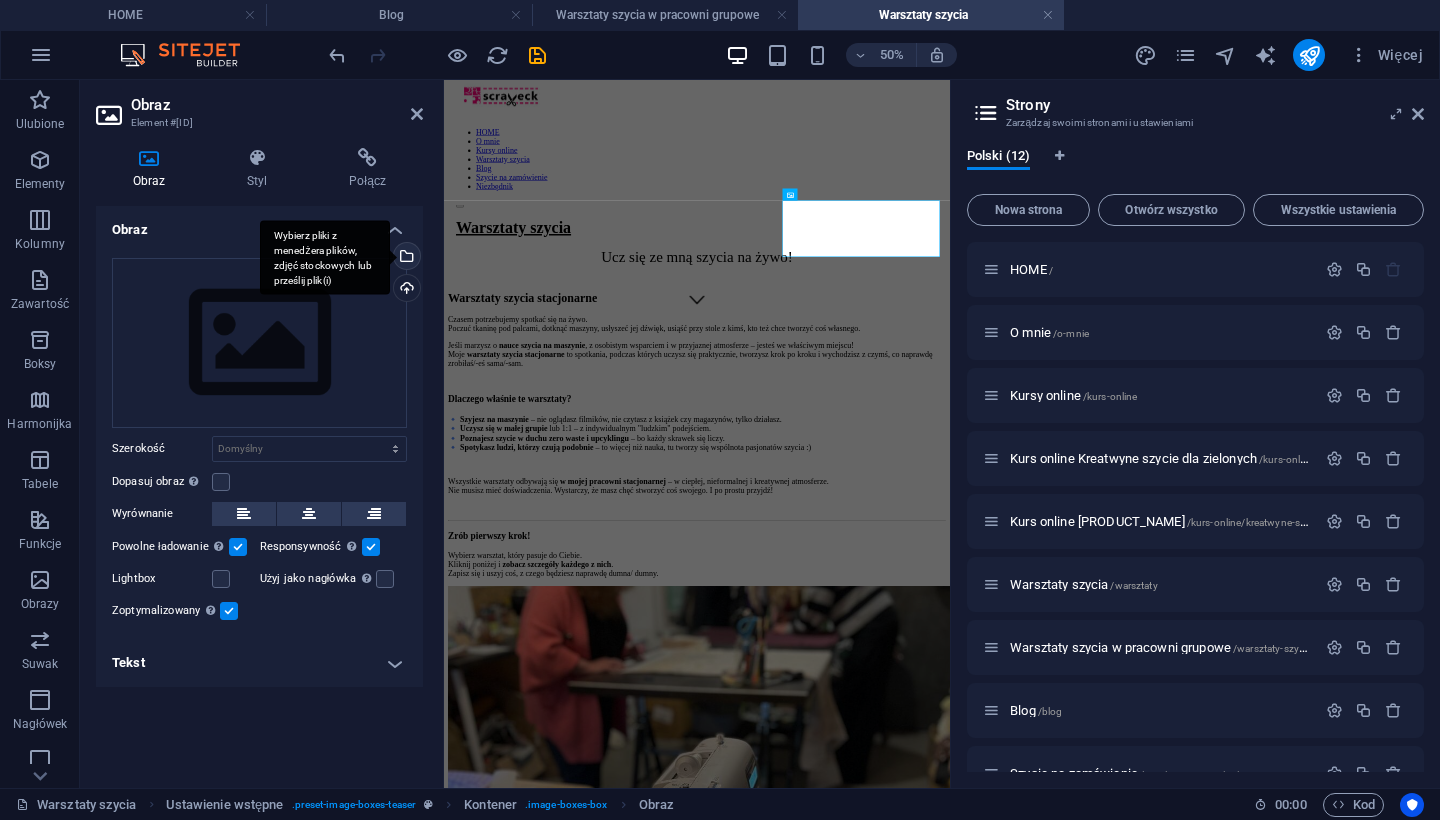 click on "Wybierz pliki z menedżera plików, zdjęć stockowych lub prześlij plik(i)" at bounding box center [405, 258] 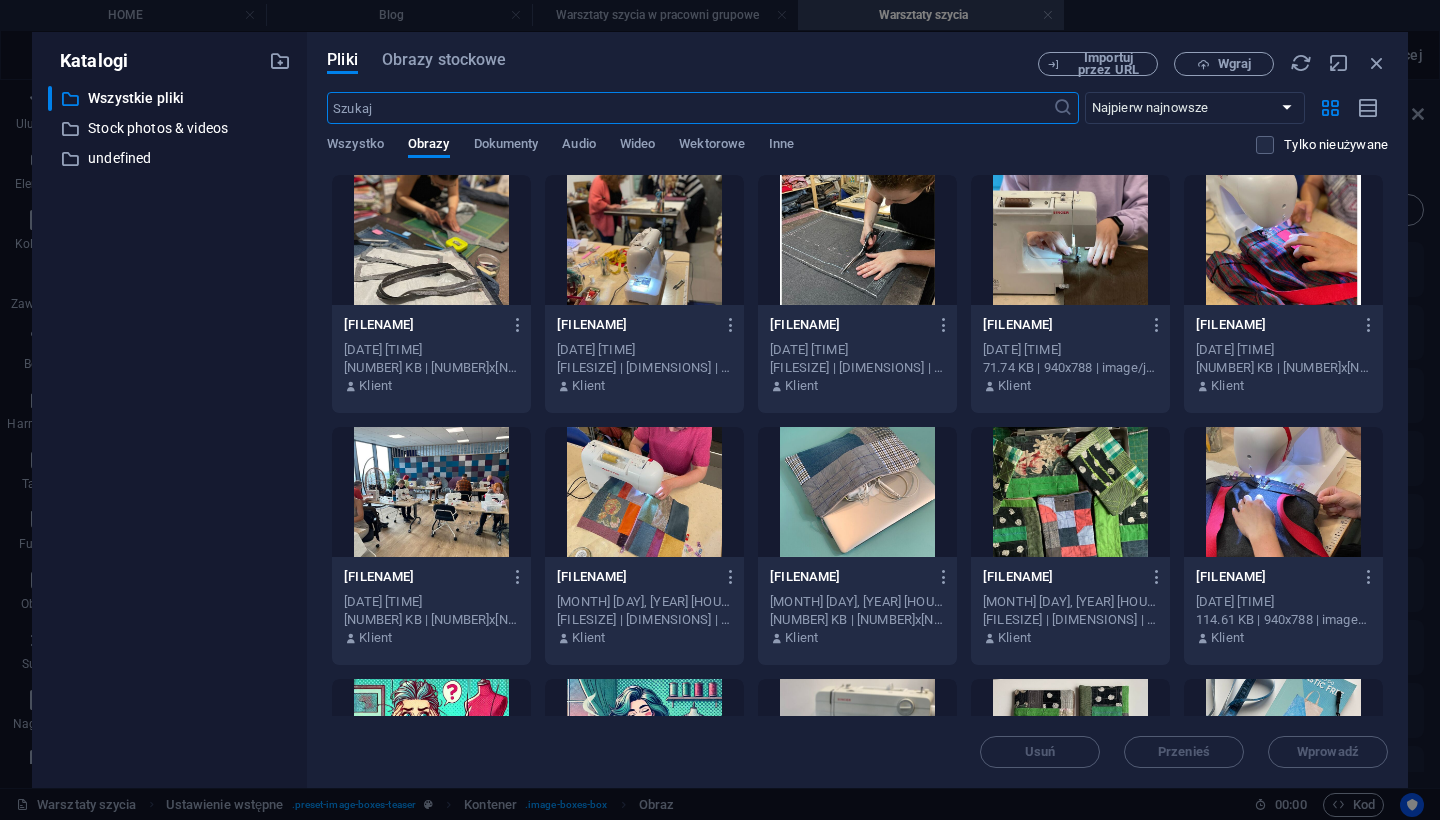 scroll, scrollTop: 0, scrollLeft: 0, axis: both 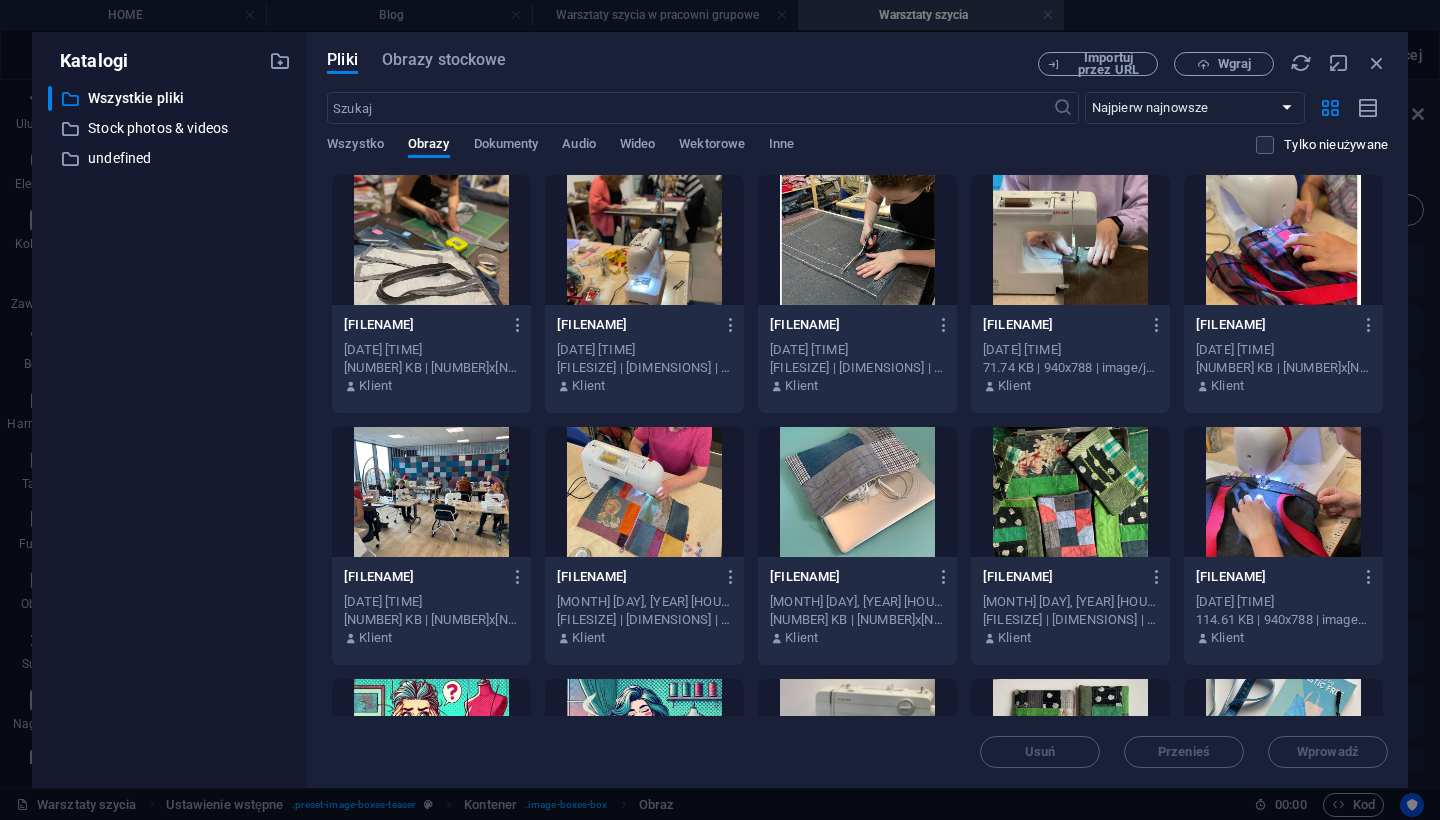 click at bounding box center (431, 492) 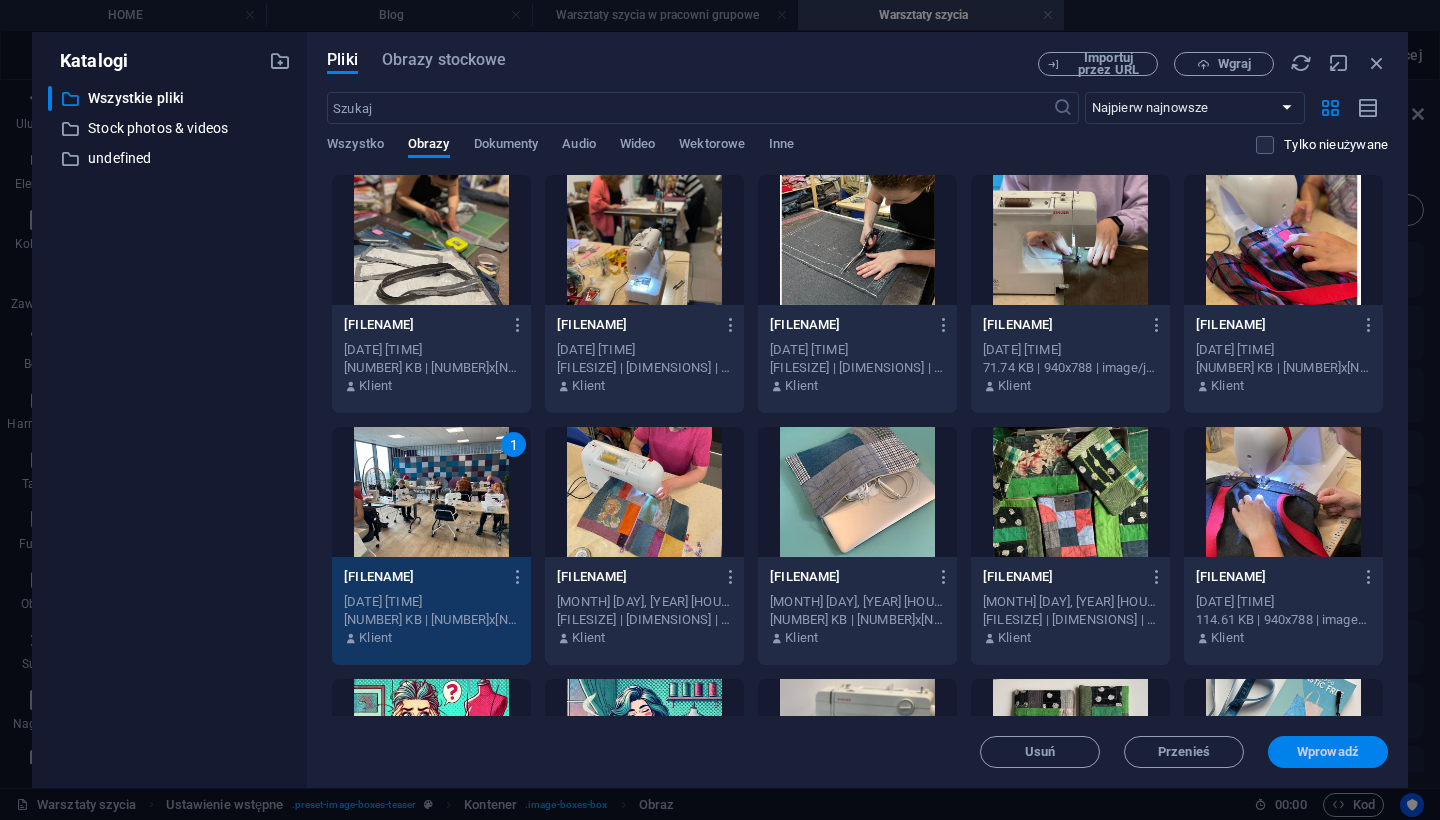 click on "Wprowadź" at bounding box center [1328, 752] 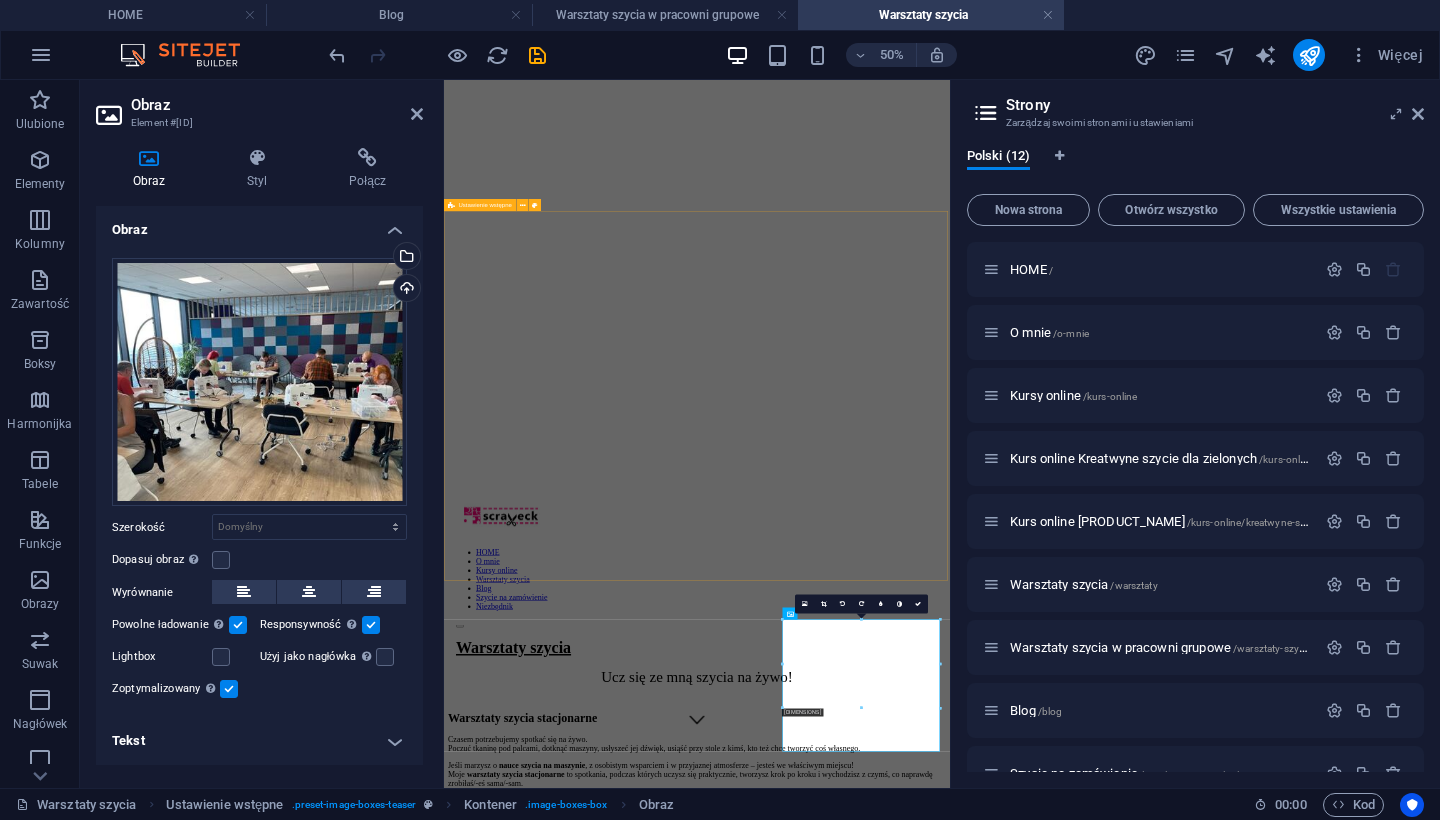 scroll, scrollTop: 102, scrollLeft: 0, axis: vertical 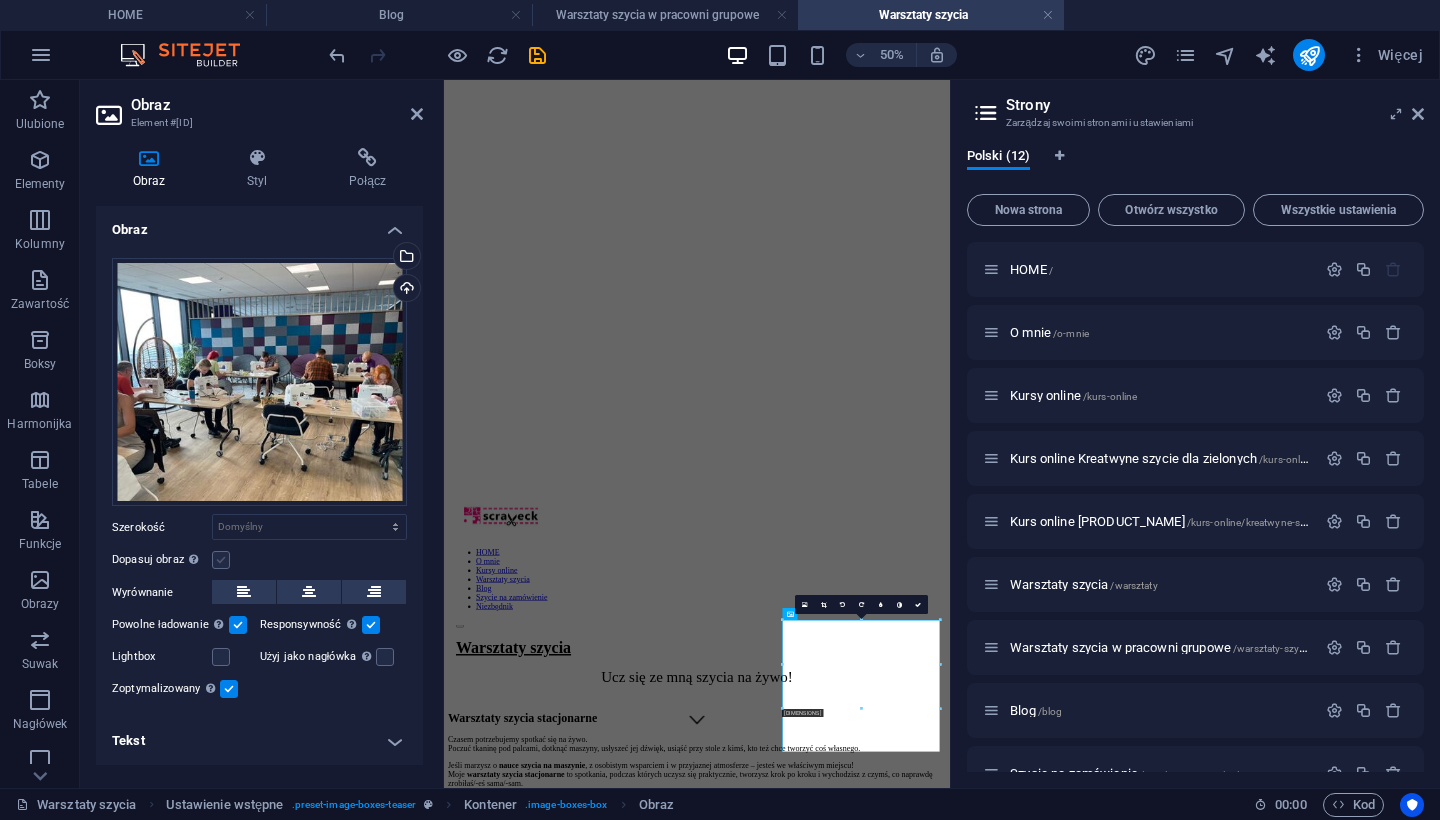 click at bounding box center [221, 560] 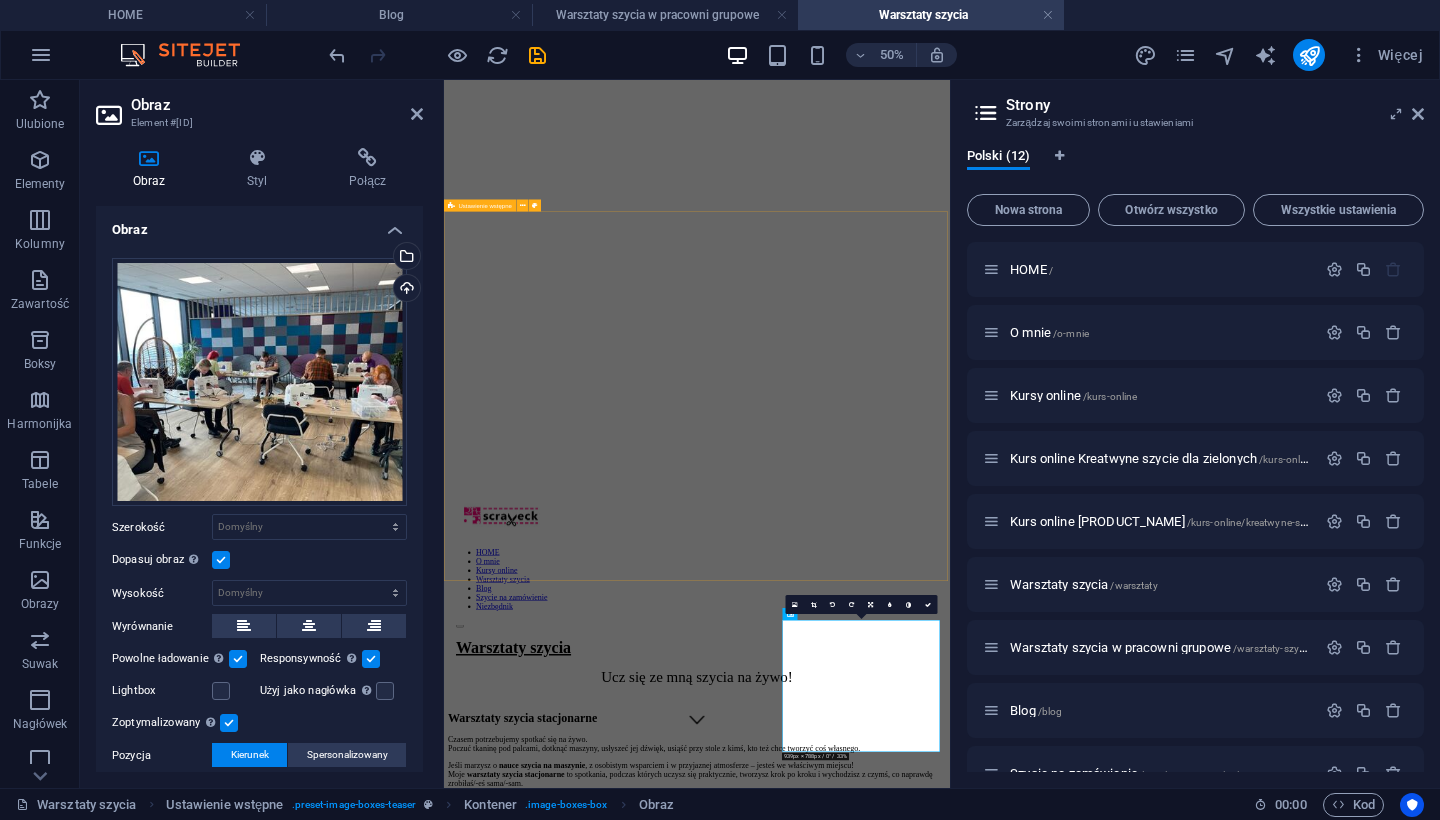 click on "Warsztaty szycia stacjonarne Czasem potrzebujemy spotkać się na żywo. Poczuć tkaninę pod palcami, dotknąć maszyny, usłyszeć jej dźwięk, usiąść przy stole z kimś, kto też chce tworzyć coś własnego. Jeśli marzysz o   nauce szycia na maszynie , z osobistym wsparciem i w przyjaznej atmosferze – jesteś we właściwym miejscu! Moje   warsztaty szycia stacjonarne   to spotkania, podczas których uczysz się praktycznie, tworzysz krok po kroku i wychodzisz z czymś, co naprawdę zrobiłaś/-eś sama/-sam. Dlaczego właśnie te warsztaty? 🔹   Szyjesz na maszynie   – nie oglądasz filmików, nie czytasz z książek czy magazynów, tylko działasz. 🔹   Uczysz się w małej grupie   lub 1:1 – z indywidualnym "ludzkim" podejściem. 🔹   Poznajesz szycie w duchu zero waste i upcyklingu   – bo każdy skrawek się liczy. 🔹   Spotykasz ludzi, którzy czują podobnie   – to więcej niż nauka, tu tworzy się wspólnota pasjonatów szycia :) Wszystkie warsztaty odbywają się" at bounding box center (950, 1629) 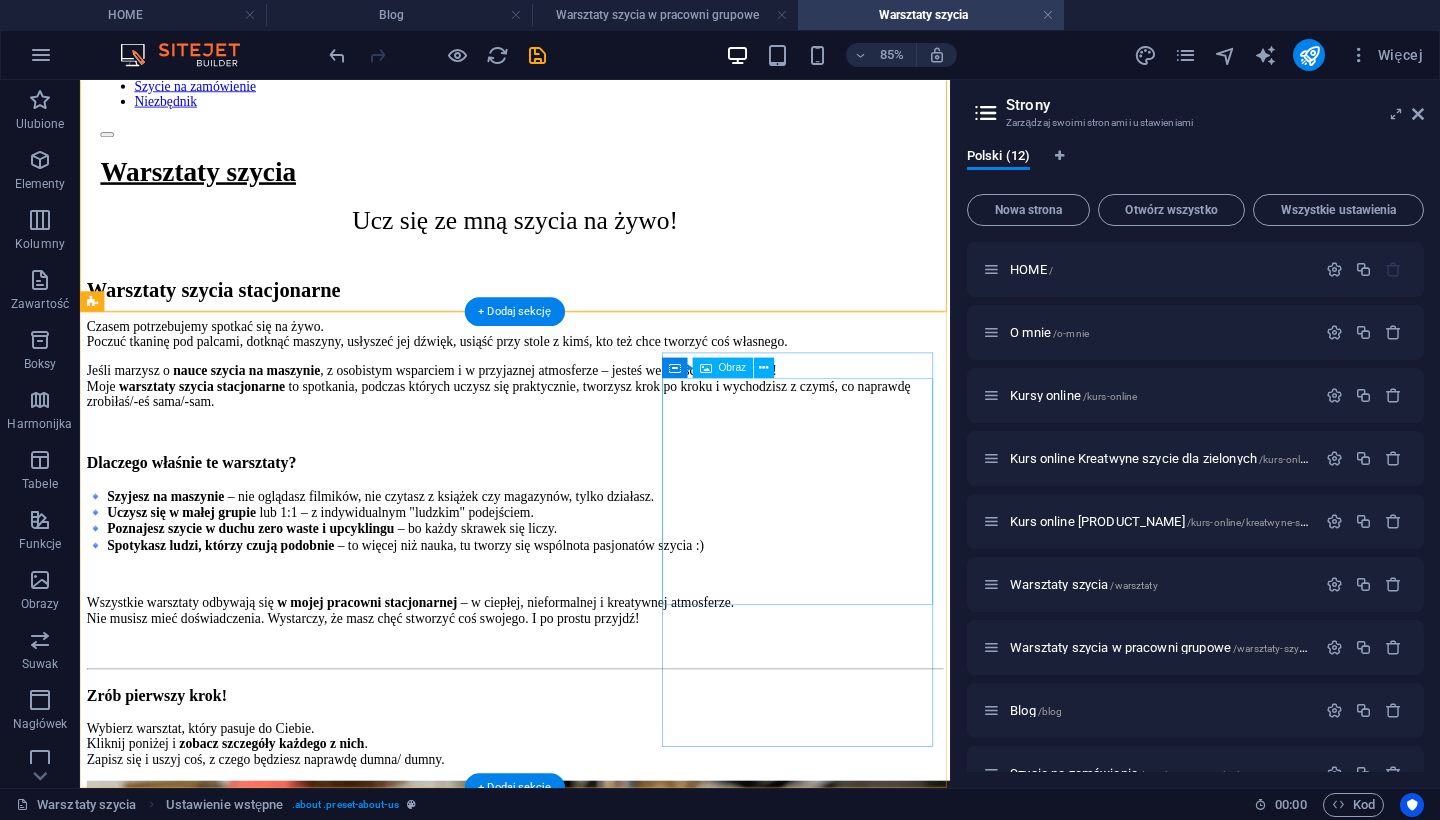 scroll, scrollTop: 843, scrollLeft: 0, axis: vertical 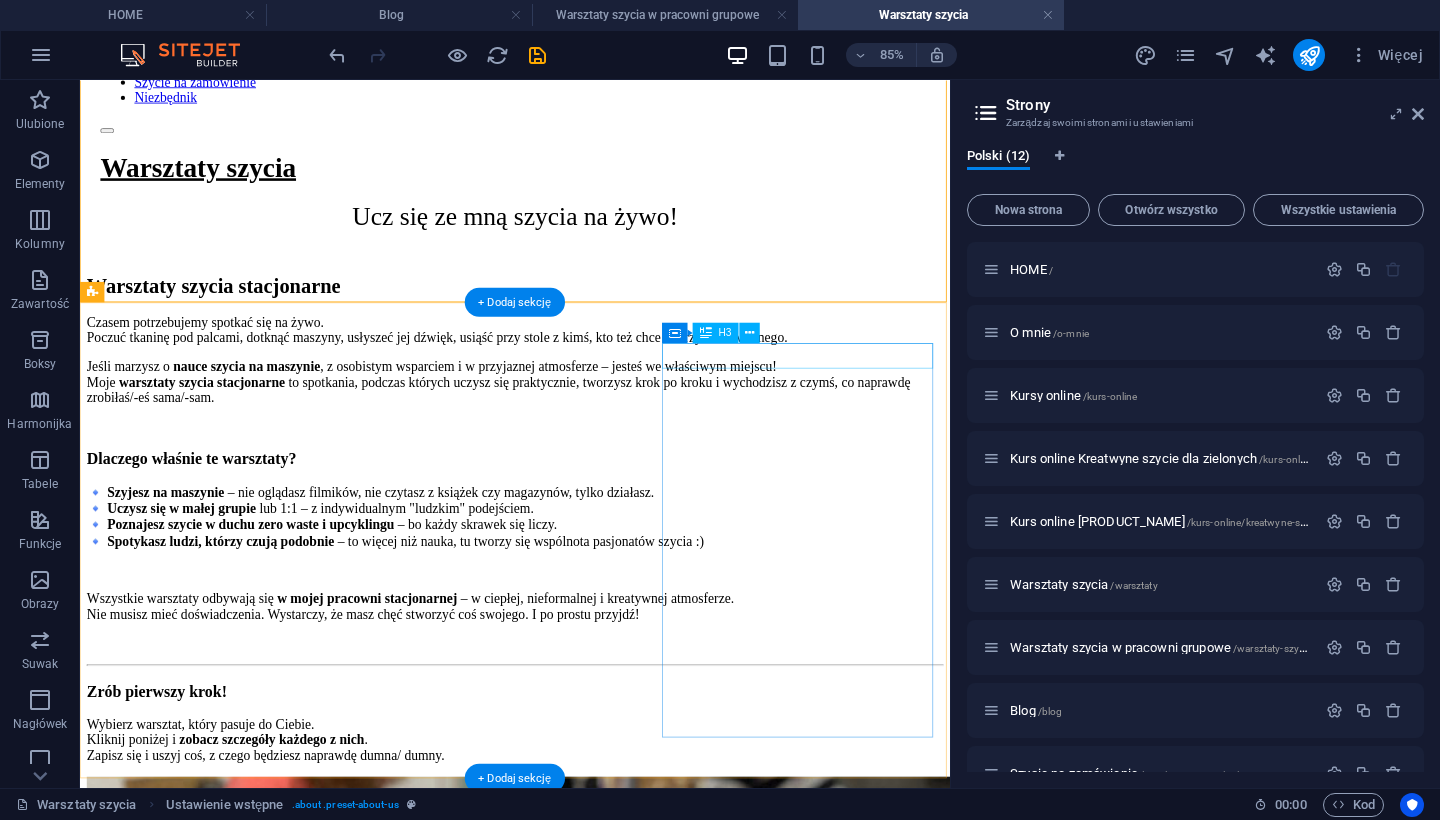 click on "Warsztaty dla firm" at bounding box center [592, 2778] 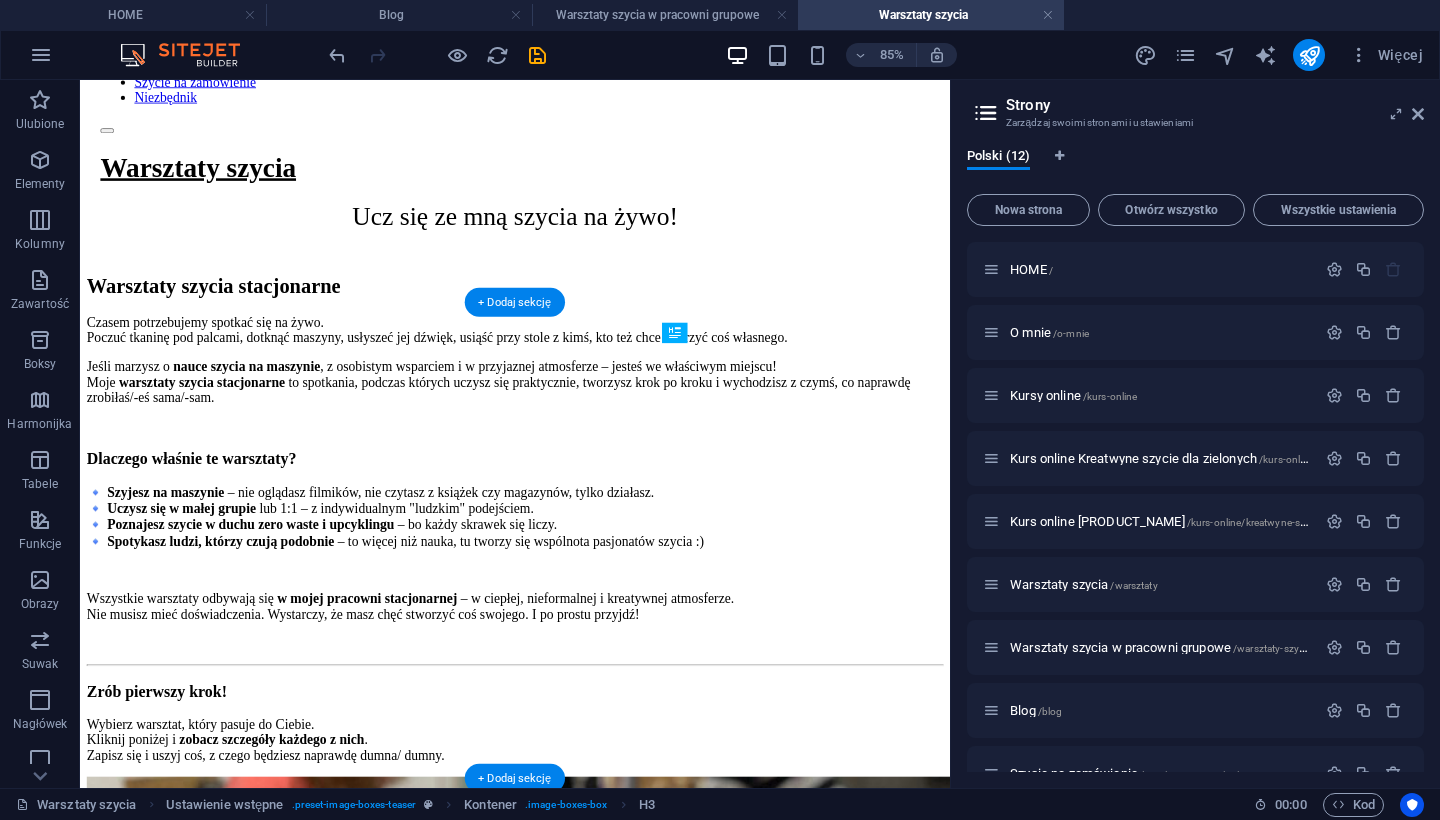 drag, startPoint x: 920, startPoint y: 406, endPoint x: 924, endPoint y: 639, distance: 233.03433 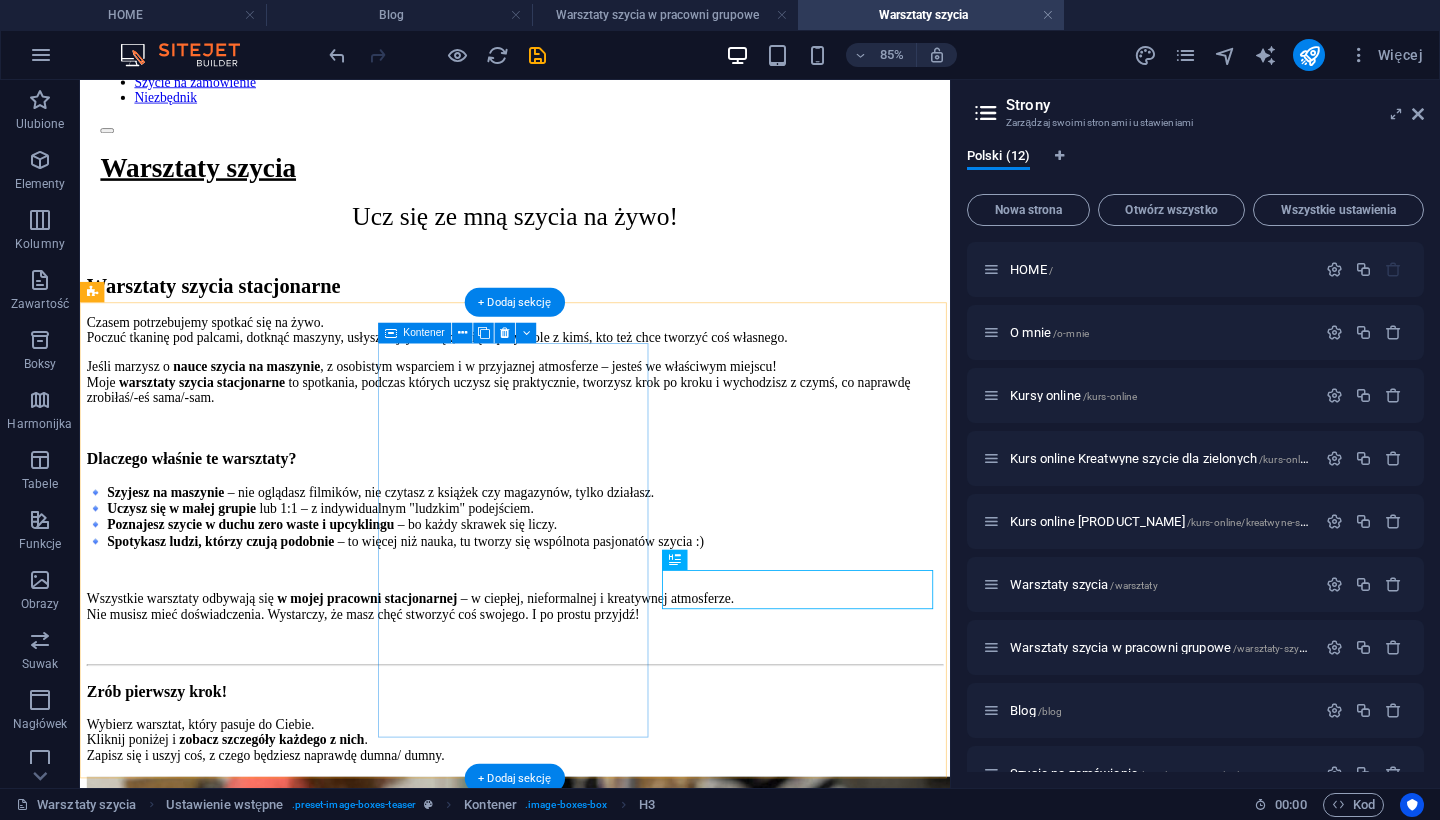 click on "Warsztaty indywidualne 1:1 ze mną - tylko Ty i maszyna  i temat, który Cię interesuje   Go to Page" at bounding box center (592, 2276) 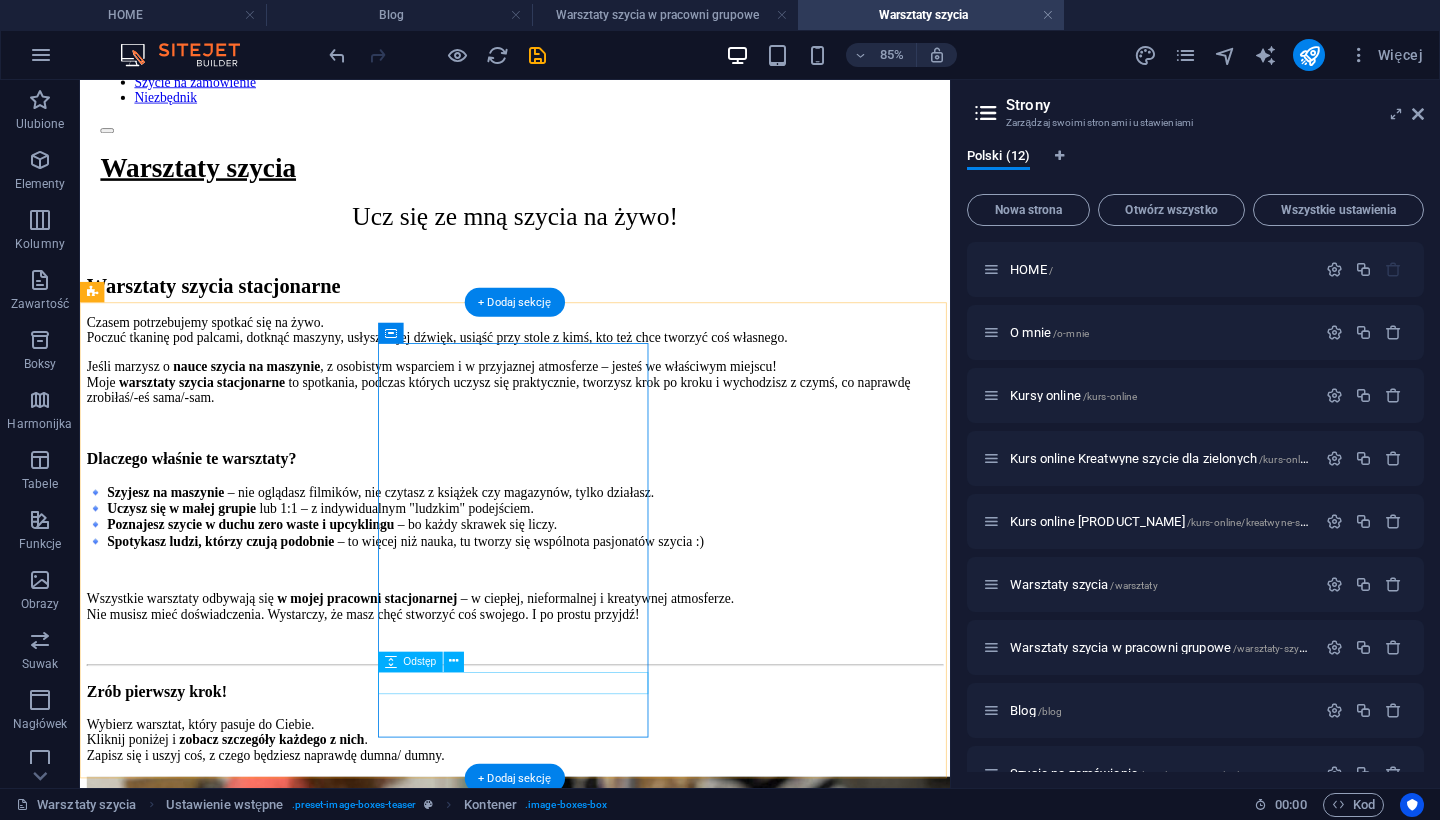 click at bounding box center [592, 2743] 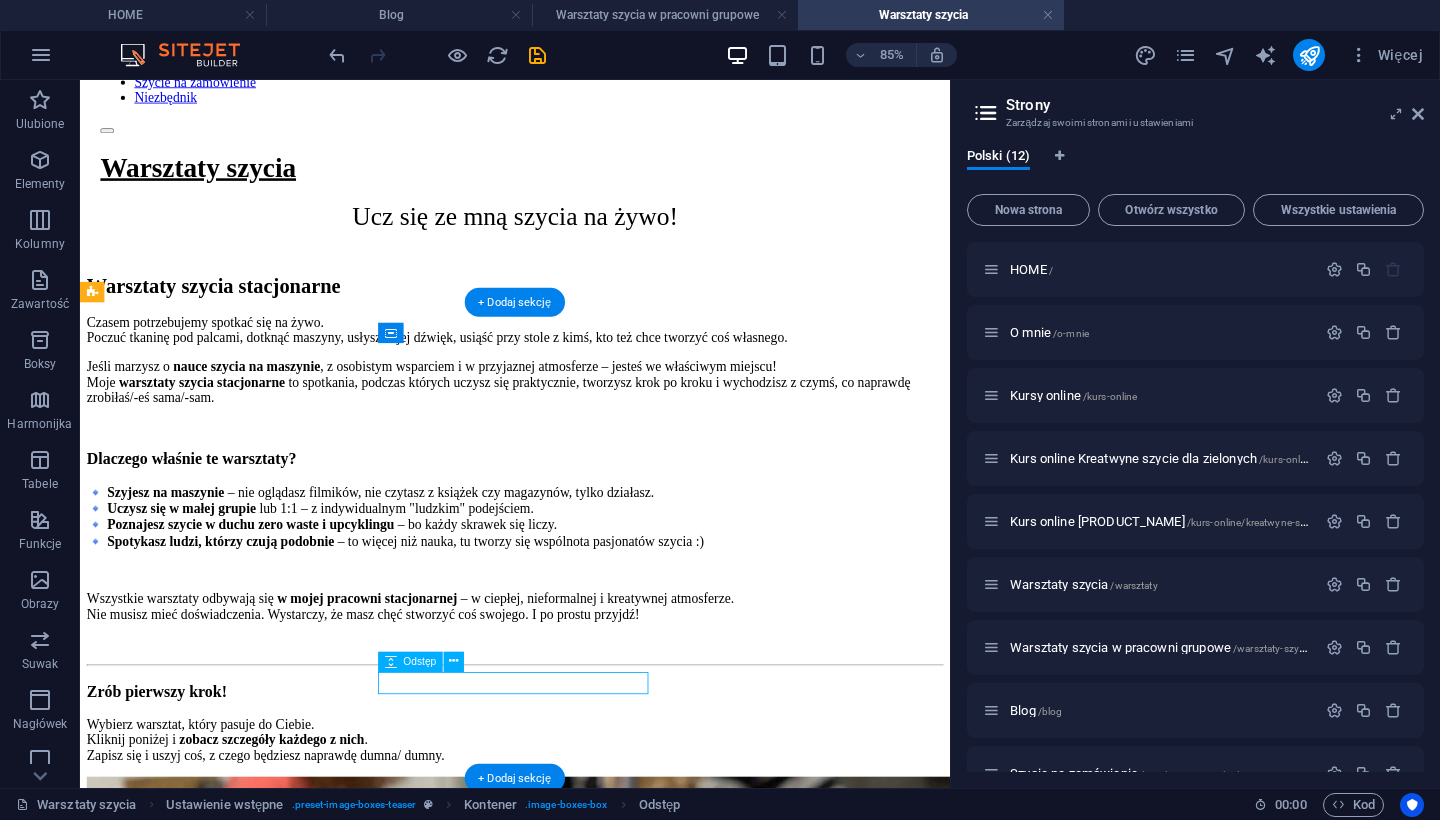 click at bounding box center [592, 2743] 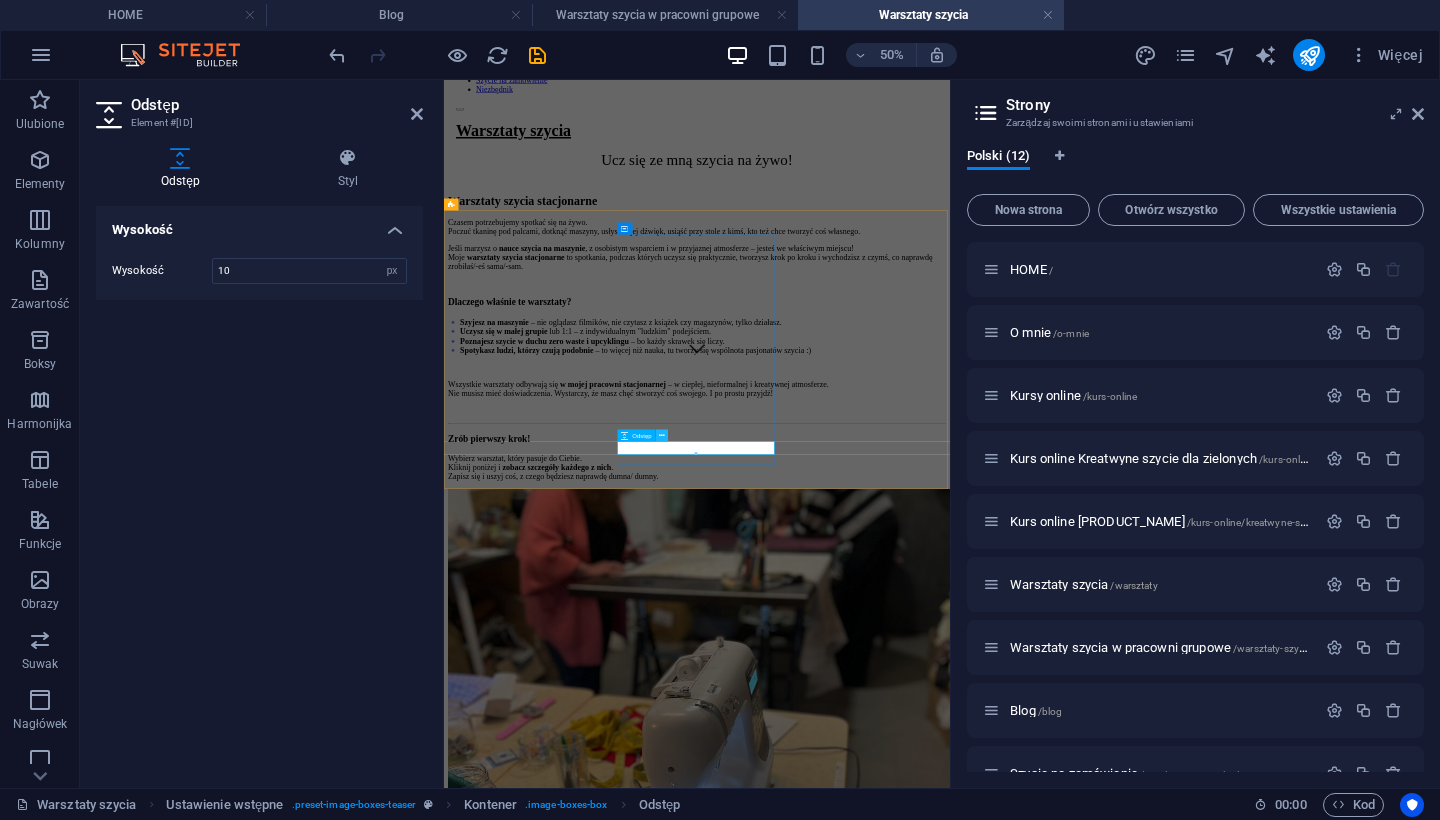 click at bounding box center [662, 435] 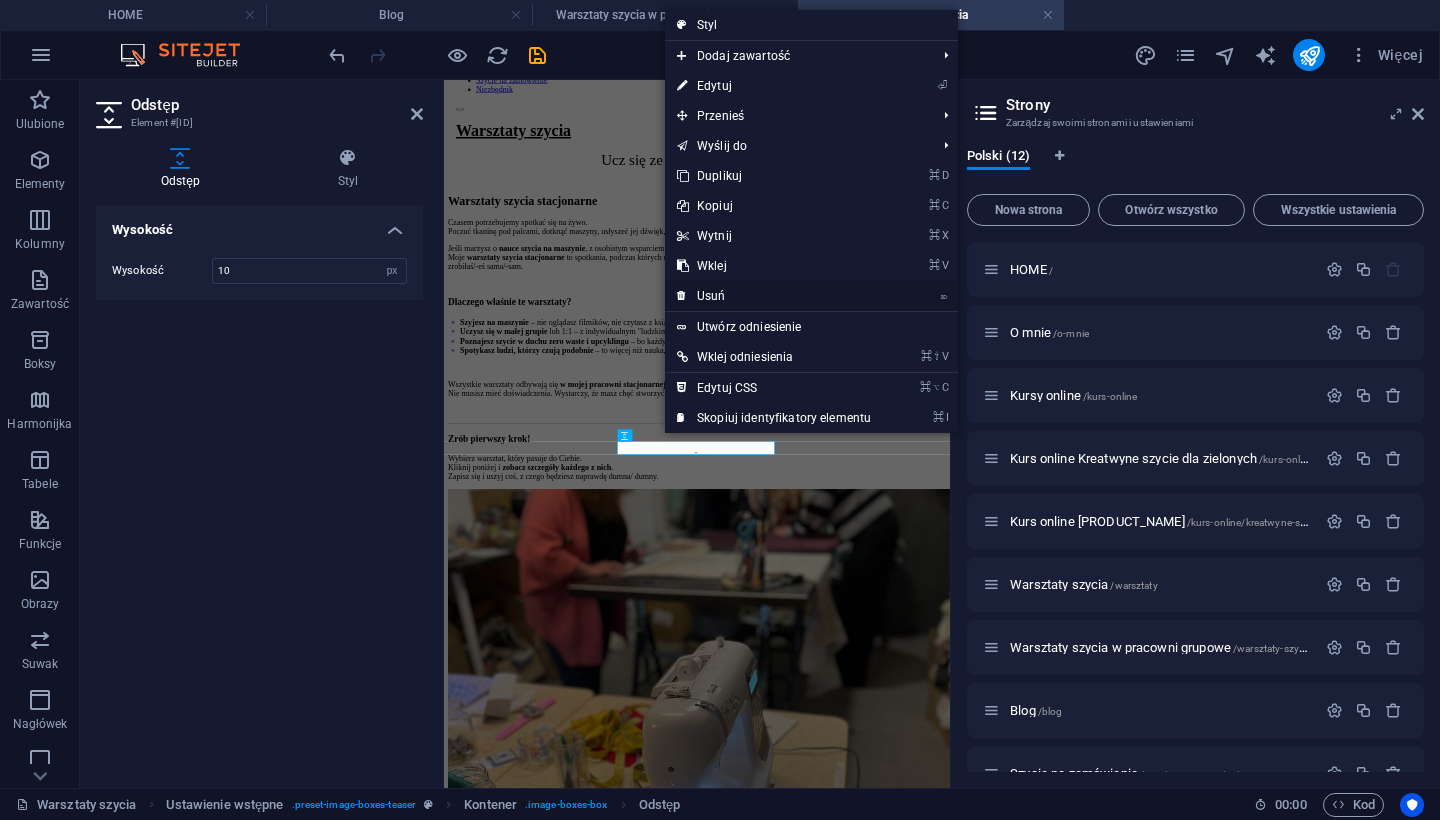 click on "⌦  Usuń" at bounding box center (774, 296) 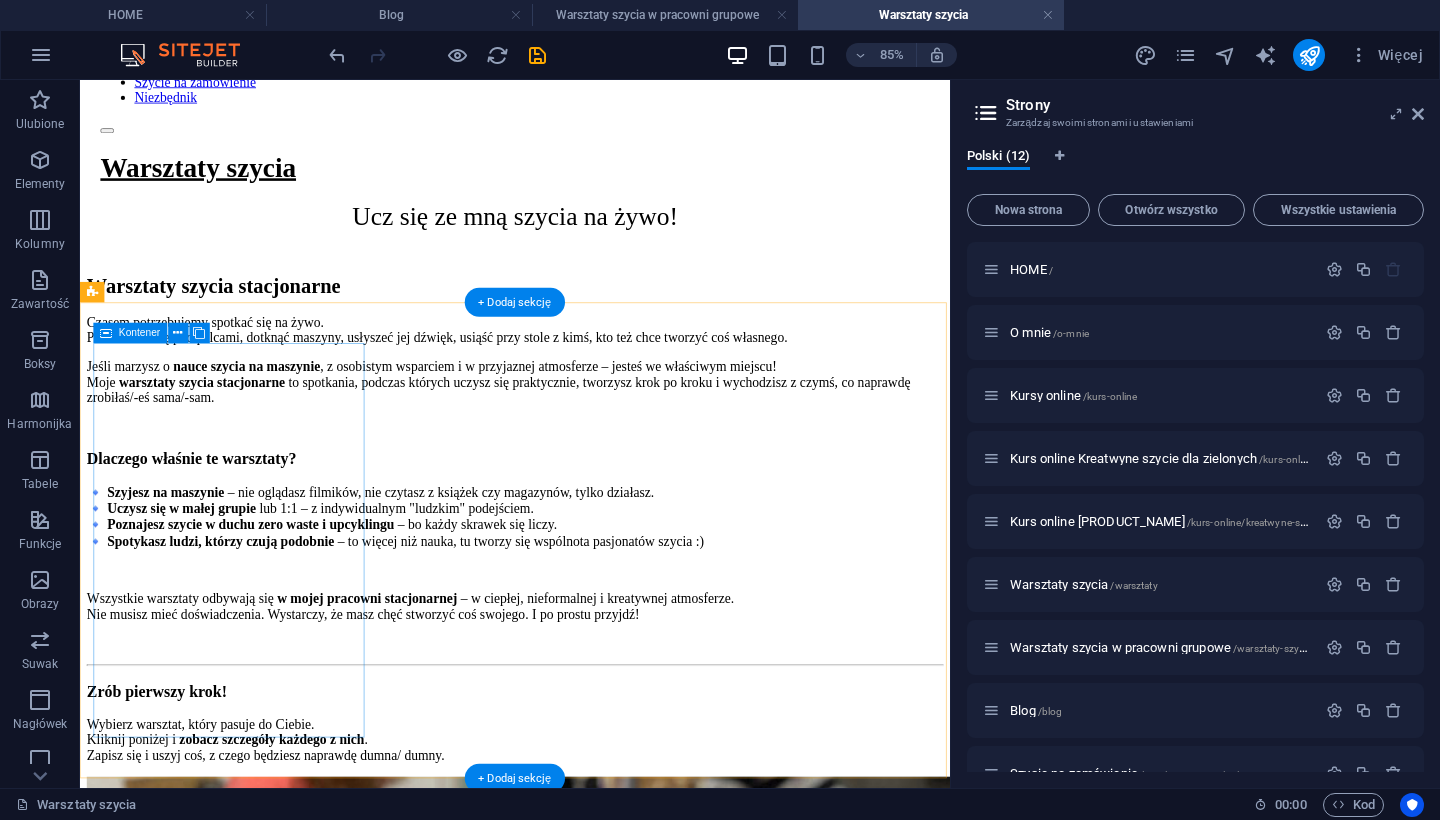 click on "Warsztaty w pracowni Dla osób początkujących i tych, którzy już szyją. Dla każdego!   Go to Page" at bounding box center [592, 1351] 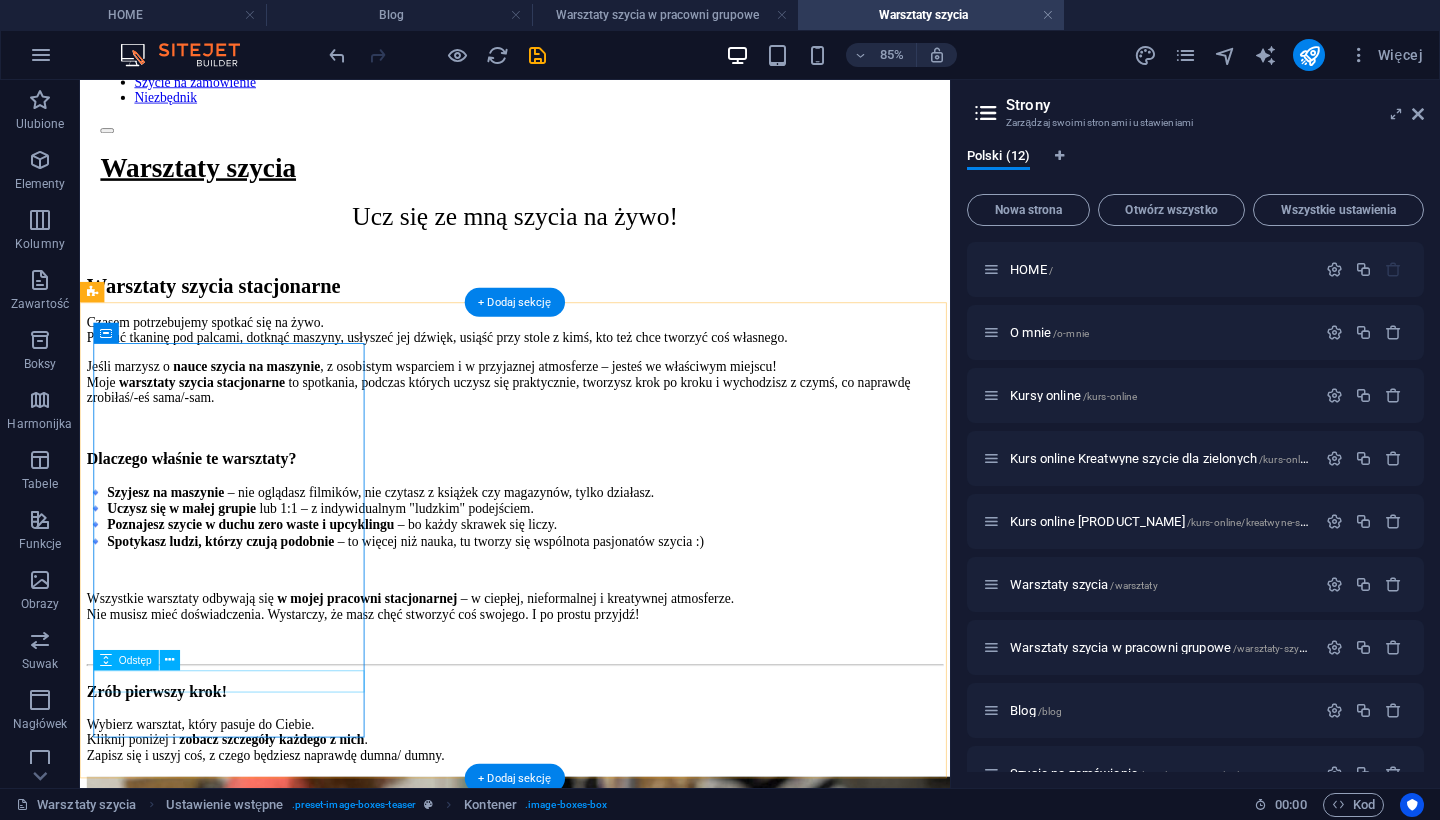 click at bounding box center (592, 1799) 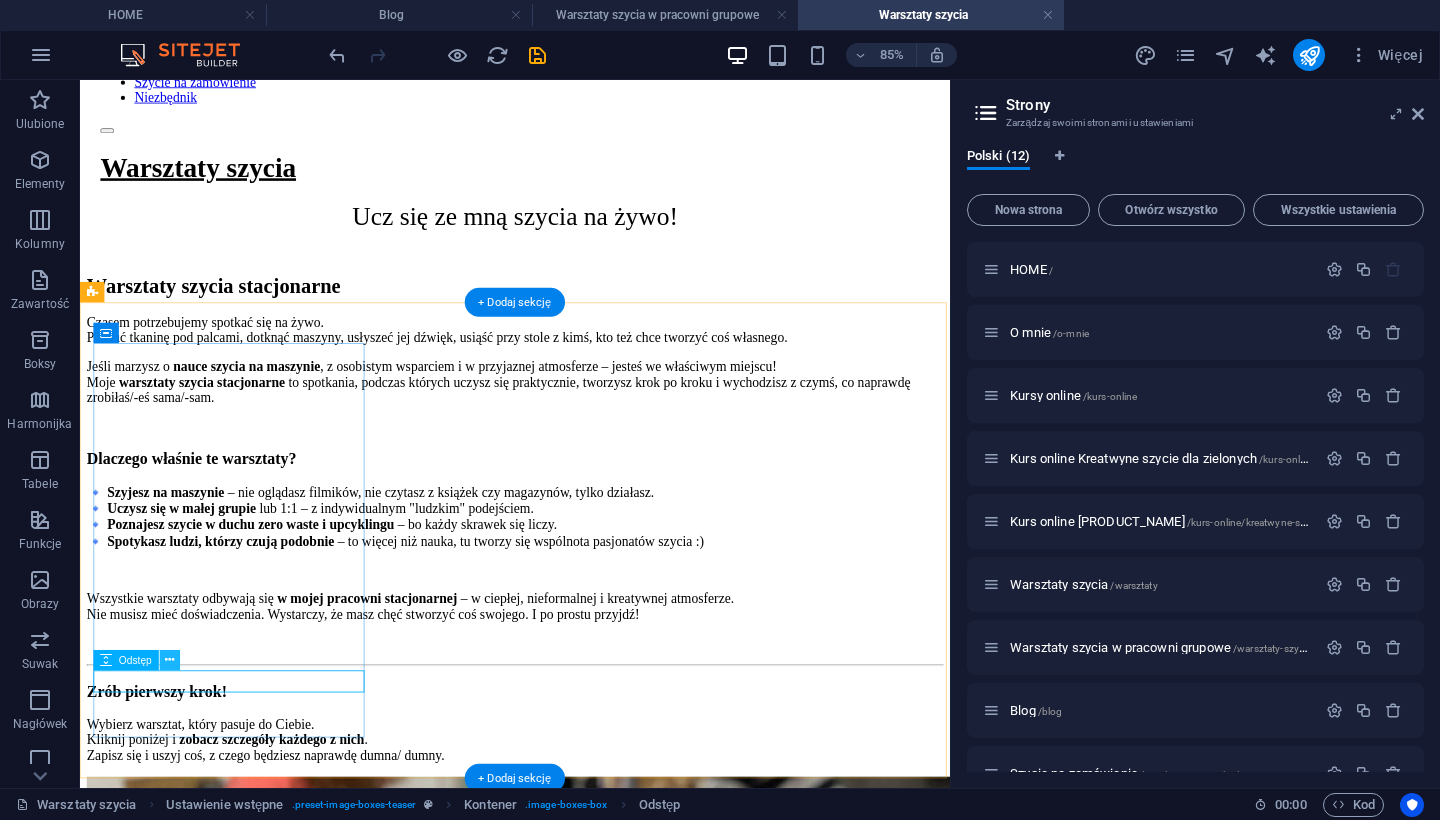 click at bounding box center [169, 660] 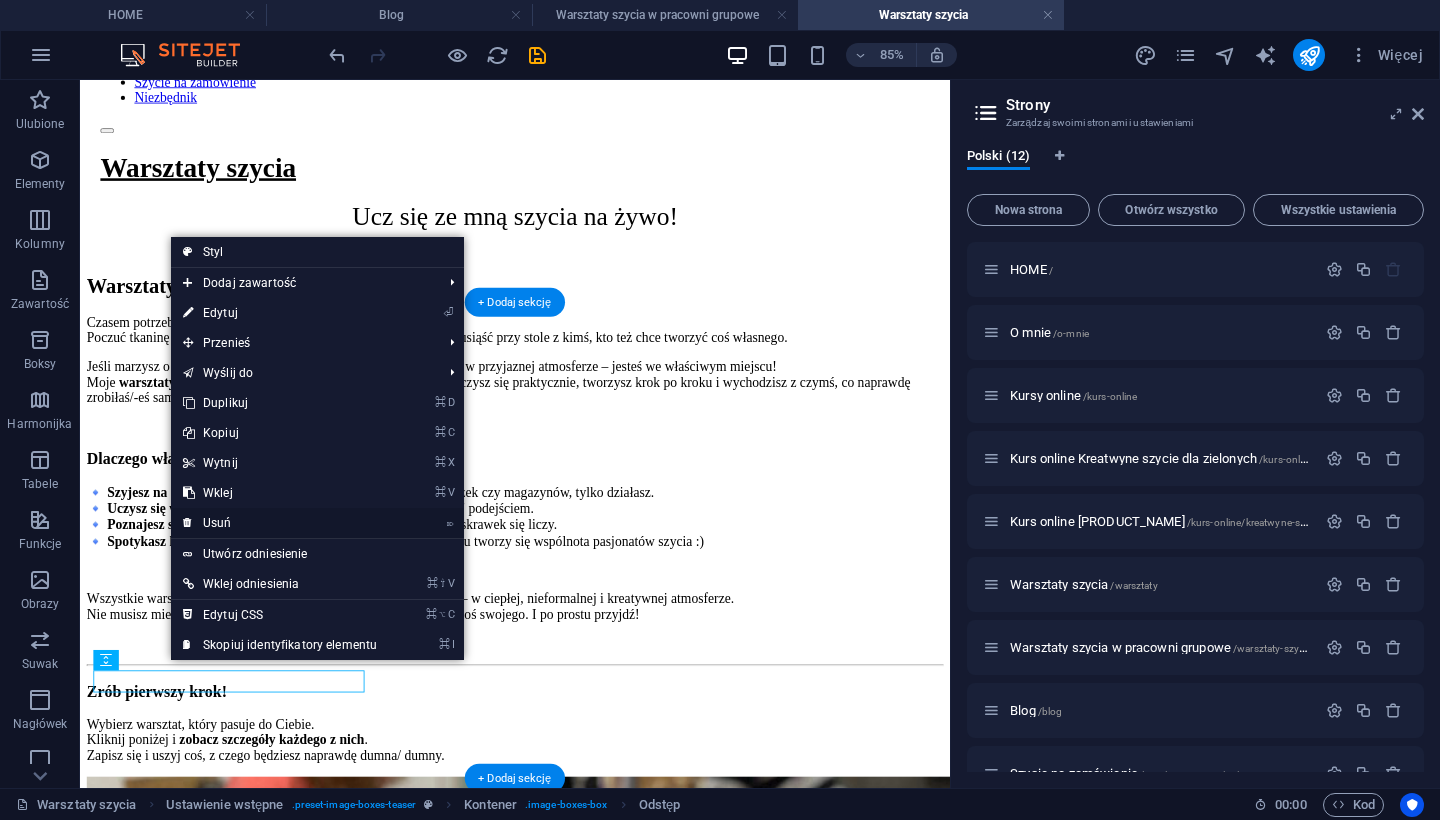 click on "⌦  Usuń" at bounding box center (280, 523) 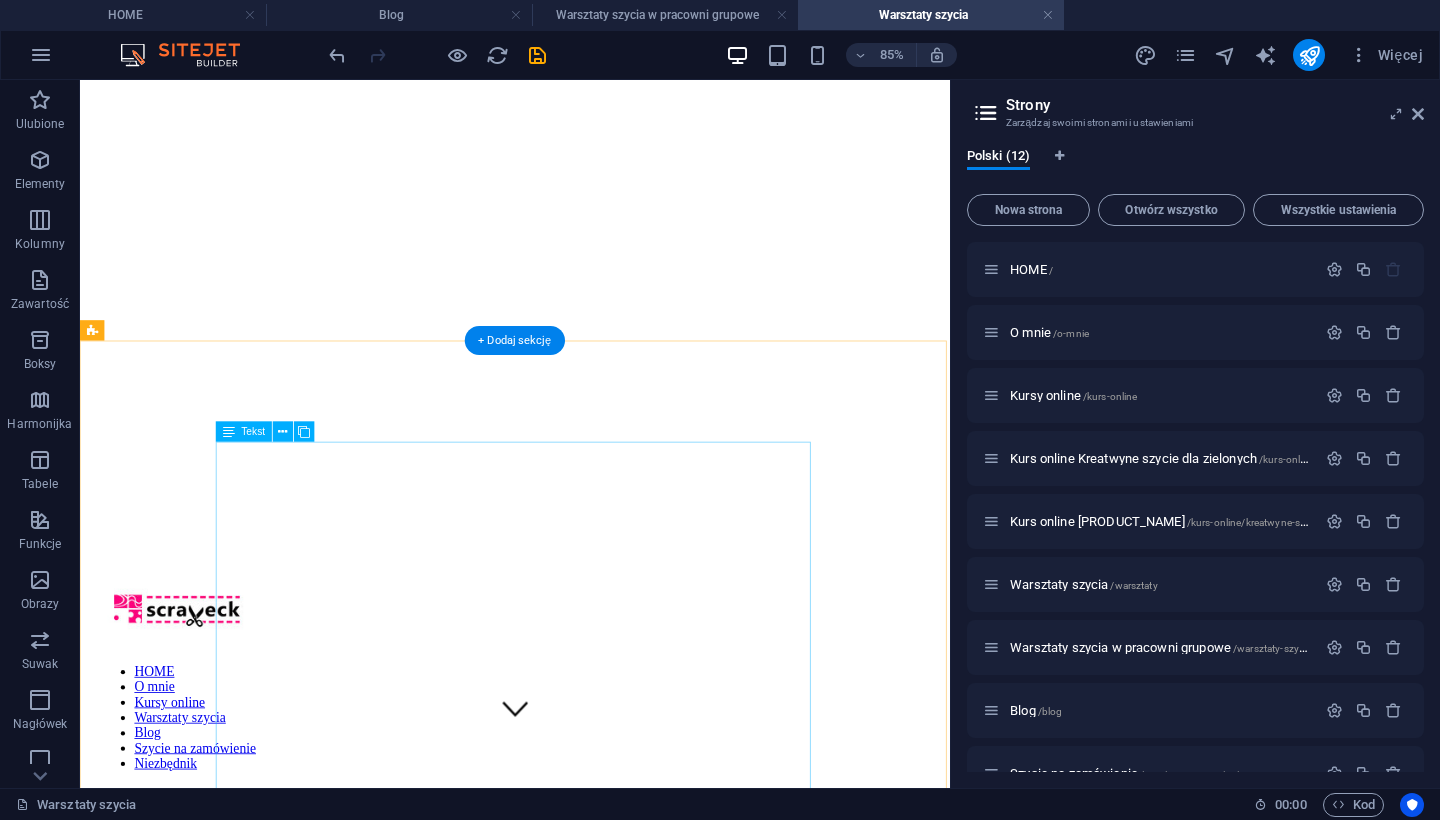 scroll, scrollTop: 0, scrollLeft: 0, axis: both 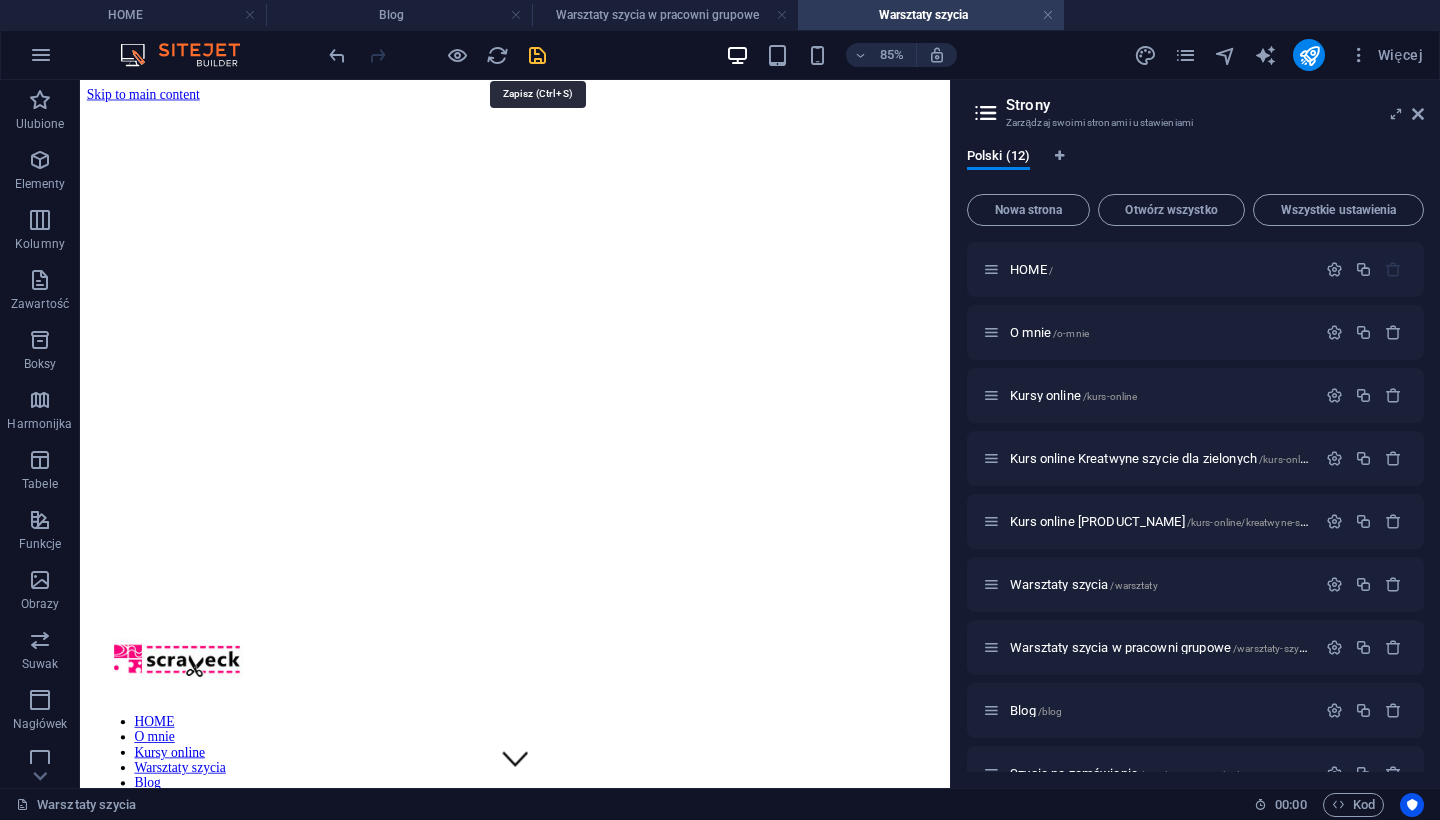 click at bounding box center (537, 55) 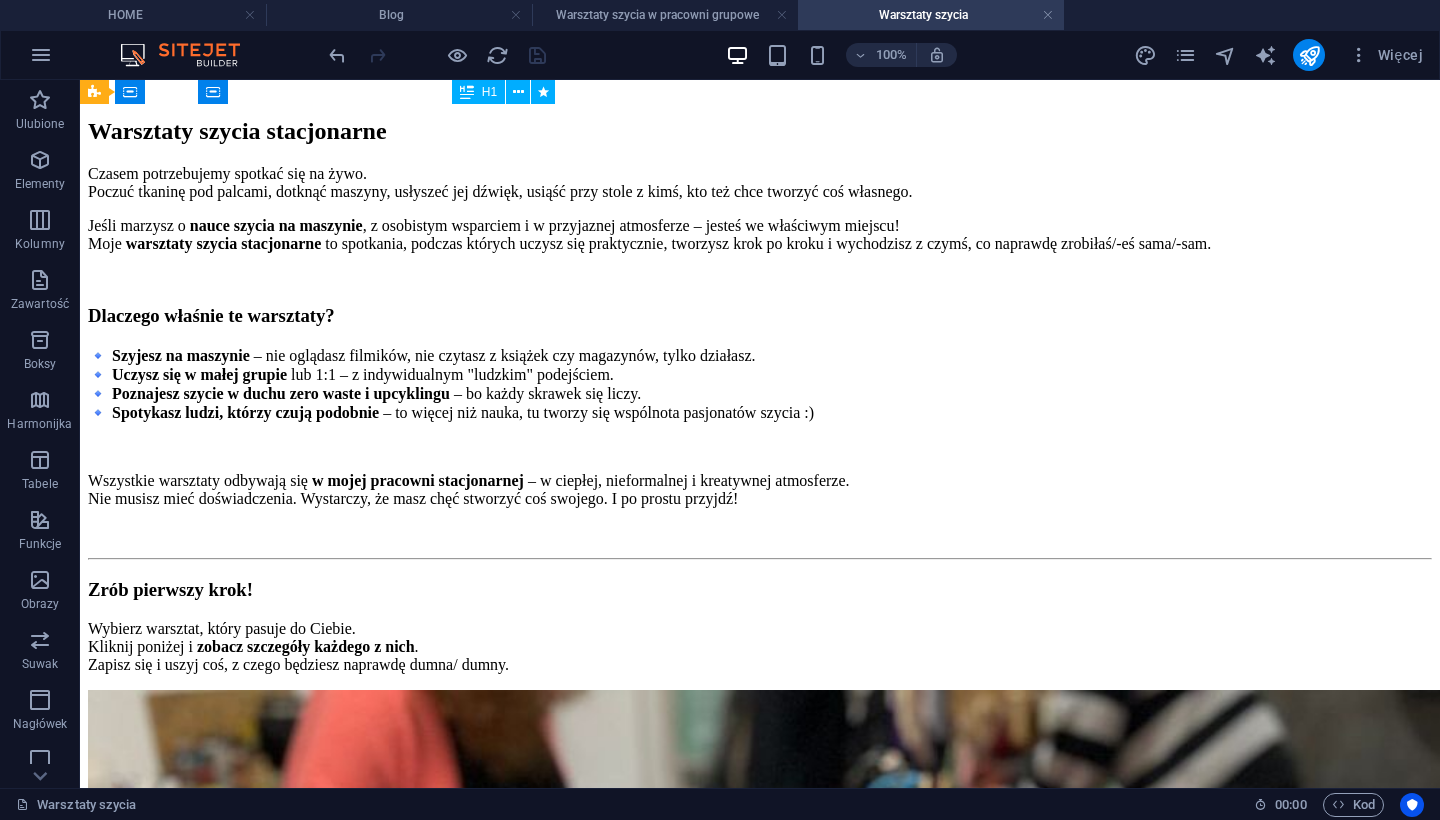 scroll, scrollTop: 1000, scrollLeft: 0, axis: vertical 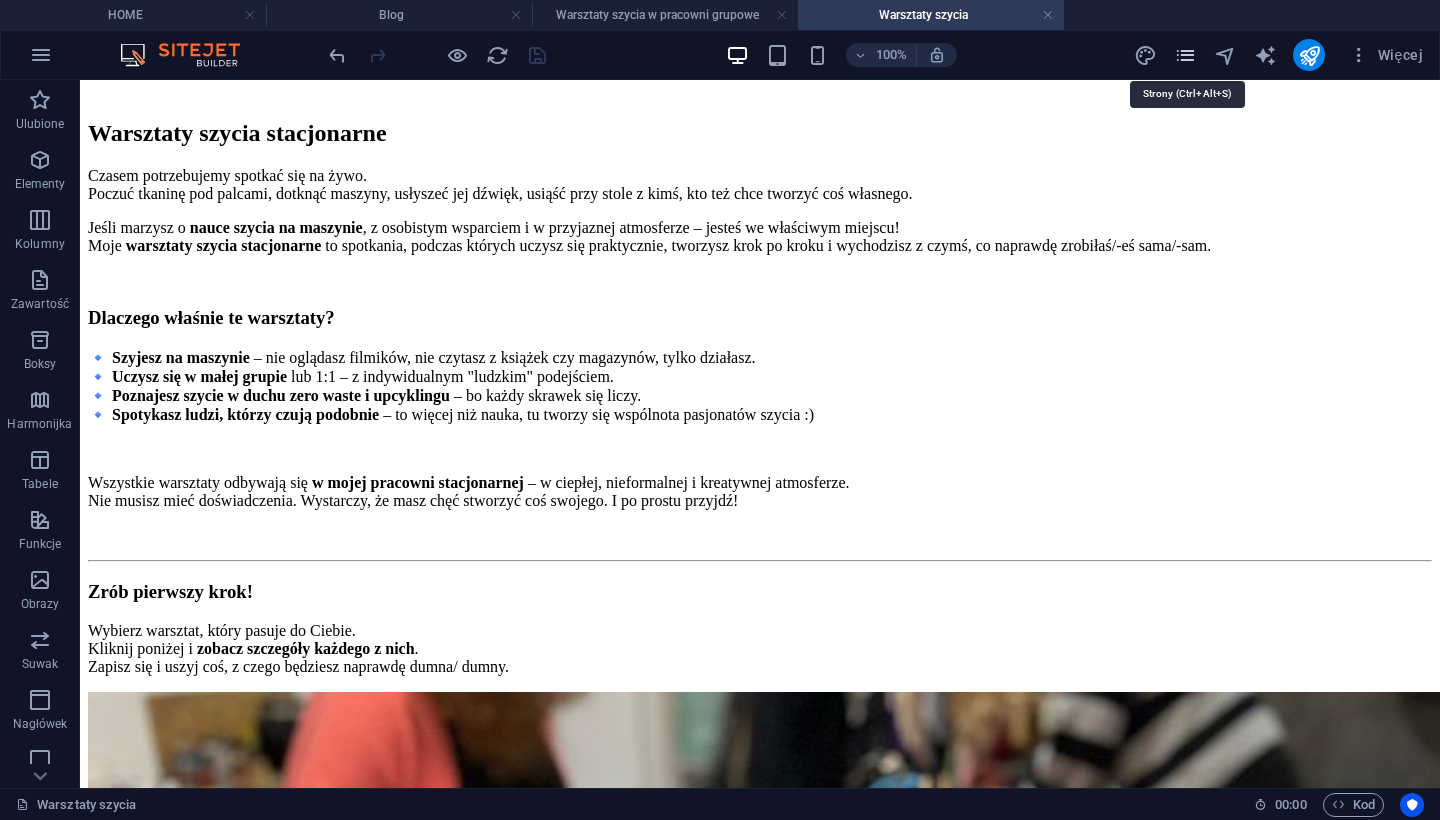click at bounding box center [1185, 55] 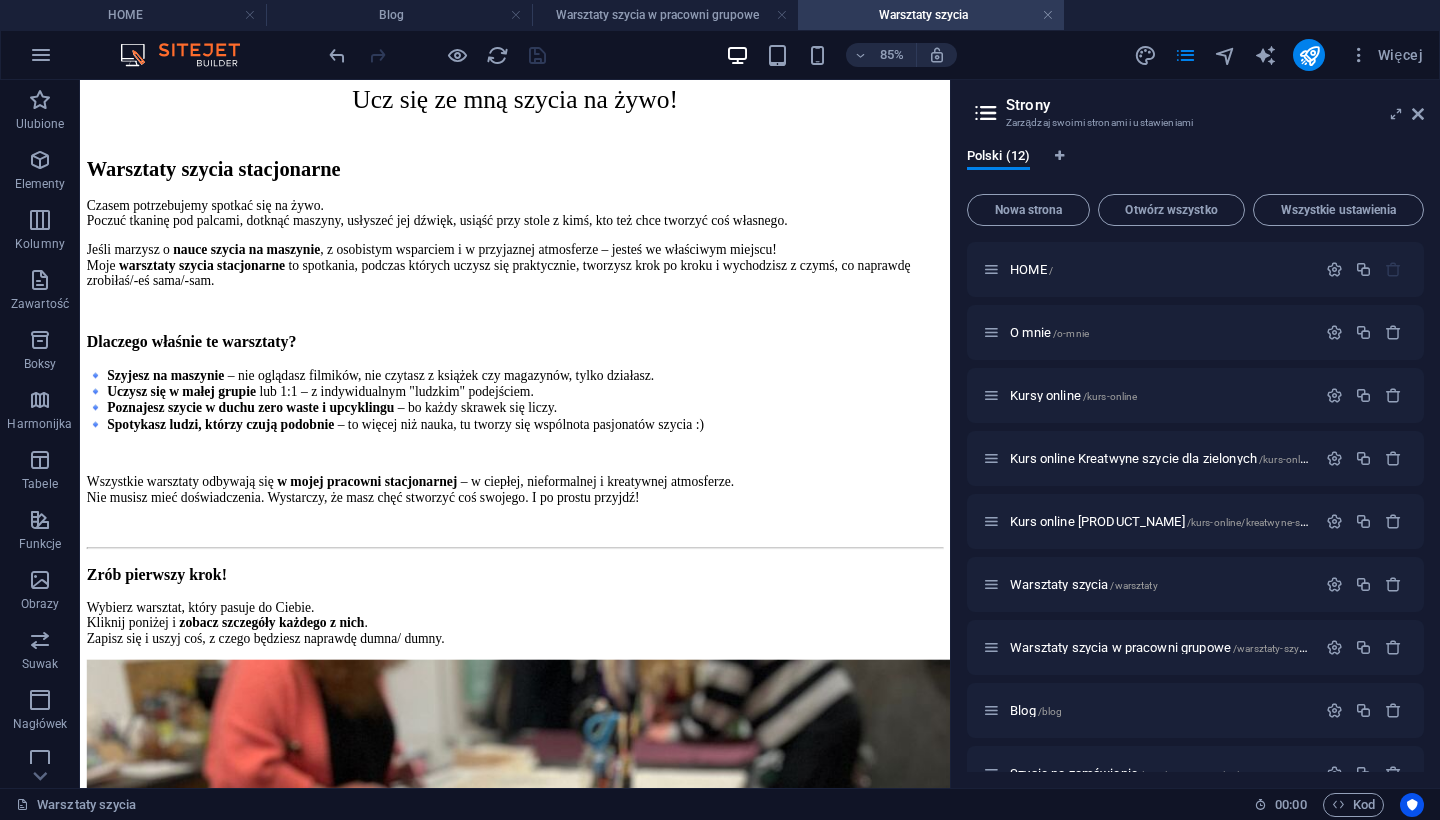 scroll, scrollTop: 910, scrollLeft: 0, axis: vertical 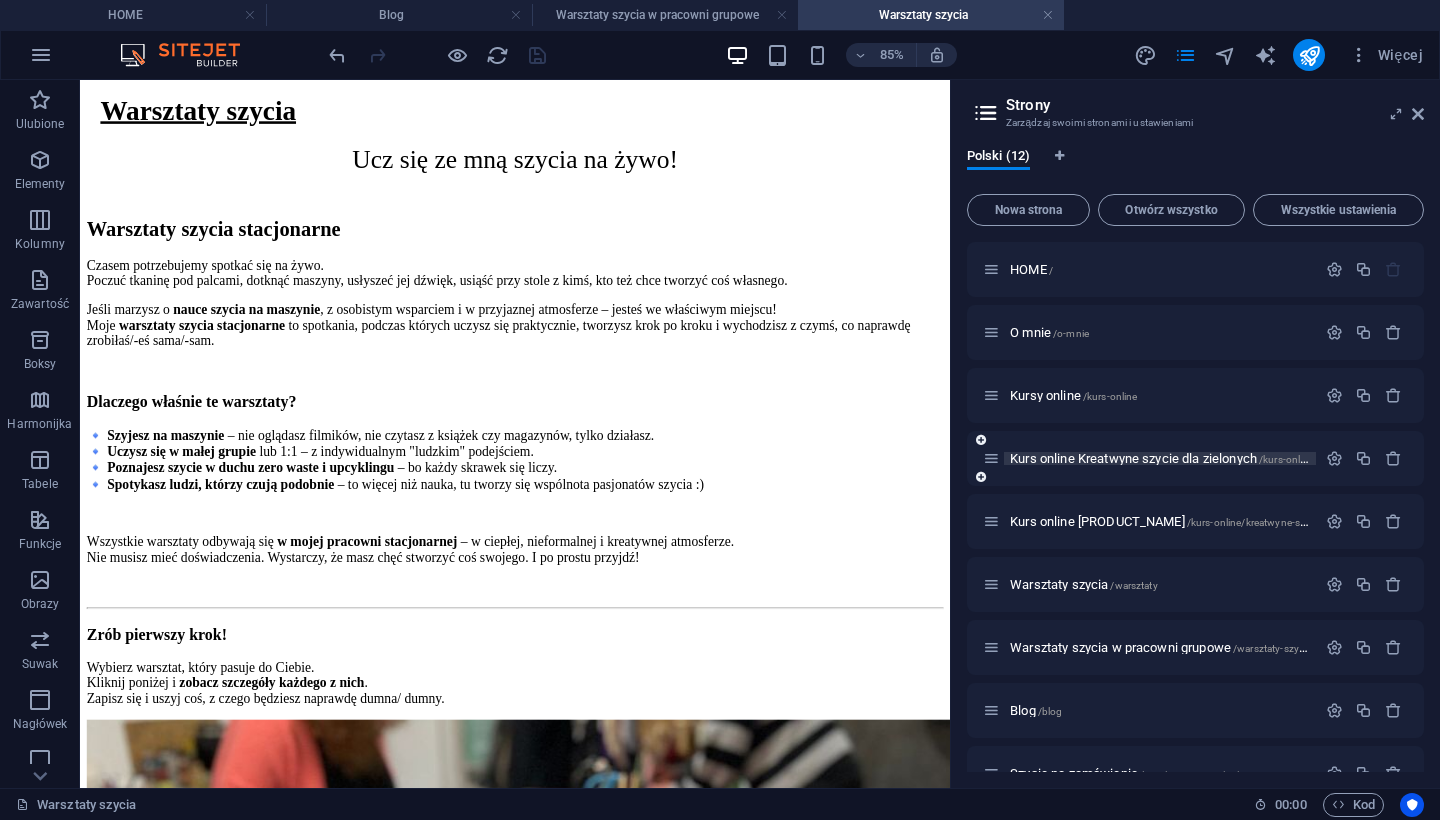 click on "Kurs online Kreatwyne szycie dla zielonych /kurs-online/kreatywne-szycie-dla-zielonych" at bounding box center [1234, 458] 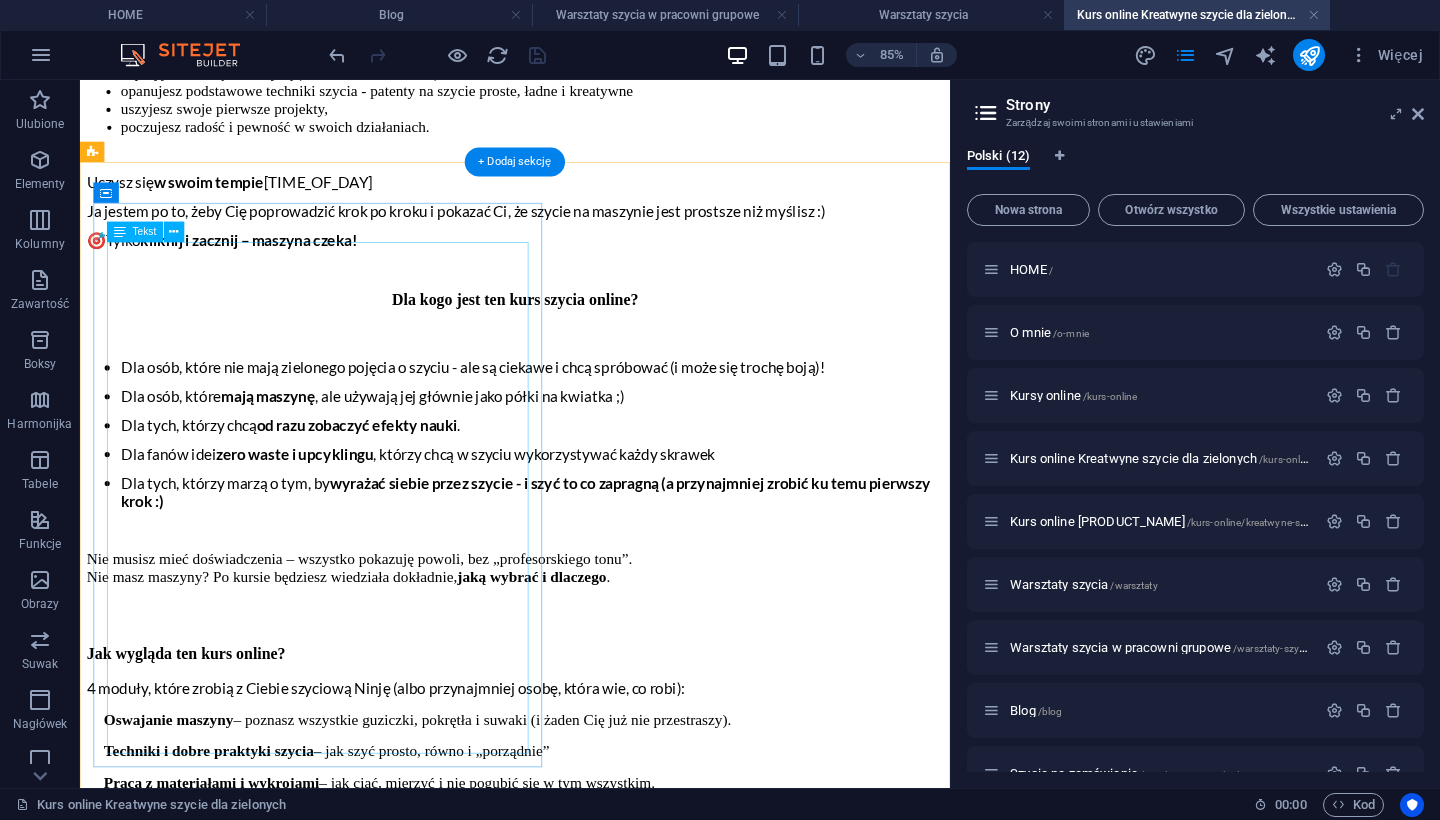 scroll, scrollTop: 1415, scrollLeft: 0, axis: vertical 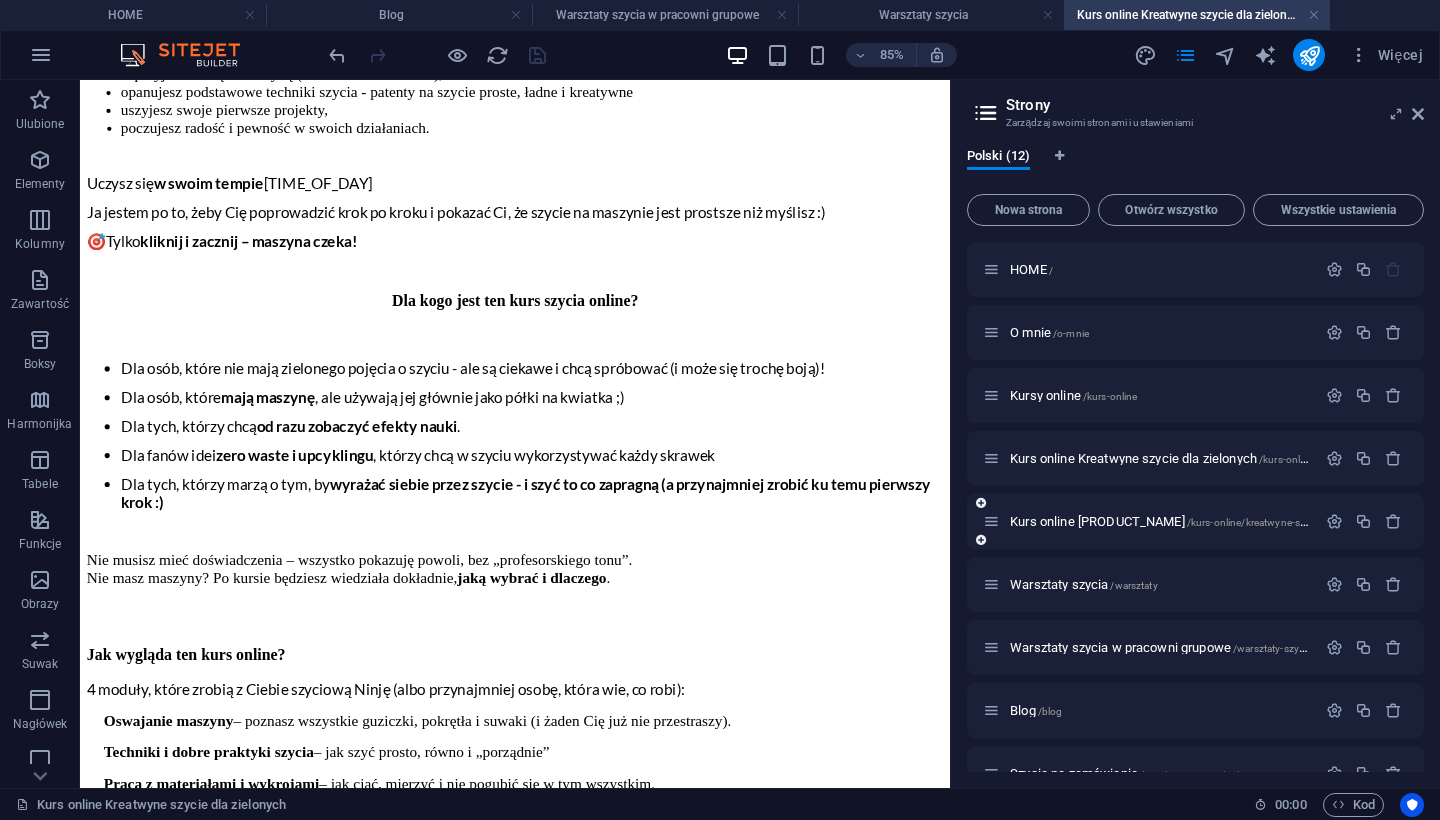 click on "Kurs online Rozwiń skrzydła w szyciu /kurs-online/kreatwyne-szycie-rozwin-skrzydla" at bounding box center (1149, 521) 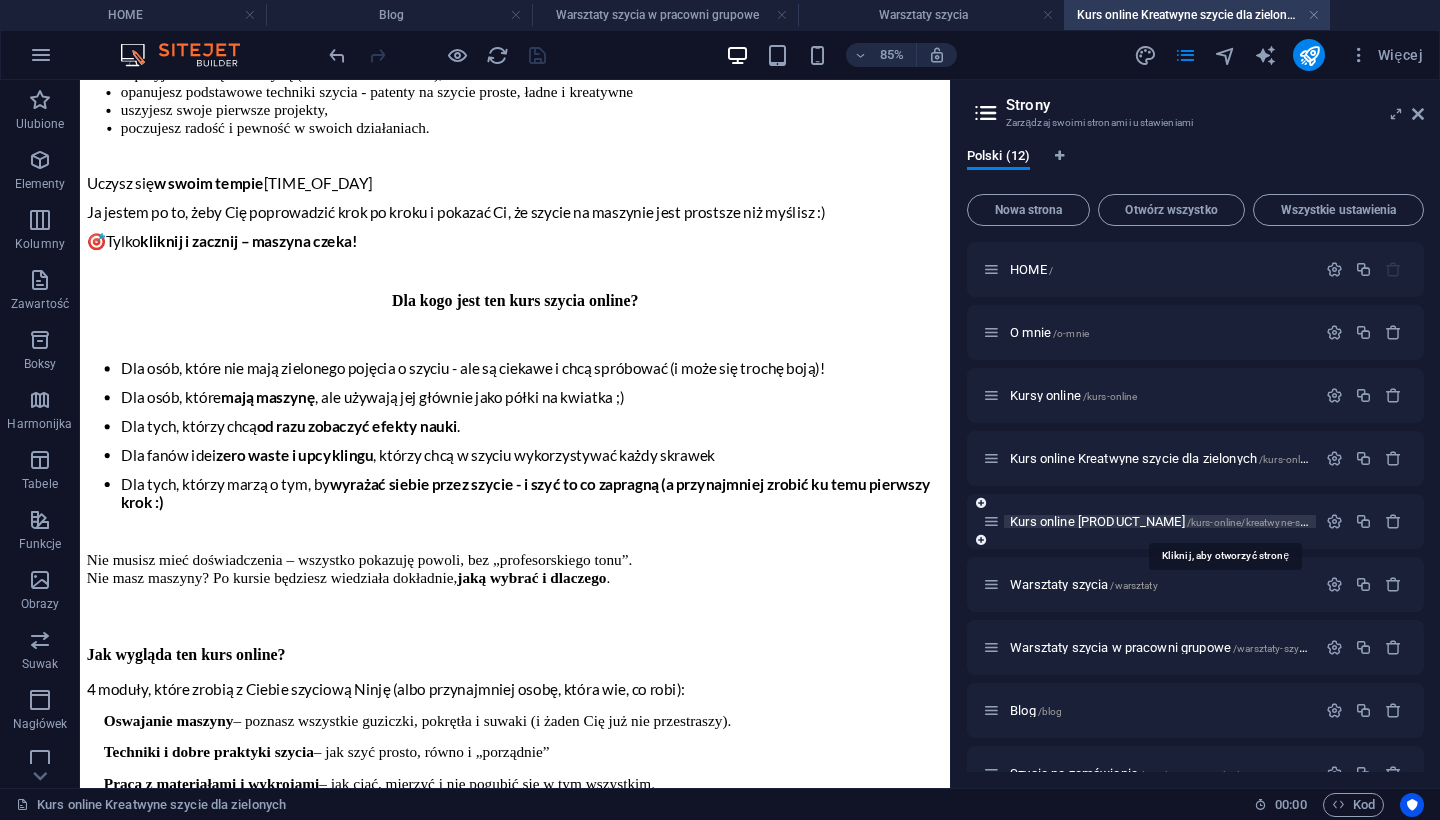 click on "Kurs online Rozwiń skrzydła w szyciu /kurs-online/kreatwyne-szycie-rozwin-skrzydla" at bounding box center (1203, 521) 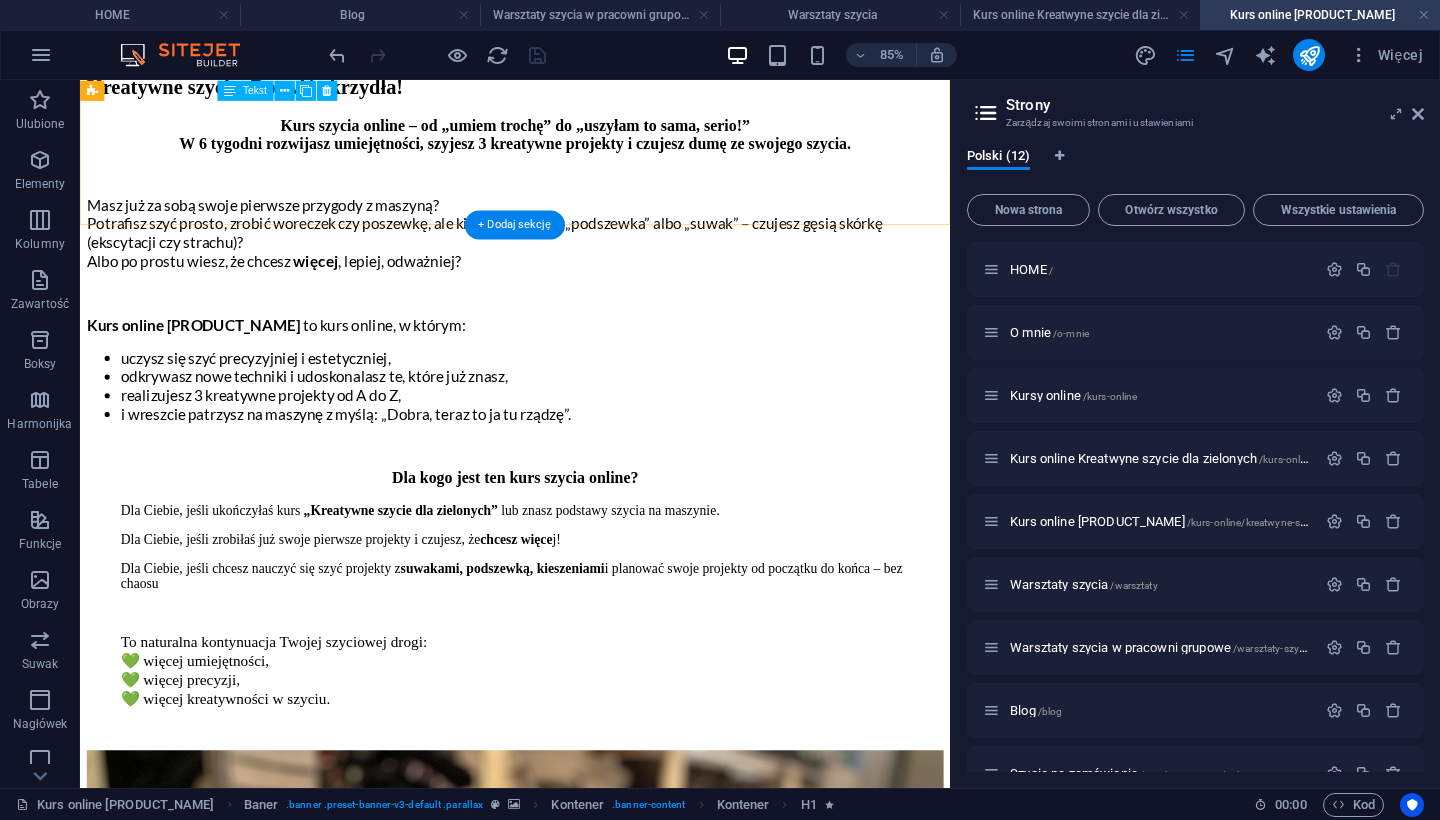 scroll, scrollTop: 1098, scrollLeft: 0, axis: vertical 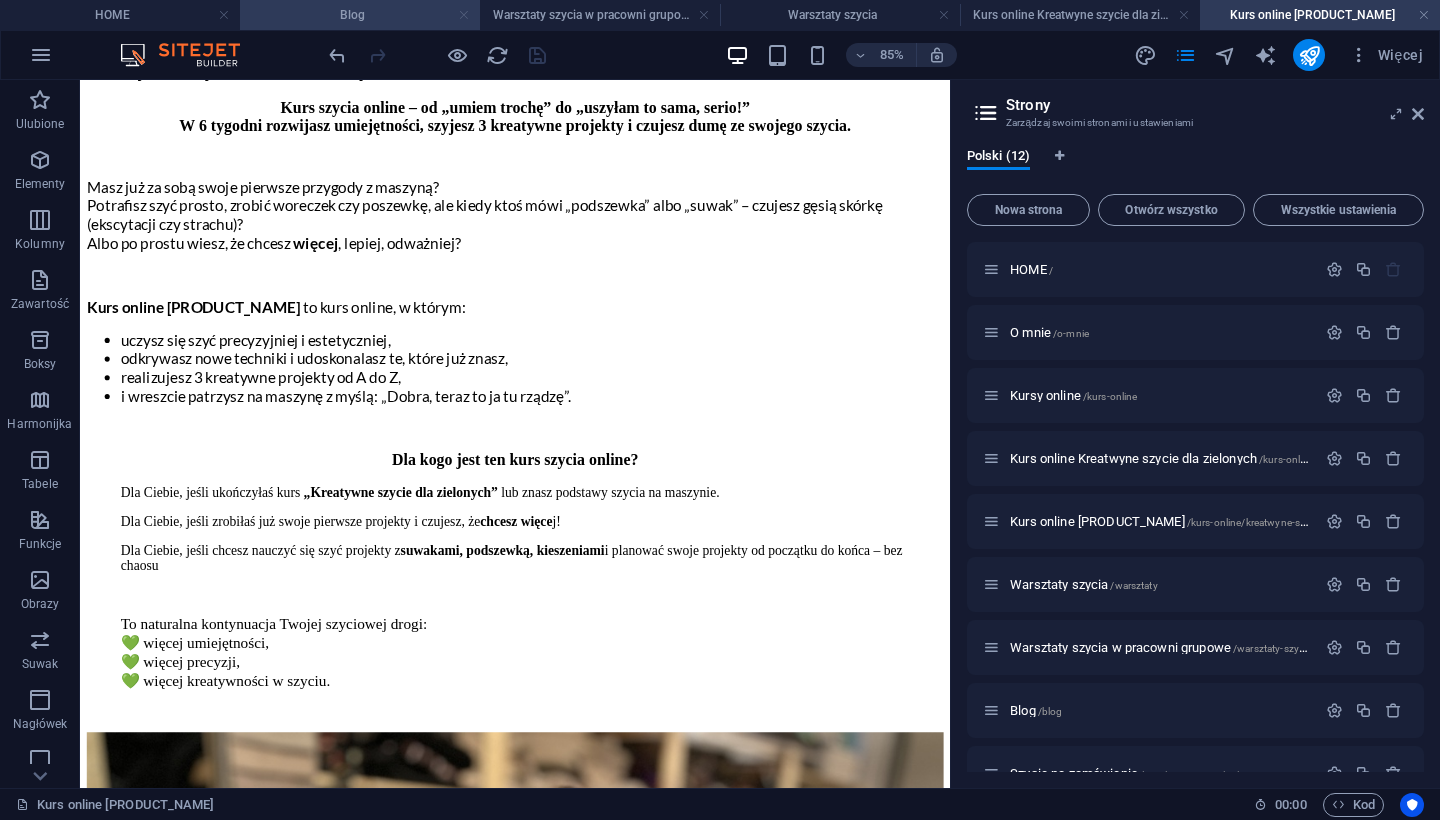 click at bounding box center (464, 15) 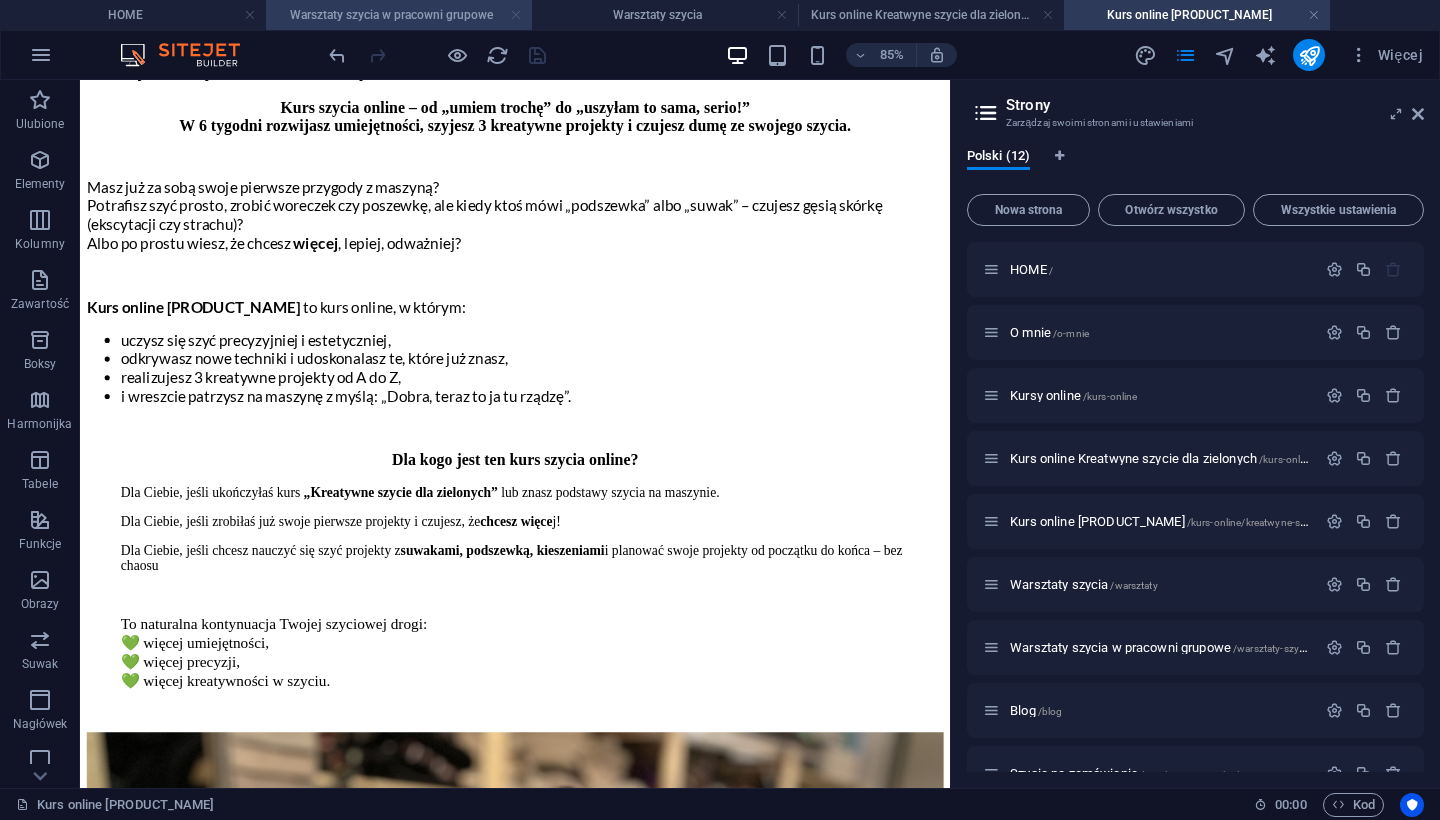 click at bounding box center [516, 15] 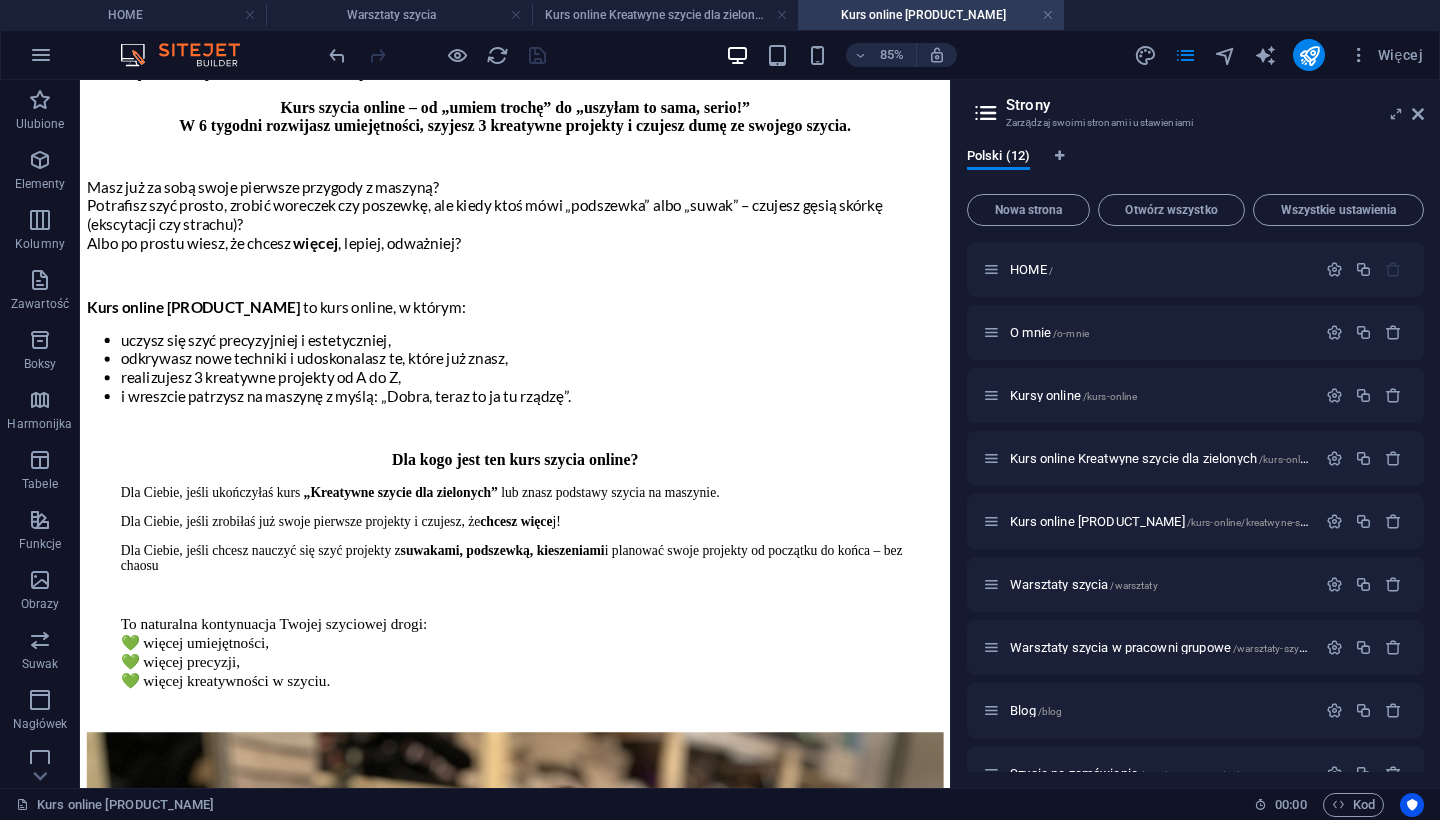 click at bounding box center [516, 15] 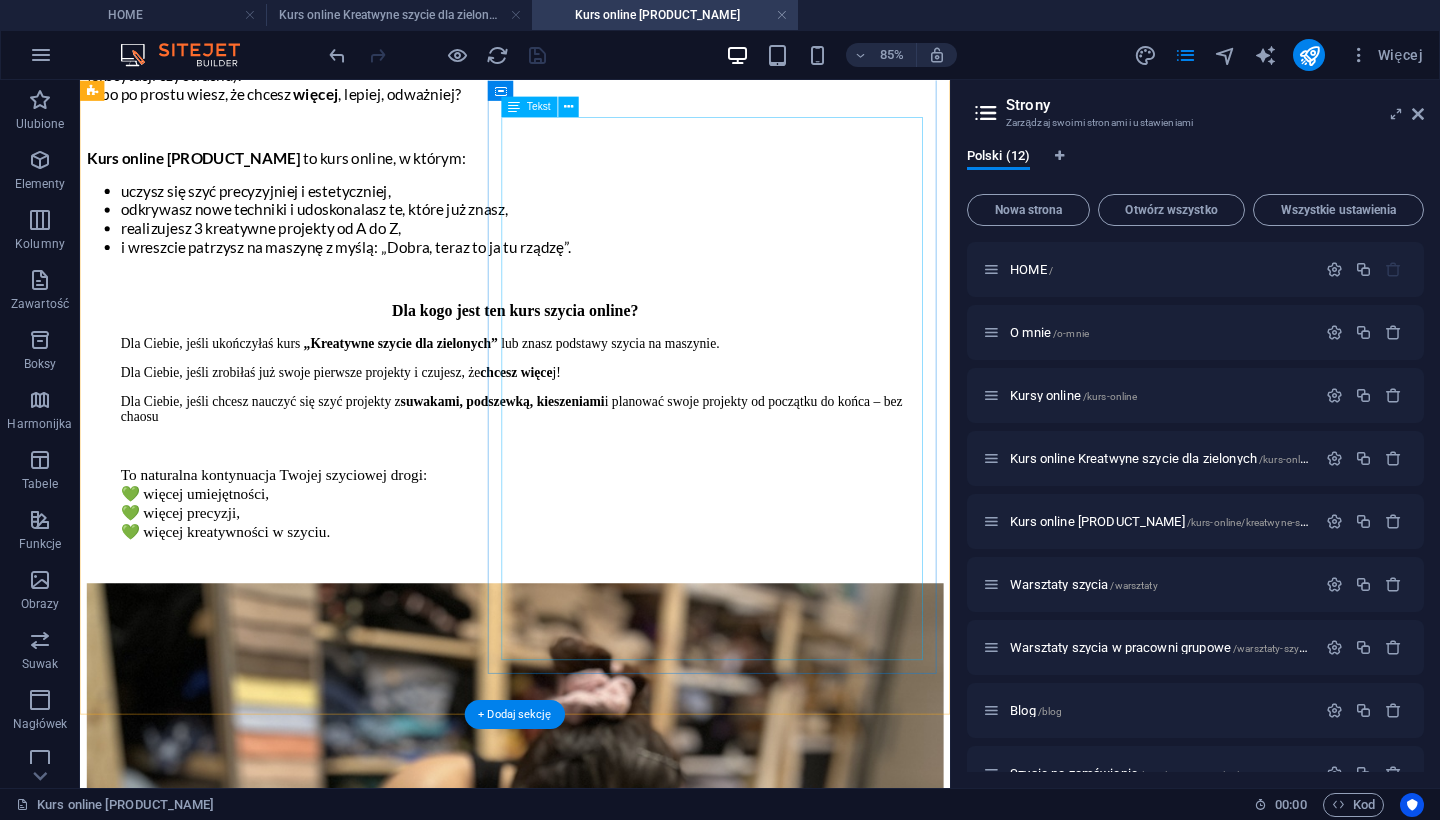 scroll, scrollTop: 1273, scrollLeft: 0, axis: vertical 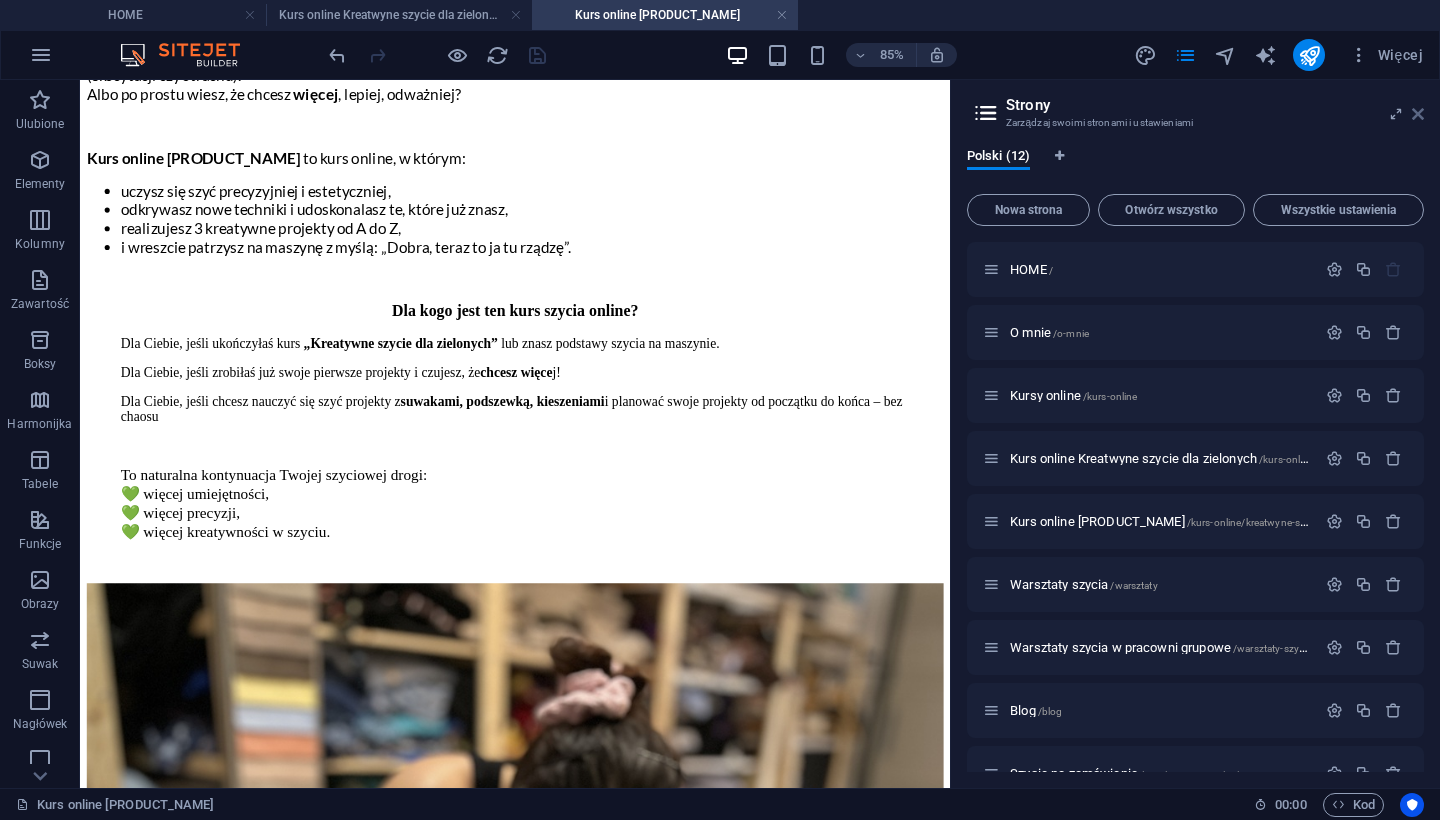 click at bounding box center [1418, 114] 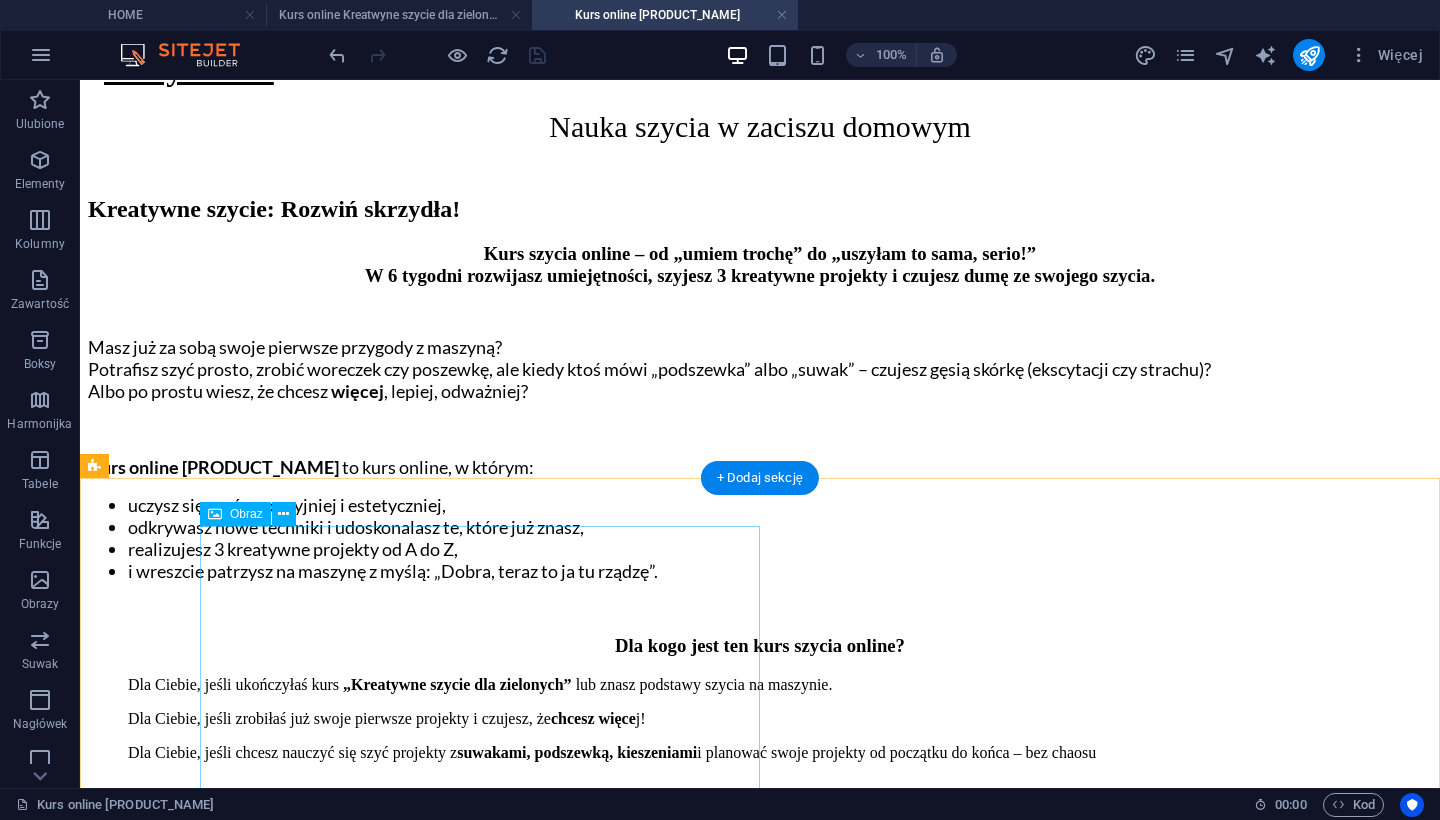 scroll, scrollTop: 914, scrollLeft: 0, axis: vertical 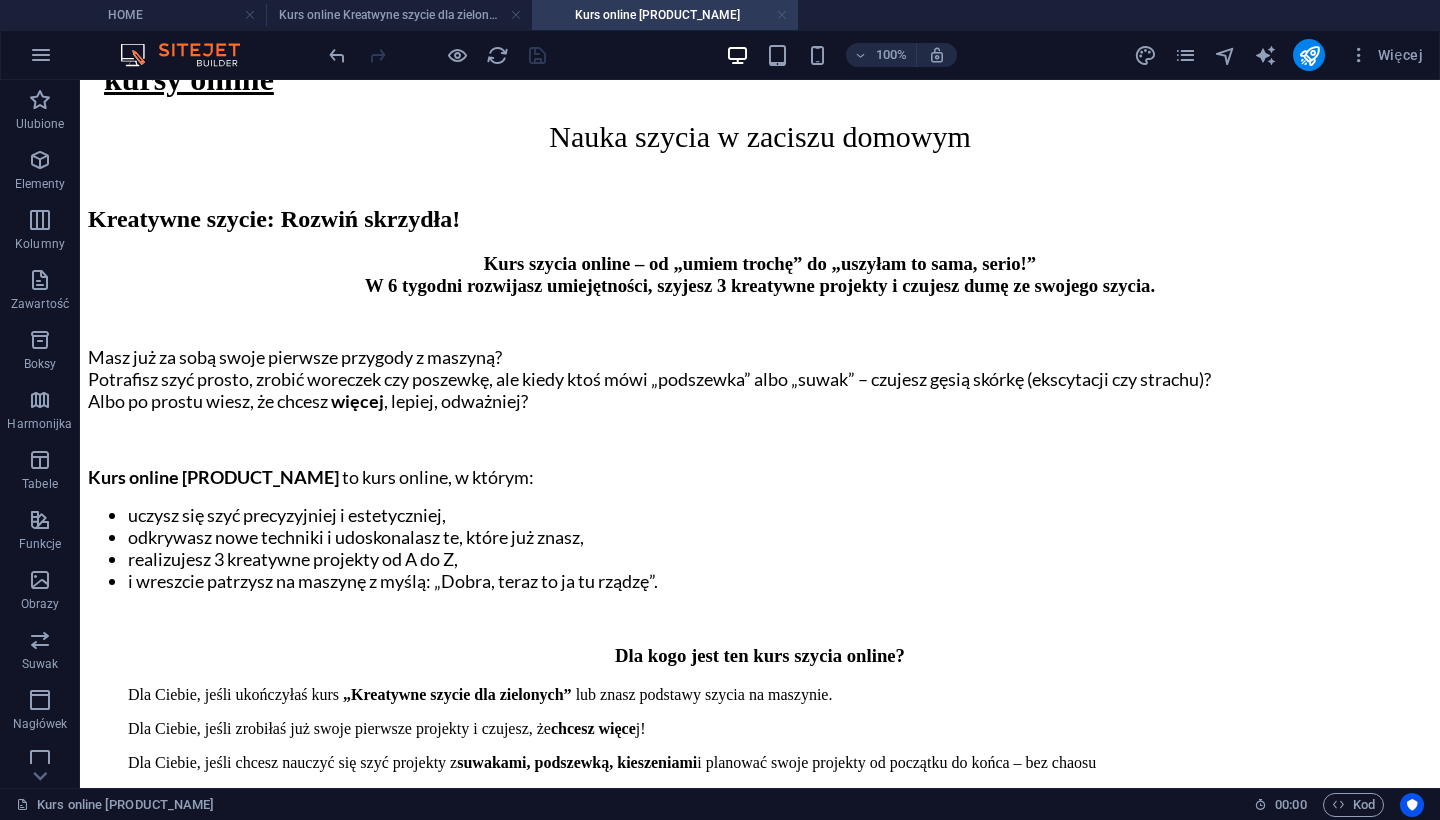 click at bounding box center (782, 15) 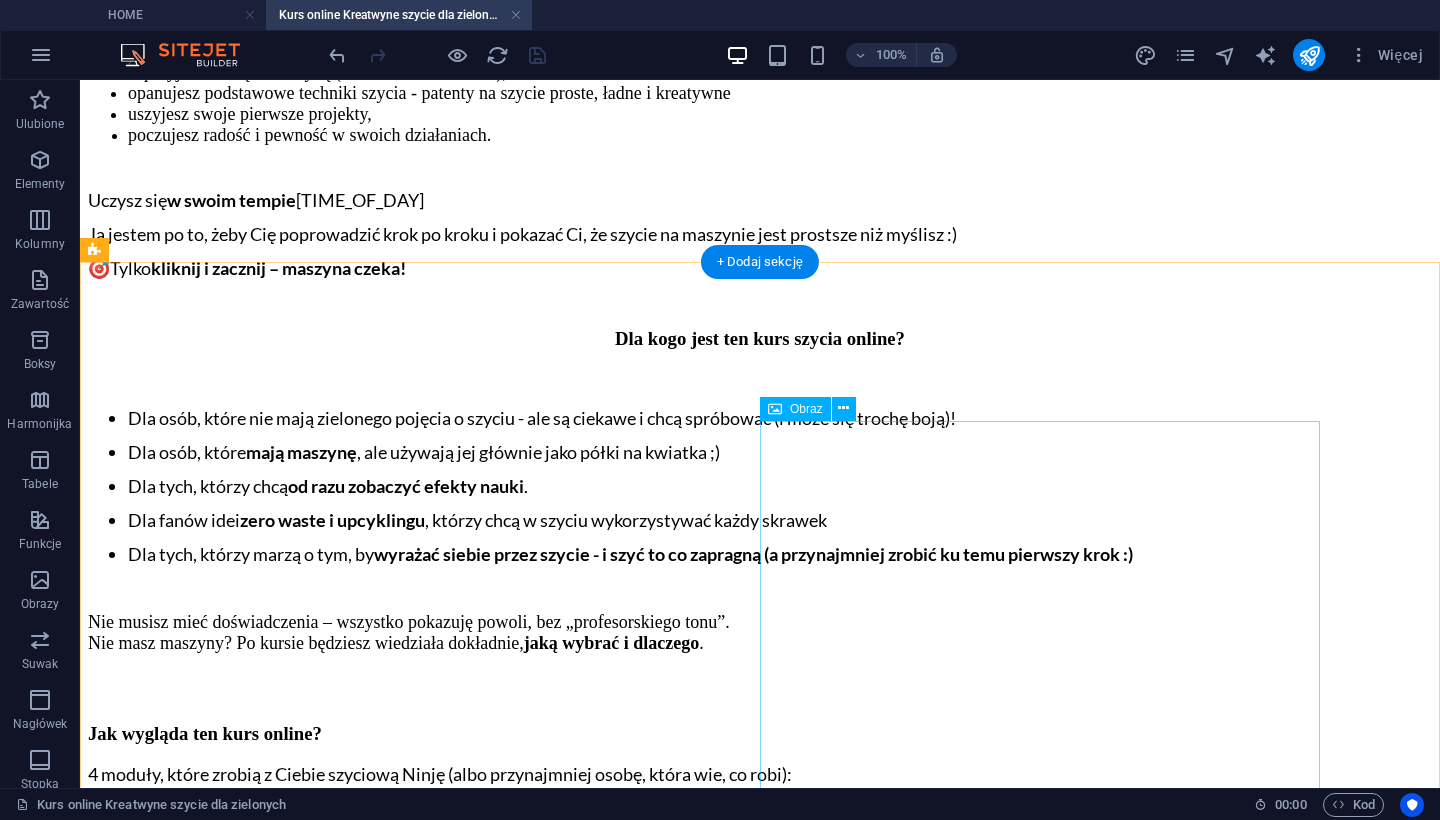 click at bounding box center [760, 1615] 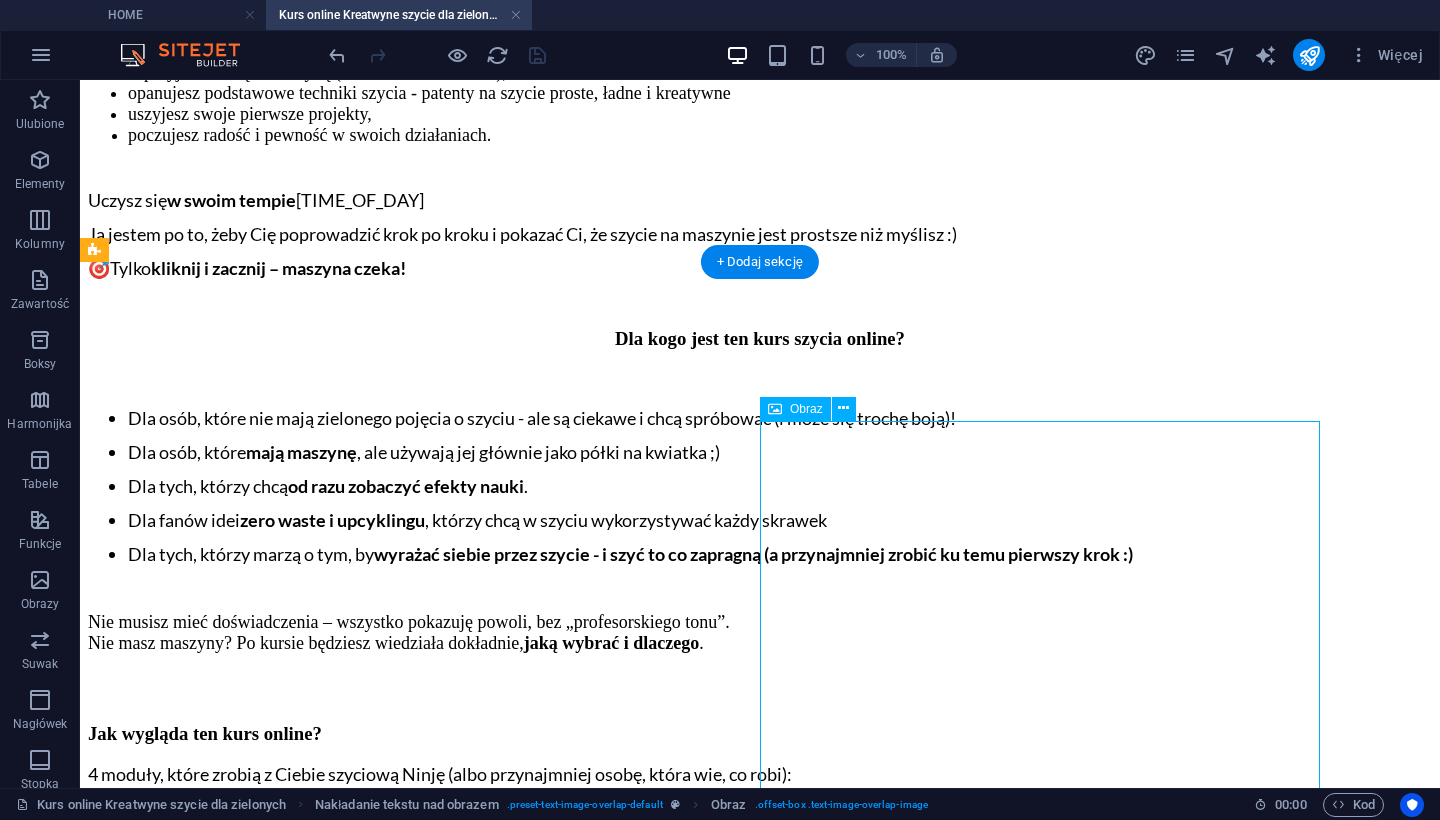 click at bounding box center [760, 1615] 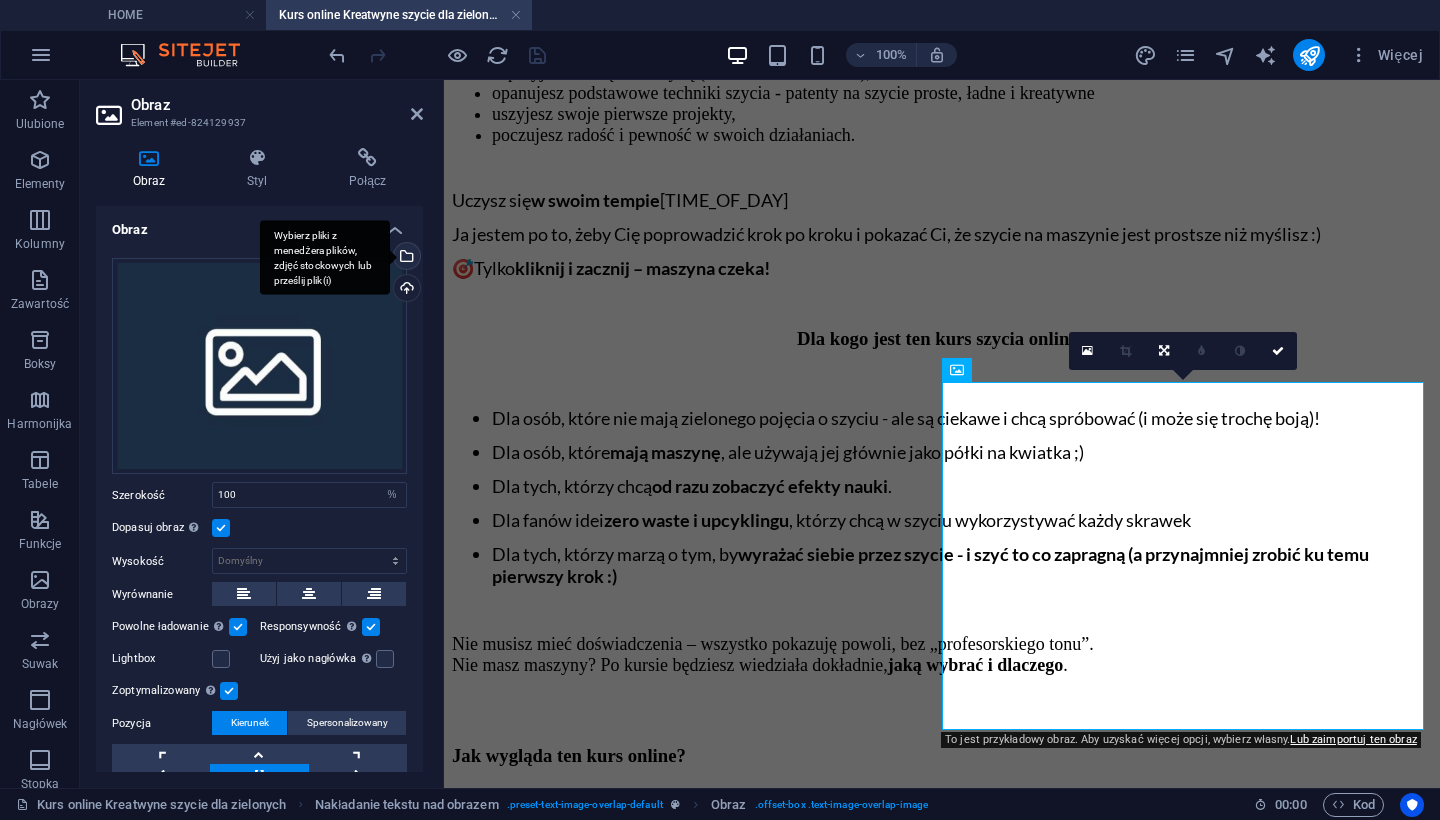 click on "Wybierz pliki z menedżera plików, zdjęć stockowych lub prześlij plik(i)" at bounding box center (405, 258) 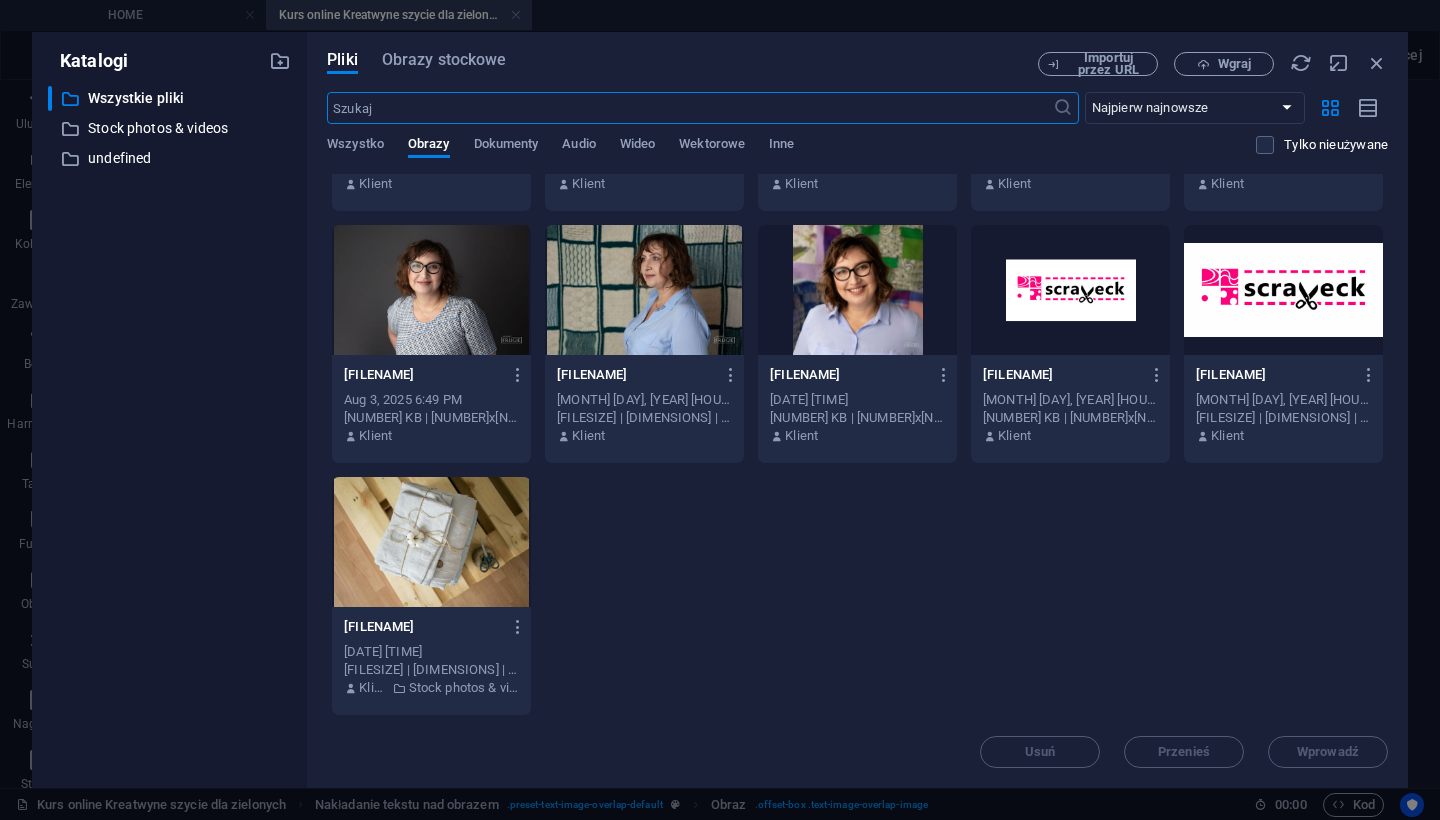 scroll, scrollTop: 958, scrollLeft: 0, axis: vertical 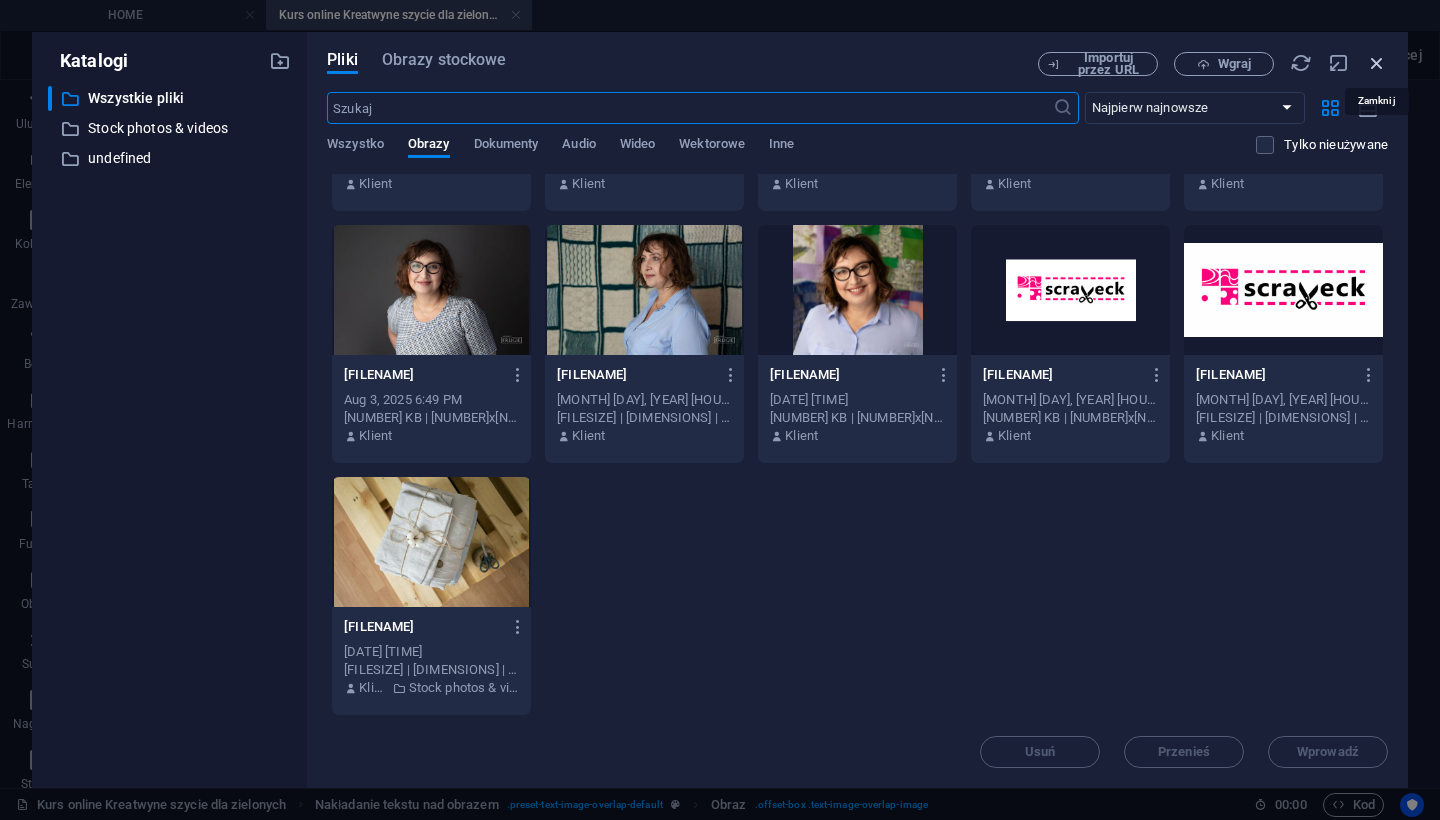 click at bounding box center [1377, 63] 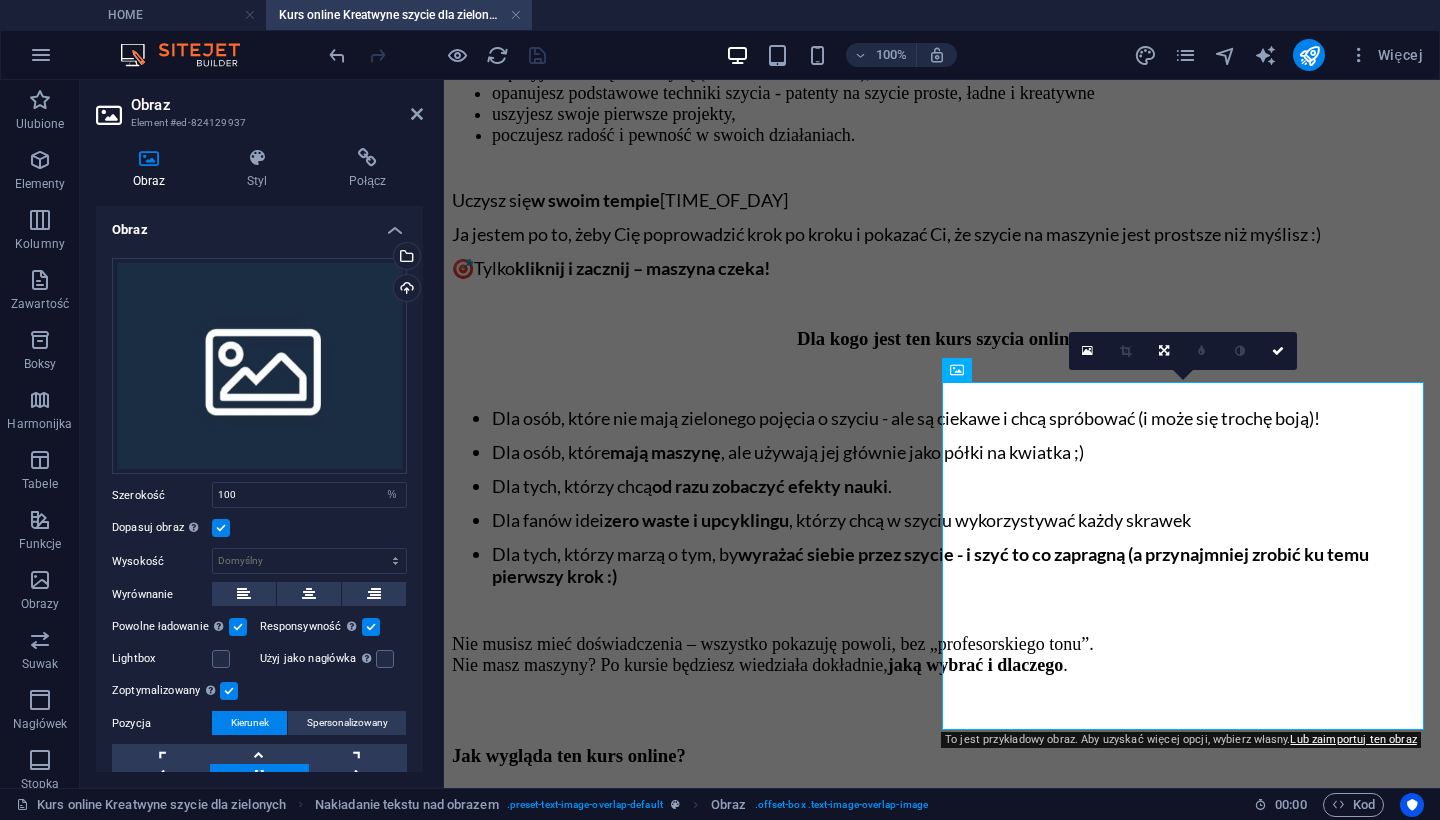 click on "100% Więcej" at bounding box center (878, 55) 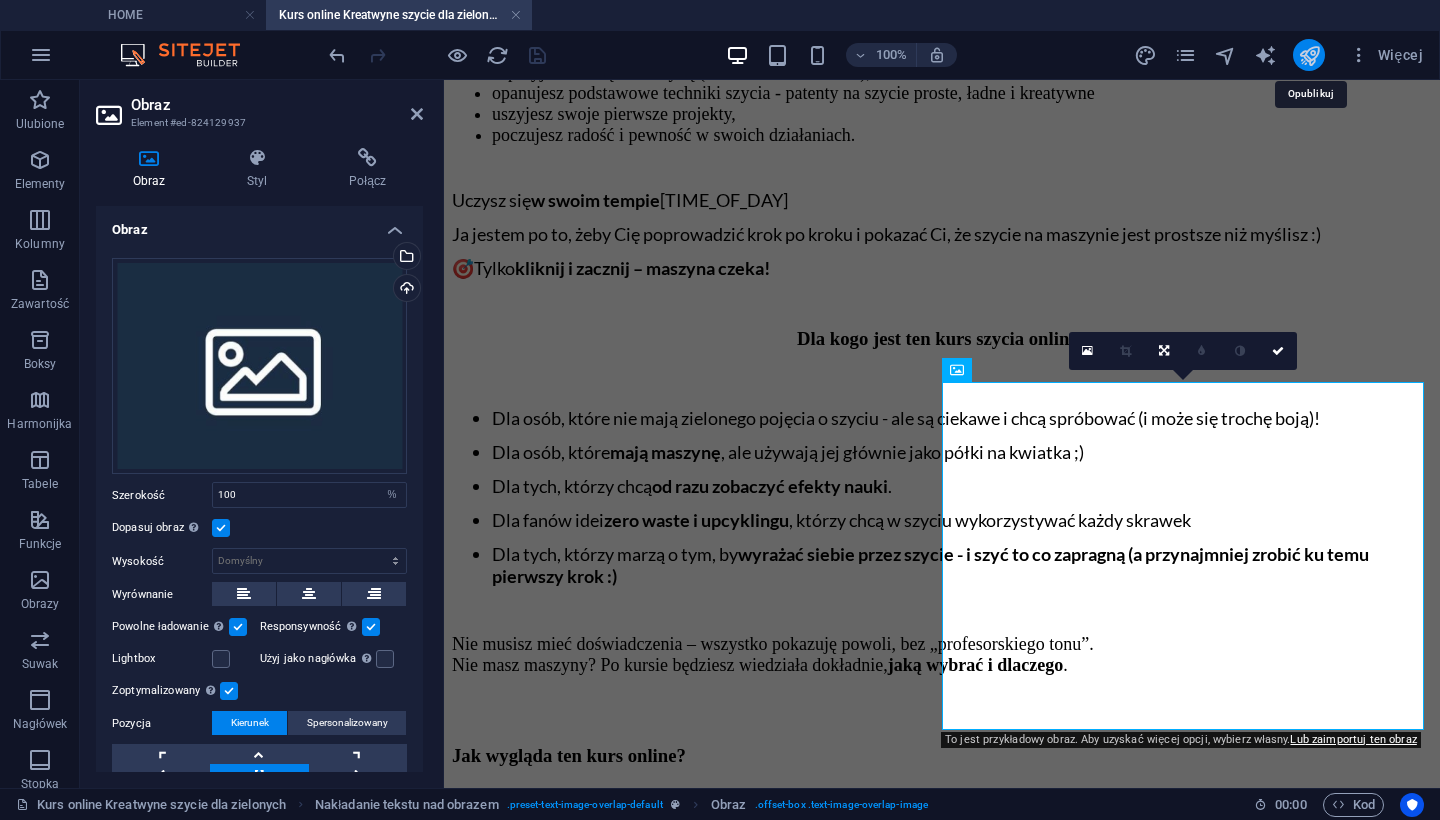click at bounding box center [1309, 55] 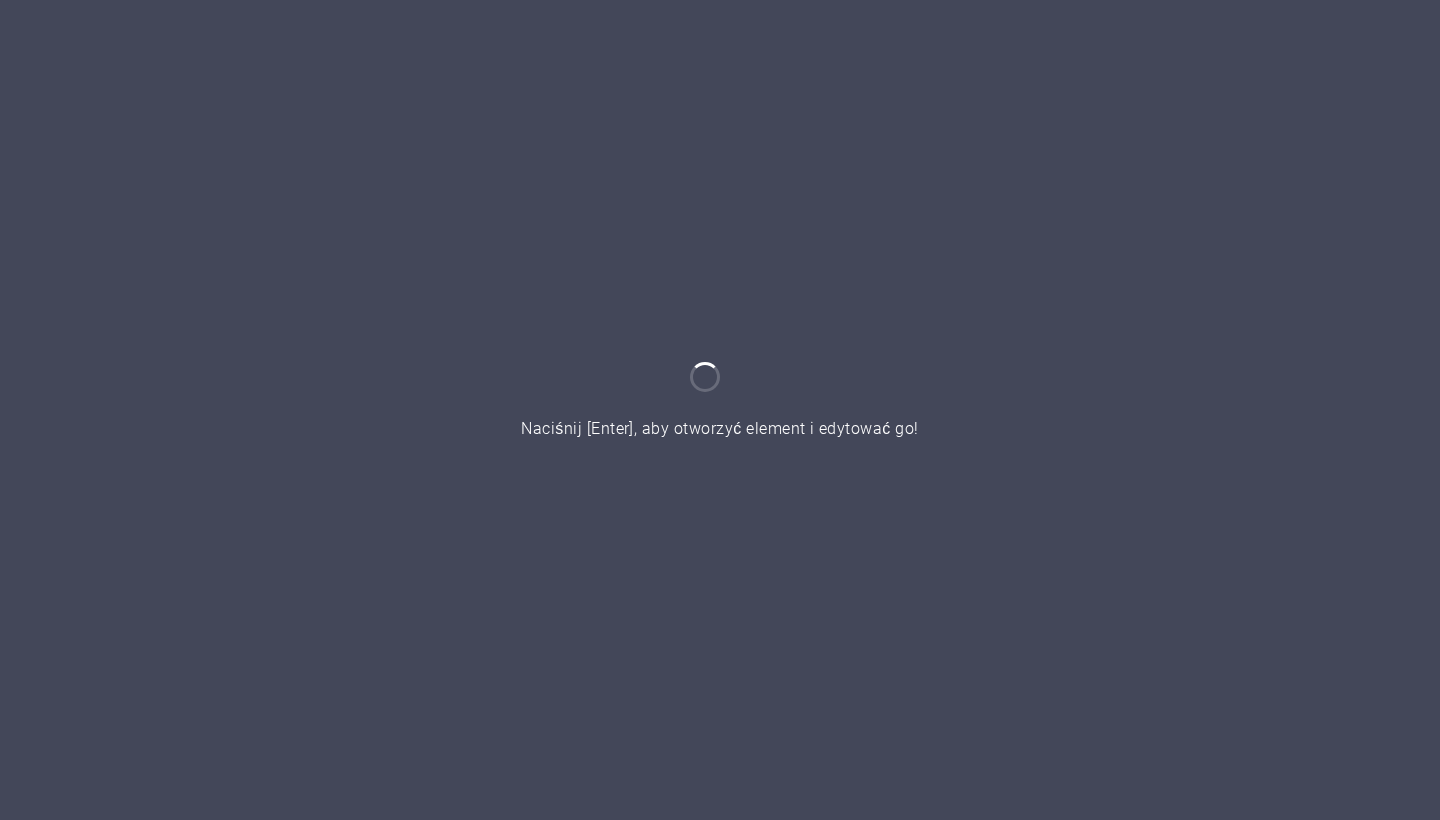 scroll, scrollTop: 0, scrollLeft: 0, axis: both 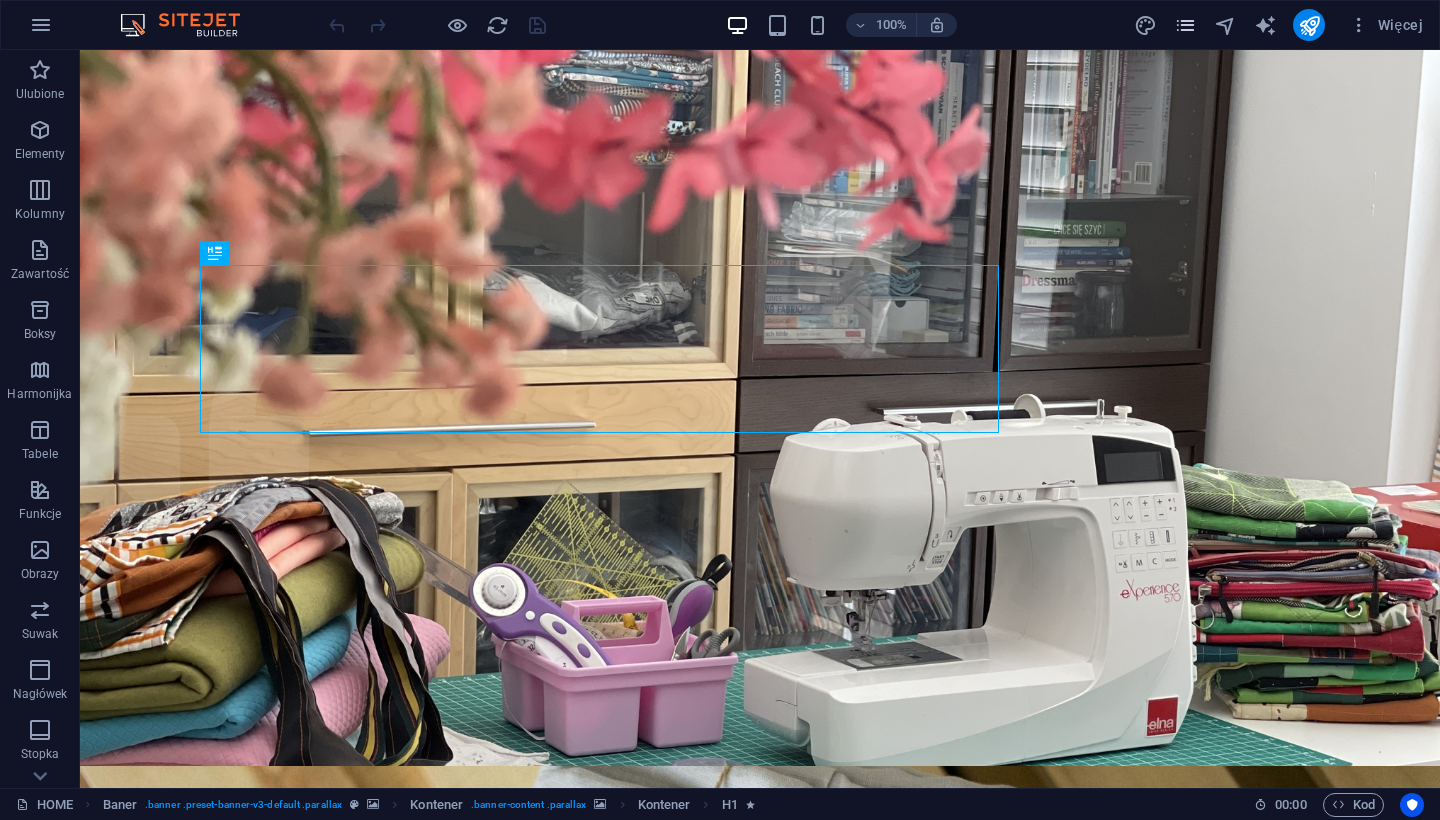 click at bounding box center (1185, 25) 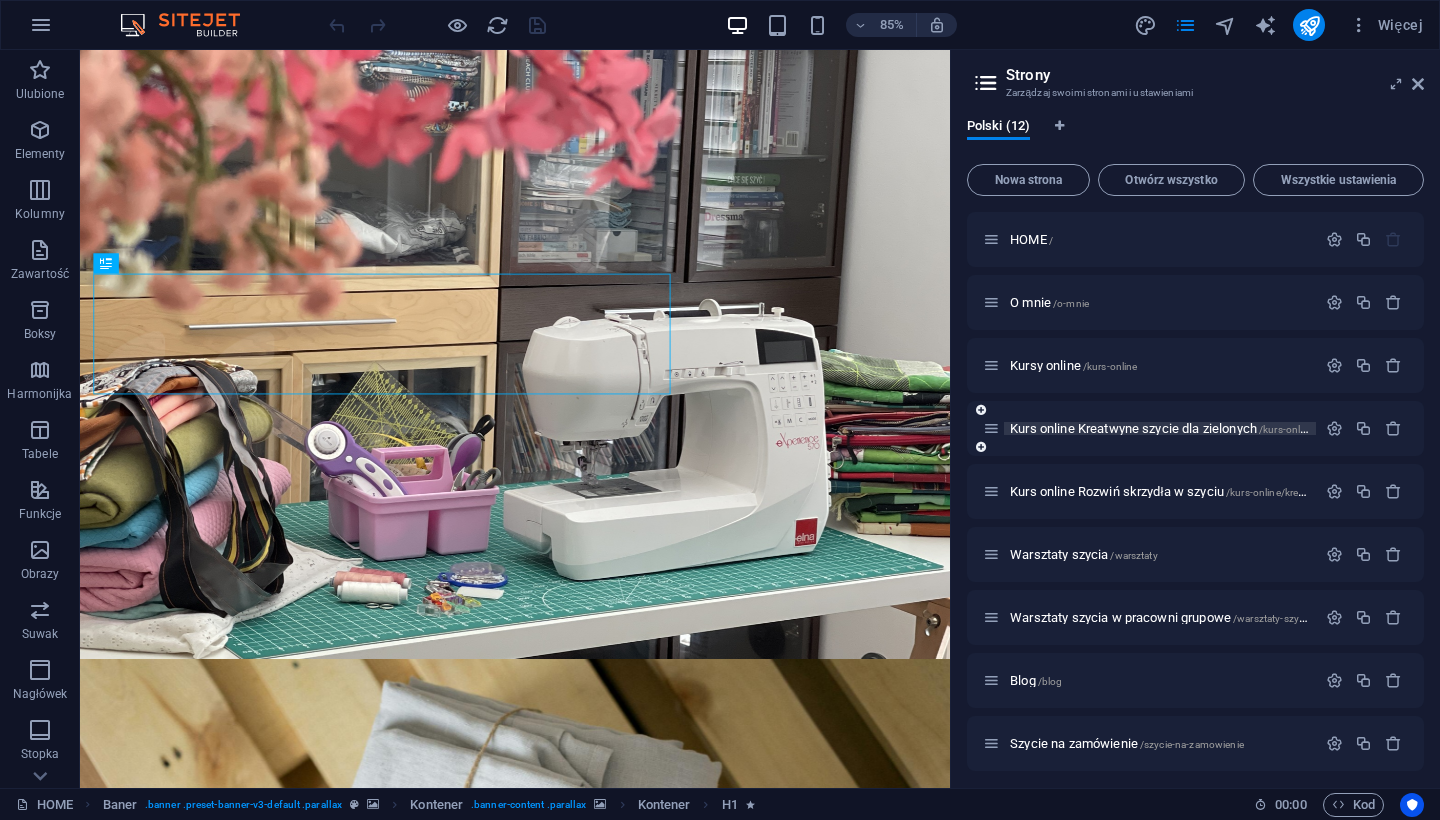 click on "Kurs online Kreatwyne szycie dla zielonych /kurs-online/kreatywne-szycie-dla-zielonych" at bounding box center (1234, 428) 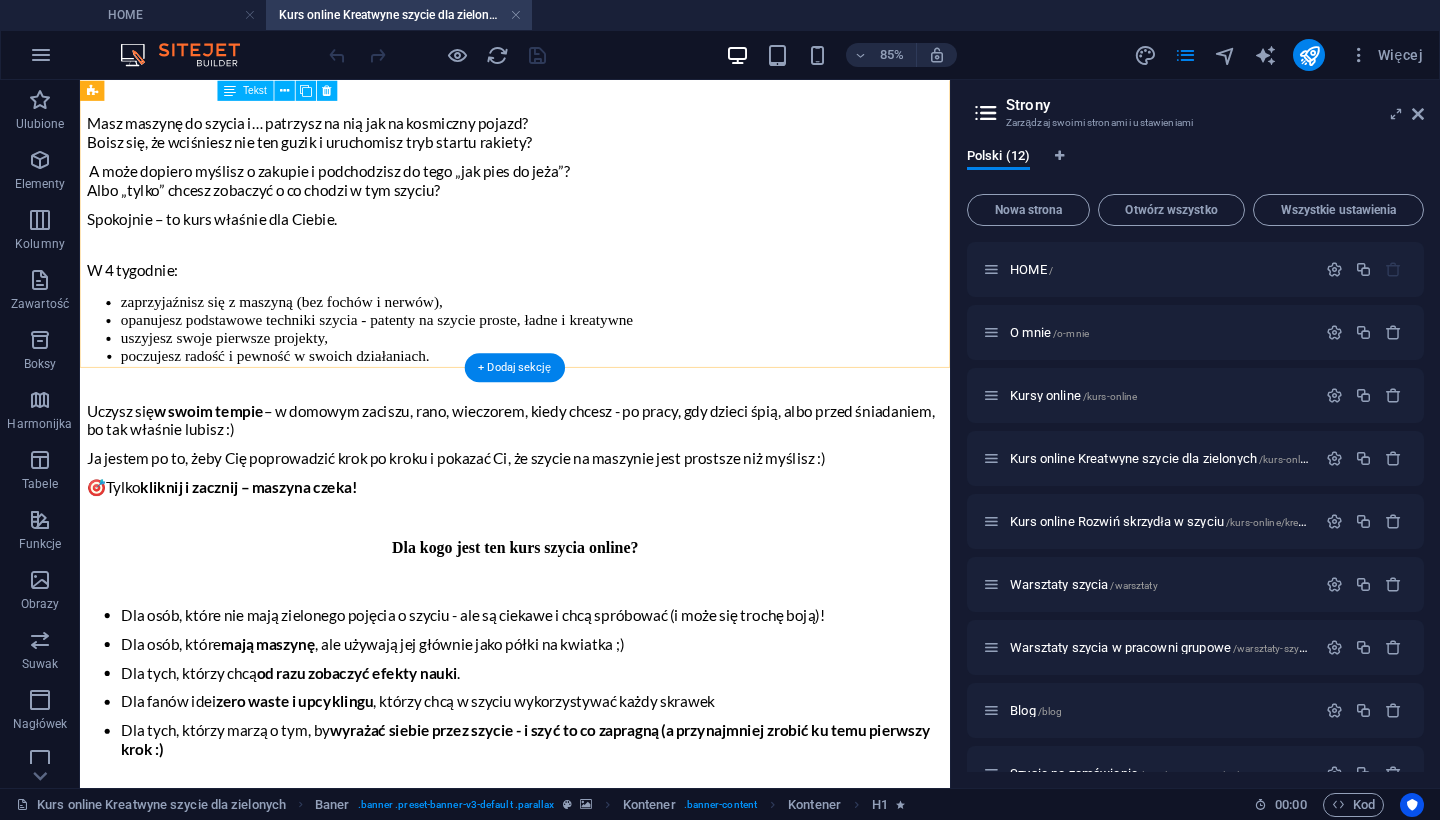 scroll, scrollTop: 1338, scrollLeft: 0, axis: vertical 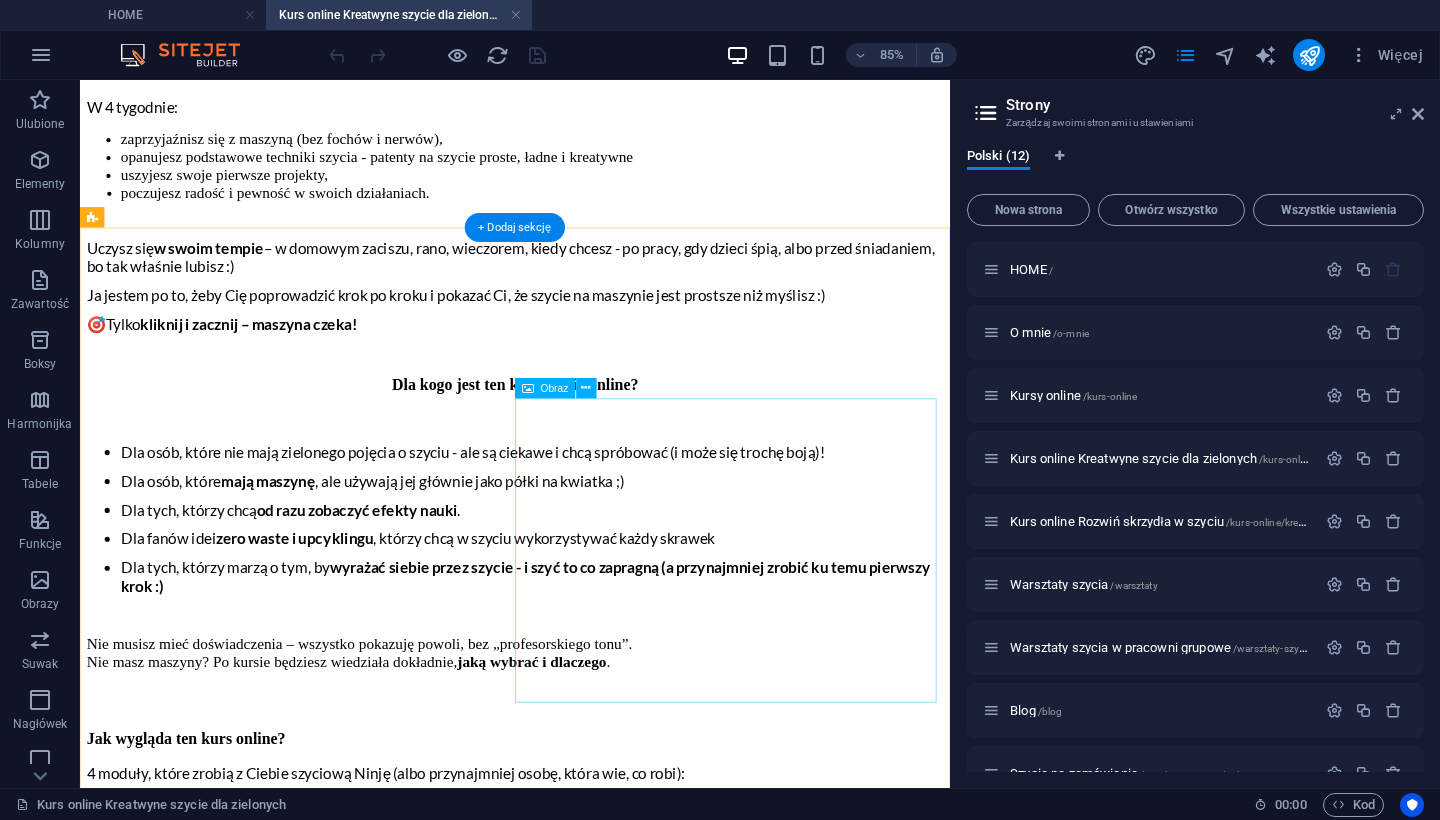 click on "Obraz" at bounding box center (555, 387) 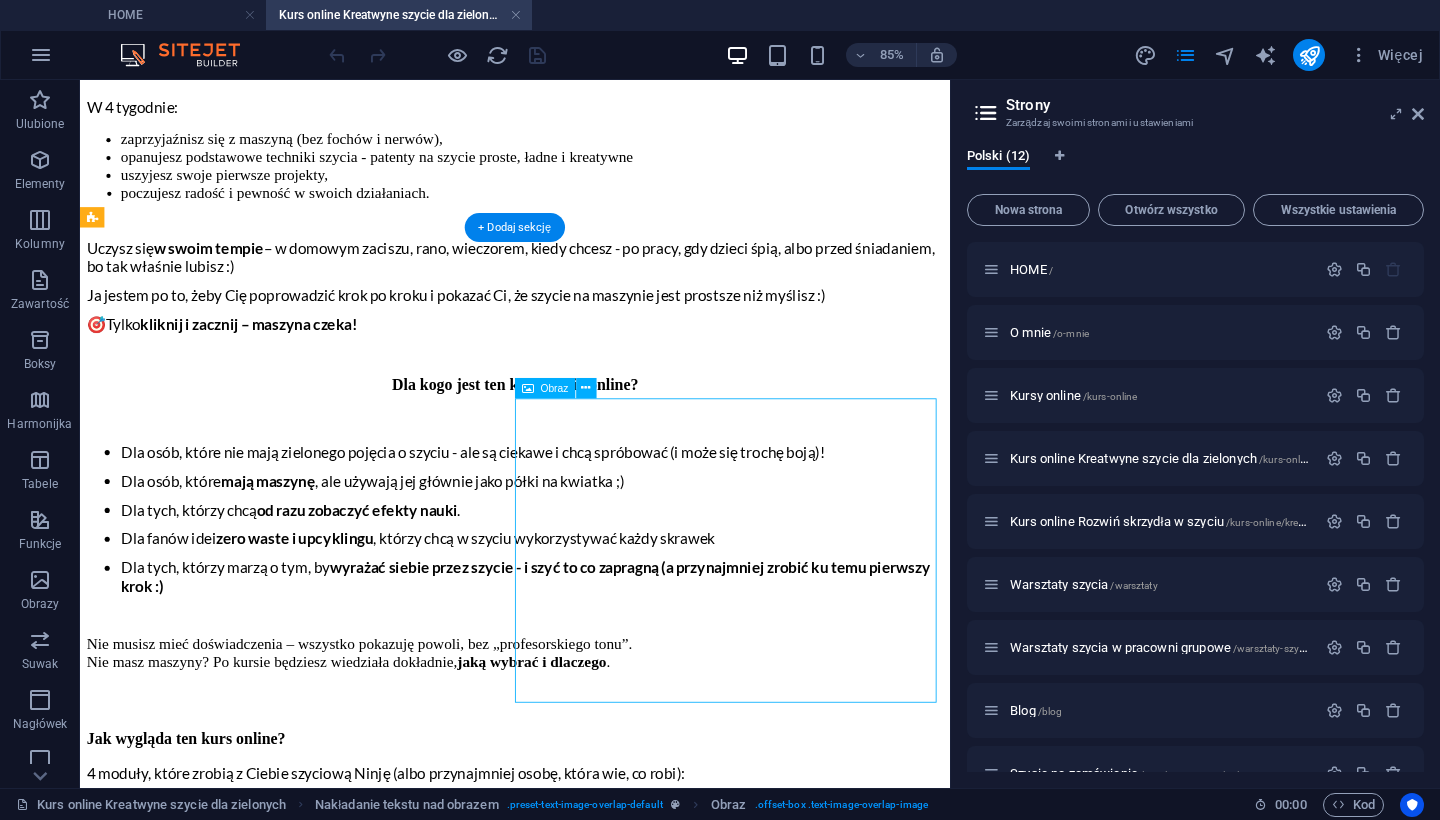 click on "Obraz" at bounding box center (555, 387) 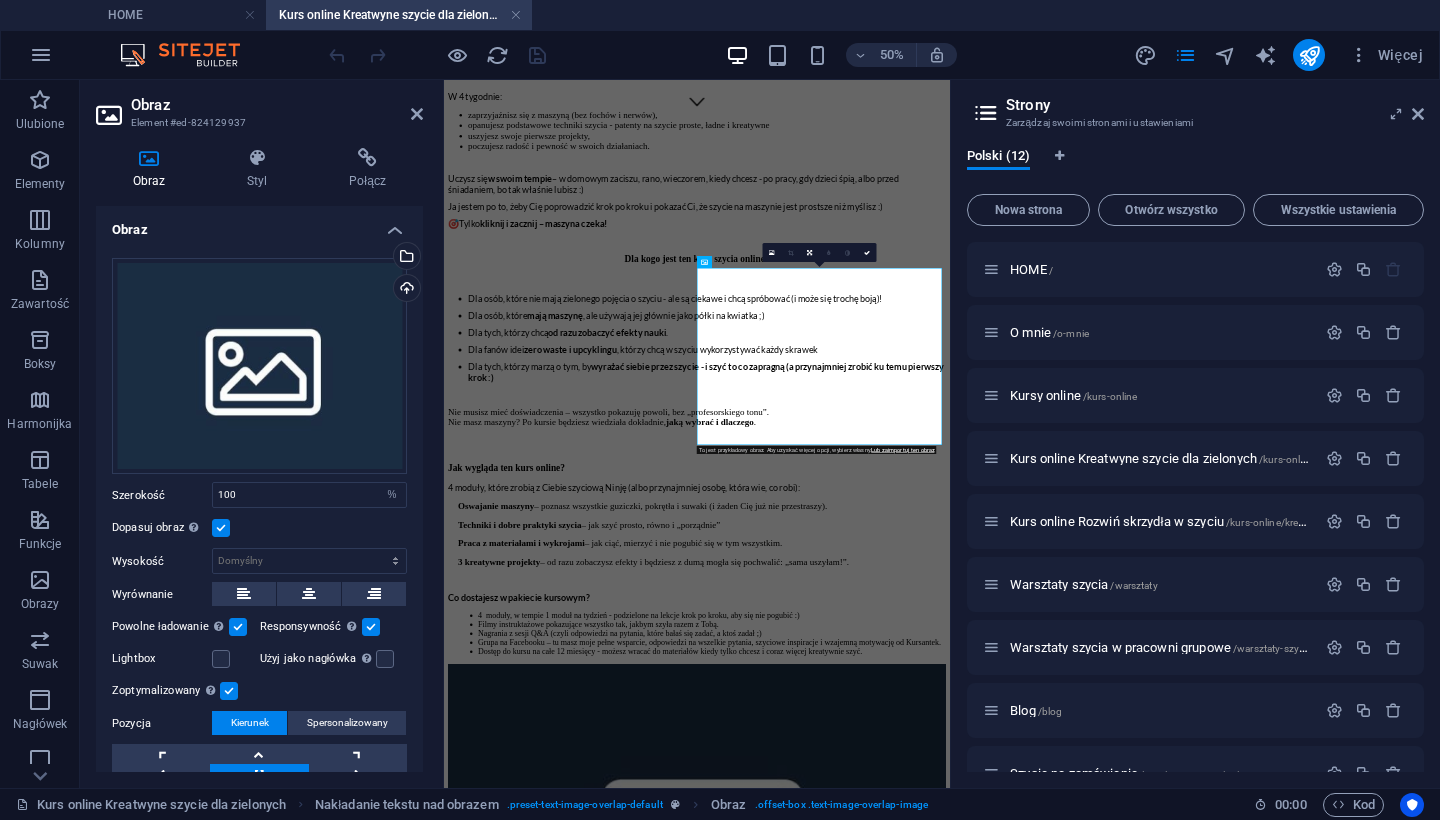 click on "HOME Kurs online Kreatwyne szycie dla zielonych" at bounding box center [720, 15] 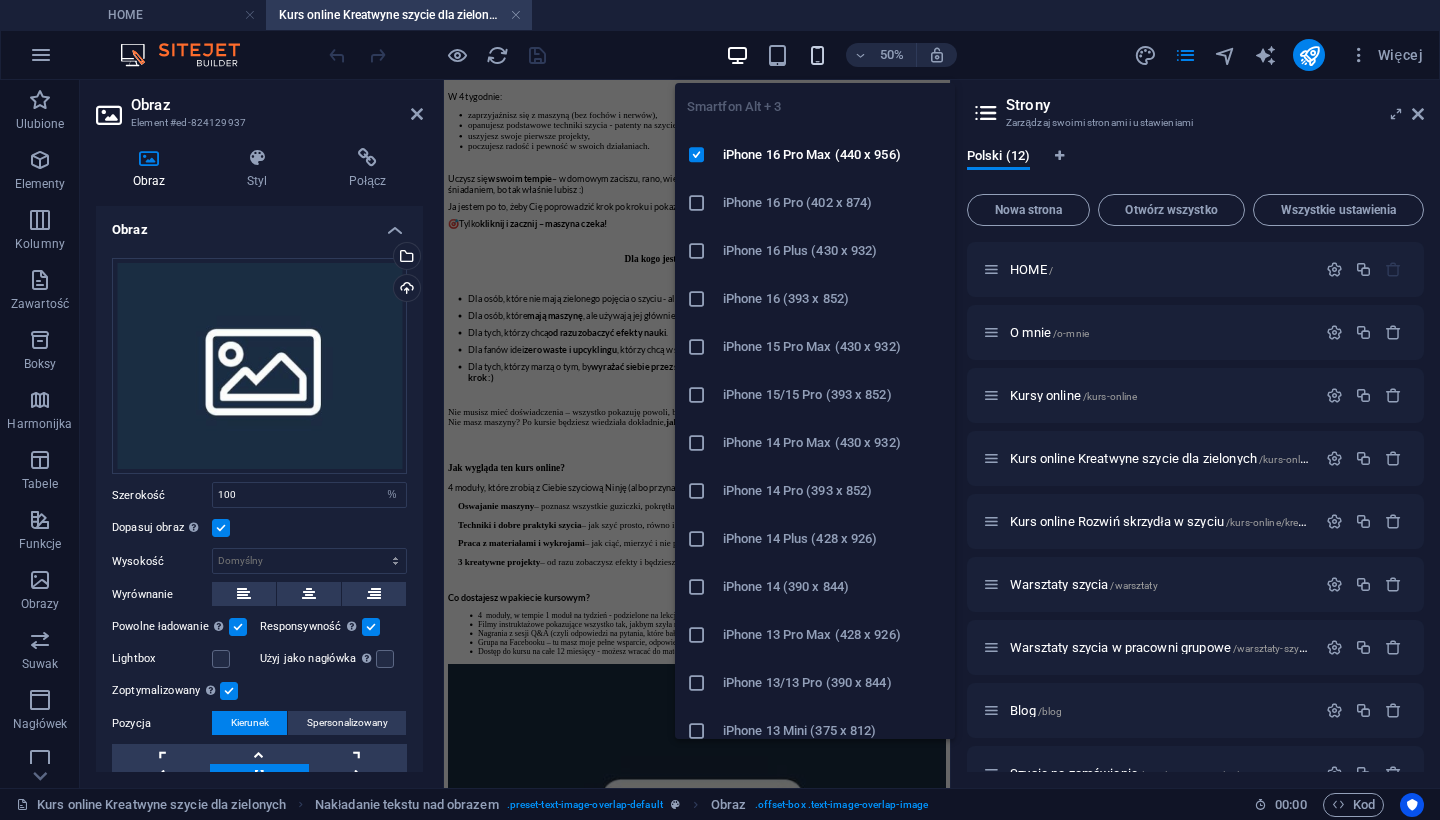 click at bounding box center (817, 55) 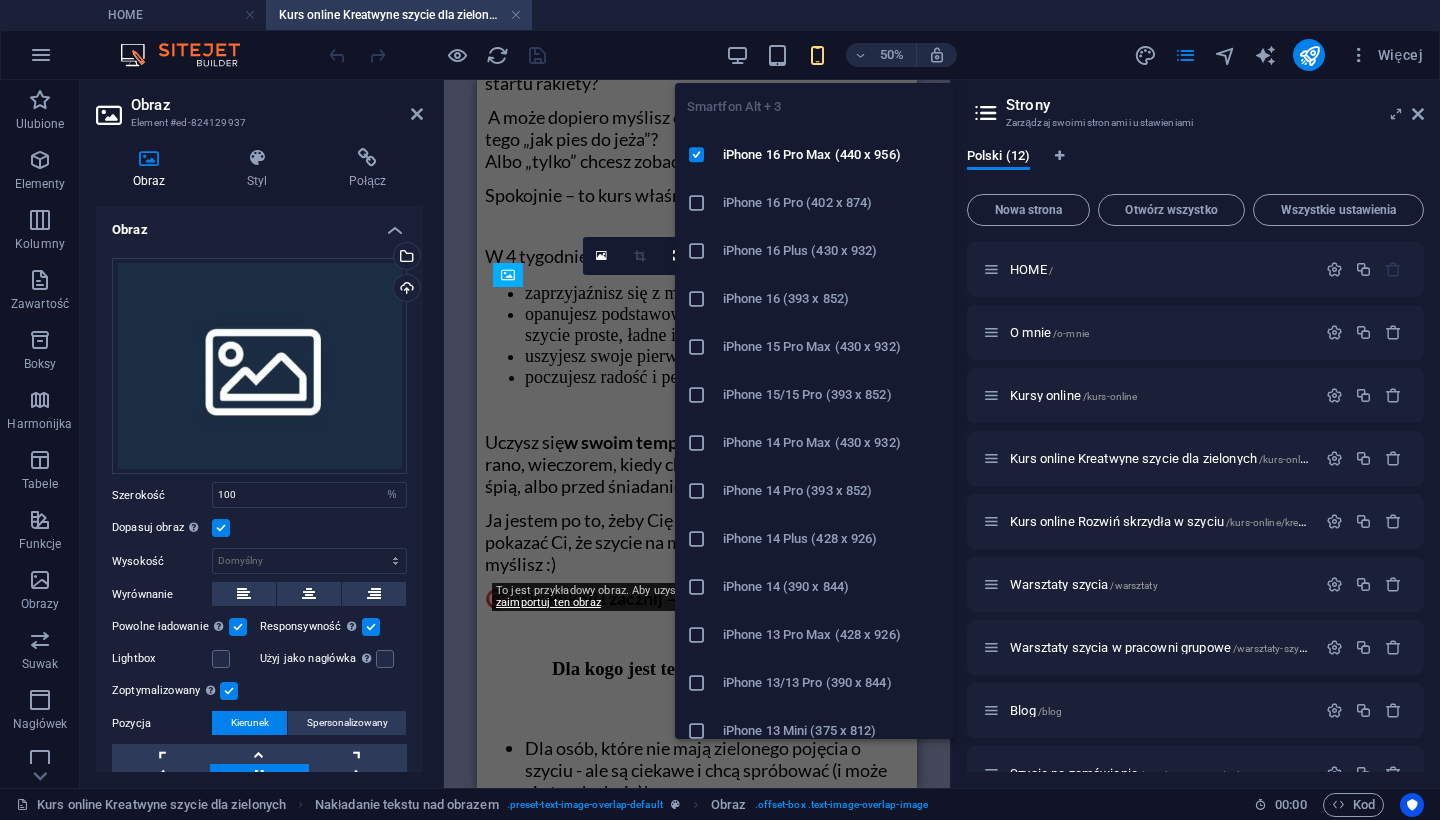 scroll, scrollTop: 2604, scrollLeft: 0, axis: vertical 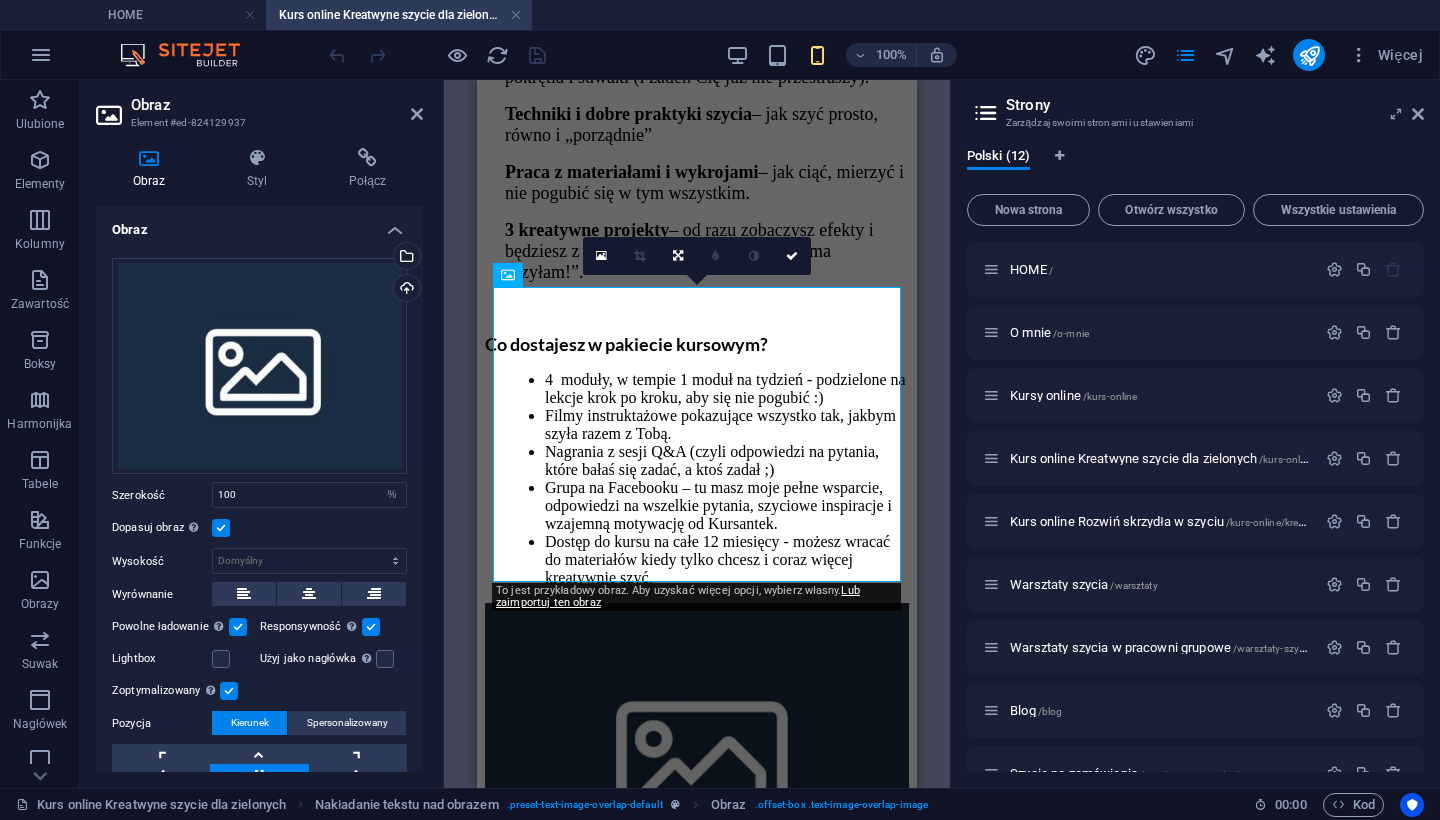 click on "100% Więcej" at bounding box center (878, 55) 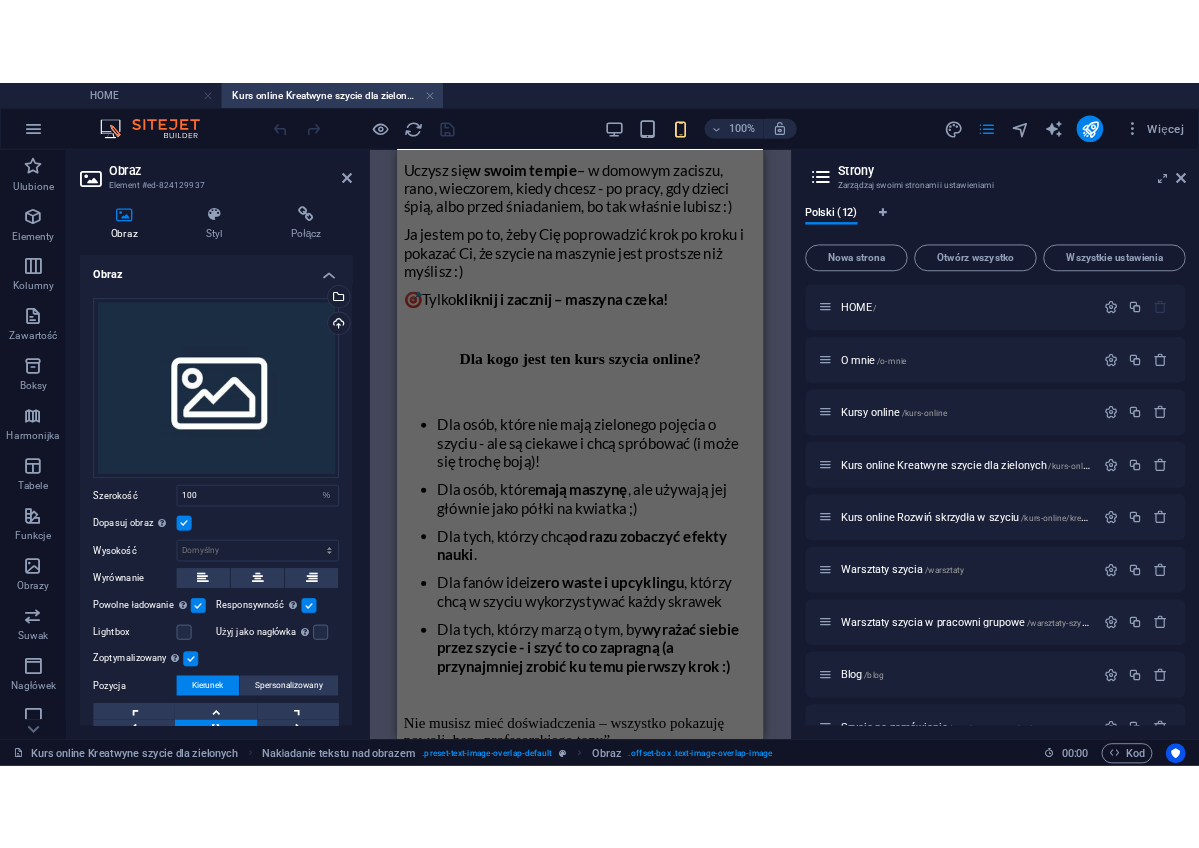 scroll, scrollTop: 1635, scrollLeft: 0, axis: vertical 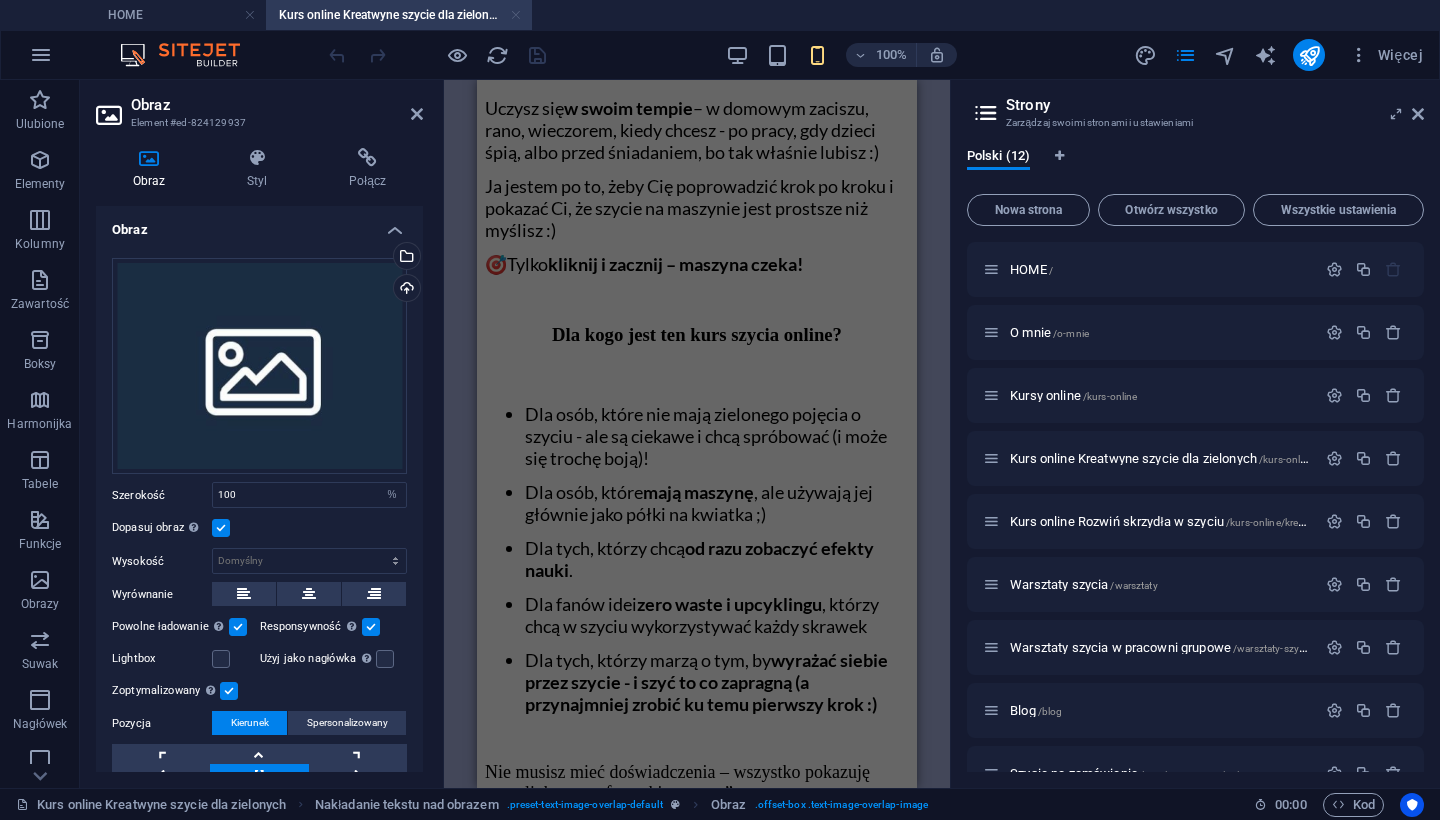 click at bounding box center [516, 15] 